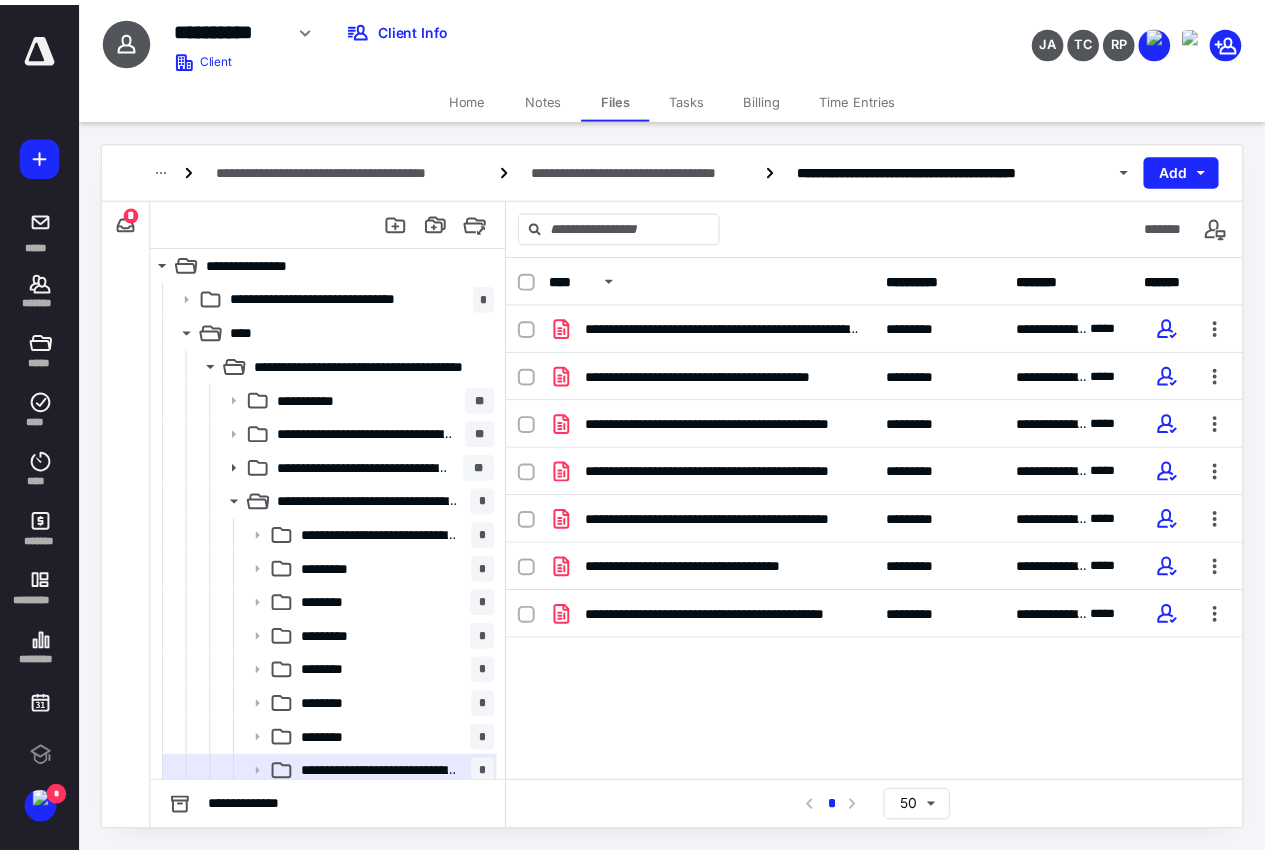 scroll, scrollTop: 0, scrollLeft: 0, axis: both 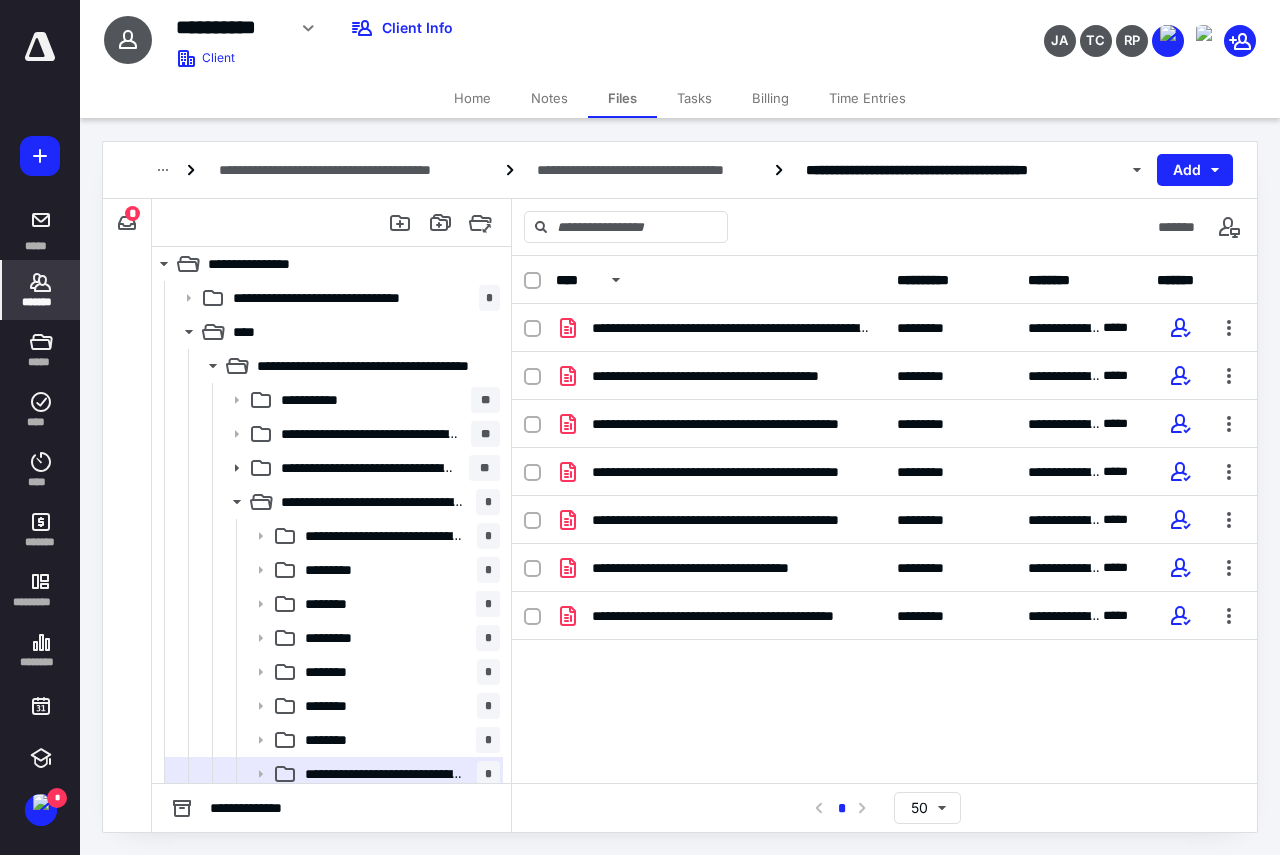 click on "*******" at bounding box center (41, 290) 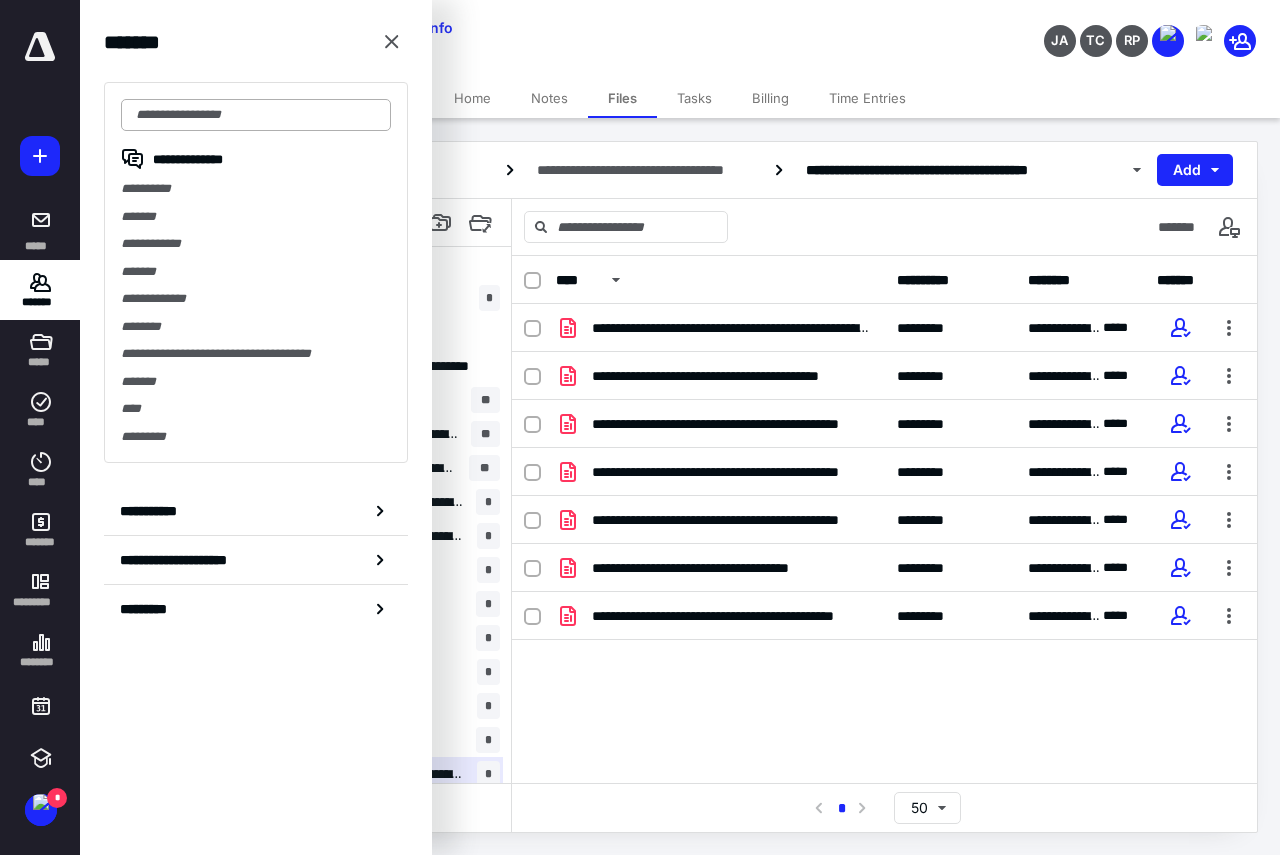 click at bounding box center [256, 115] 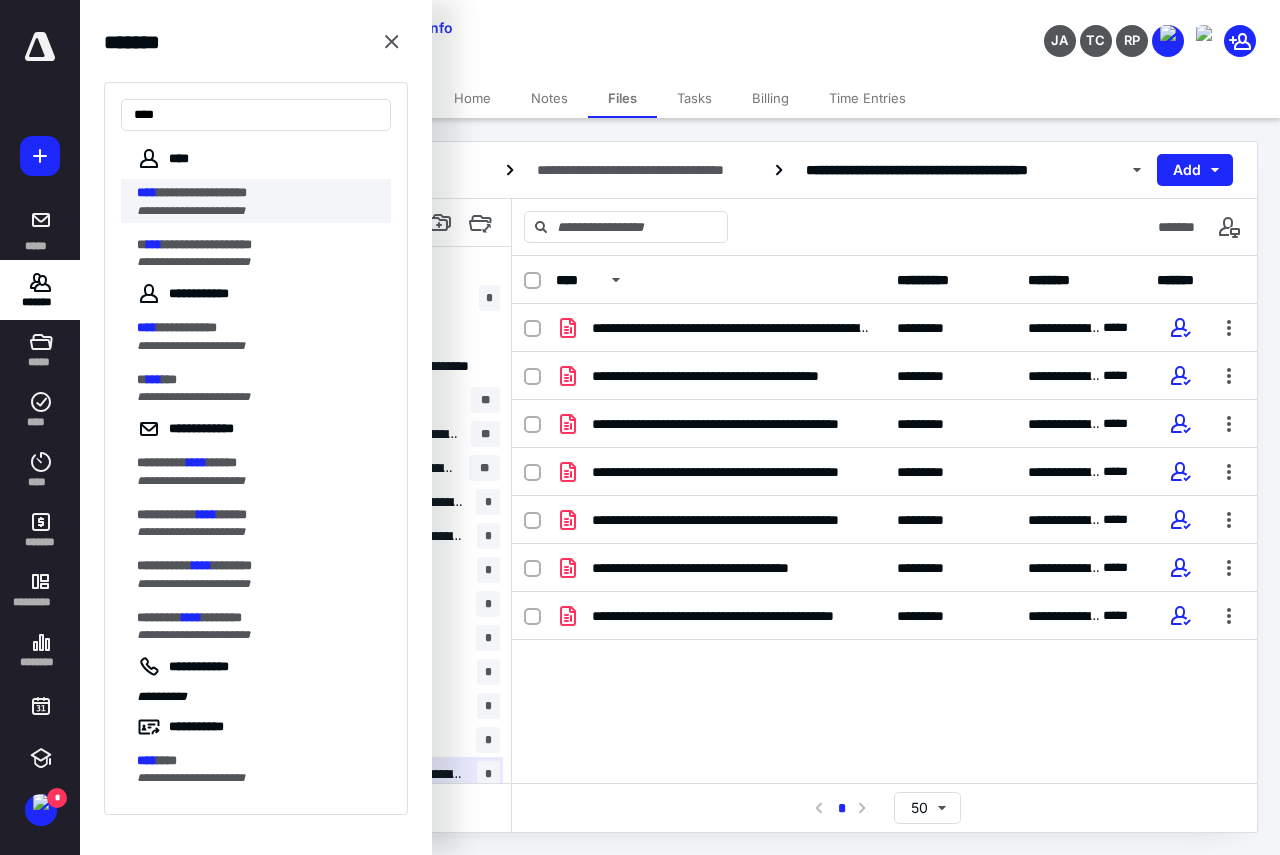 type on "****" 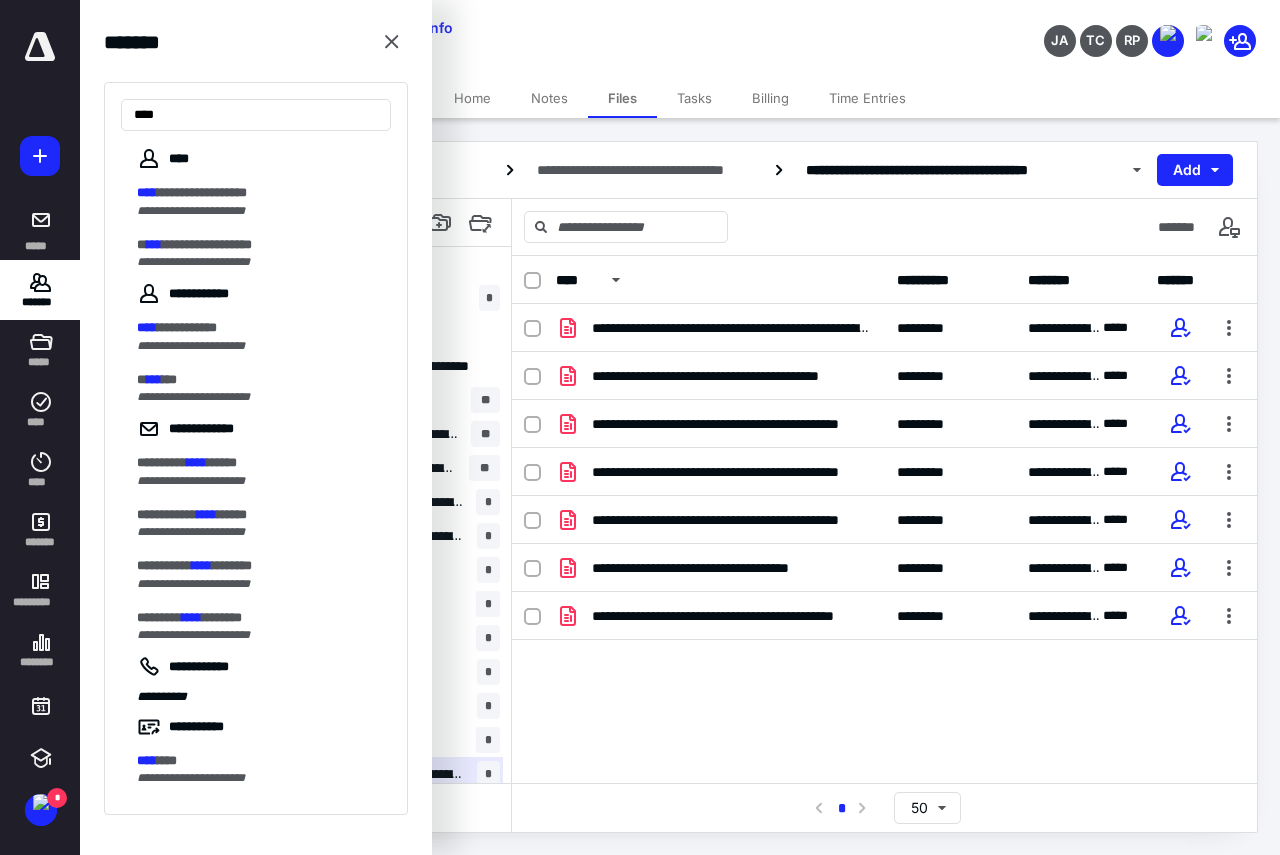click on "**********" at bounding box center [202, 192] 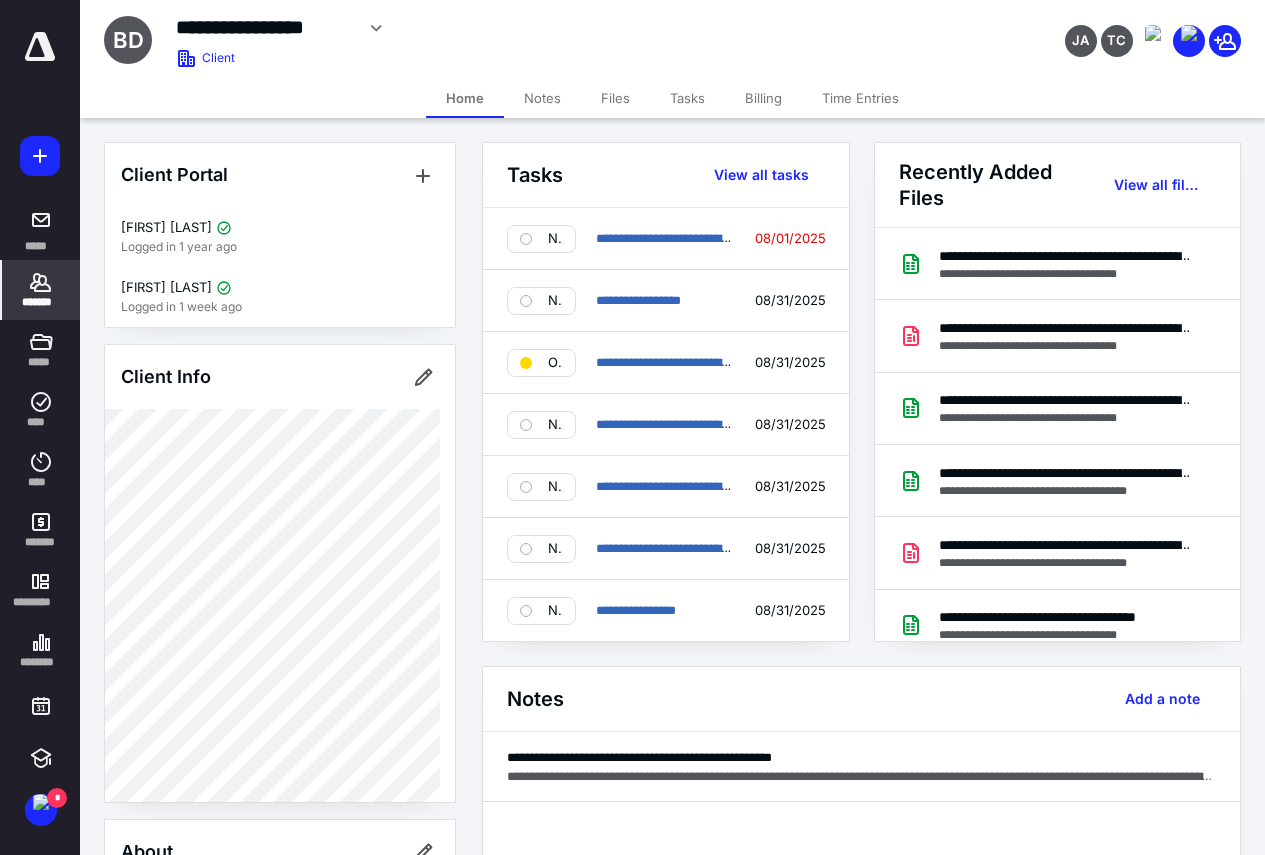 click on "Billing" at bounding box center [763, 98] 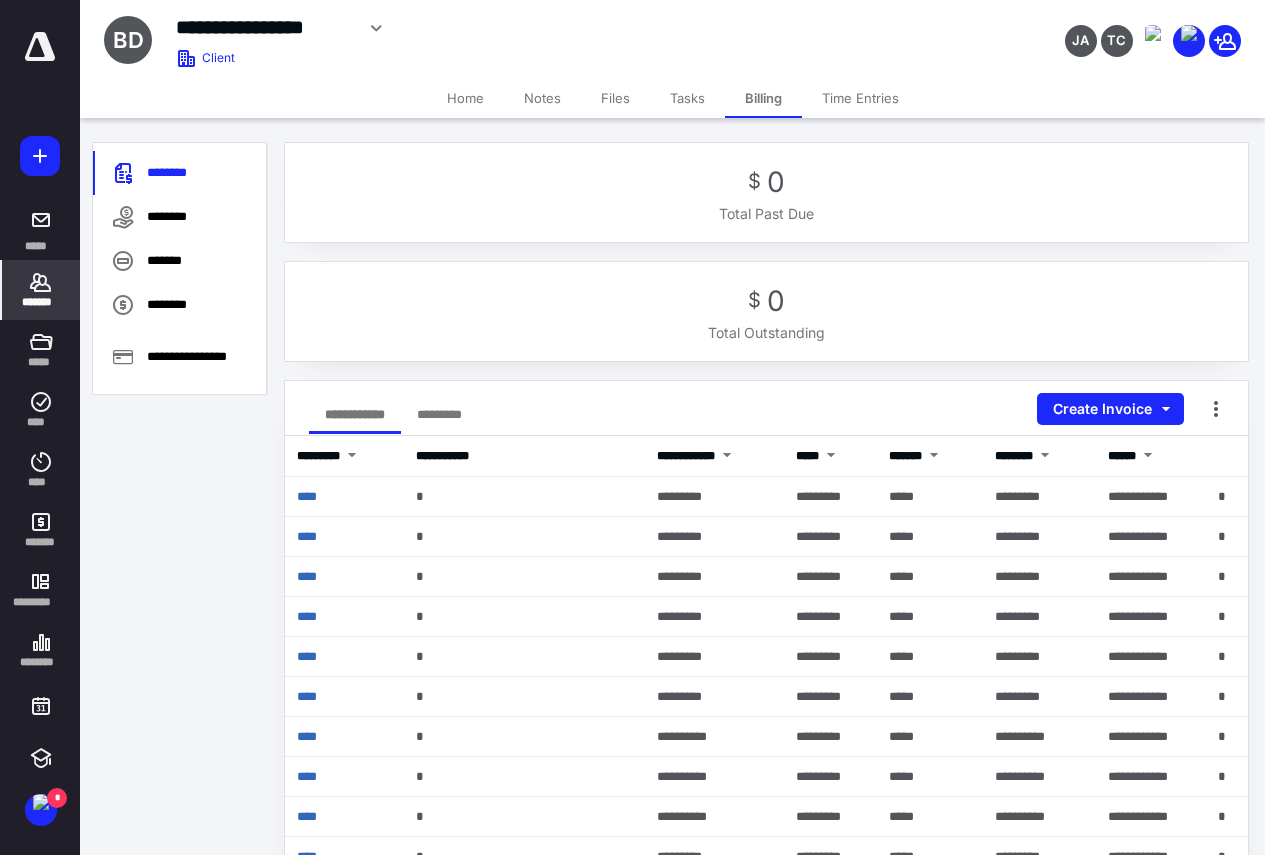click on "Time Entries" at bounding box center [860, 98] 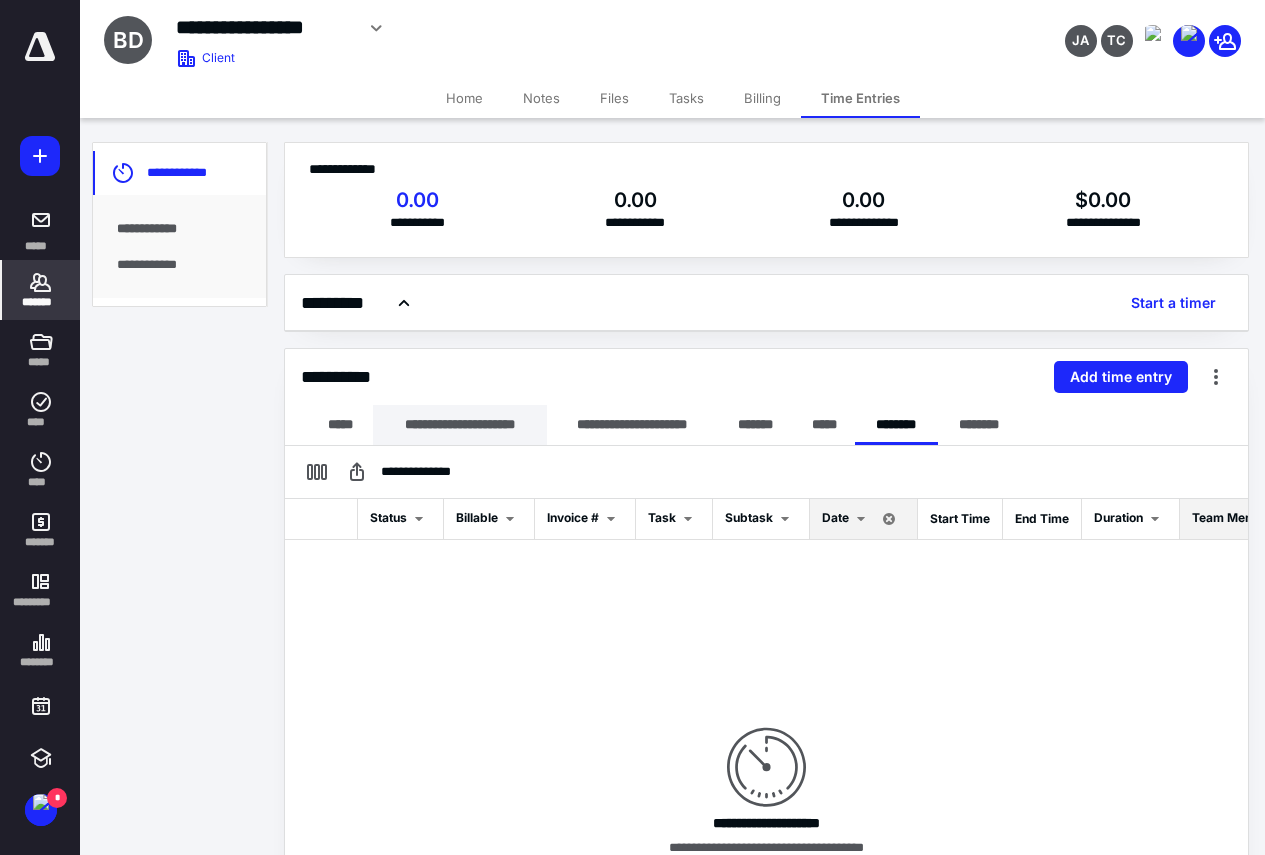 click on "**********" at bounding box center [460, 425] 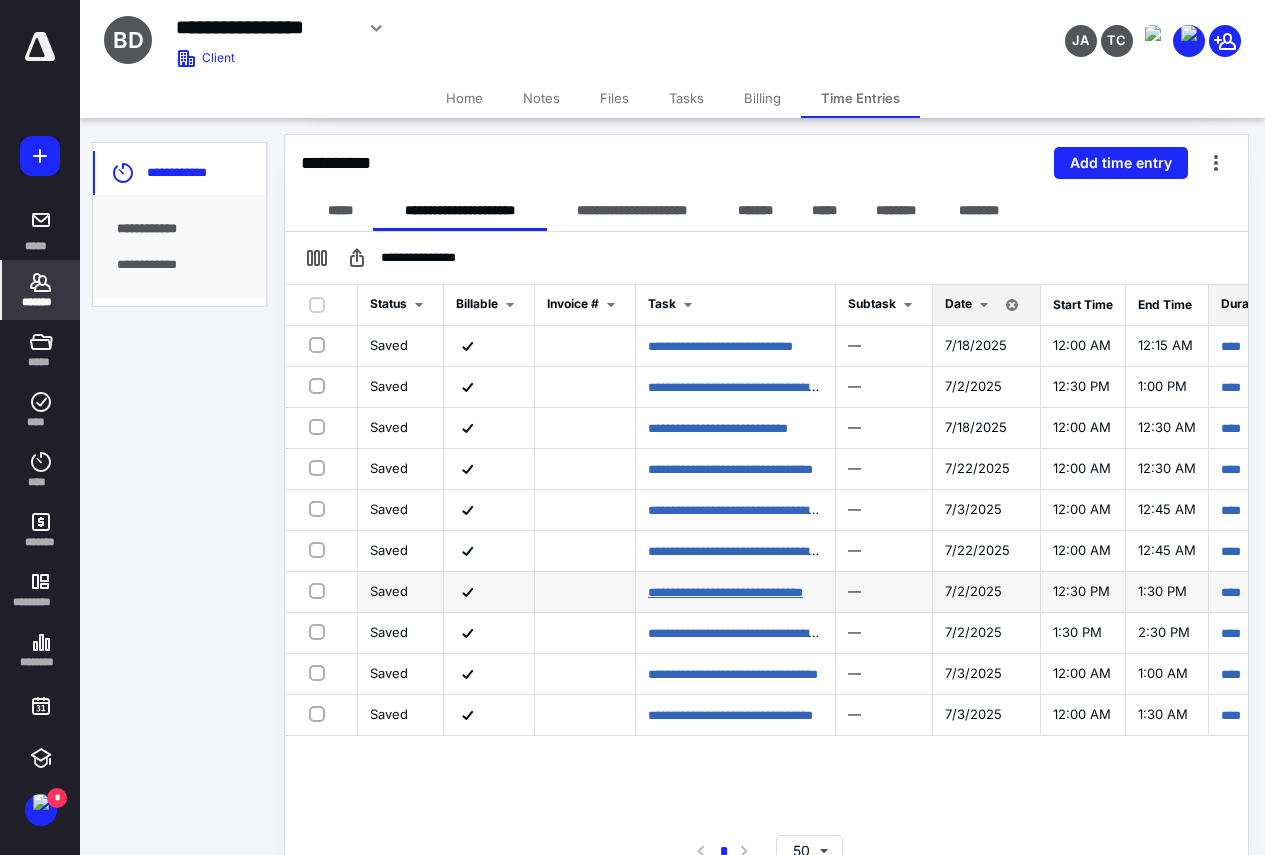 scroll, scrollTop: 232, scrollLeft: 0, axis: vertical 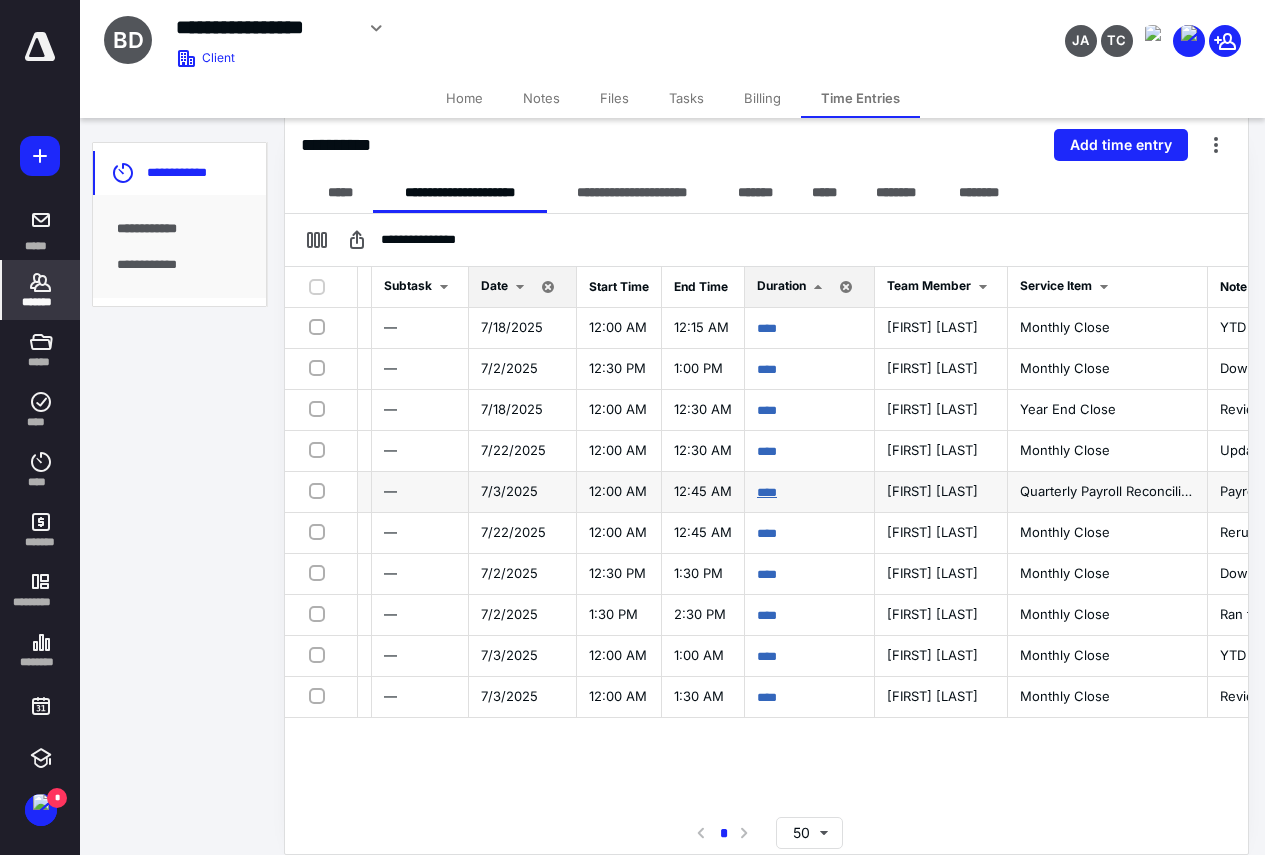 click on "****" at bounding box center [767, 492] 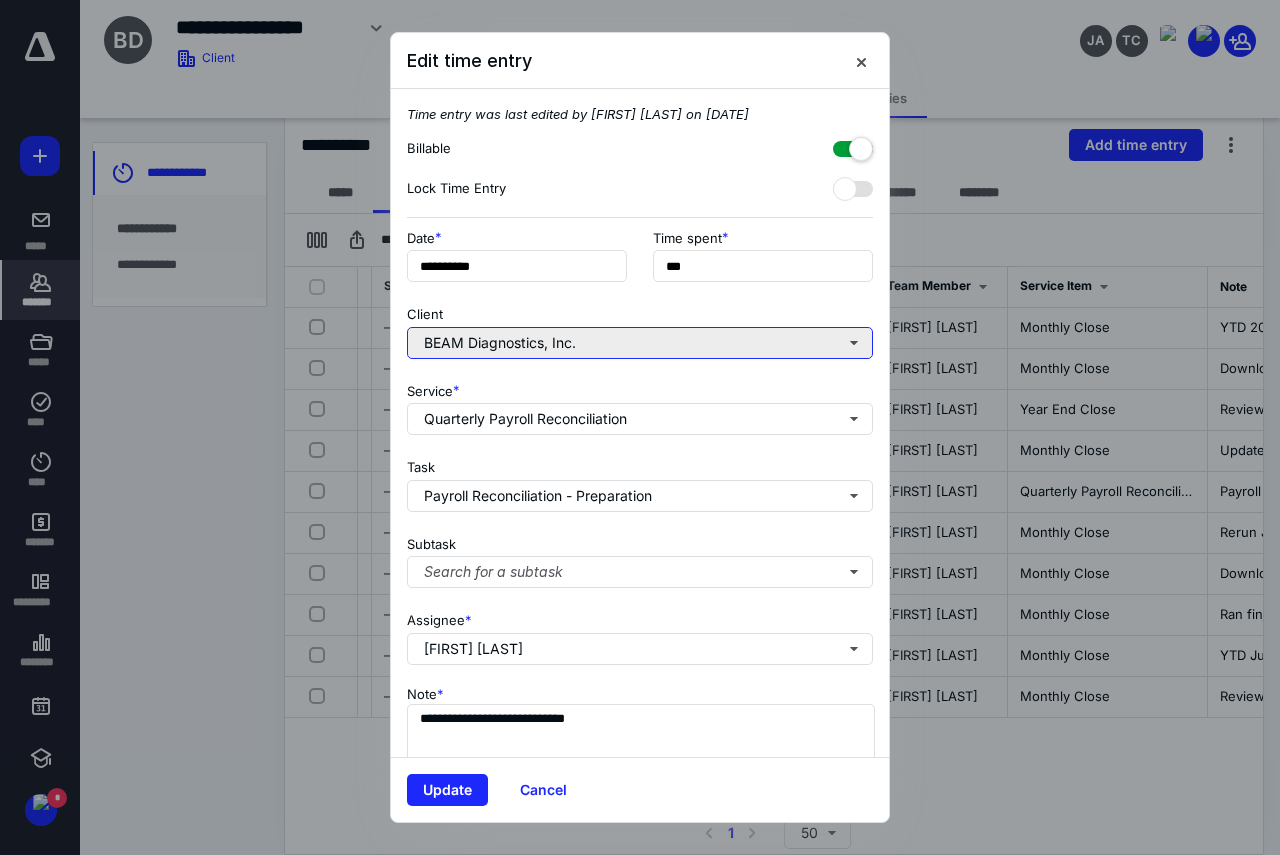 click on "BEAM Diagnostics, Inc." at bounding box center (640, 343) 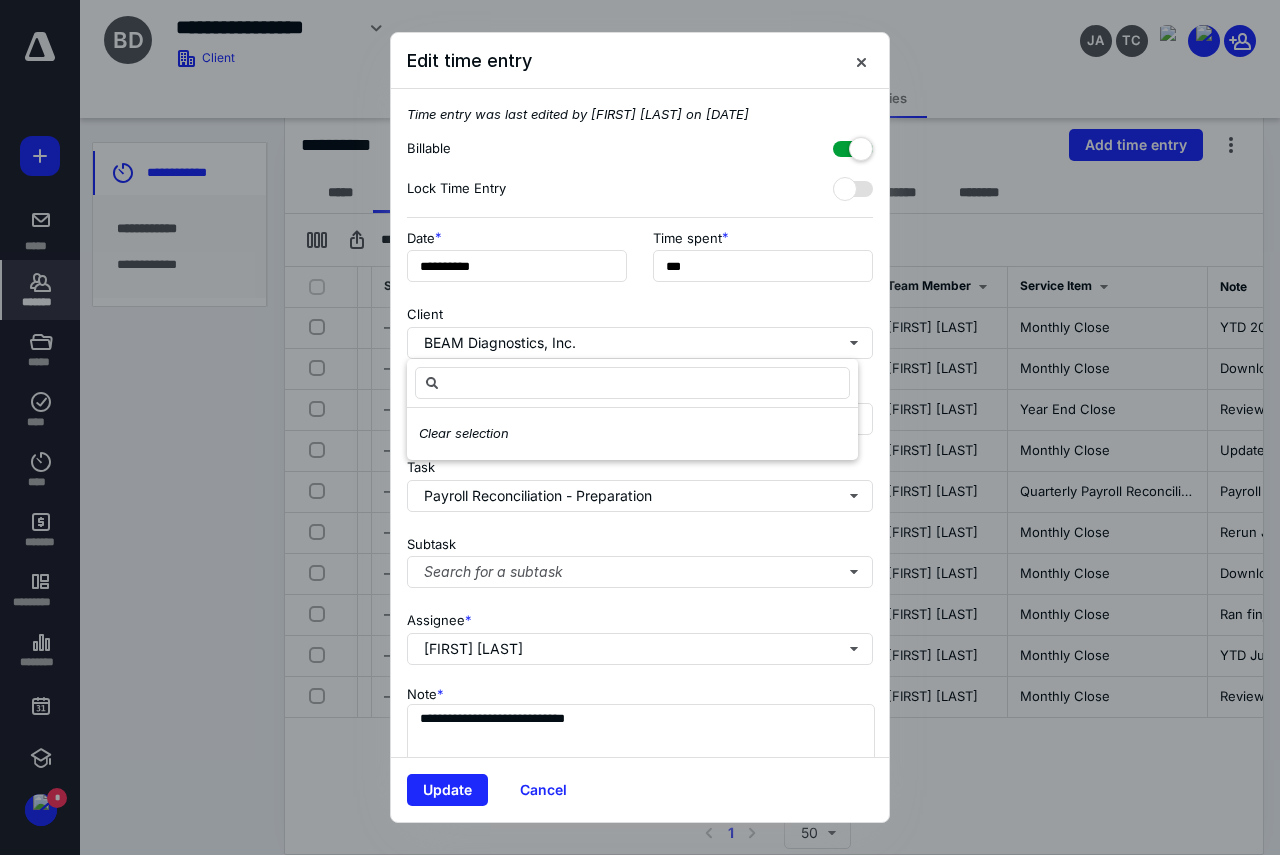 click on "**********" at bounding box center (640, 423) 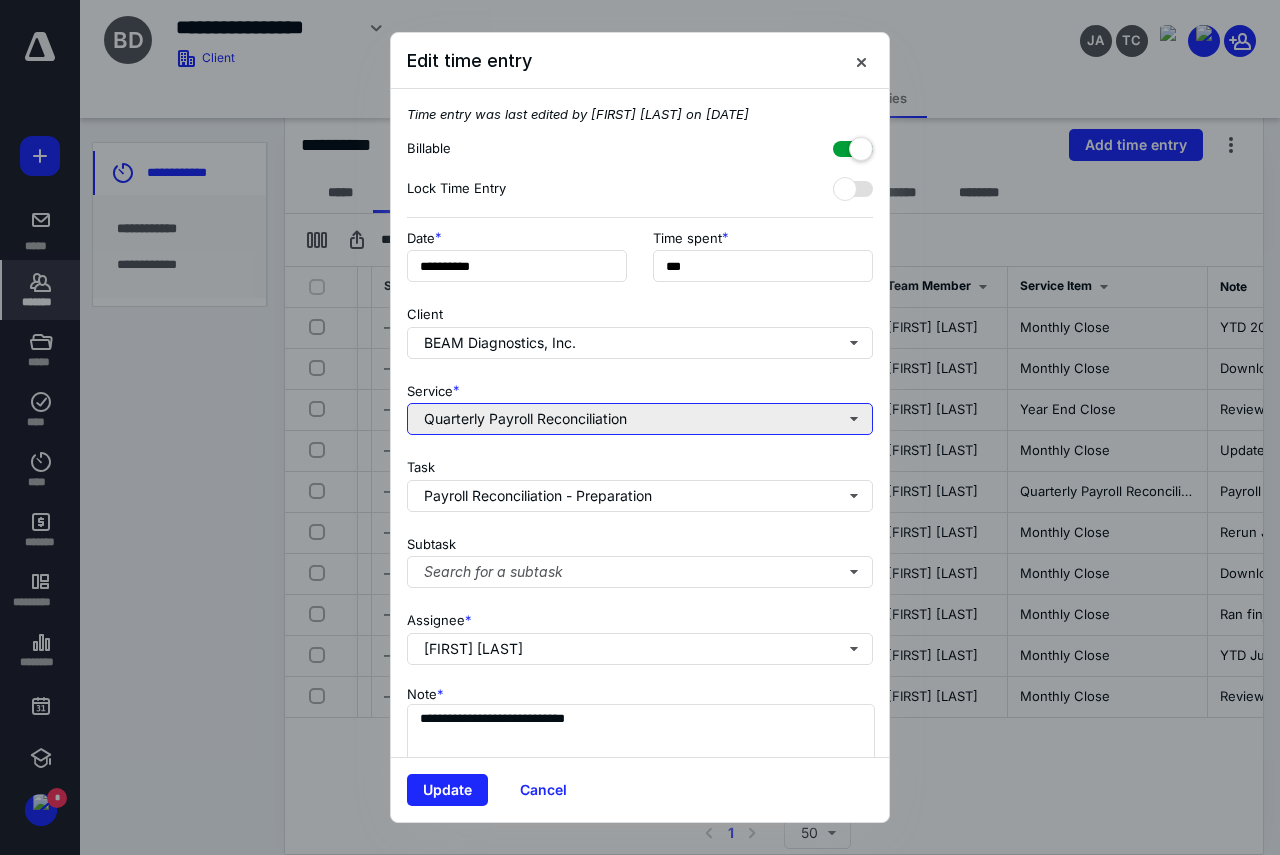 click on "Quarterly Payroll Reconciliation" at bounding box center [640, 419] 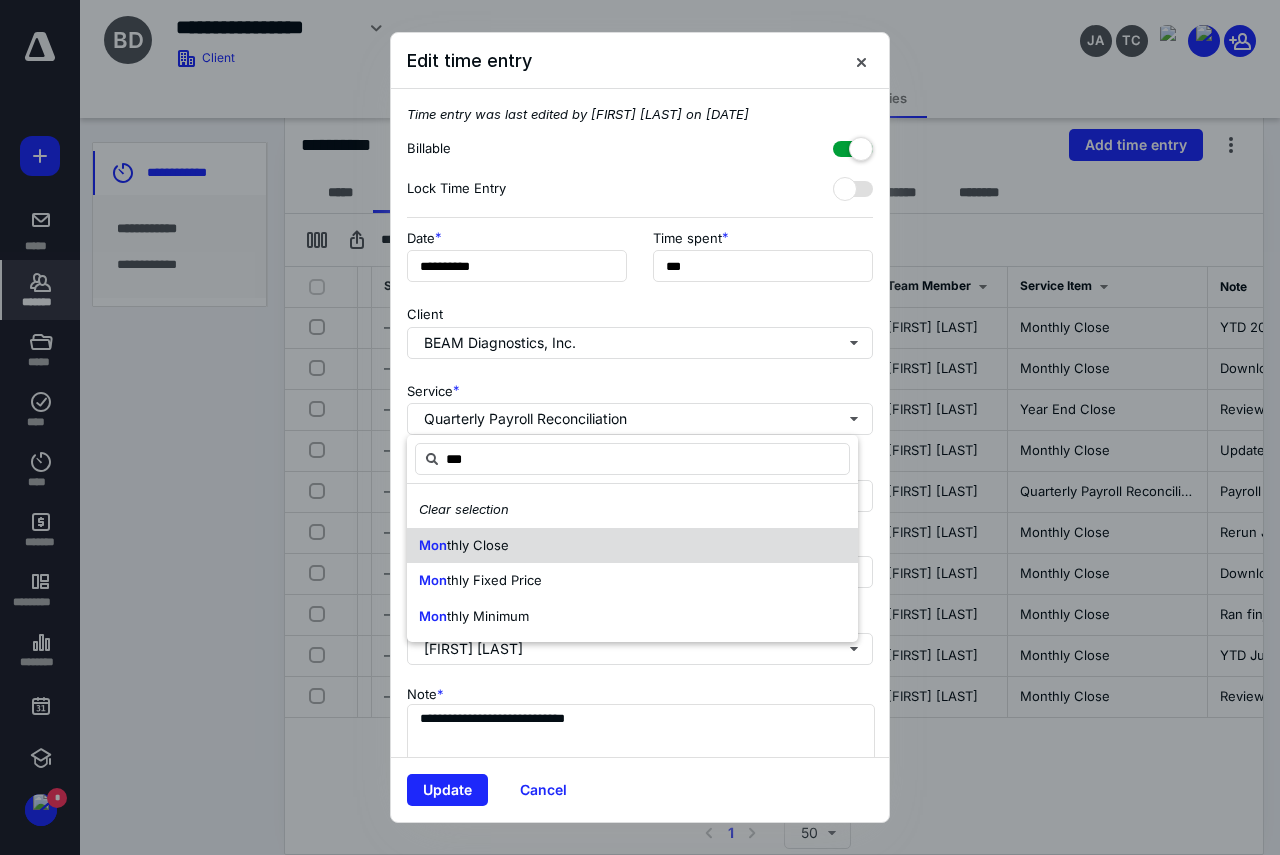 click on "Mon thly Close" at bounding box center [632, 546] 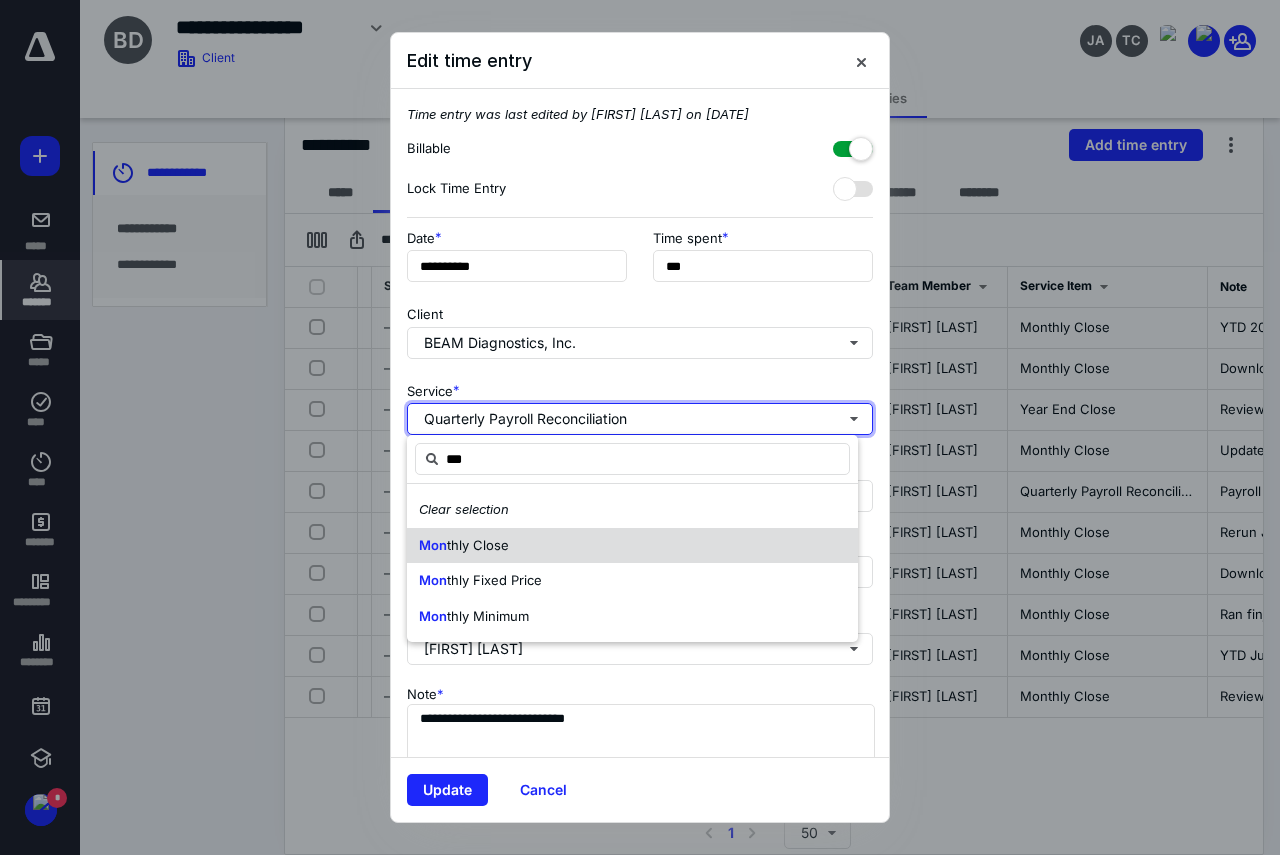 type 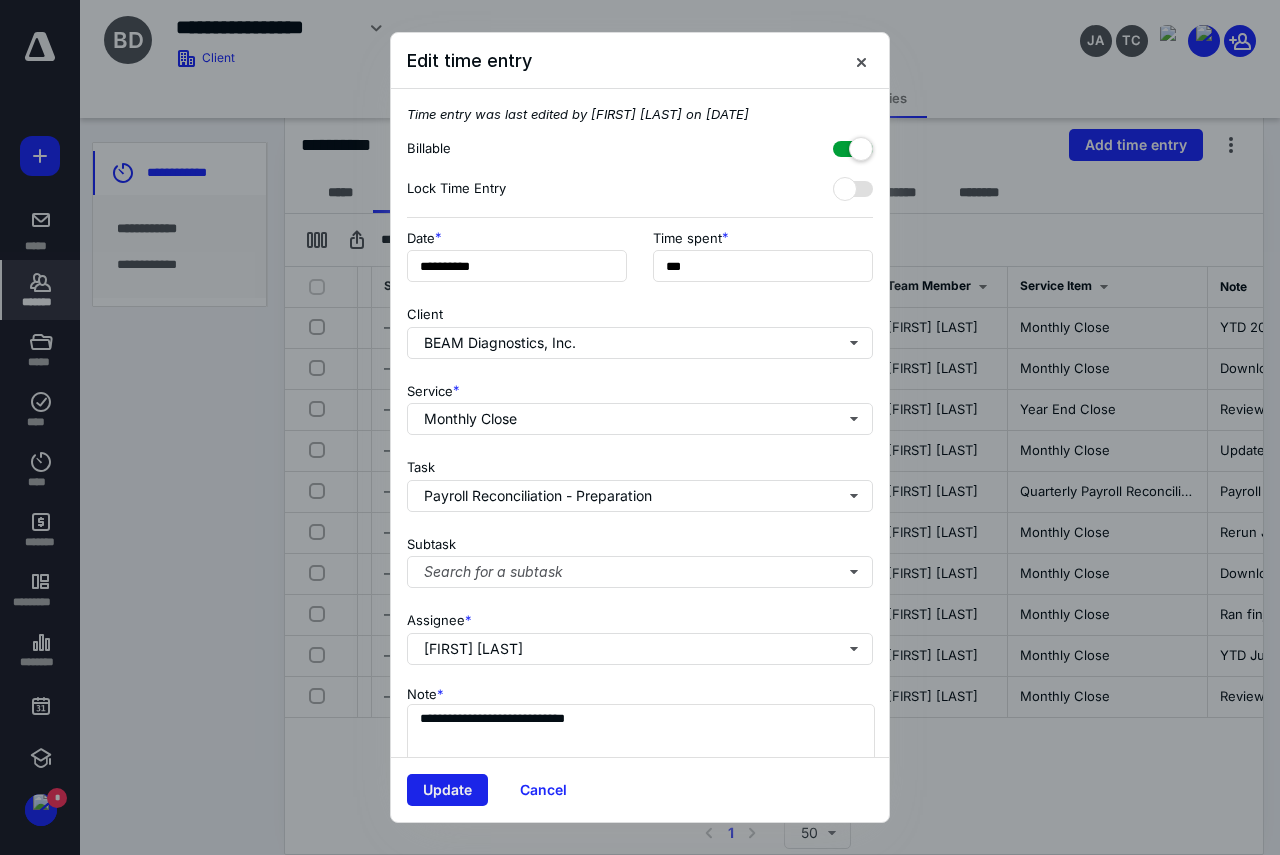 click on "Update" at bounding box center [447, 790] 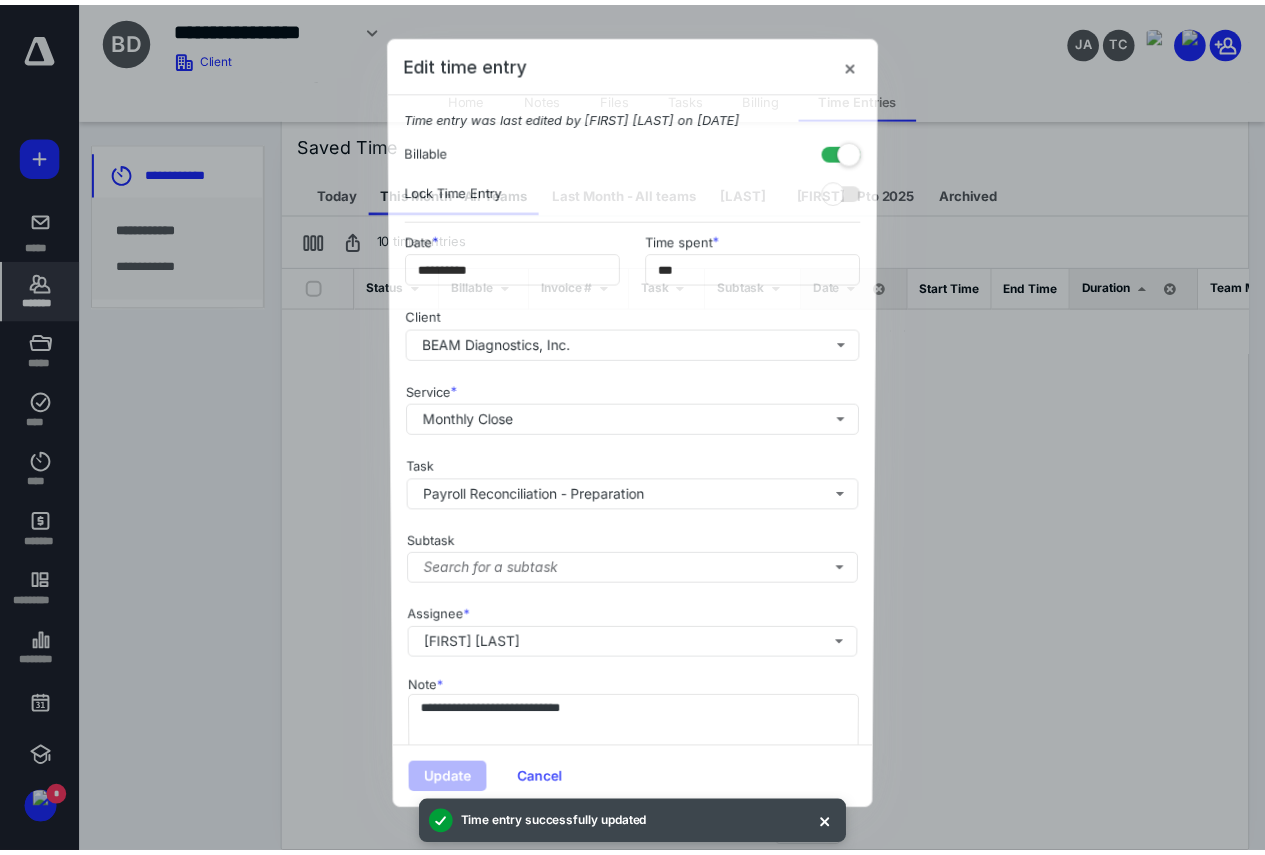 scroll, scrollTop: 0, scrollLeft: 262, axis: horizontal 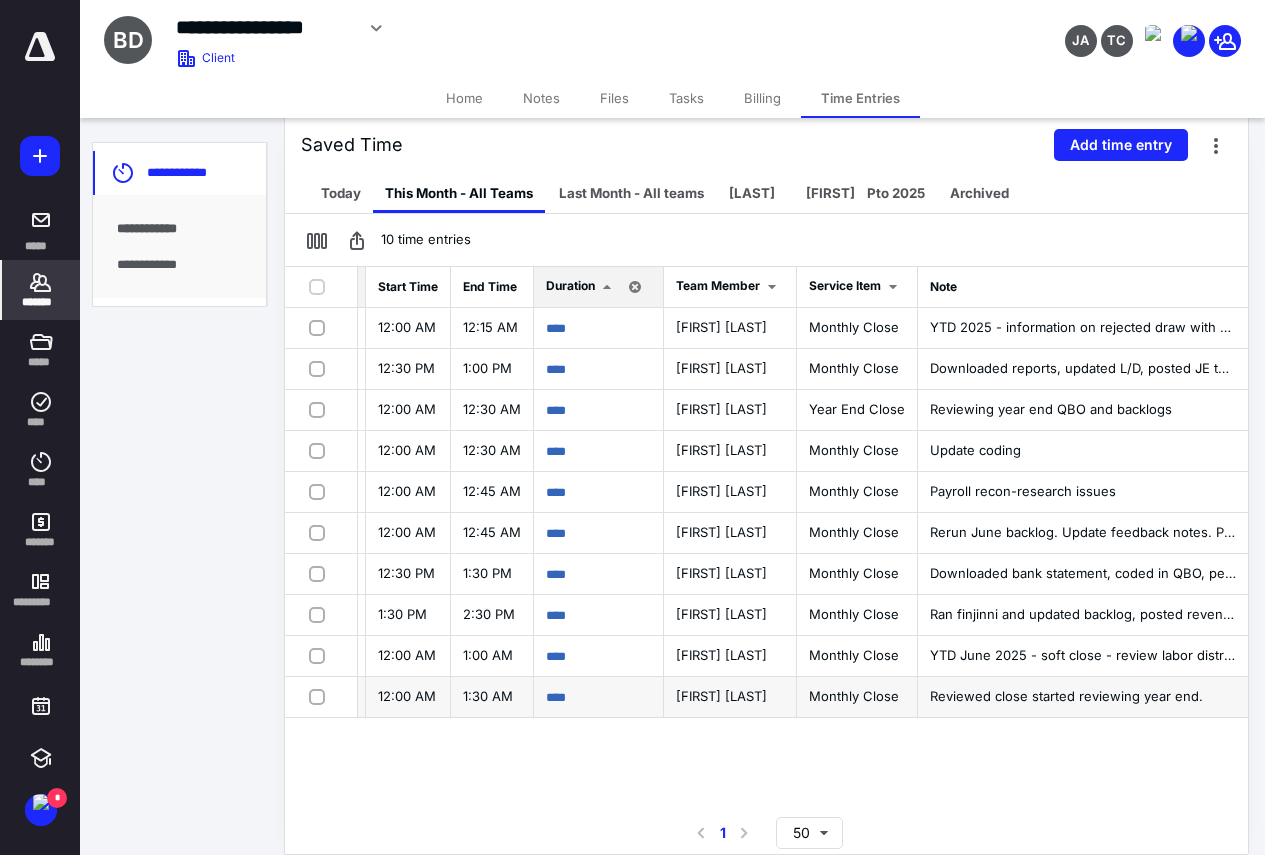 click on "Monthly Close" at bounding box center [854, 696] 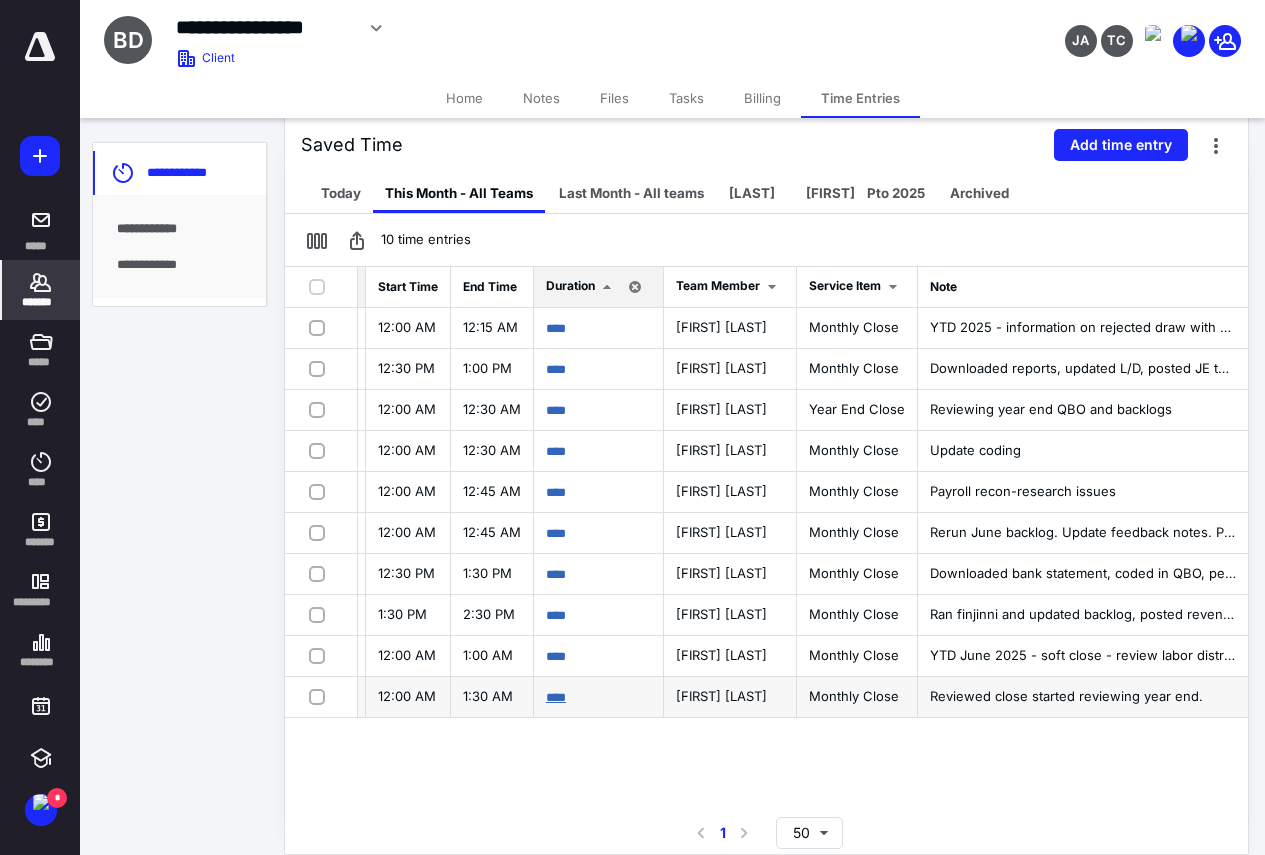 click on "****" at bounding box center (556, 697) 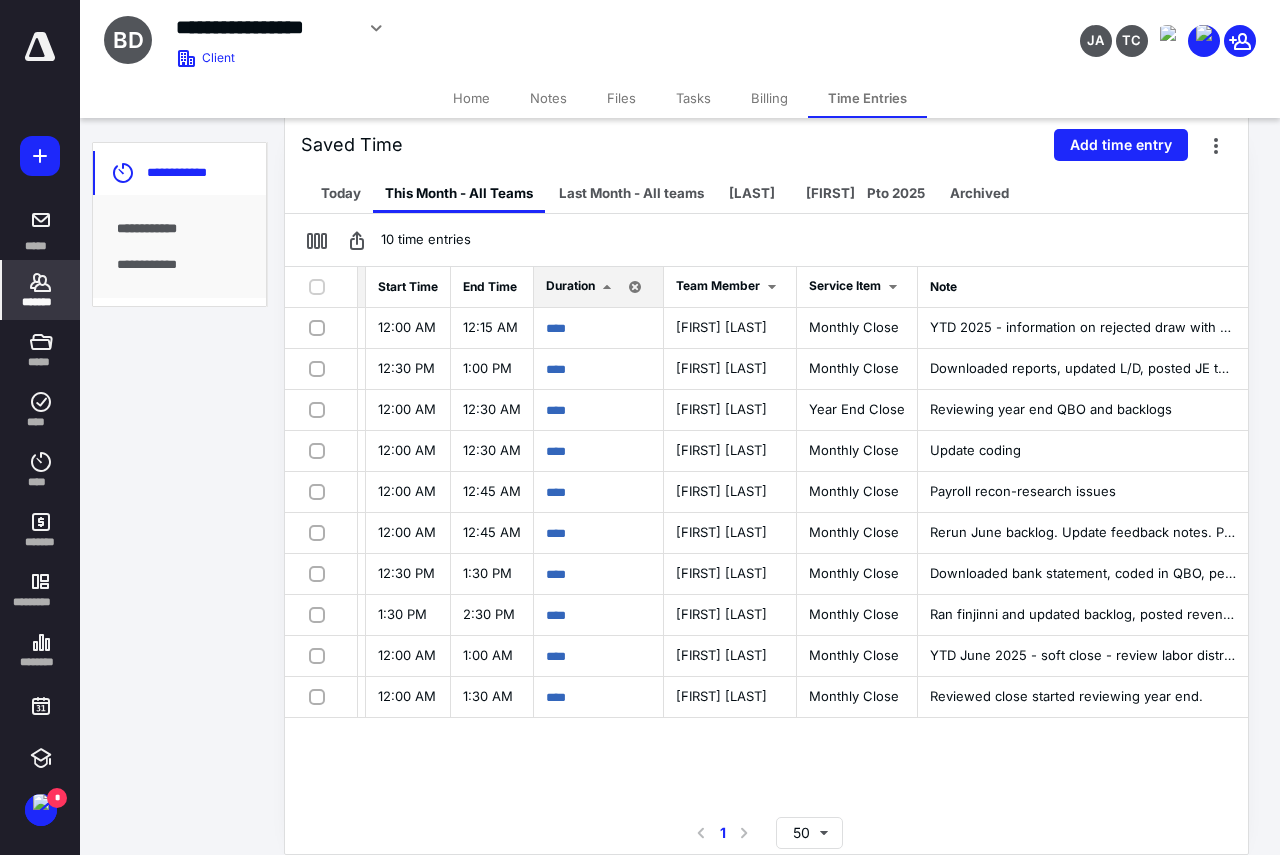scroll, scrollTop: 0, scrollLeft: 667, axis: horizontal 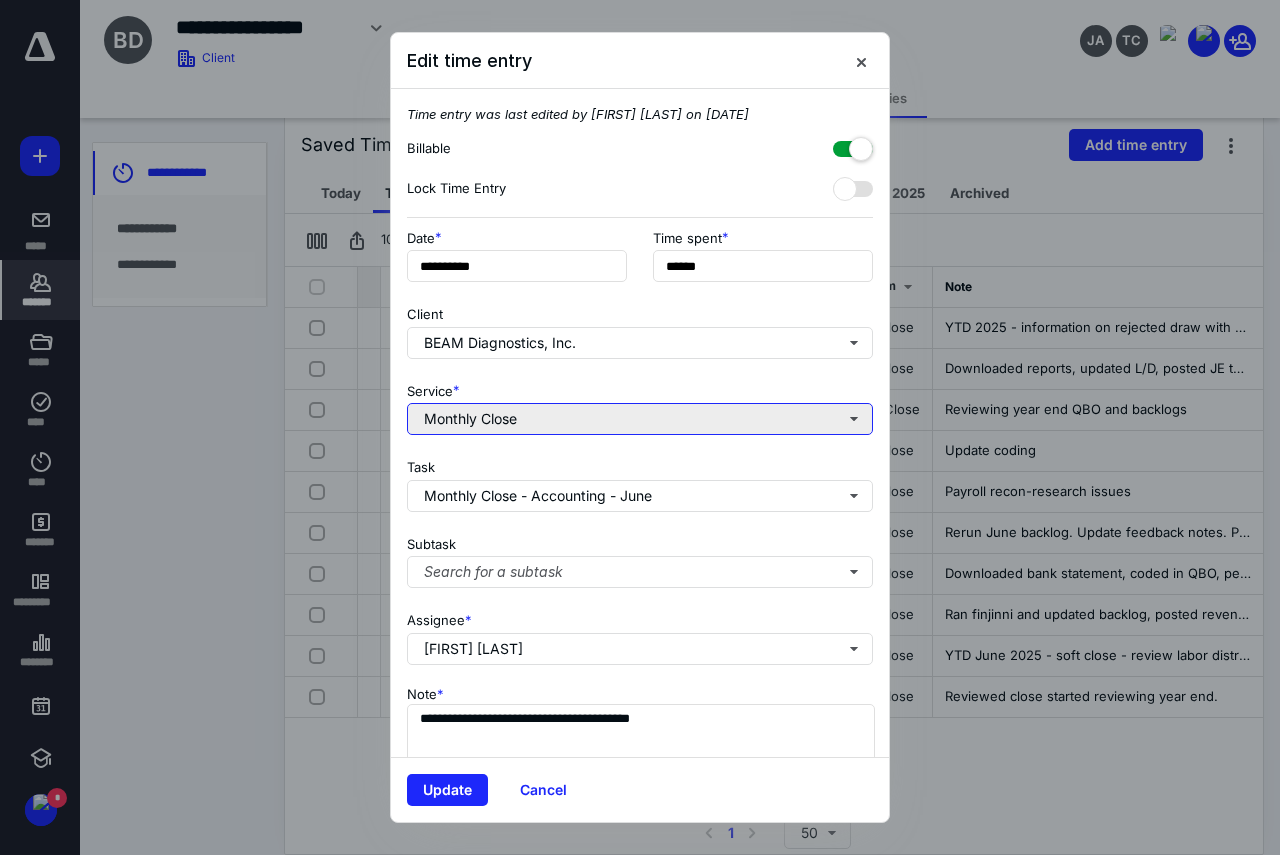 click on "Monthly Close" at bounding box center [640, 419] 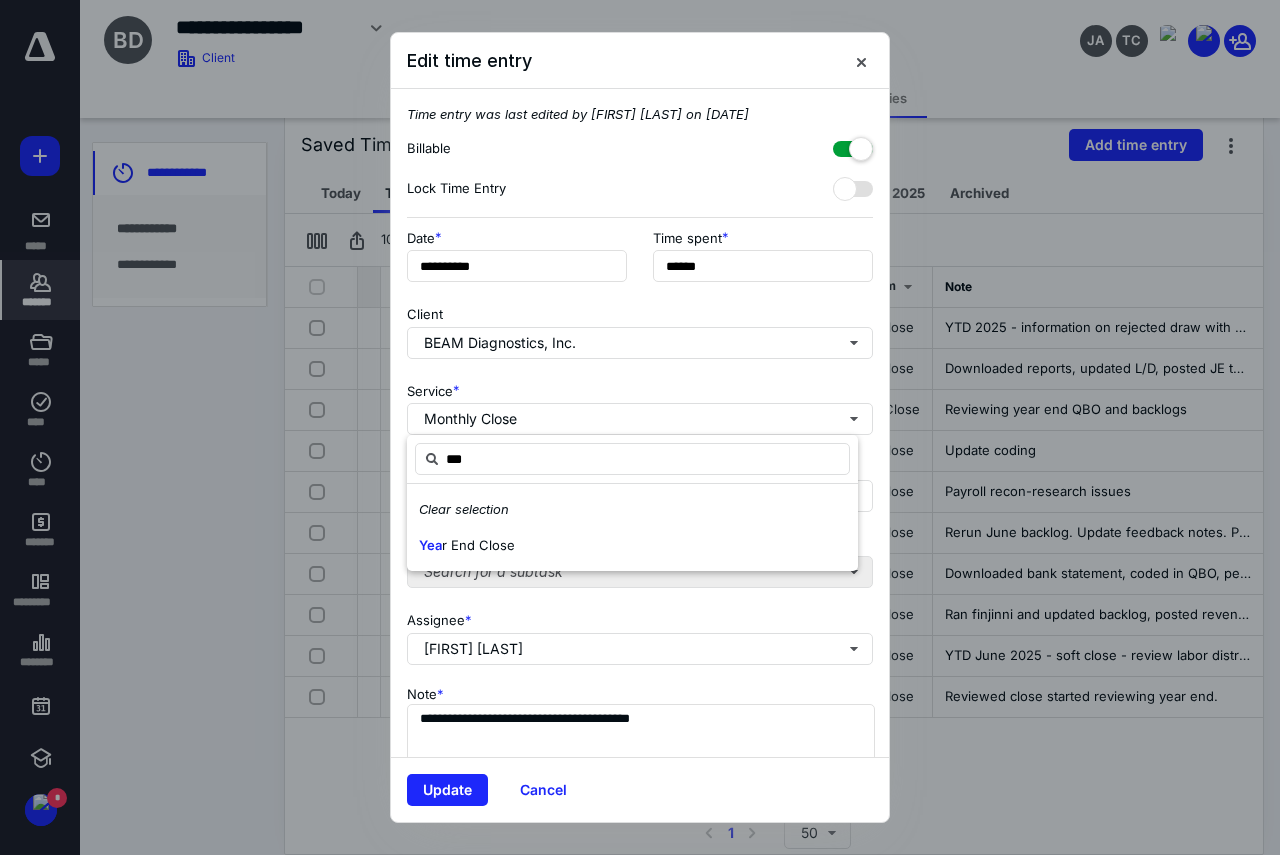 drag, startPoint x: 491, startPoint y: 549, endPoint x: 510, endPoint y: 572, distance: 29.832869 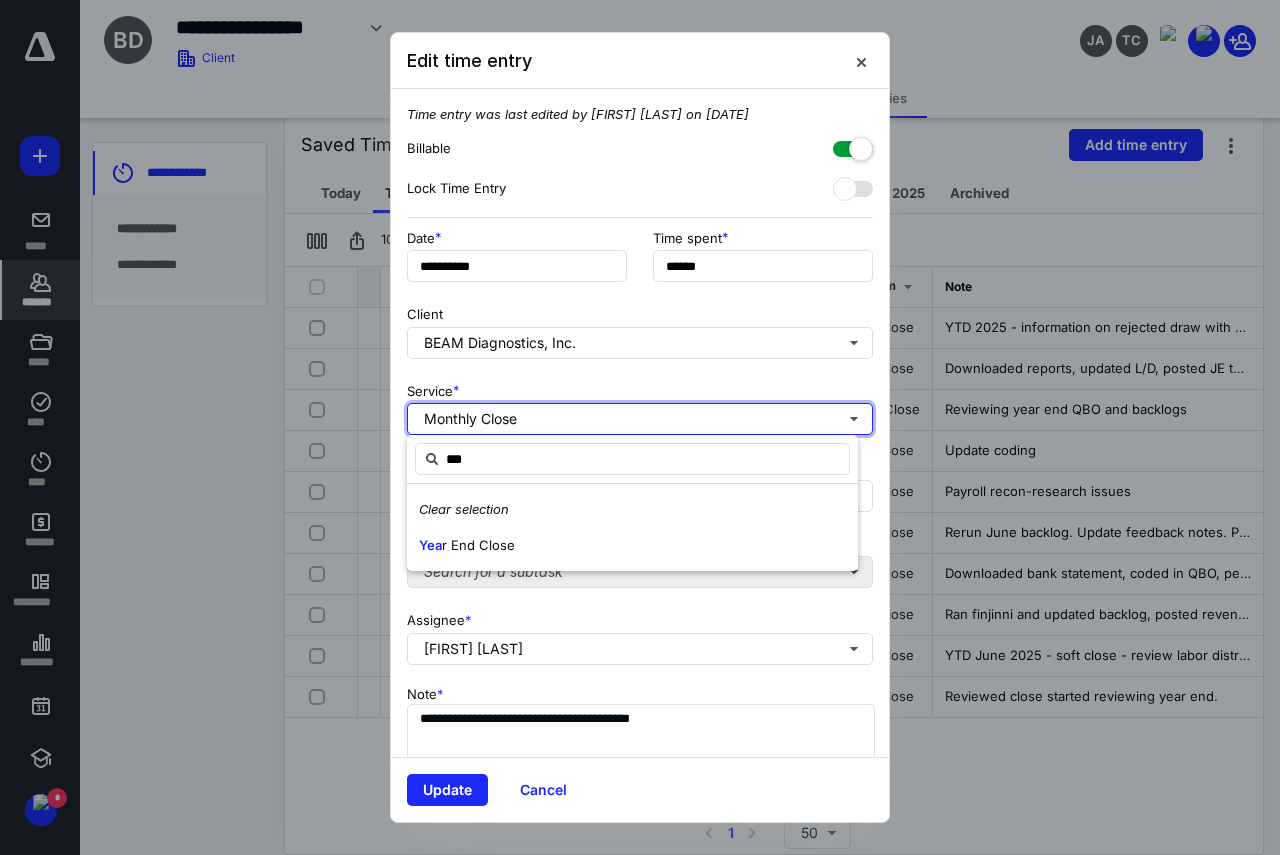 type 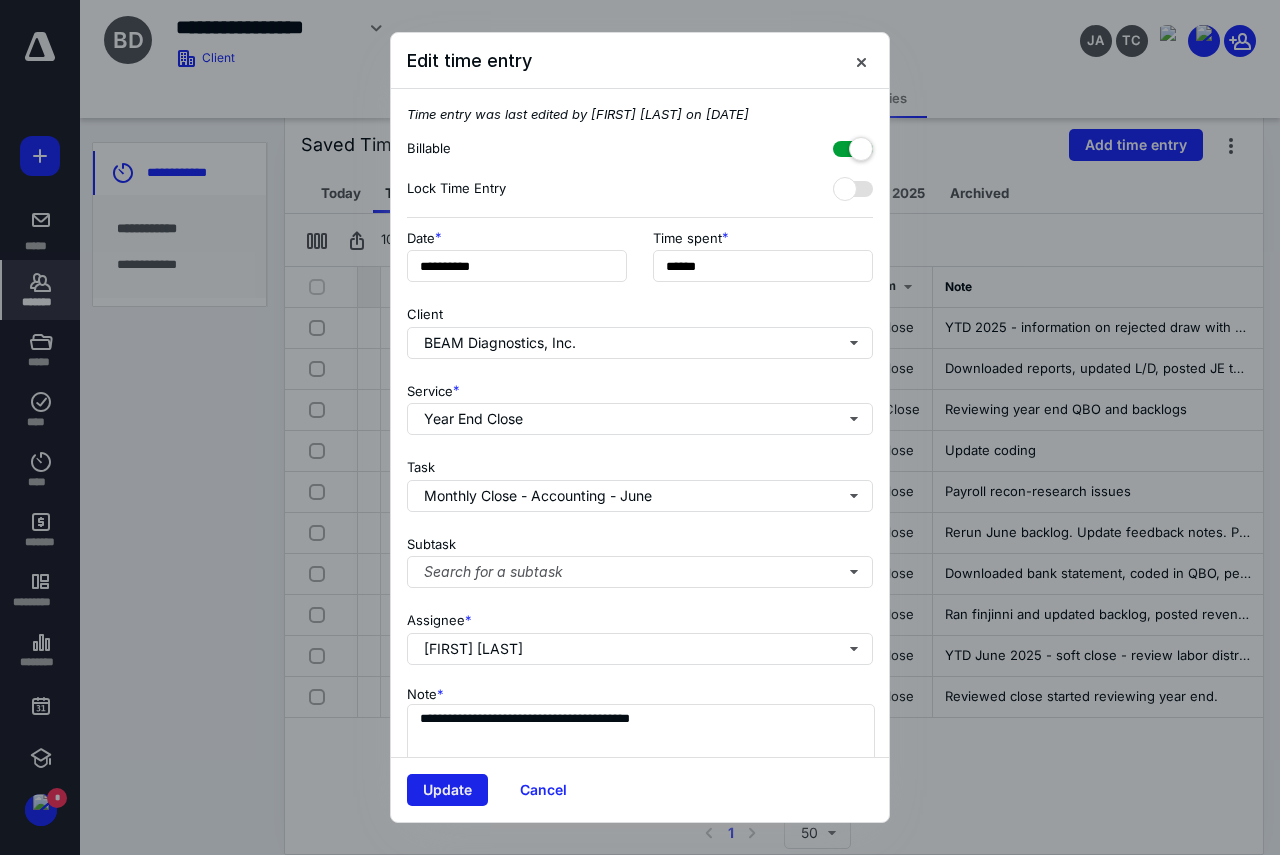 click on "Update" at bounding box center (447, 790) 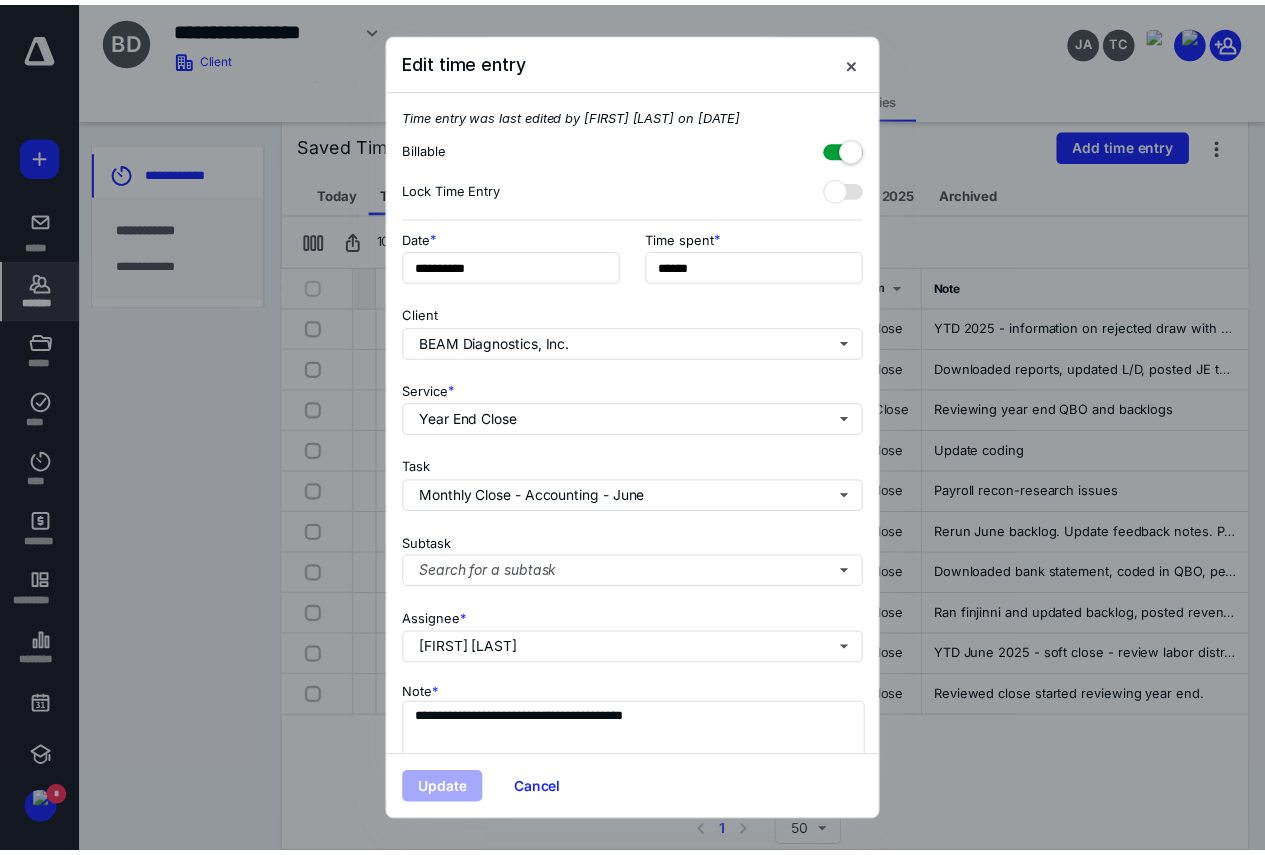 scroll, scrollTop: 0, scrollLeft: 262, axis: horizontal 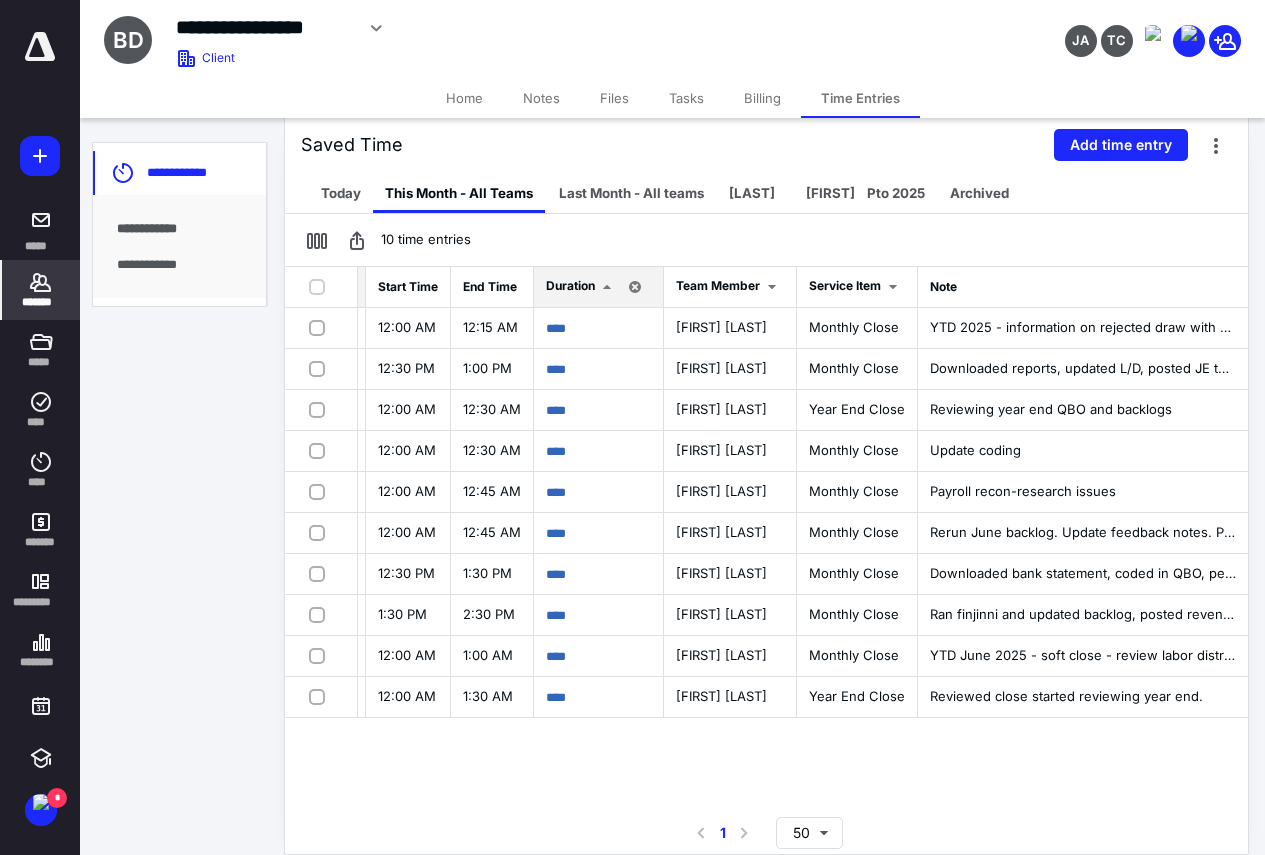 click 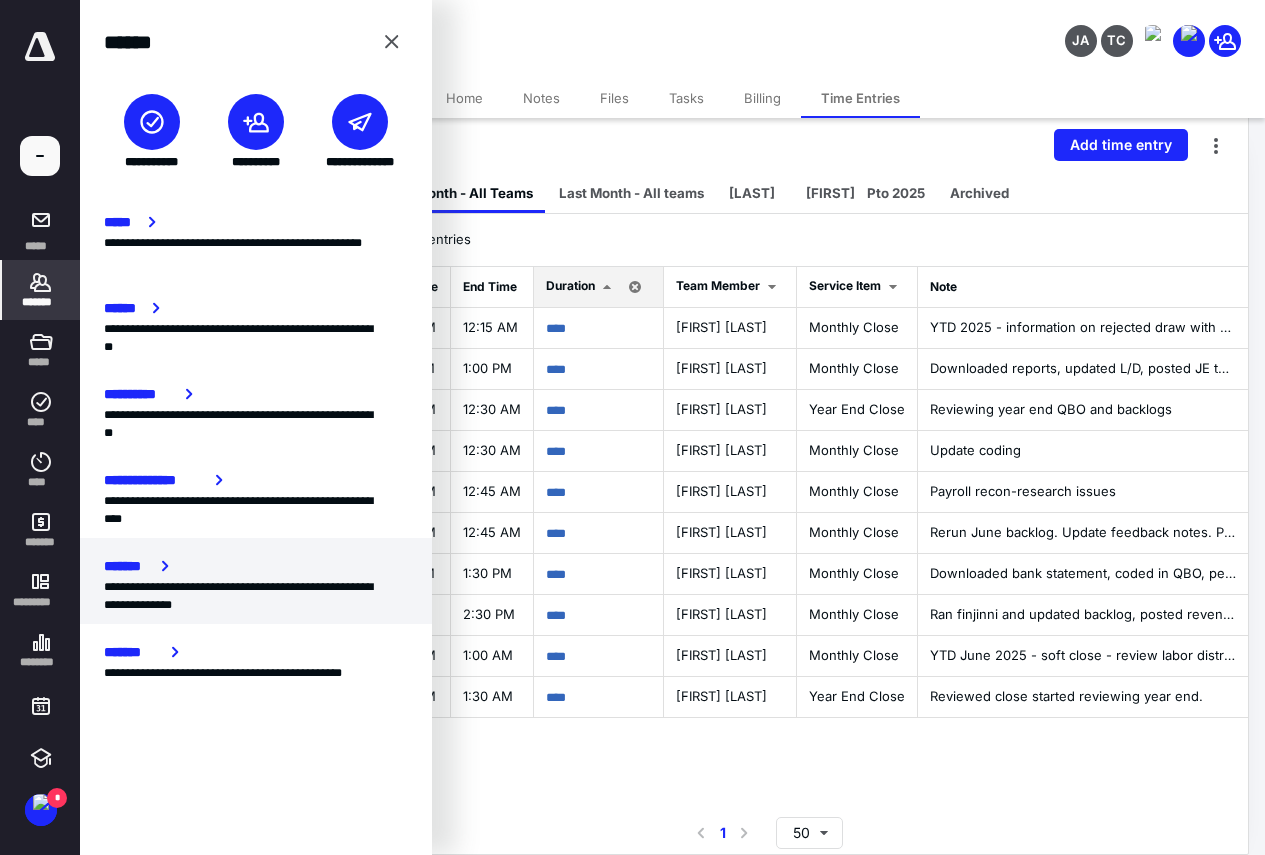 click on "*******" at bounding box center (128, 566) 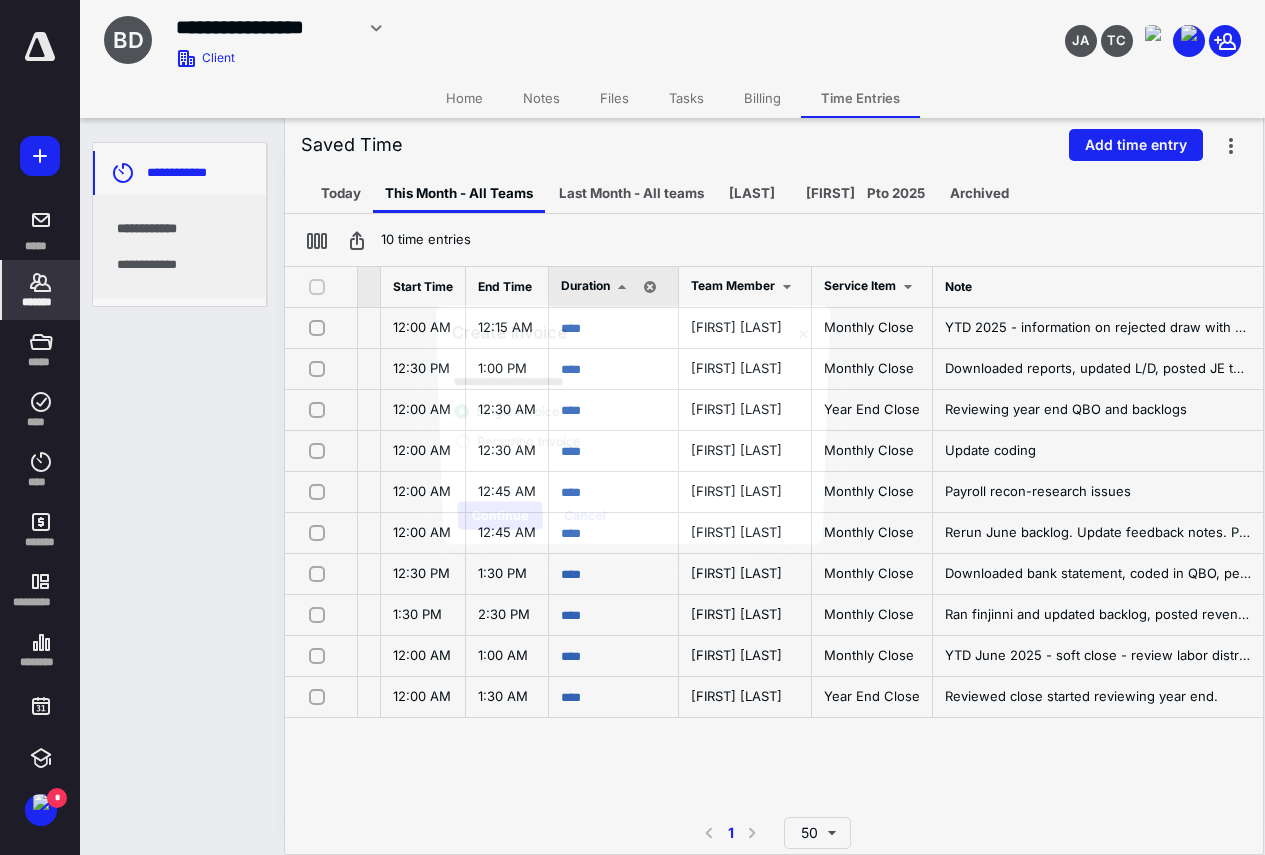scroll, scrollTop: 0, scrollLeft: 667, axis: horizontal 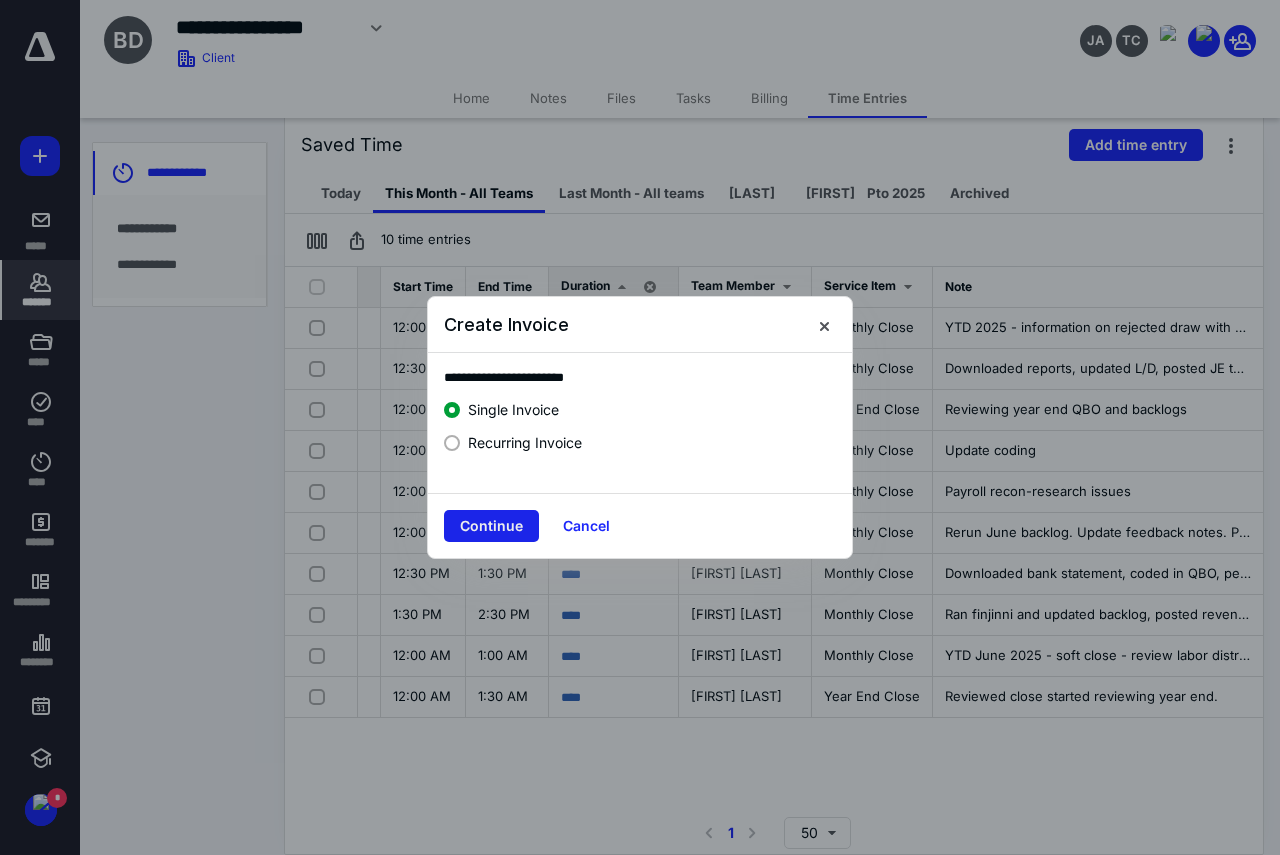 click on "Continue" at bounding box center [491, 526] 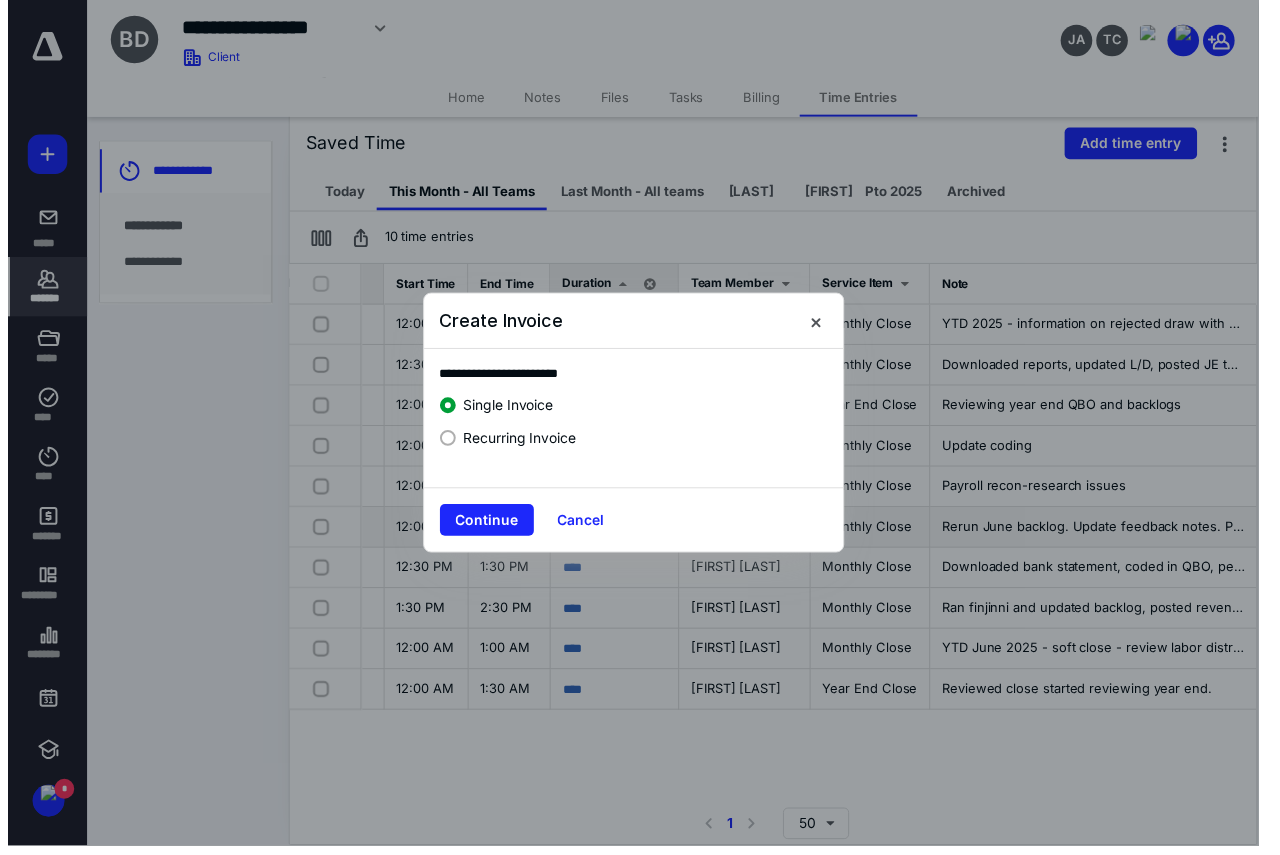 scroll, scrollTop: 0, scrollLeft: 0, axis: both 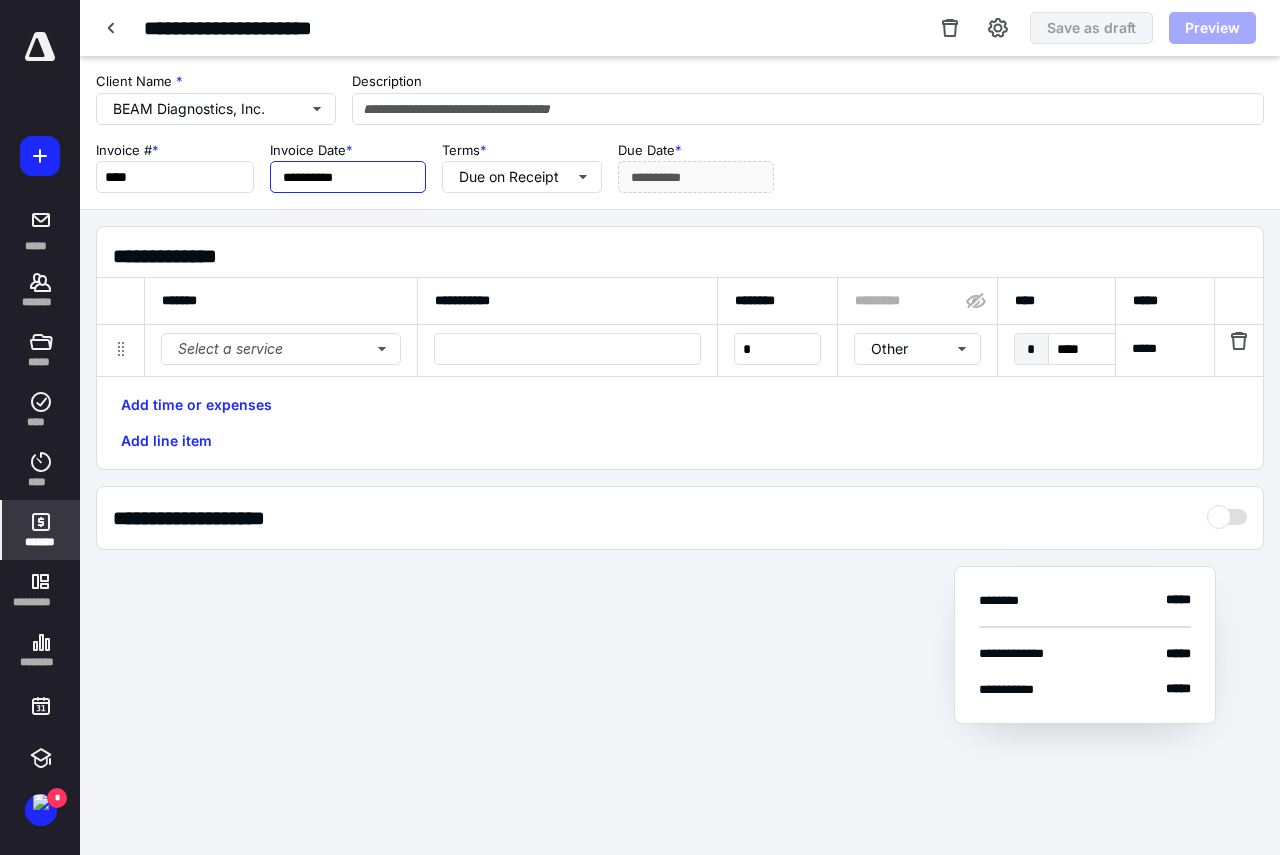 click on "**********" at bounding box center [348, 177] 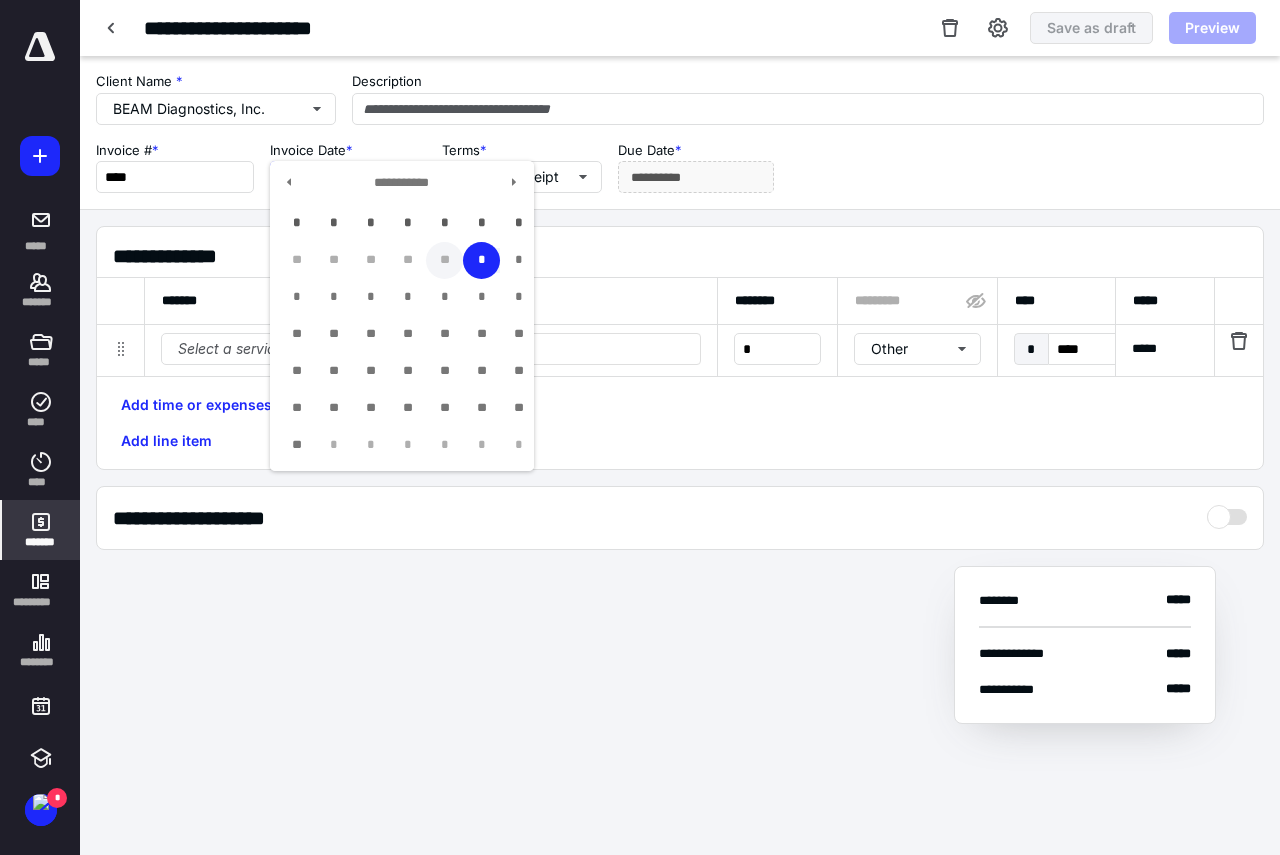 click on "**" at bounding box center (444, 260) 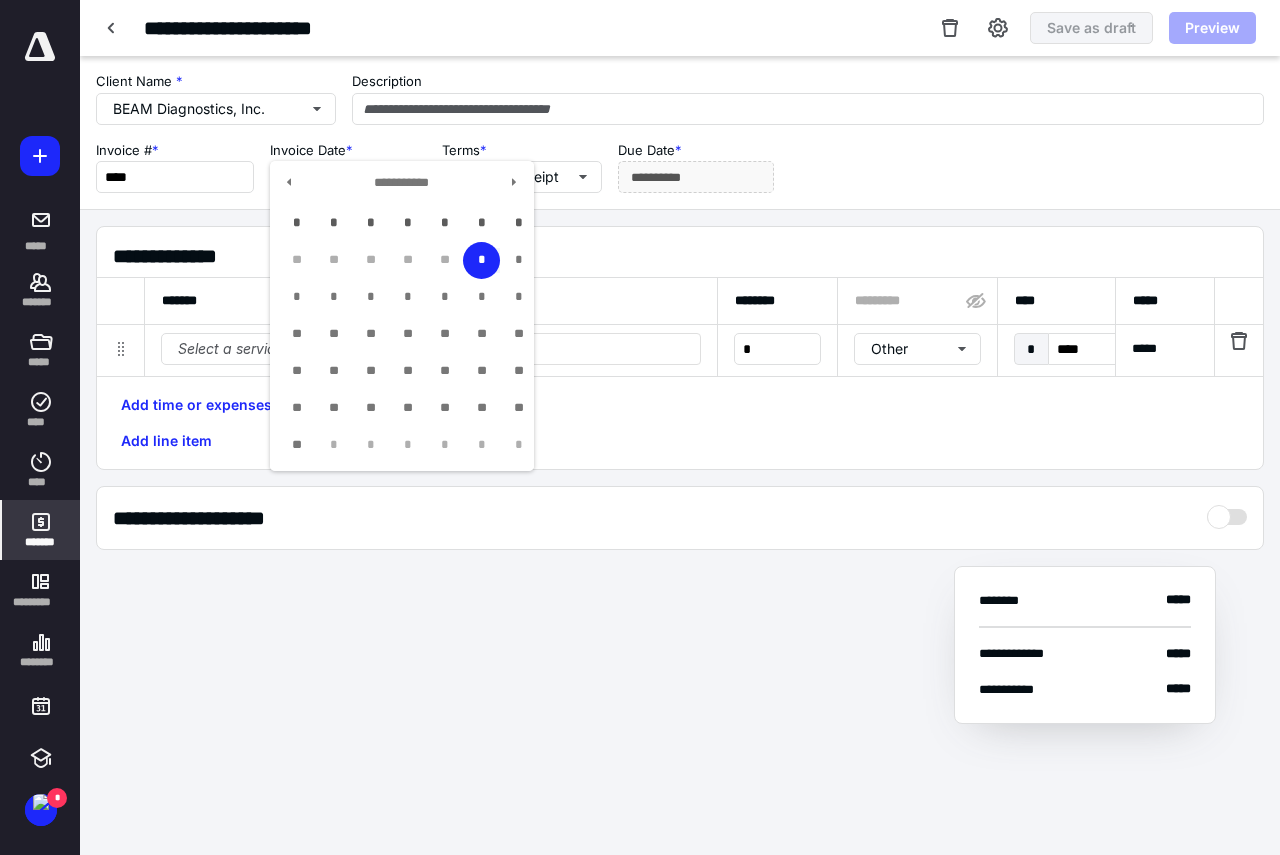 type on "**********" 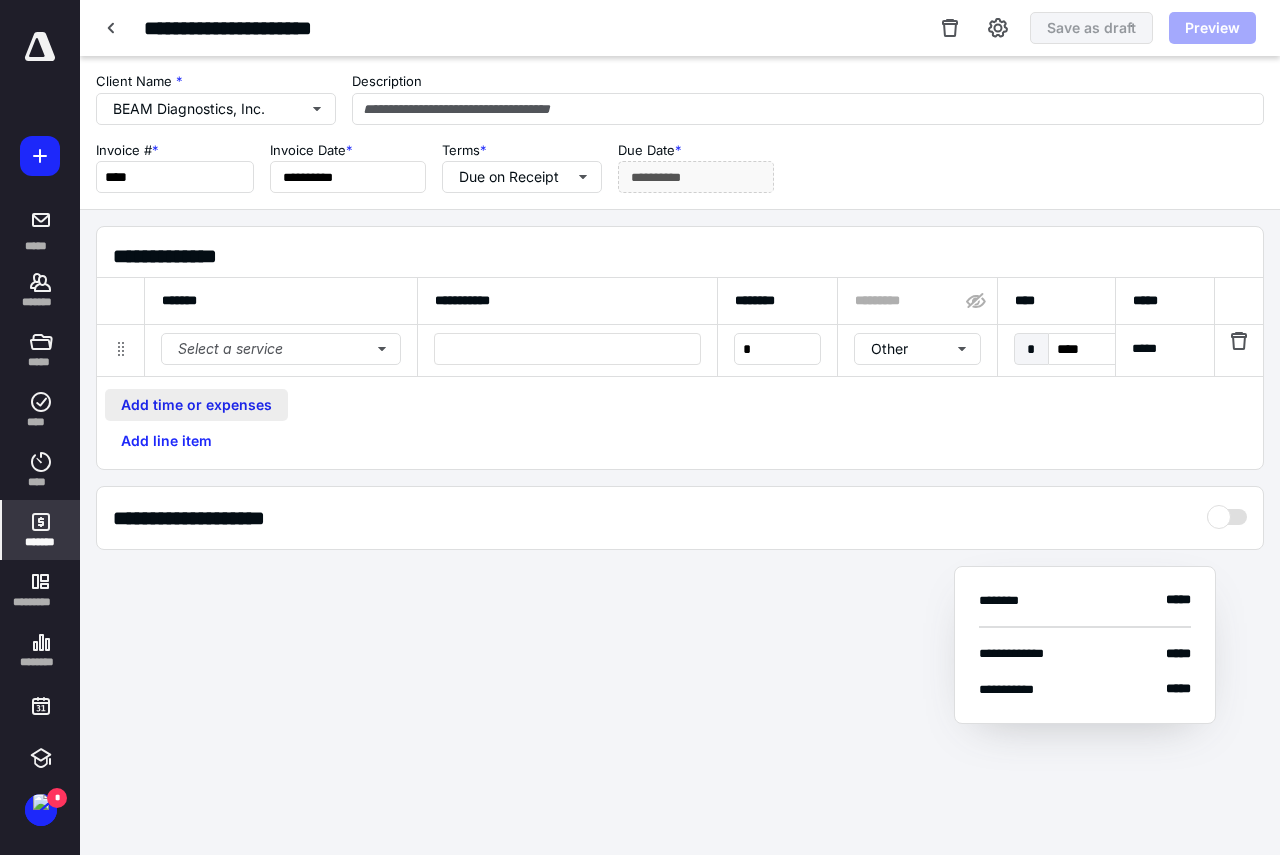 click on "Add time or expenses" at bounding box center [196, 405] 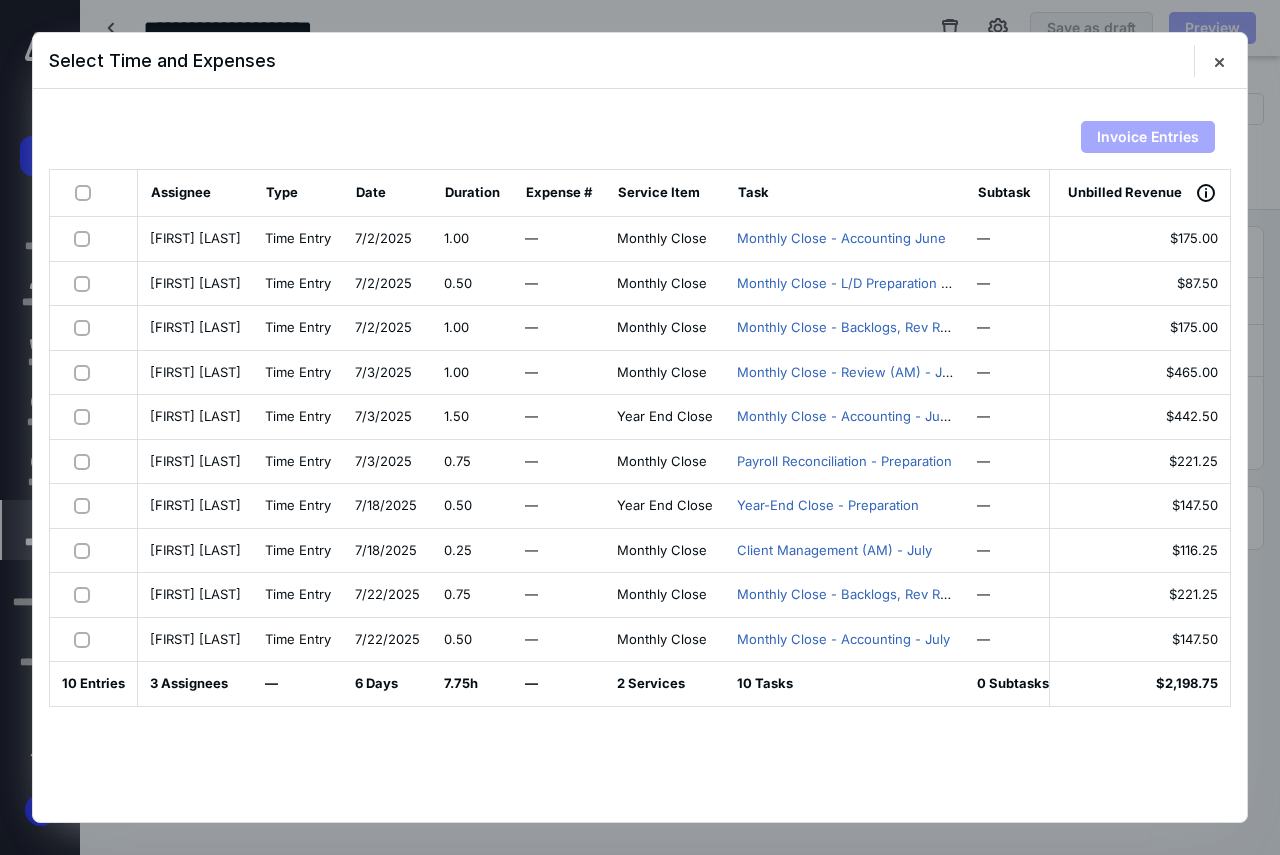 click at bounding box center [87, 192] 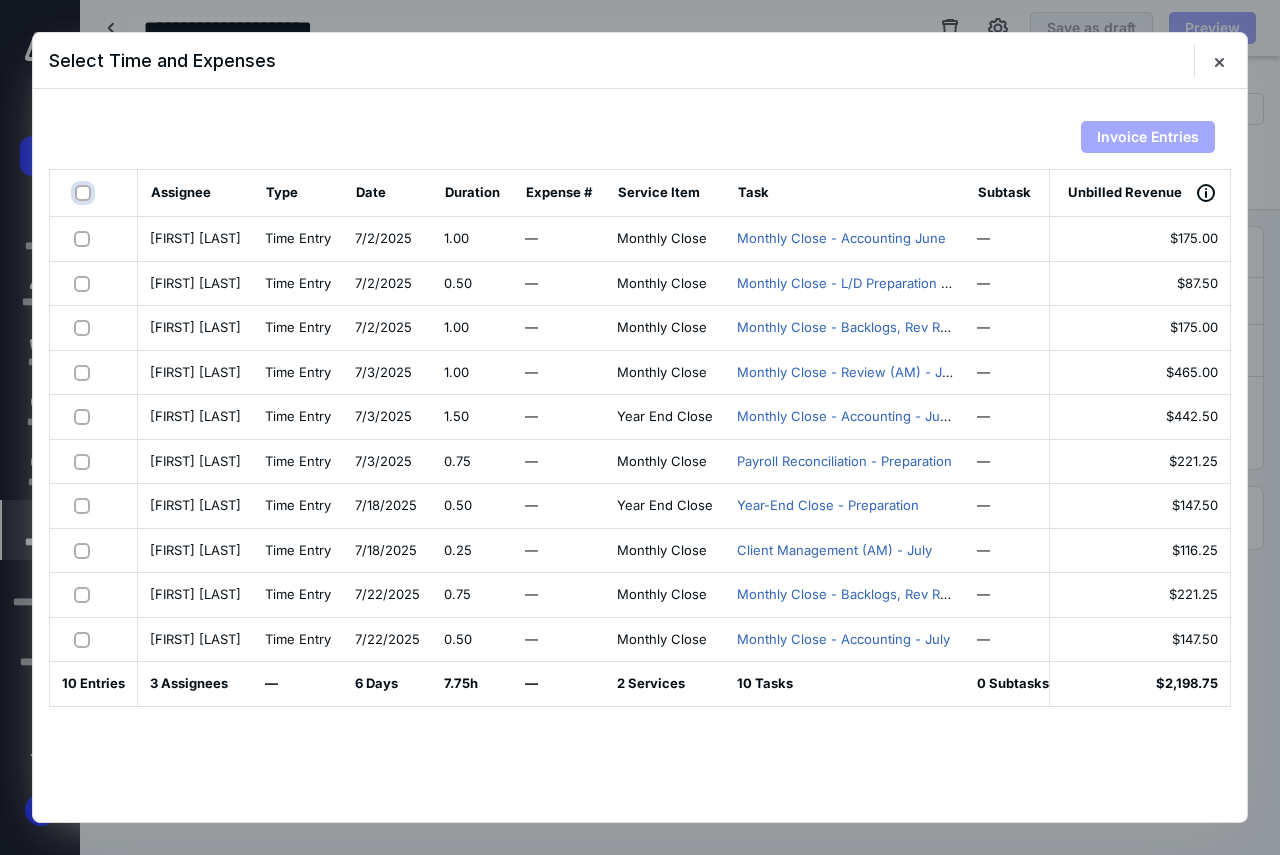 click at bounding box center (85, 193) 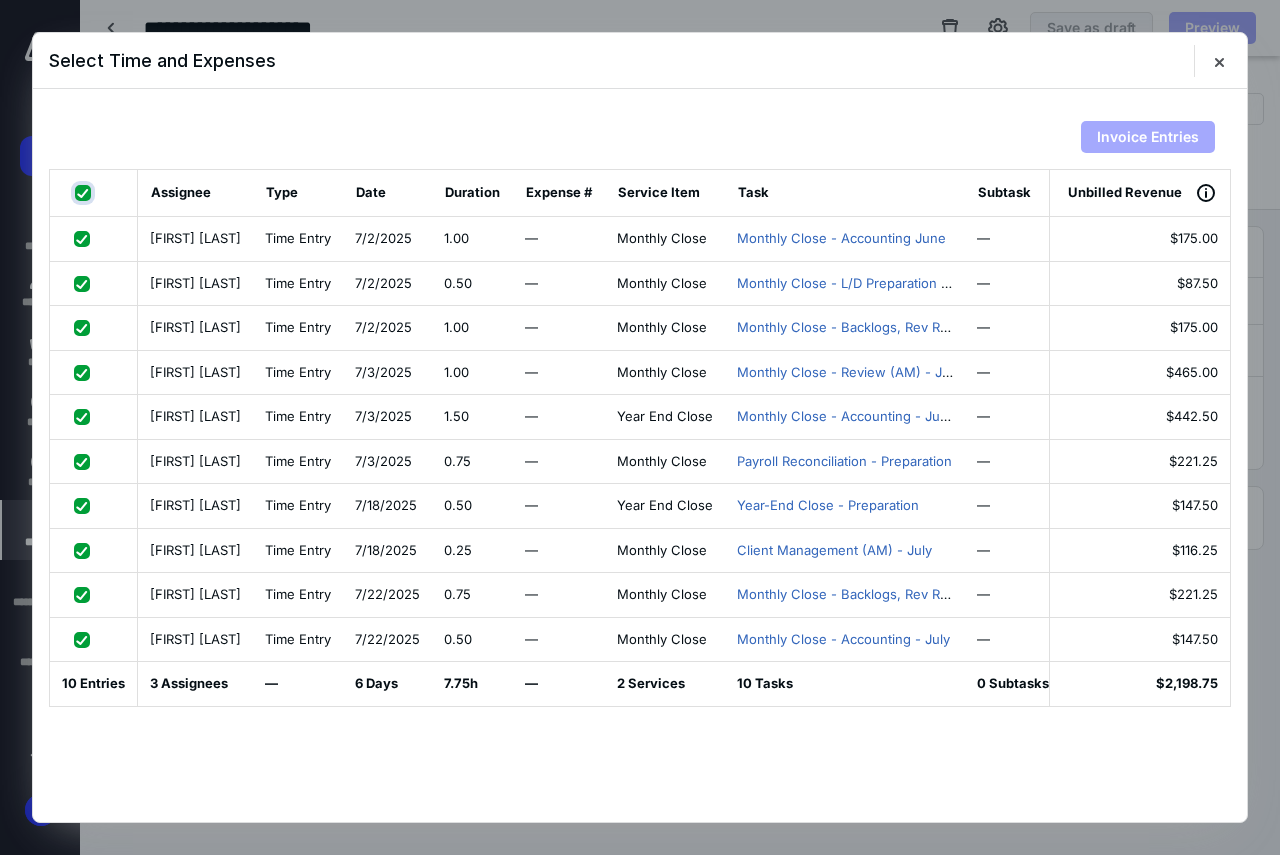 checkbox on "true" 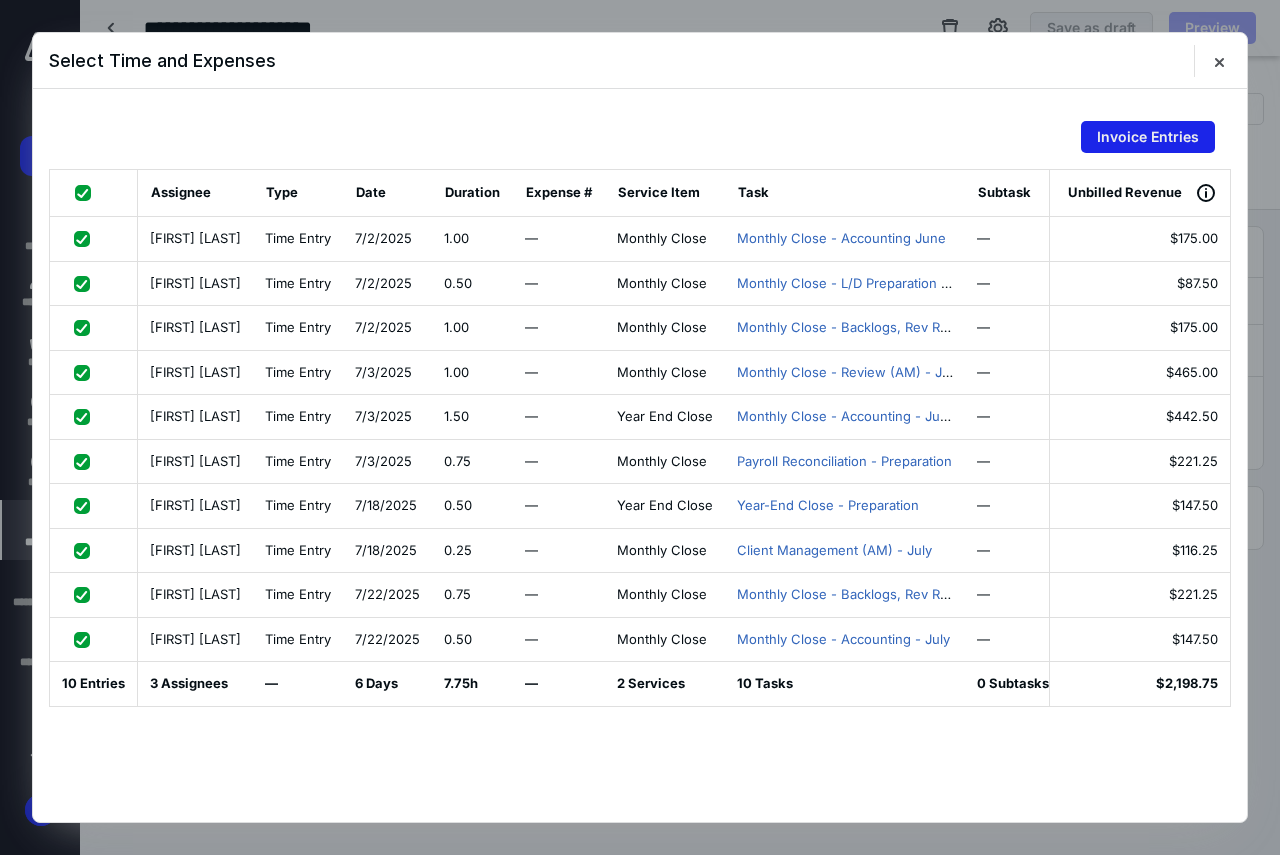 click on "Invoice Entries" at bounding box center [1148, 137] 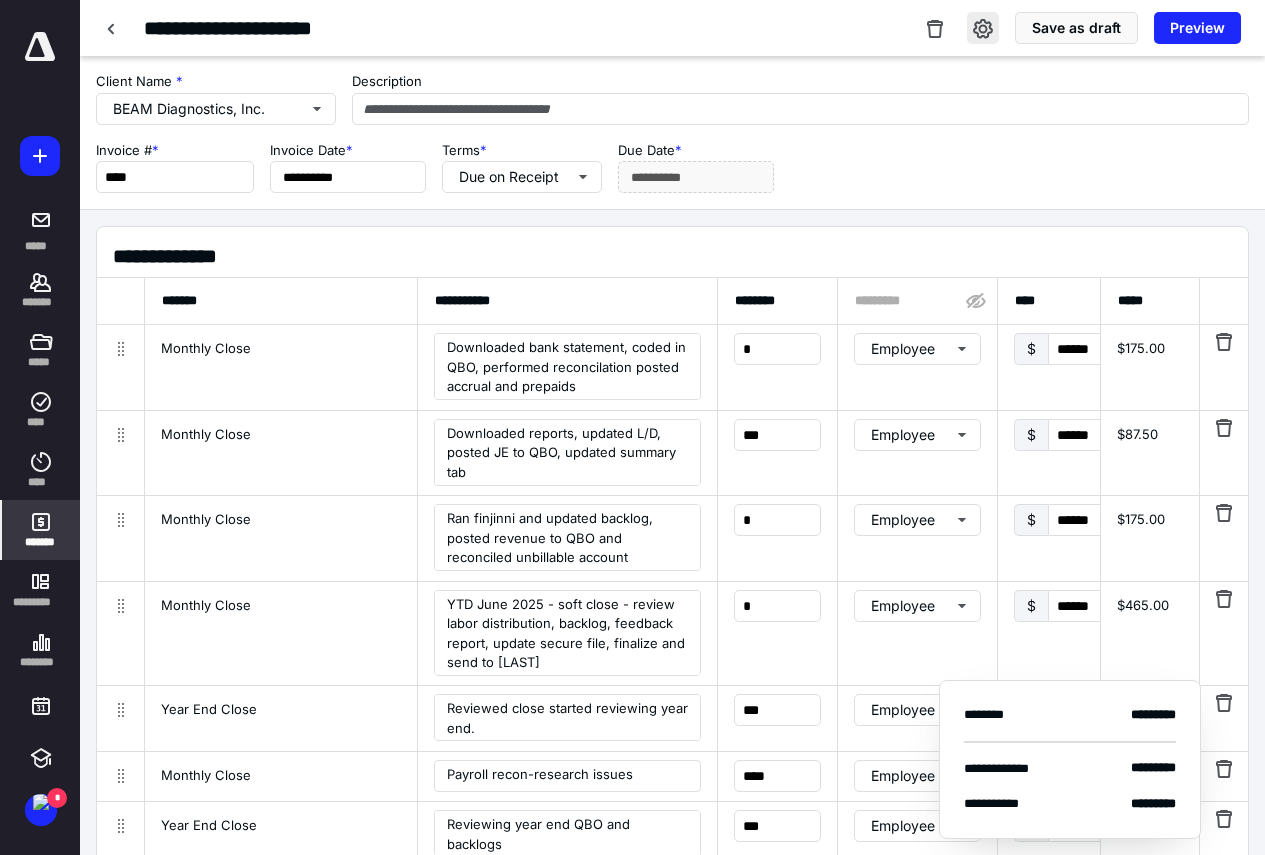 drag, startPoint x: 992, startPoint y: 31, endPoint x: 992, endPoint y: 43, distance: 12 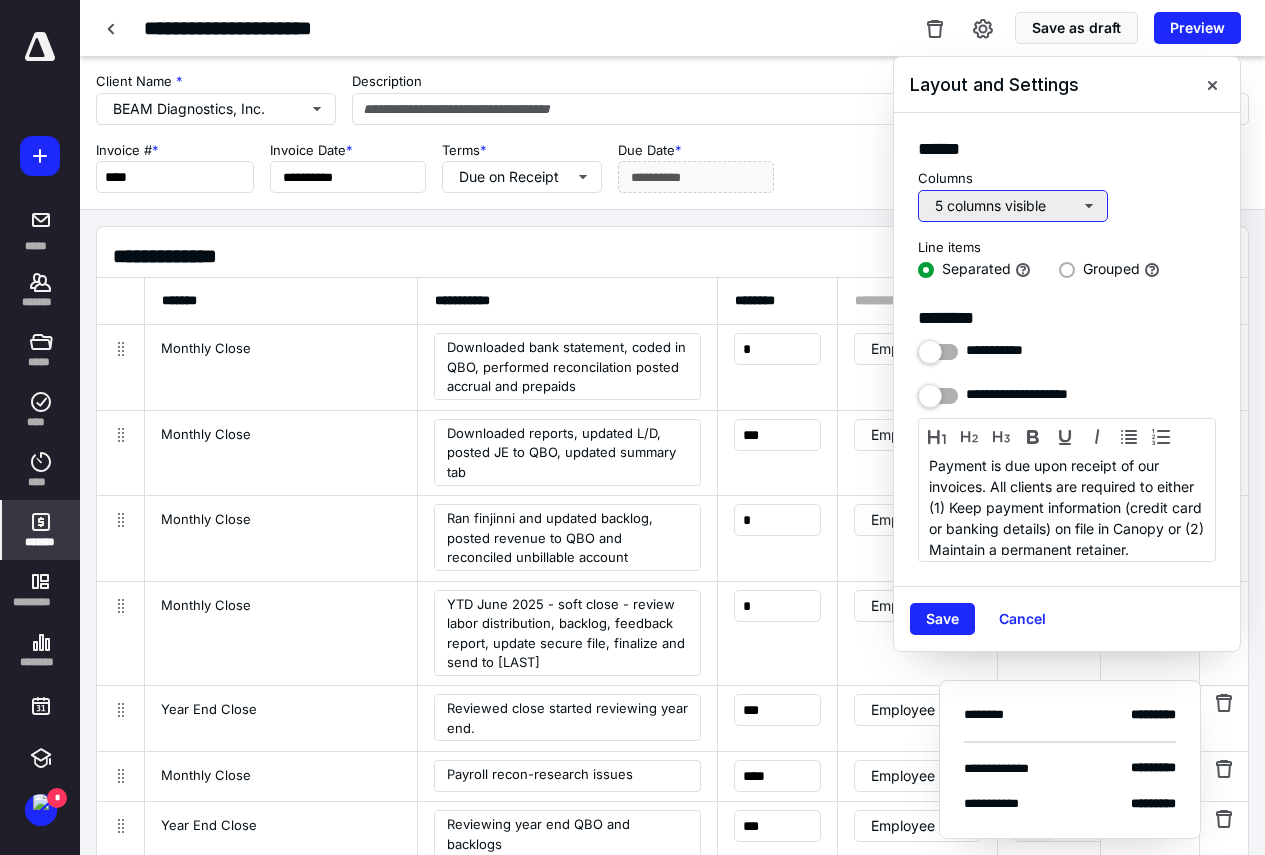 click on "5 columns visible" at bounding box center (1013, 206) 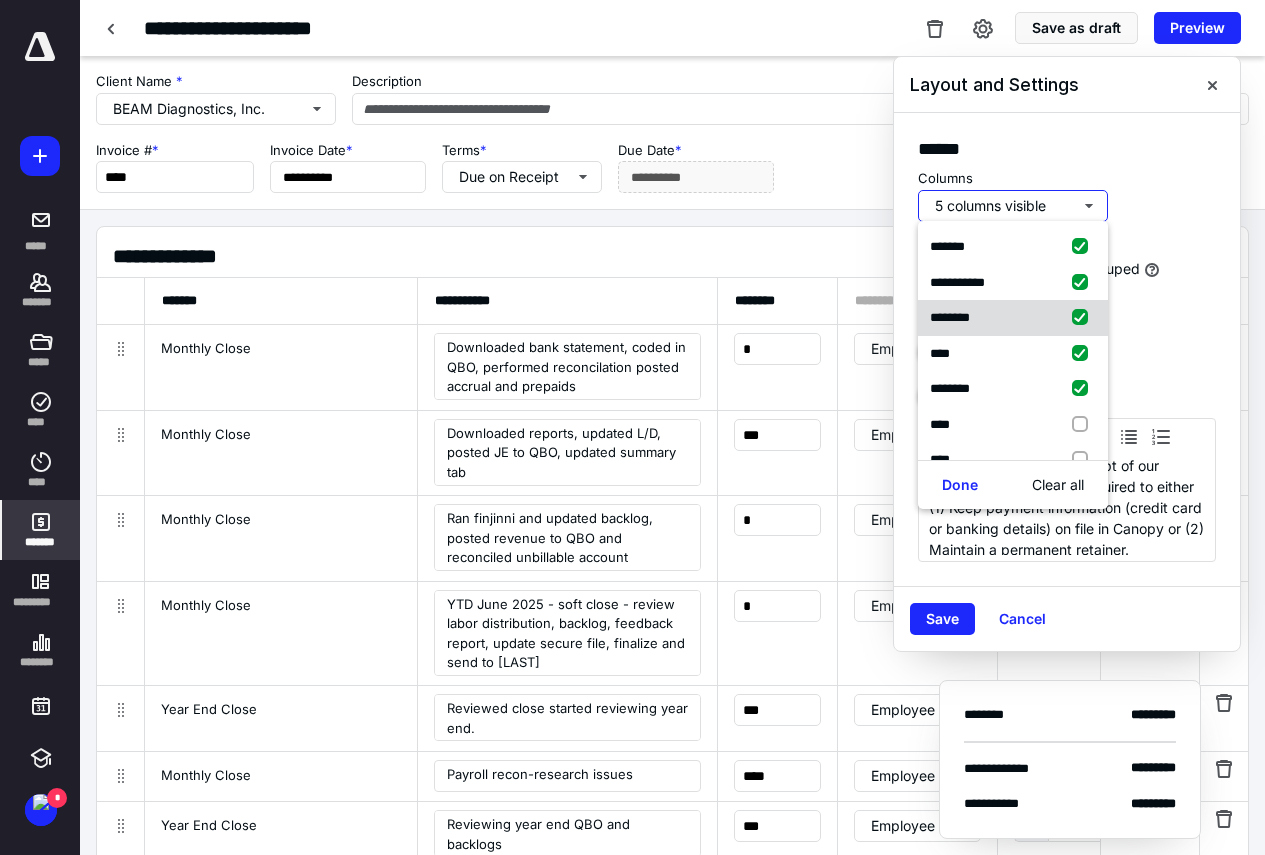 click at bounding box center [1084, 318] 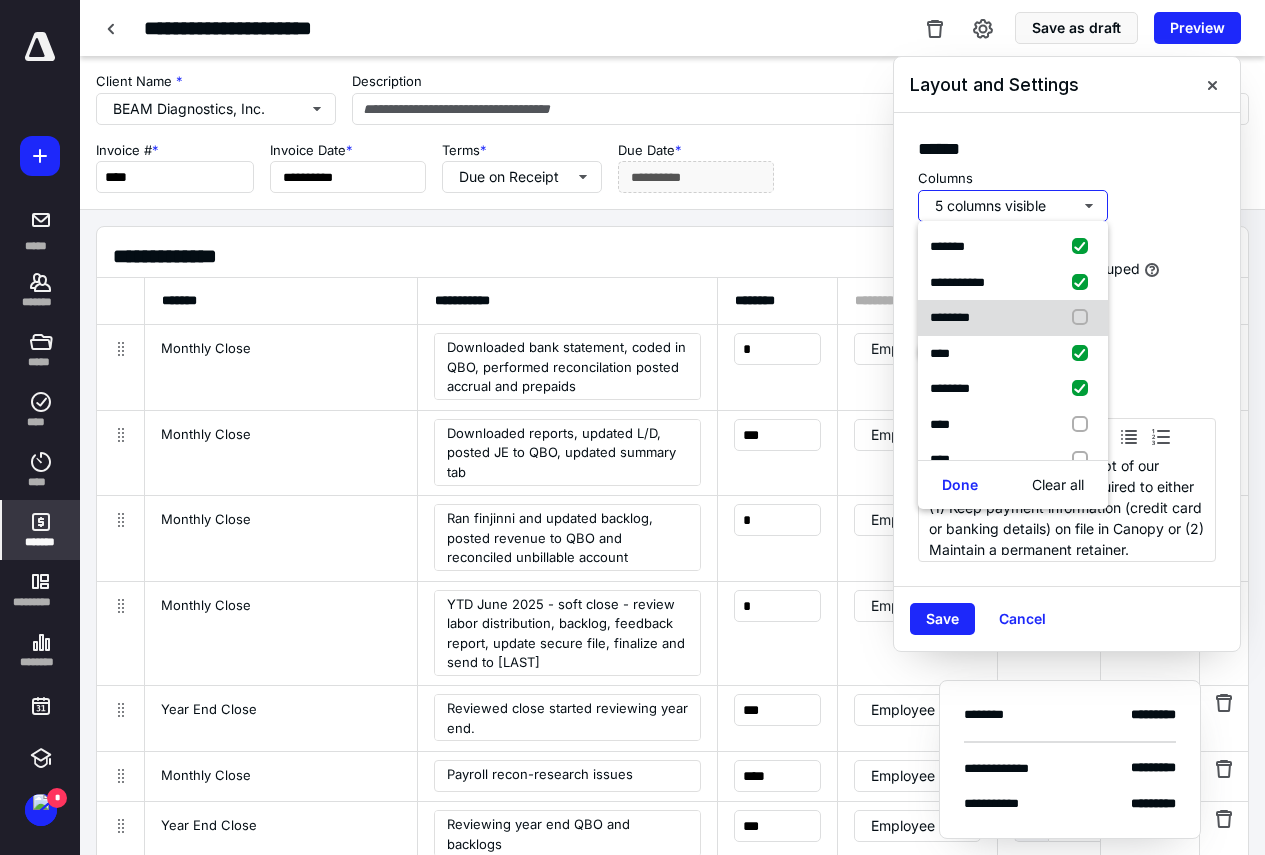 checkbox on "false" 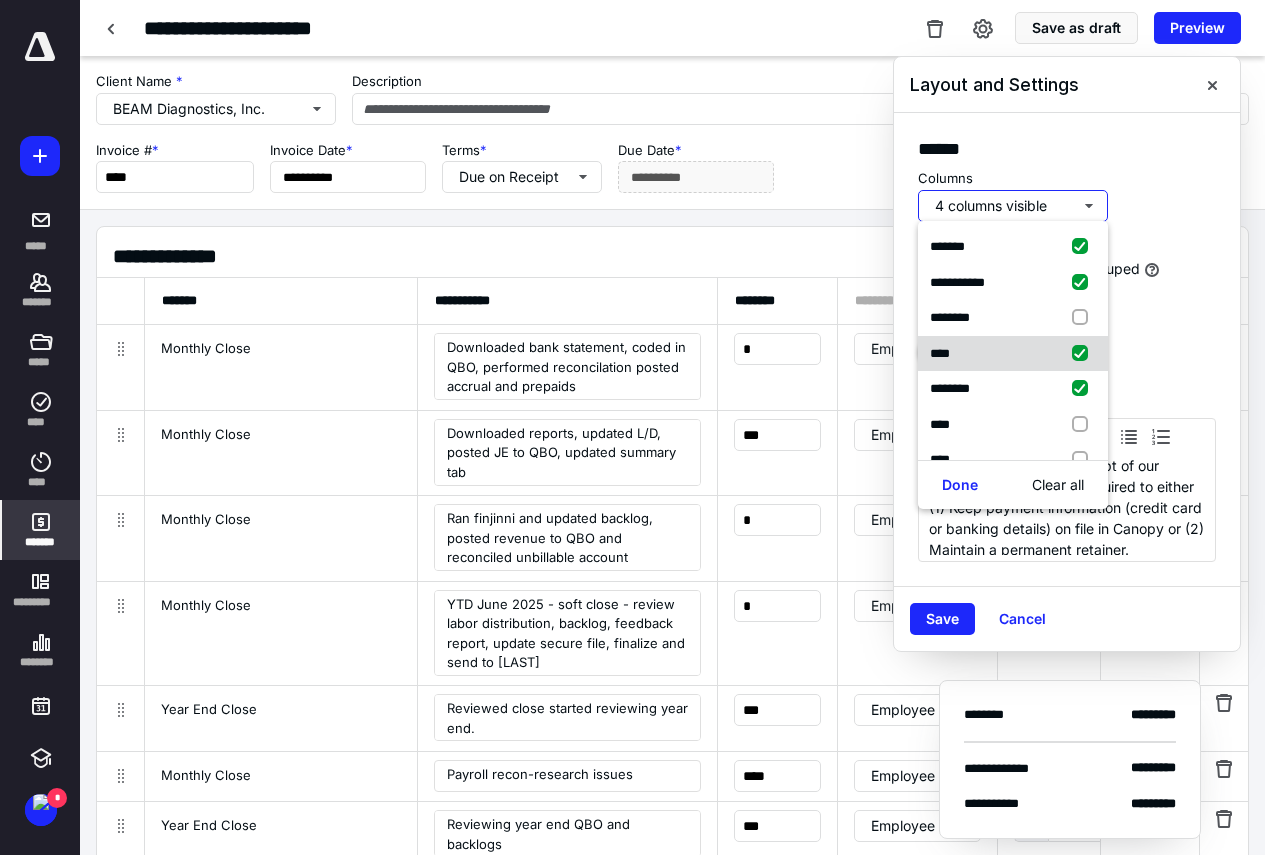 click at bounding box center (1084, 354) 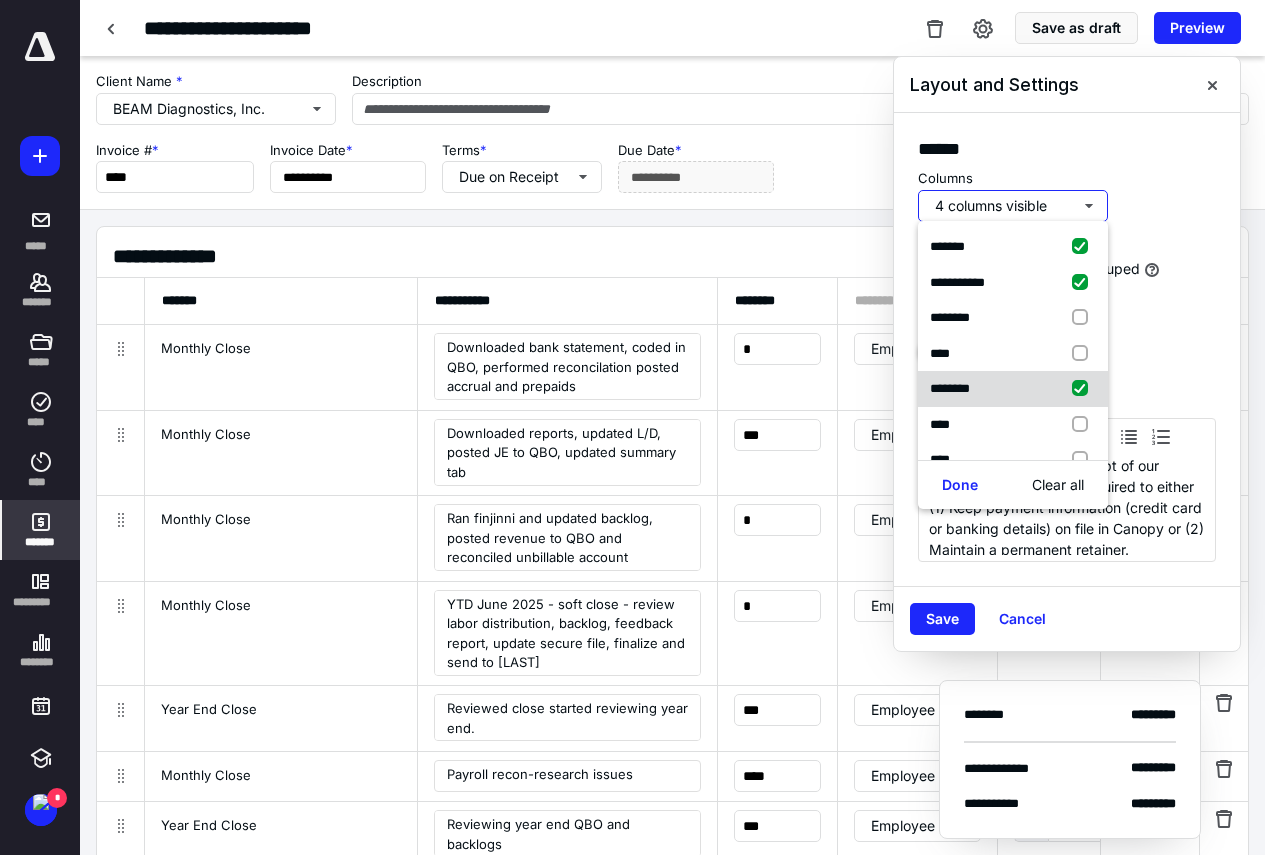 checkbox on "false" 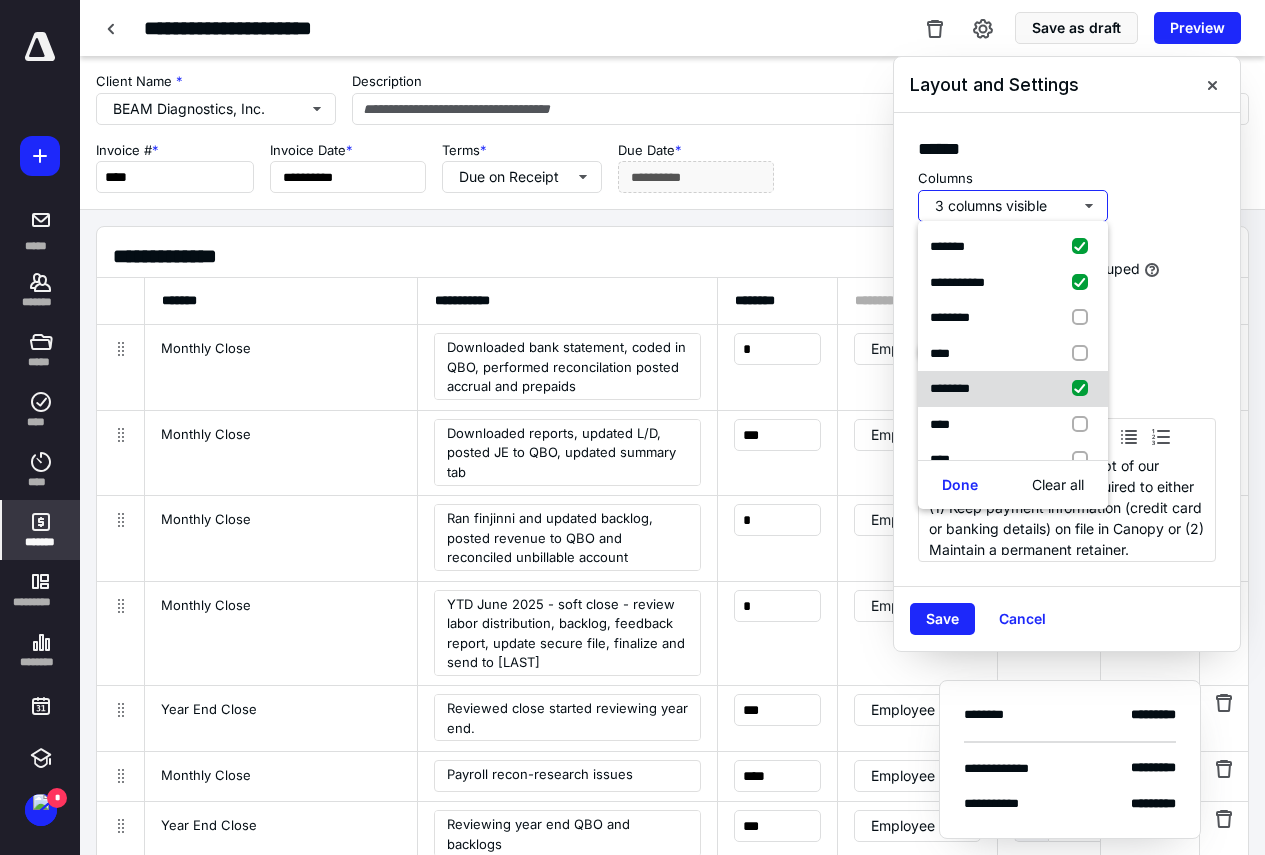 click at bounding box center (1084, 389) 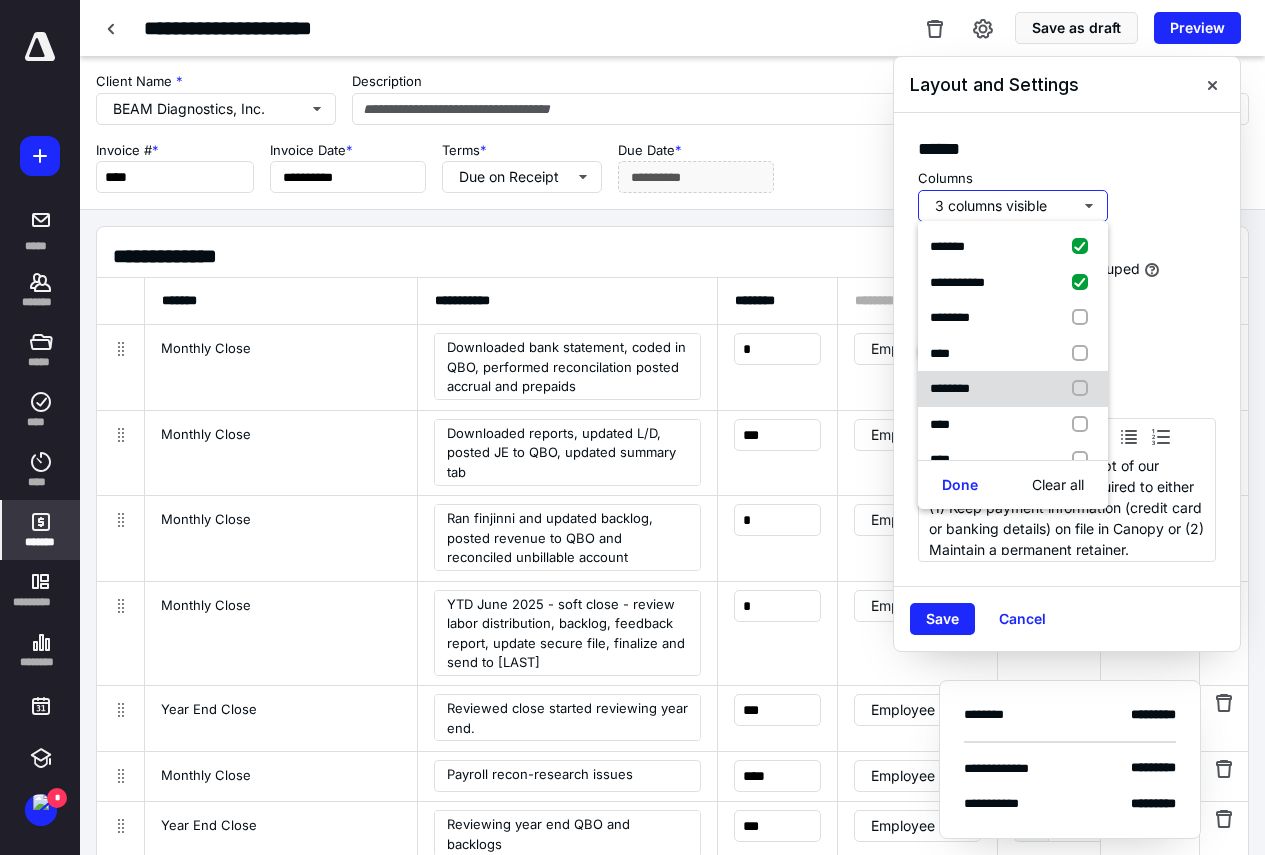 checkbox on "false" 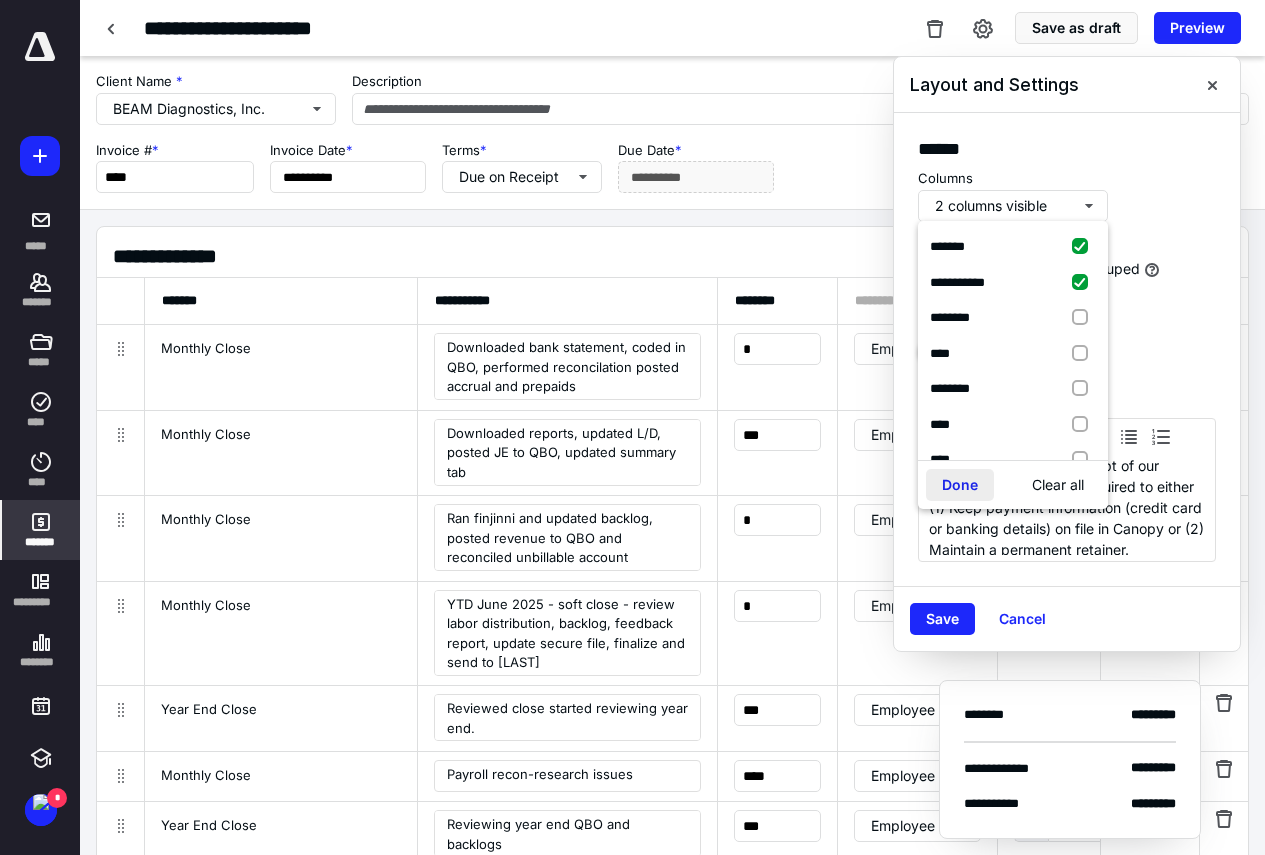 click on "Done" at bounding box center [960, 485] 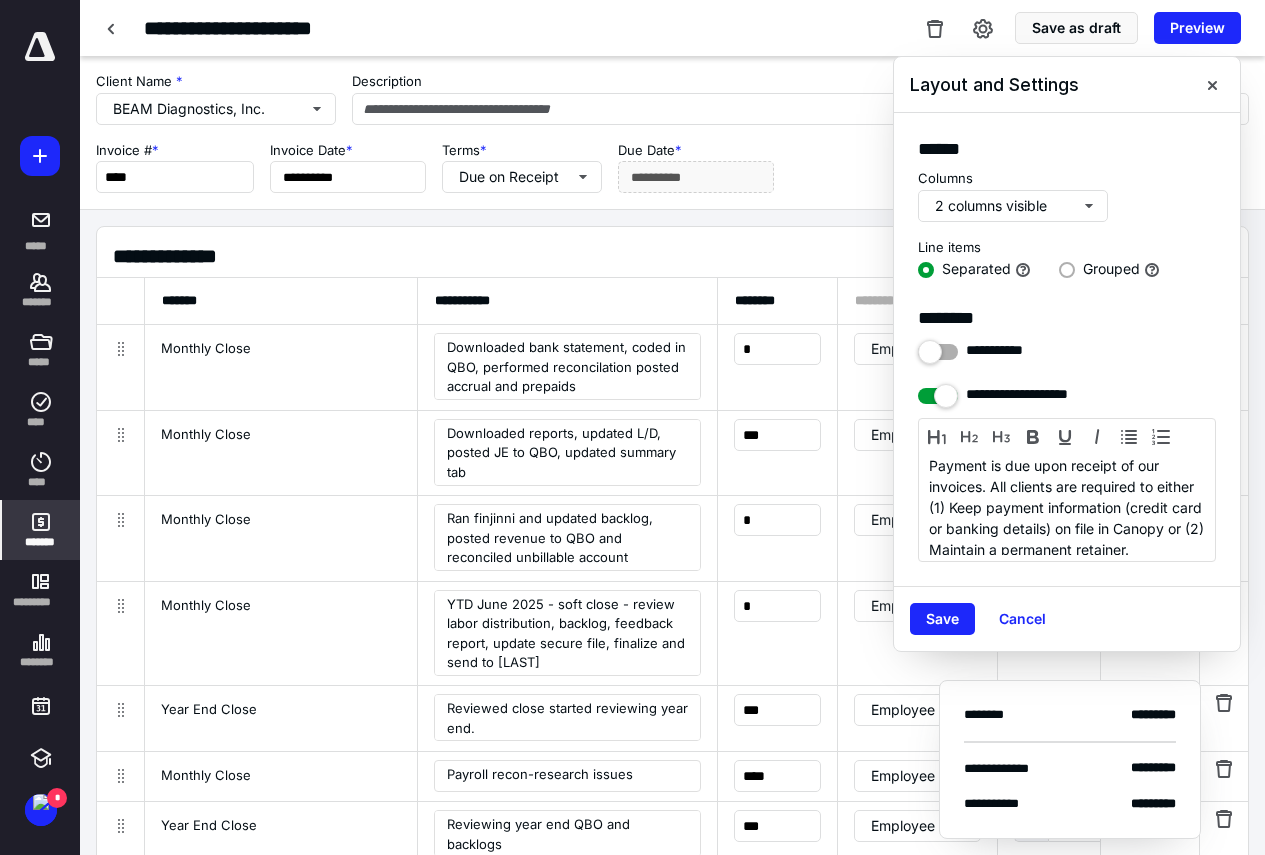 click on "Grouped" at bounding box center [1111, 270] 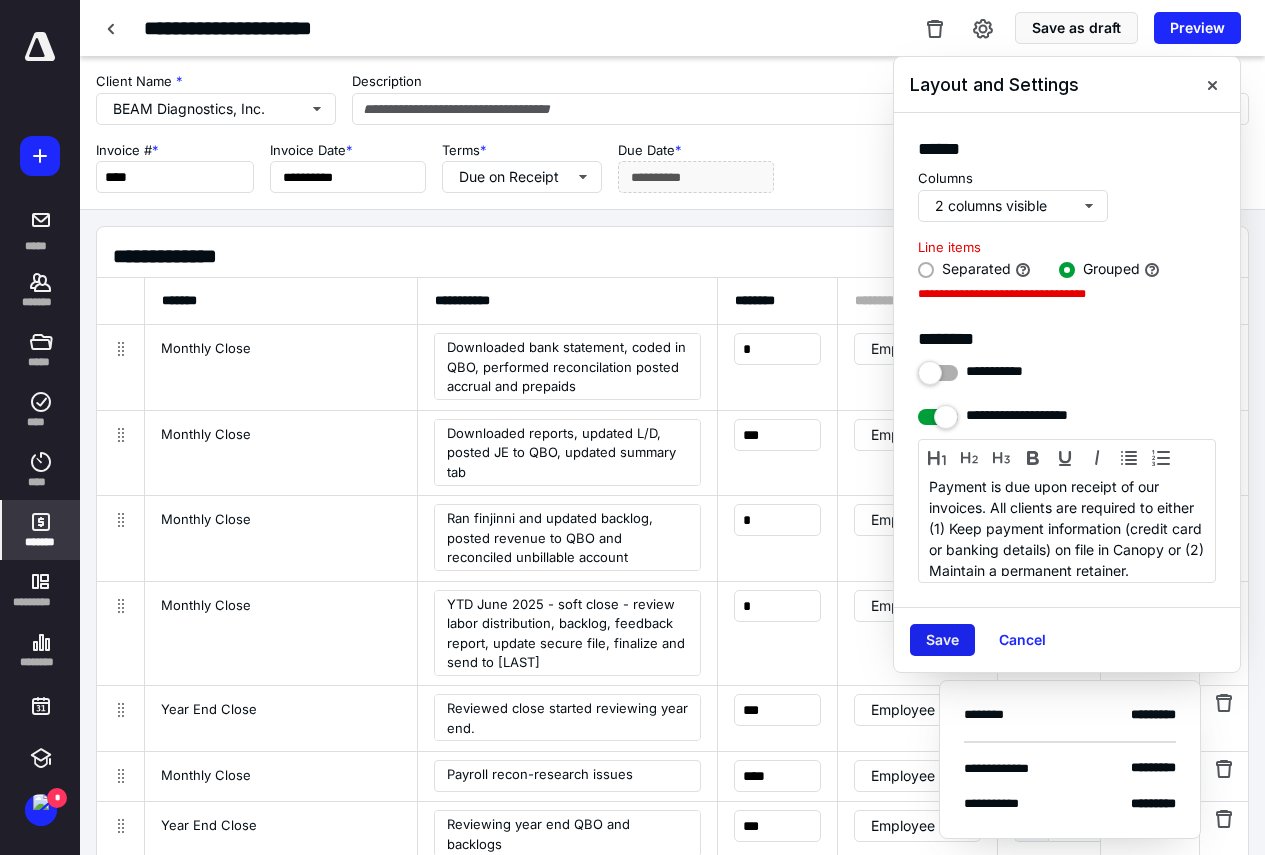 click on "Save" at bounding box center (942, 640) 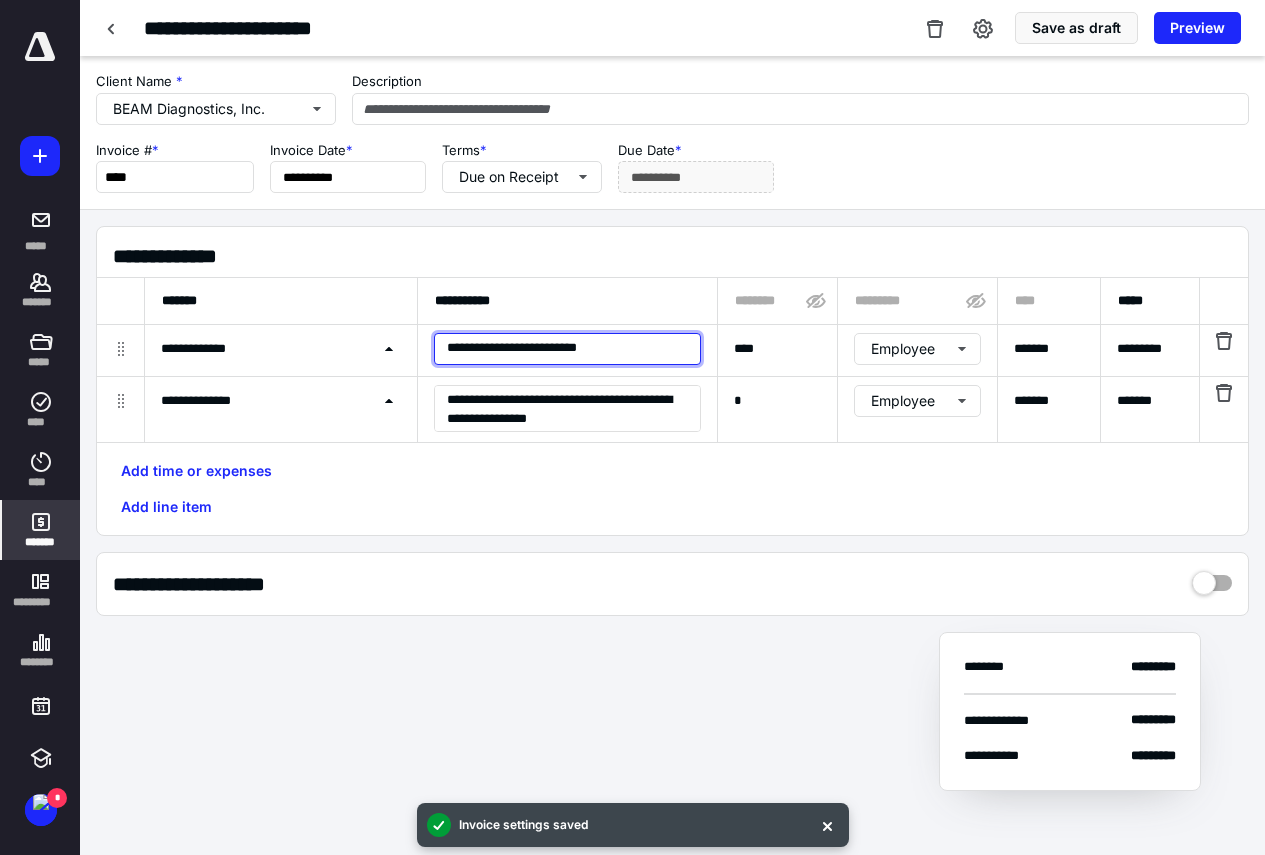 click on "**********" at bounding box center (567, 349) 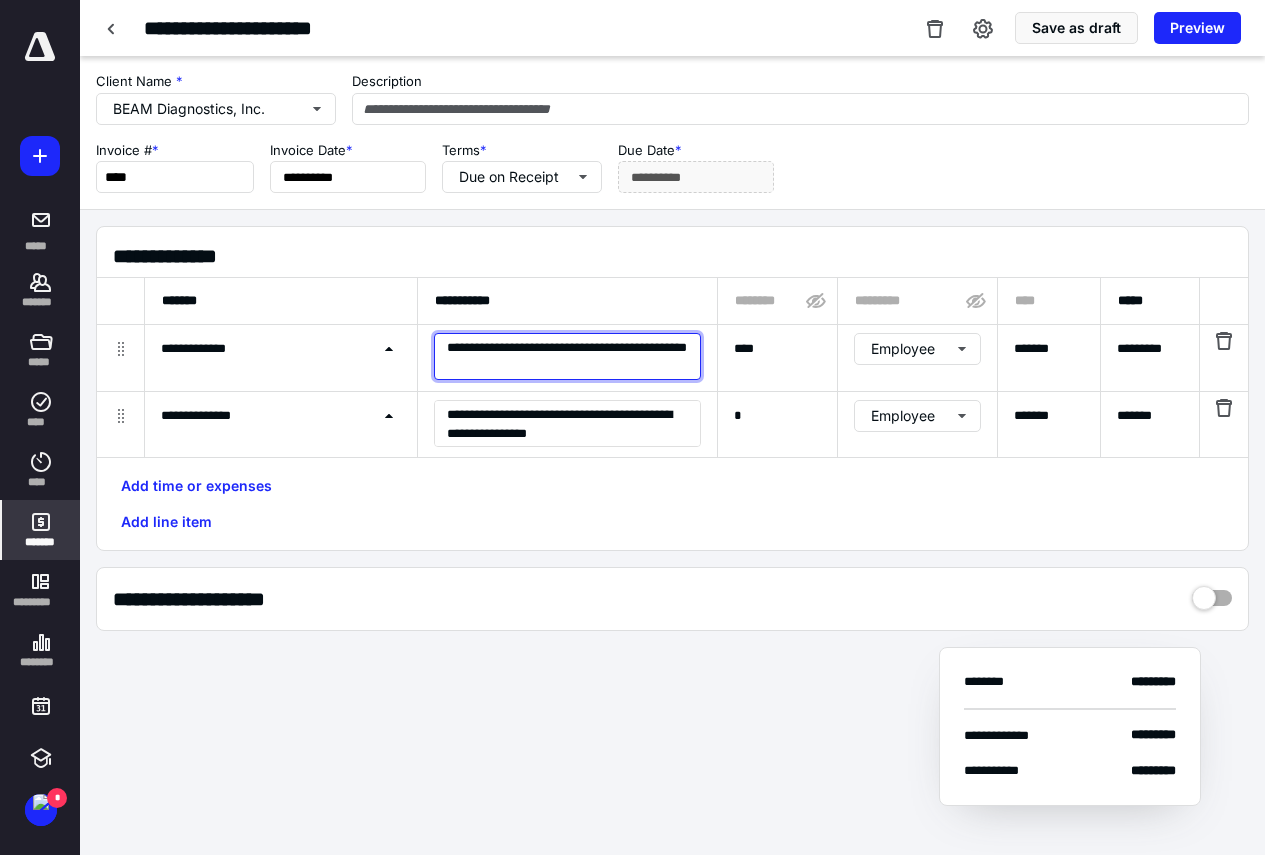 type on "**********" 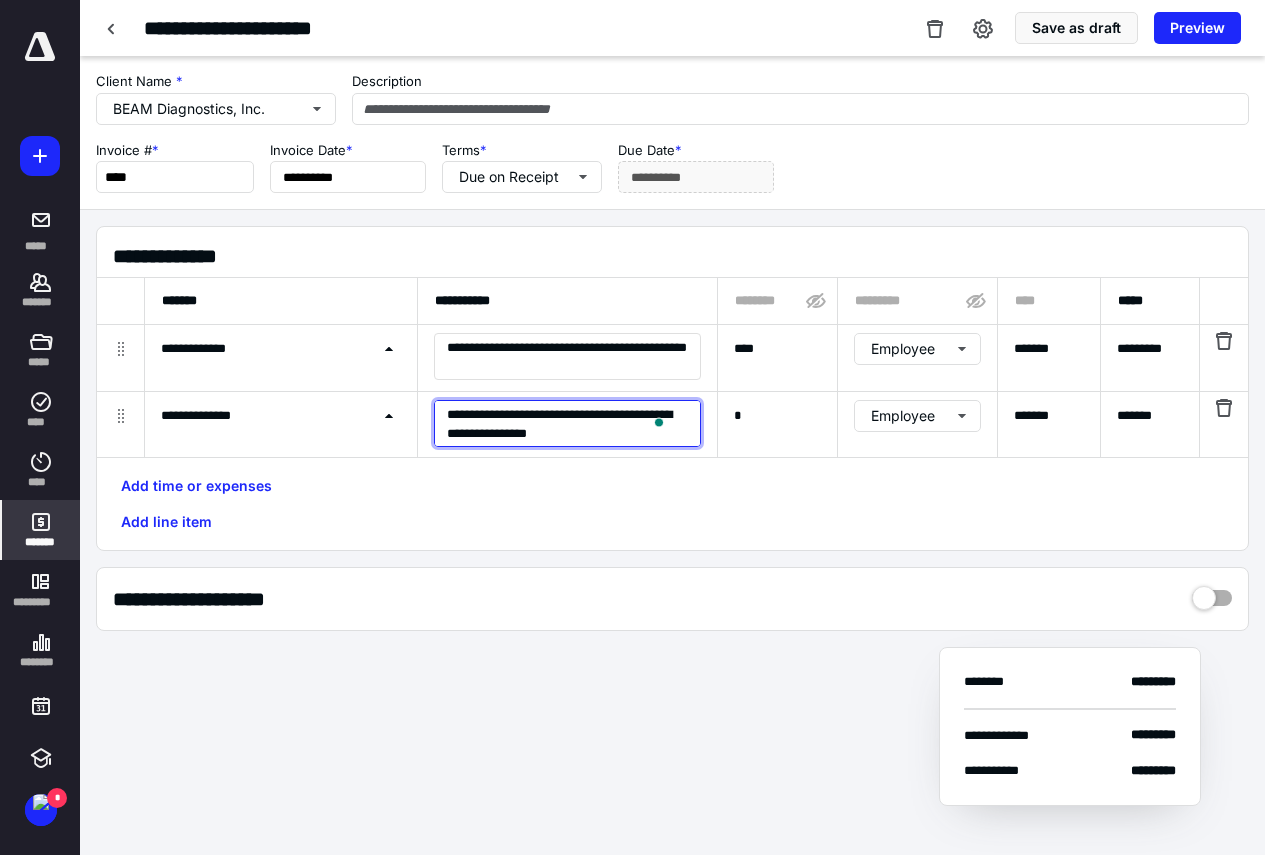 drag, startPoint x: 560, startPoint y: 416, endPoint x: 585, endPoint y: 424, distance: 26.24881 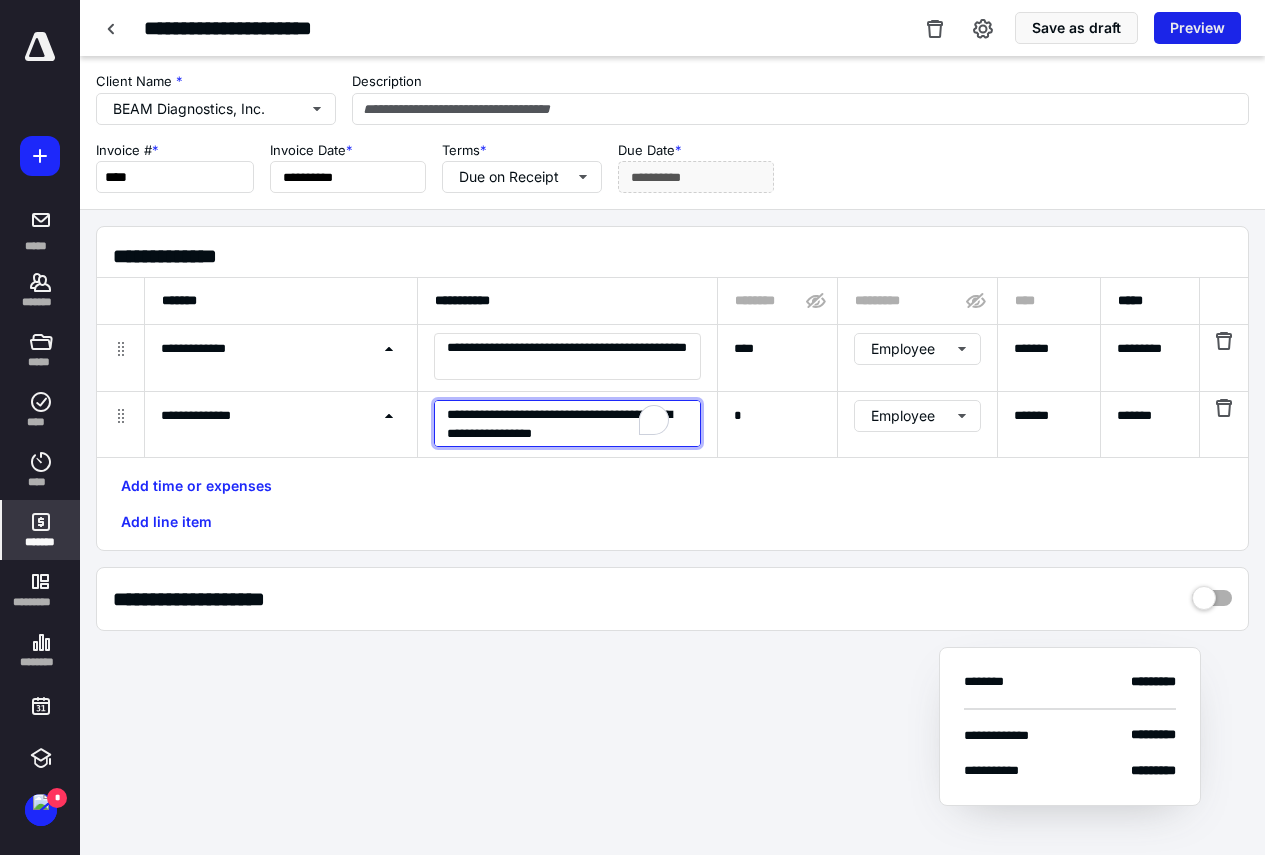 type on "**********" 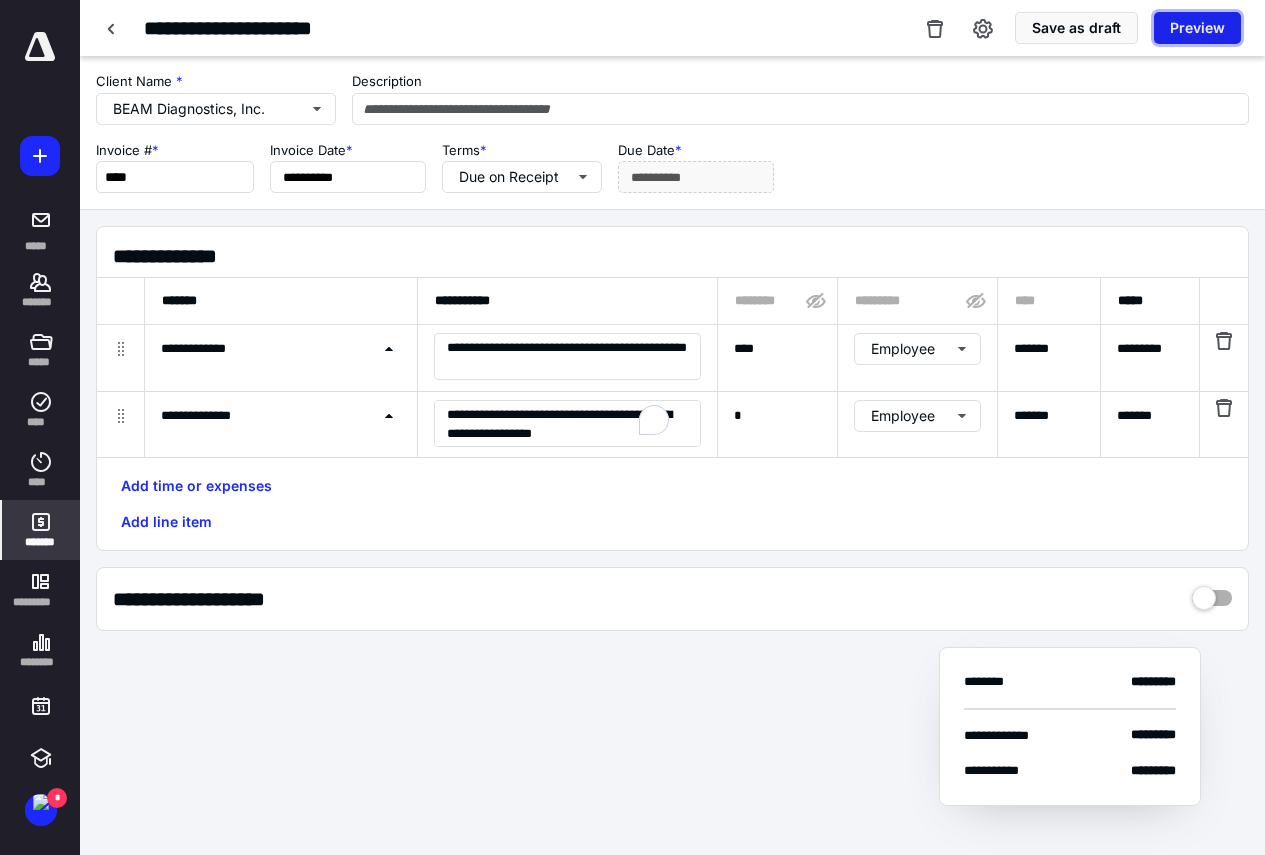 click on "Preview" at bounding box center (1197, 28) 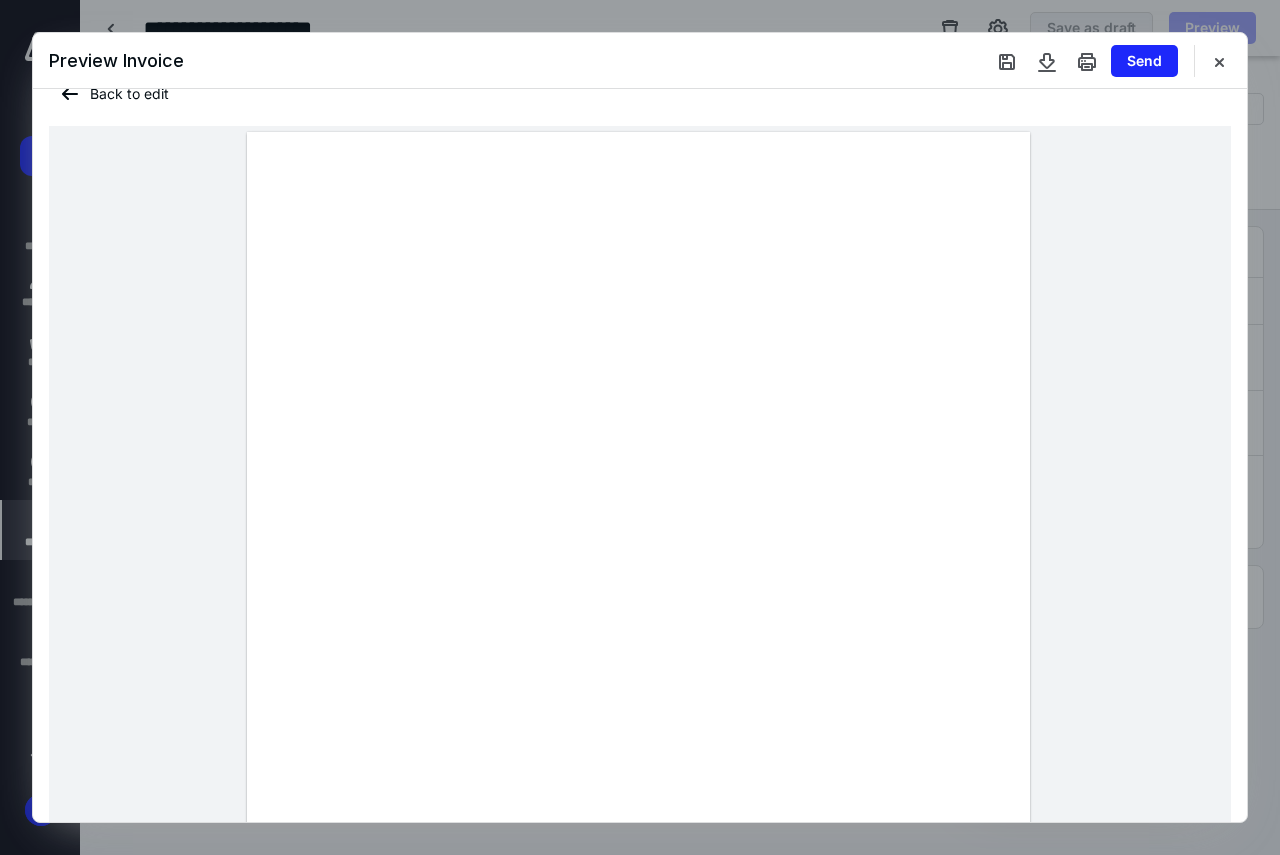 scroll, scrollTop: 0, scrollLeft: 0, axis: both 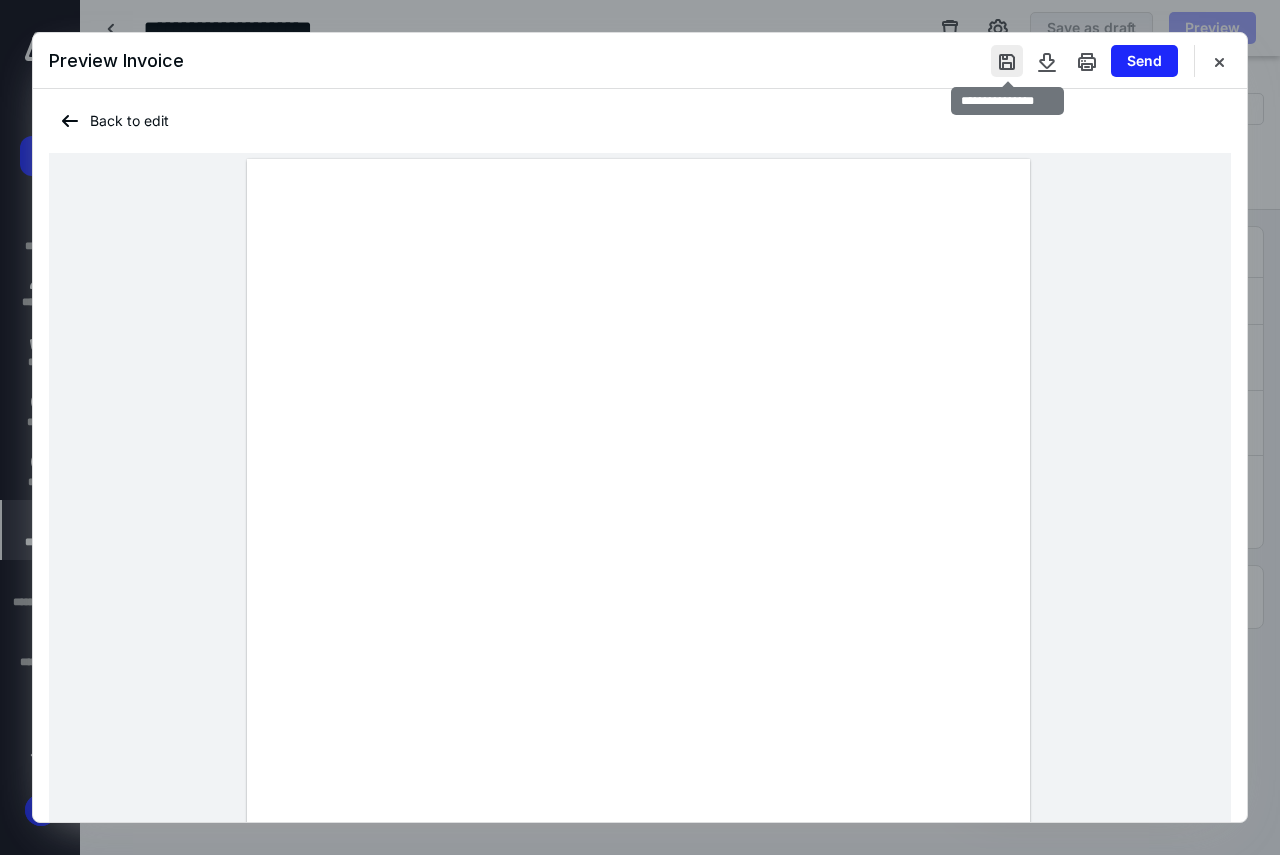 click at bounding box center (1007, 61) 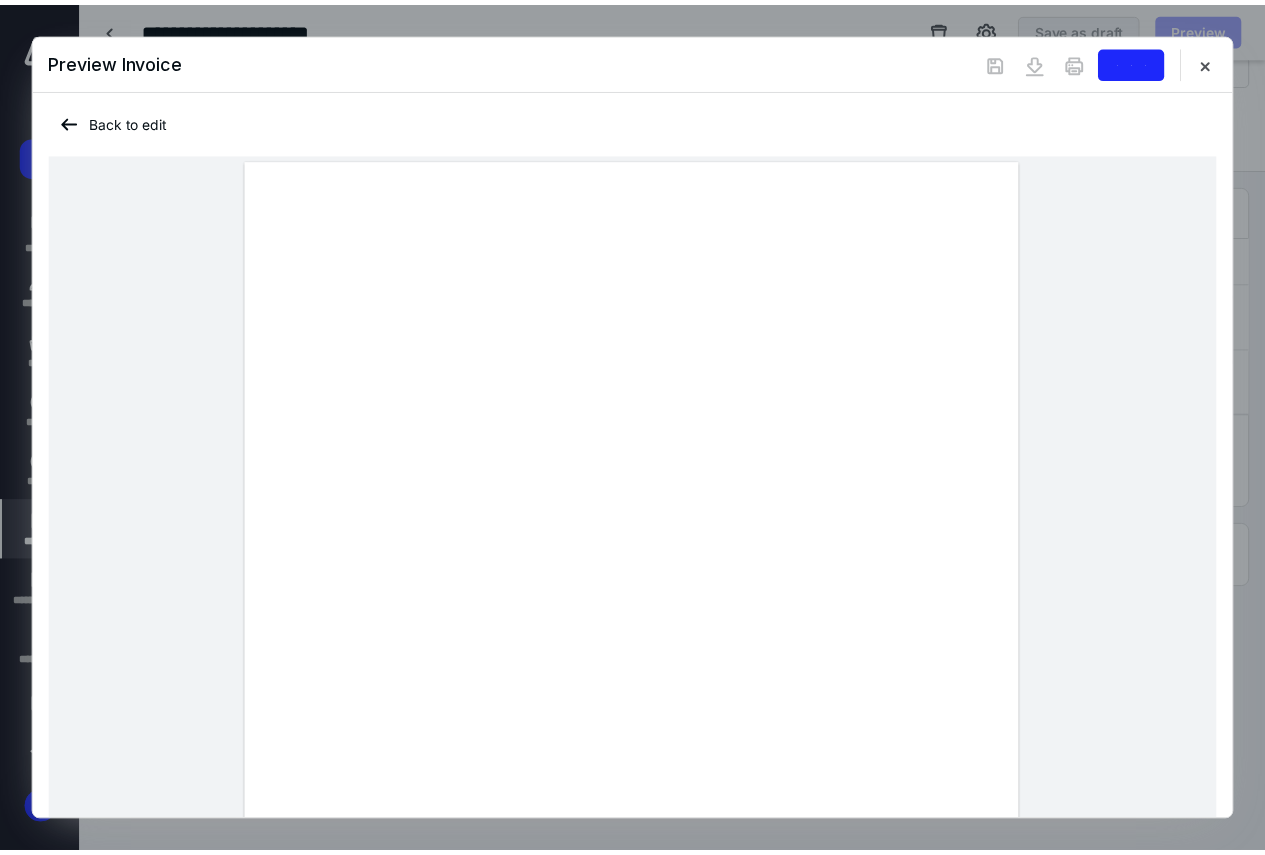 scroll, scrollTop: 0, scrollLeft: 0, axis: both 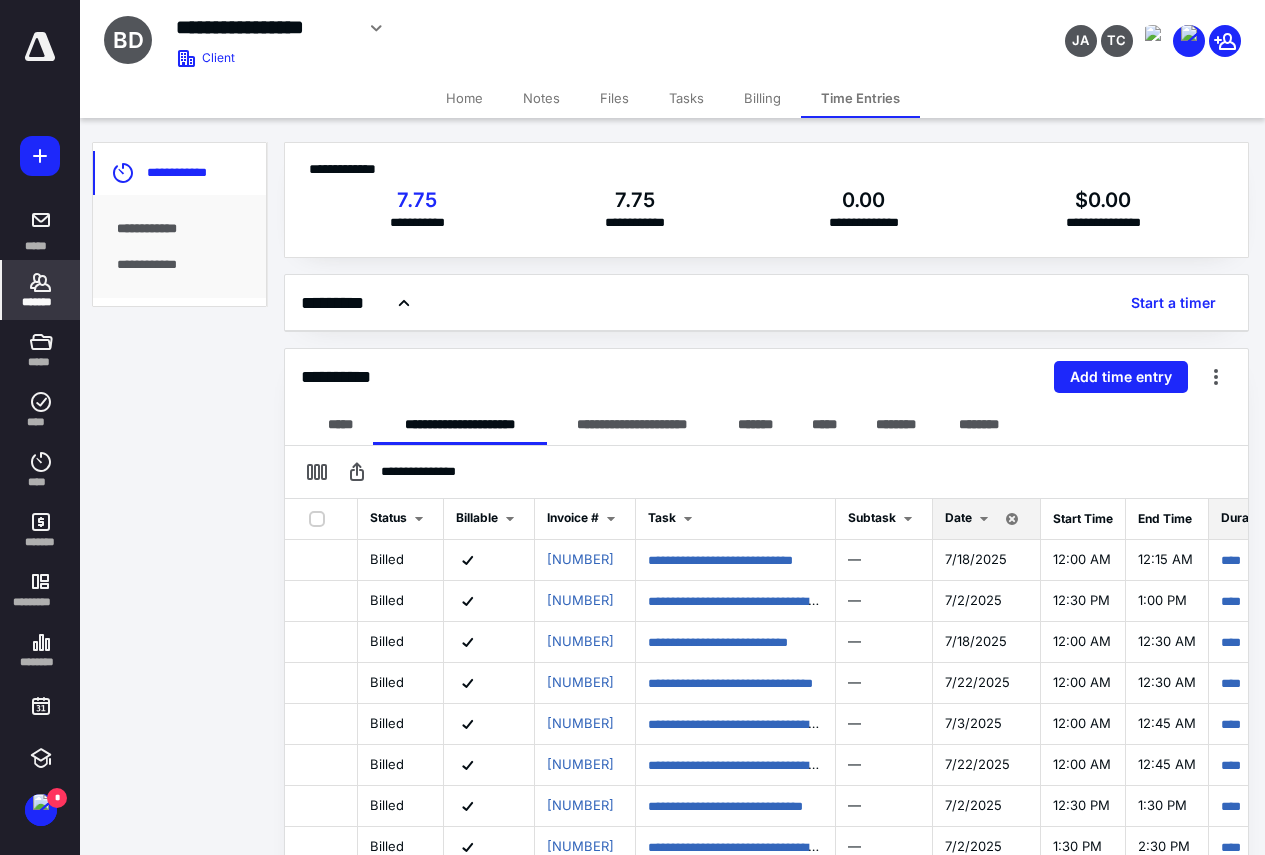 click on "*******" at bounding box center [41, 290] 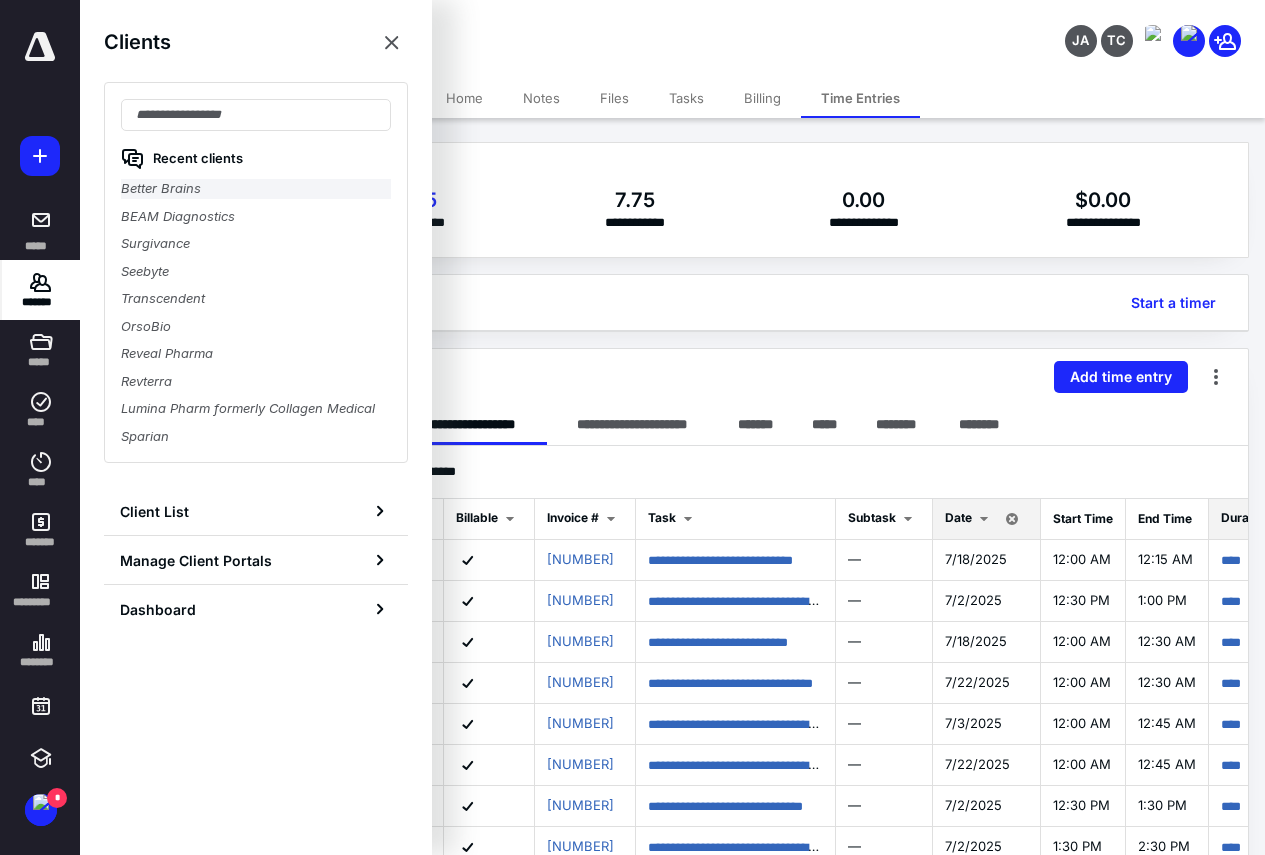 click on "Better Brains" at bounding box center (256, 189) 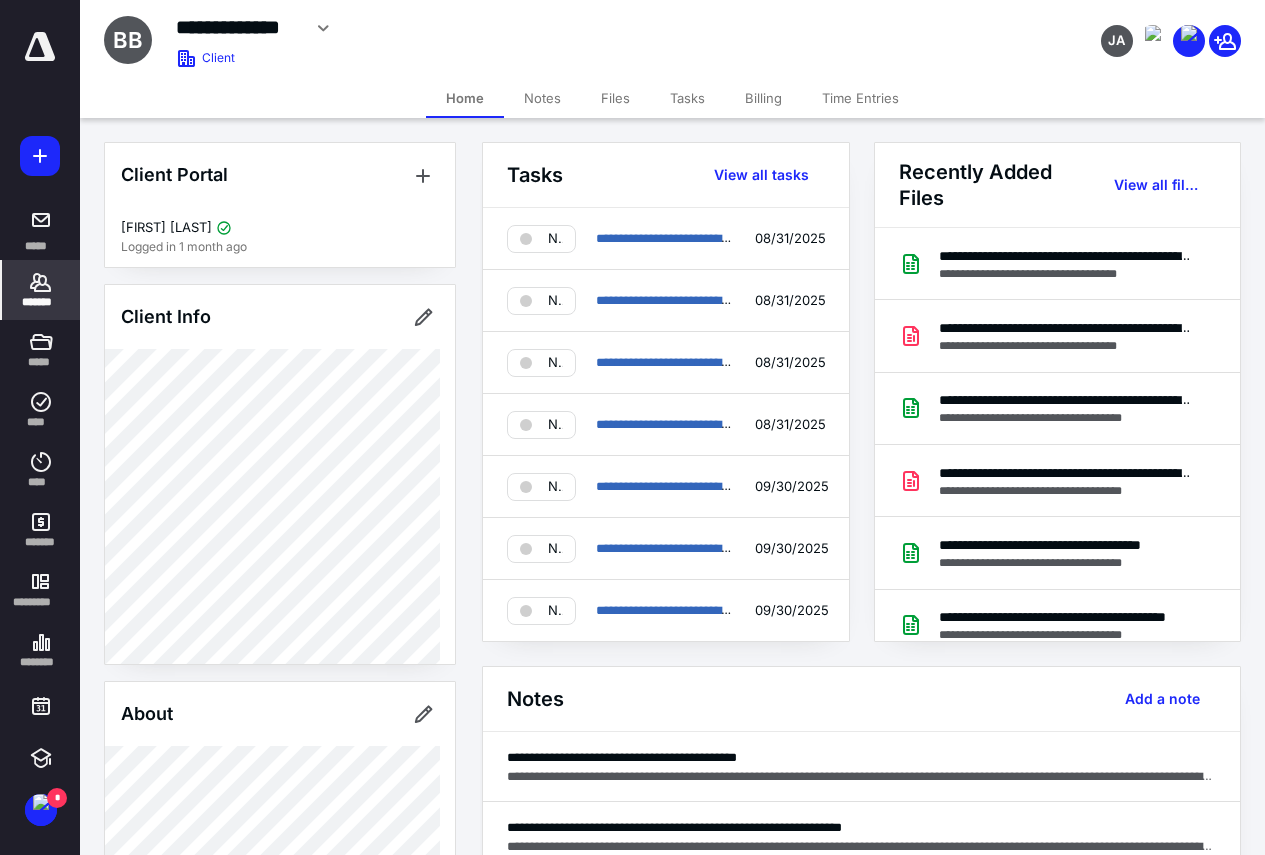 click on "Time Entries" at bounding box center (860, 98) 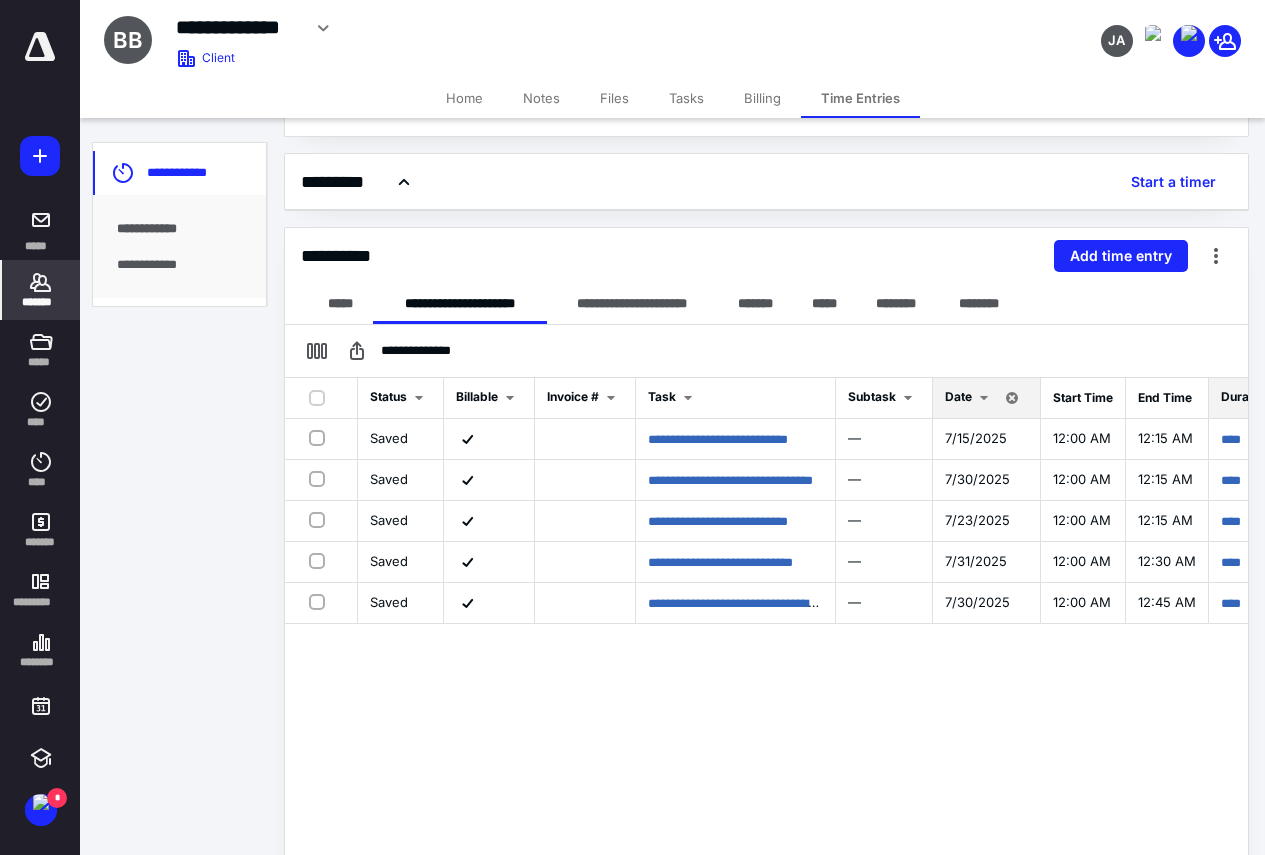 scroll, scrollTop: 252, scrollLeft: 0, axis: vertical 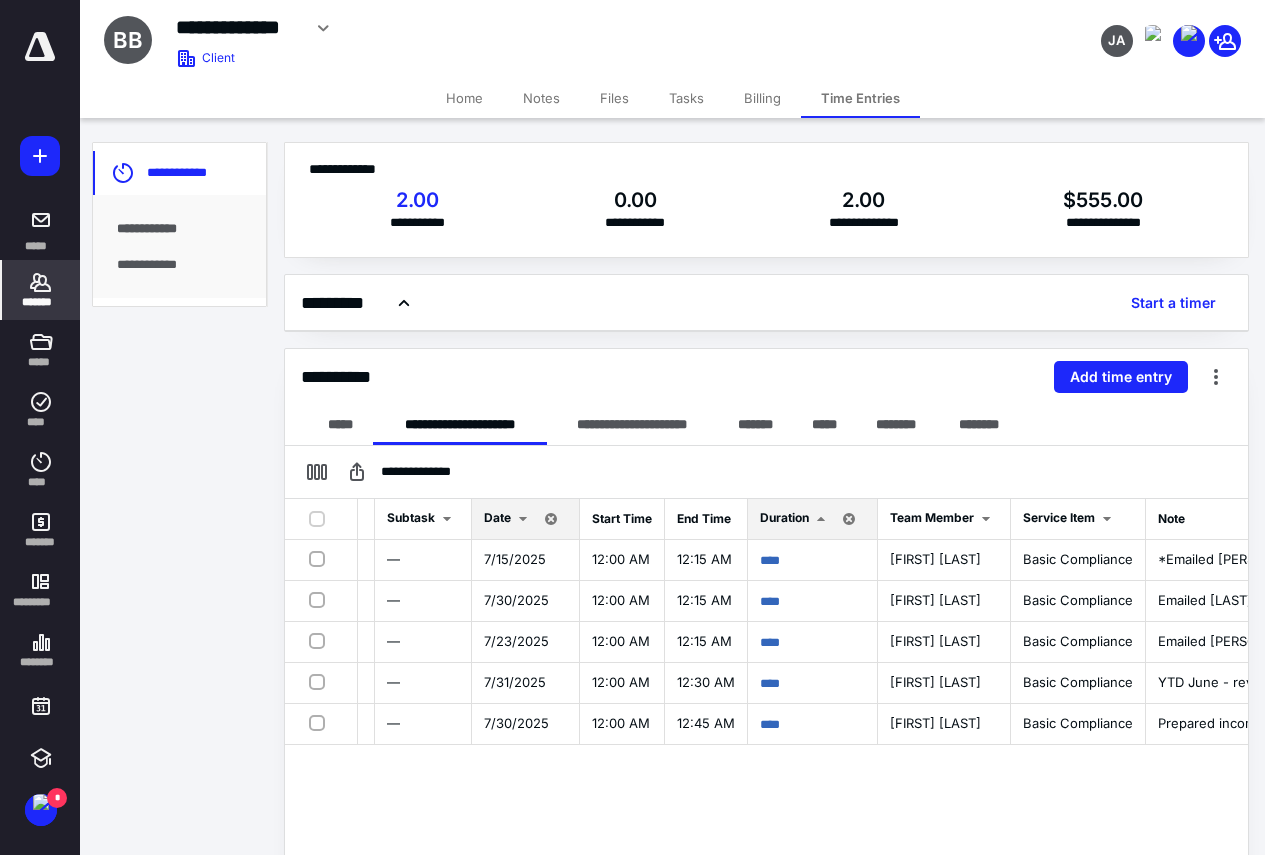 click 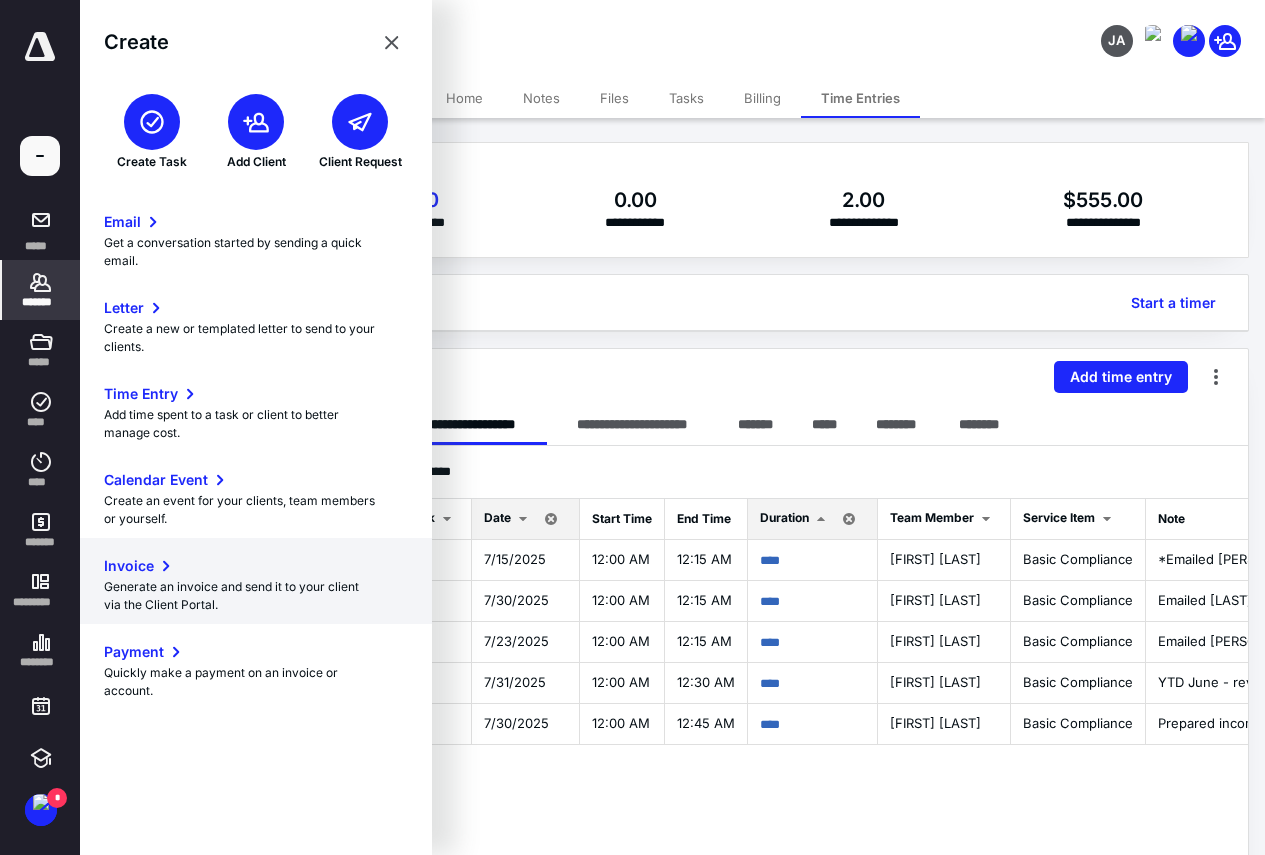 click on "Invoice" at bounding box center [129, 566] 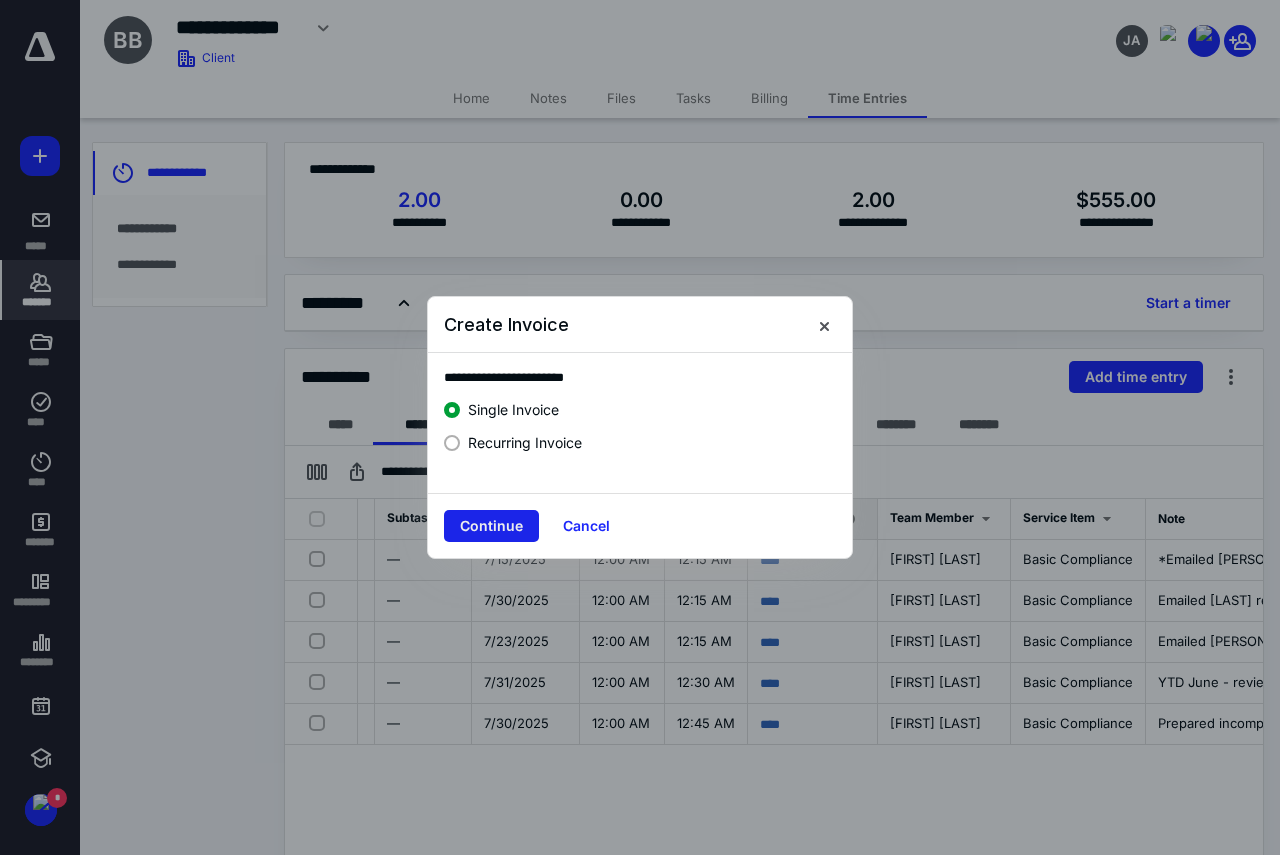 click on "Continue" at bounding box center [491, 526] 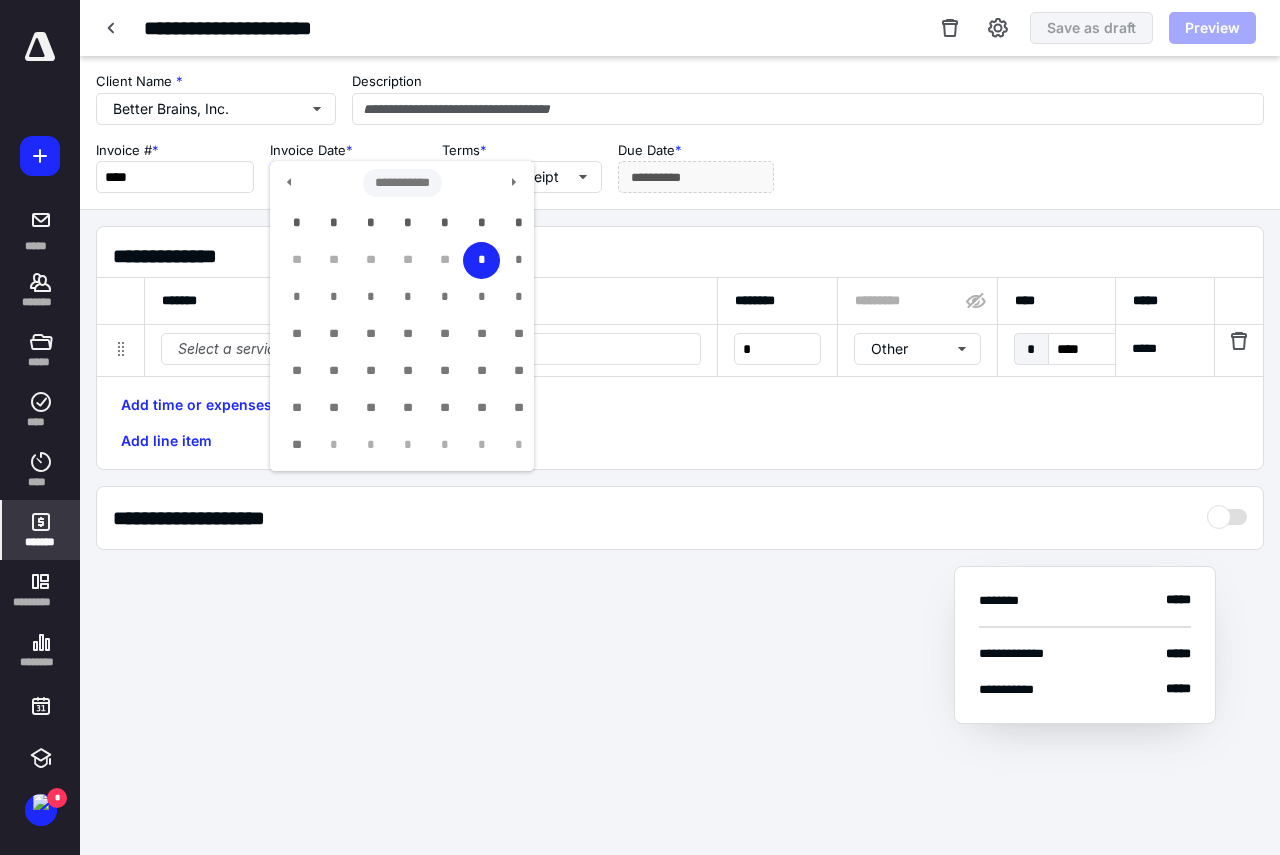 click on "**********" at bounding box center [348, 177] 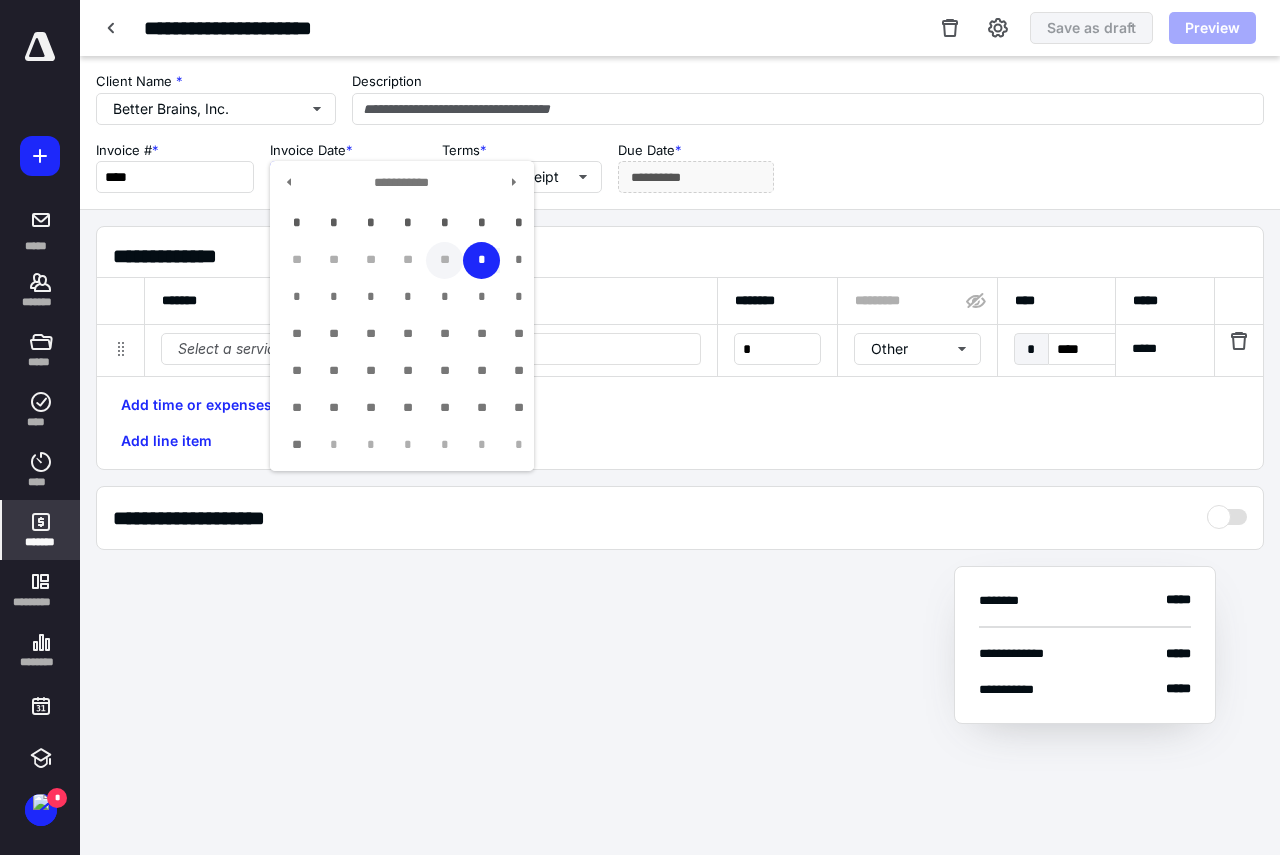click on "**" at bounding box center (444, 260) 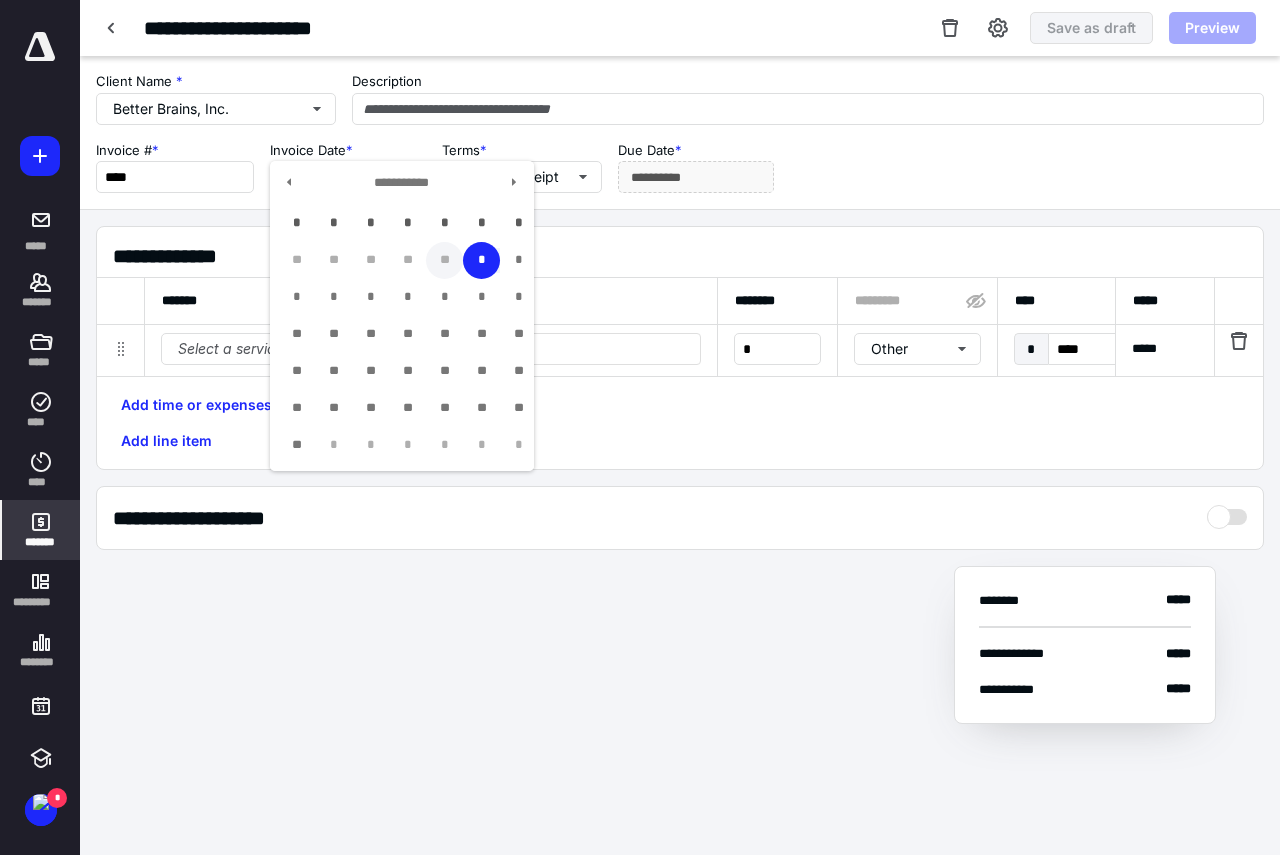type on "**********" 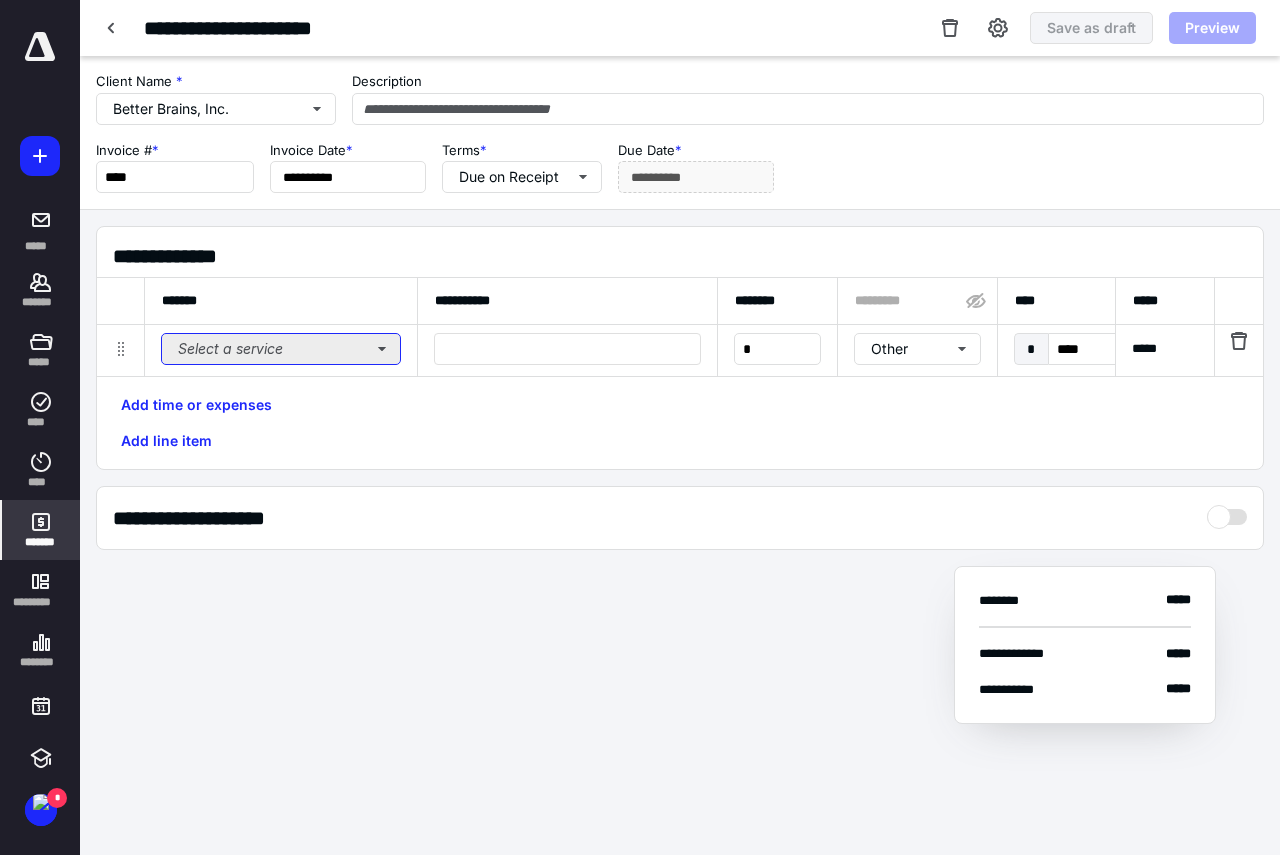 click on "Select a service" at bounding box center (281, 349) 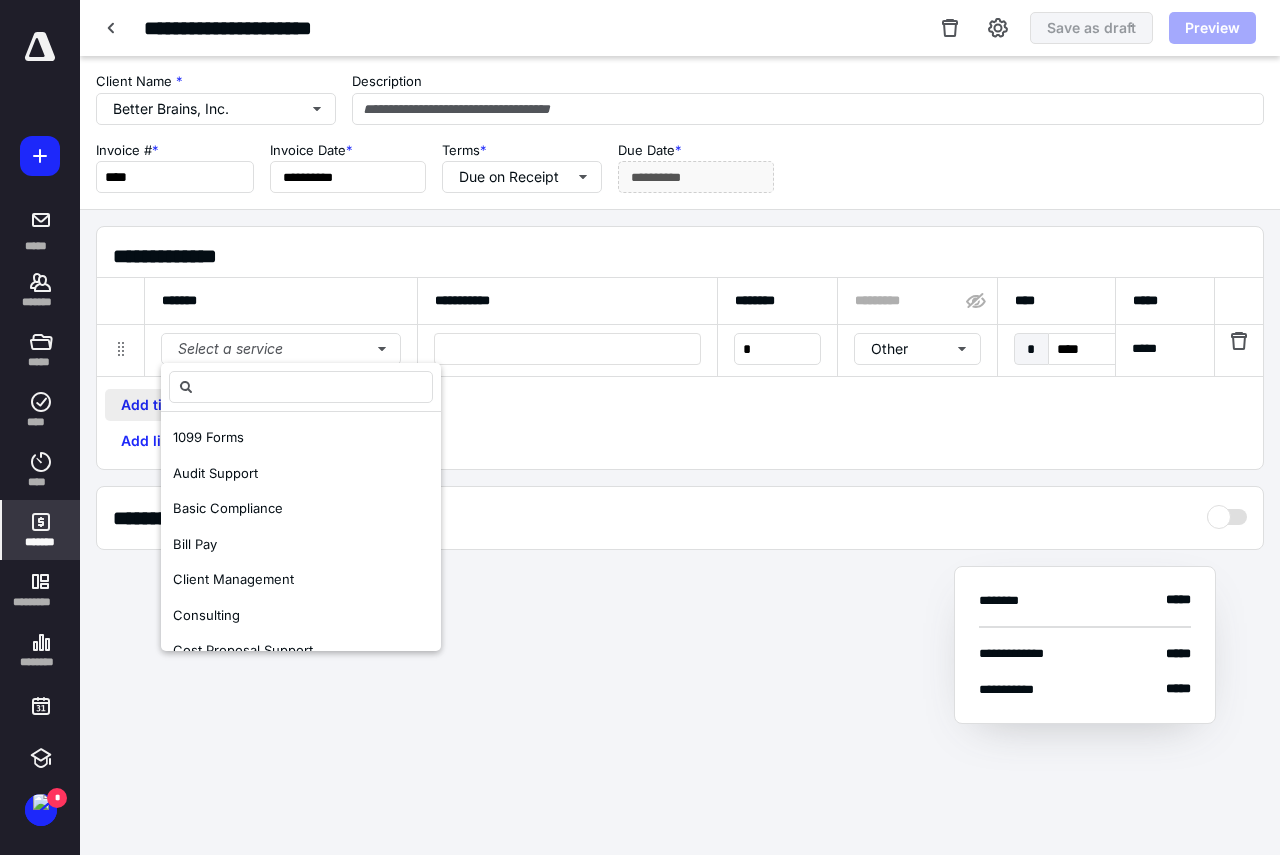 click on "Add time or expenses" at bounding box center (196, 405) 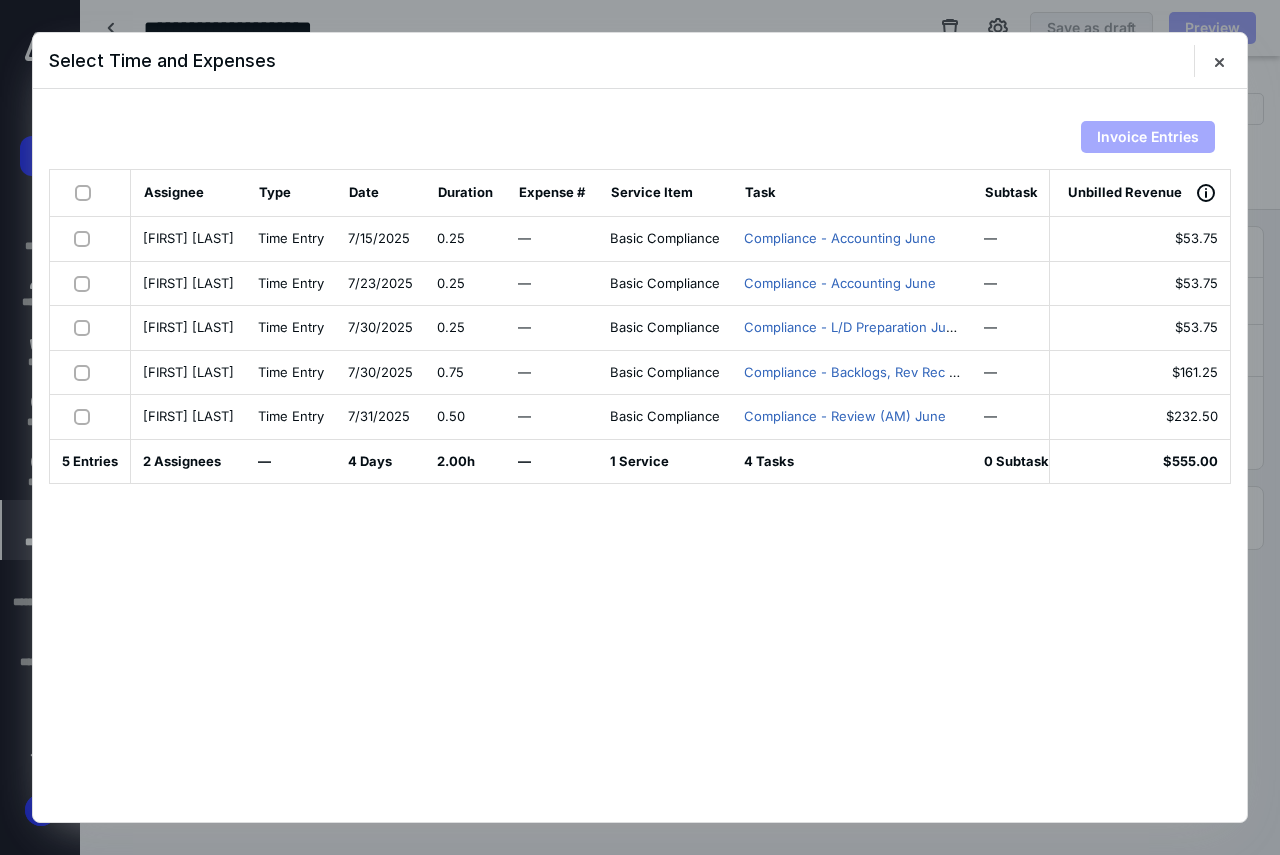 click at bounding box center [87, 192] 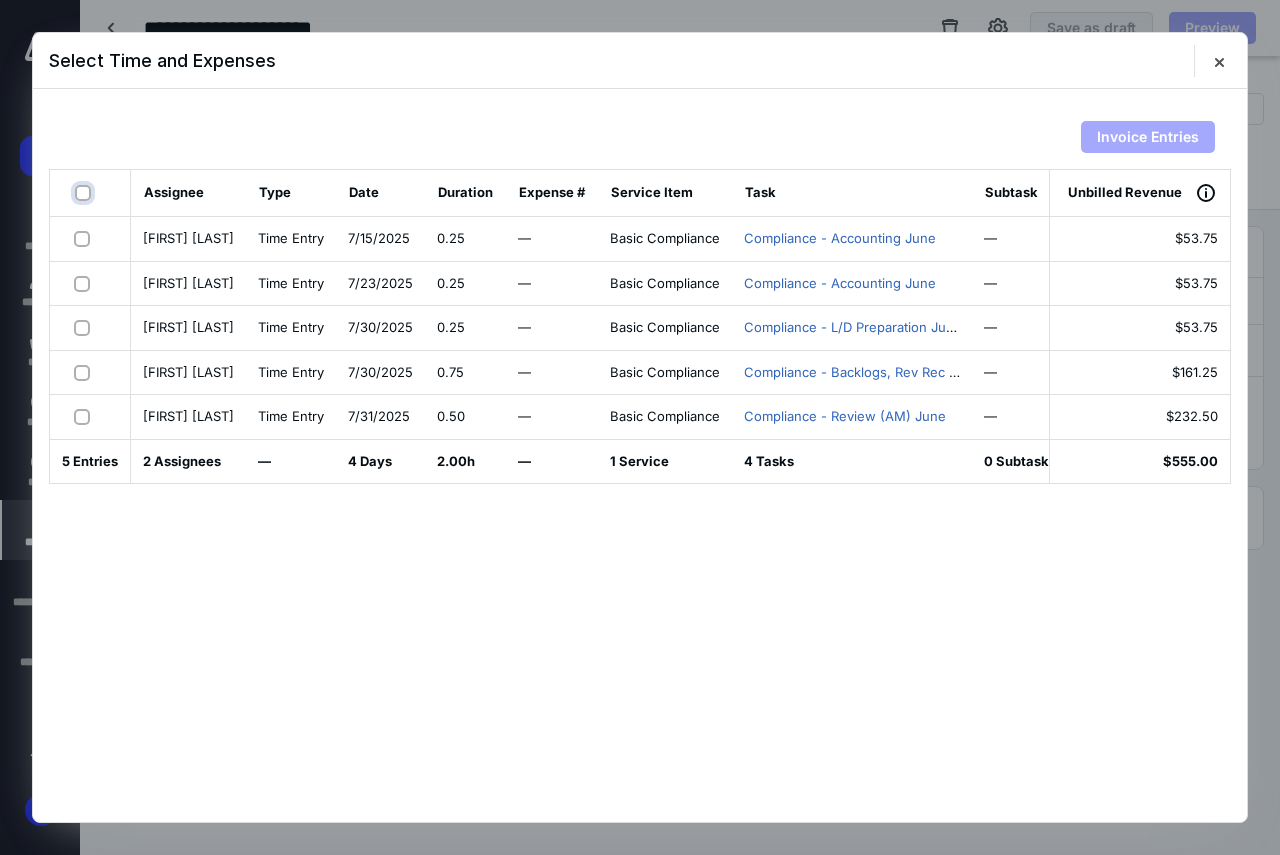 click at bounding box center (85, 193) 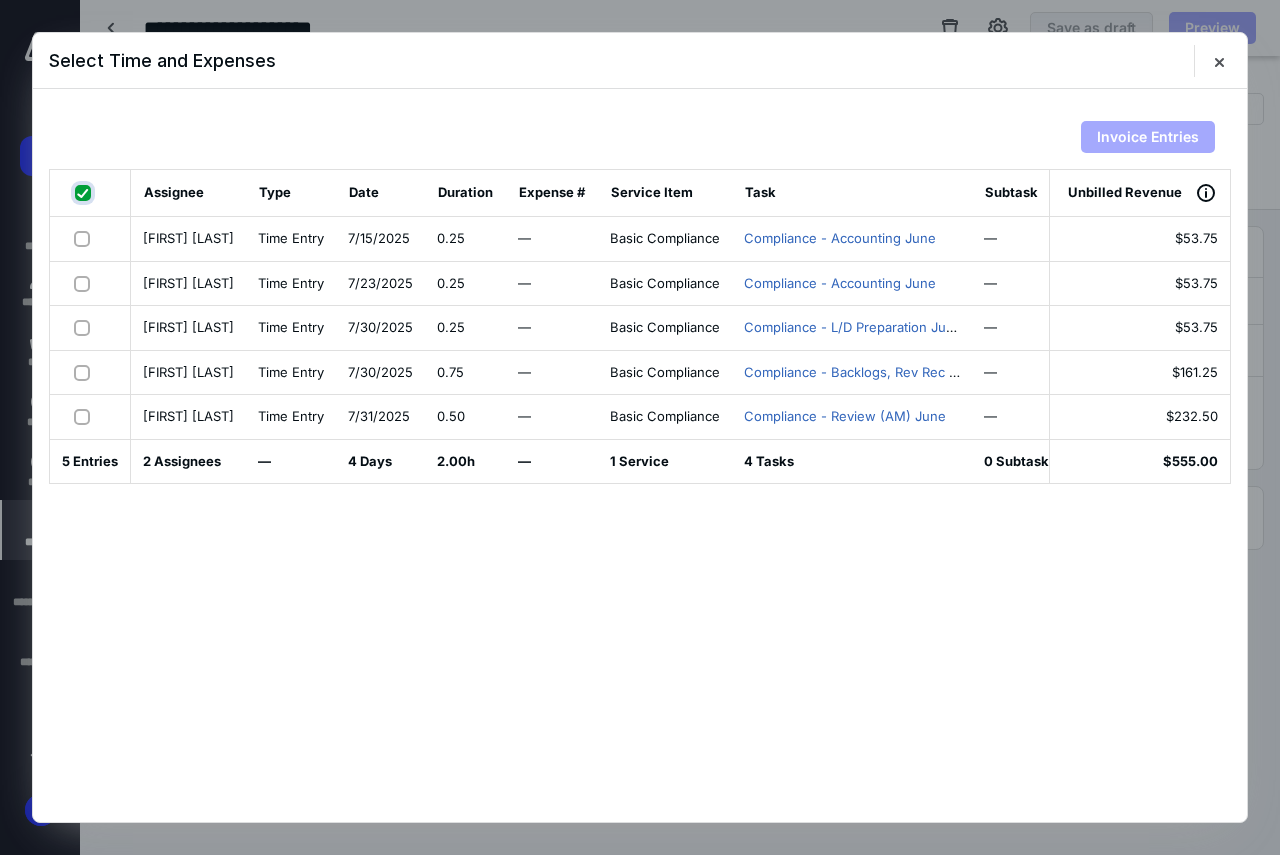 checkbox on "true" 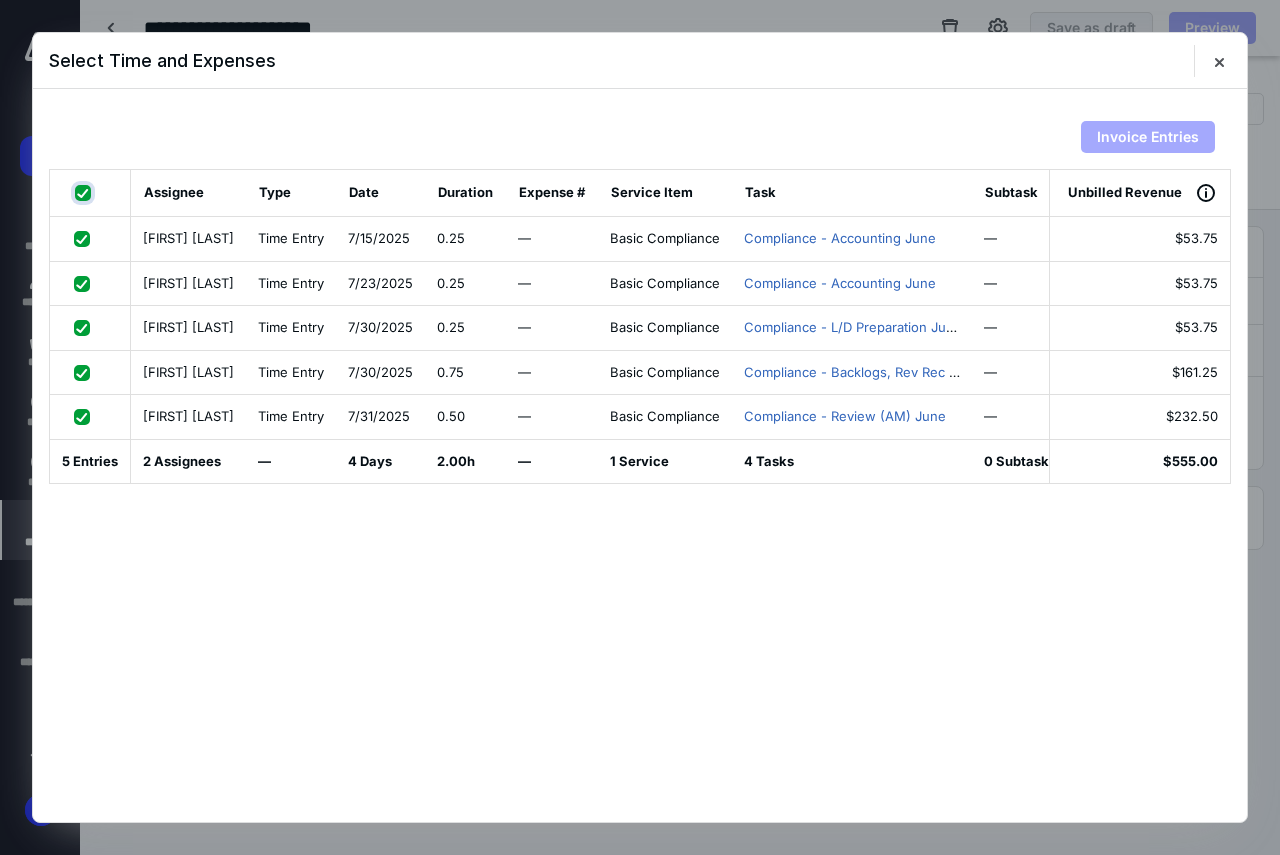 checkbox on "true" 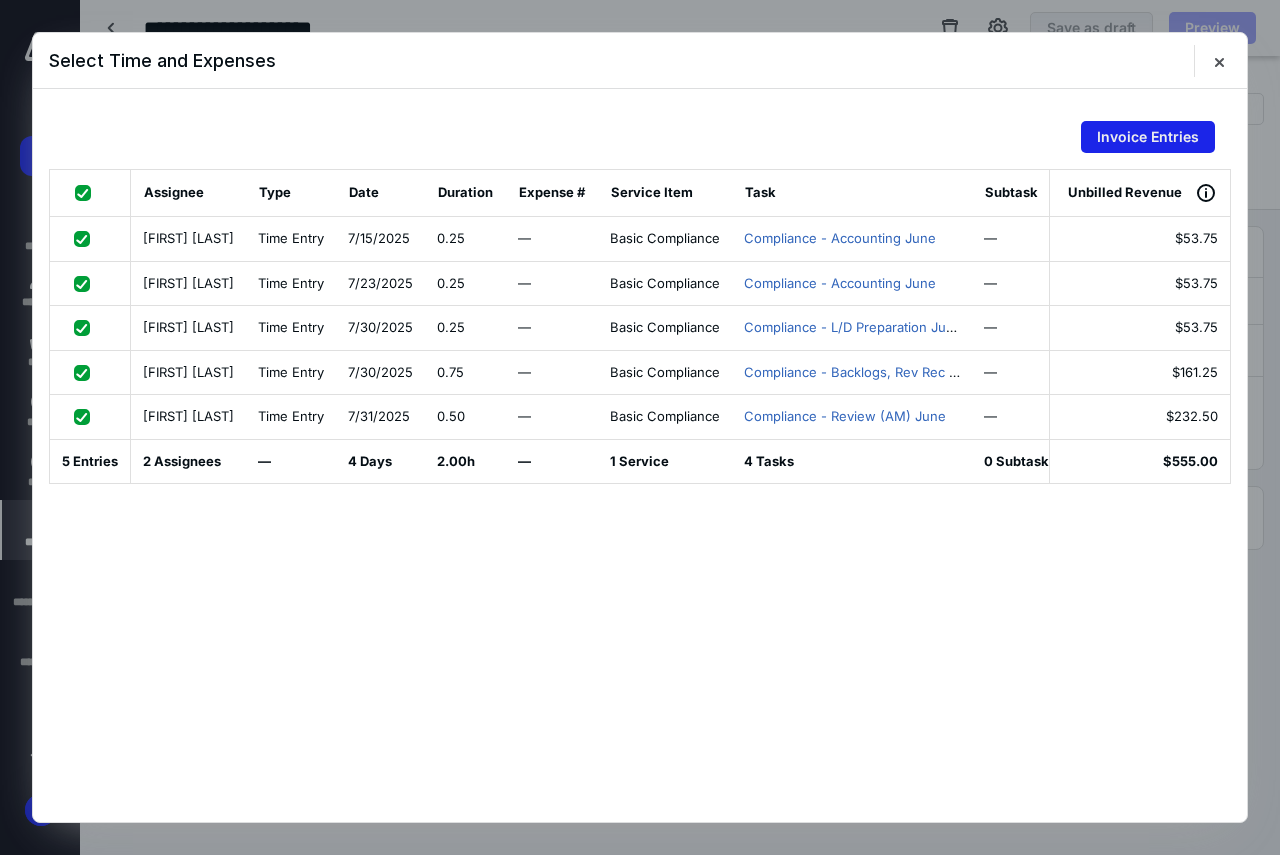 click on "Invoice Entries" at bounding box center [1148, 137] 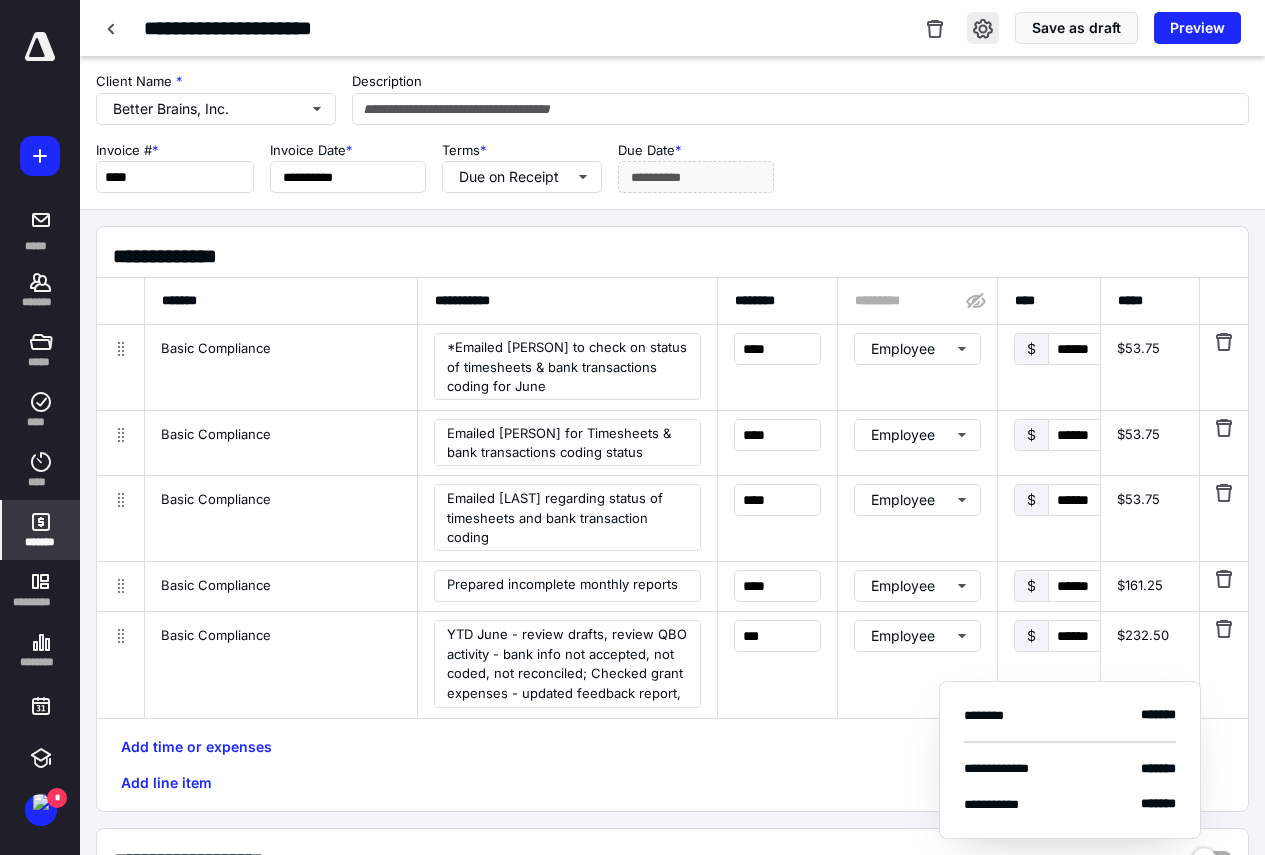 click at bounding box center [983, 28] 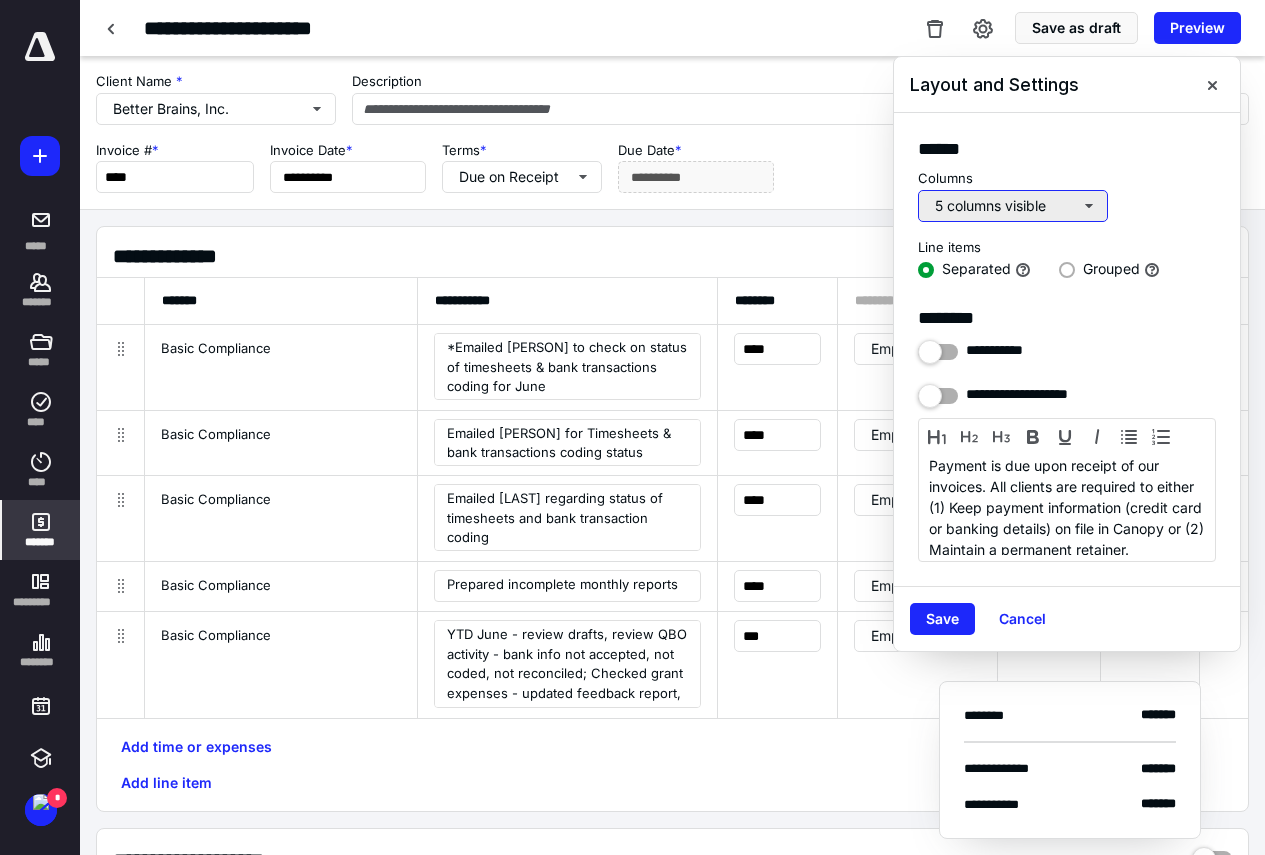 click on "5 columns visible" at bounding box center [1013, 206] 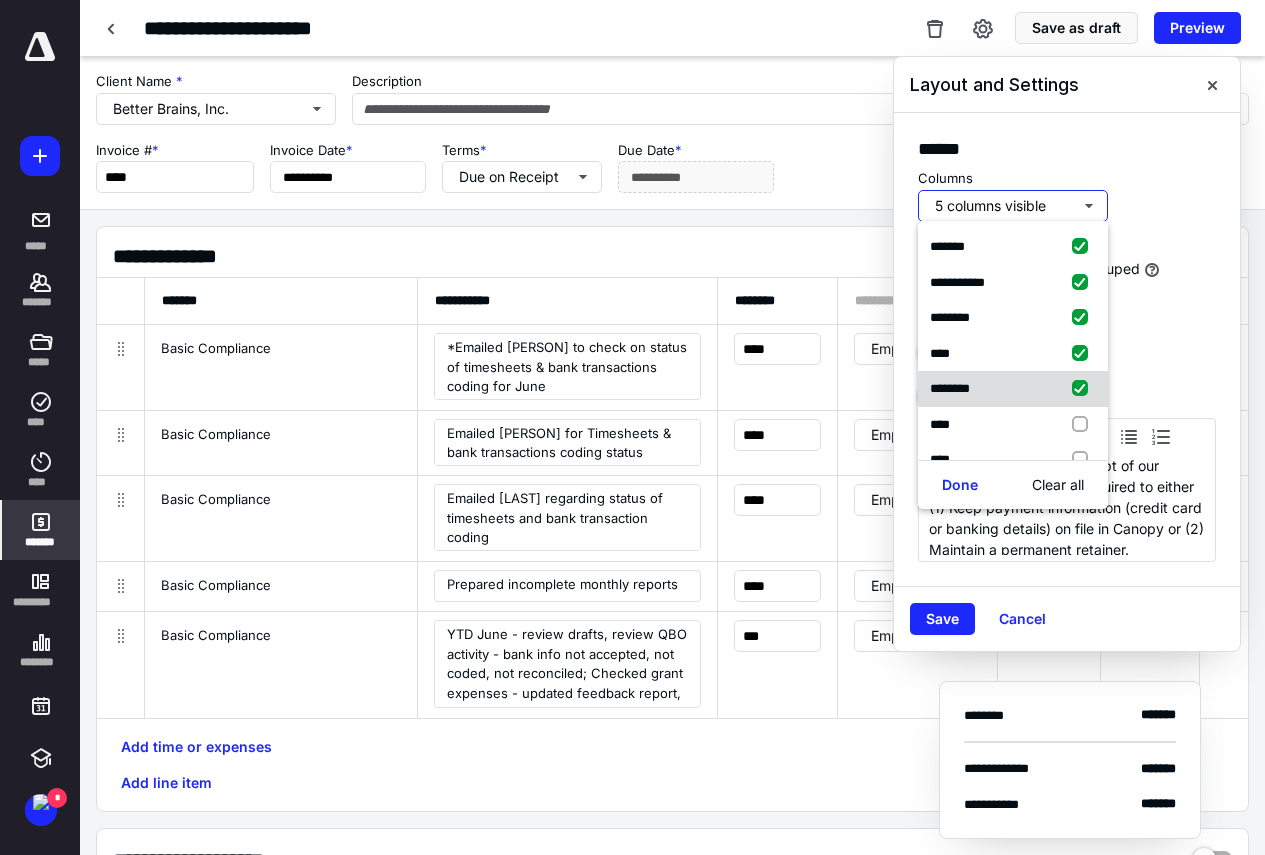 click at bounding box center (1084, 389) 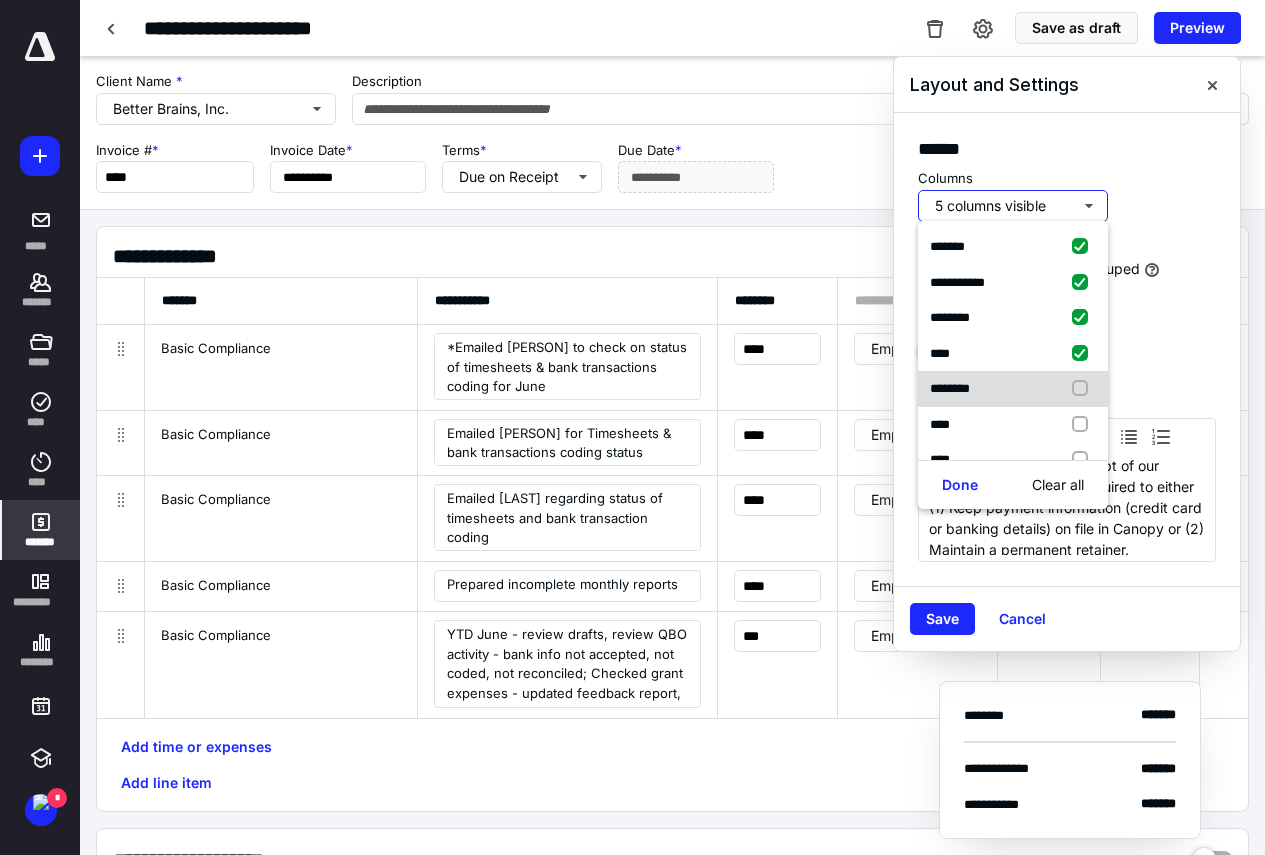 checkbox on "false" 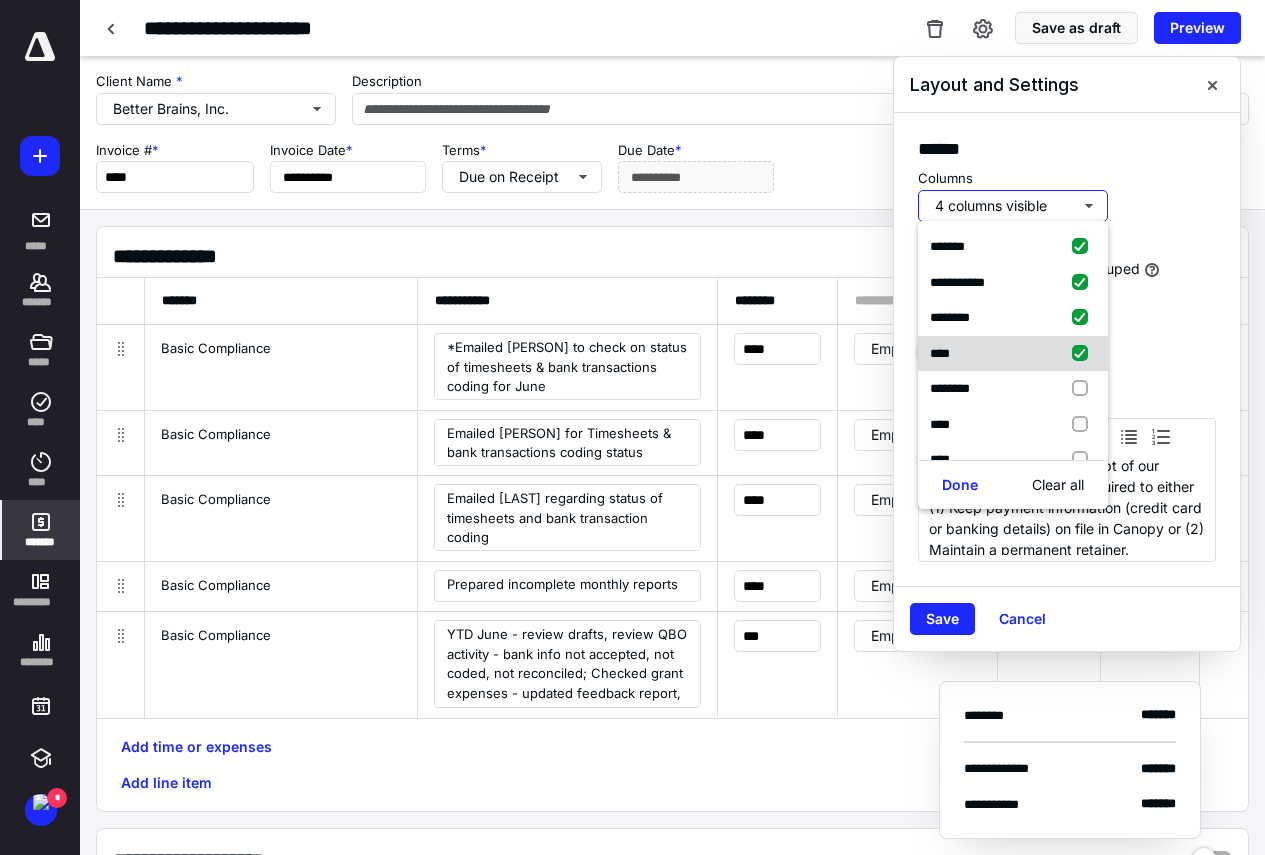 click at bounding box center [1084, 354] 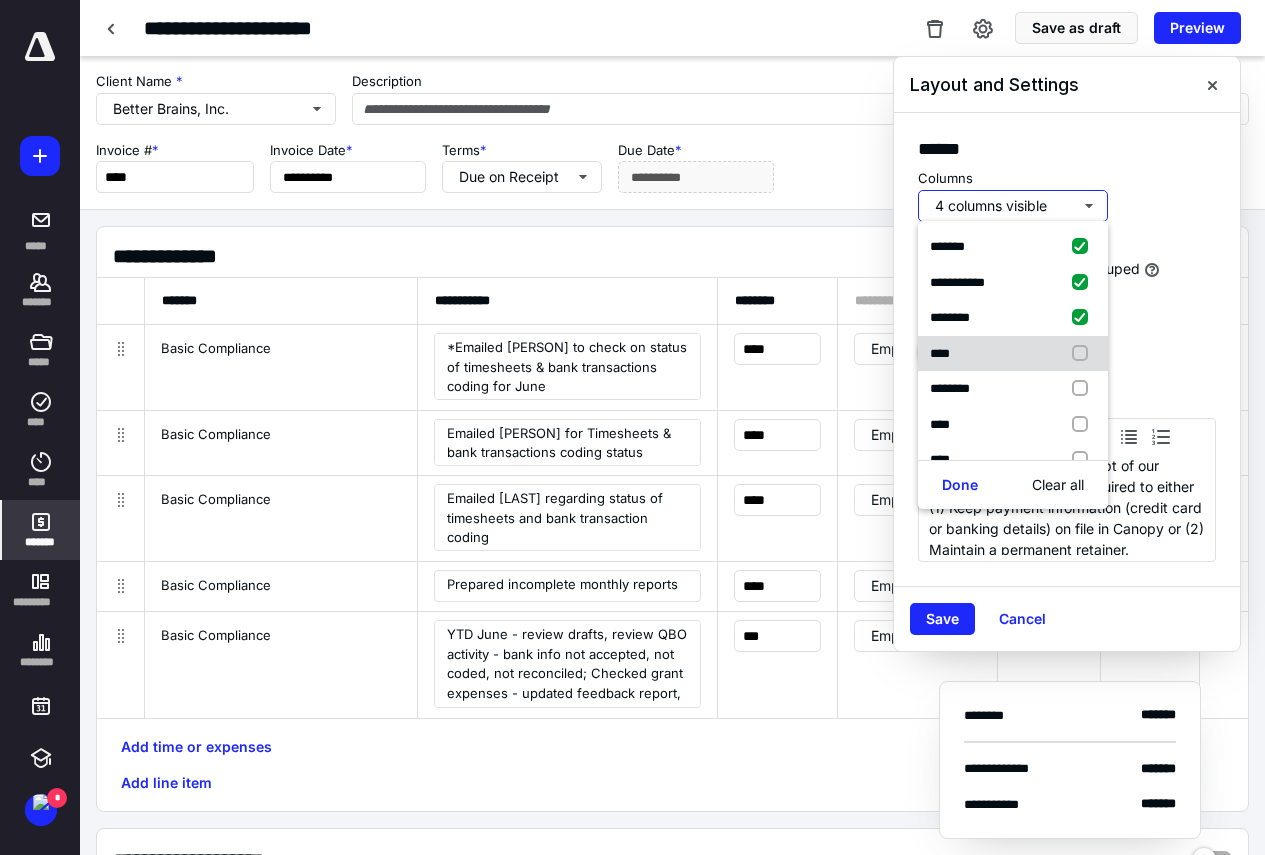 checkbox on "false" 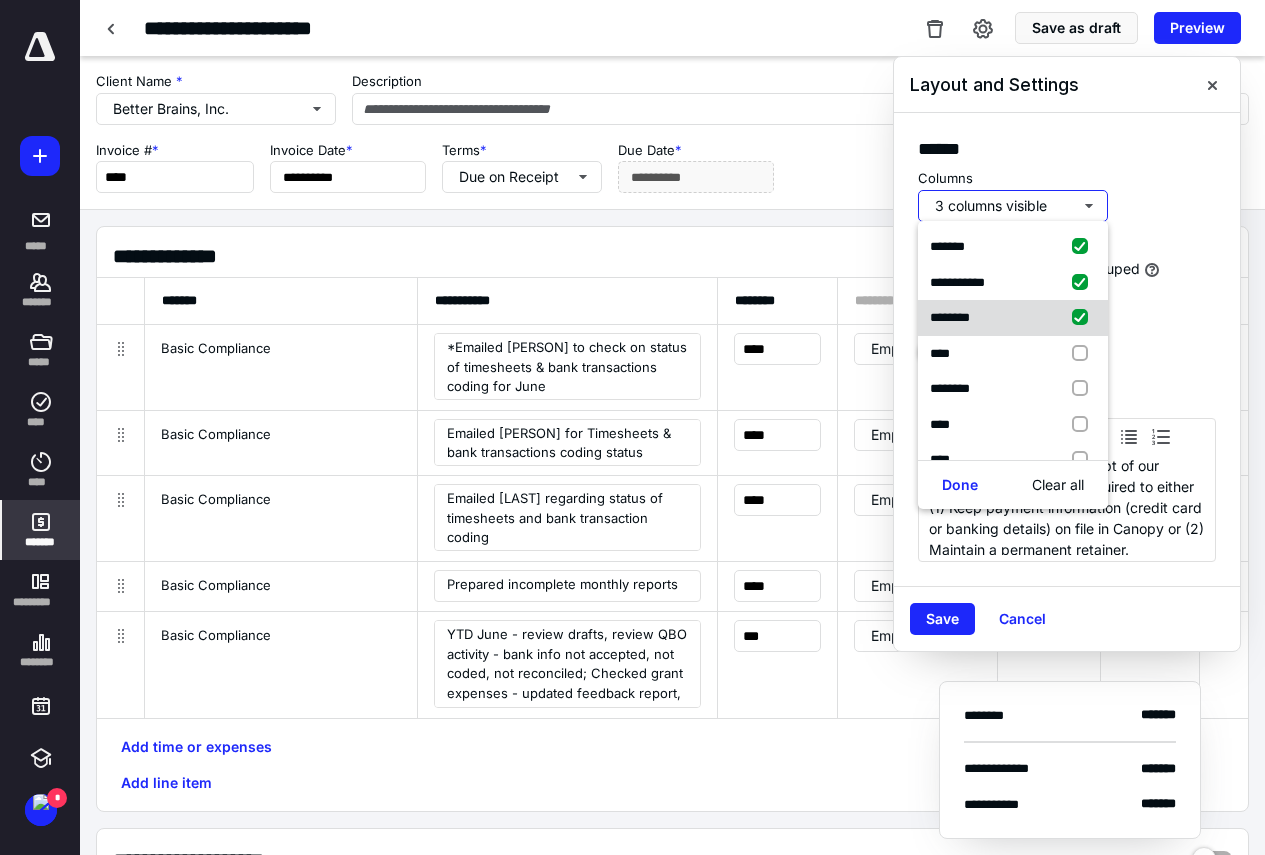 click at bounding box center [1084, 318] 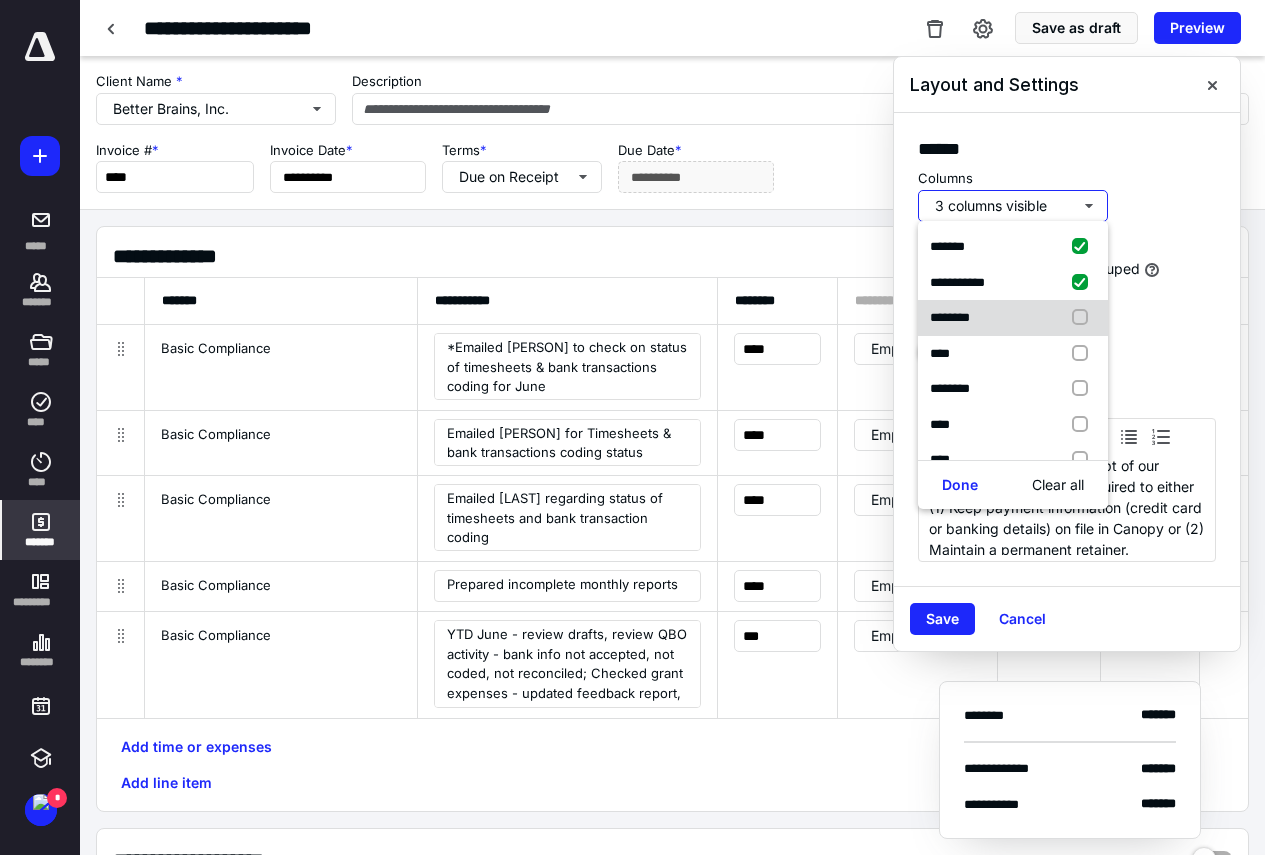 checkbox on "false" 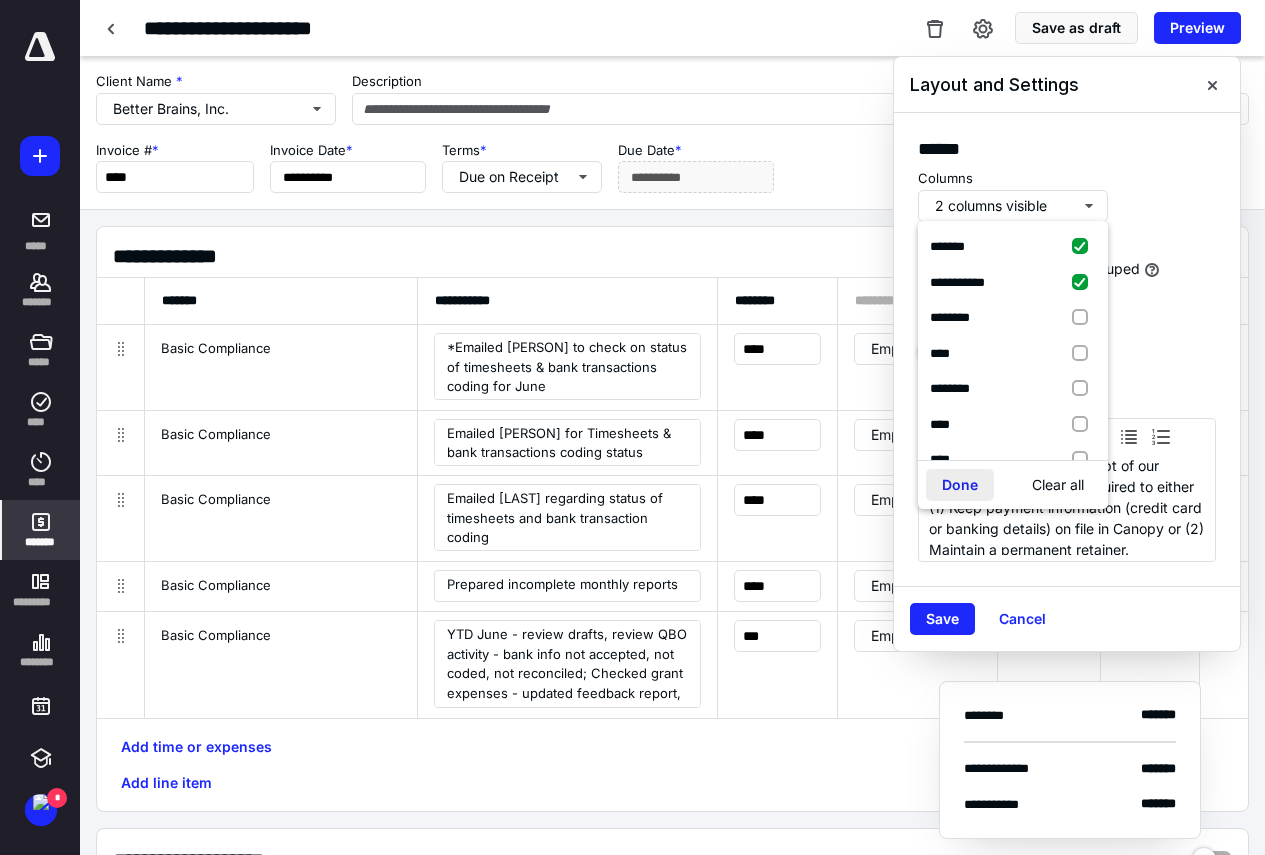 click on "Done" at bounding box center (960, 485) 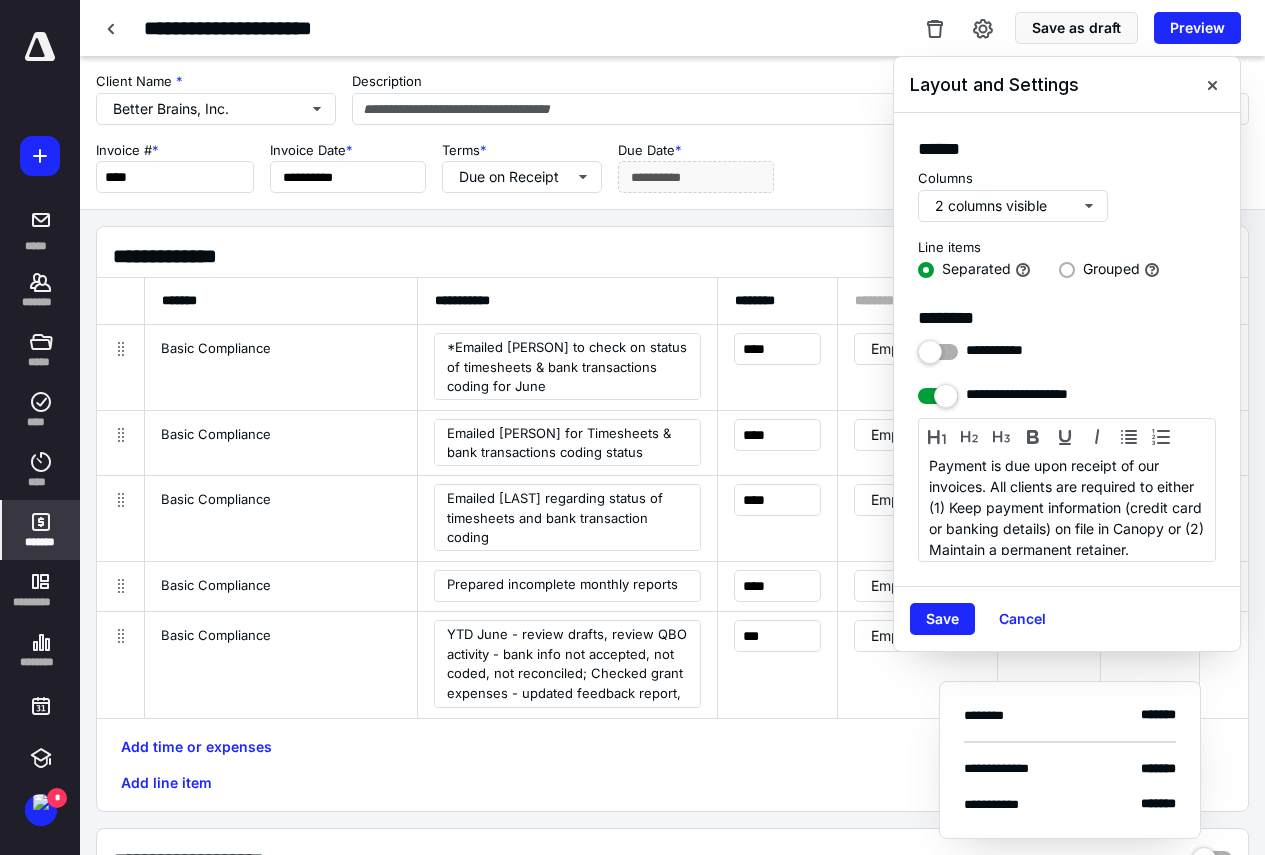 click at bounding box center (1067, 270) 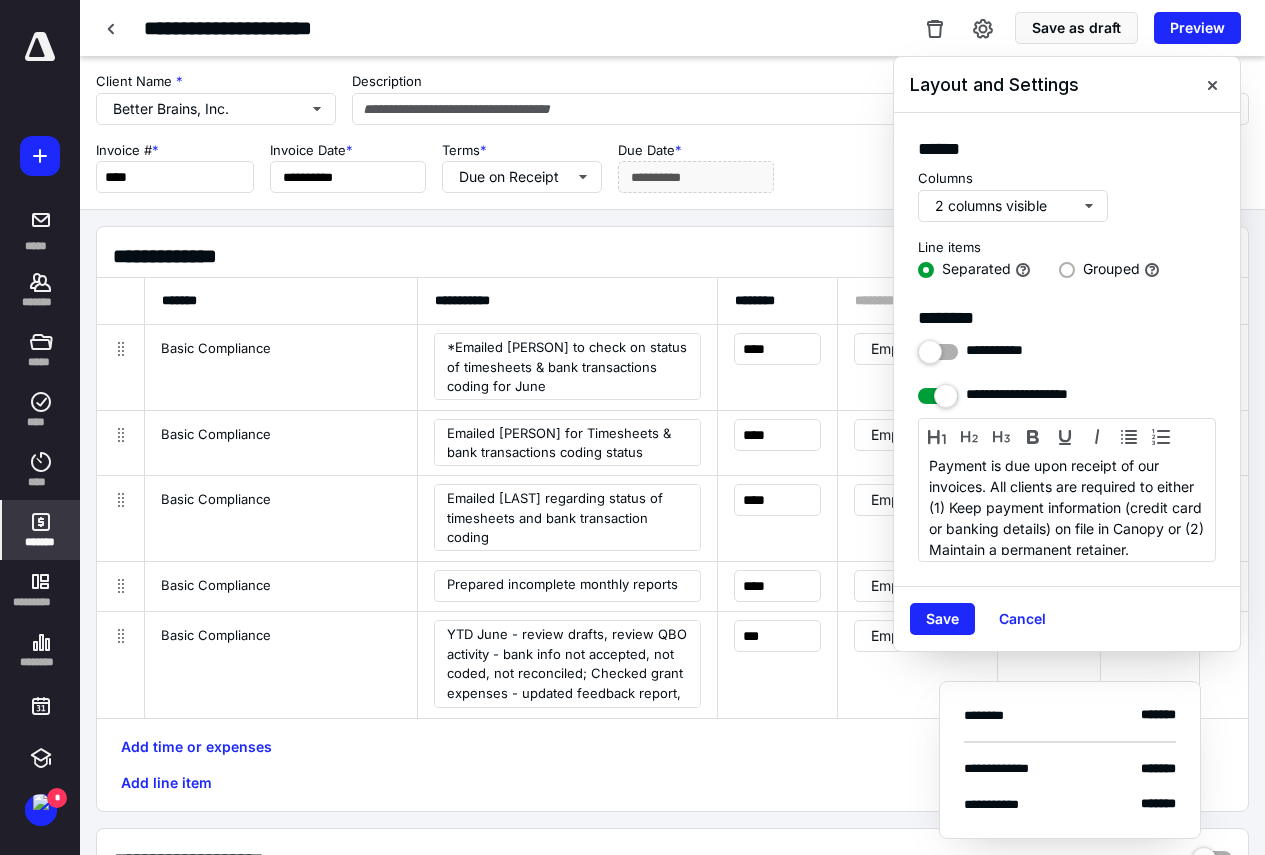 click on "Grouped" at bounding box center [1070, -999933] 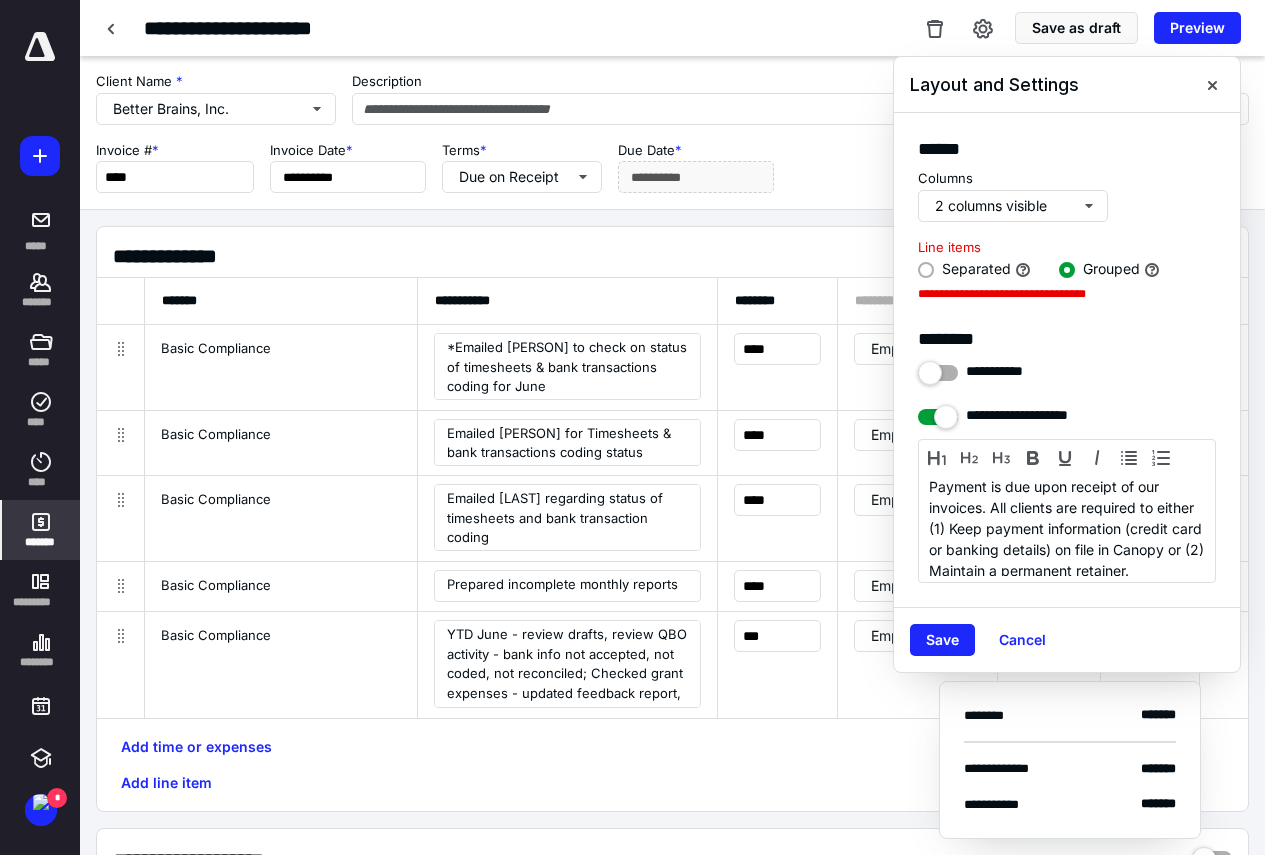 click at bounding box center [1067, 270] 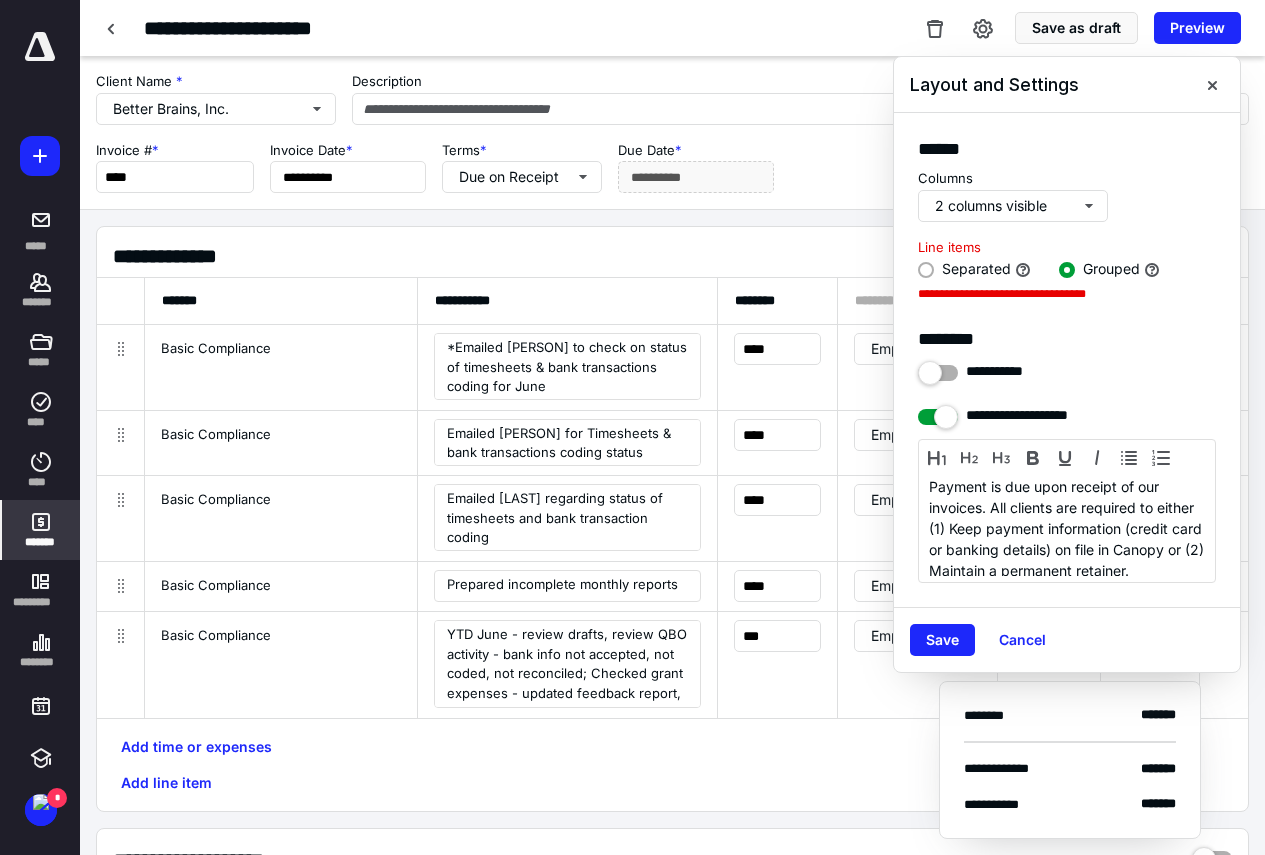 click on "Grouped" at bounding box center (1070, -999933) 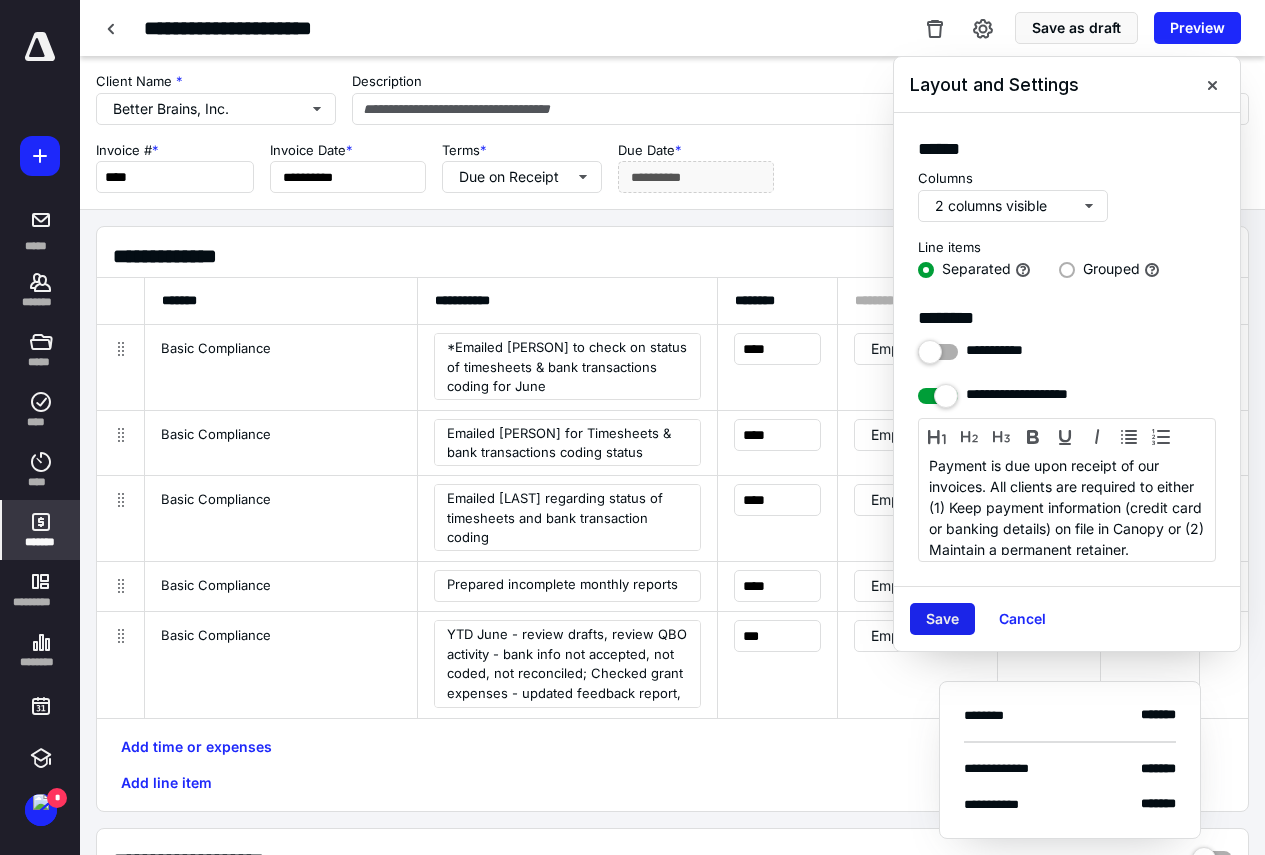 click on "Save" at bounding box center (942, 619) 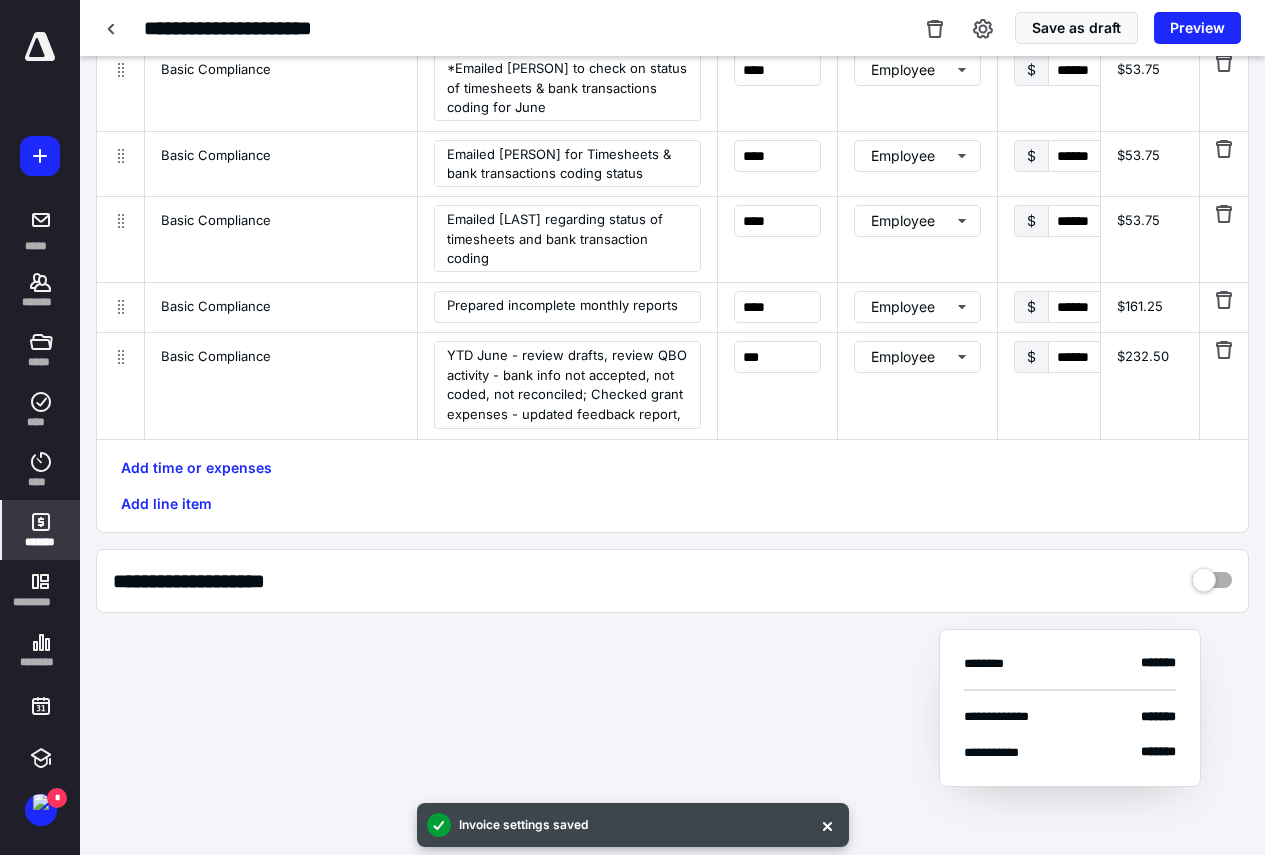scroll, scrollTop: 304, scrollLeft: 0, axis: vertical 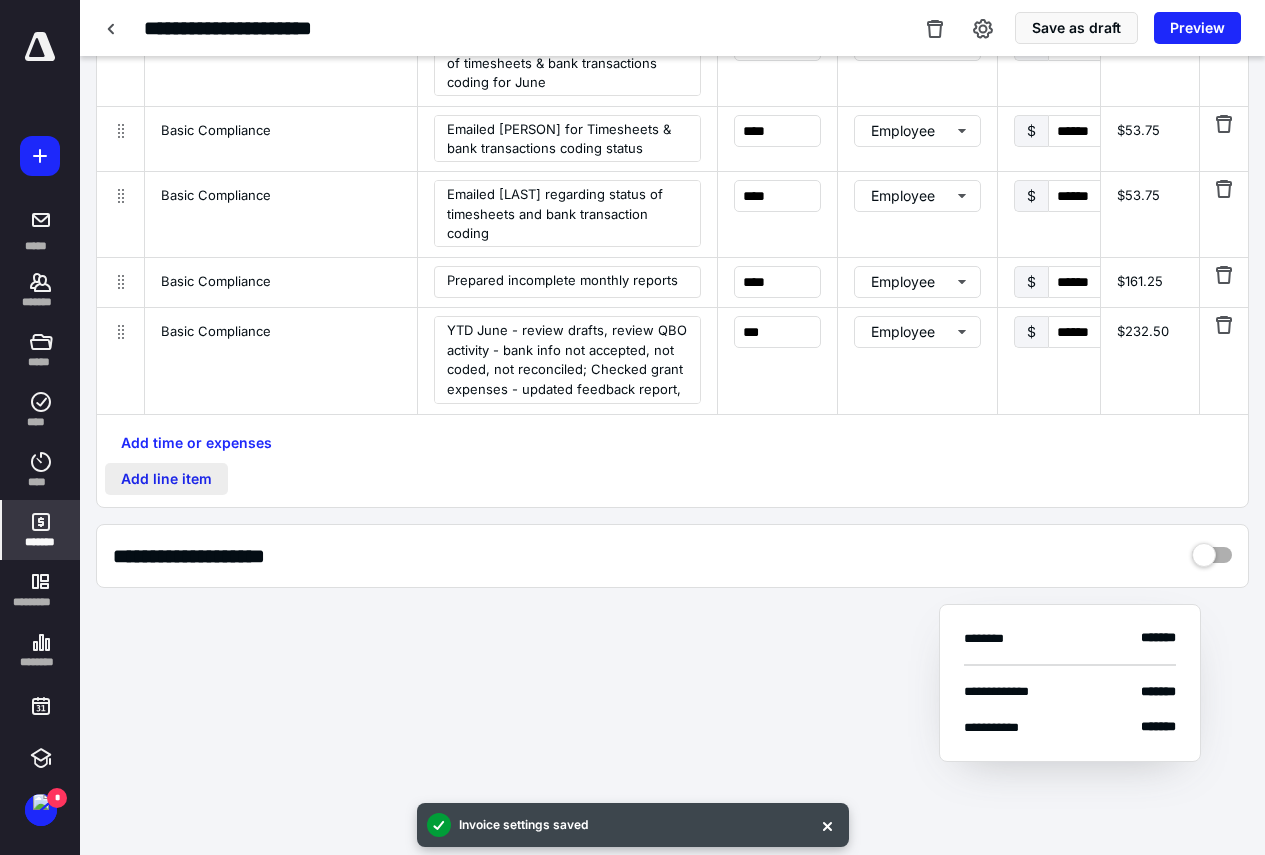 click on "Add line item" at bounding box center (166, 479) 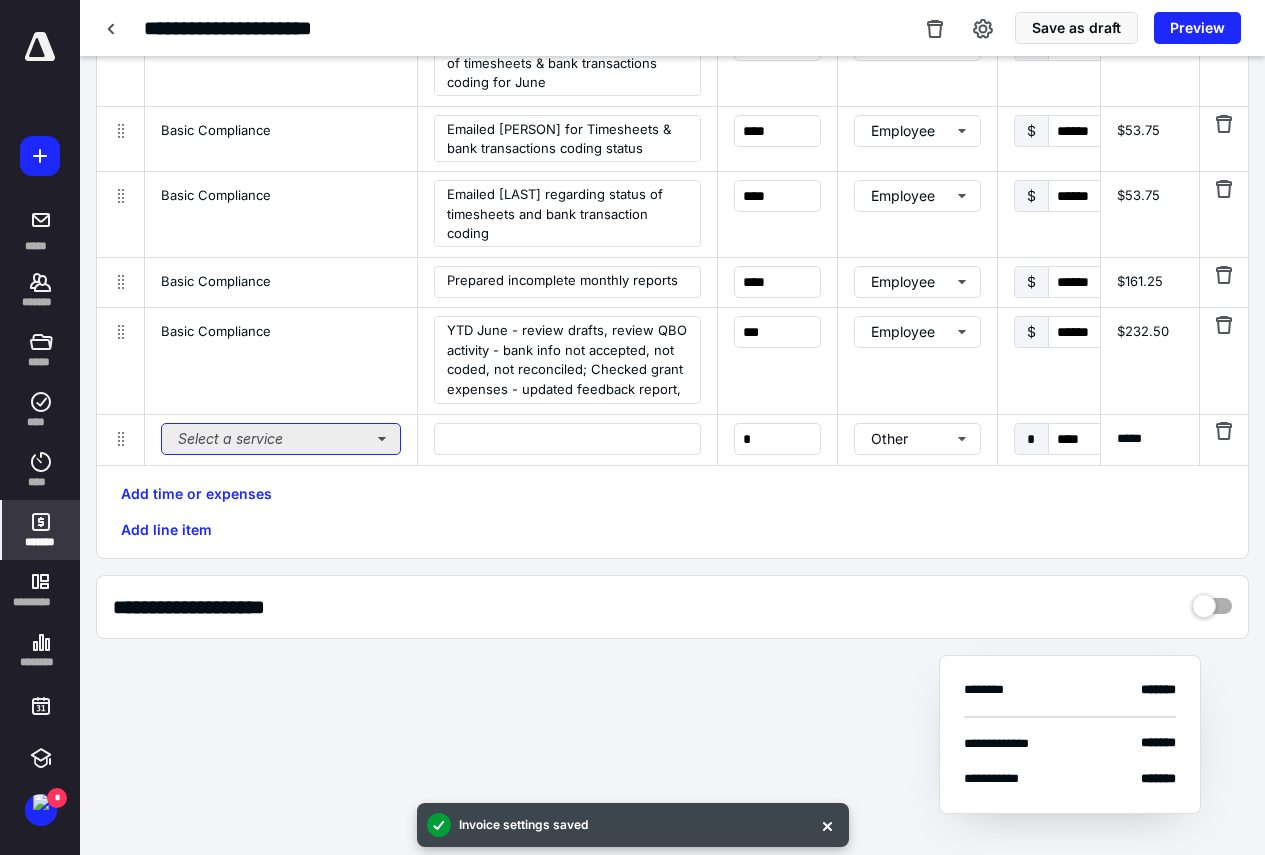 click on "Select a service" at bounding box center (281, 439) 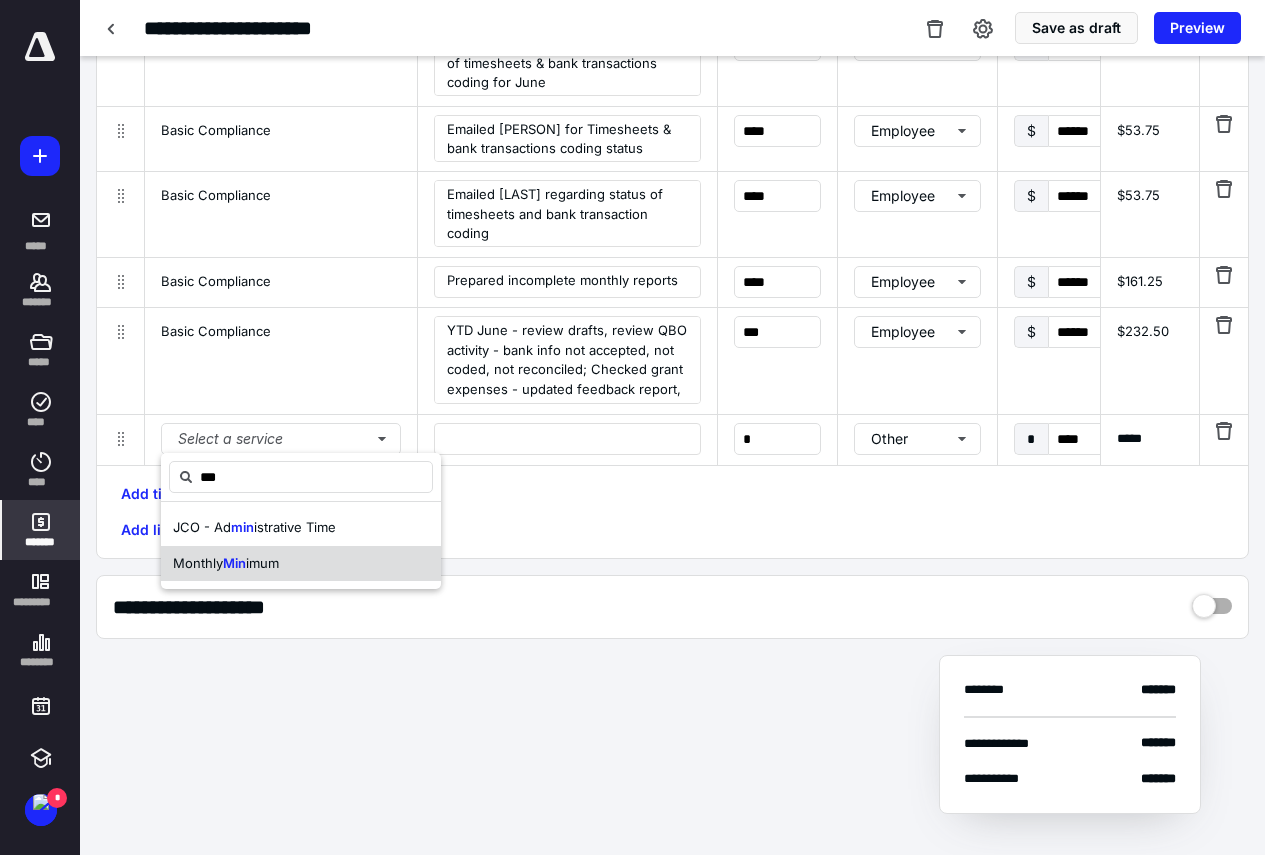 click on "Monthly  Min imum" at bounding box center (226, 564) 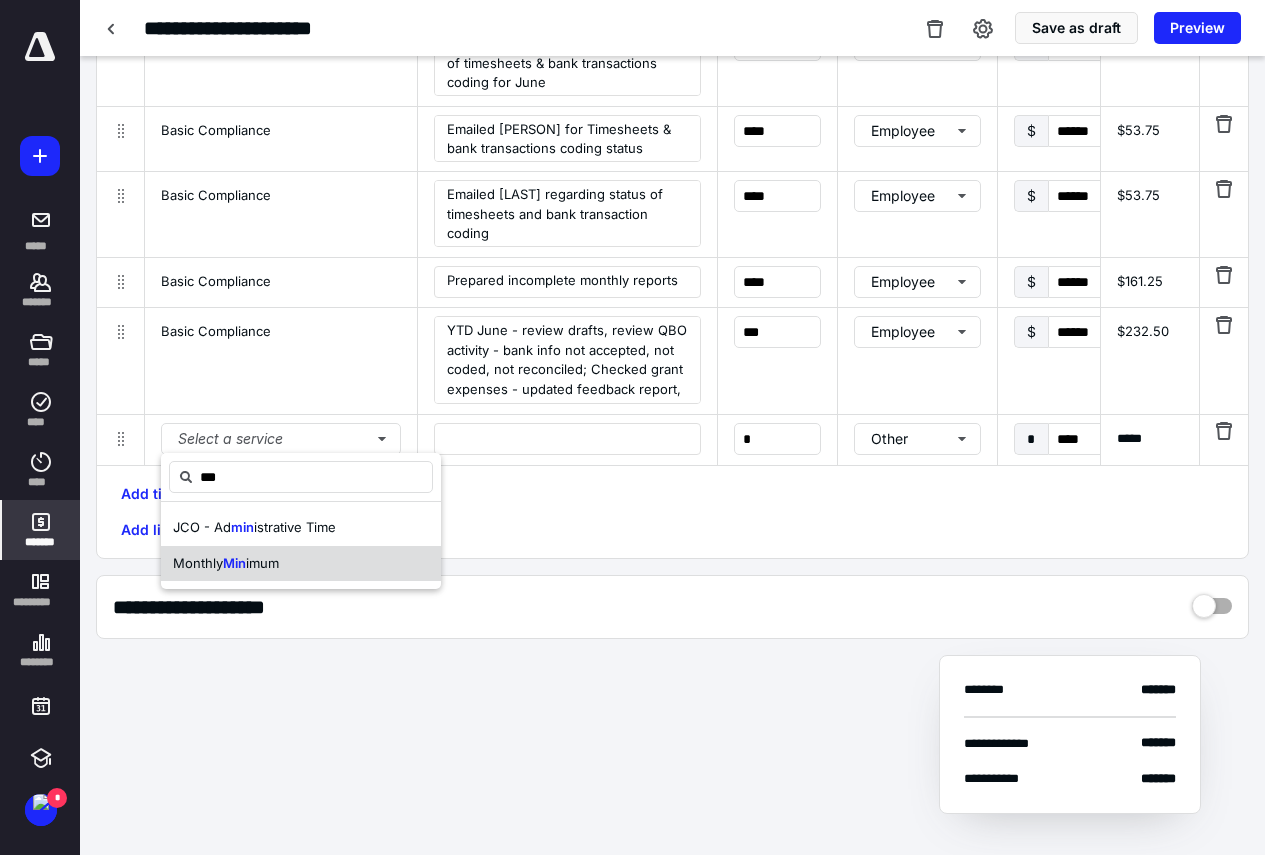 type on "***" 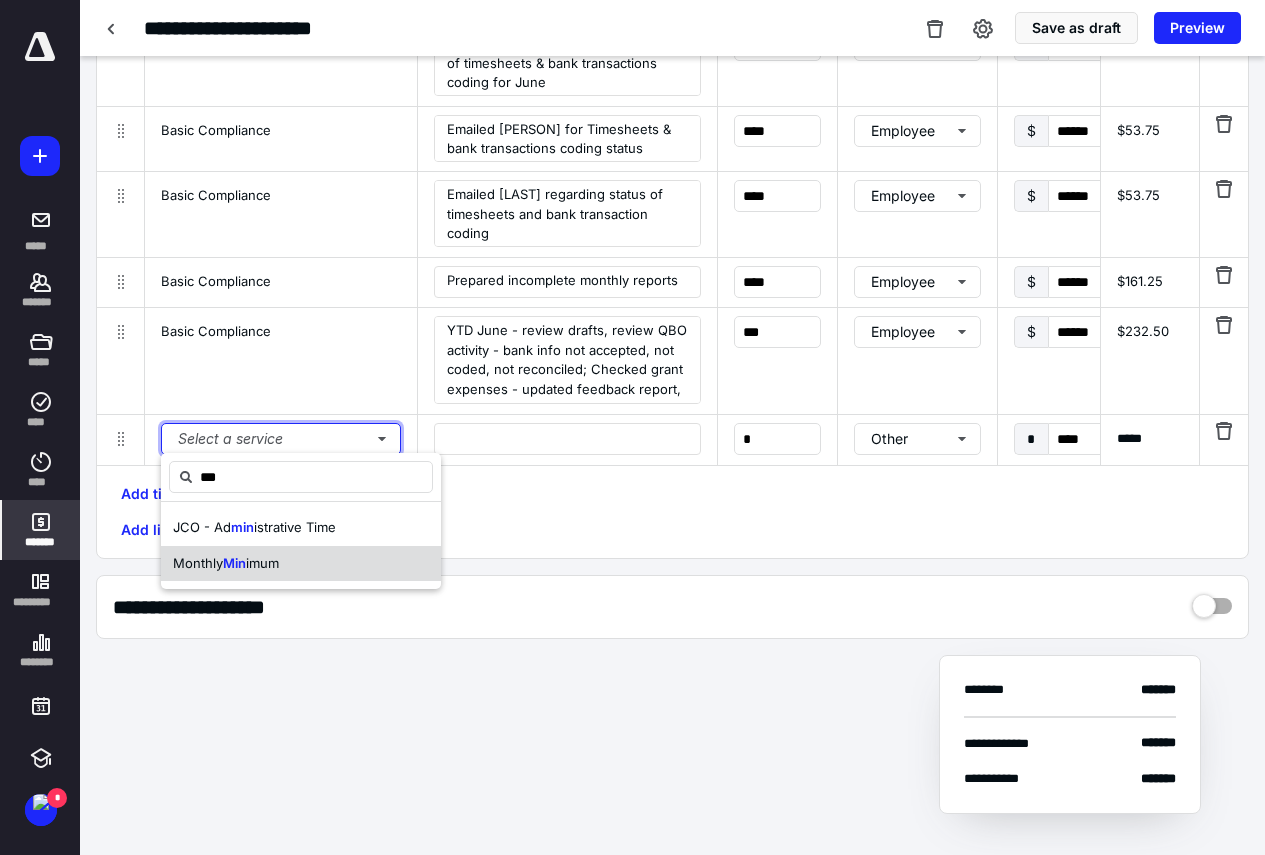 type 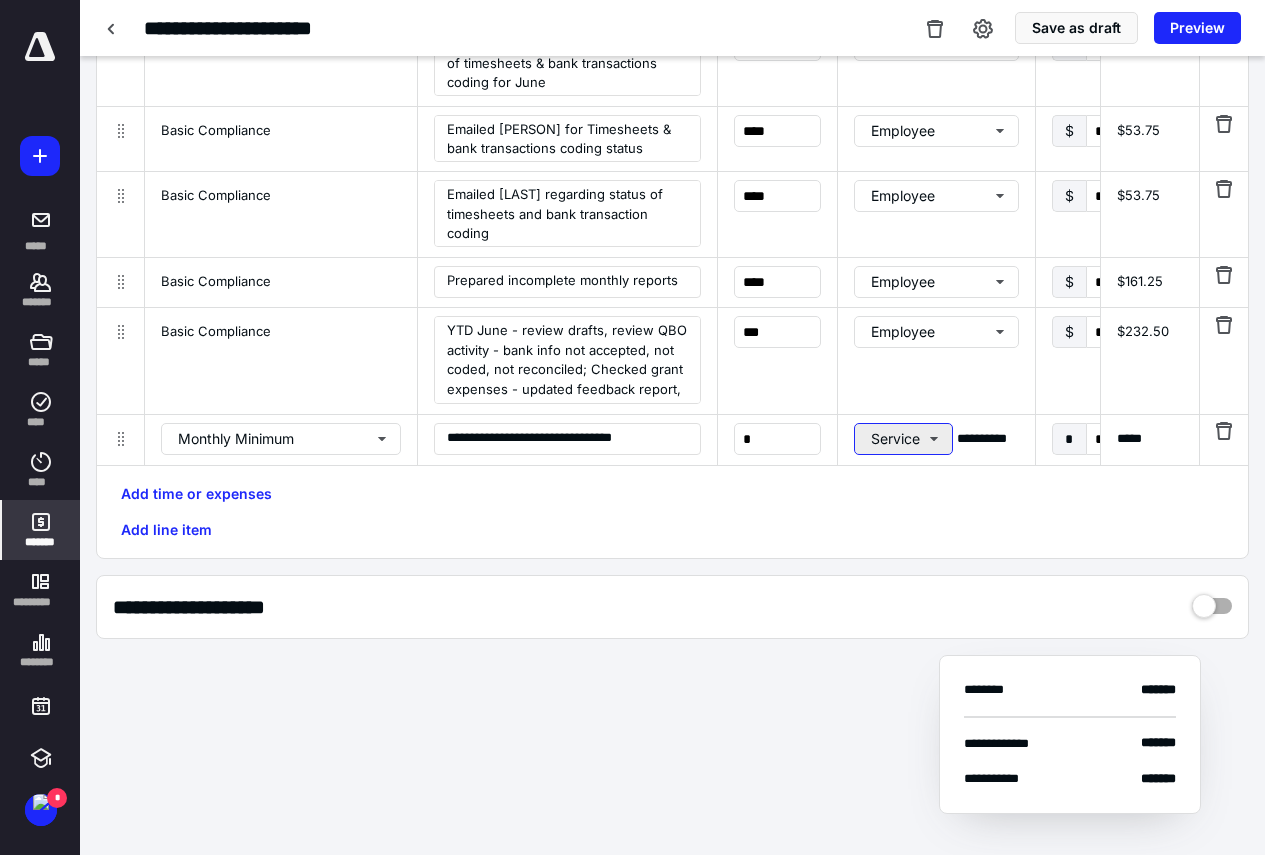 click on "Service" at bounding box center [903, 439] 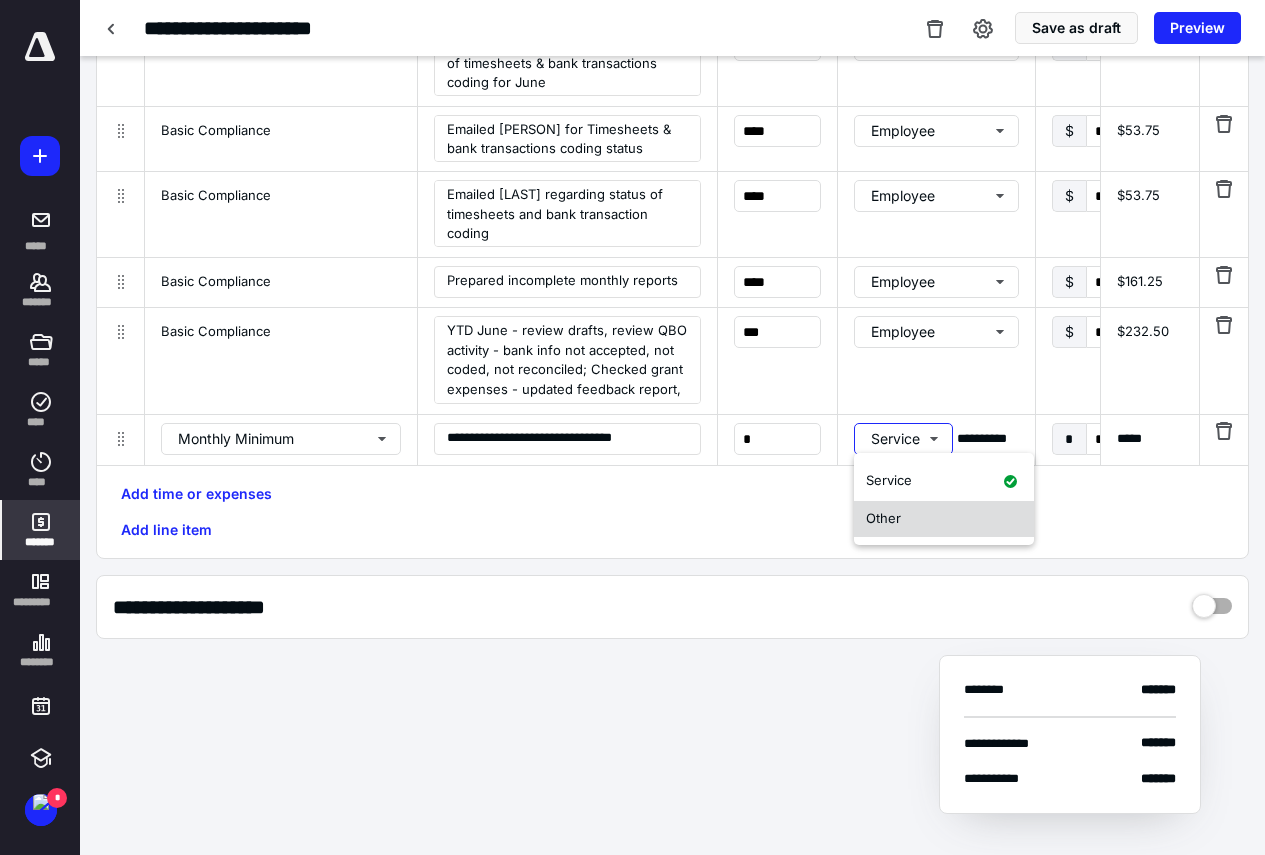 drag, startPoint x: 893, startPoint y: 516, endPoint x: 788, endPoint y: 490, distance: 108.17116 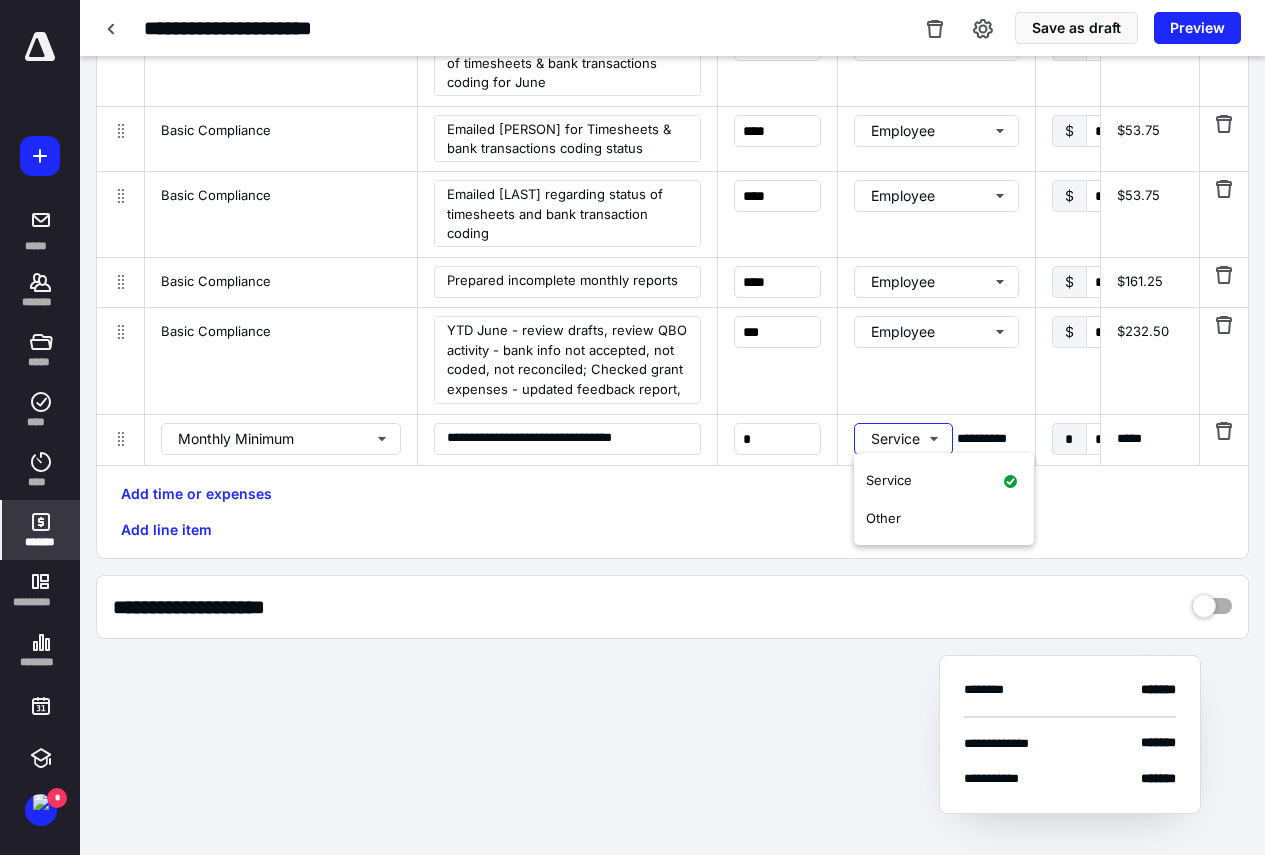 click on "Other" at bounding box center (883, 518) 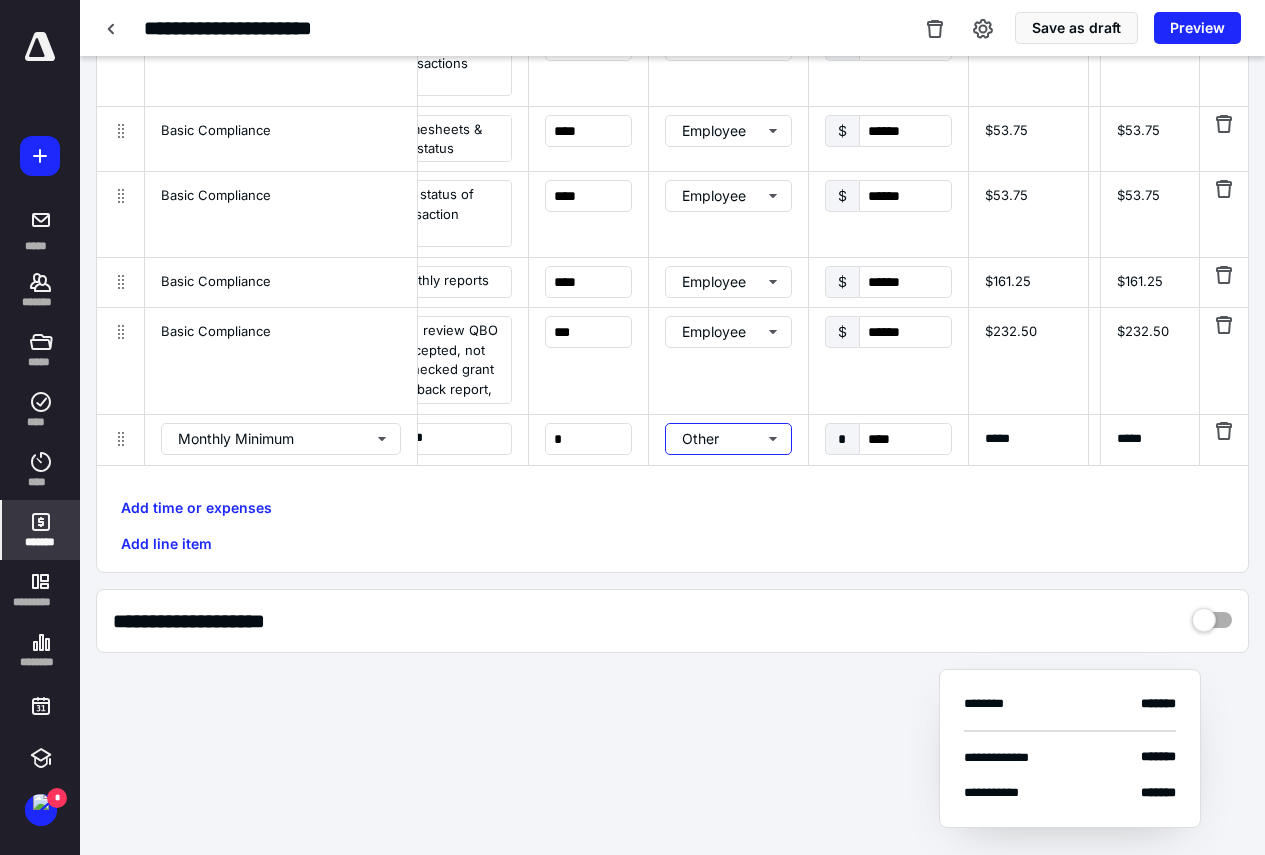 scroll, scrollTop: 0, scrollLeft: 260, axis: horizontal 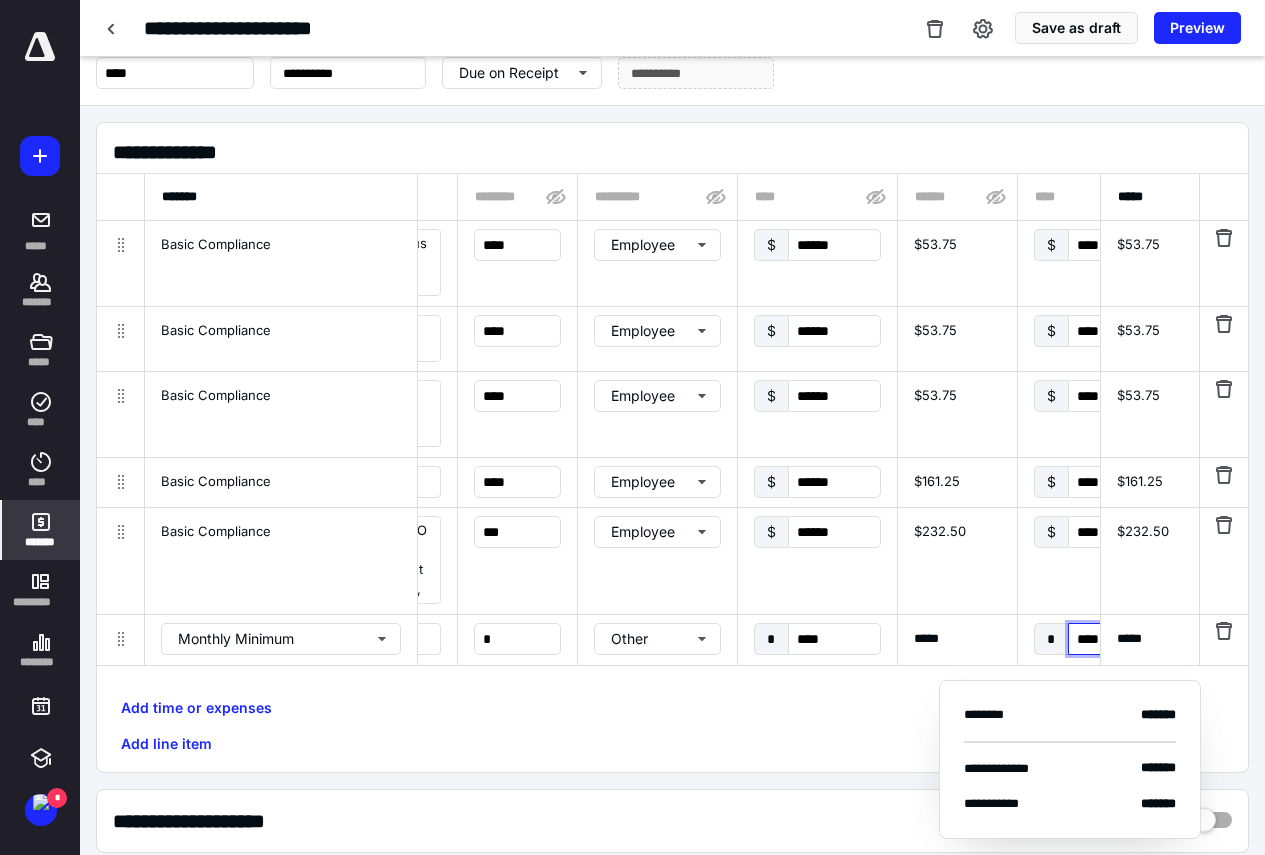 click on "****" at bounding box center [1114, 639] 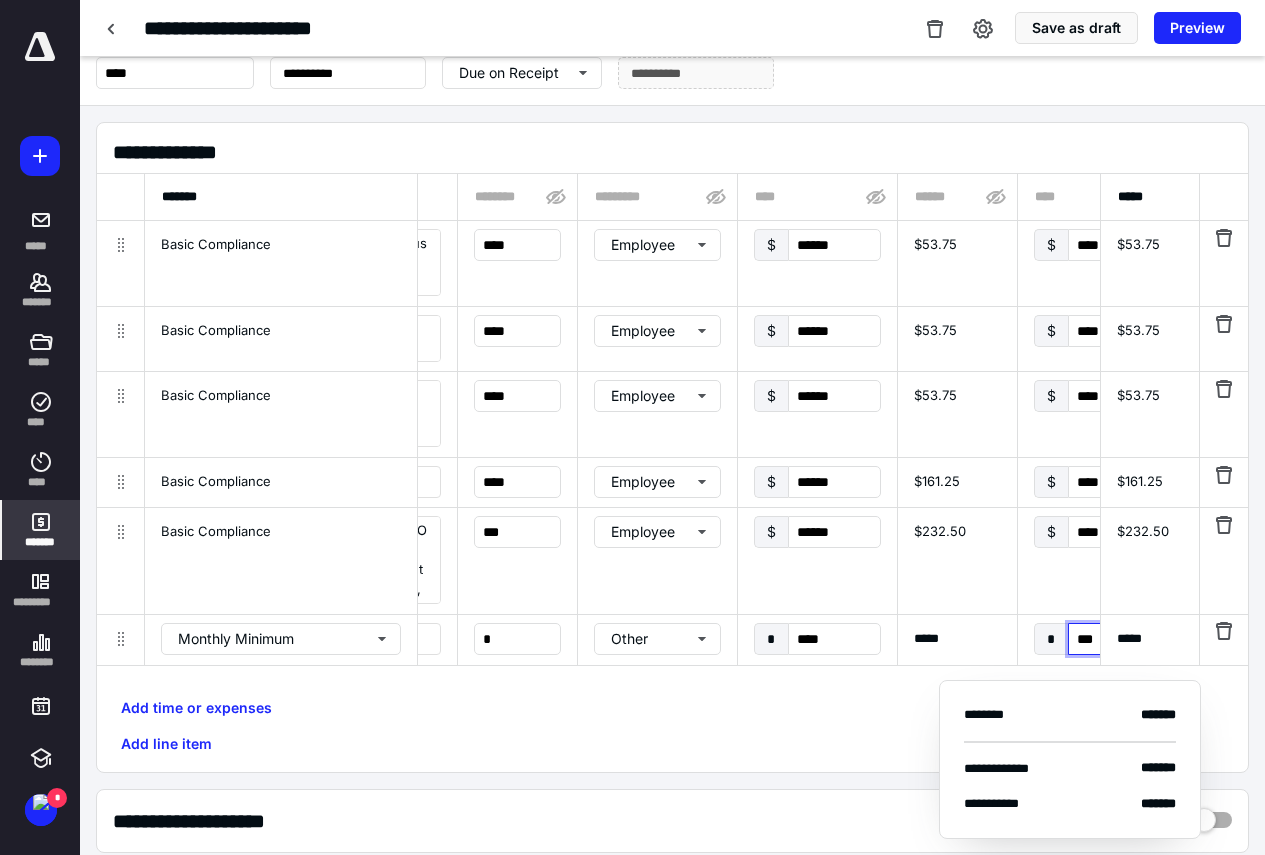 type on "****" 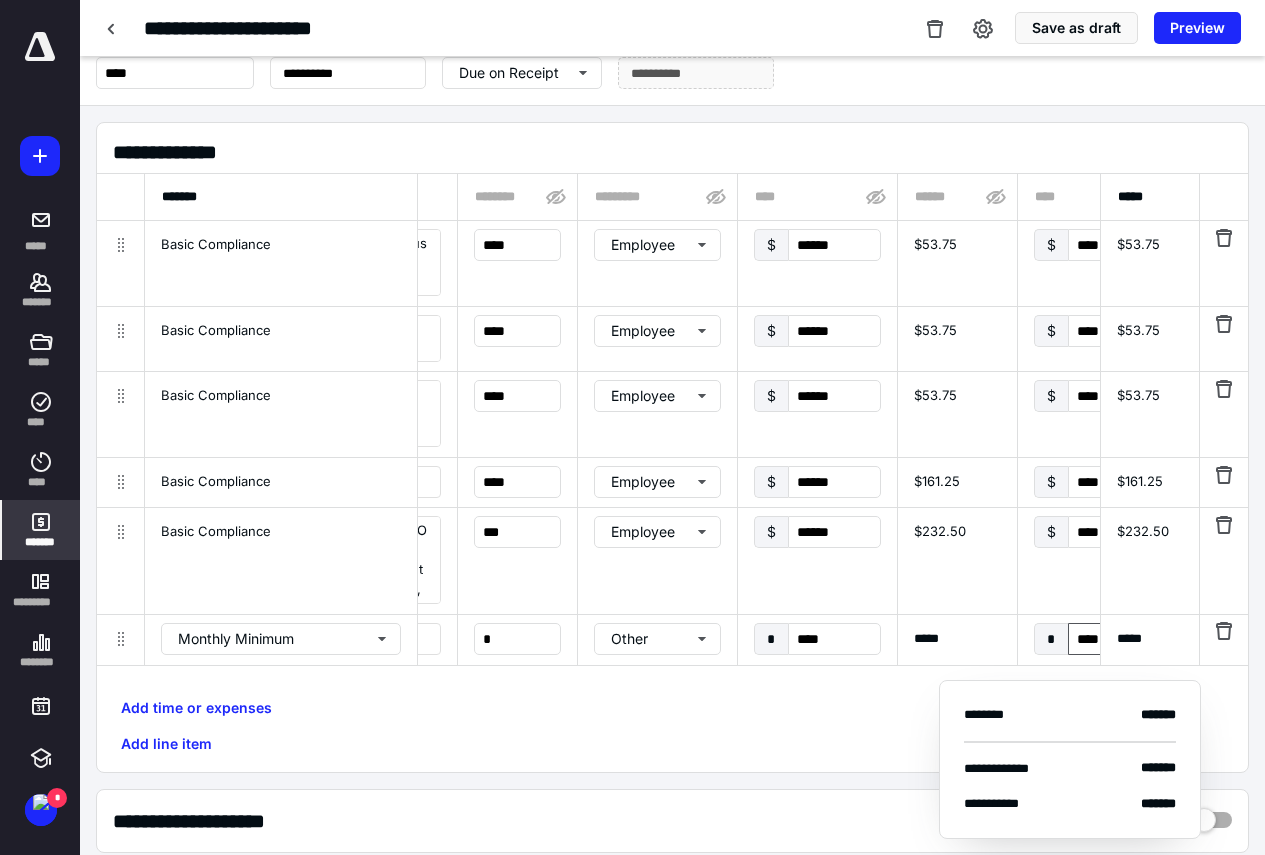 scroll, scrollTop: 0, scrollLeft: 1331, axis: horizontal 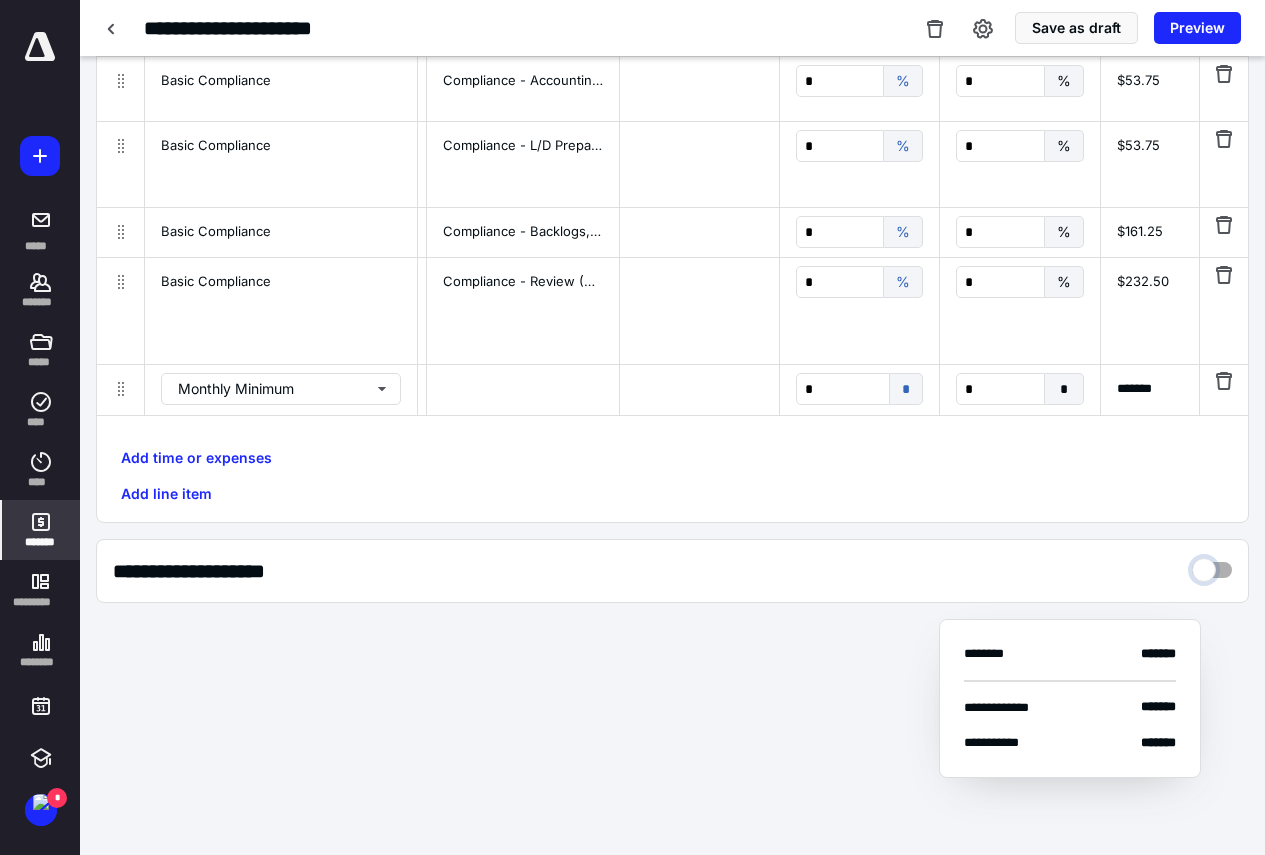 click at bounding box center (1212, 565) 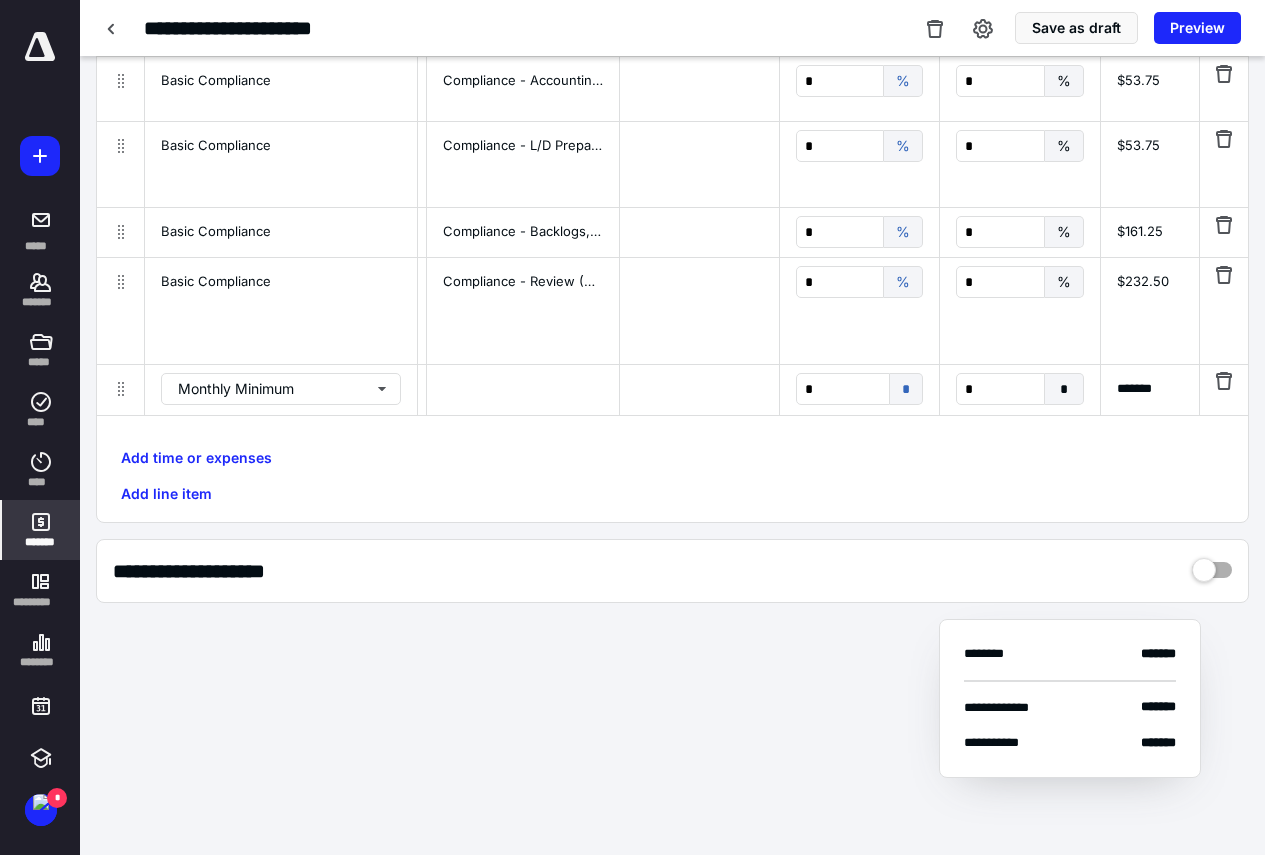 scroll, scrollTop: 351, scrollLeft: 0, axis: vertical 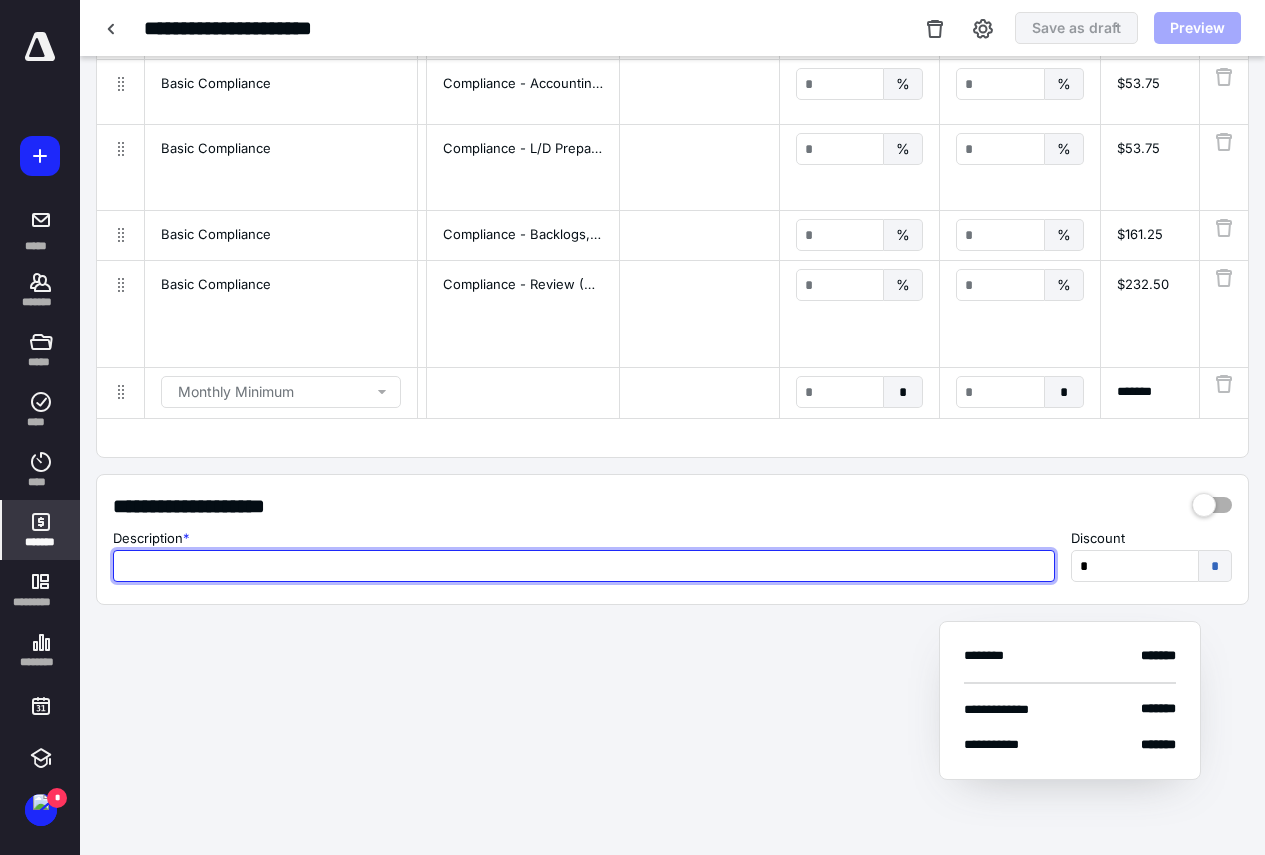 click at bounding box center (584, 566) 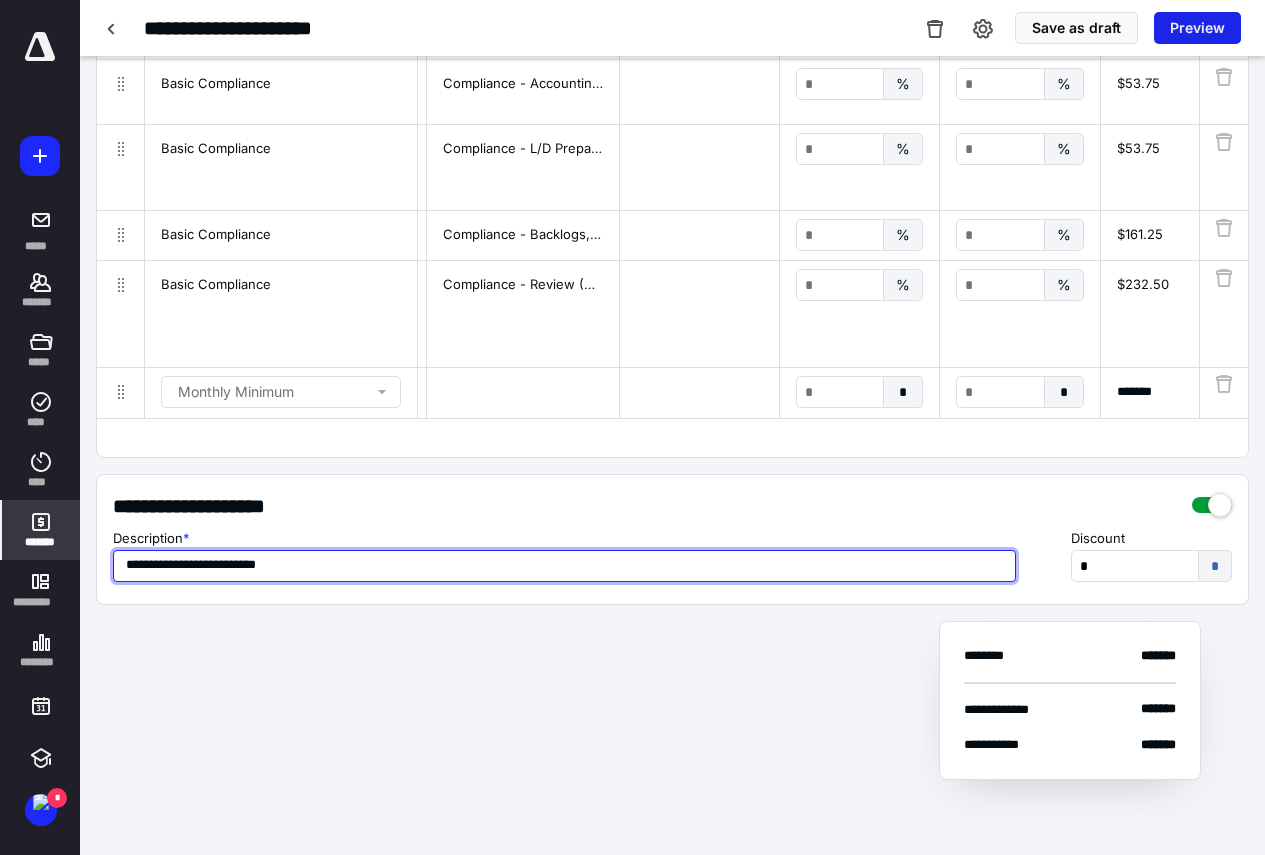 type on "**********" 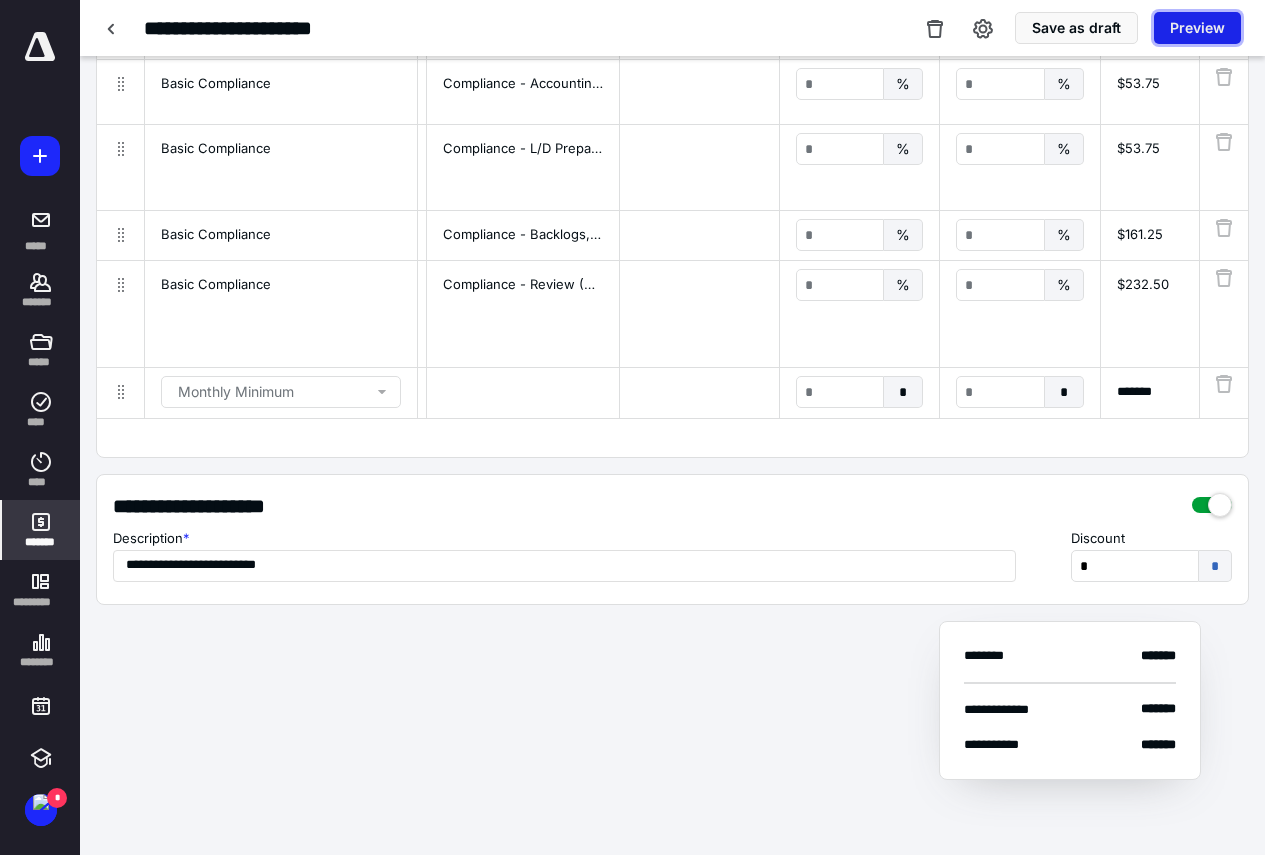 click on "Preview" at bounding box center [1197, 28] 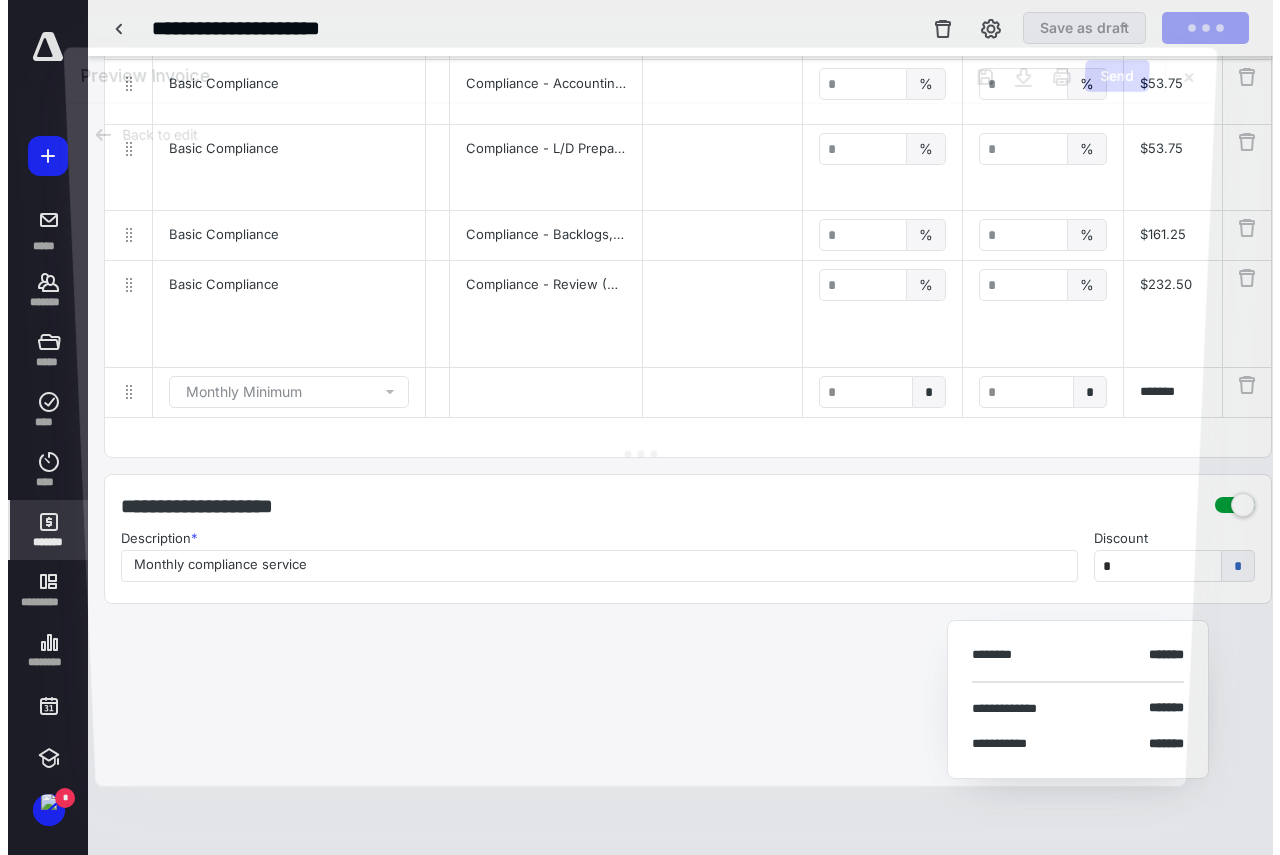 scroll, scrollTop: 0, scrollLeft: 1316, axis: horizontal 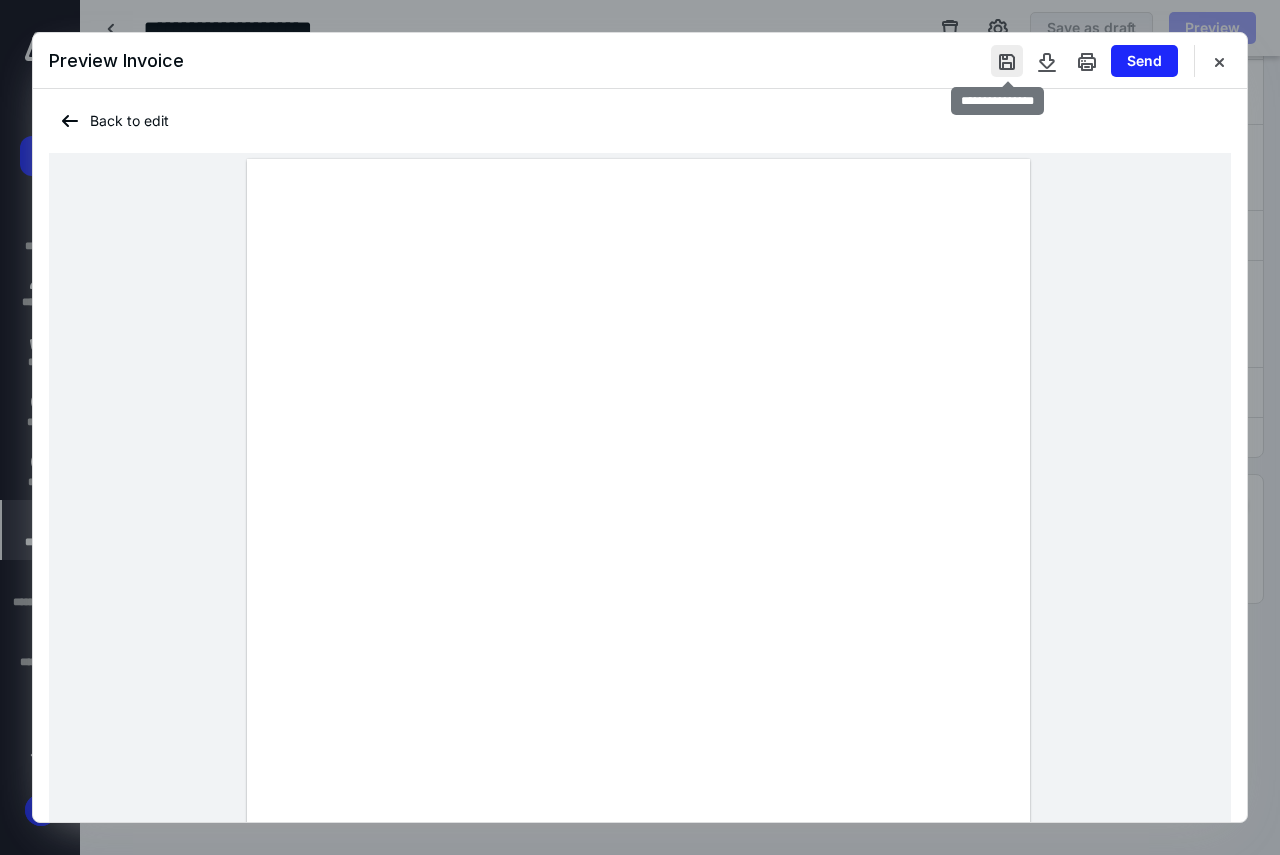 click at bounding box center [1007, 61] 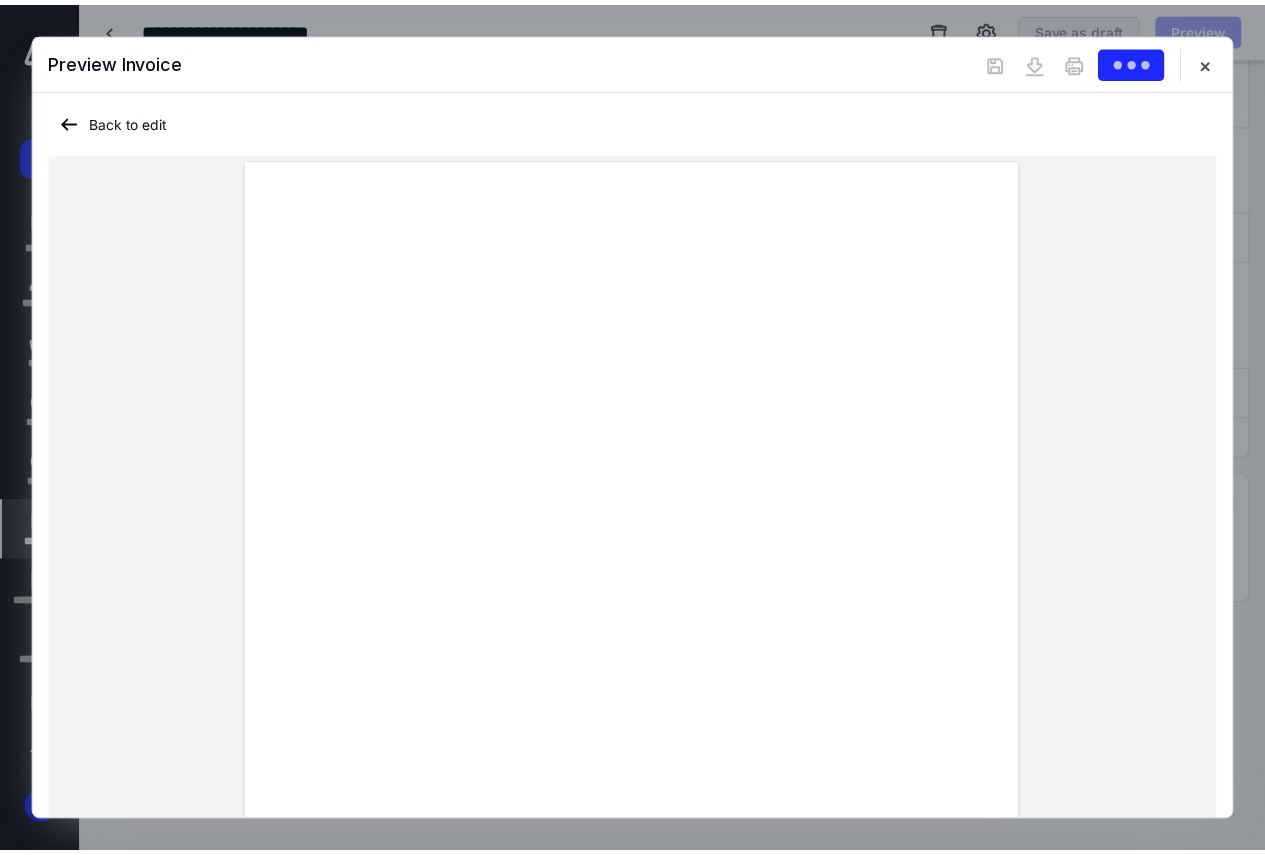 scroll, scrollTop: 0, scrollLeft: 0, axis: both 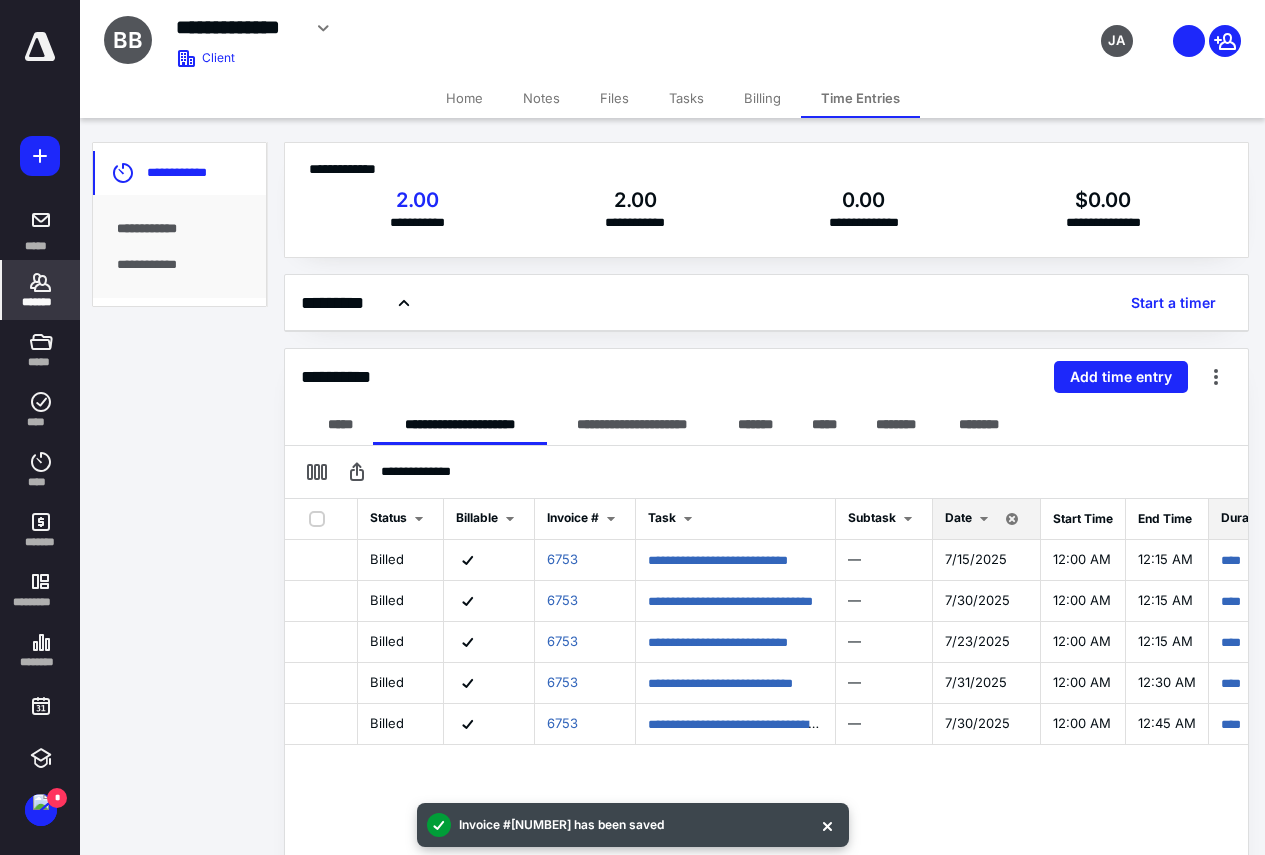 drag, startPoint x: 32, startPoint y: 292, endPoint x: 63, endPoint y: 279, distance: 33.61547 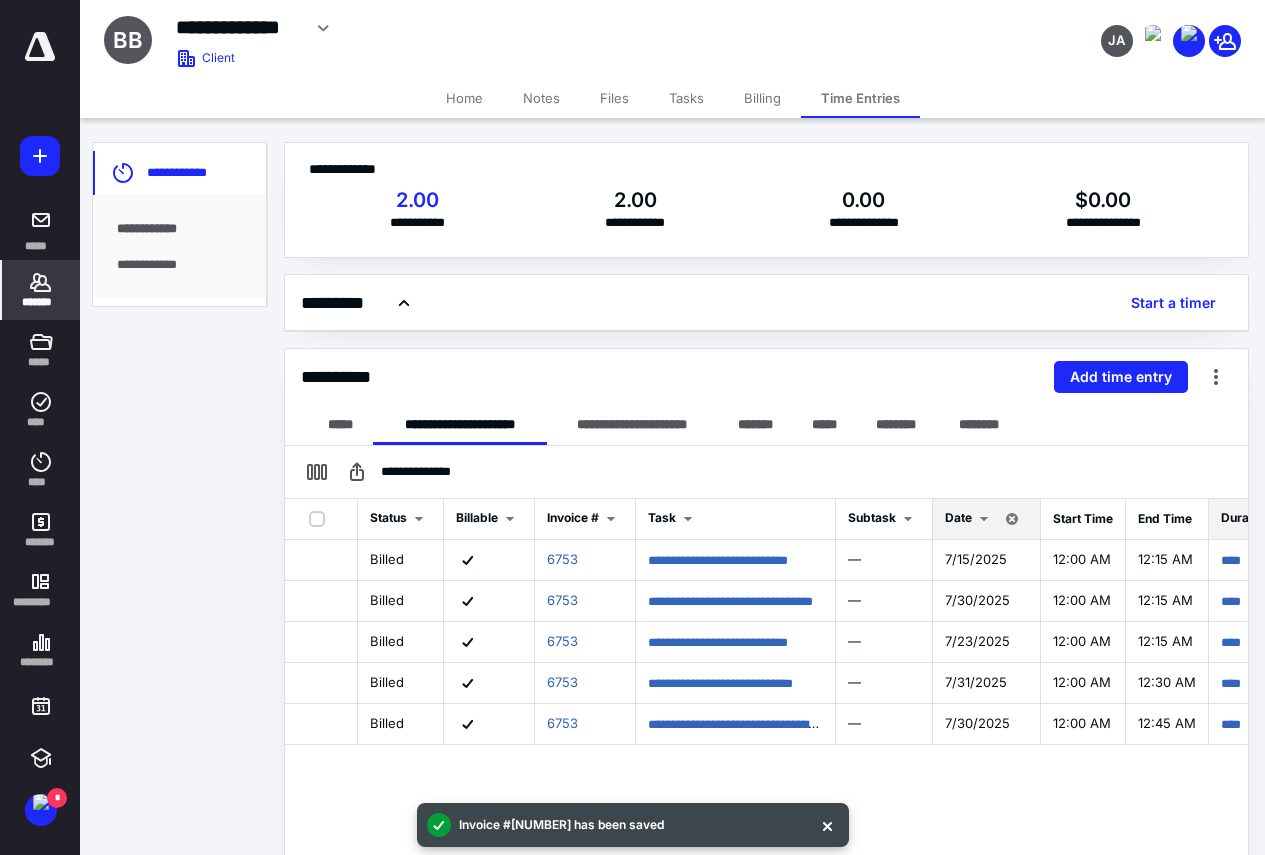 click 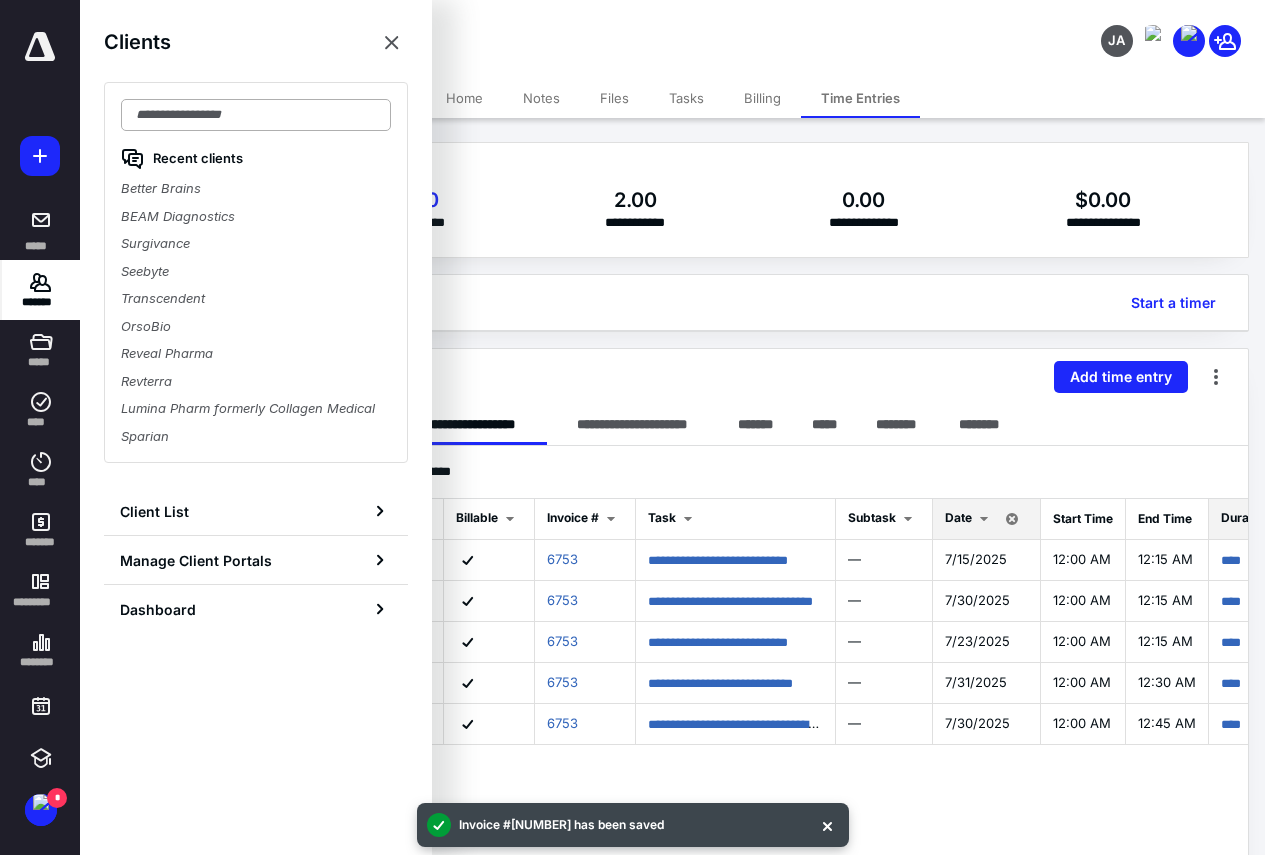 click at bounding box center (256, 115) 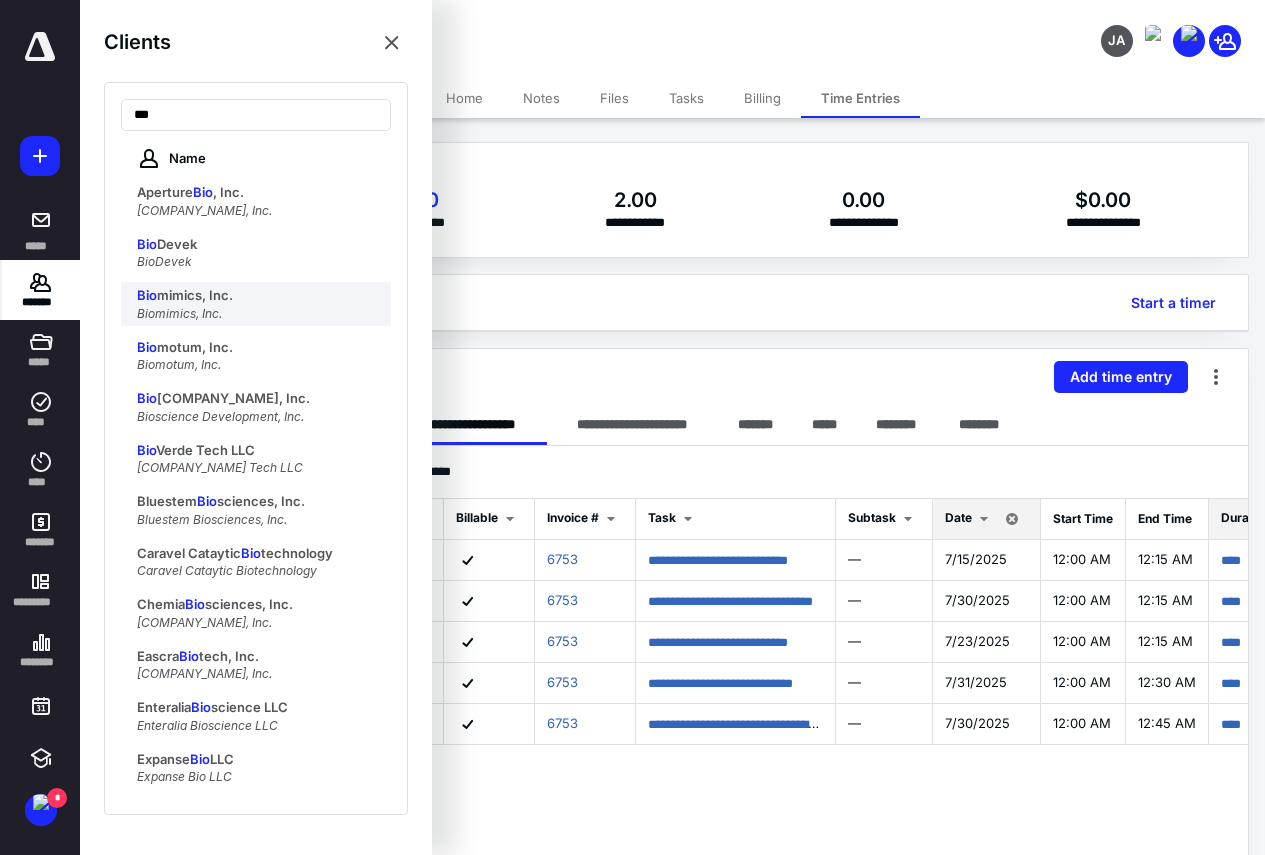 type on "***" 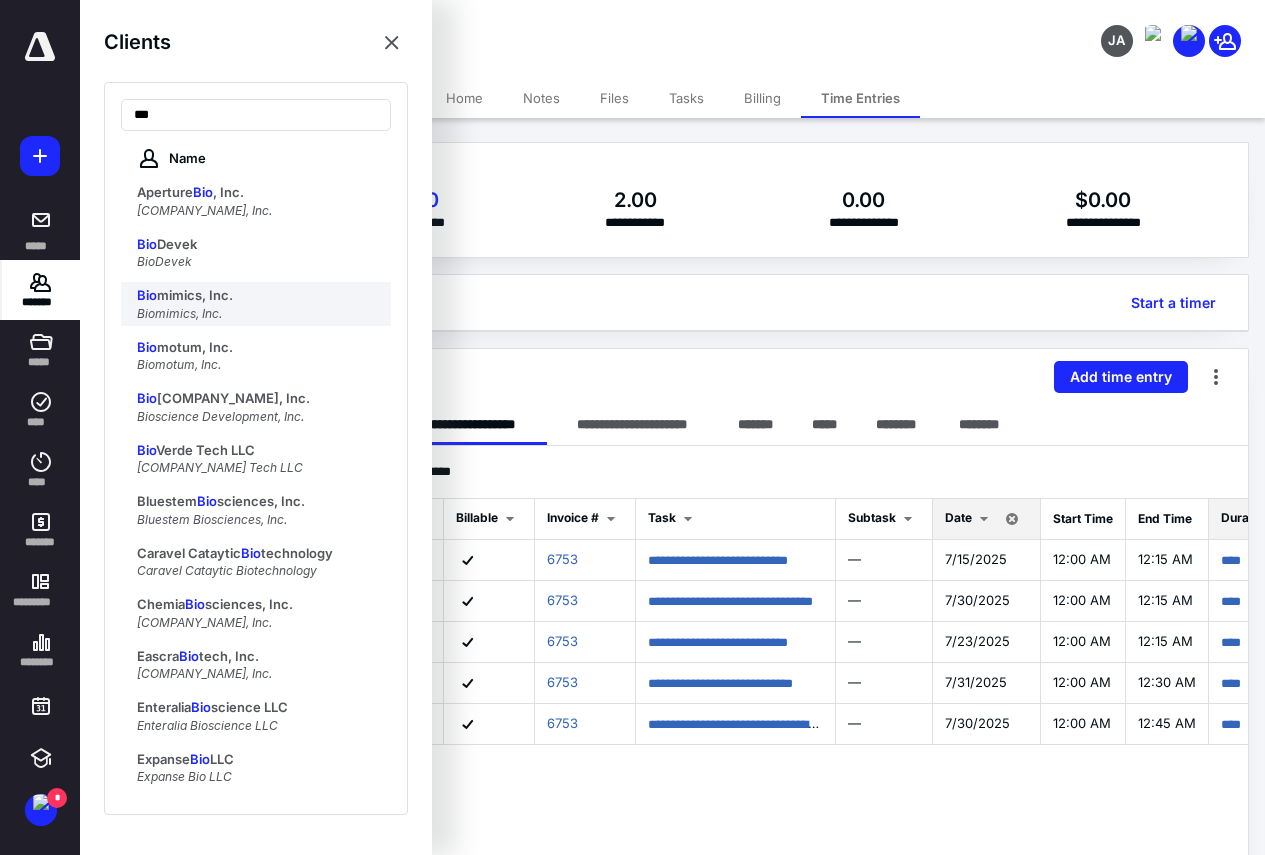 click on "mimics, Inc." at bounding box center [195, 295] 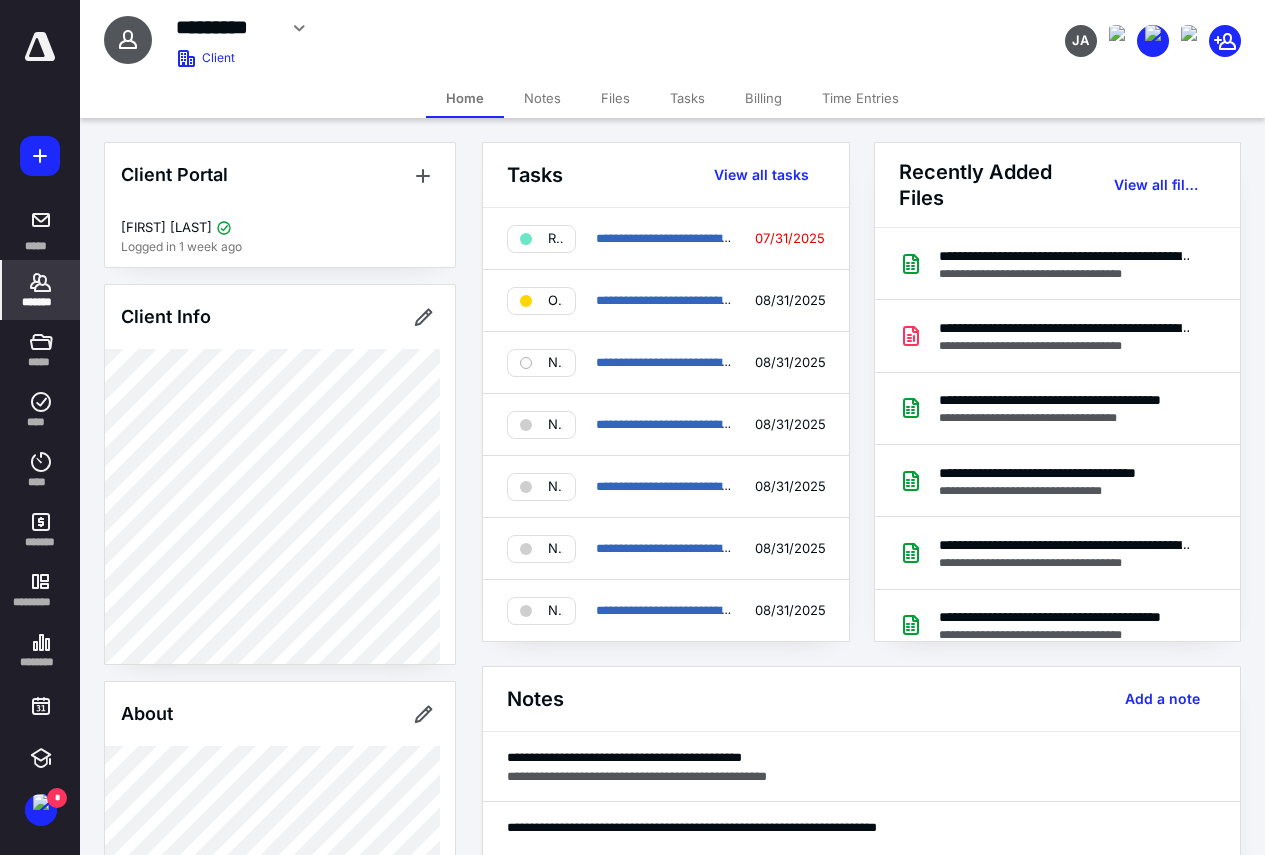 click on "Time Entries" at bounding box center (860, 98) 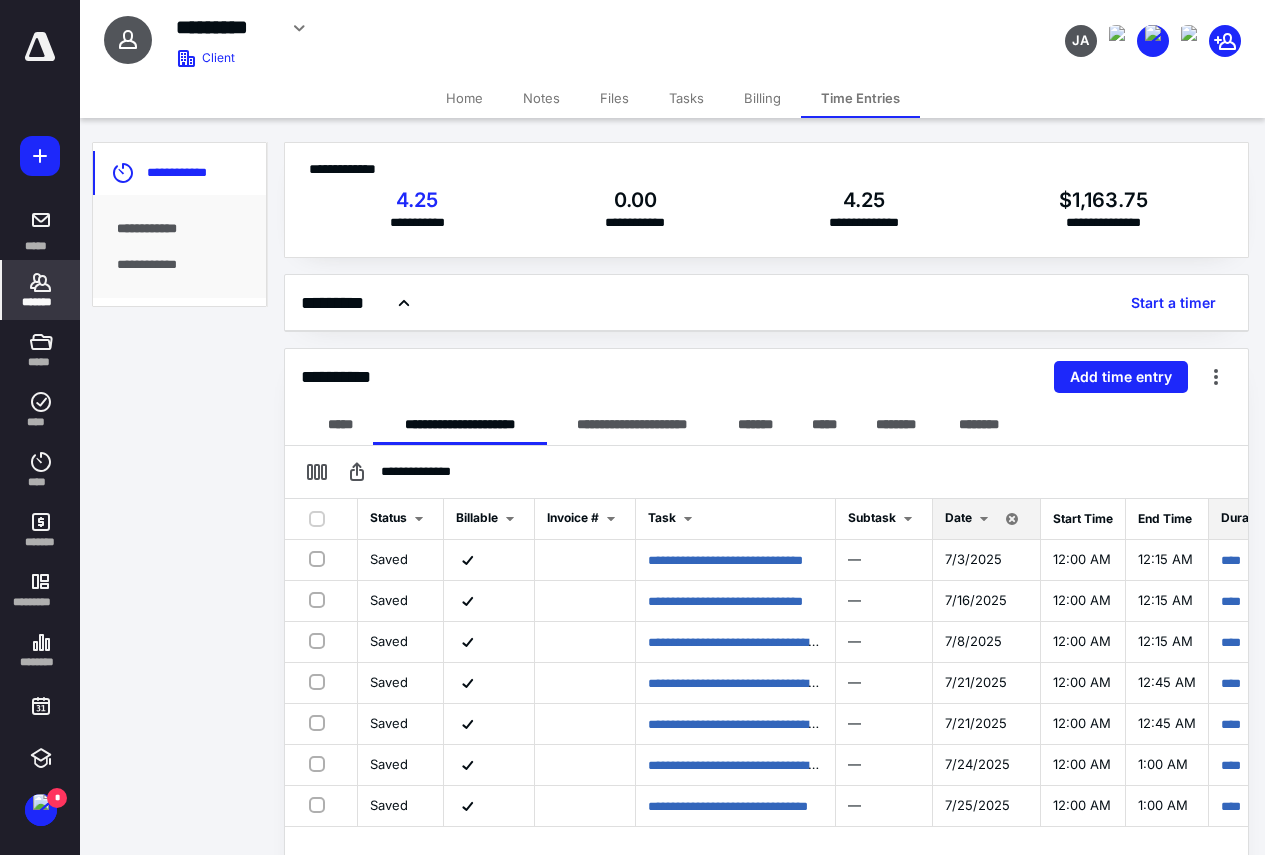 click at bounding box center [40, 156] 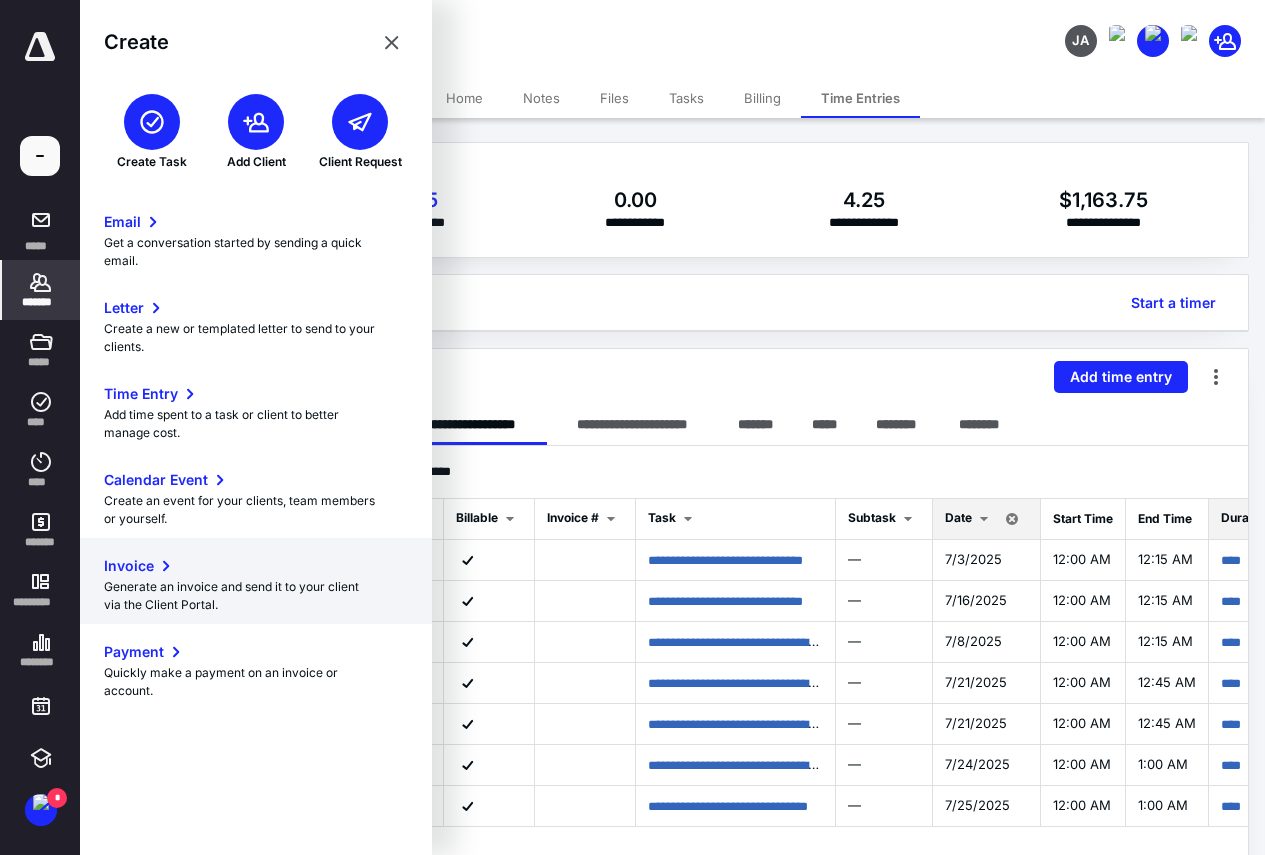 click on "Invoice" at bounding box center [129, 566] 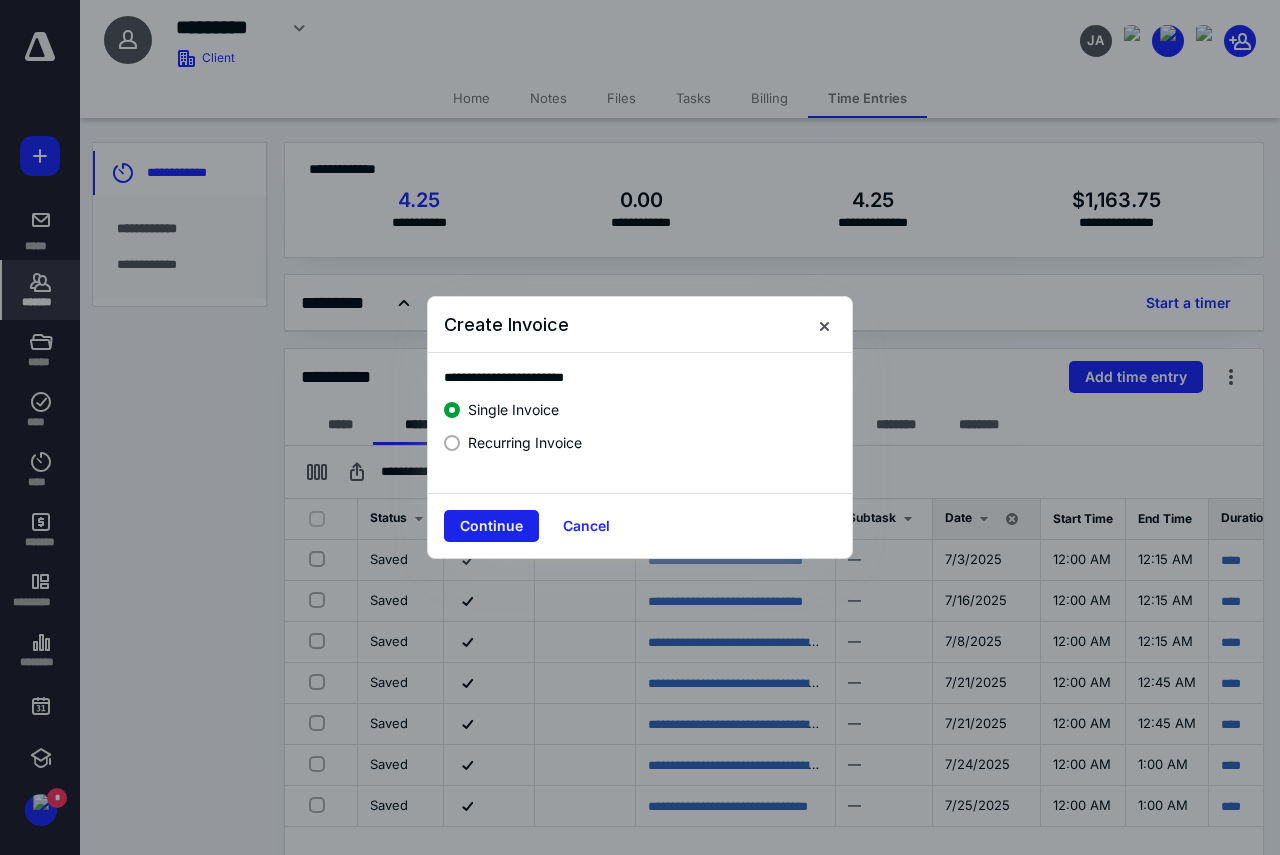 click on "Continue" at bounding box center [491, 526] 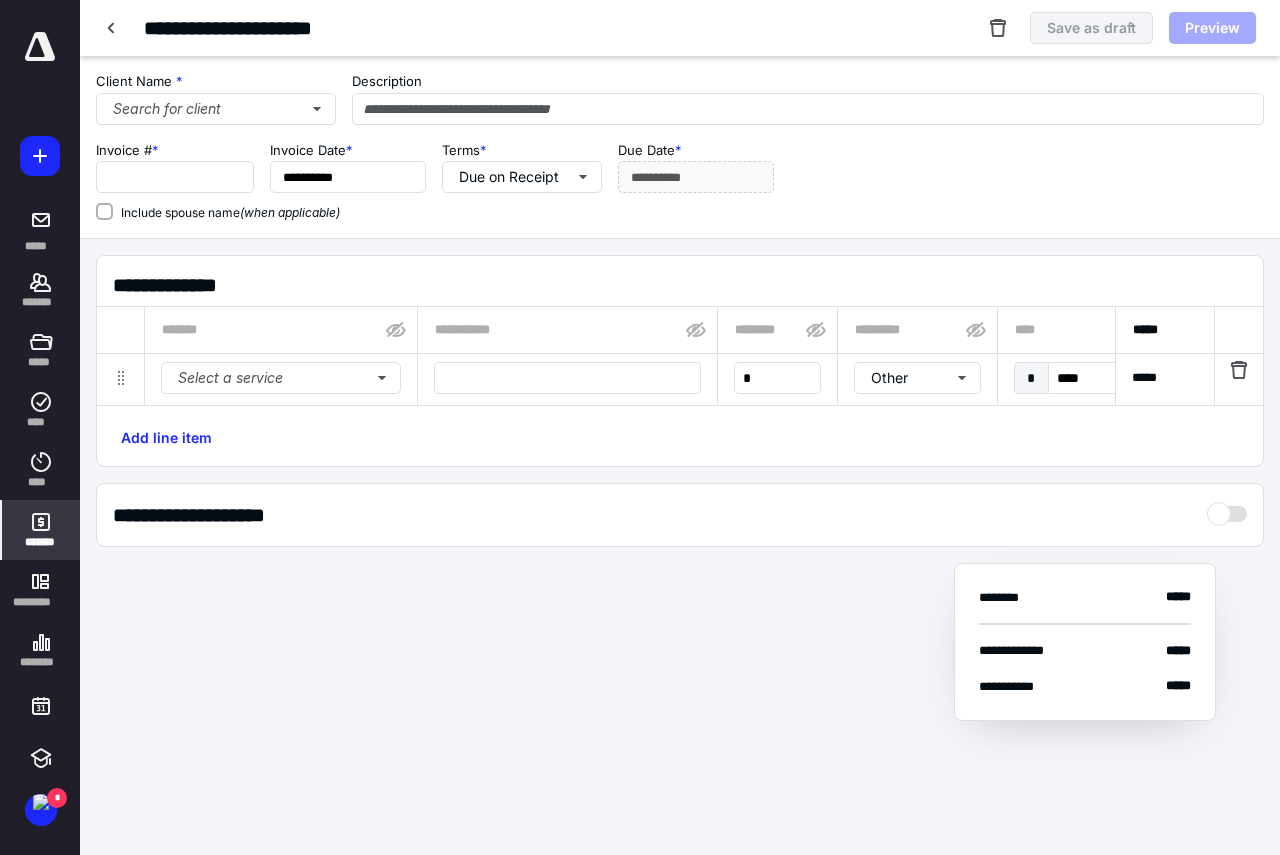 type on "****" 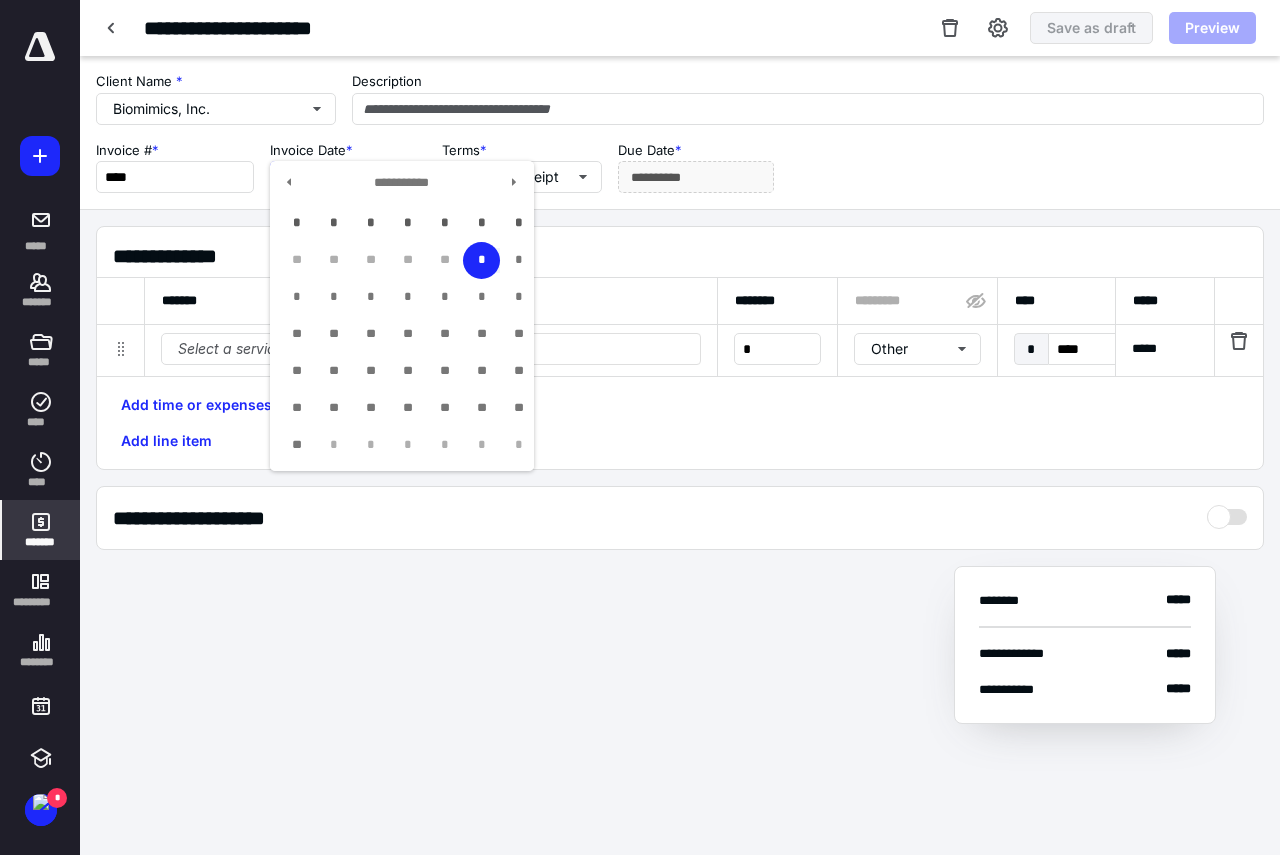 click on "**********" at bounding box center (348, 177) 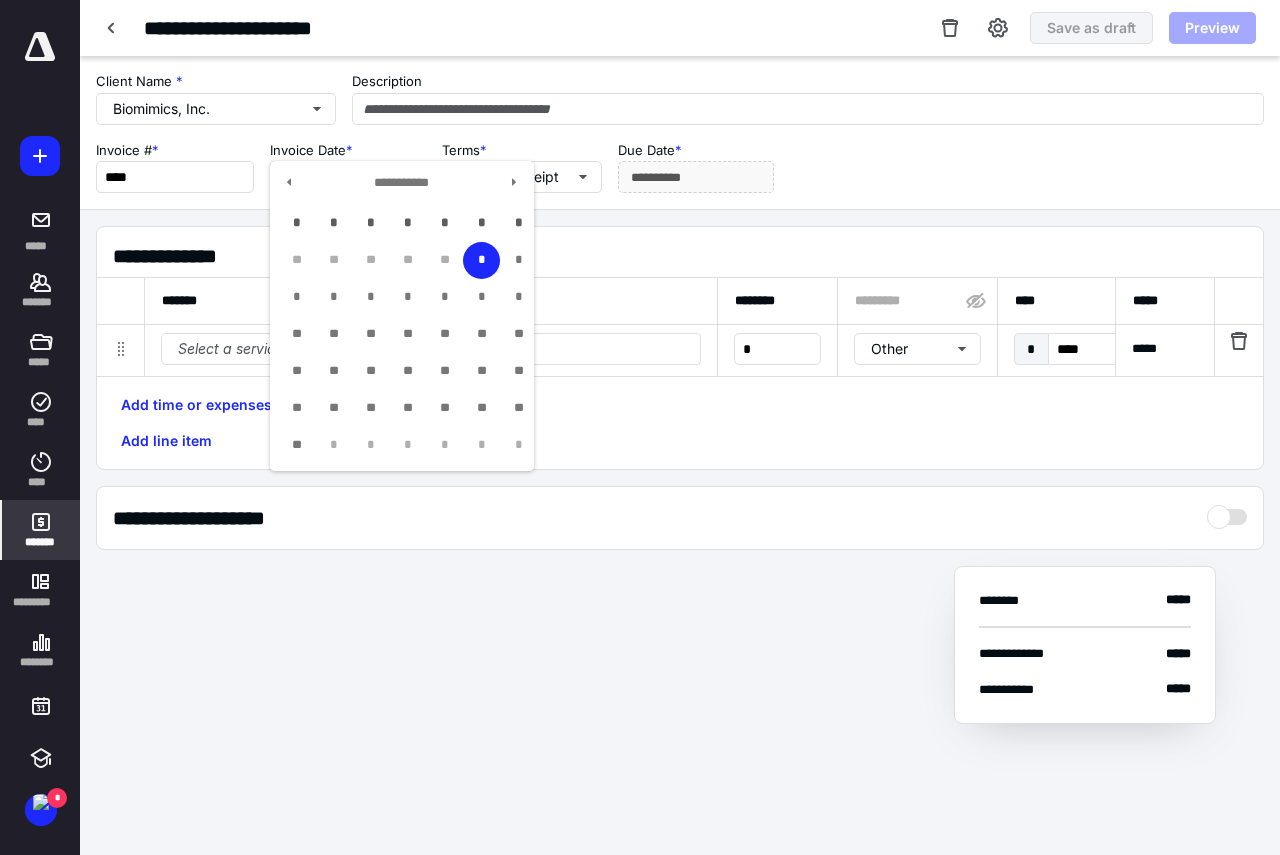 click on "**" at bounding box center [444, 260] 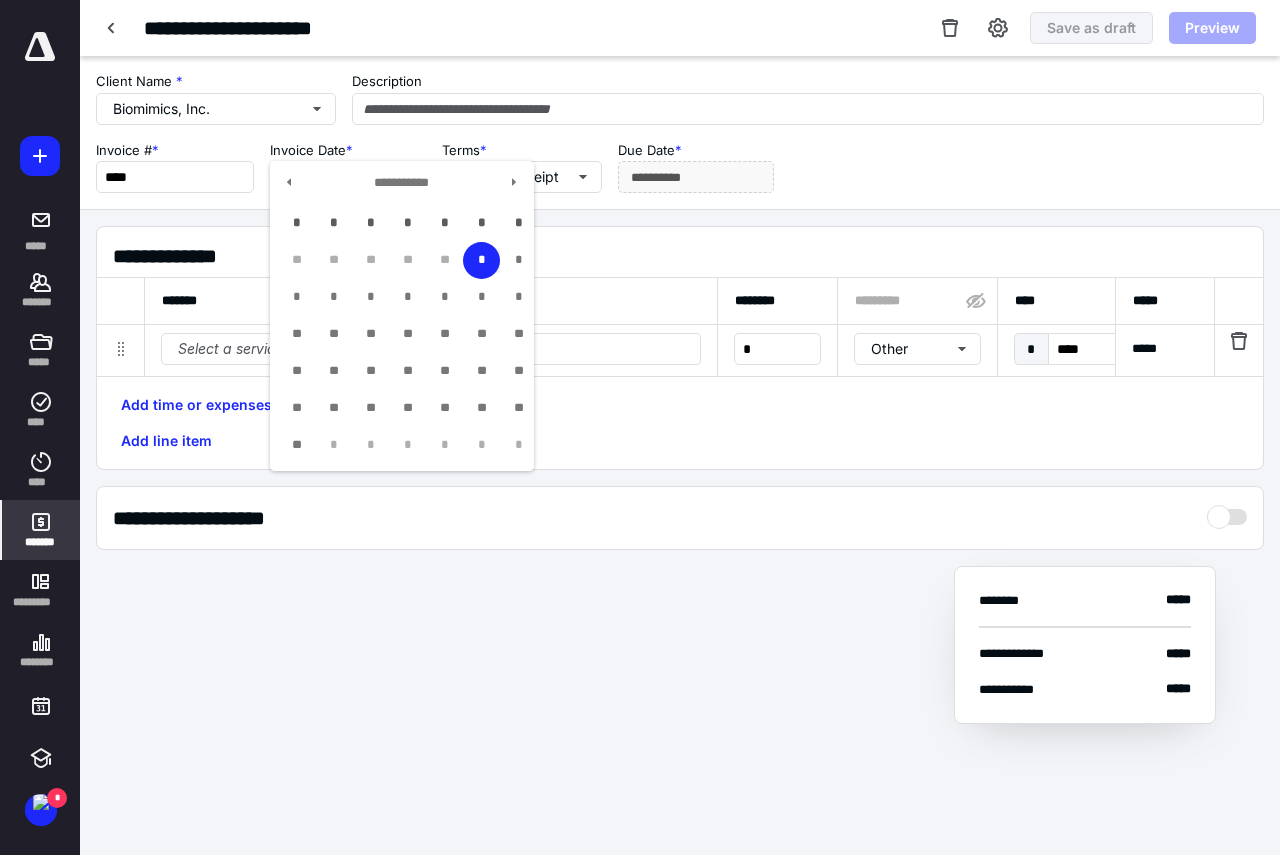 type on "**********" 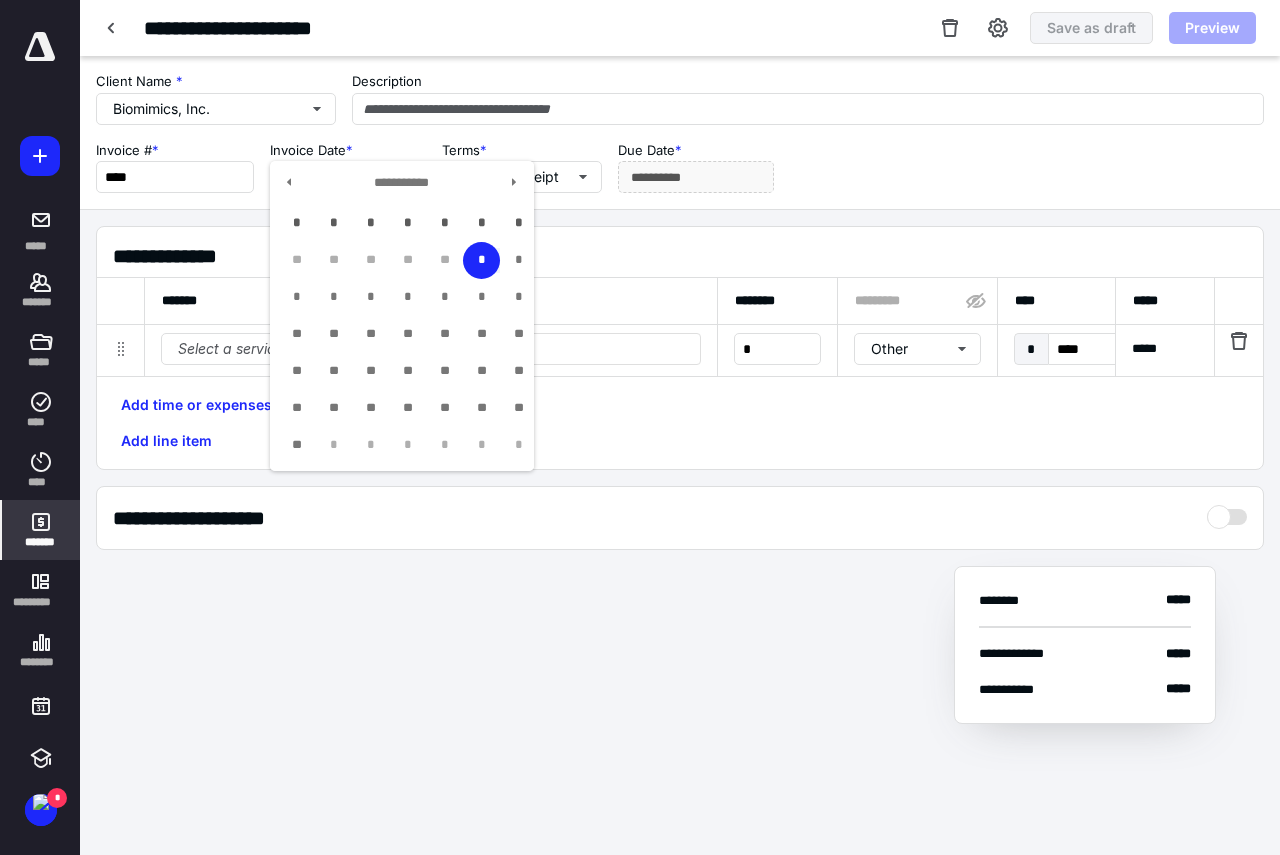 type on "**********" 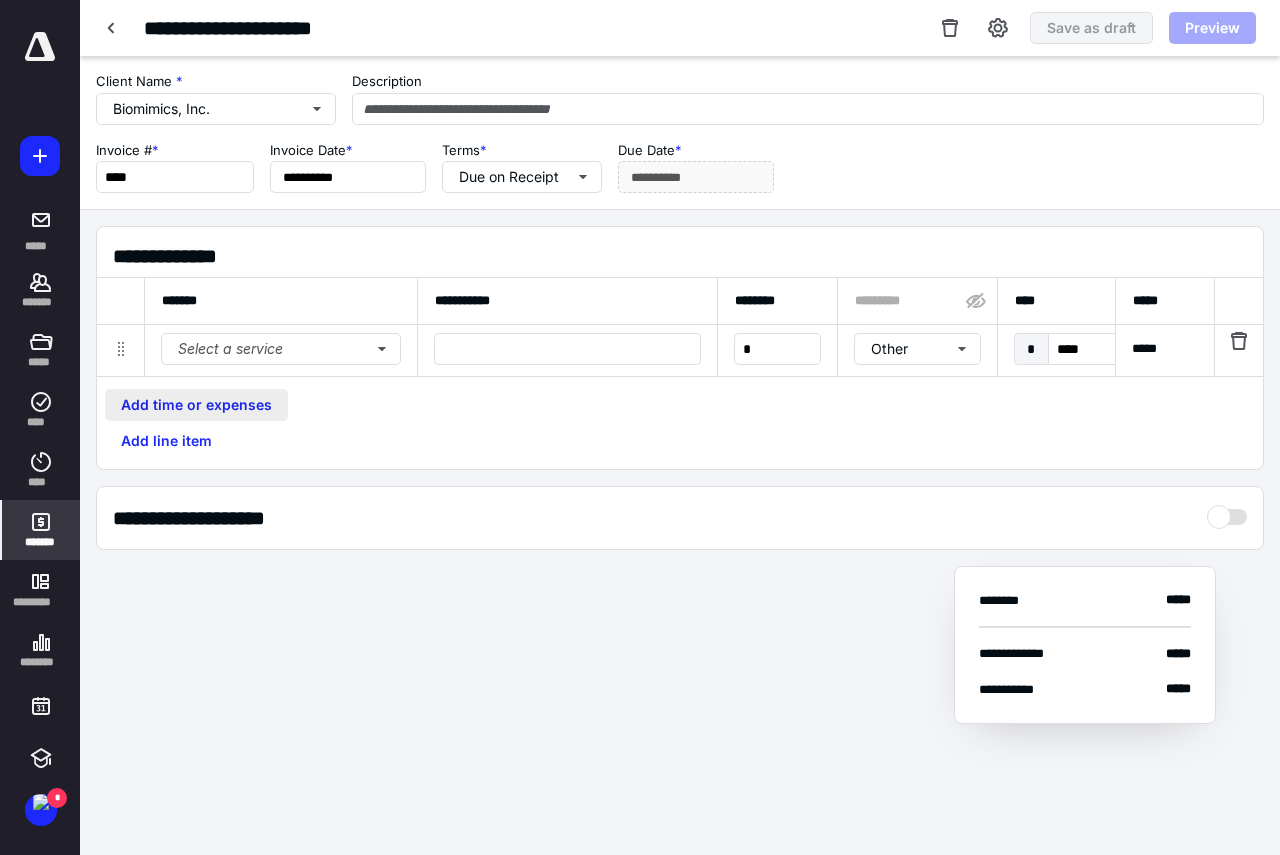 click on "Add time or expenses" at bounding box center (196, 405) 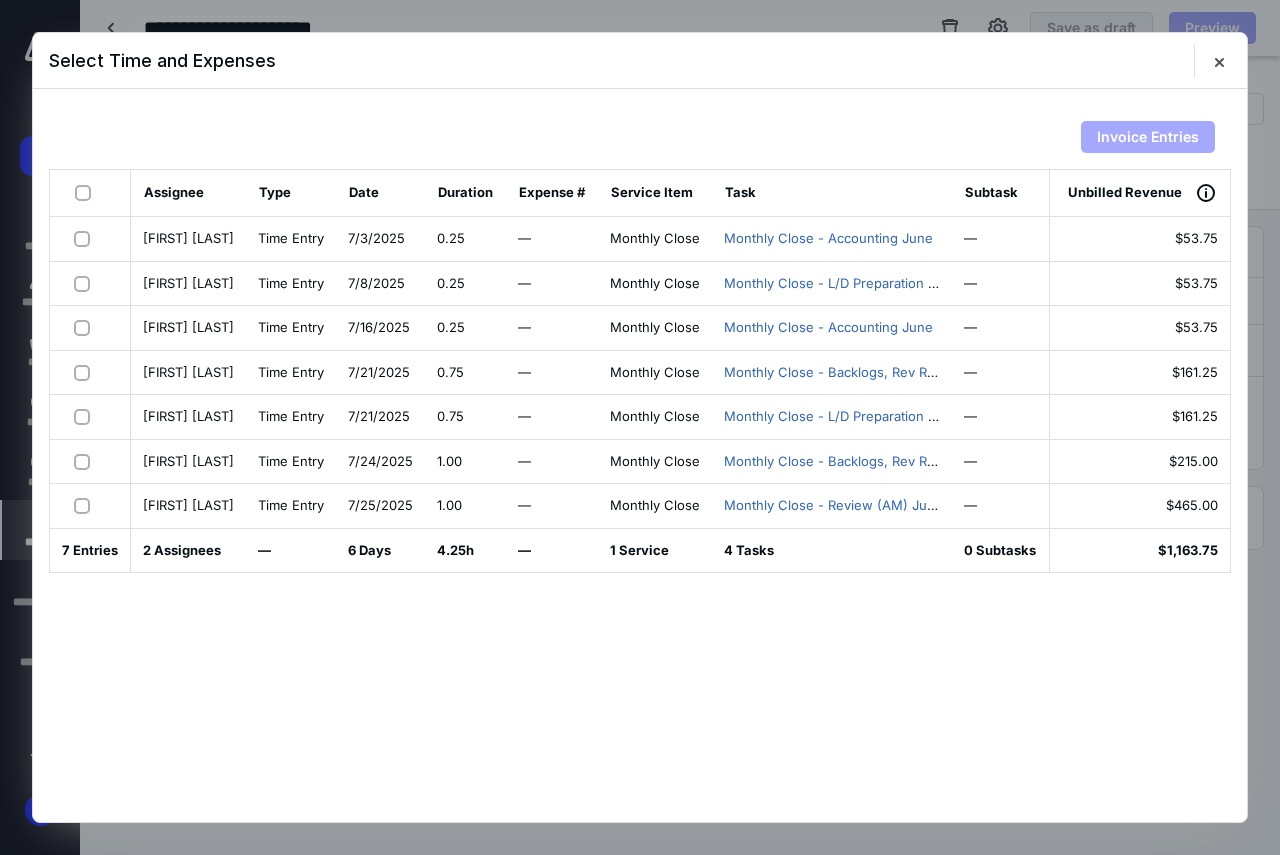 click at bounding box center [87, 192] 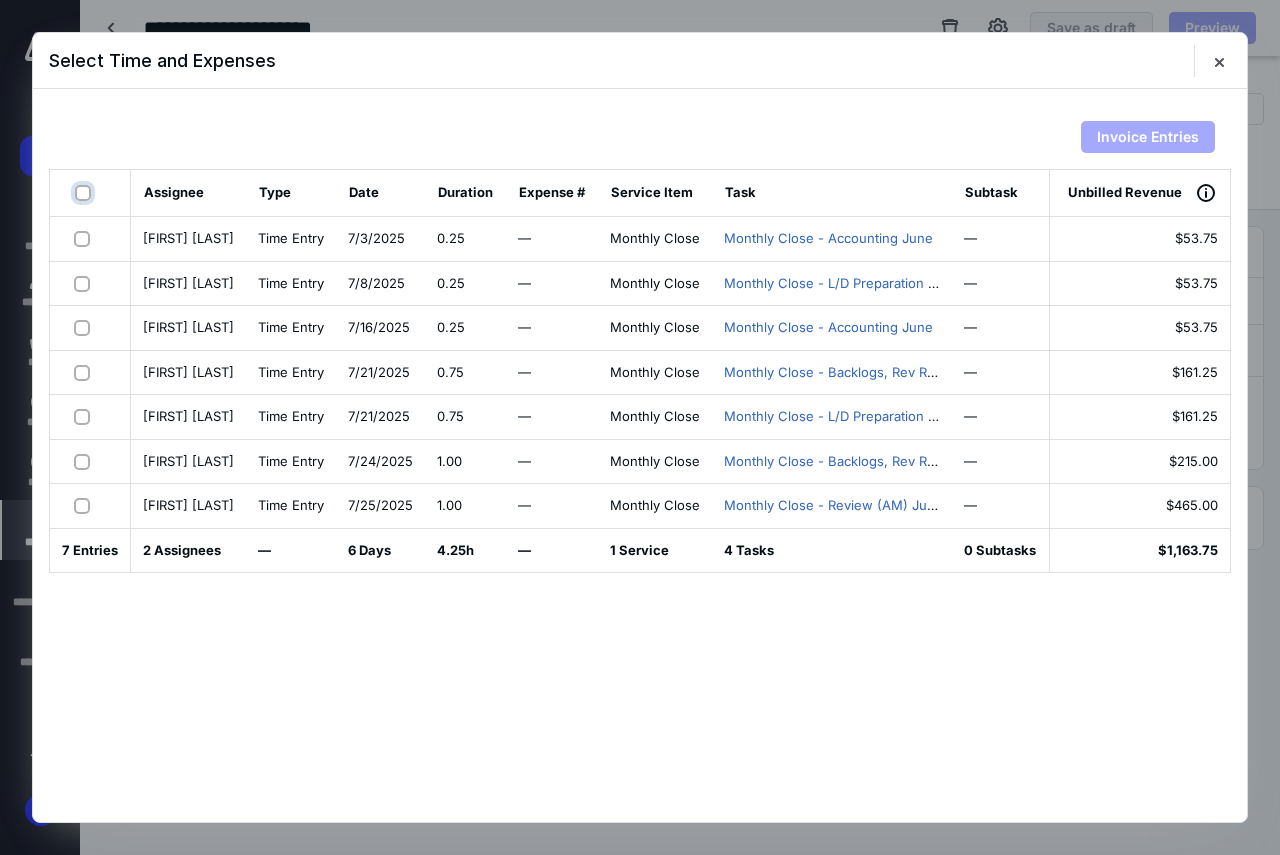 click at bounding box center [85, 193] 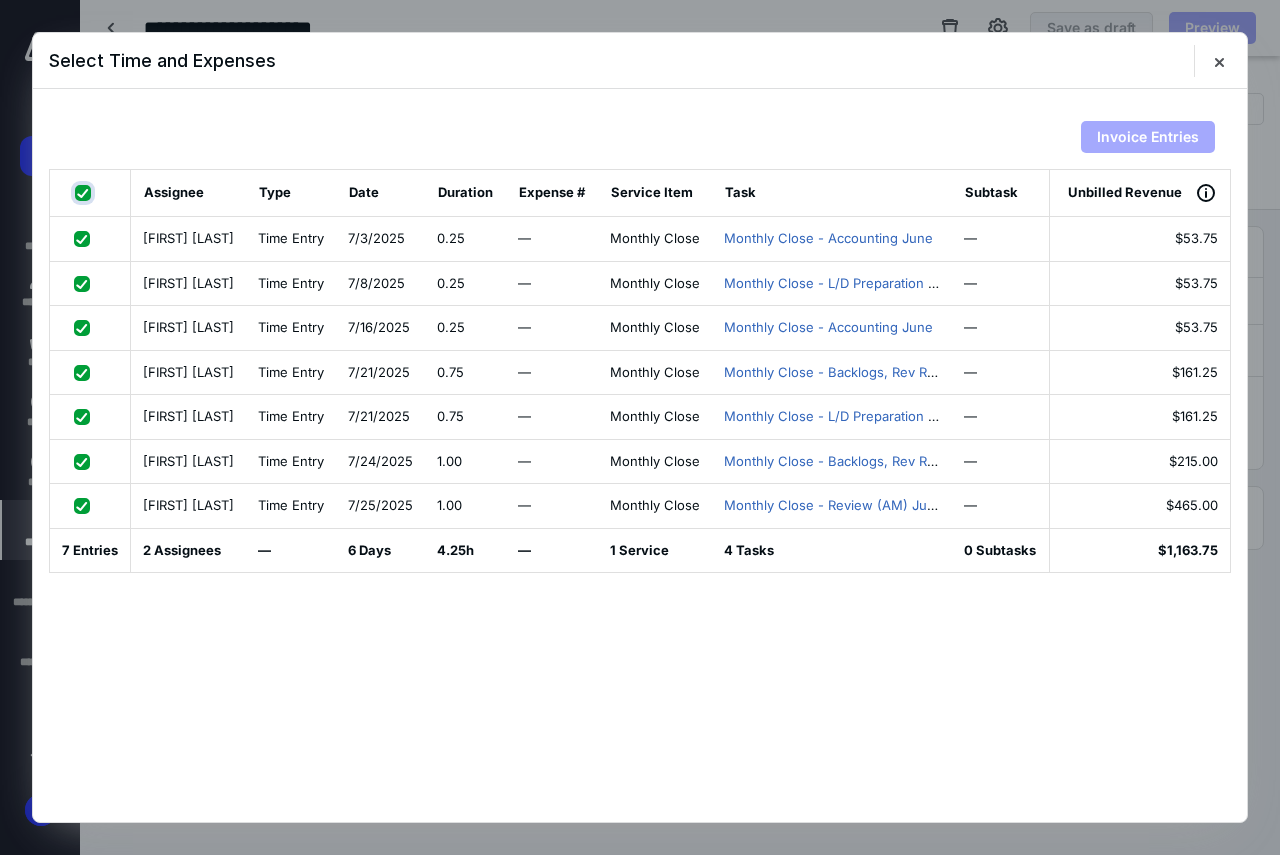 checkbox on "true" 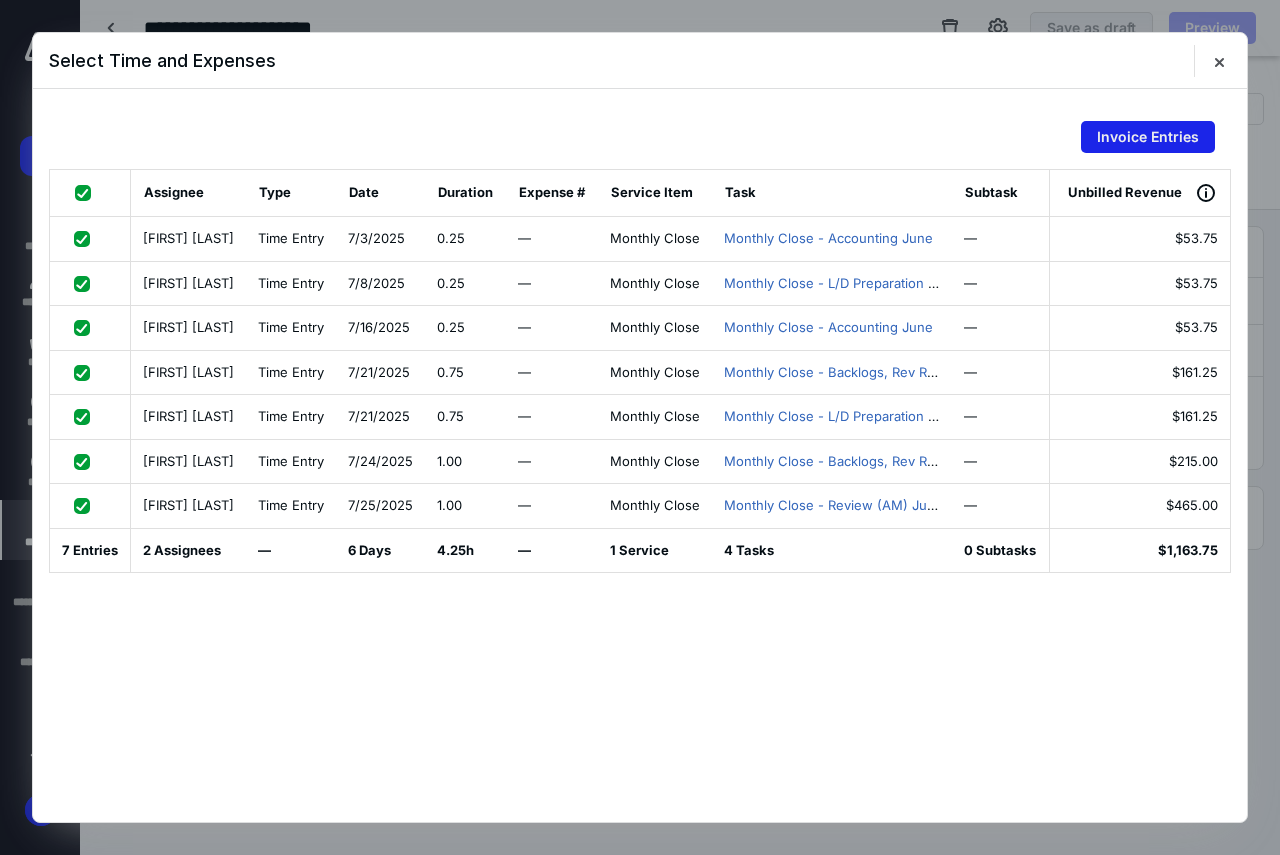 click on "Invoice Entries" at bounding box center (1148, 137) 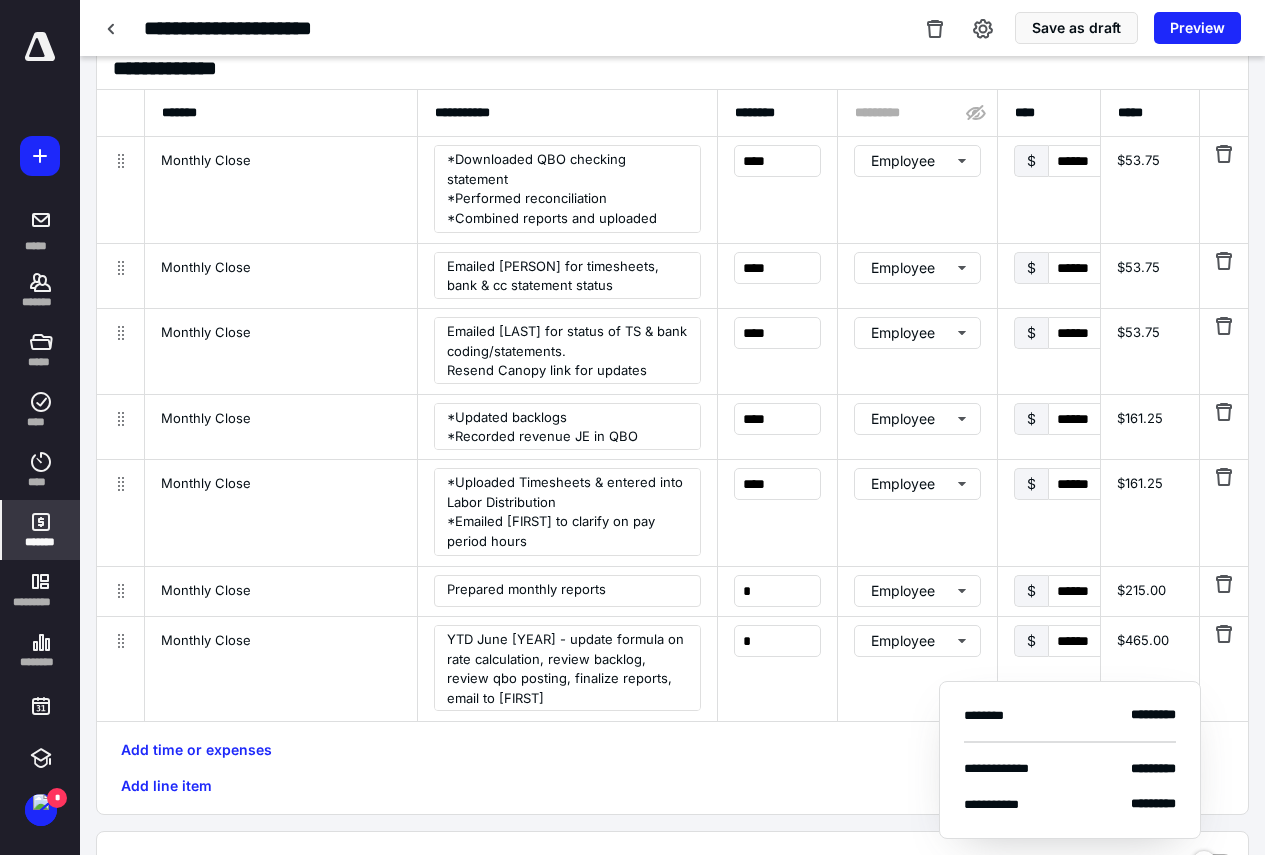 scroll, scrollTop: 495, scrollLeft: 0, axis: vertical 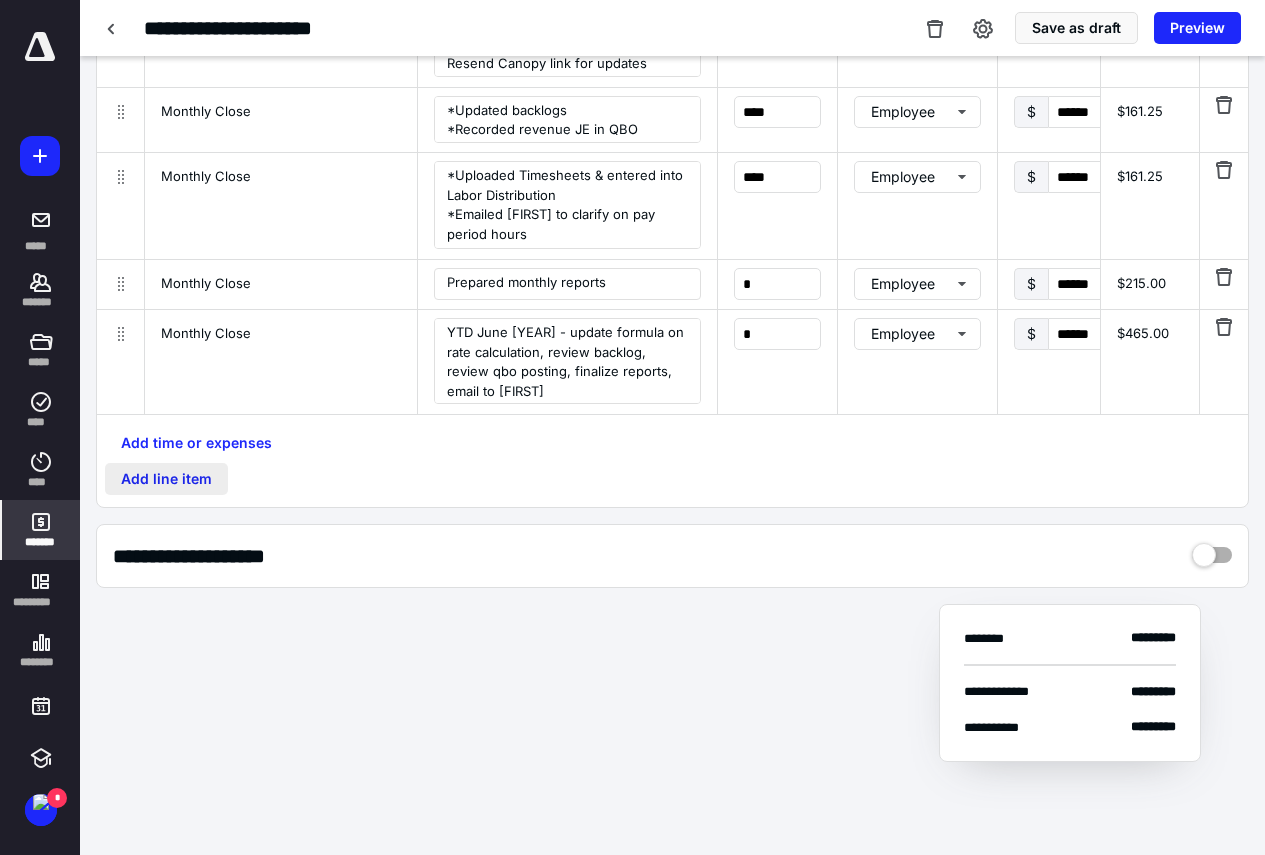 click on "Add line item" at bounding box center (166, 479) 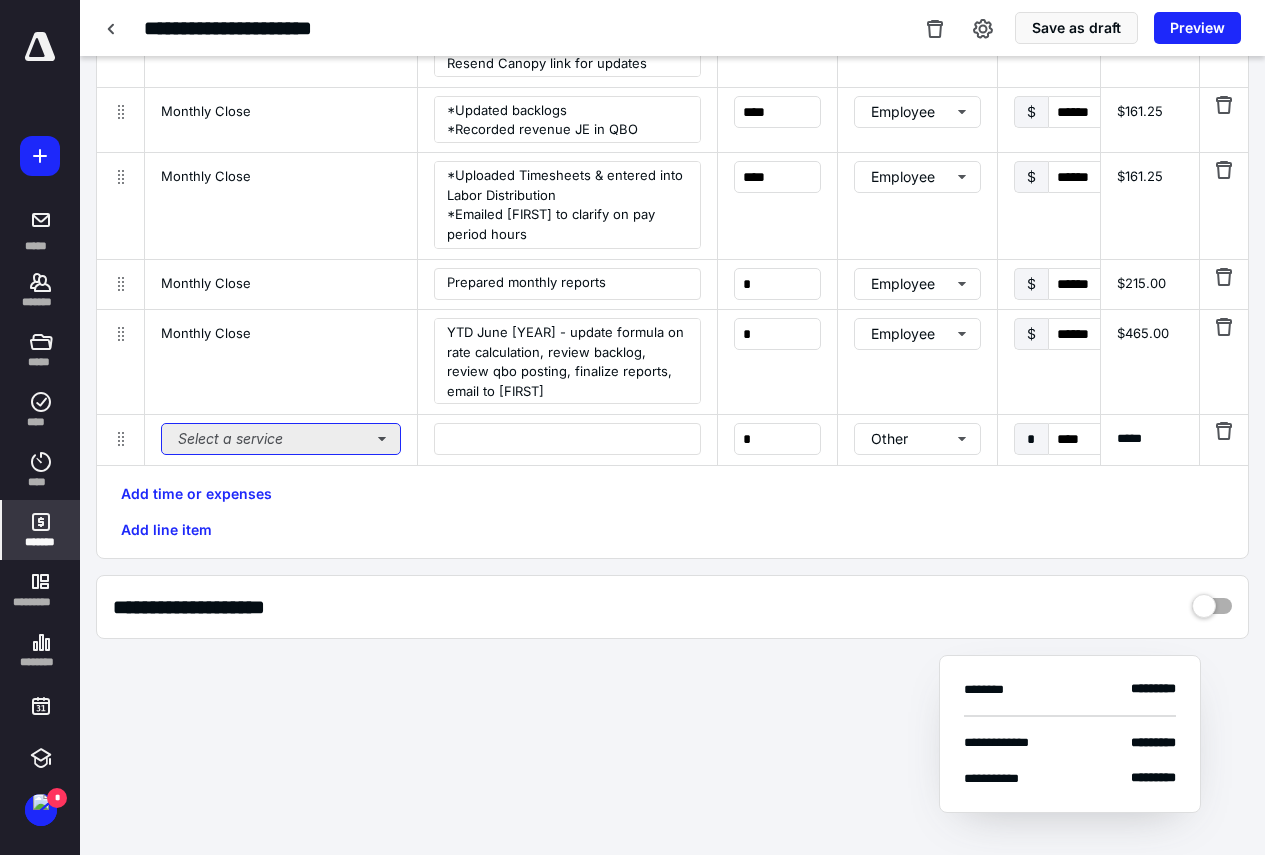 click on "Select a service" at bounding box center (281, 439) 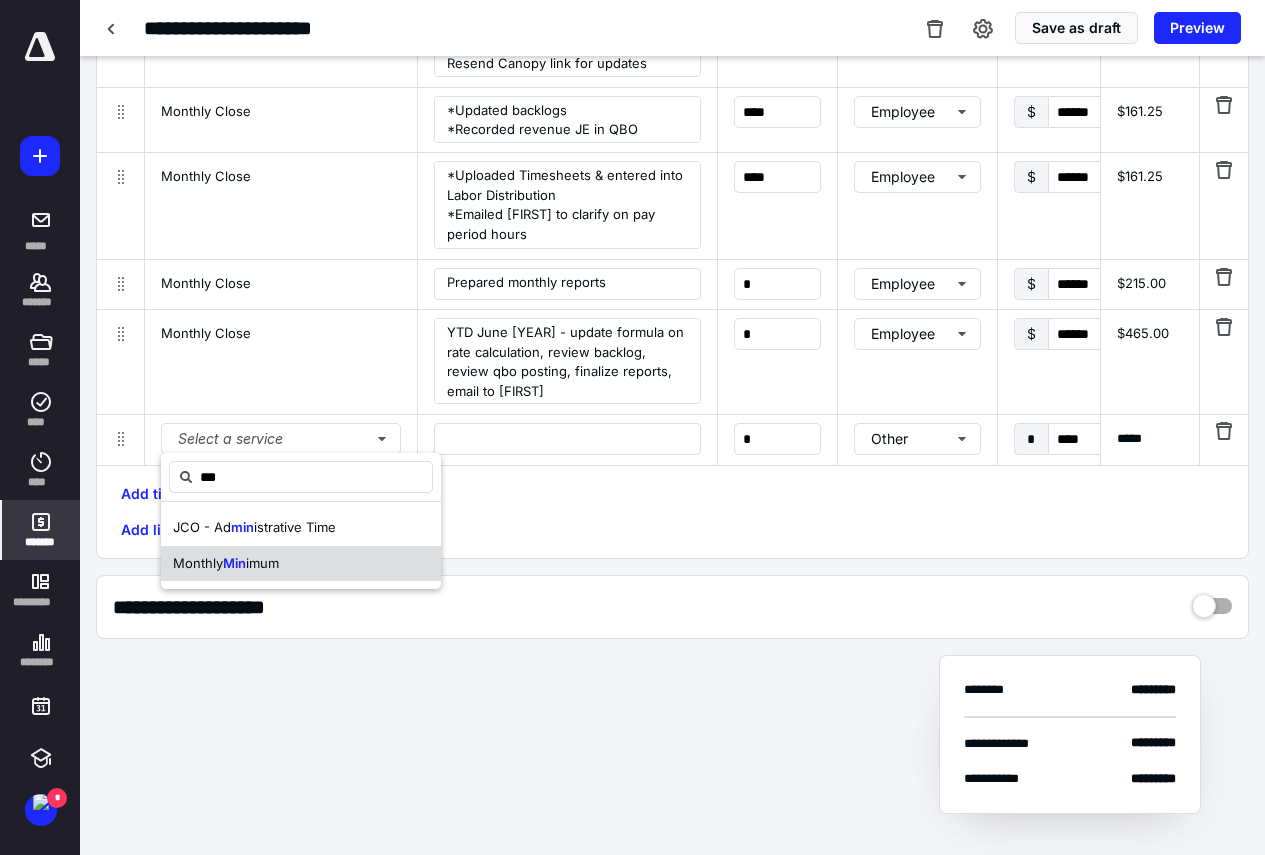 click on "imum" at bounding box center (262, 563) 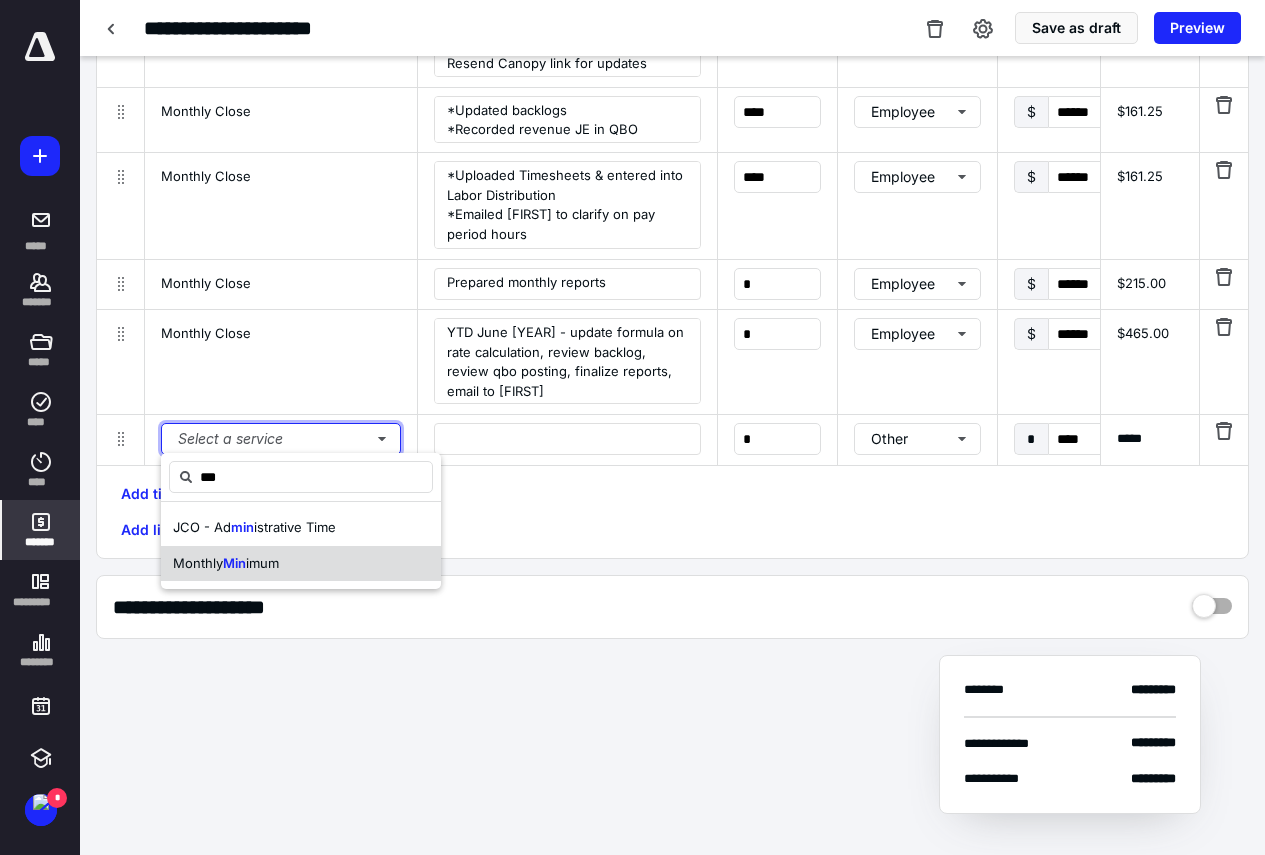 type 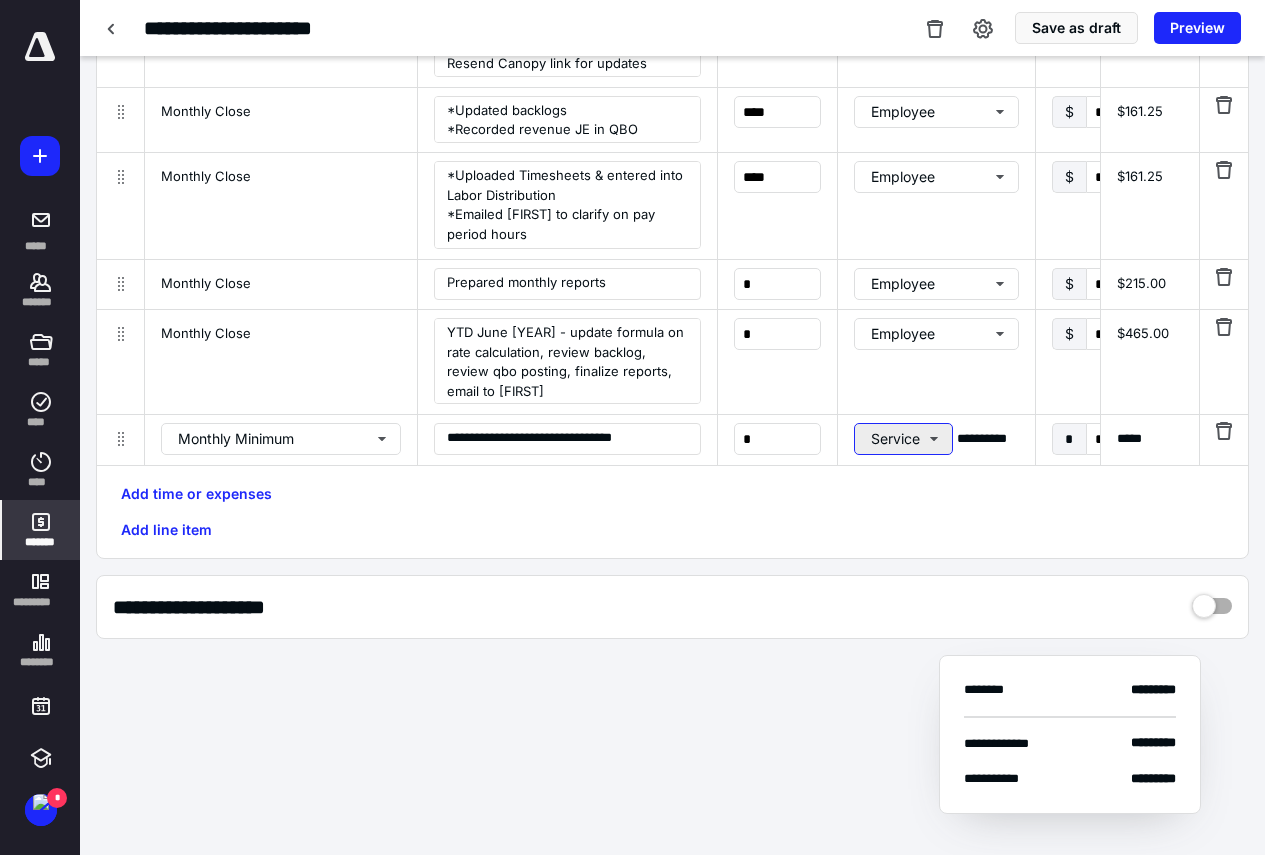 click on "Service" at bounding box center [903, 439] 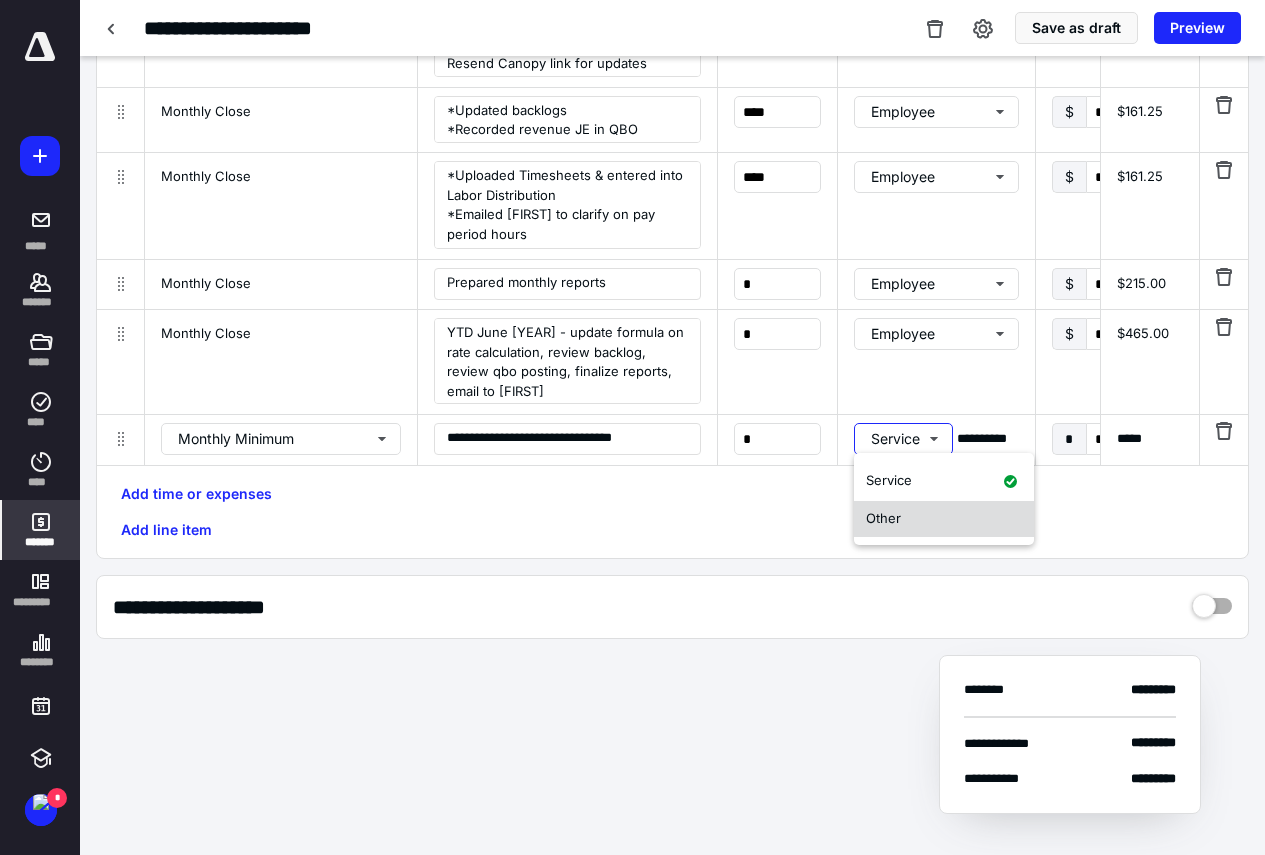 click on "Other" at bounding box center [883, 518] 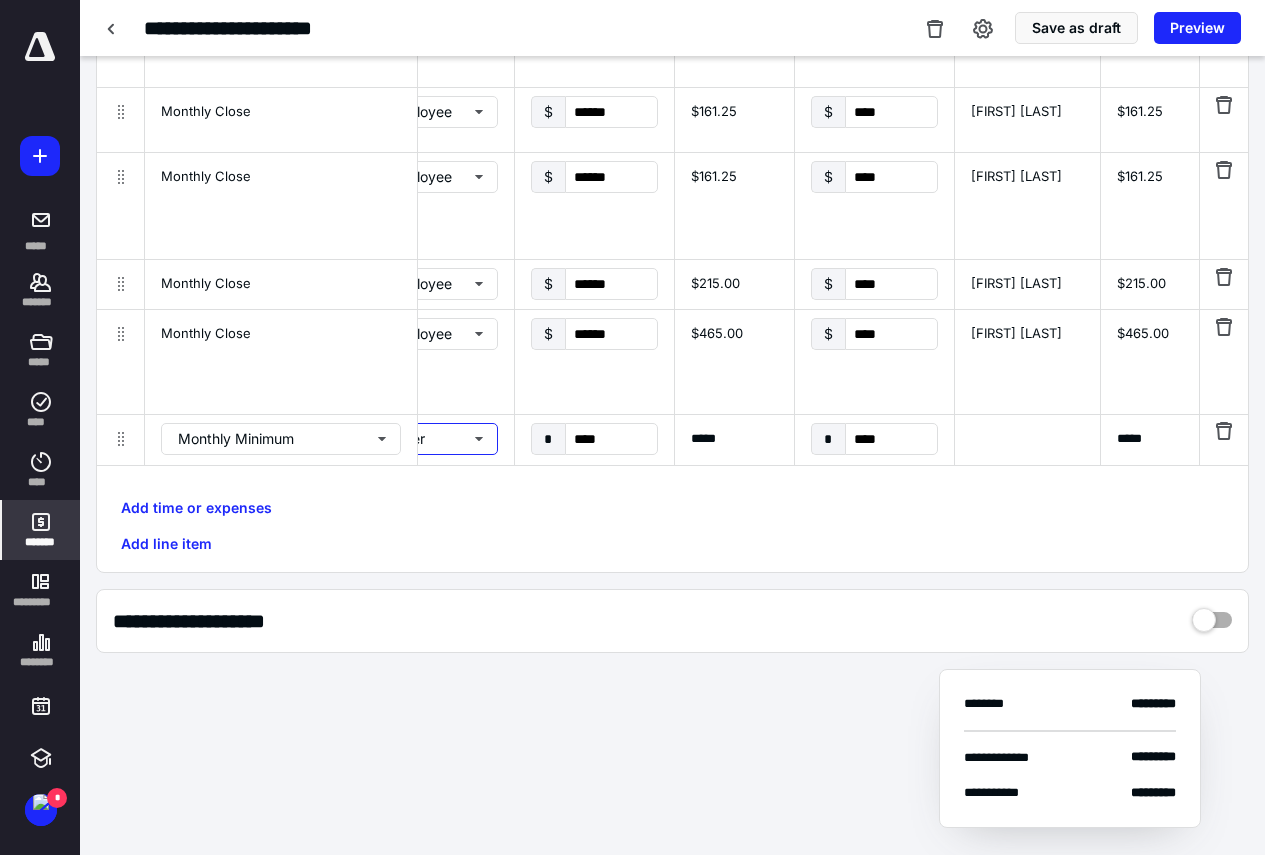 scroll, scrollTop: 0, scrollLeft: 503, axis: horizontal 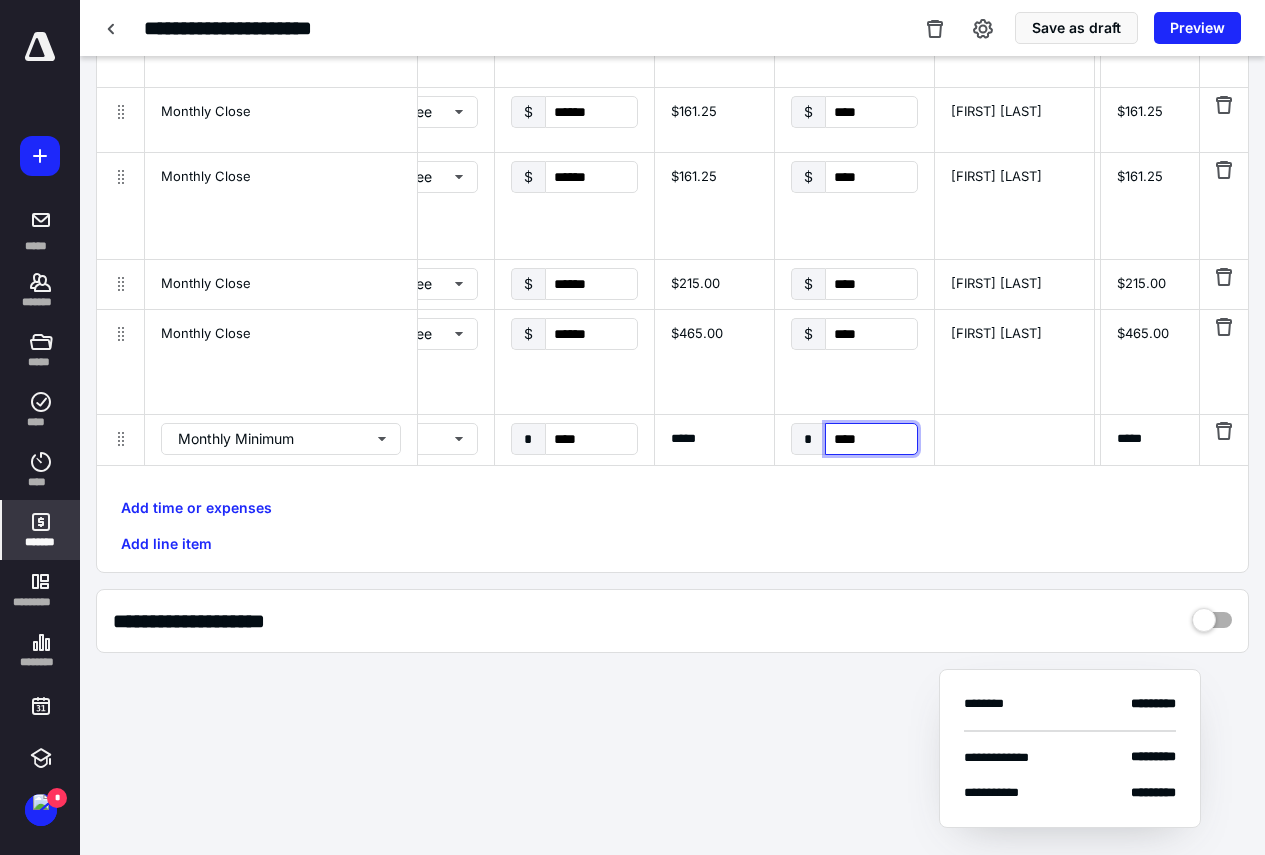 click on "****" at bounding box center (871, 439) 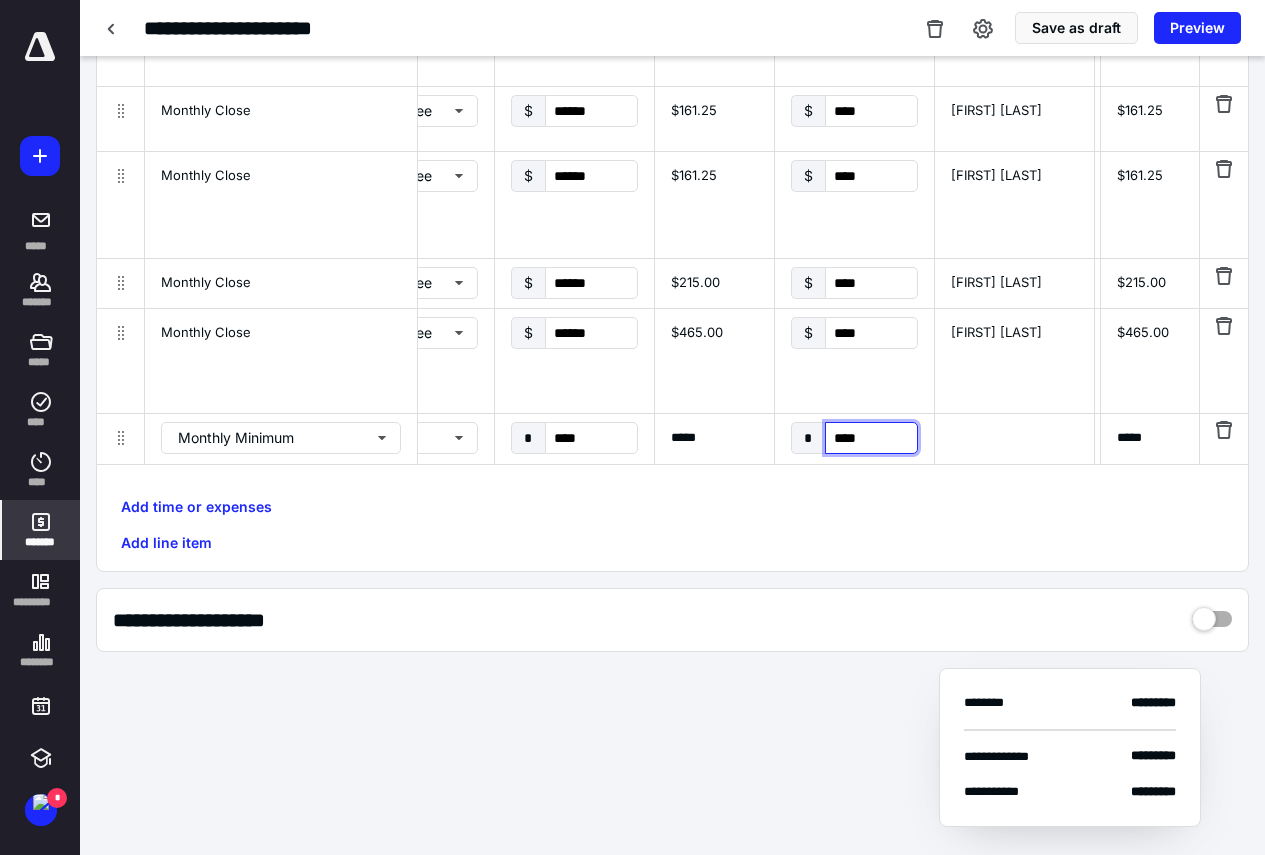 scroll, scrollTop: 500, scrollLeft: 0, axis: vertical 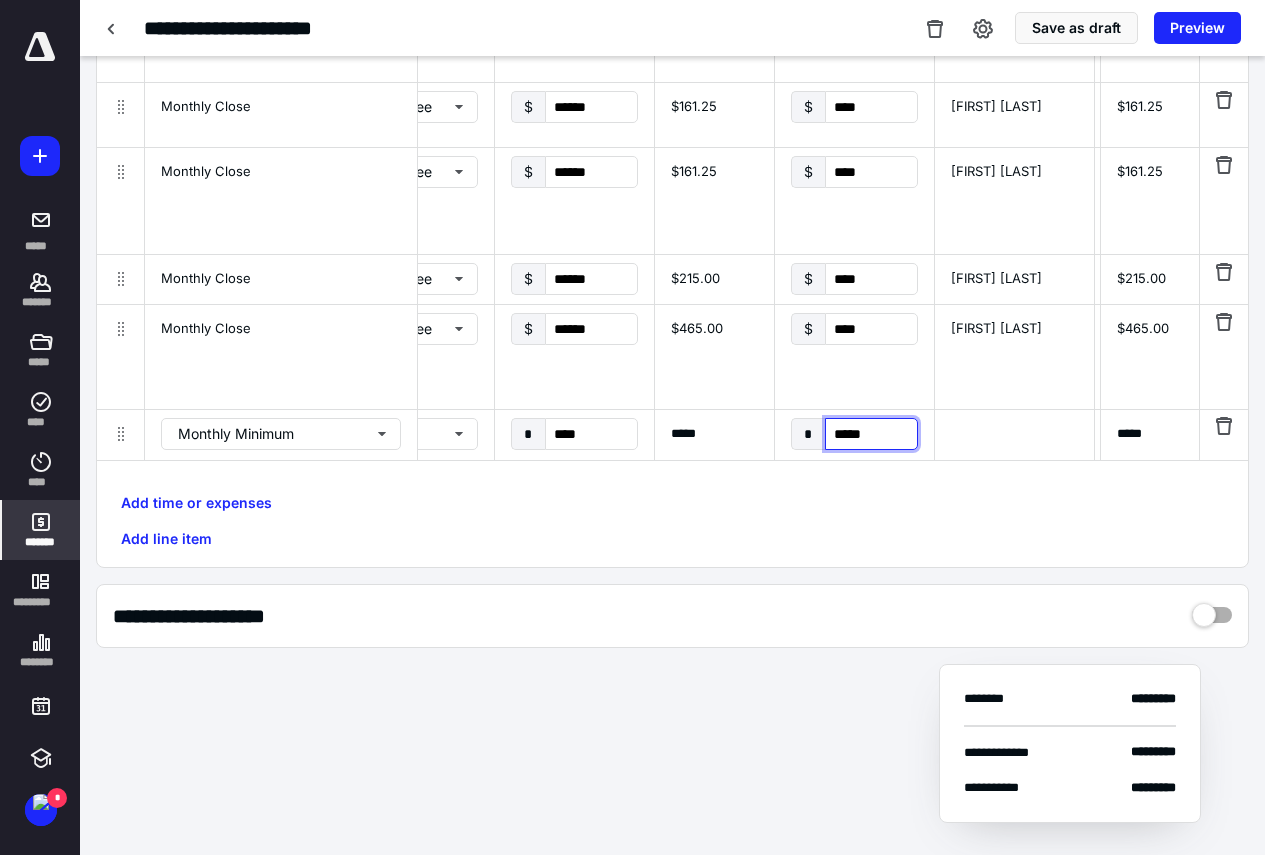 type on "******" 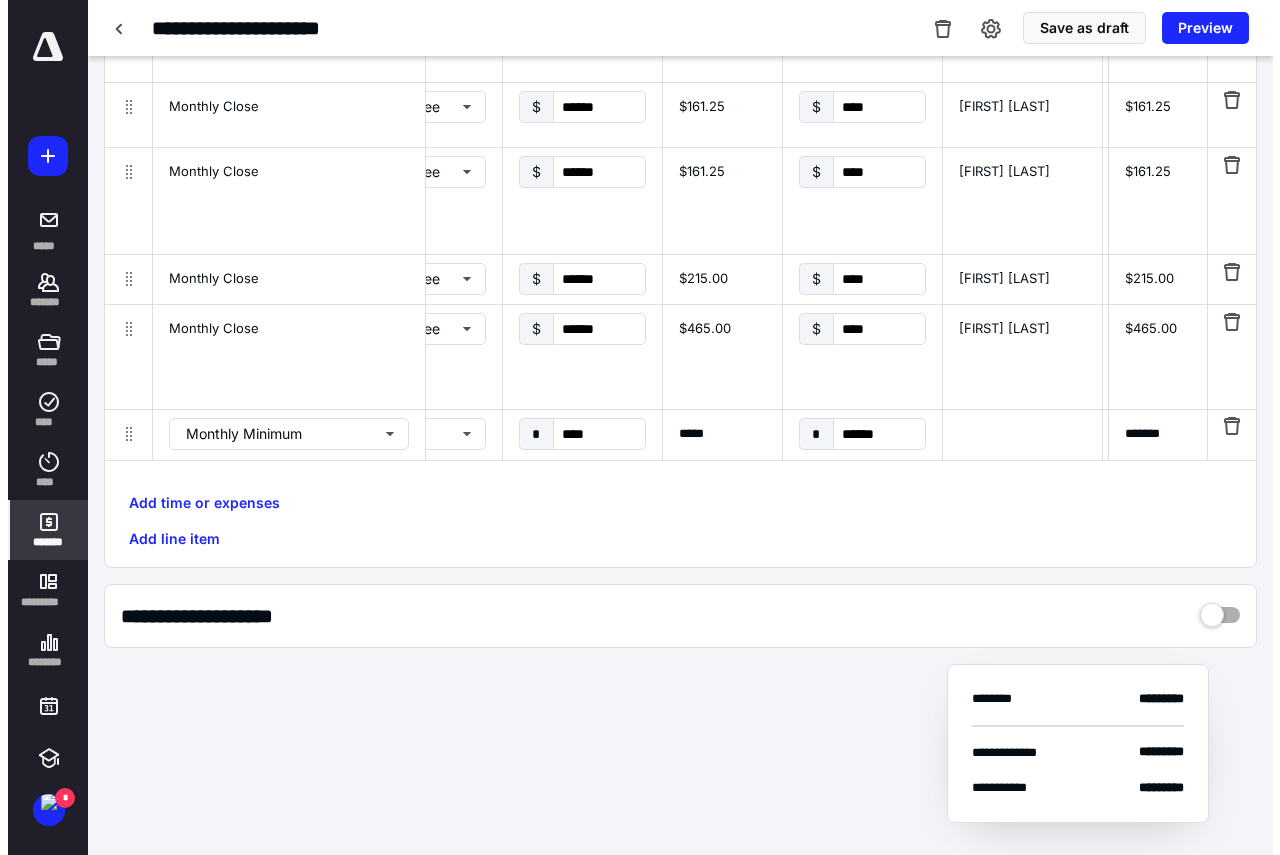 scroll, scrollTop: 0, scrollLeft: 1331, axis: horizontal 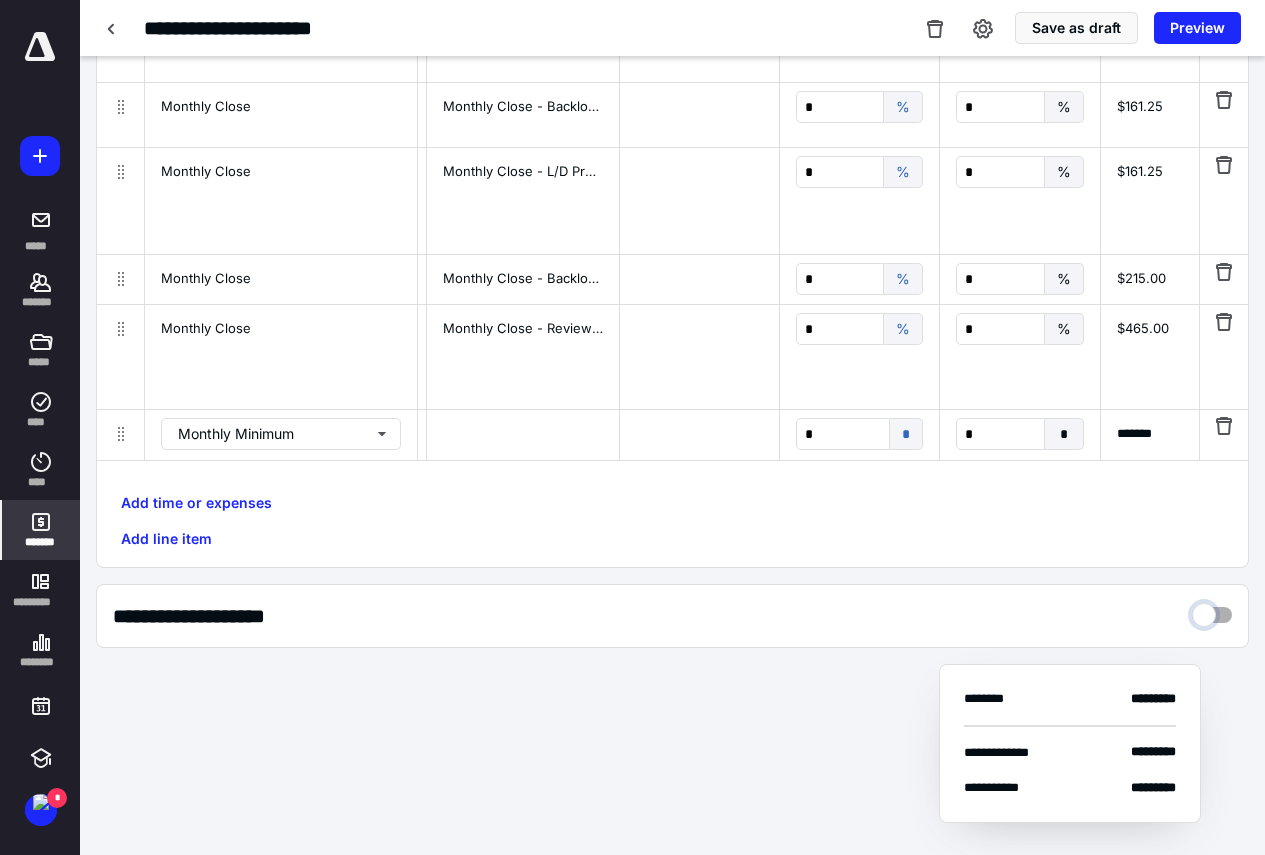 click at bounding box center (1212, 610) 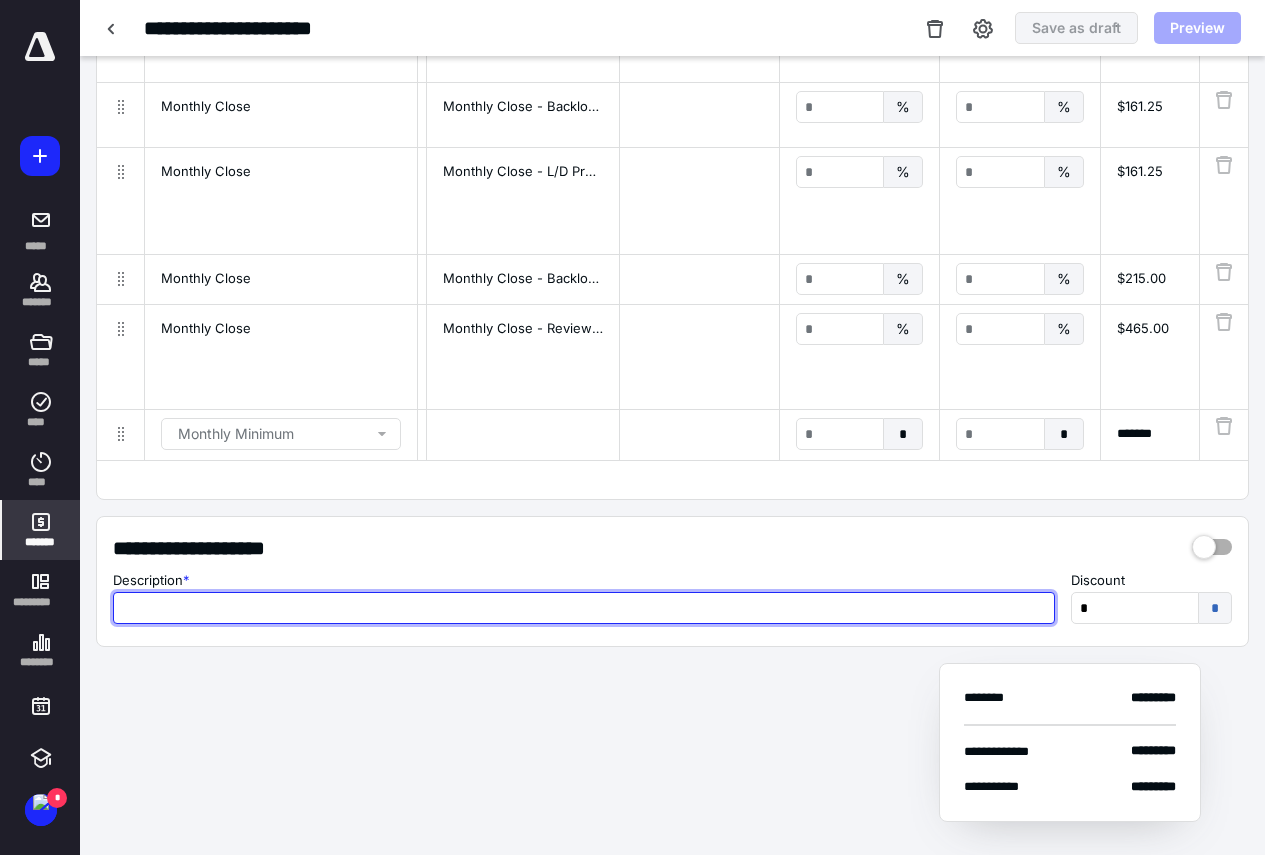 click at bounding box center [584, 608] 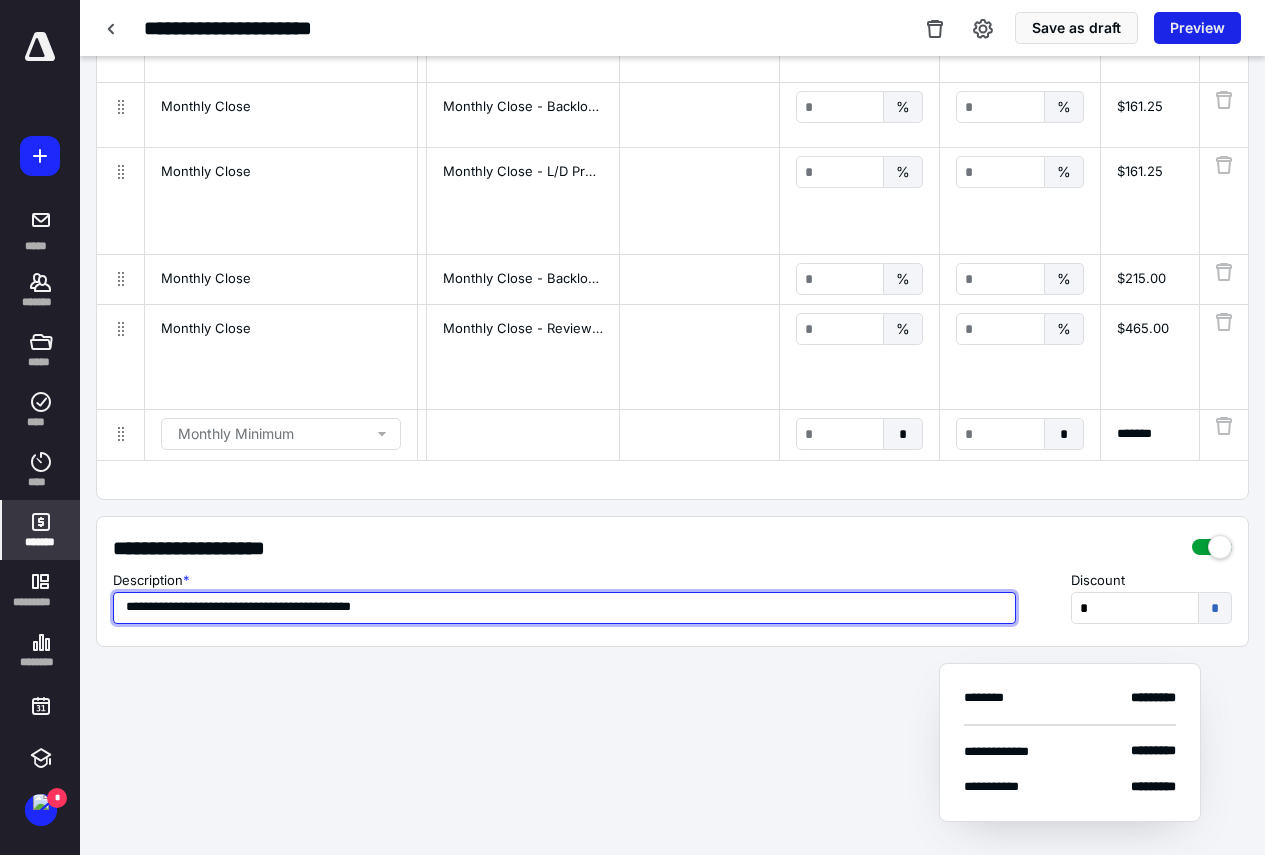 type on "**********" 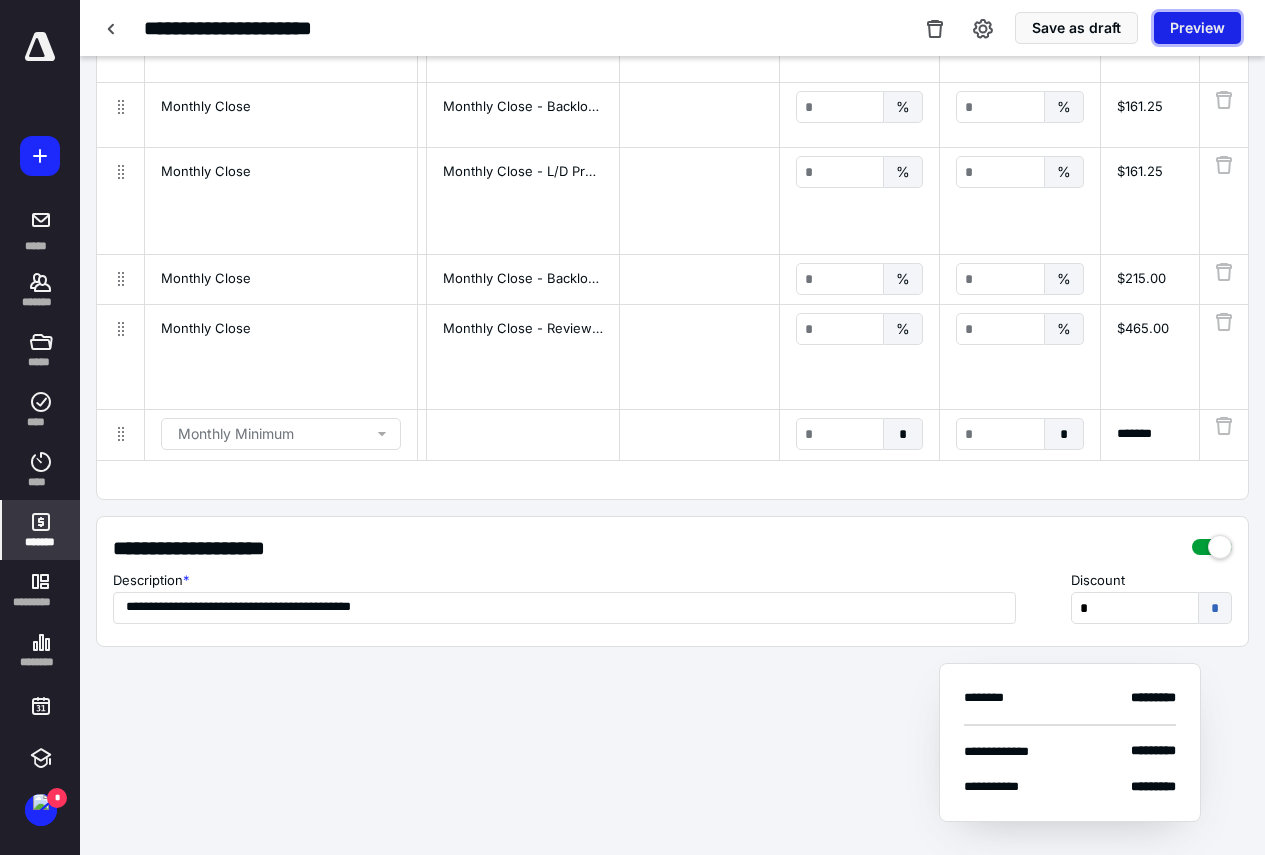 click on "Preview" at bounding box center (1197, 28) 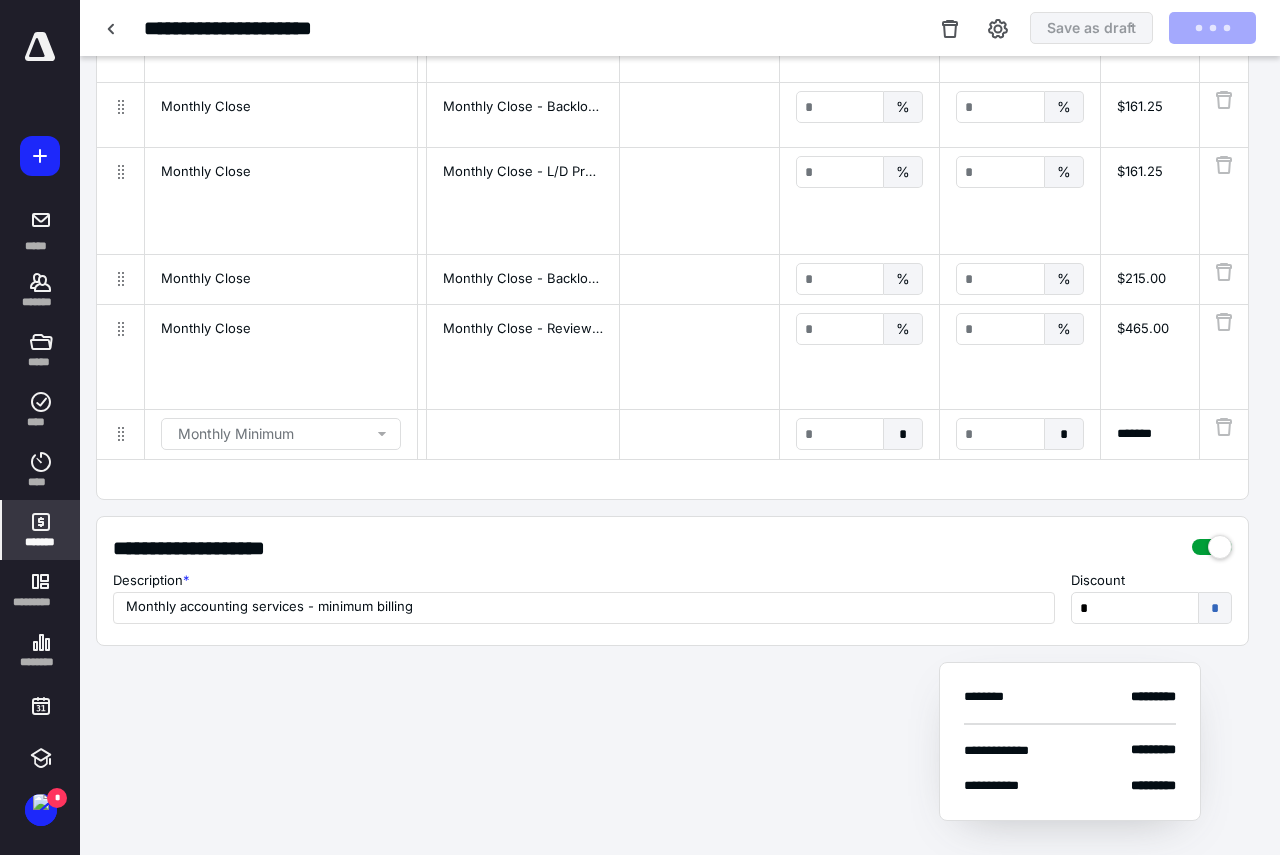 scroll, scrollTop: 0, scrollLeft: 1316, axis: horizontal 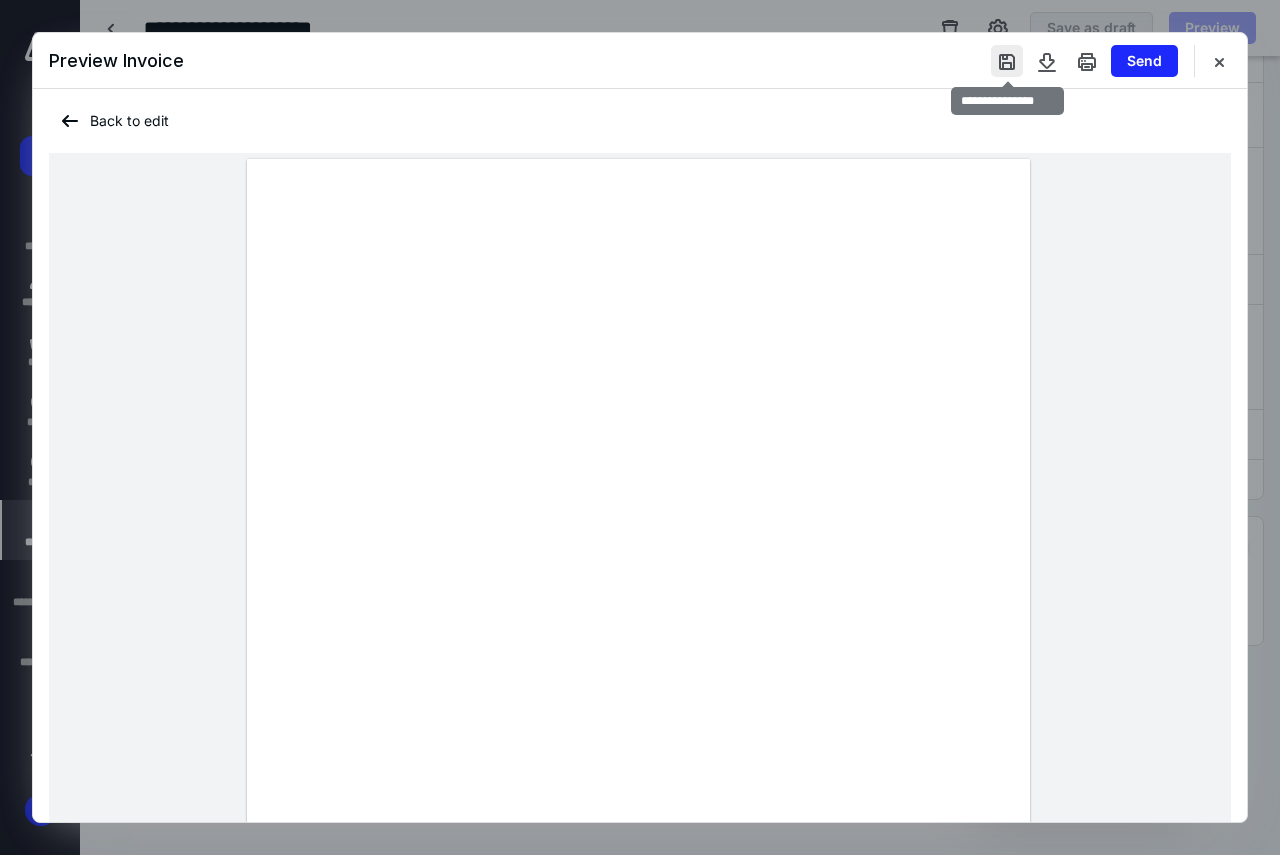 click at bounding box center [1007, 61] 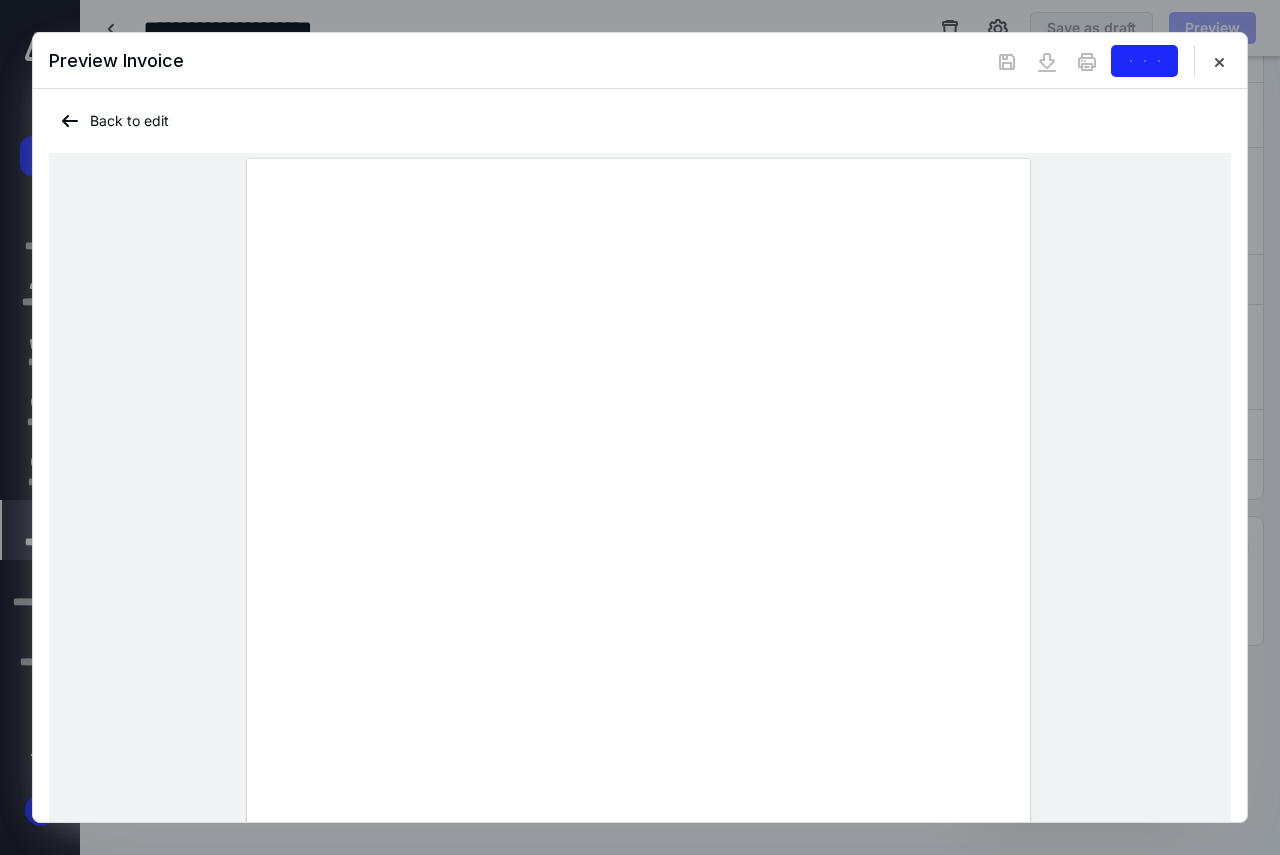 scroll, scrollTop: 0, scrollLeft: 0, axis: both 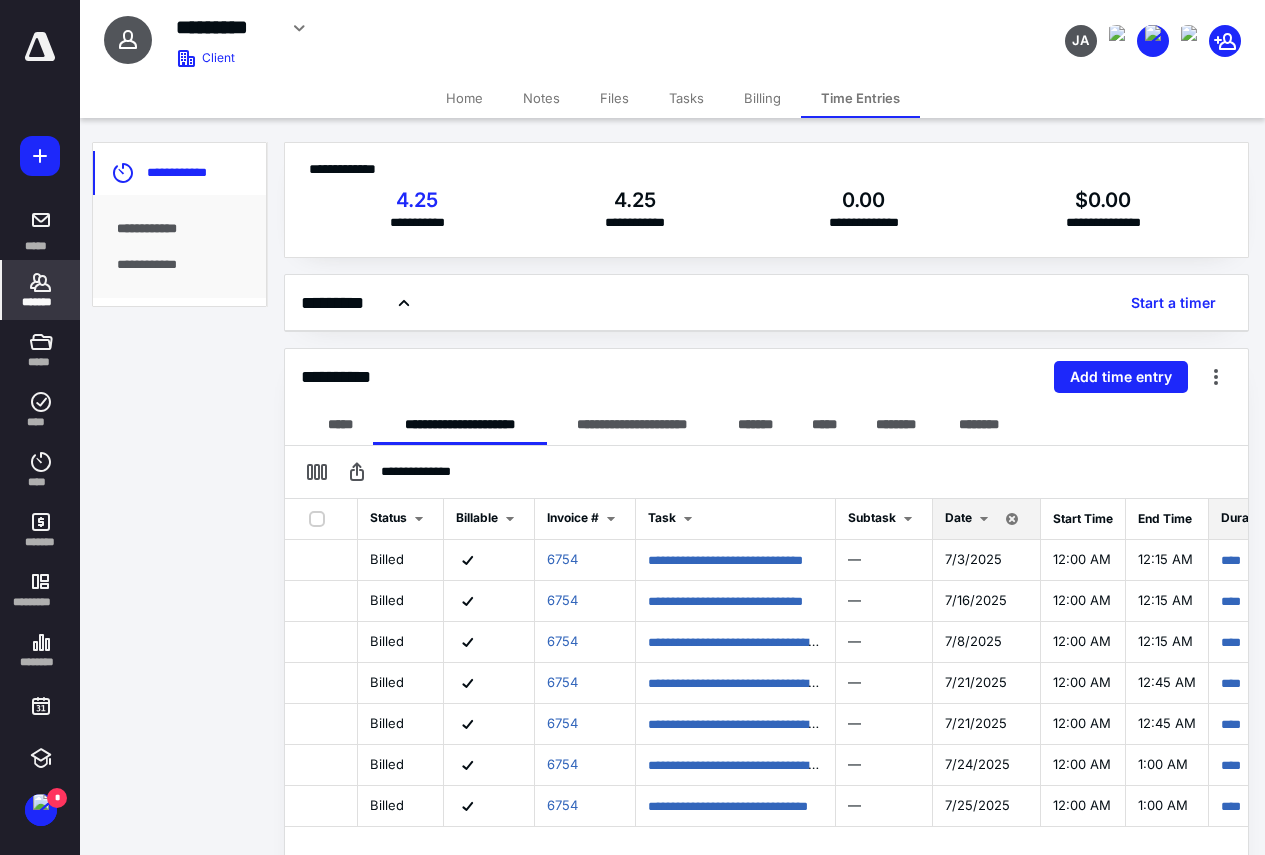 click on "*******" at bounding box center (41, 290) 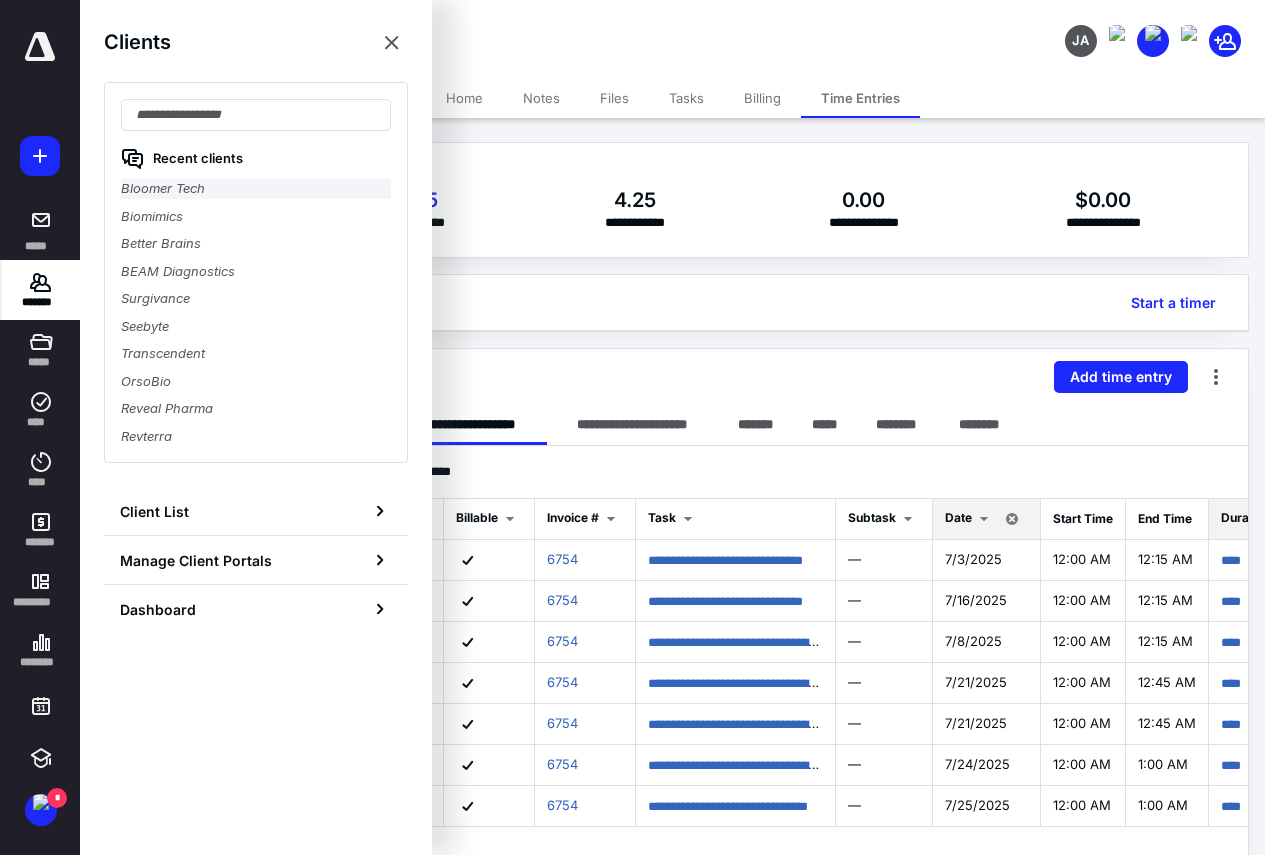 click on "Bloomer Tech" at bounding box center [256, 189] 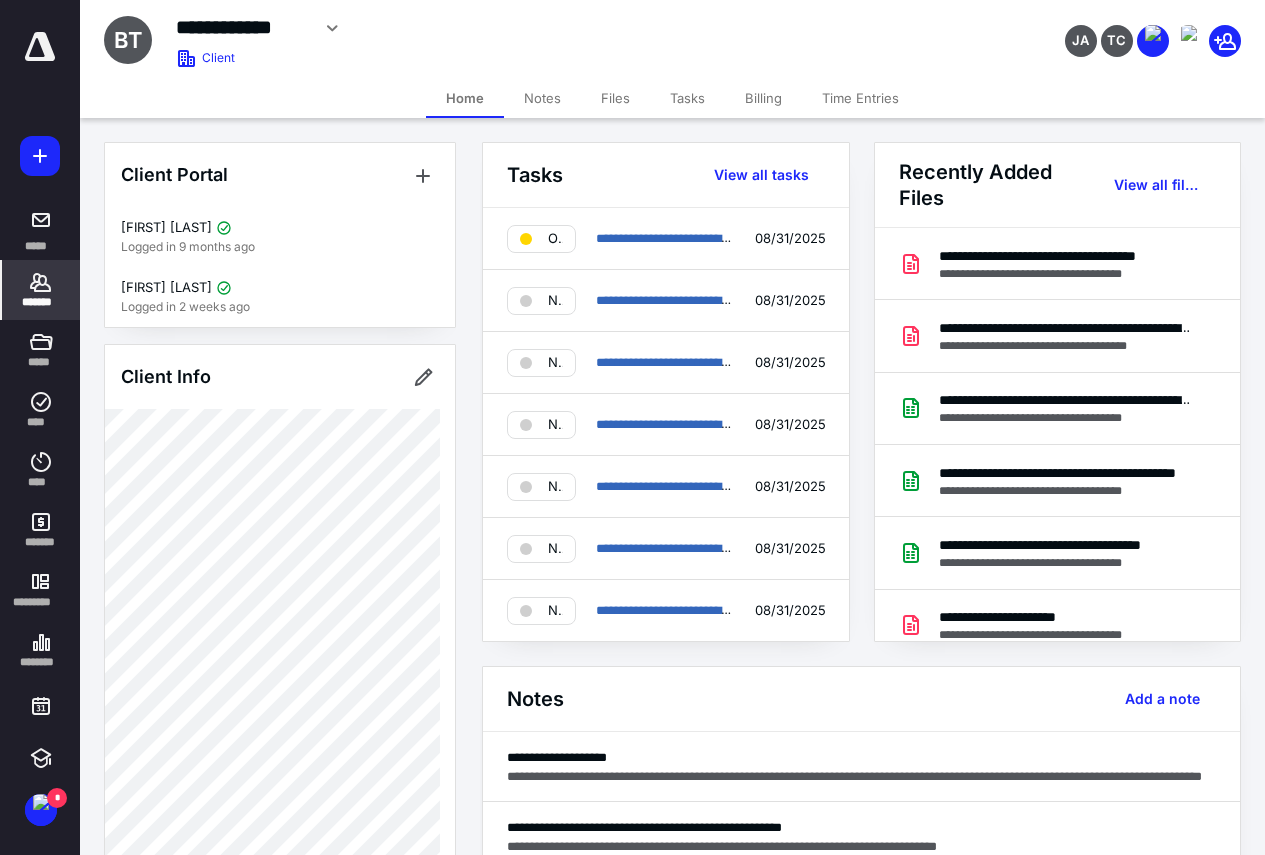 click on "Time Entries" at bounding box center [860, 98] 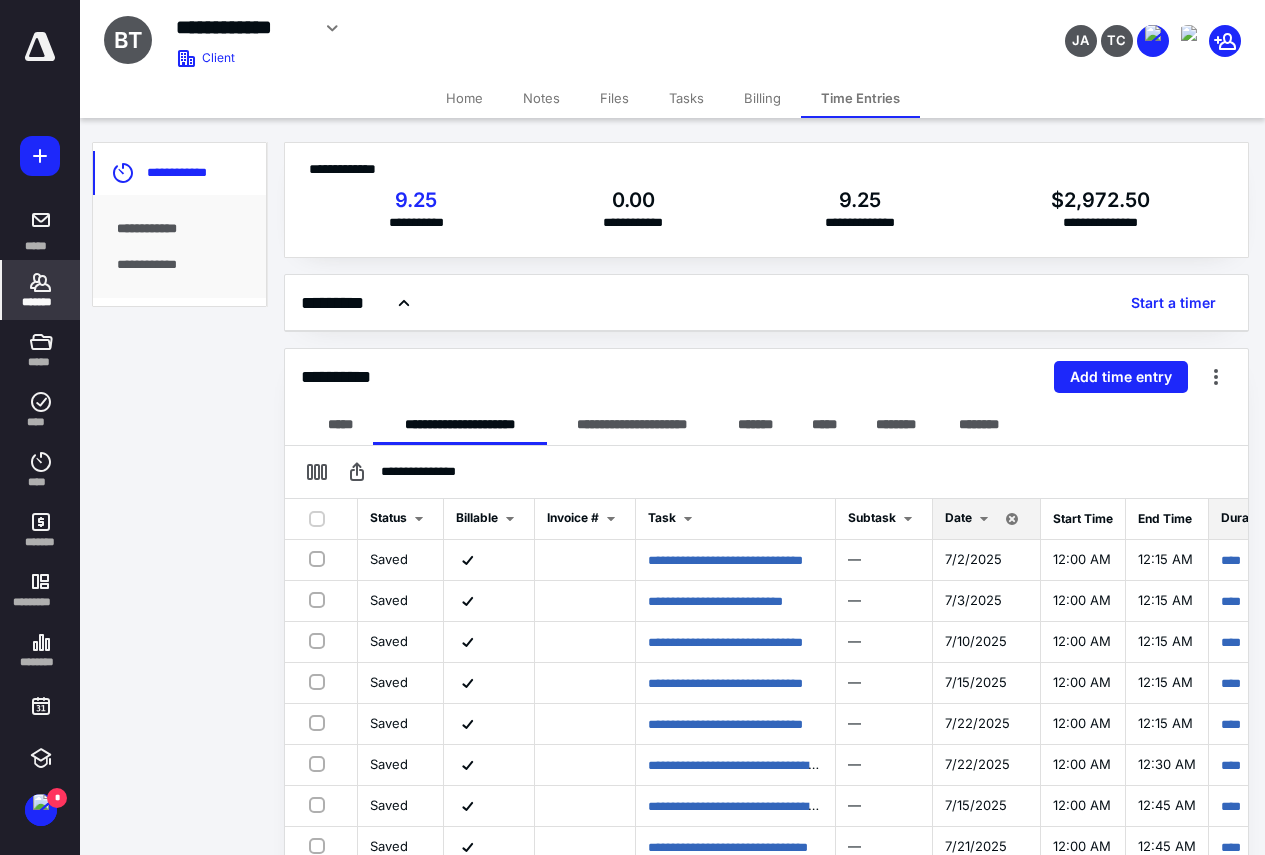 click on "Billing" at bounding box center [762, 98] 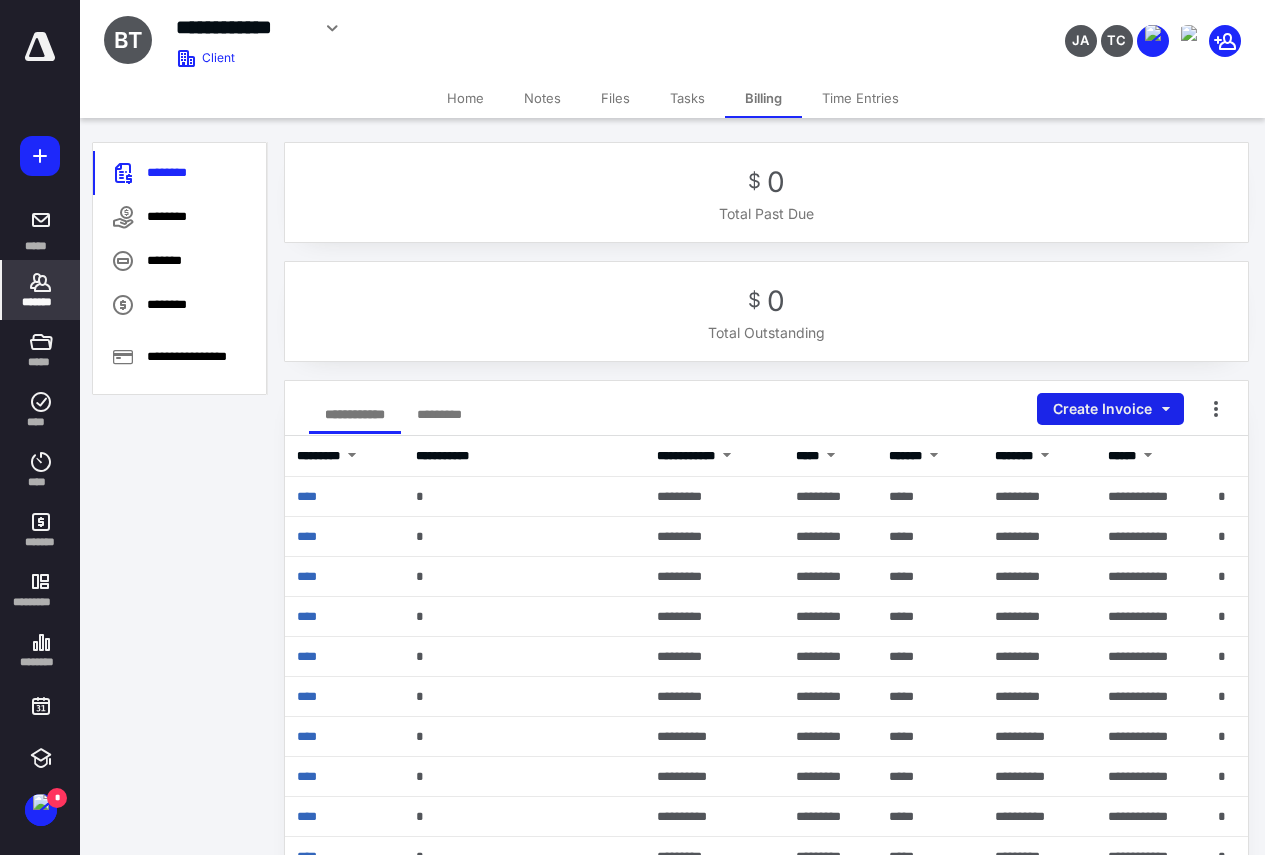 click on "Create Invoice" at bounding box center [1110, 409] 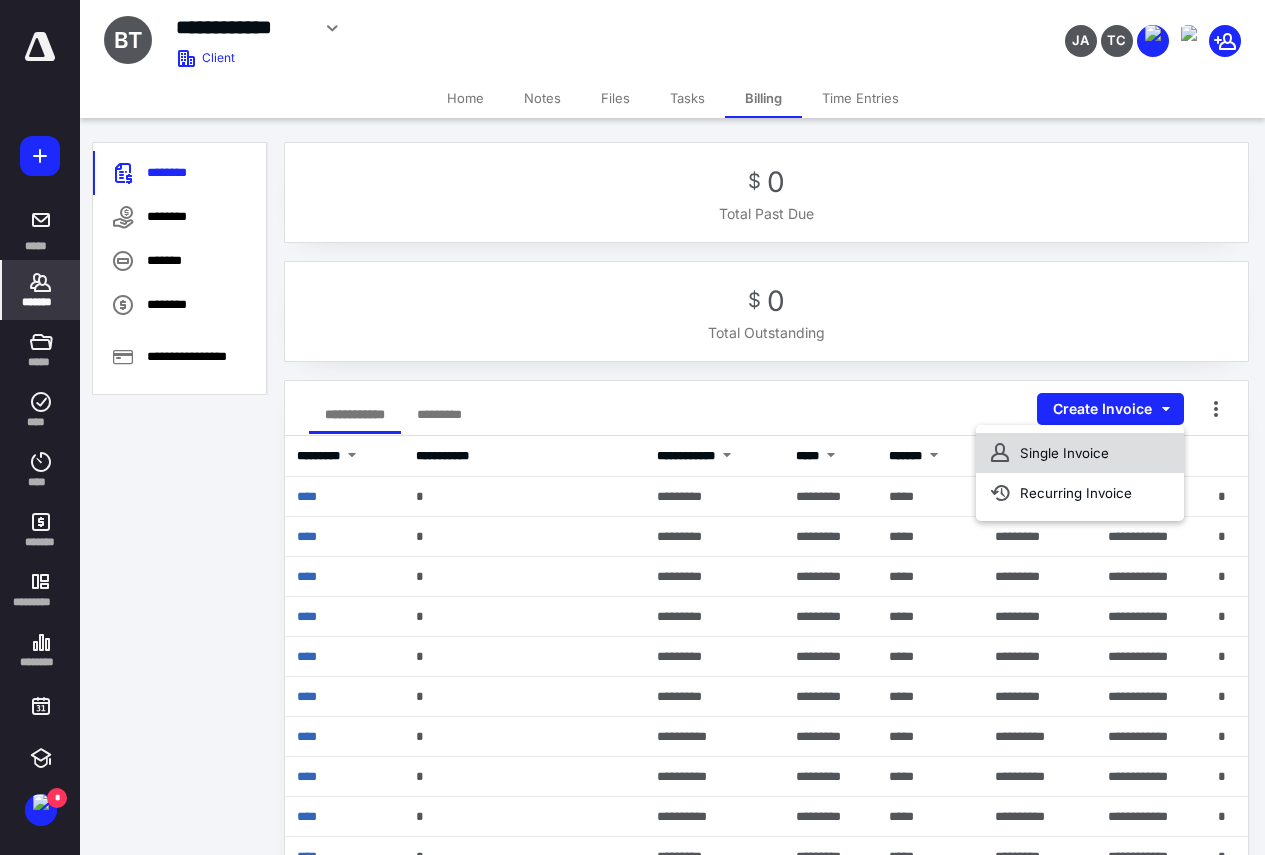 click on "Single Invoice" at bounding box center [1080, 453] 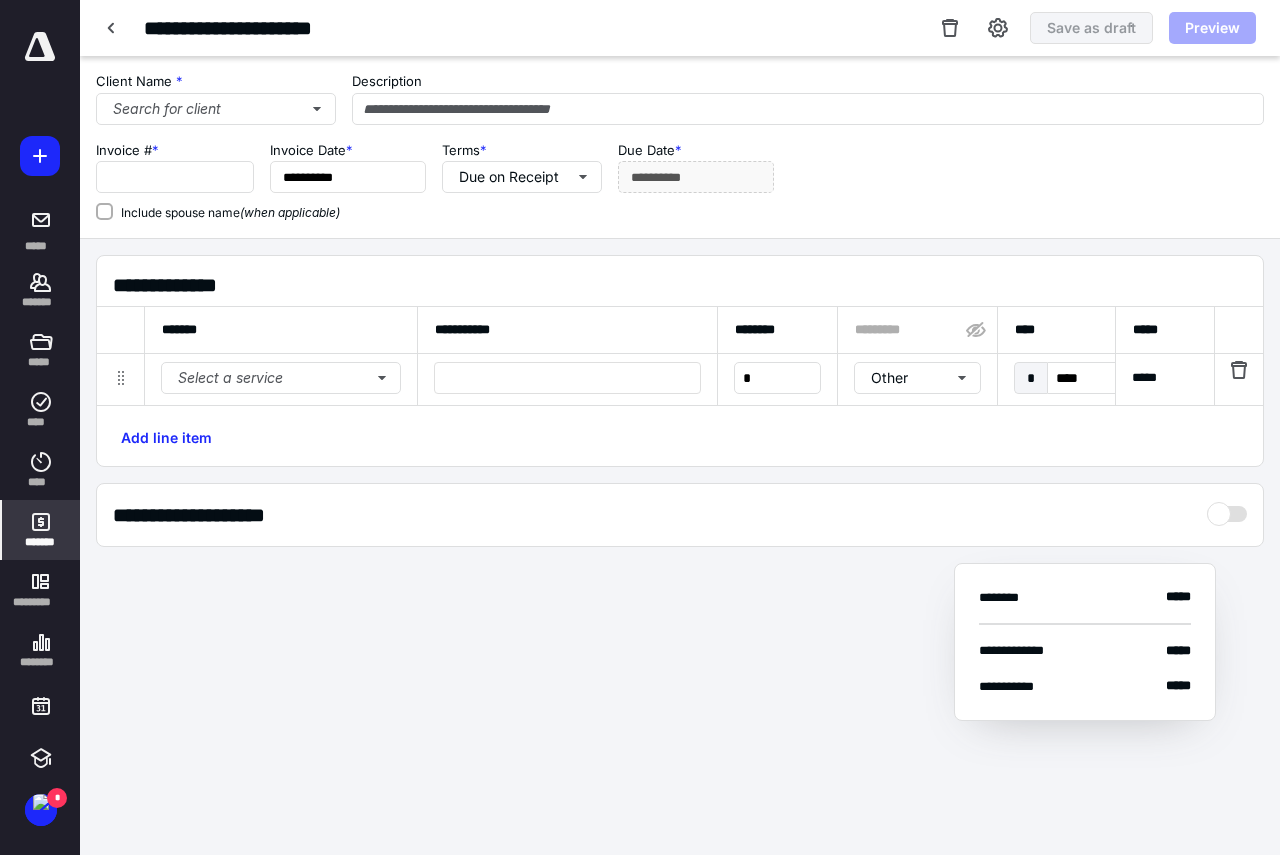 type on "****" 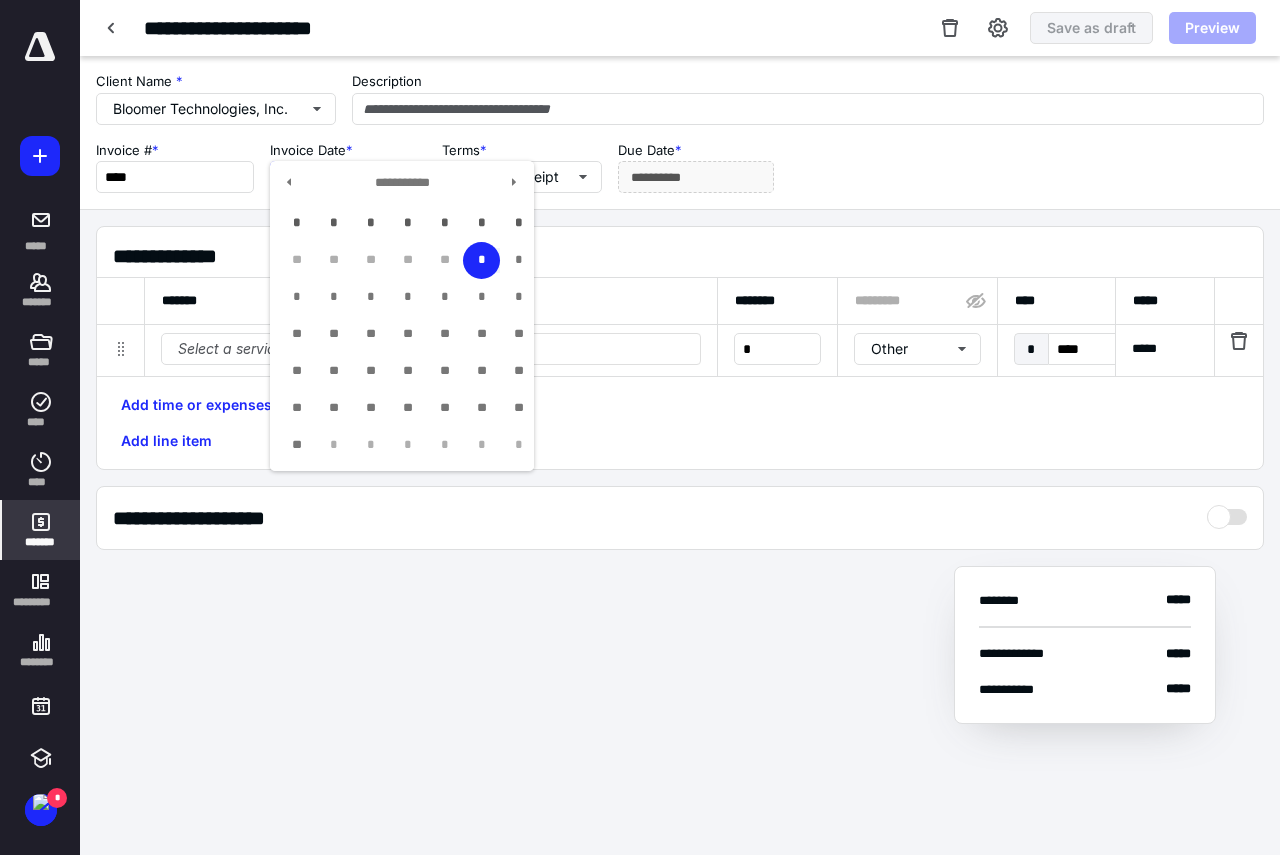 click on "**********" at bounding box center (348, 177) 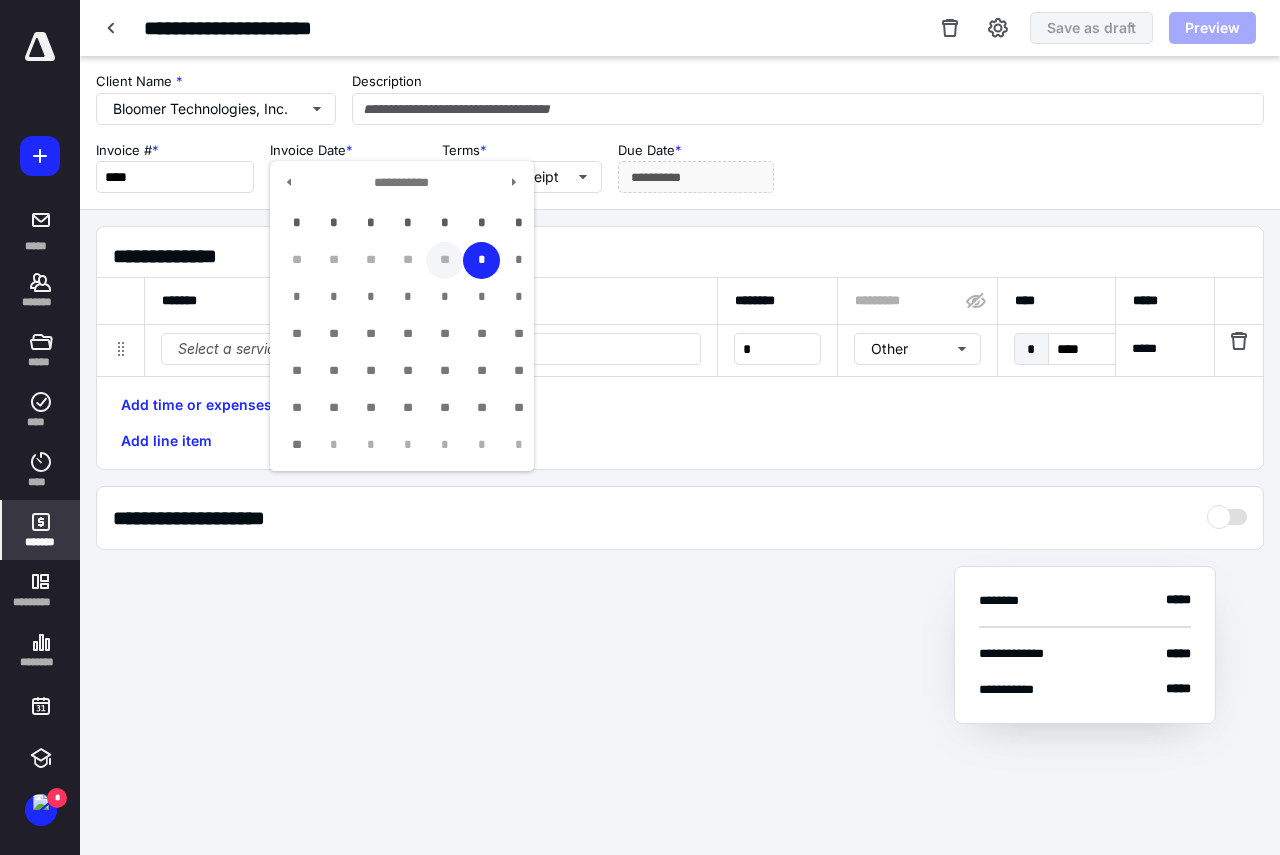 click on "**" at bounding box center (444, 260) 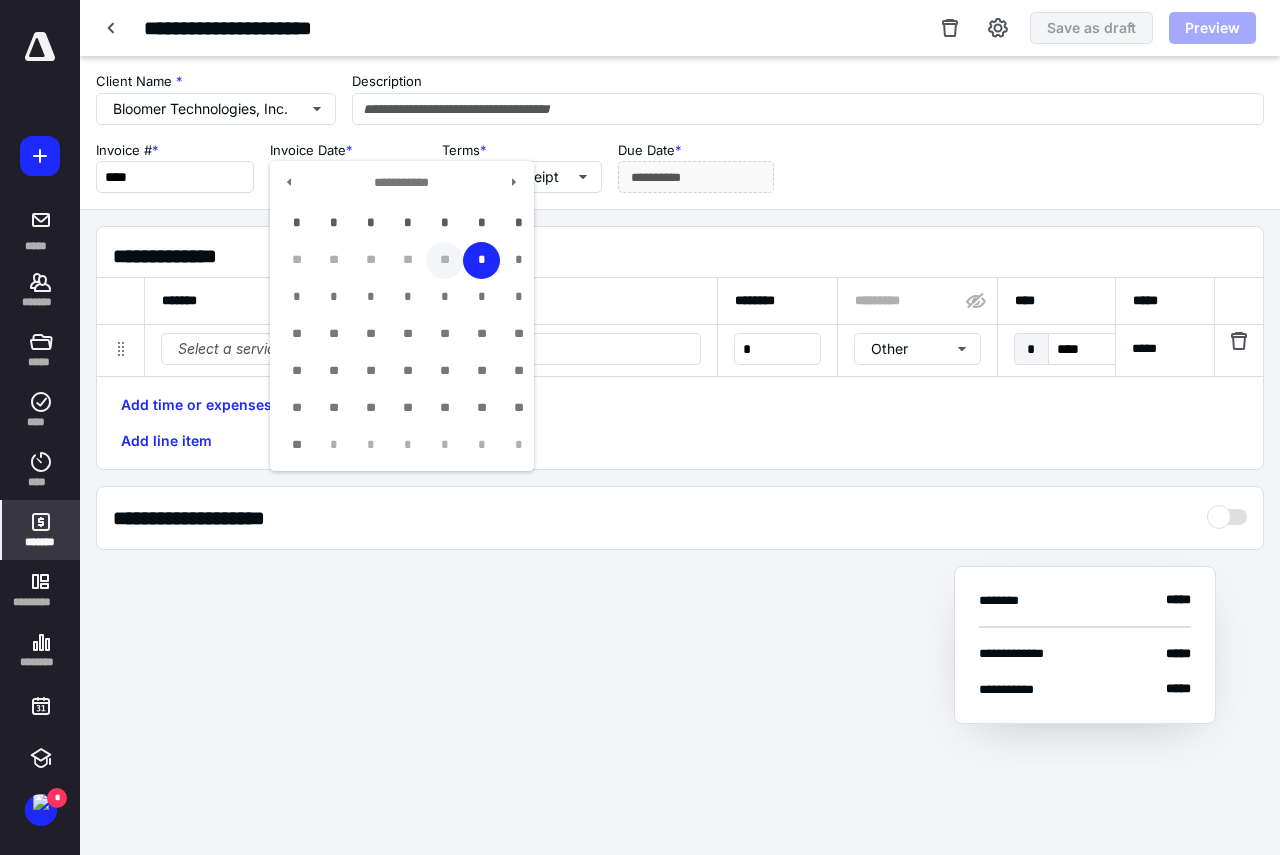 type on "**********" 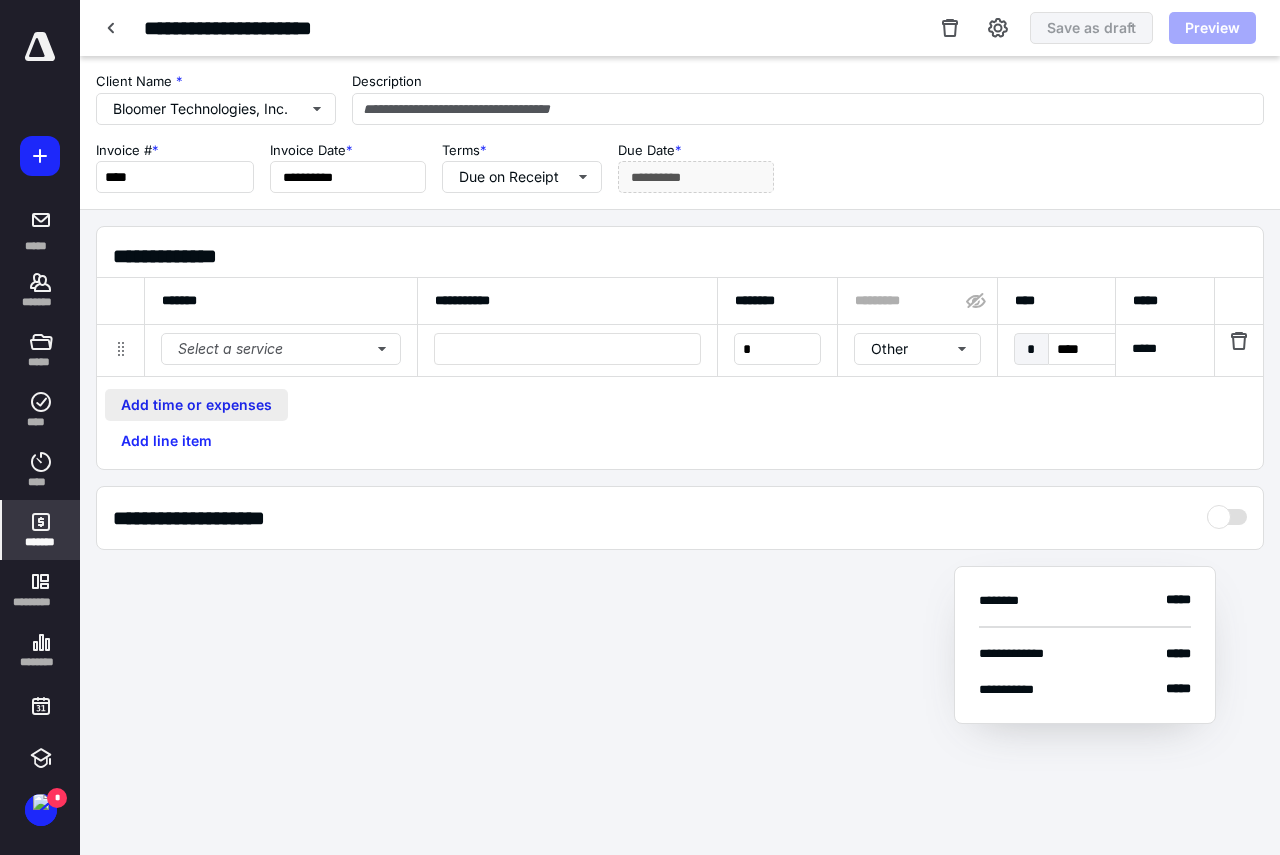 click on "Add time or expenses" at bounding box center (196, 405) 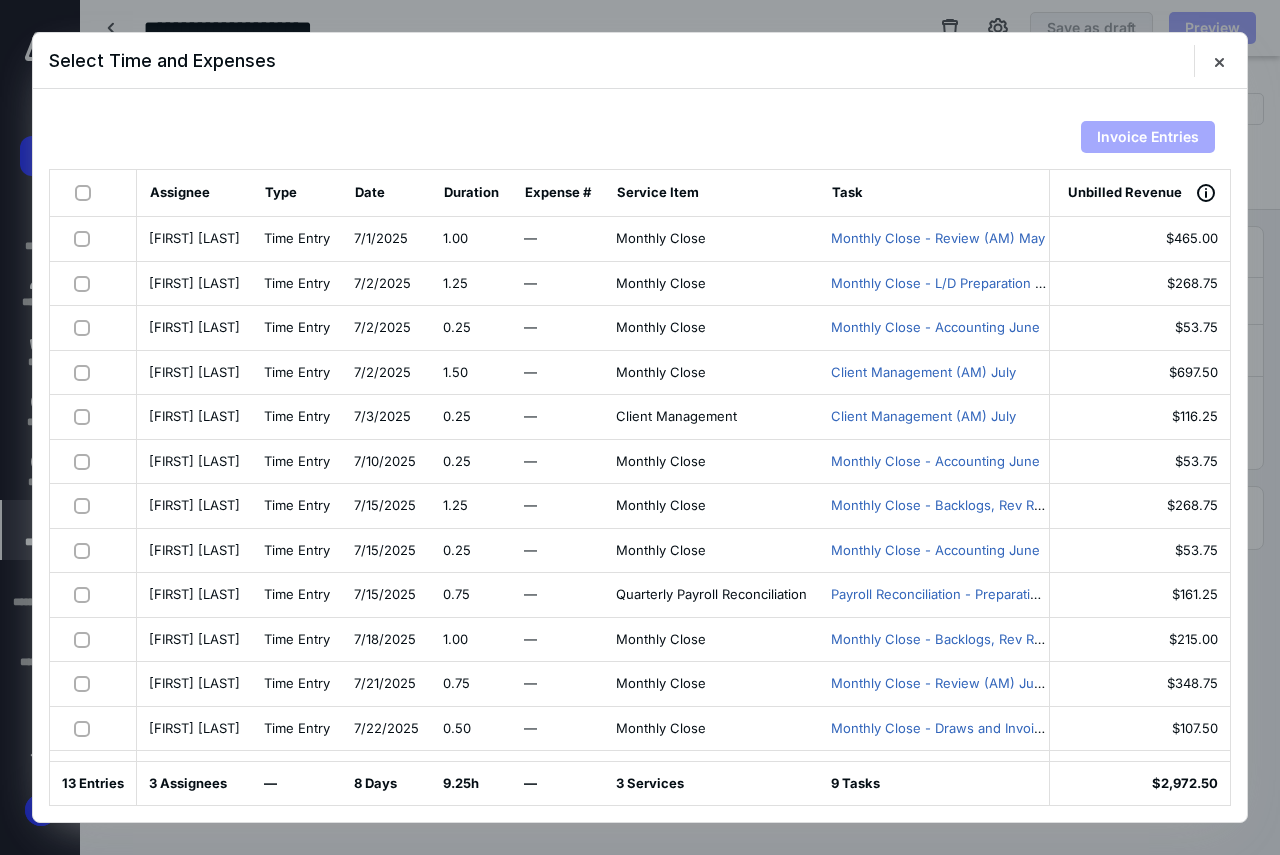 click at bounding box center [87, 192] 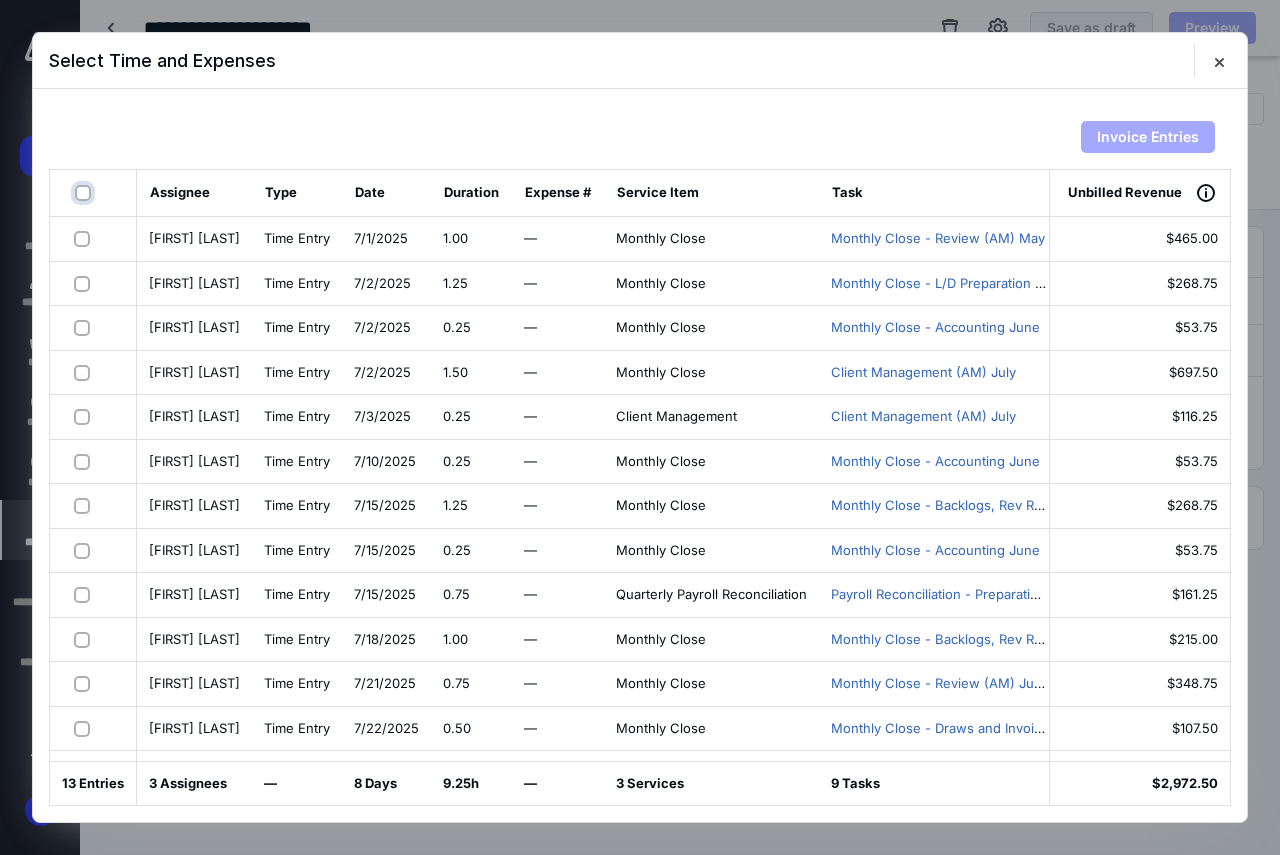 click at bounding box center (85, 193) 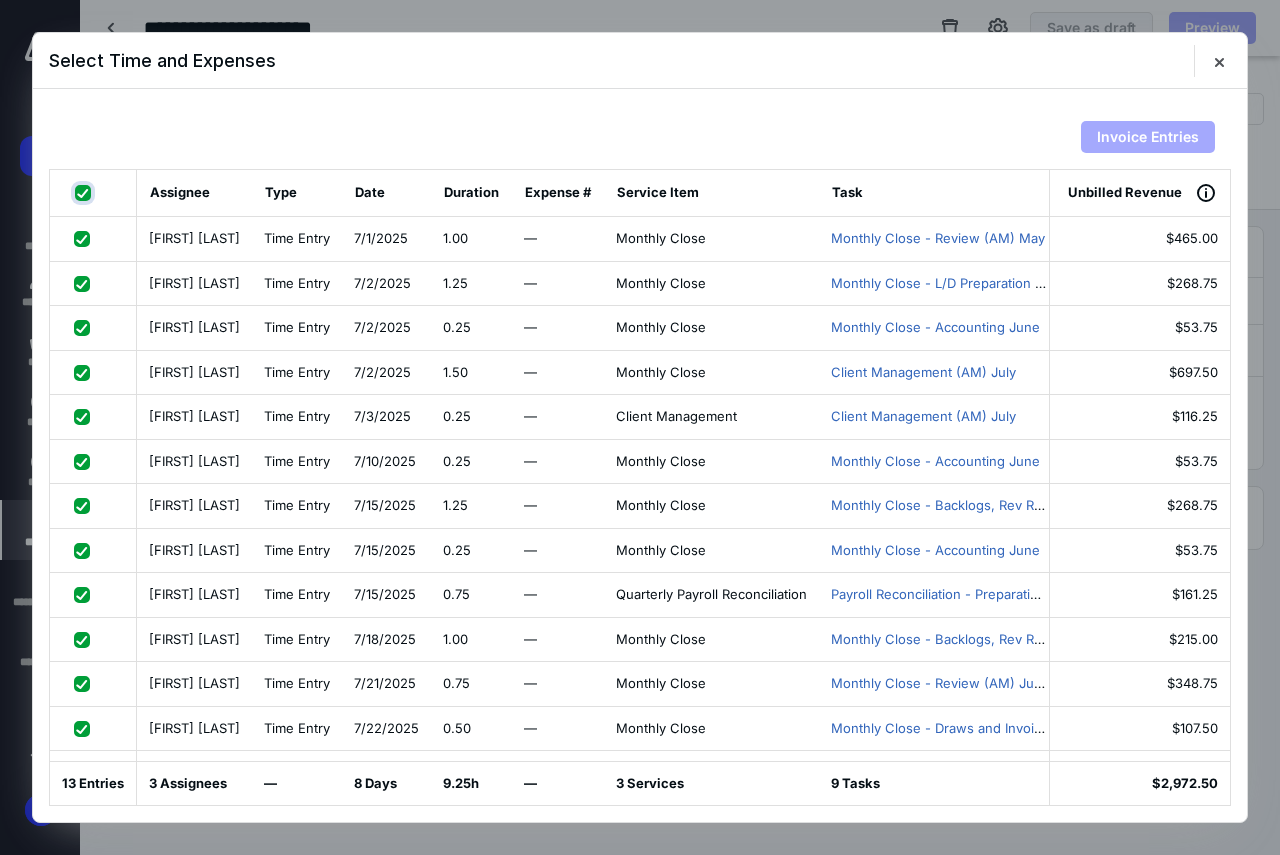checkbox on "true" 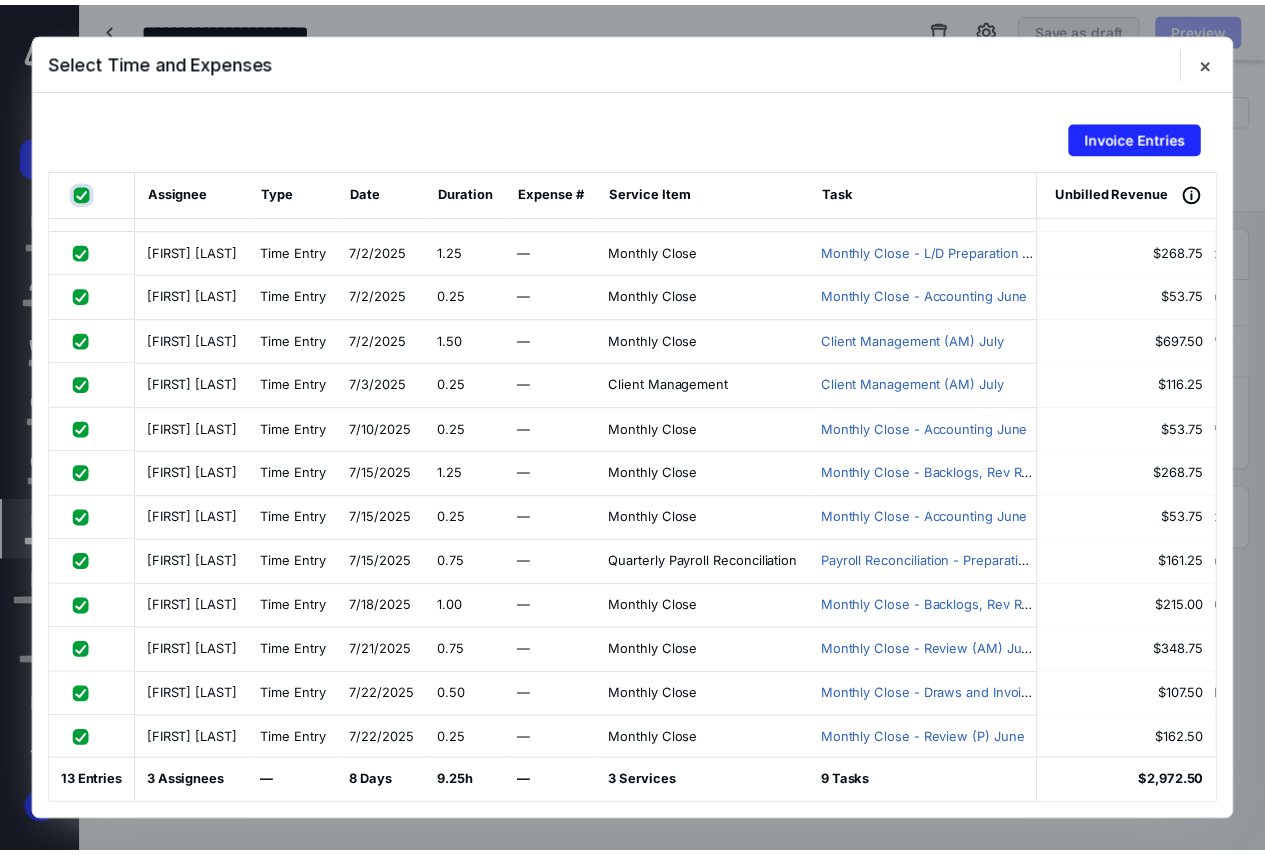 scroll, scrollTop: 49, scrollLeft: 0, axis: vertical 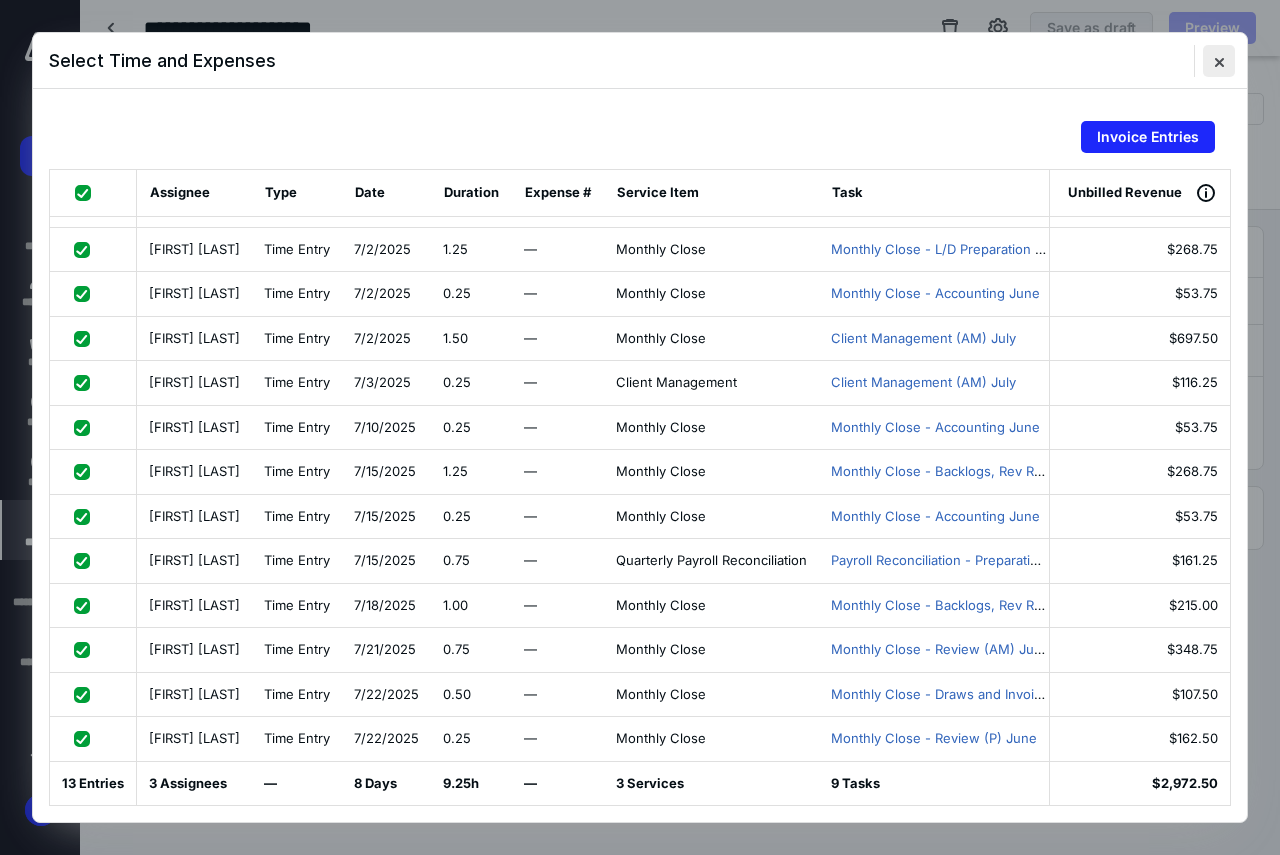 click at bounding box center (1219, 61) 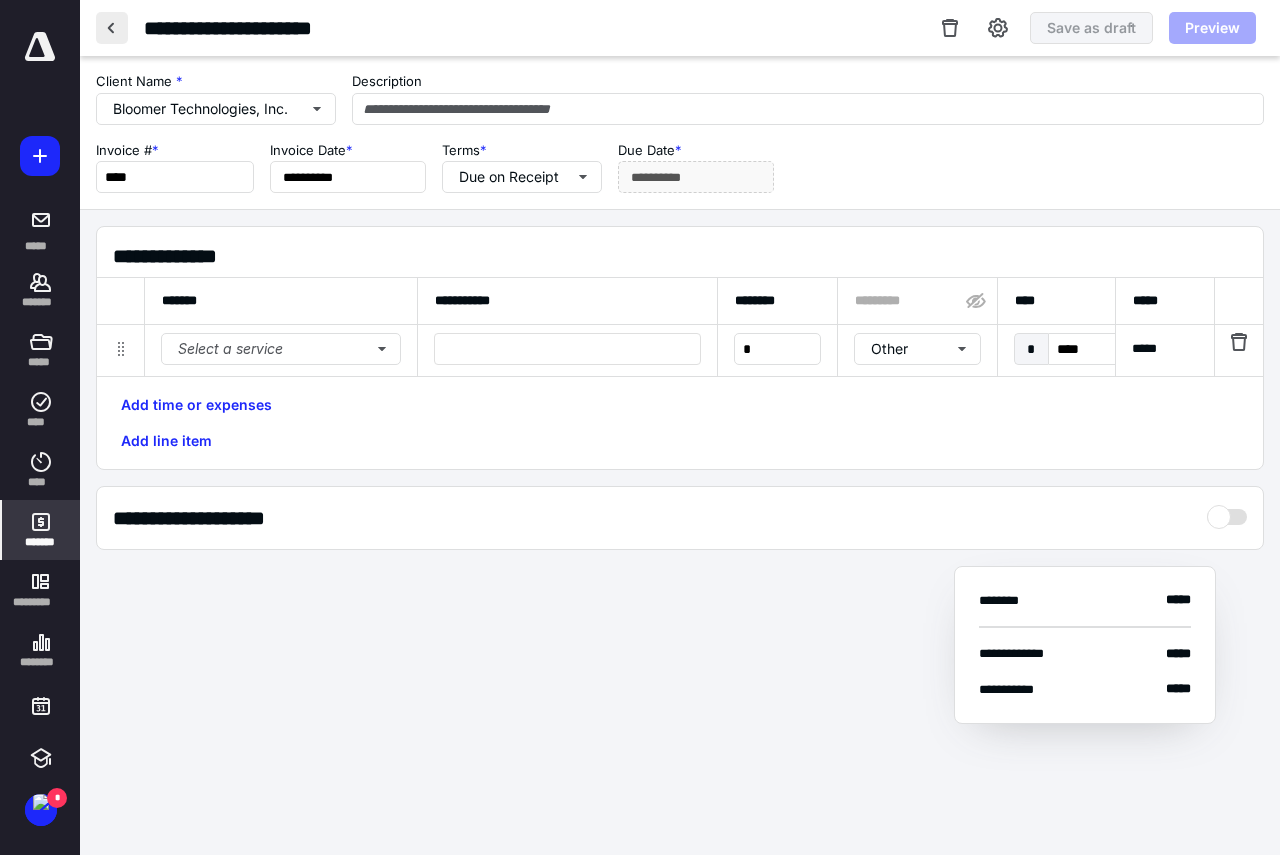 click at bounding box center [112, 28] 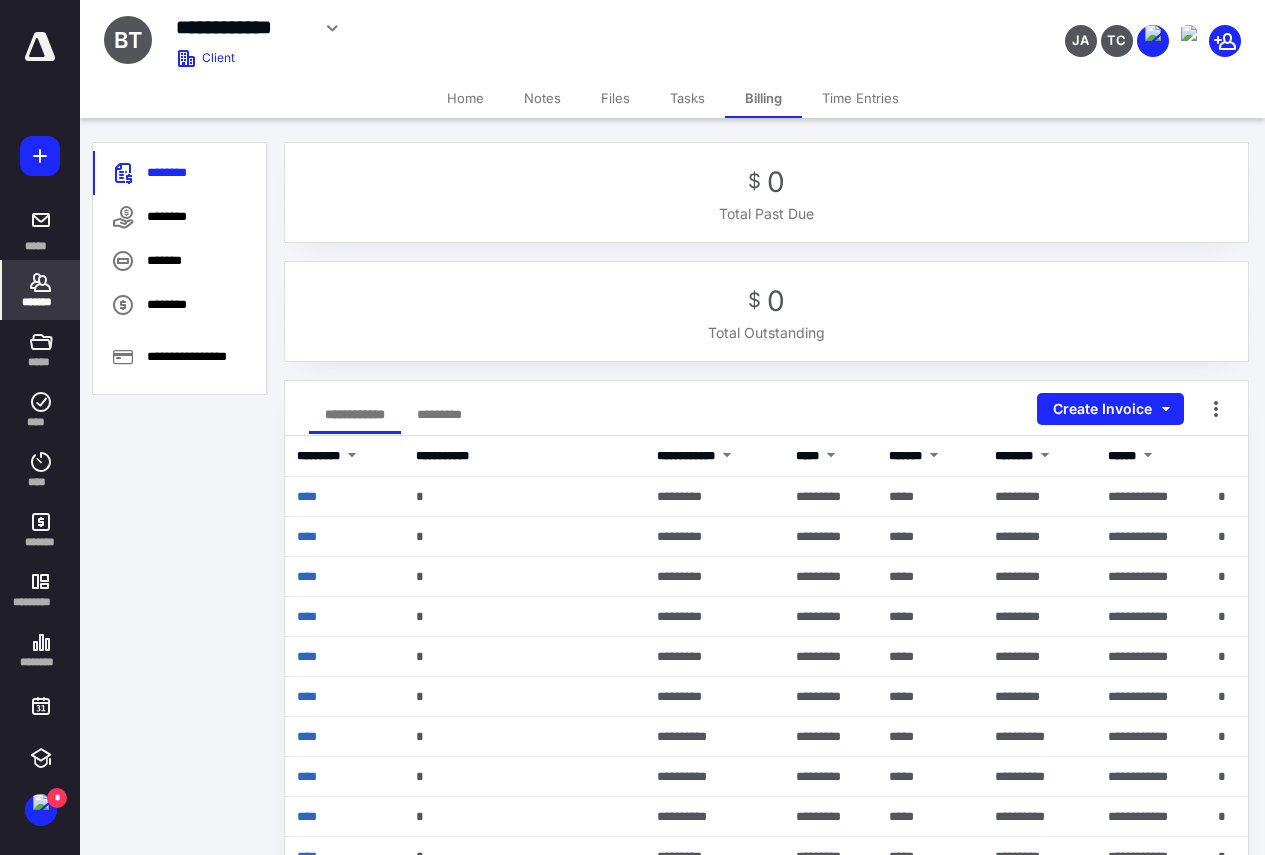 click on "Time Entries" at bounding box center (860, 98) 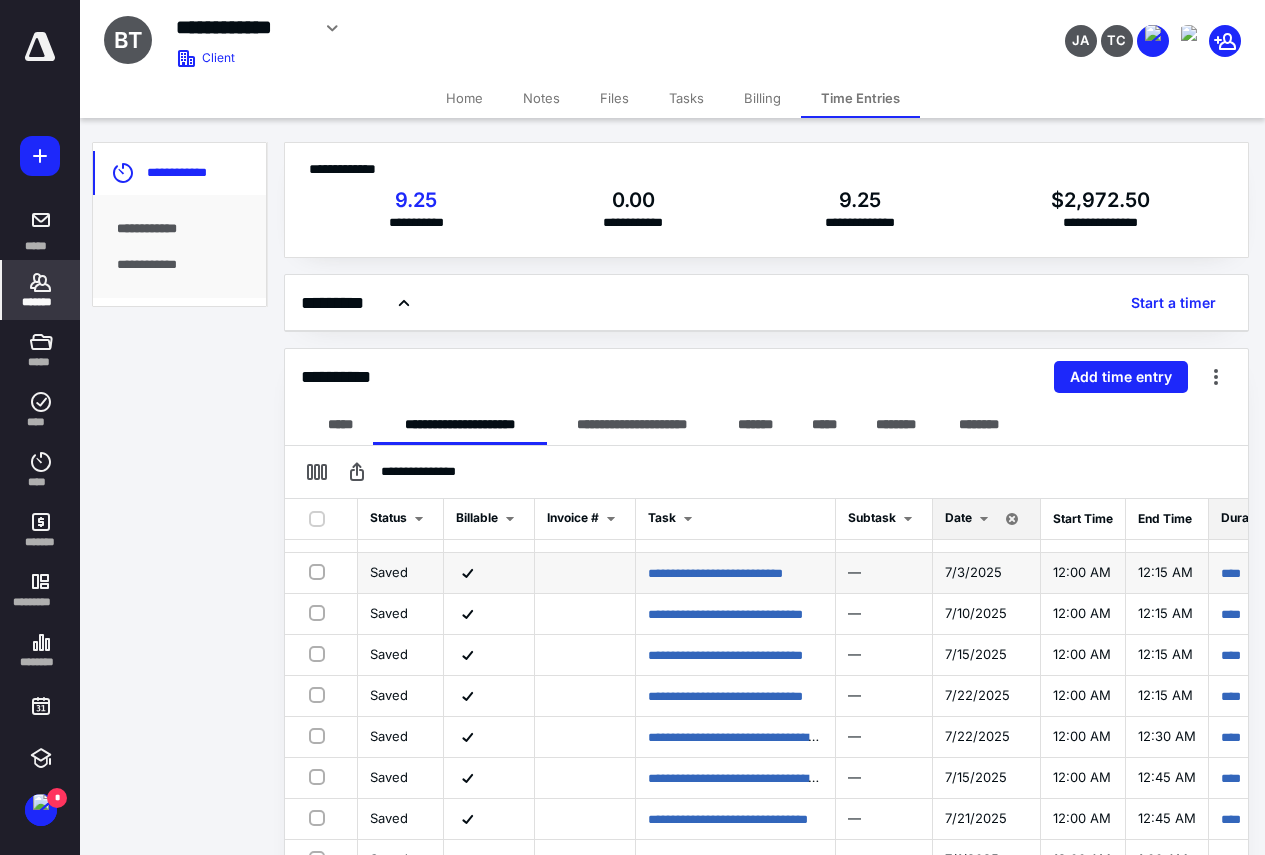 scroll, scrollTop: 44, scrollLeft: 0, axis: vertical 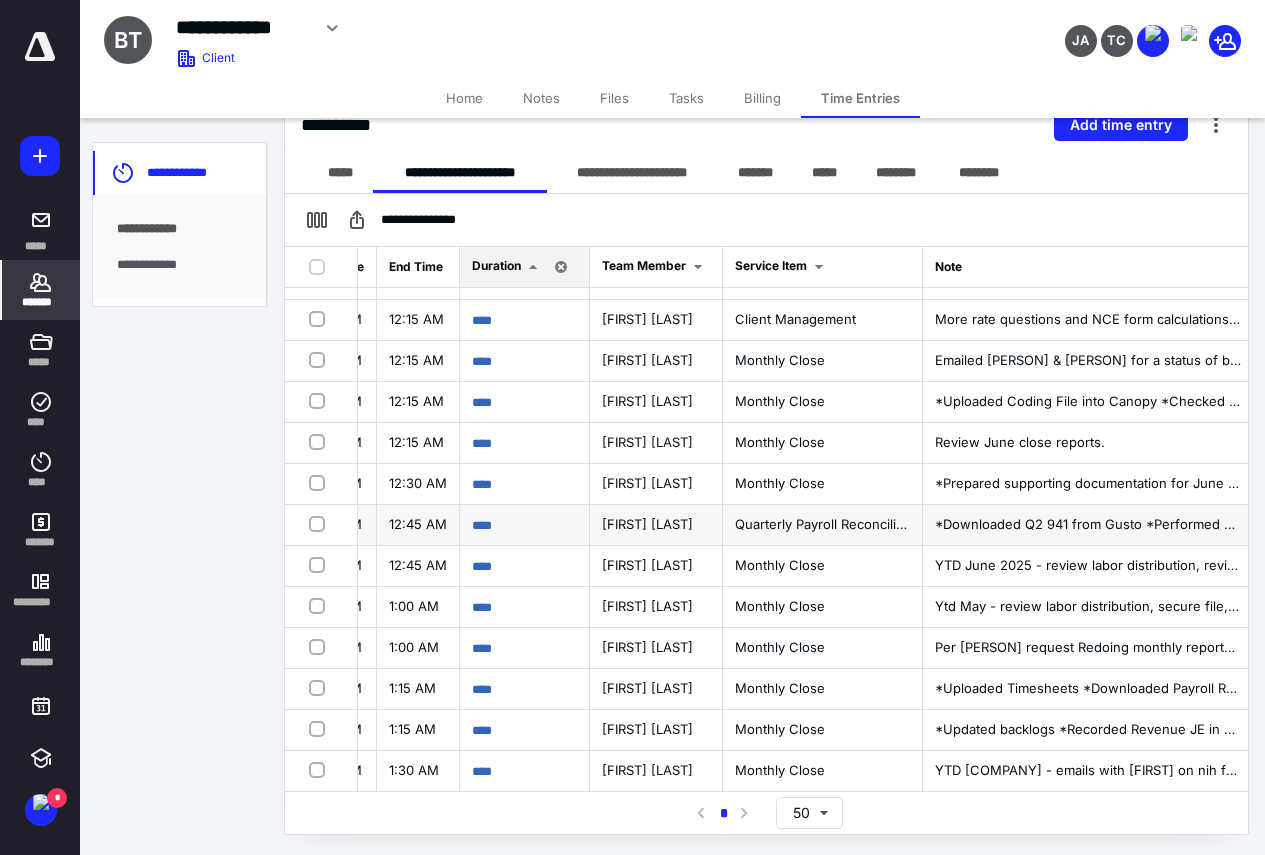 click on "****" at bounding box center [525, 525] 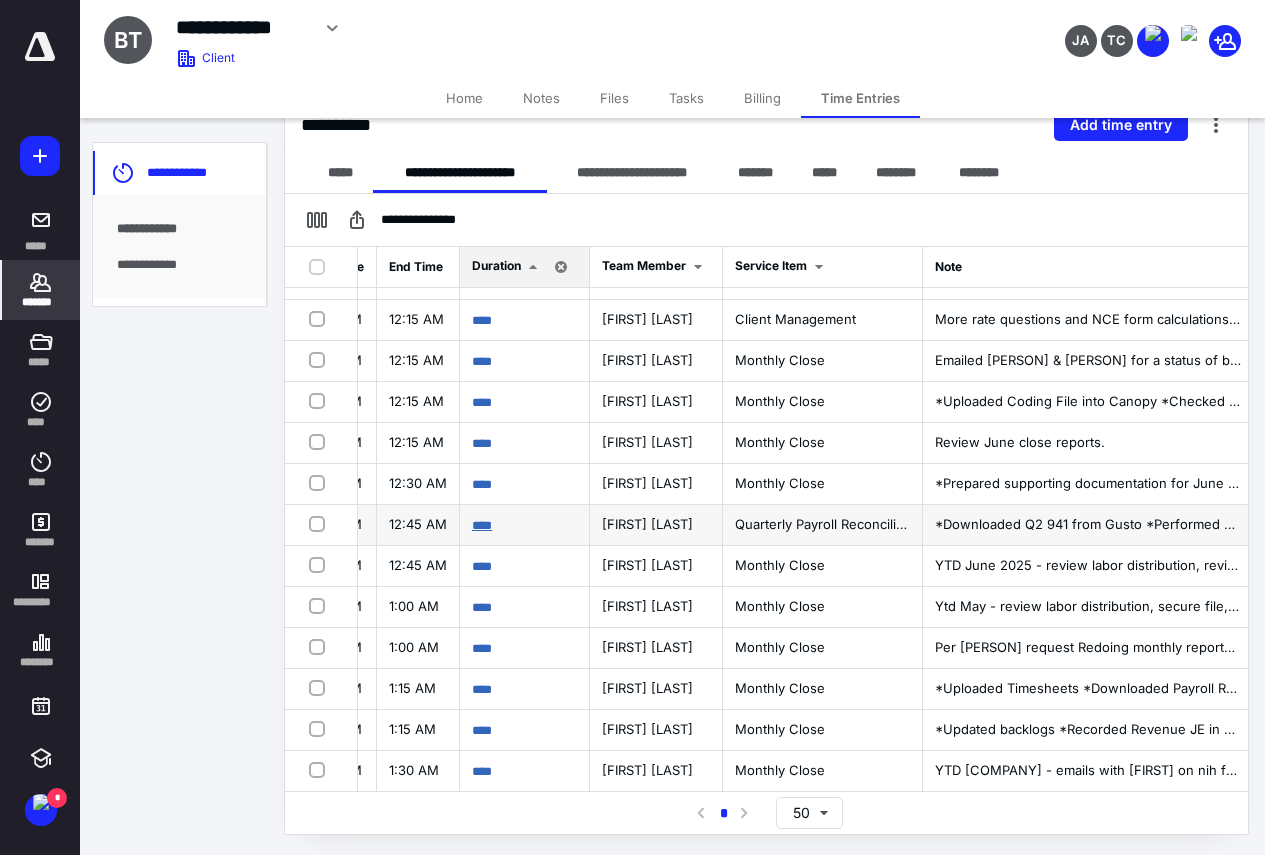 click on "****" at bounding box center [482, 525] 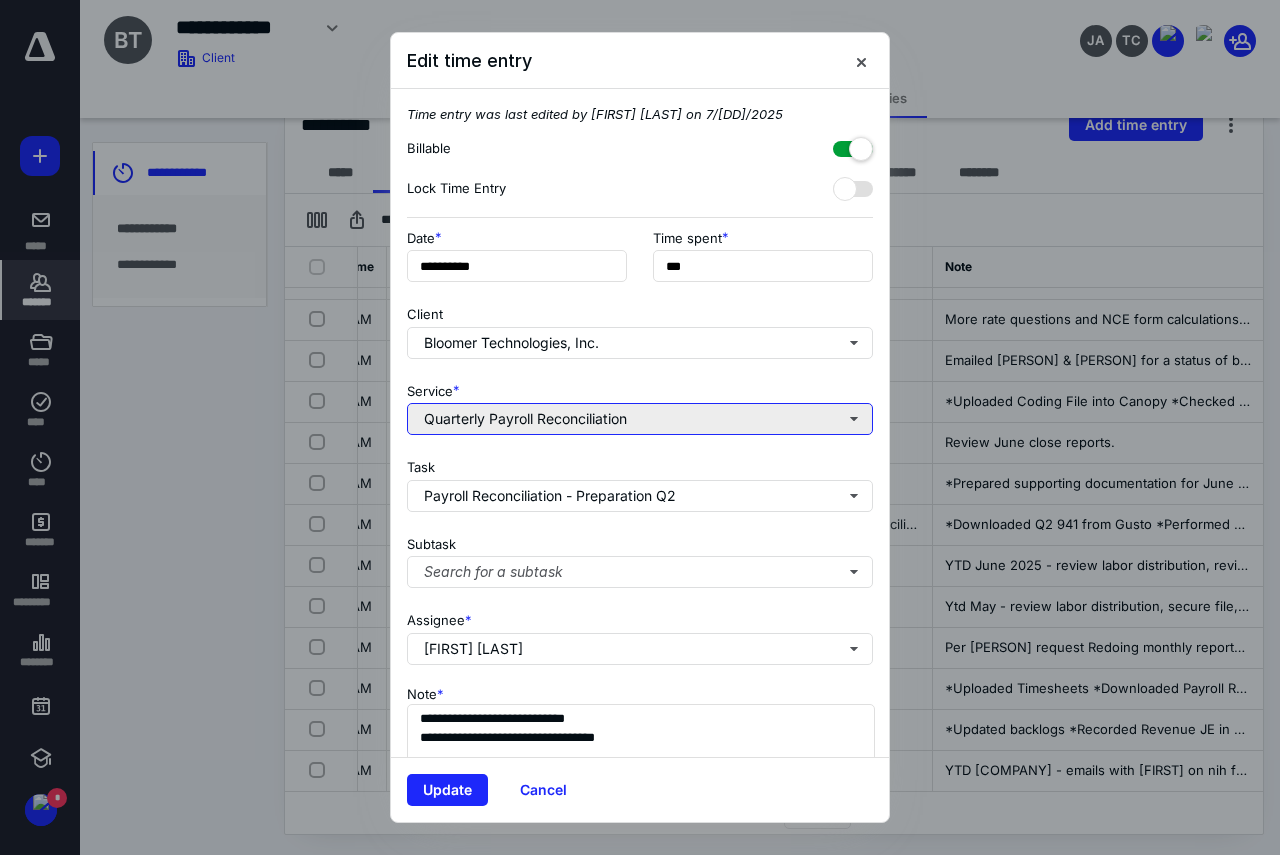 click on "Quarterly Payroll Reconciliation" at bounding box center [640, 419] 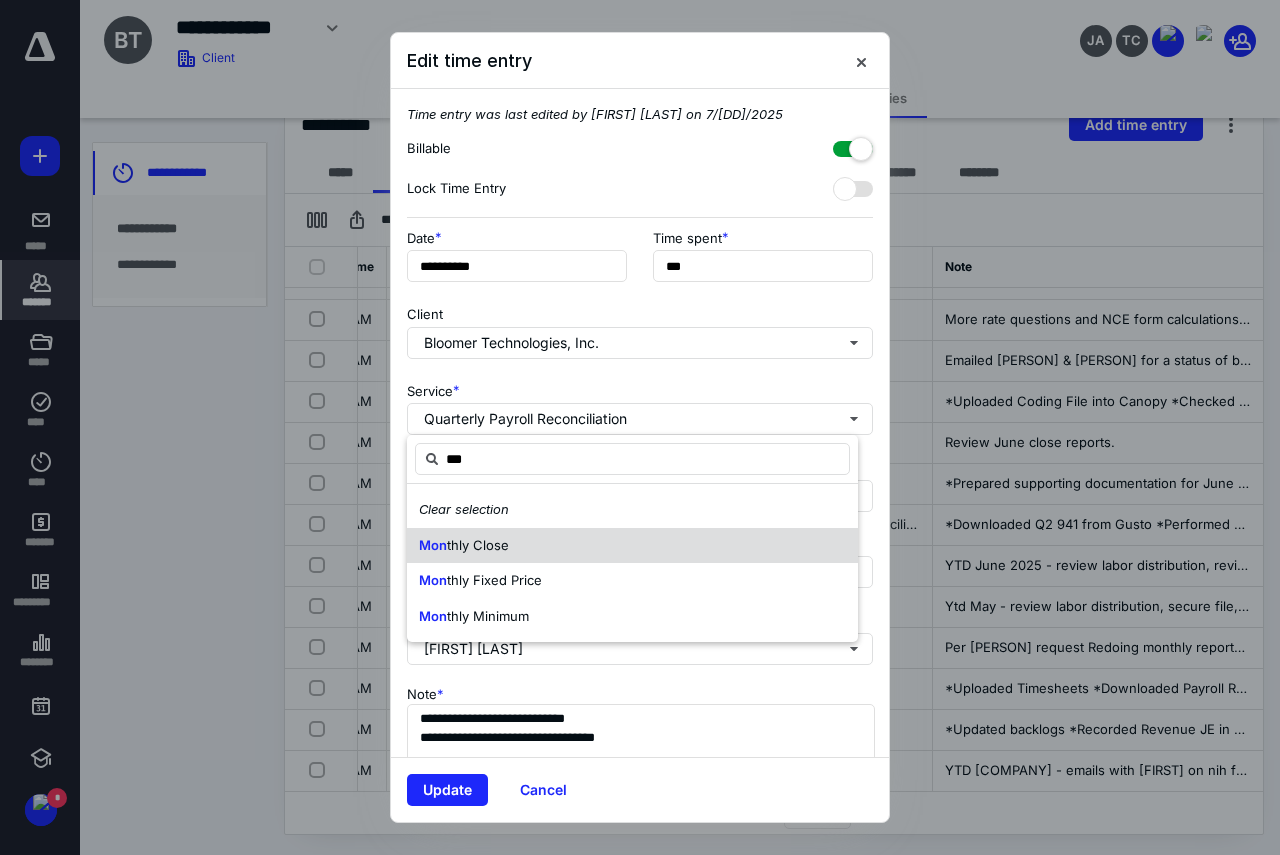 click on "Mon thly Close" at bounding box center (632, 546) 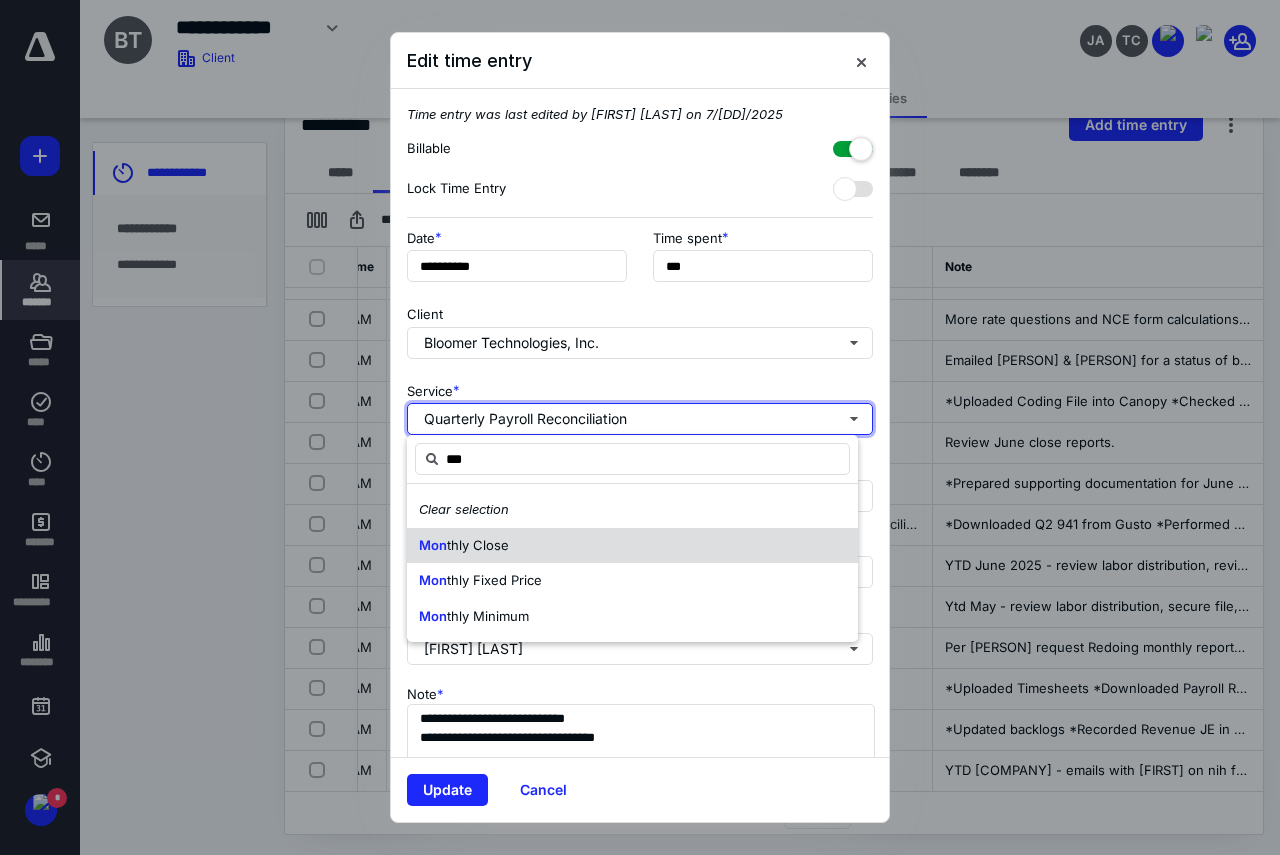 type 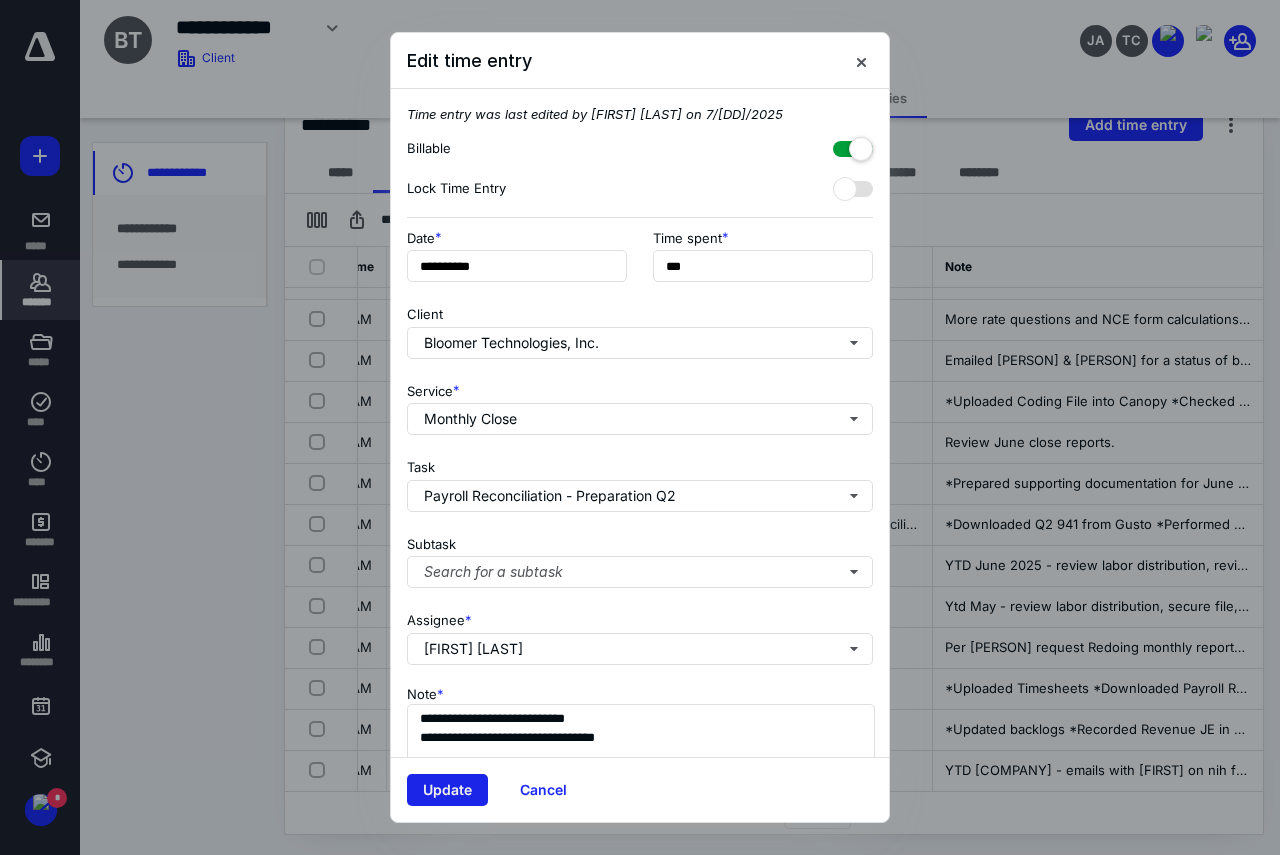 click on "Update" at bounding box center (447, 790) 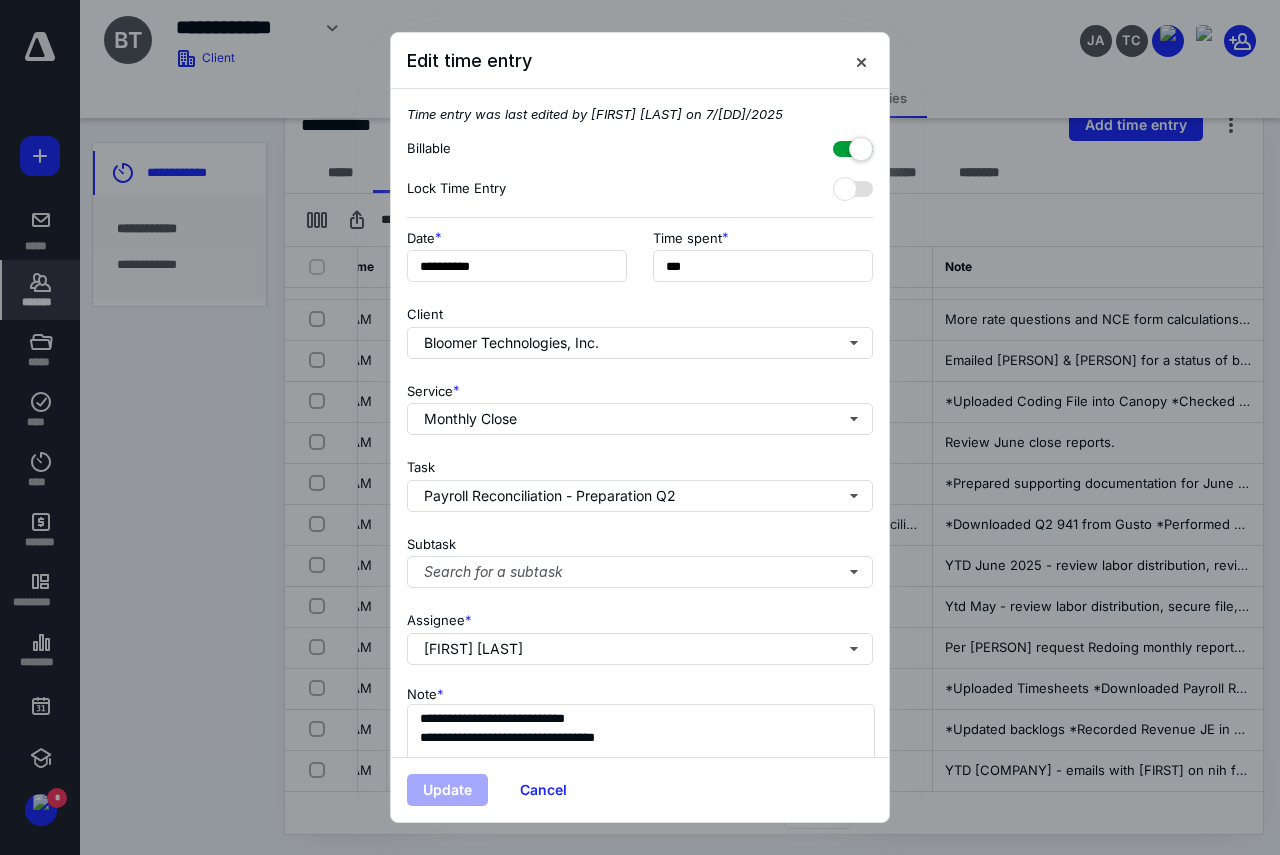 scroll, scrollTop: 0, scrollLeft: 262, axis: horizontal 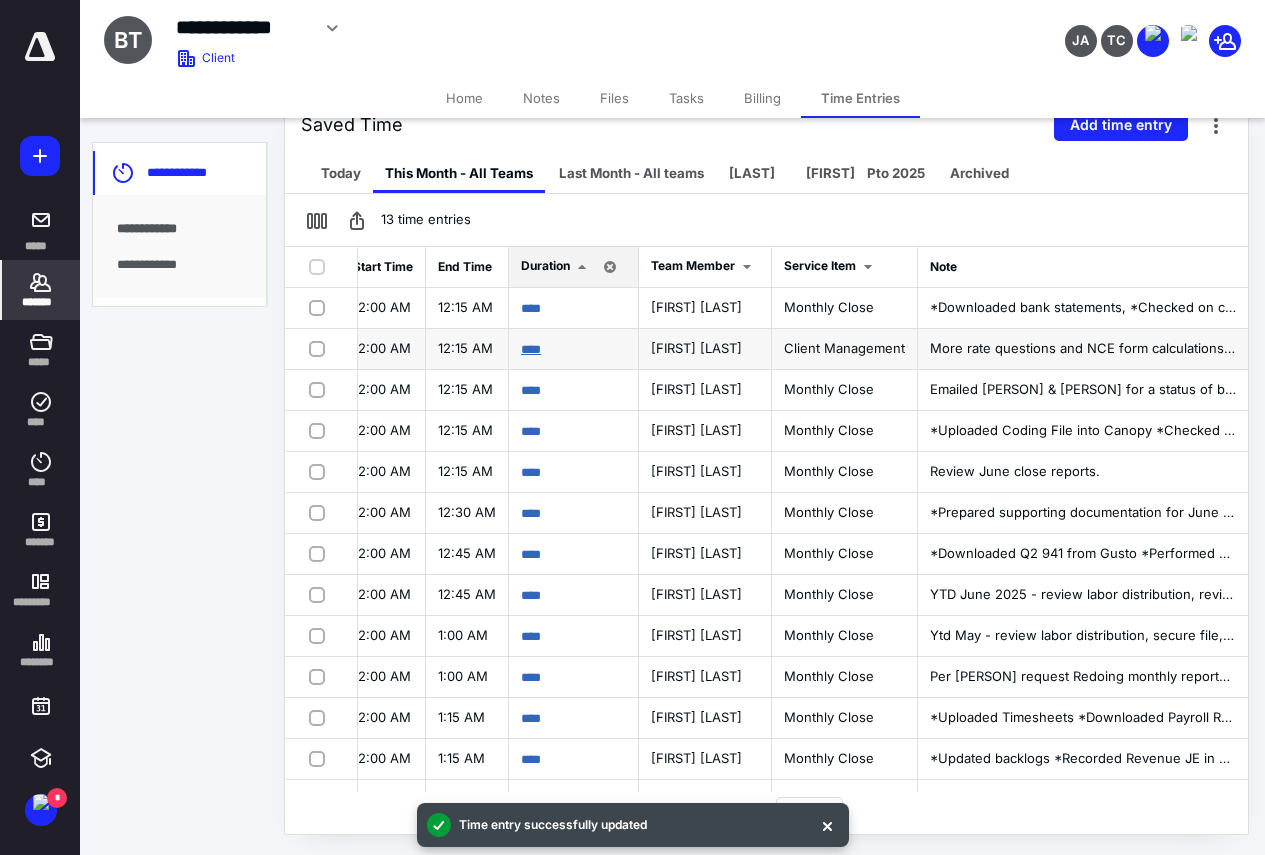 click on "****" at bounding box center (531, 349) 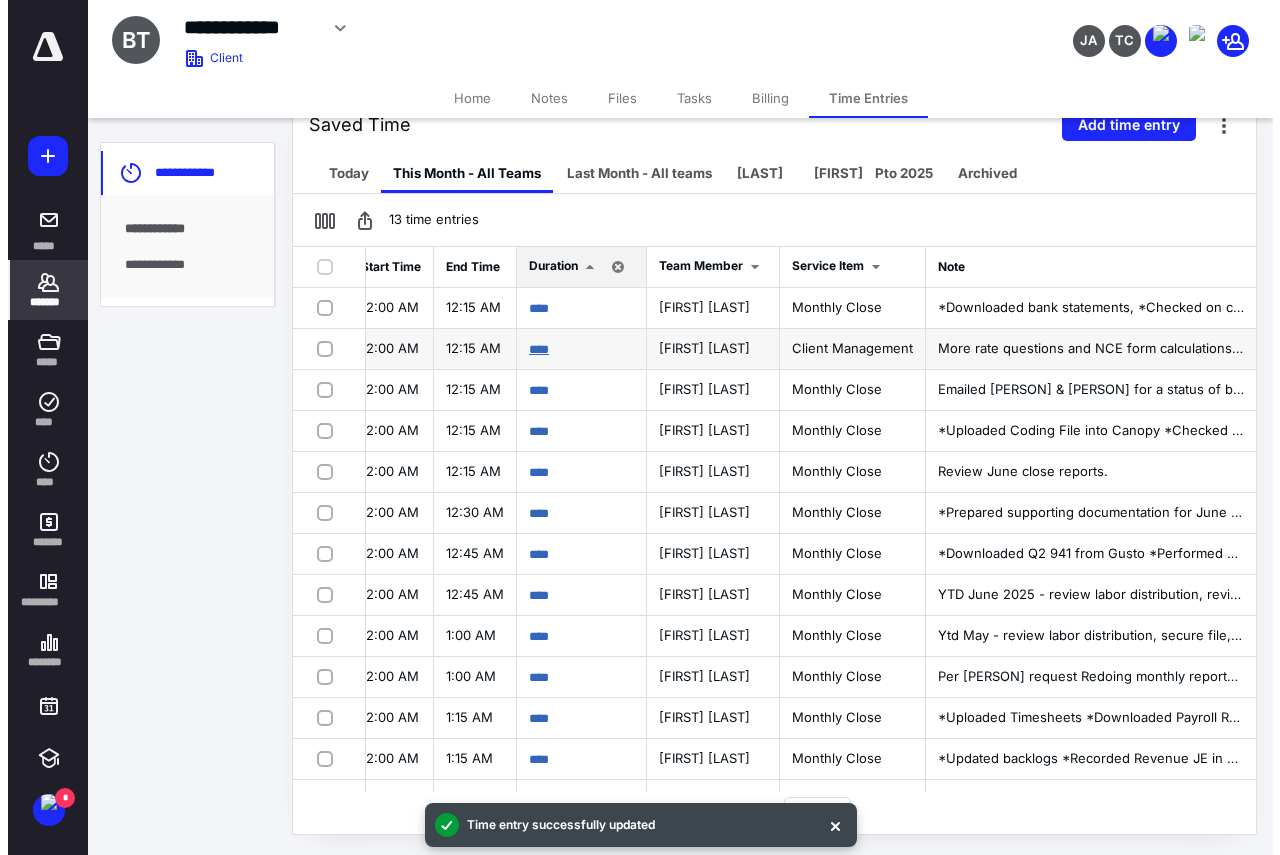 scroll, scrollTop: 0, scrollLeft: 703, axis: horizontal 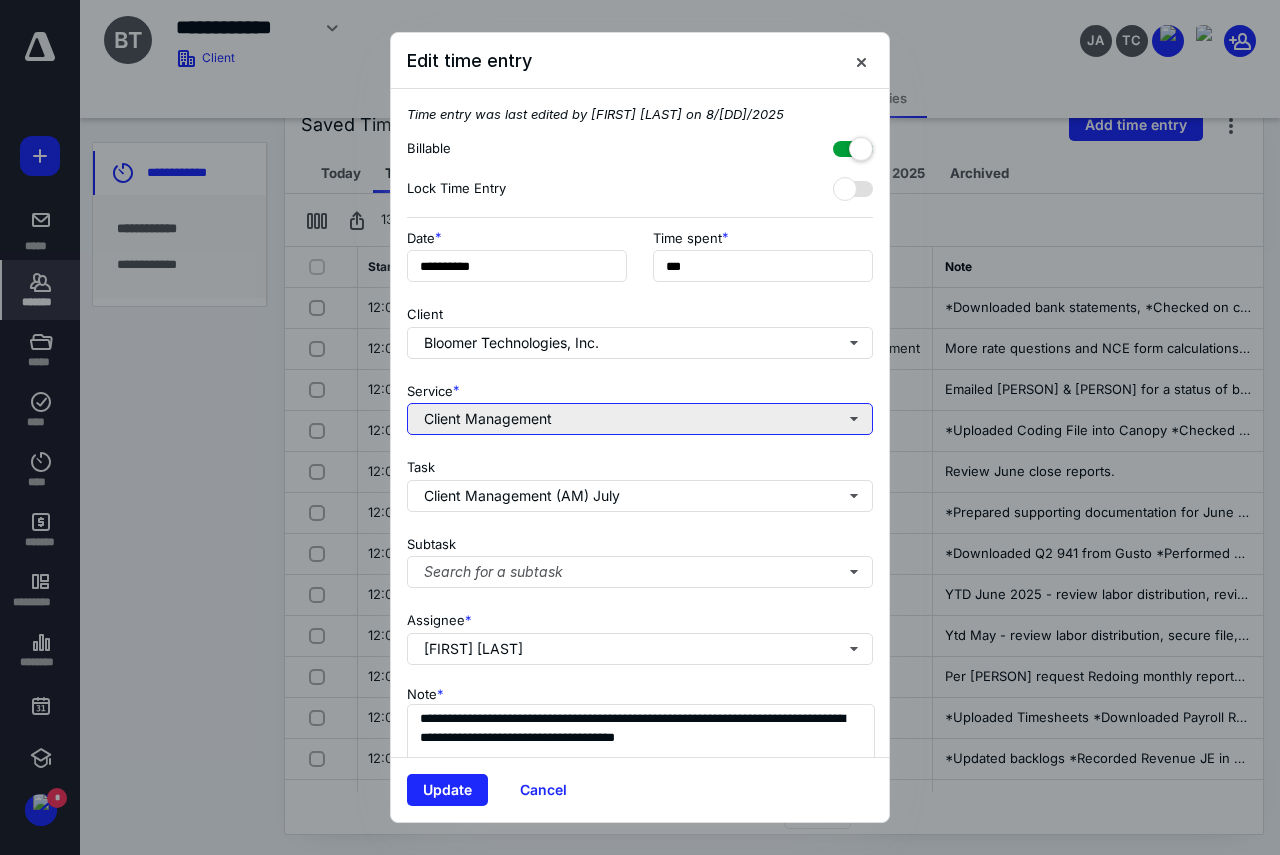click on "Client Management" at bounding box center (640, 419) 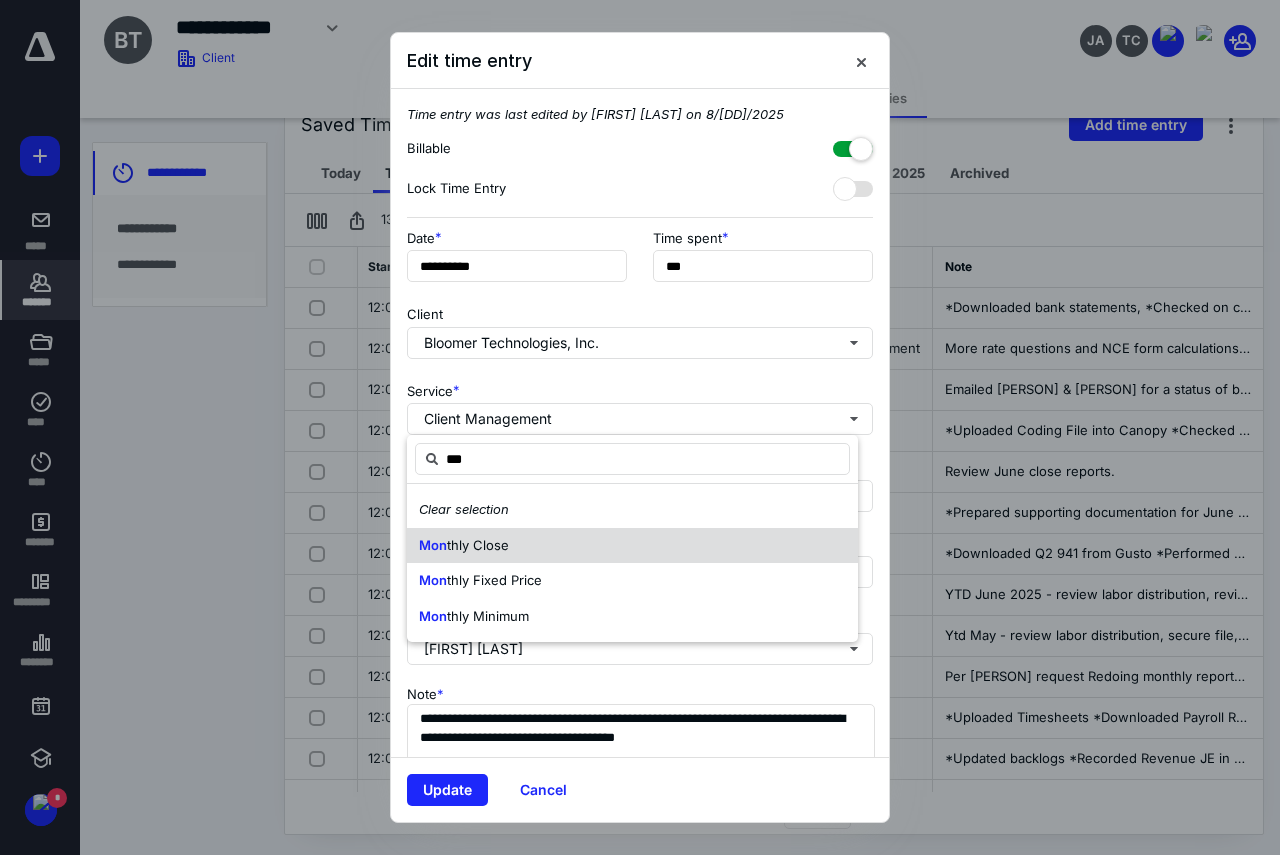 click on "Mon thly Close" at bounding box center [632, 546] 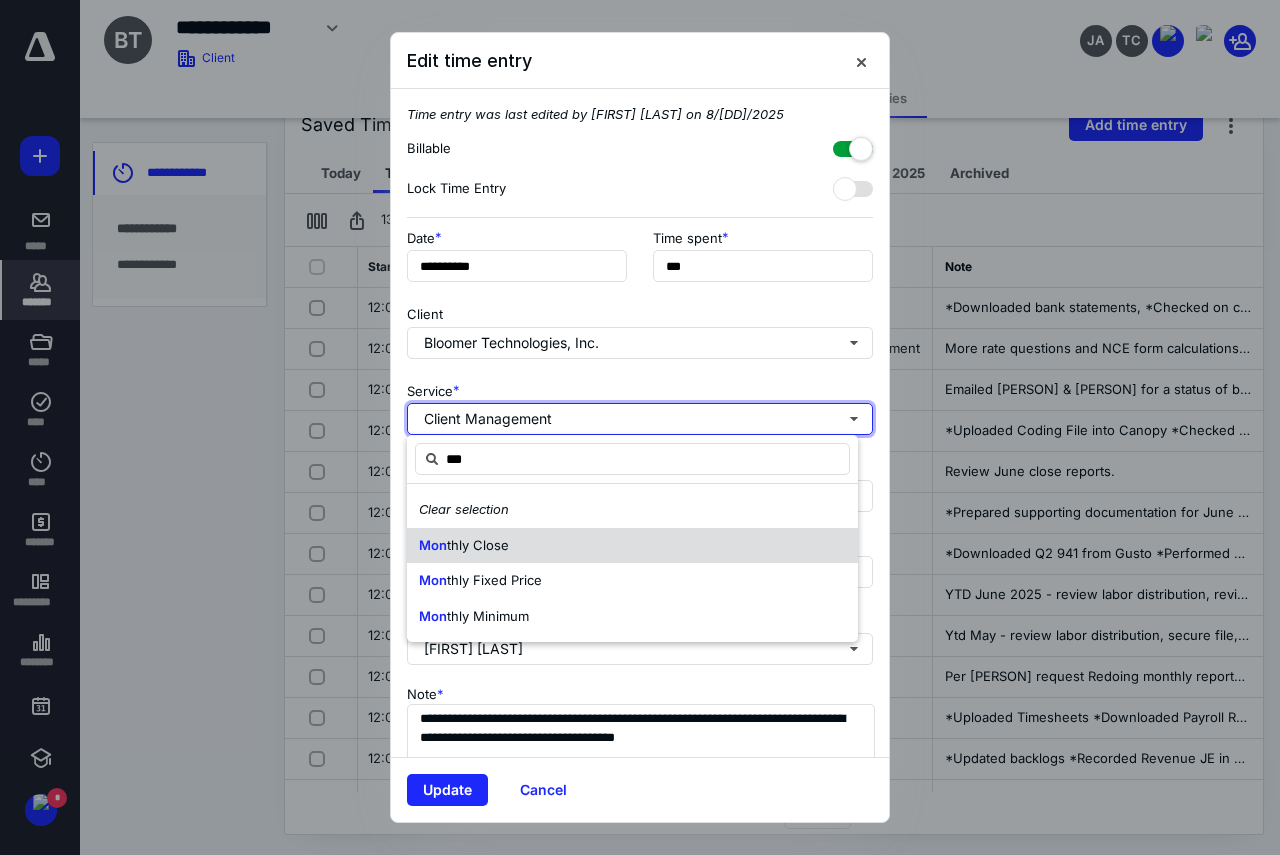 type 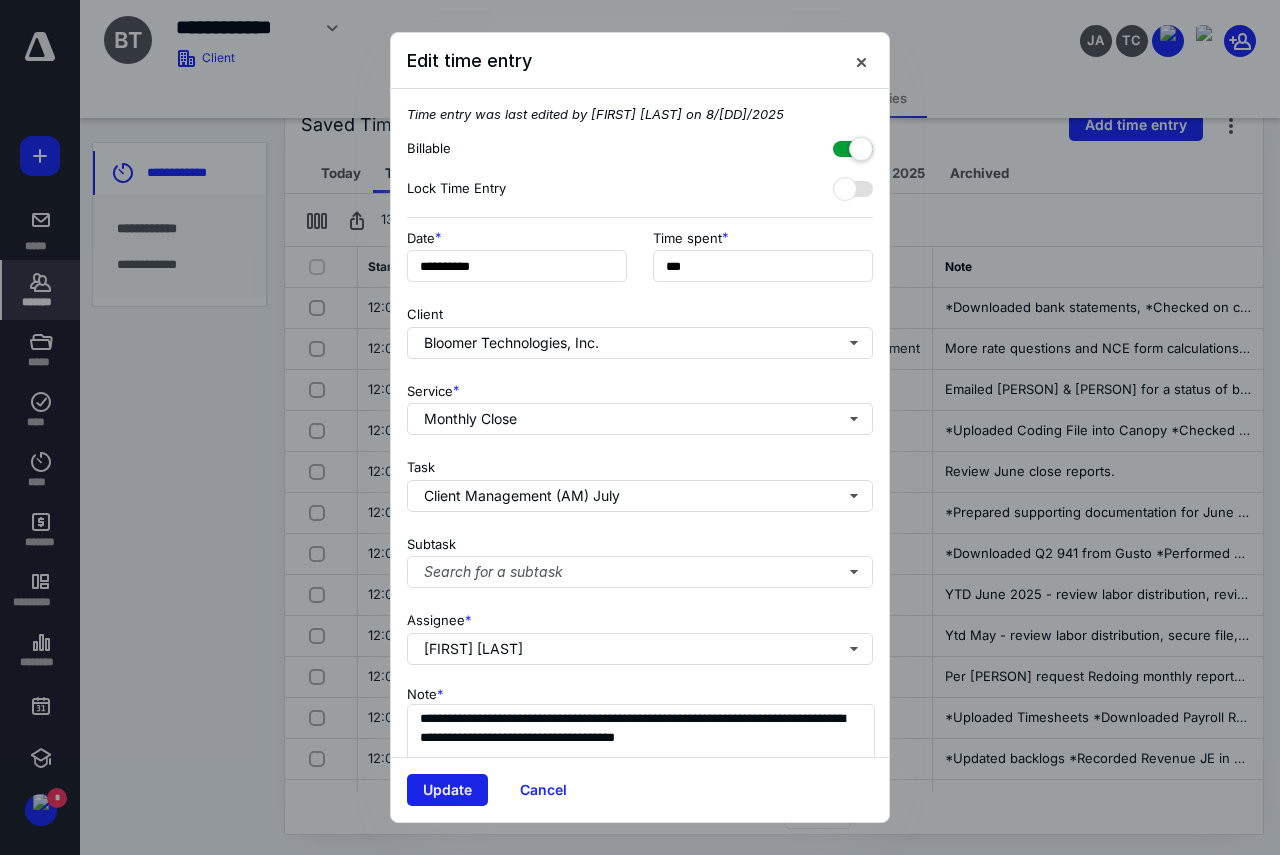 click on "Update" at bounding box center [447, 790] 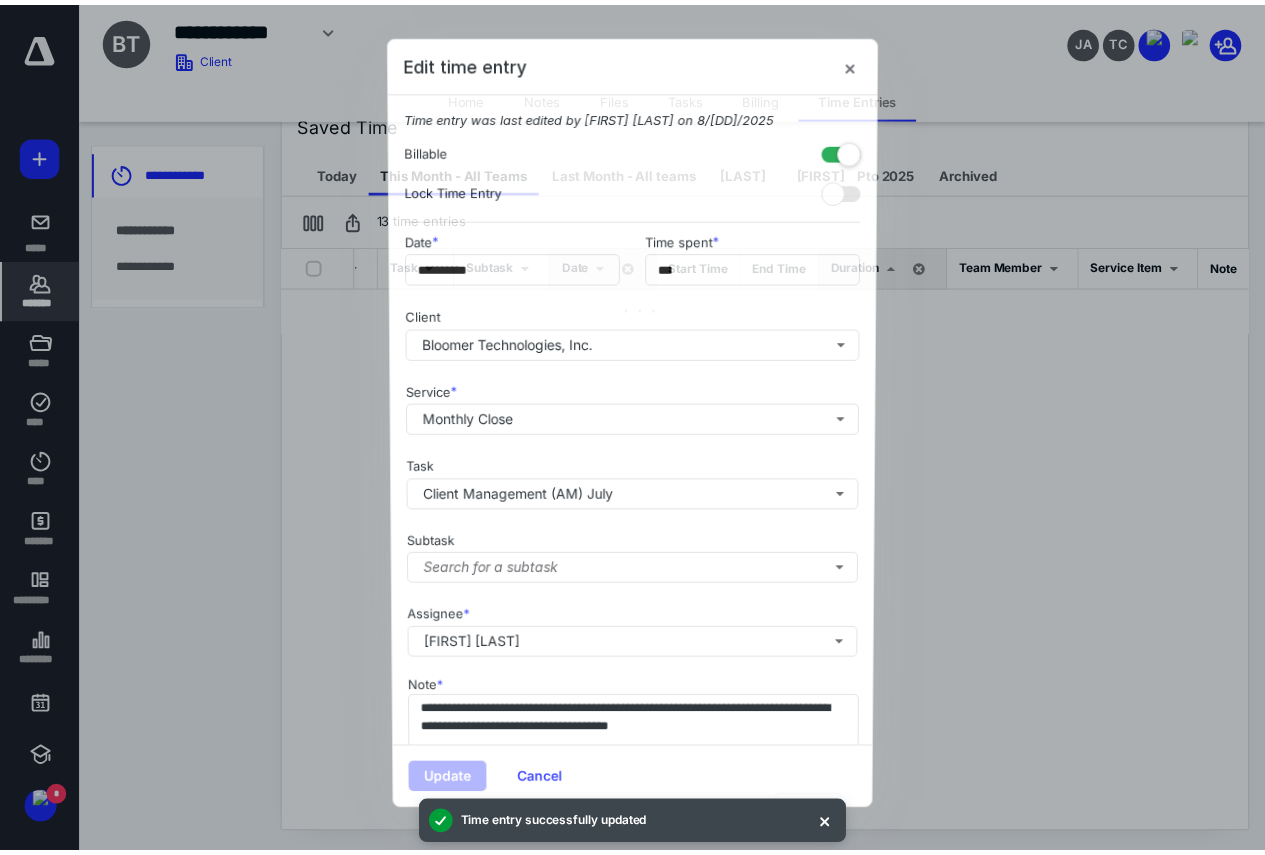 scroll, scrollTop: 0, scrollLeft: 262, axis: horizontal 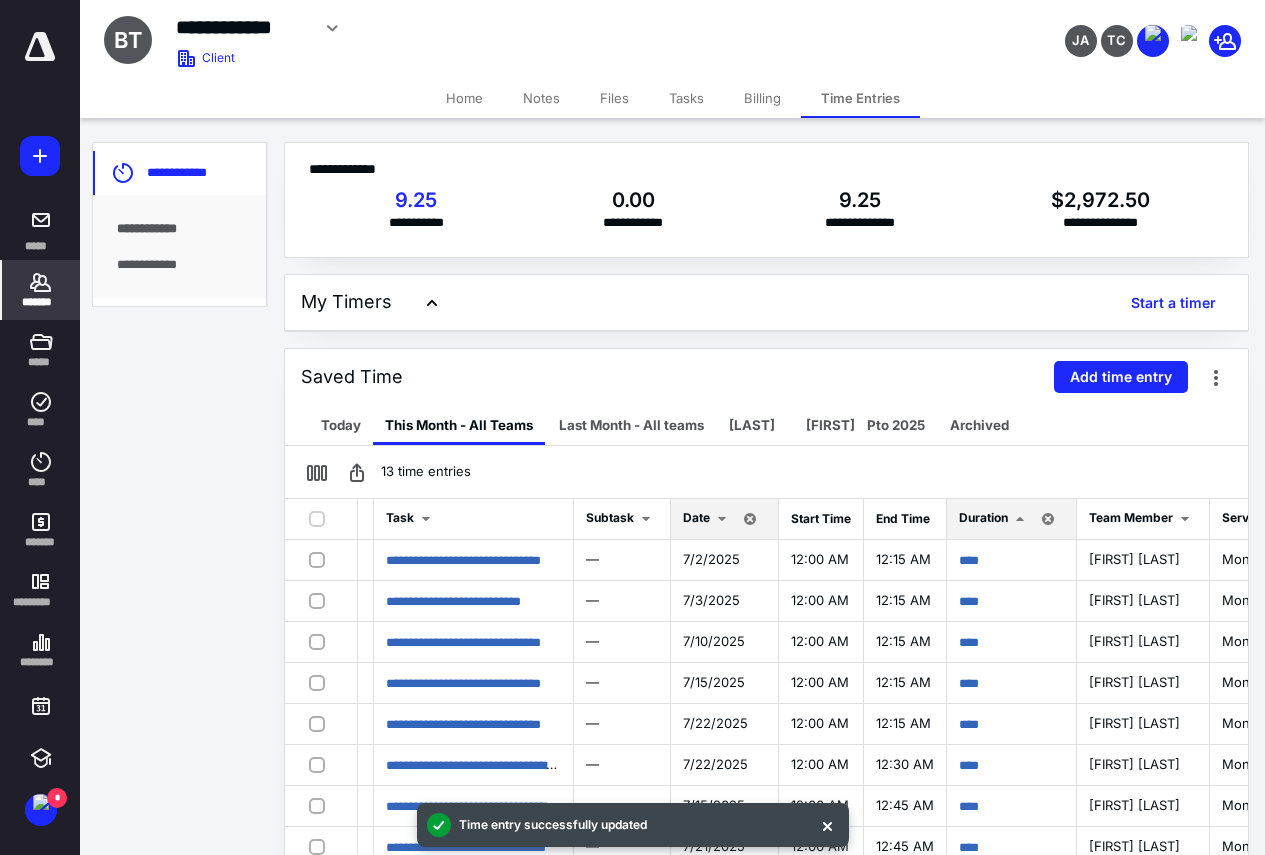 click 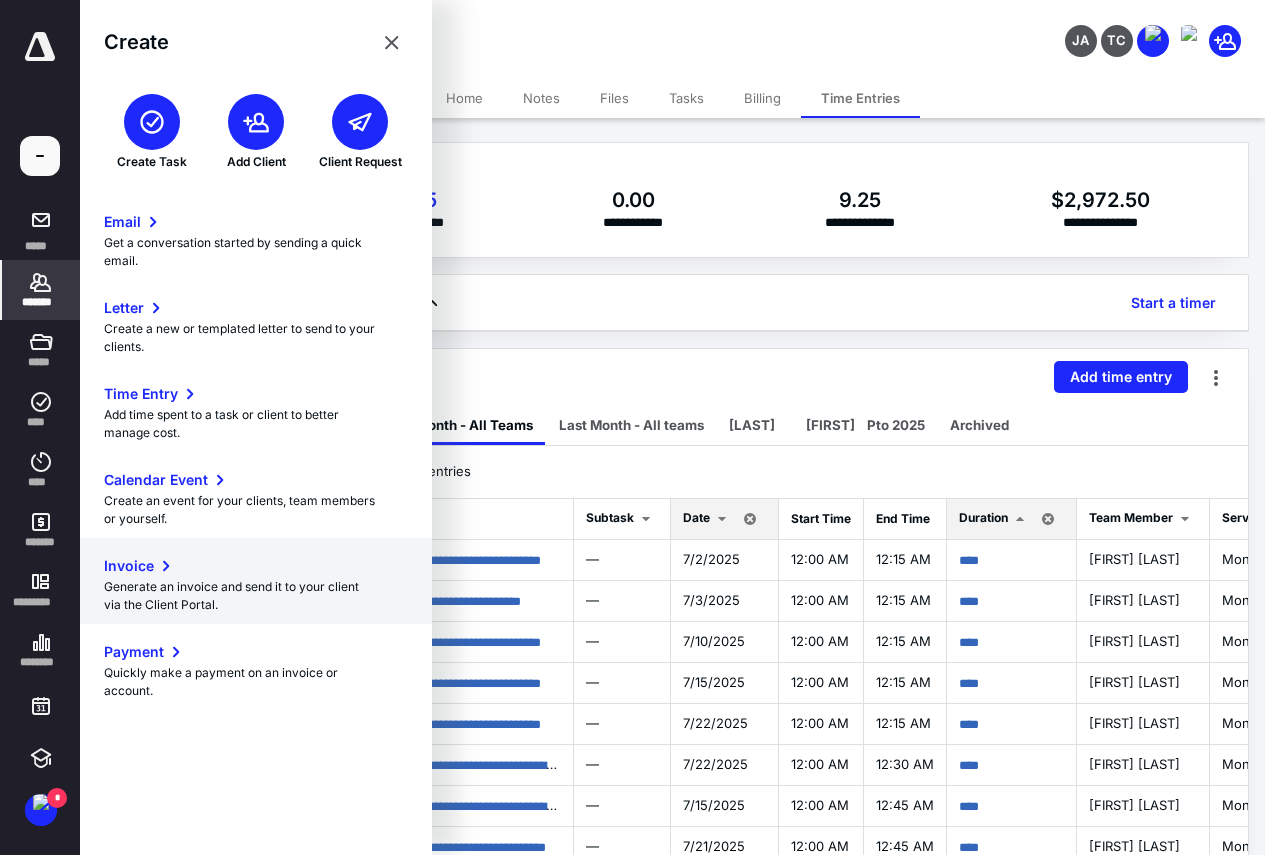 click 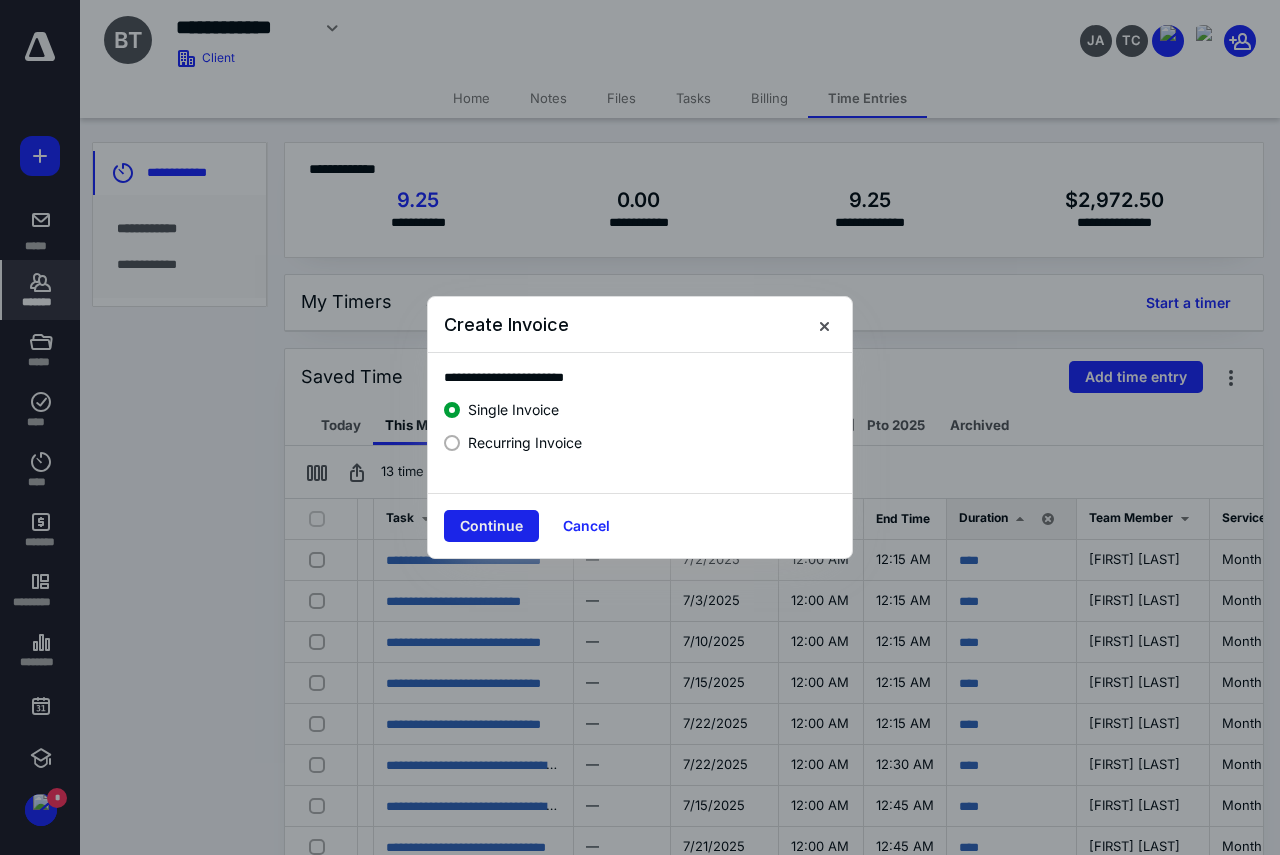 click on "Continue" at bounding box center (491, 526) 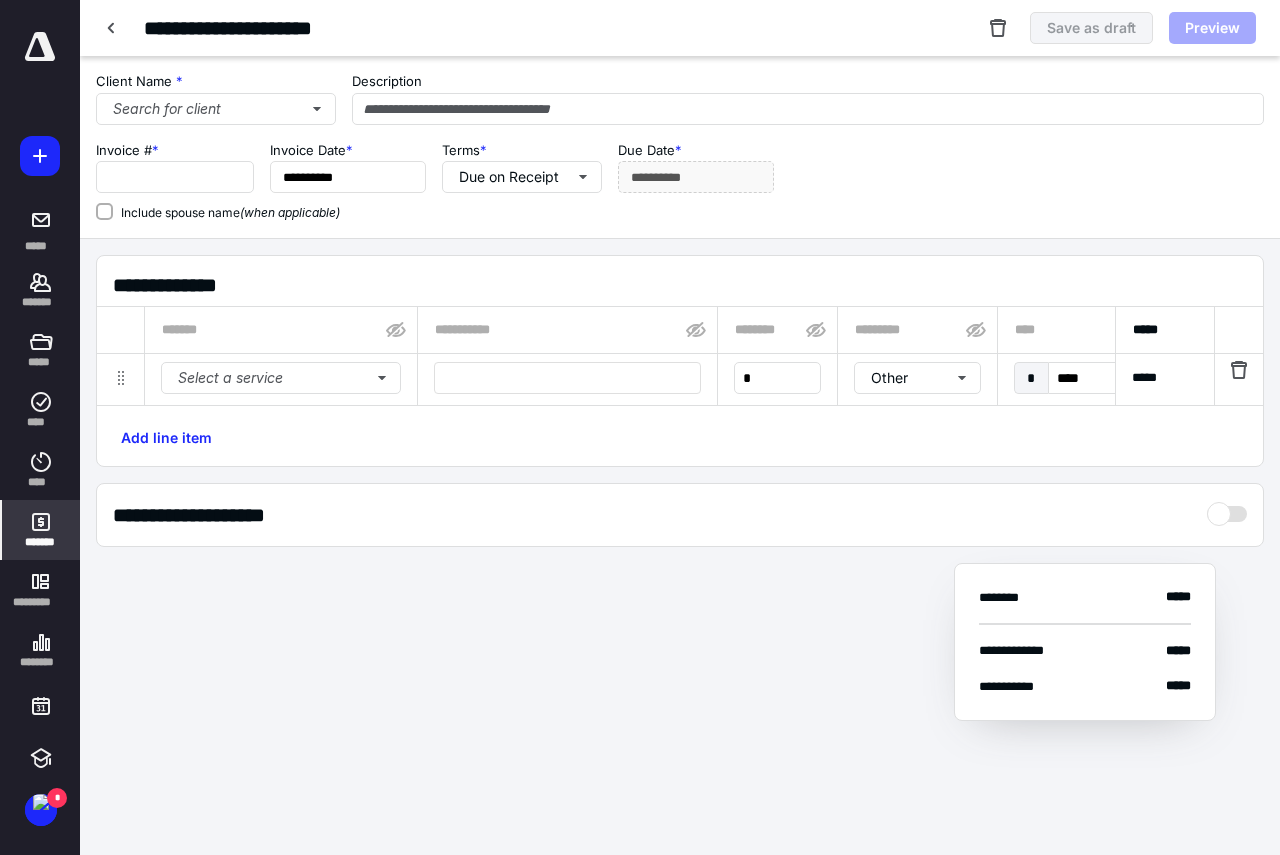 type on "****" 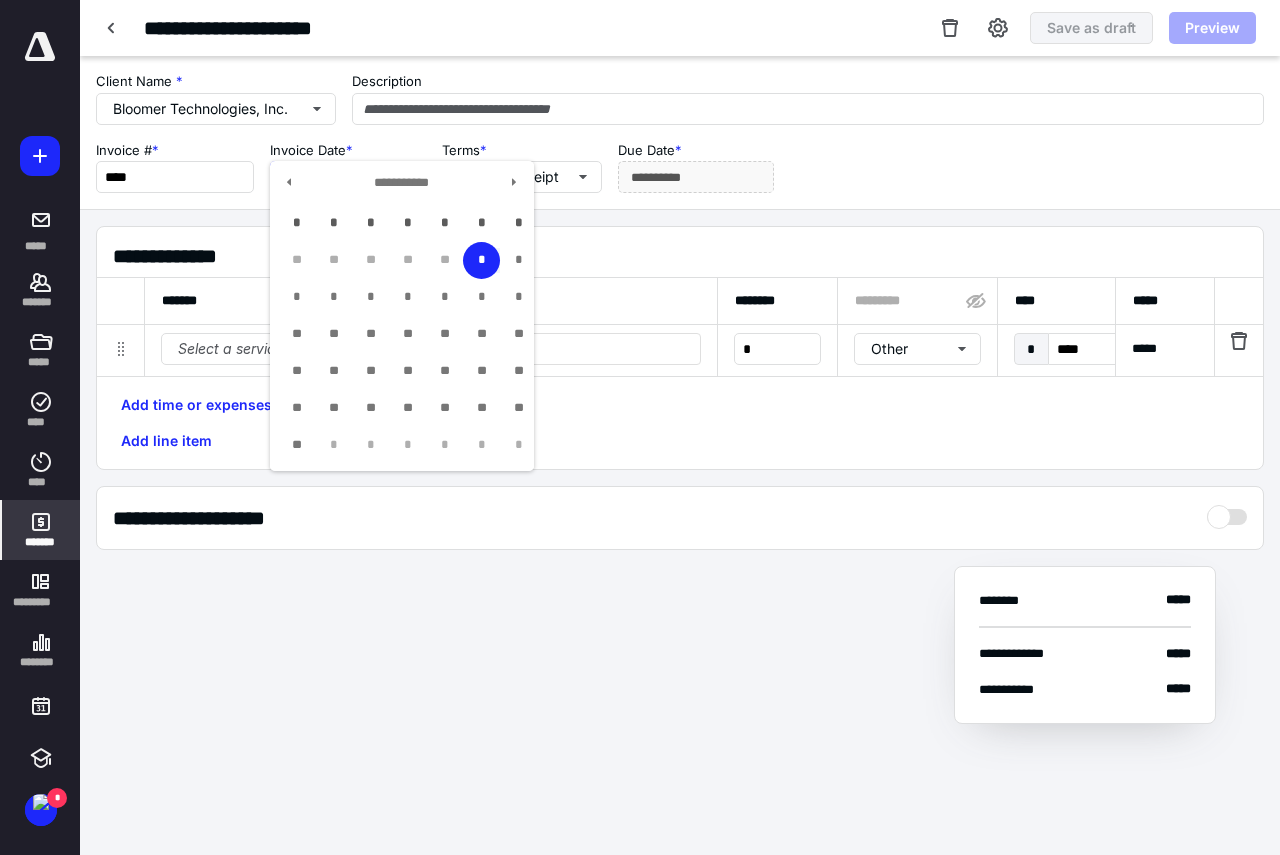 click on "**********" at bounding box center (348, 177) 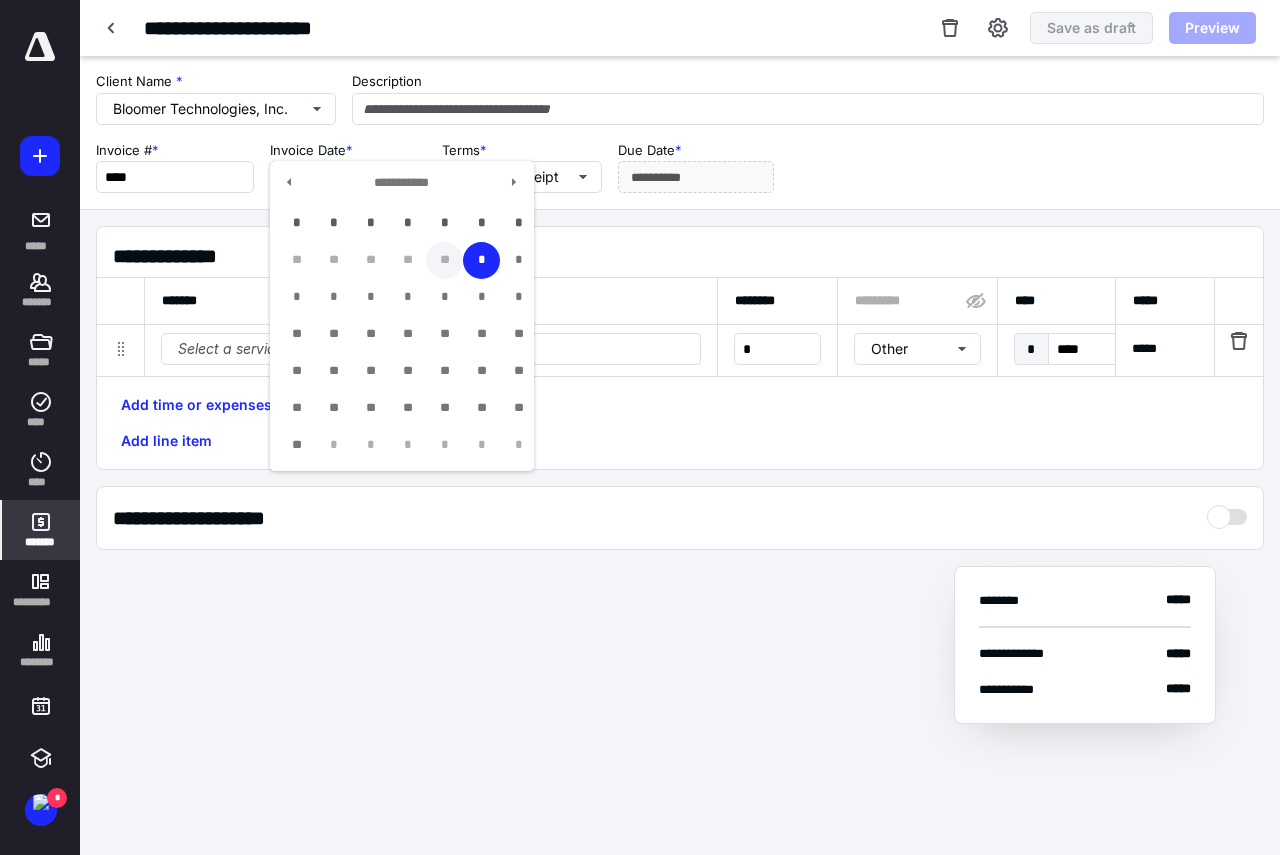 click on "**" at bounding box center (444, 260) 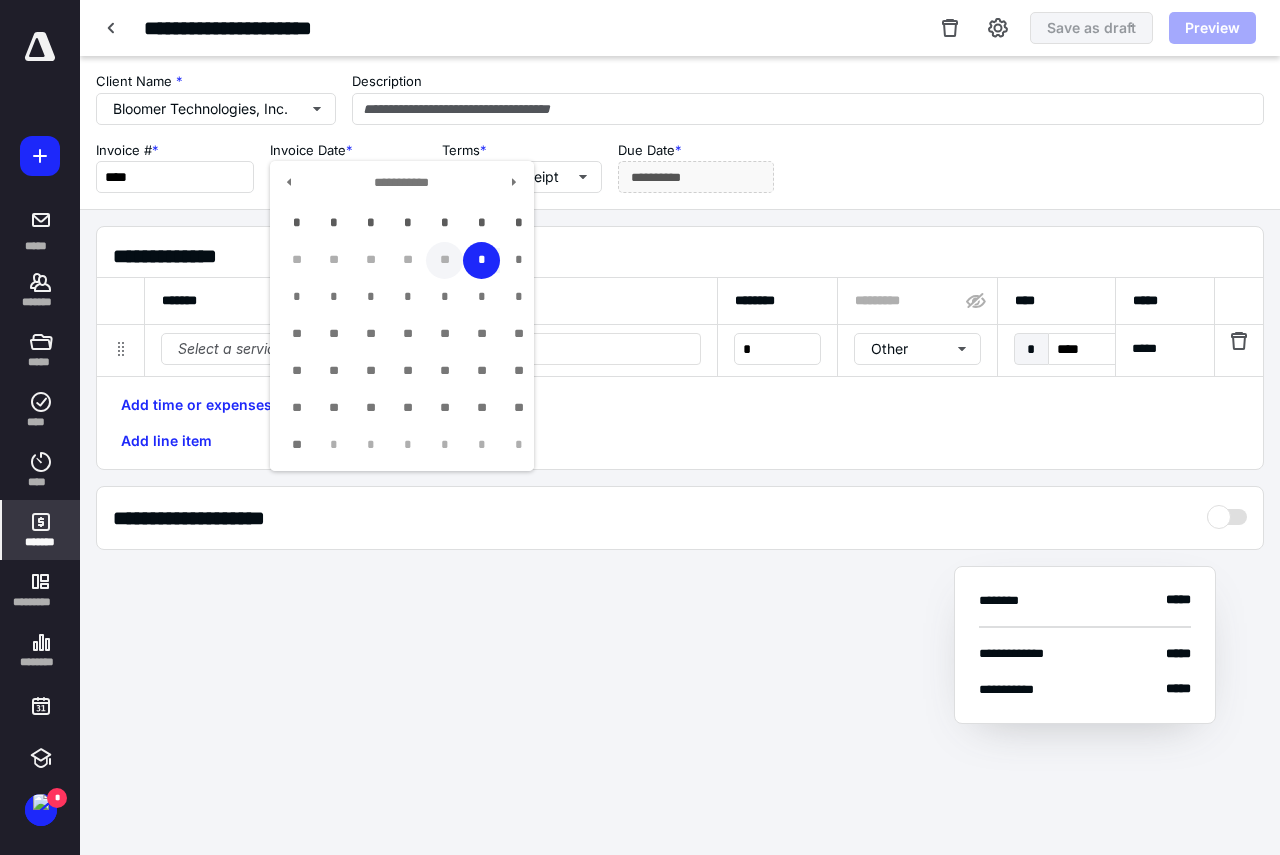 type on "**********" 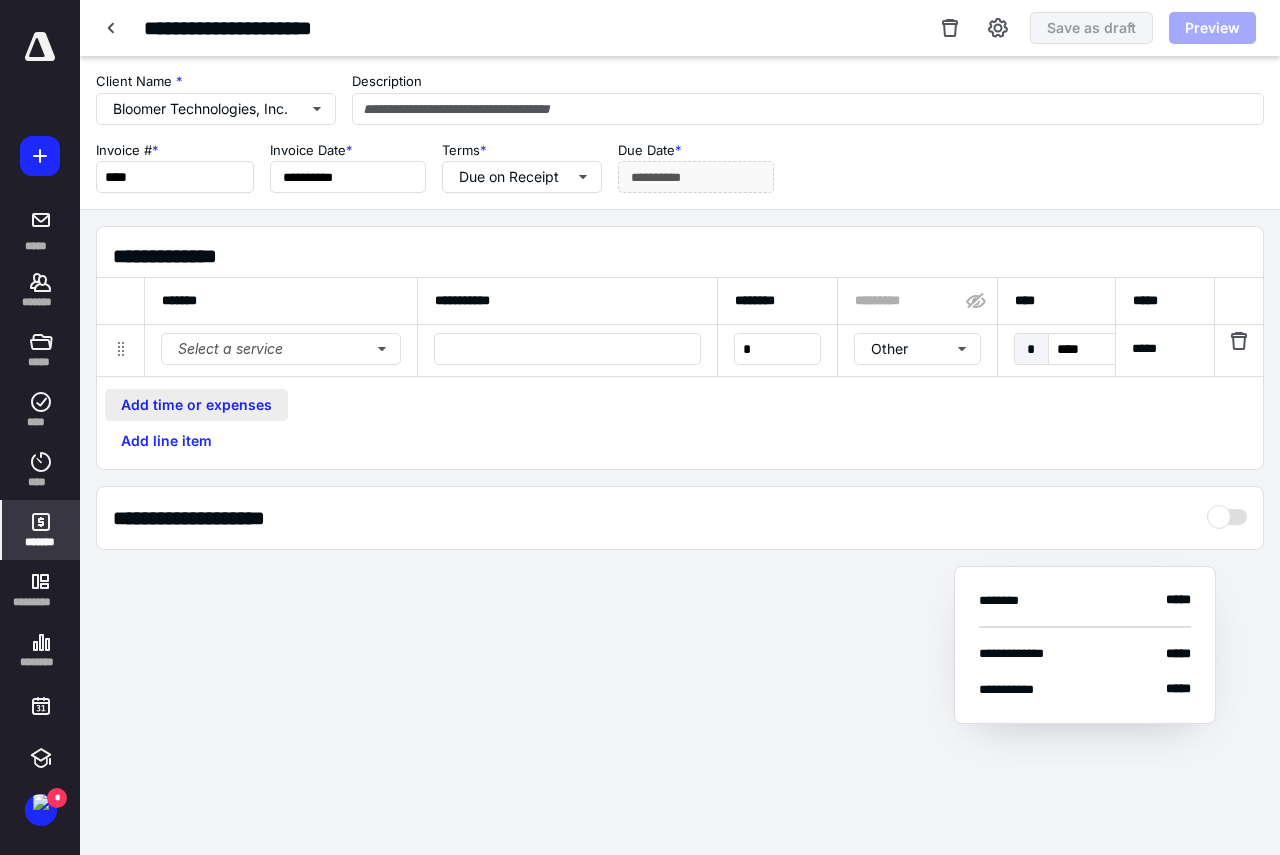 click on "Add time or expenses" at bounding box center (196, 405) 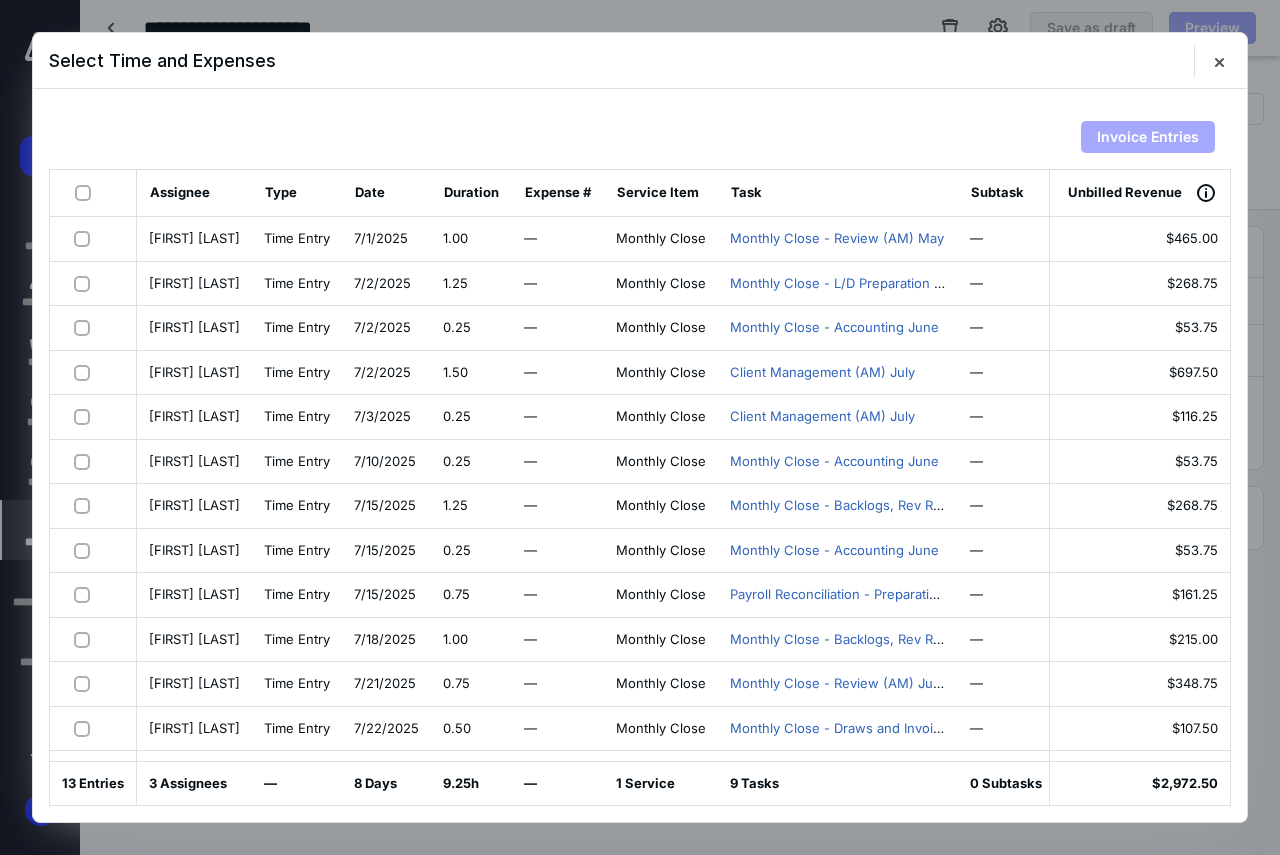 click at bounding box center (87, 192) 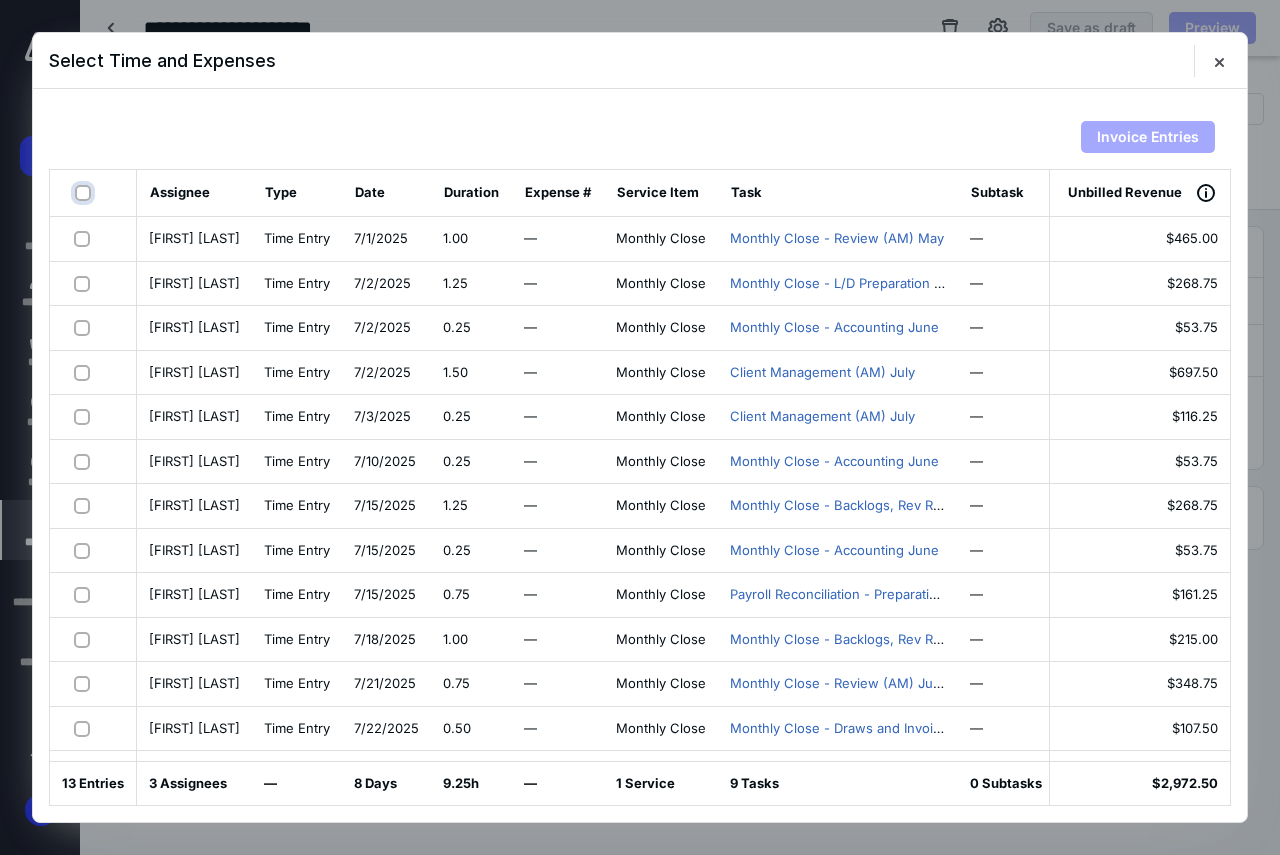 click at bounding box center (85, 193) 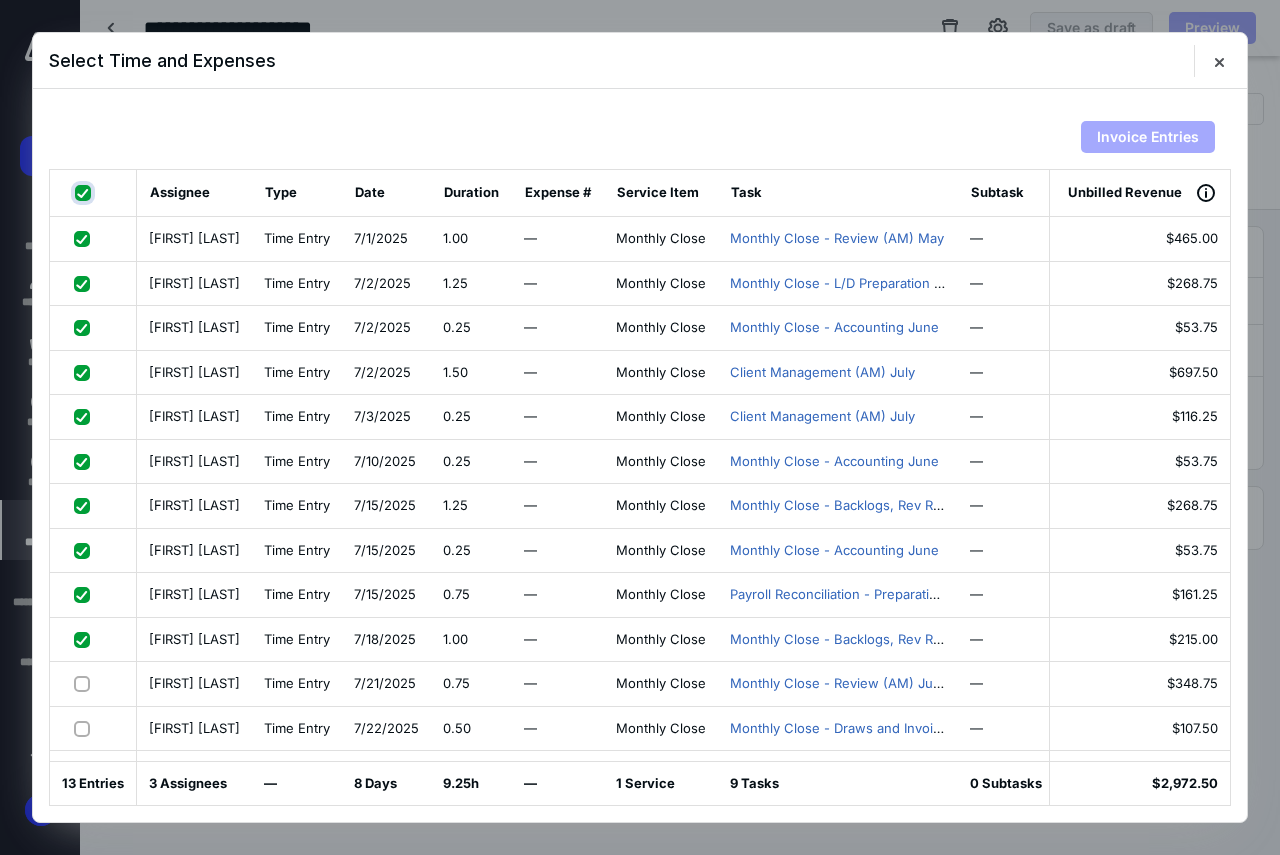 checkbox on "true" 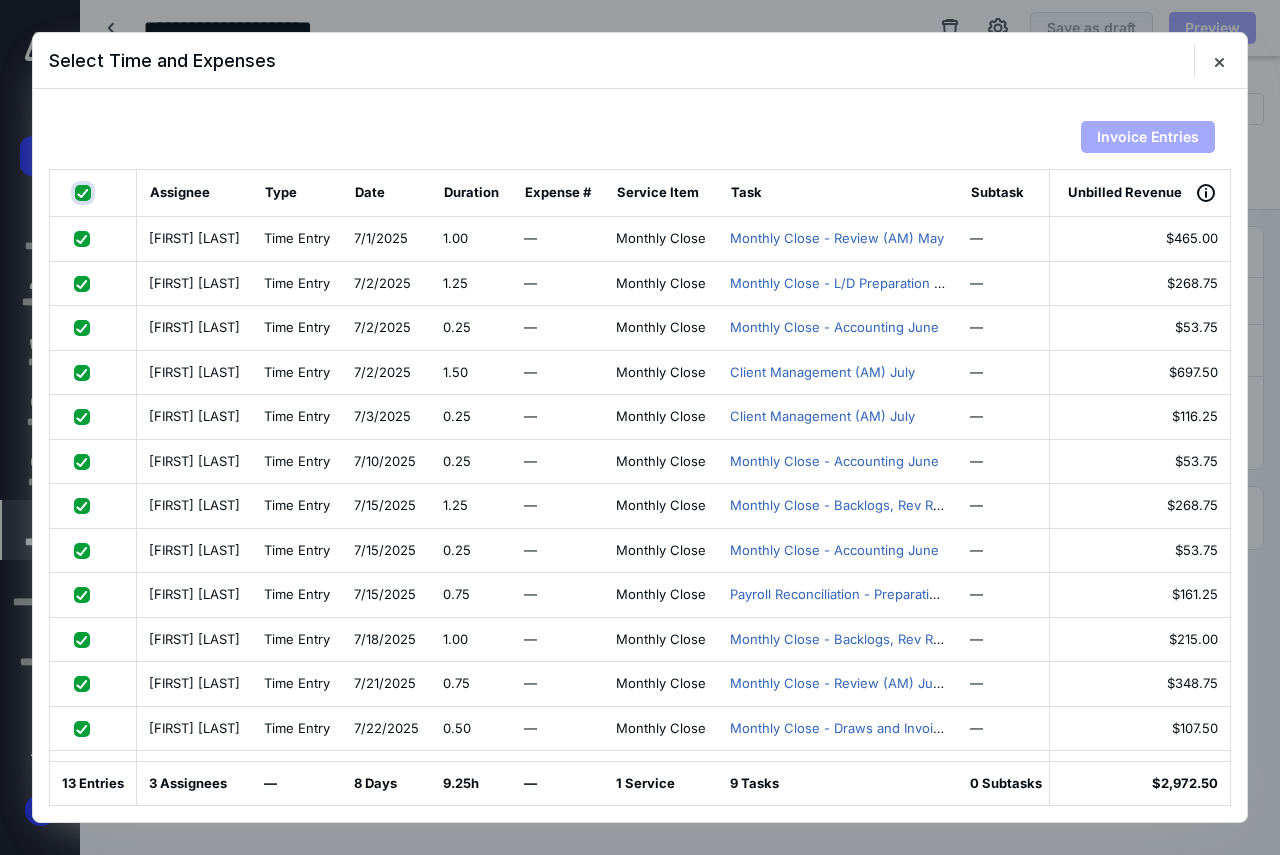 checkbox on "true" 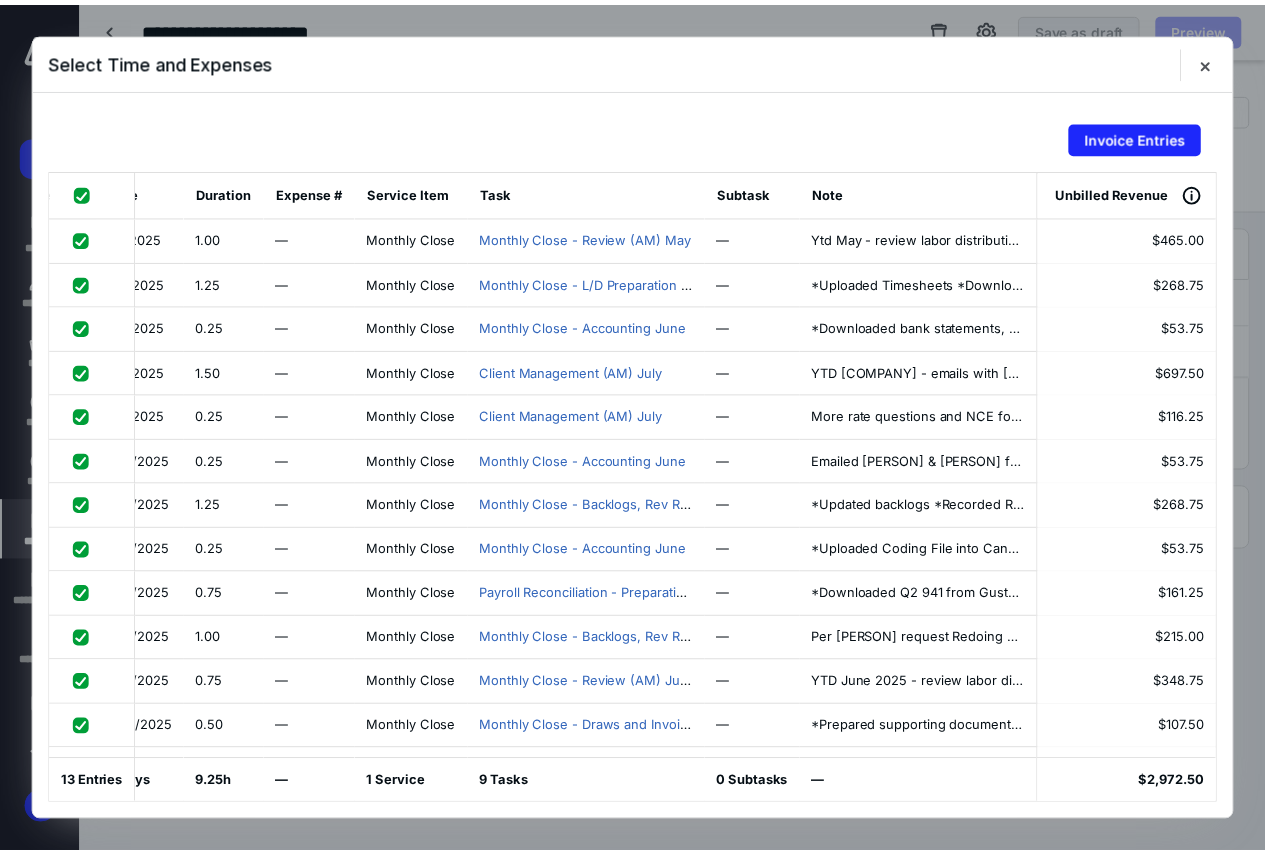 scroll, scrollTop: 0, scrollLeft: 262, axis: horizontal 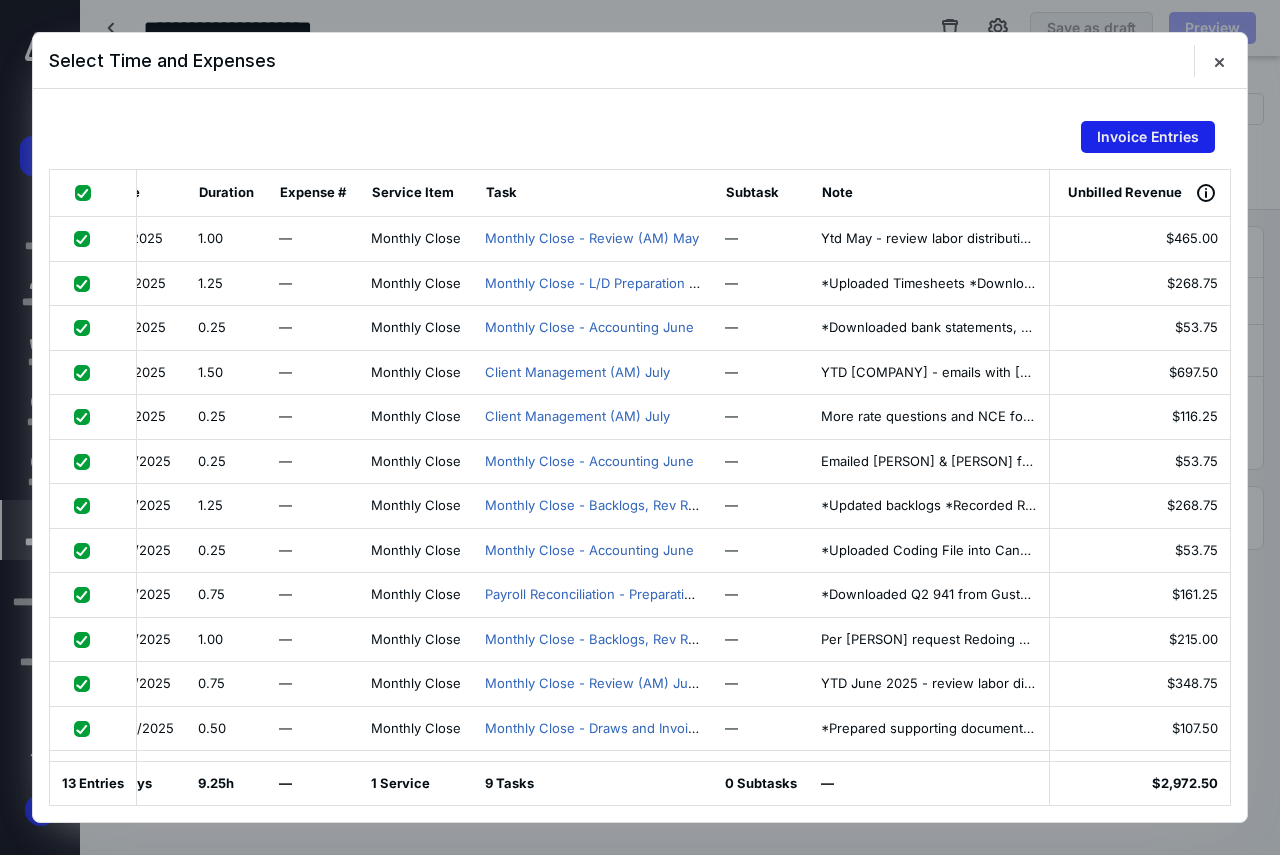 click on "Invoice Entries" at bounding box center (1148, 137) 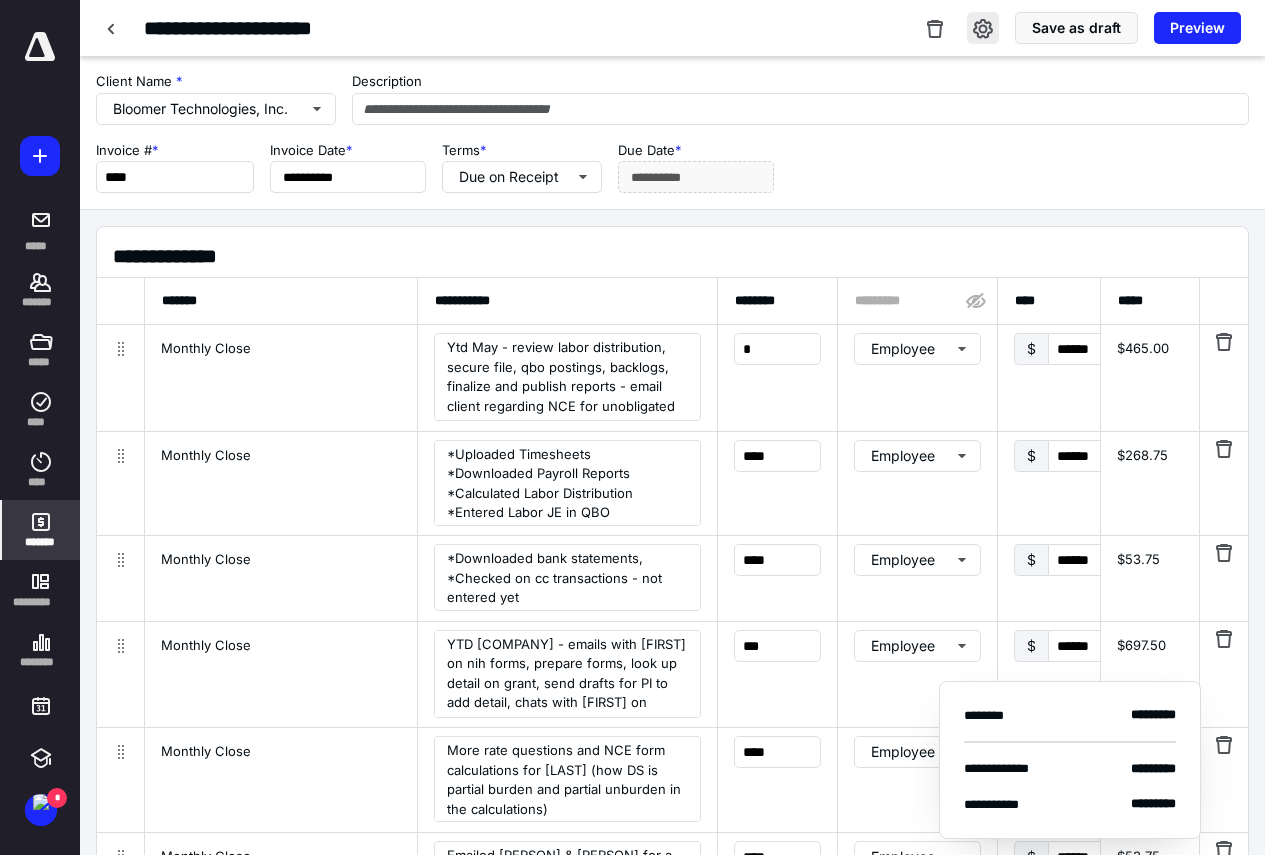 click at bounding box center (983, 28) 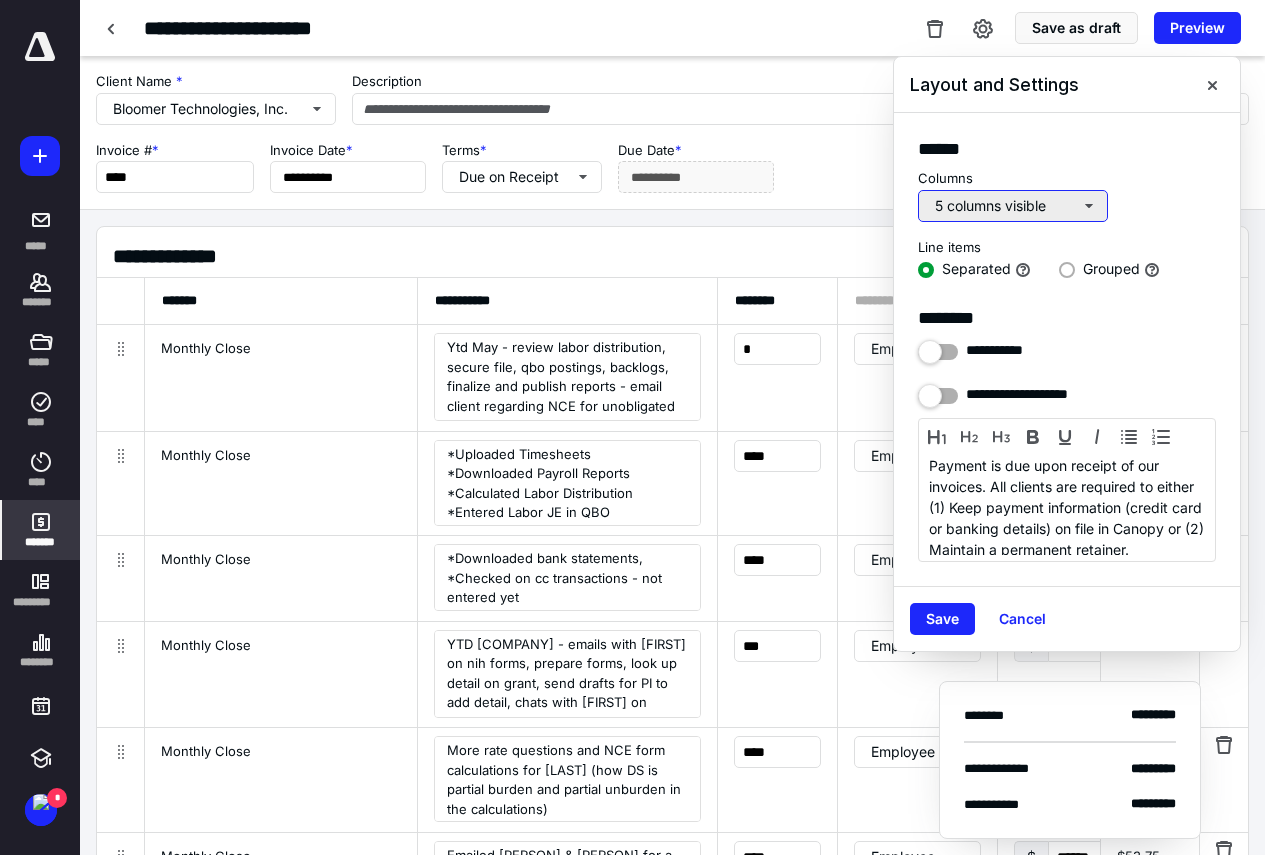 click on "5 columns visible" at bounding box center (1013, 206) 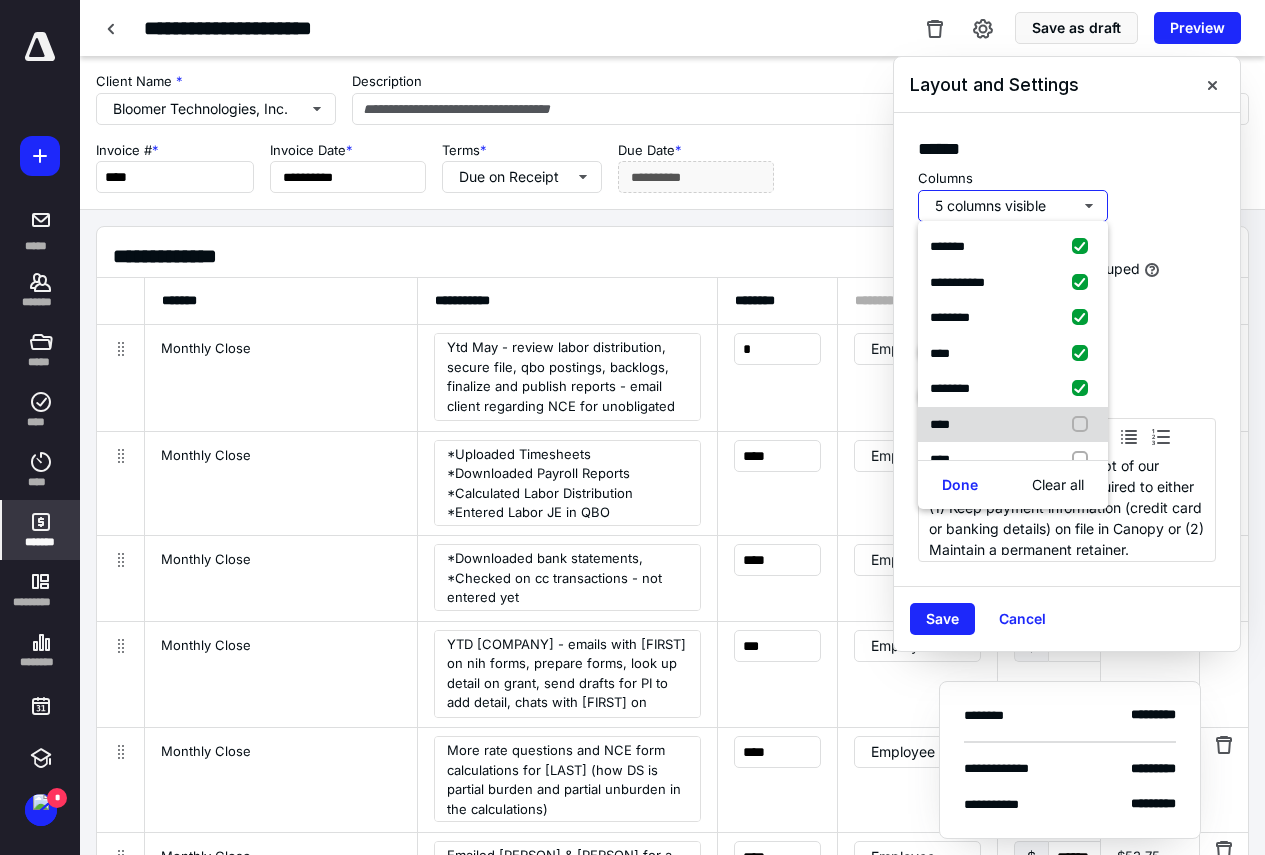 click at bounding box center [1084, 425] 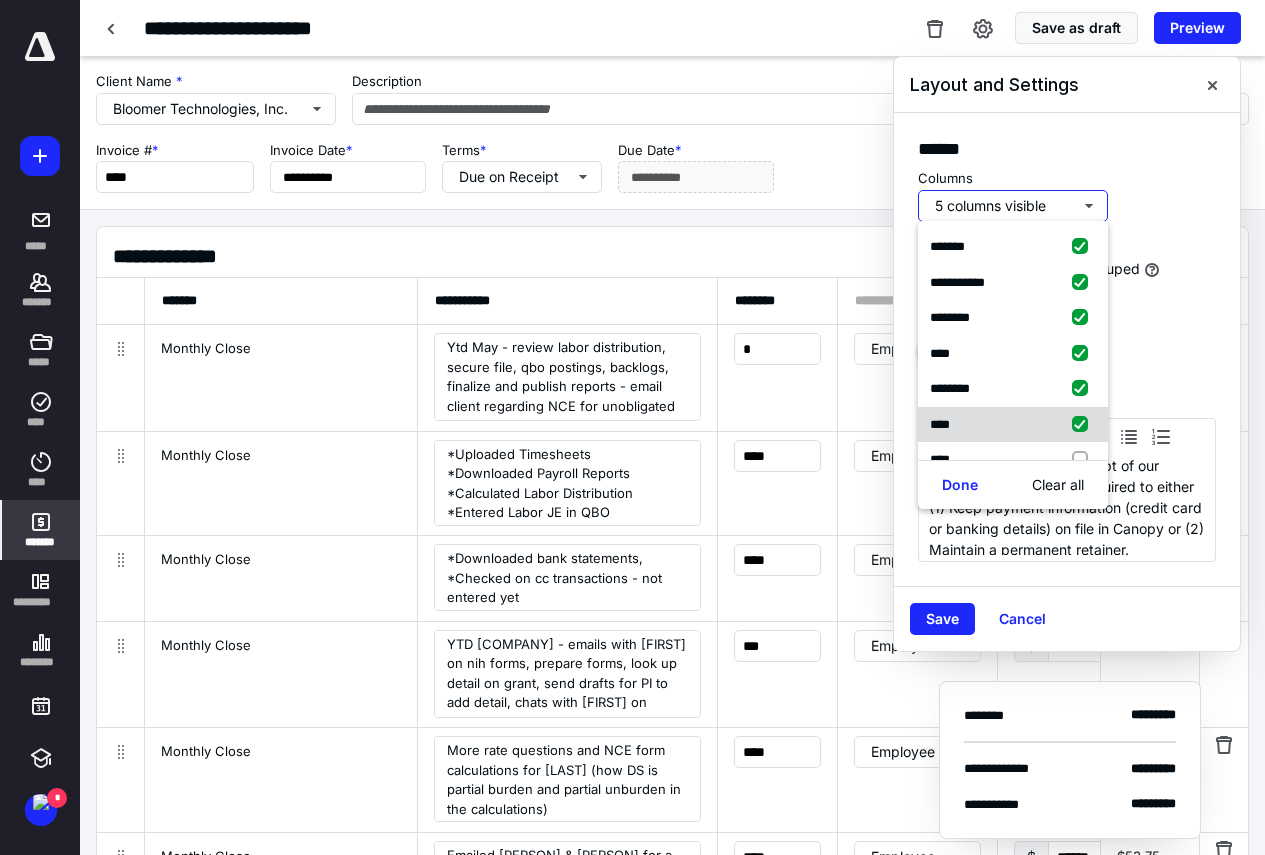 checkbox on "true" 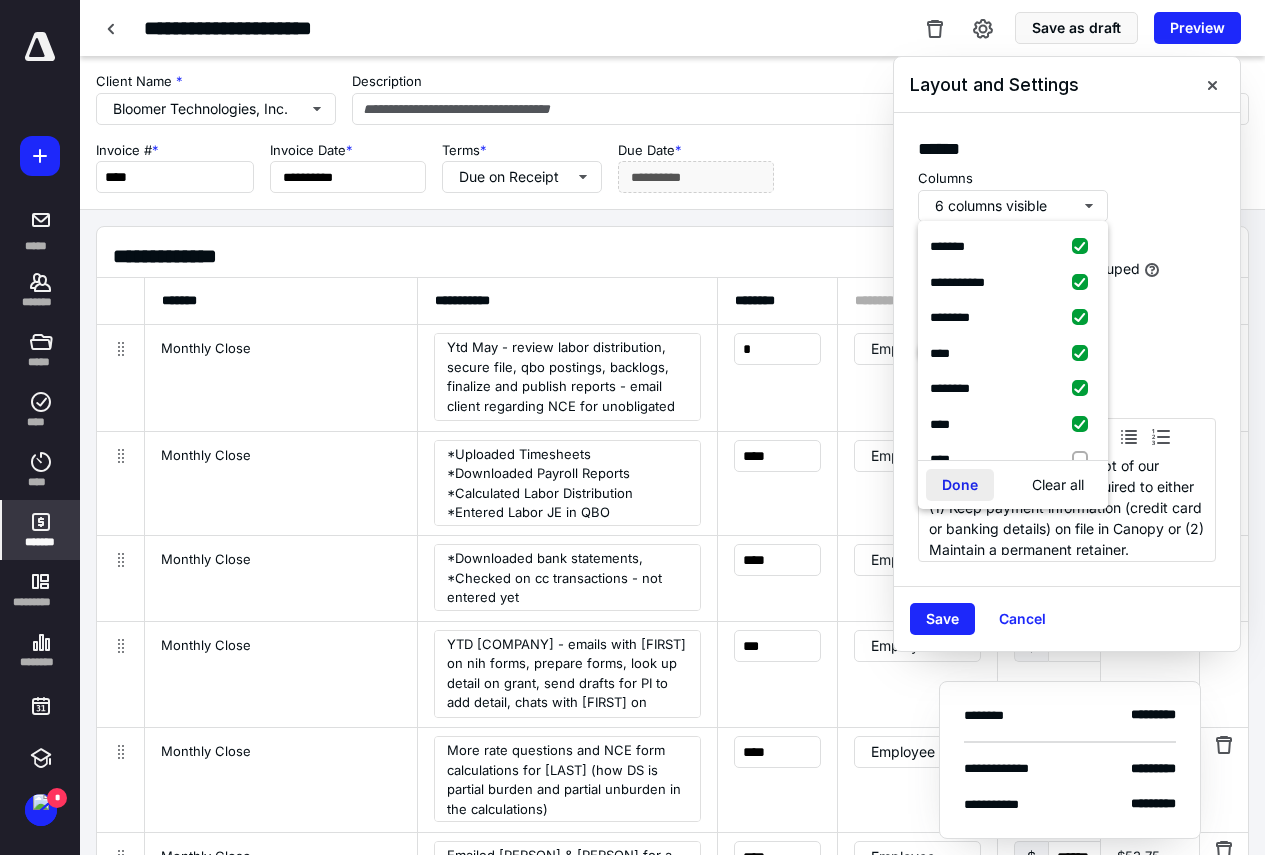 click on "Done" at bounding box center [960, 485] 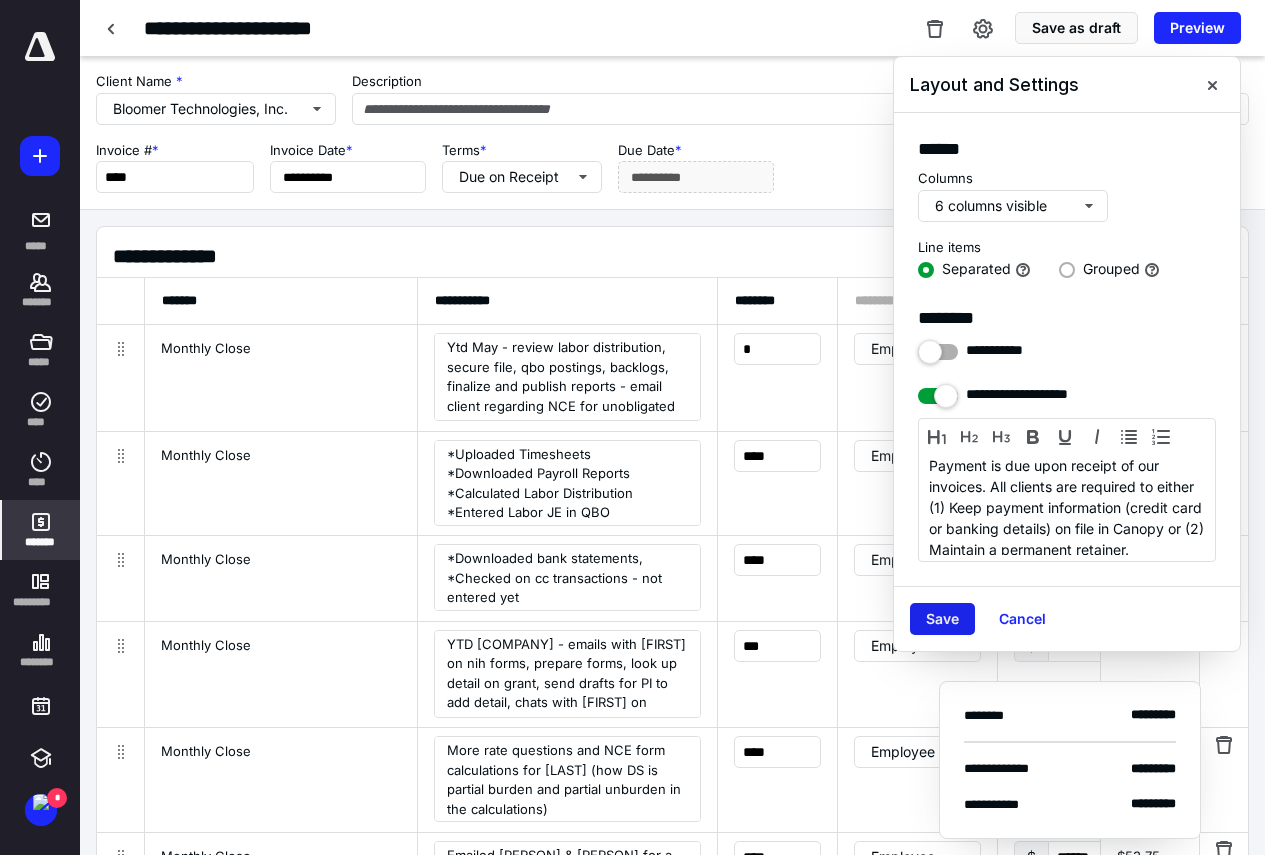 click on "Save" at bounding box center (942, 619) 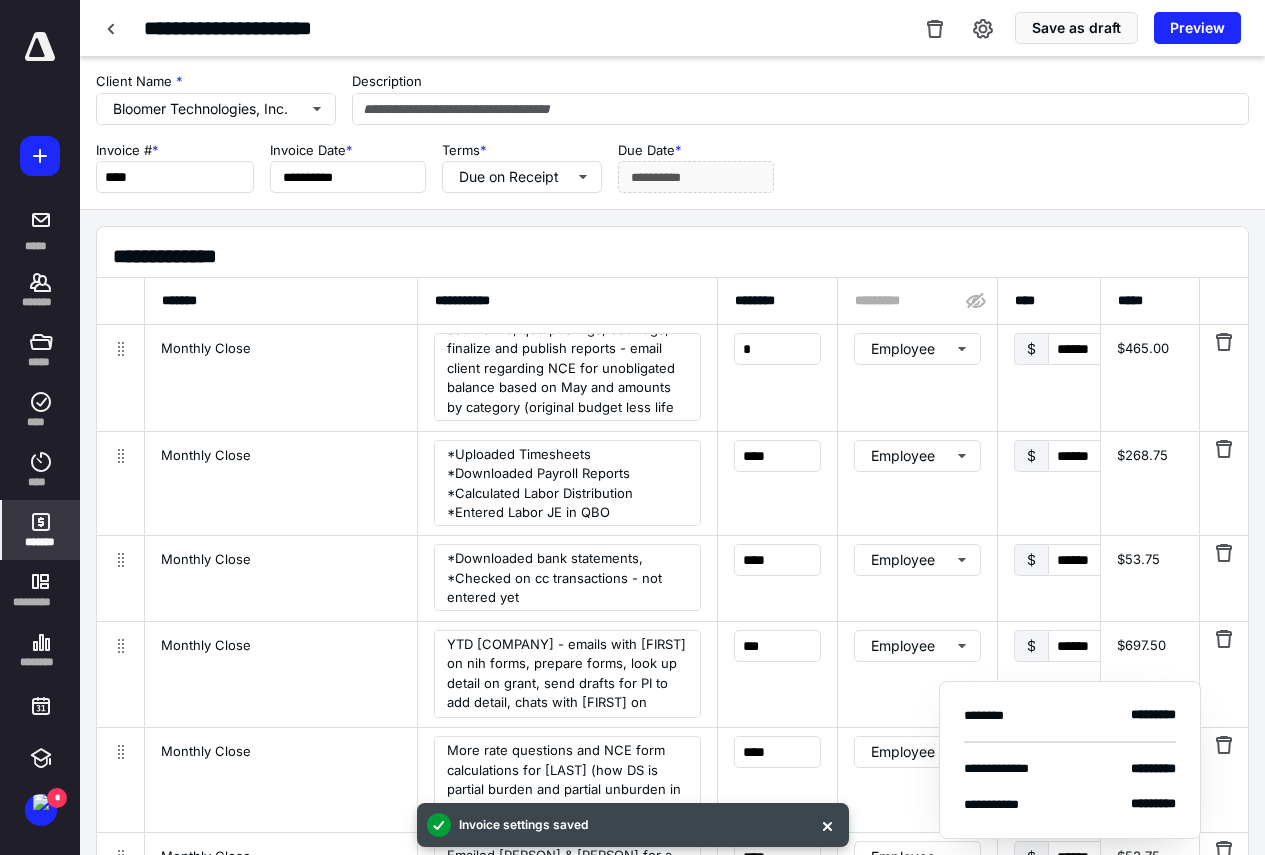 scroll, scrollTop: 59, scrollLeft: 0, axis: vertical 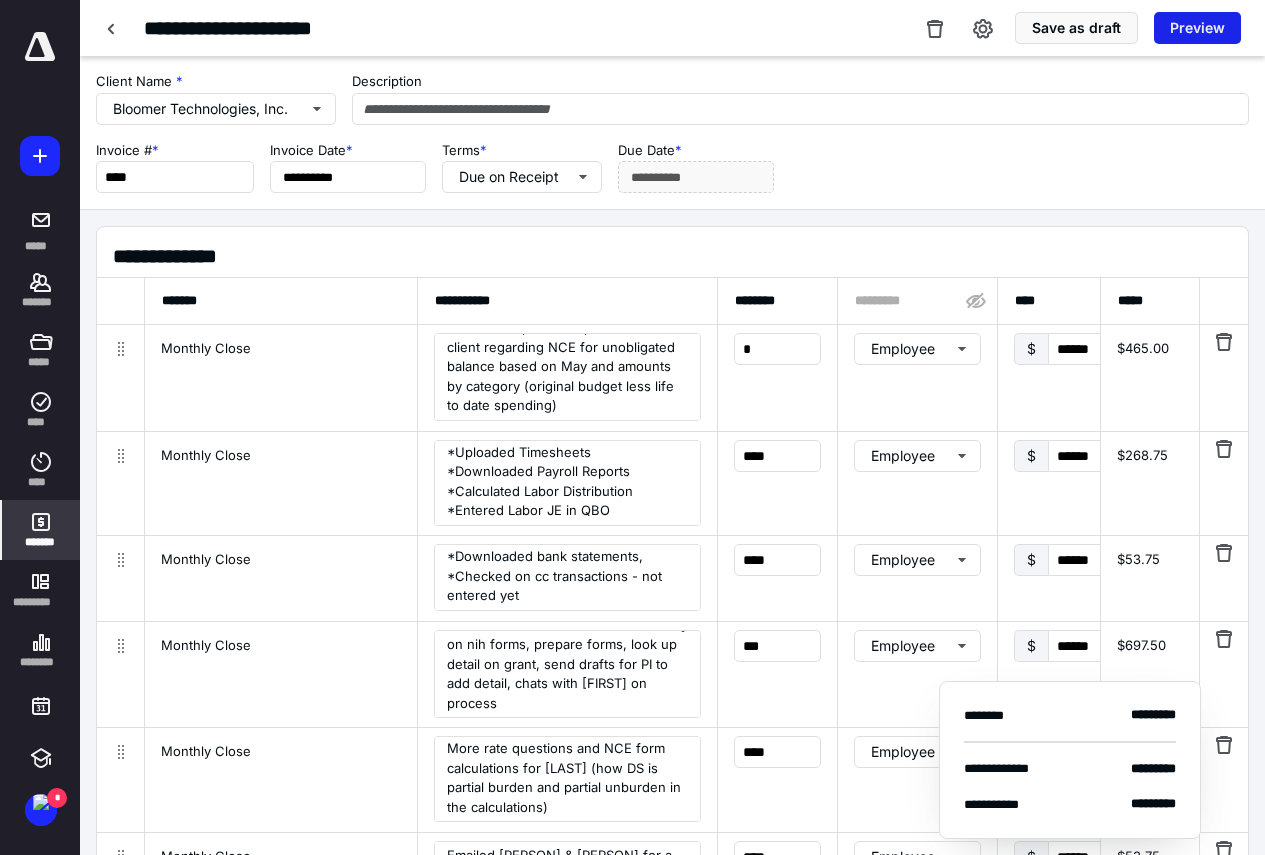 click on "Preview" at bounding box center [1197, 28] 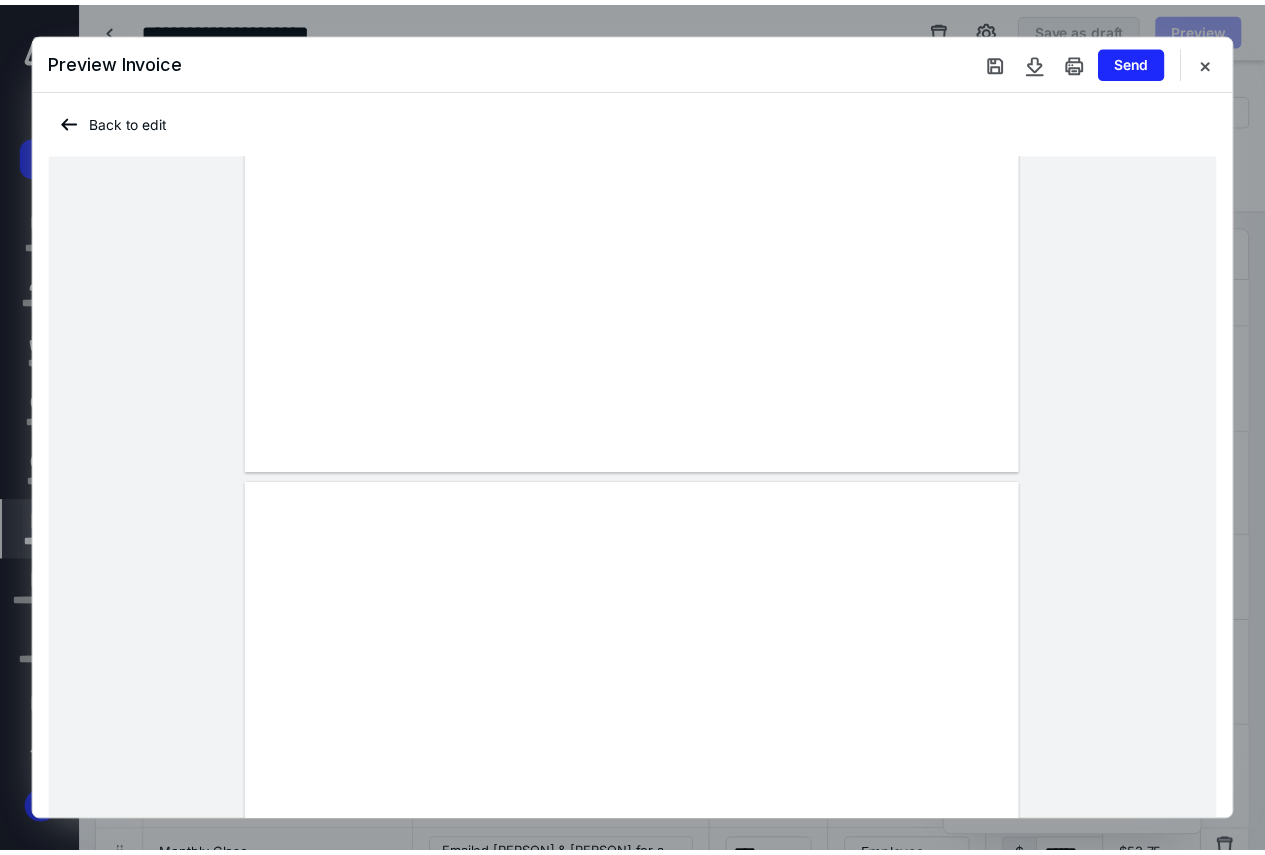 scroll, scrollTop: 1000, scrollLeft: 0, axis: vertical 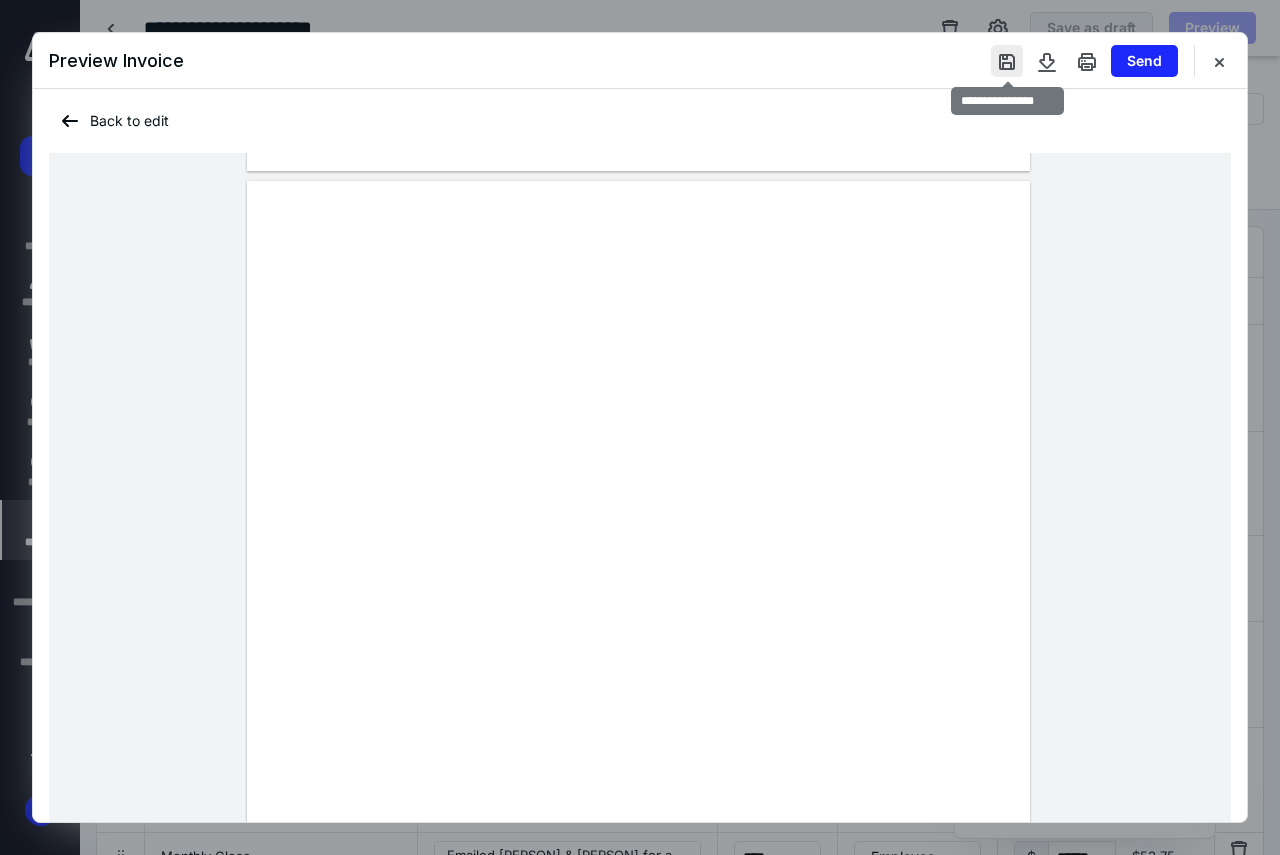 click at bounding box center [1007, 61] 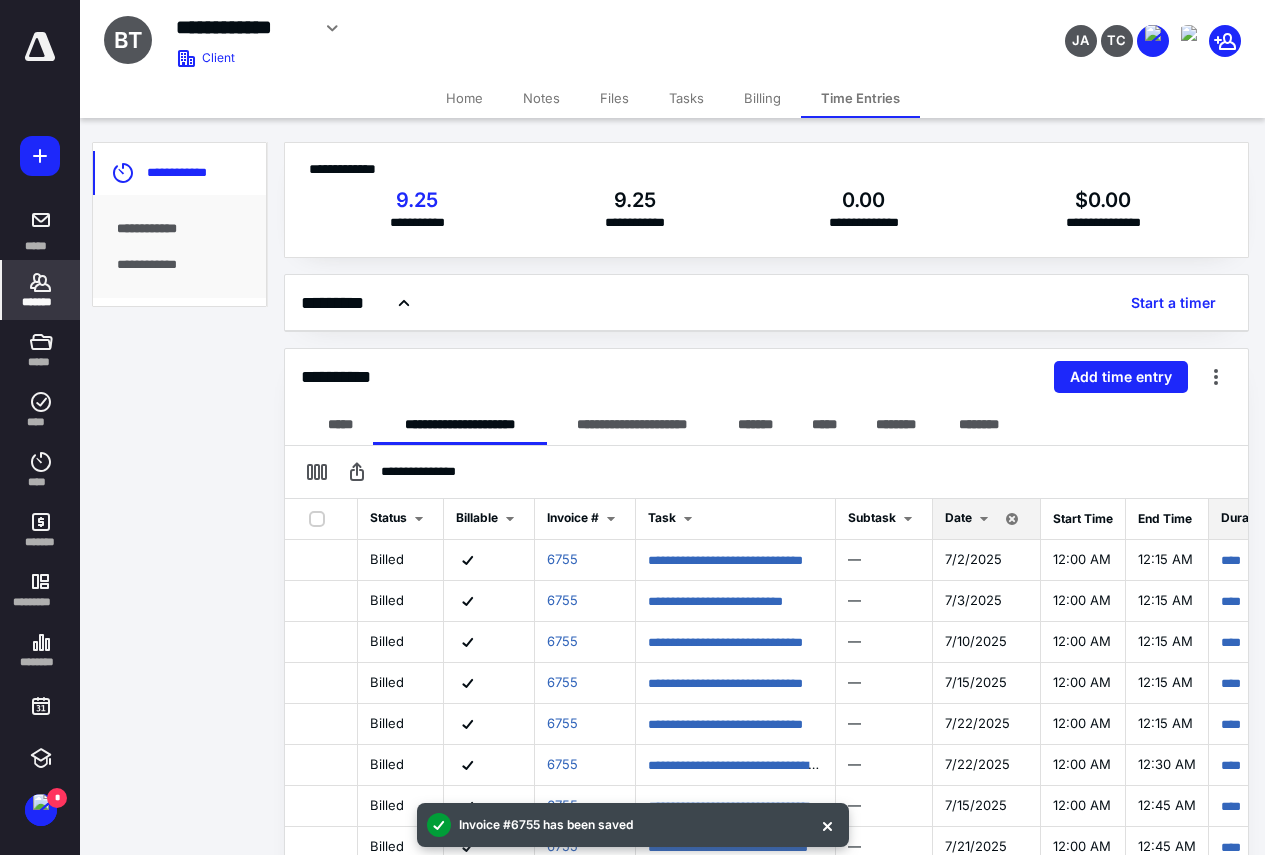 click 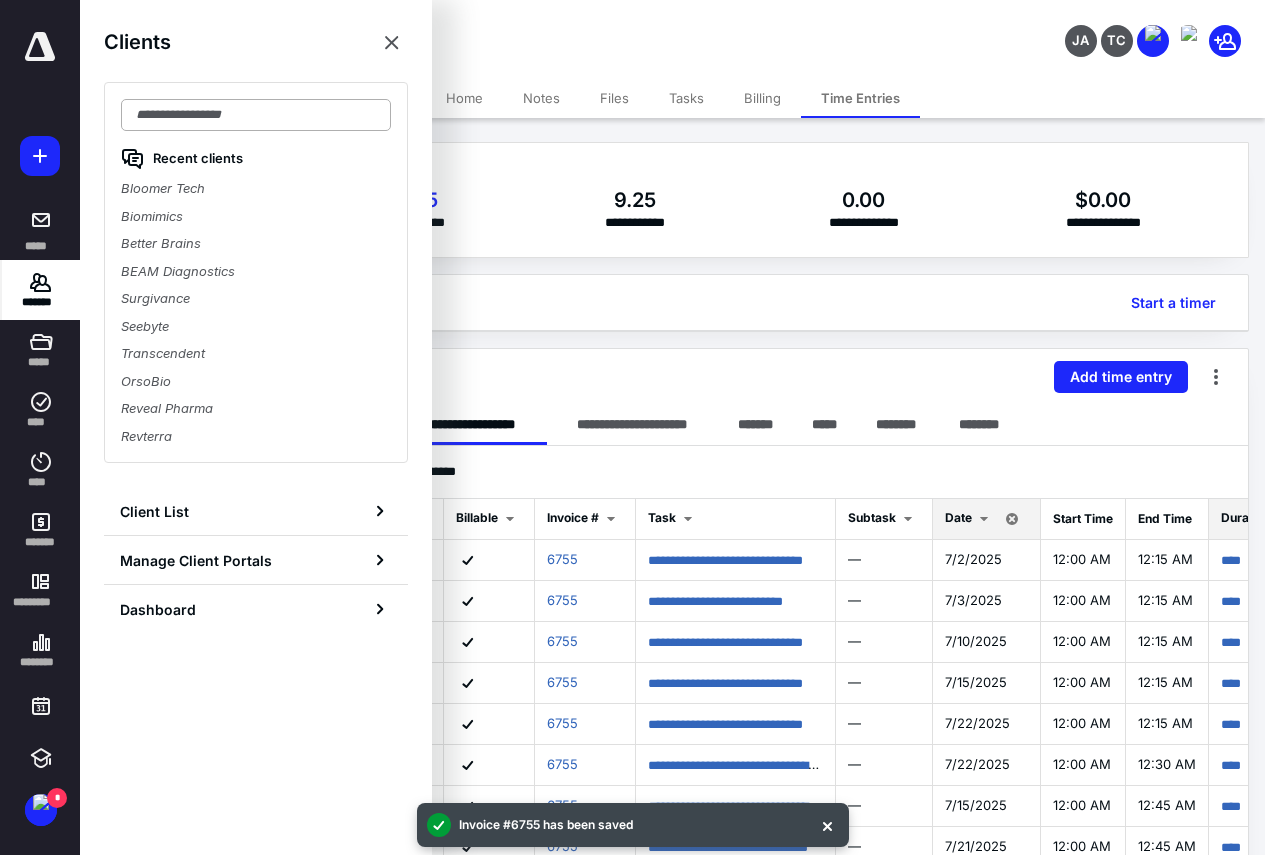 click at bounding box center (256, 115) 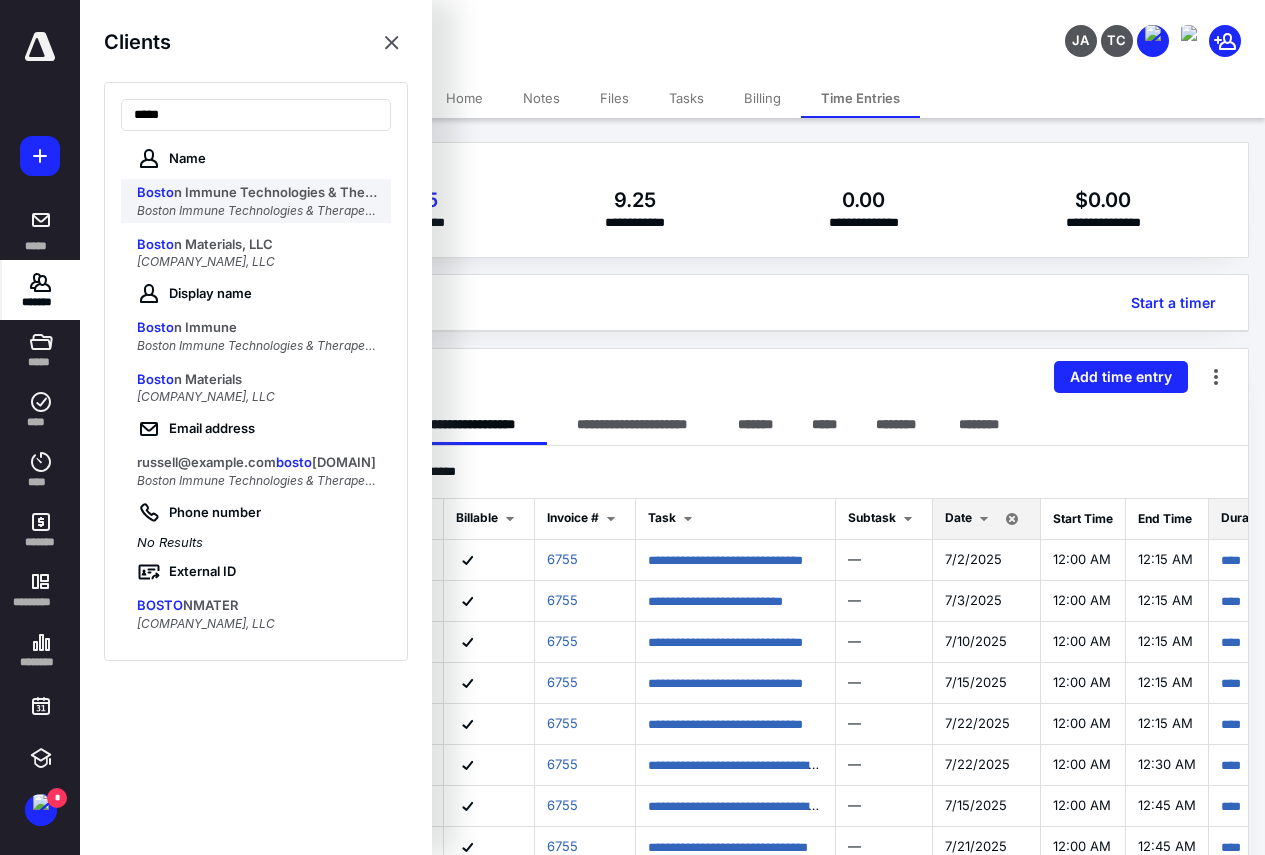 type on "*****" 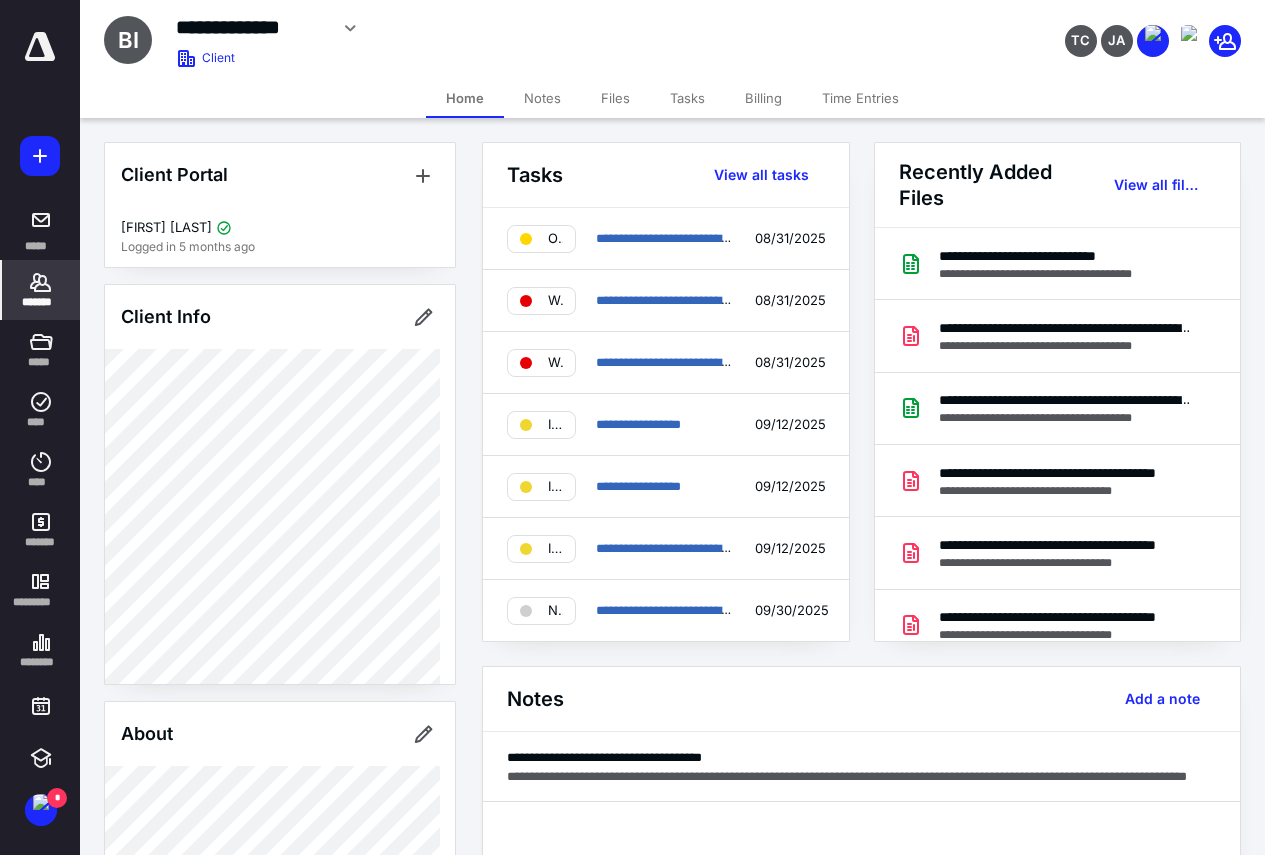 click on "Time Entries" at bounding box center (860, 98) 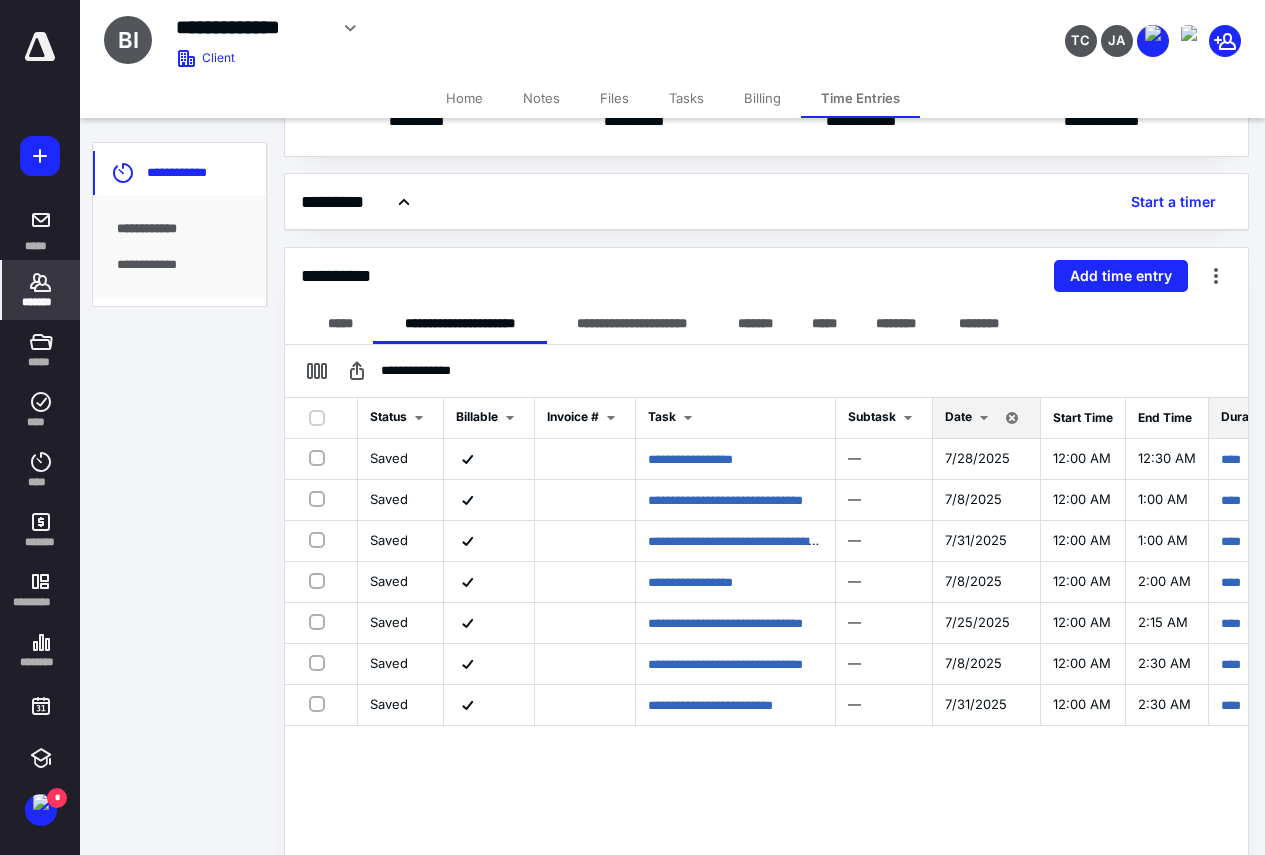 scroll, scrollTop: 252, scrollLeft: 0, axis: vertical 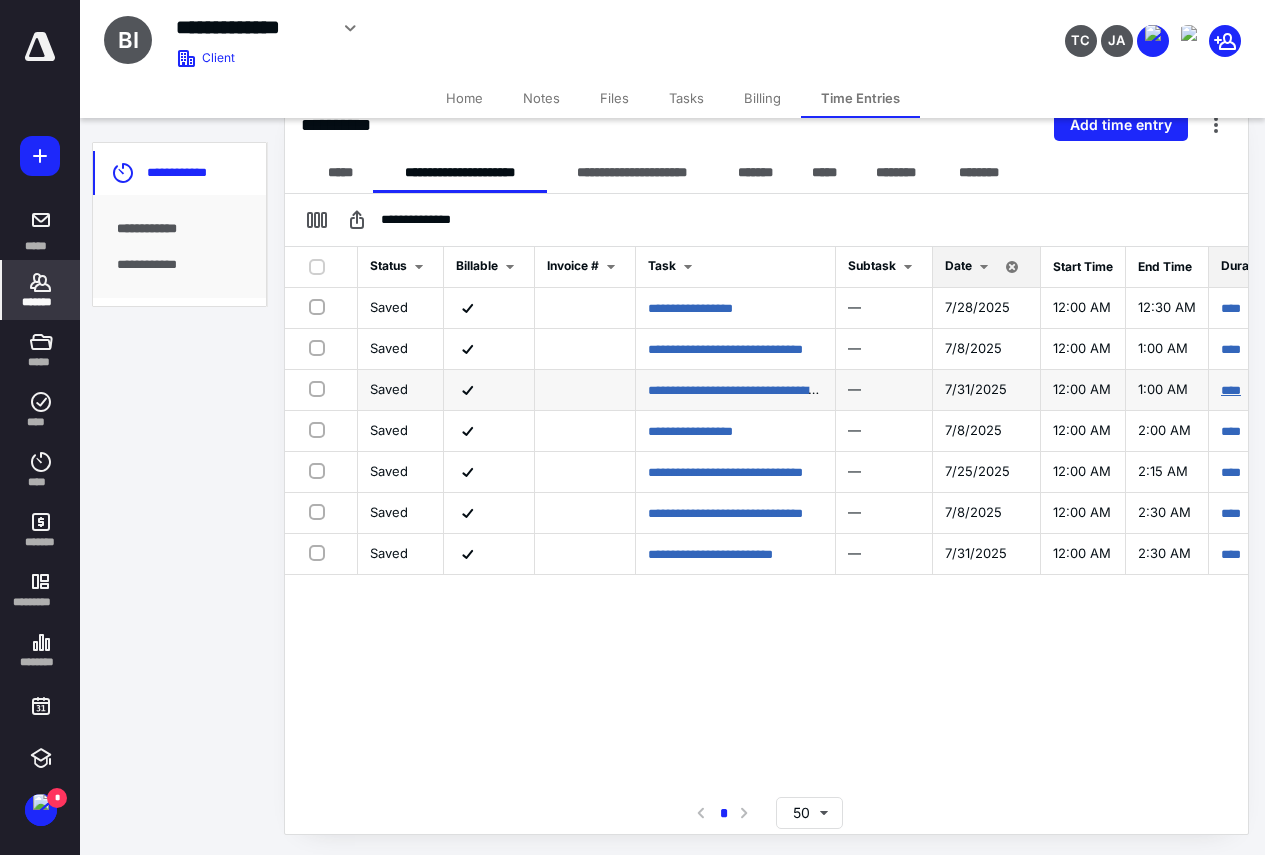 click on "****" at bounding box center (1231, 390) 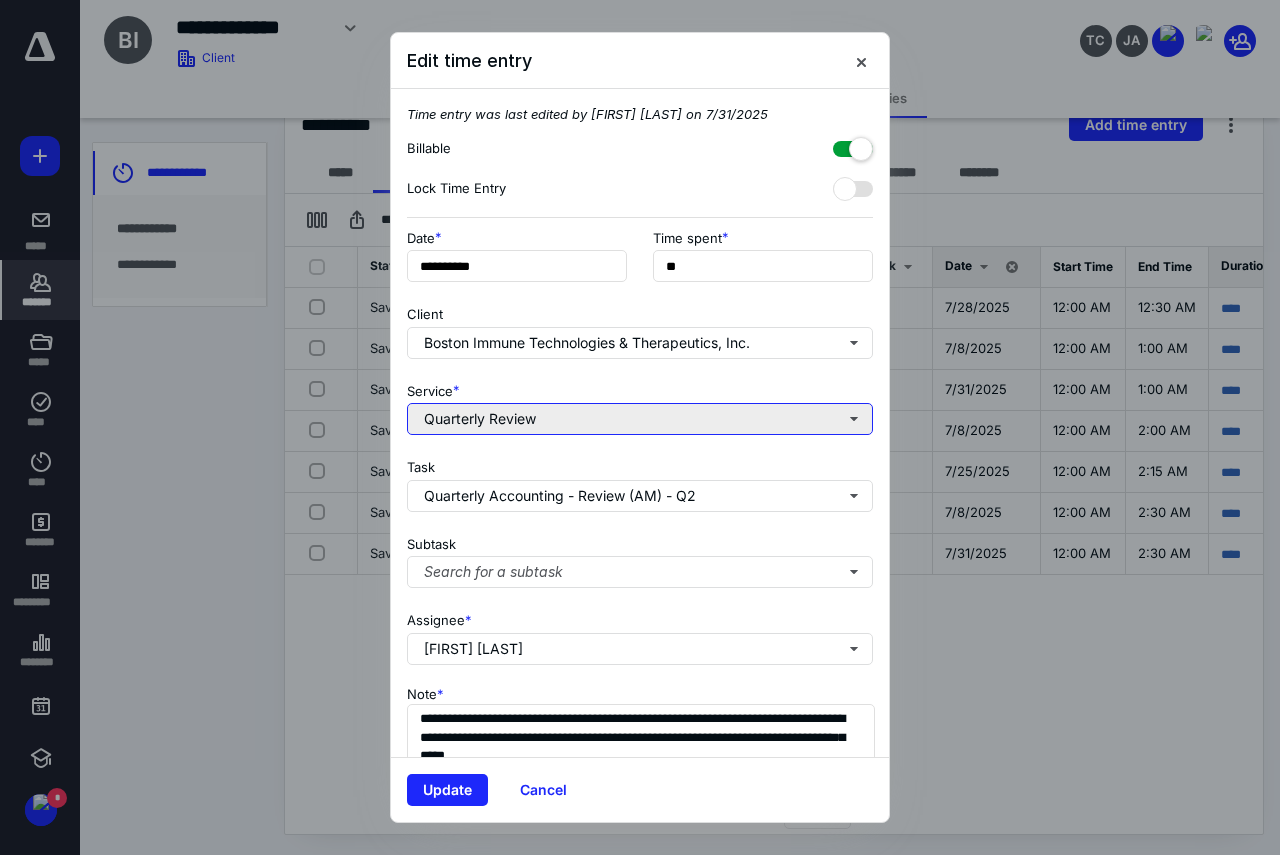 click on "Quarterly Review" at bounding box center [640, 419] 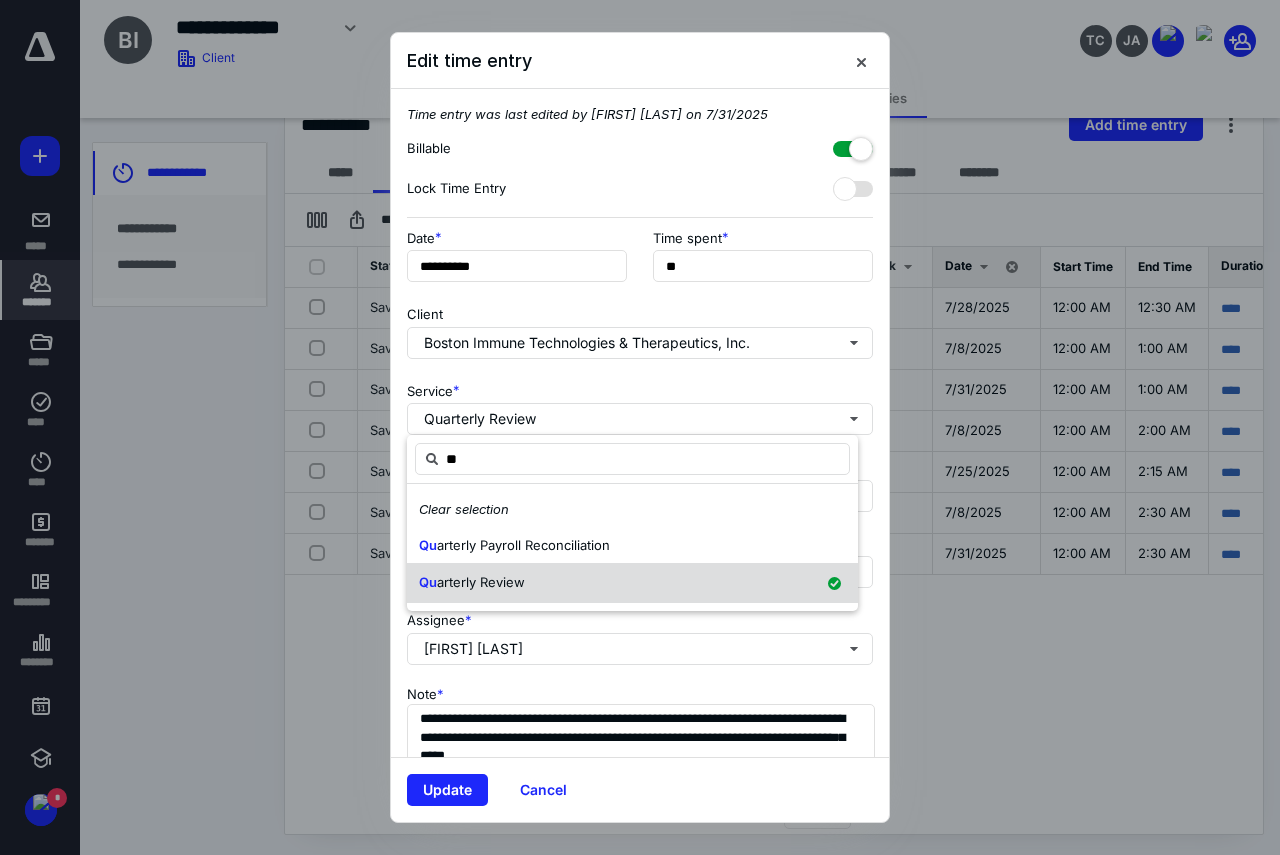 click on "Qu arterly Review" at bounding box center [632, 583] 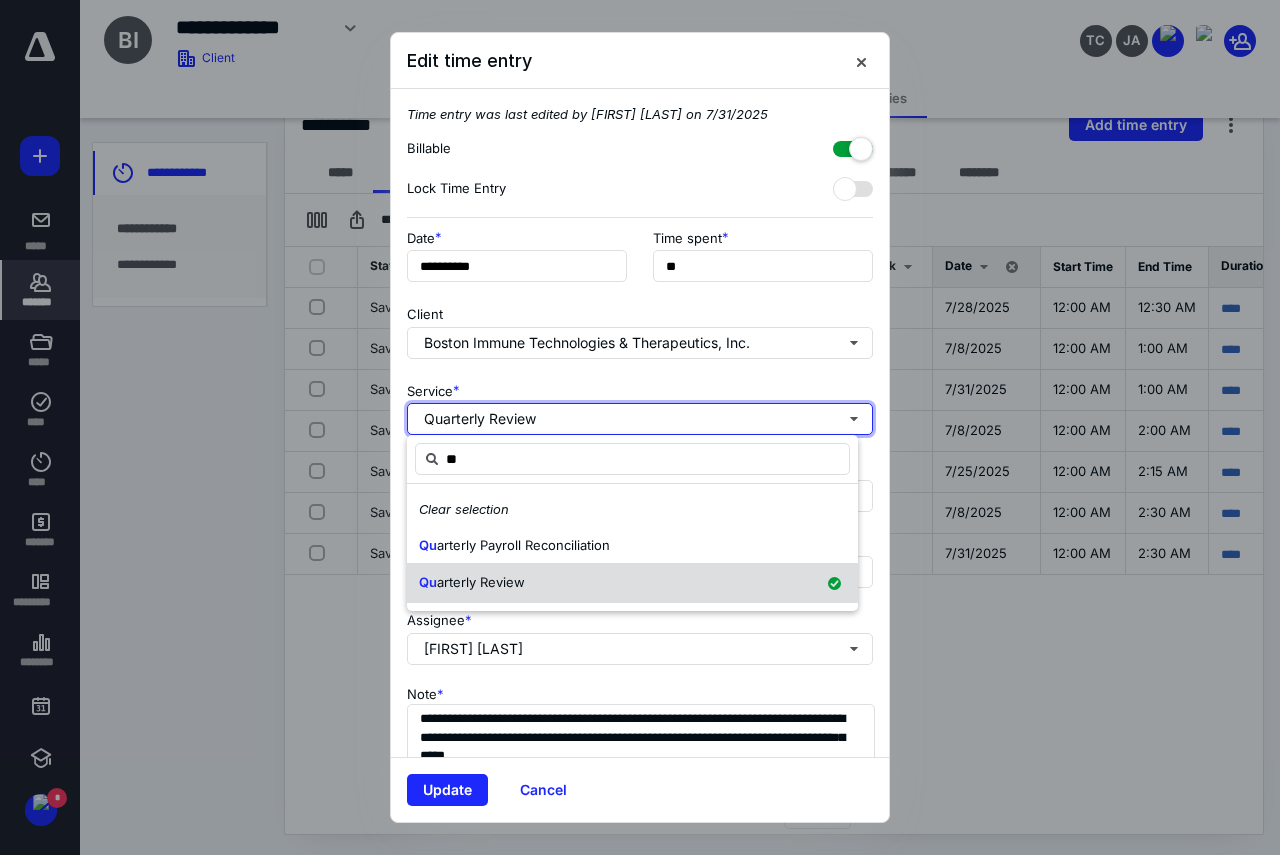 type 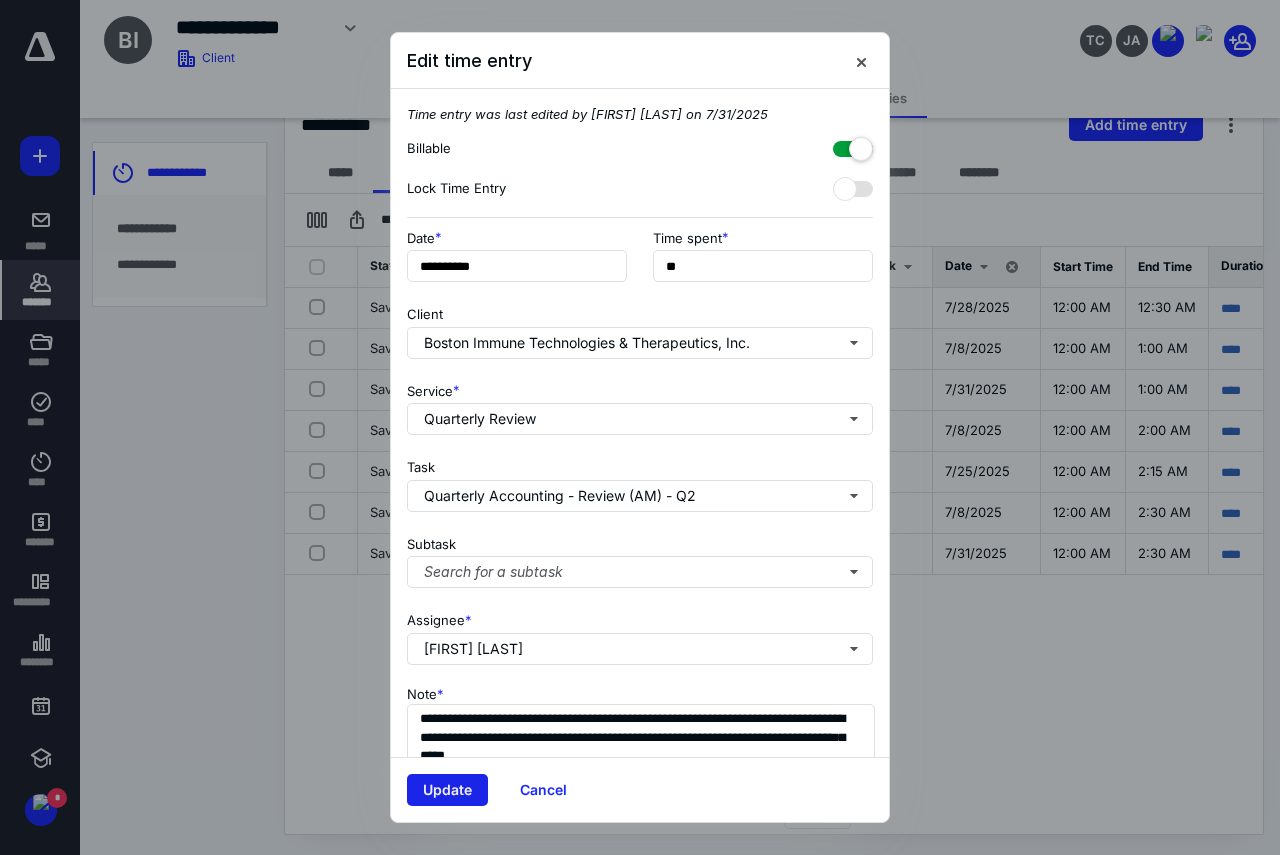 click on "Update" at bounding box center [447, 790] 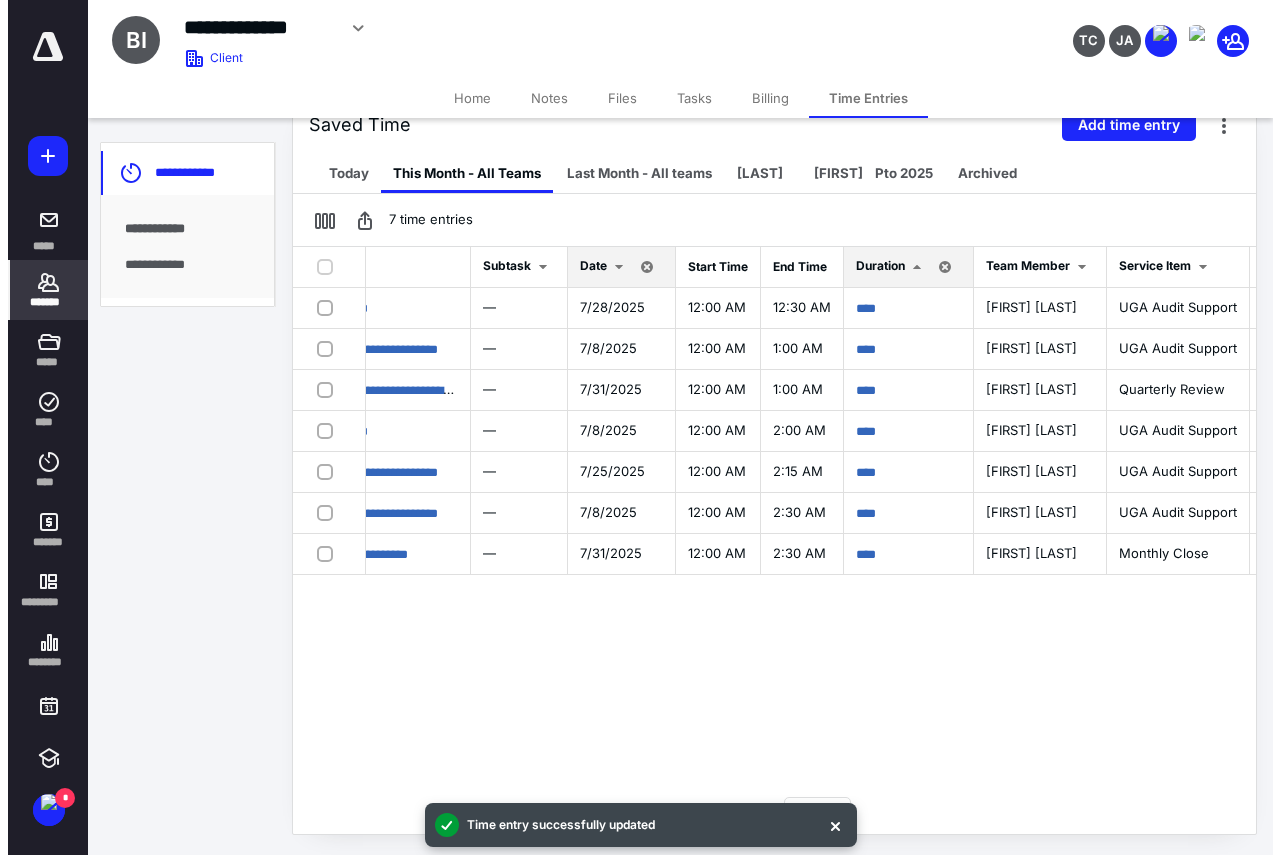 scroll, scrollTop: 0, scrollLeft: 398, axis: horizontal 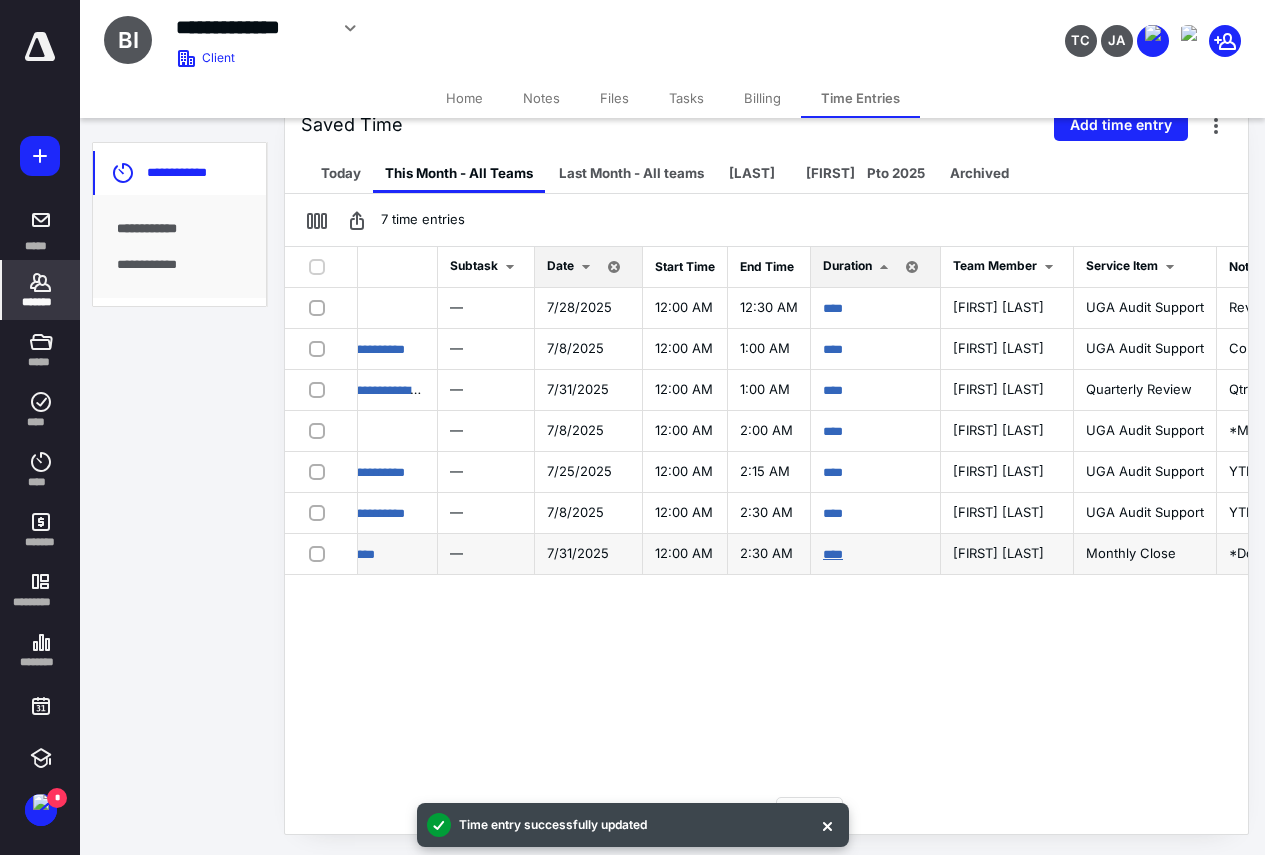 click on "****" at bounding box center [833, 554] 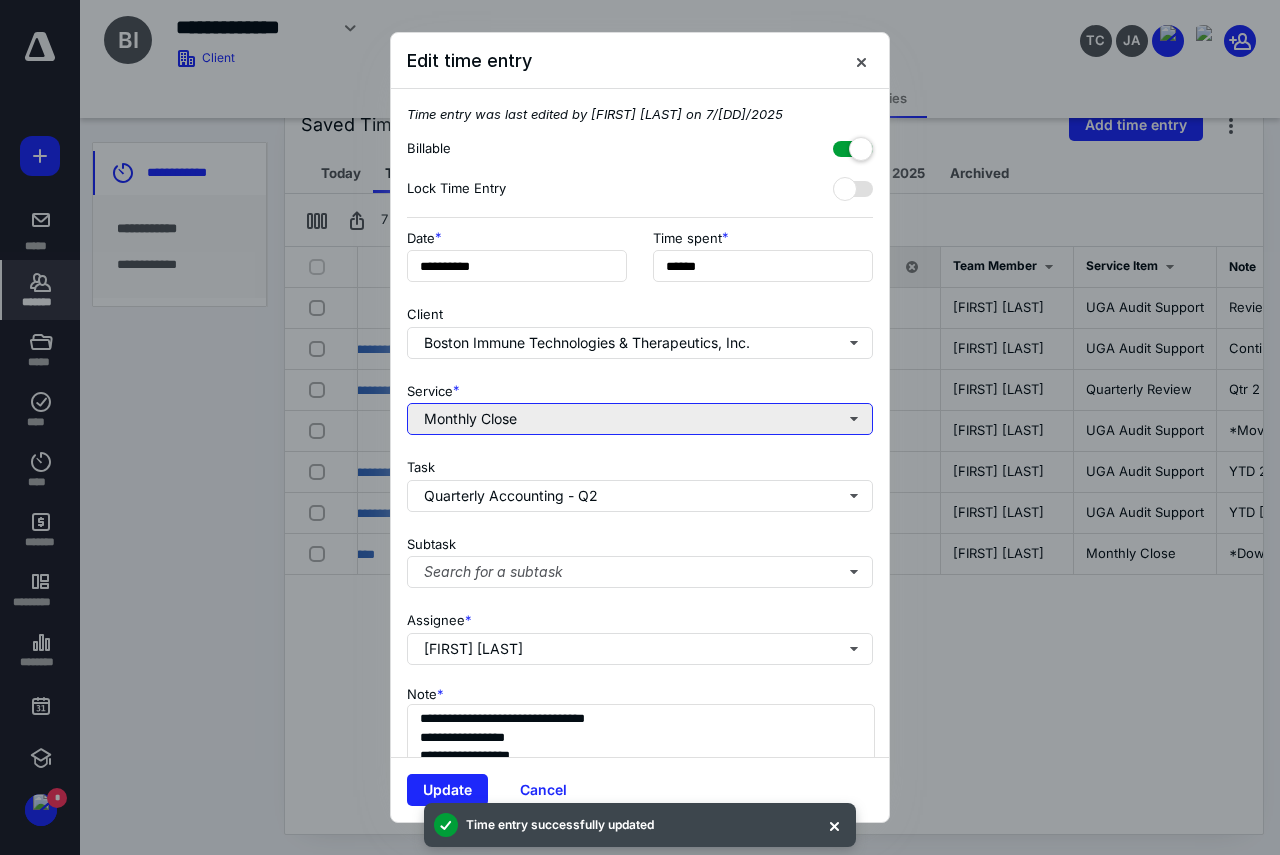 click on "Monthly Close" at bounding box center (640, 419) 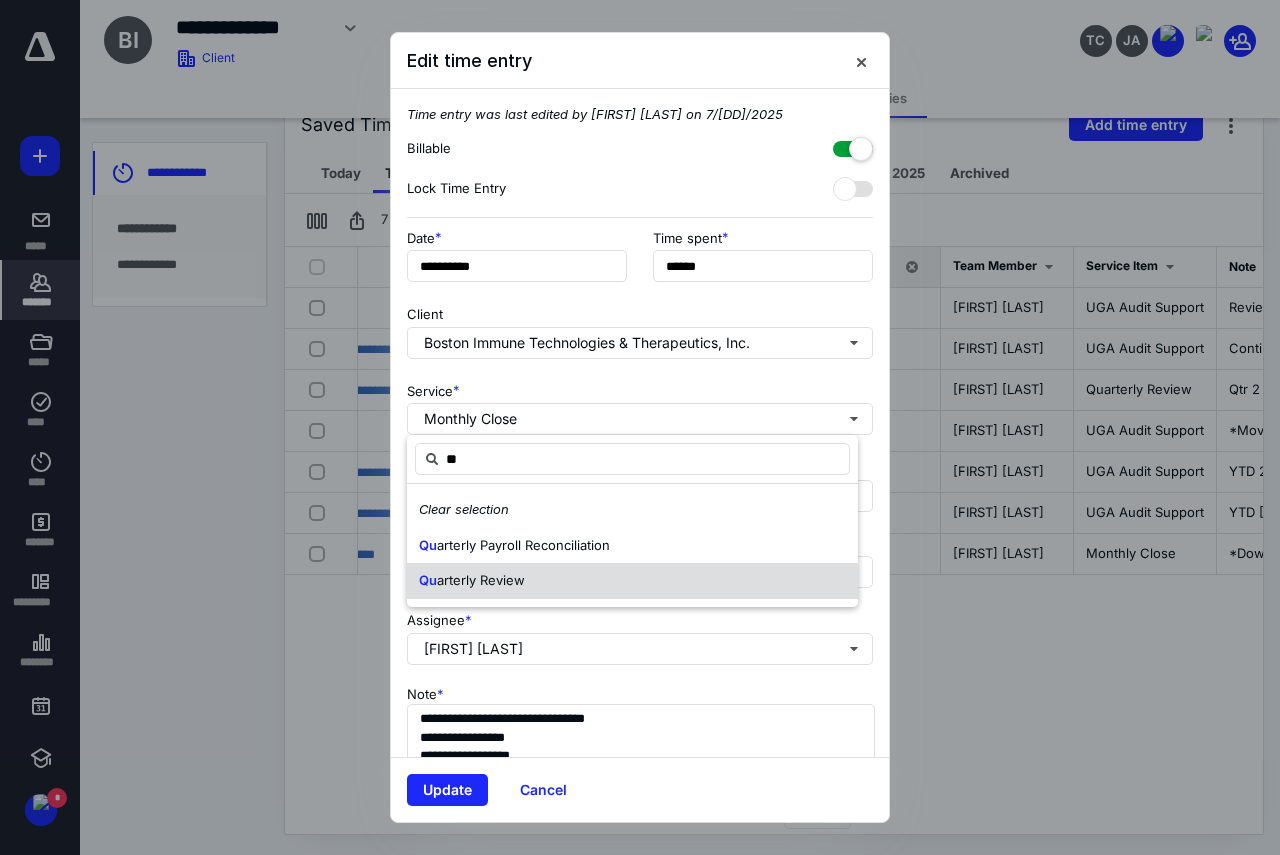 click on "Qu arterly Review" at bounding box center [472, 581] 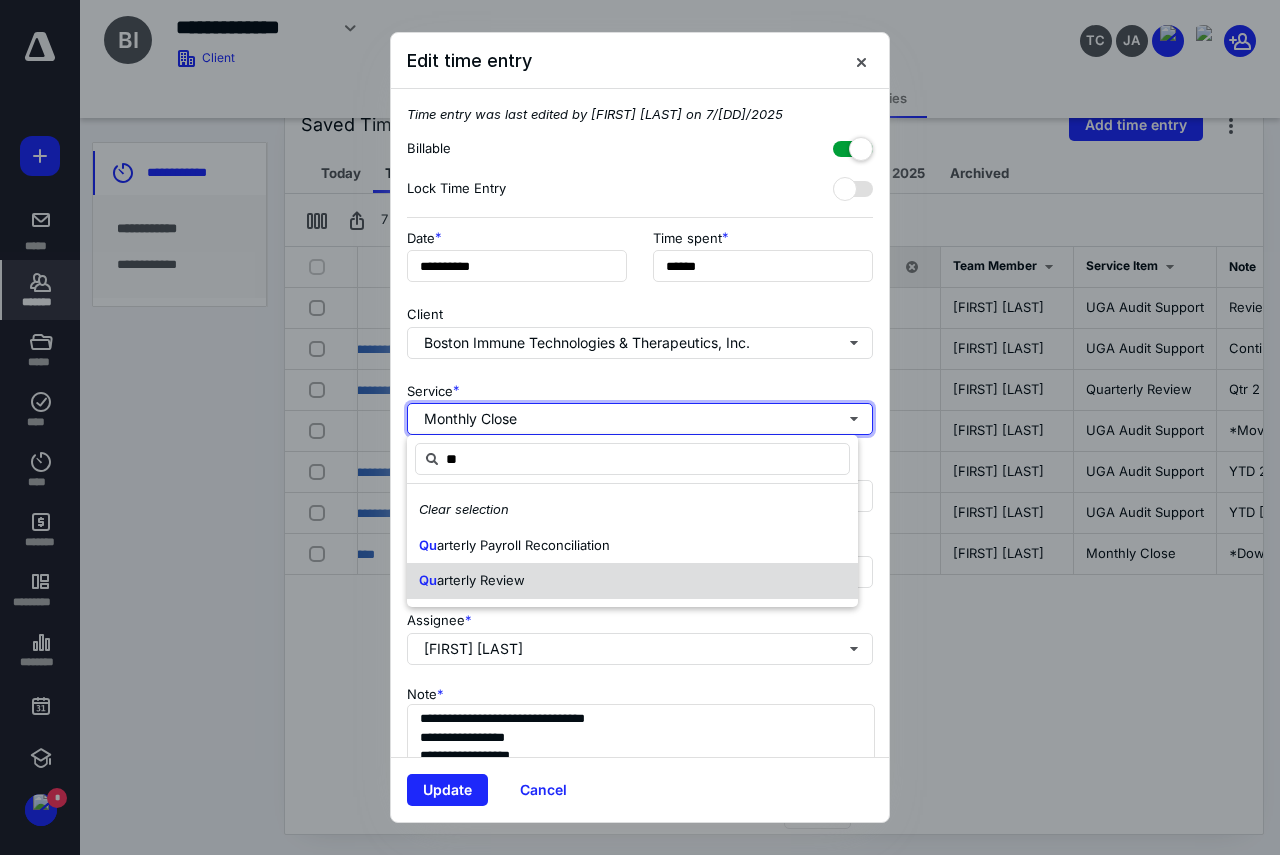 type 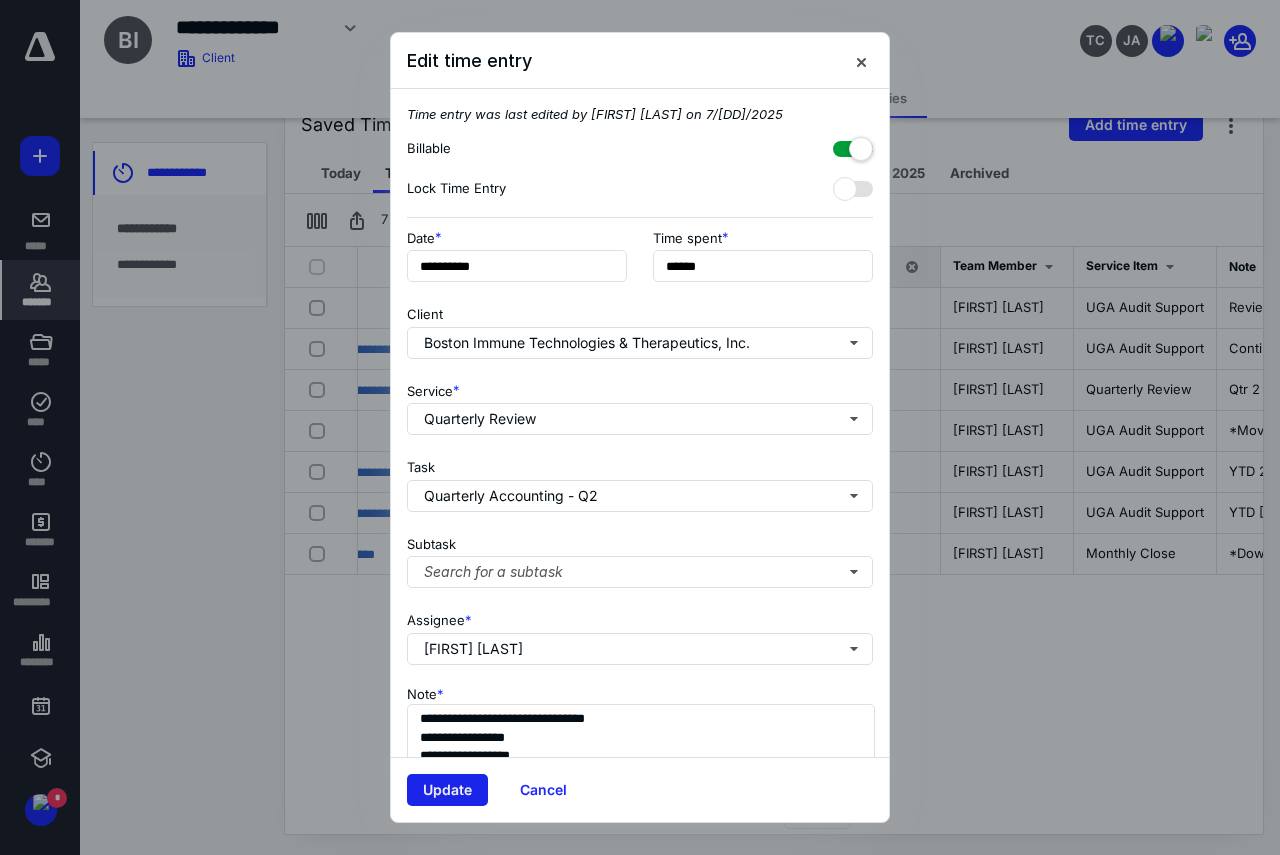 click on "Update" at bounding box center (447, 790) 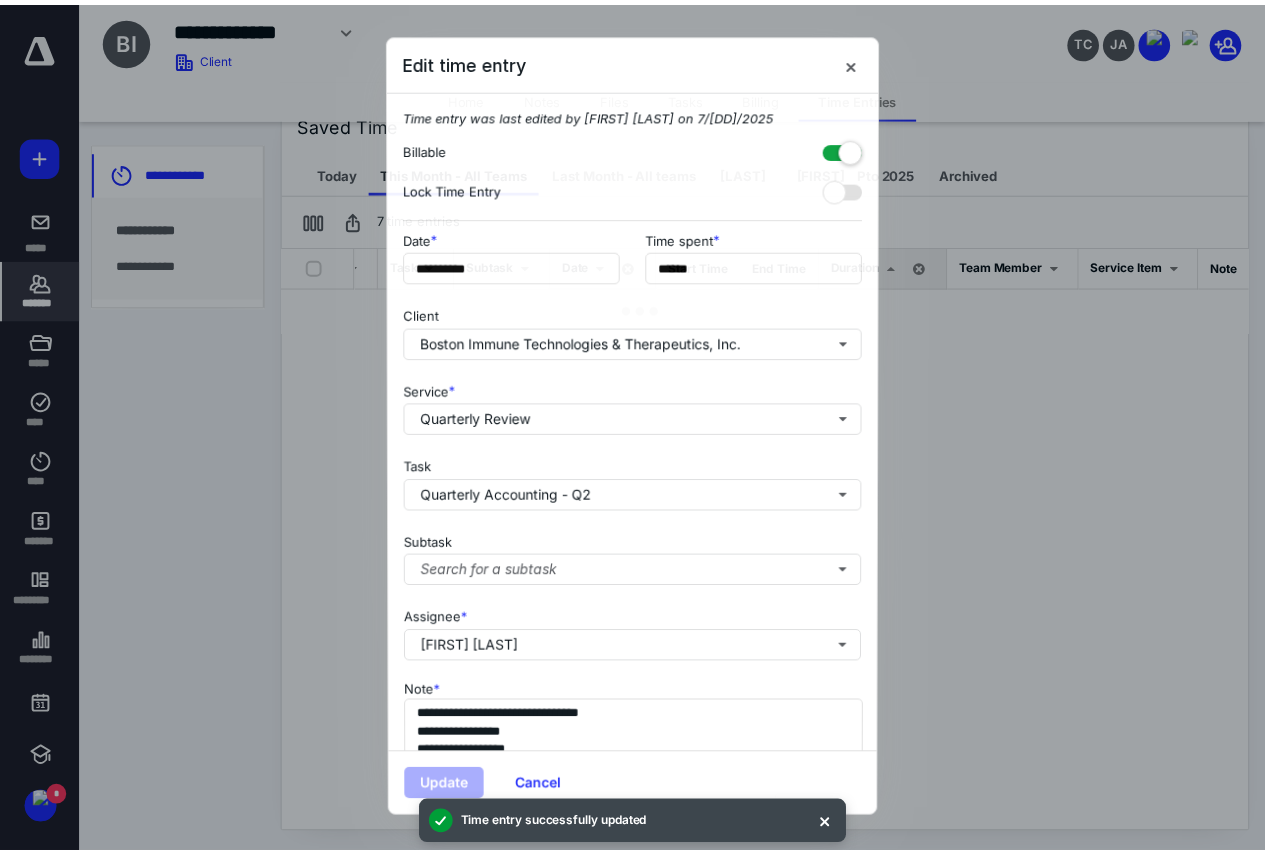 scroll, scrollTop: 0, scrollLeft: 262, axis: horizontal 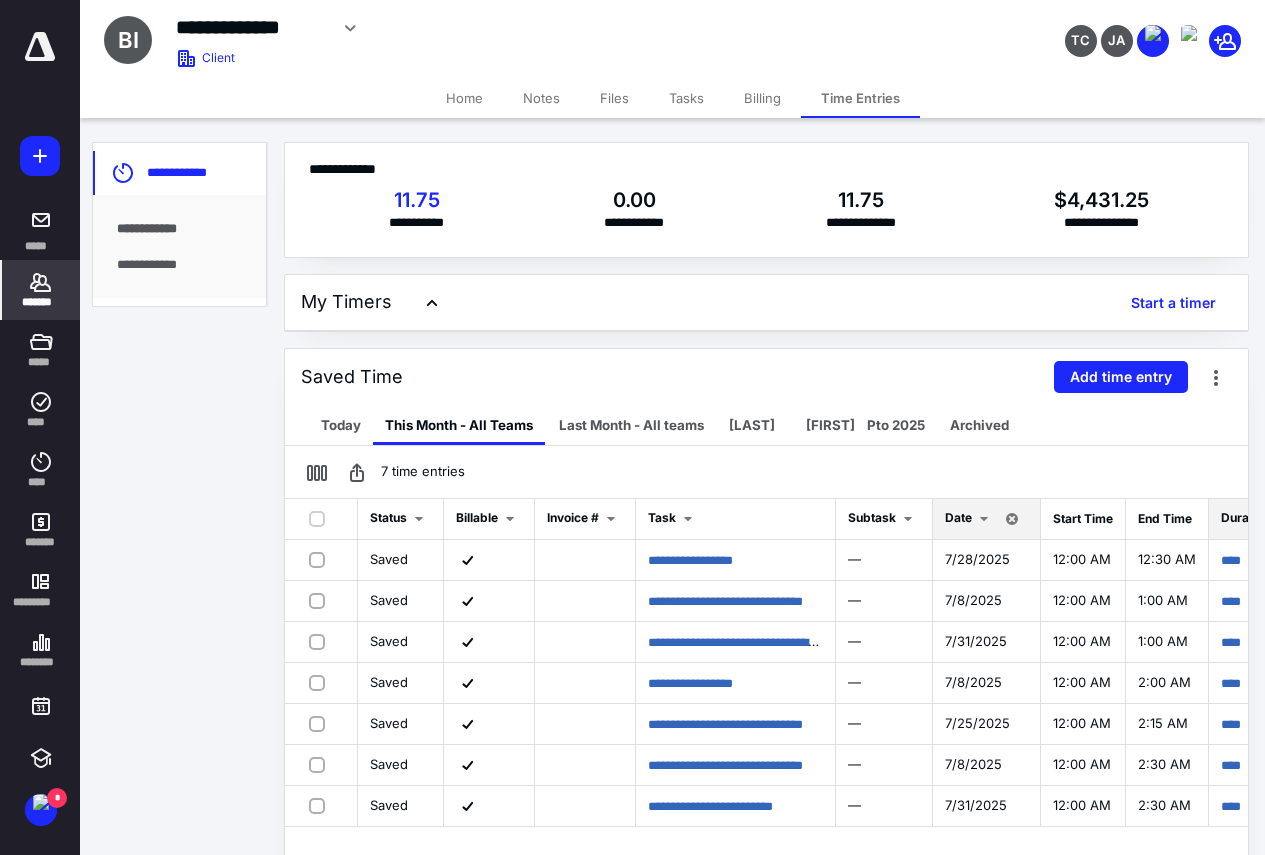 click 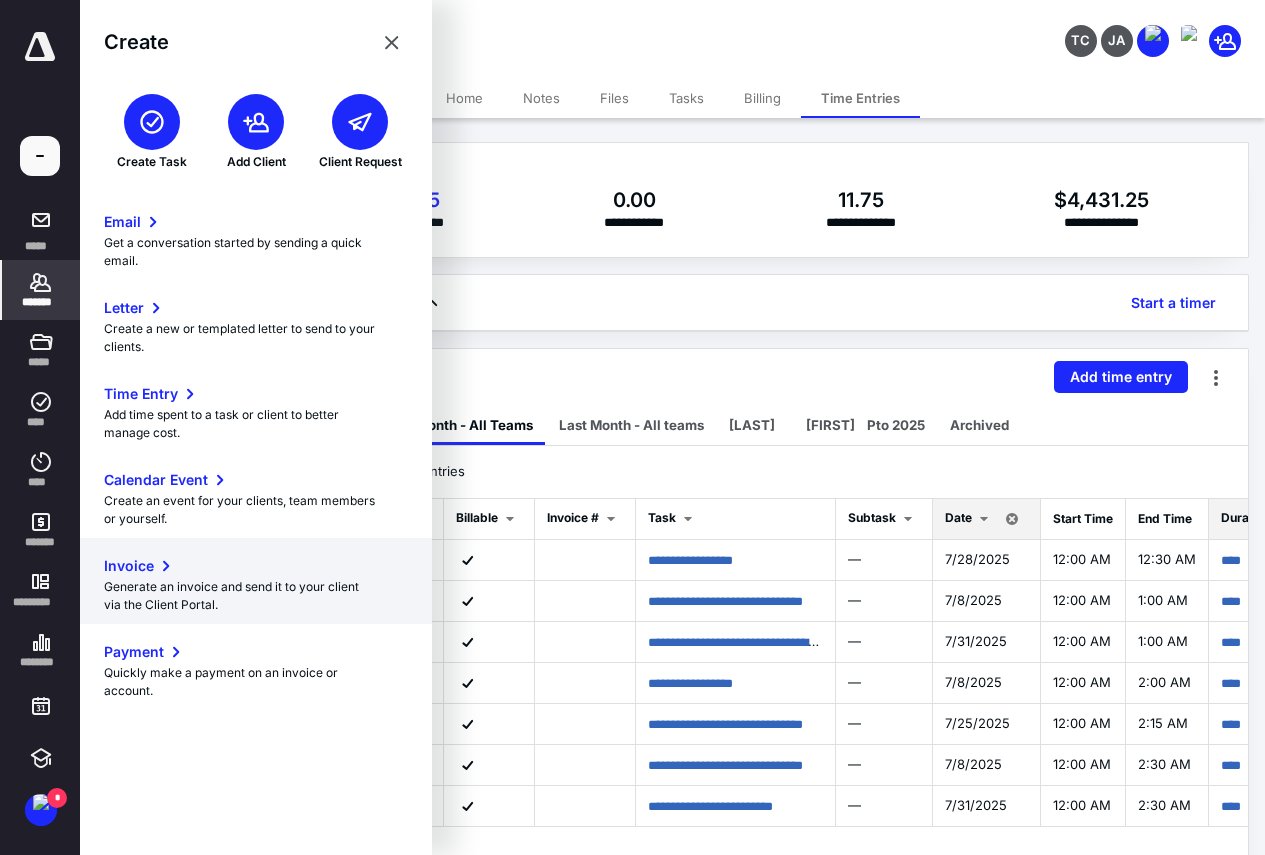 click on "Invoice" at bounding box center [129, 566] 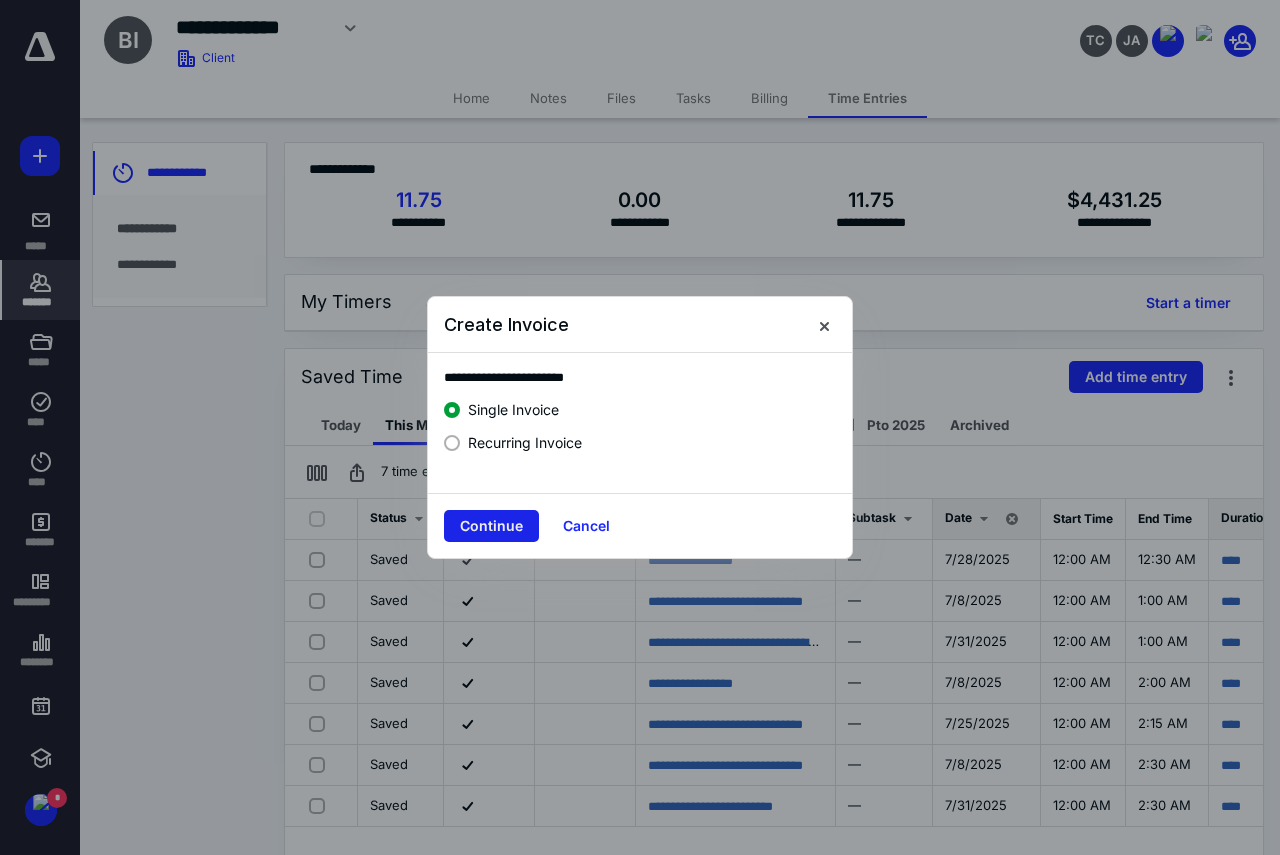 click on "Continue" at bounding box center [491, 526] 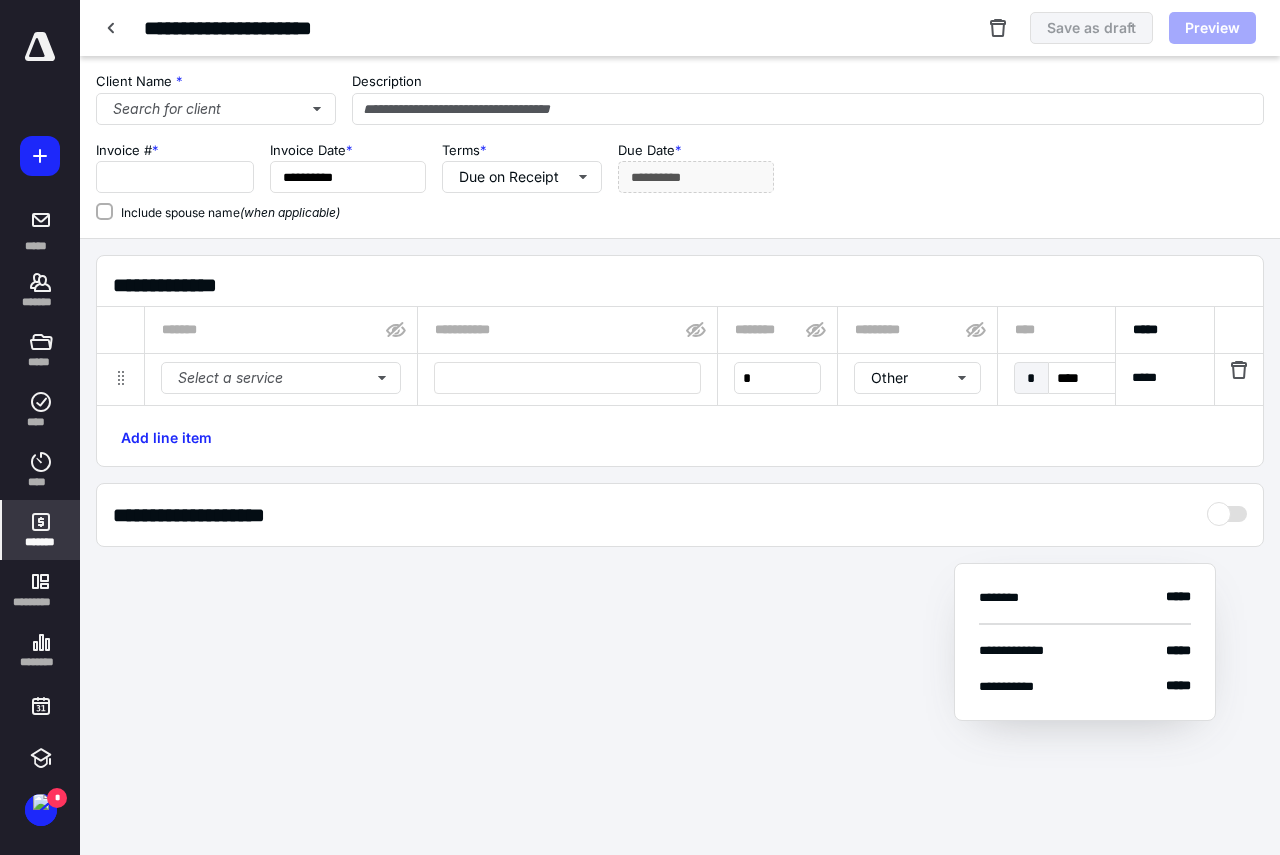 type on "****" 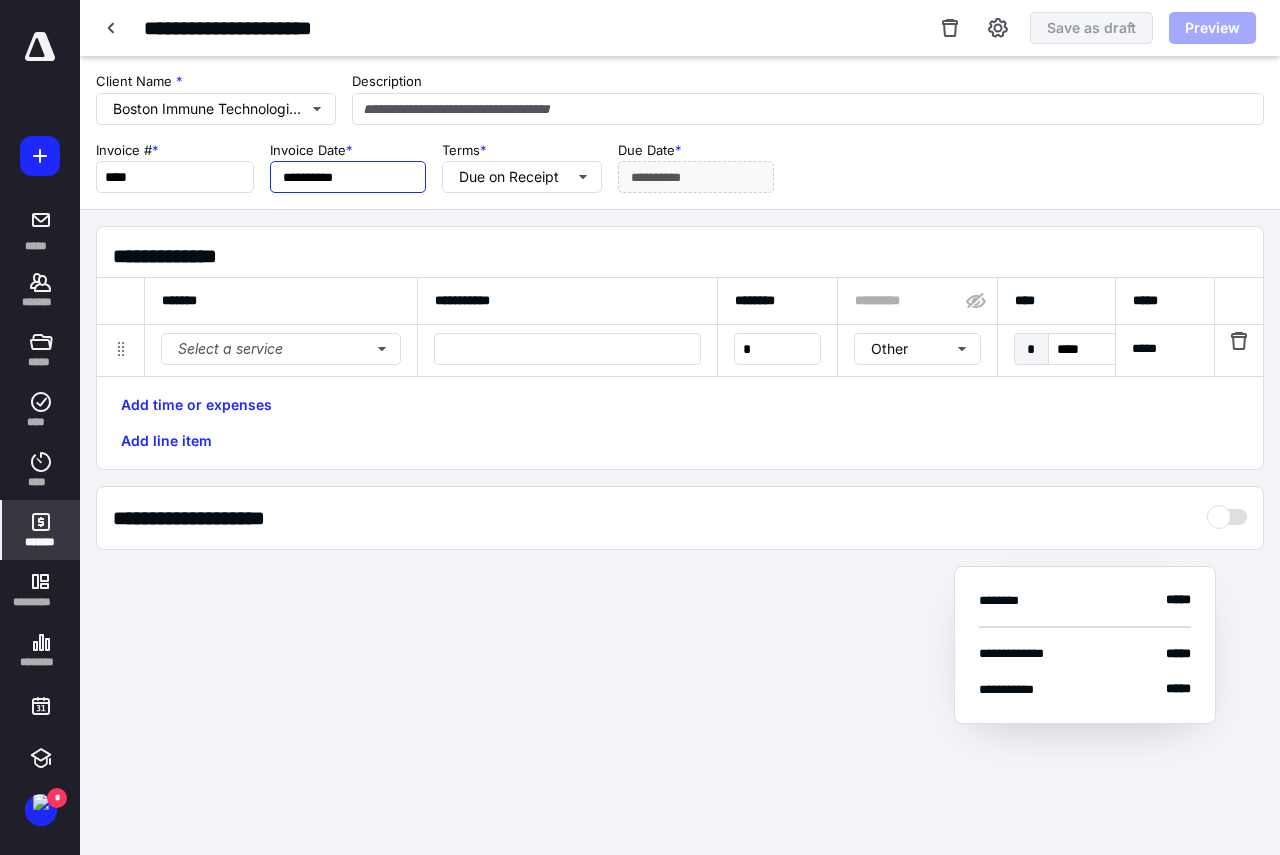 click on "**********" at bounding box center [348, 177] 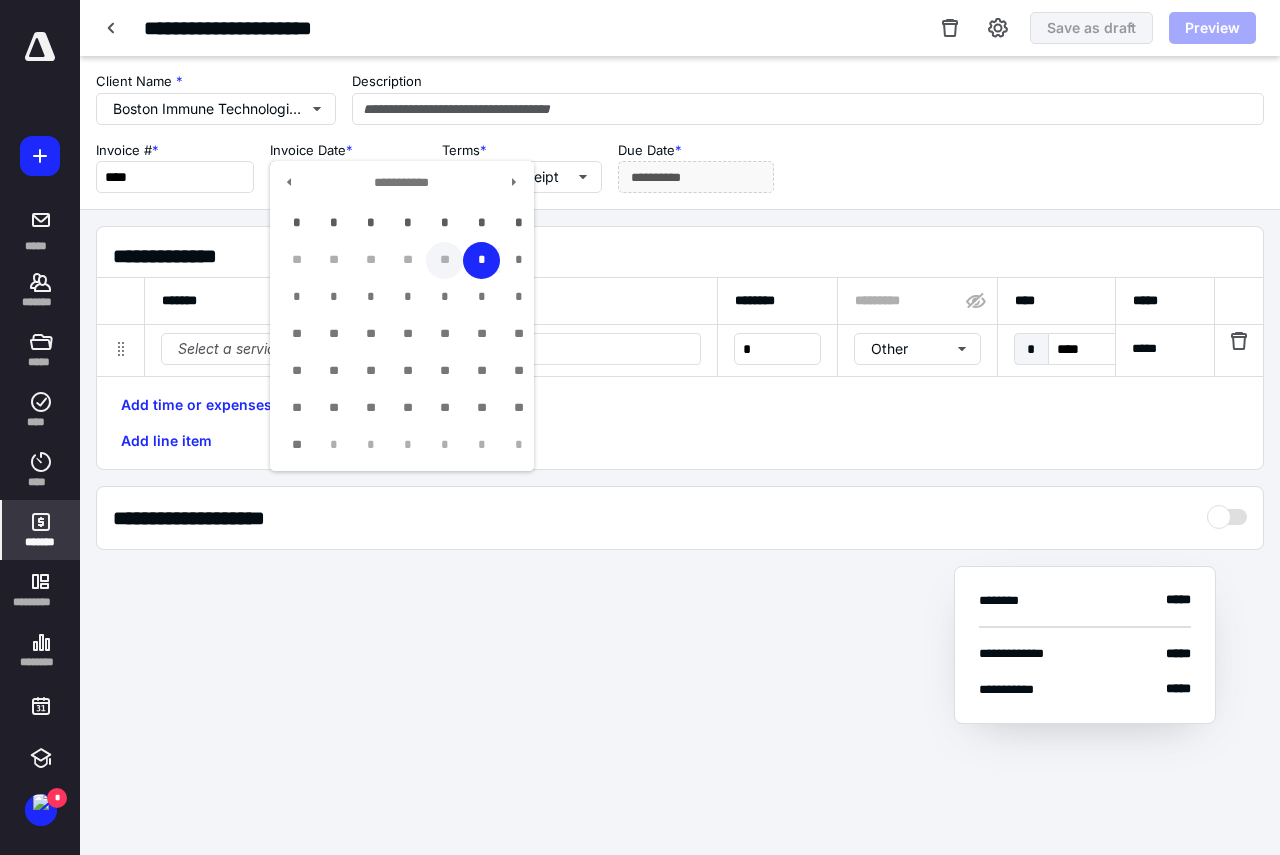 click on "**" at bounding box center [444, 260] 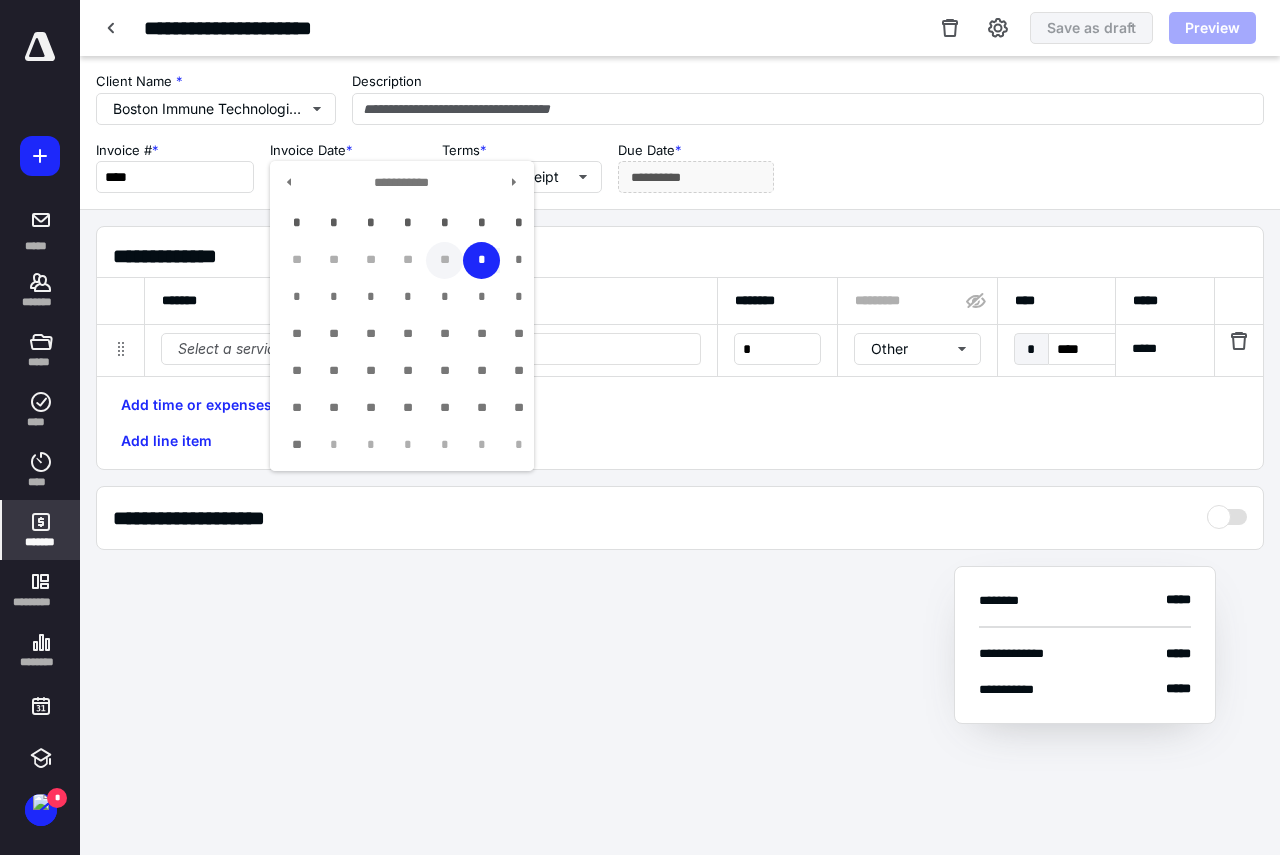 type on "**********" 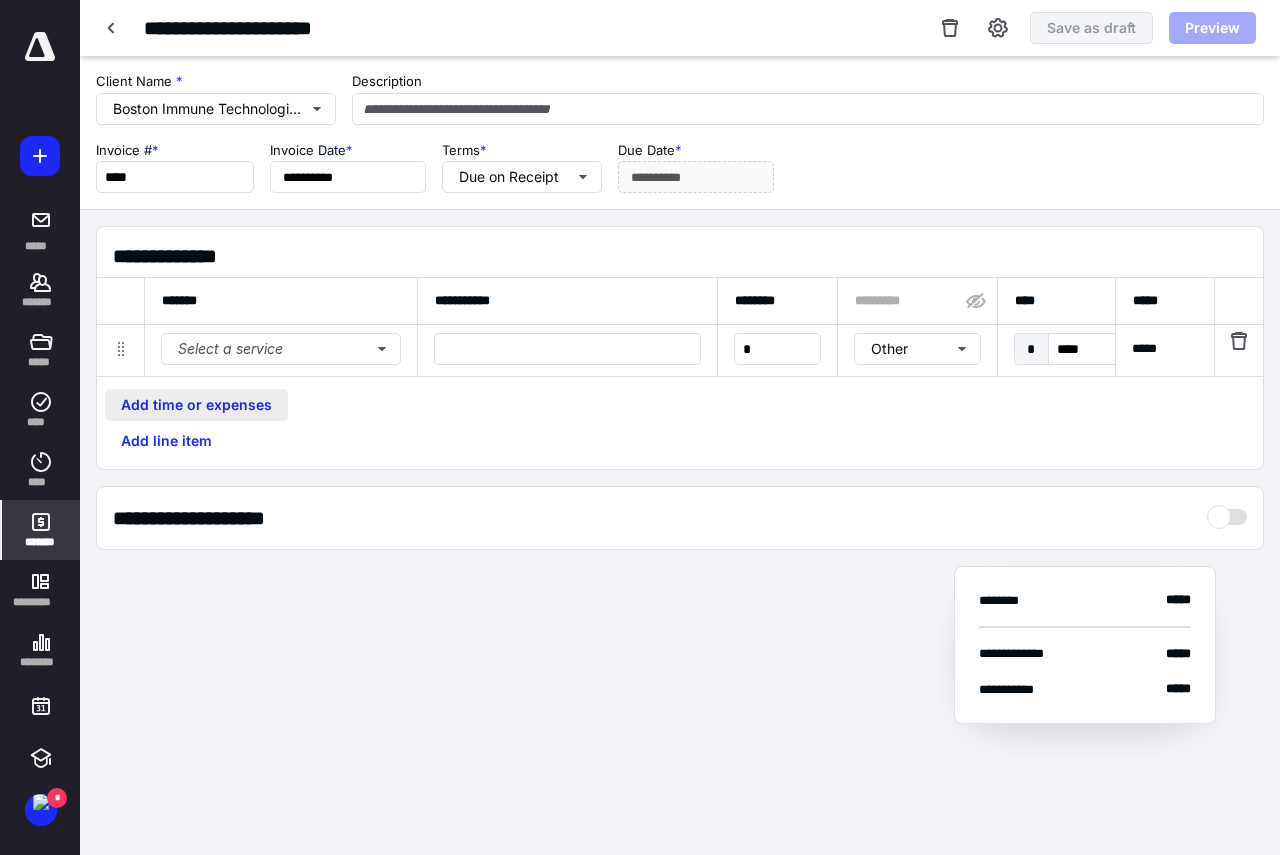 click on "Add time or expenses" at bounding box center [196, 405] 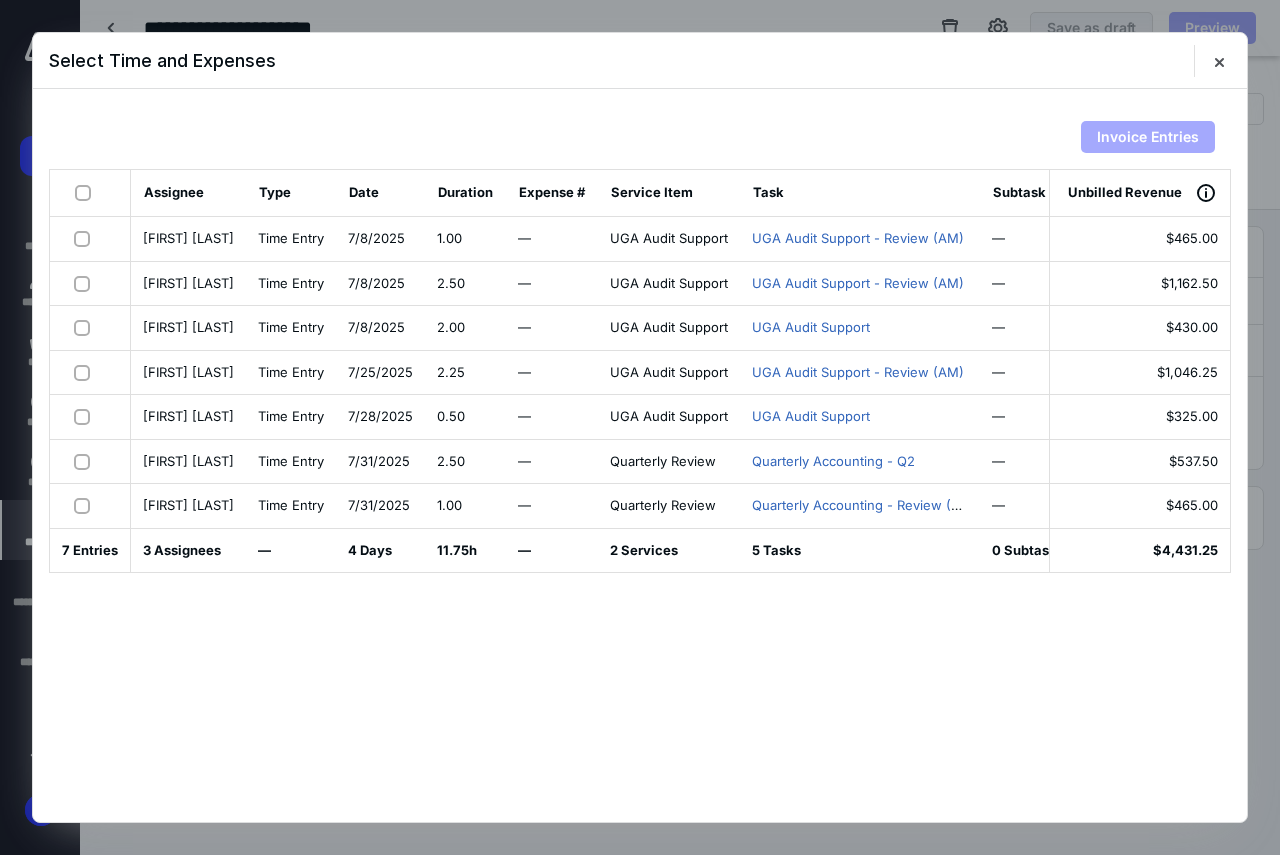 click at bounding box center [87, 192] 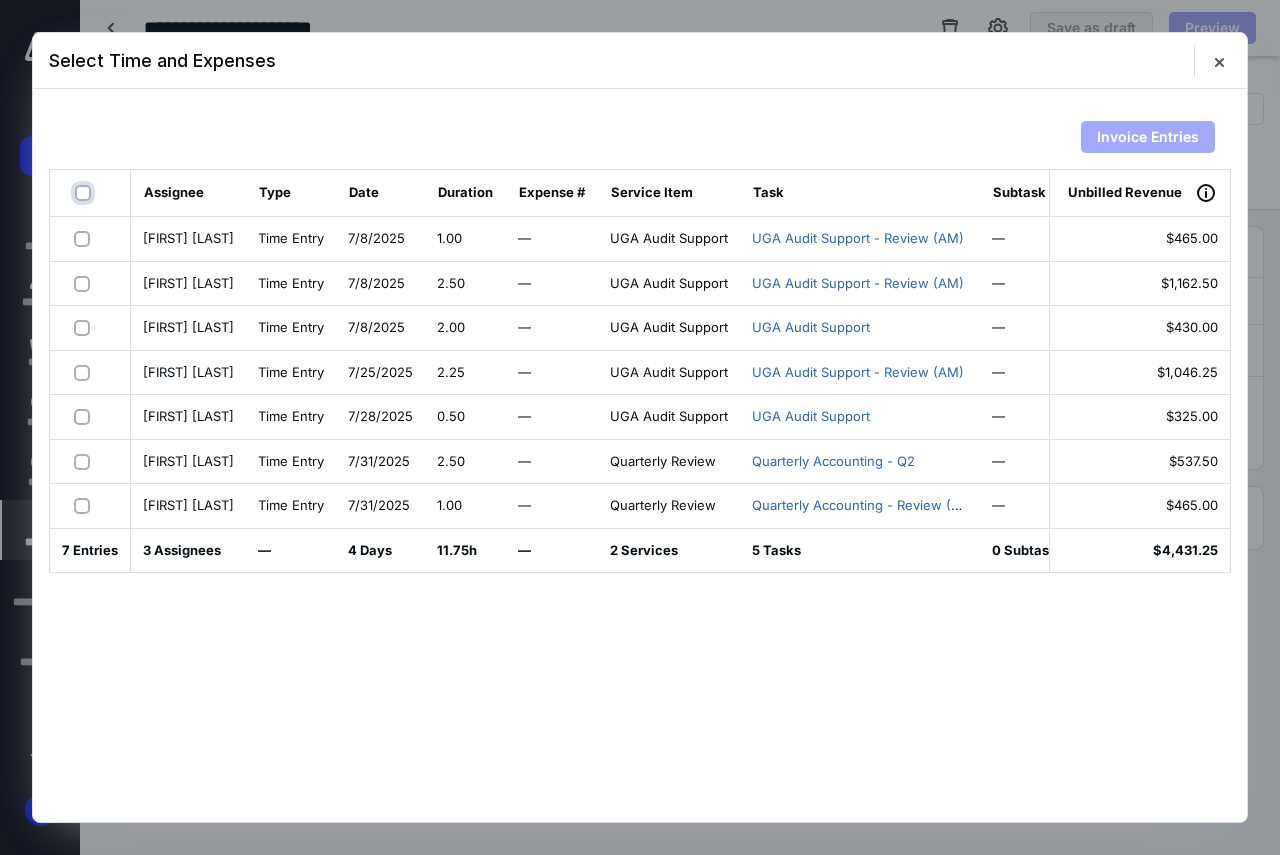 click at bounding box center (85, 193) 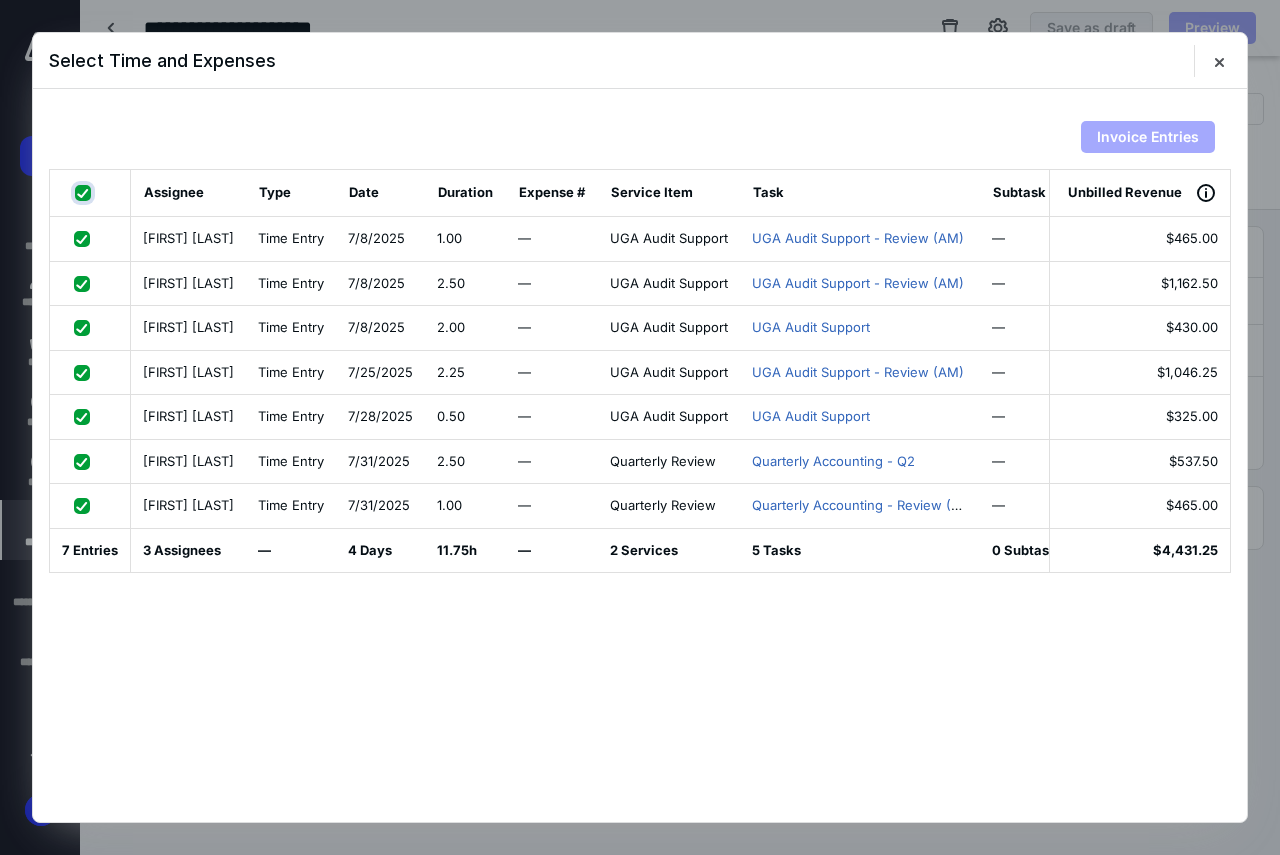 checkbox on "true" 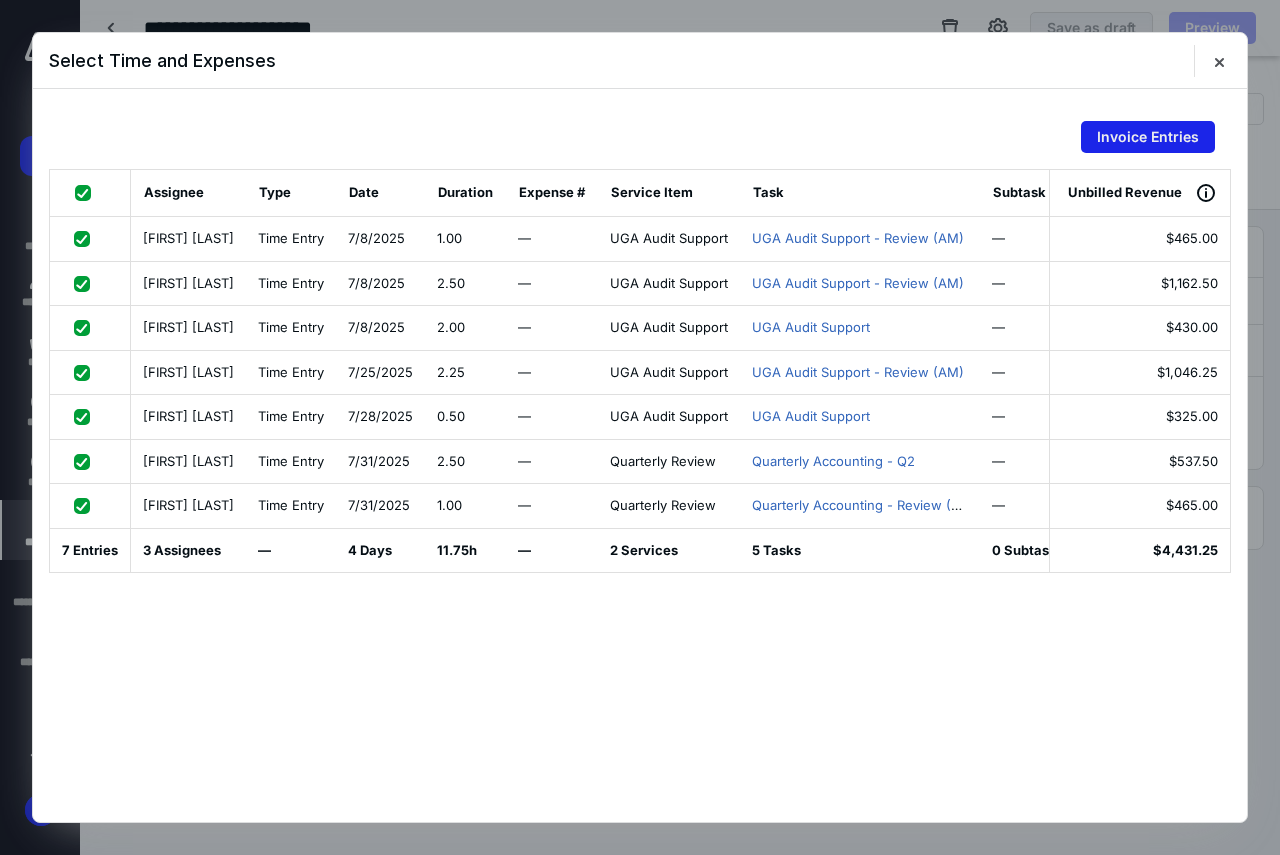 click on "Invoice Entries" at bounding box center (1148, 137) 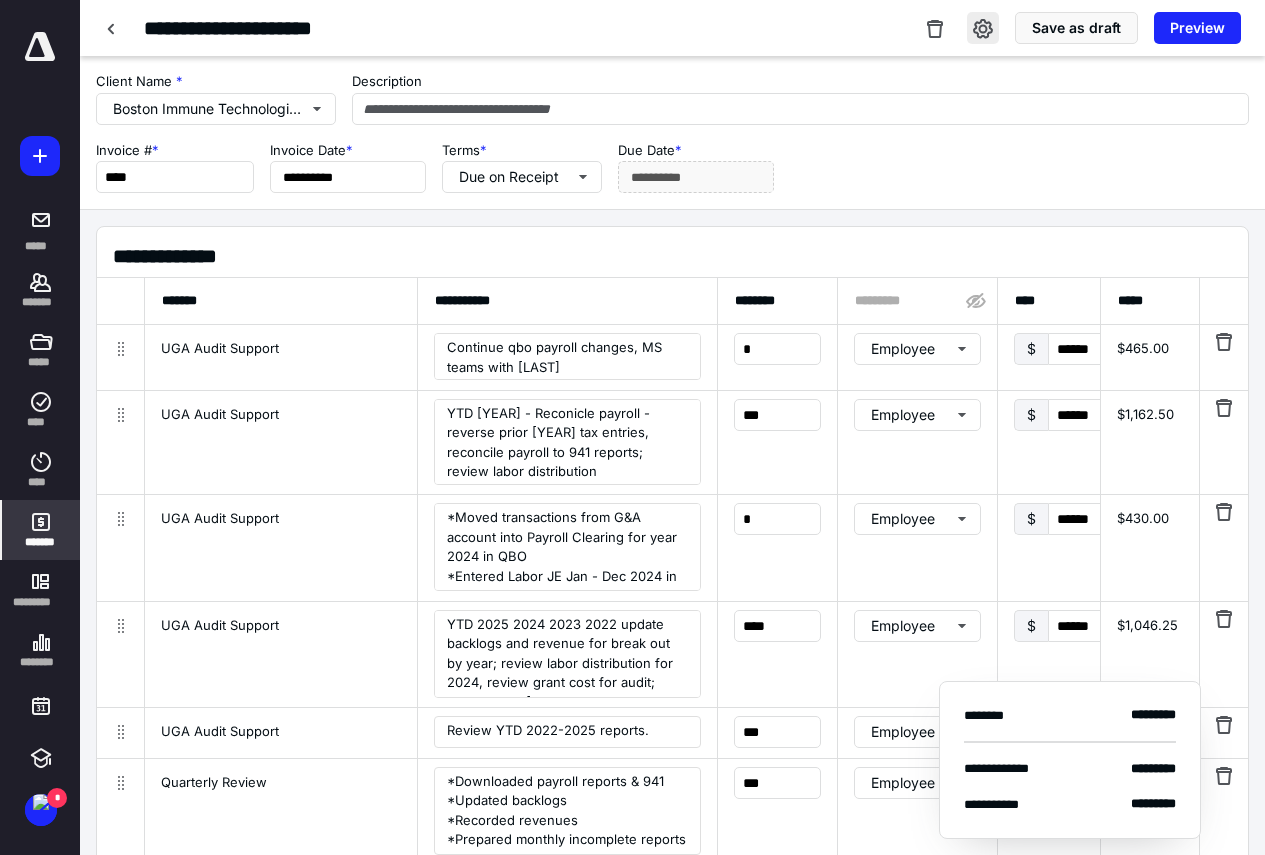 click at bounding box center (983, 28) 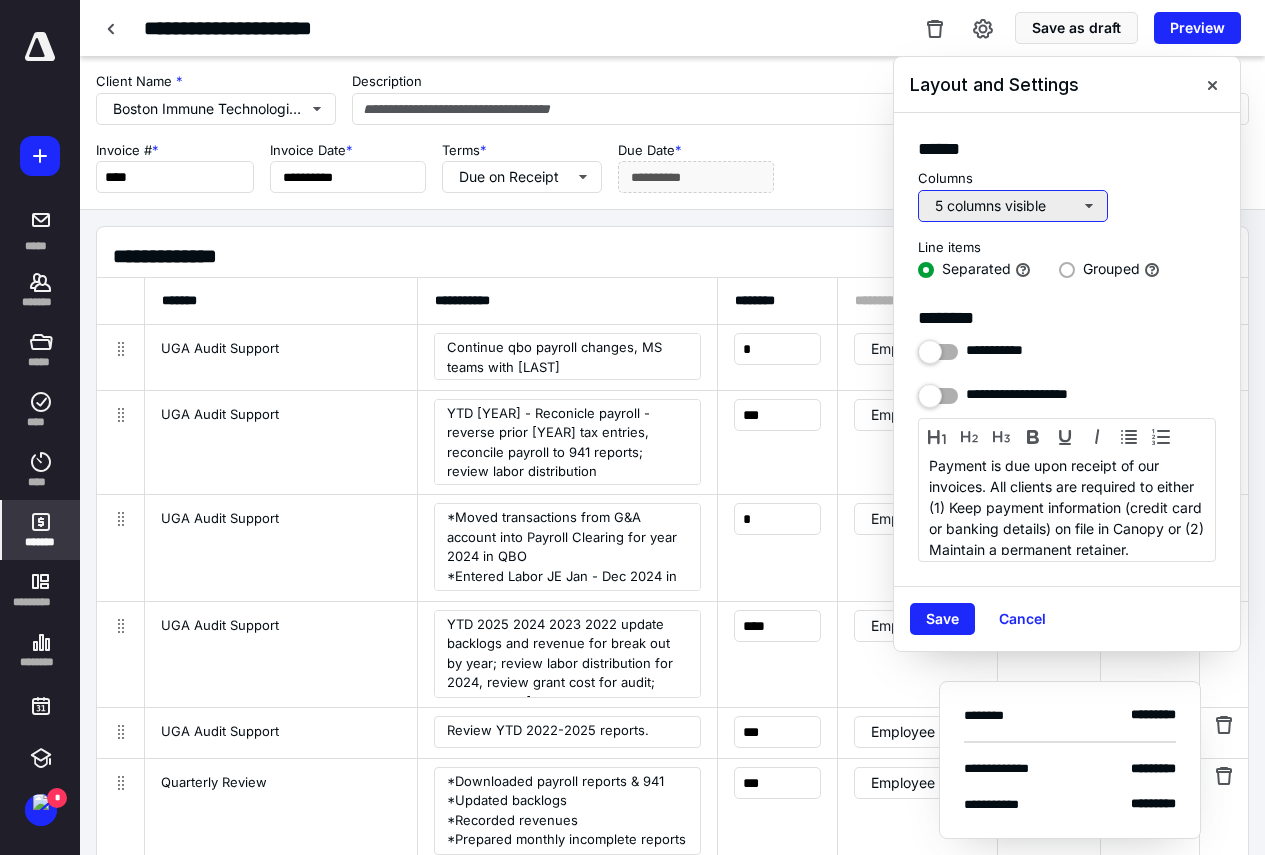 click on "5 columns visible" at bounding box center [1013, 206] 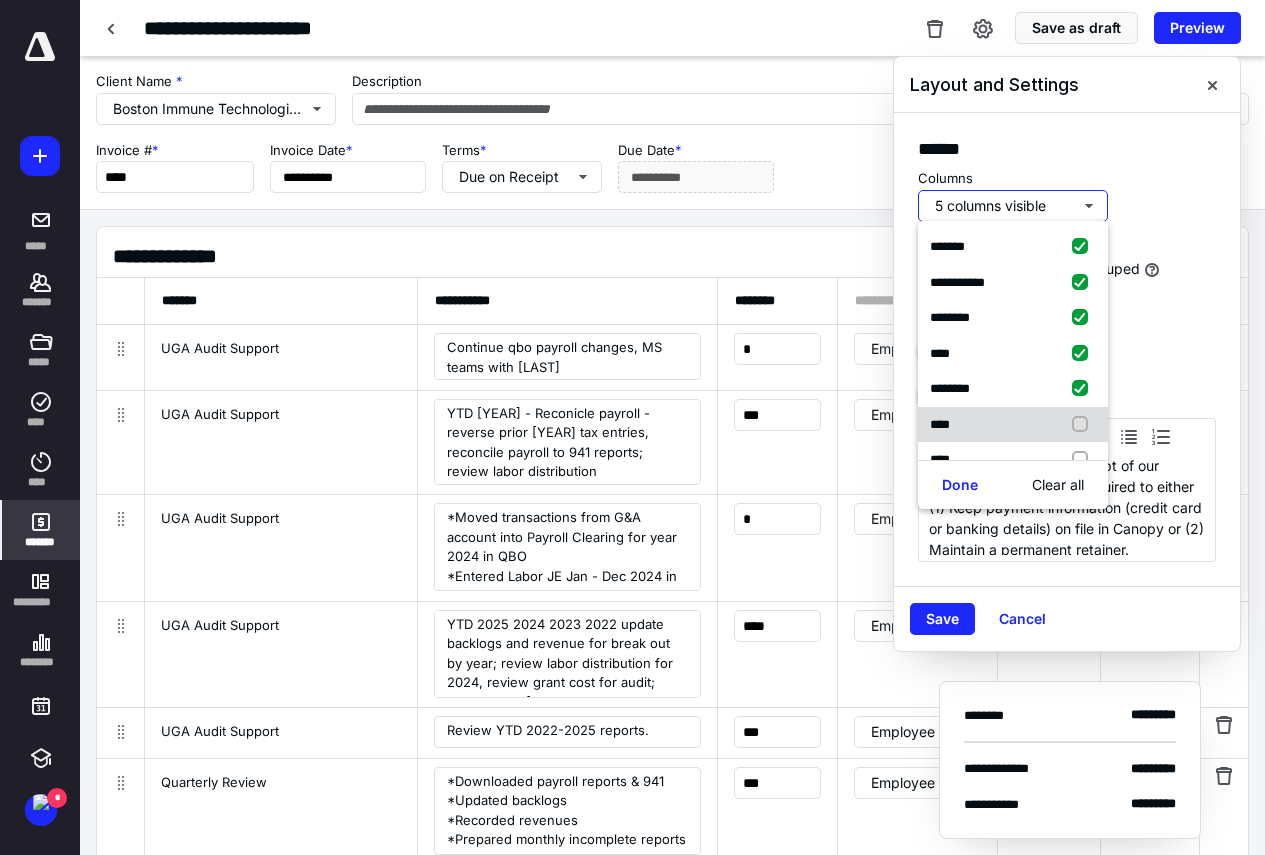 click at bounding box center (1084, 425) 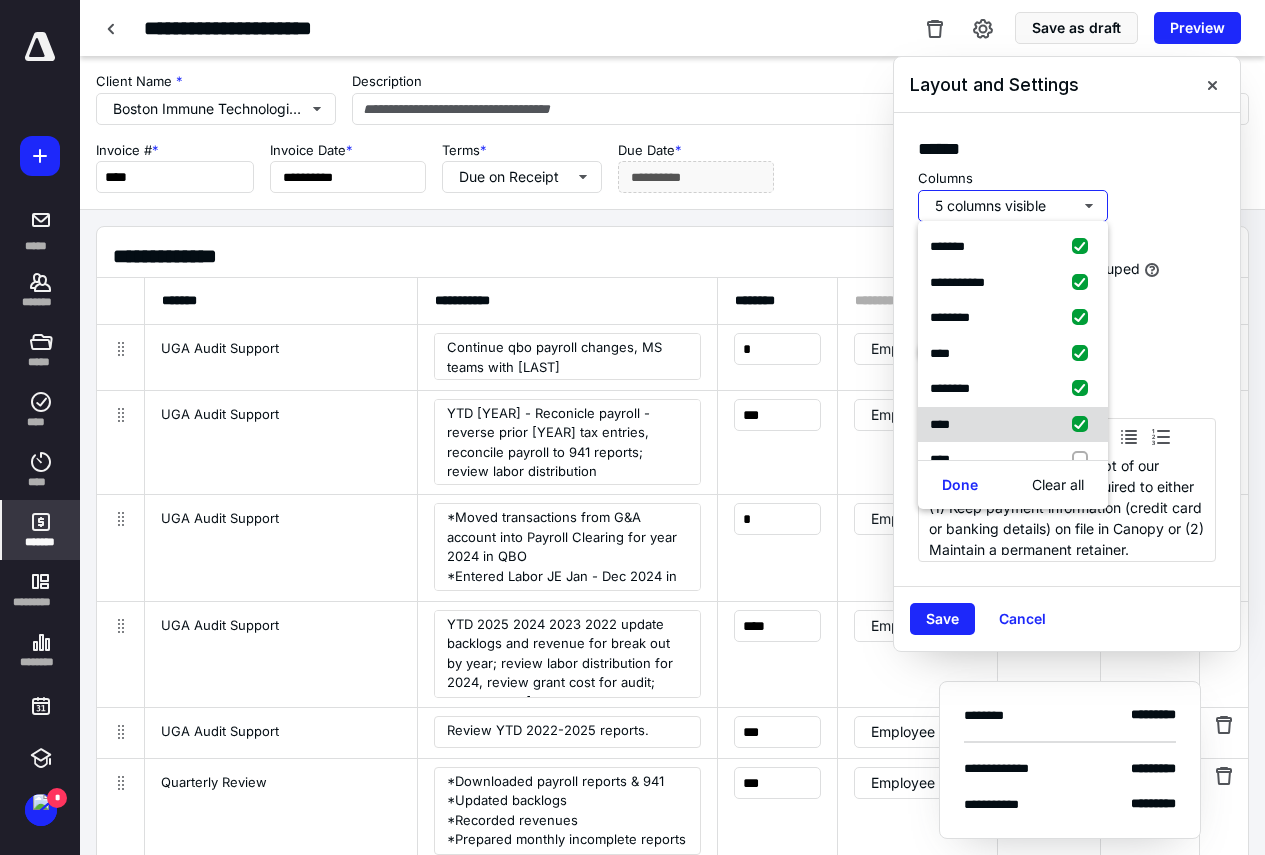 checkbox on "true" 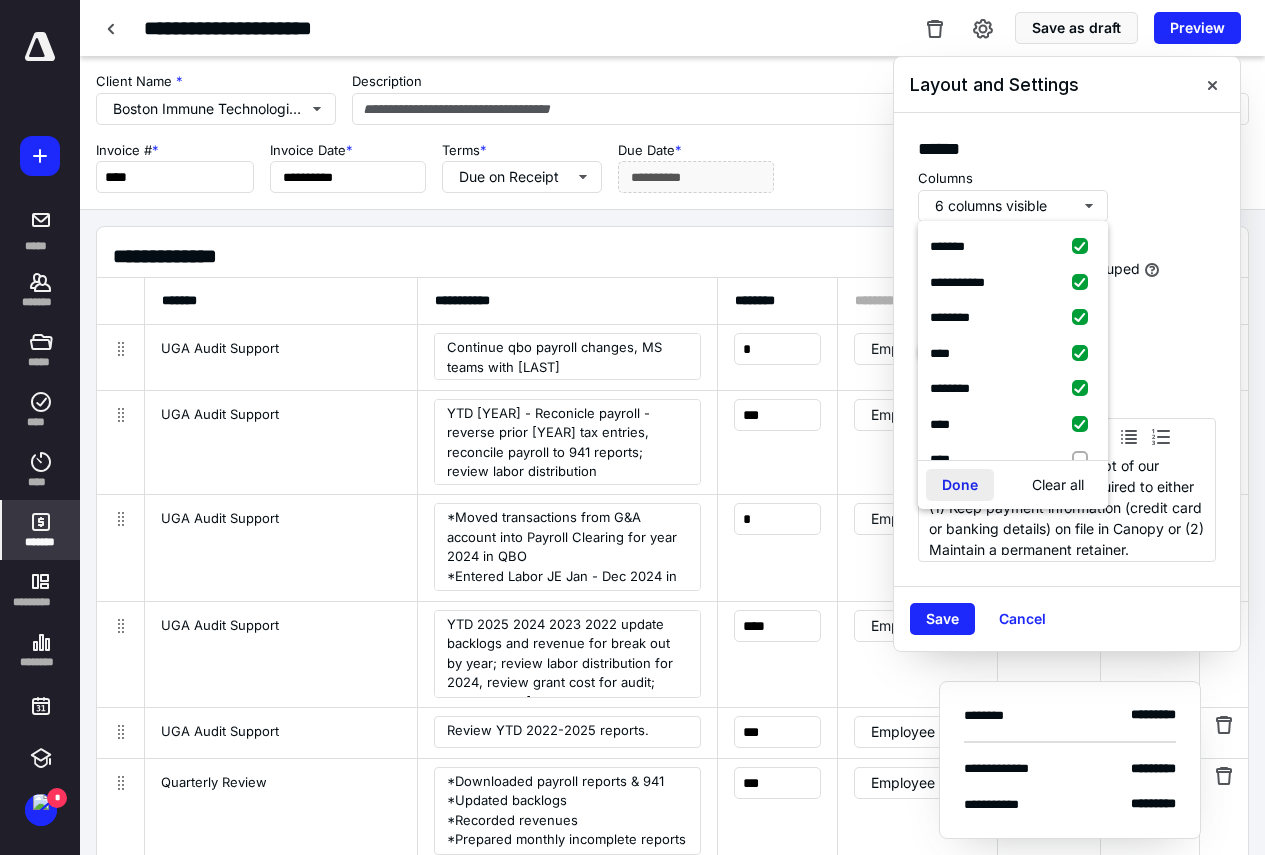 click on "Done" at bounding box center (960, 485) 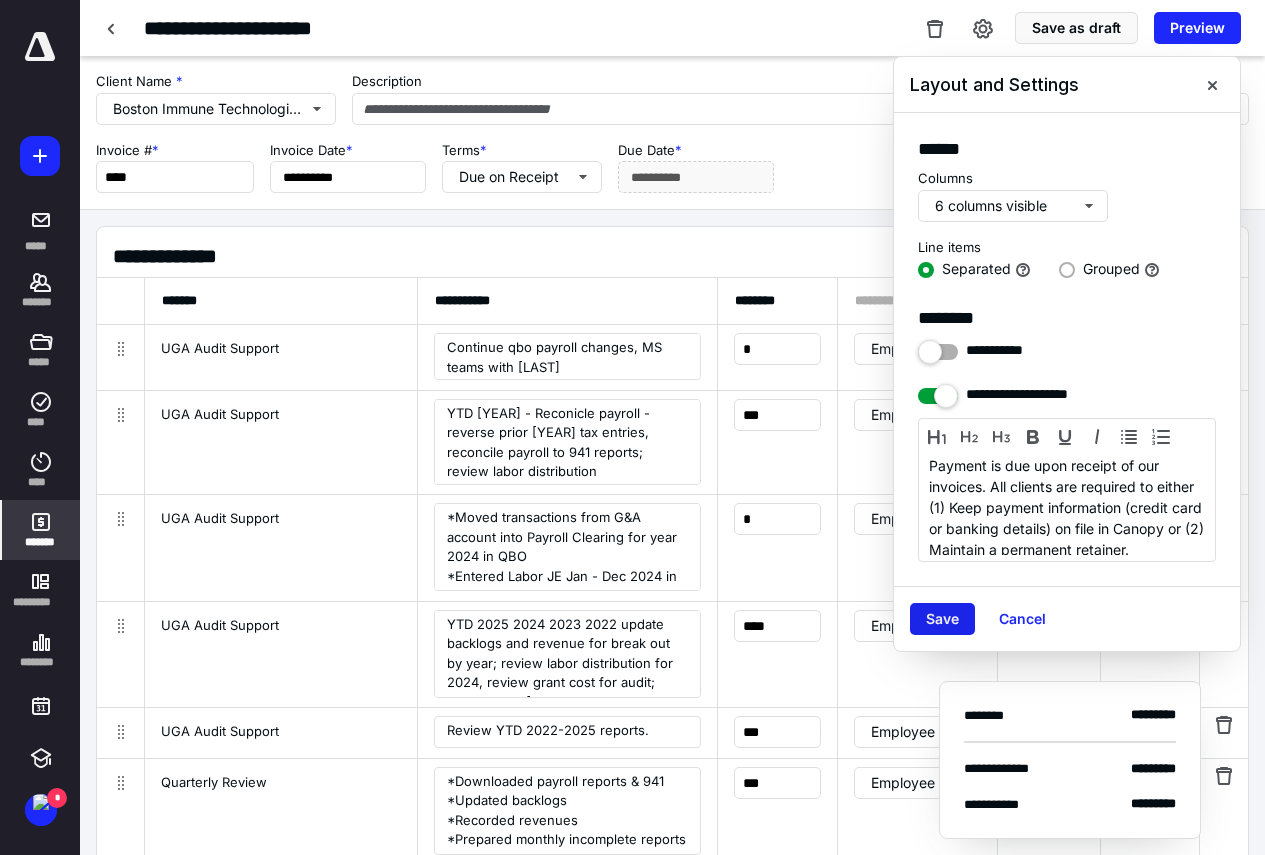click on "Save" at bounding box center [942, 619] 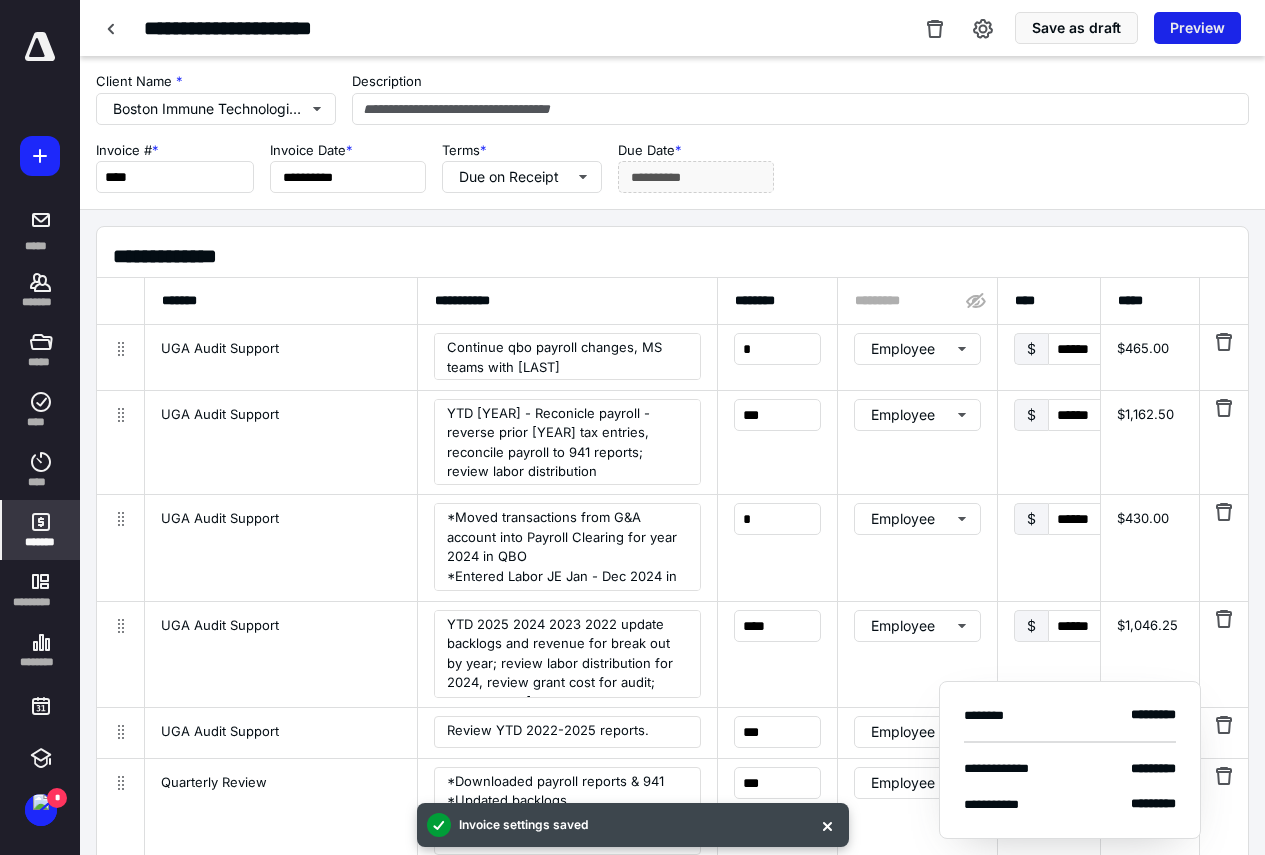 click on "Preview" at bounding box center [1197, 28] 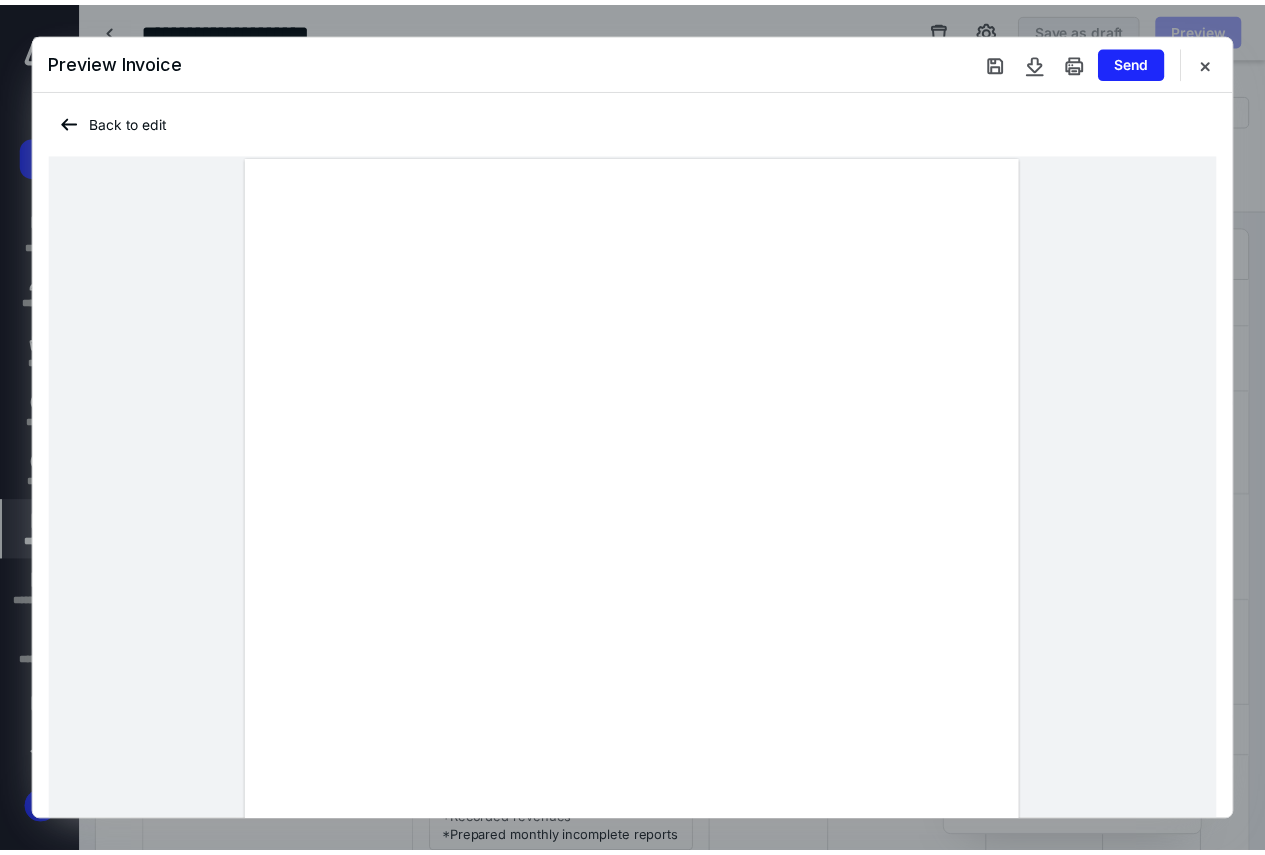 scroll, scrollTop: 0, scrollLeft: 0, axis: both 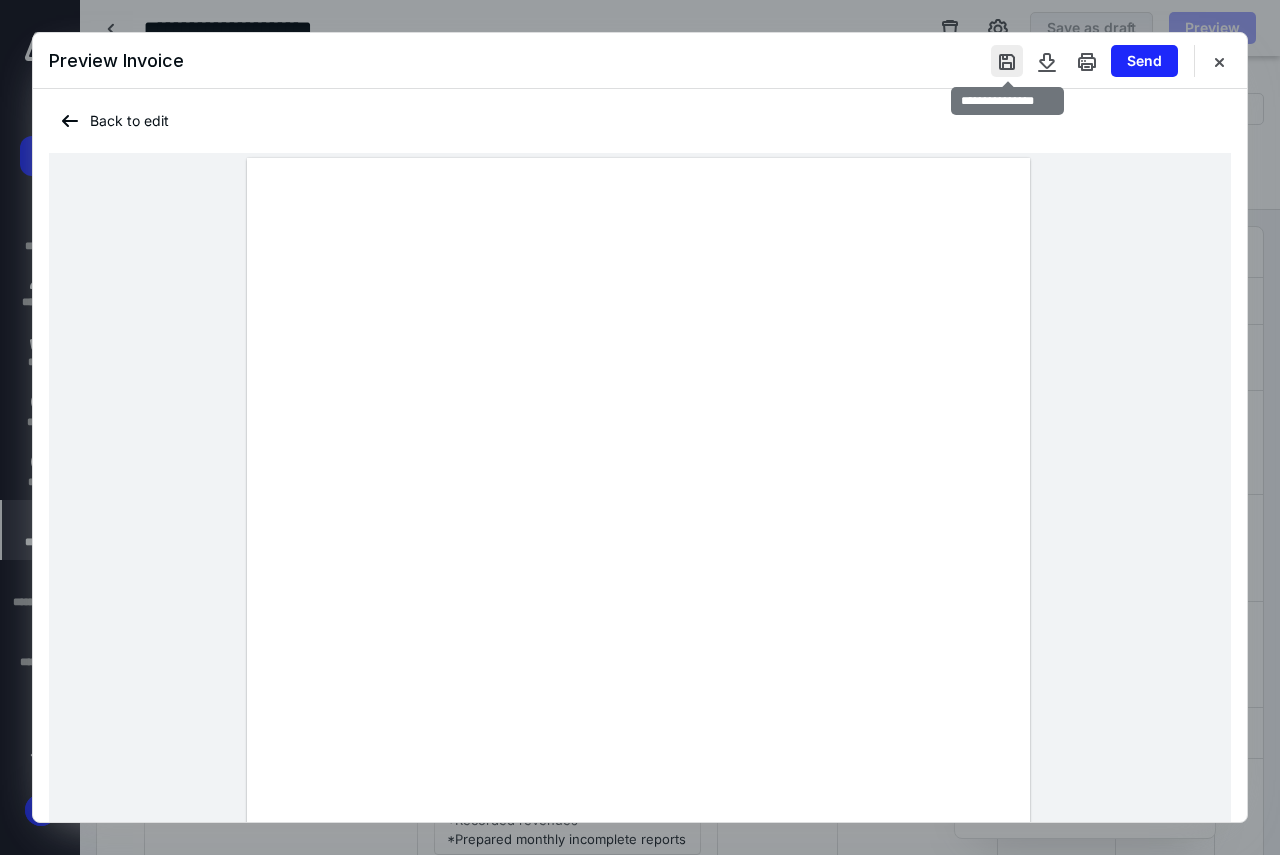 click at bounding box center (1007, 61) 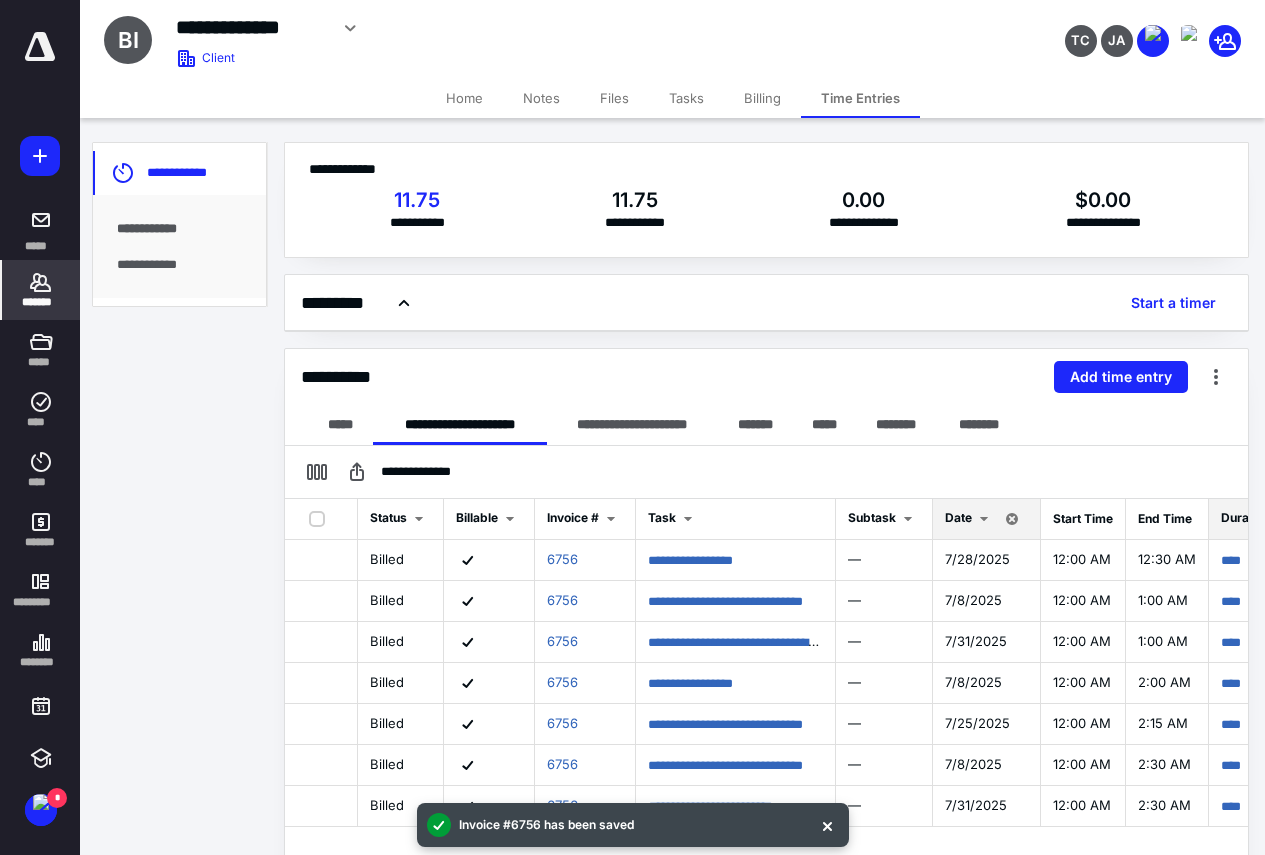 click on "*******" at bounding box center (41, 302) 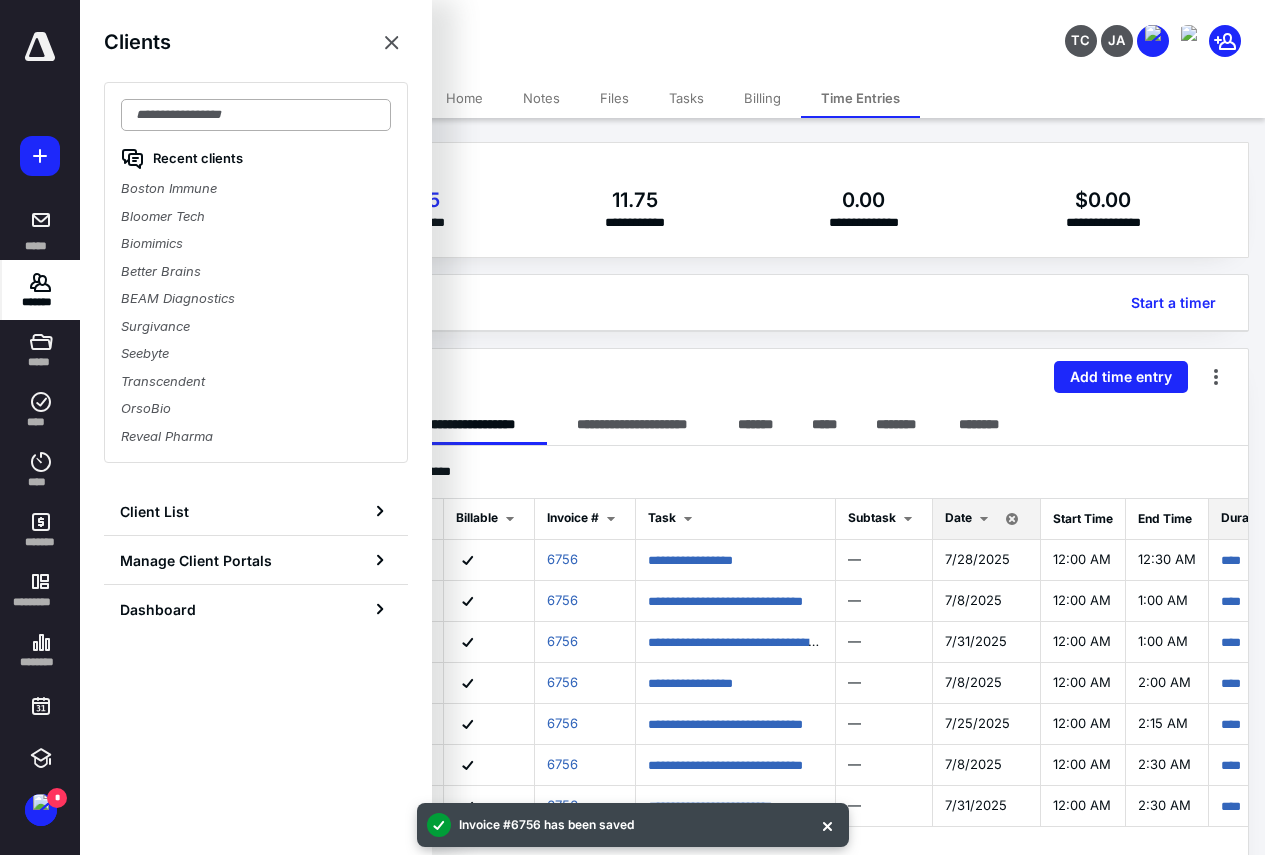 click at bounding box center [256, 115] 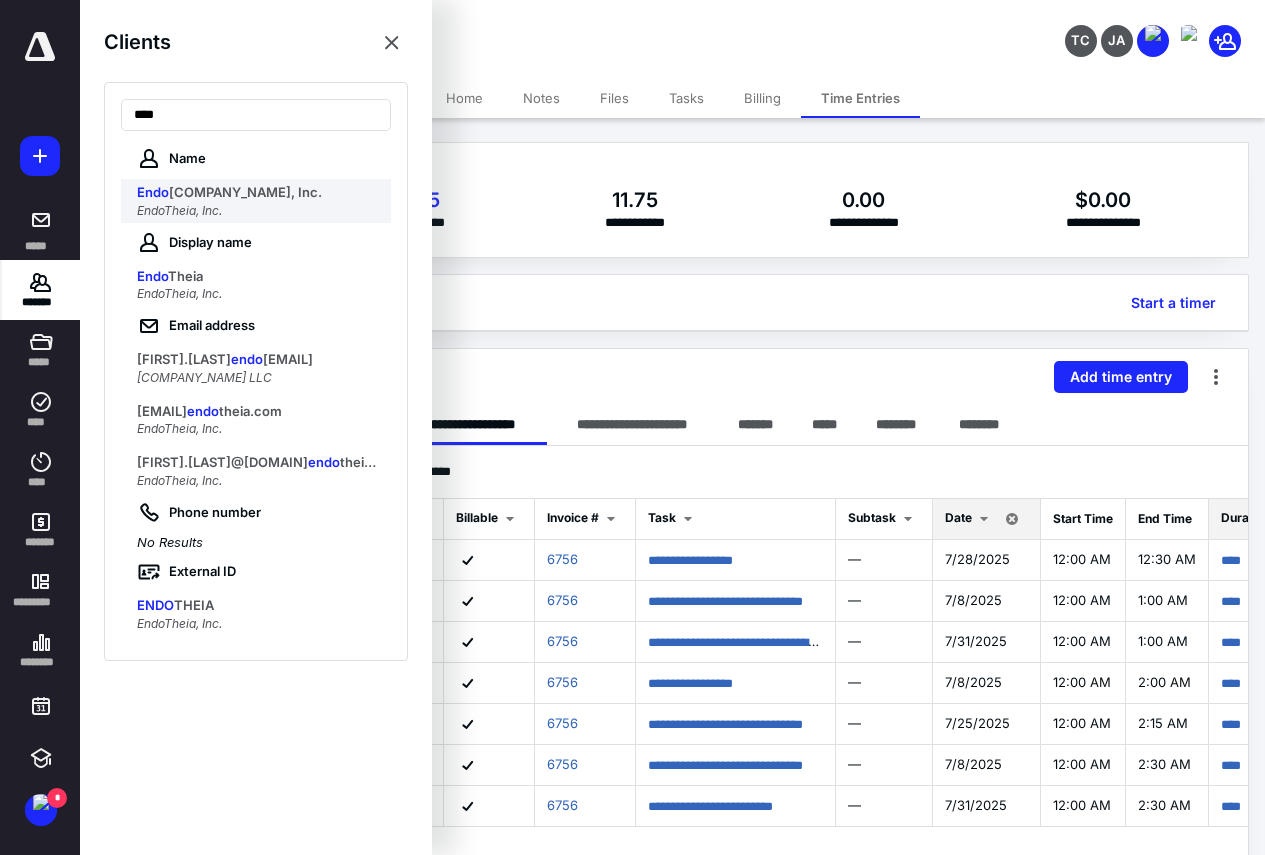 type on "****" 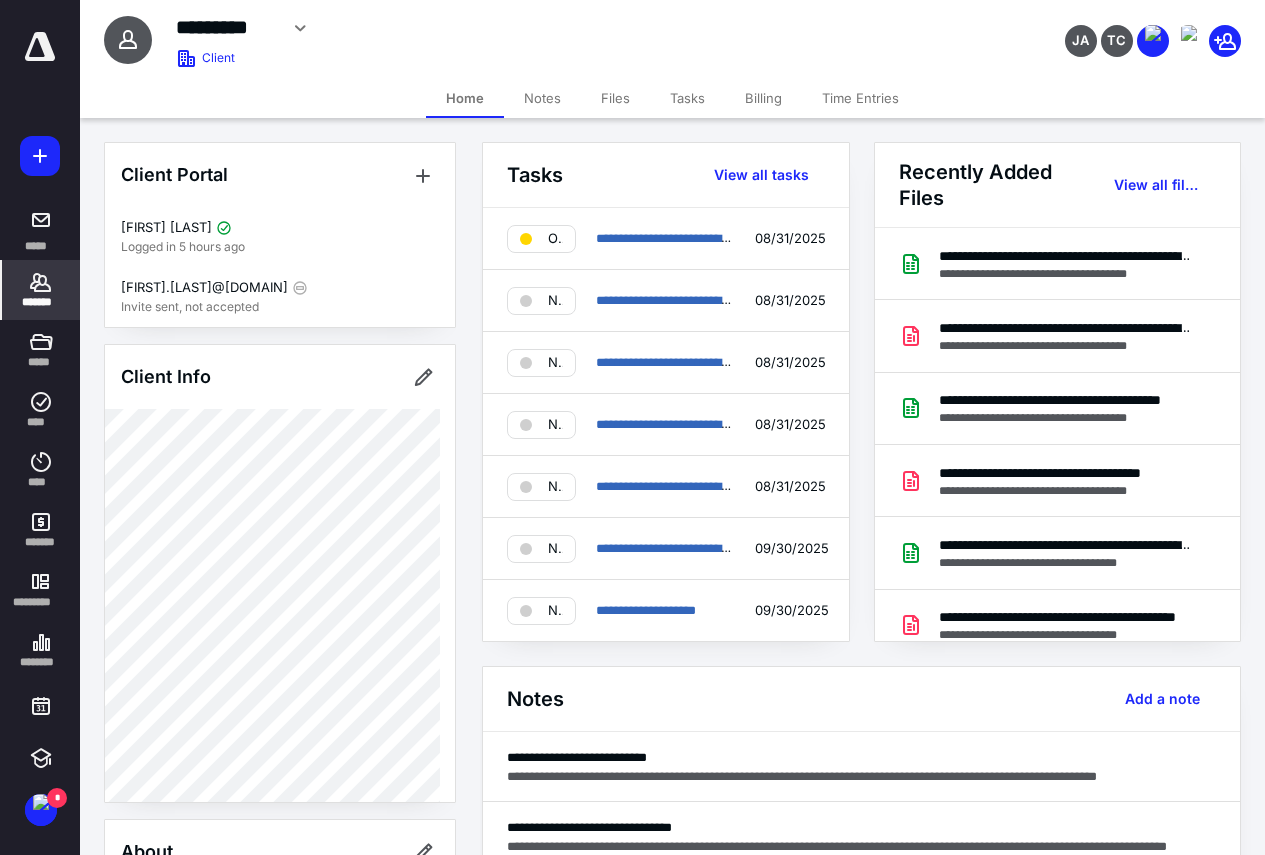 click on "Time Entries" at bounding box center [860, 98] 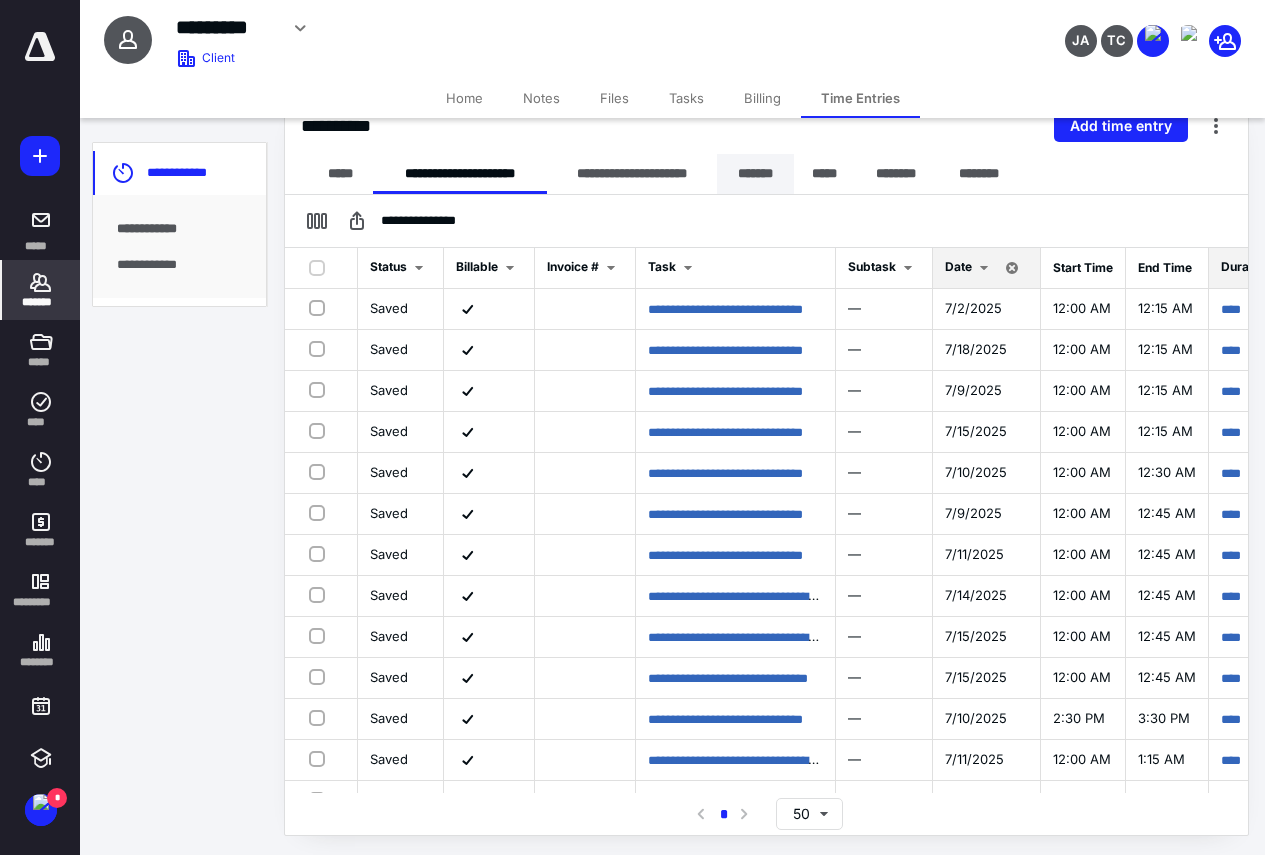 scroll, scrollTop: 252, scrollLeft: 0, axis: vertical 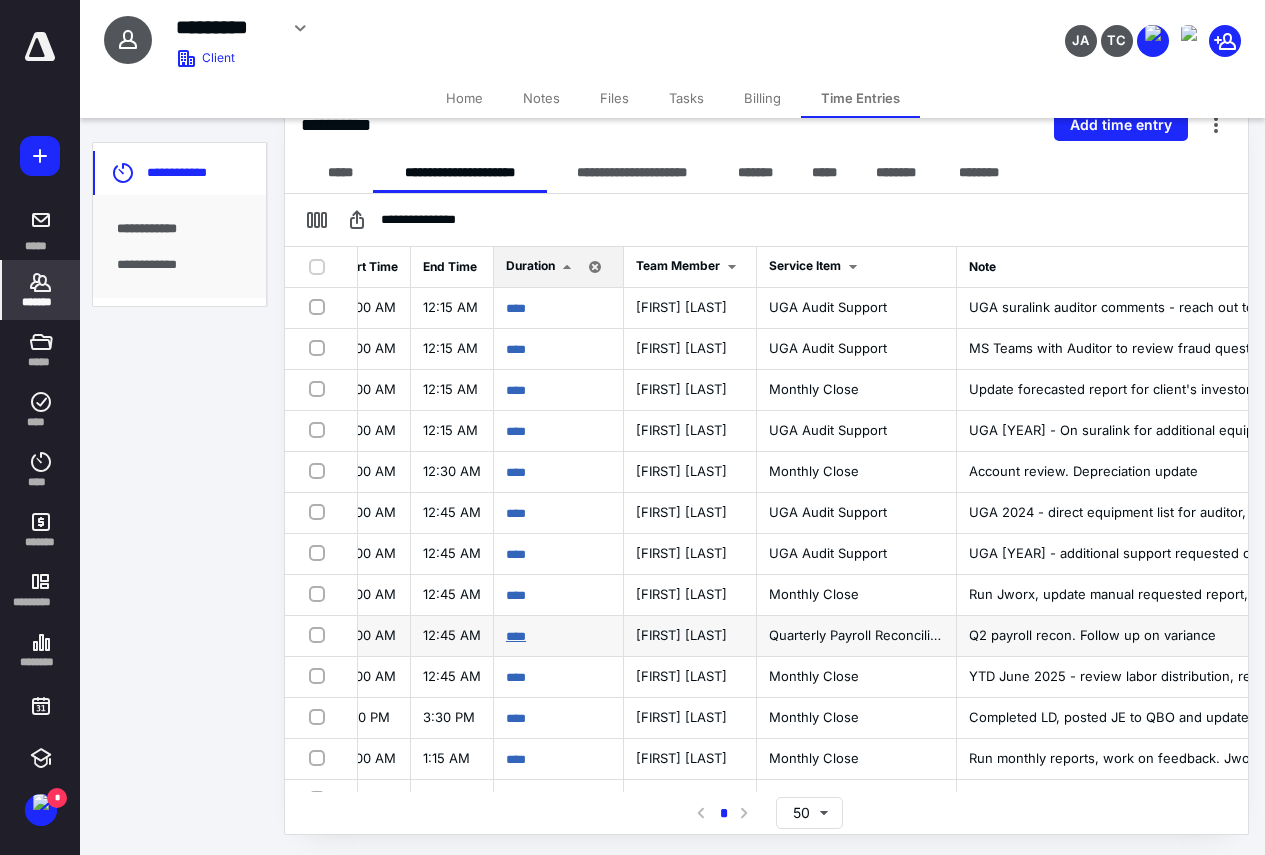 click on "****" at bounding box center (516, 636) 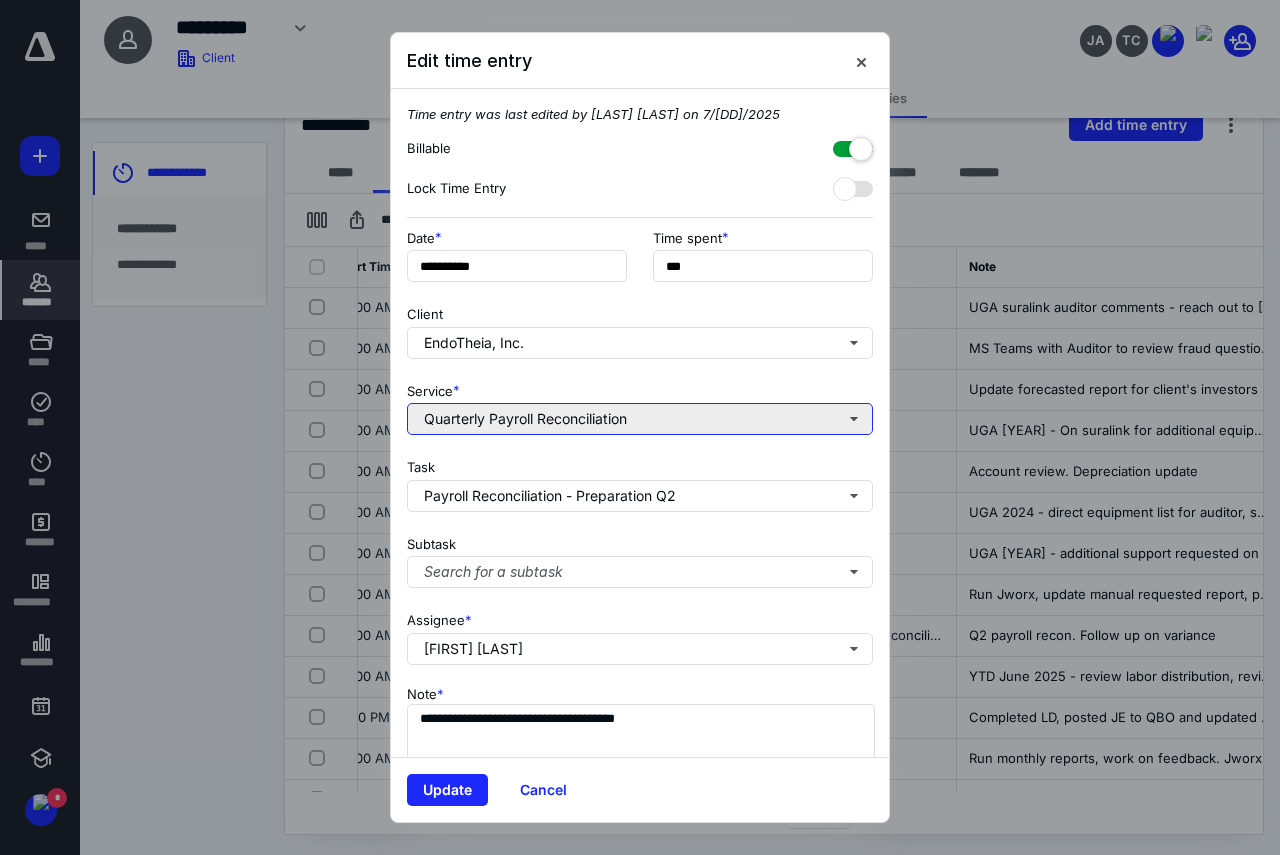 click on "Quarterly Payroll Reconciliation" at bounding box center (640, 419) 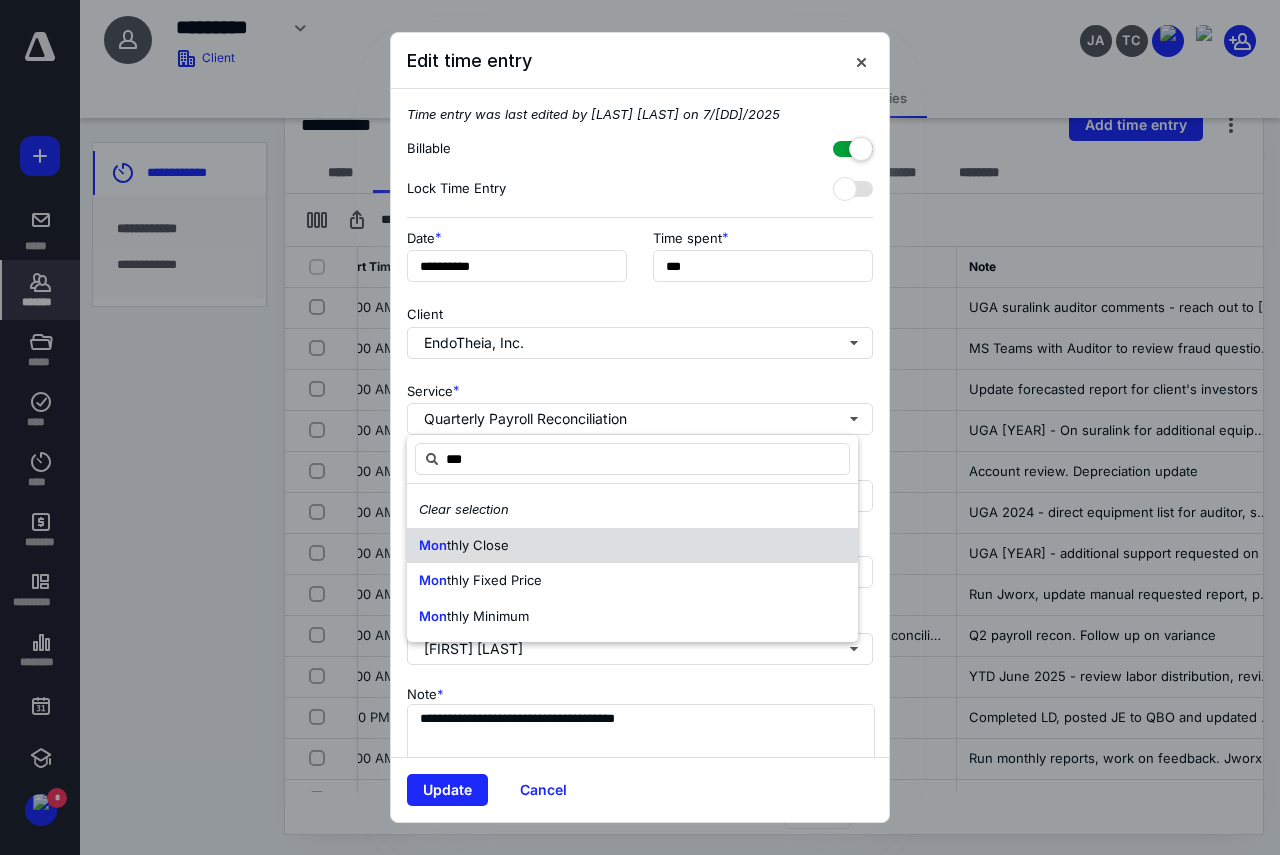 click on "Mon thly Close" at bounding box center [632, 546] 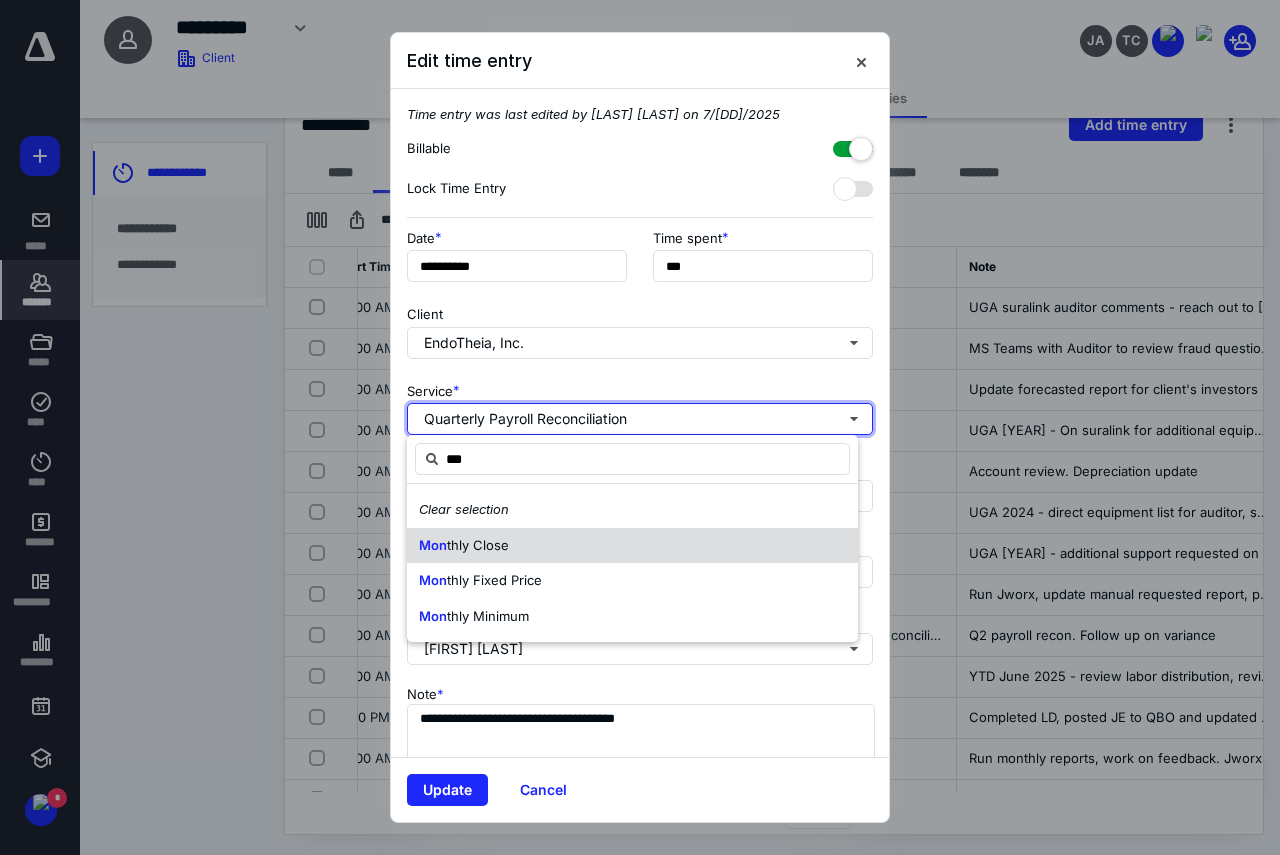 type 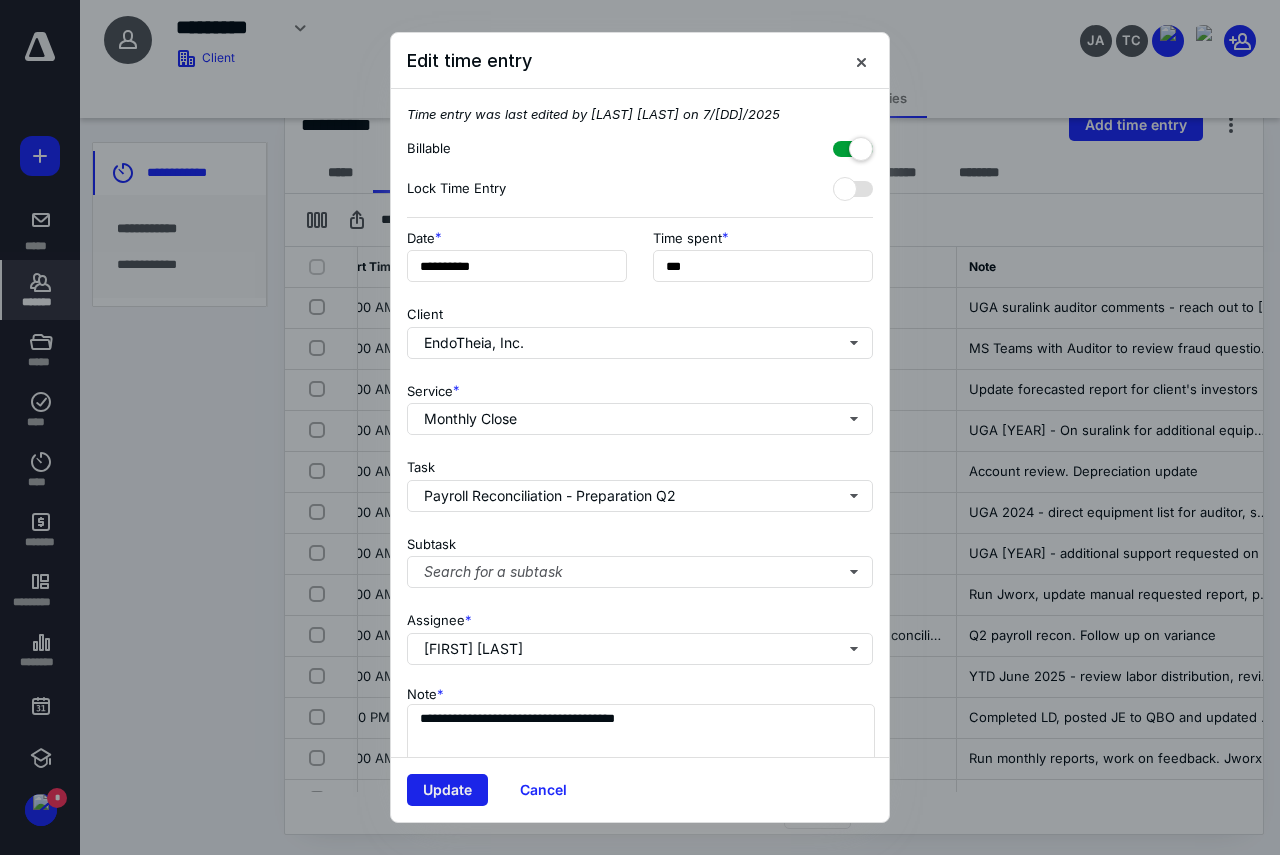 click on "Update" at bounding box center (447, 790) 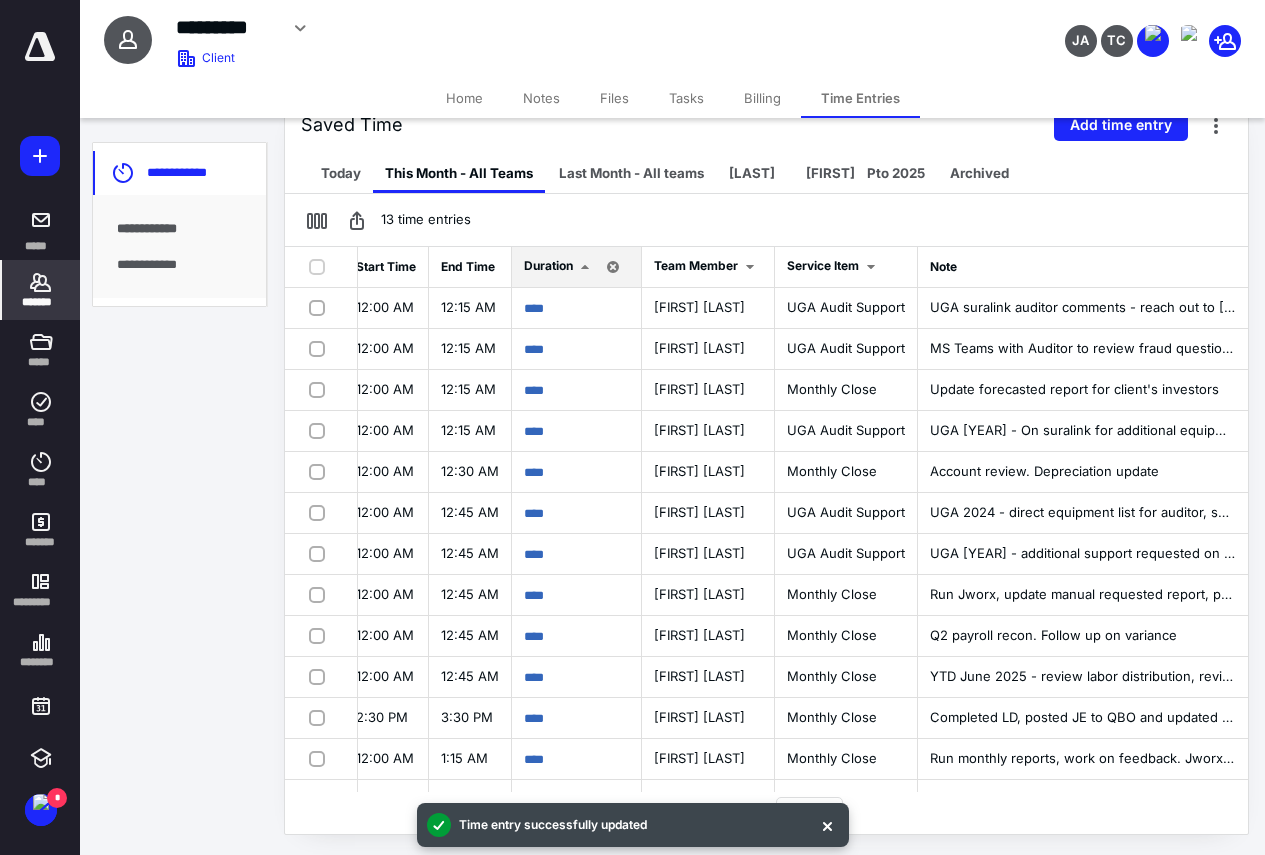 scroll, scrollTop: 0, scrollLeft: 716, axis: horizontal 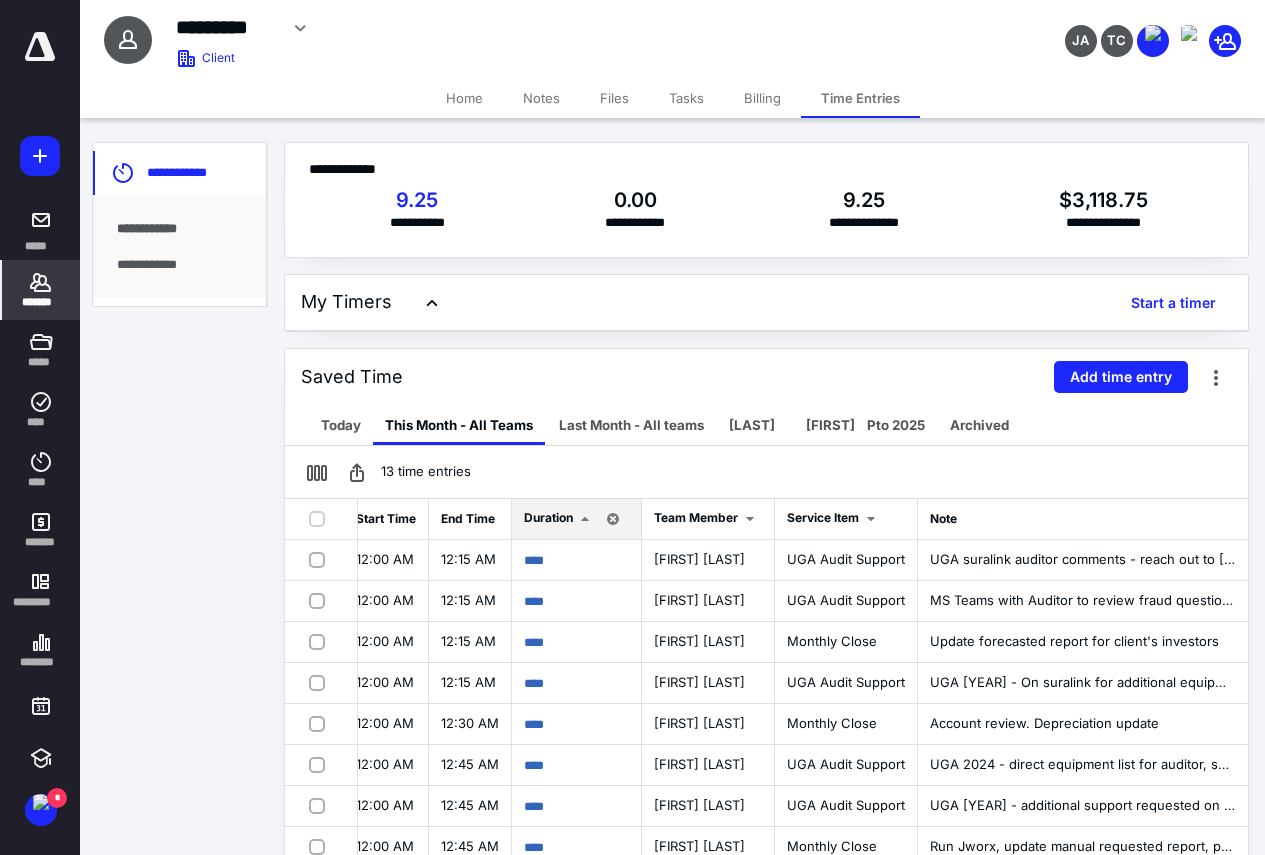 click at bounding box center (40, 156) 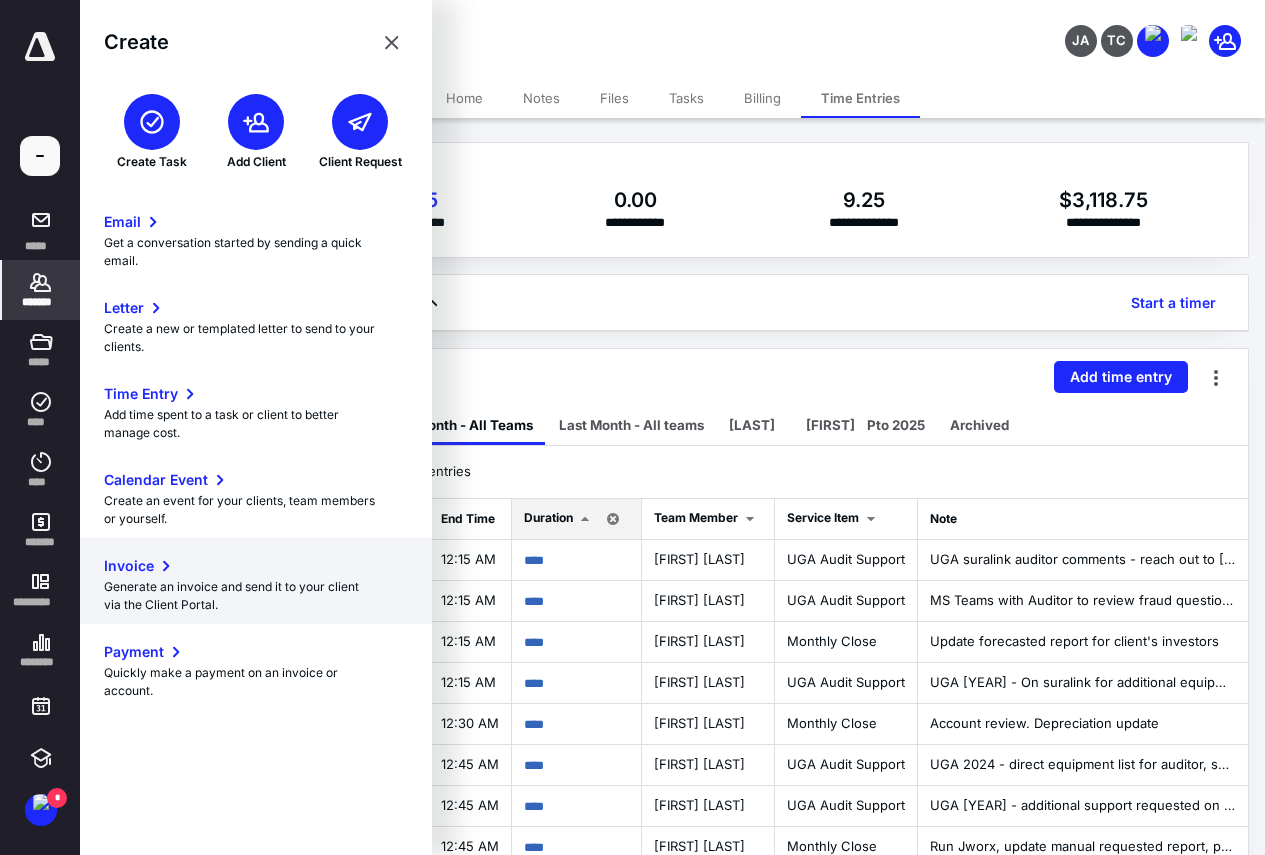 click on "Invoice" at bounding box center (129, 566) 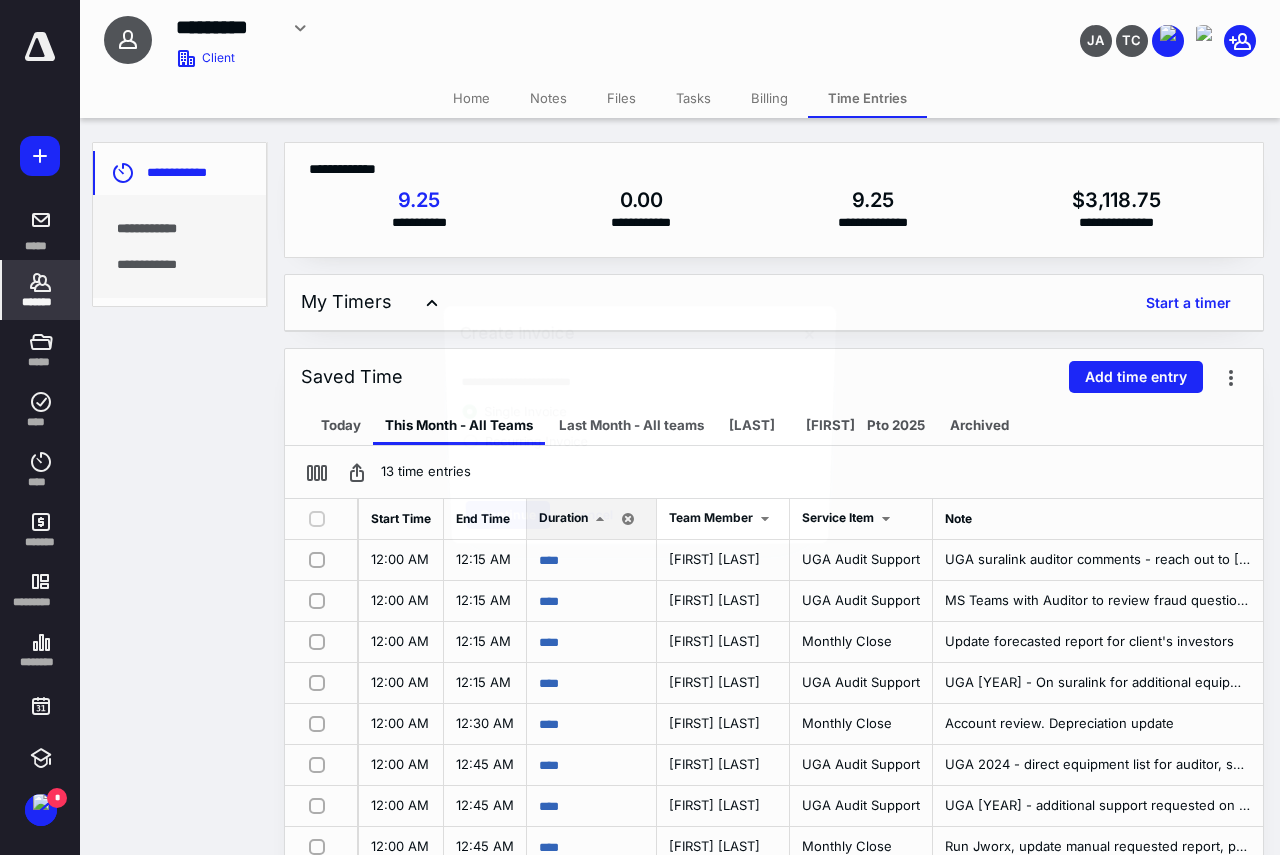 scroll, scrollTop: 0, scrollLeft: 701, axis: horizontal 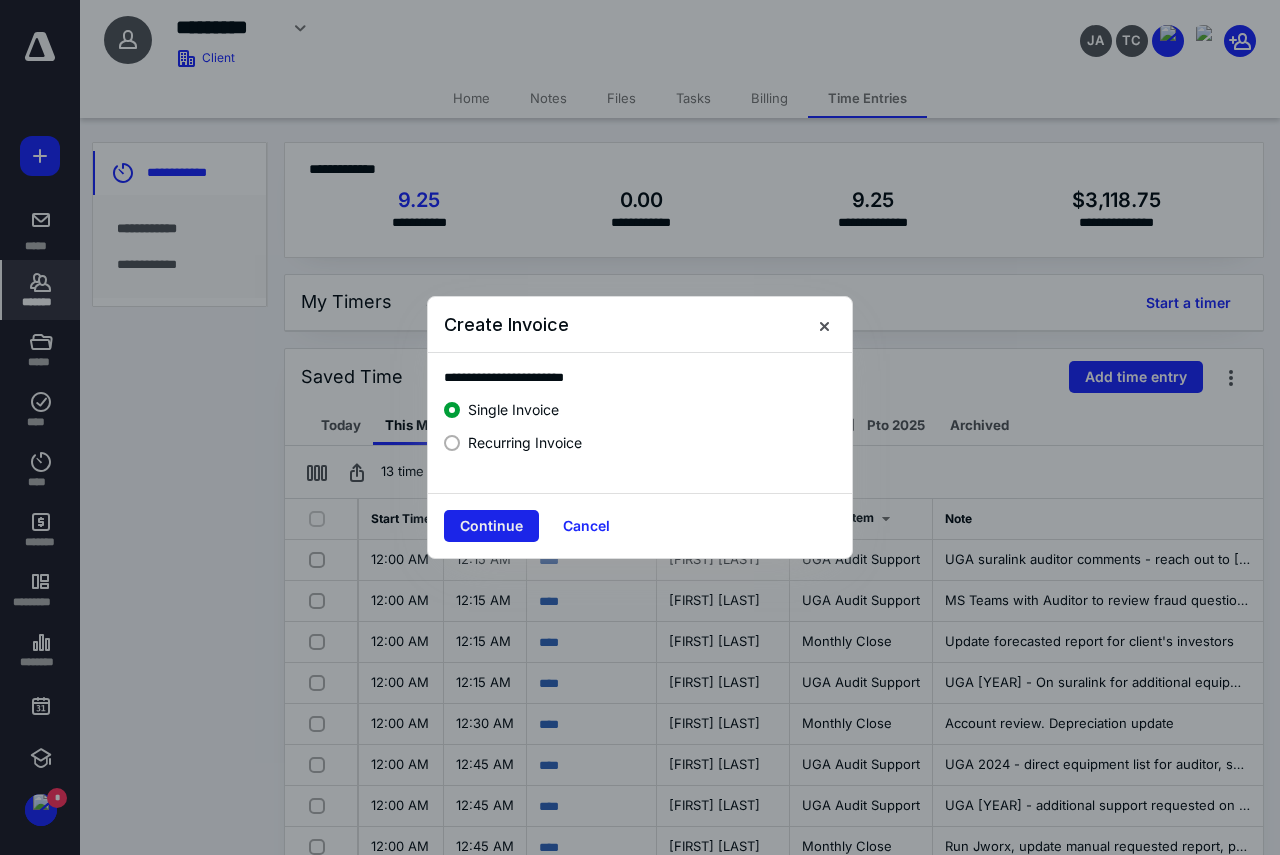 click on "Continue" at bounding box center (491, 526) 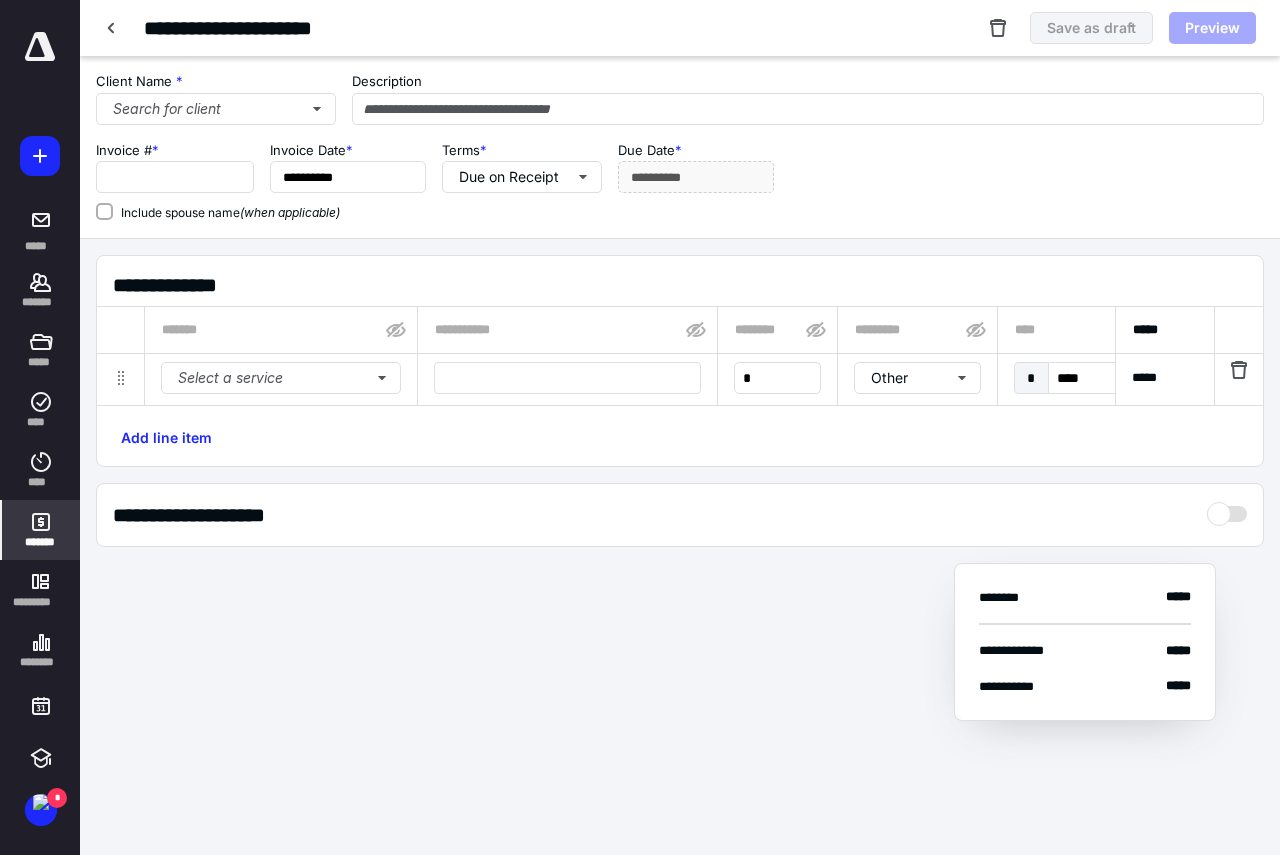 type on "****" 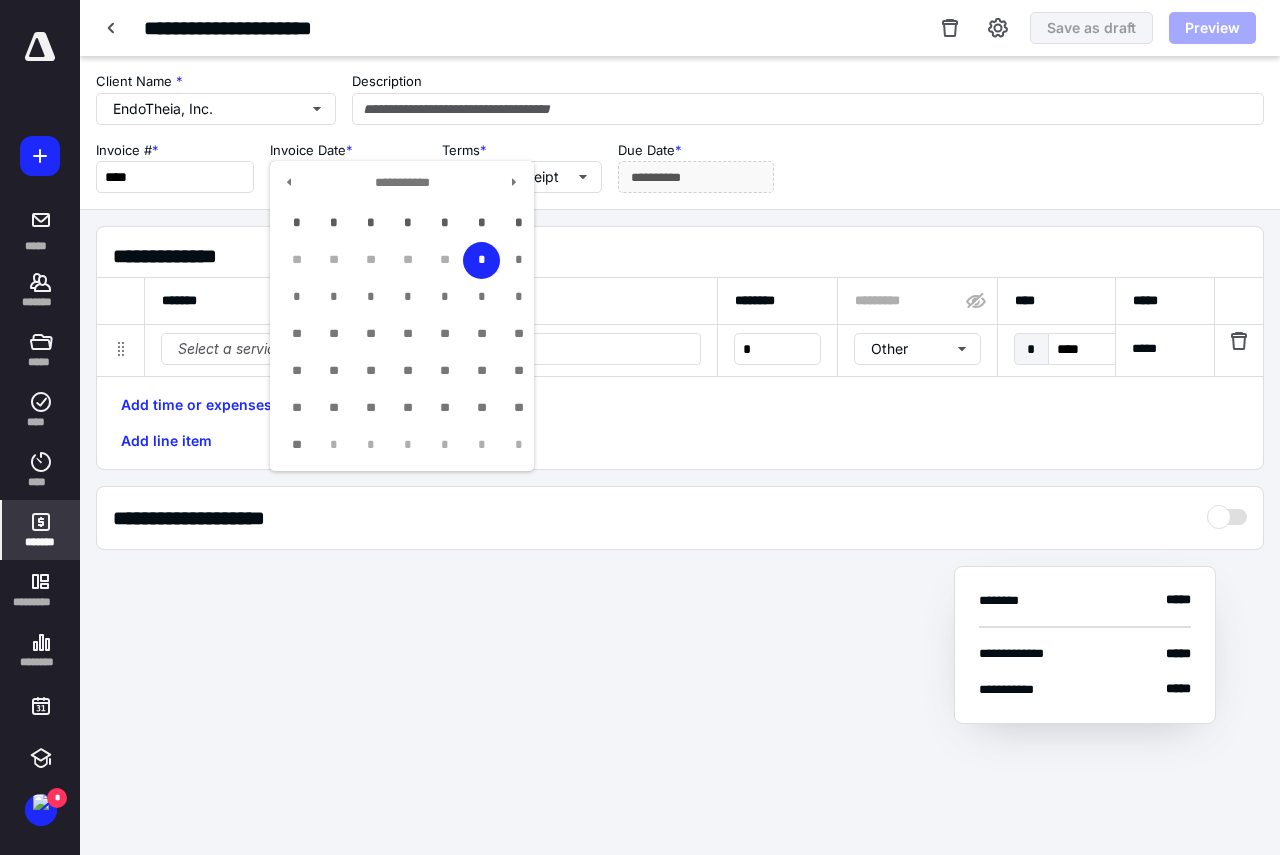 click on "**********" at bounding box center [348, 177] 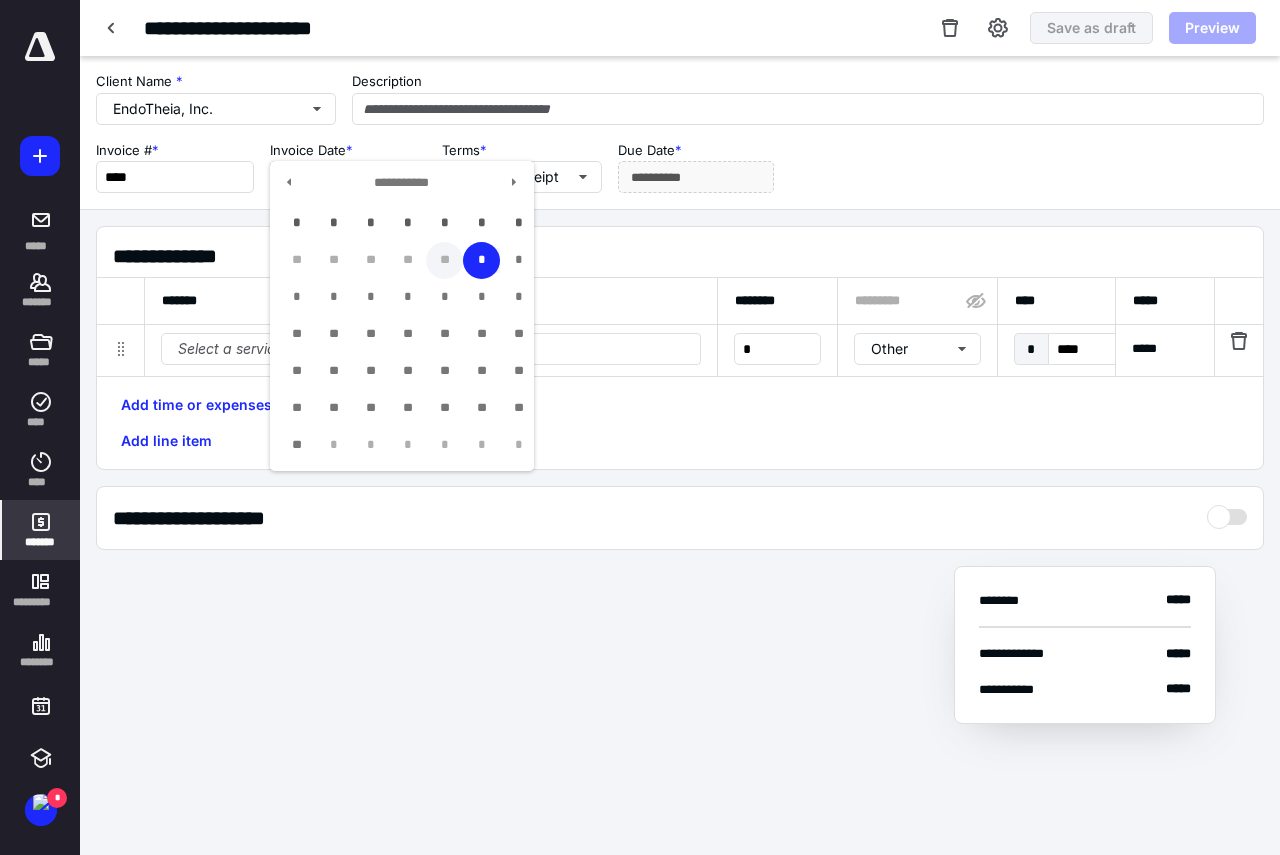 click on "**" at bounding box center [444, 260] 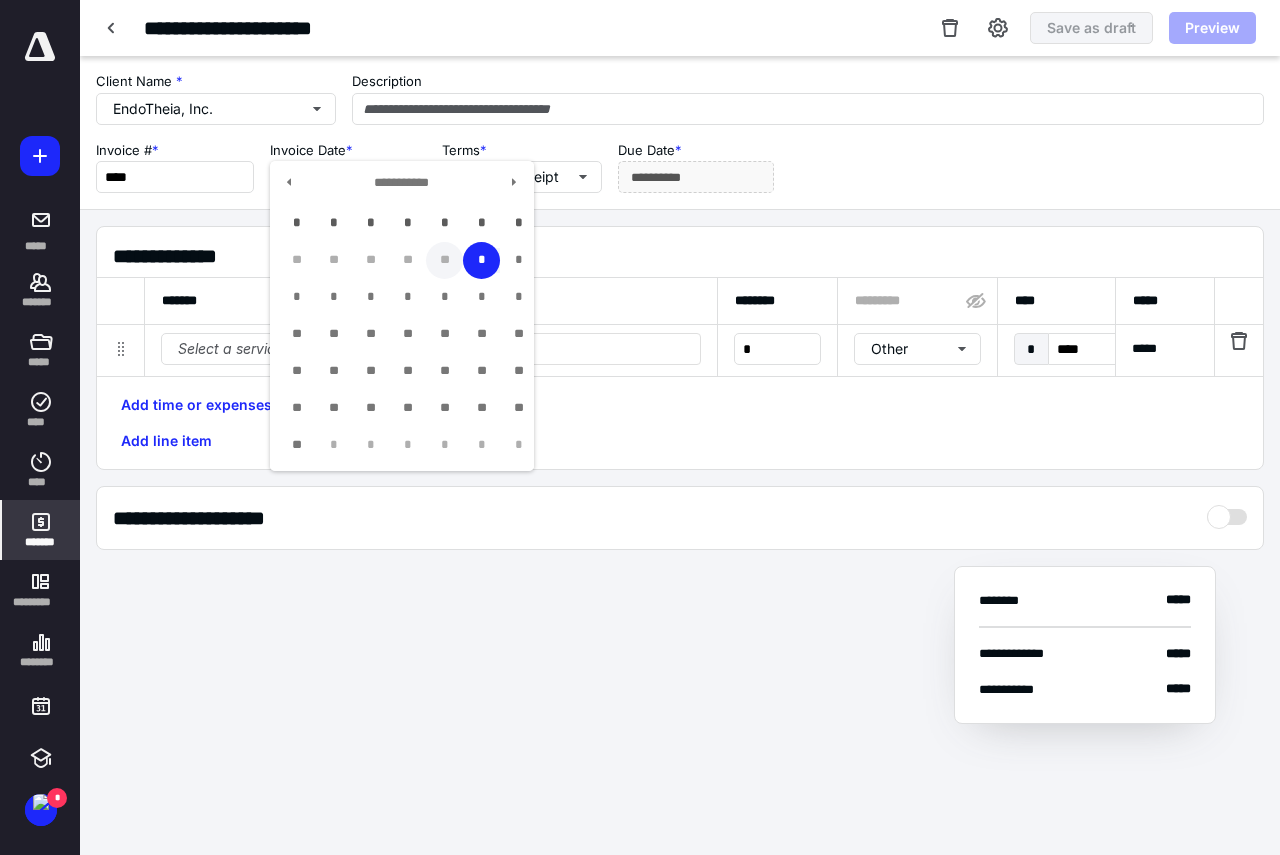 type on "**********" 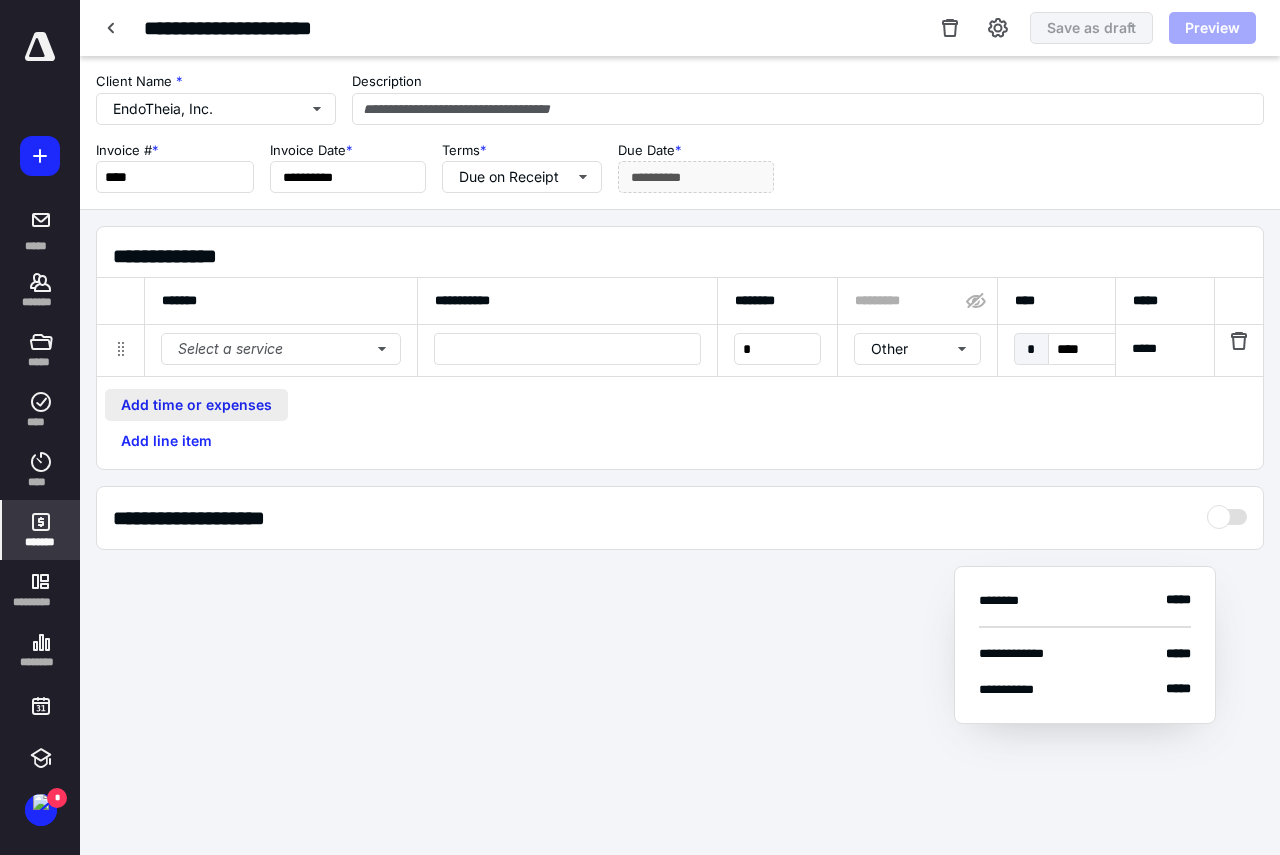 click on "Add time or expenses" at bounding box center (196, 405) 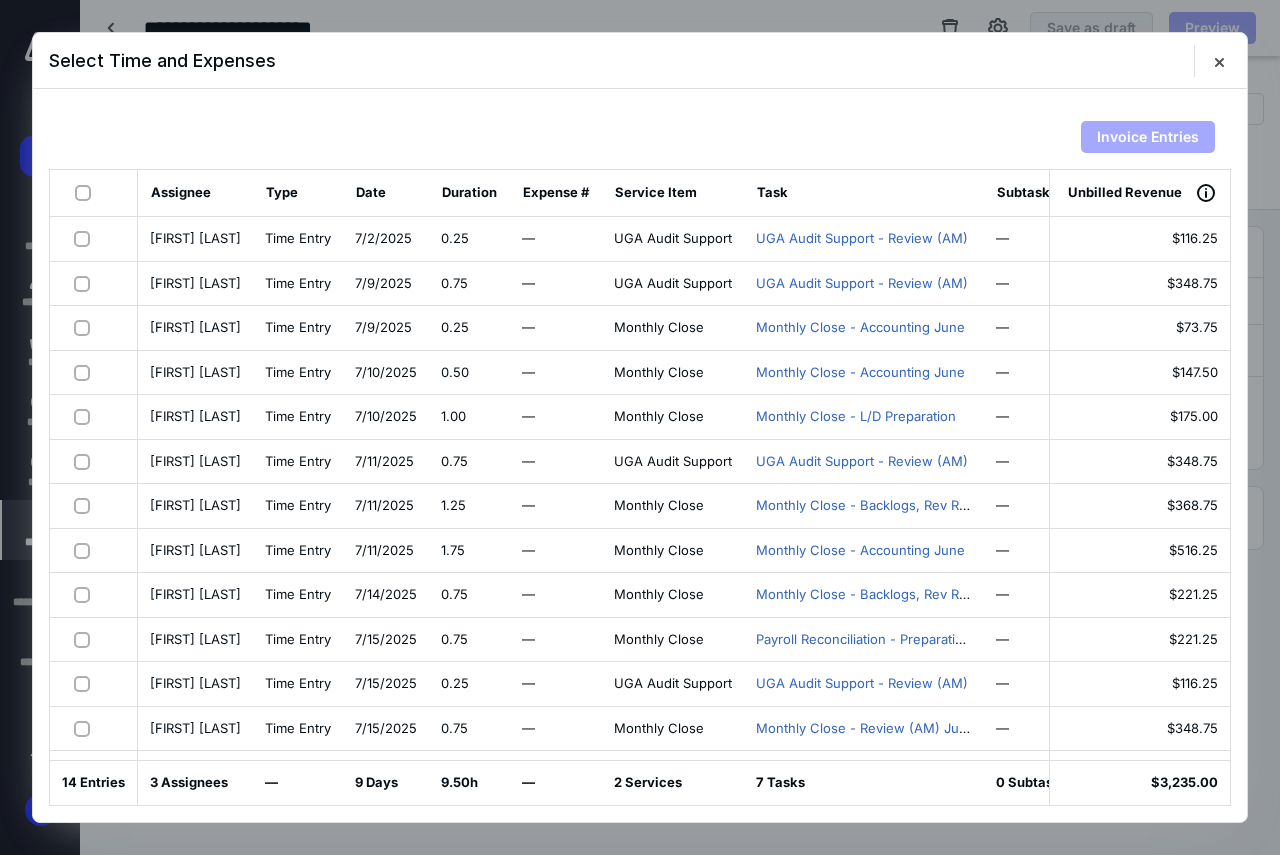 click at bounding box center [87, 192] 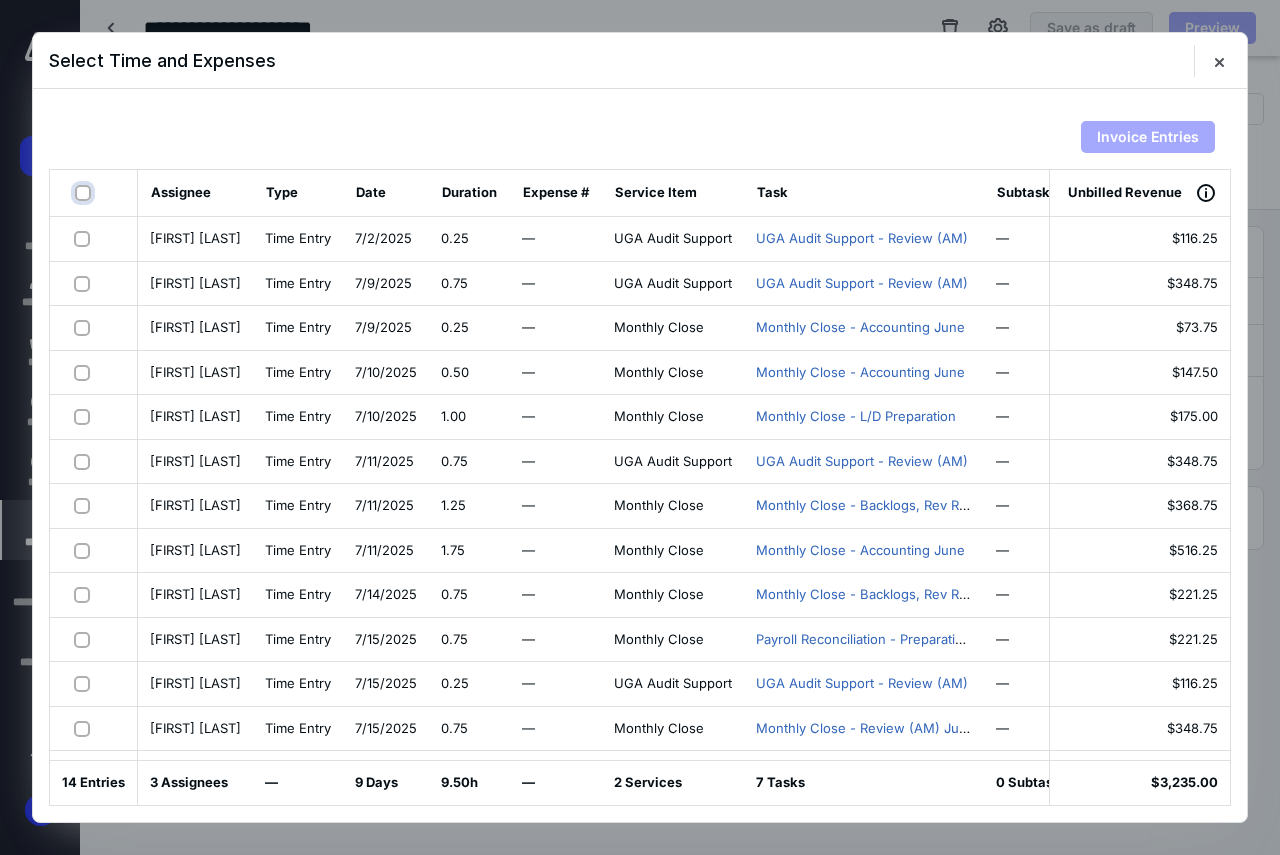 click at bounding box center [85, 193] 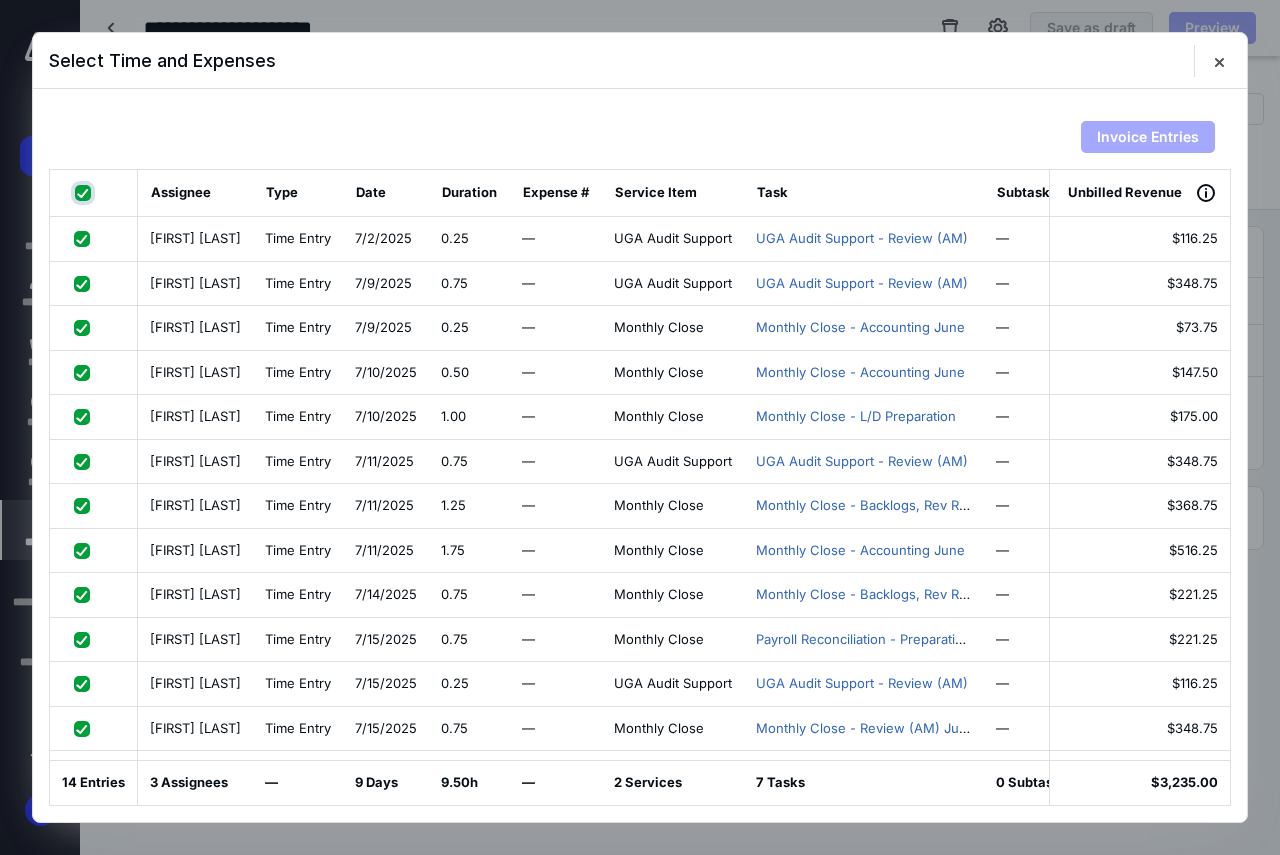 checkbox on "true" 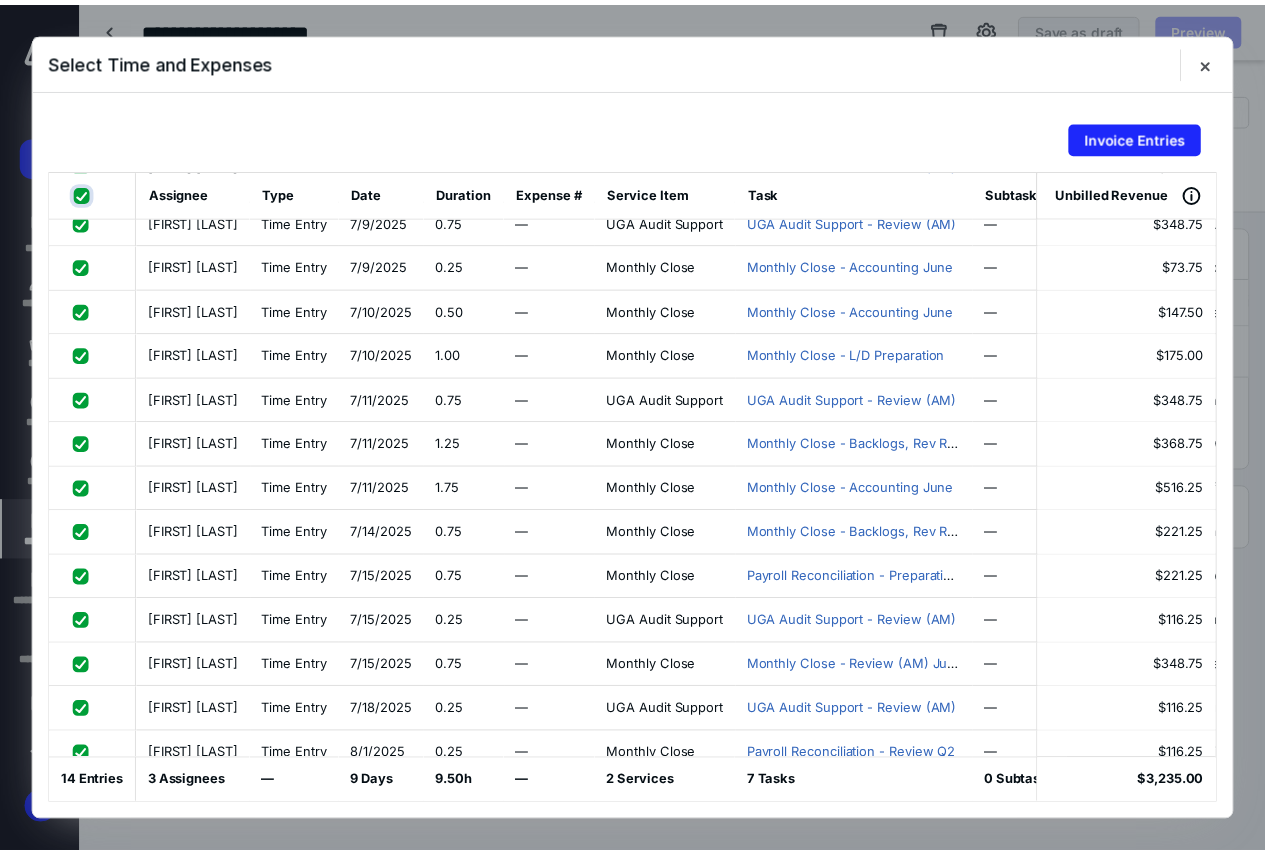 scroll, scrollTop: 94, scrollLeft: 0, axis: vertical 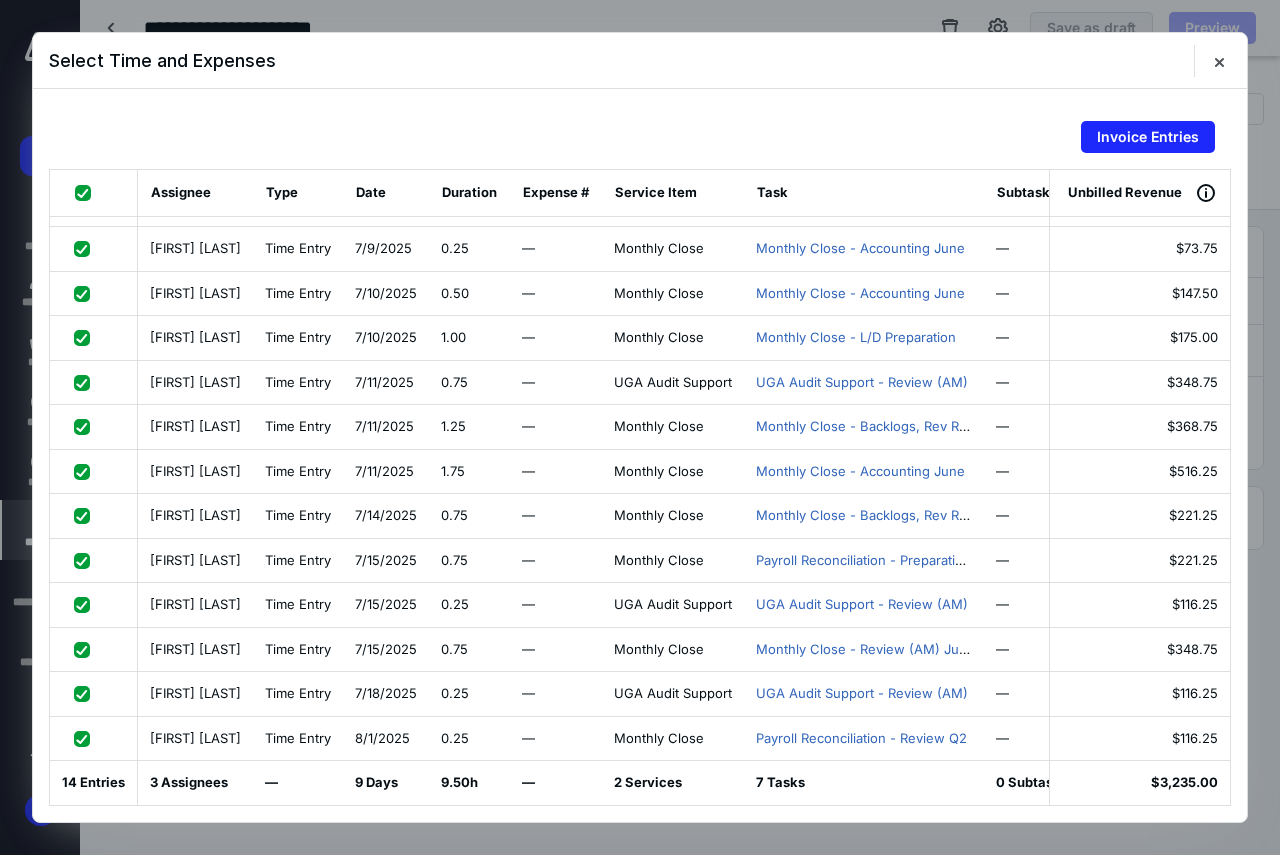 click at bounding box center (86, 738) 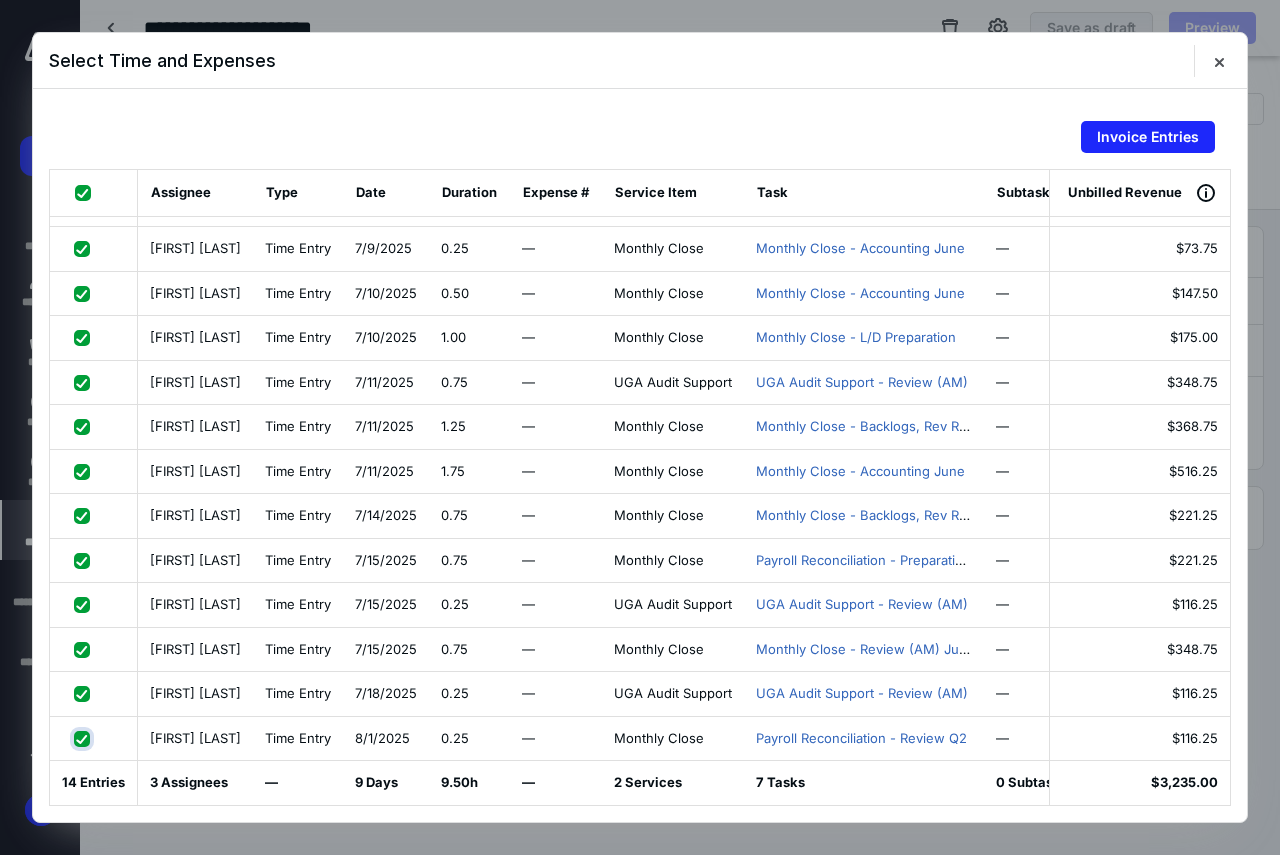 click at bounding box center (84, 738) 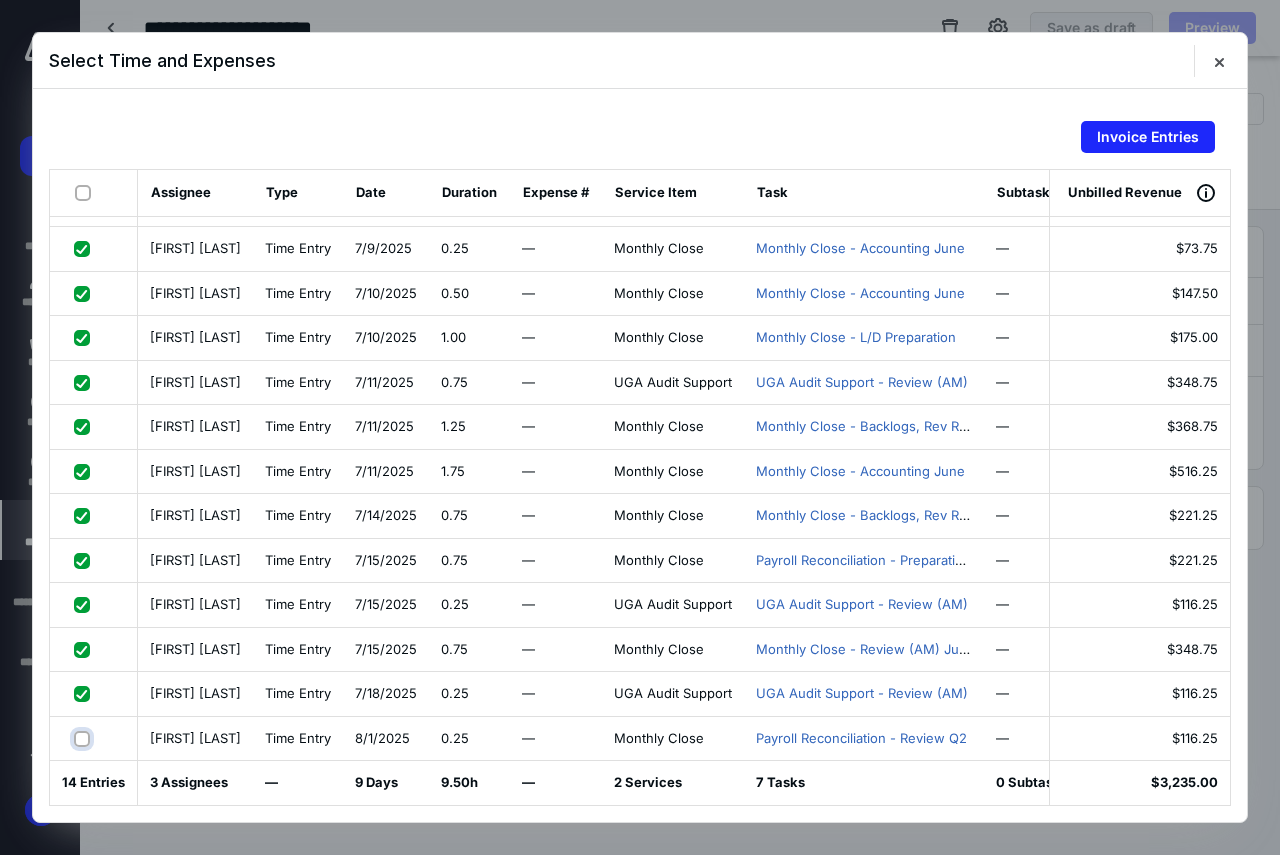 checkbox on "false" 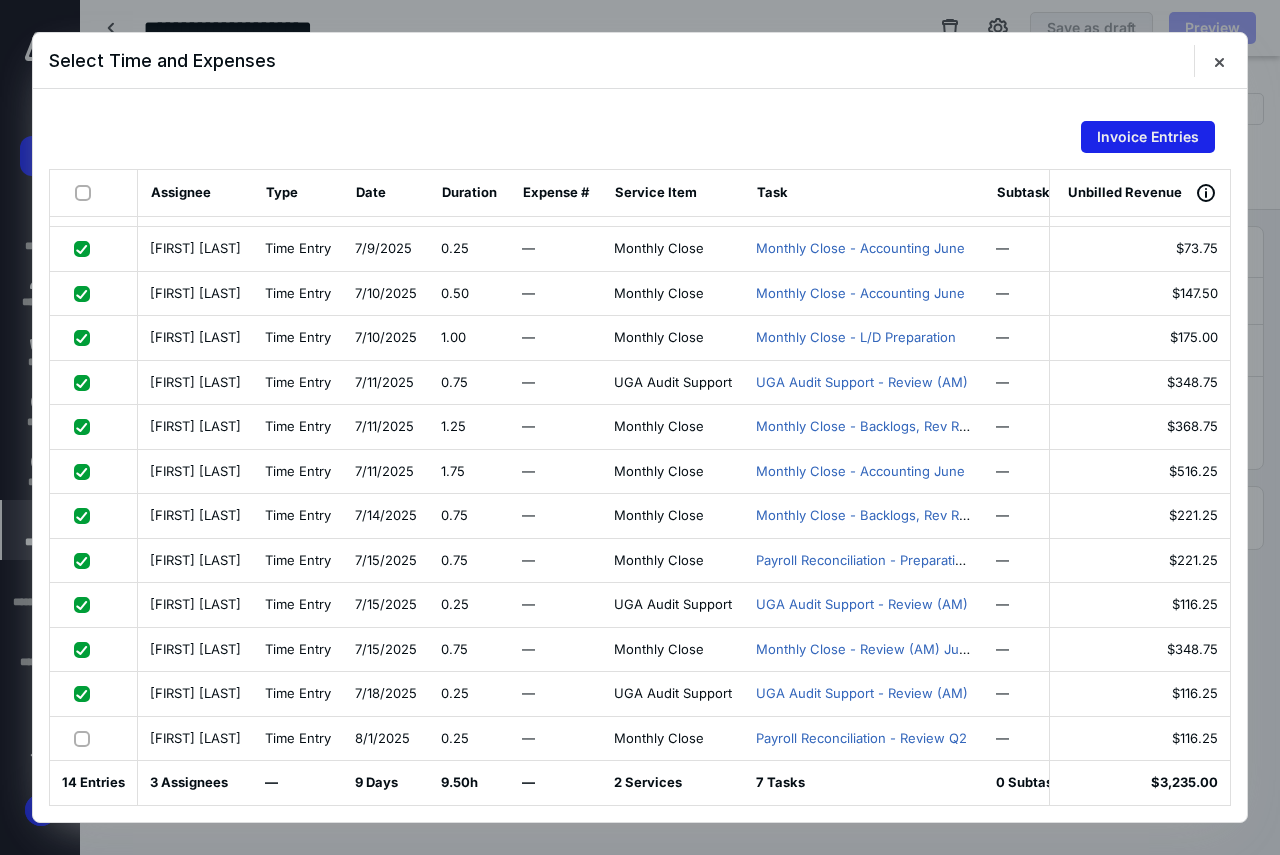click on "Invoice Entries" at bounding box center [1148, 137] 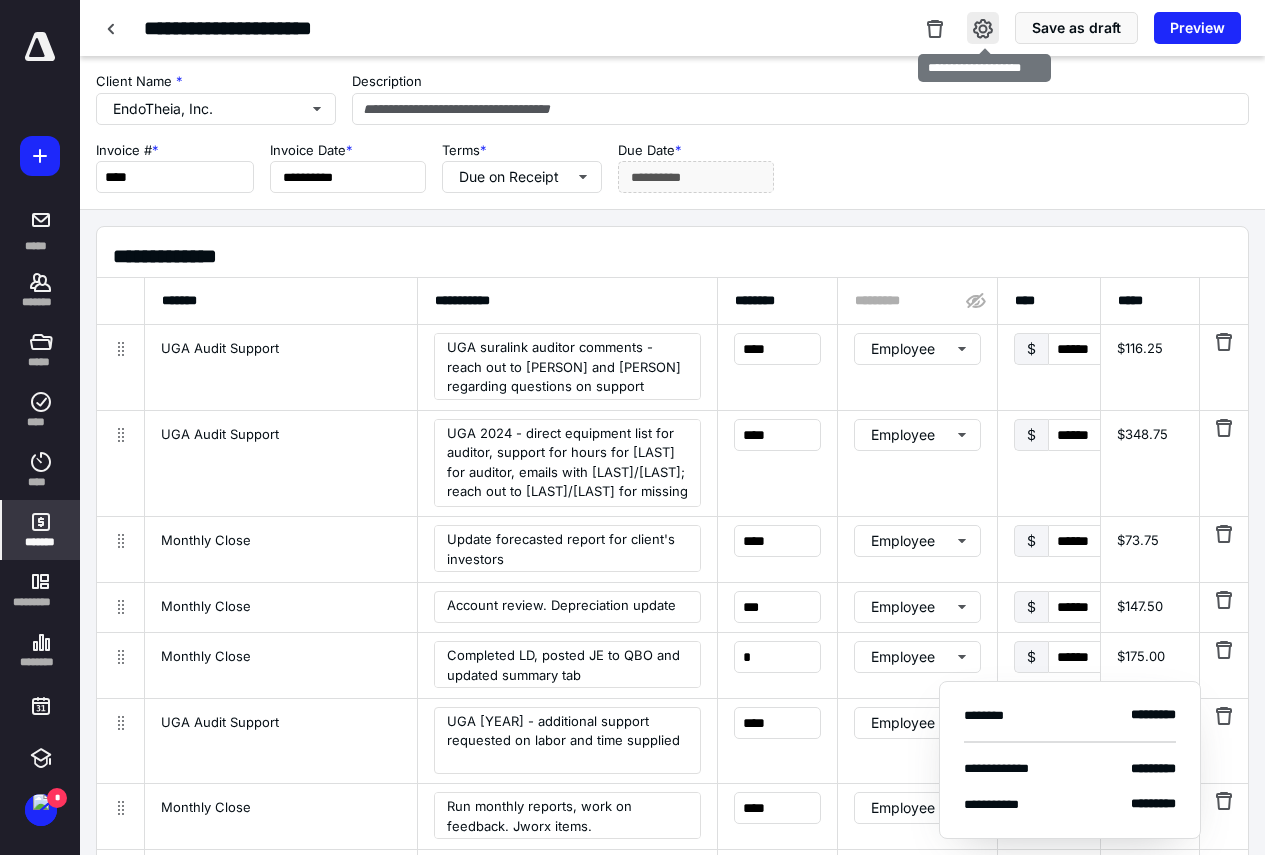 click at bounding box center (983, 28) 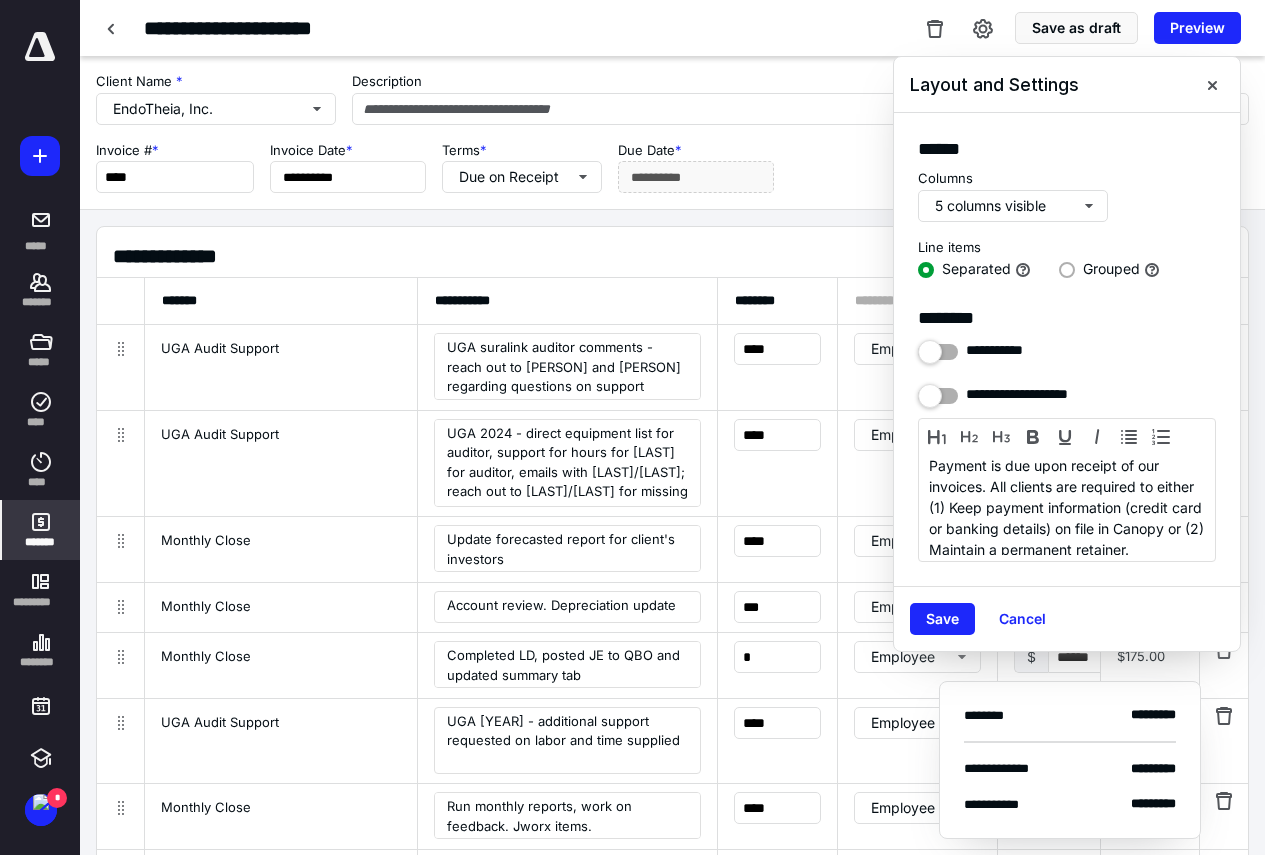 click on "Grouped" at bounding box center [1111, 270] 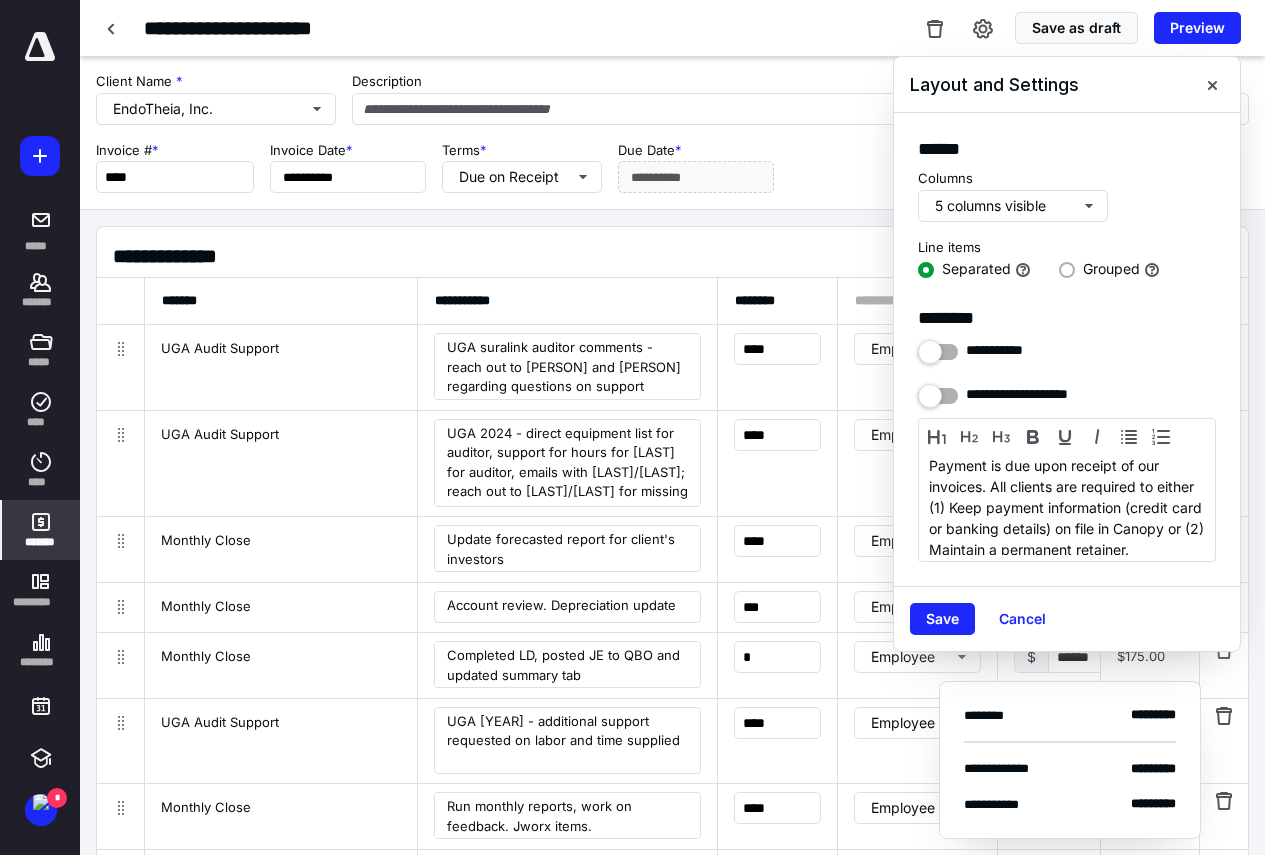 click on "Grouped" at bounding box center [1070, -999933] 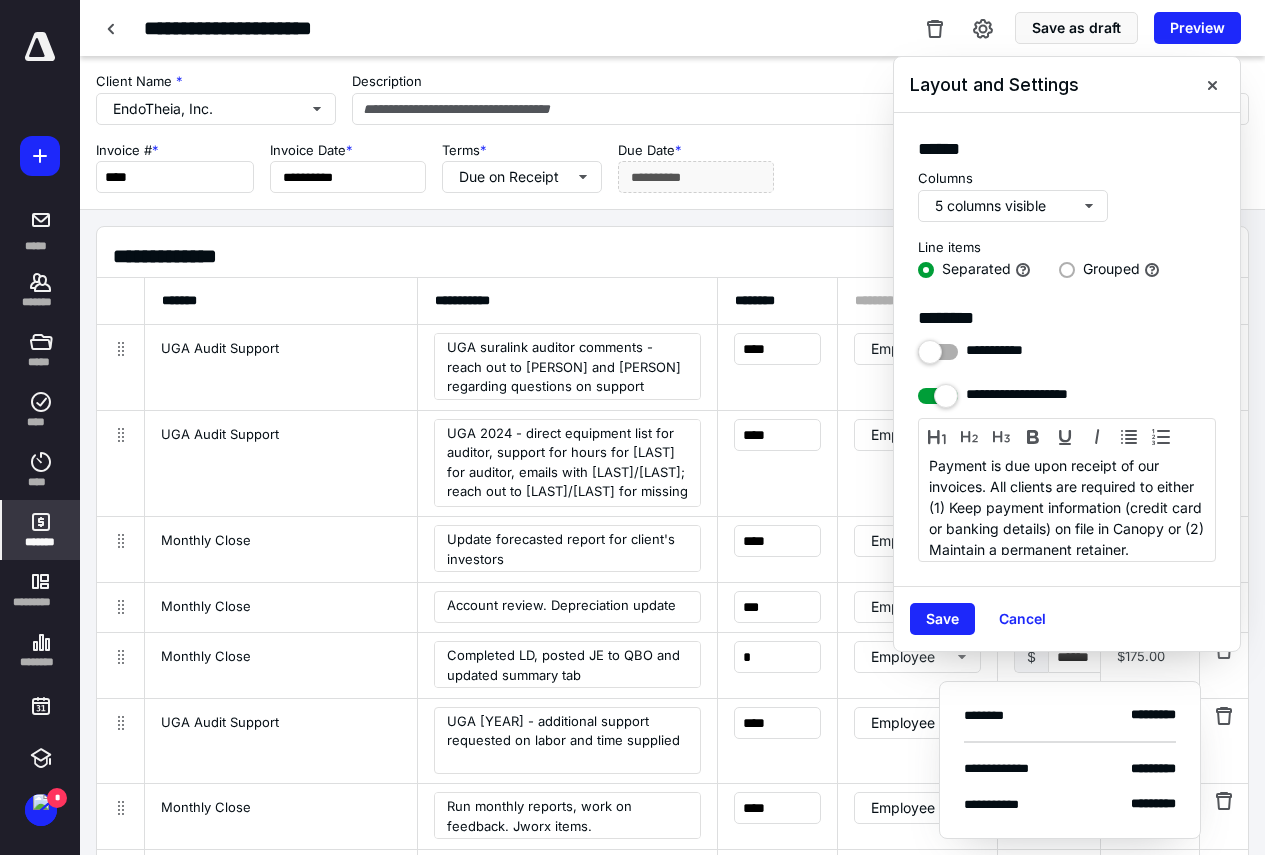 radio on "true" 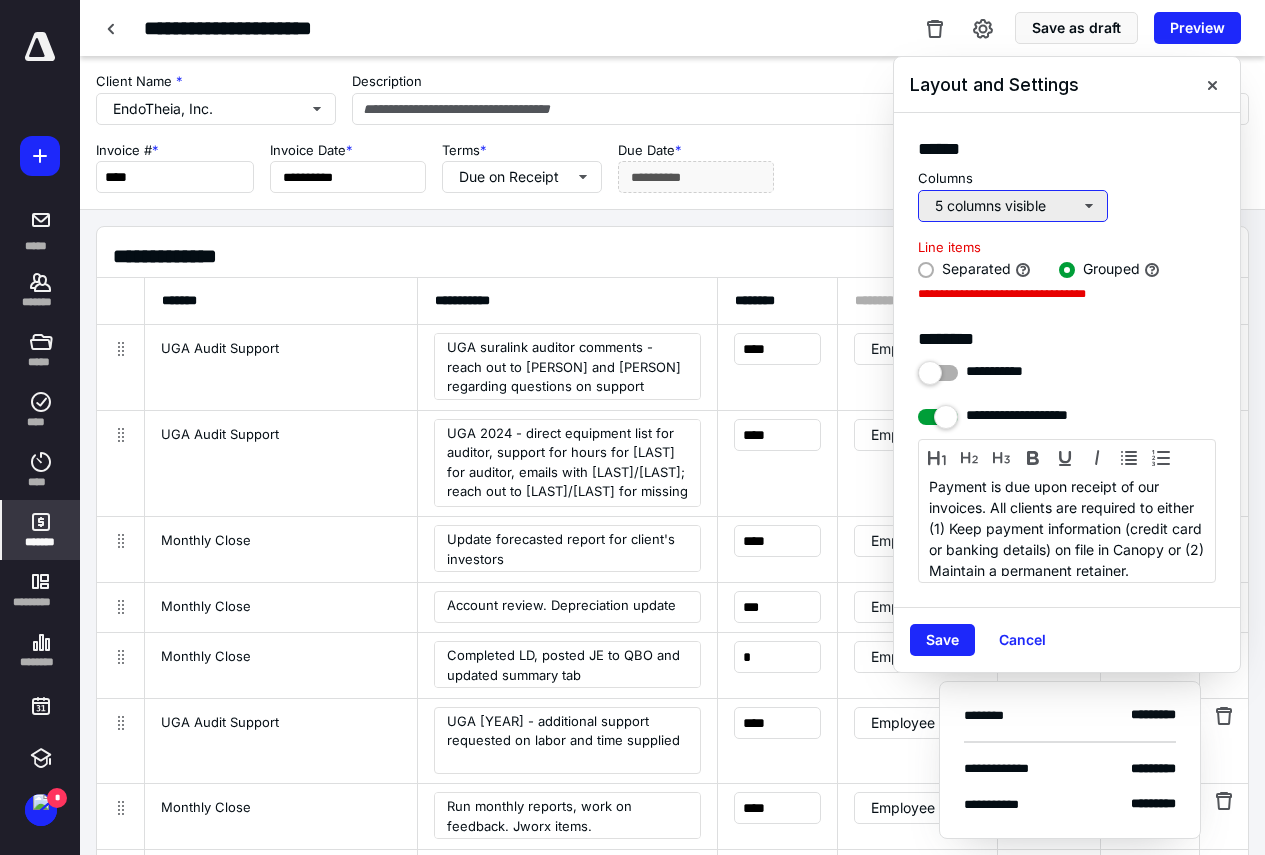 click on "5 columns visible" at bounding box center [1013, 206] 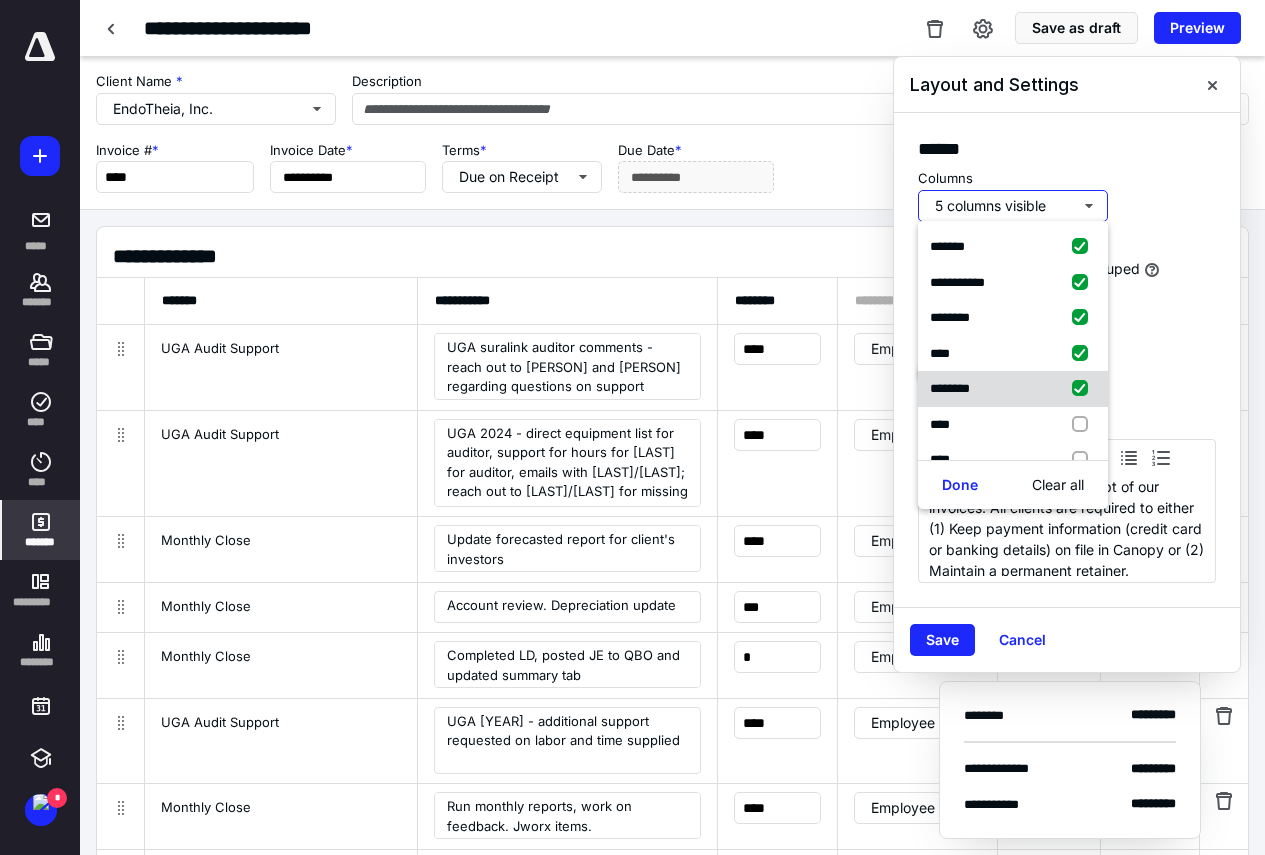 click at bounding box center (1084, 389) 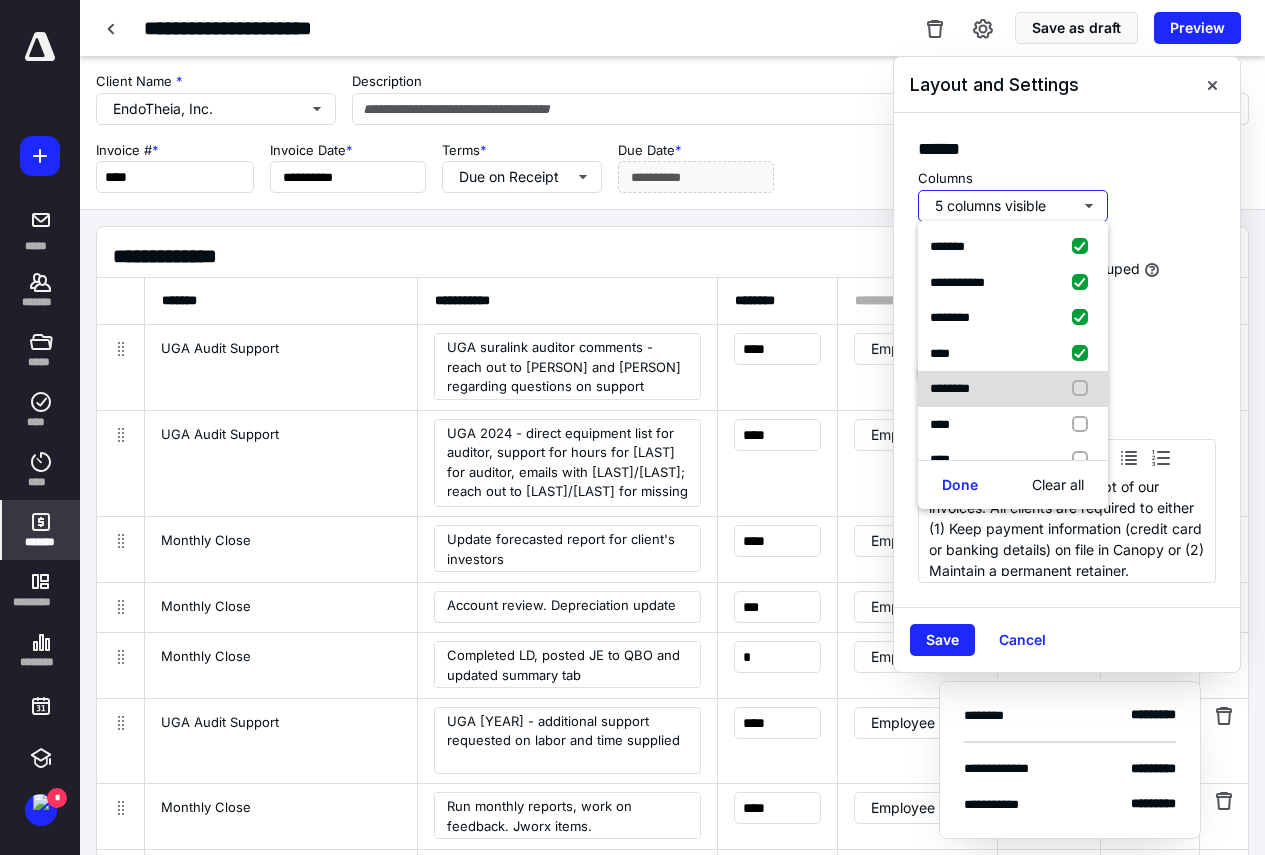 checkbox on "false" 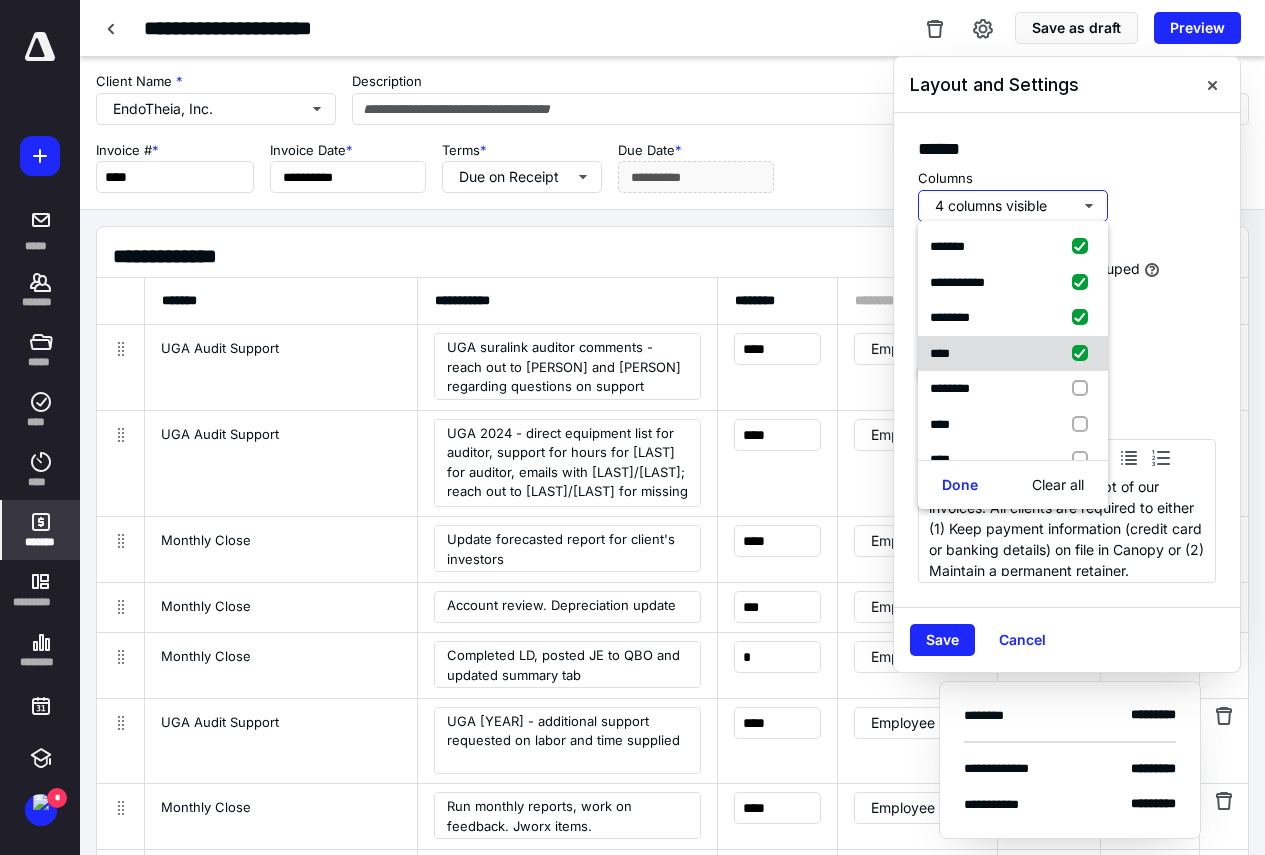 click at bounding box center [1084, 354] 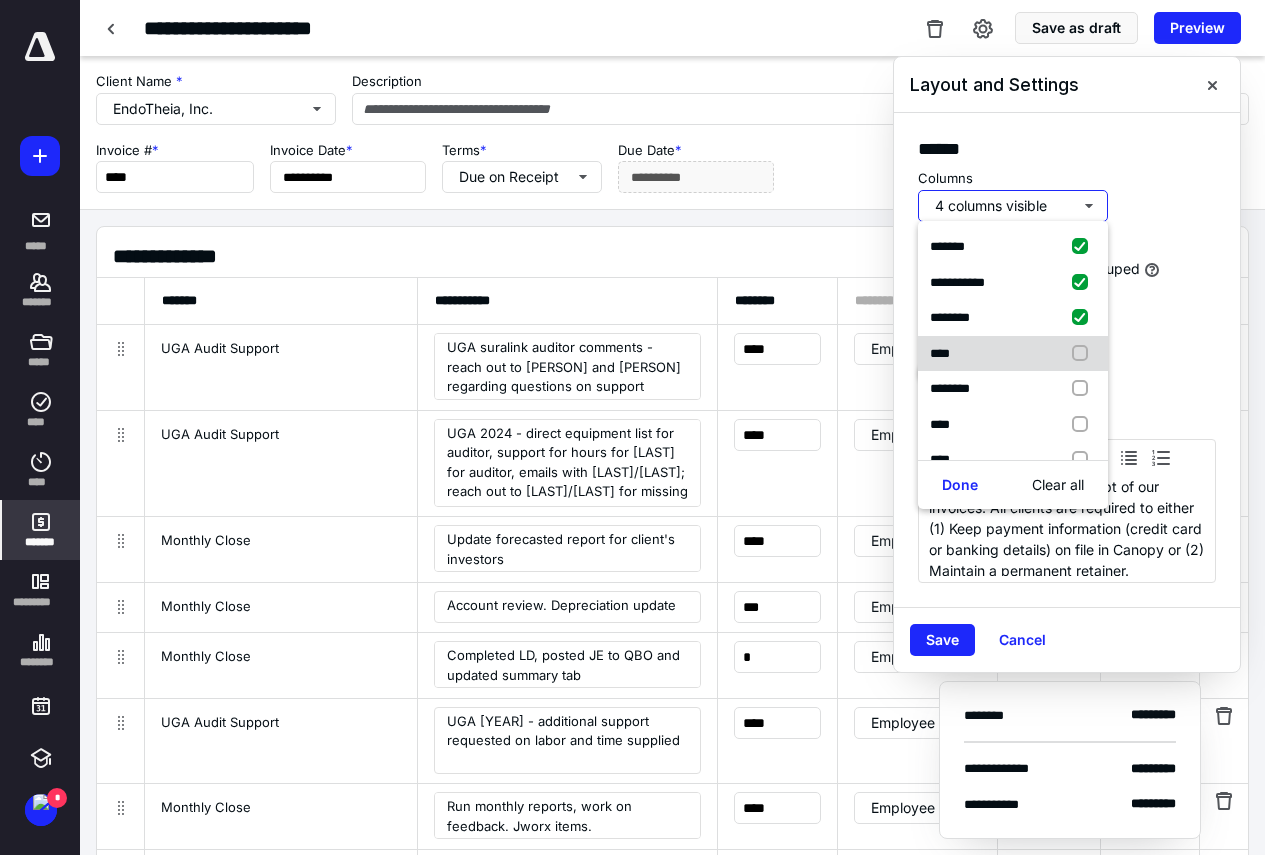 checkbox on "false" 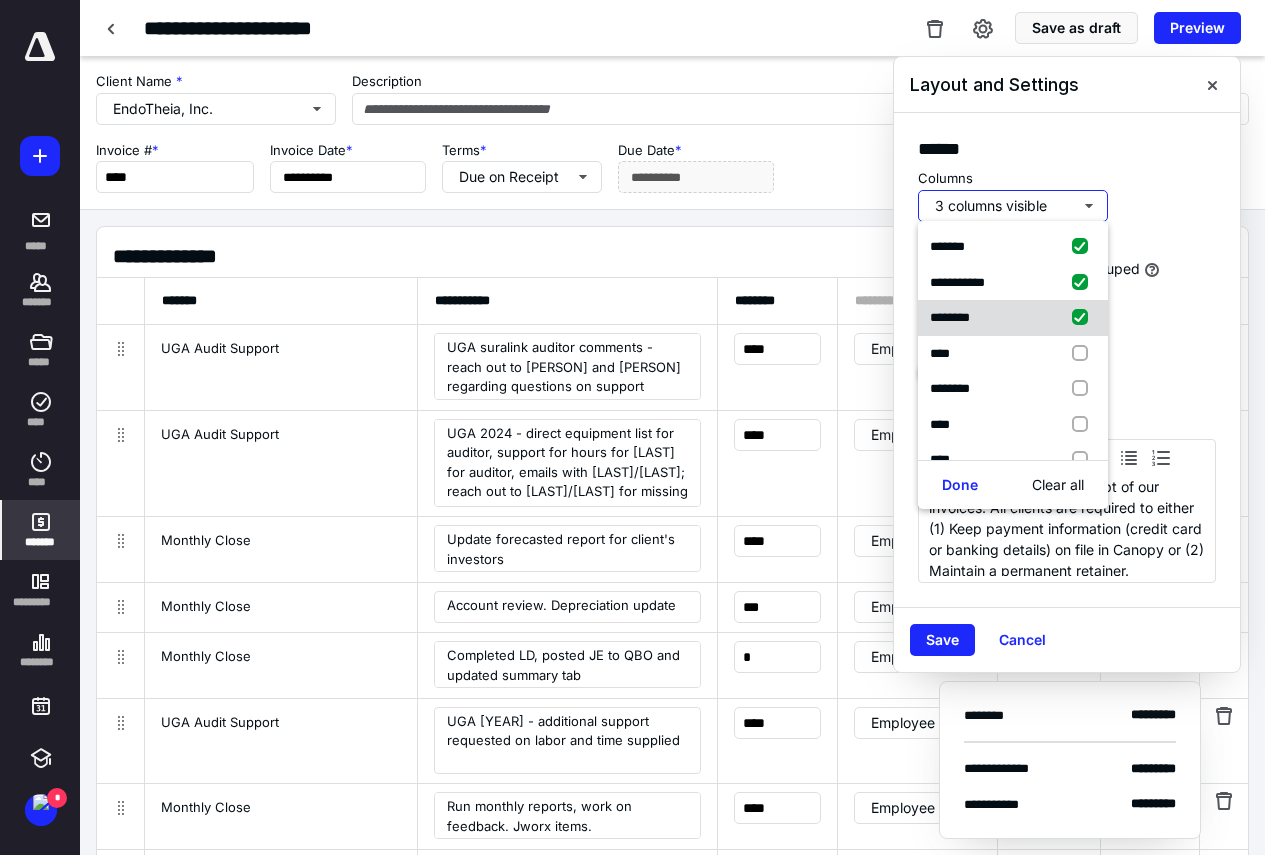 click at bounding box center [1084, 318] 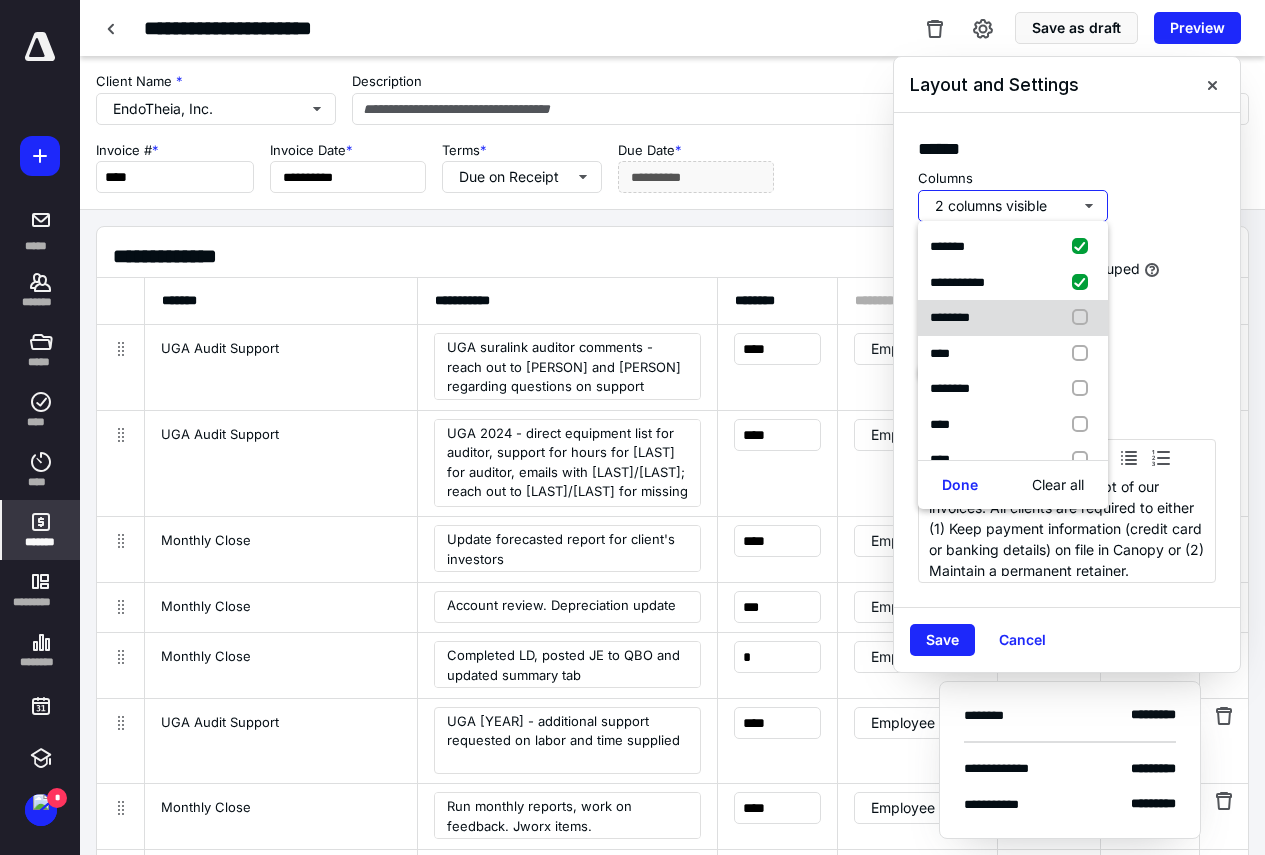 click on "********" at bounding box center [1013, 318] 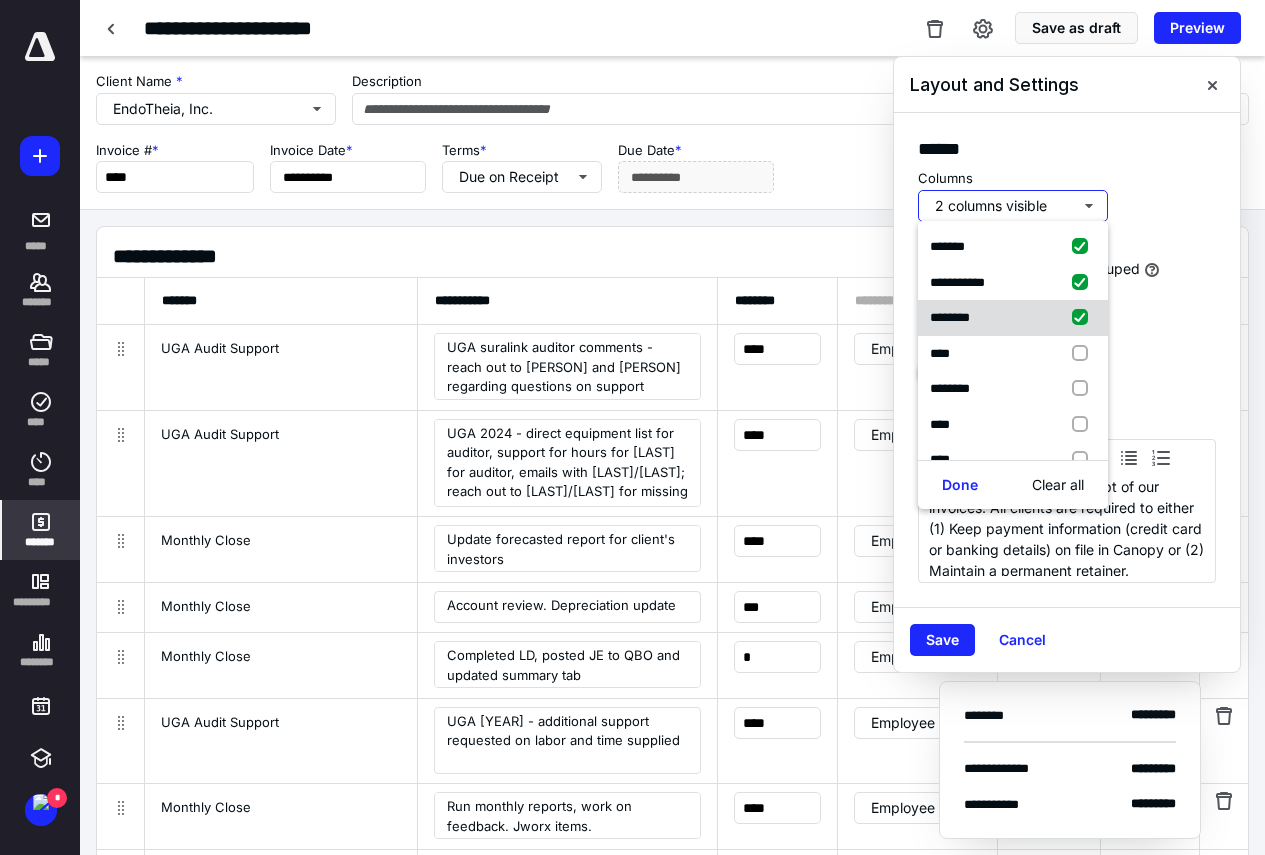 checkbox on "true" 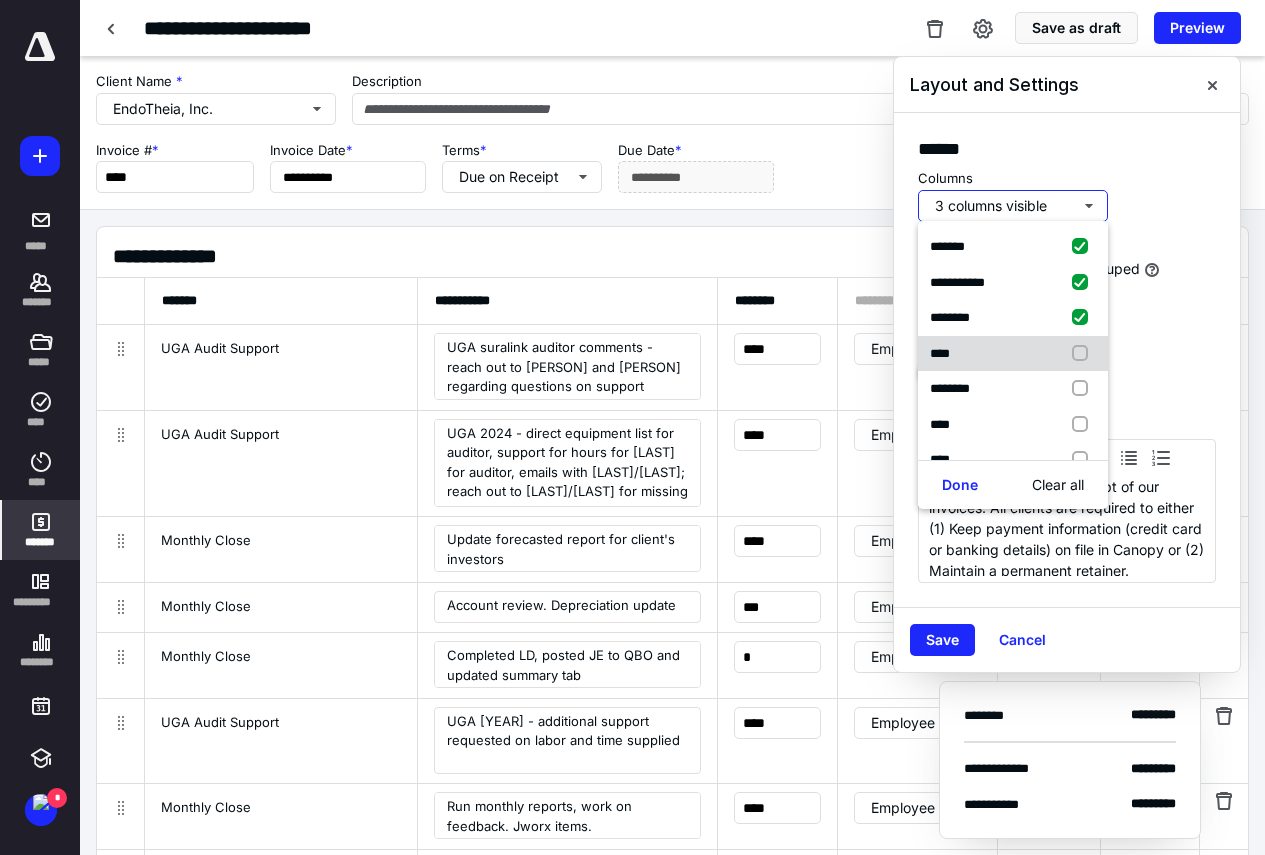 click at bounding box center [1084, 354] 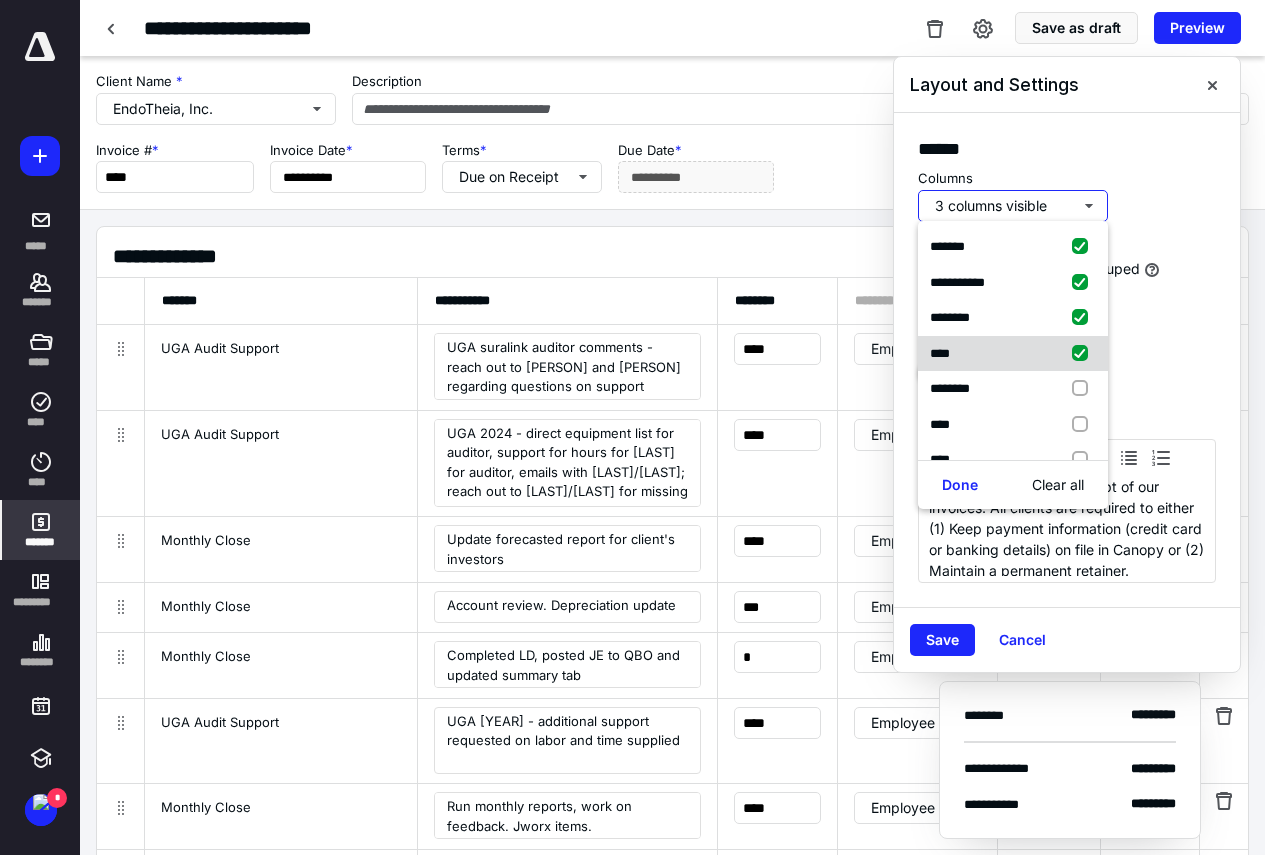 checkbox on "true" 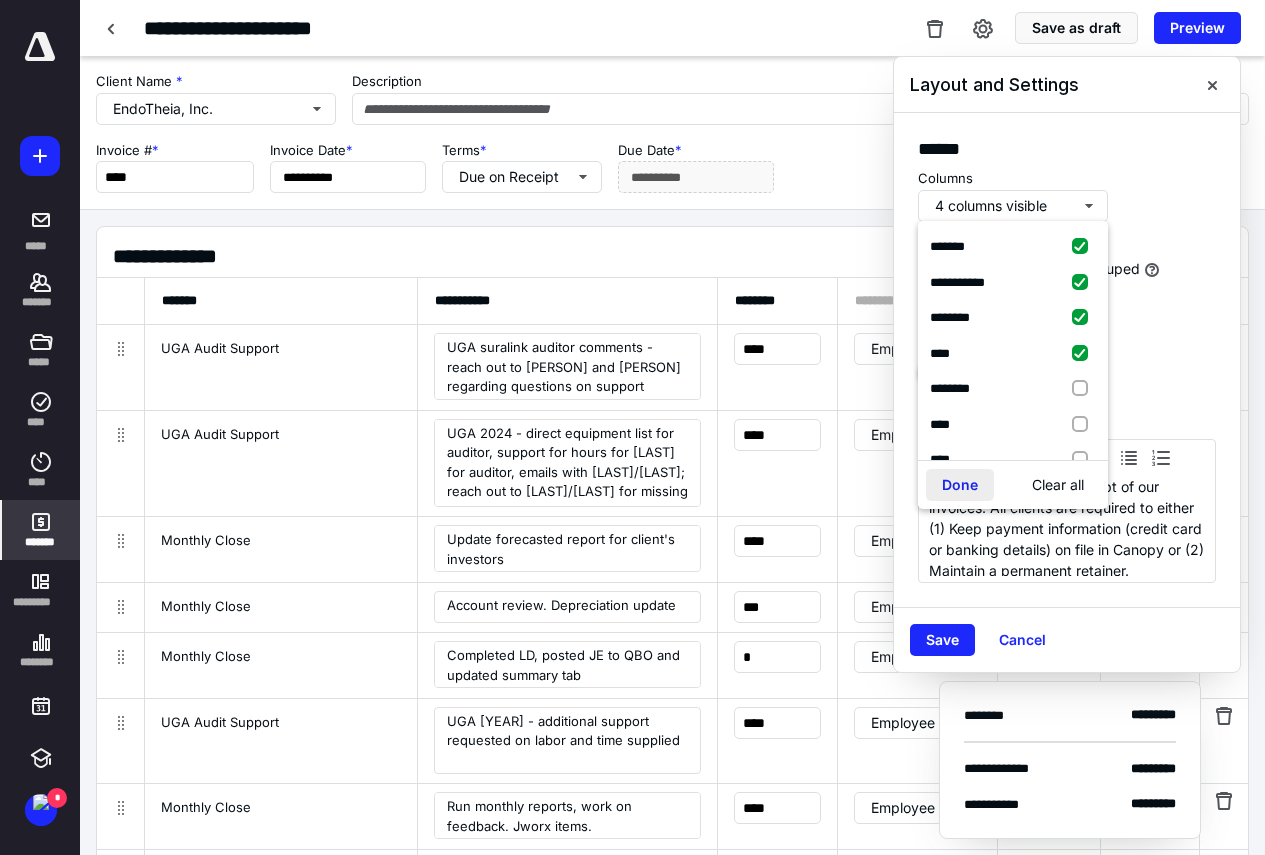 click on "Done" at bounding box center [960, 485] 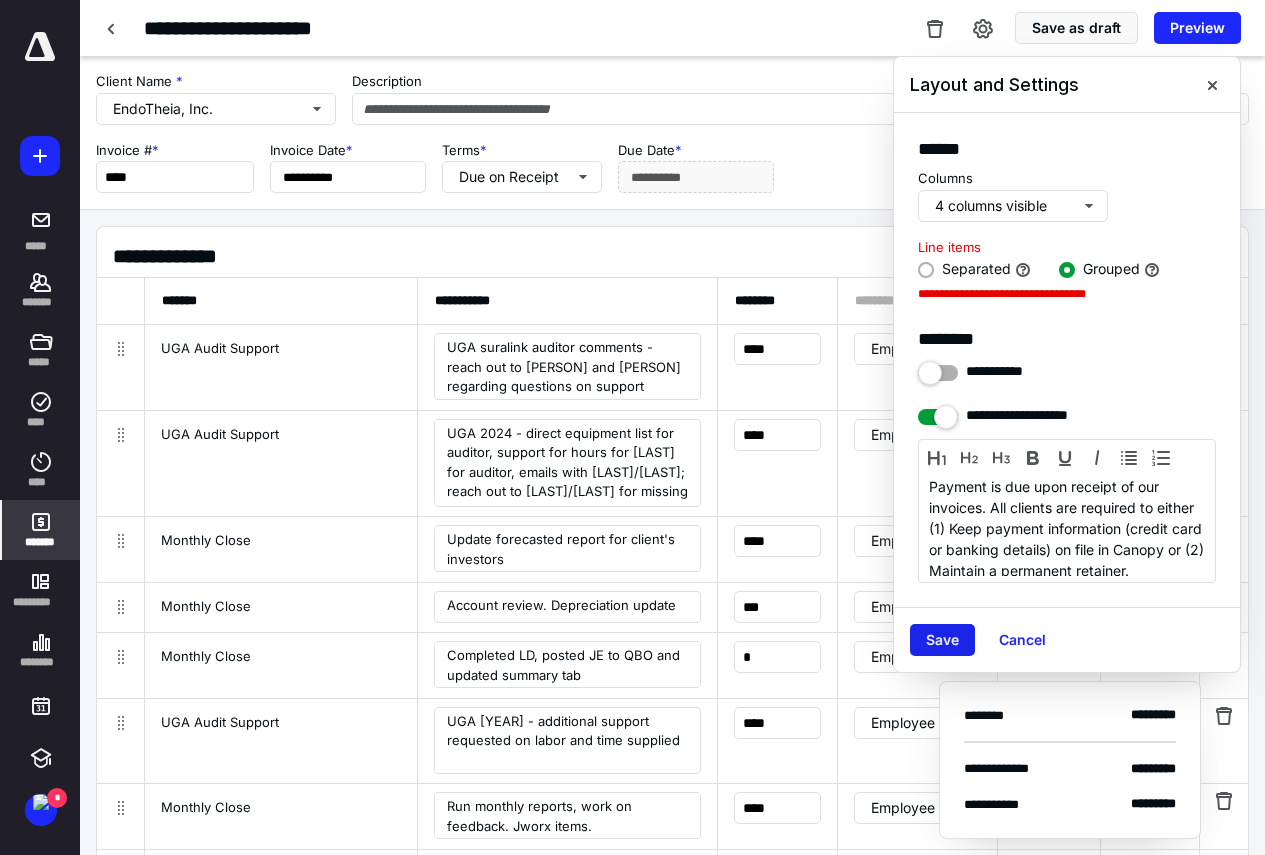 click on "Save" at bounding box center (942, 640) 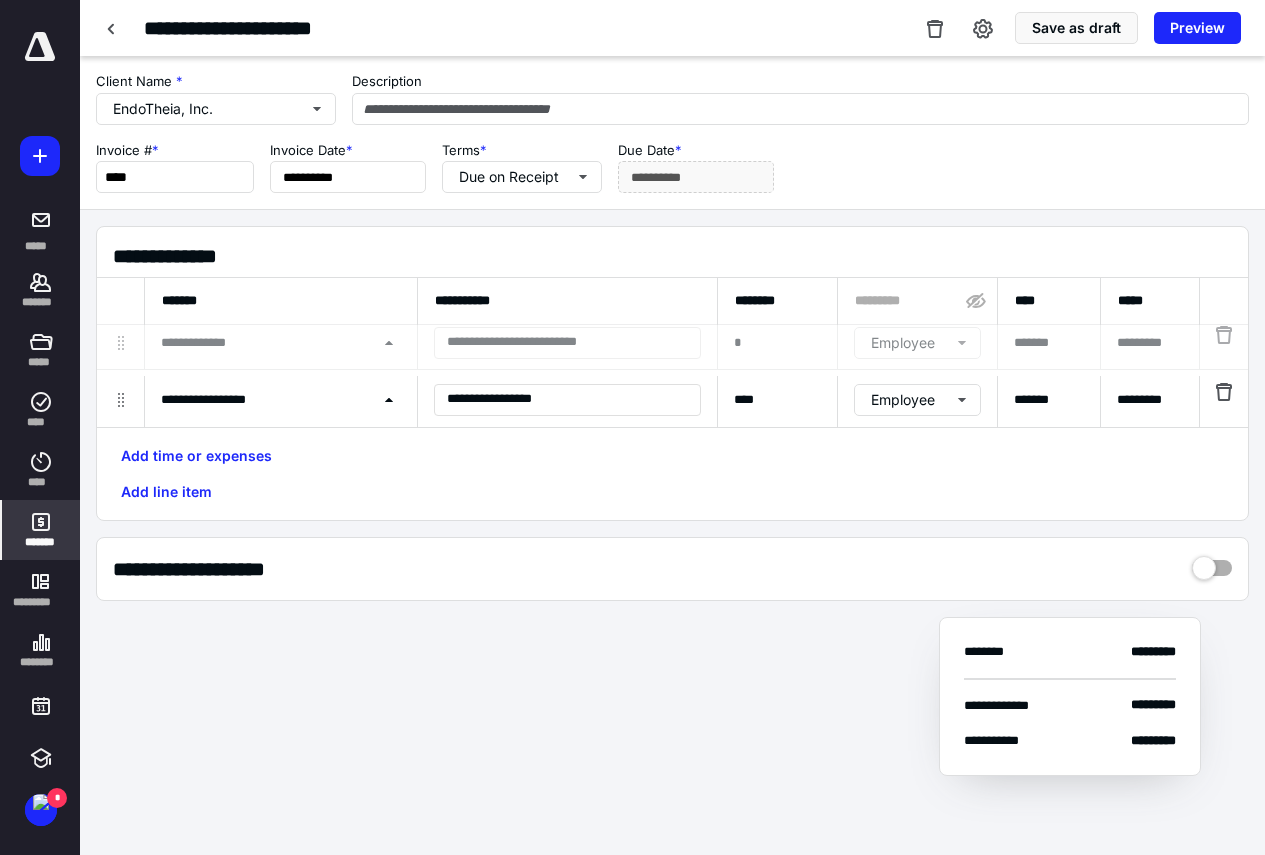 drag, startPoint x: 125, startPoint y: 404, endPoint x: 119, endPoint y: 346, distance: 58.30952 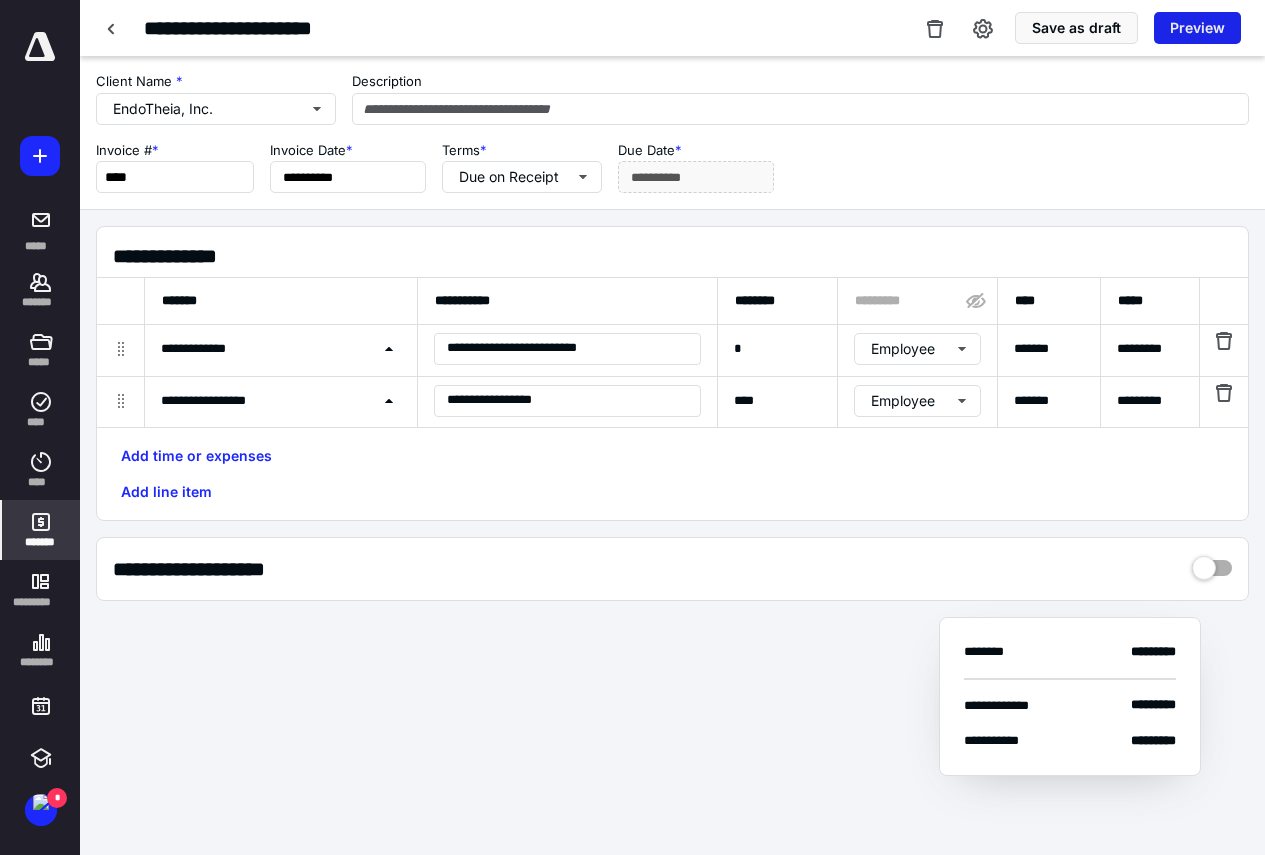 click on "Preview" at bounding box center (1197, 28) 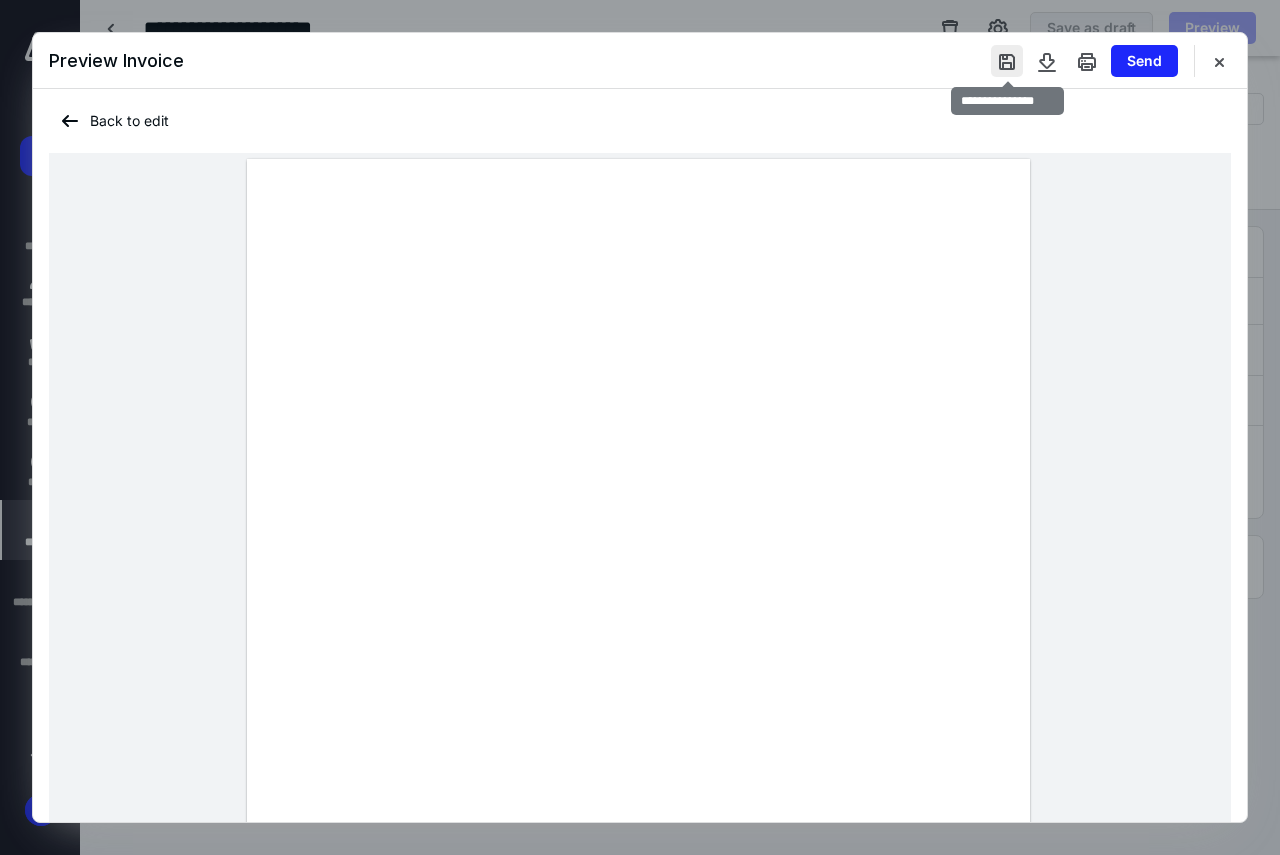 click at bounding box center [1007, 61] 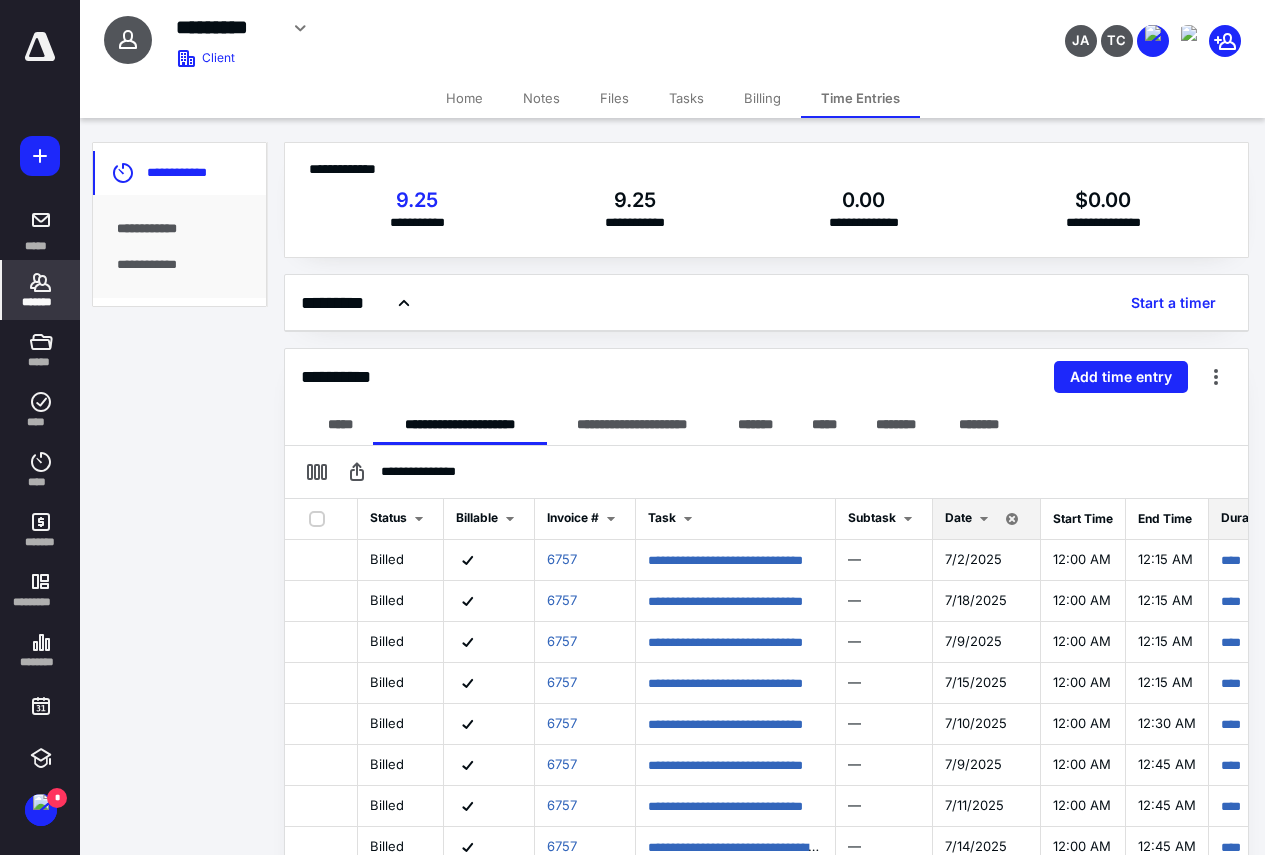 click on "Time Entries" at bounding box center (860, 98) 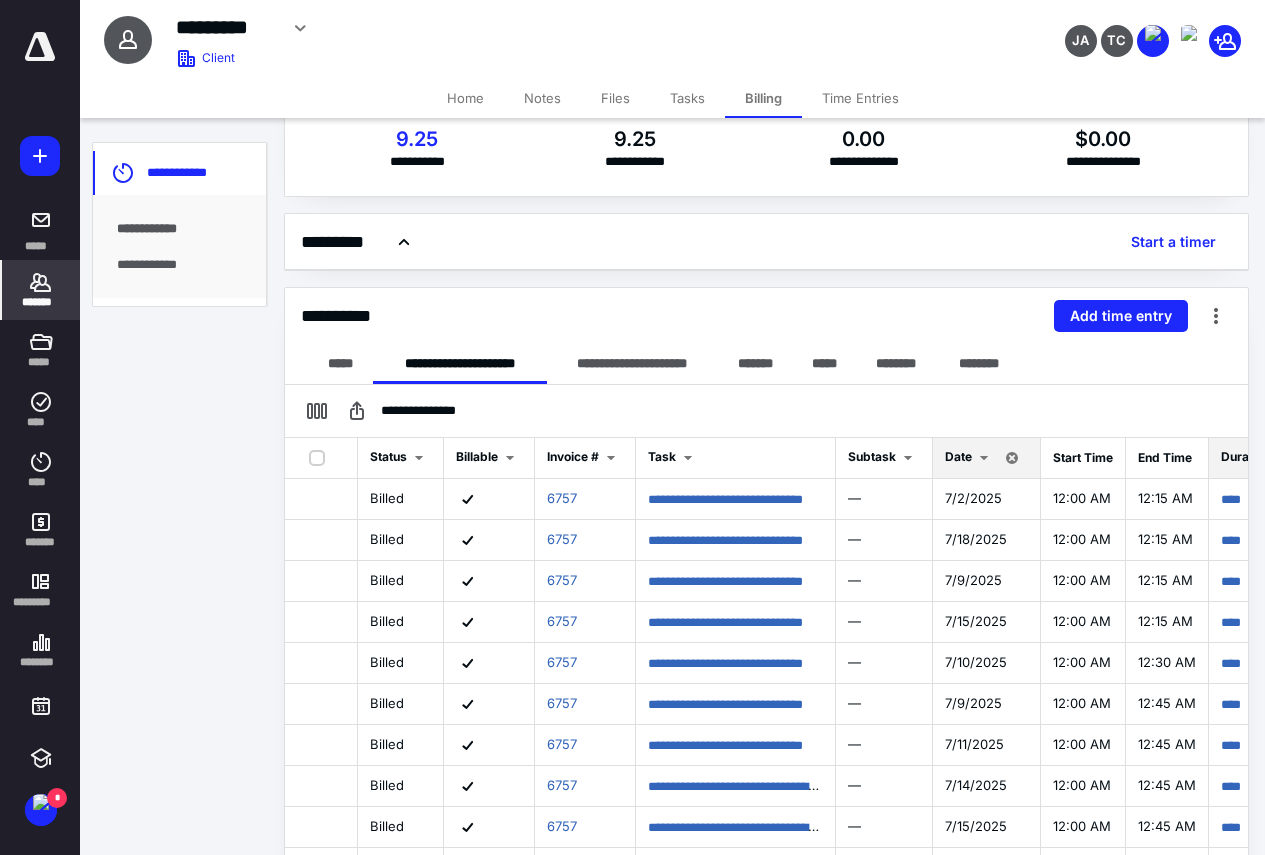scroll, scrollTop: 252, scrollLeft: 0, axis: vertical 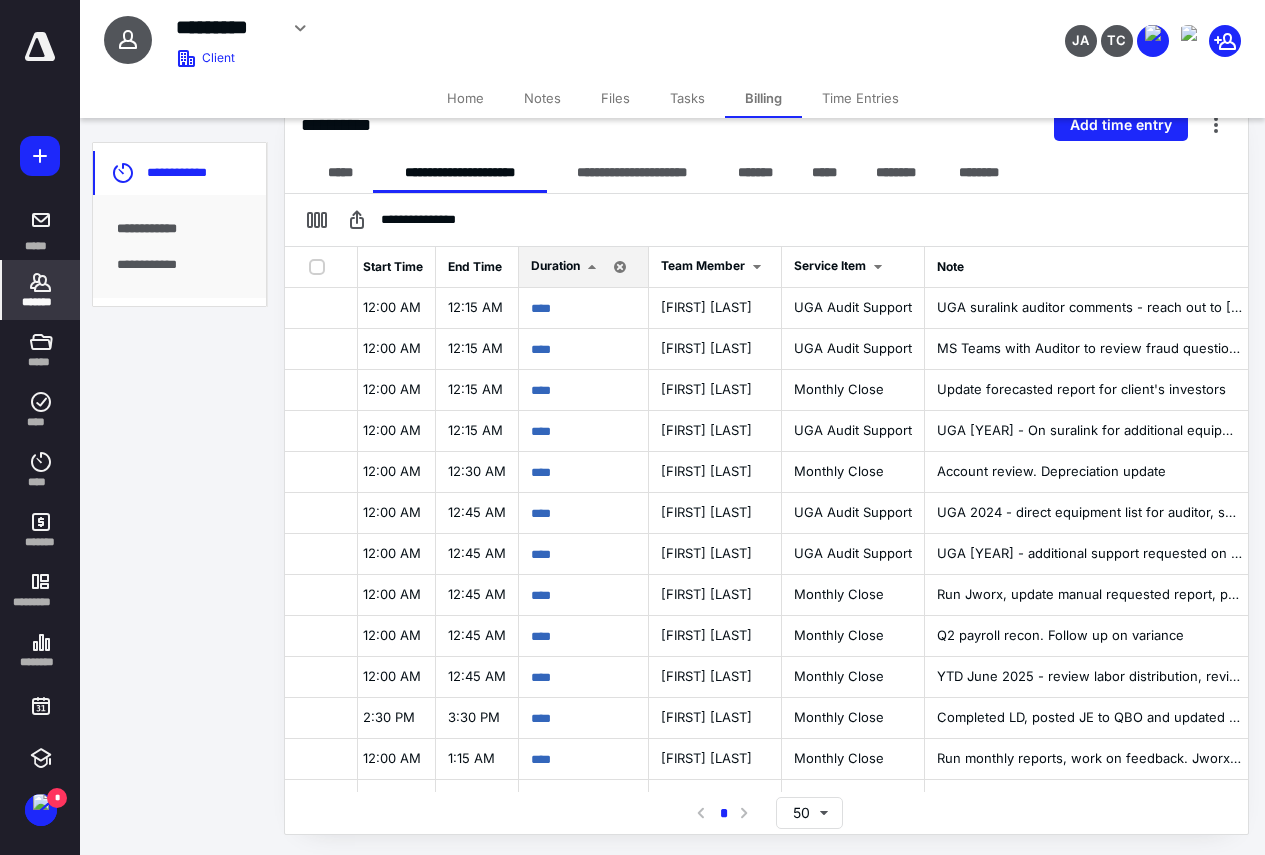 click on "*******" at bounding box center (41, 302) 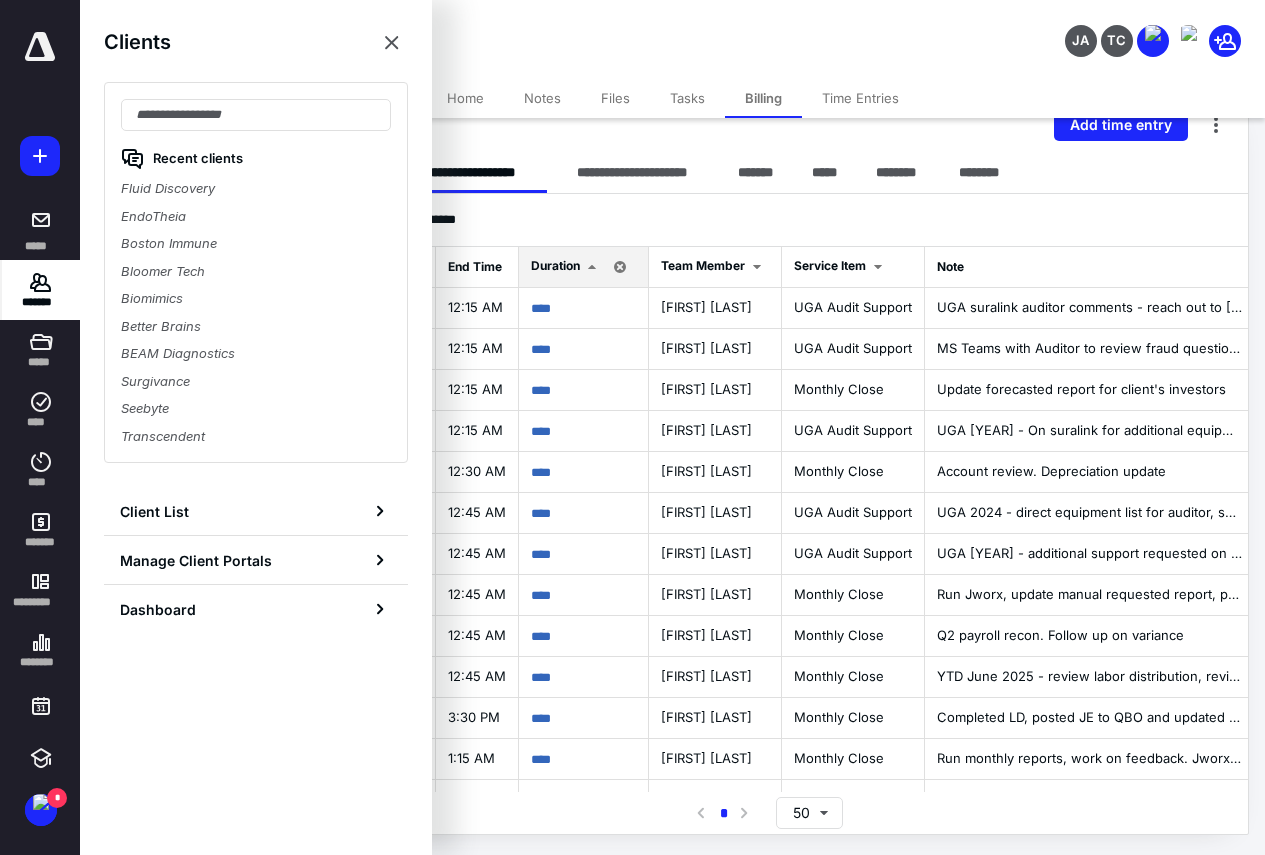 drag, startPoint x: 160, startPoint y: 188, endPoint x: 175, endPoint y: 185, distance: 15.297058 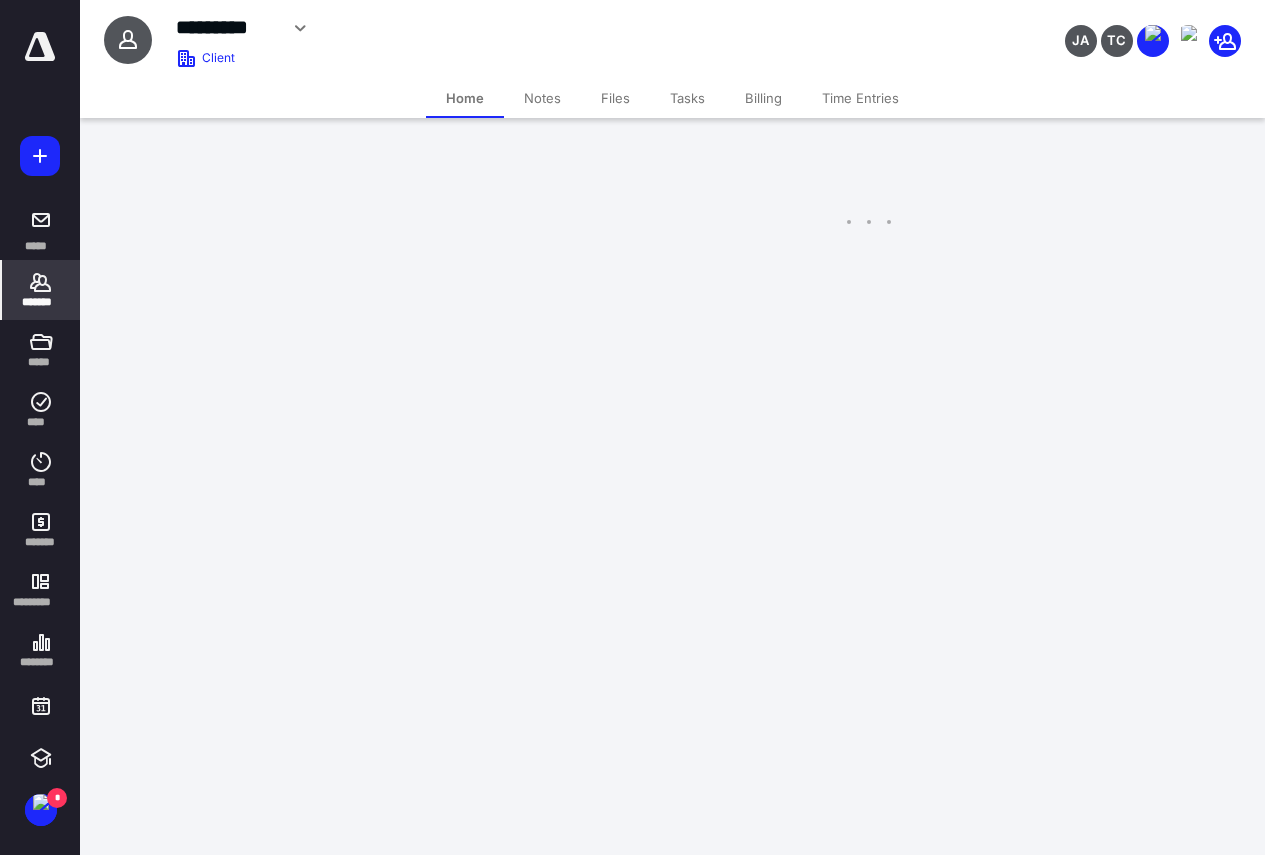 scroll, scrollTop: 0, scrollLeft: 0, axis: both 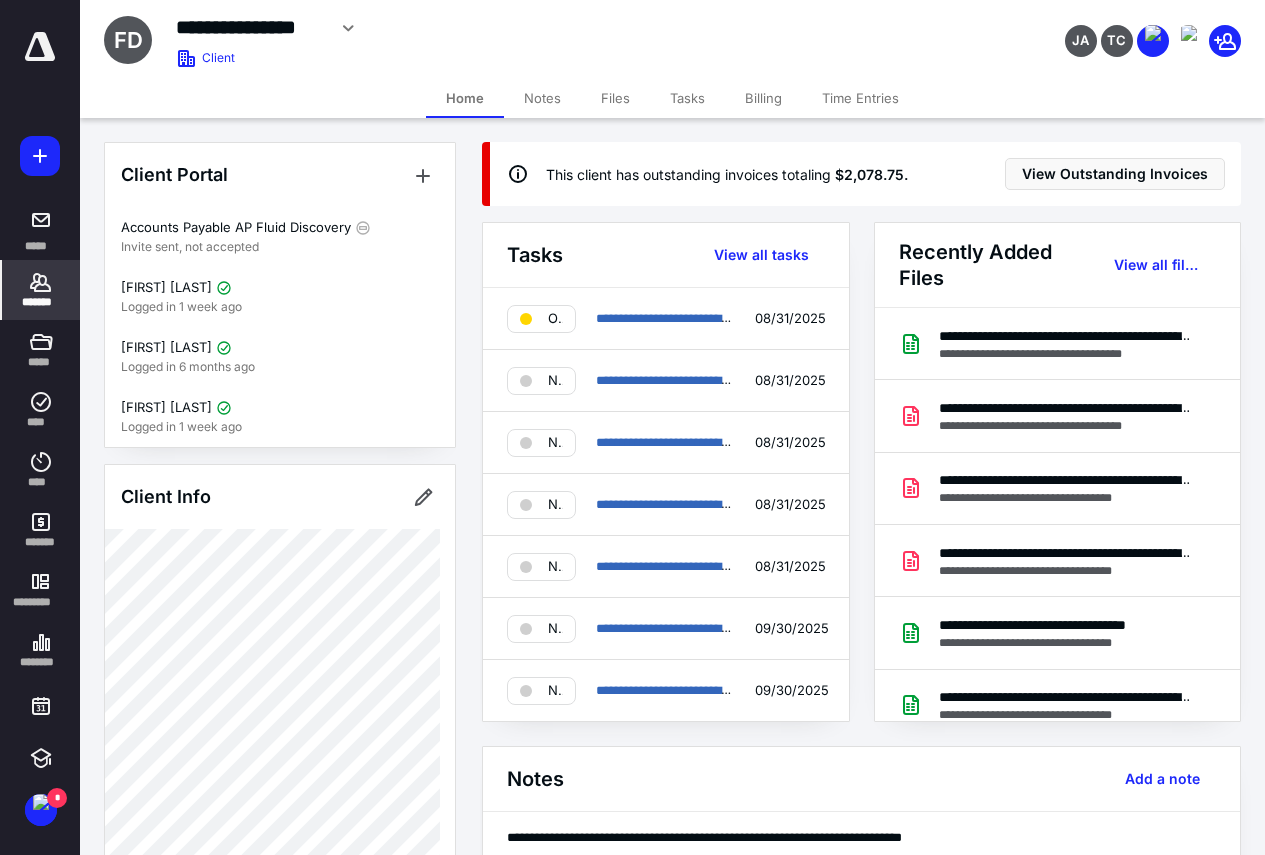 click on "Time Entries" at bounding box center [860, 98] 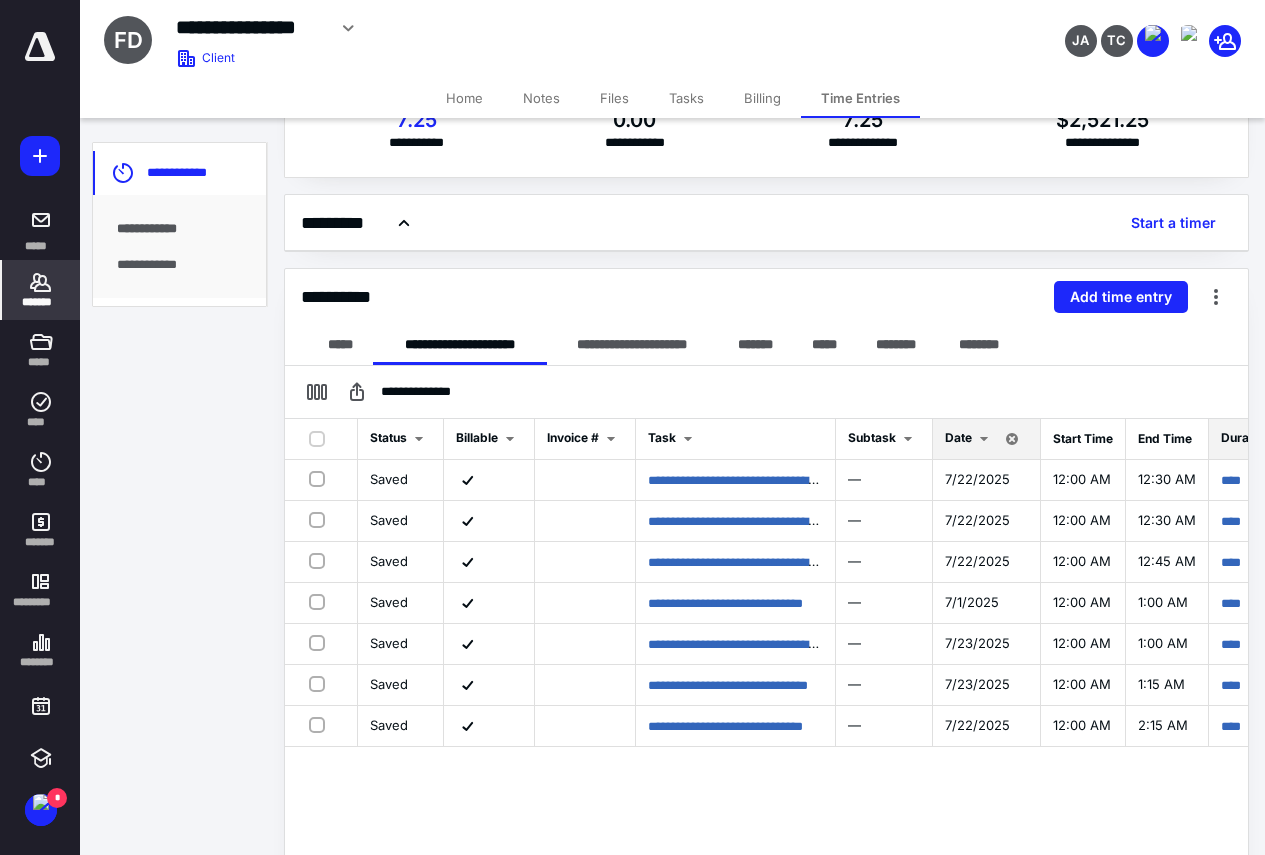 scroll, scrollTop: 252, scrollLeft: 0, axis: vertical 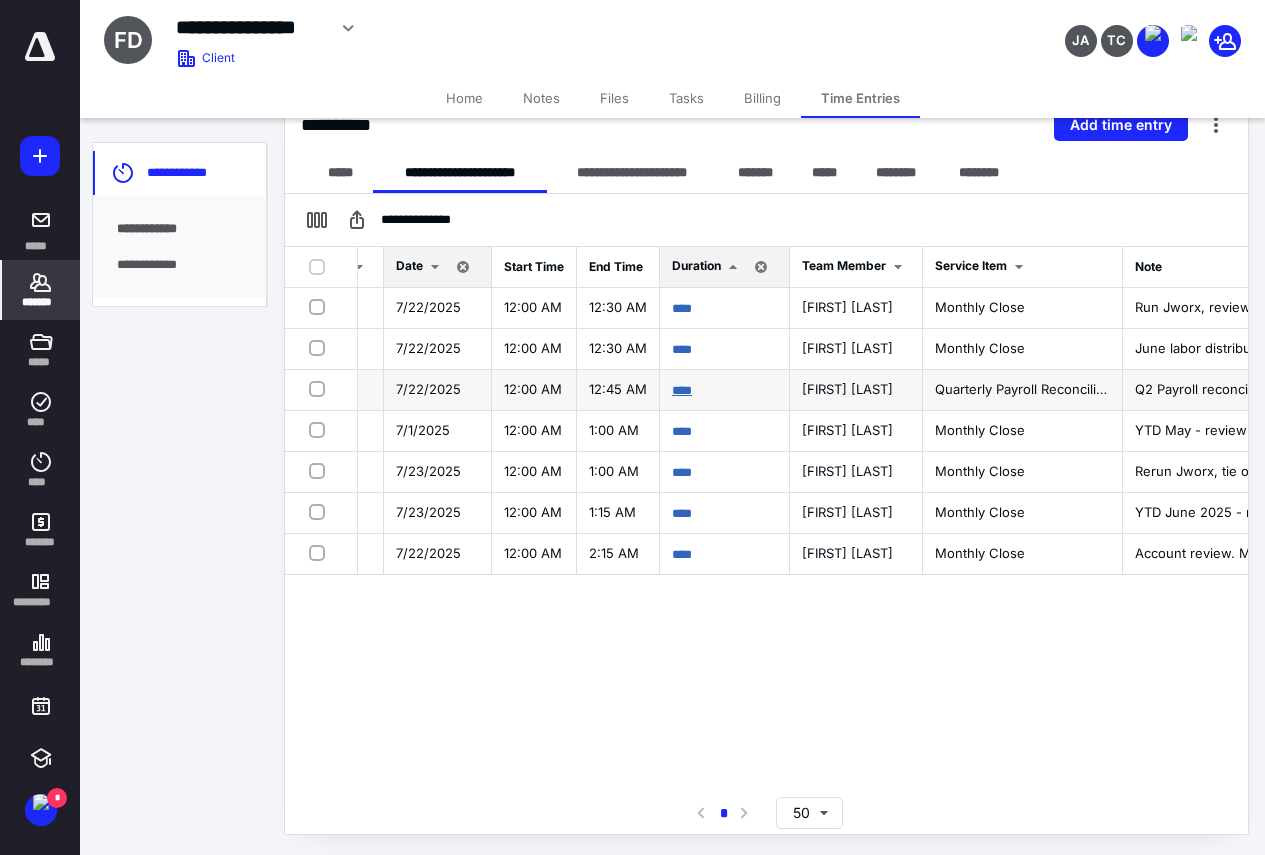click on "****" at bounding box center [682, 390] 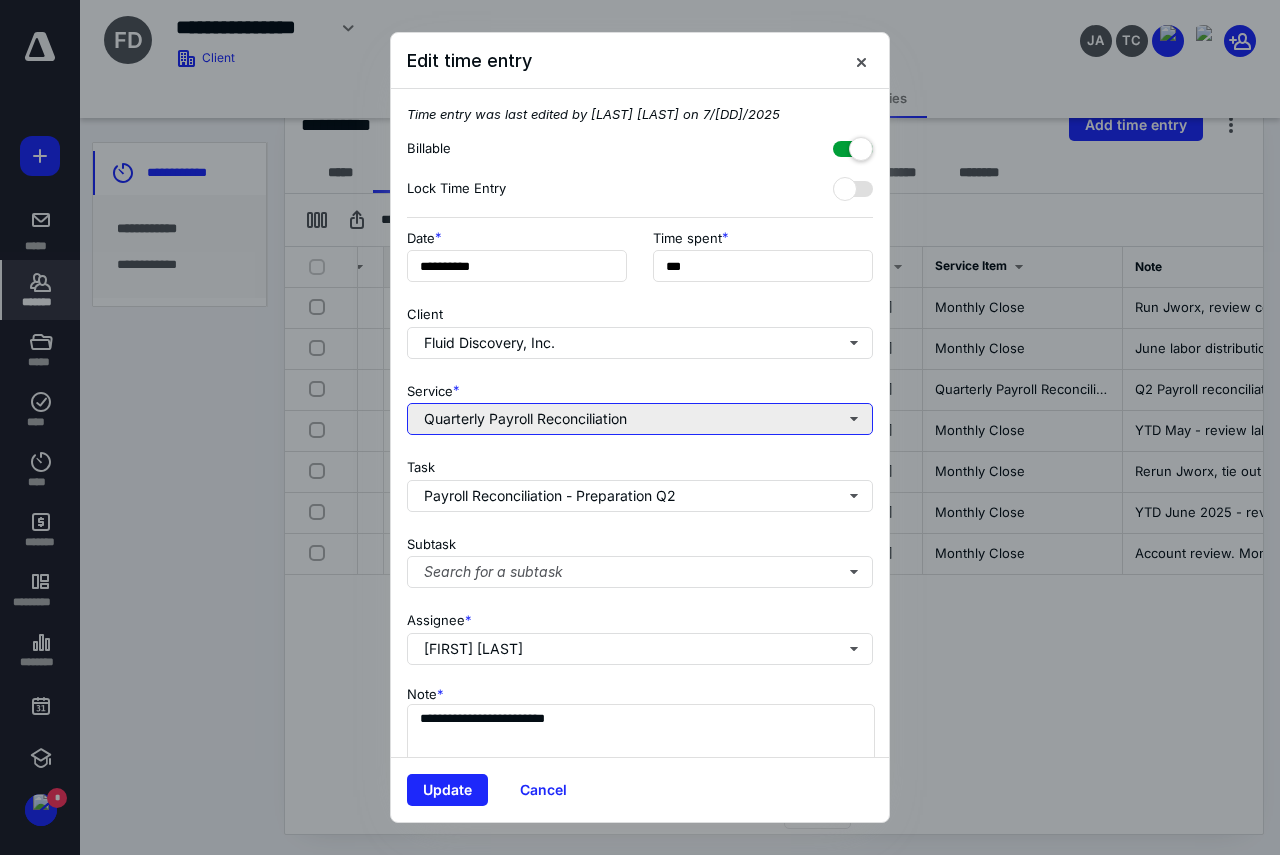 drag, startPoint x: 644, startPoint y: 405, endPoint x: 653, endPoint y: 412, distance: 11.401754 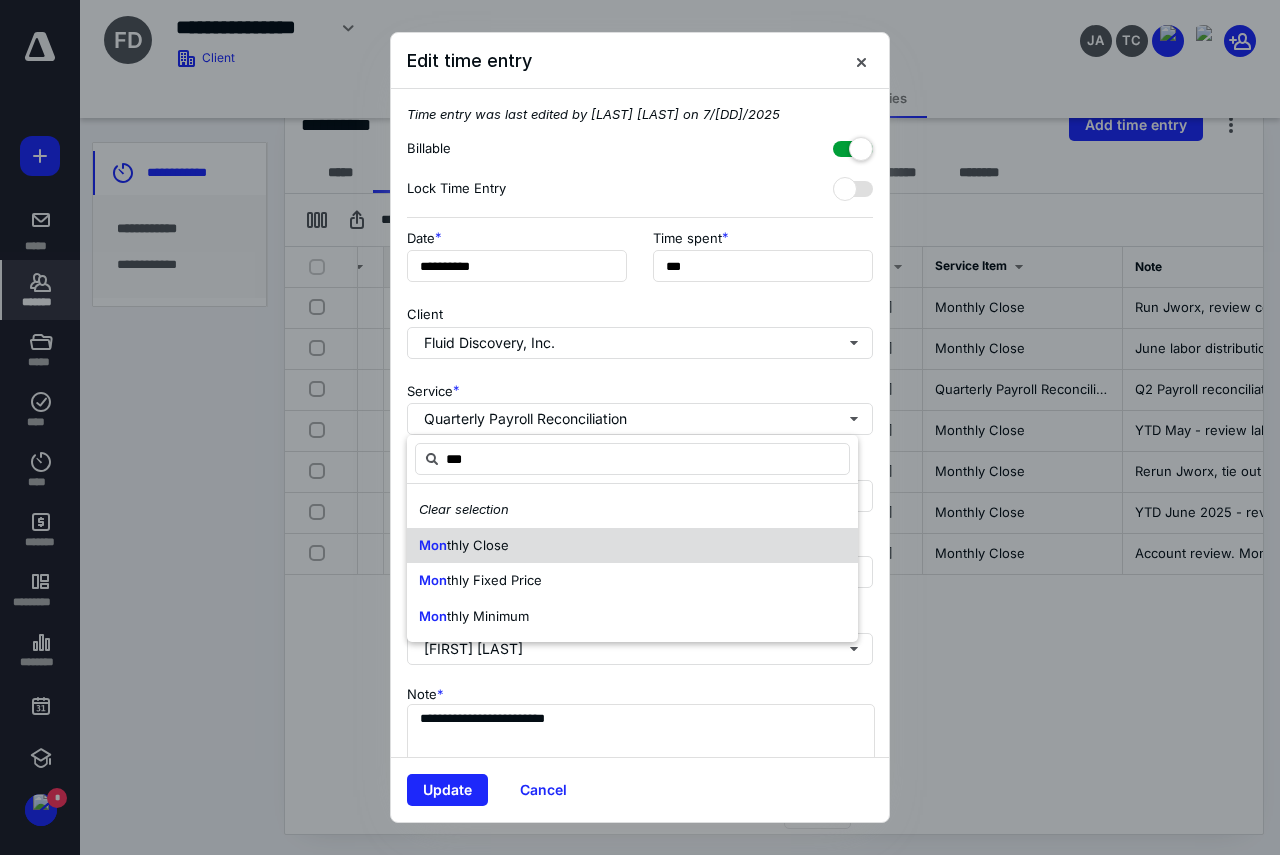 click on "Mon thly Close" at bounding box center (632, 546) 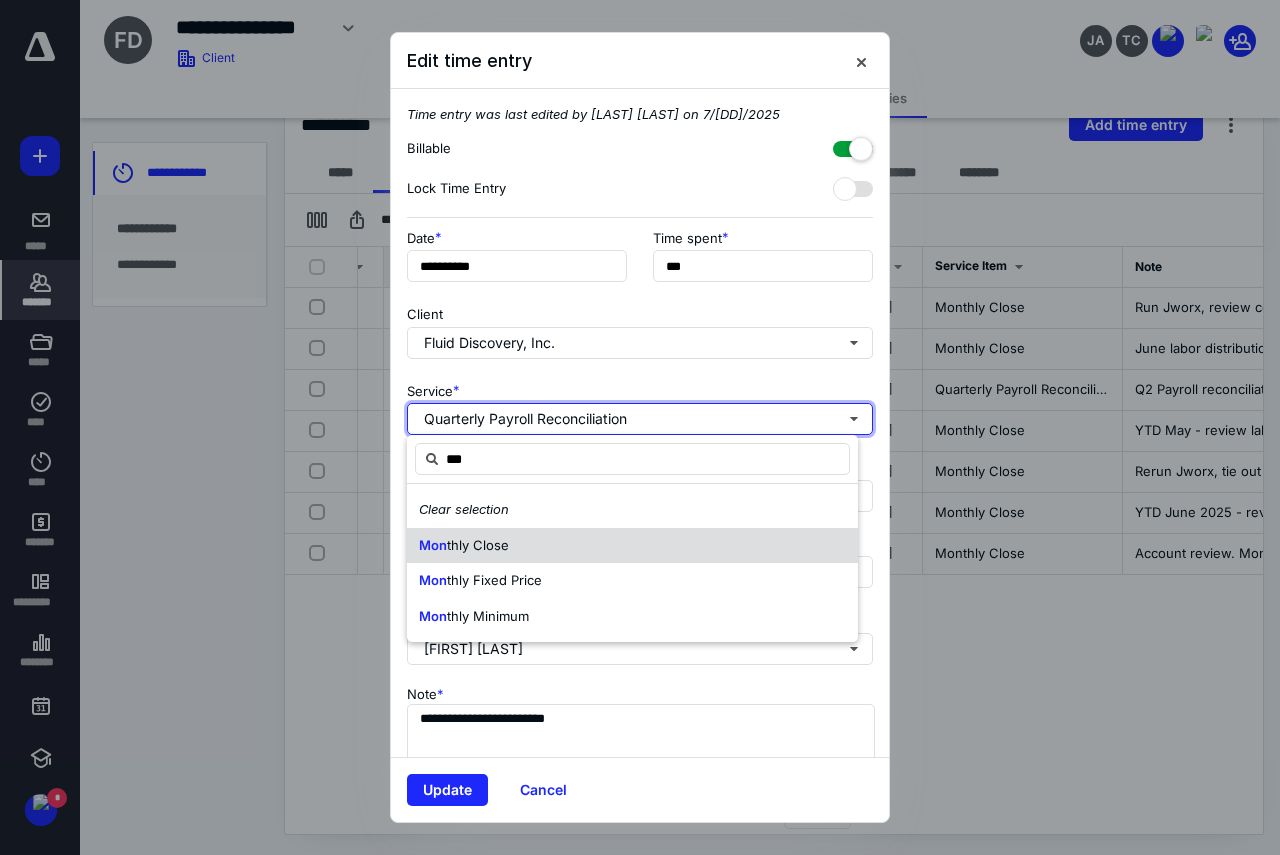 type 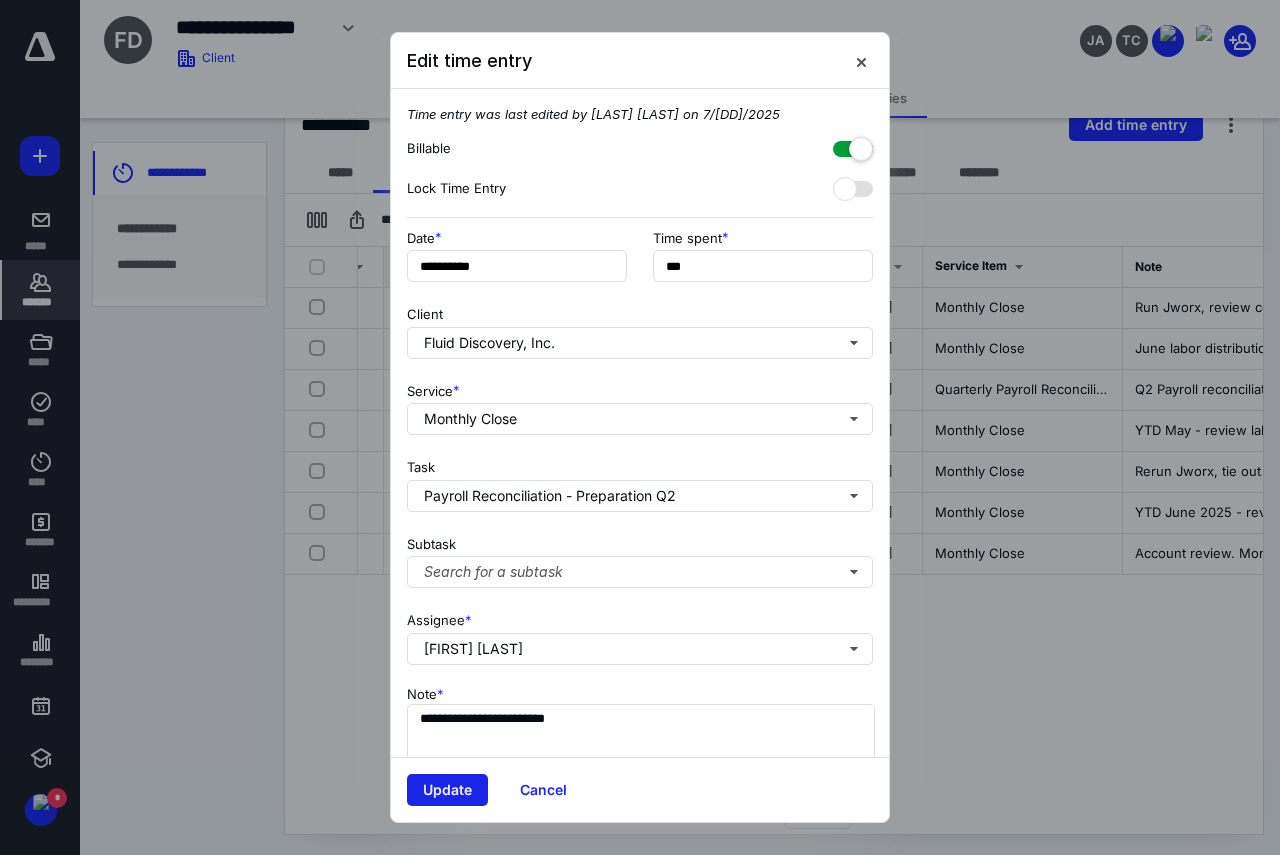 click on "Update" at bounding box center (447, 790) 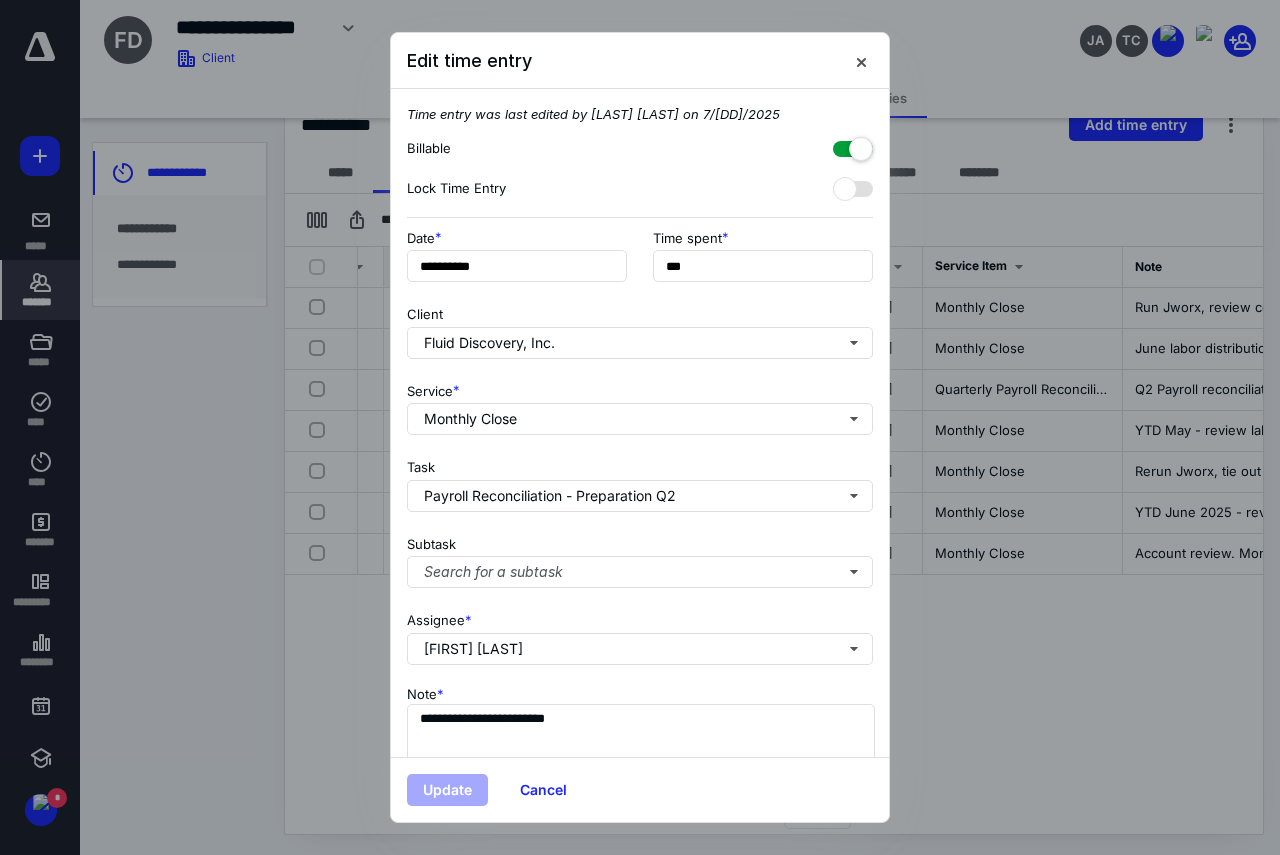 scroll, scrollTop: 0, scrollLeft: 262, axis: horizontal 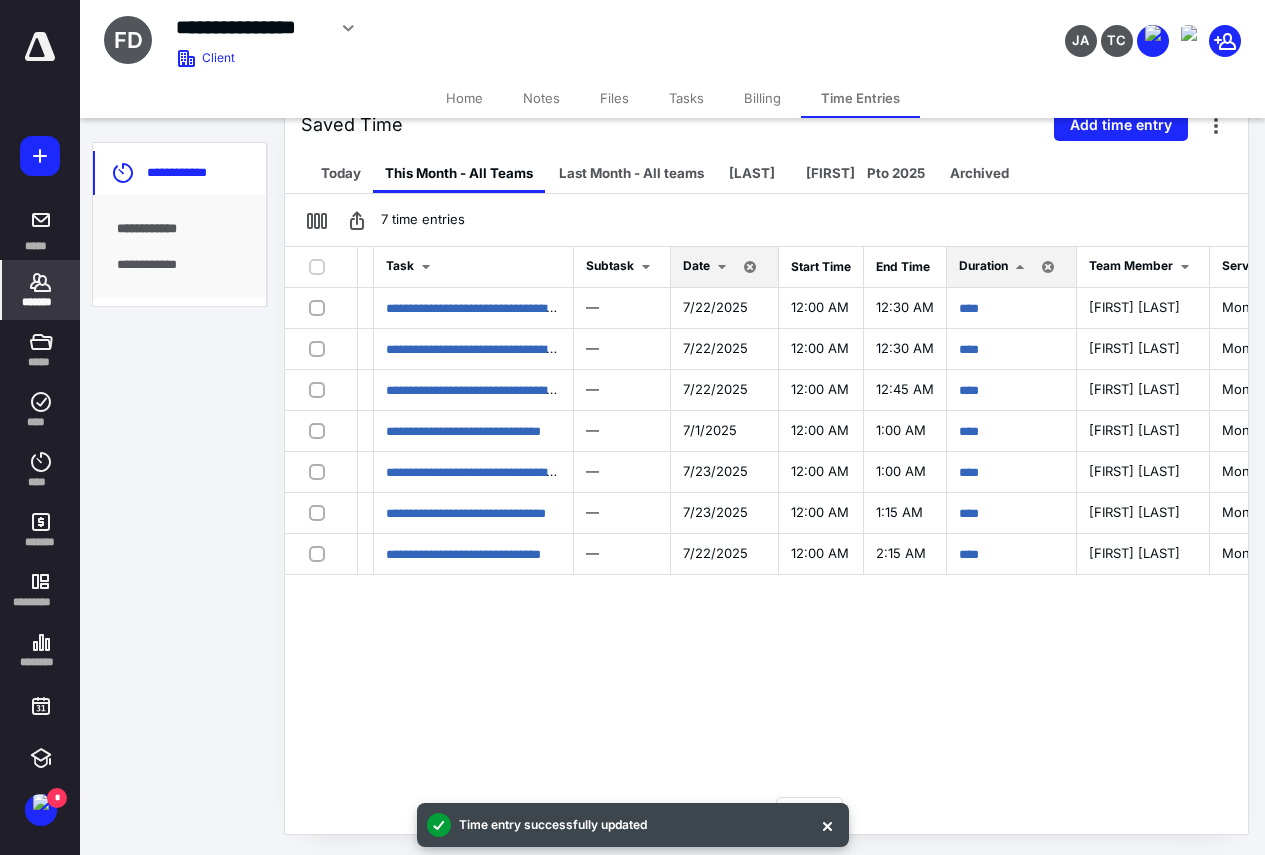 drag, startPoint x: 680, startPoint y: 775, endPoint x: 820, endPoint y: 795, distance: 141.42136 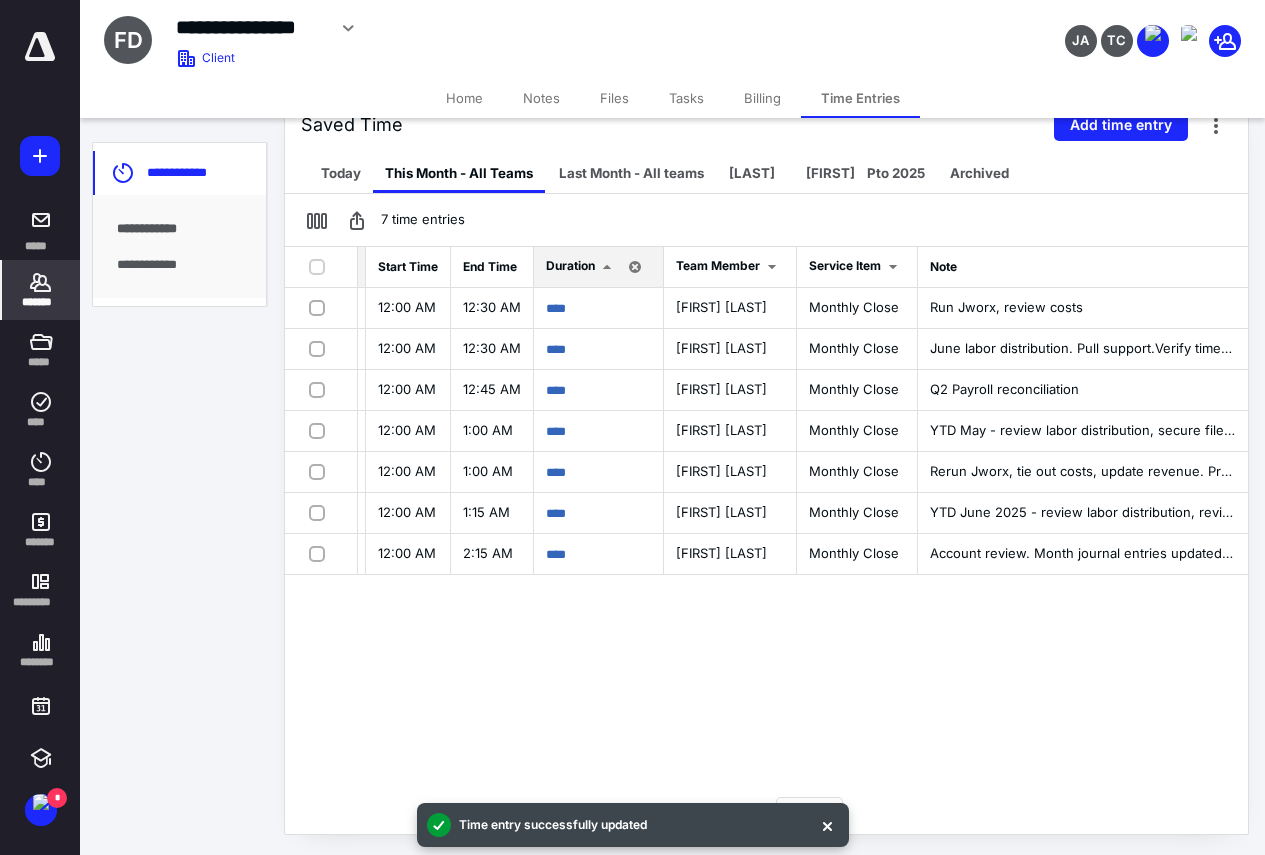 scroll, scrollTop: 0, scrollLeft: 681, axis: horizontal 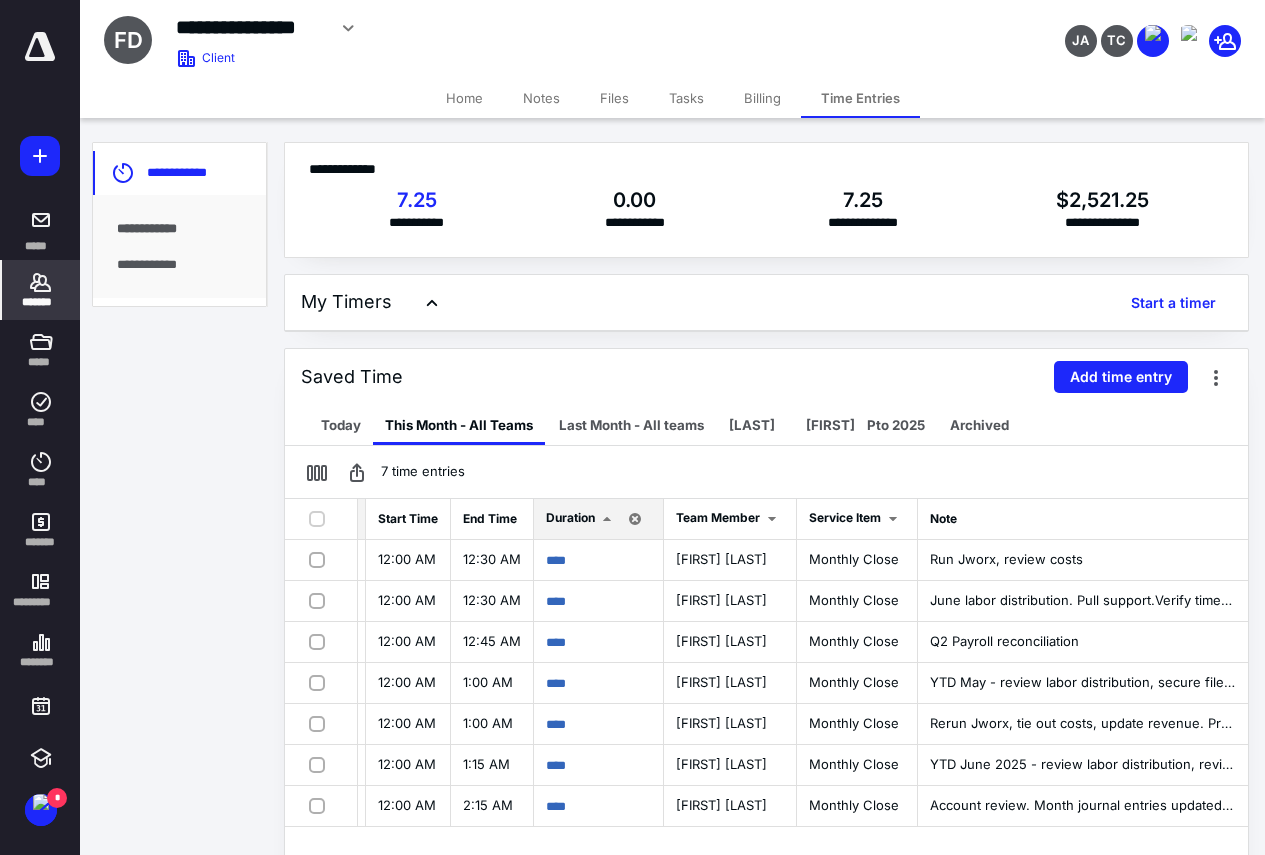 drag, startPoint x: 47, startPoint y: 163, endPoint x: 63, endPoint y: 171, distance: 17.888544 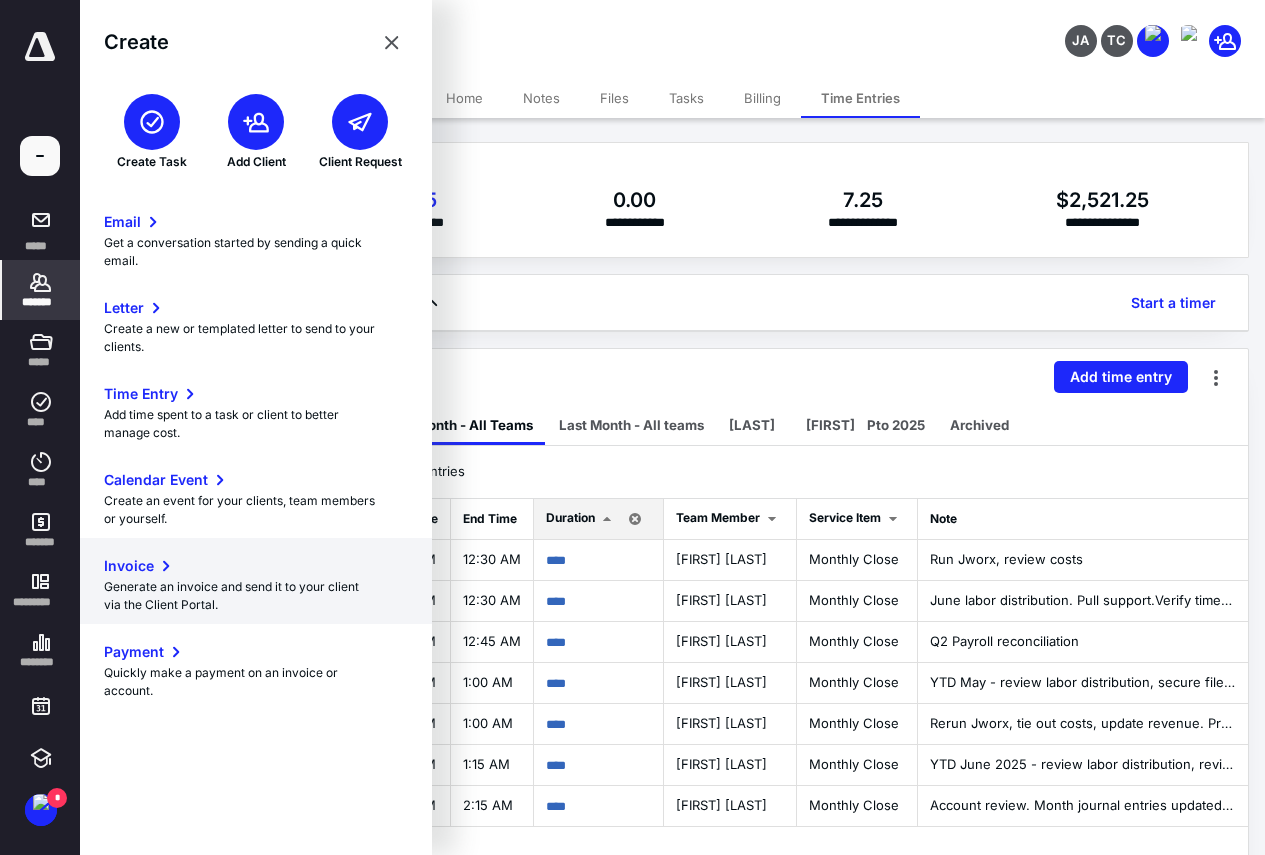 click on "Invoice" at bounding box center [129, 566] 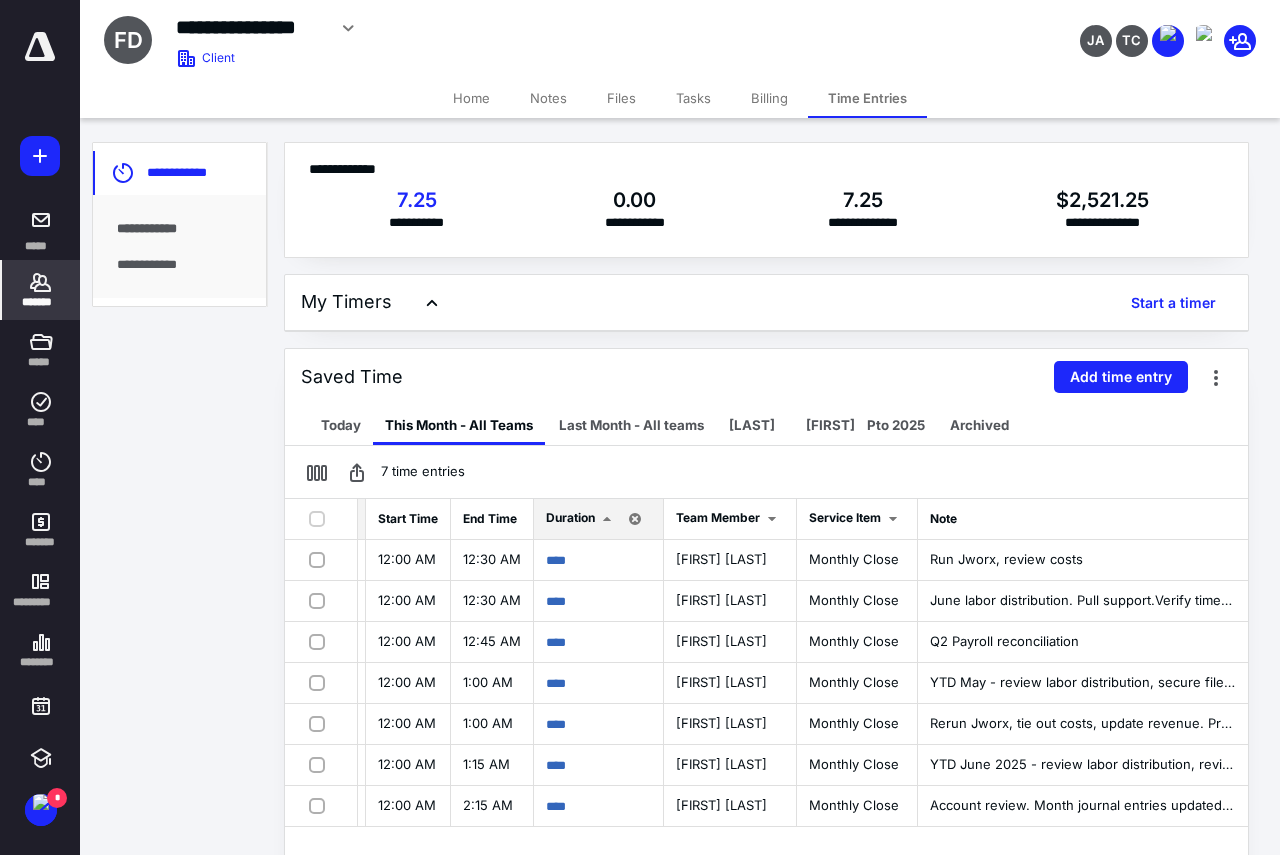 scroll, scrollTop: 0, scrollLeft: 666, axis: horizontal 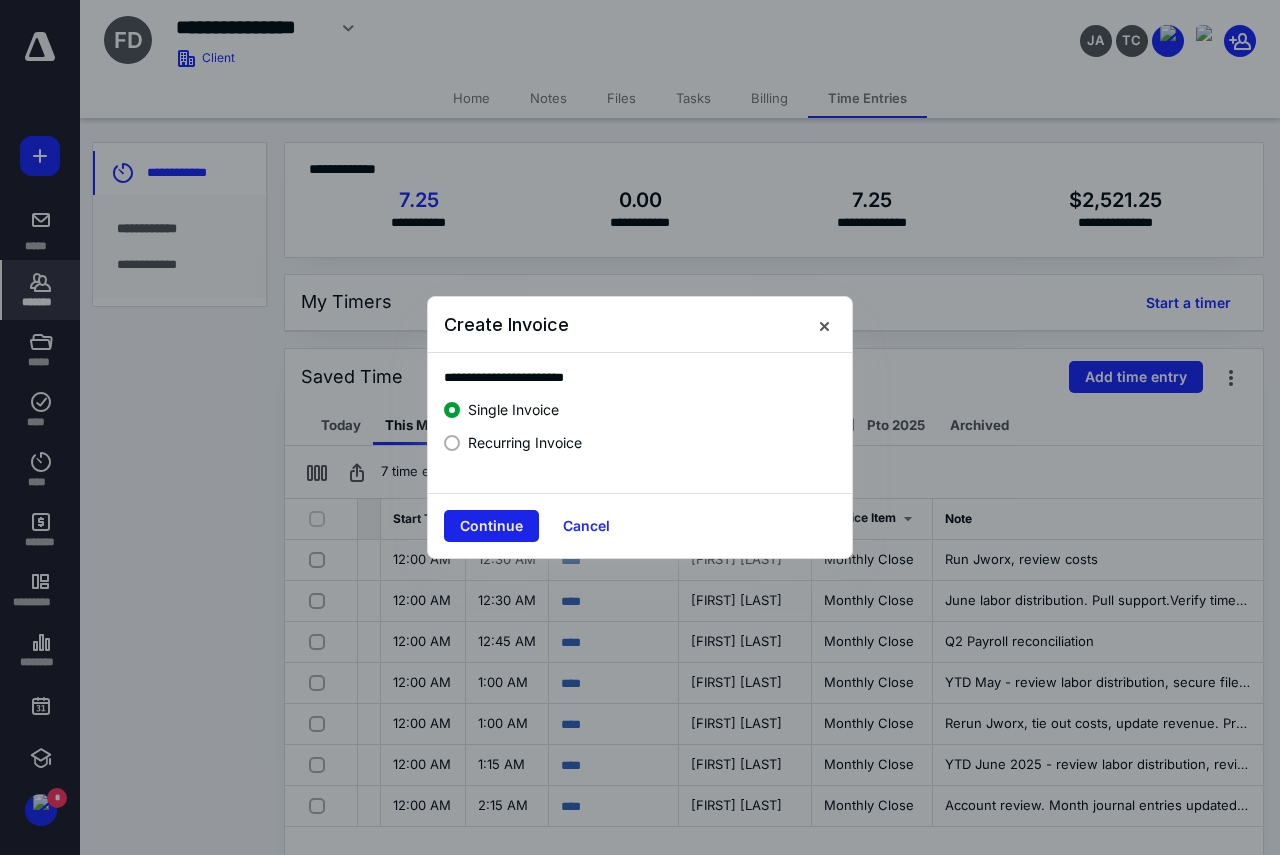 click on "Continue" at bounding box center [491, 526] 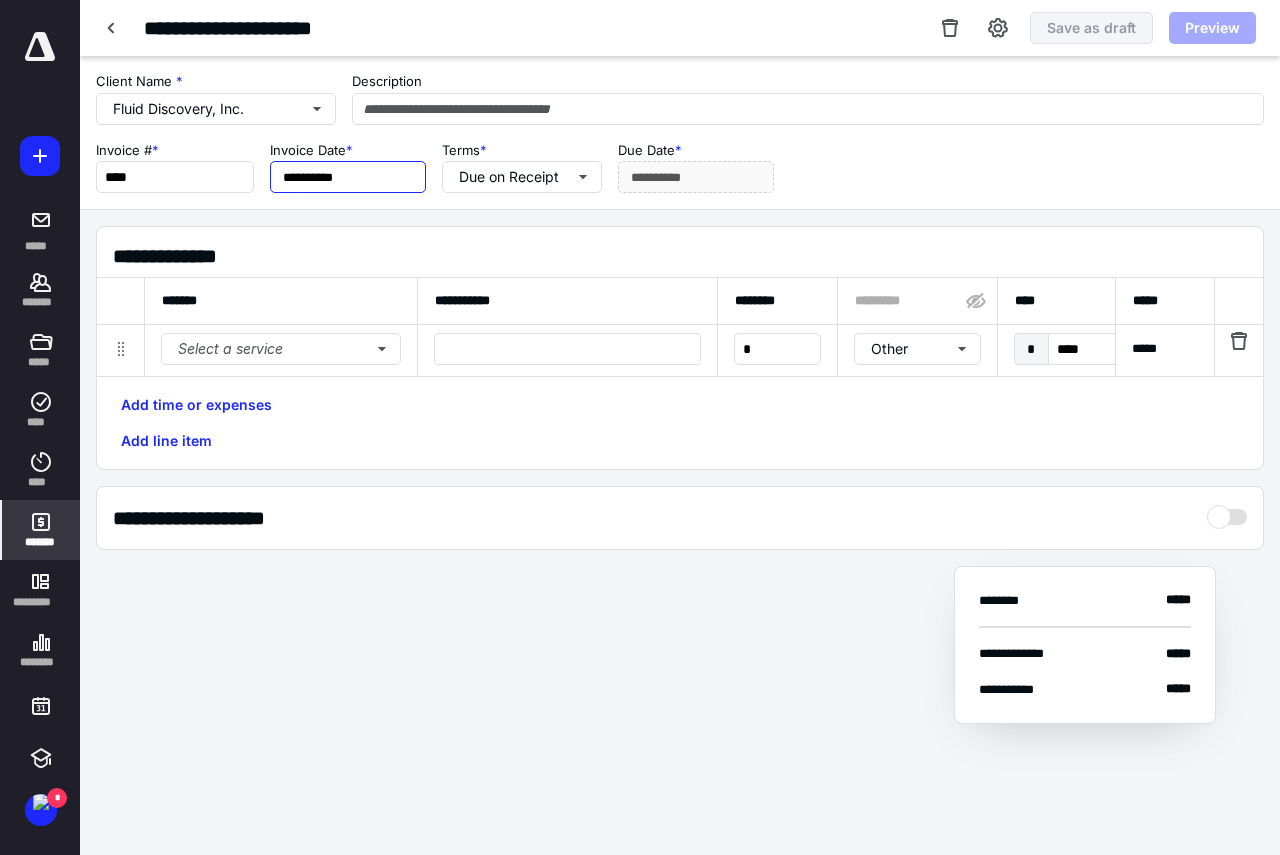 click on "**********" at bounding box center (348, 177) 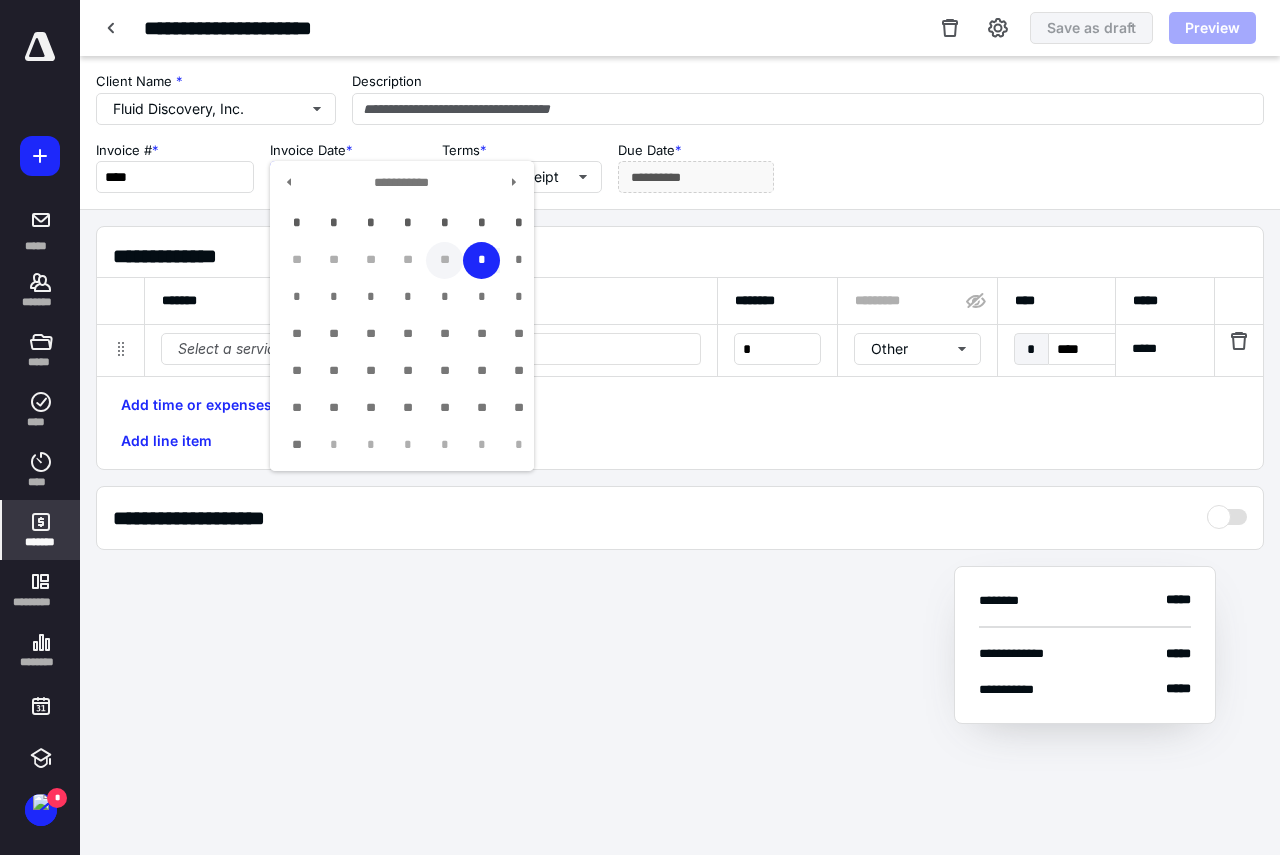 click on "**" at bounding box center (444, 260) 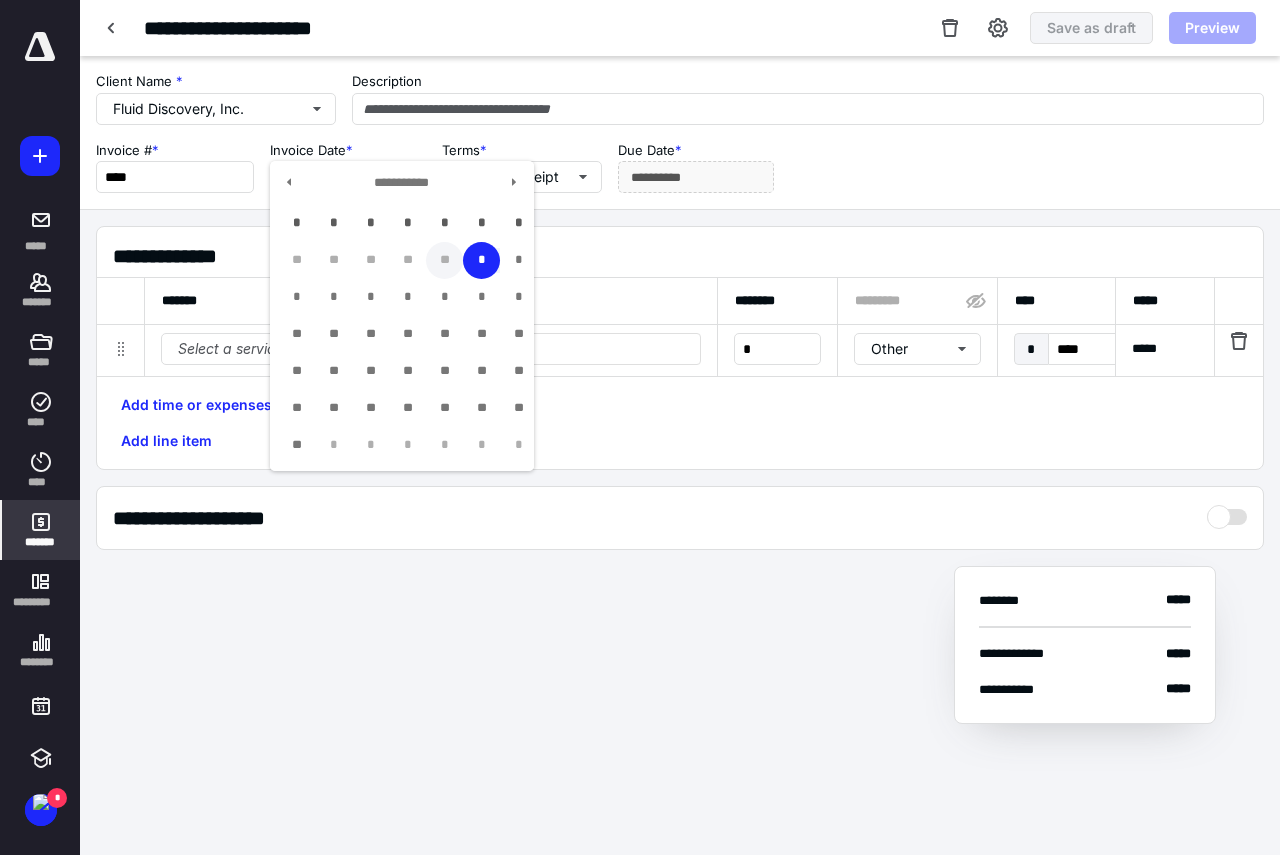 type on "**********" 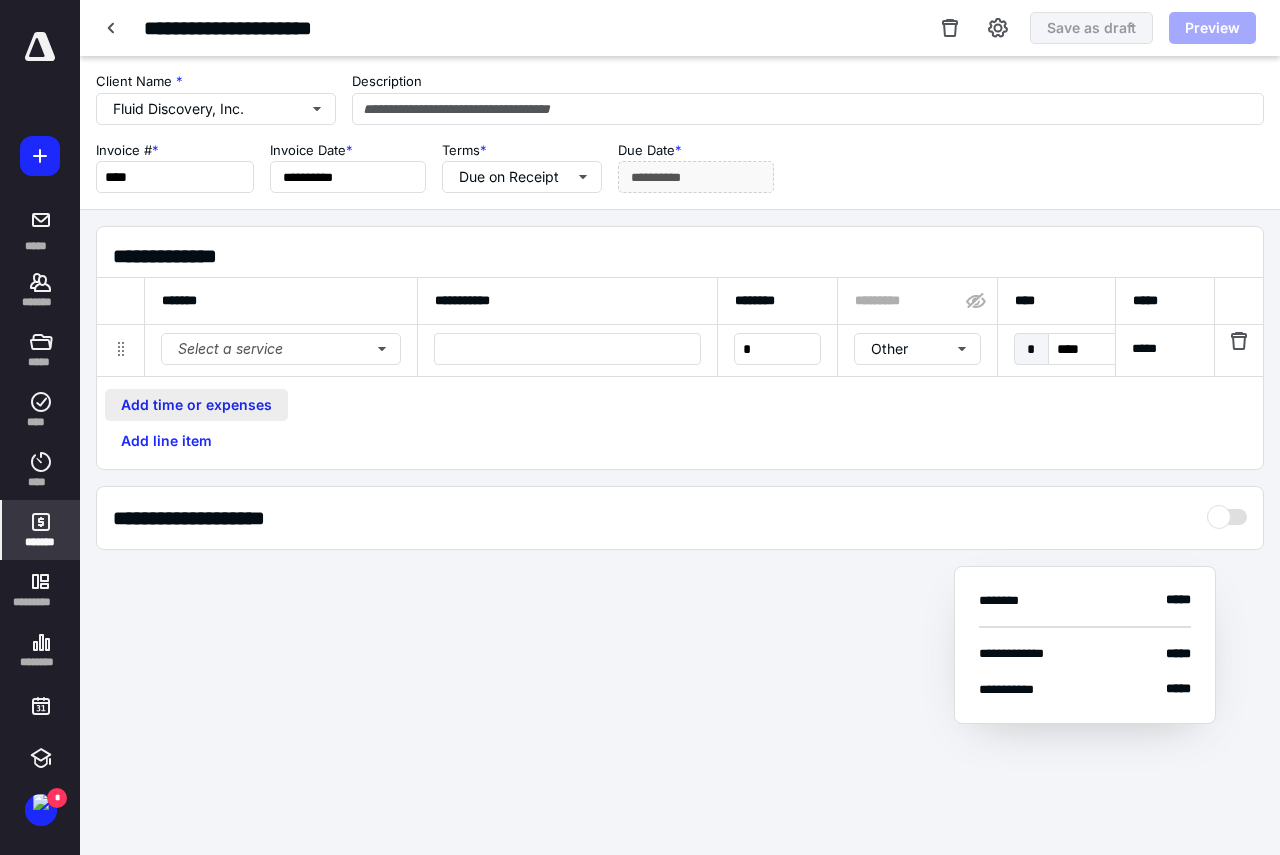 click on "Add time or expenses" at bounding box center (196, 405) 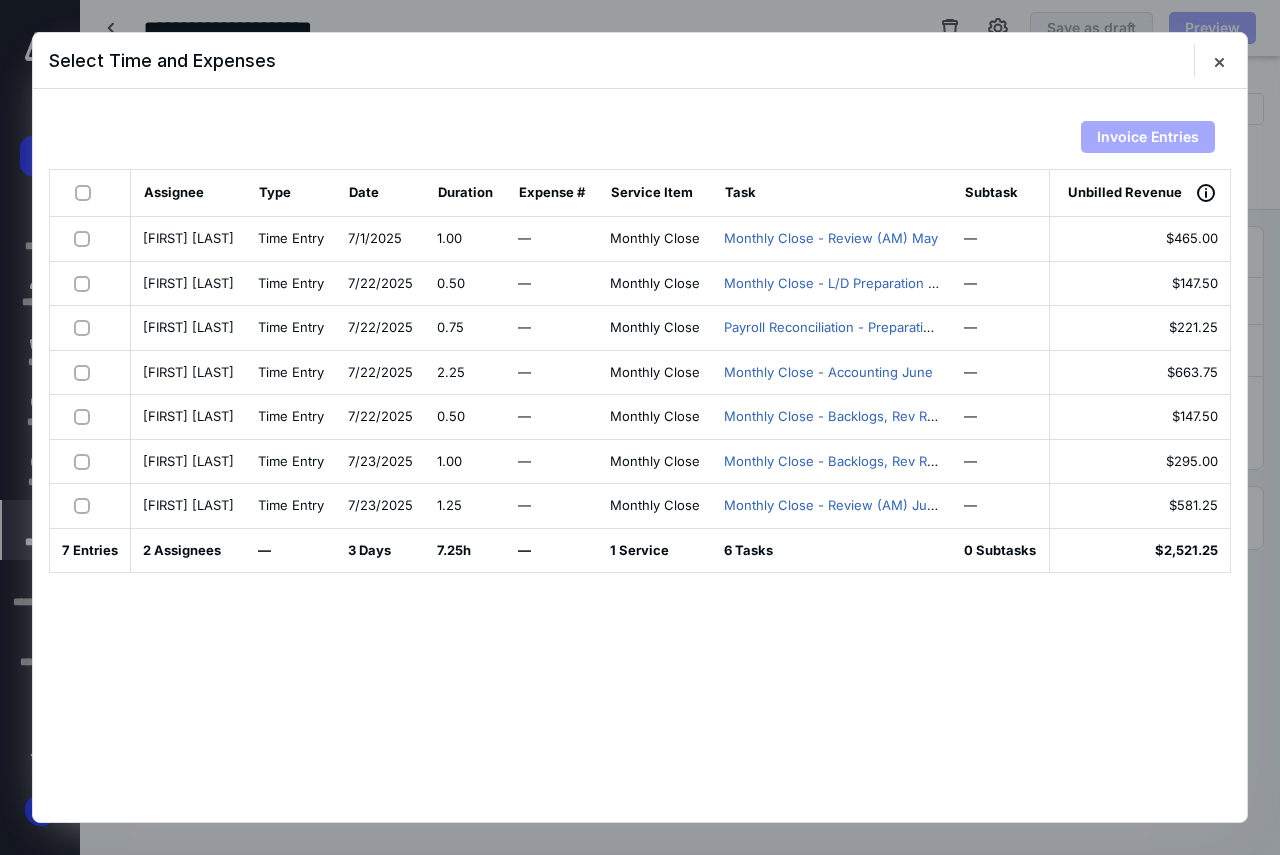 click at bounding box center [87, 192] 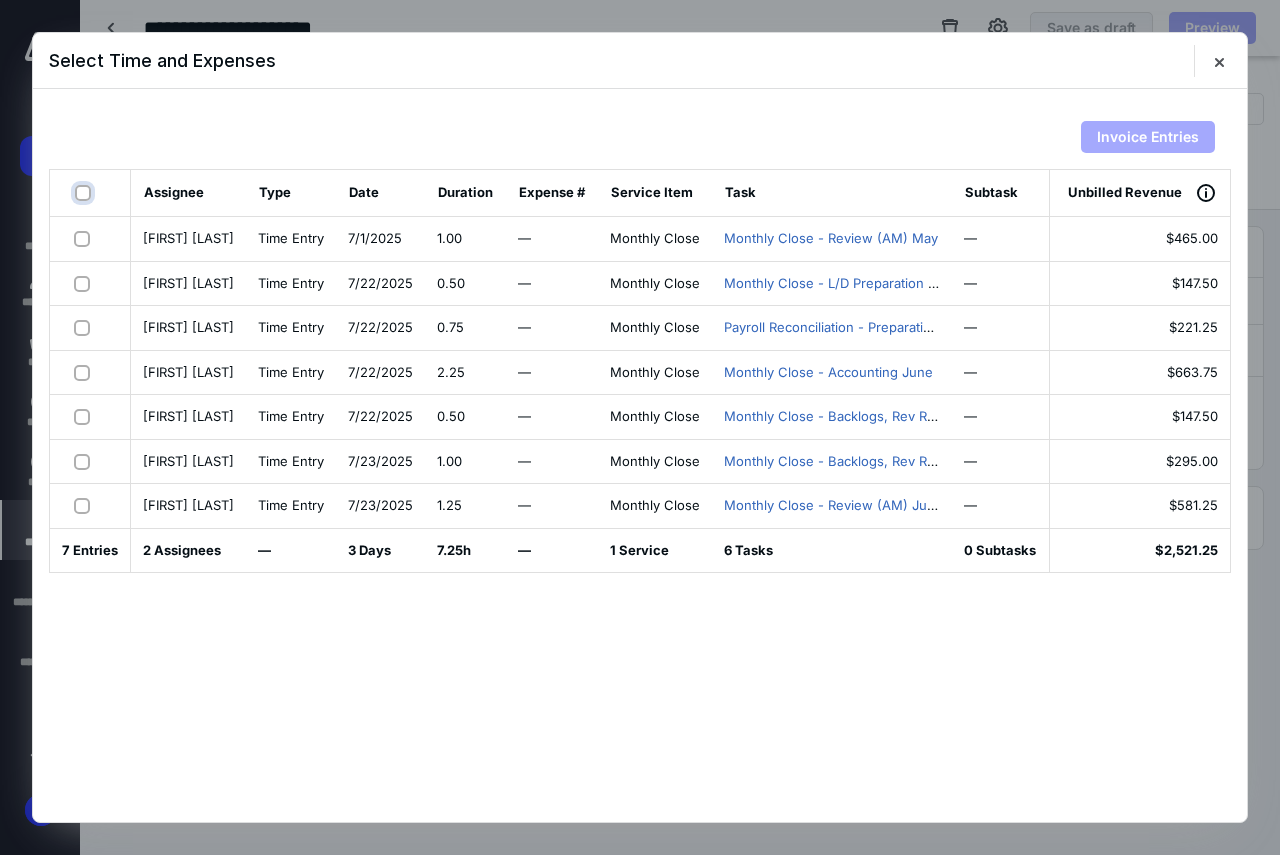 click at bounding box center [85, 193] 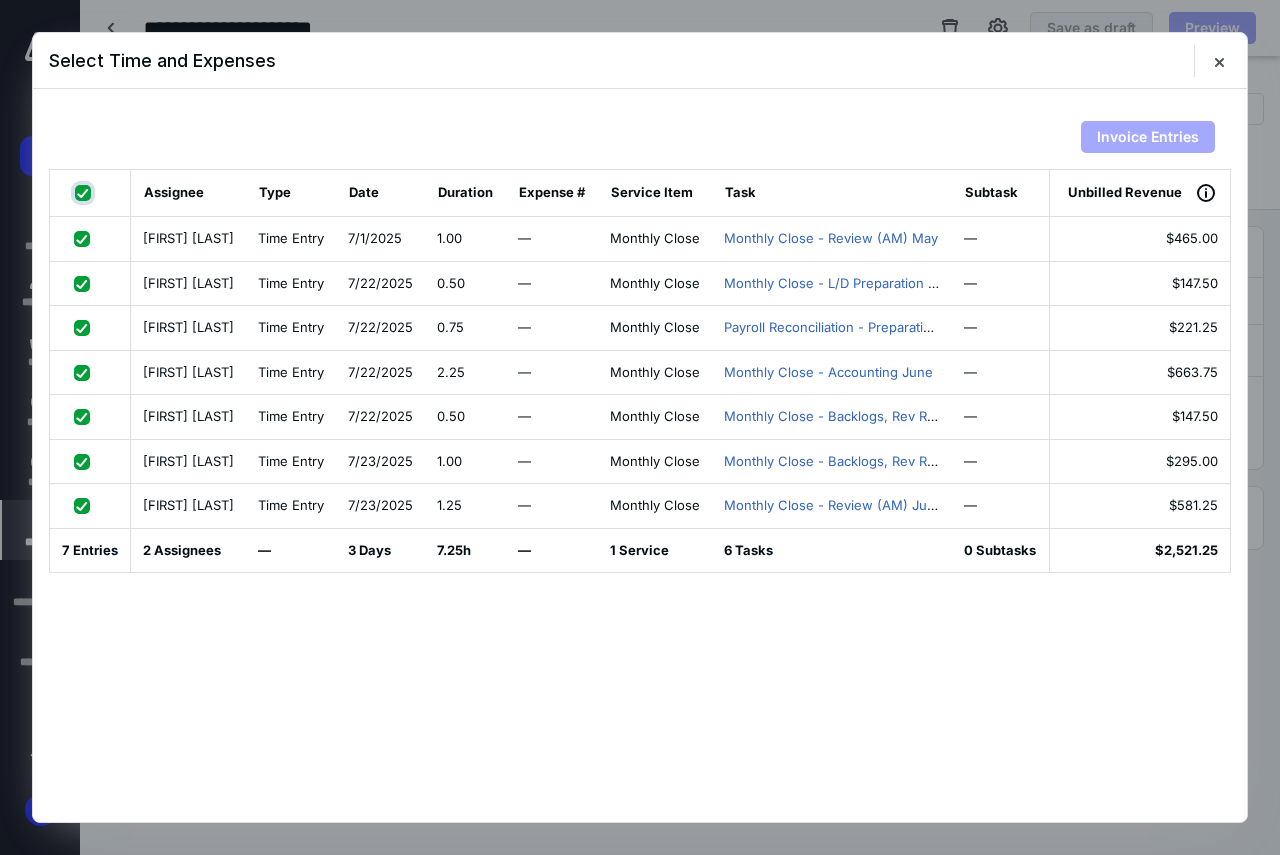 checkbox on "true" 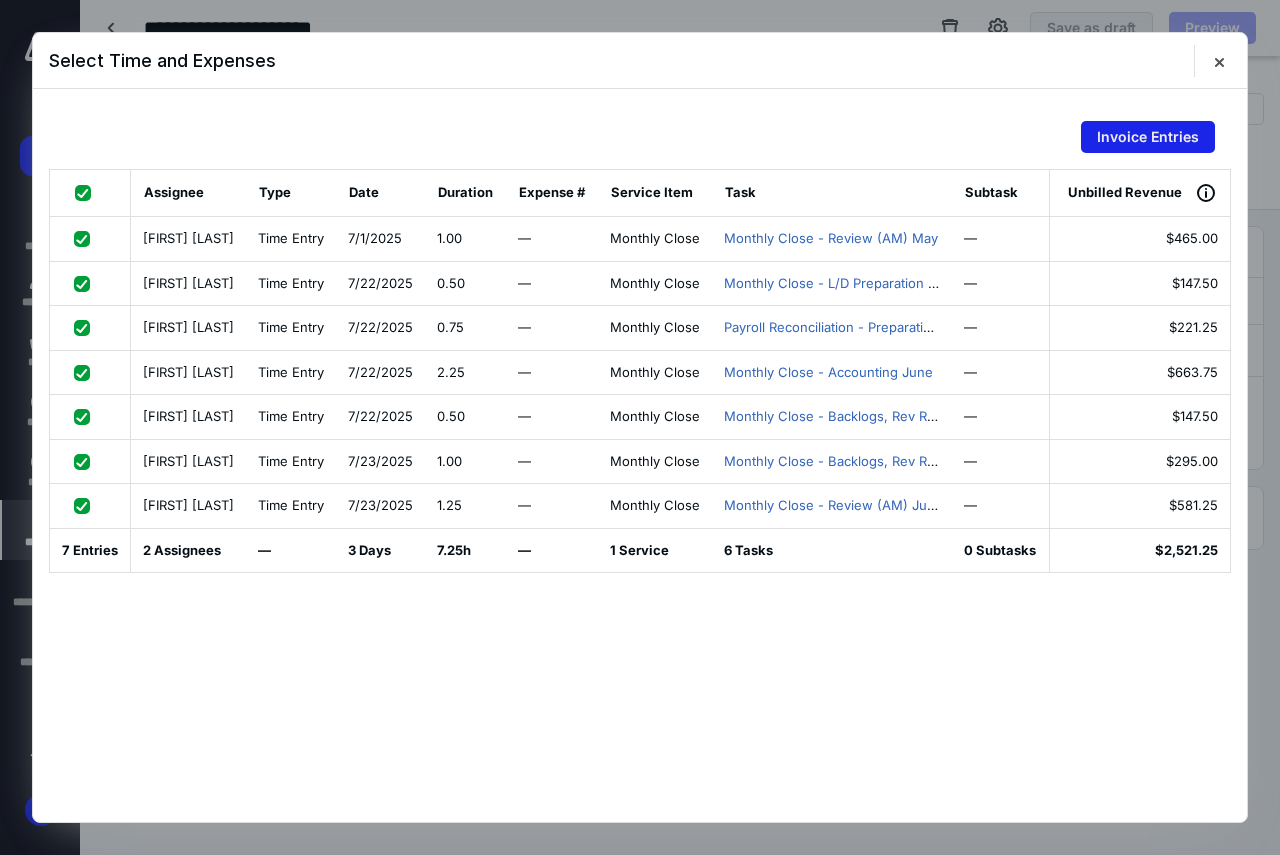 click on "Invoice Entries" at bounding box center [1148, 137] 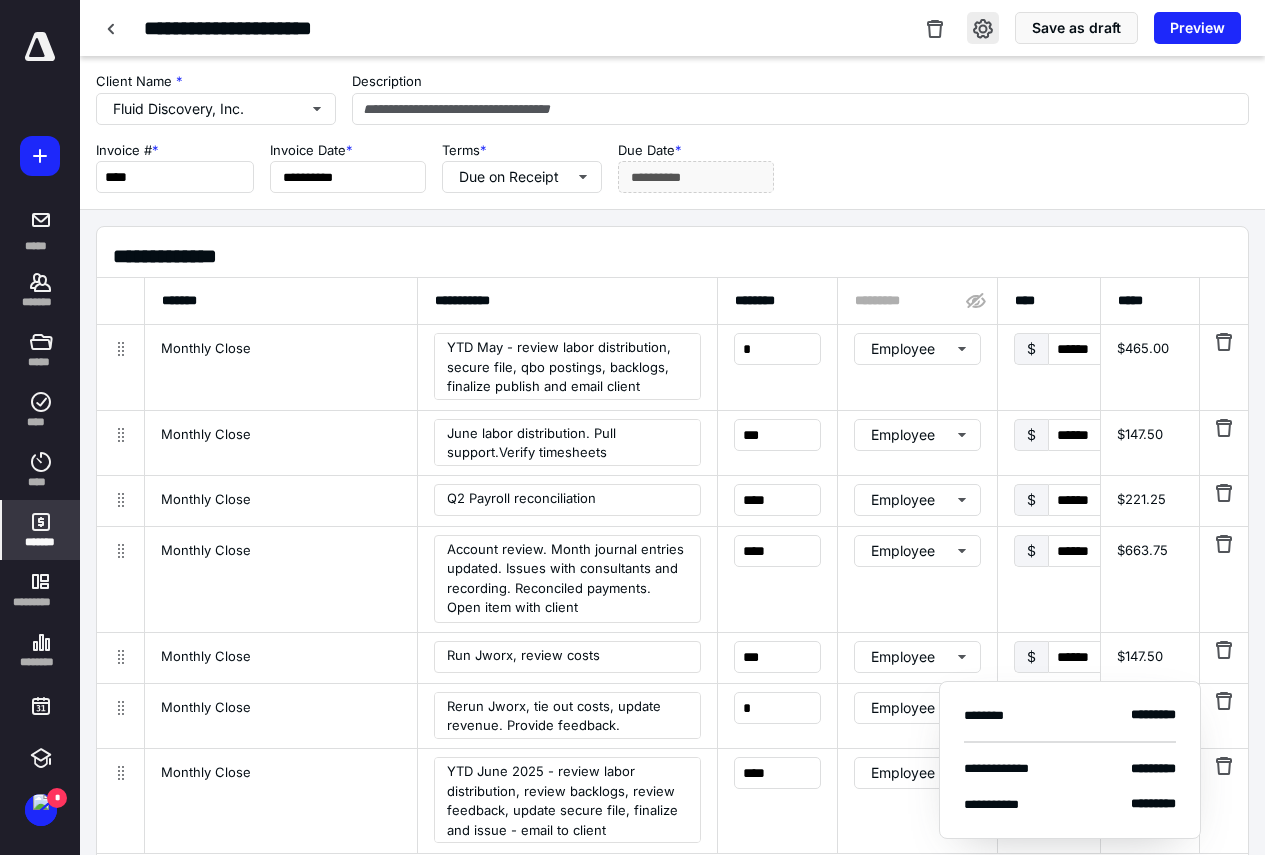 click at bounding box center [983, 28] 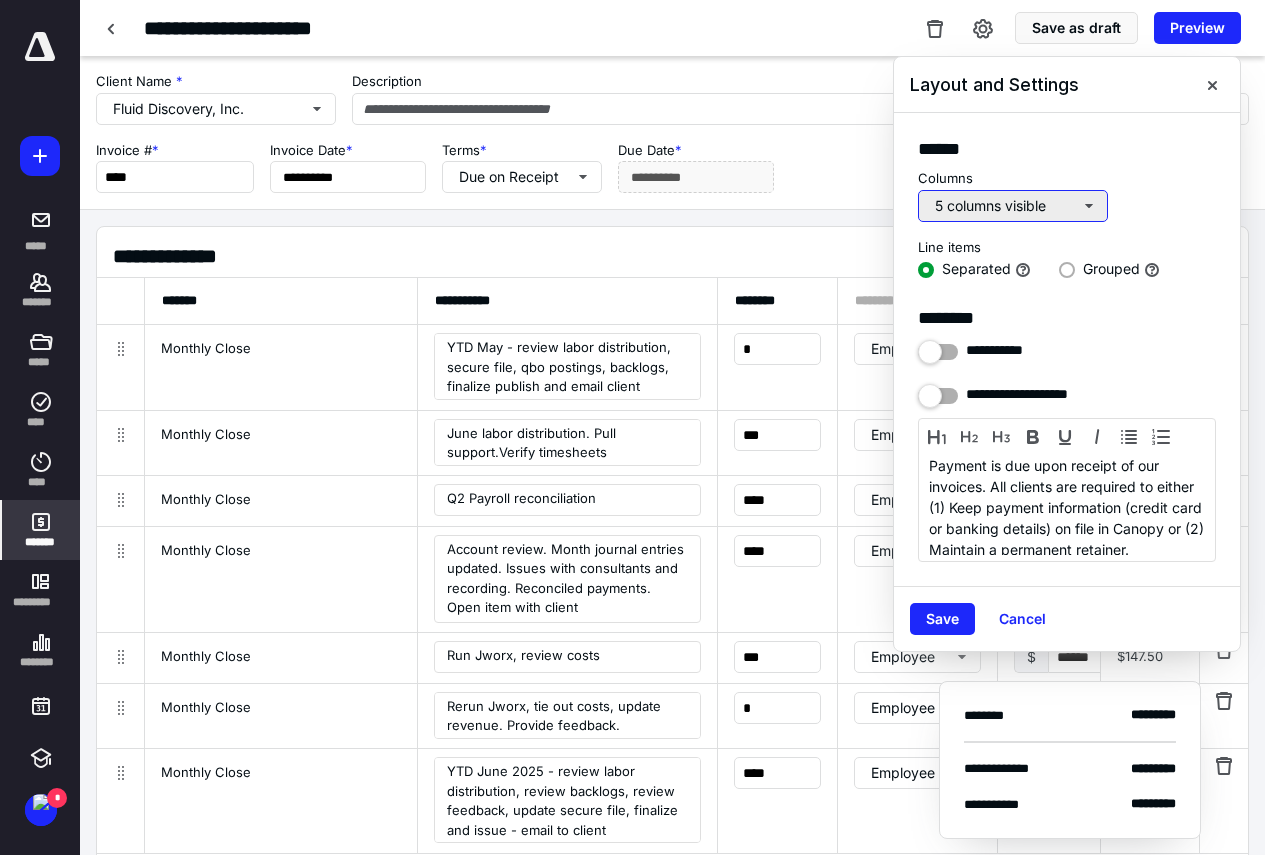 click on "5 columns visible" at bounding box center (1013, 206) 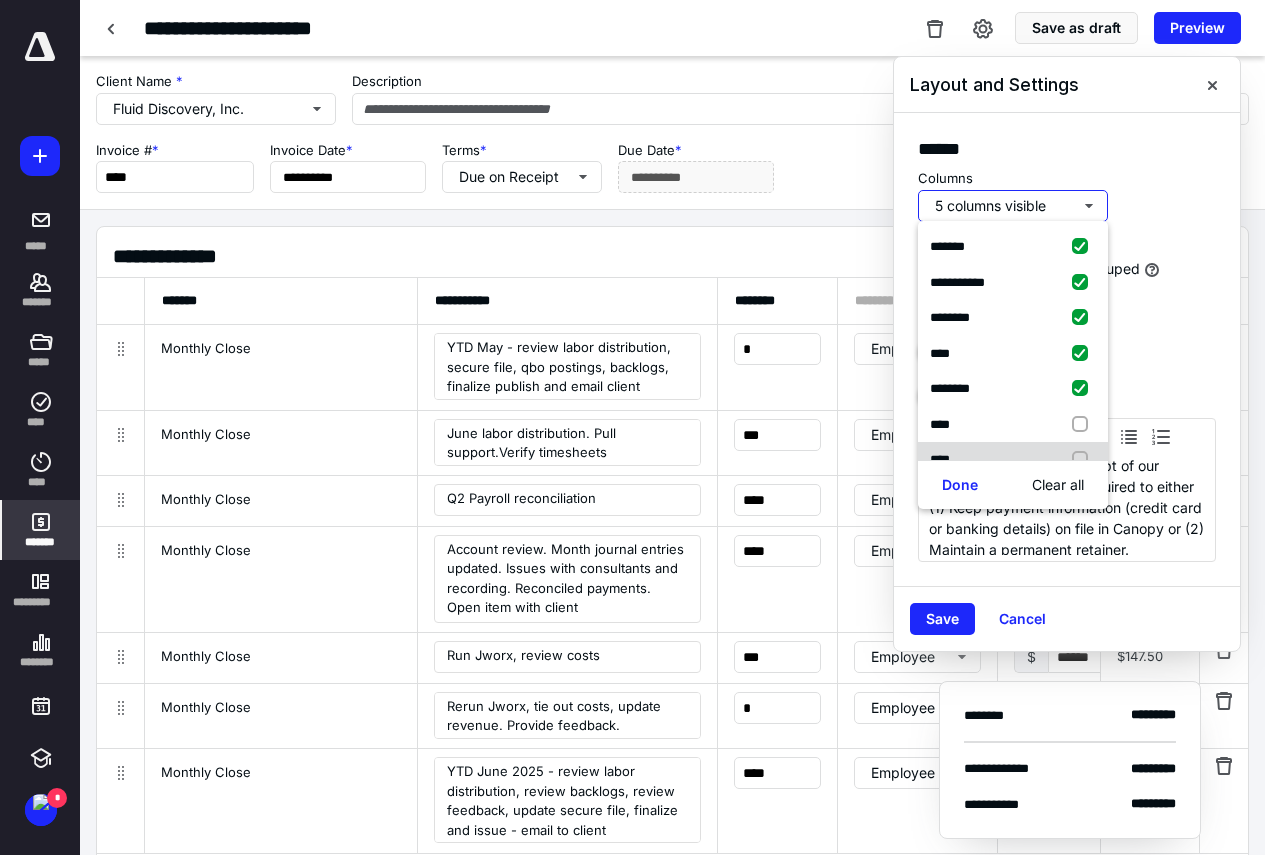 drag, startPoint x: 1068, startPoint y: 420, endPoint x: 1046, endPoint y: 452, distance: 38.832977 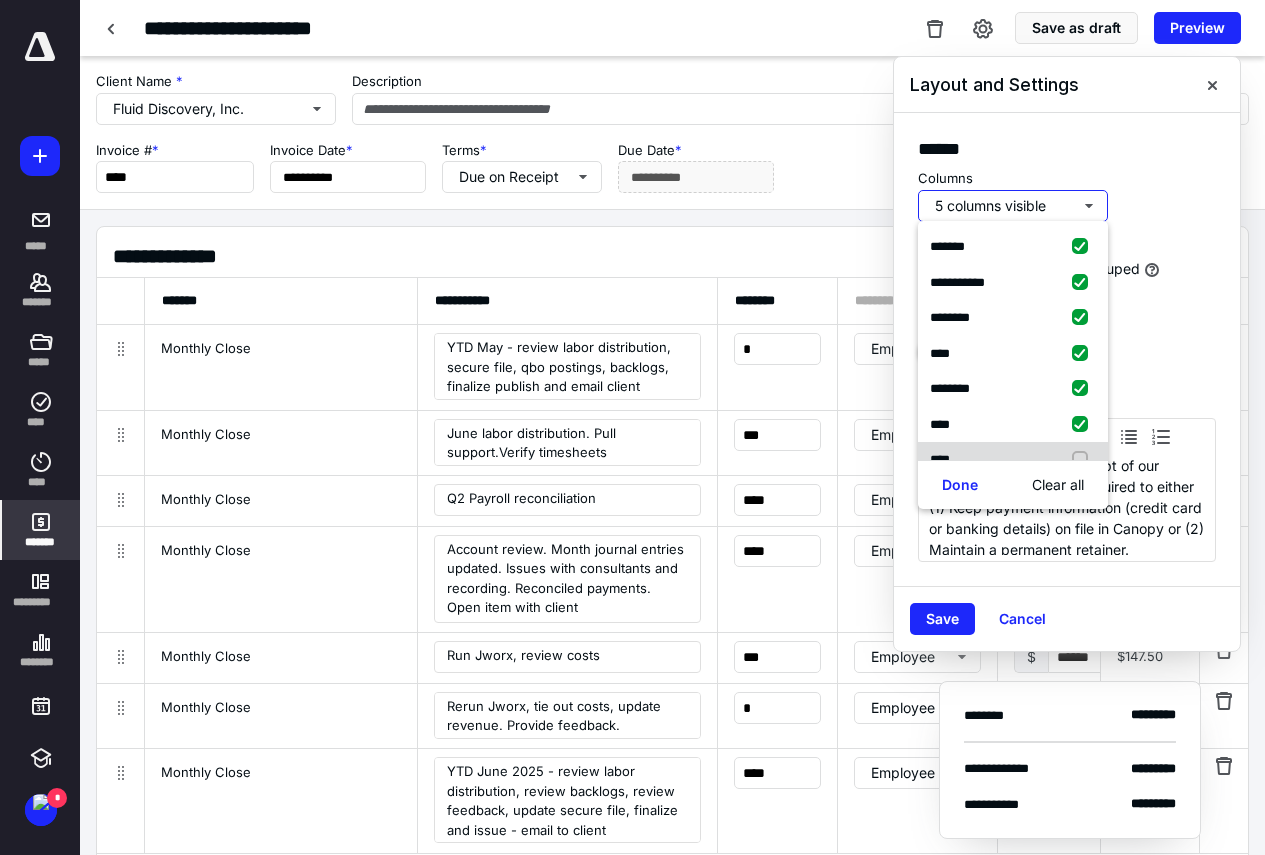 checkbox on "true" 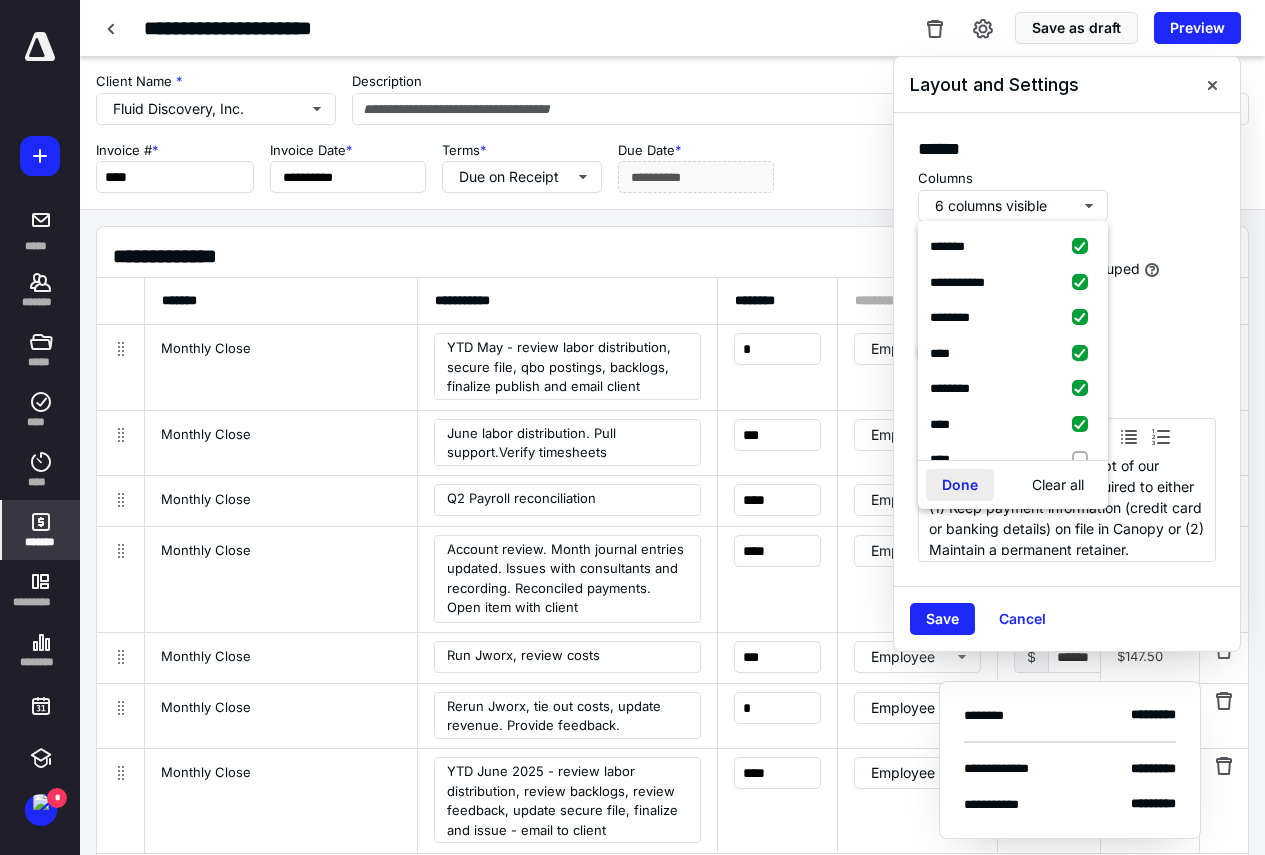 click on "Done" at bounding box center [960, 485] 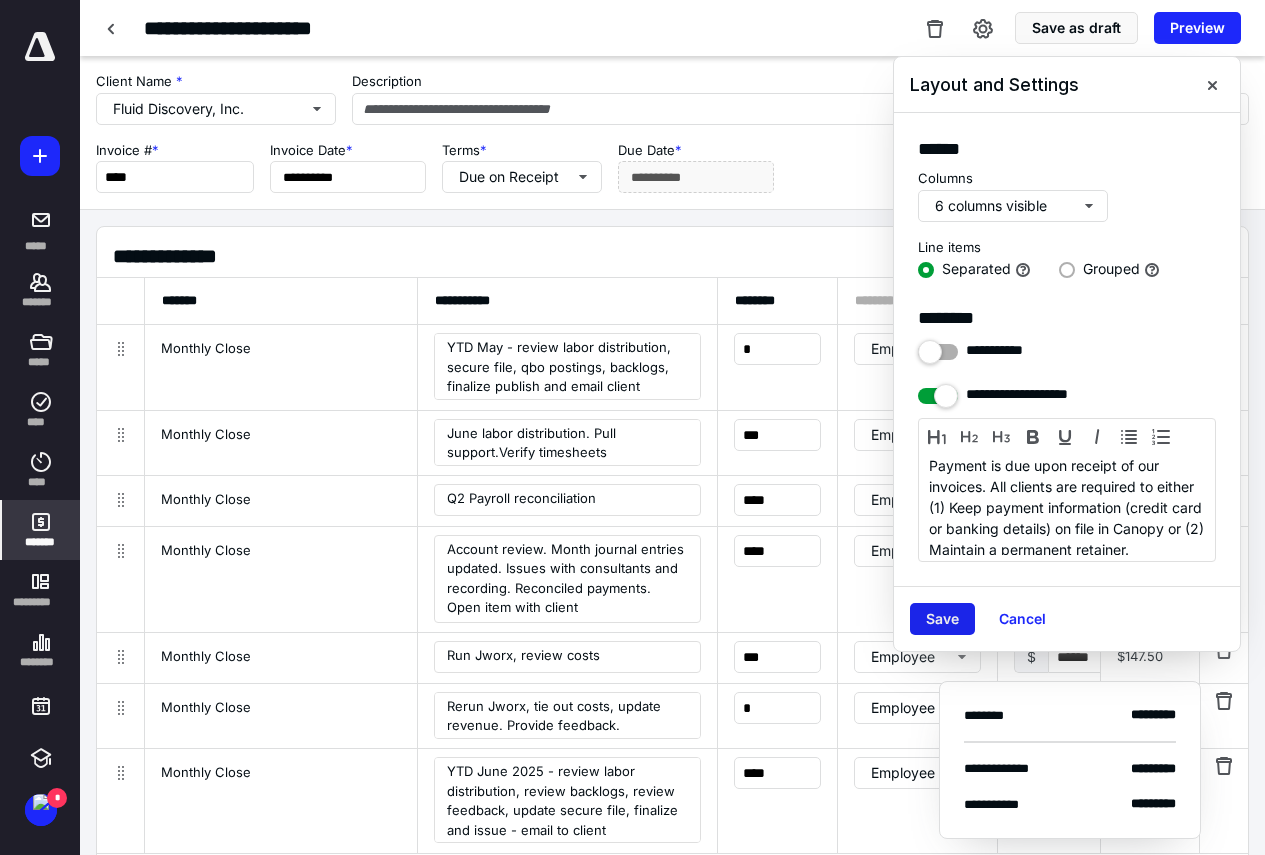 click on "Save" at bounding box center (942, 619) 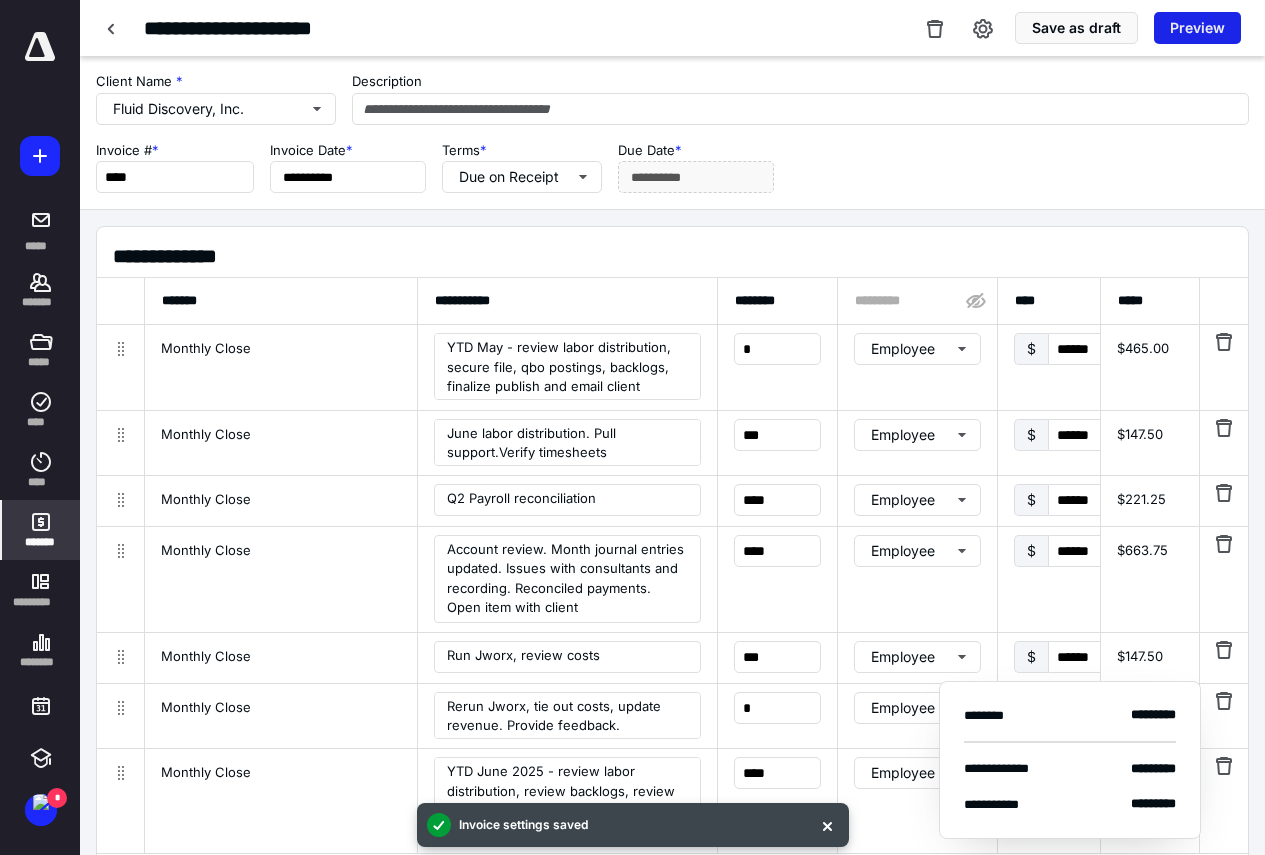 click on "Preview" at bounding box center (1197, 28) 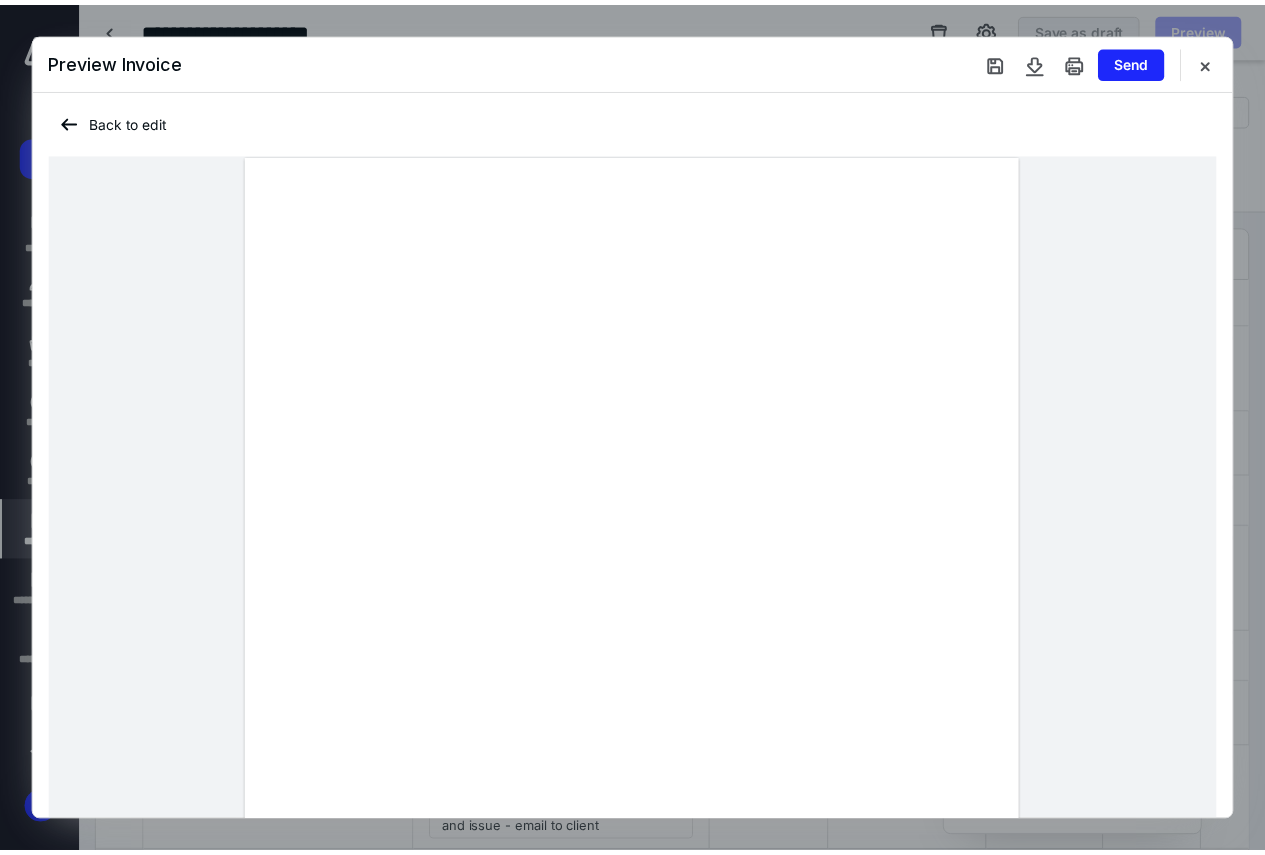 scroll, scrollTop: 0, scrollLeft: 0, axis: both 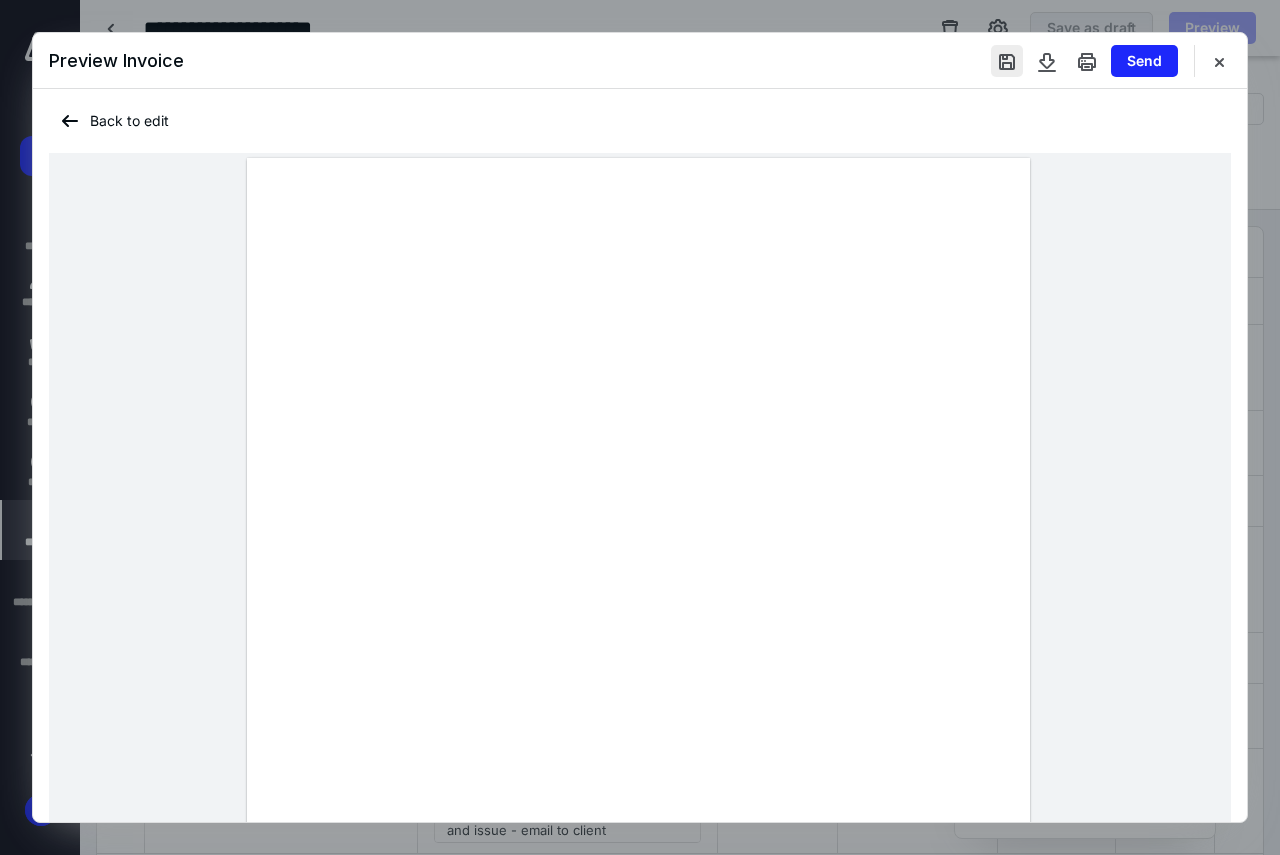 click at bounding box center [1007, 61] 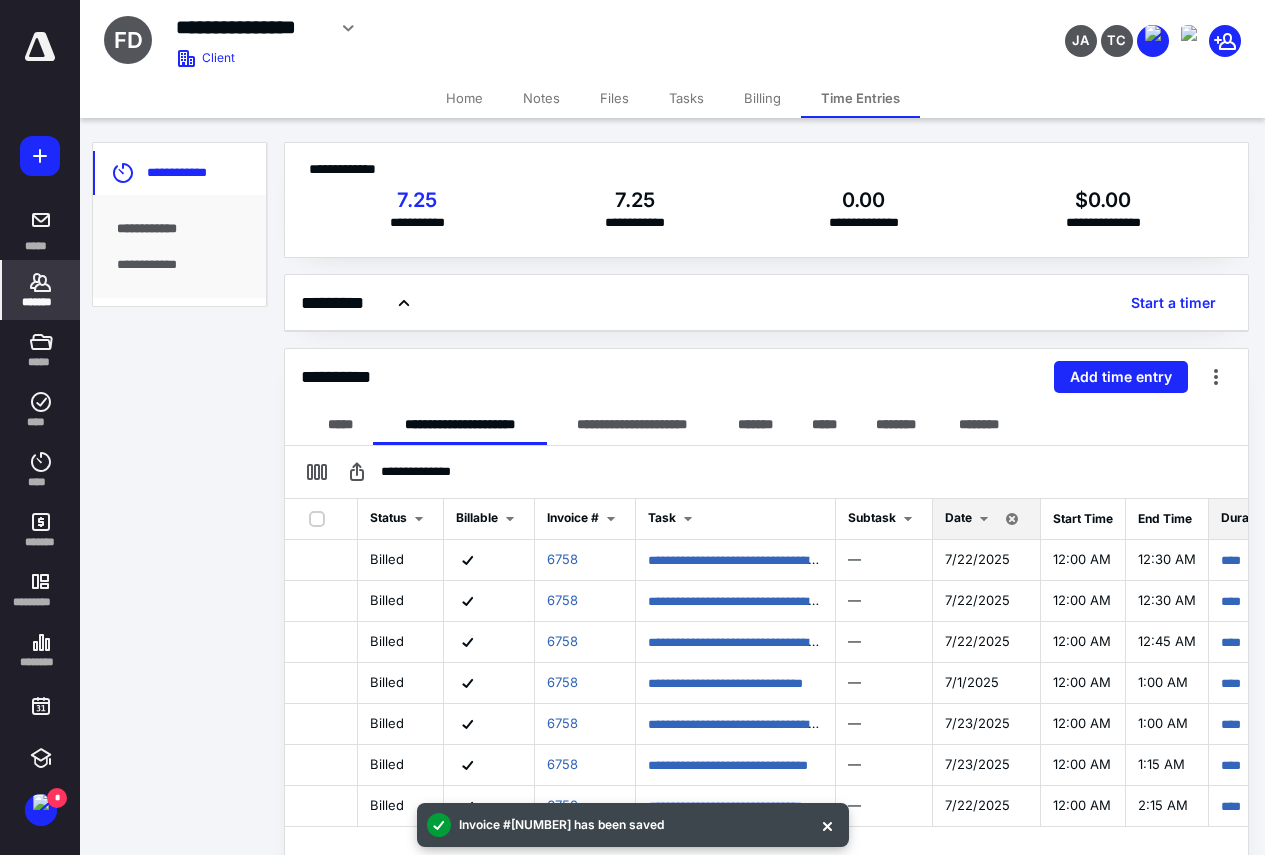 click 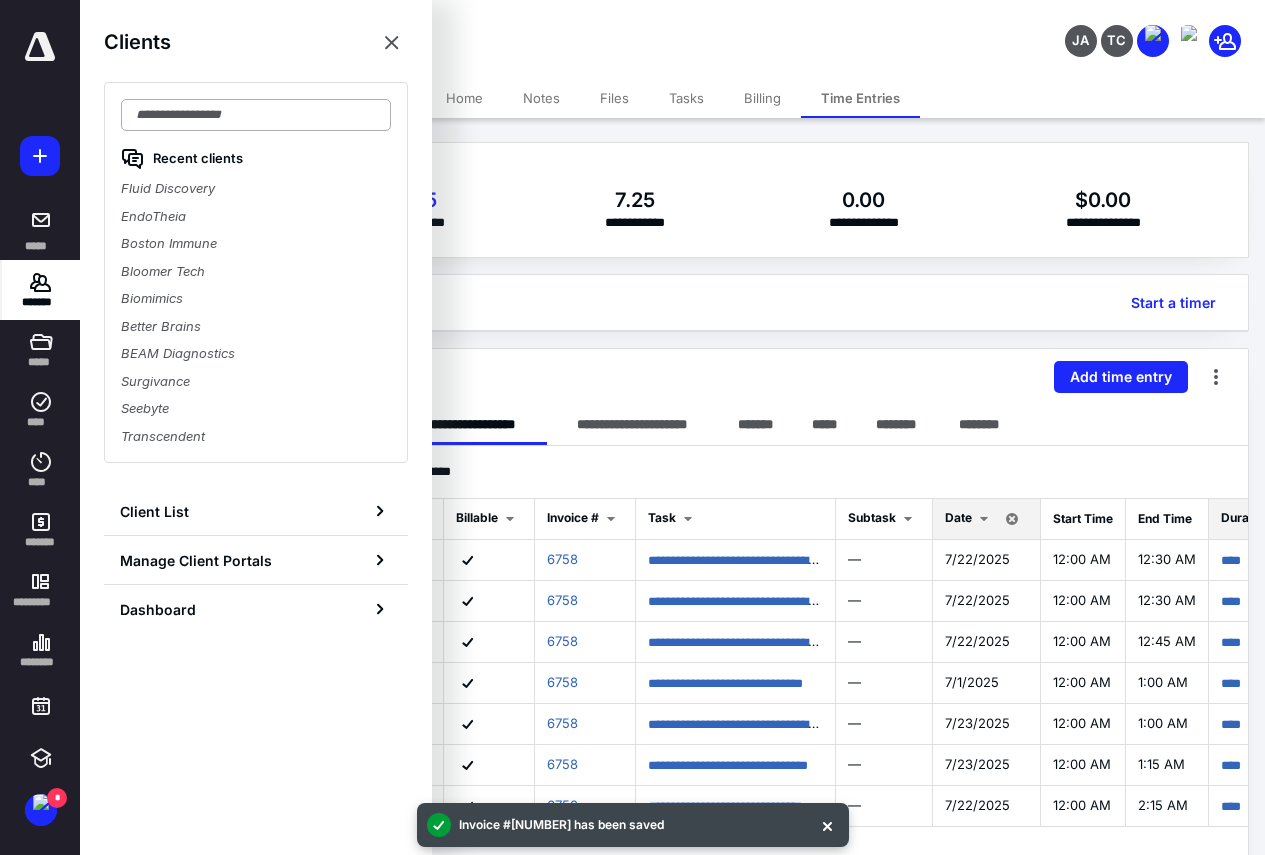 click at bounding box center [256, 115] 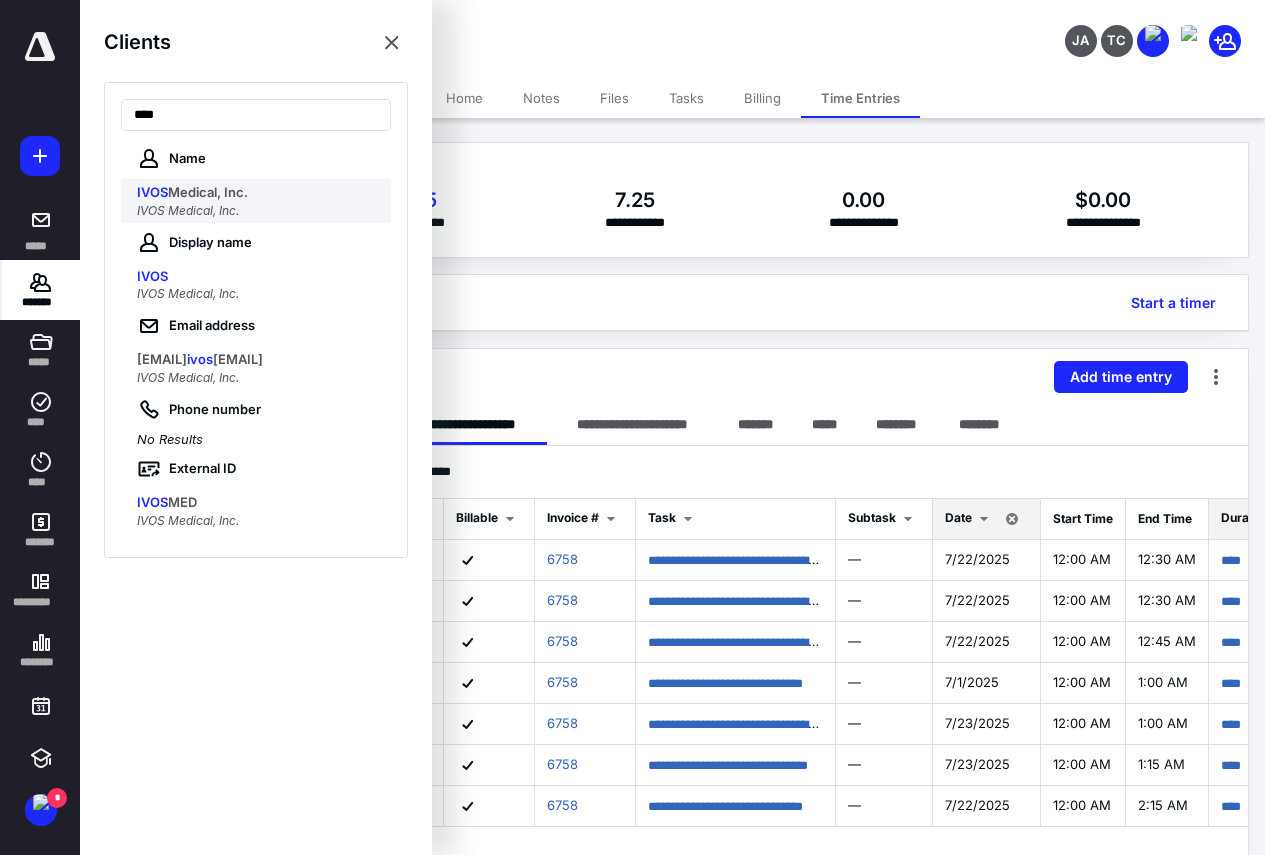 type on "****" 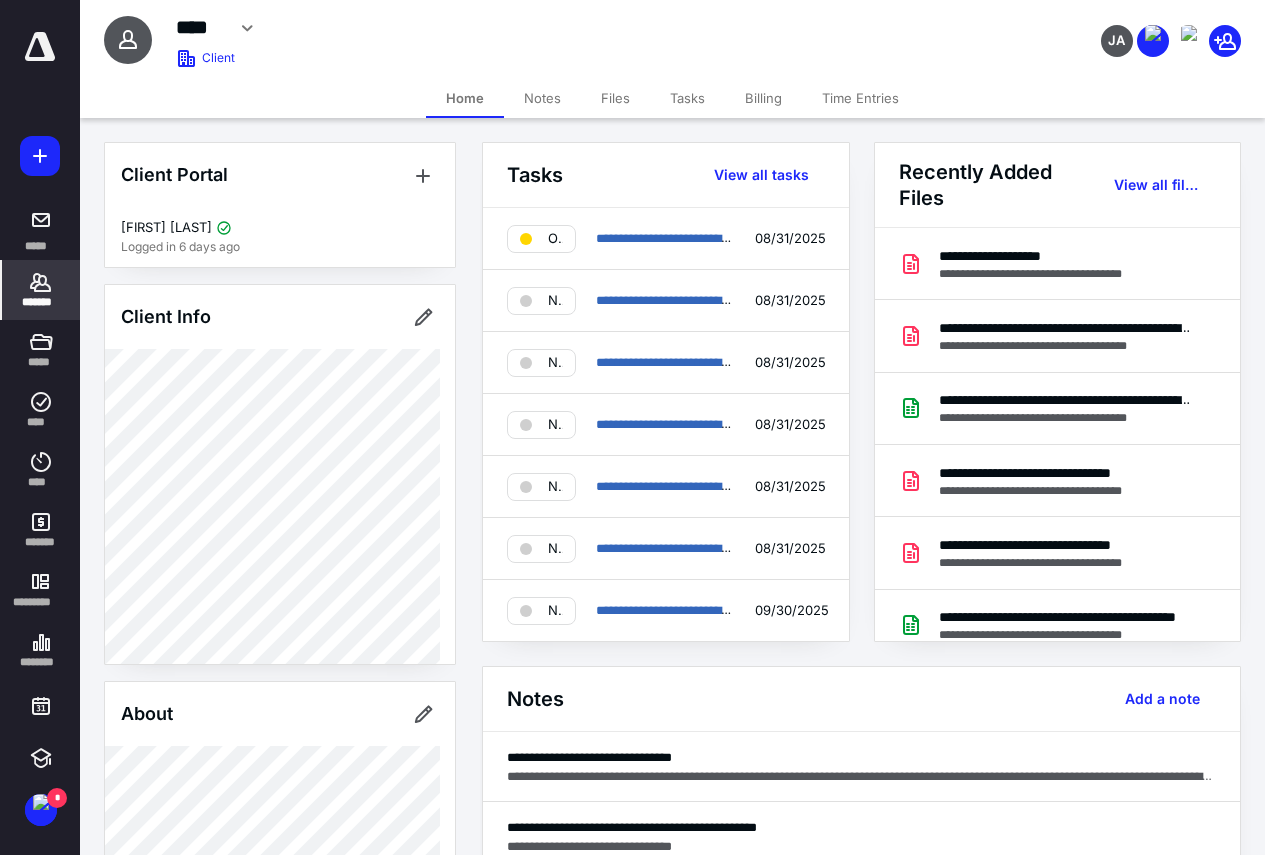 click on "Time Entries" at bounding box center (860, 98) 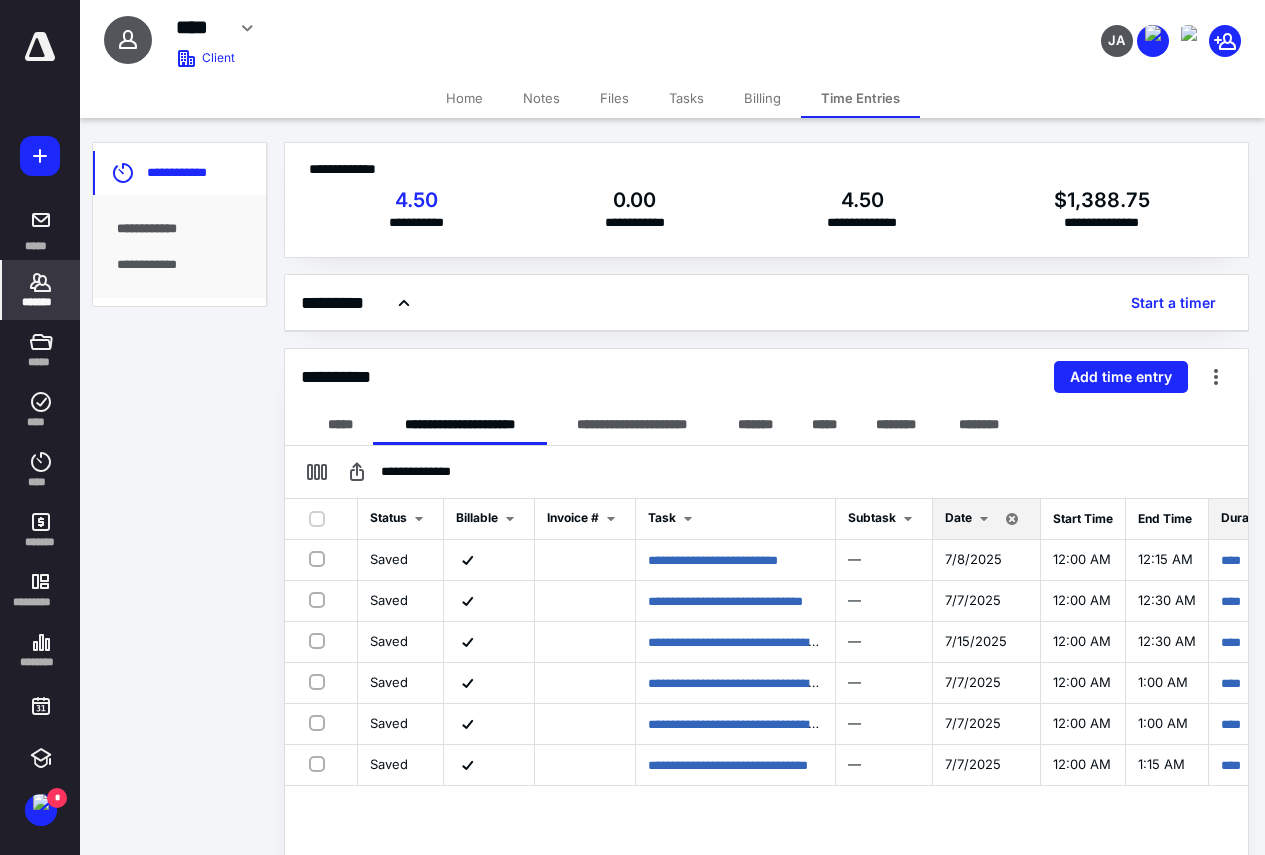 click 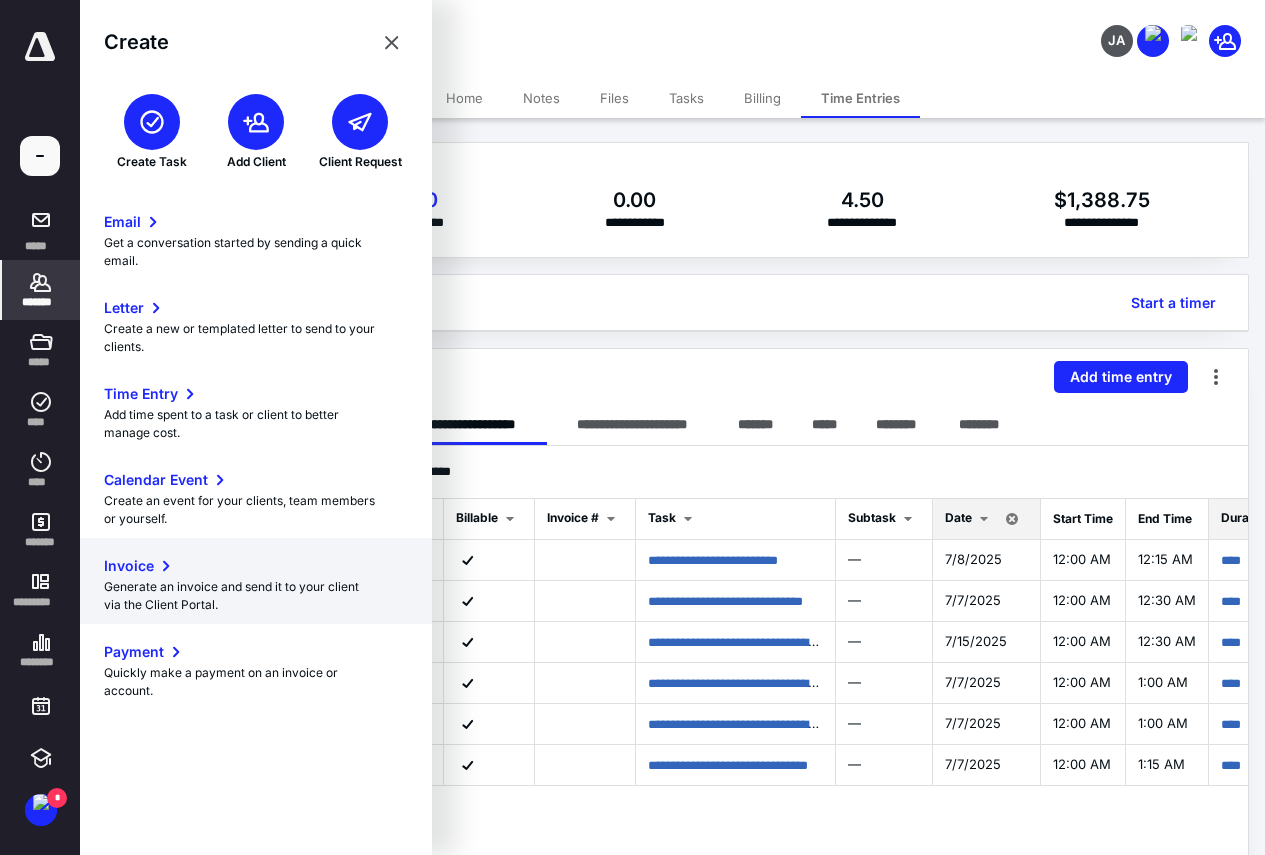 click on "Invoice" at bounding box center [129, 566] 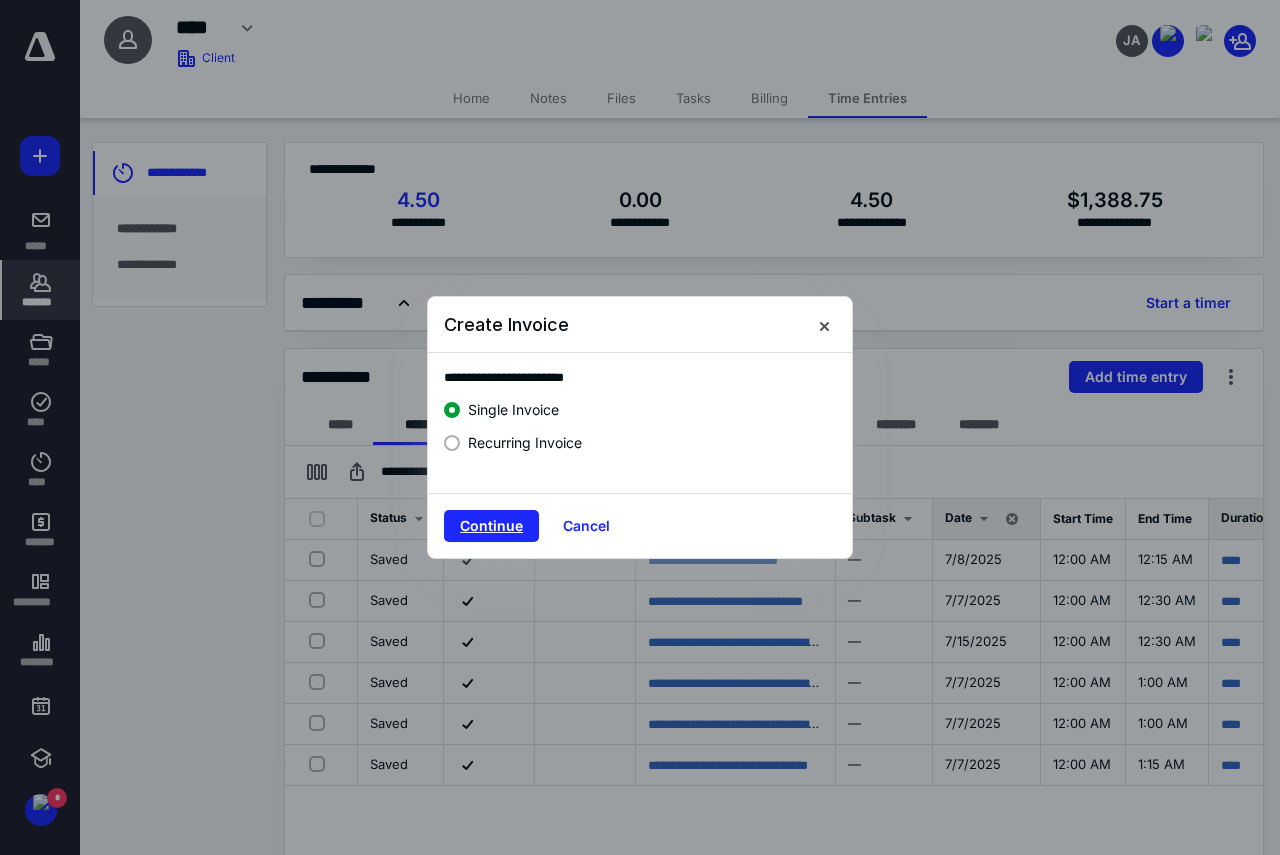 click on "Continue" at bounding box center [491, 526] 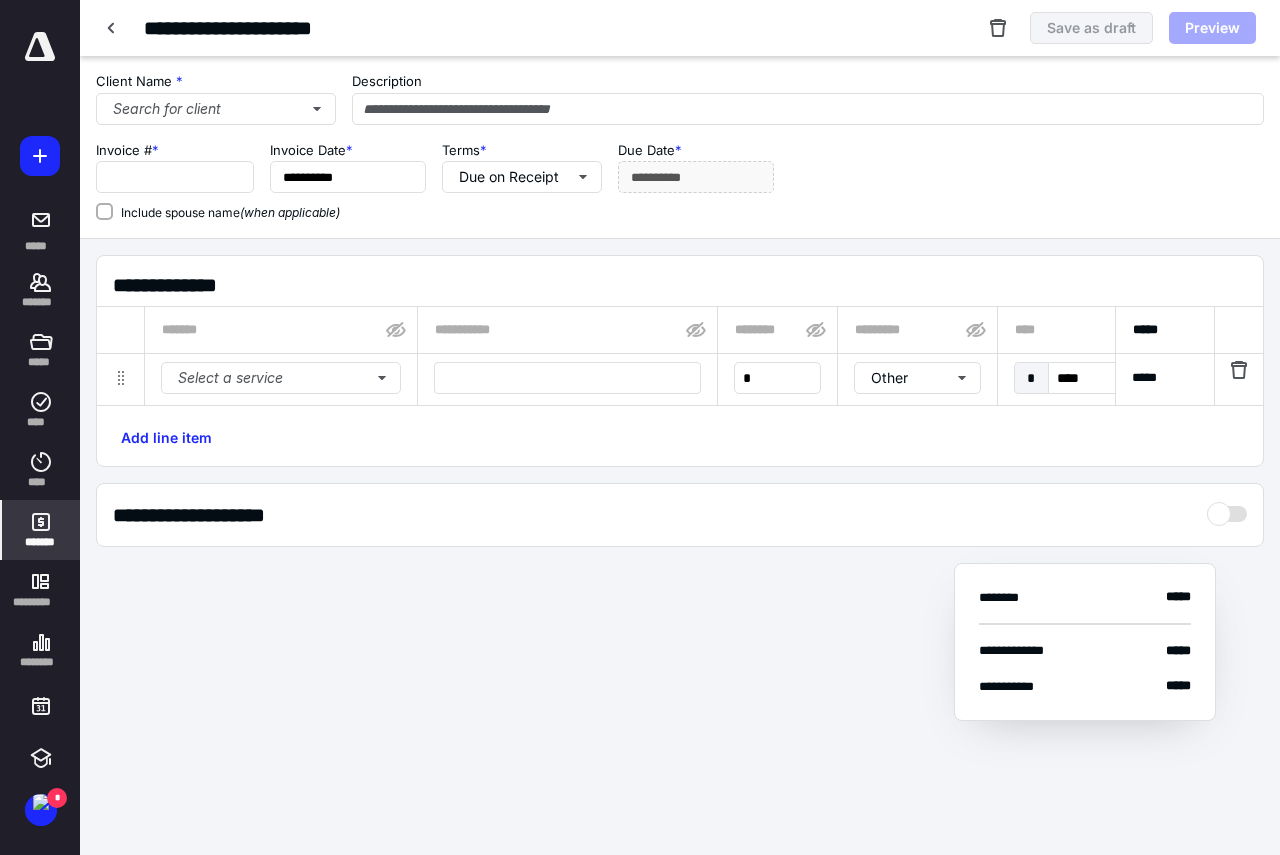 type on "****" 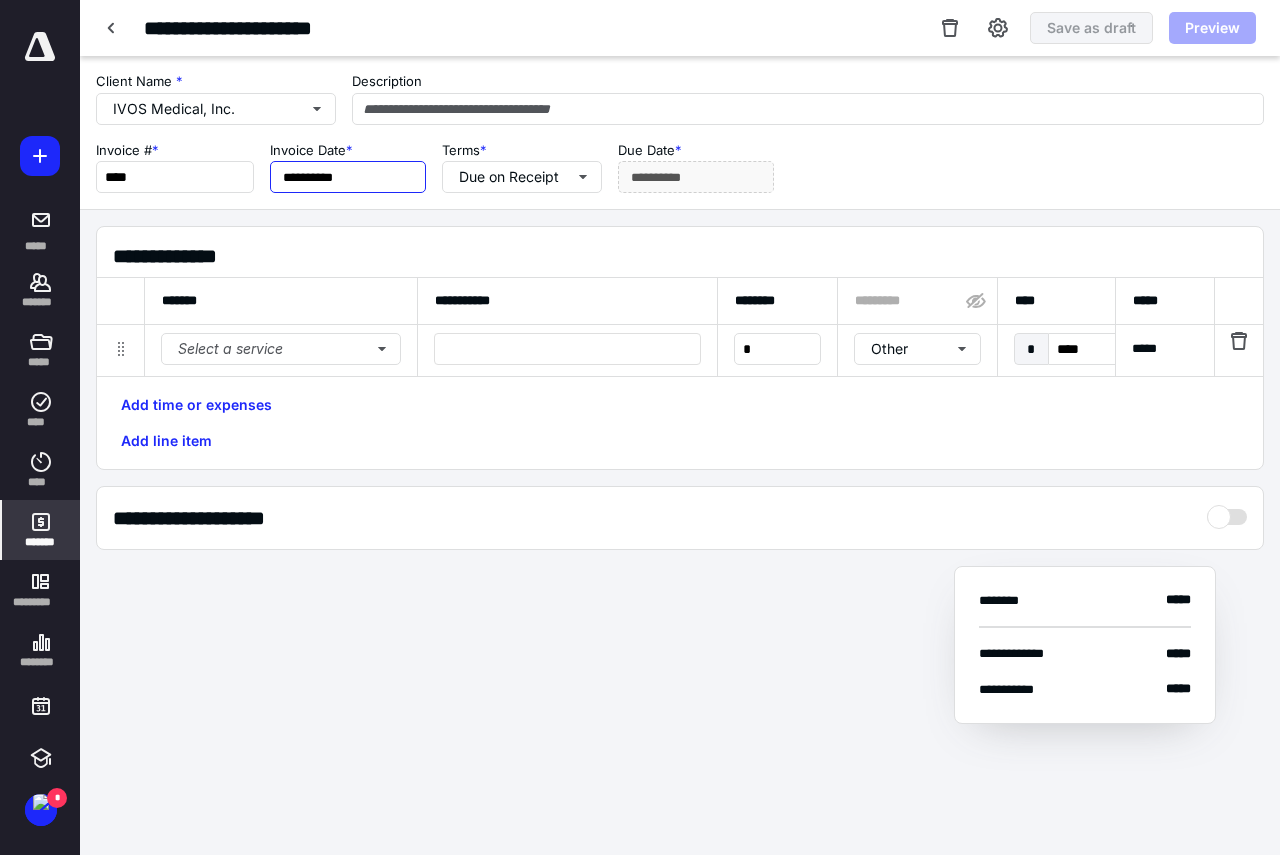 click on "**********" at bounding box center [348, 177] 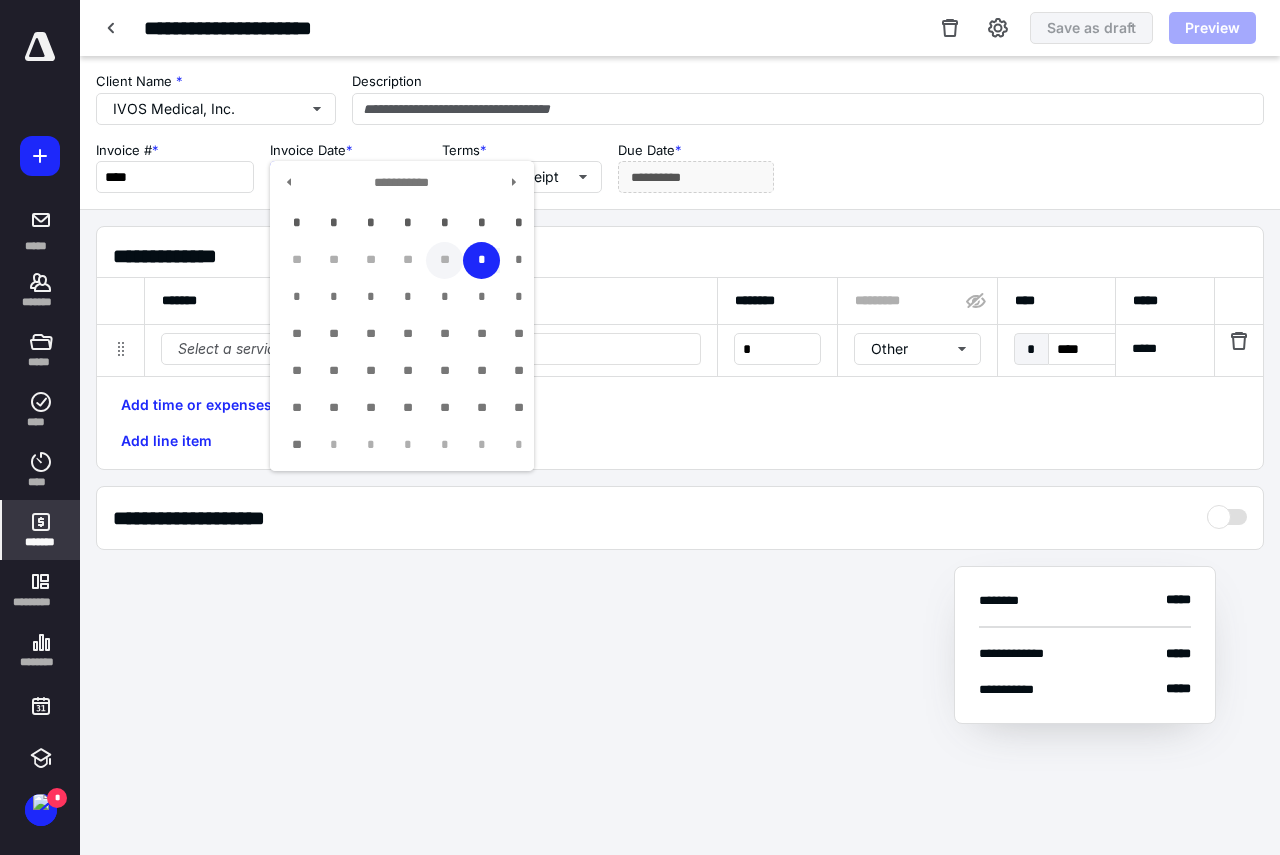 click on "**" at bounding box center [444, 260] 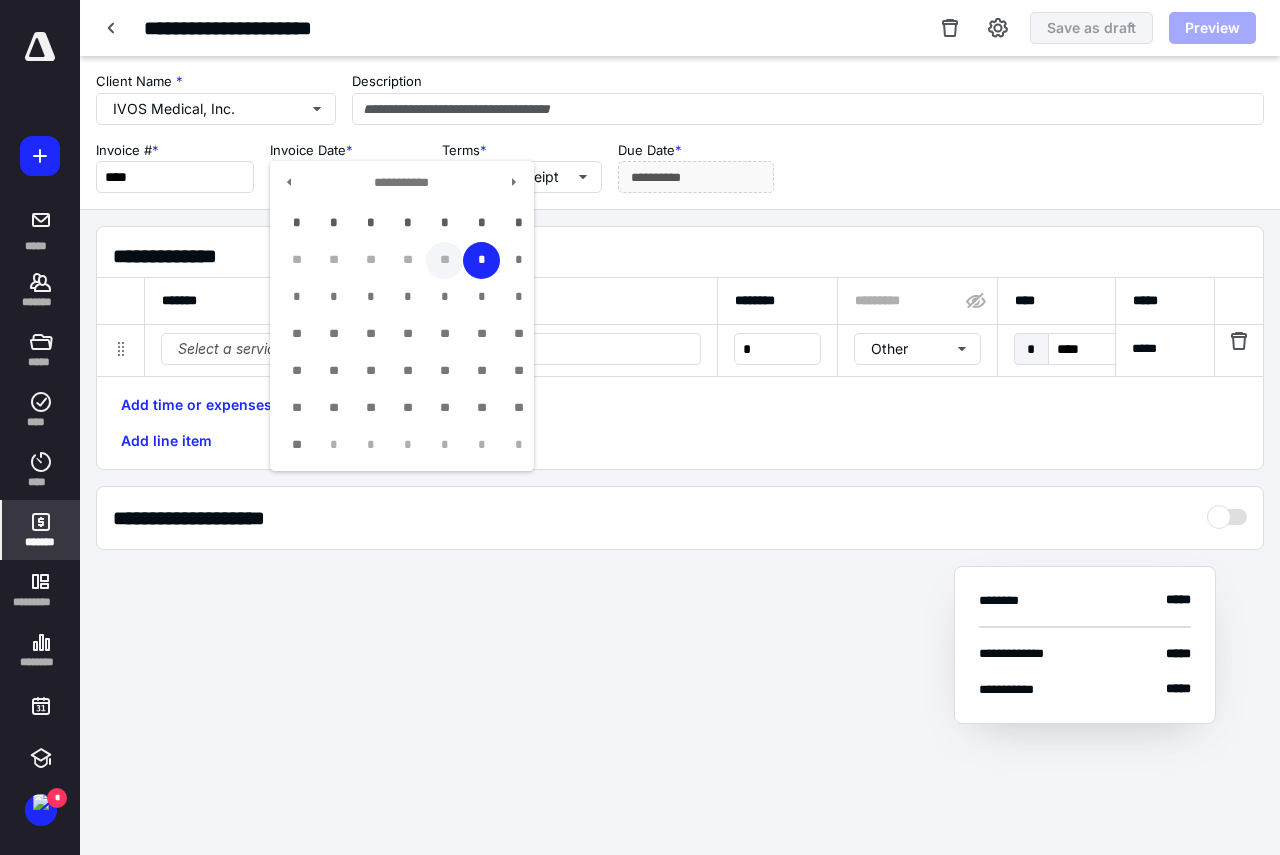 type on "**********" 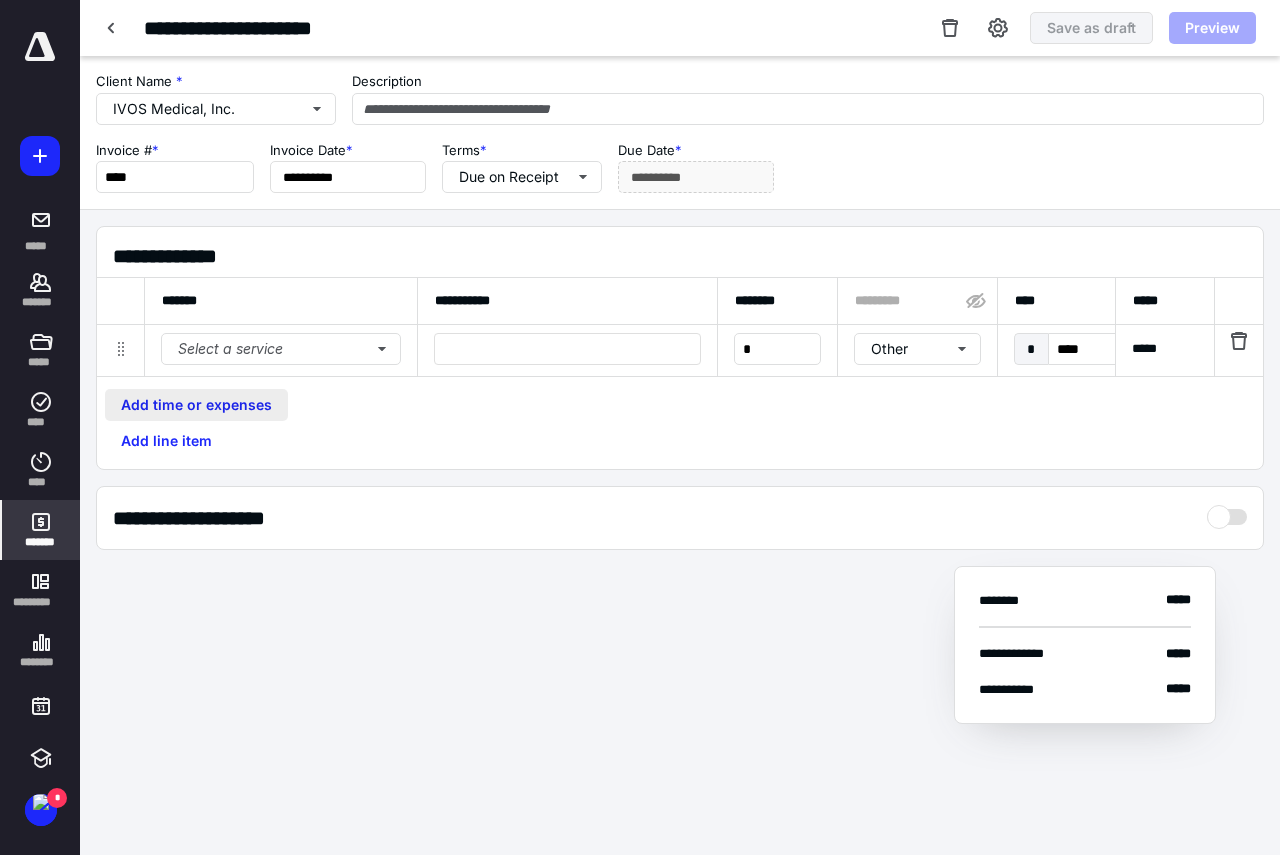 click on "Add time or expenses" at bounding box center [196, 405] 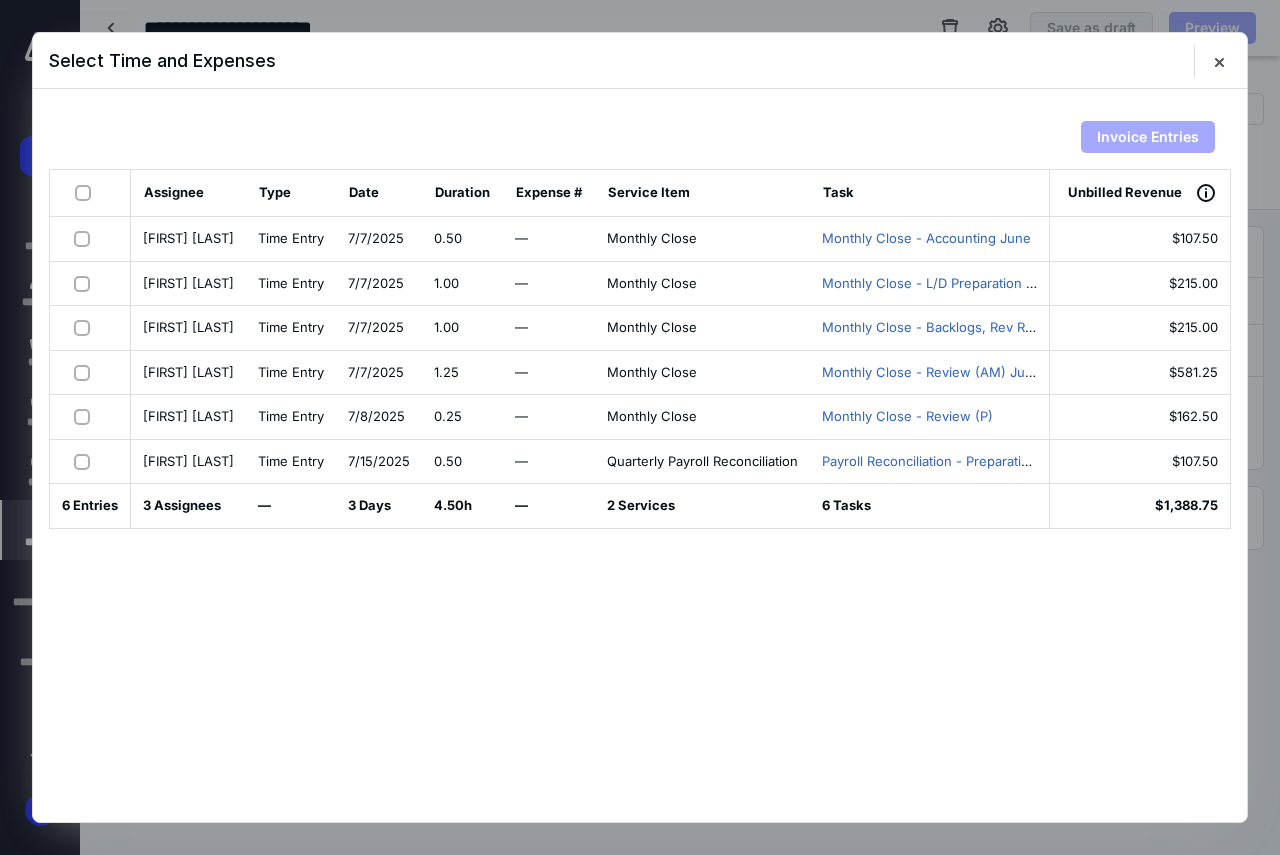 click at bounding box center [87, 192] 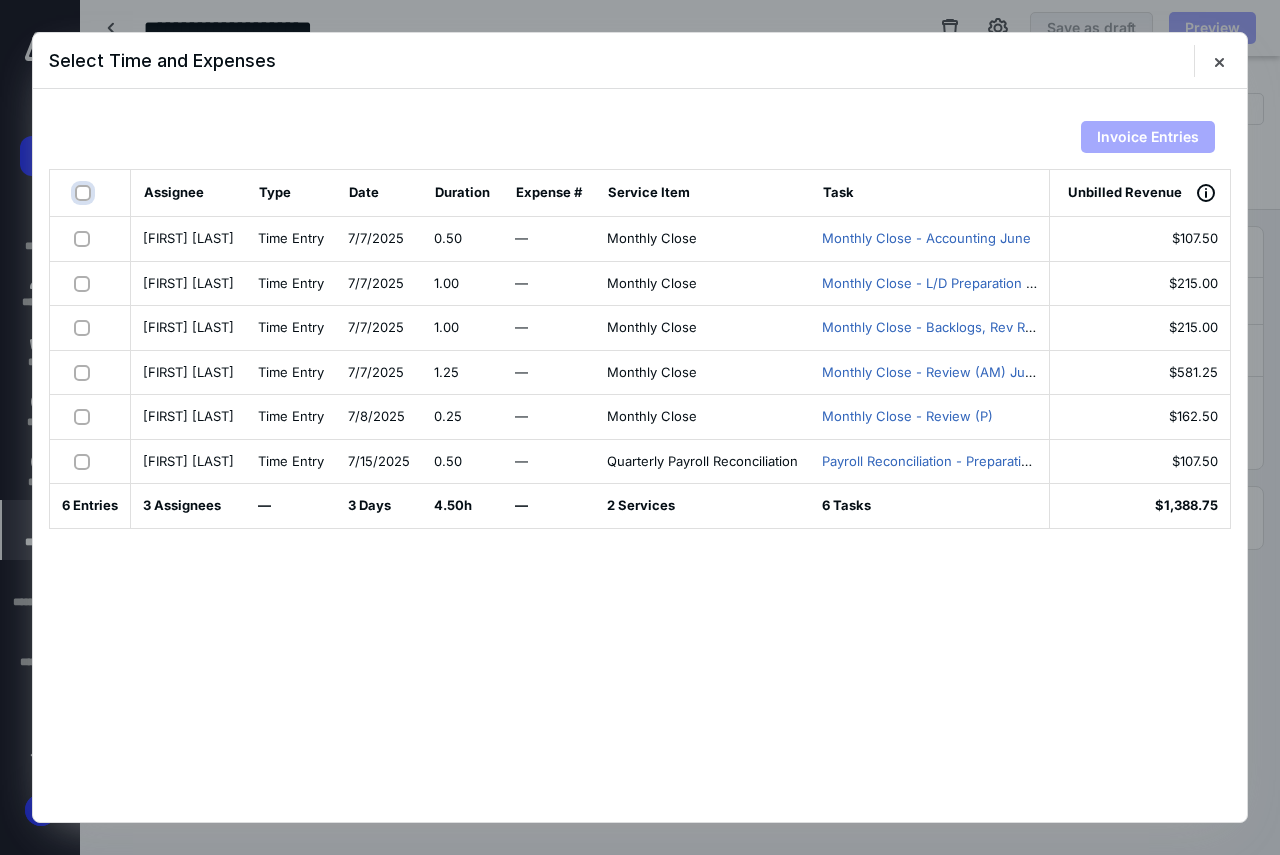 click at bounding box center (85, 193) 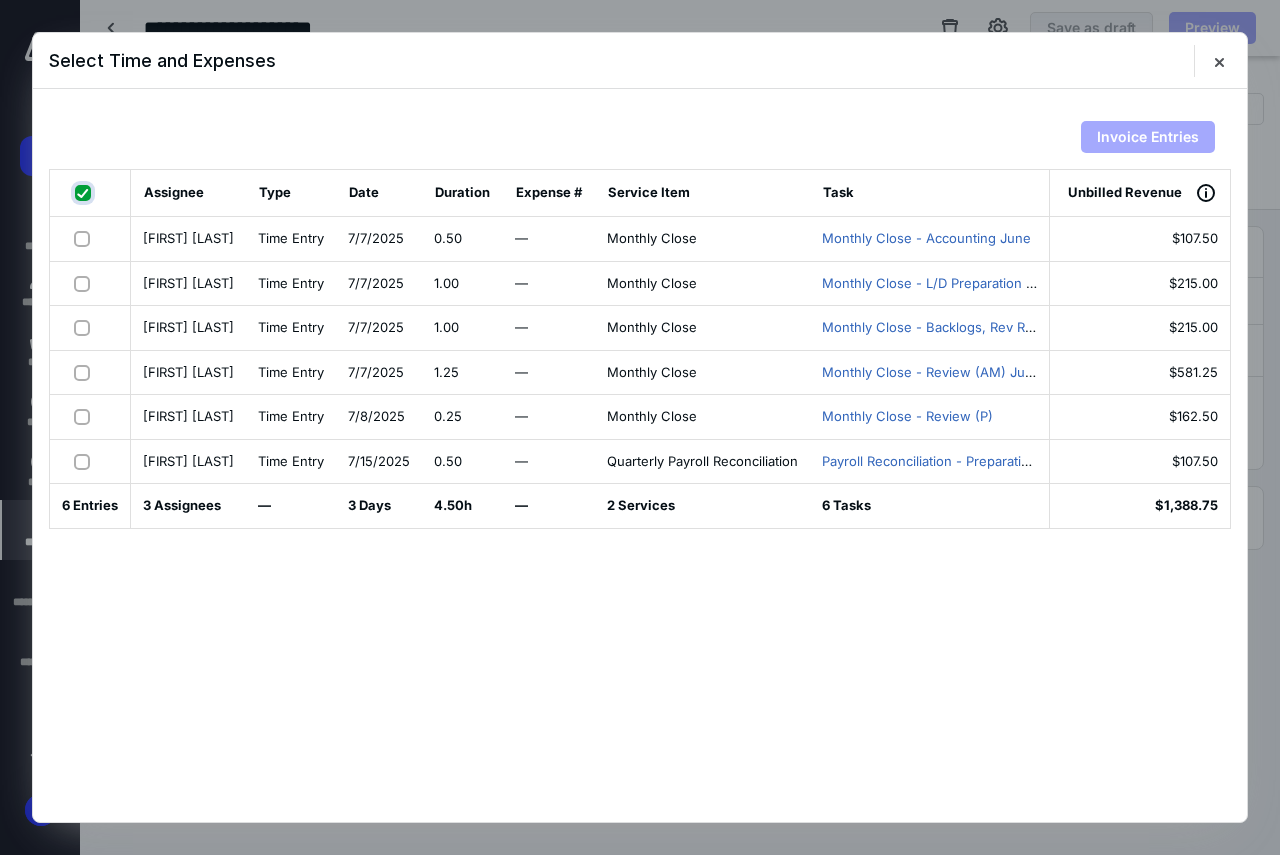 checkbox on "true" 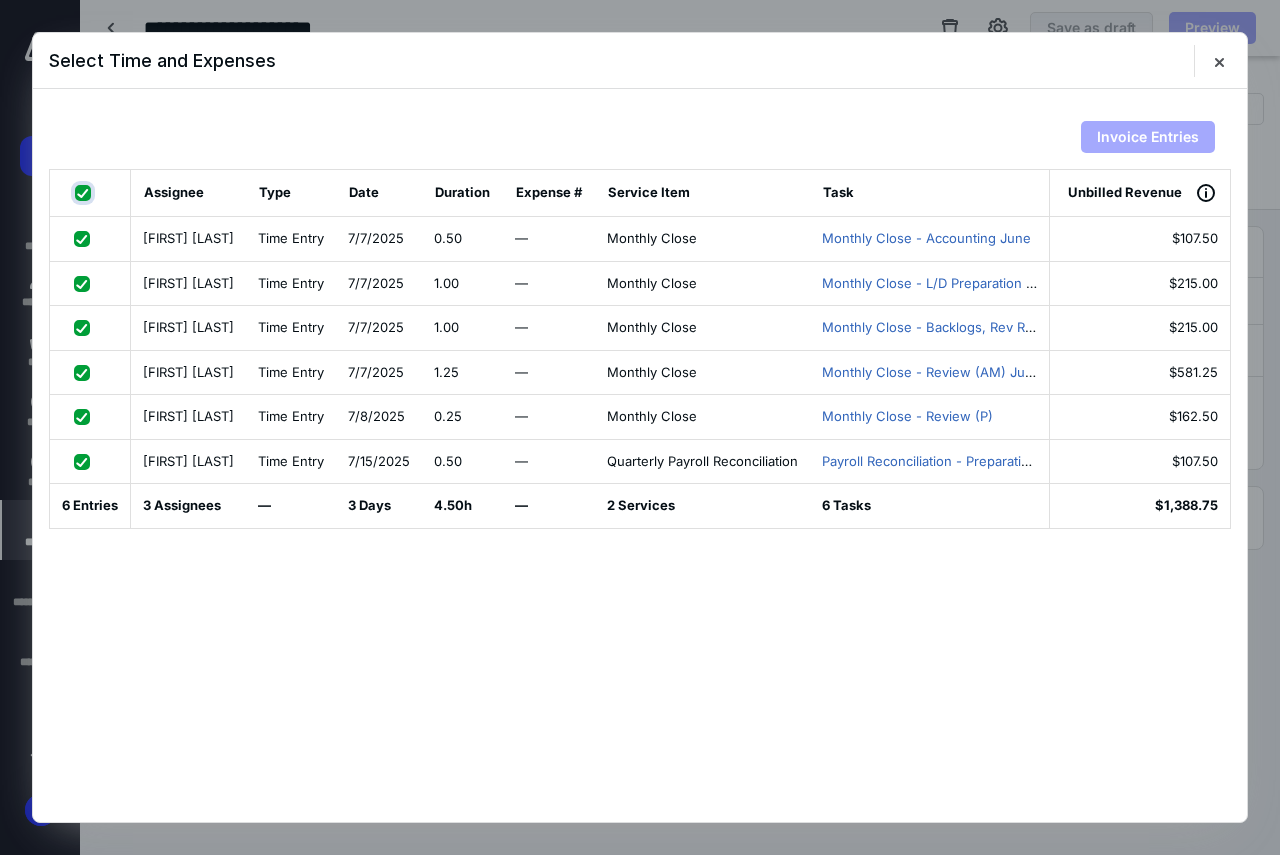 checkbox on "true" 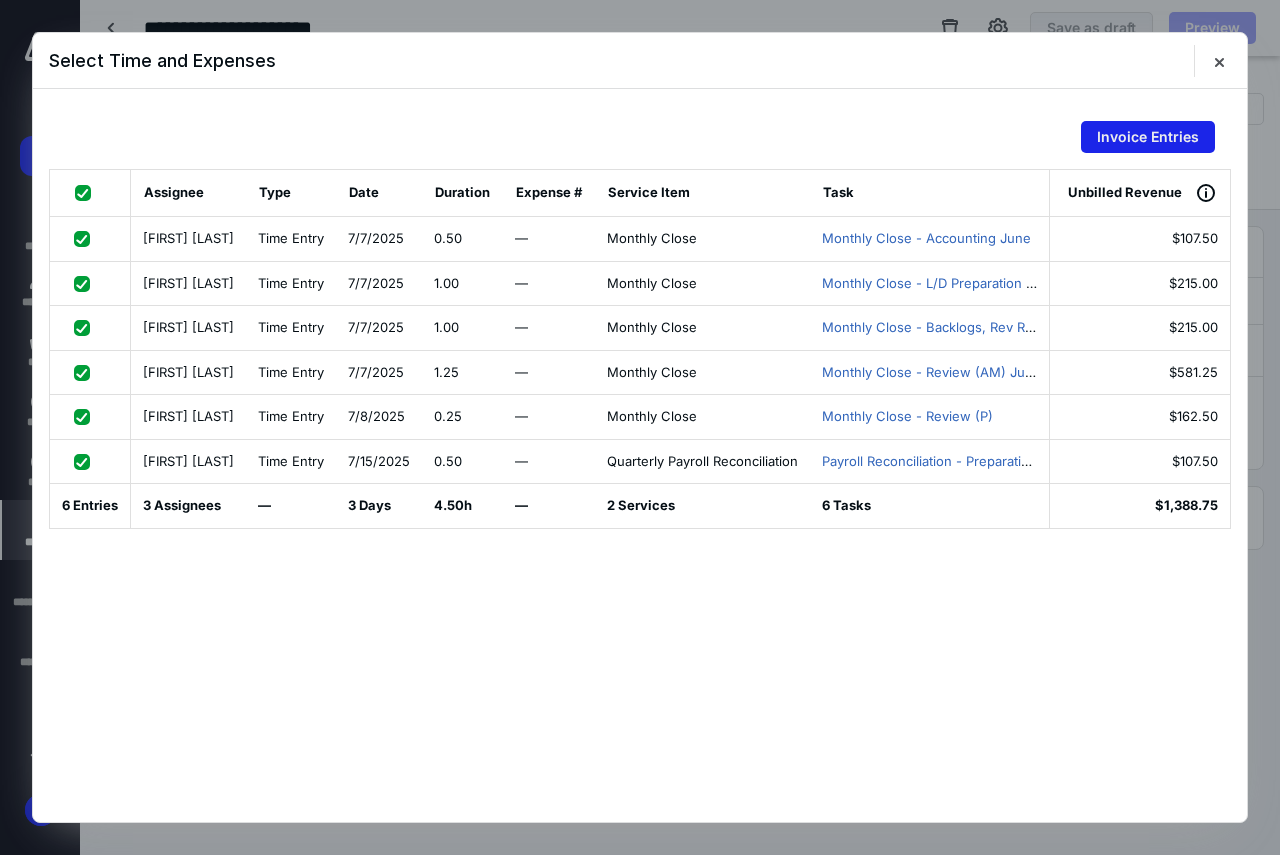 click on "Invoice Entries" at bounding box center [1148, 137] 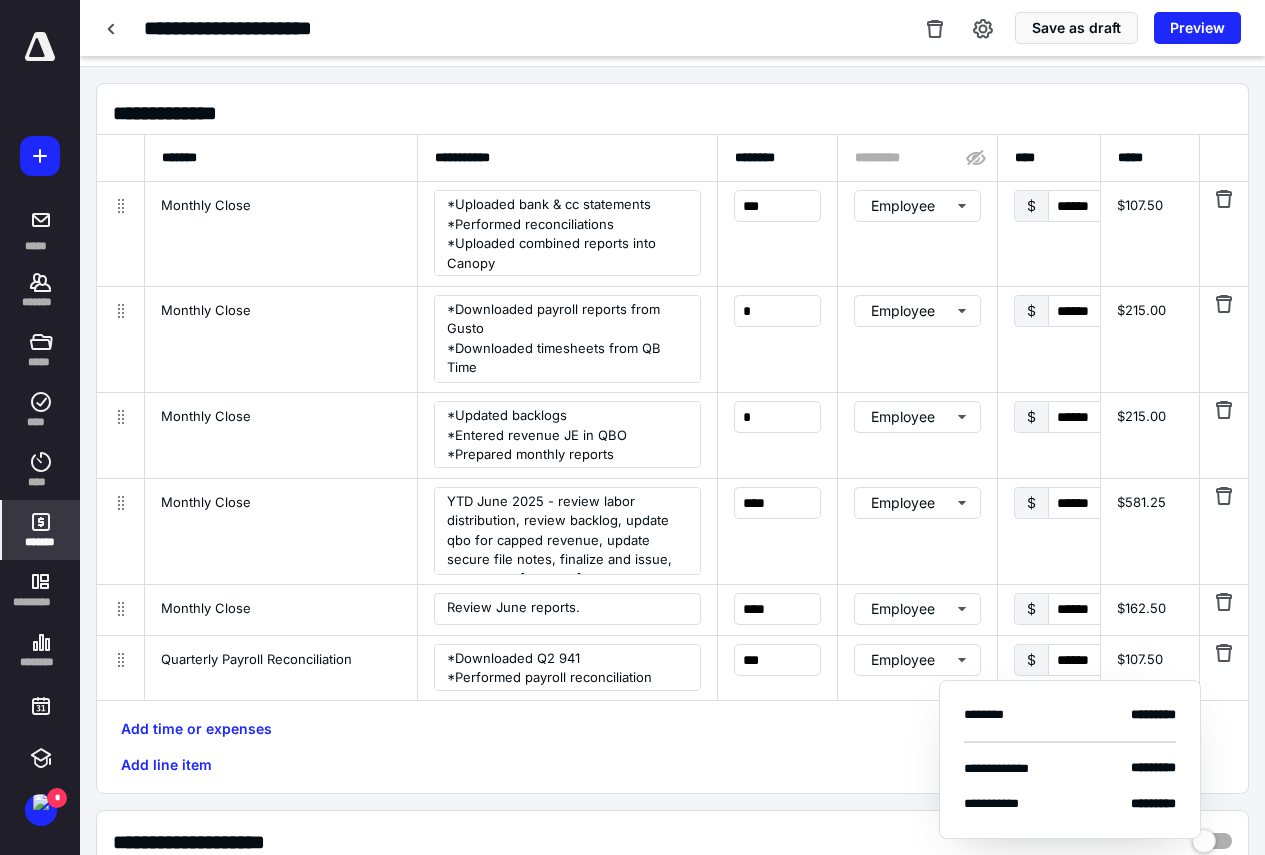 scroll, scrollTop: 429, scrollLeft: 0, axis: vertical 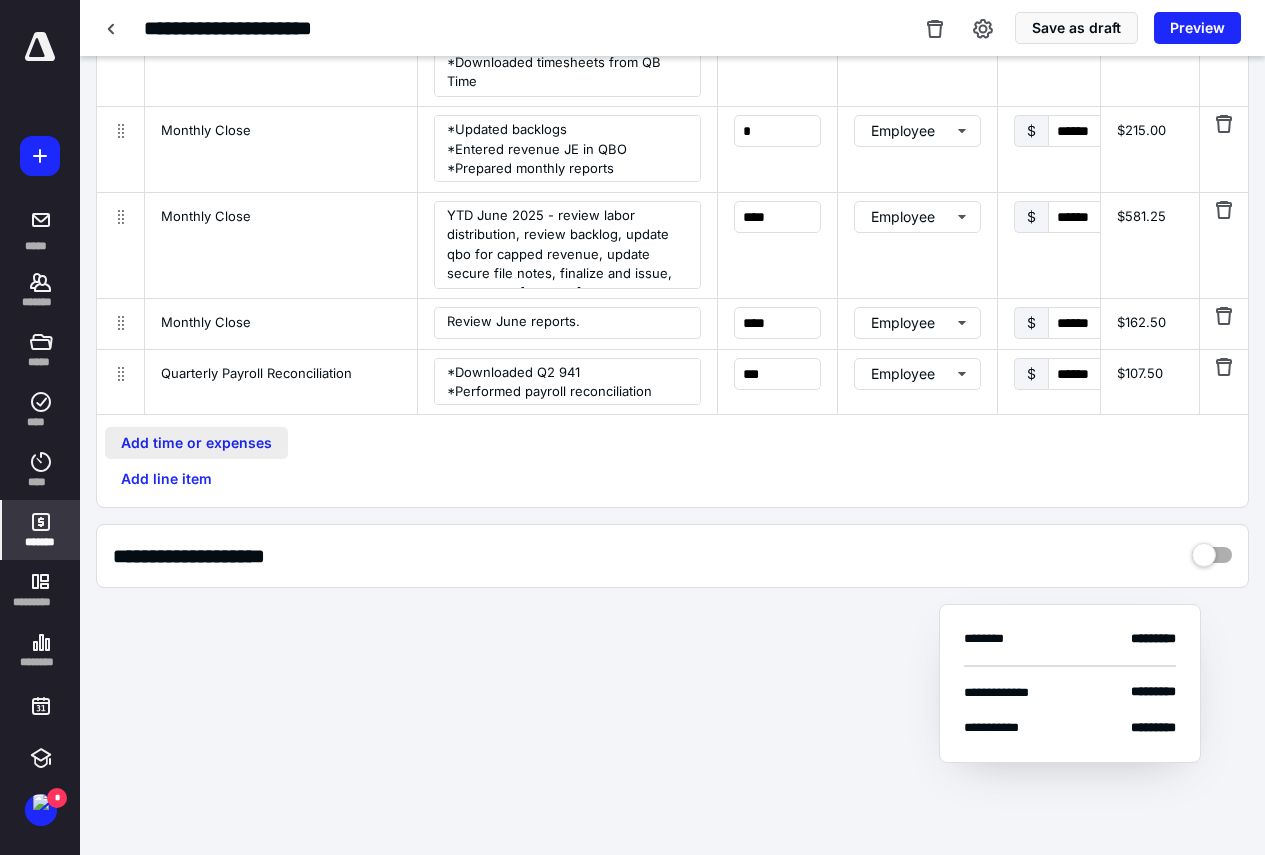 click on "Add time or expenses" at bounding box center (196, 443) 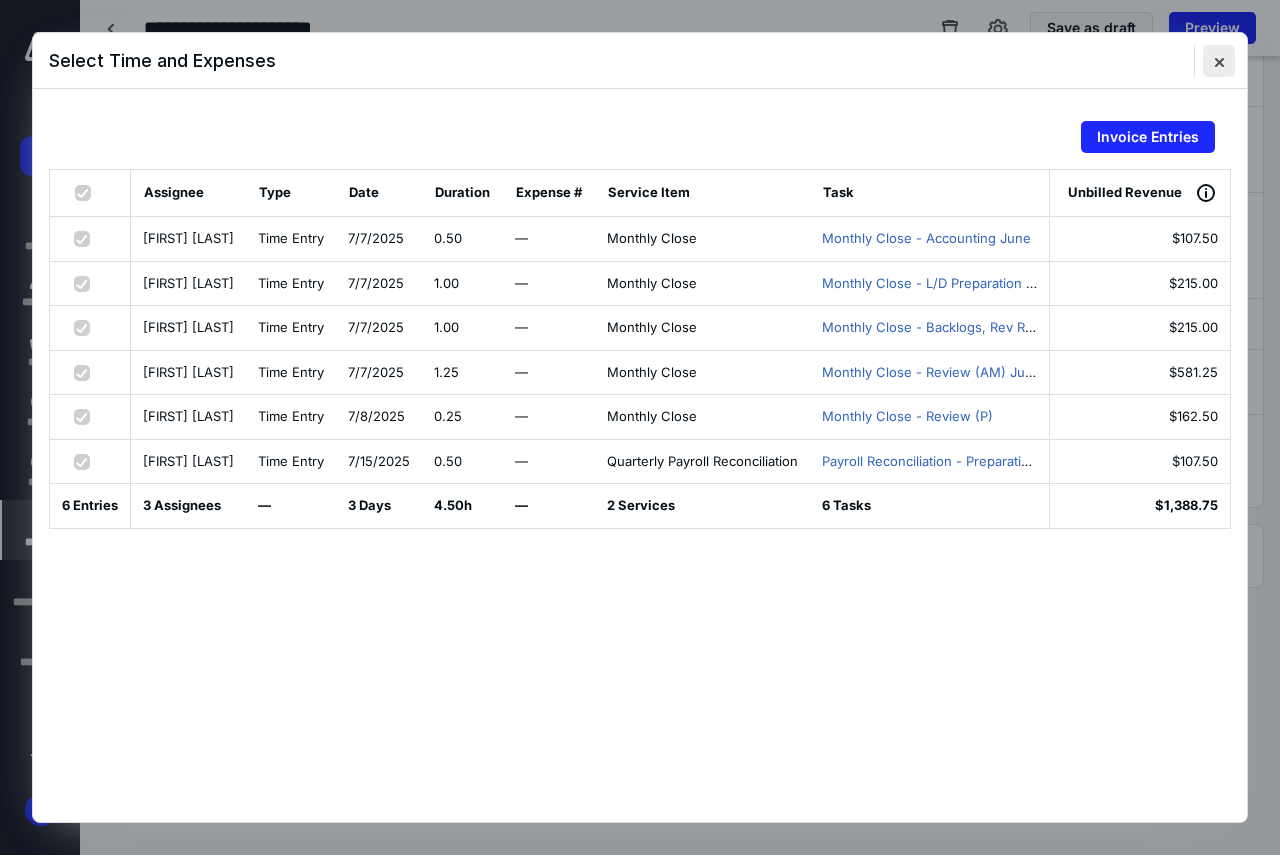 click at bounding box center [1219, 61] 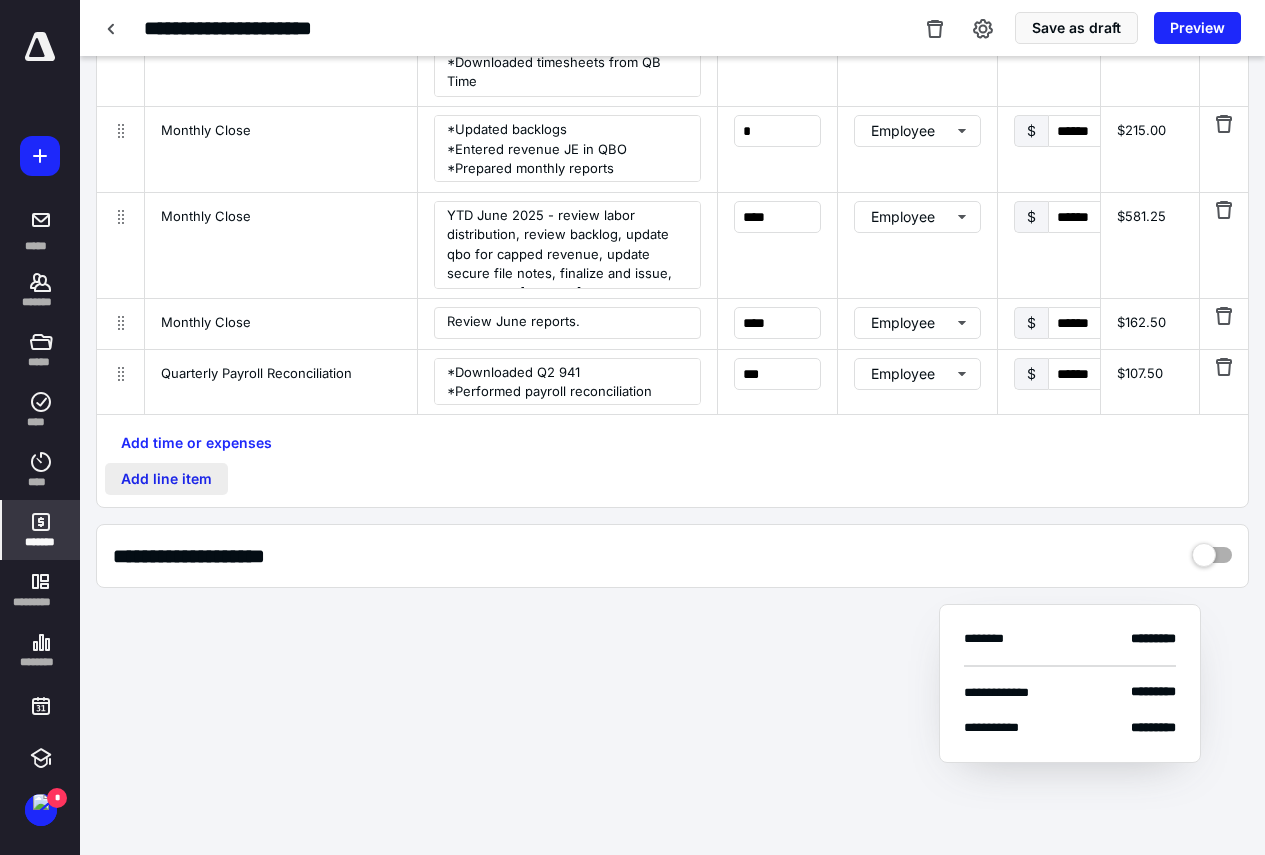 click on "Add line item" at bounding box center (166, 479) 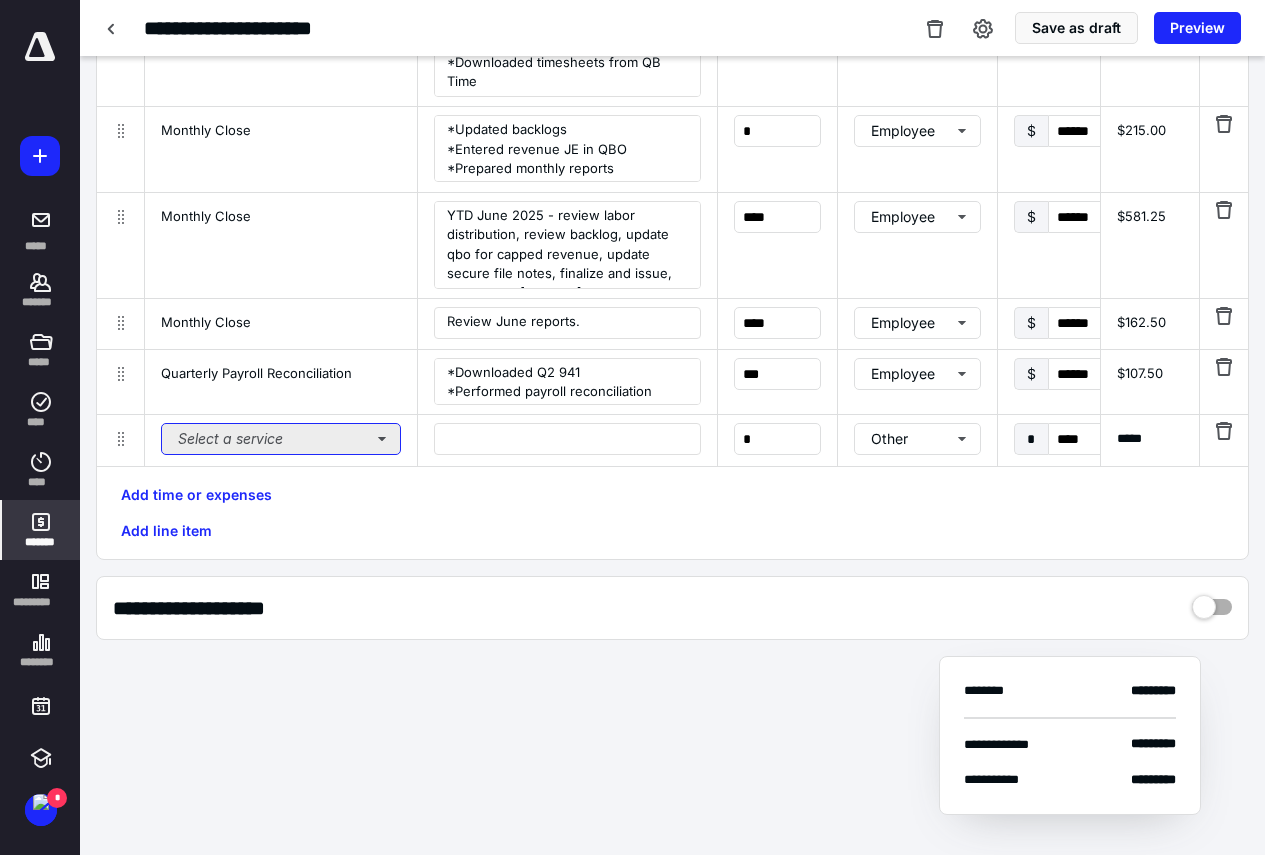 click on "Select a service" at bounding box center [281, 439] 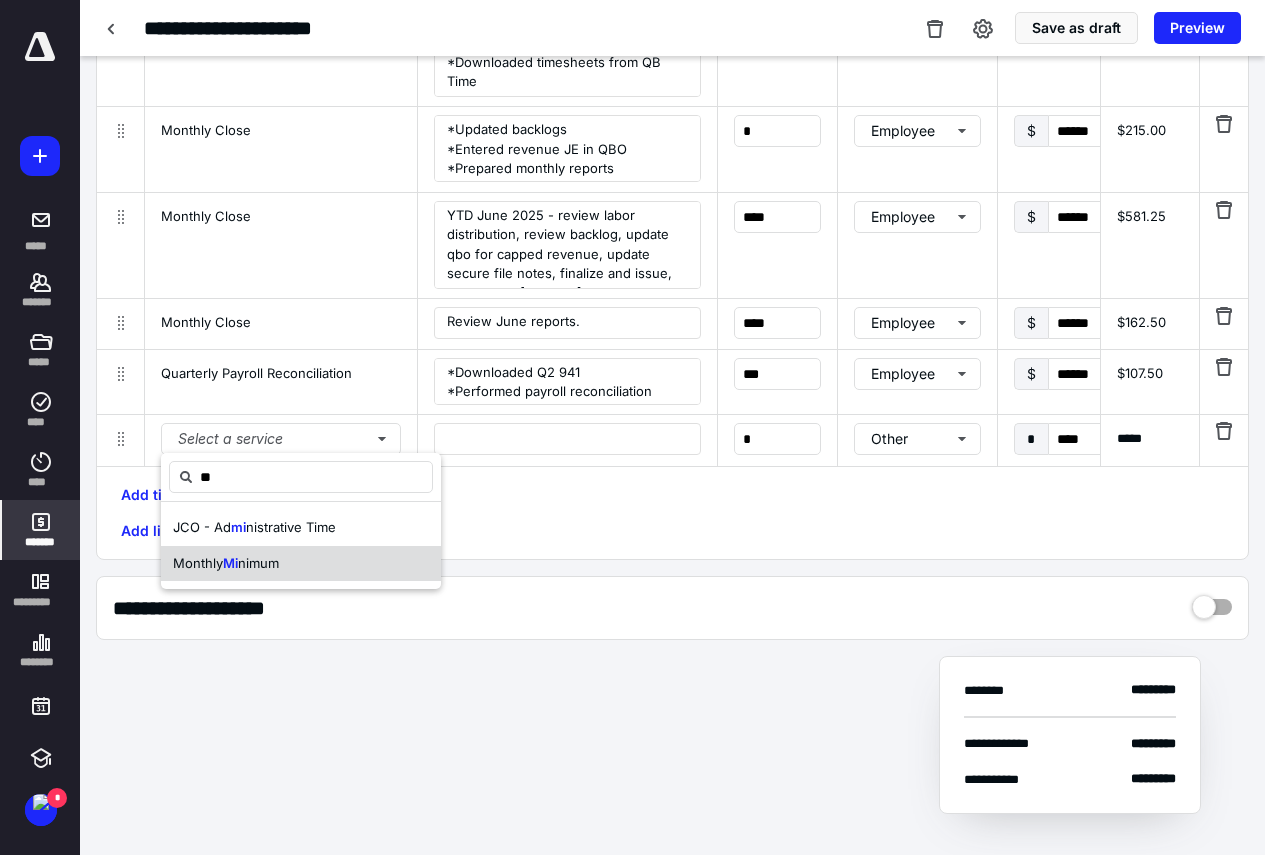 click on "Monthly  Mi nimum" at bounding box center (301, 564) 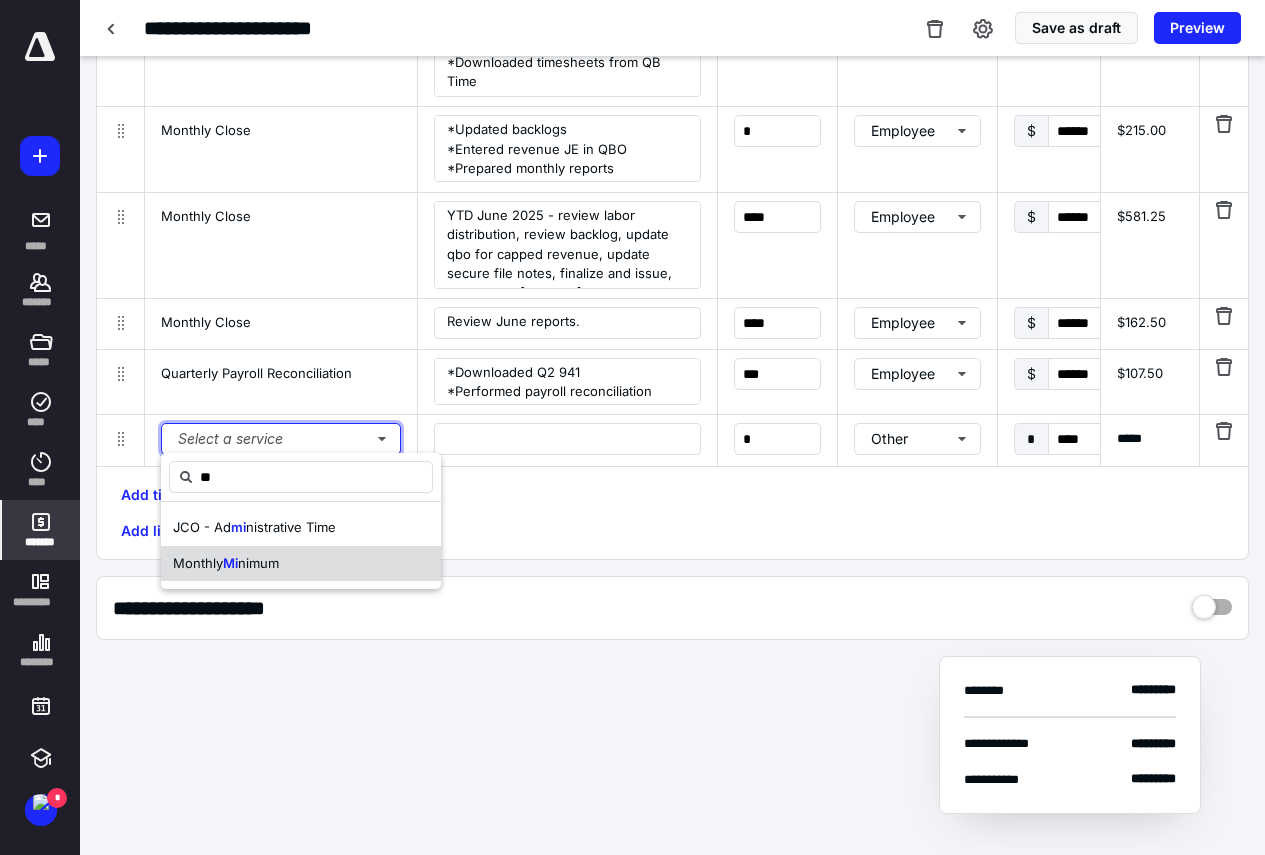 type 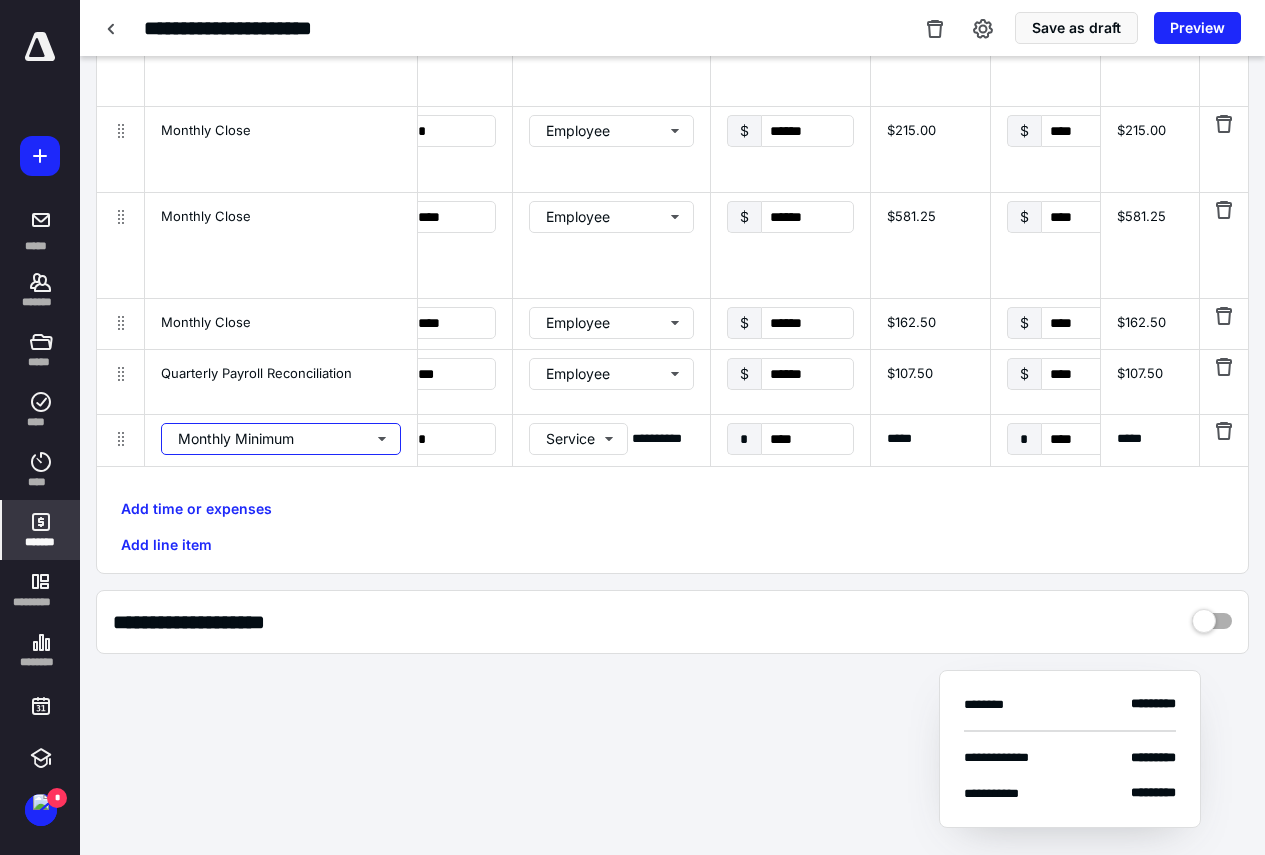 scroll, scrollTop: 0, scrollLeft: 305, axis: horizontal 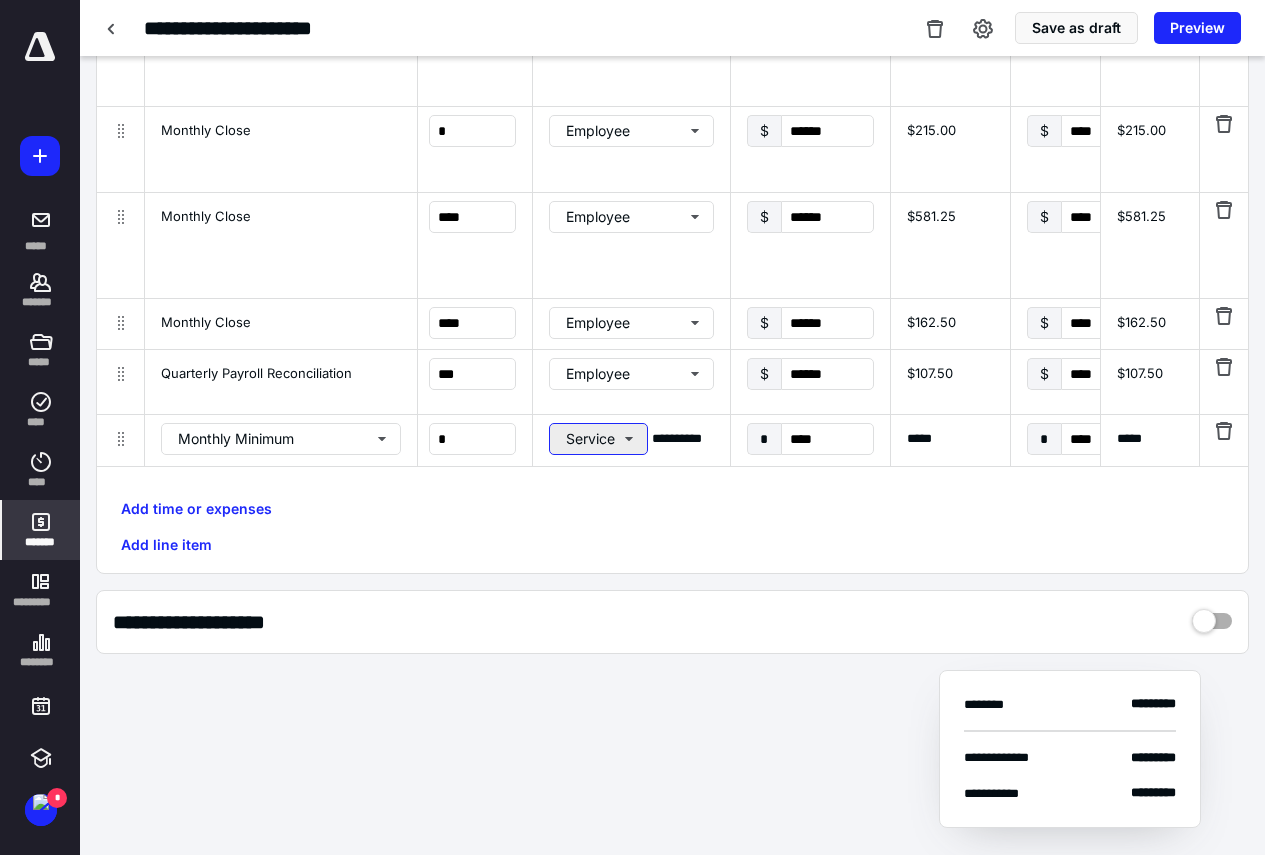 click on "Service" at bounding box center [598, 439] 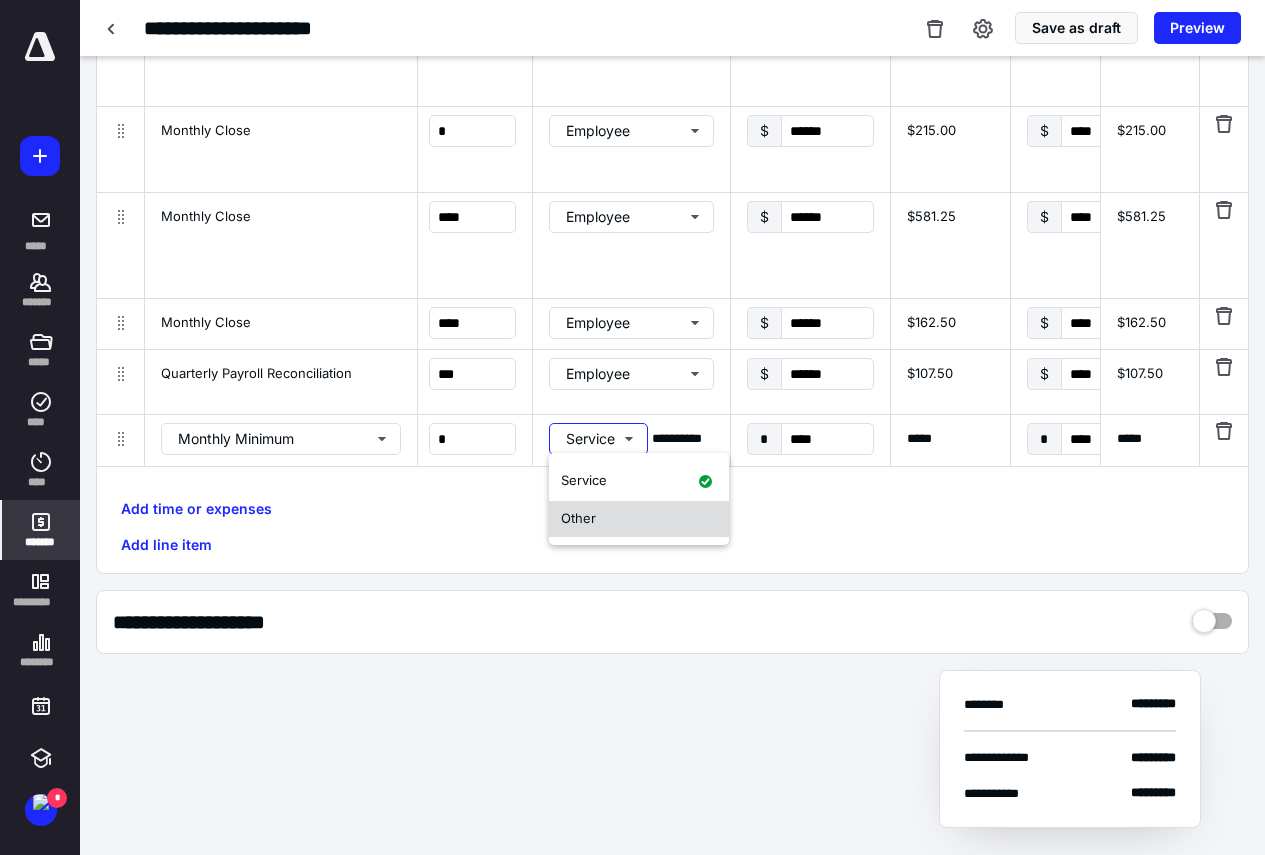 click on "Other" at bounding box center [639, 519] 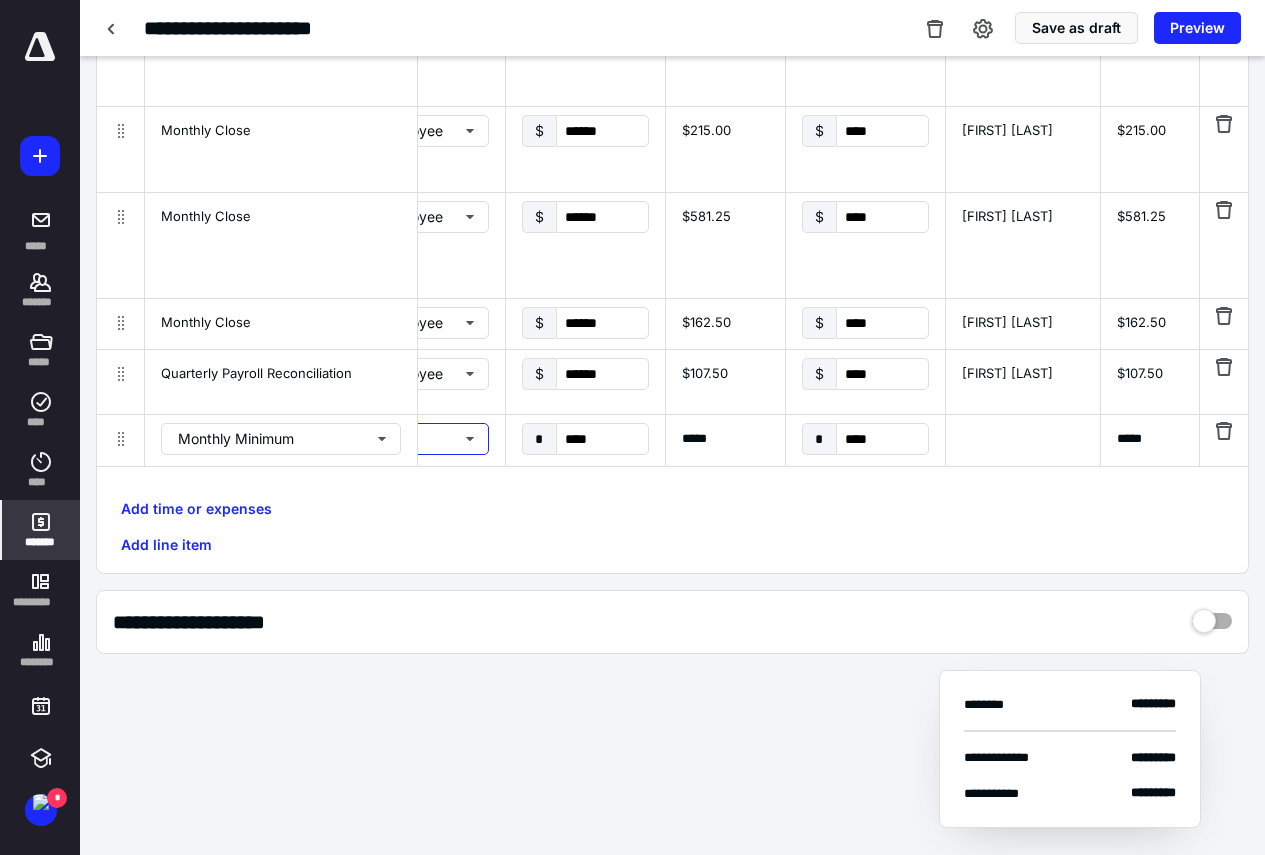 scroll, scrollTop: 0, scrollLeft: 494, axis: horizontal 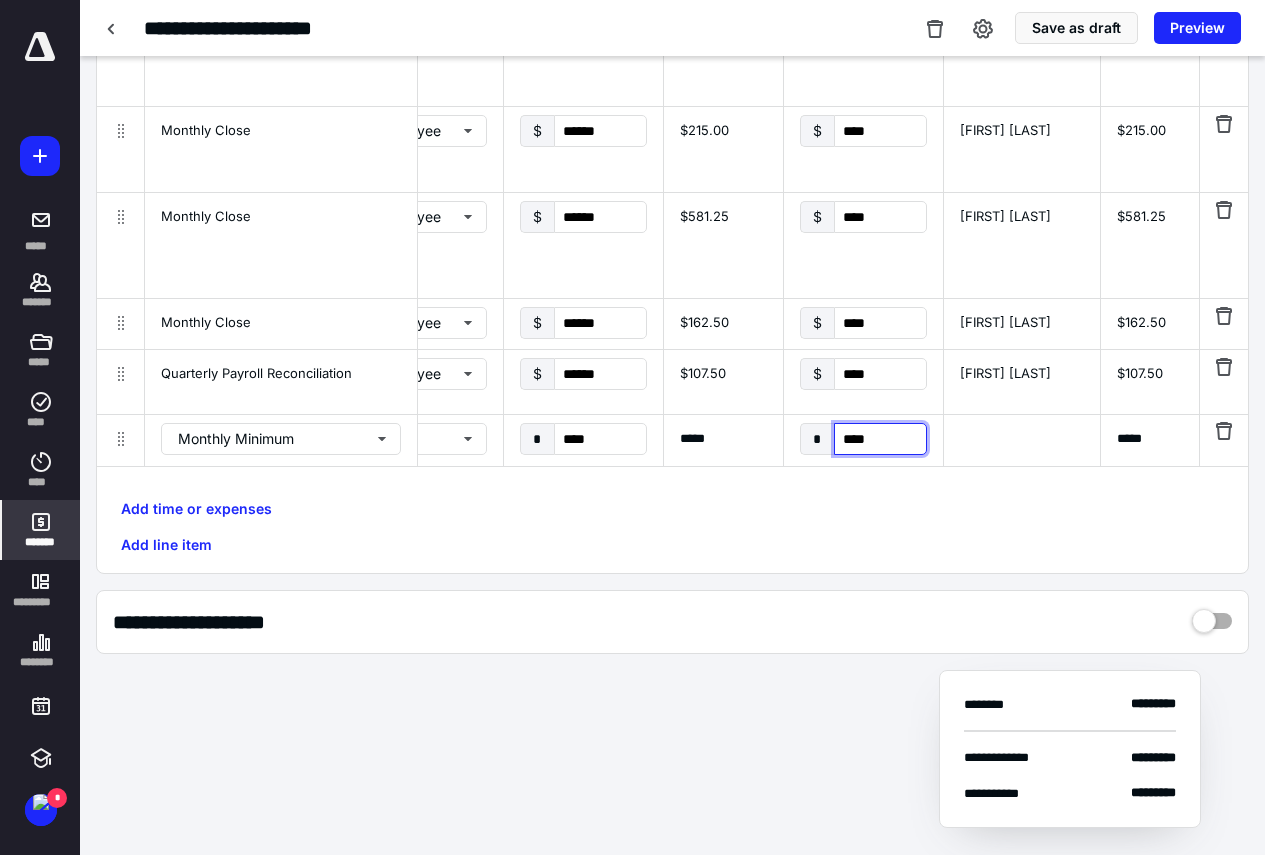 click on "****" at bounding box center [880, 439] 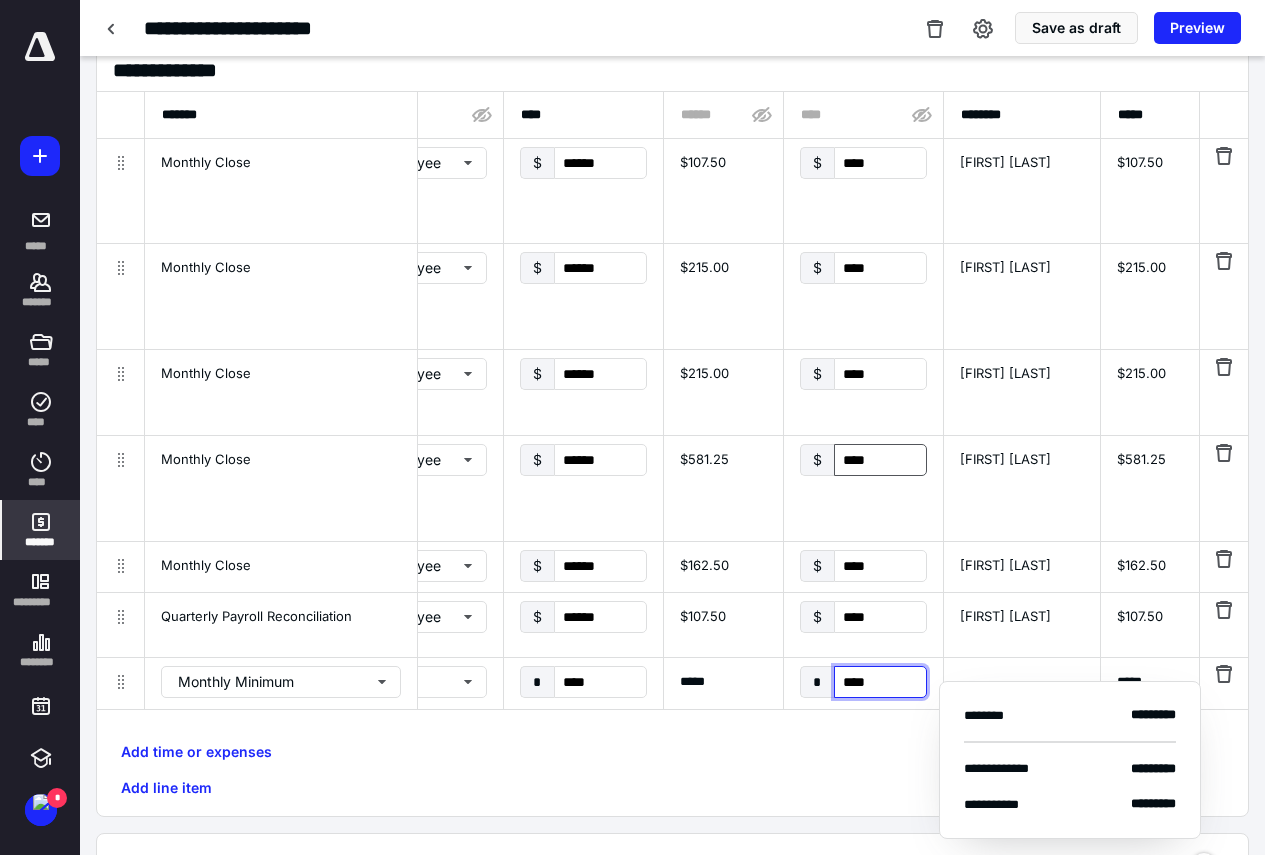 scroll, scrollTop: 429, scrollLeft: 0, axis: vertical 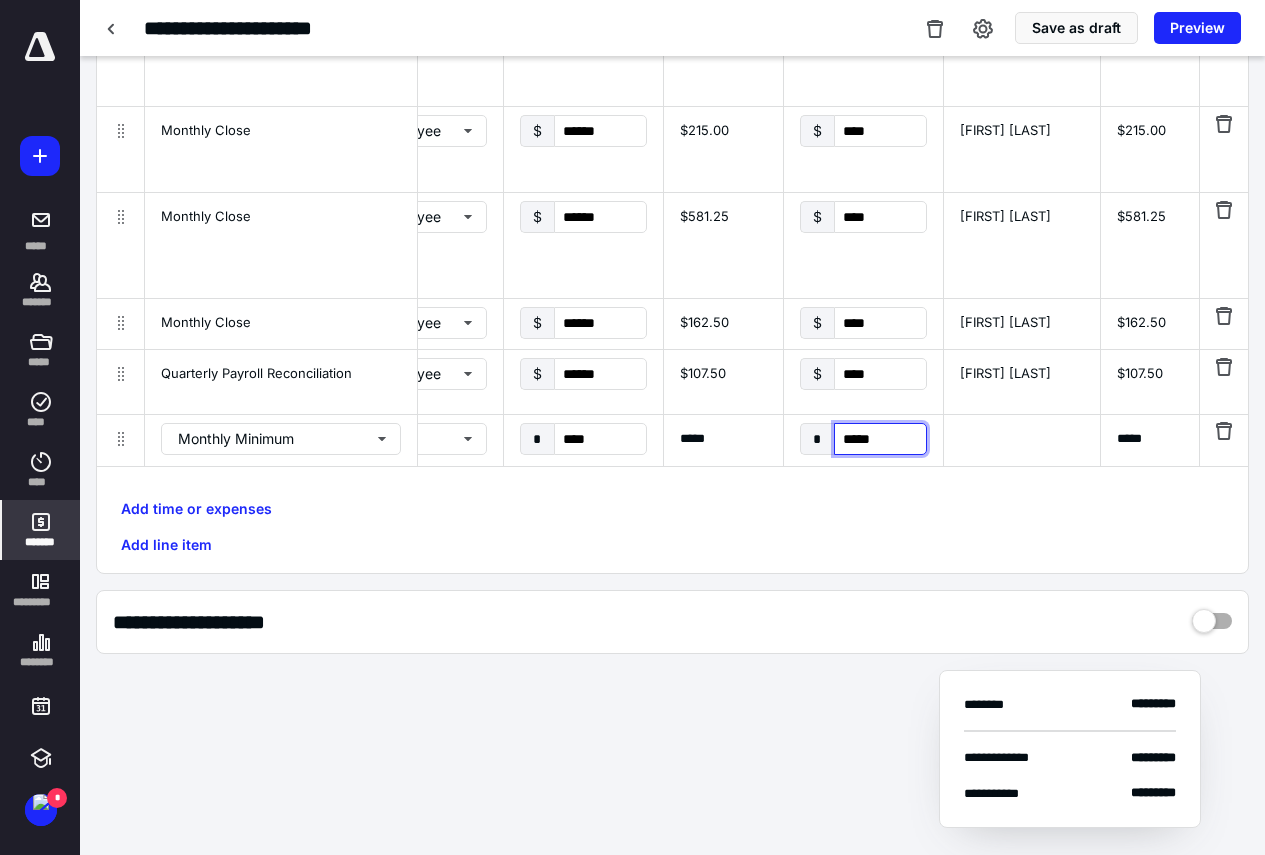 type on "******" 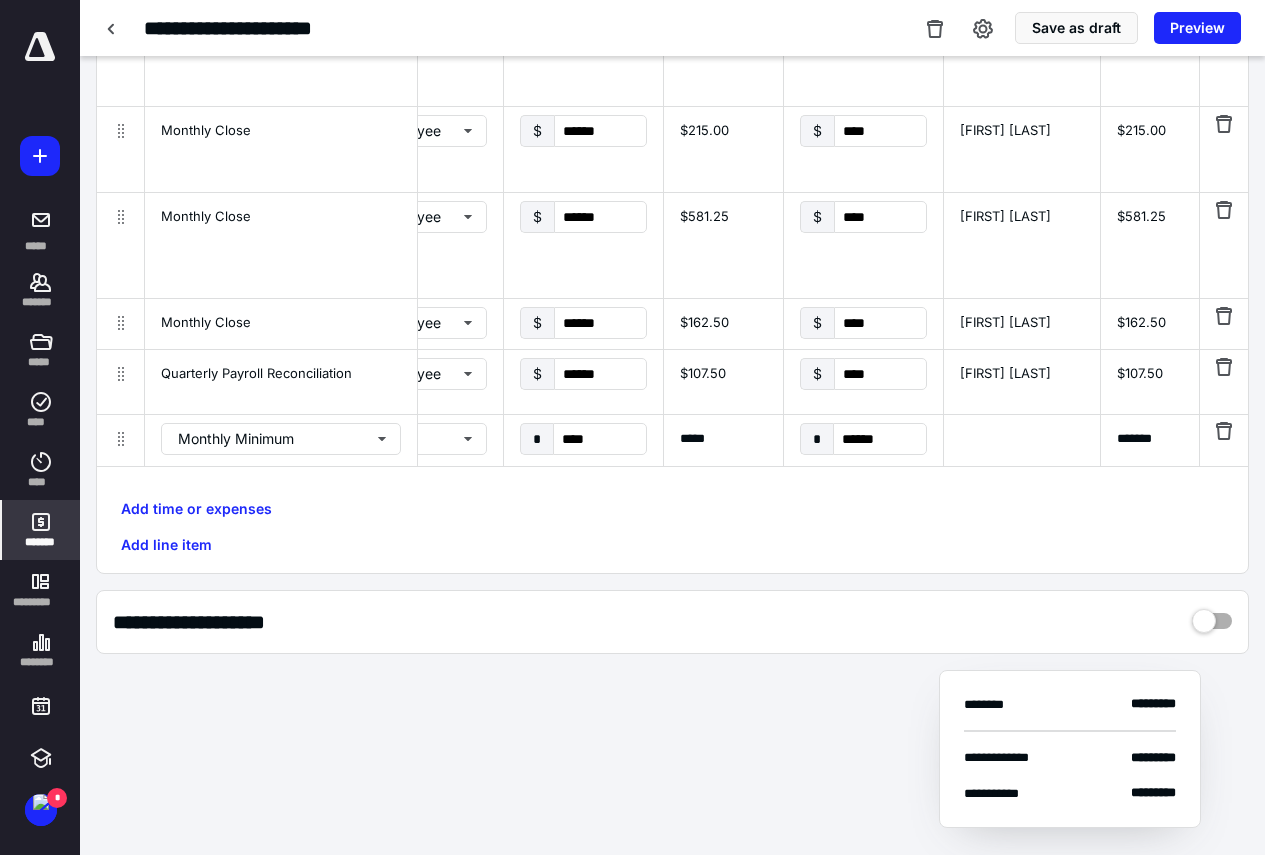 scroll, scrollTop: 0, scrollLeft: 1331, axis: horizontal 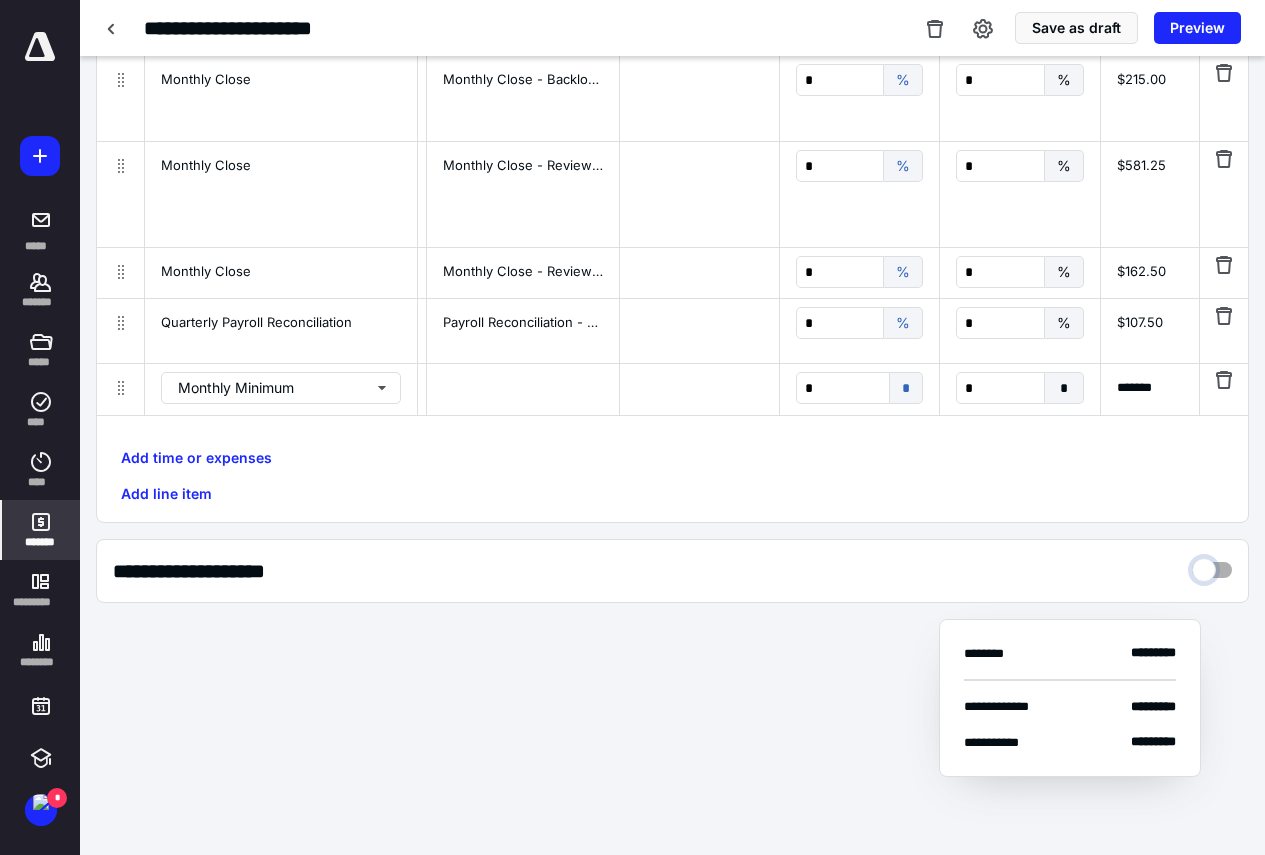 click at bounding box center [1212, 565] 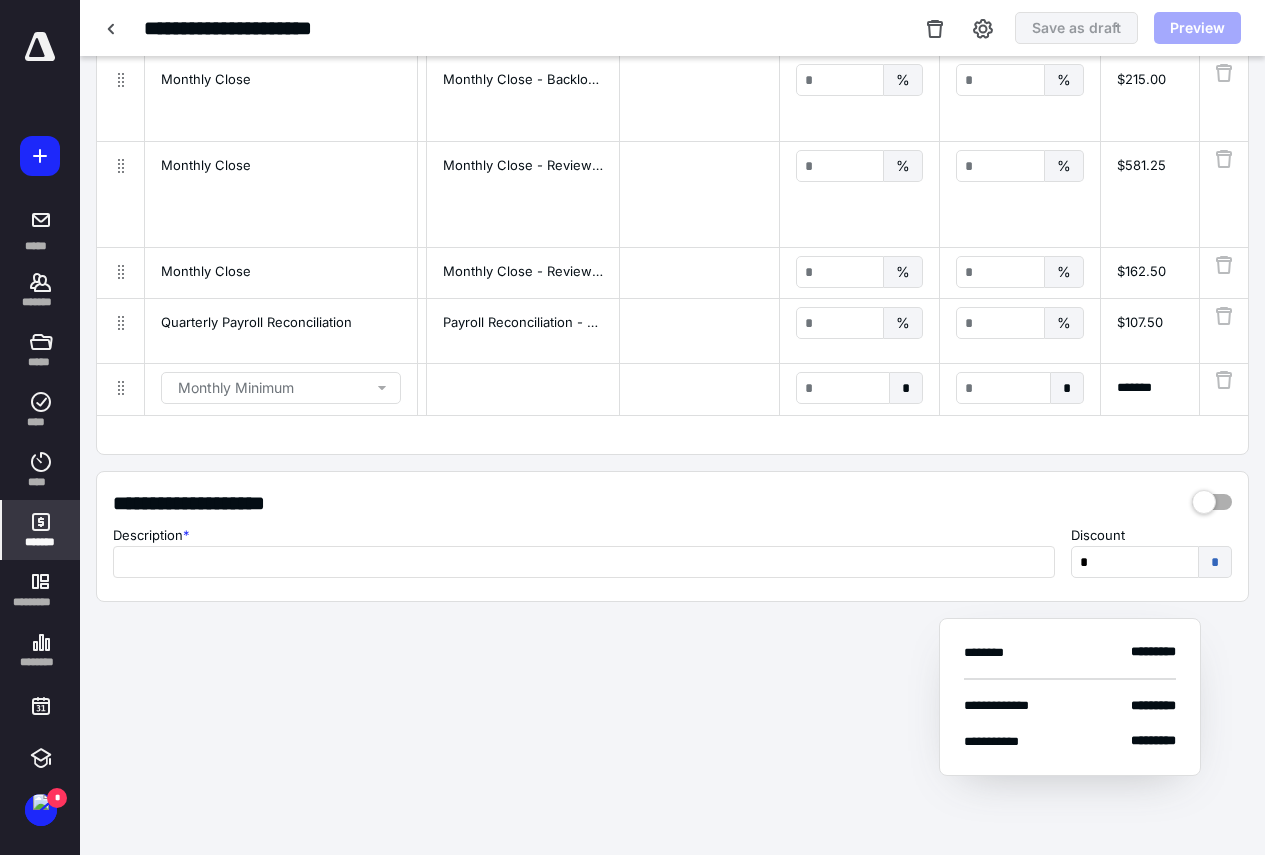 scroll, scrollTop: 477, scrollLeft: 0, axis: vertical 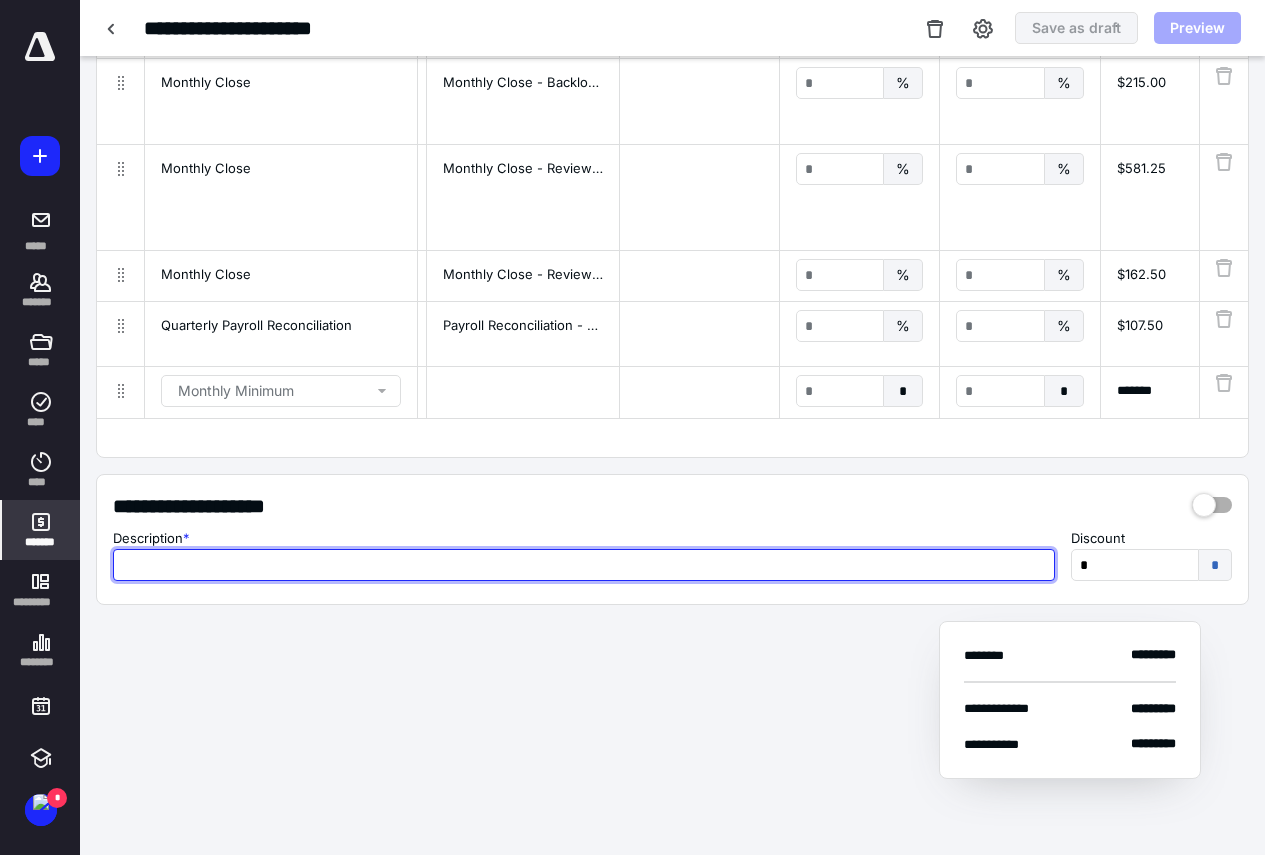click at bounding box center [584, 565] 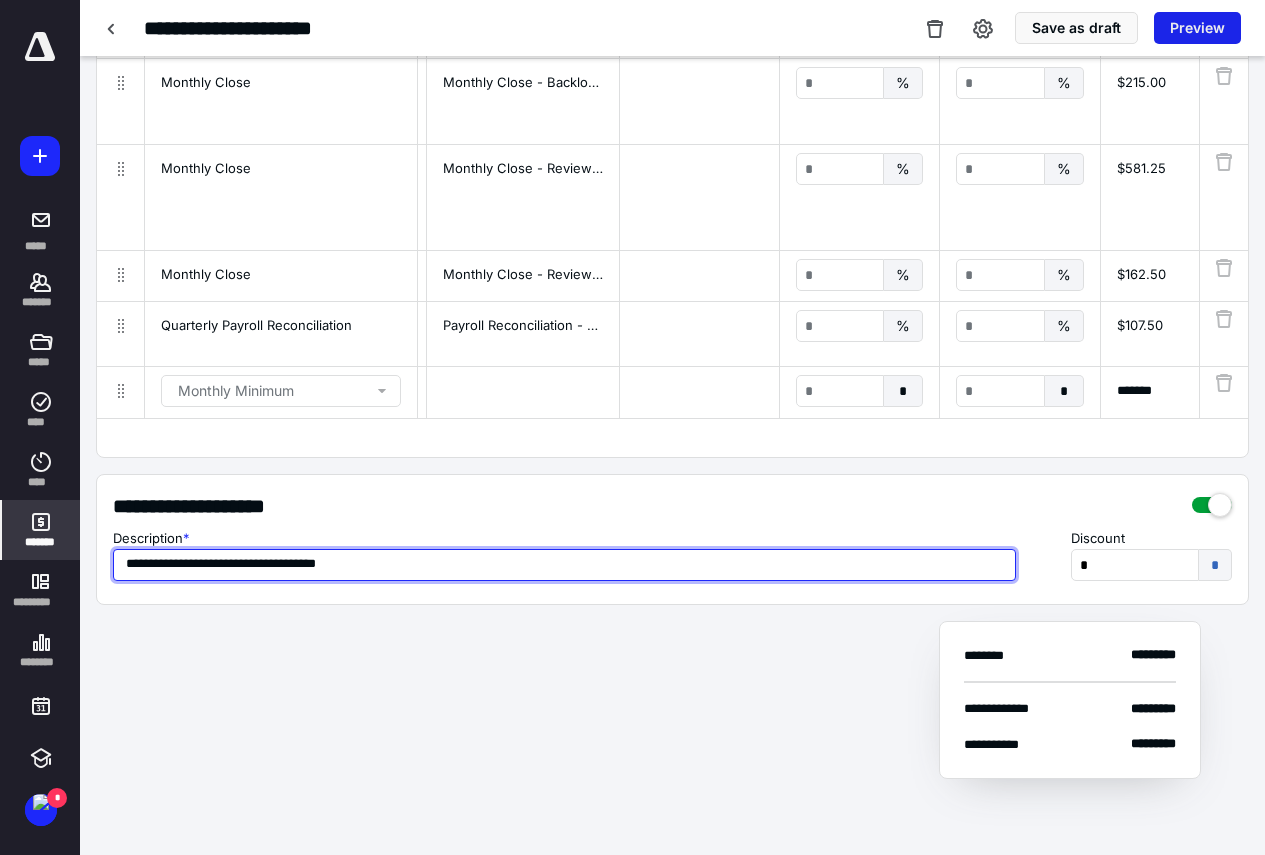 type on "**********" 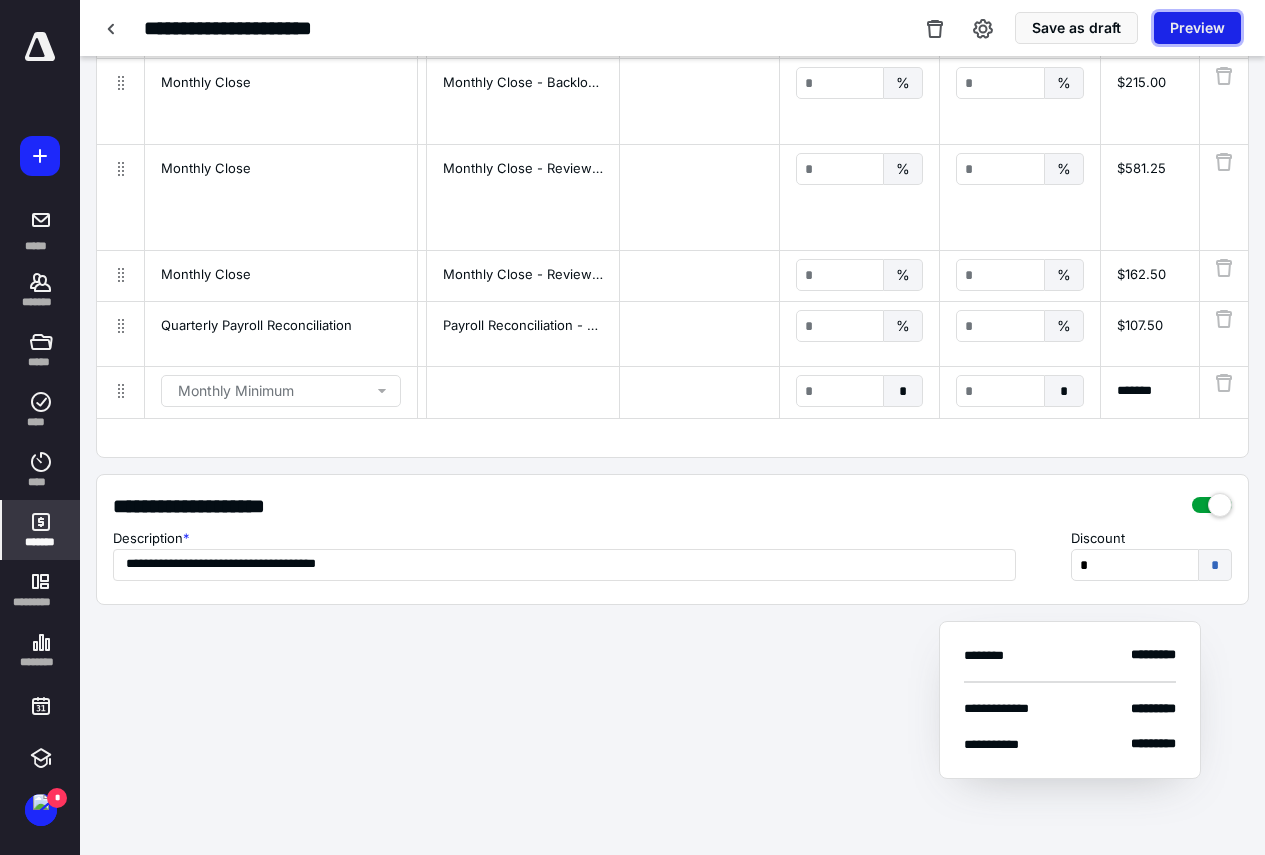 click on "Preview" at bounding box center (1197, 28) 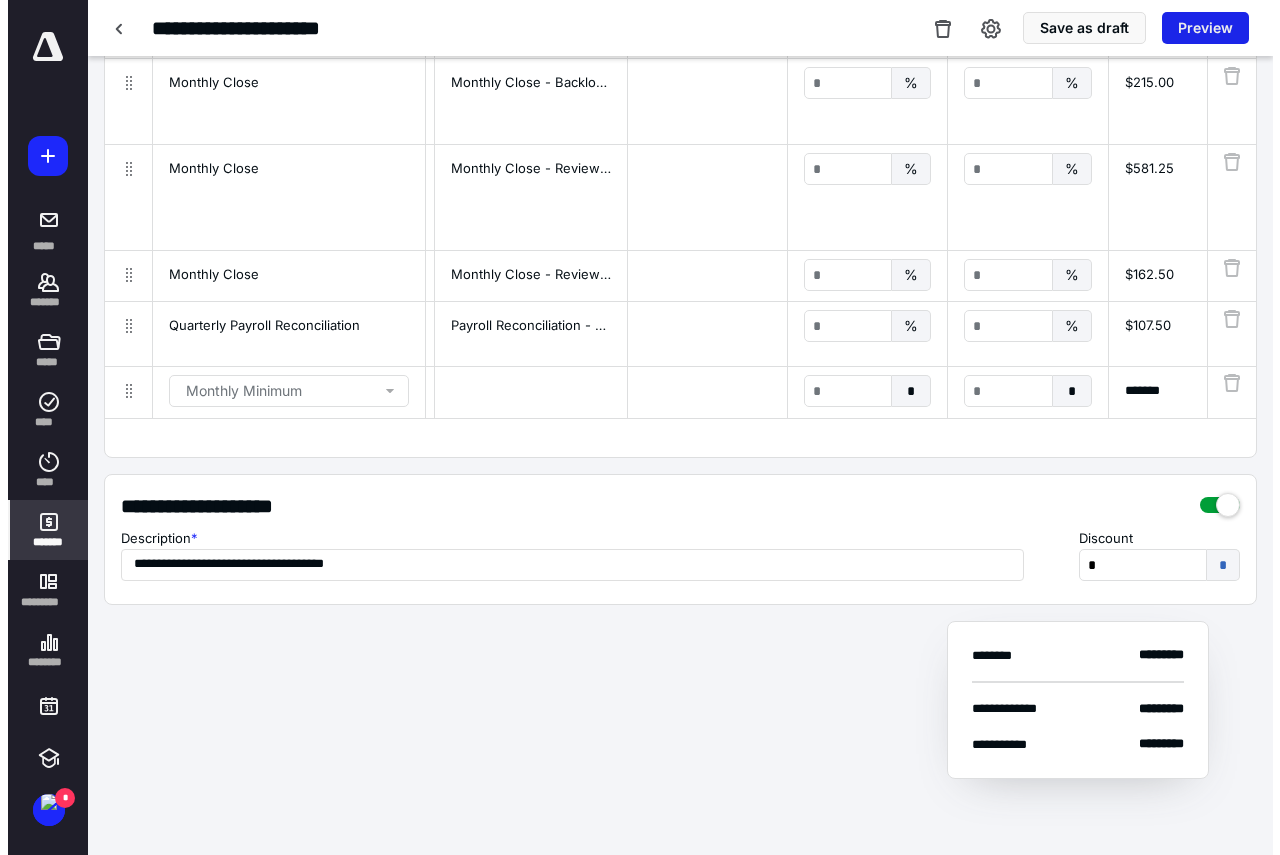 scroll, scrollTop: 0, scrollLeft: 1316, axis: horizontal 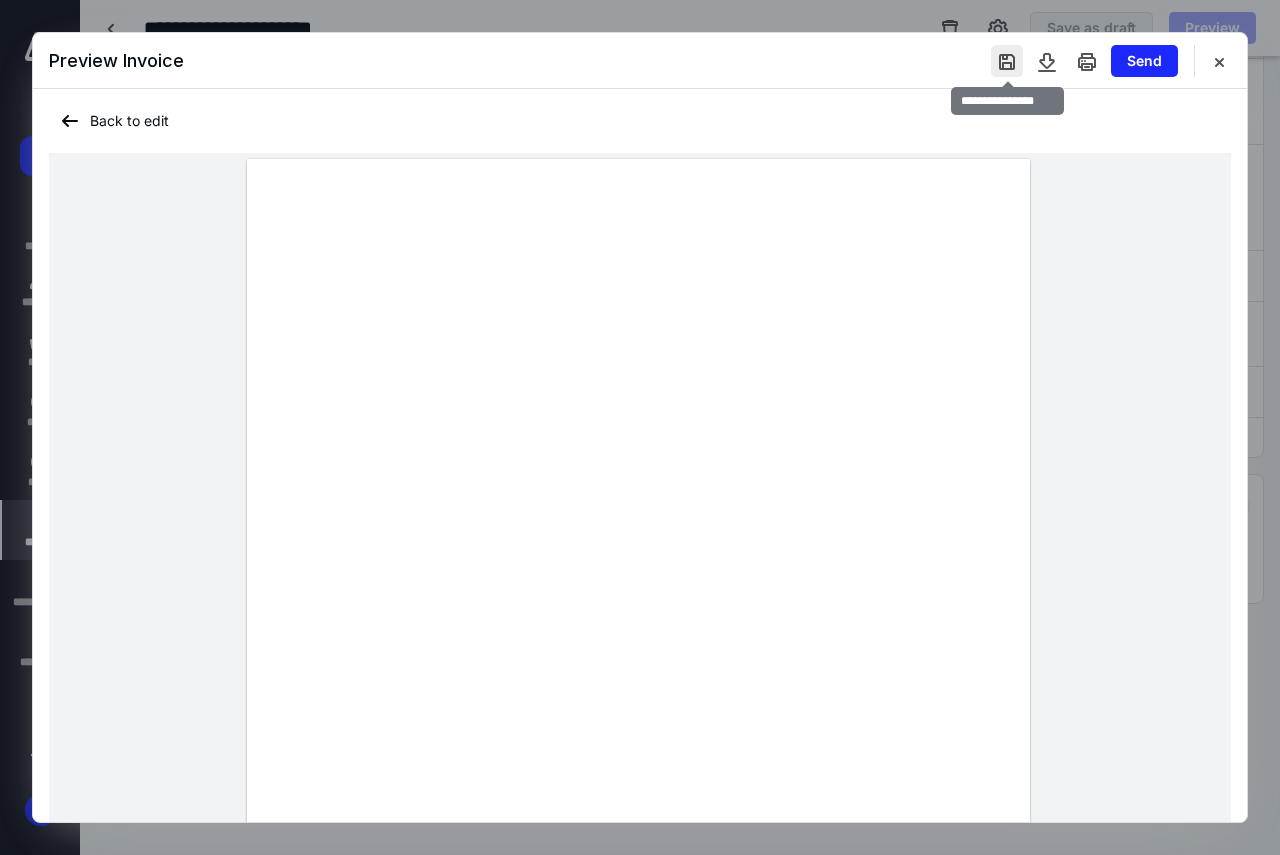 click at bounding box center [1007, 61] 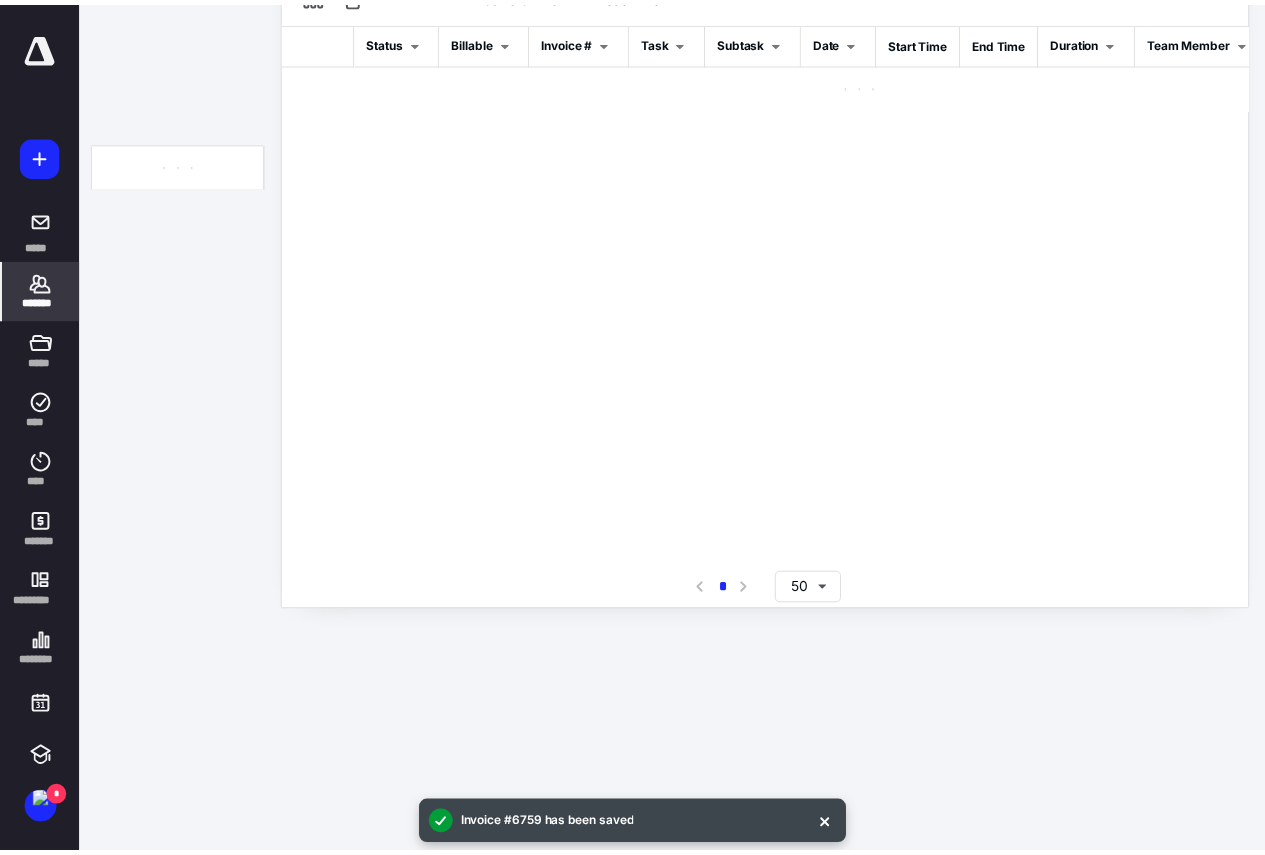 scroll, scrollTop: 0, scrollLeft: 0, axis: both 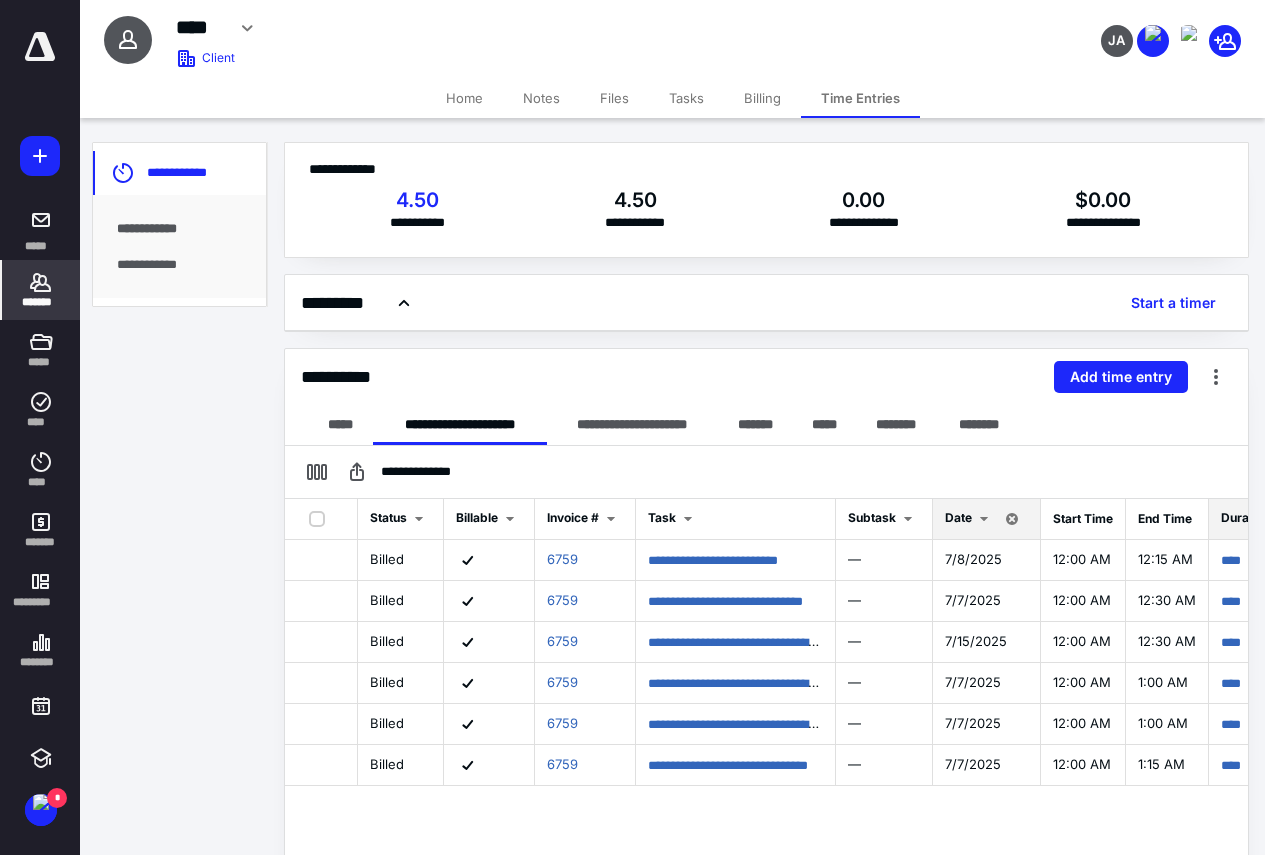 click on "*******" at bounding box center (41, 302) 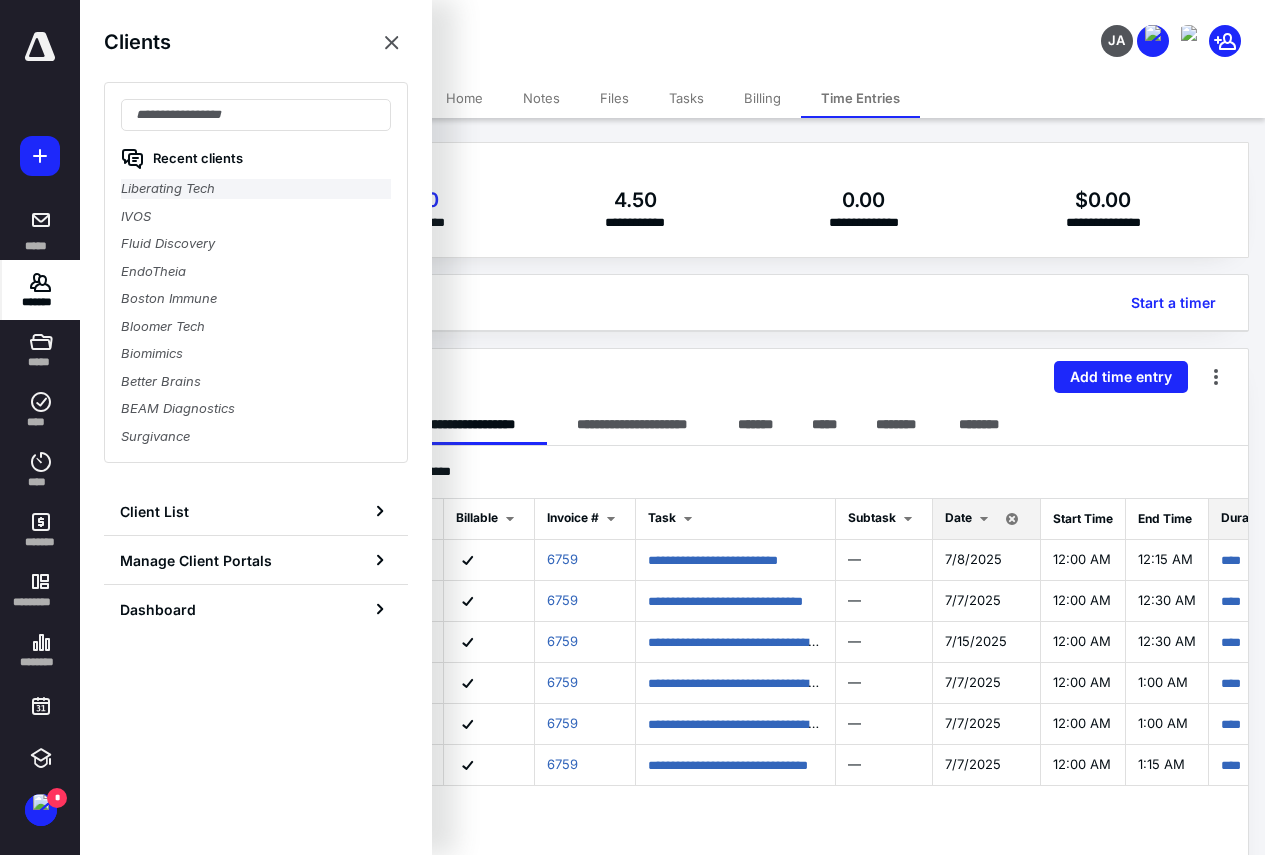 click on "Liberating Tech" at bounding box center (256, 189) 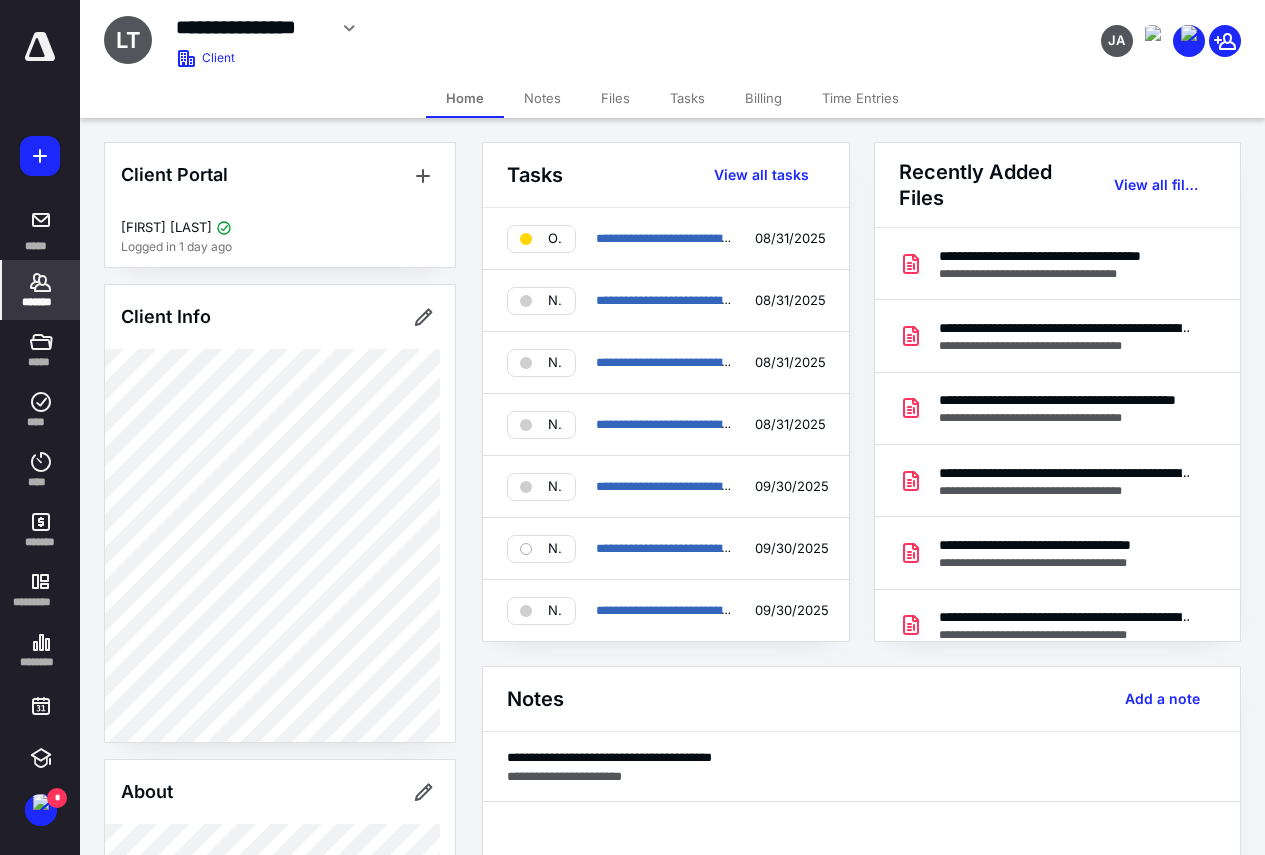 click on "Time Entries" at bounding box center (860, 98) 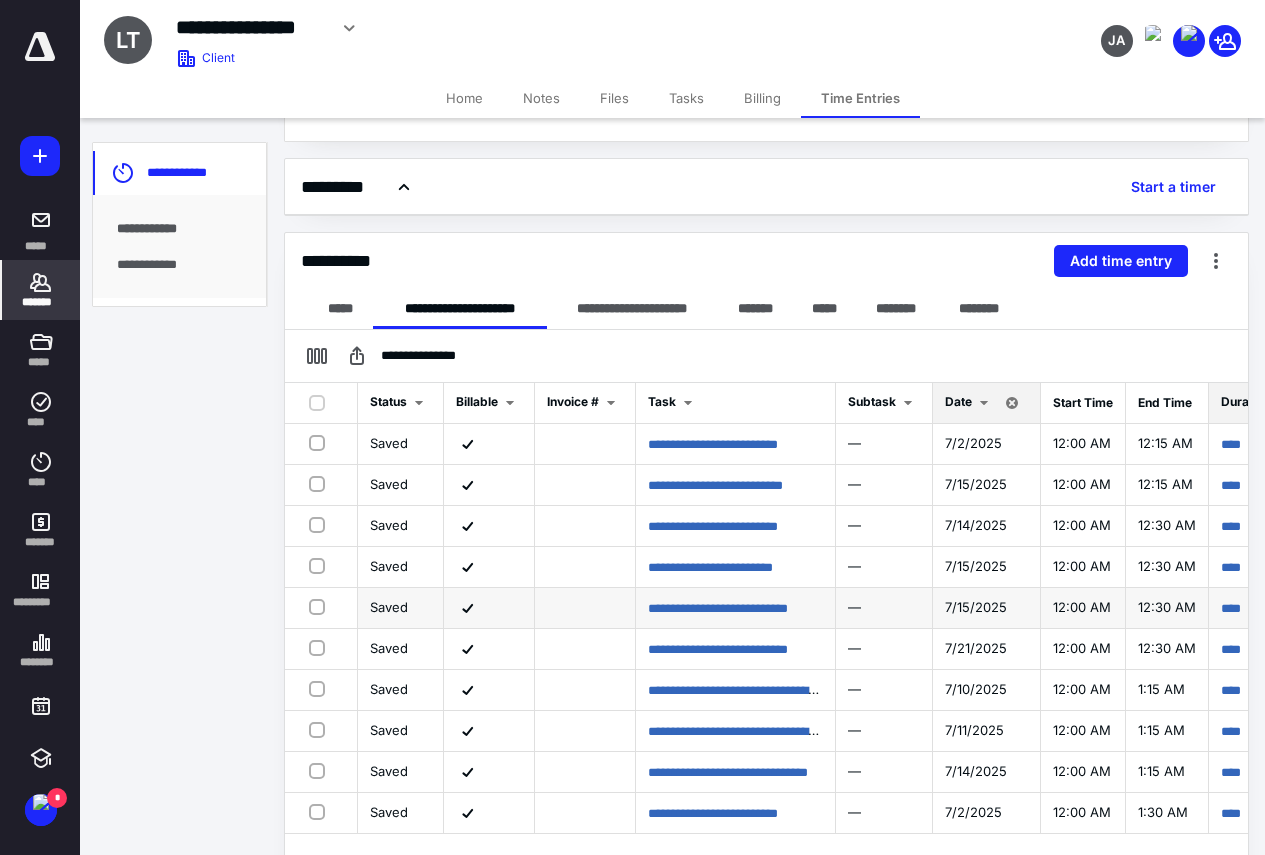 scroll, scrollTop: 252, scrollLeft: 0, axis: vertical 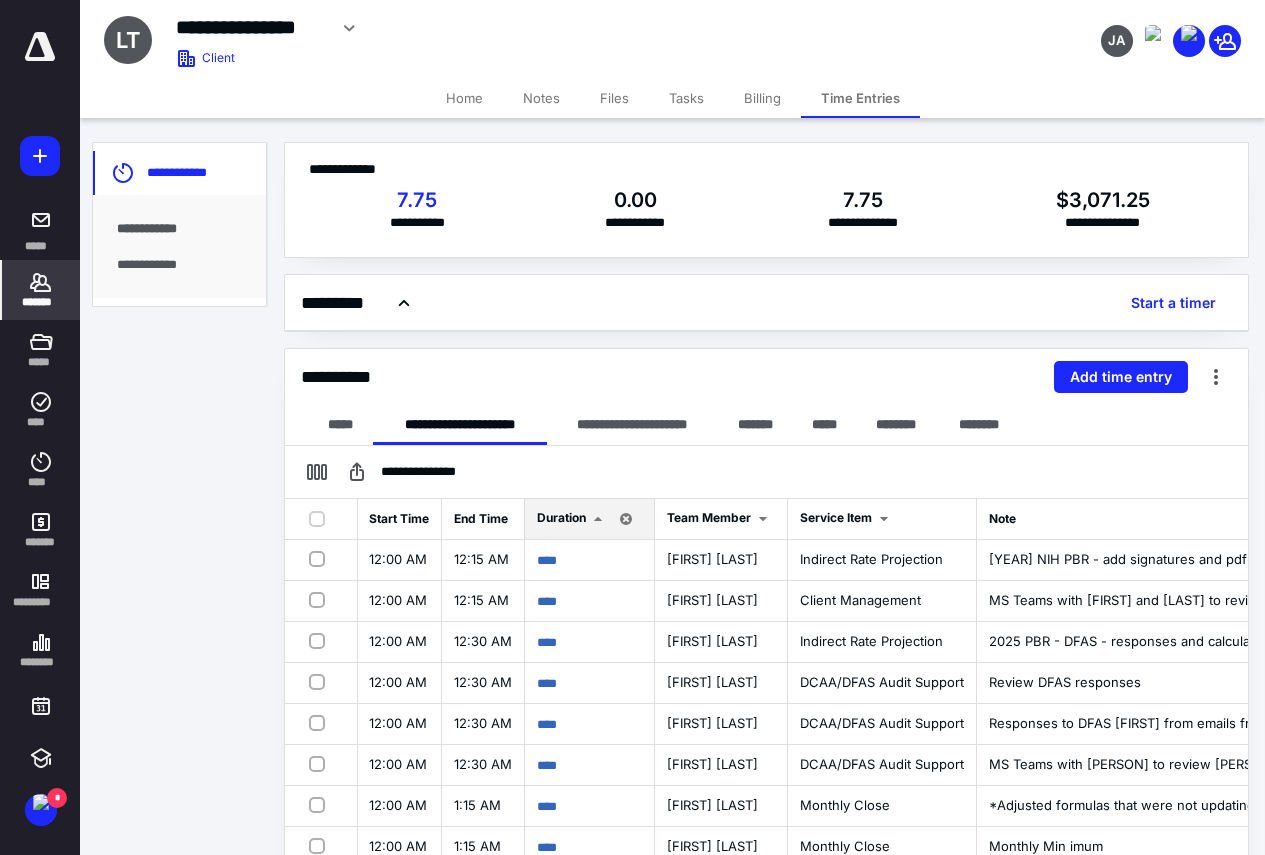 click at bounding box center [40, 156] 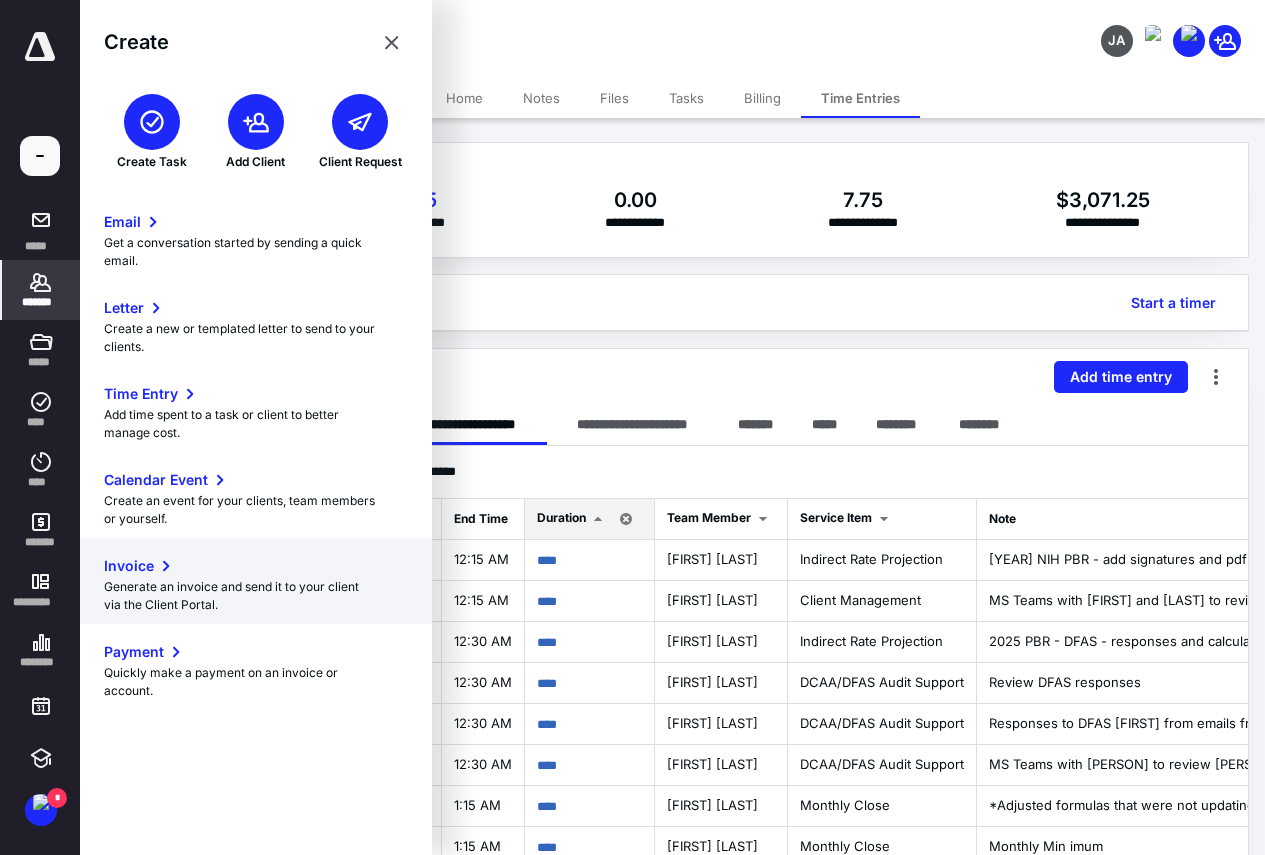 click on "Invoice" at bounding box center (129, 566) 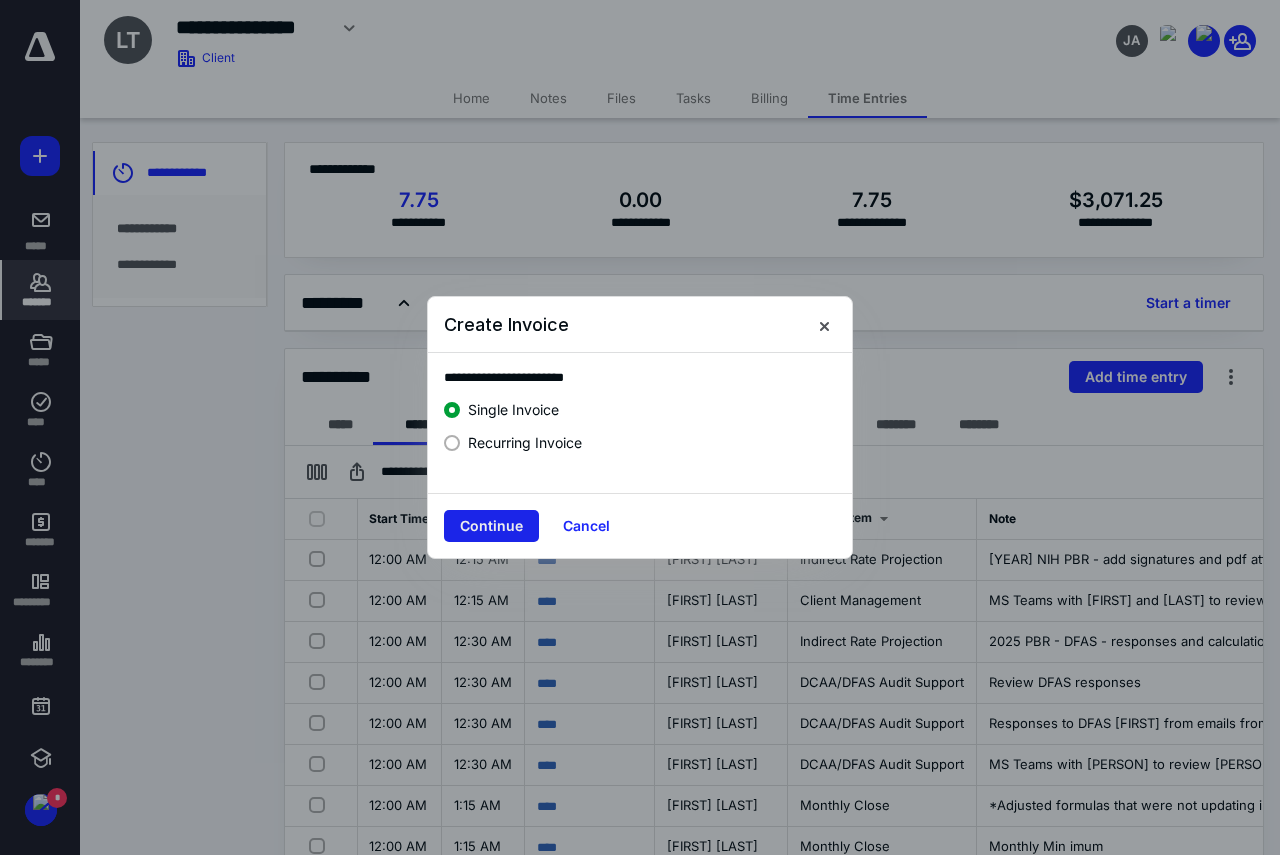 click on "Continue" at bounding box center [491, 526] 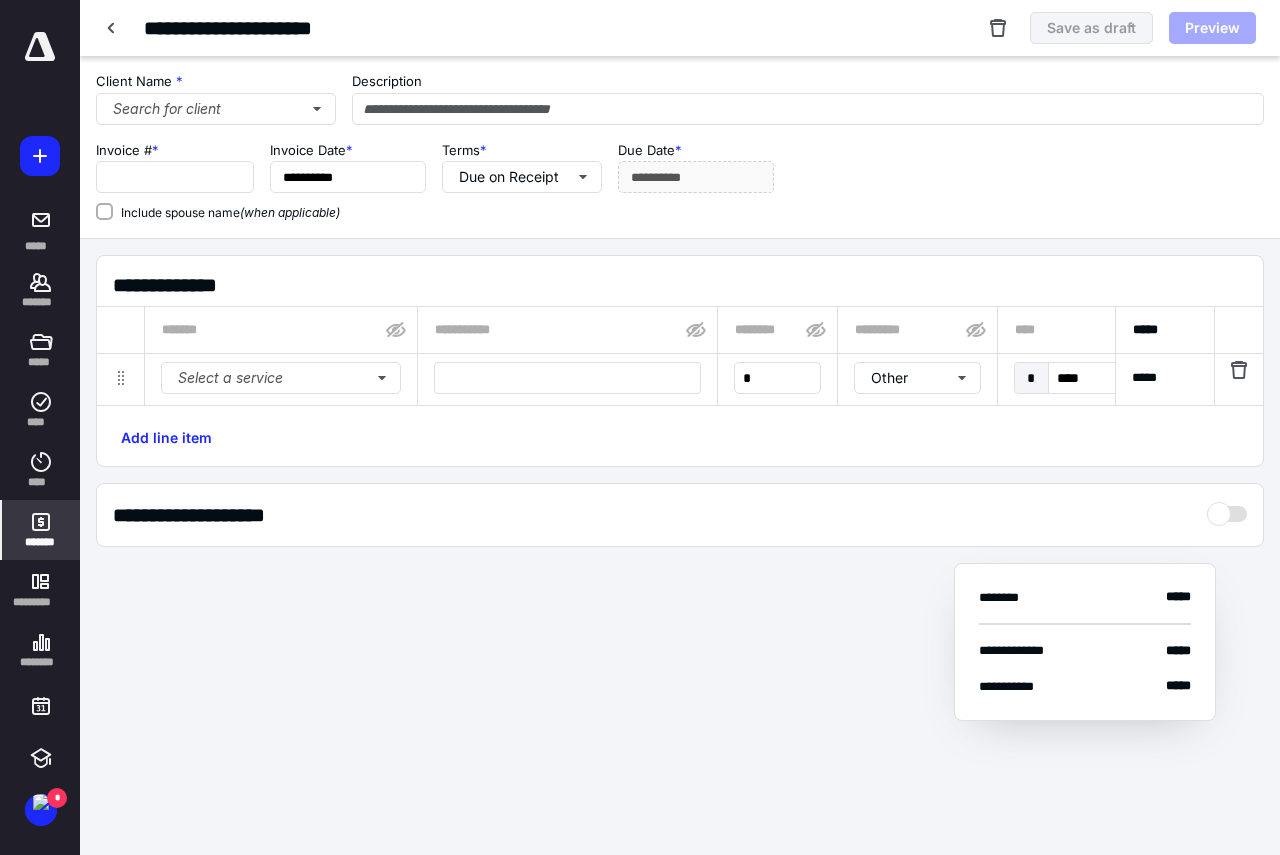 type on "****" 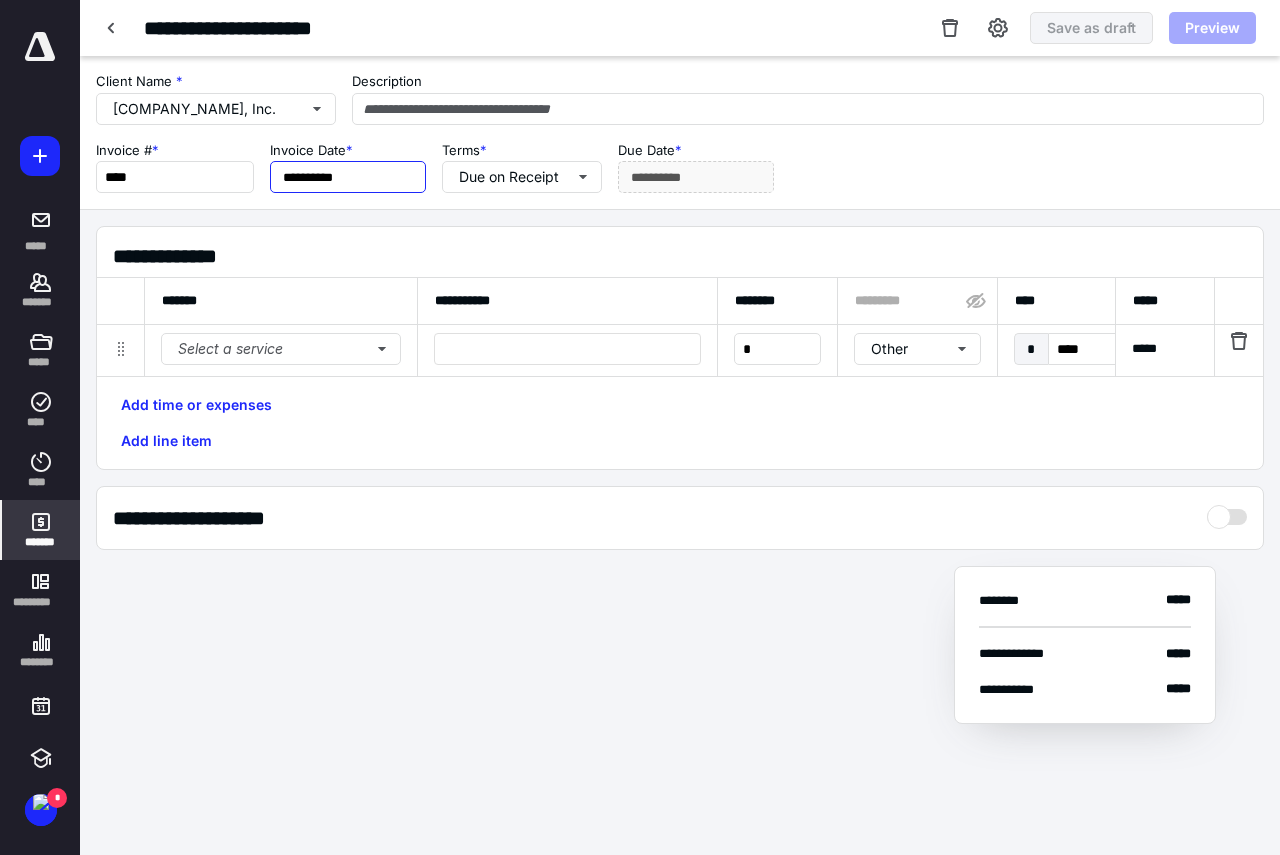 click on "**********" at bounding box center (348, 177) 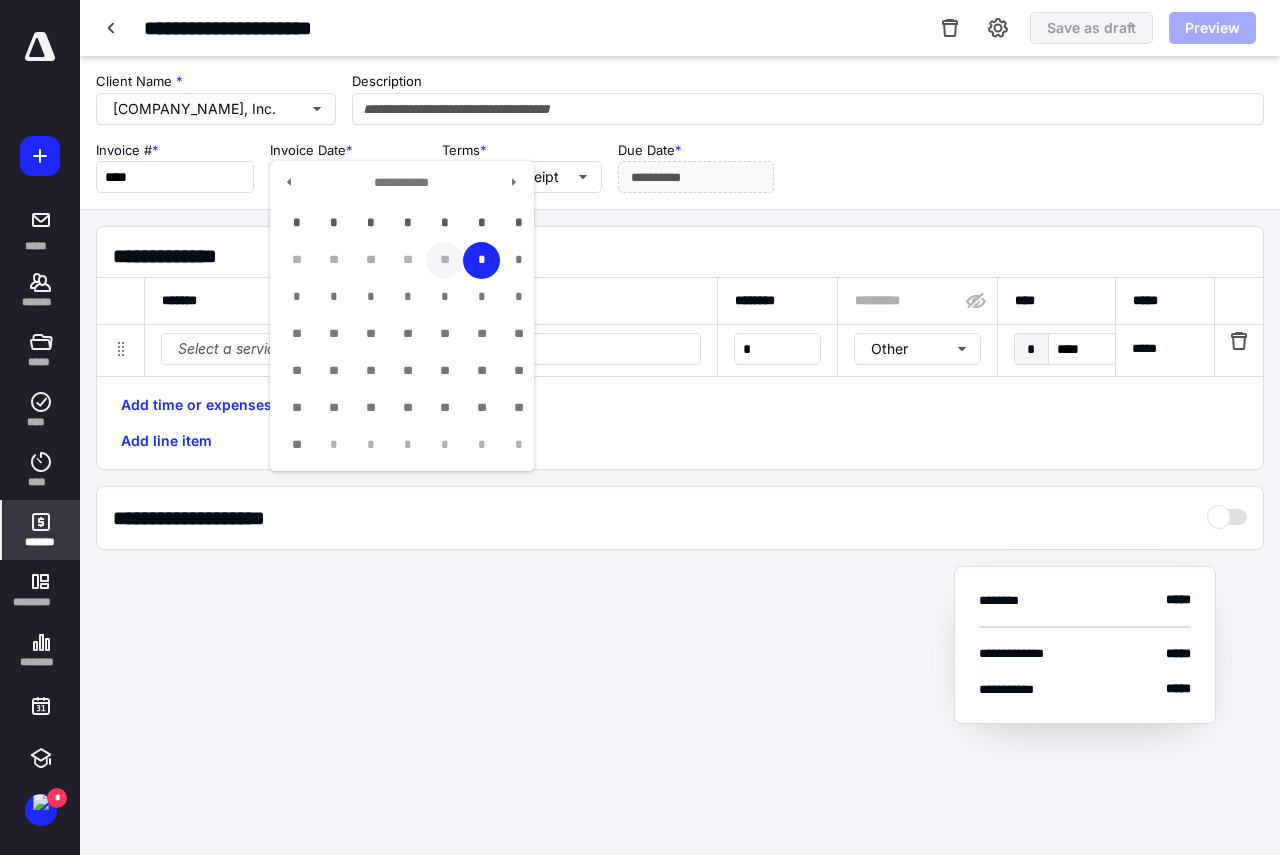 click on "**" at bounding box center (444, 260) 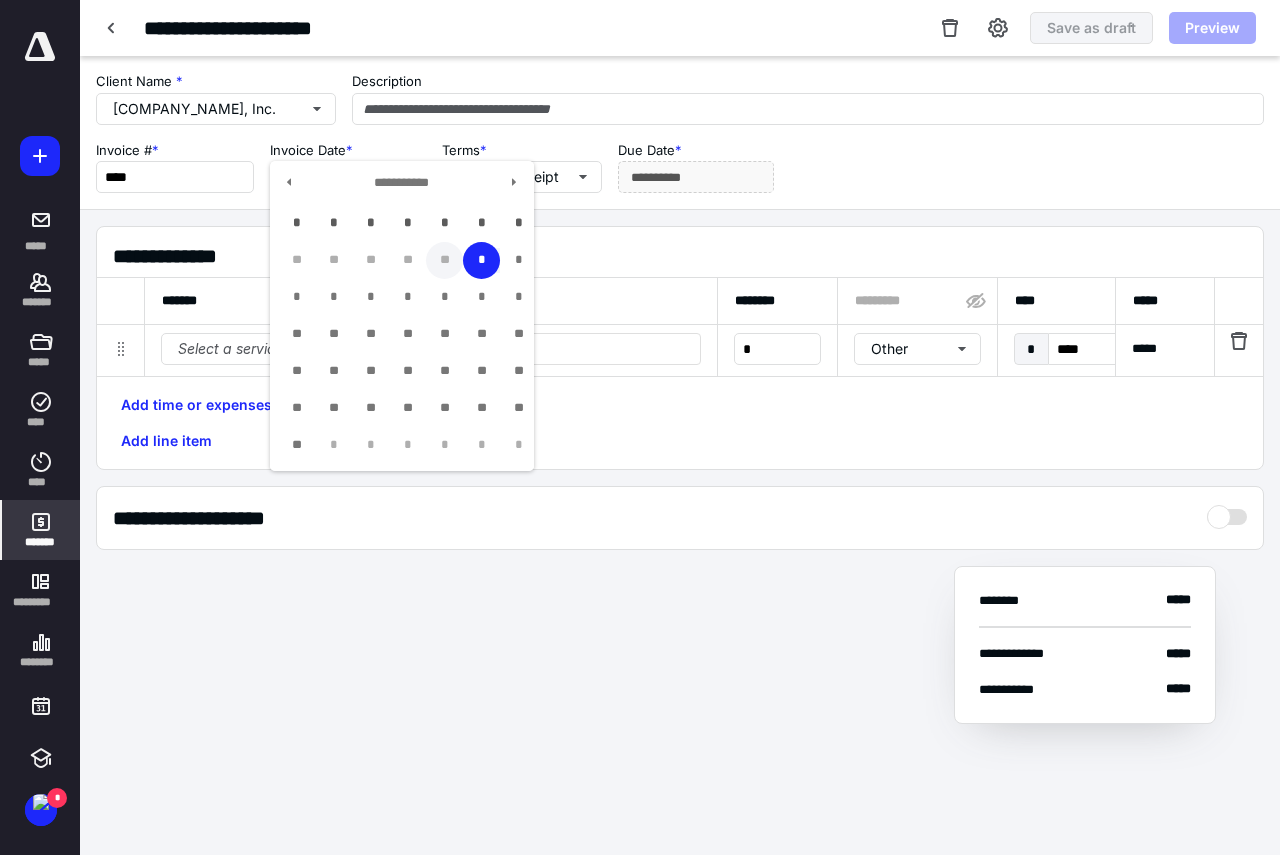 type on "**********" 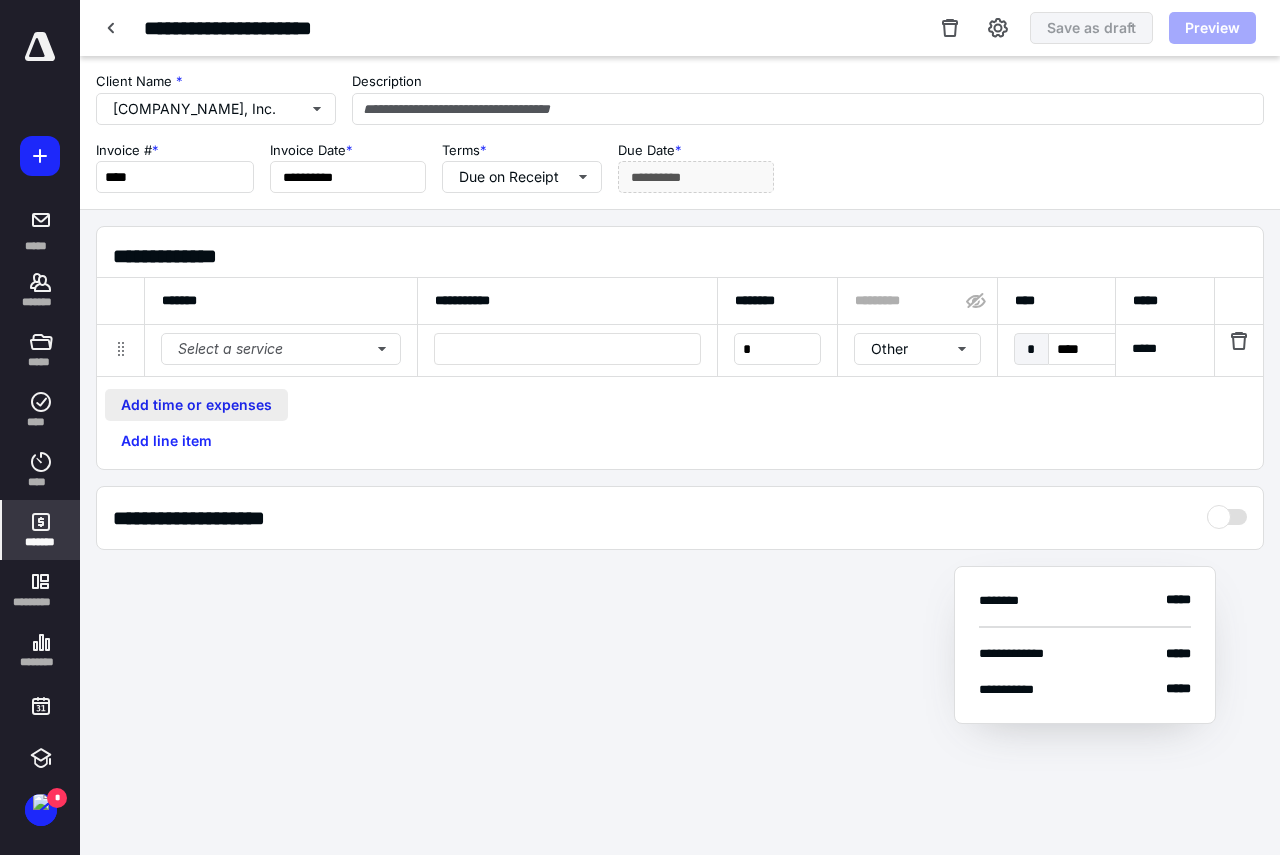 click on "Add time or expenses" at bounding box center [196, 405] 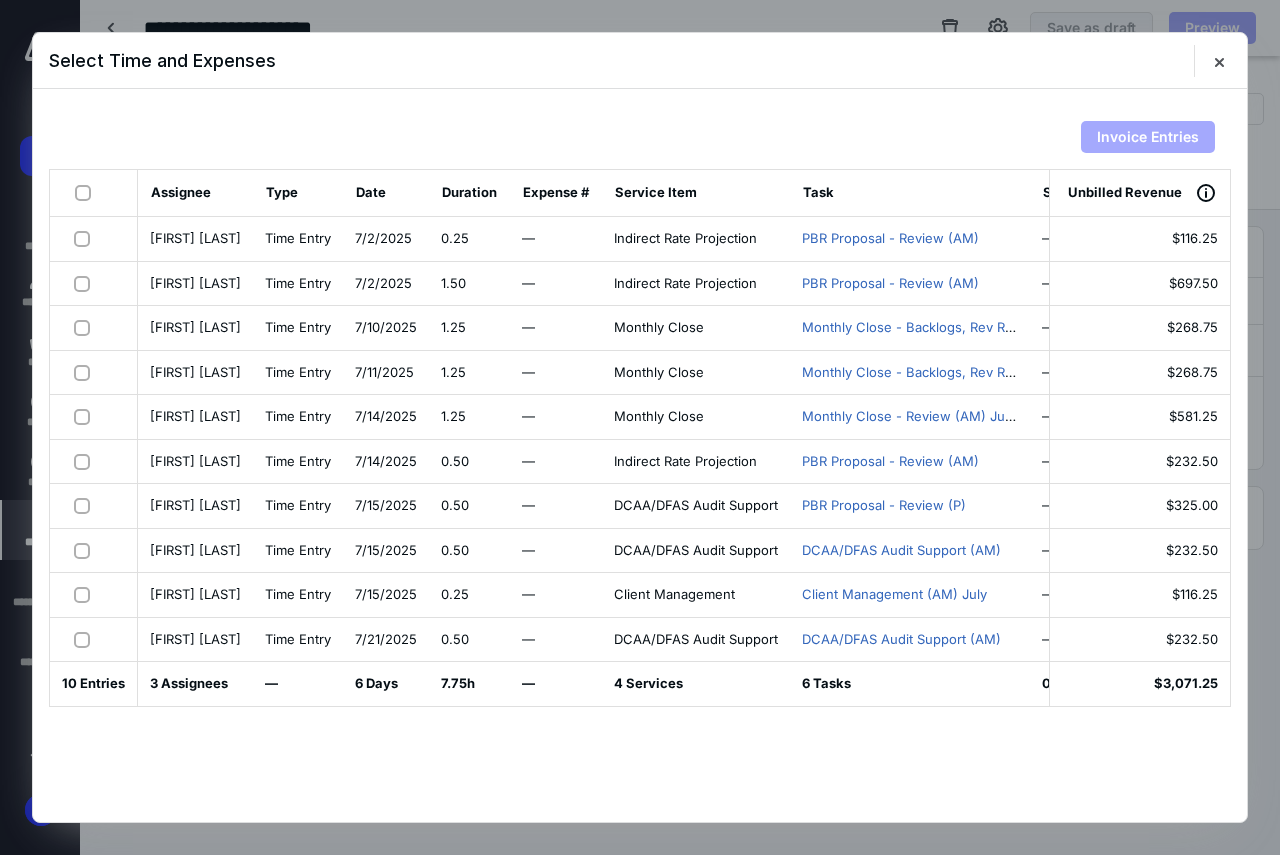 click at bounding box center (87, 192) 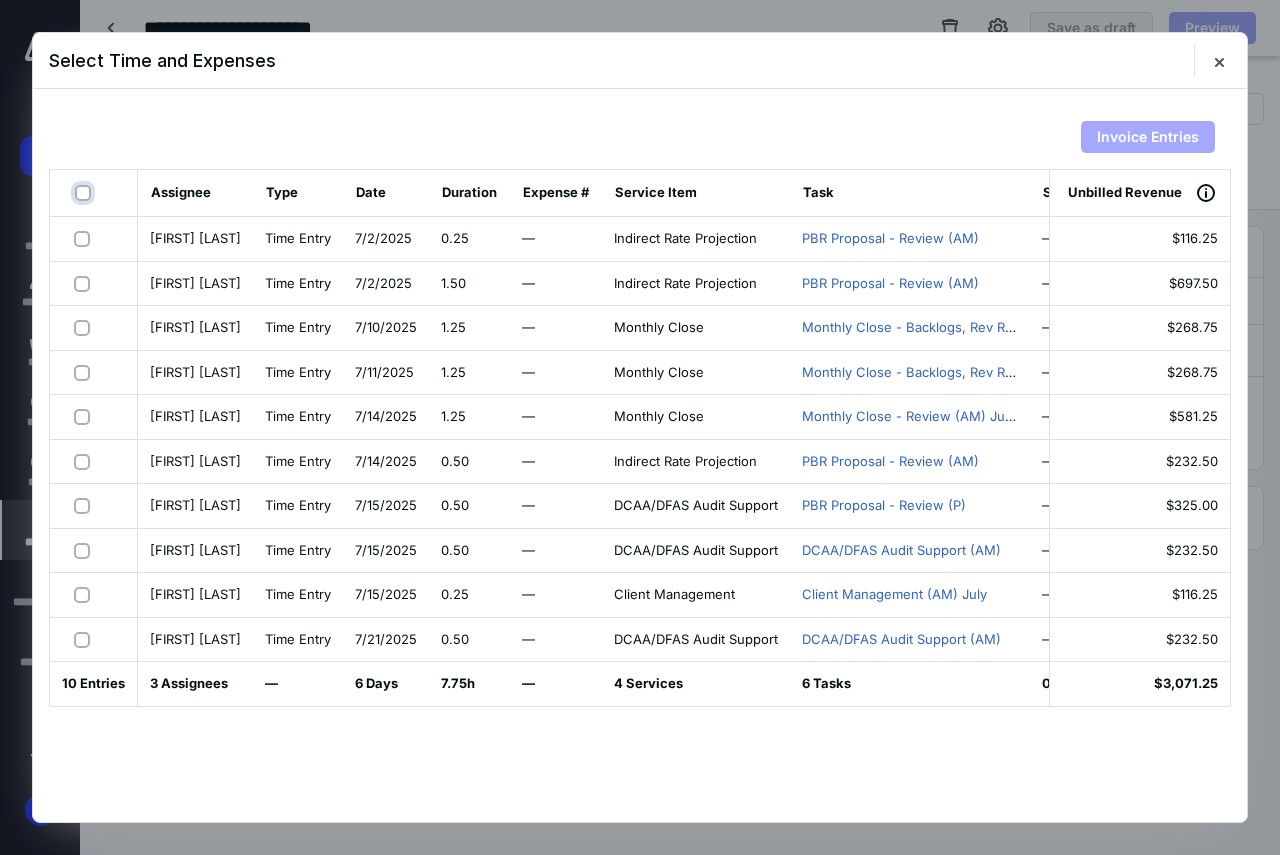 click at bounding box center (85, 193) 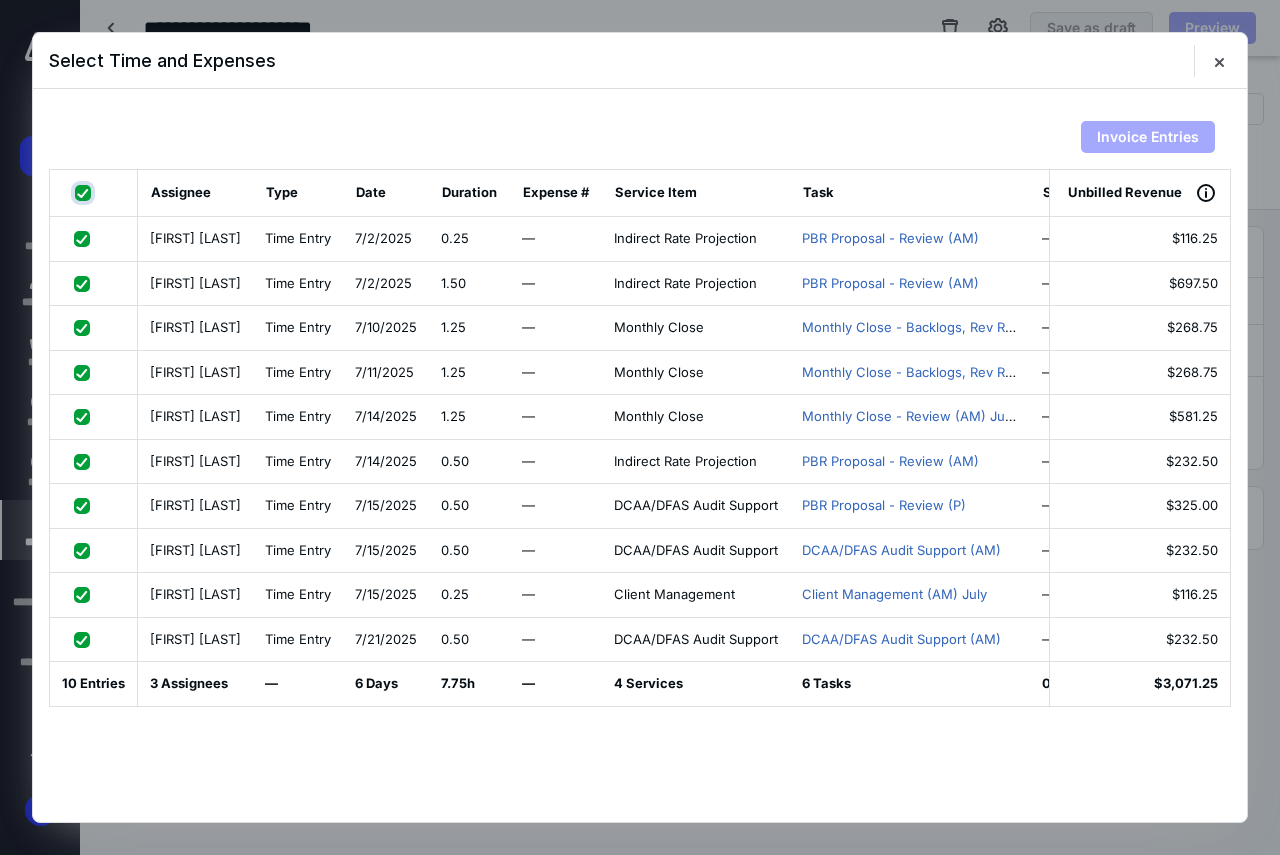 checkbox on "true" 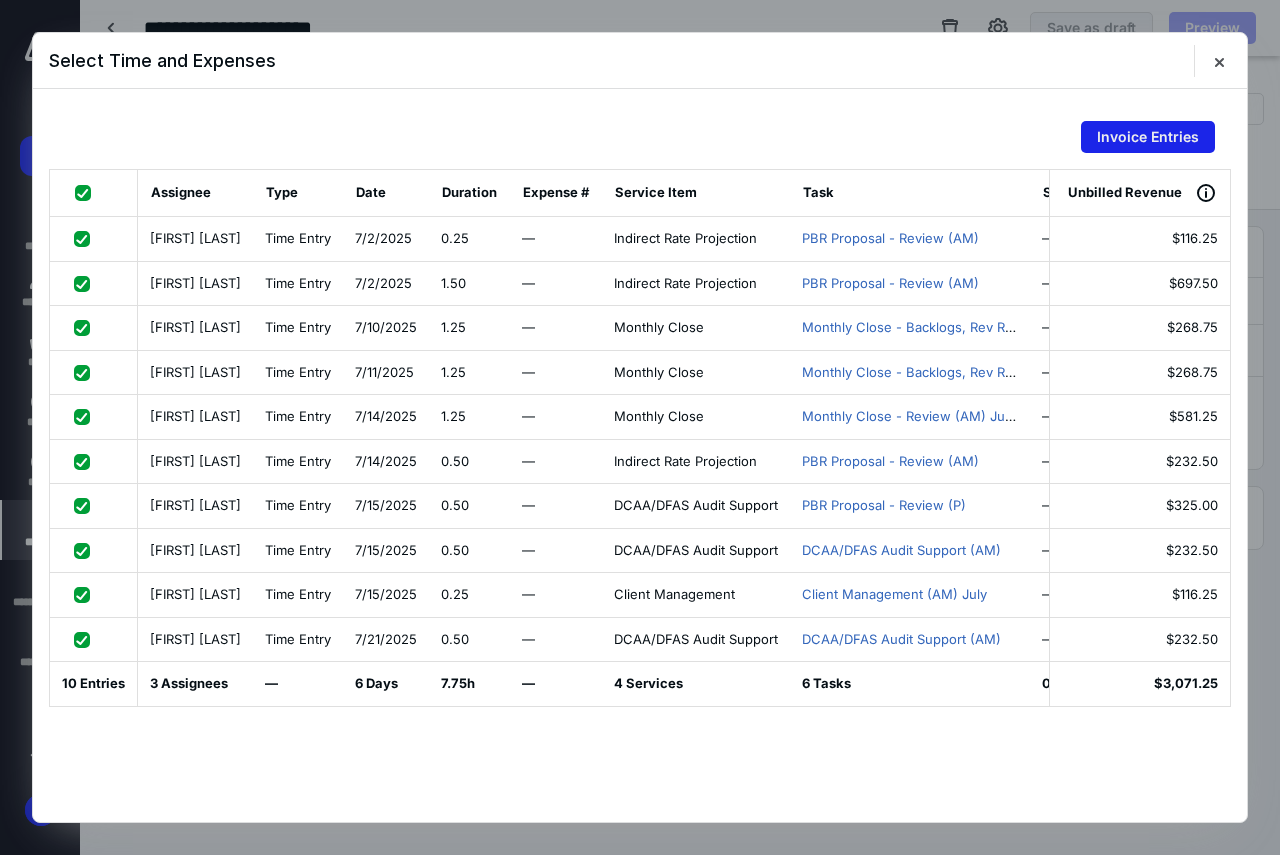 click on "Invoice Entries" at bounding box center [1148, 137] 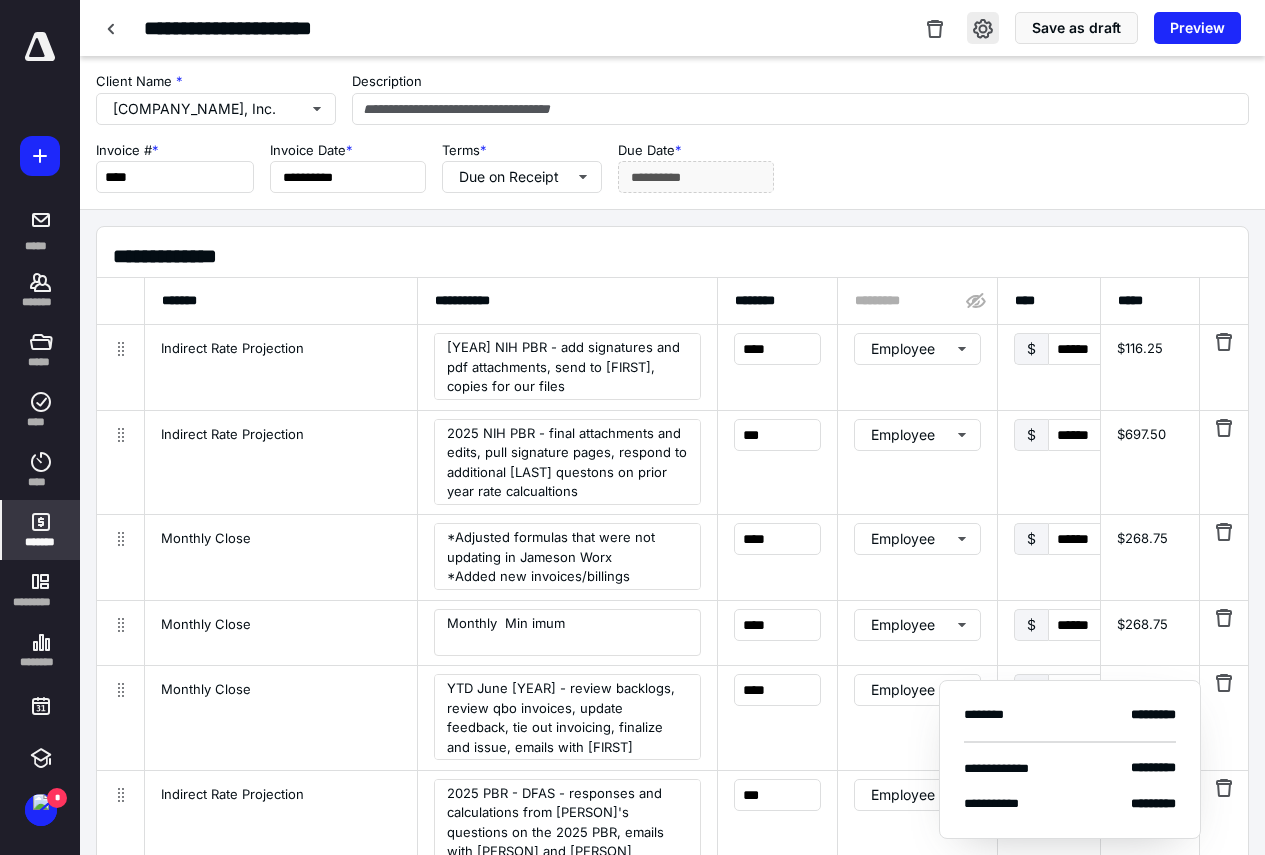 click at bounding box center [983, 28] 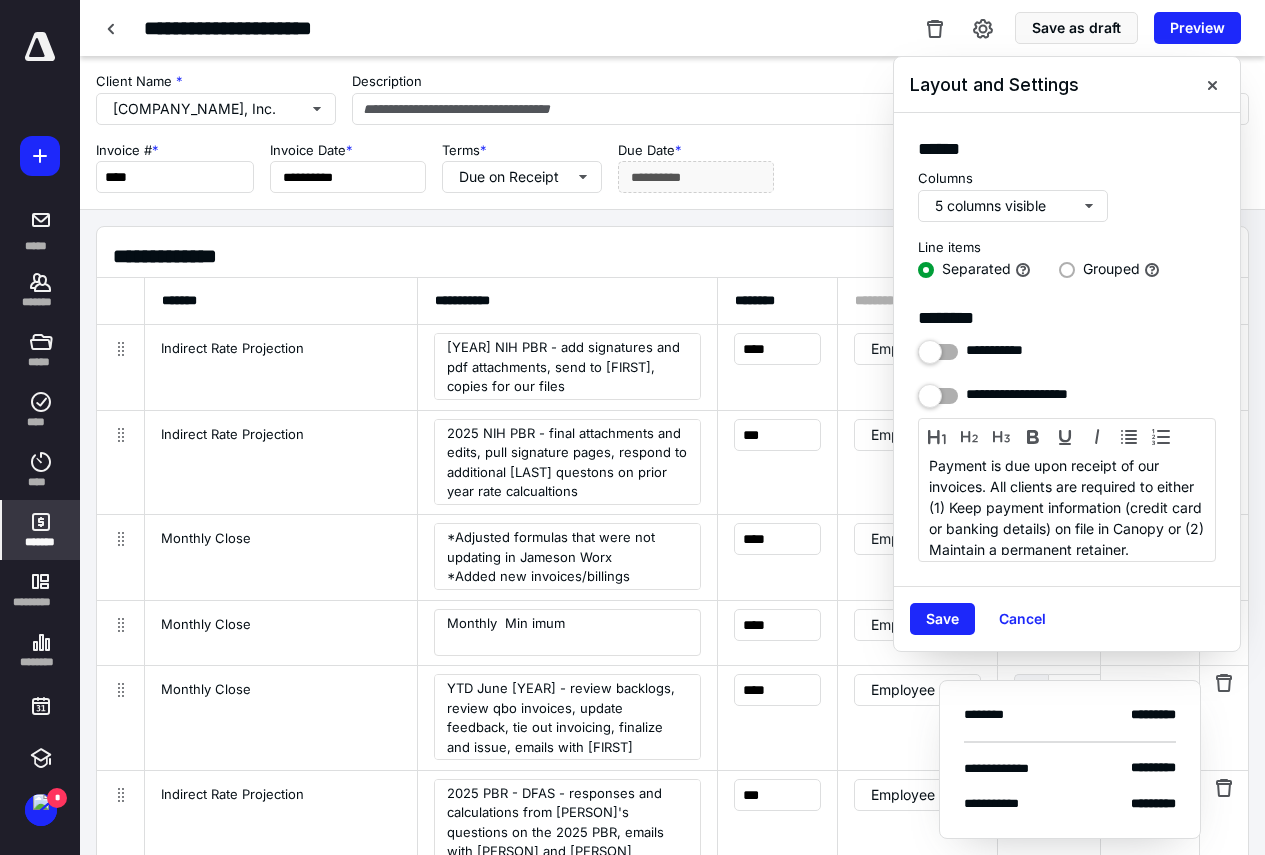 click on "Grouped" at bounding box center (1111, 270) 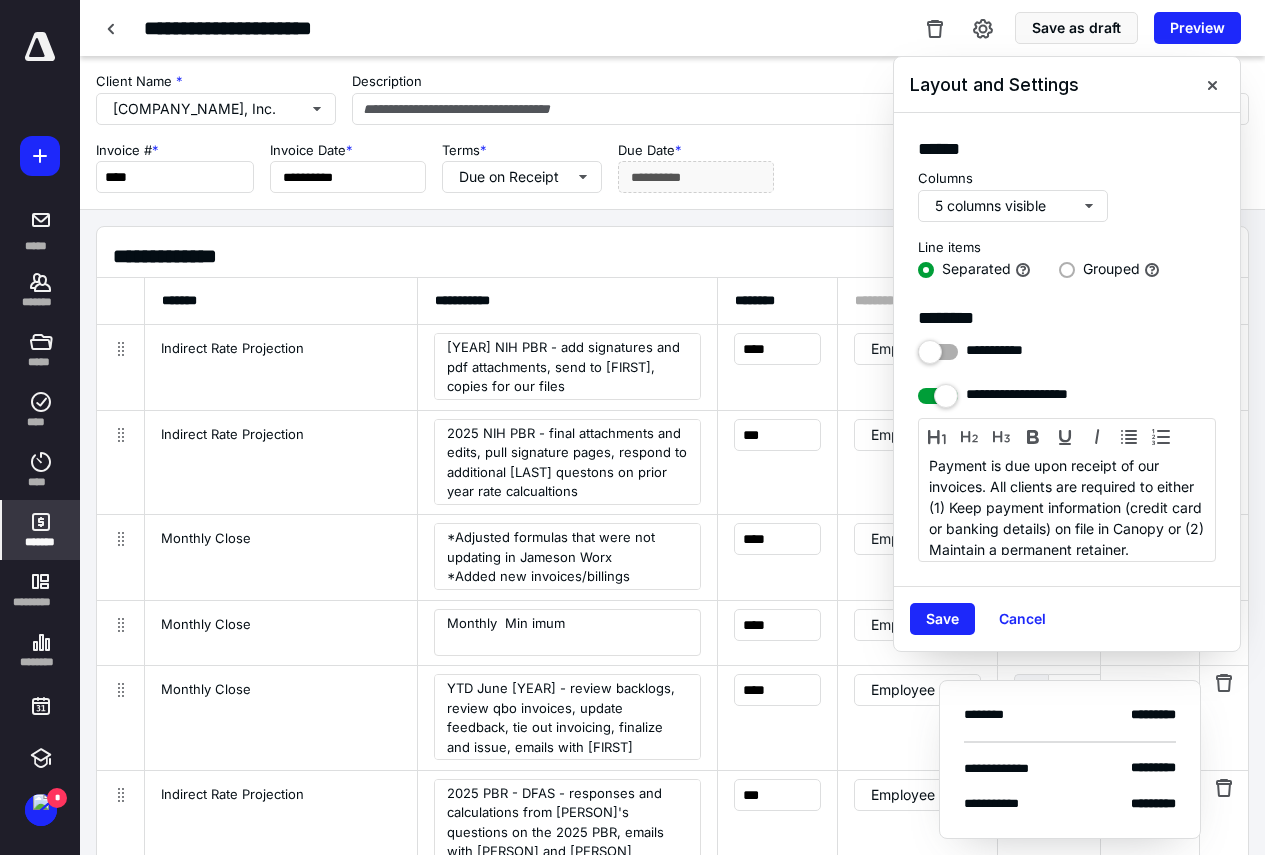 radio on "true" 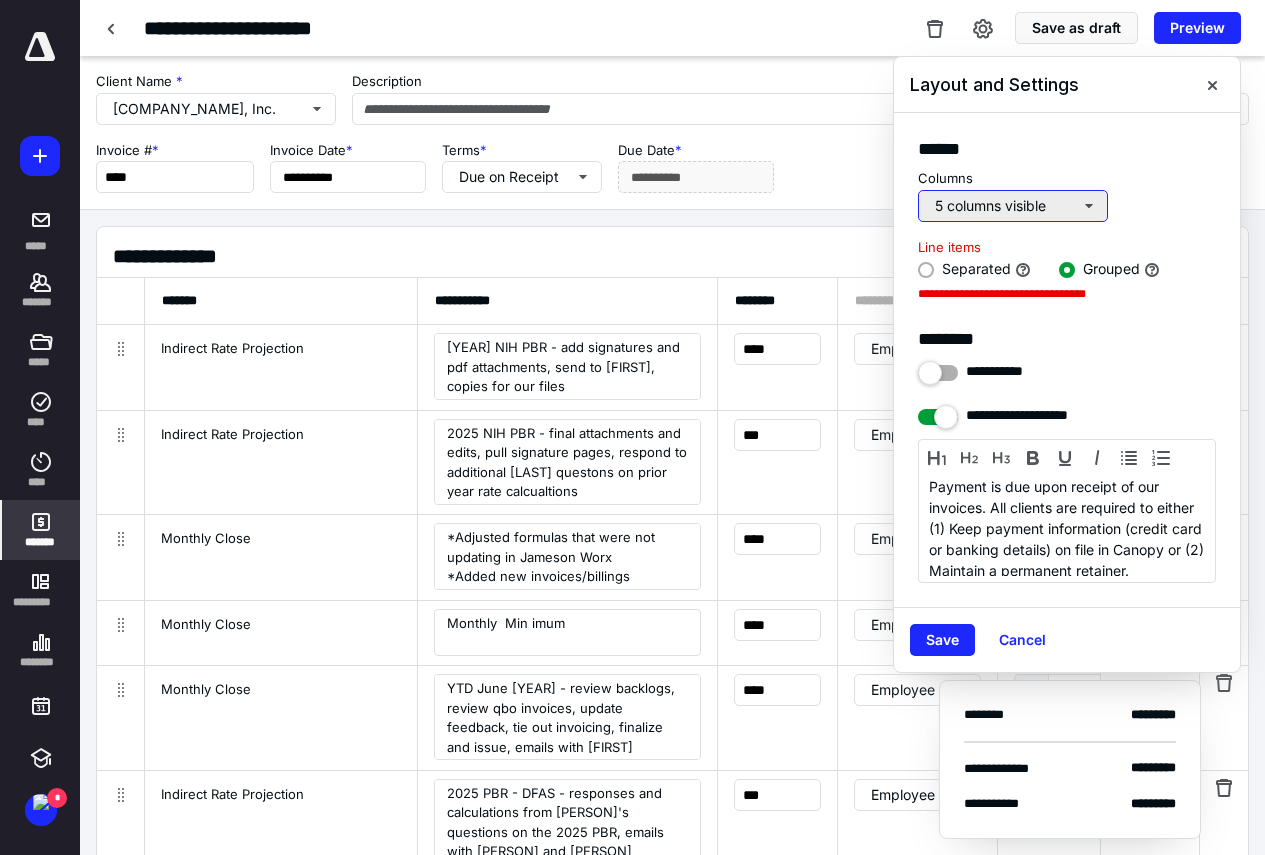 click on "5 columns visible" at bounding box center (1013, 206) 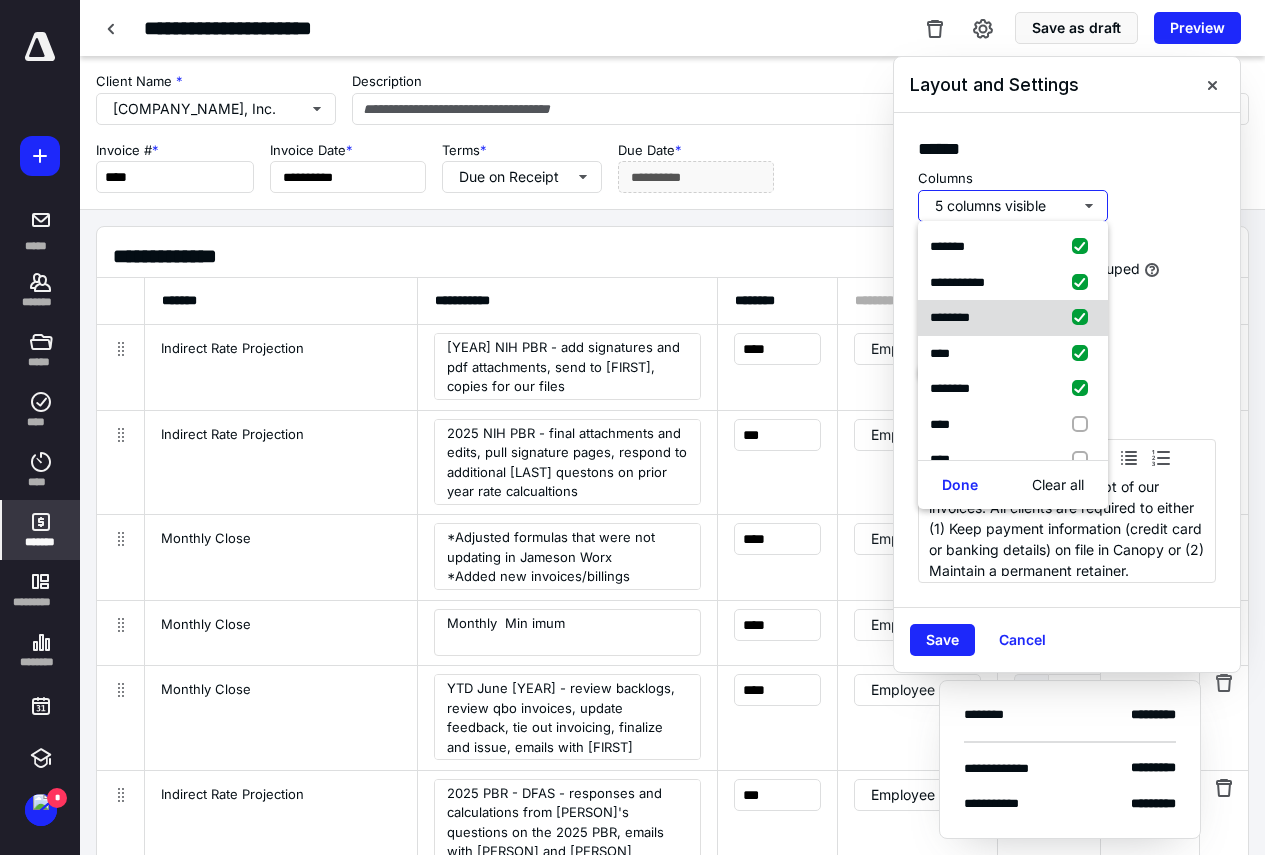 click at bounding box center [1084, 318] 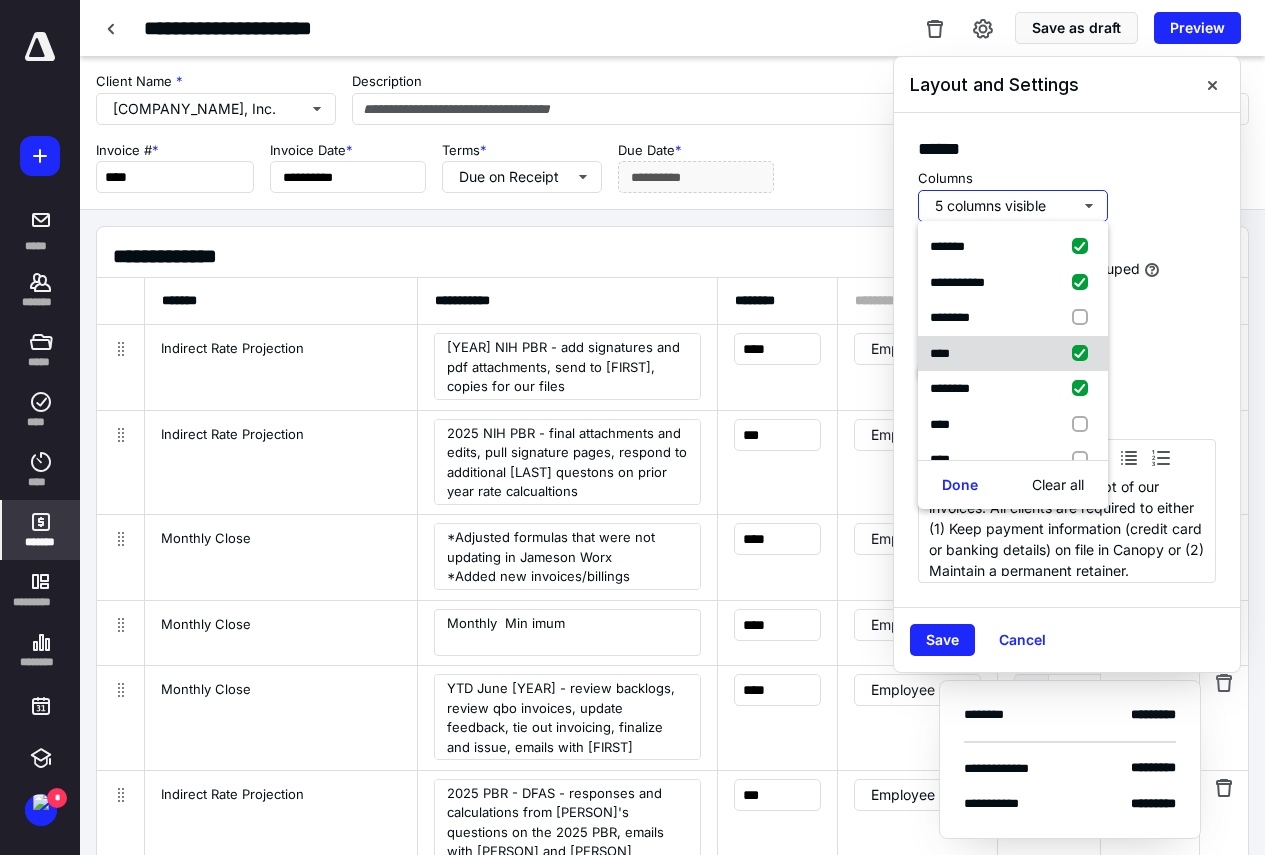 checkbox on "false" 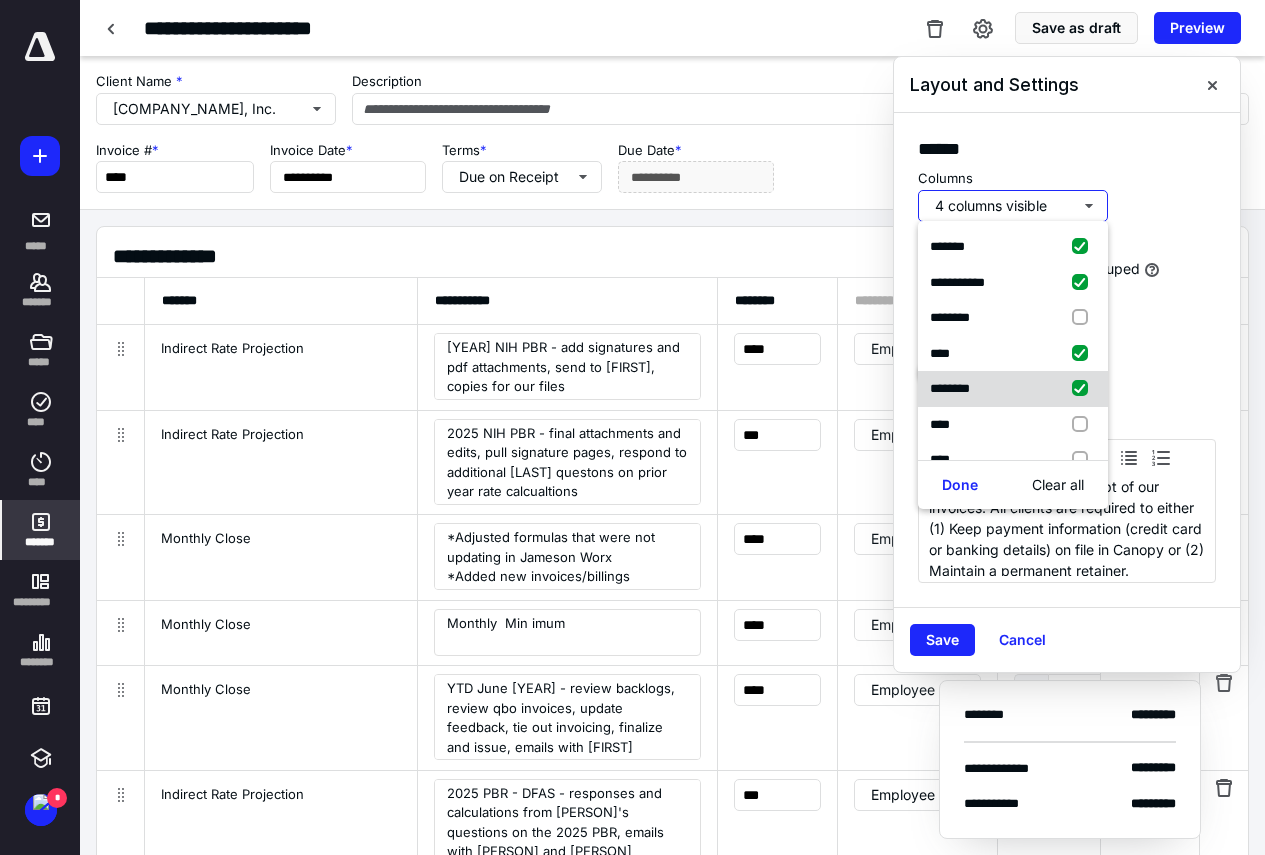 drag, startPoint x: 1062, startPoint y: 342, endPoint x: 1067, endPoint y: 378, distance: 36.345562 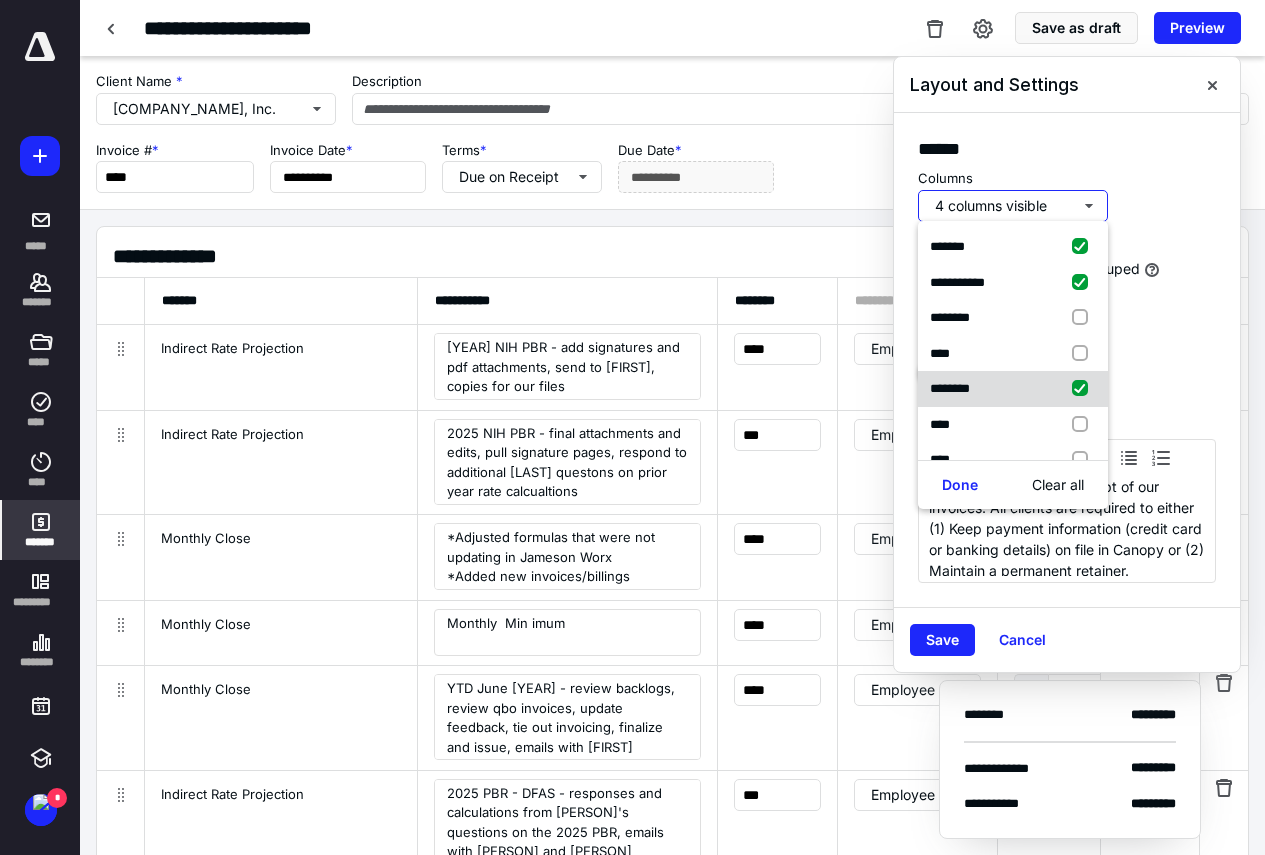 checkbox on "false" 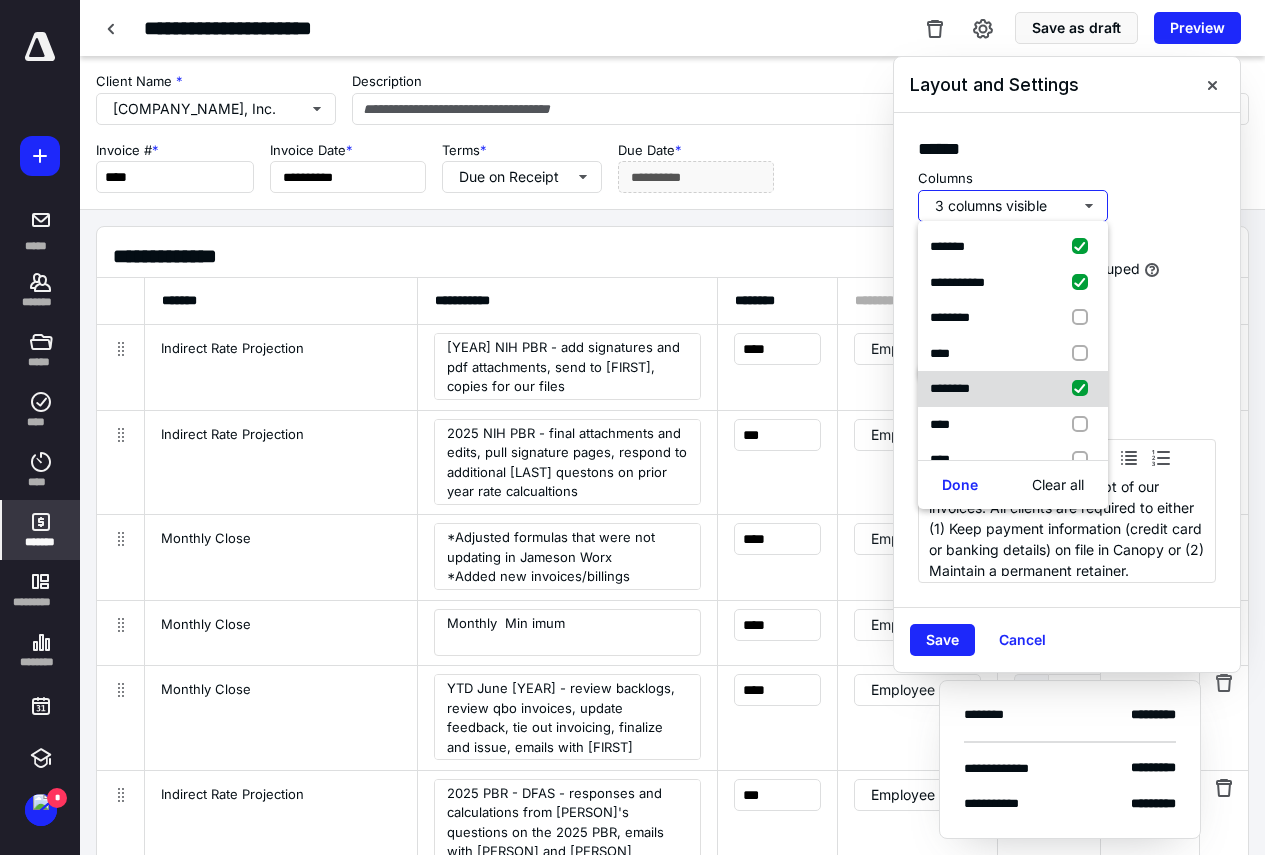drag, startPoint x: 1067, startPoint y: 378, endPoint x: 1067, endPoint y: 395, distance: 17 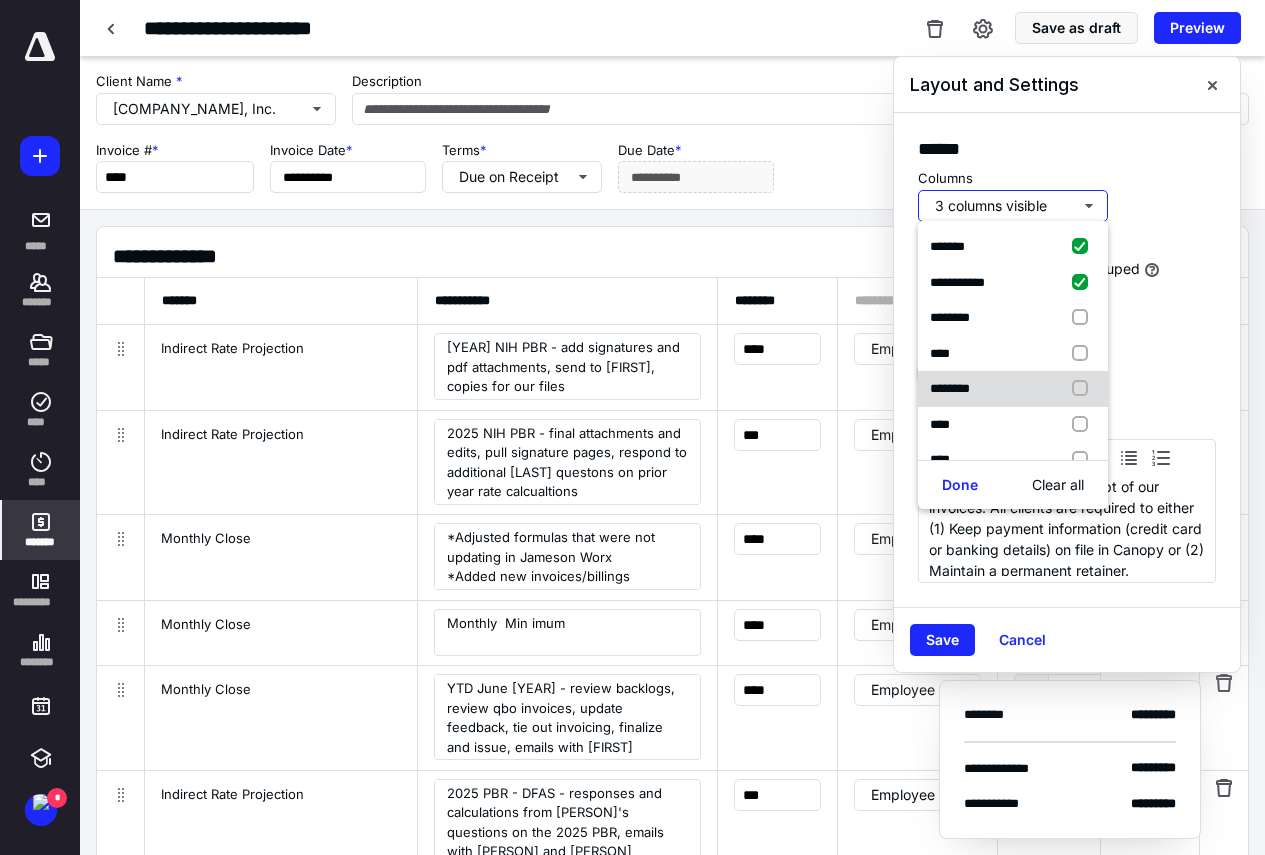 checkbox on "false" 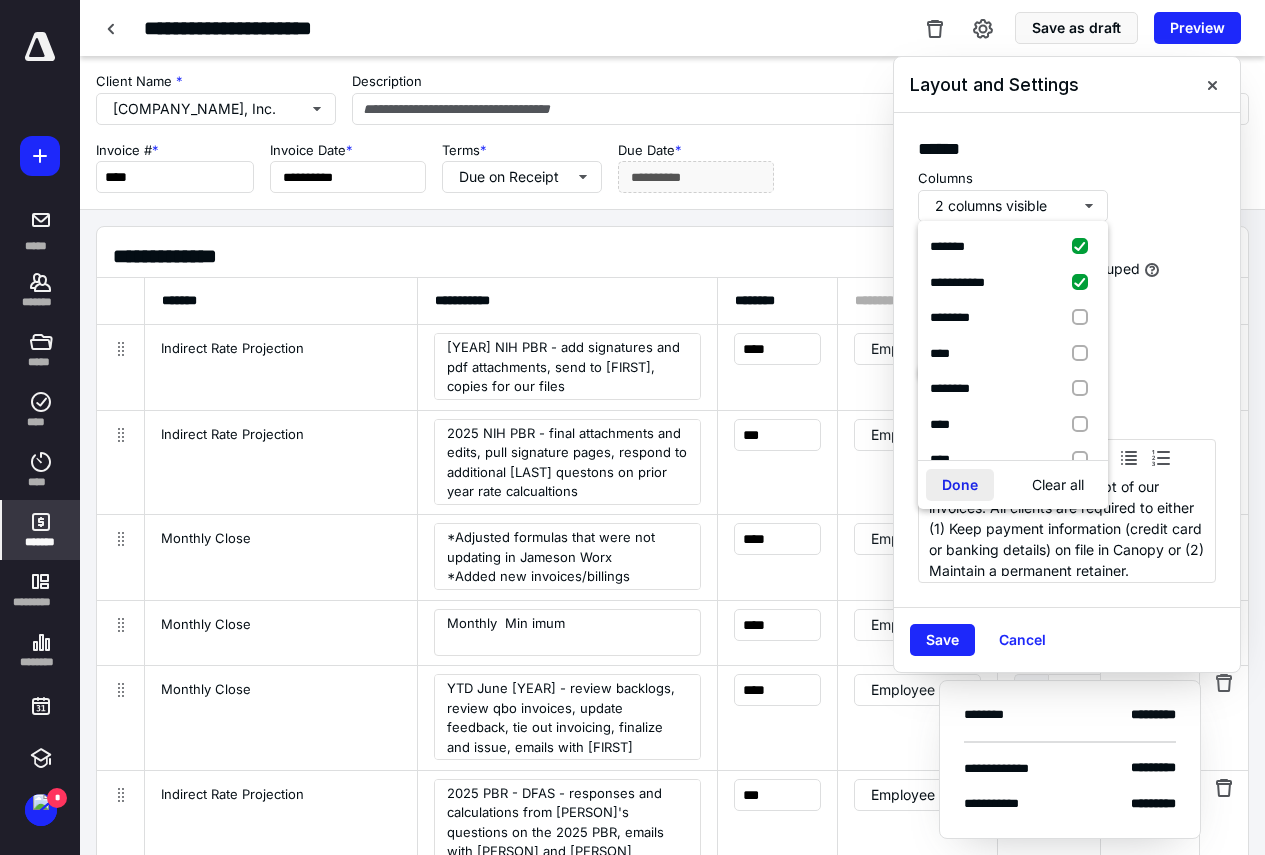 click on "Done" at bounding box center (960, 485) 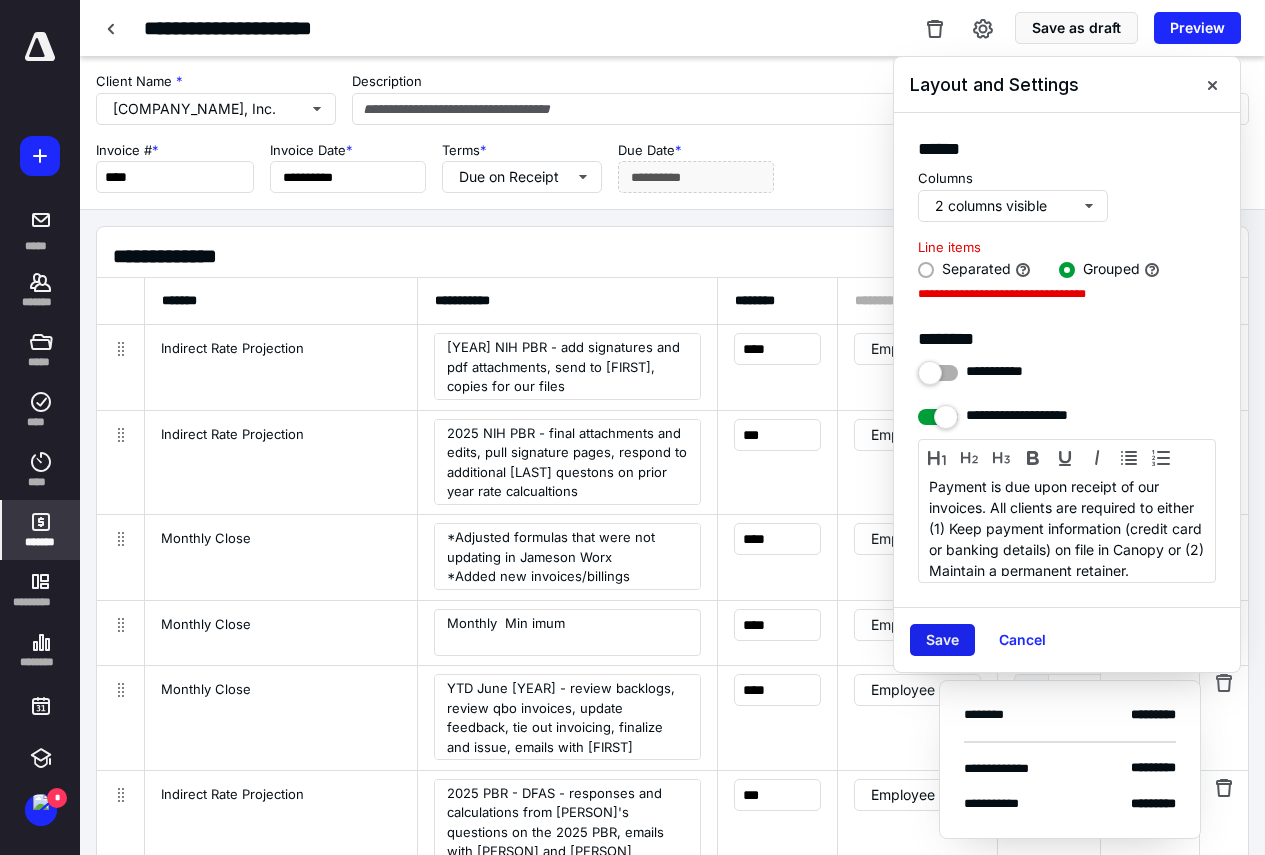 click on "Save" at bounding box center (942, 640) 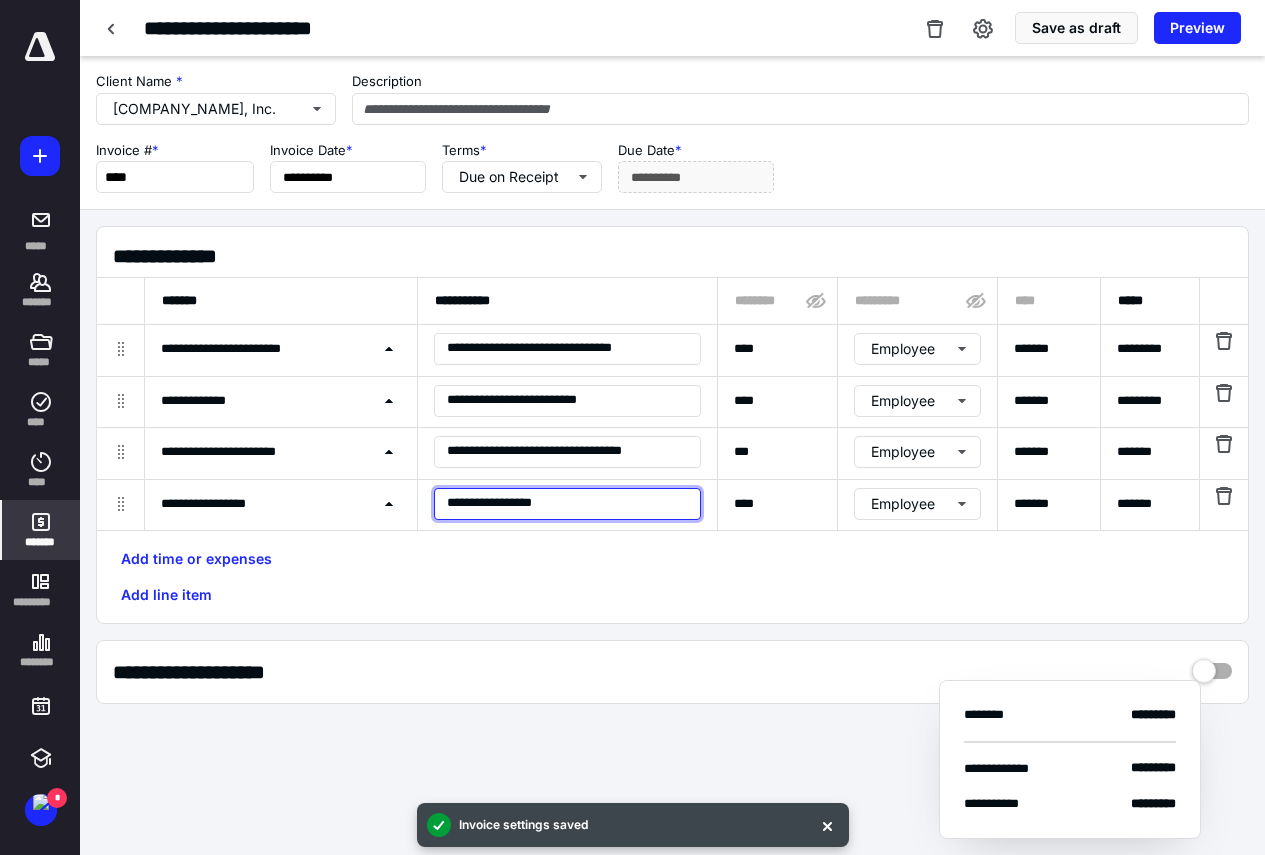 click on "**********" at bounding box center (567, 504) 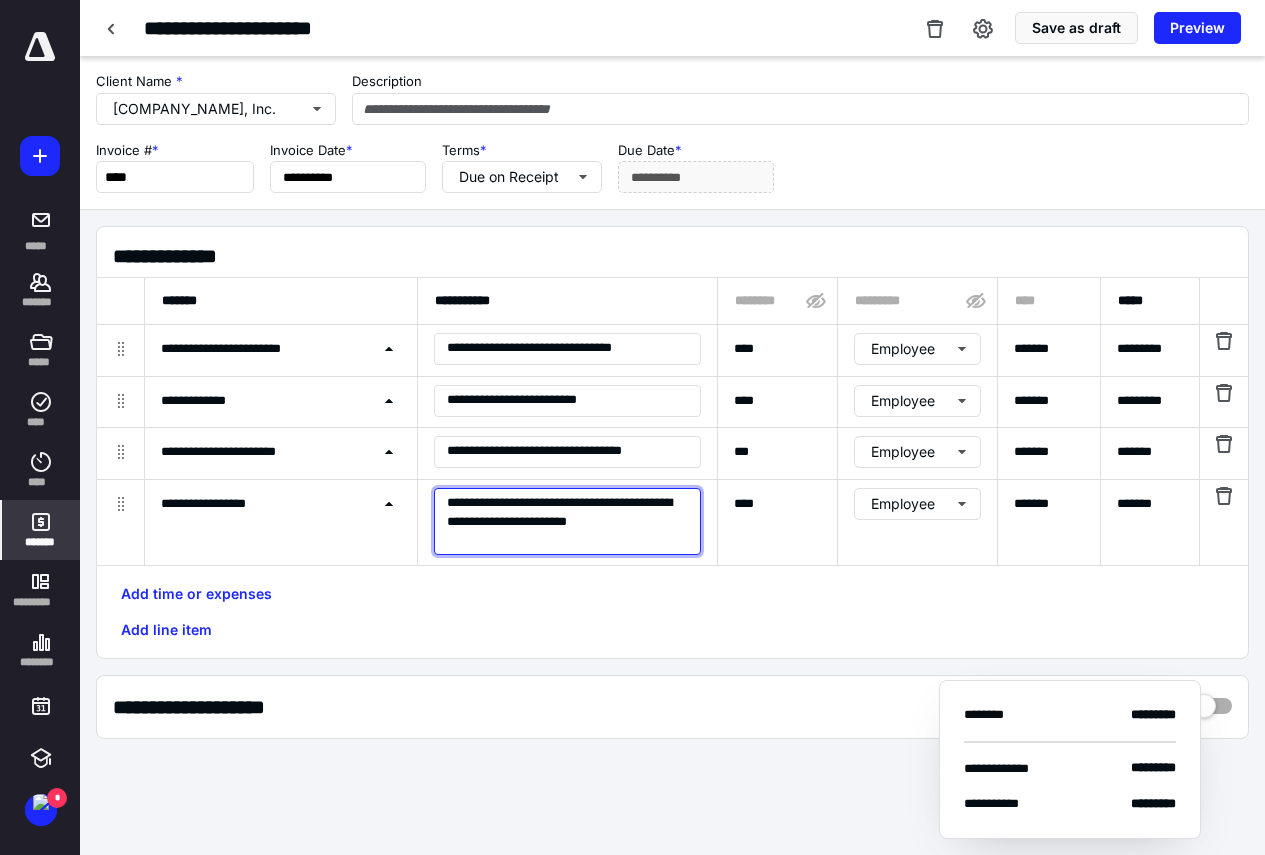type on "**********" 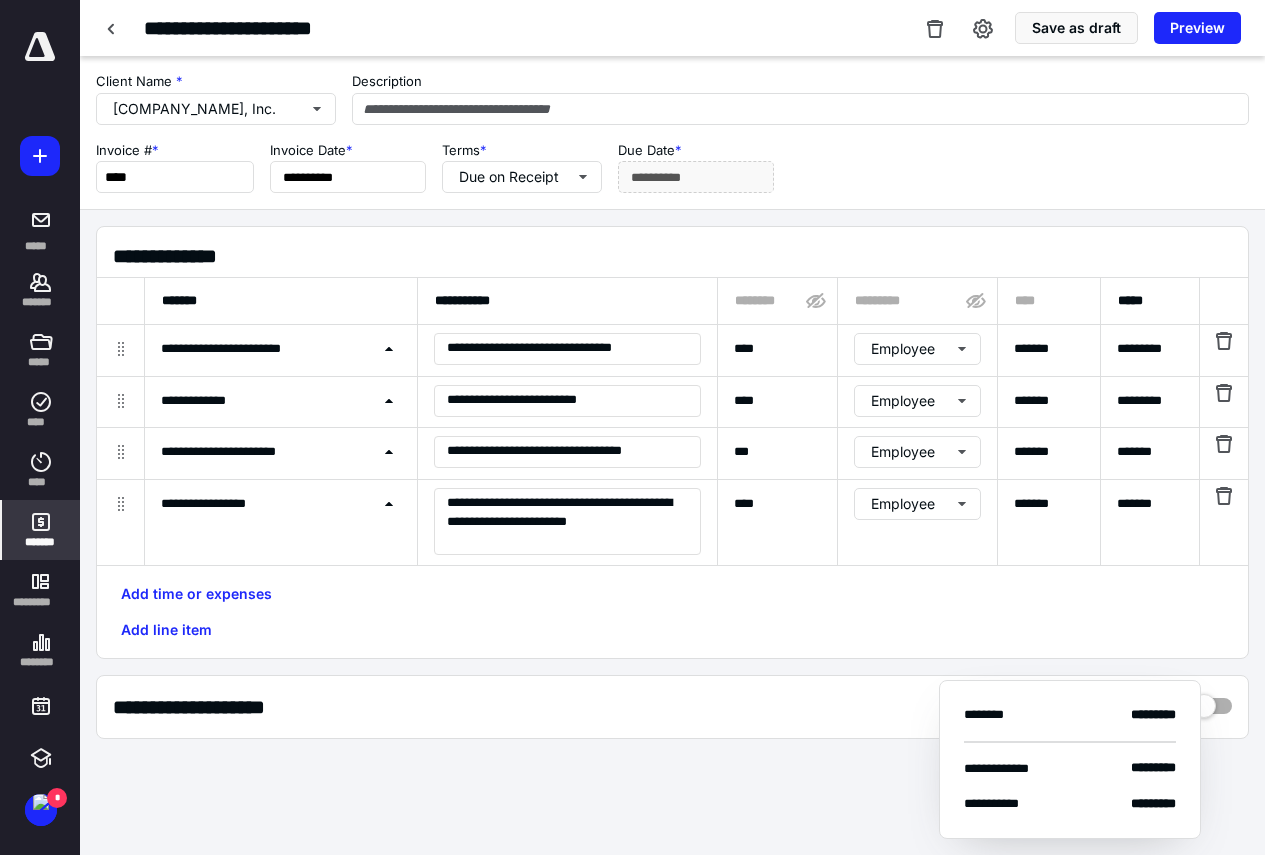click on "**********" at bounding box center (567, 453) 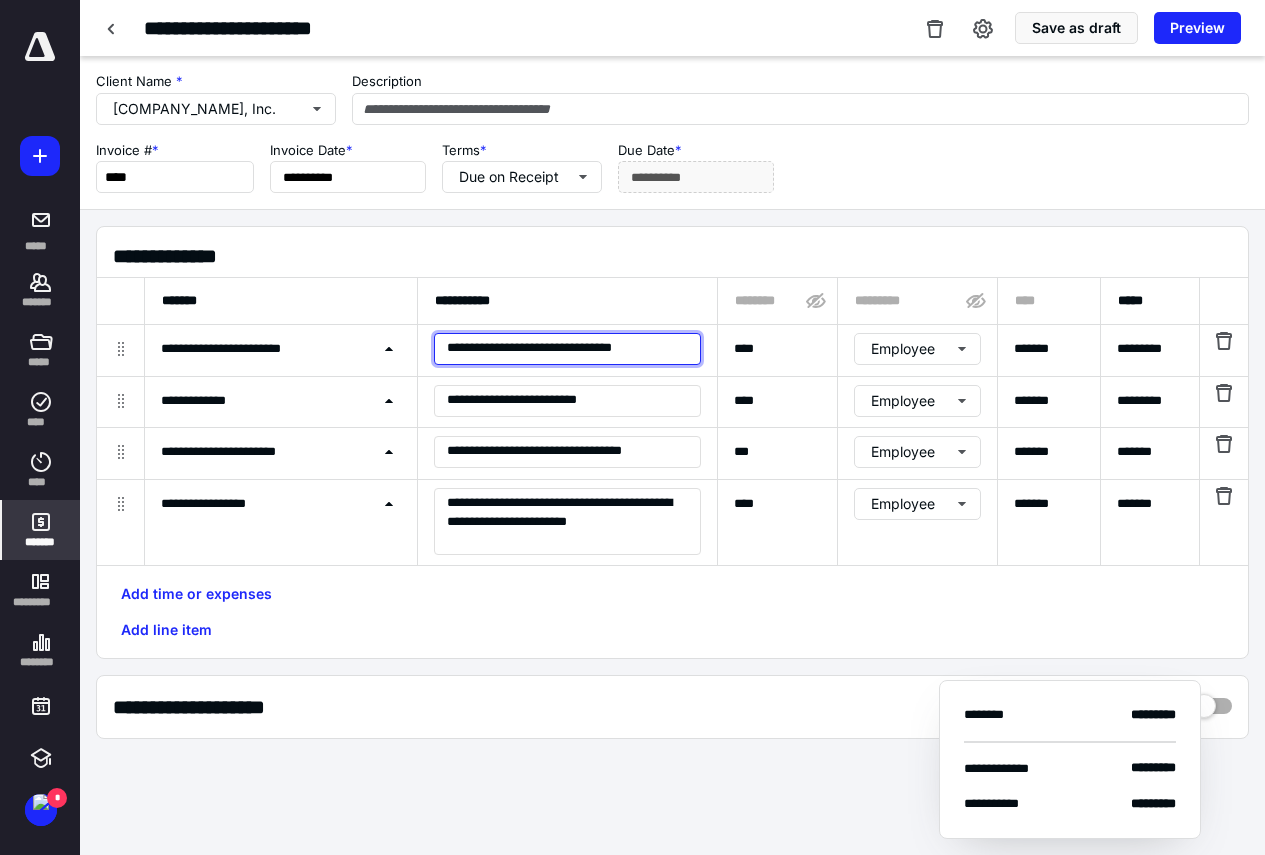 click on "**********" at bounding box center [567, 349] 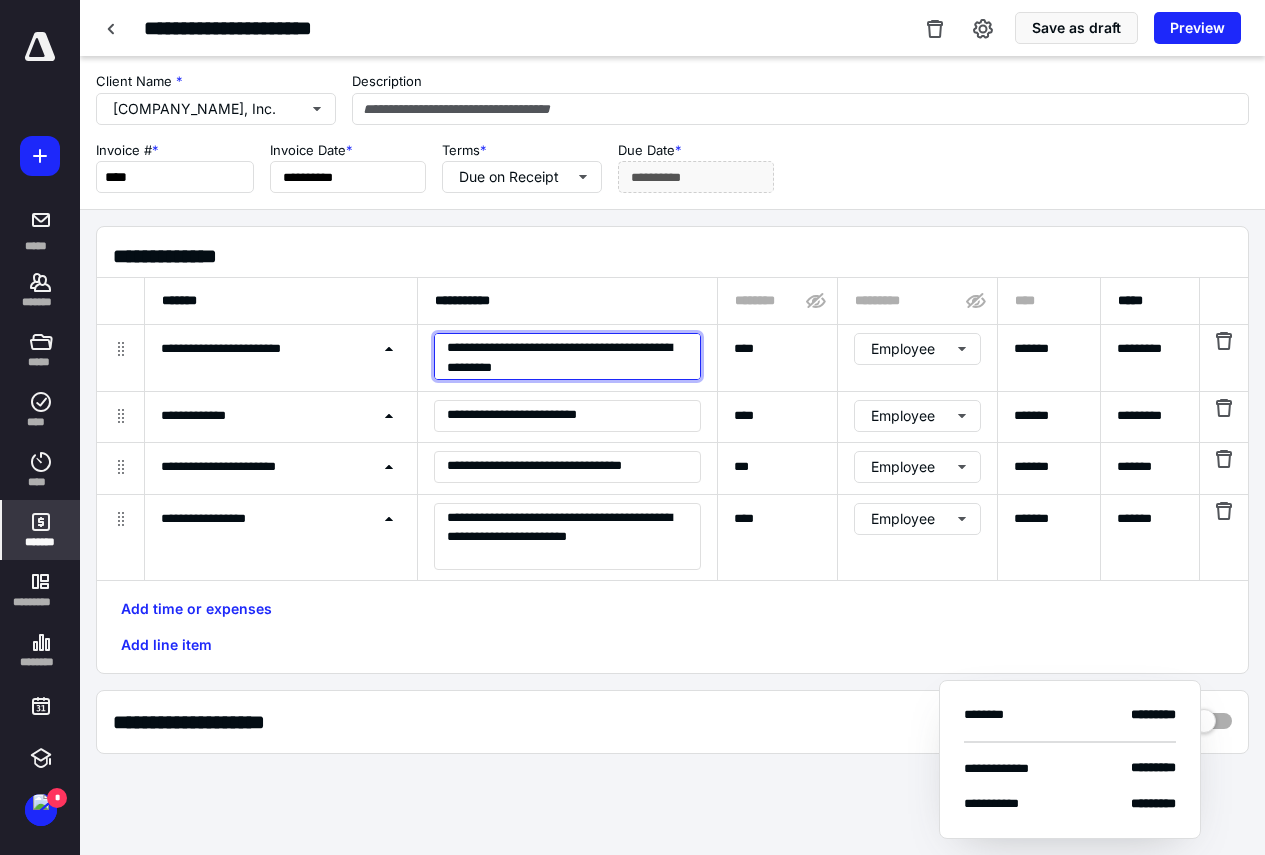 type on "**********" 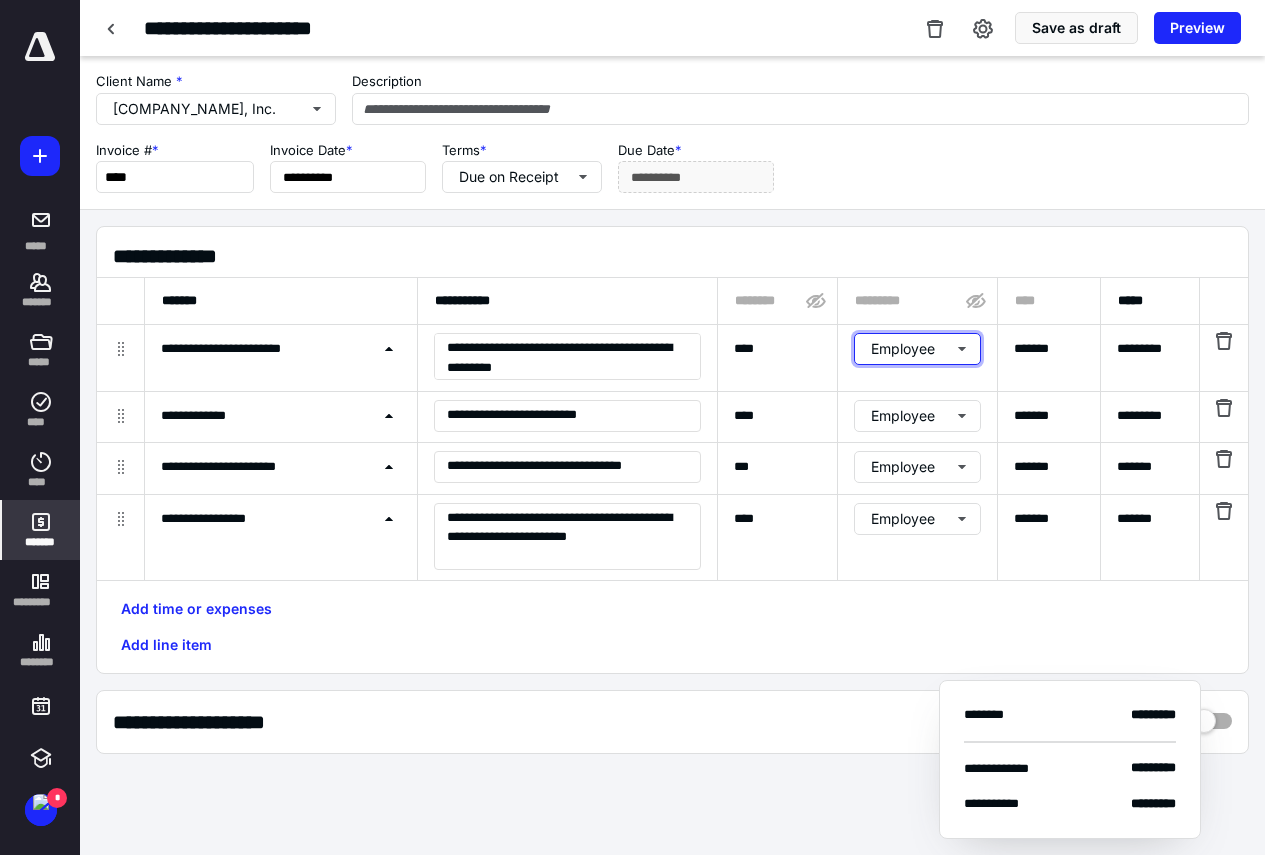 type 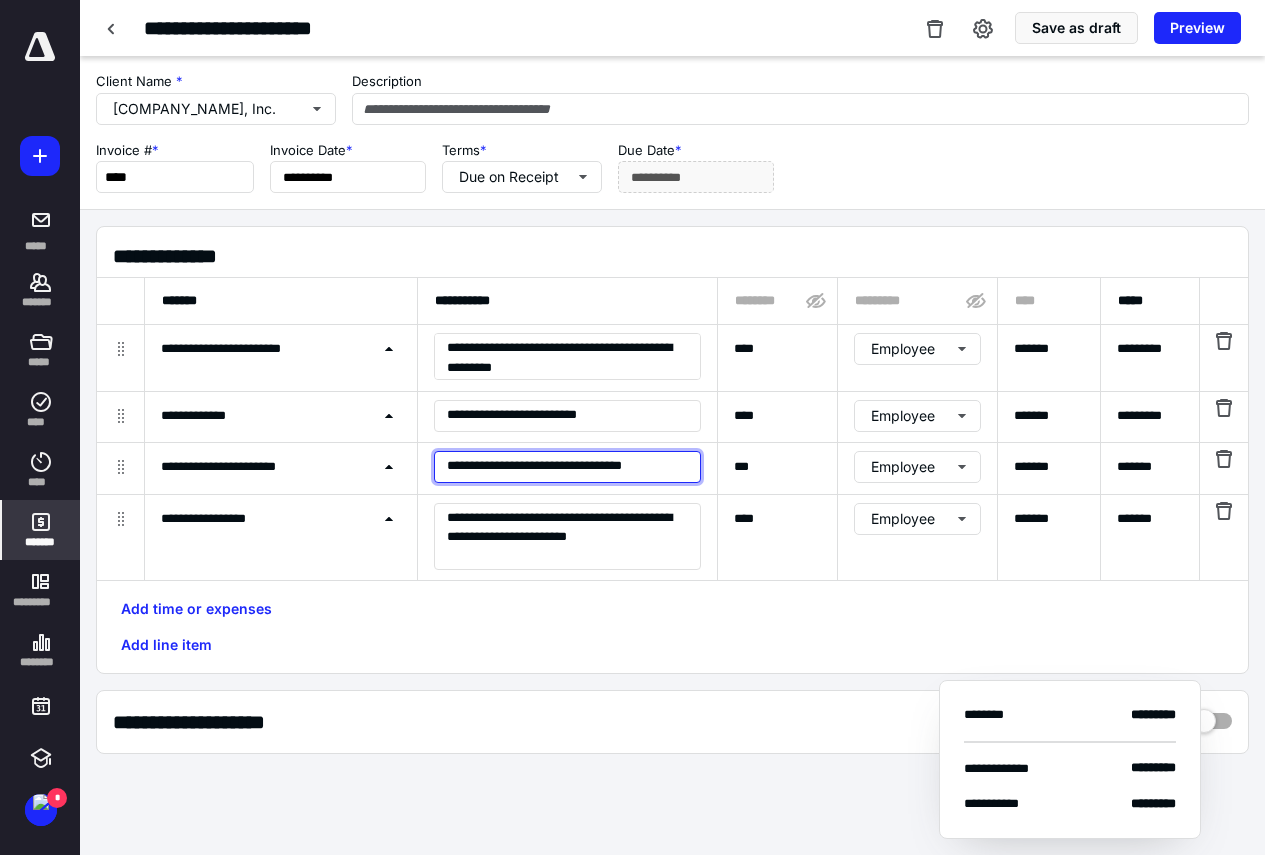 click on "**********" at bounding box center [567, 467] 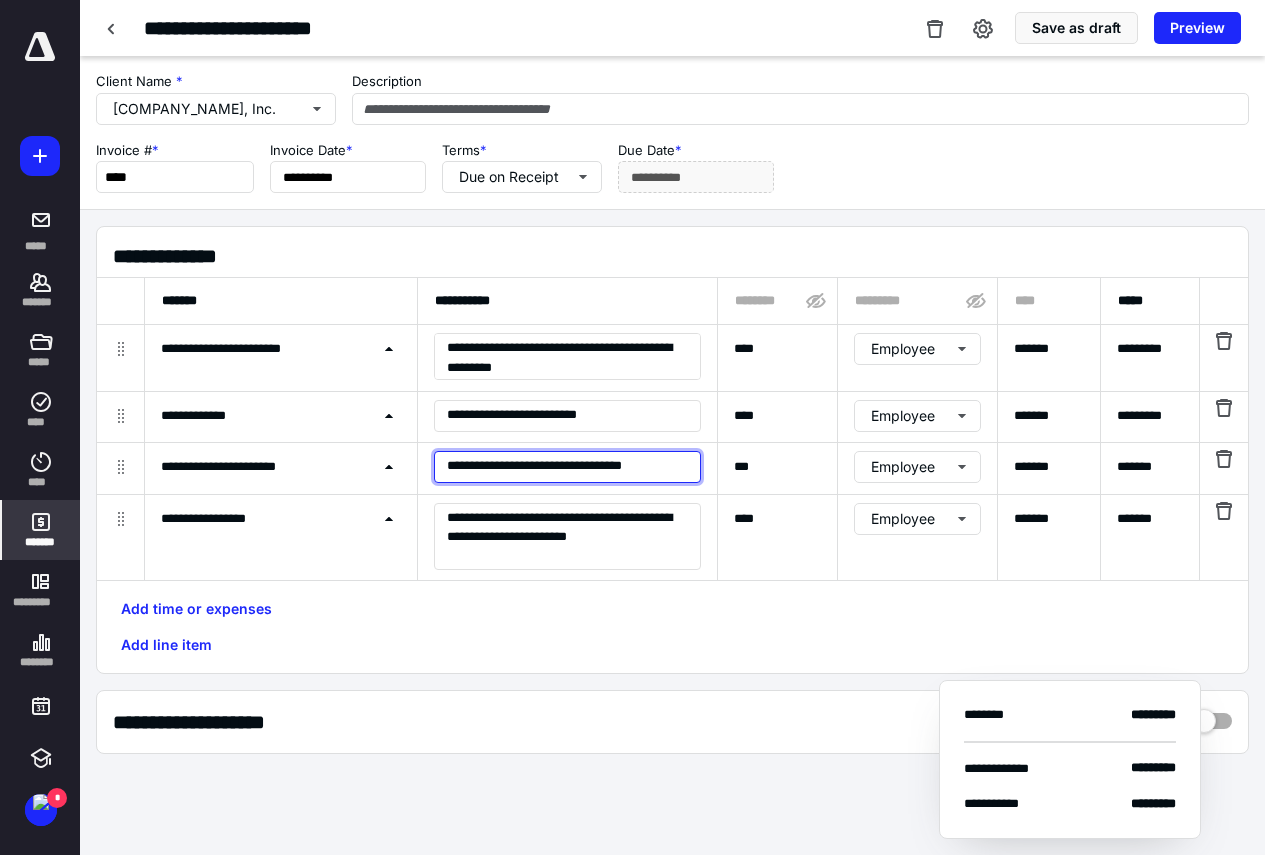 drag, startPoint x: 536, startPoint y: 461, endPoint x: 380, endPoint y: 466, distance: 156.08011 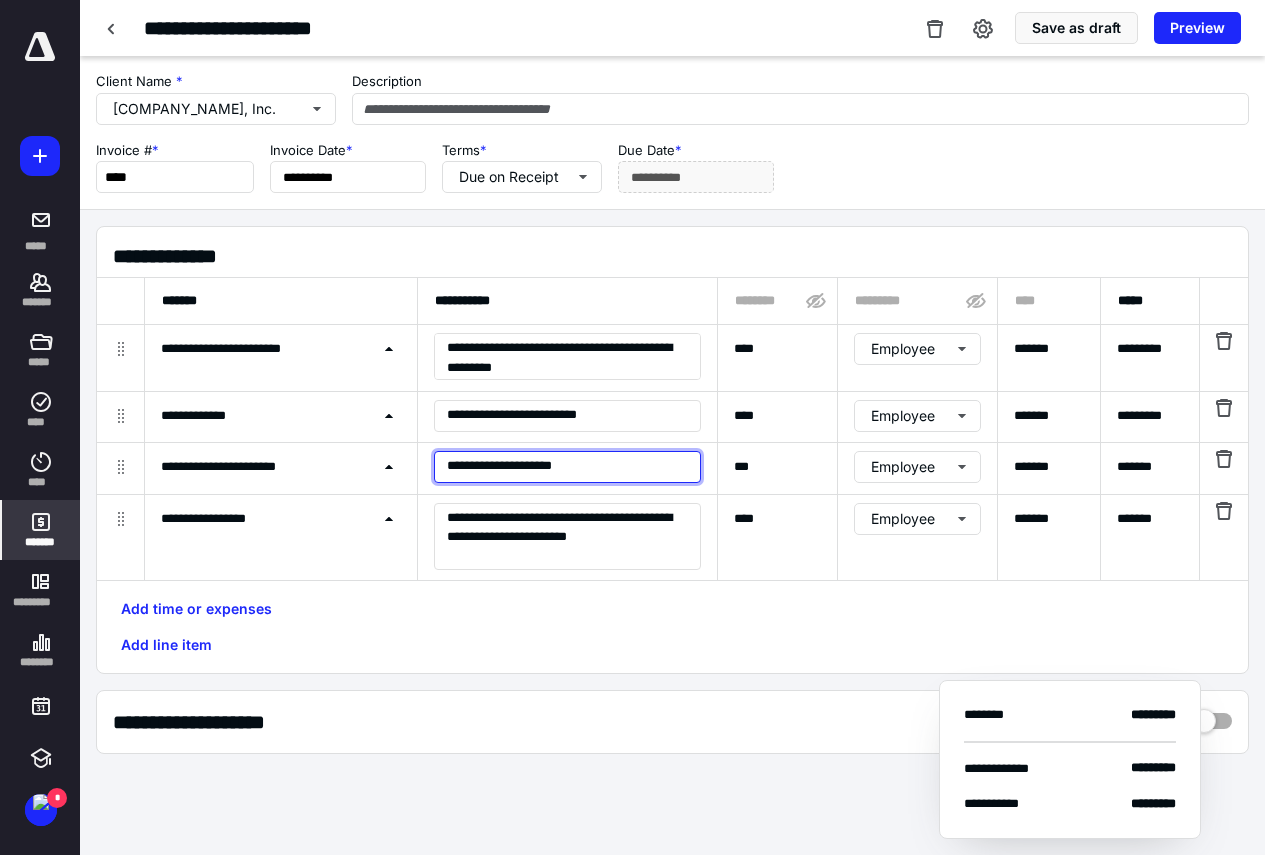 click on "**********" at bounding box center (567, 467) 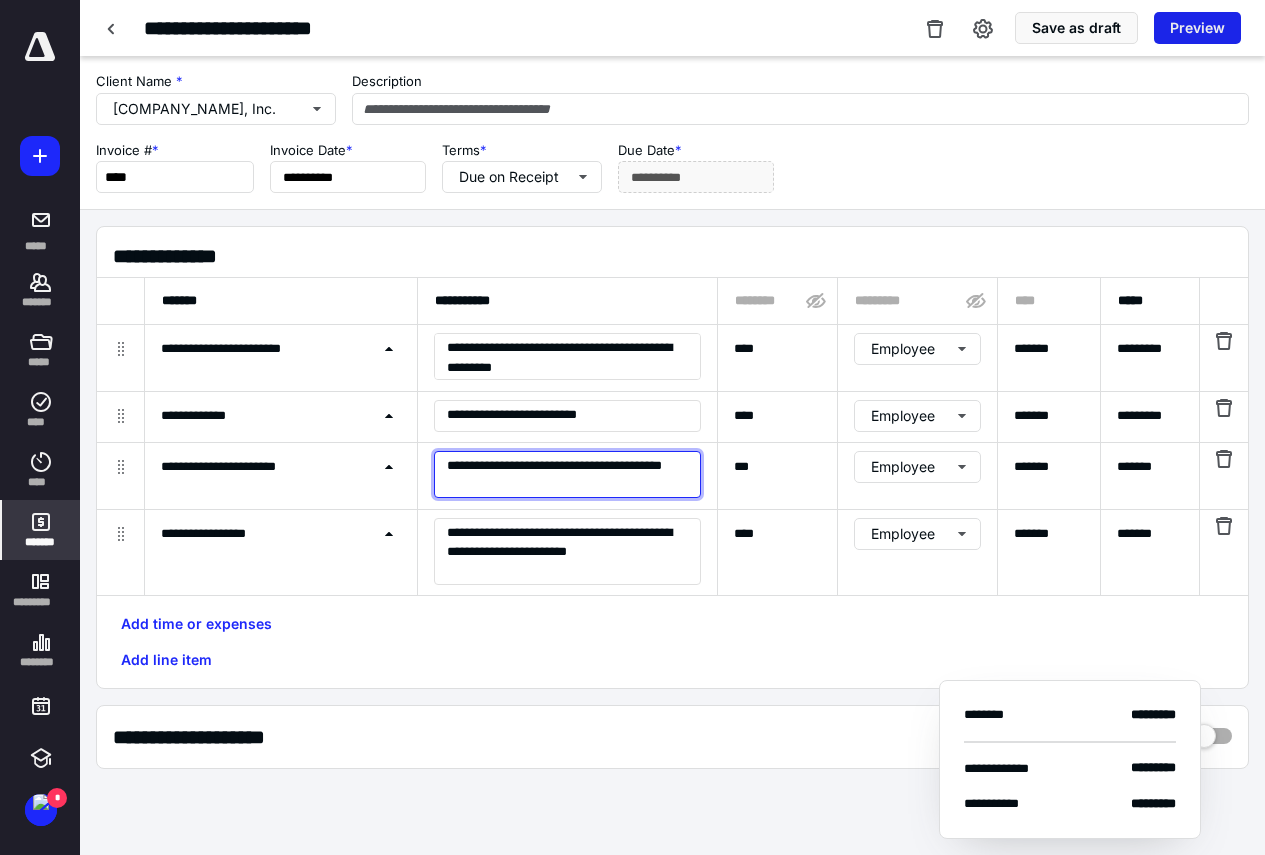 type on "**********" 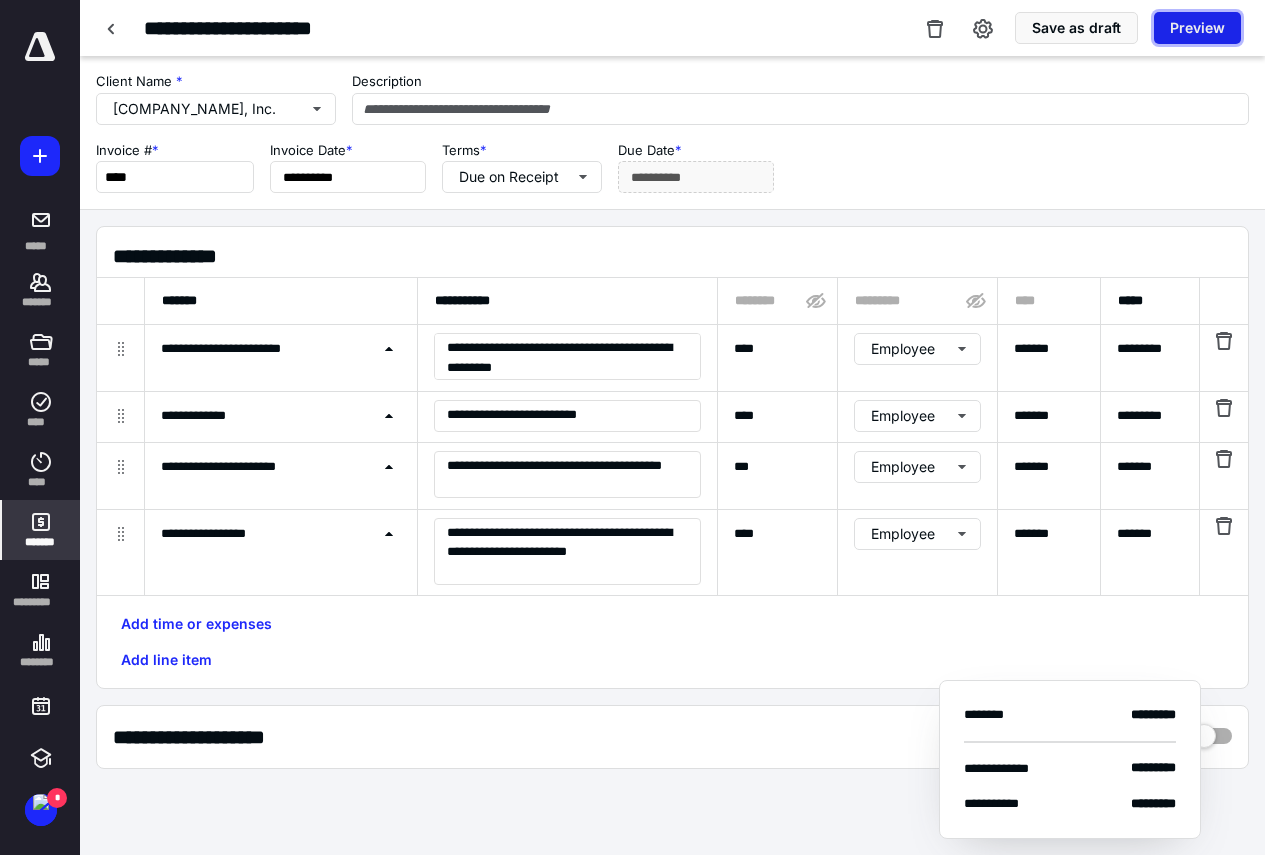 click on "Preview" at bounding box center (1197, 28) 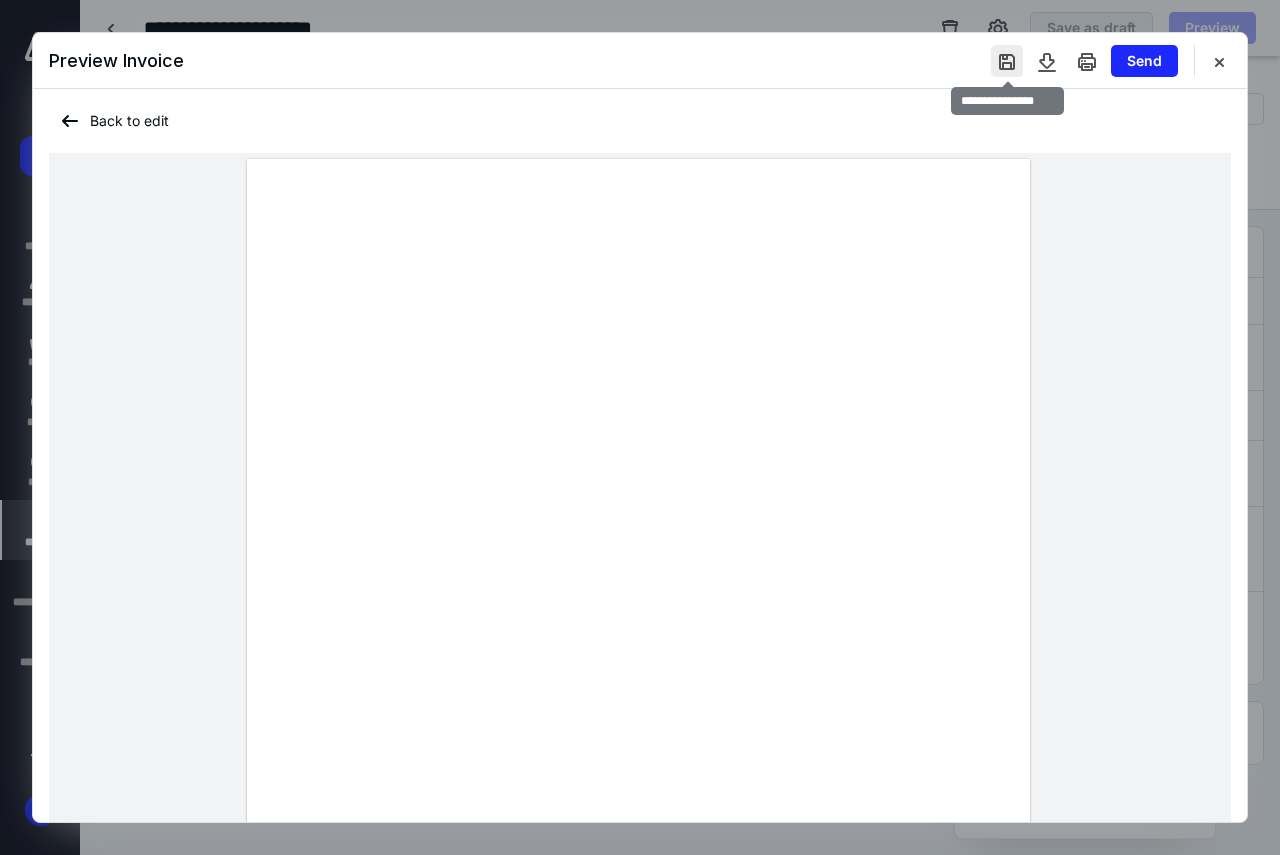 click at bounding box center [1007, 61] 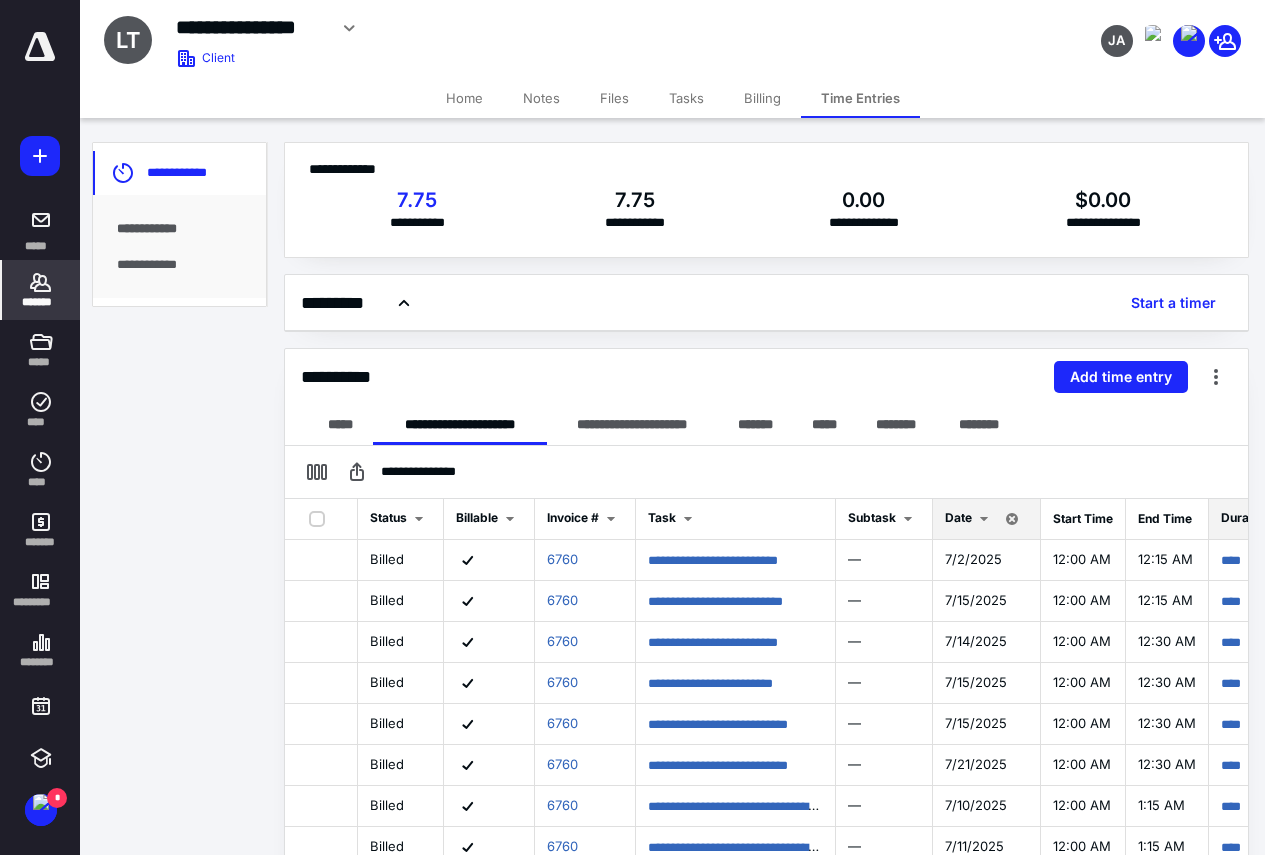 click 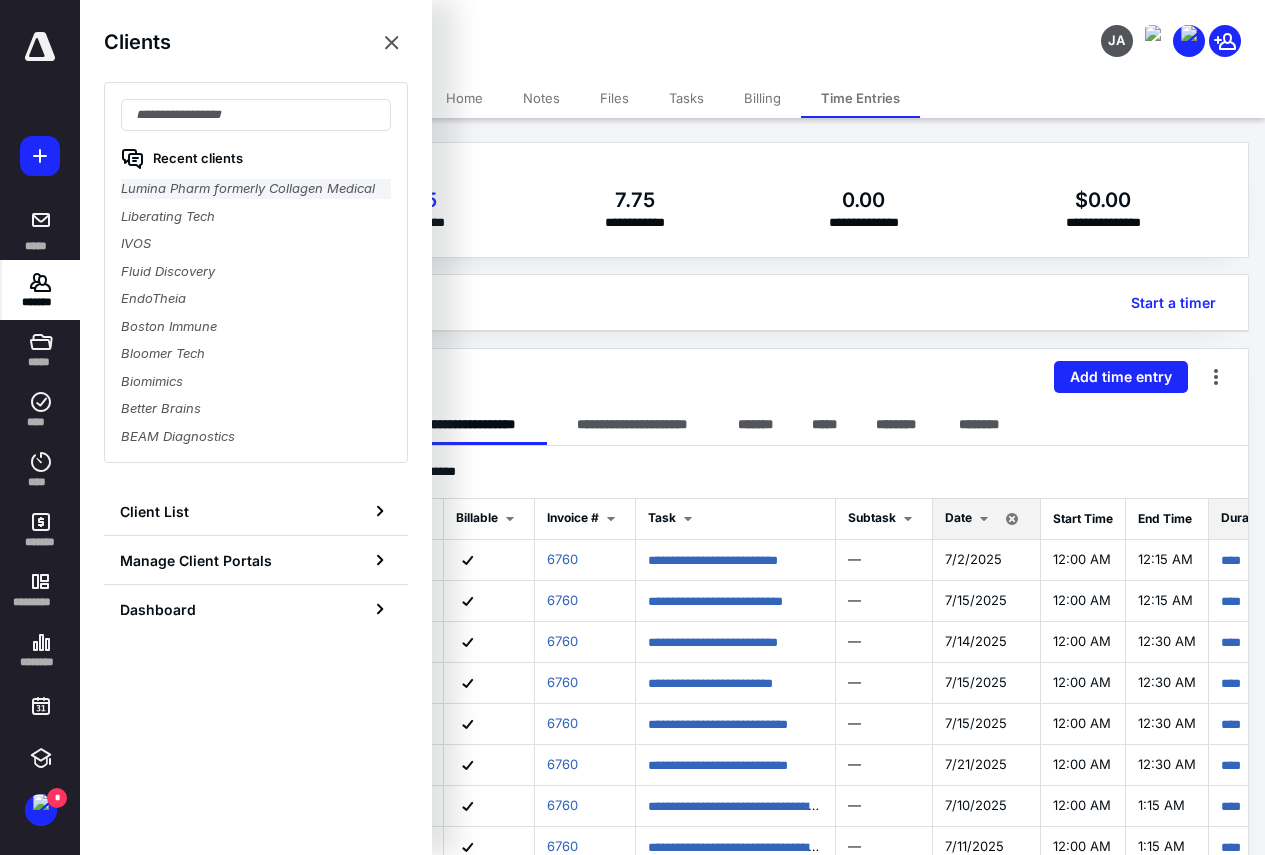 click on "Lumina Pharm formerly Collagen Medical" at bounding box center (256, 189) 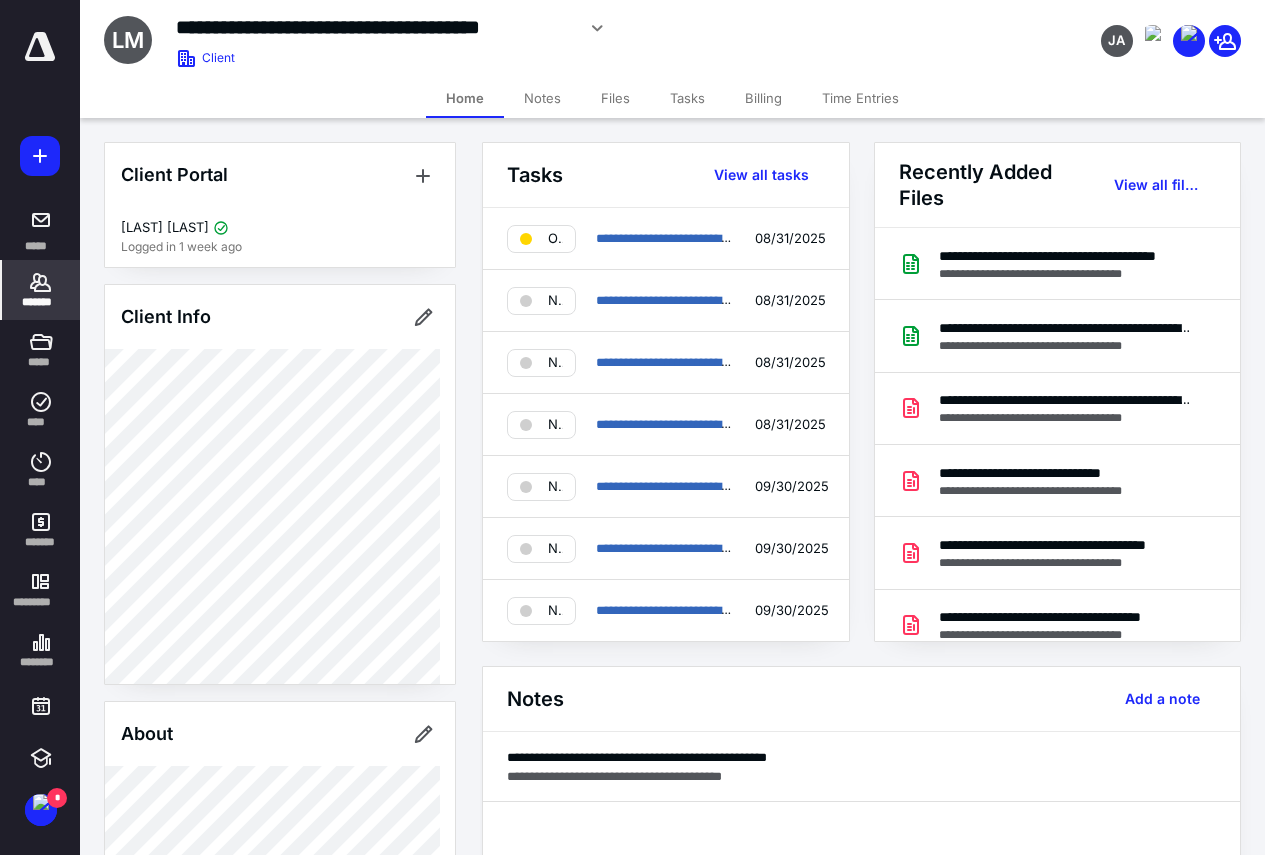 click on "Time Entries" at bounding box center (860, 98) 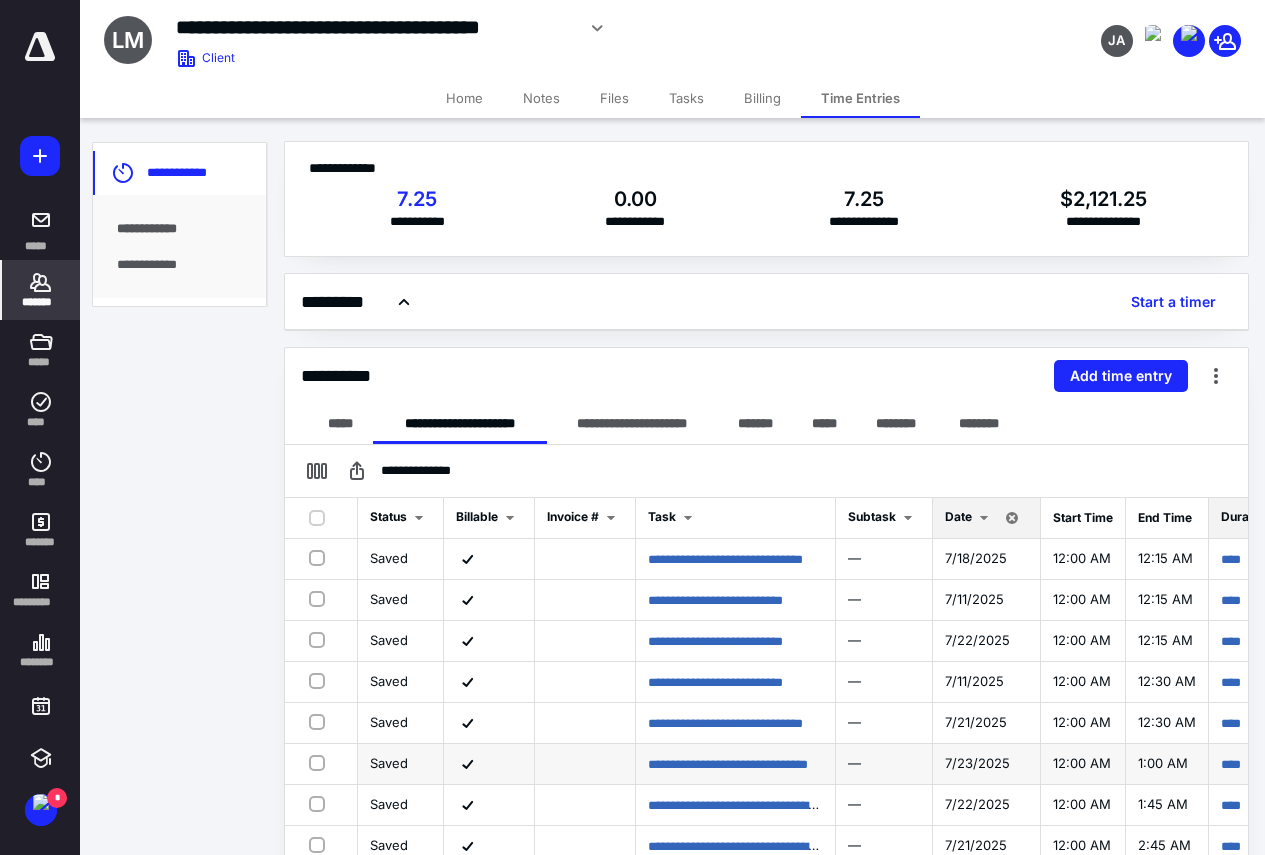 scroll, scrollTop: 252, scrollLeft: 0, axis: vertical 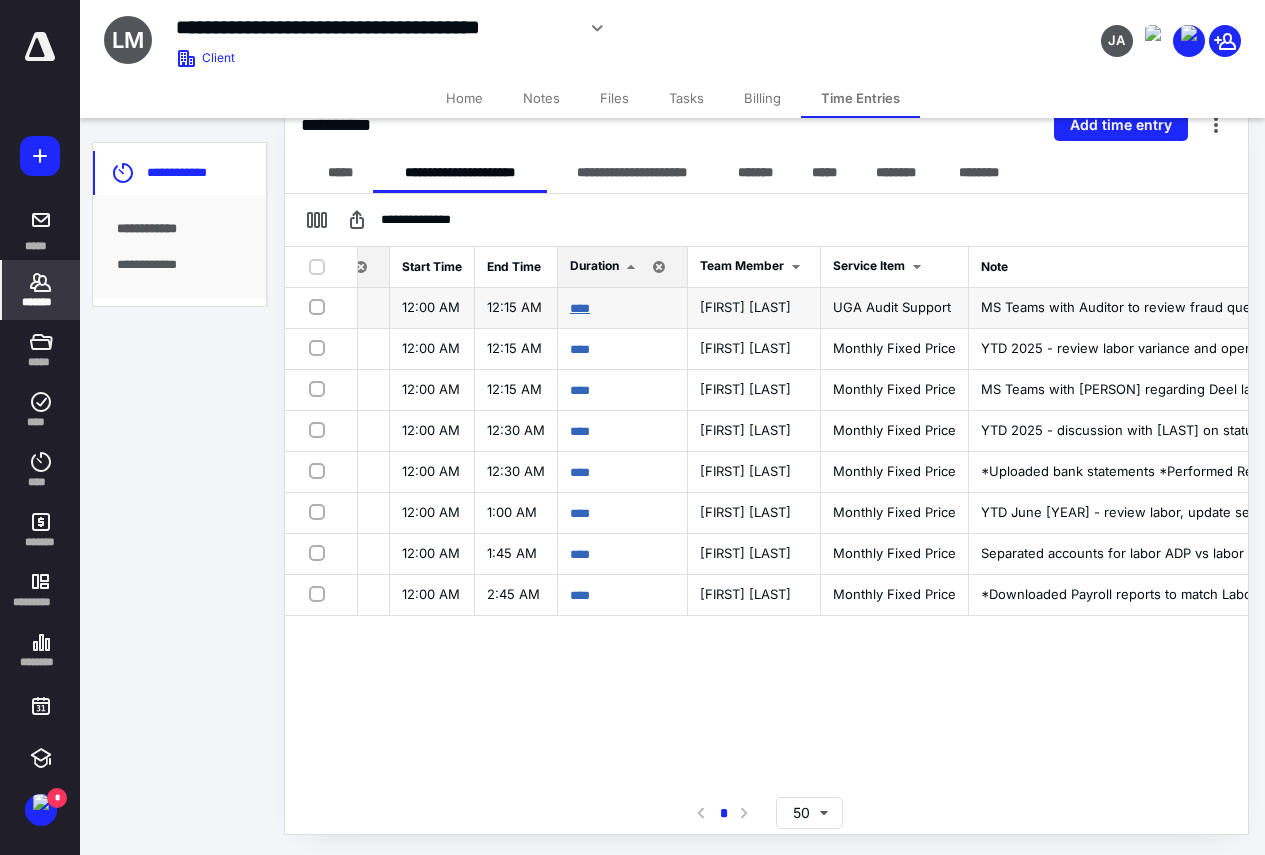 click on "****" at bounding box center [580, 308] 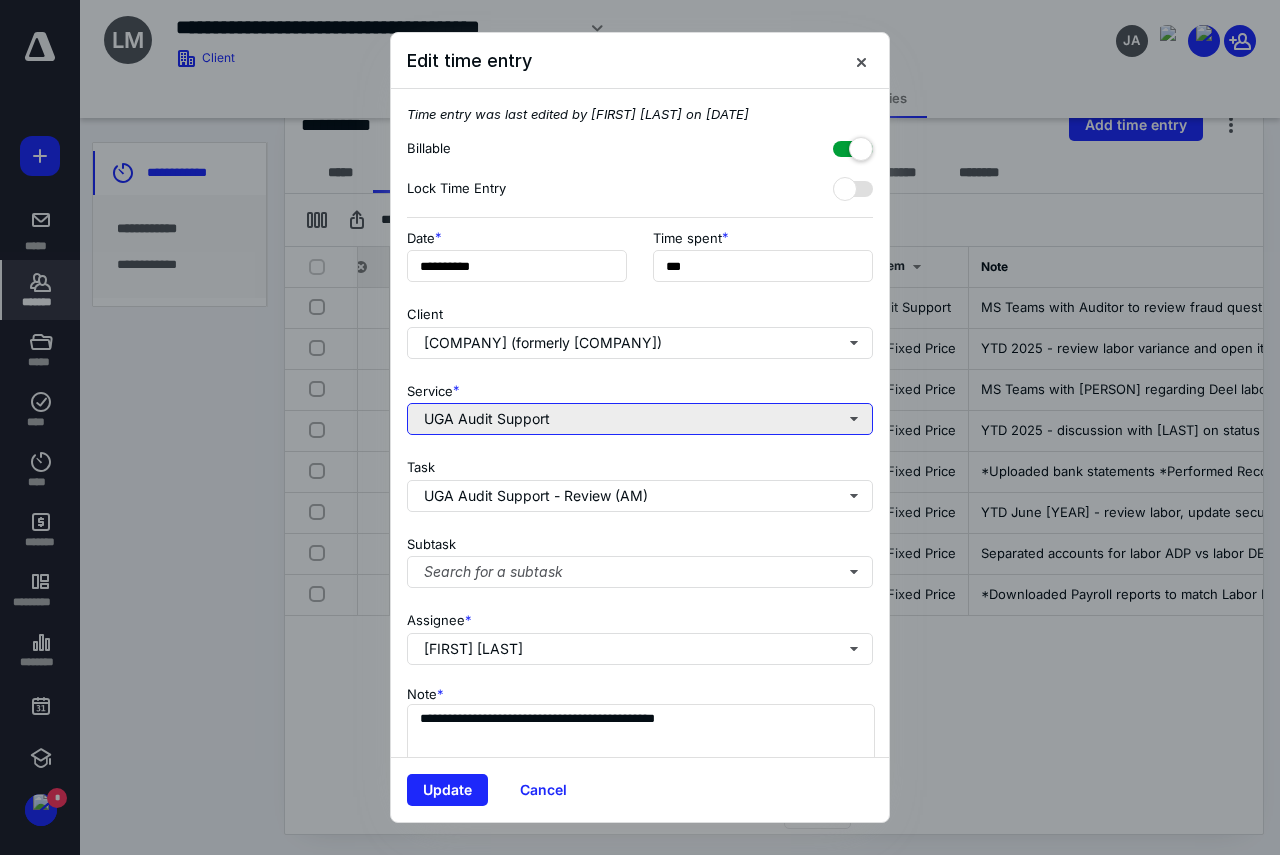 click on "UGA Audit Support" at bounding box center [640, 419] 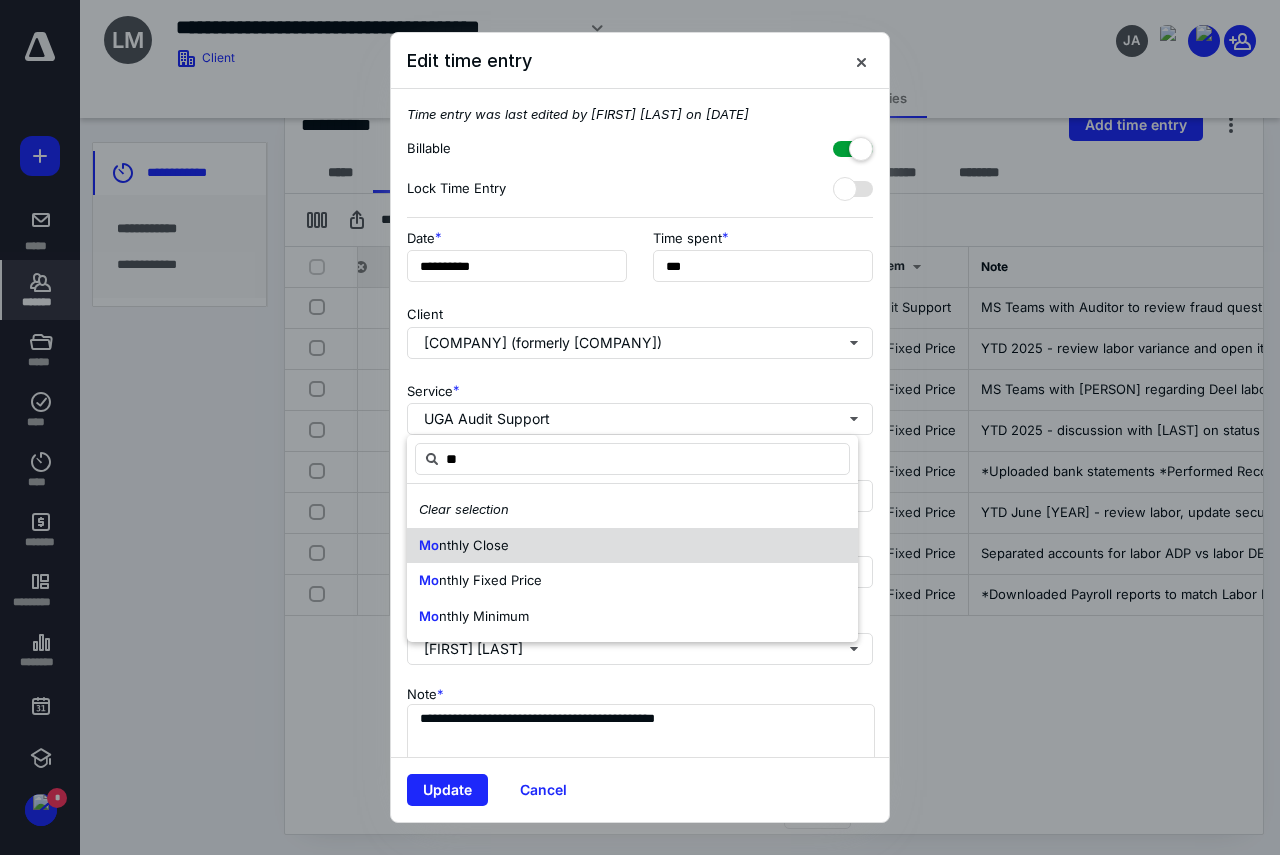 click on "Mo nthly Close" at bounding box center [632, 546] 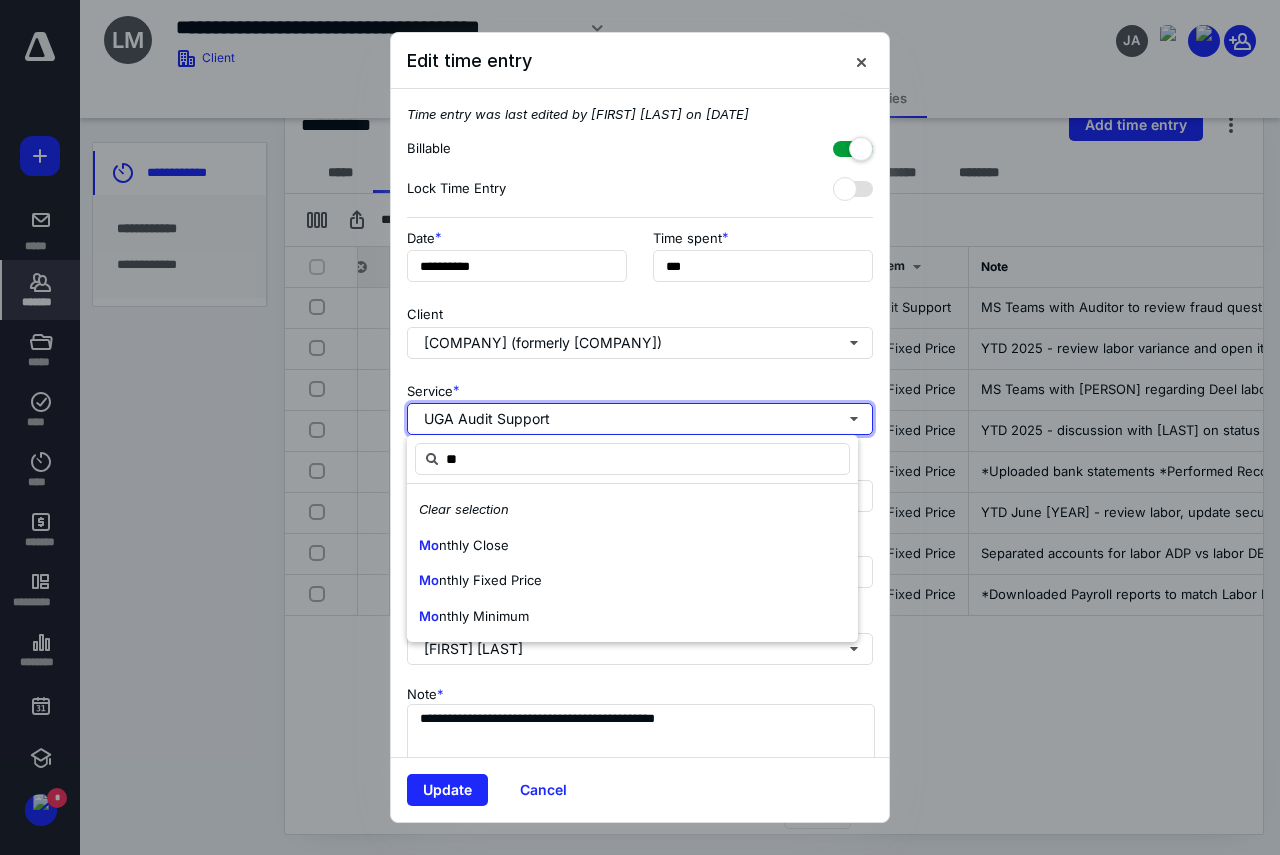 type 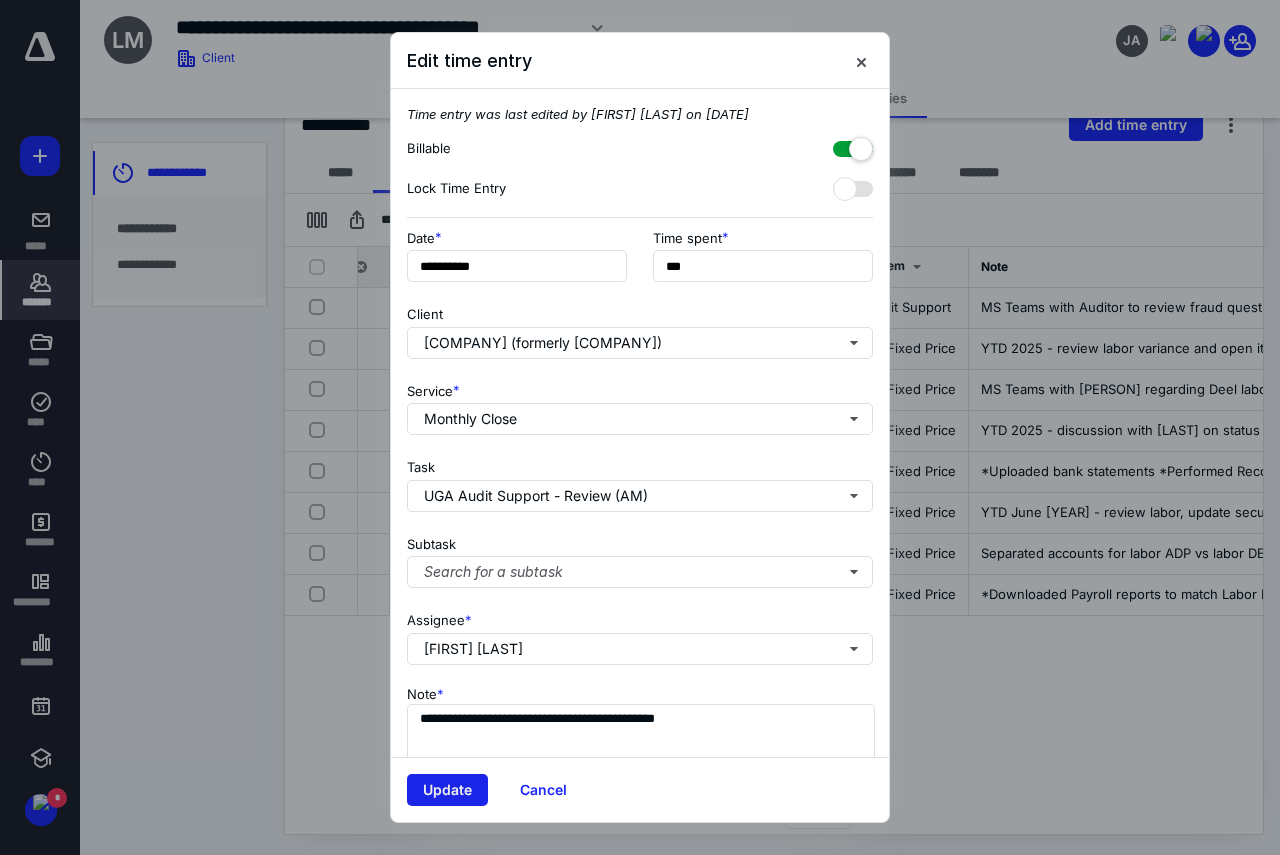 click on "Update" at bounding box center (447, 790) 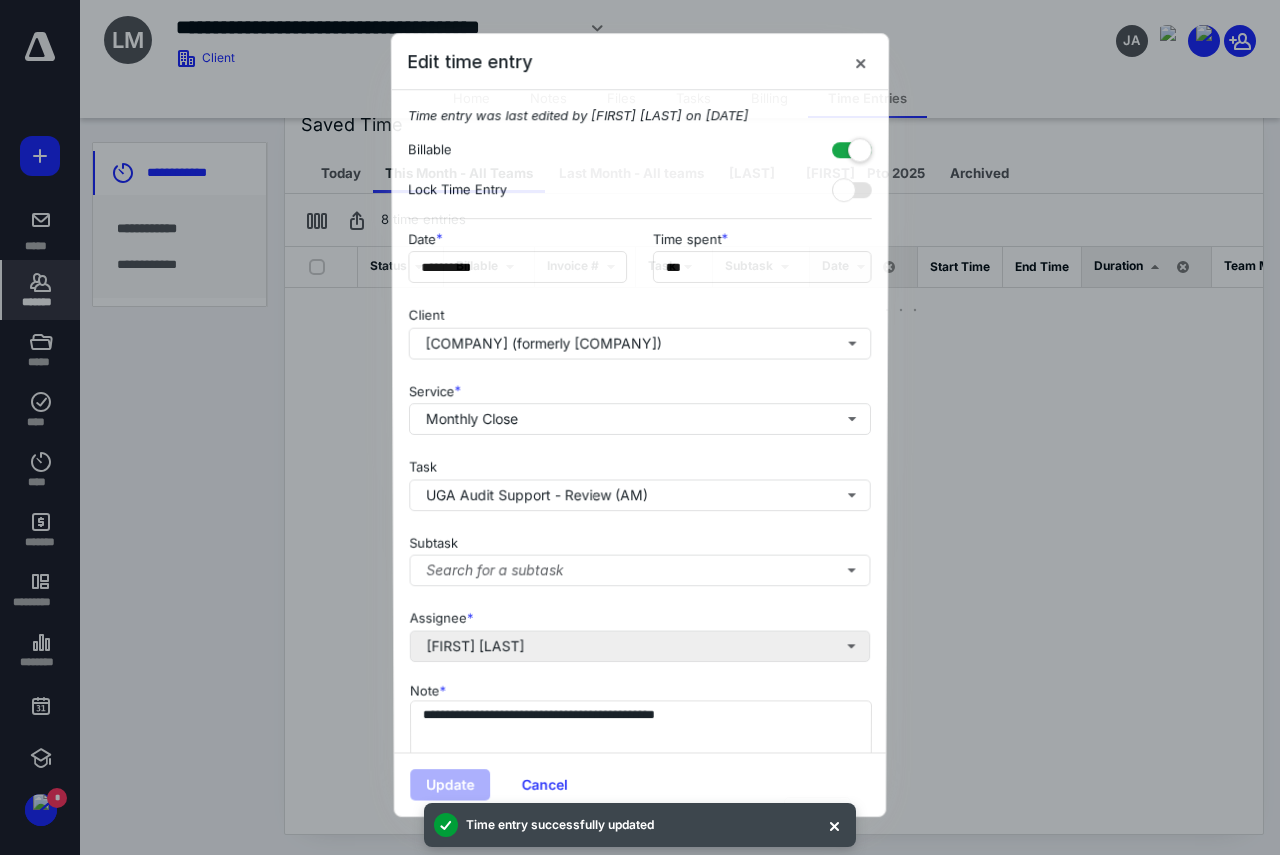 scroll, scrollTop: 0, scrollLeft: 262, axis: horizontal 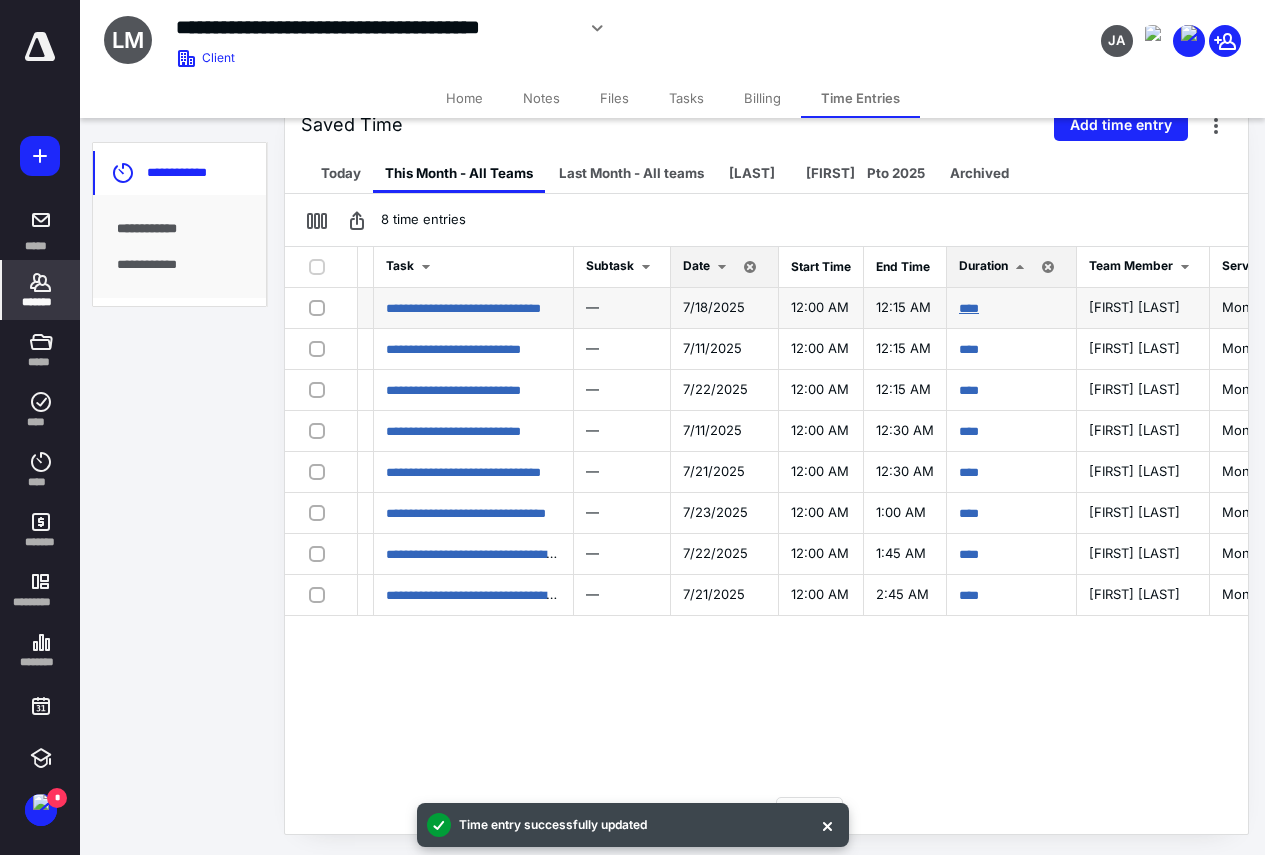 click on "****" at bounding box center (969, 308) 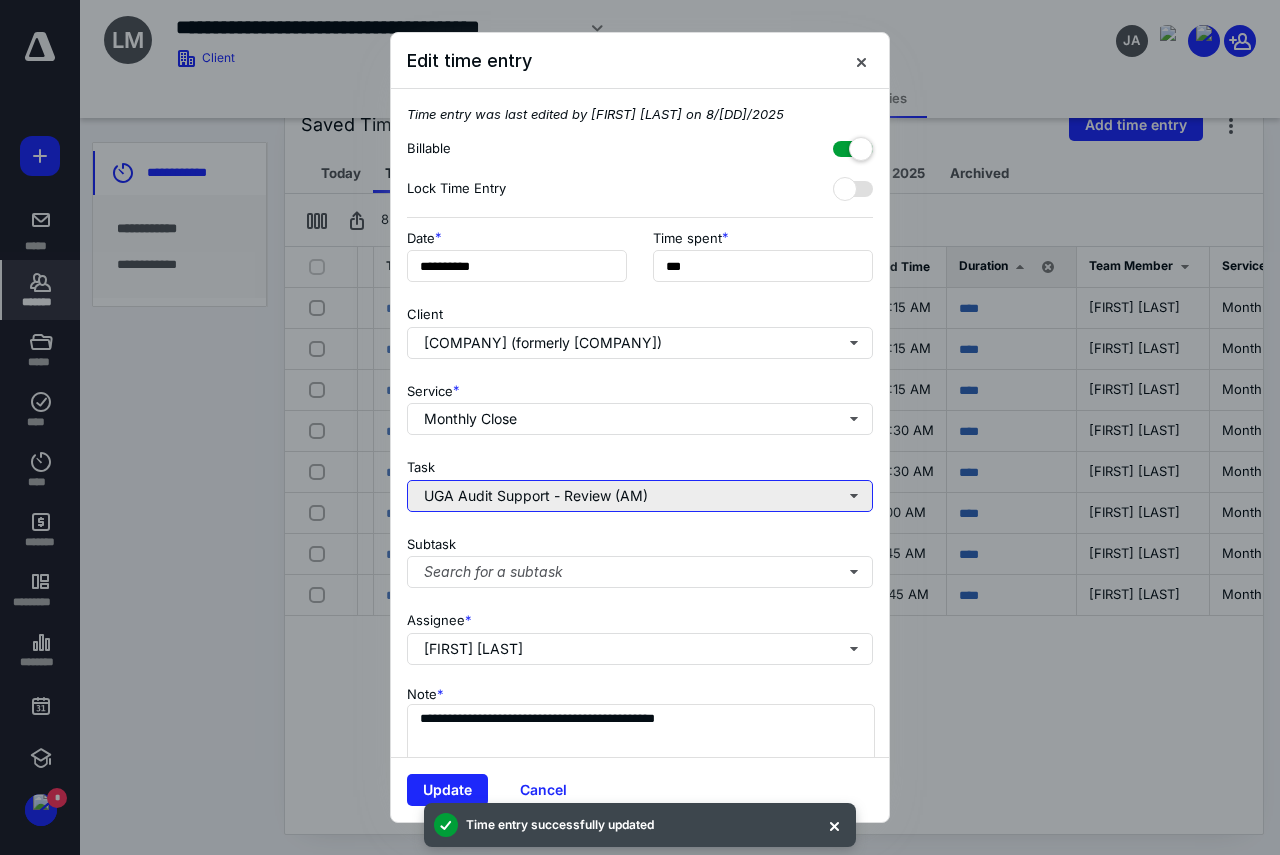 click on "UGA Audit Support - Review (AM)" at bounding box center [640, 496] 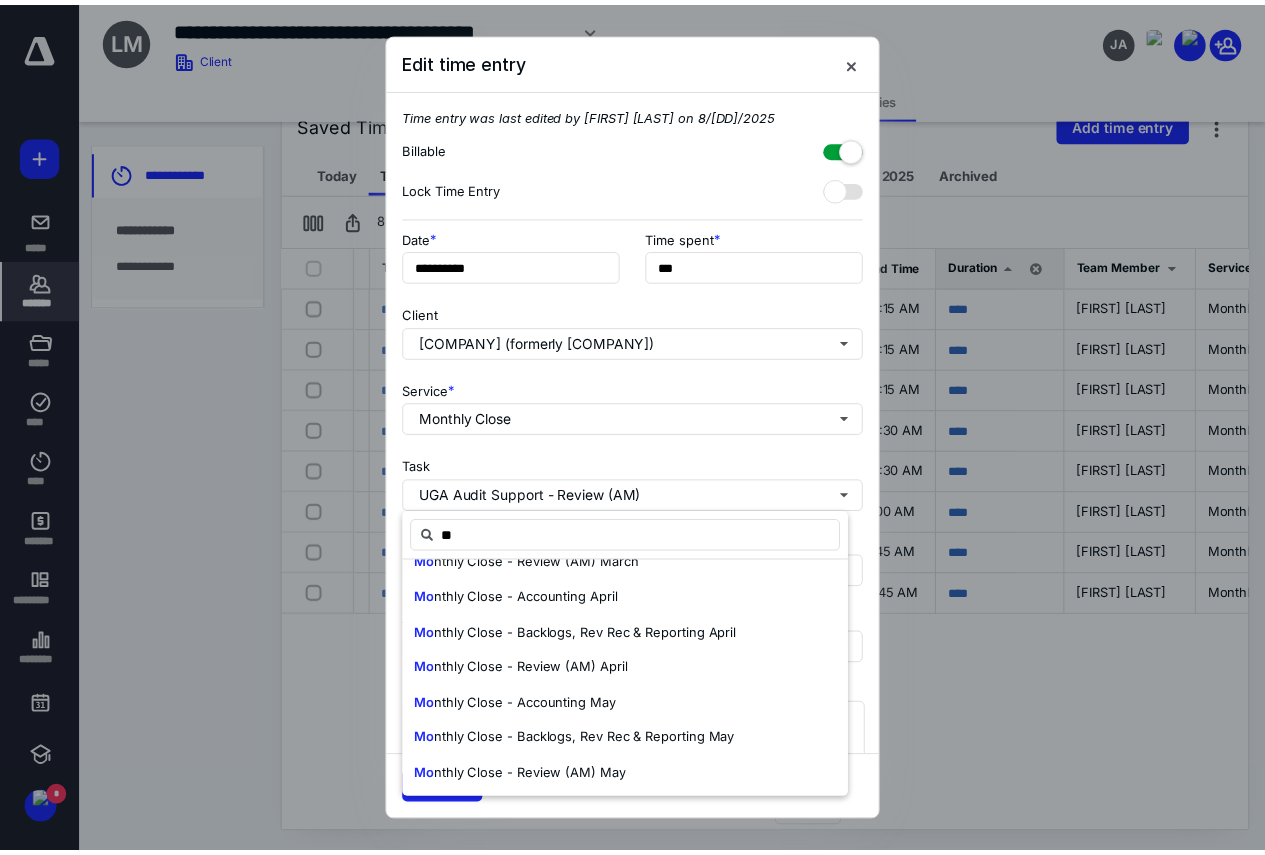 scroll, scrollTop: 1091, scrollLeft: 0, axis: vertical 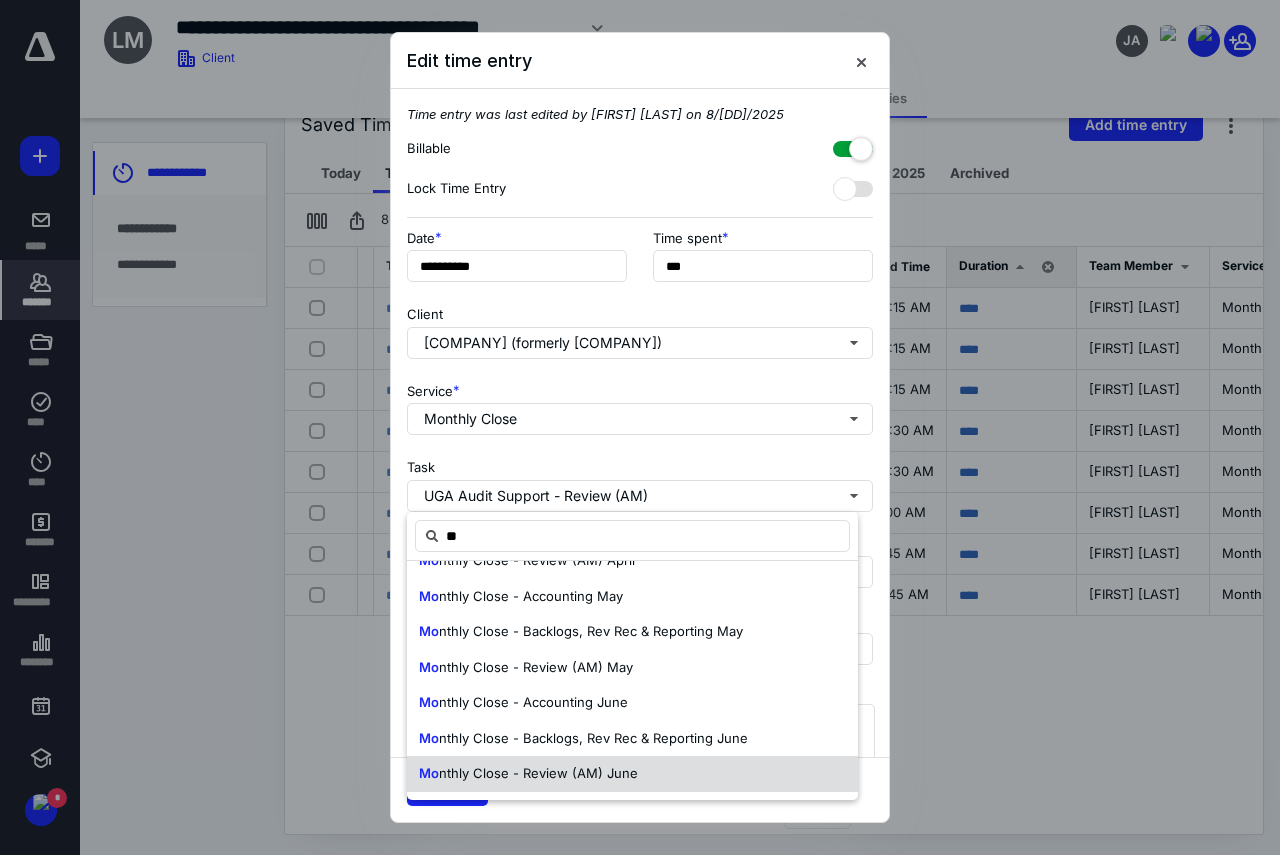 click on "nthly Close - Review (AM) June" at bounding box center [538, 773] 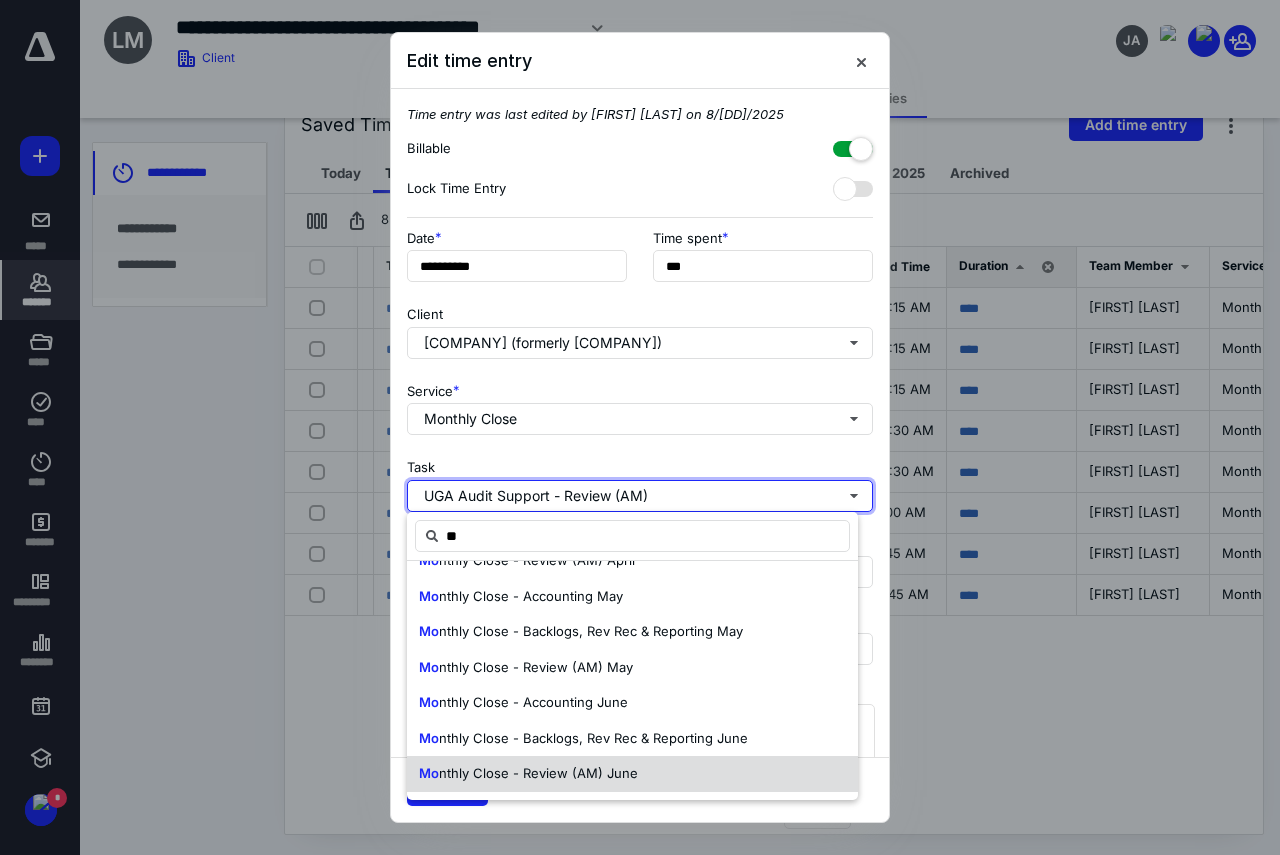 type 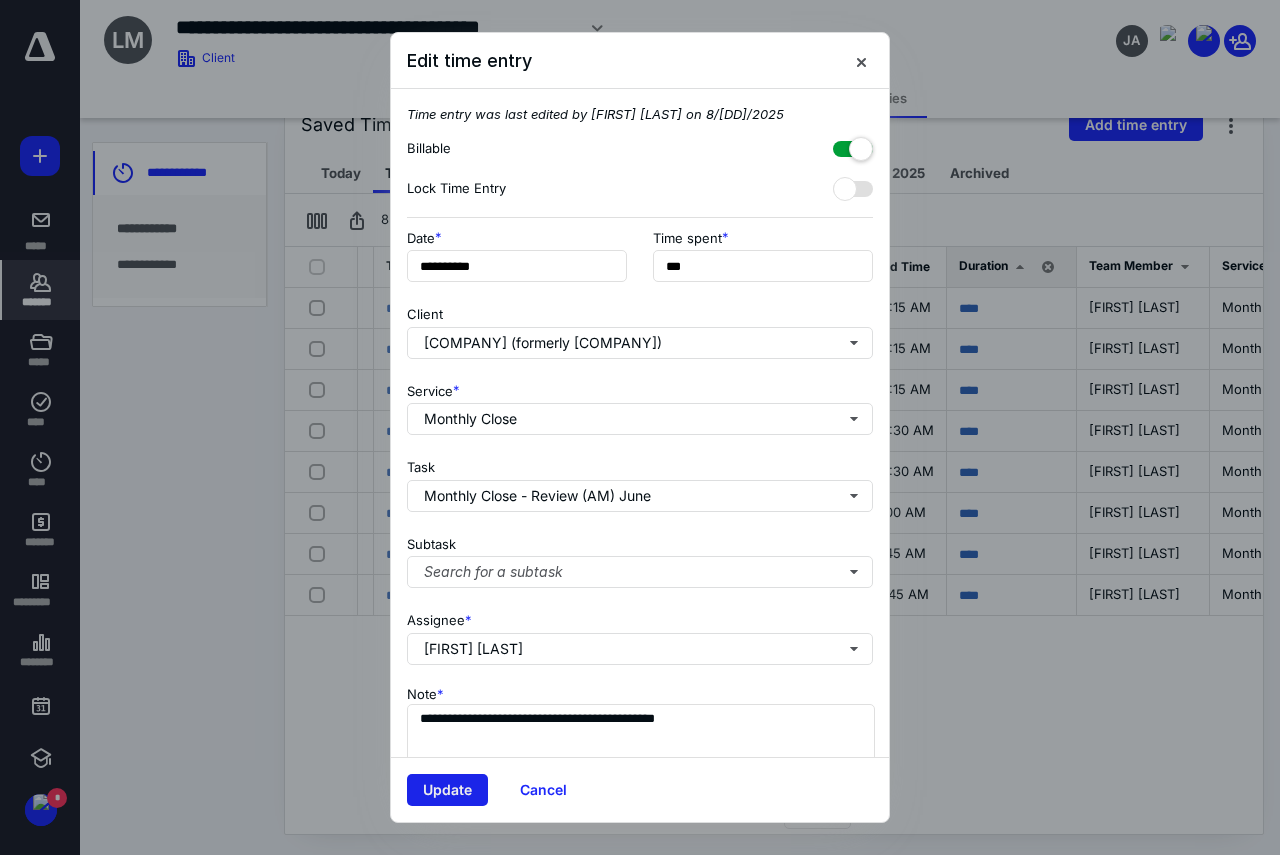 click on "Update" at bounding box center (447, 790) 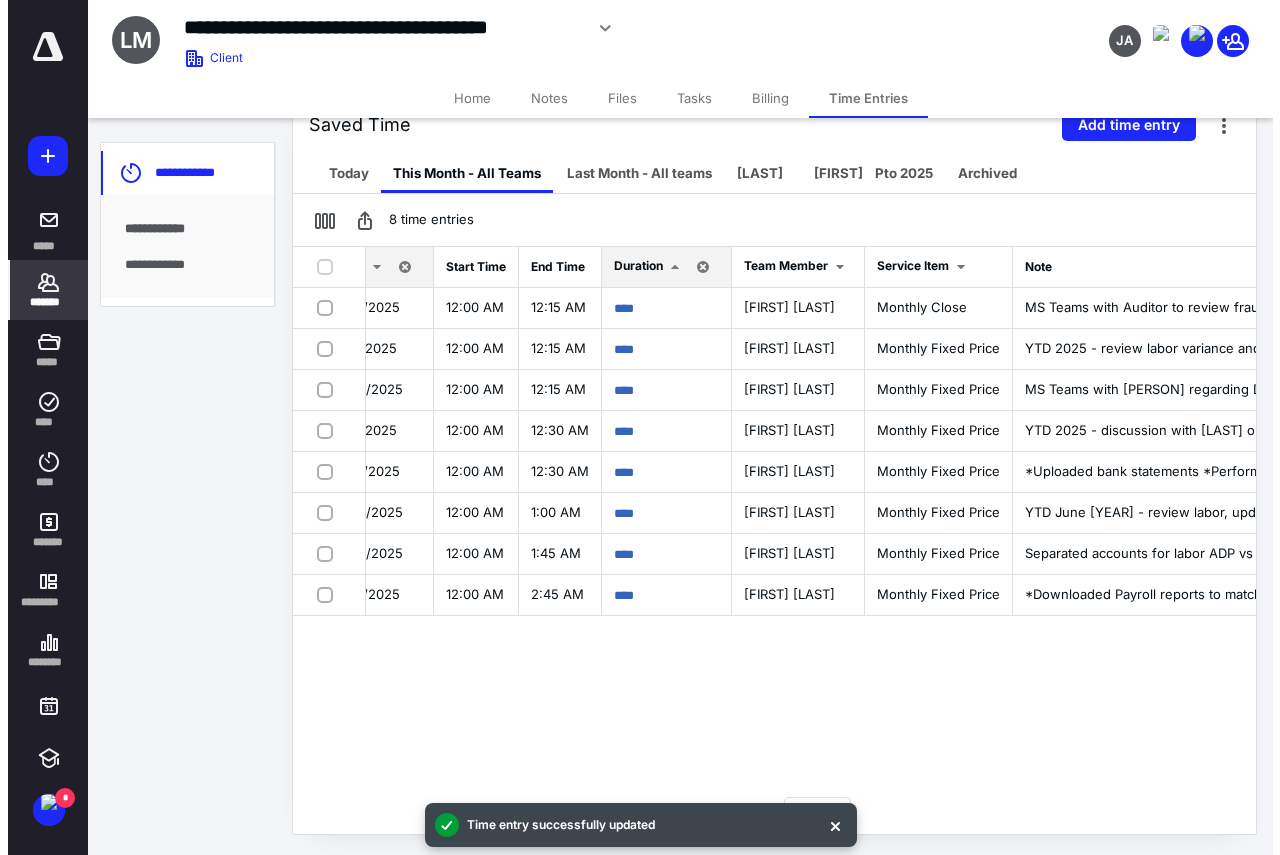 scroll, scrollTop: 0, scrollLeft: 654, axis: horizontal 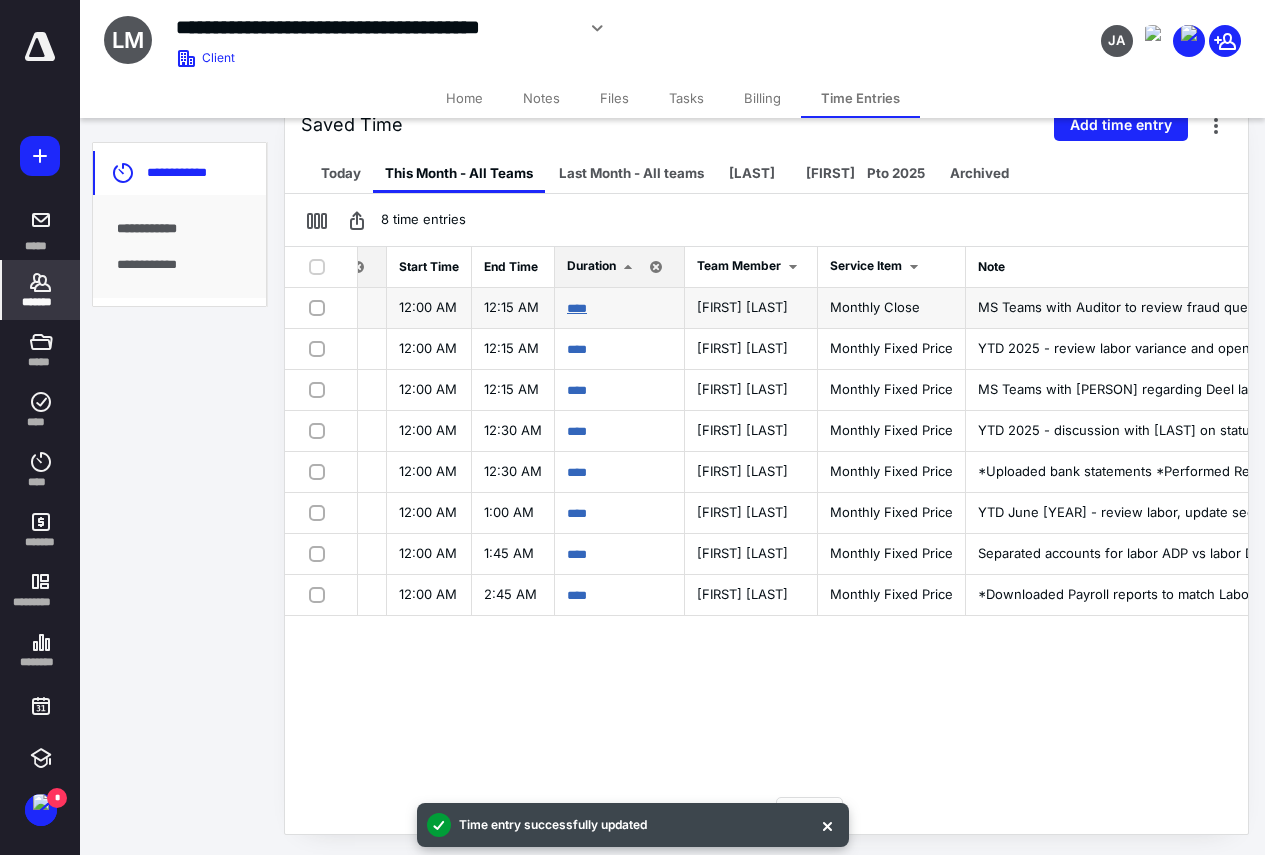 click on "****" at bounding box center (577, 308) 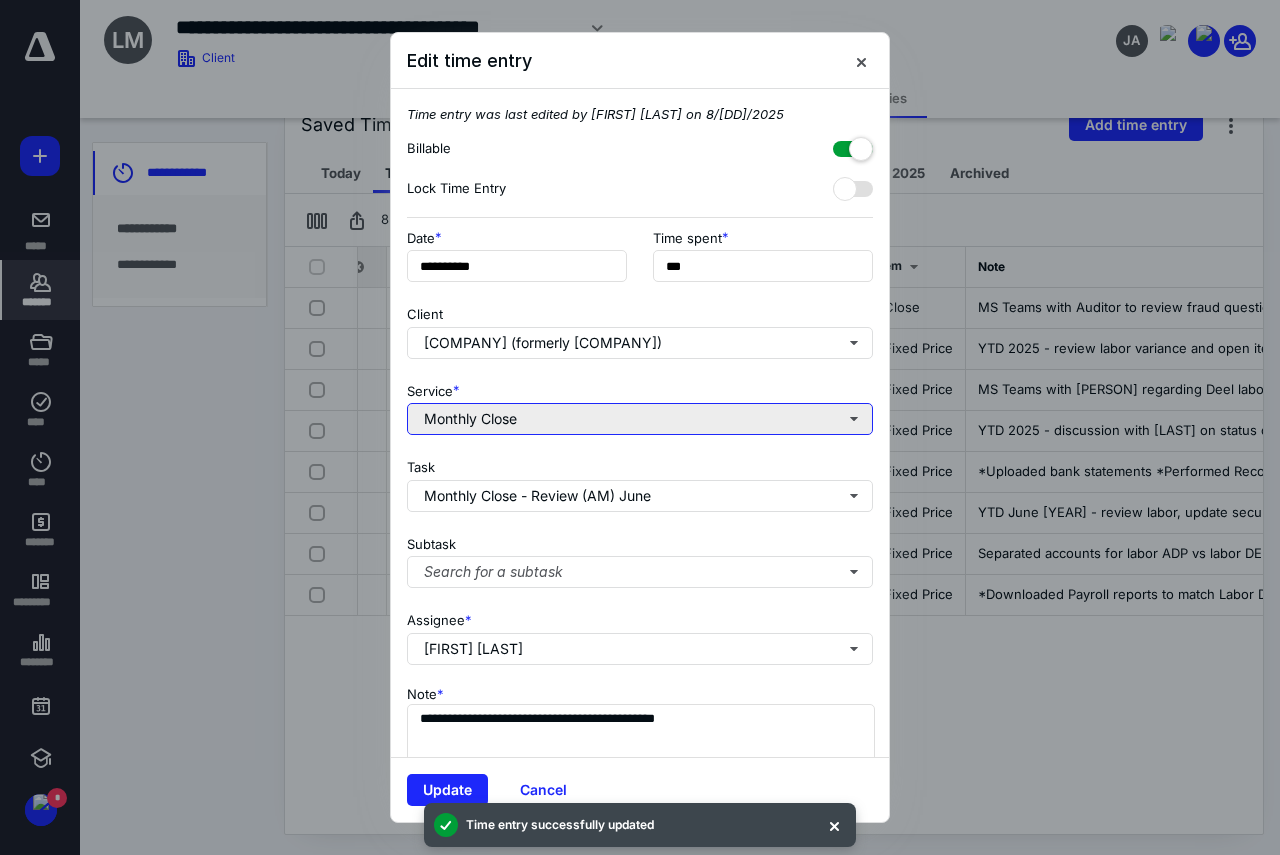 click on "Monthly Close" at bounding box center (640, 419) 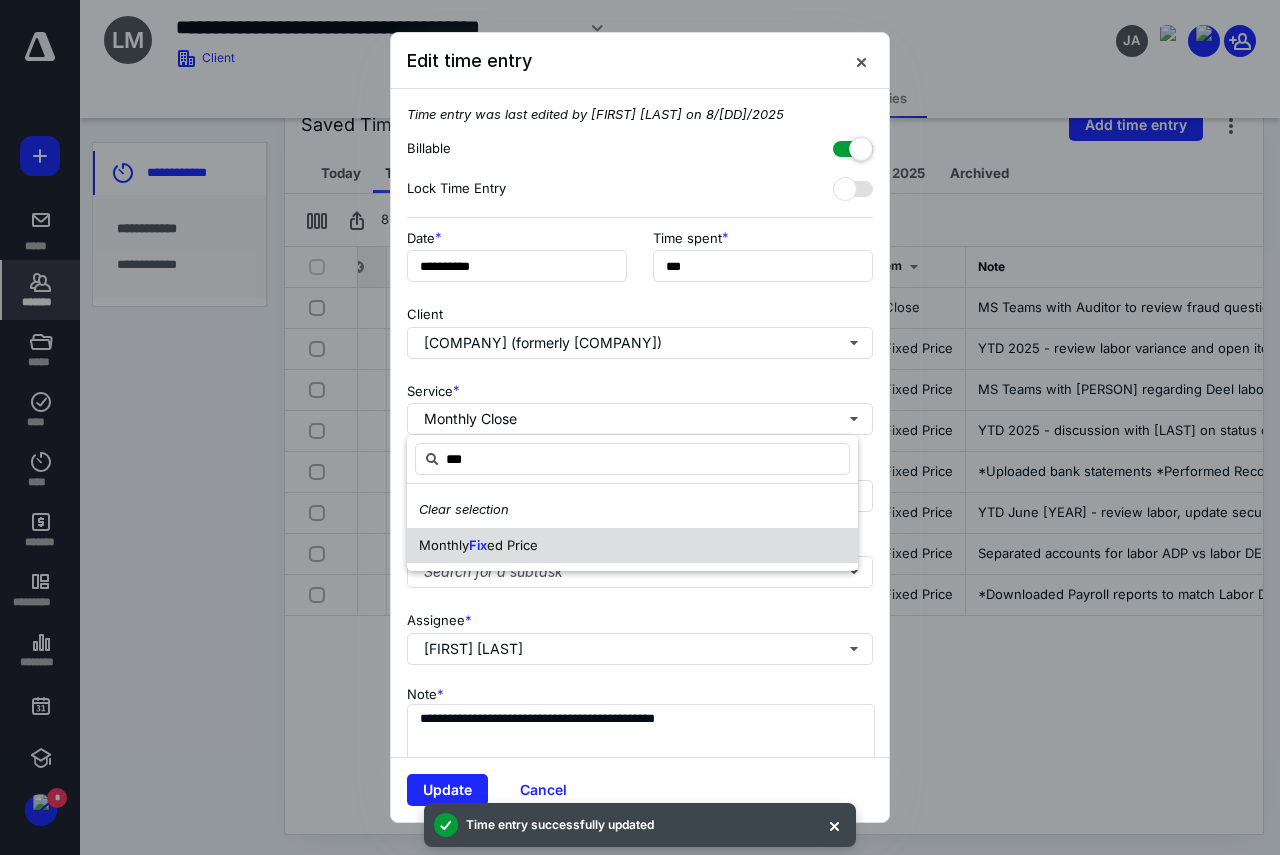 click on "Monthly Fixed Price" at bounding box center (478, 546) 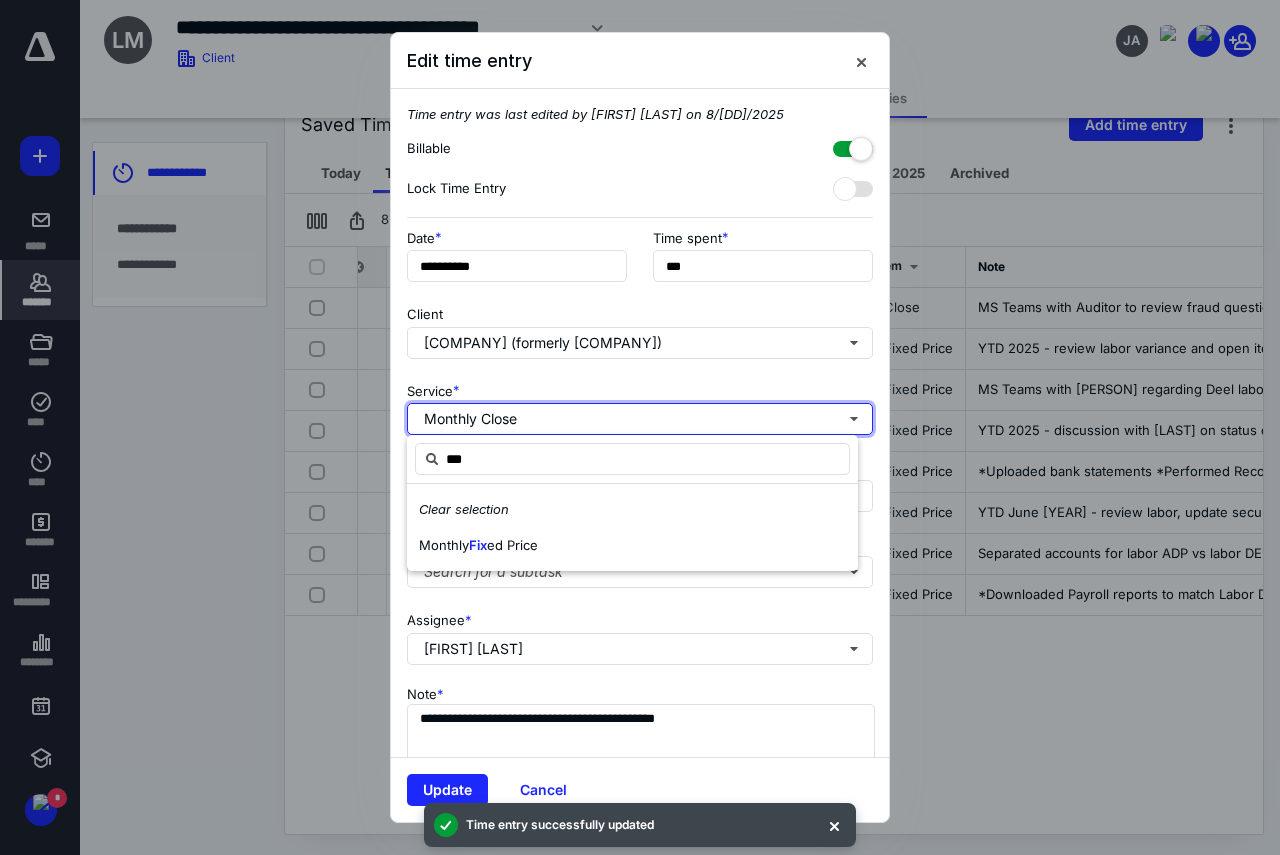type 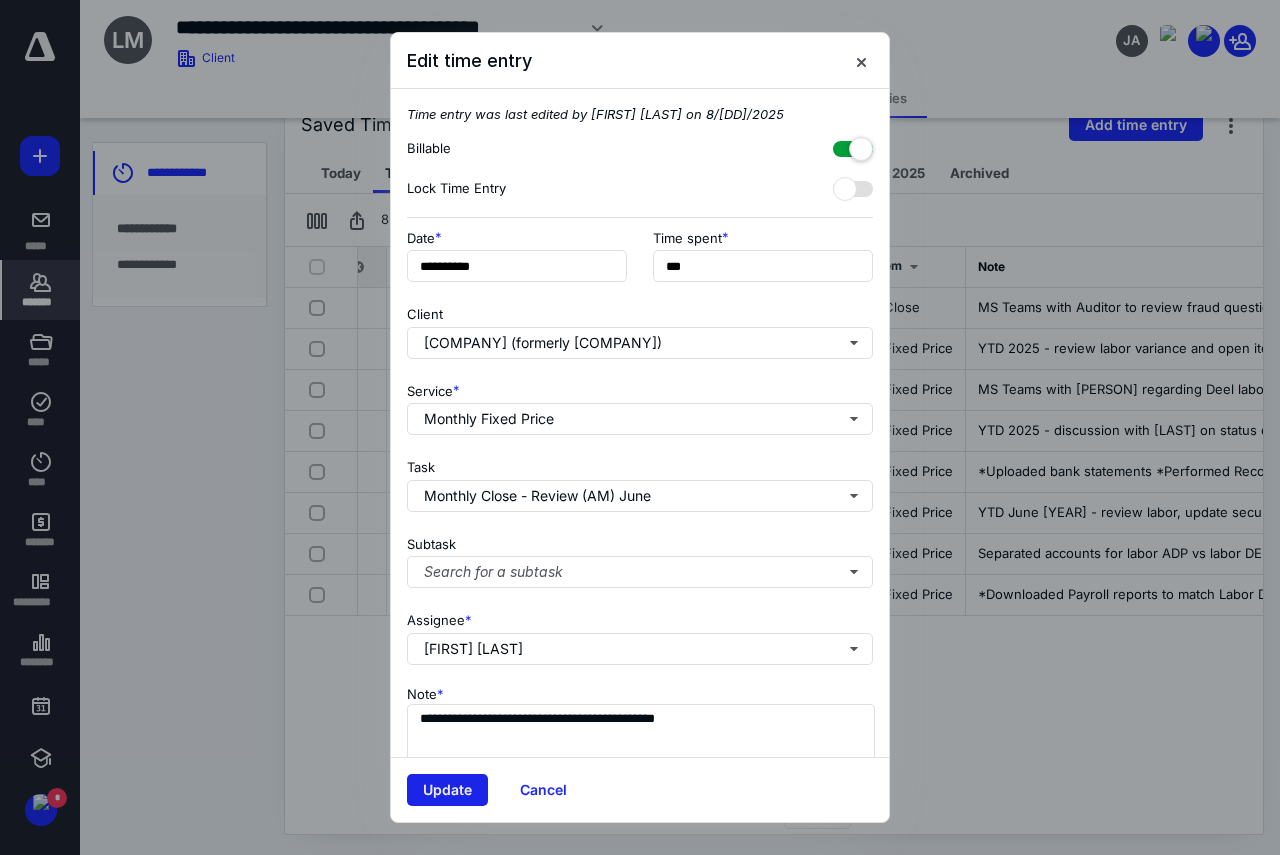 click on "Update" at bounding box center [447, 790] 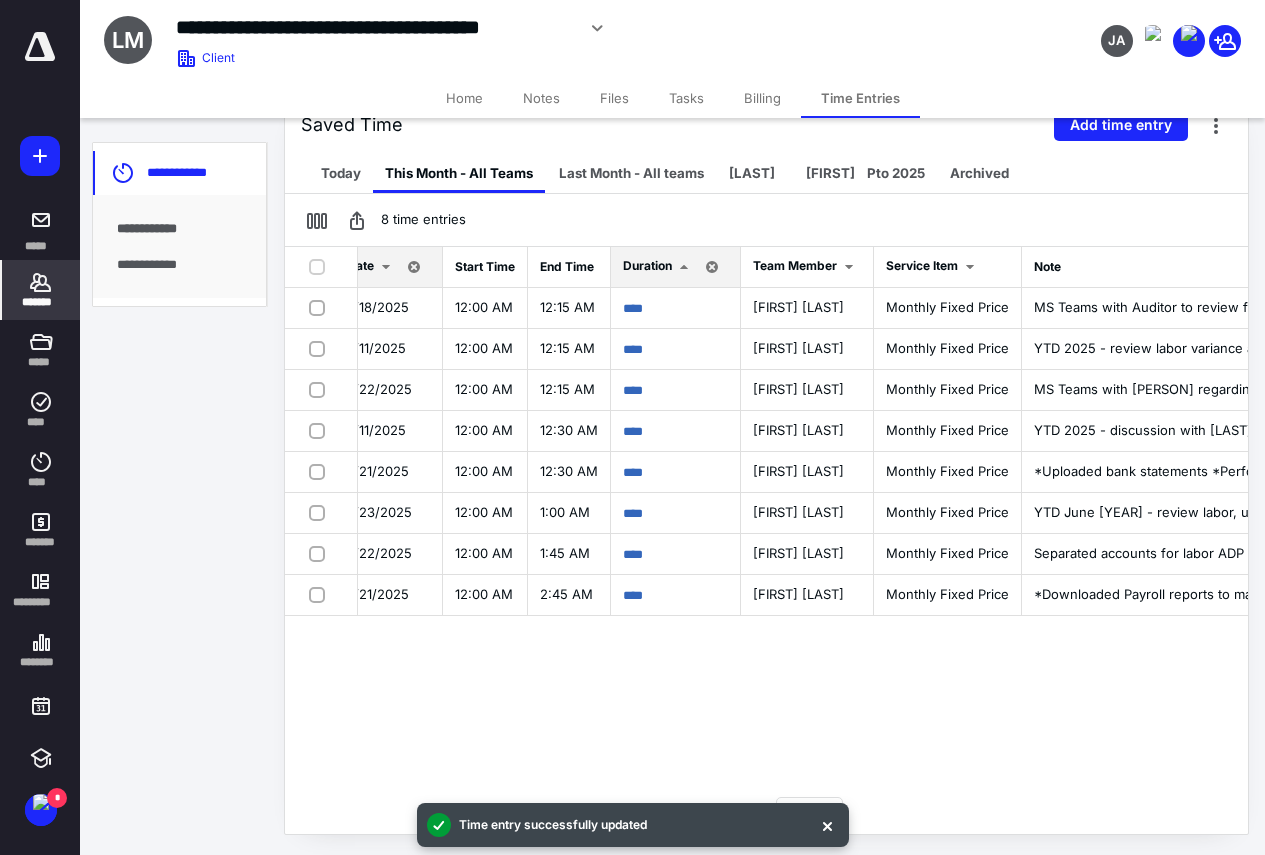 scroll, scrollTop: 0, scrollLeft: 705, axis: horizontal 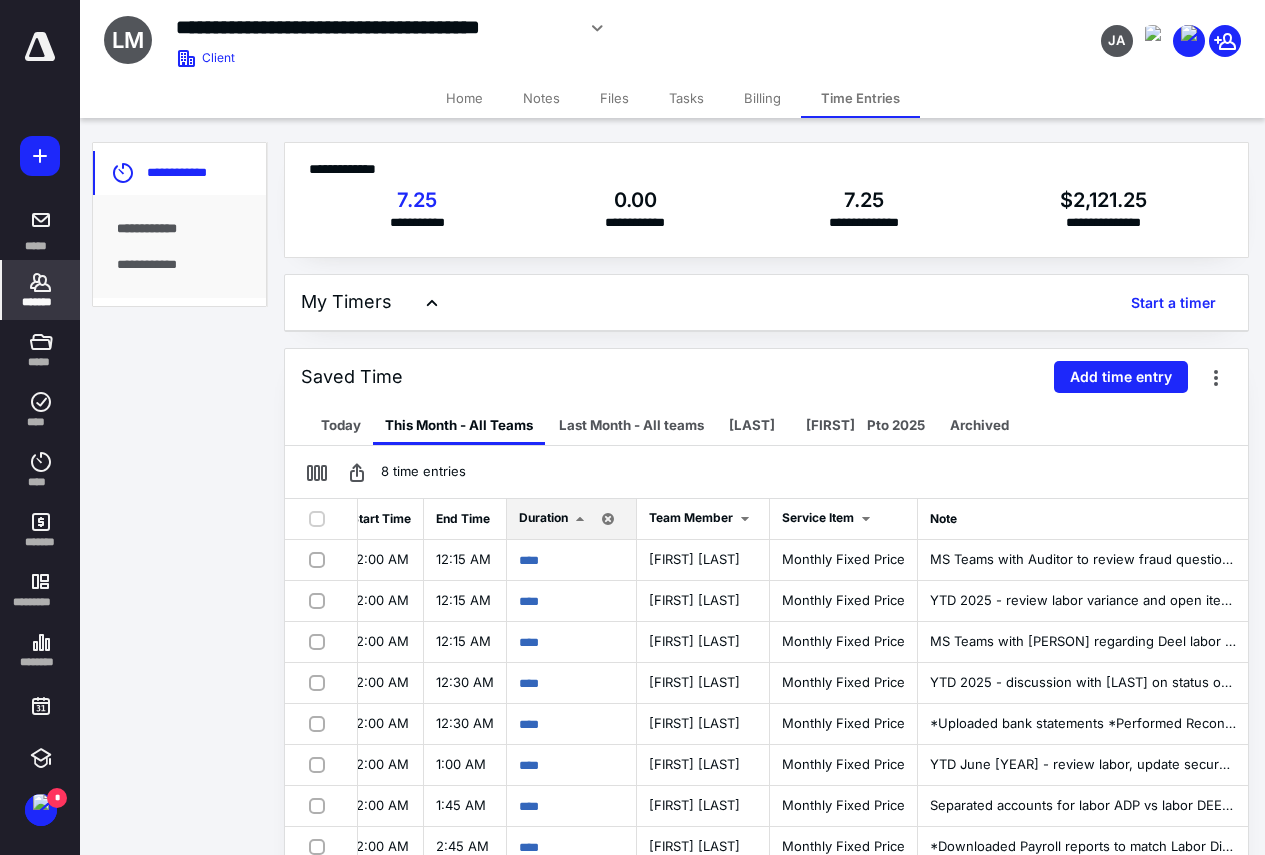 drag, startPoint x: 47, startPoint y: 163, endPoint x: 77, endPoint y: 182, distance: 35.510563 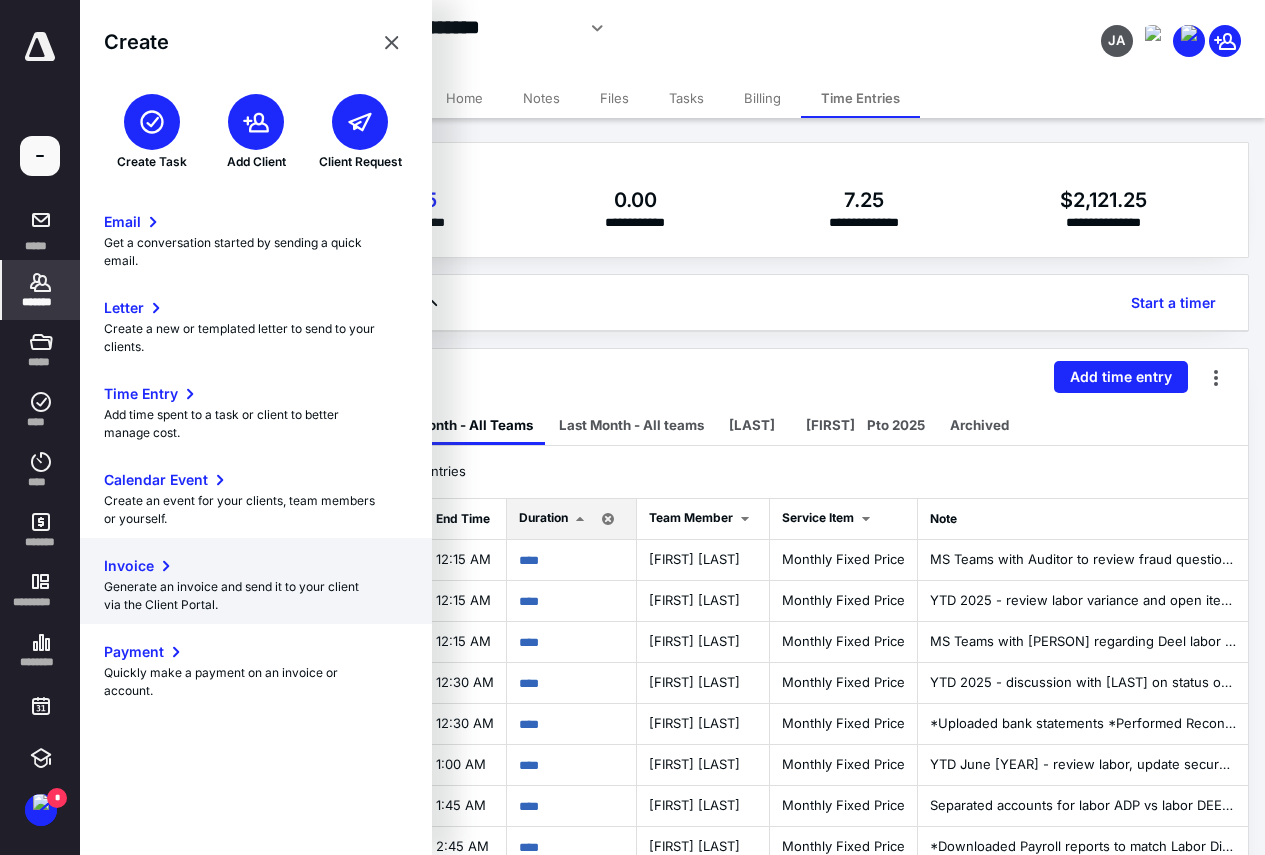 click on "Invoice" at bounding box center [129, 566] 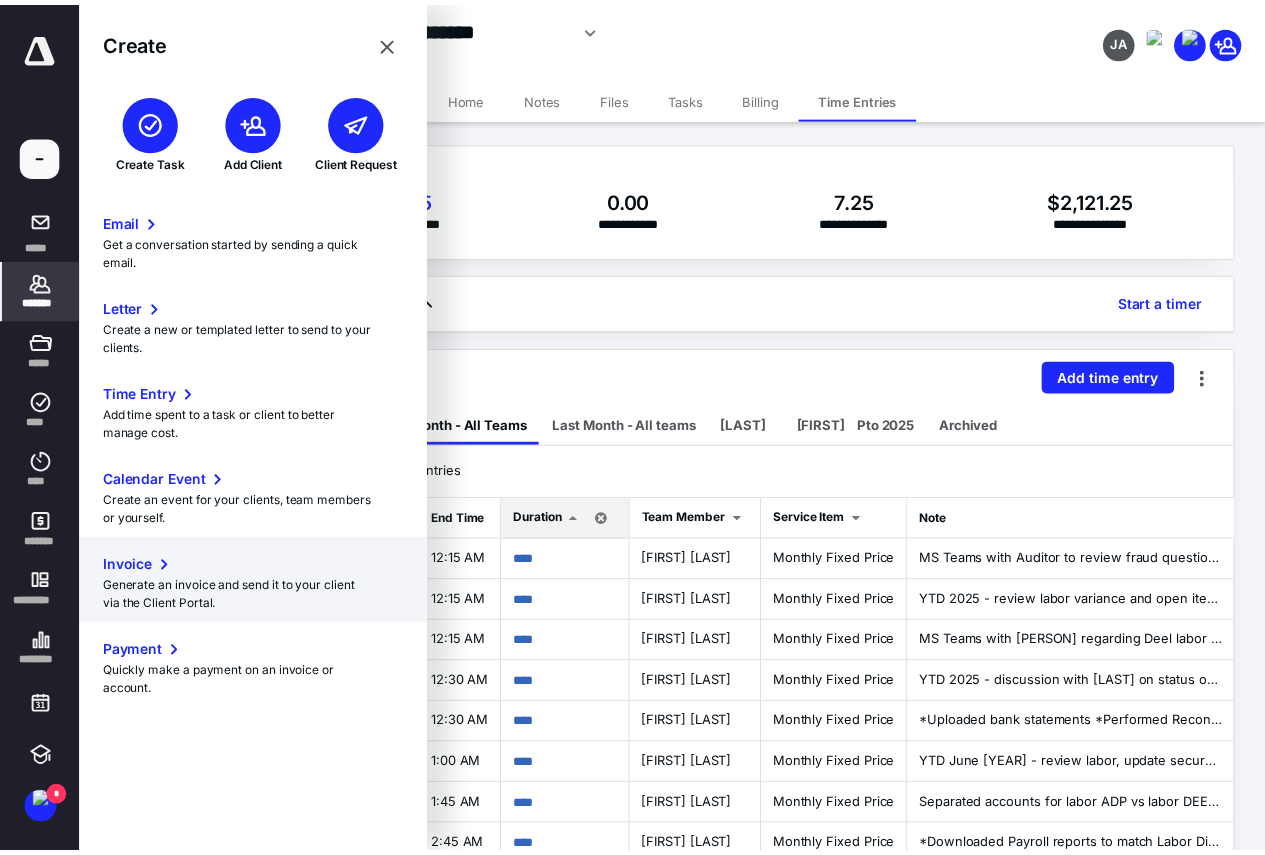 scroll, scrollTop: 0, scrollLeft: 690, axis: horizontal 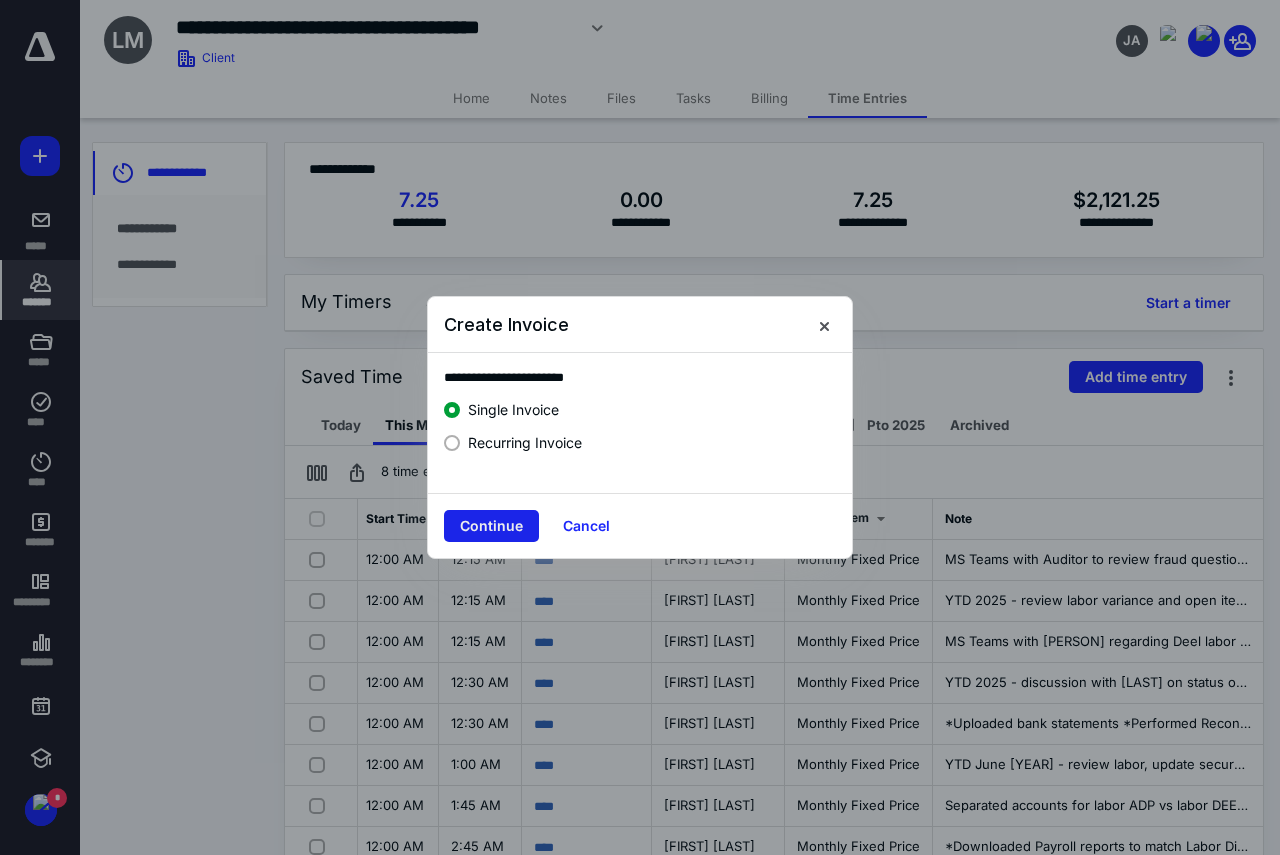 click on "Continue" at bounding box center (491, 526) 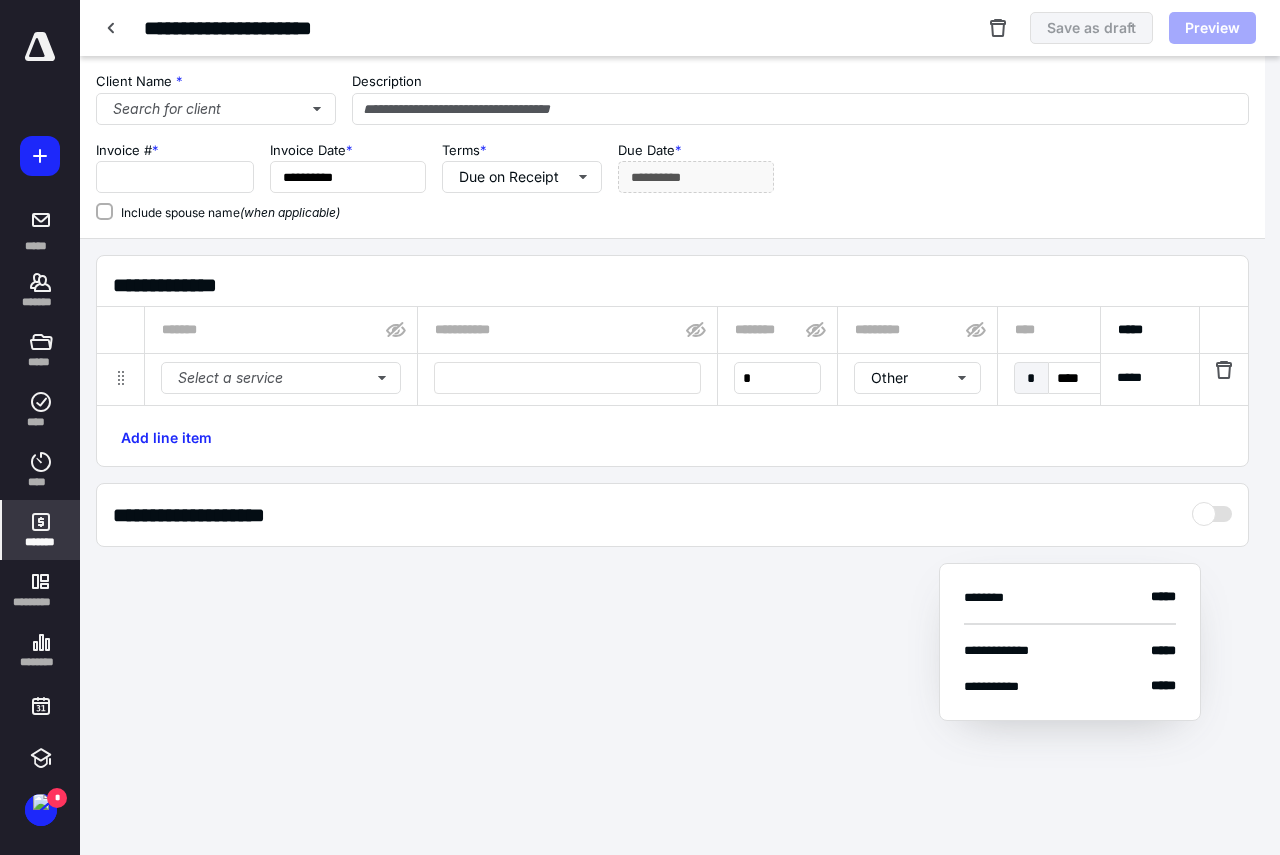 type on "****" 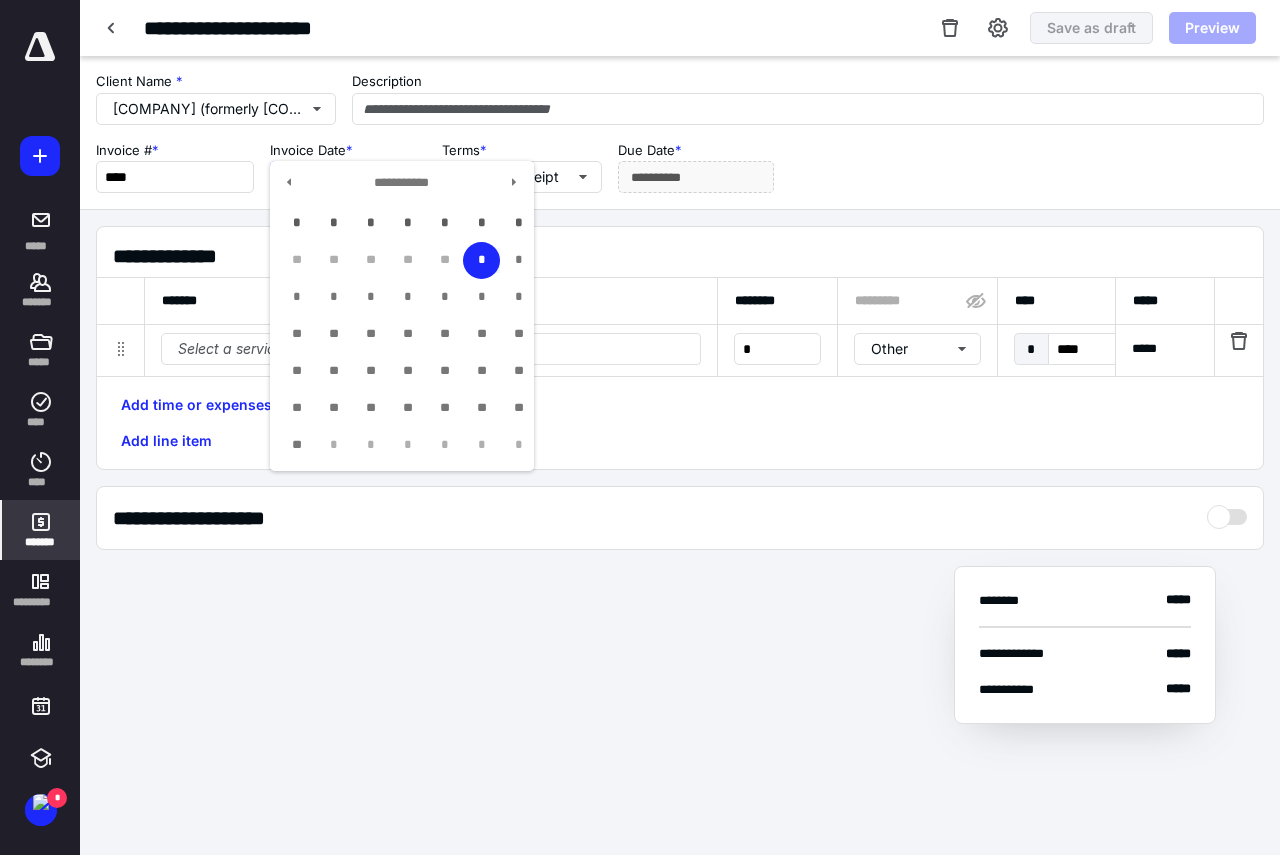 click on "**********" at bounding box center (348, 177) 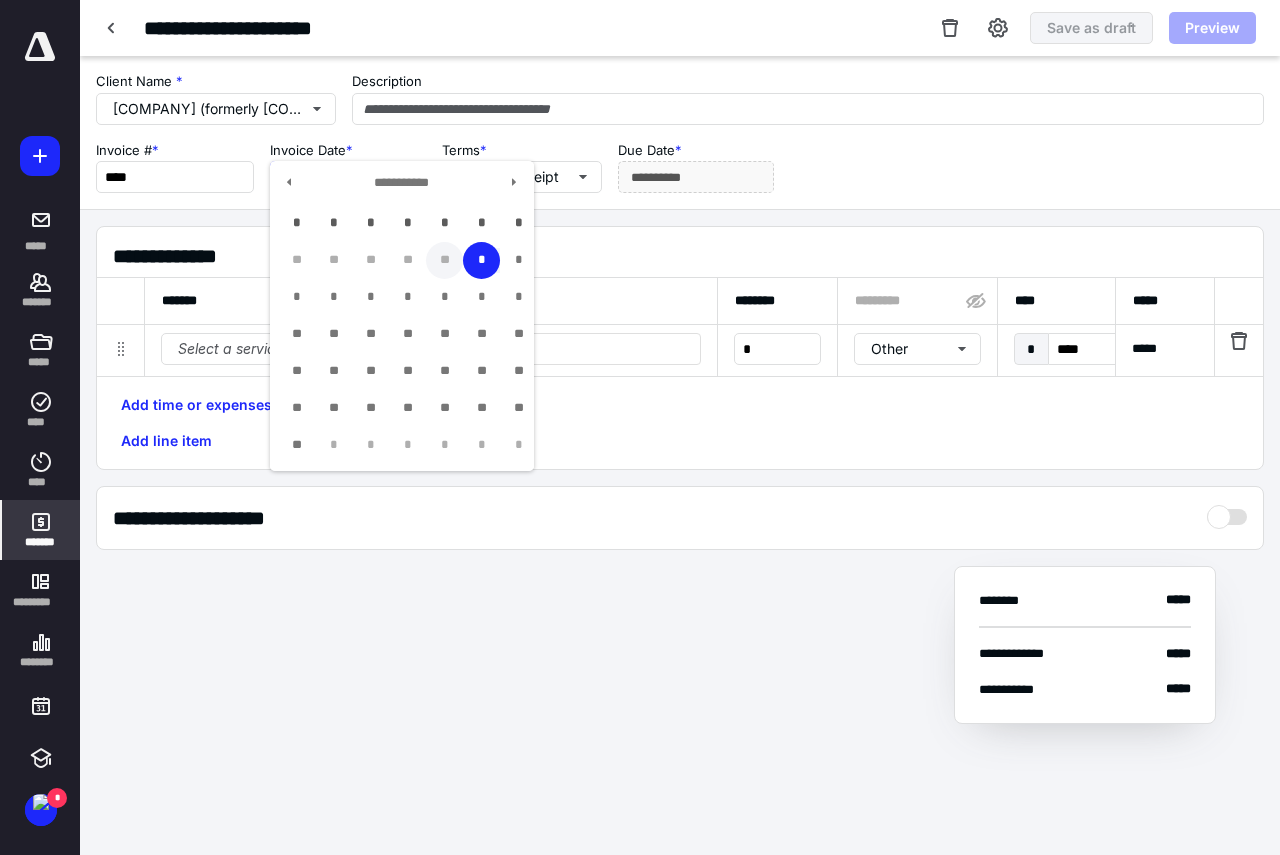 click on "**" at bounding box center (444, 260) 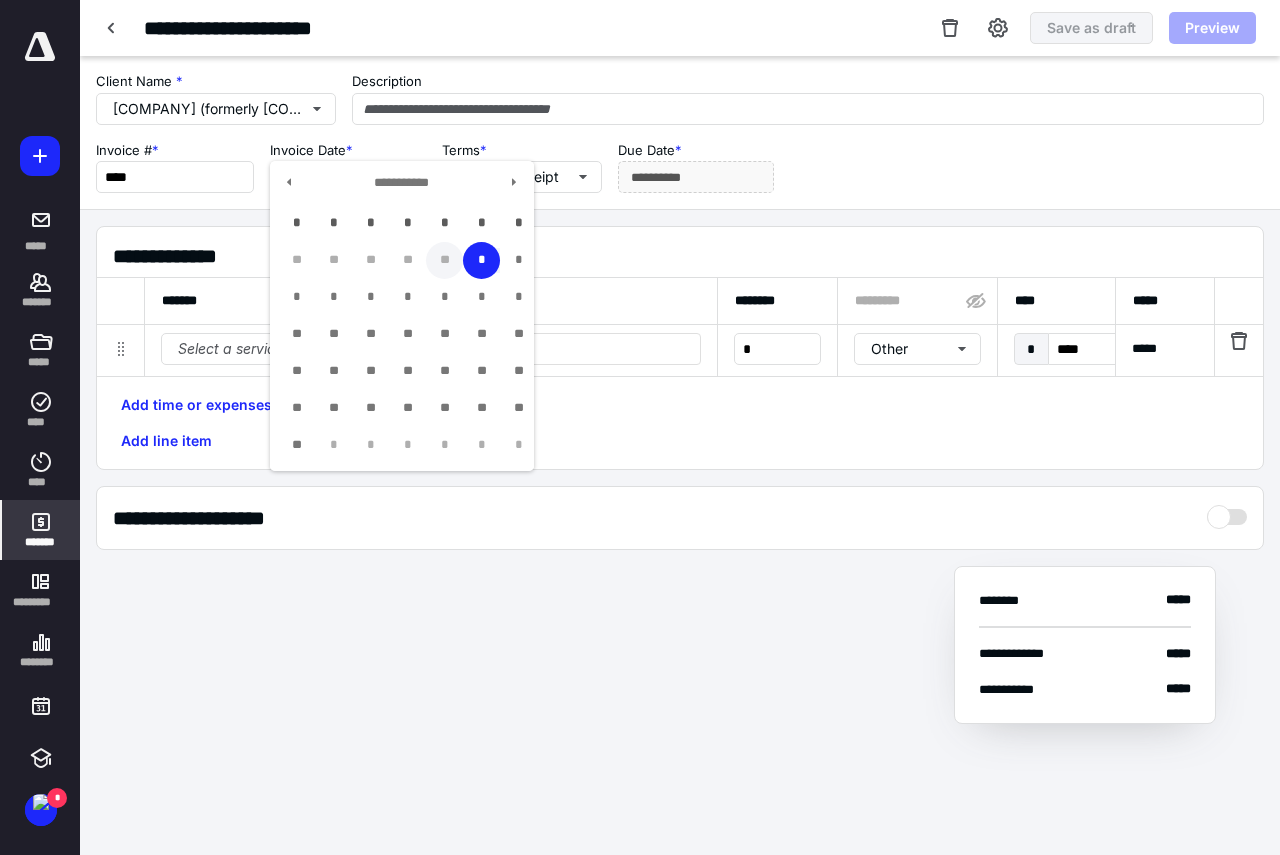 type on "**********" 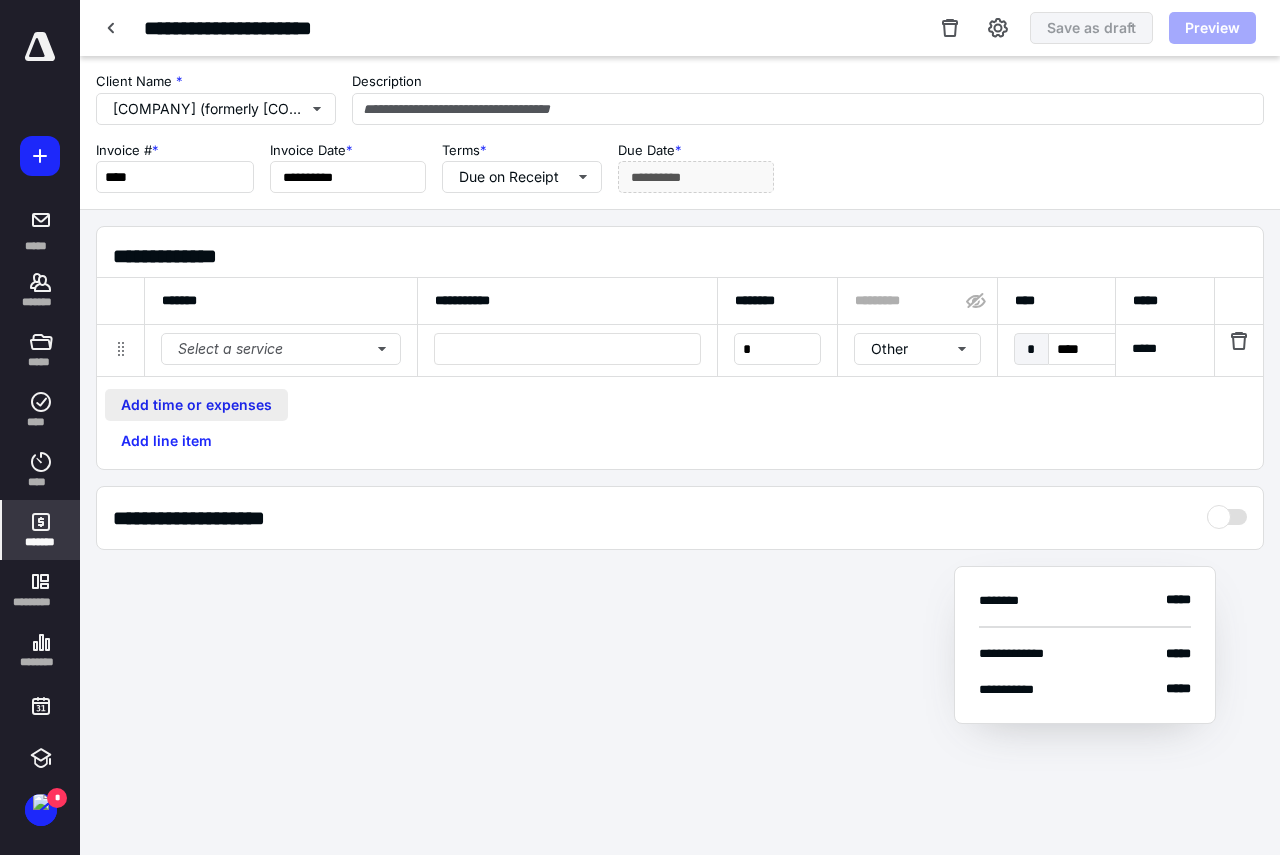 click on "Add time or expenses" at bounding box center (196, 405) 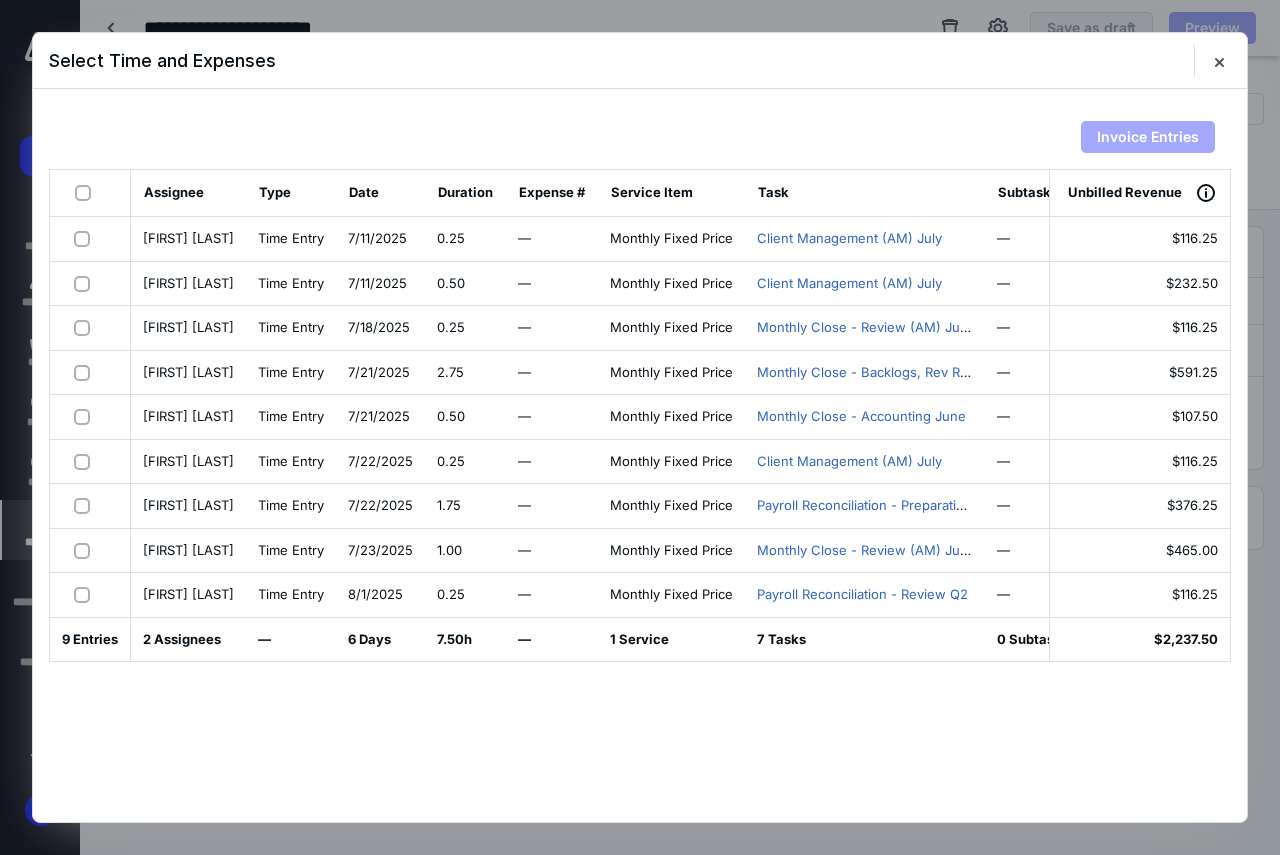click at bounding box center [87, 192] 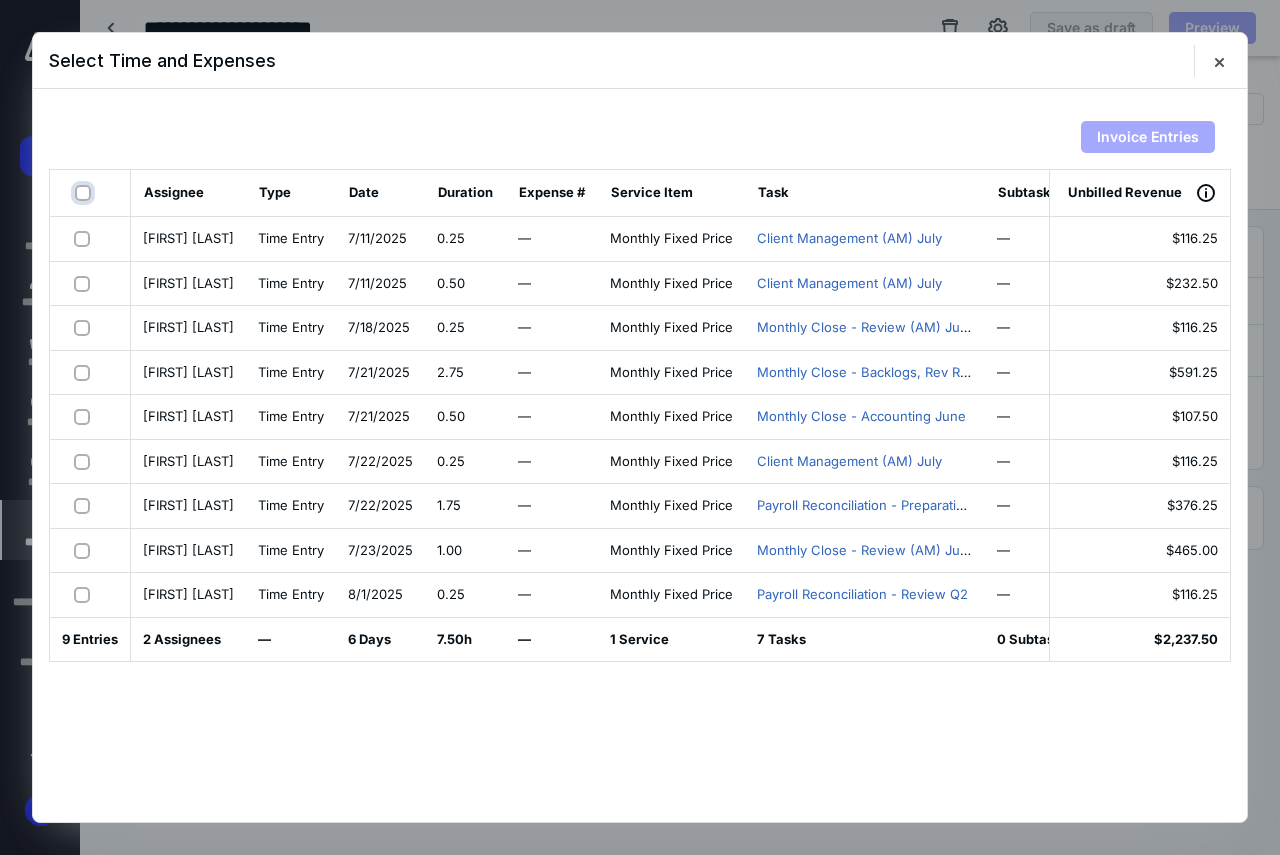 click at bounding box center (85, 193) 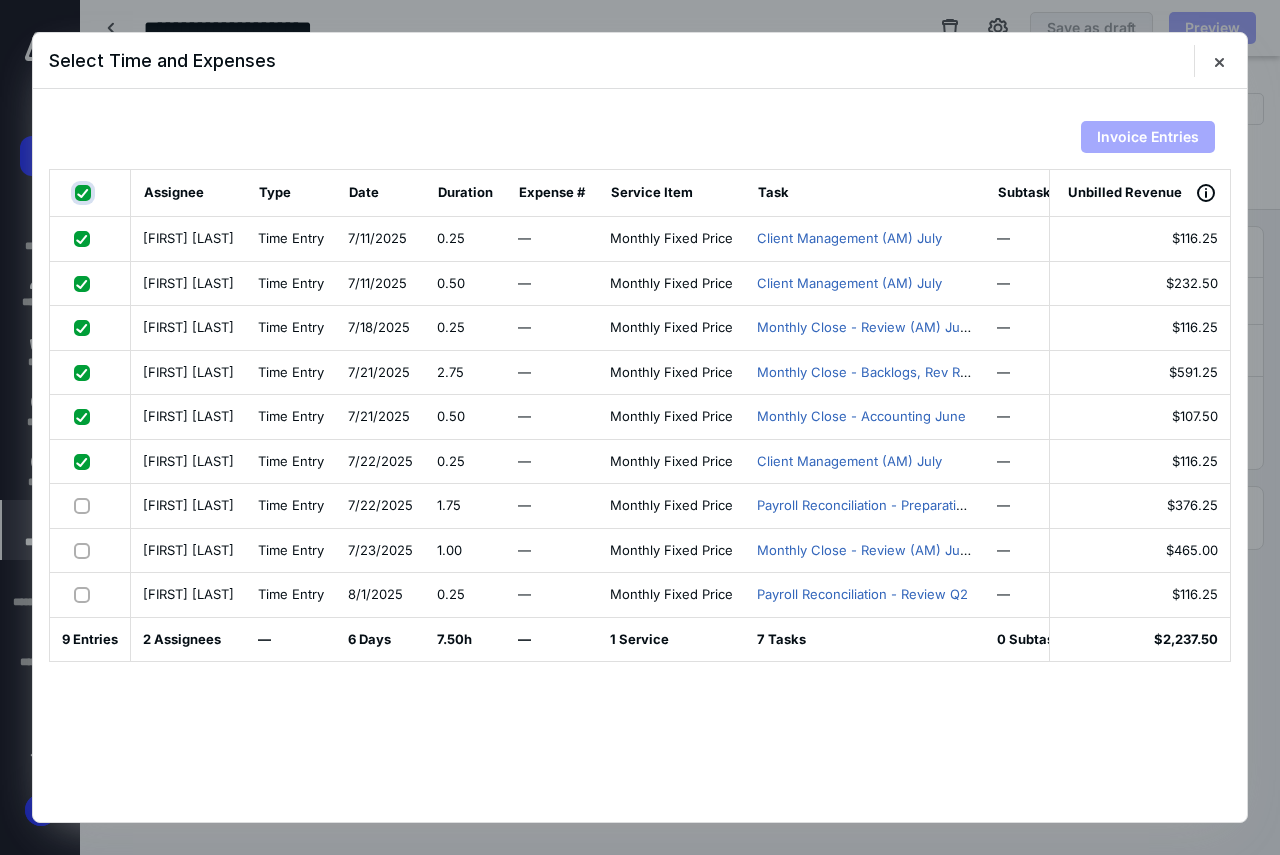 checkbox on "true" 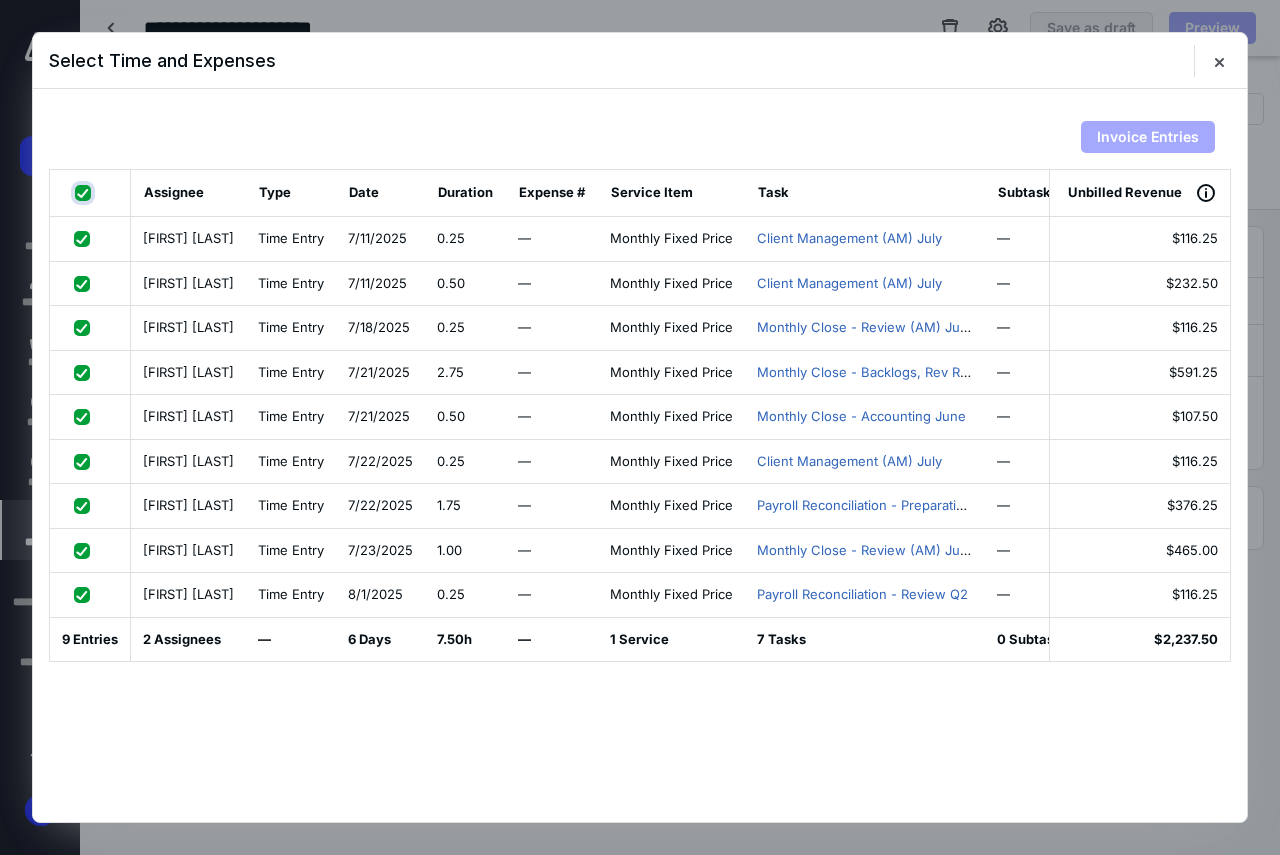 type 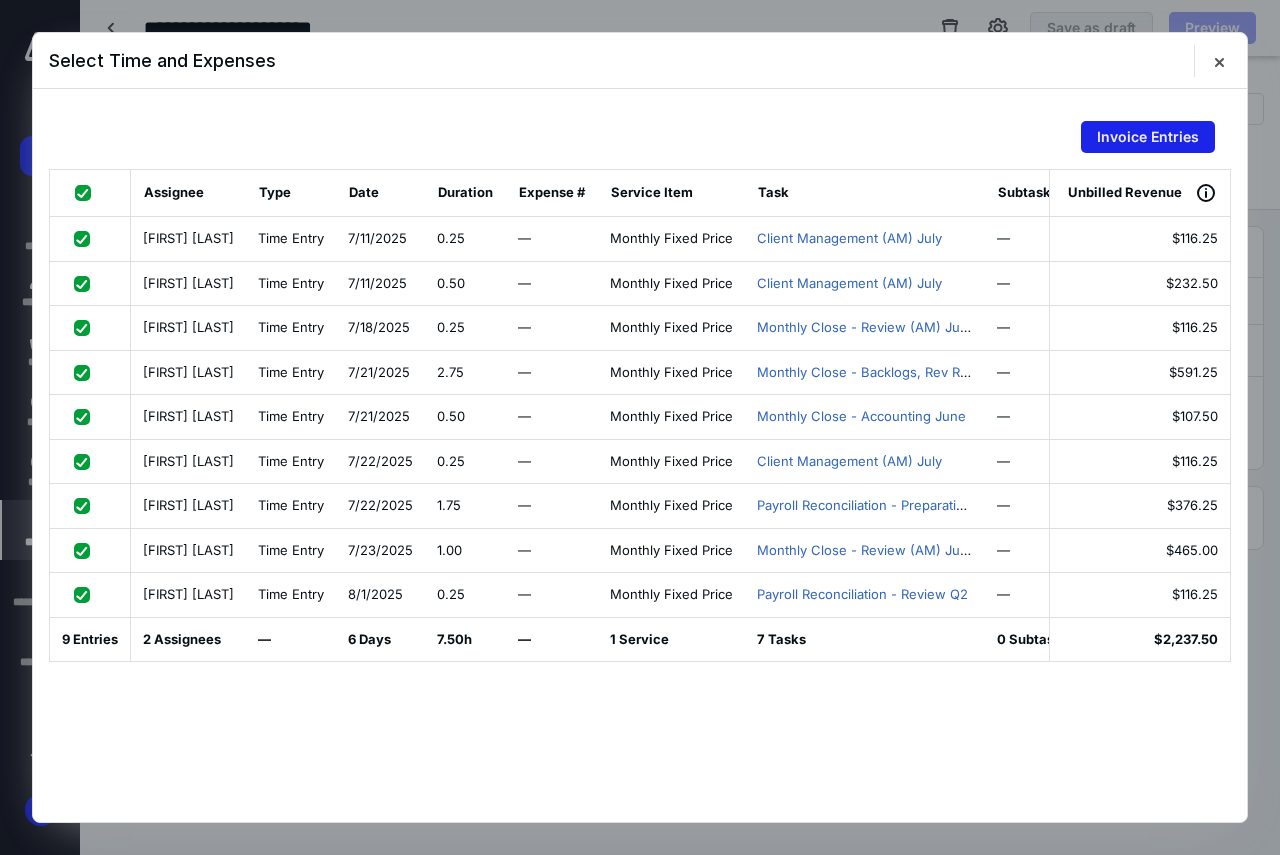 click on "Invoice Entries" at bounding box center [1148, 137] 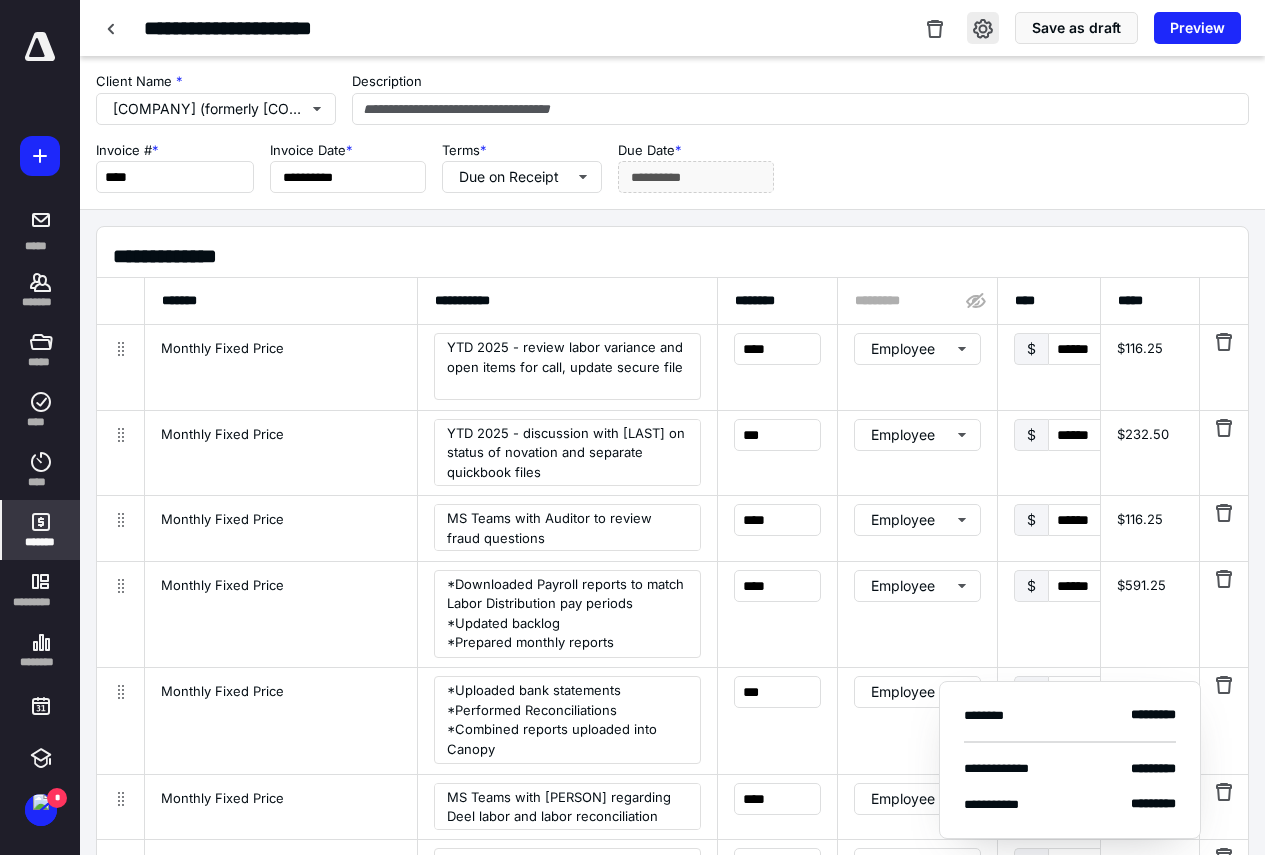 click at bounding box center [983, 28] 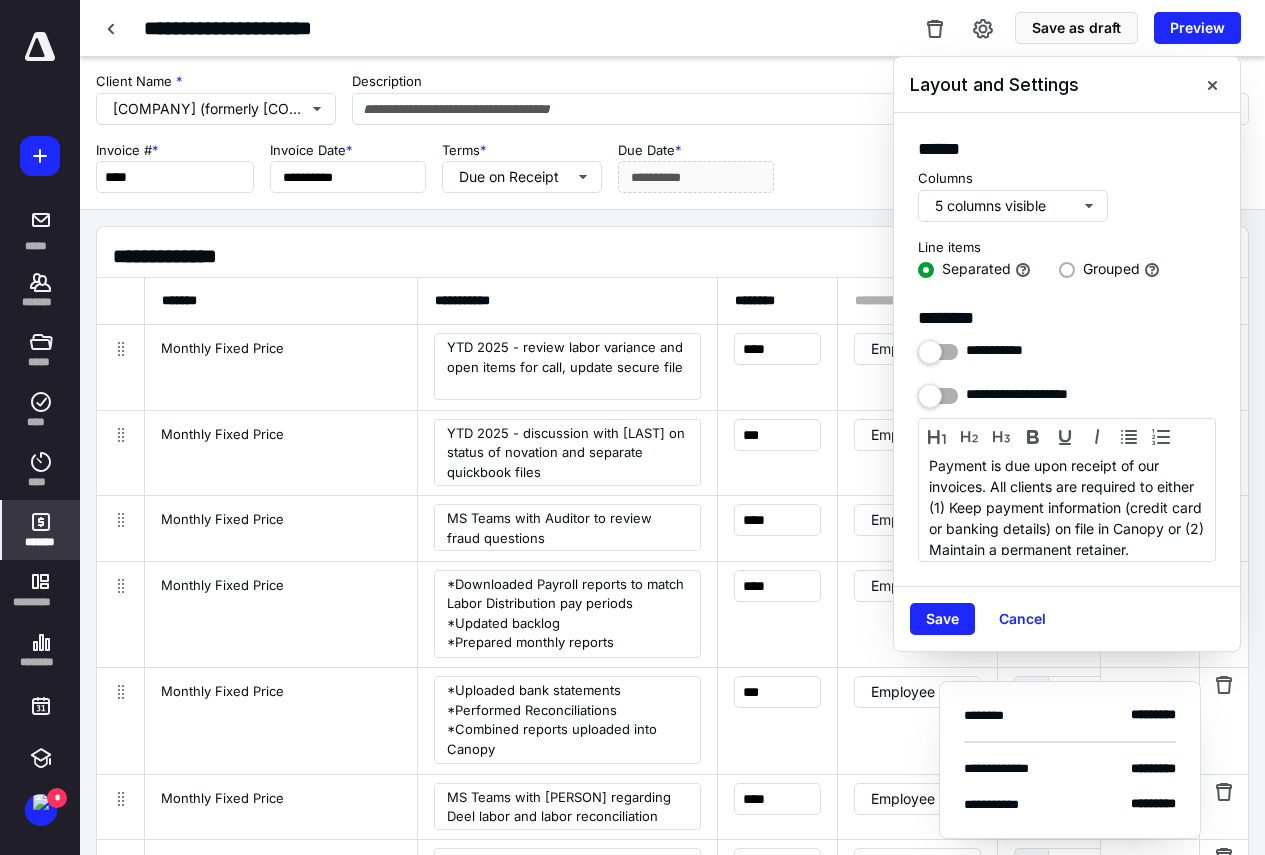 click on "Description" at bounding box center [800, 98] 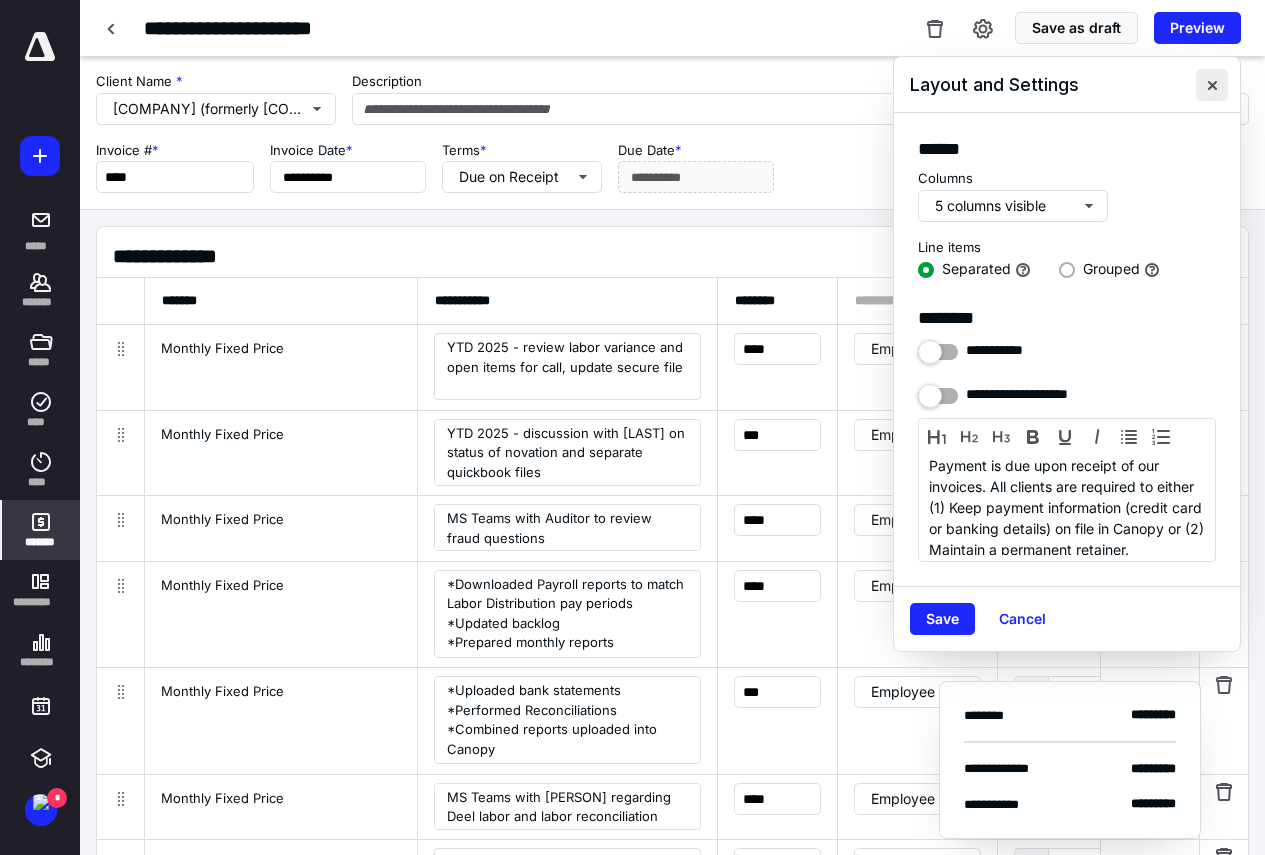 click at bounding box center [1212, 85] 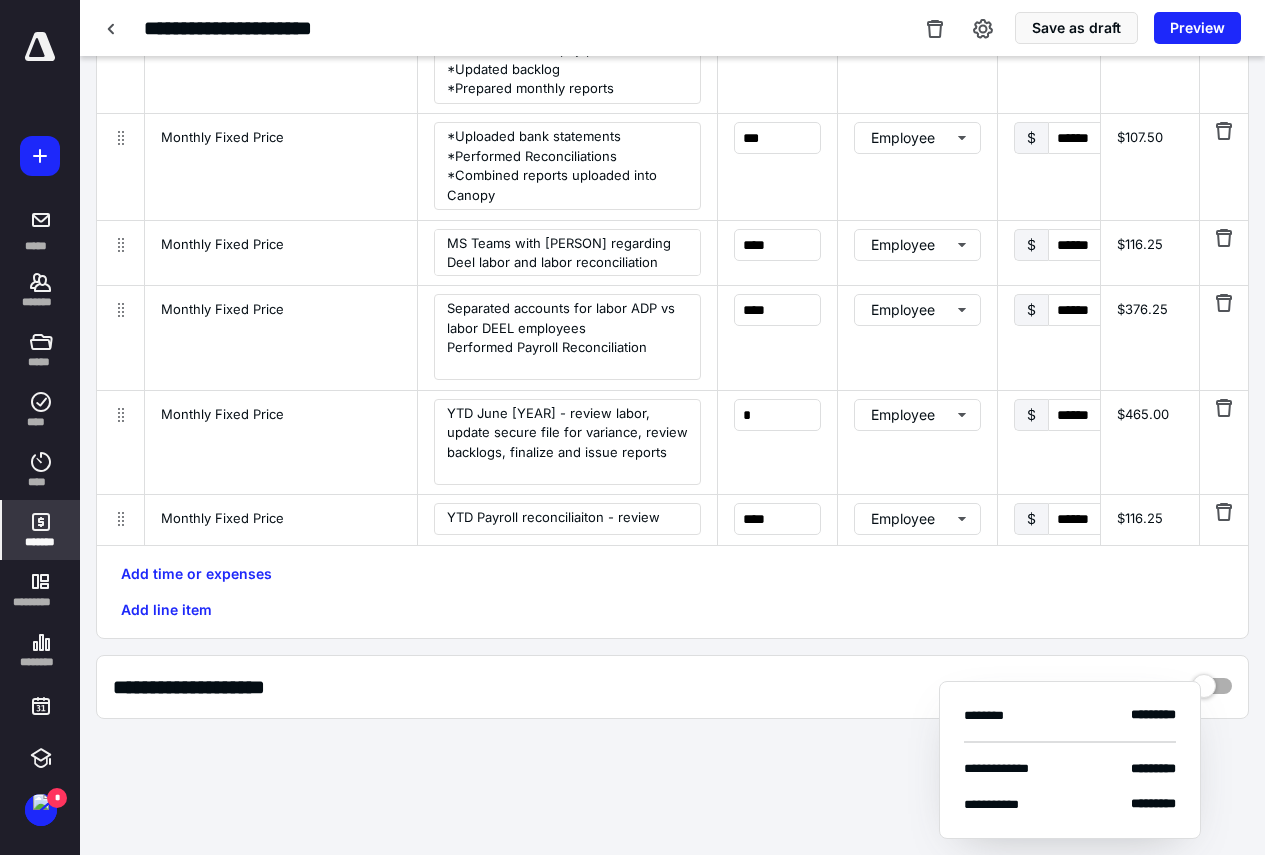 scroll, scrollTop: 600, scrollLeft: 0, axis: vertical 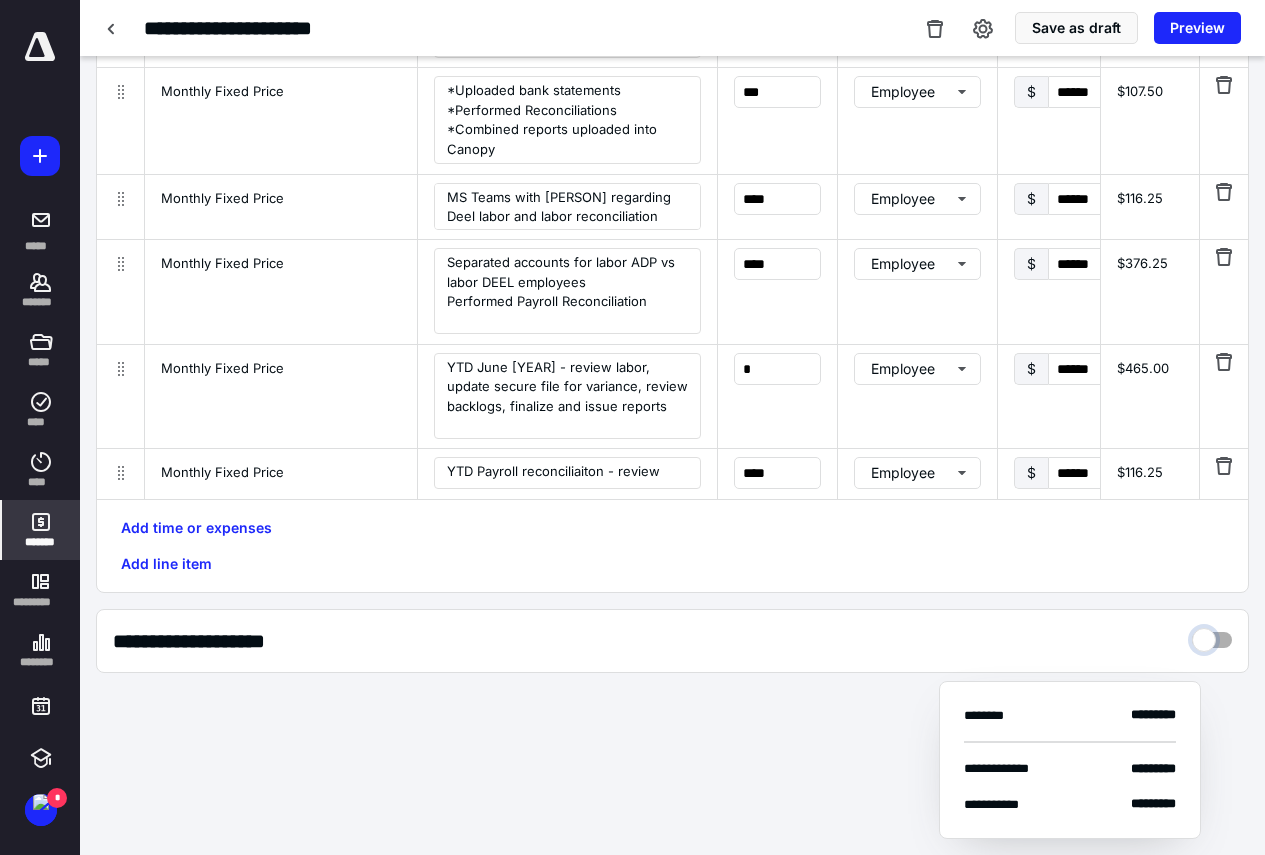 click at bounding box center [1212, 635] 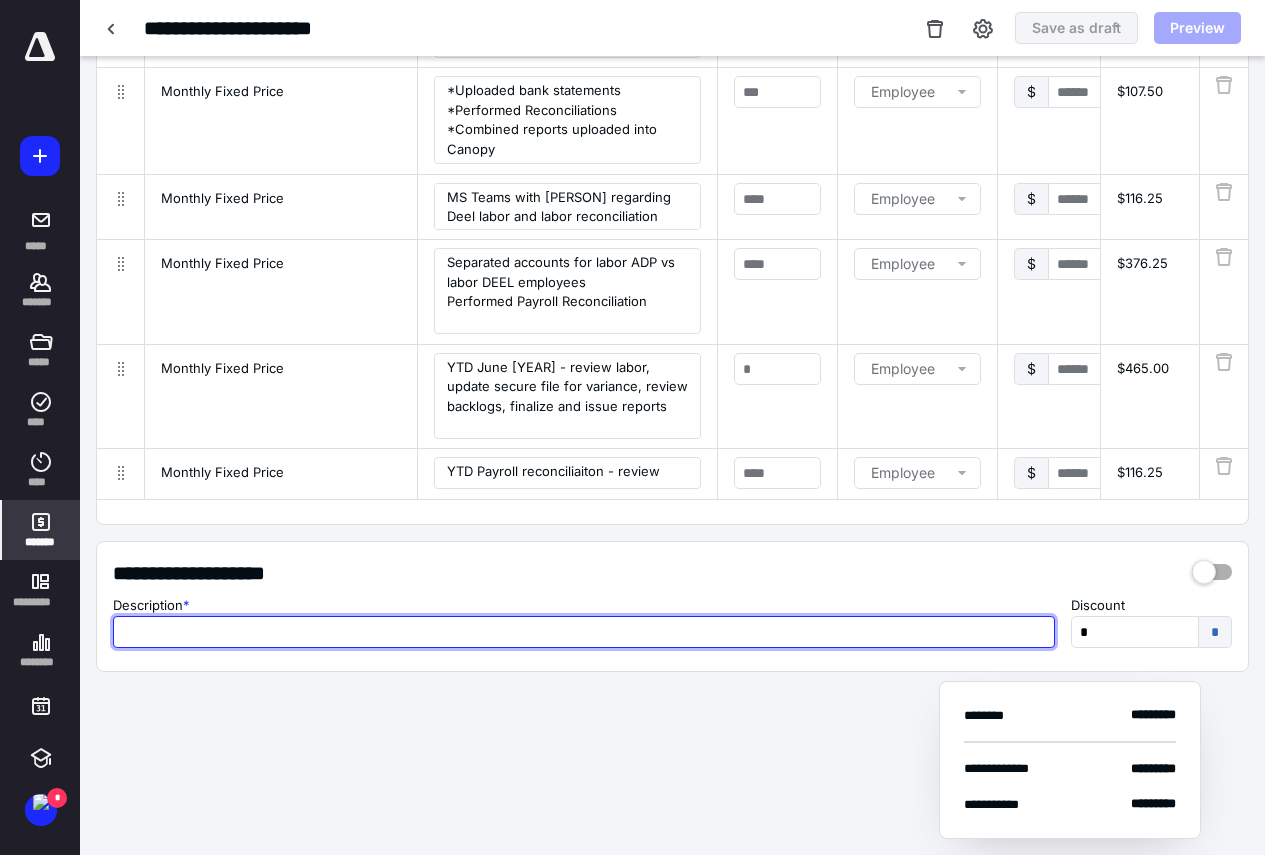click at bounding box center [584, 632] 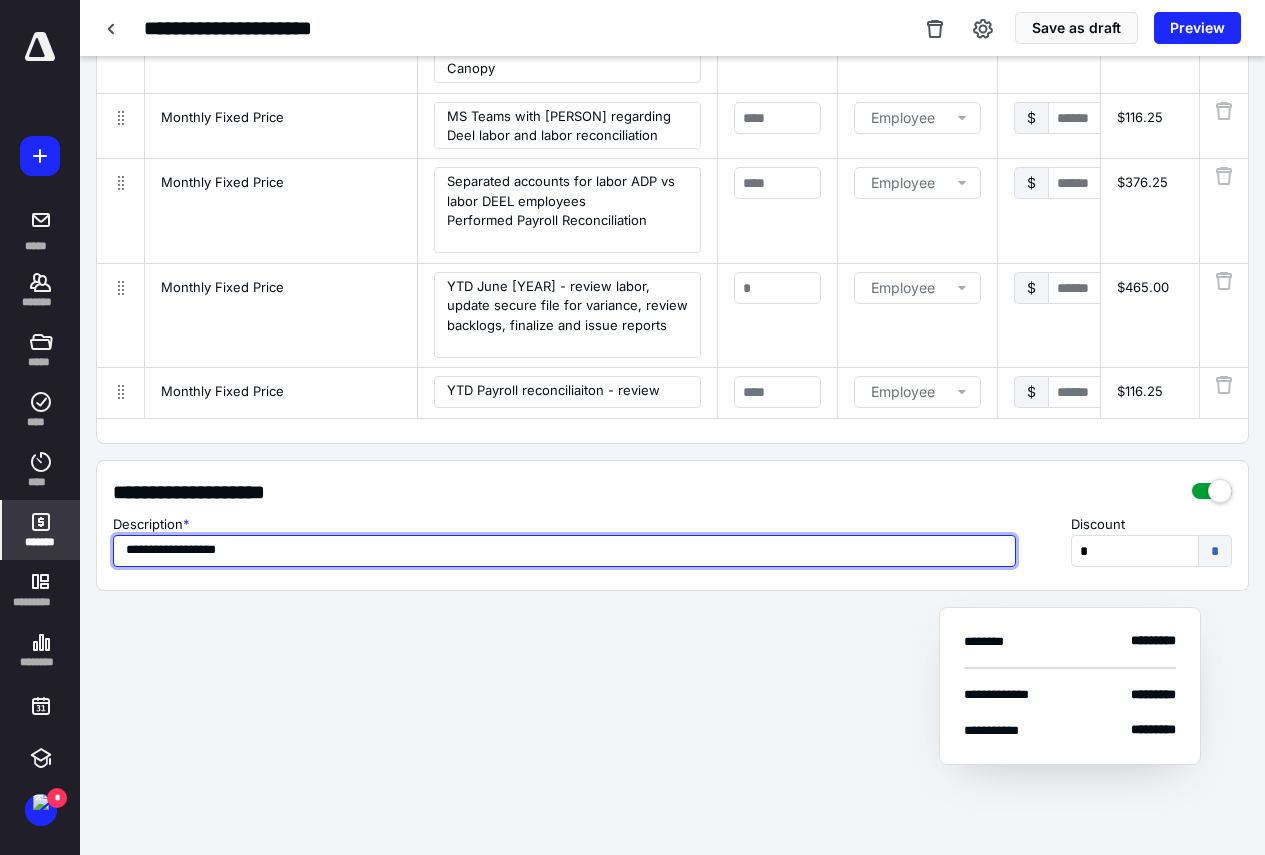 scroll, scrollTop: 682, scrollLeft: 0, axis: vertical 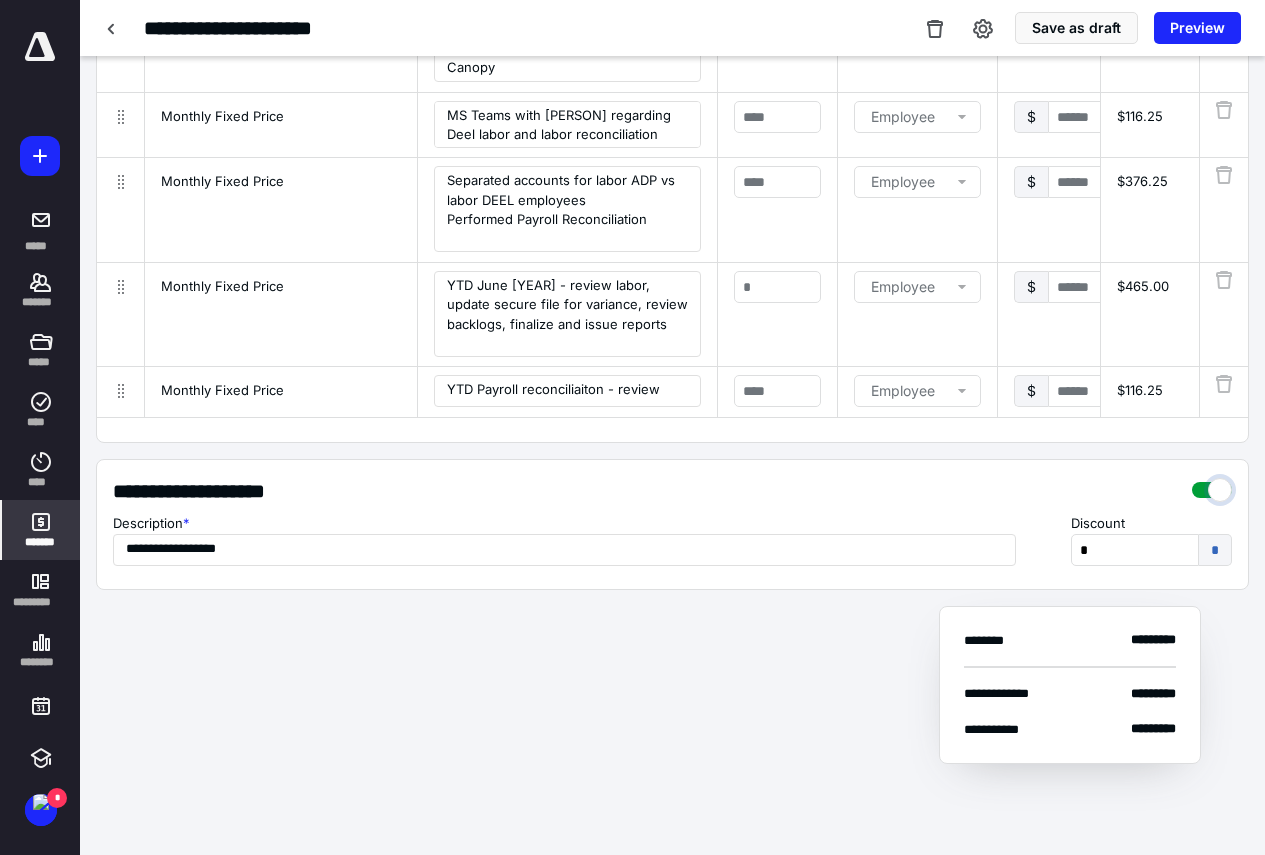 click at bounding box center (1212, 485) 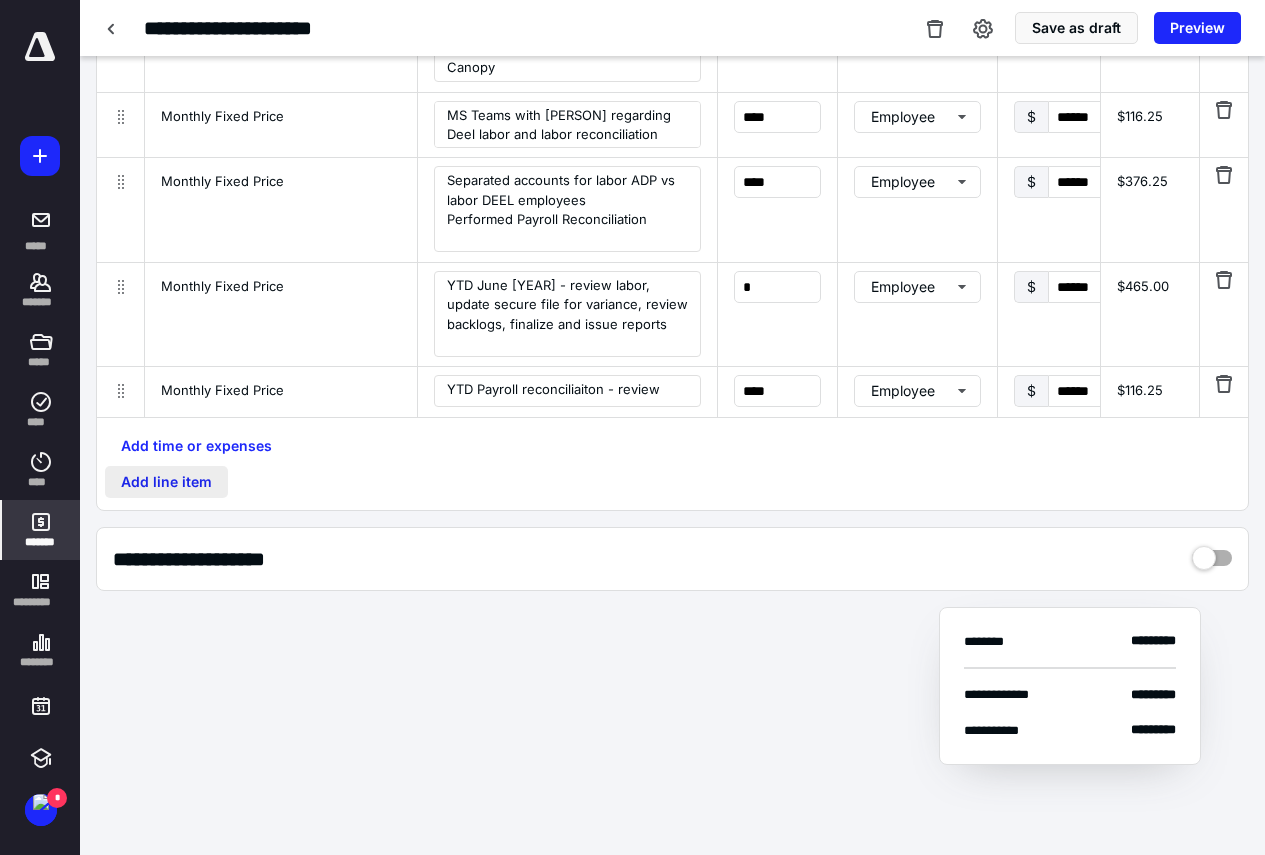 click on "Add line item" at bounding box center (166, 482) 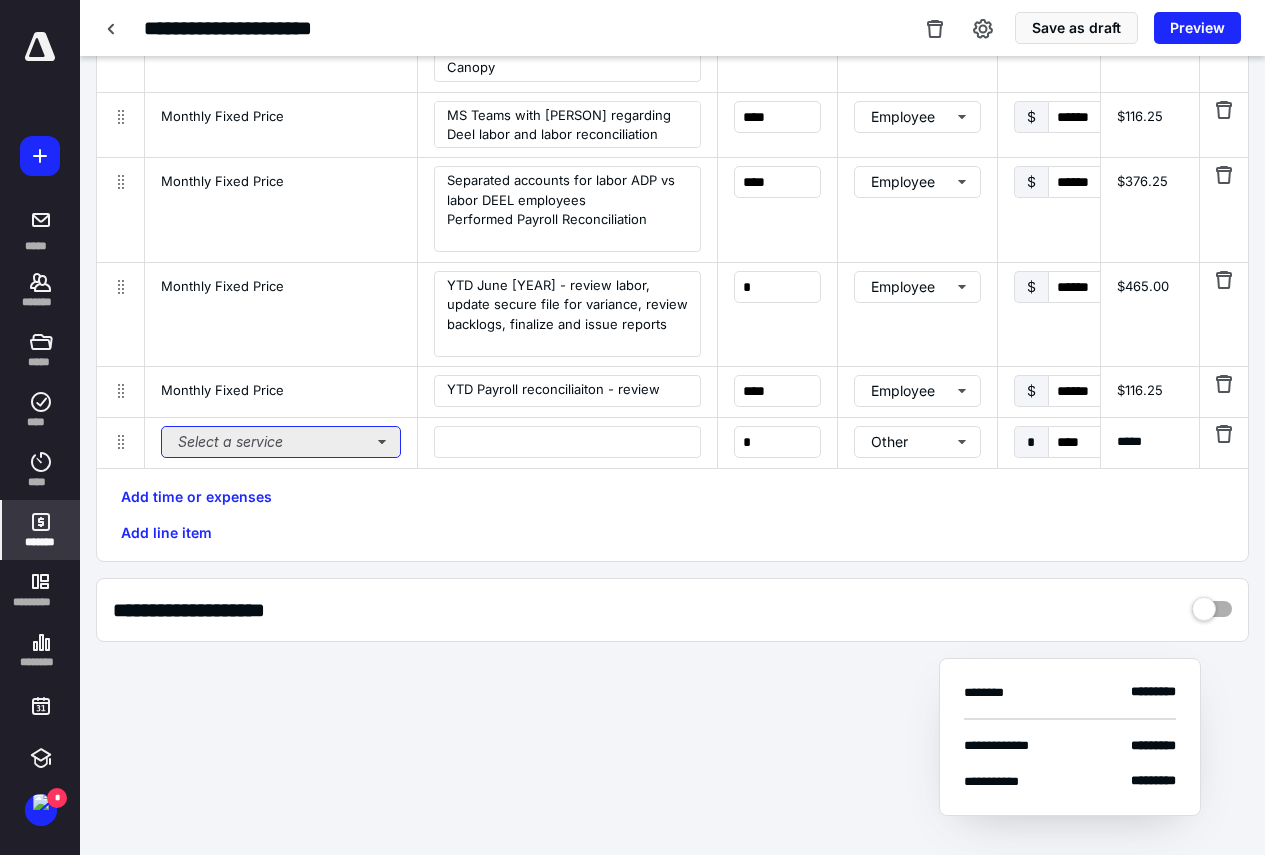 click on "Select a service" at bounding box center [281, 442] 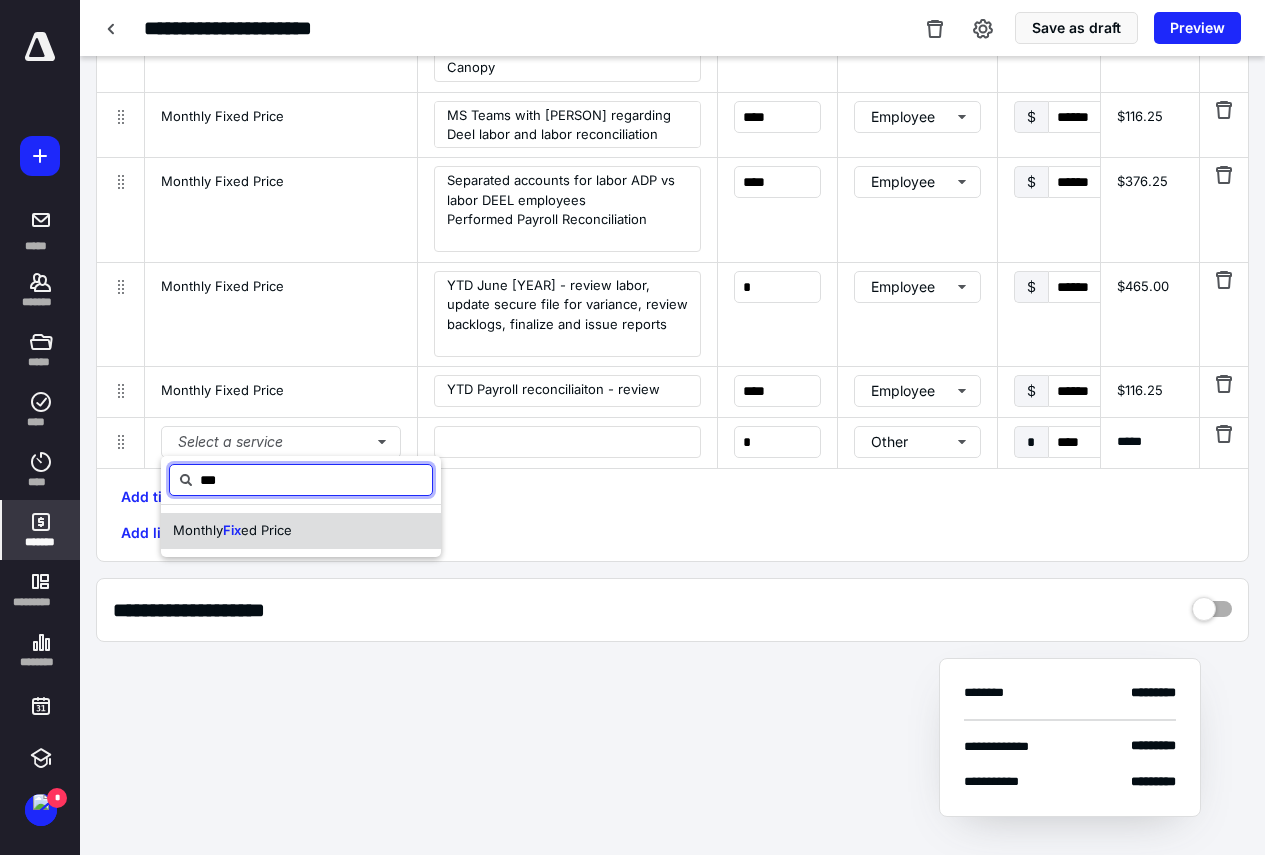 click on "ed Price" at bounding box center [266, 530] 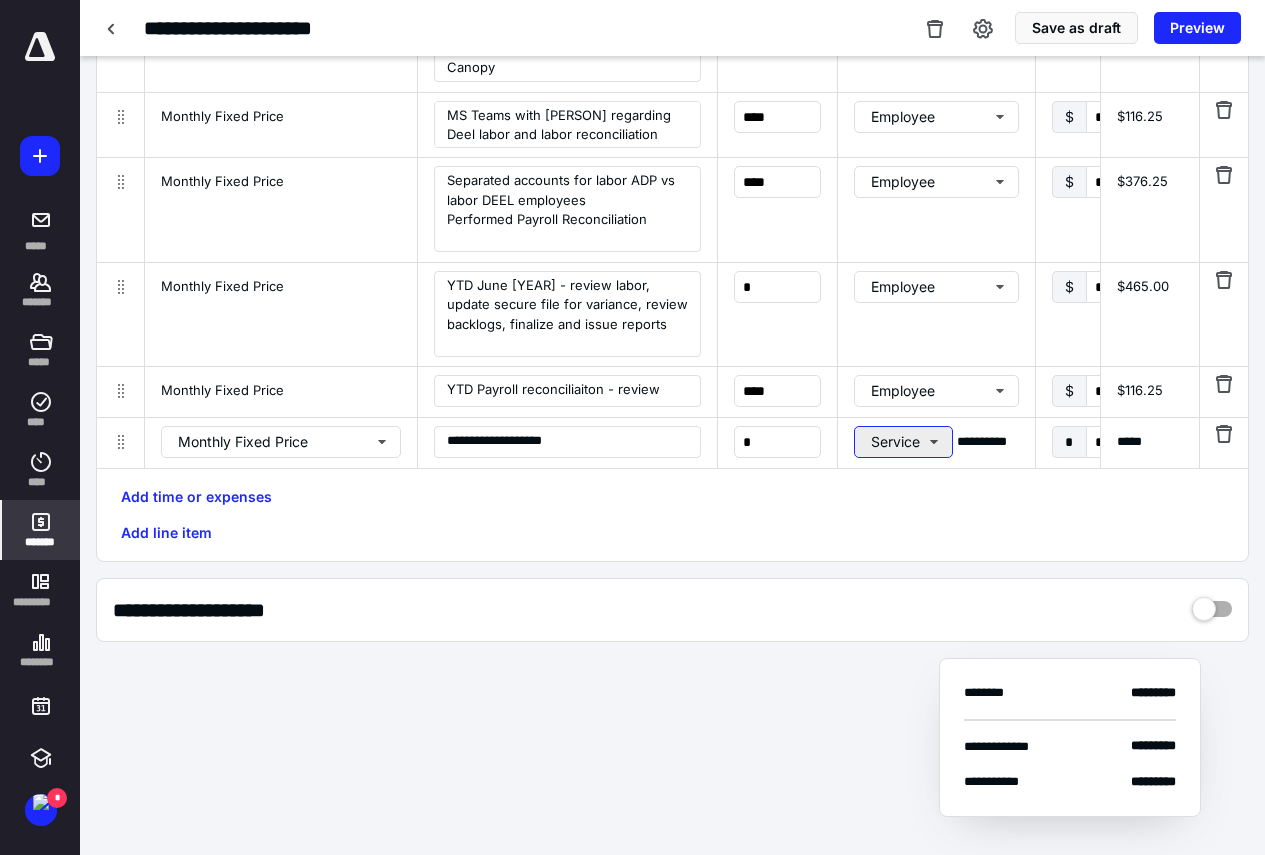 click on "Service" at bounding box center [903, 442] 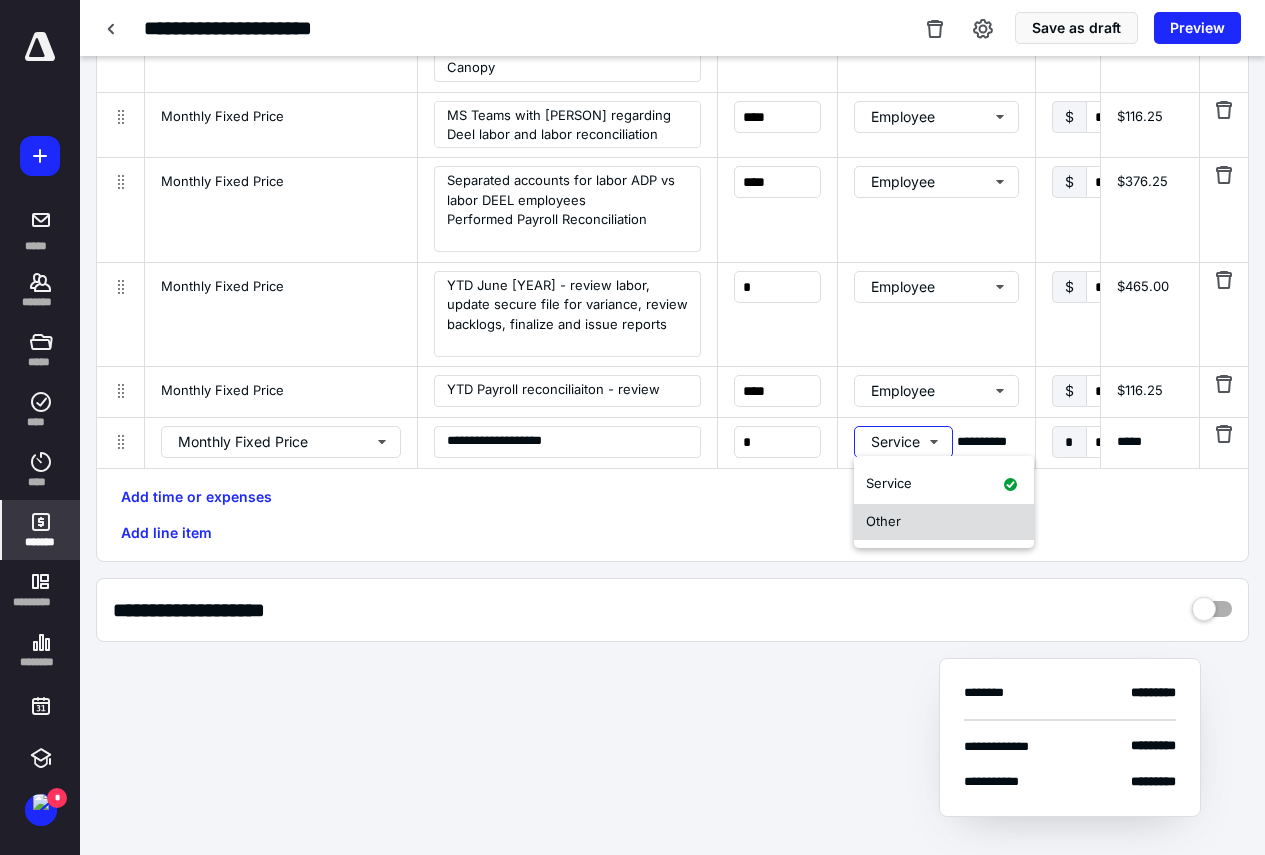click on "Other" at bounding box center [944, 522] 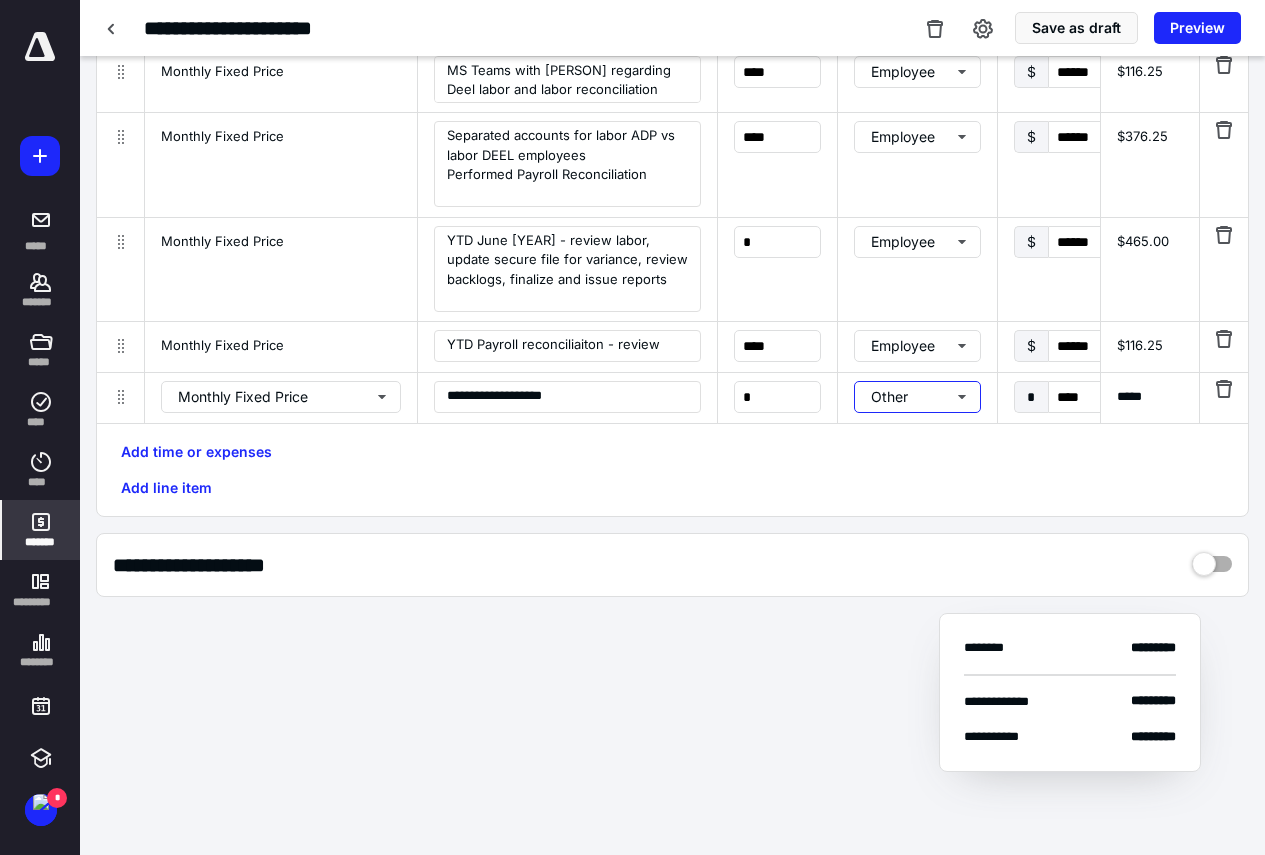 scroll, scrollTop: 735, scrollLeft: 0, axis: vertical 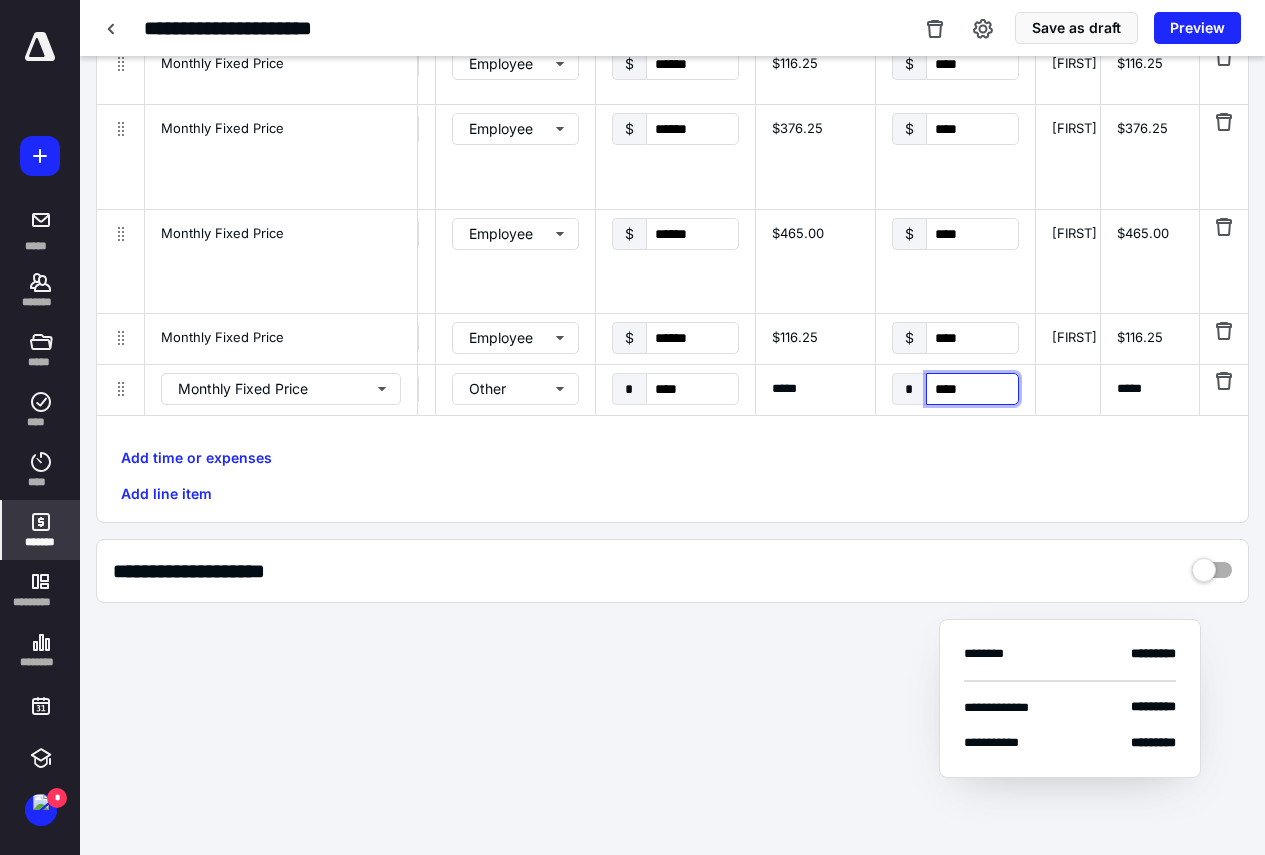 click on "****" at bounding box center [972, 389] 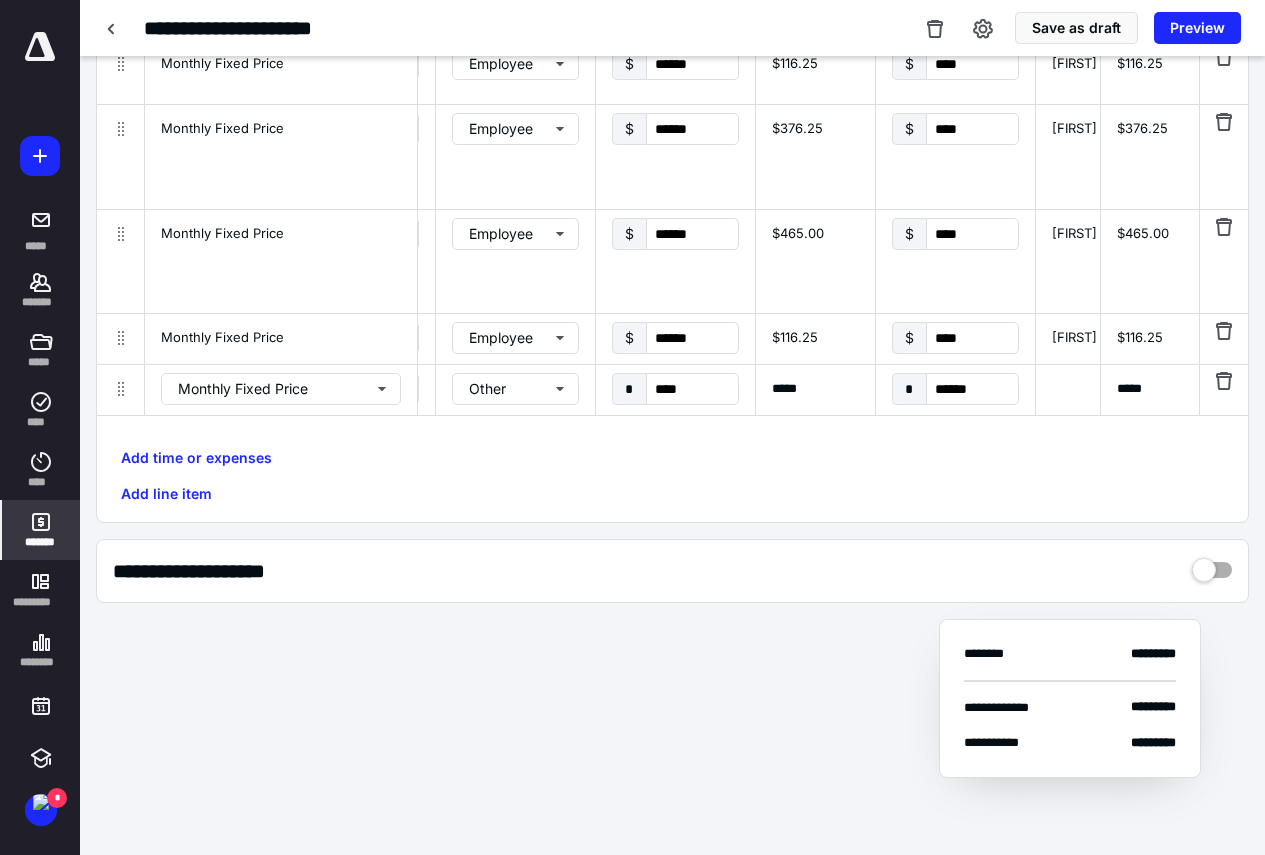 scroll, scrollTop: 0, scrollLeft: 1331, axis: horizontal 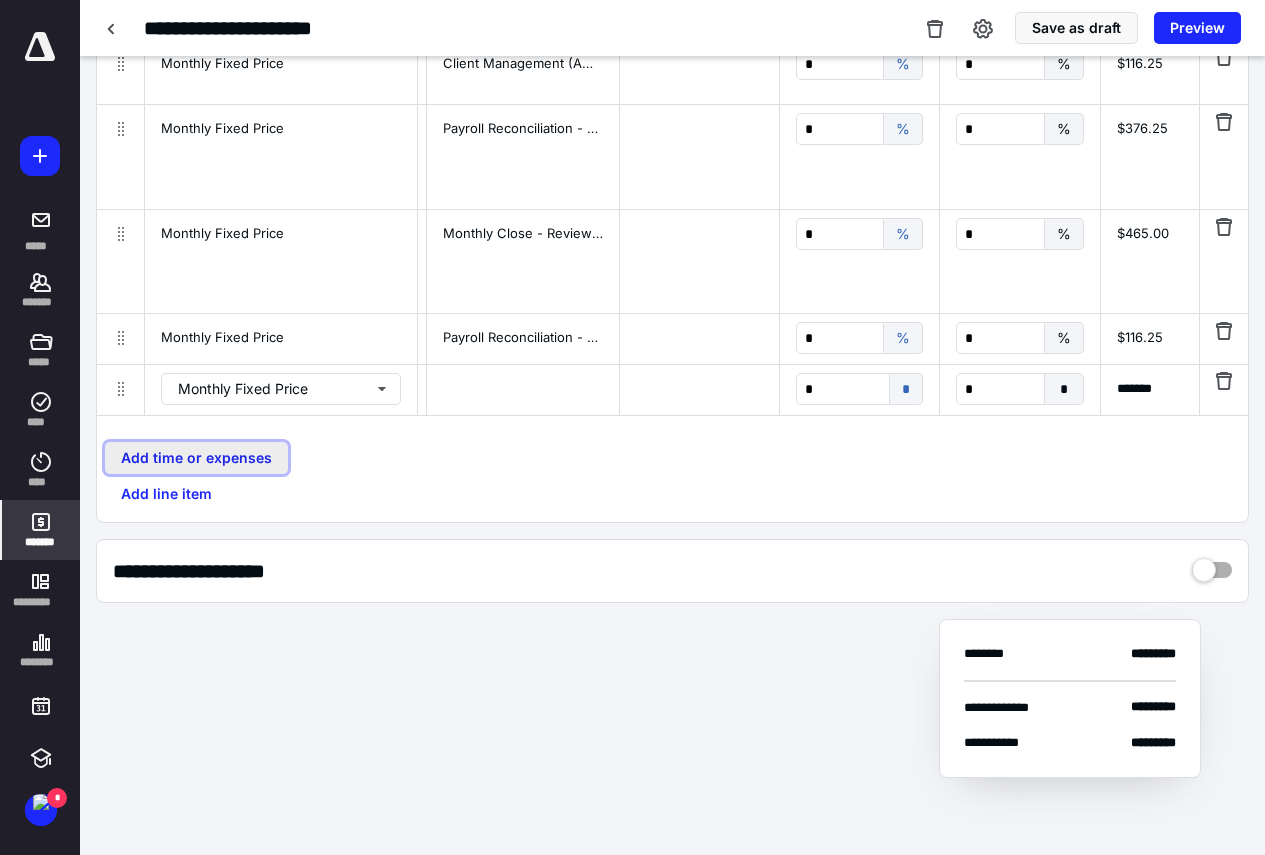 click on "Add time or expenses" at bounding box center (196, 458) 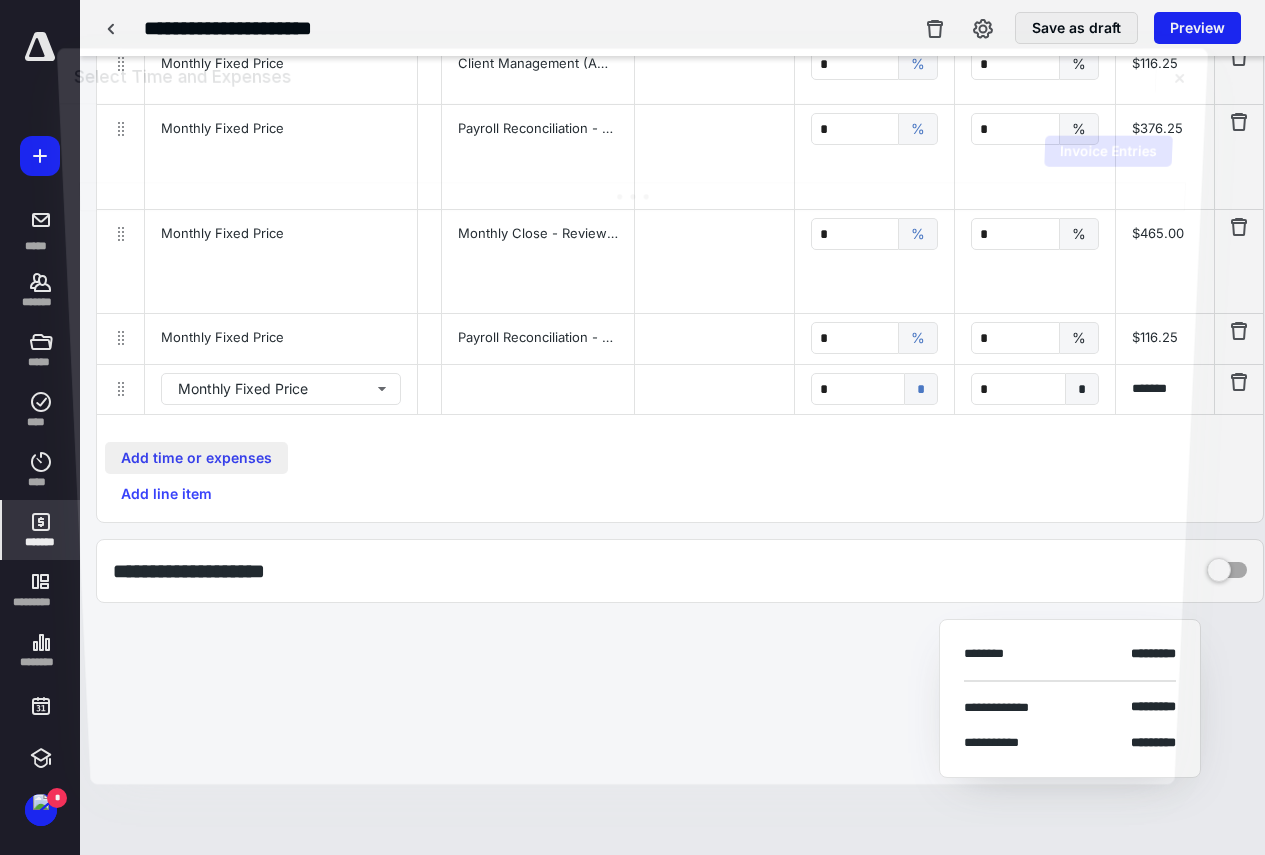 scroll, scrollTop: 0, scrollLeft: 1316, axis: horizontal 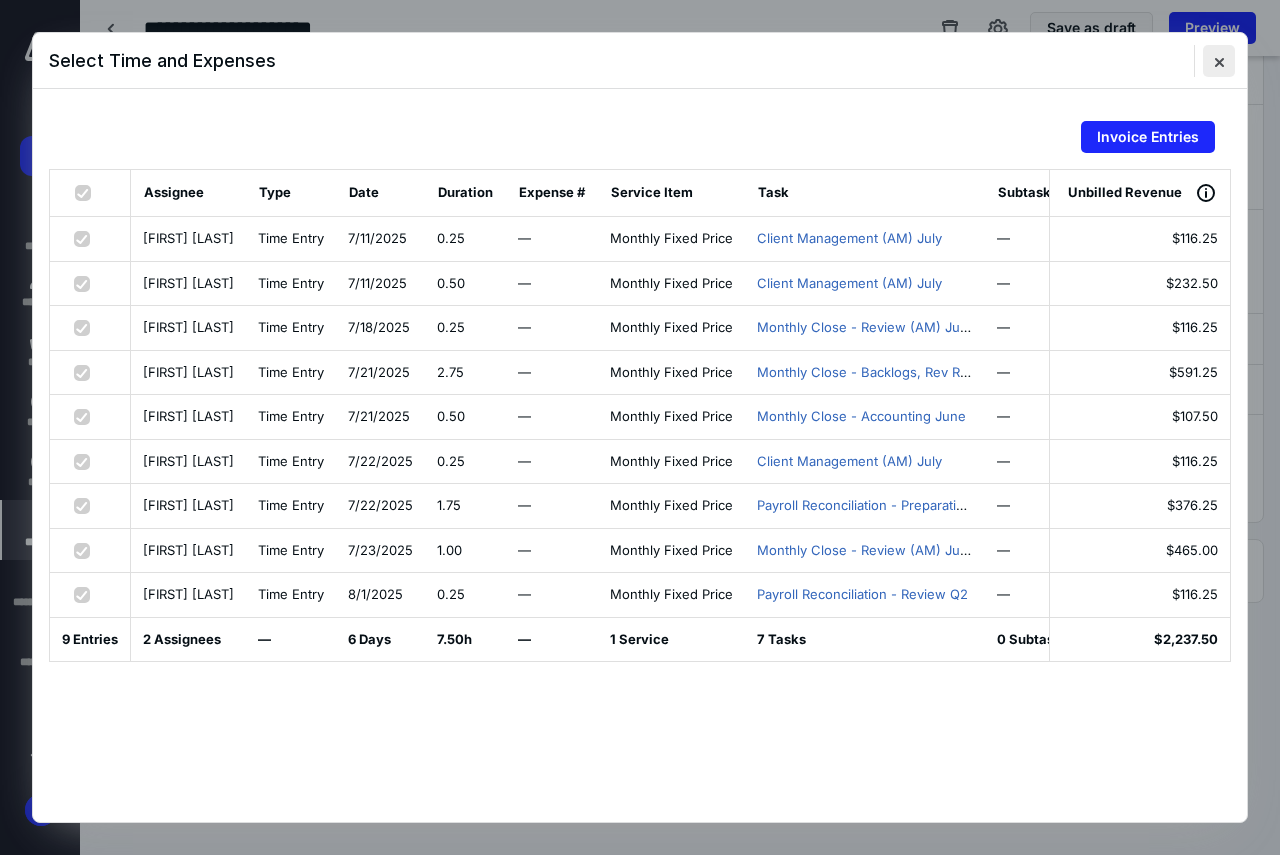 click at bounding box center (1219, 61) 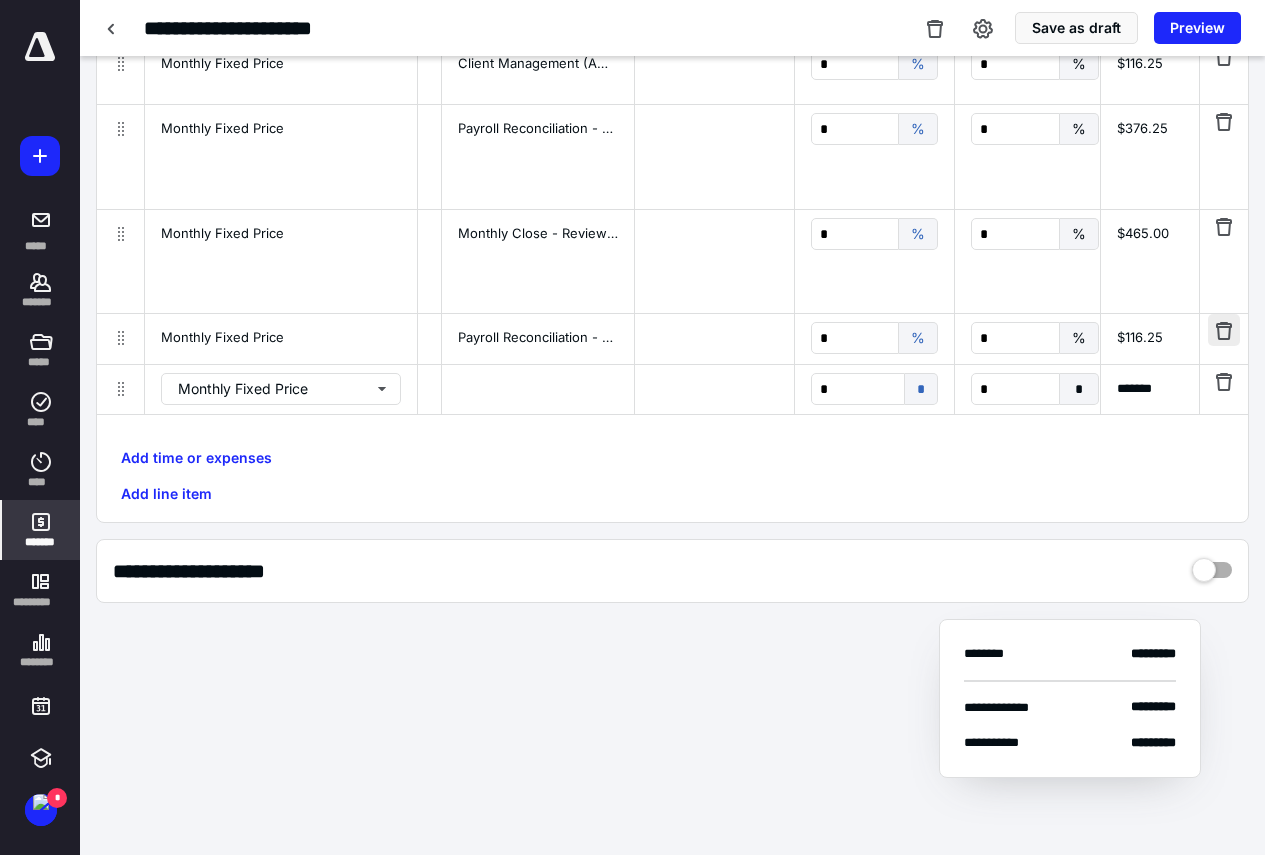 click at bounding box center (1224, 330) 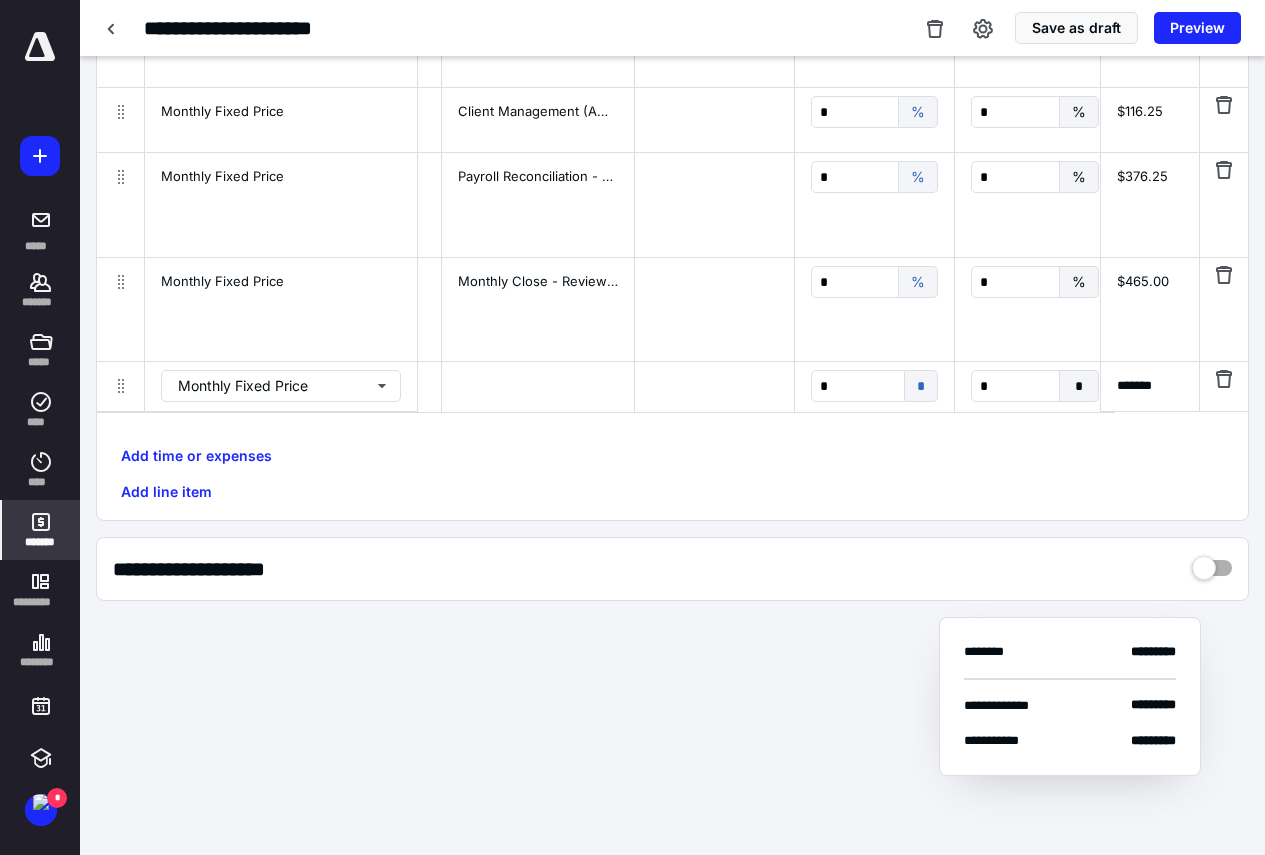 scroll, scrollTop: 685, scrollLeft: 0, axis: vertical 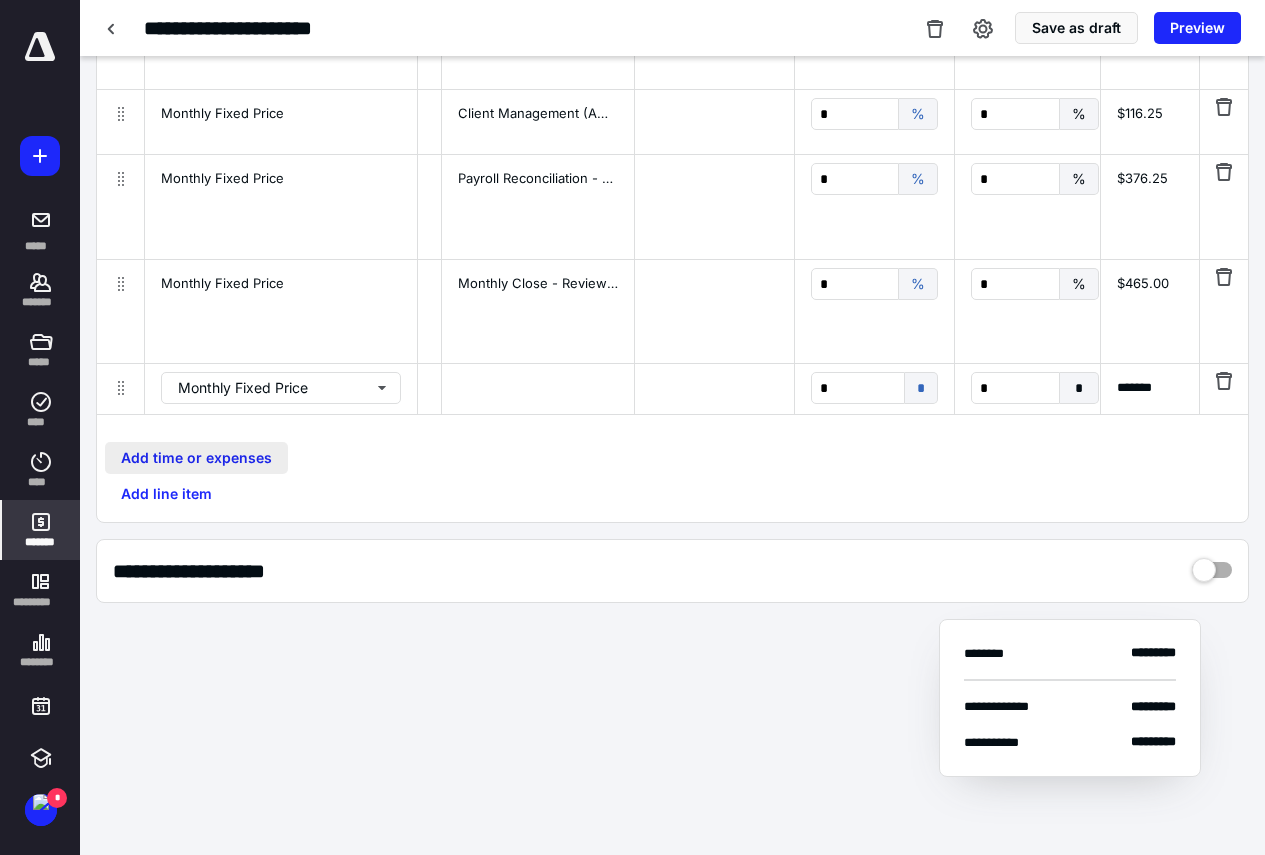 click on "Add time or expenses" at bounding box center [196, 458] 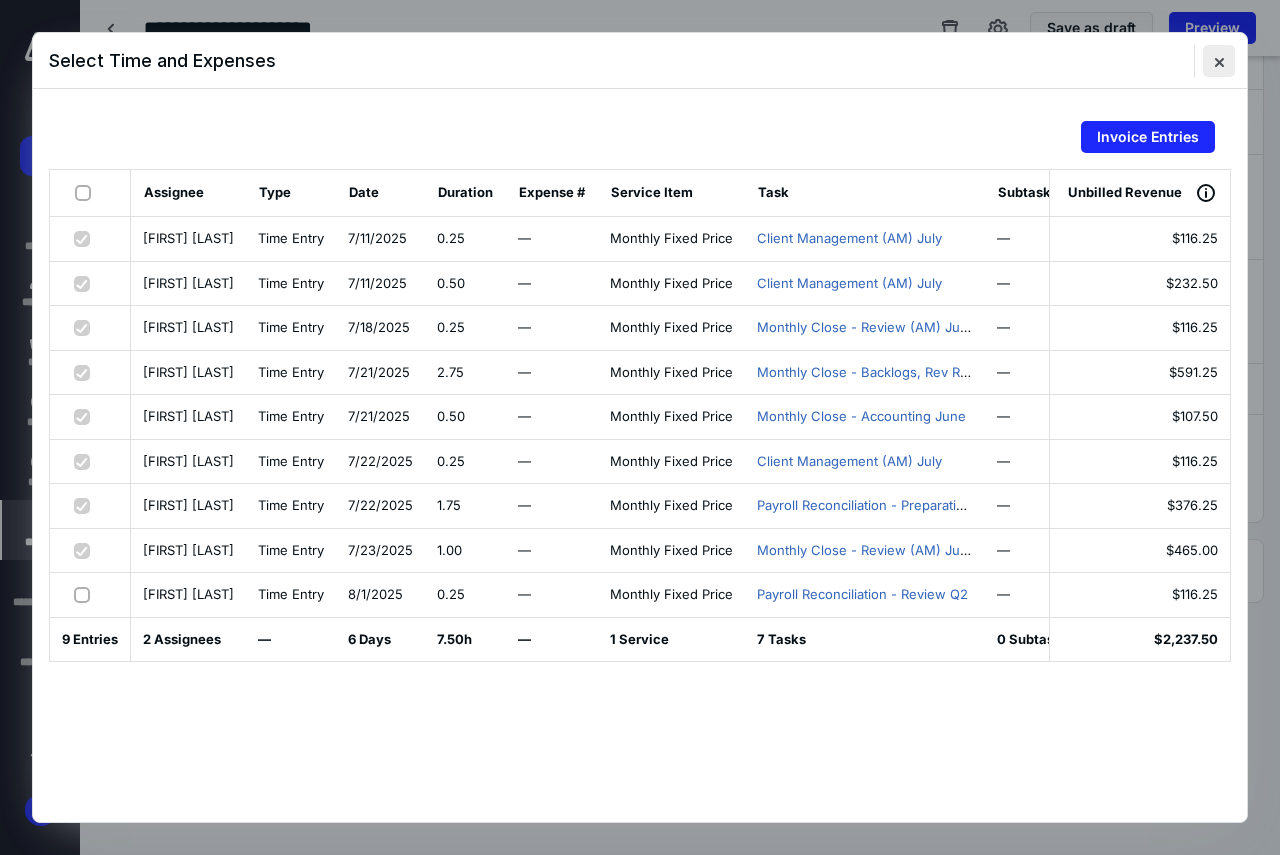 click at bounding box center (1219, 61) 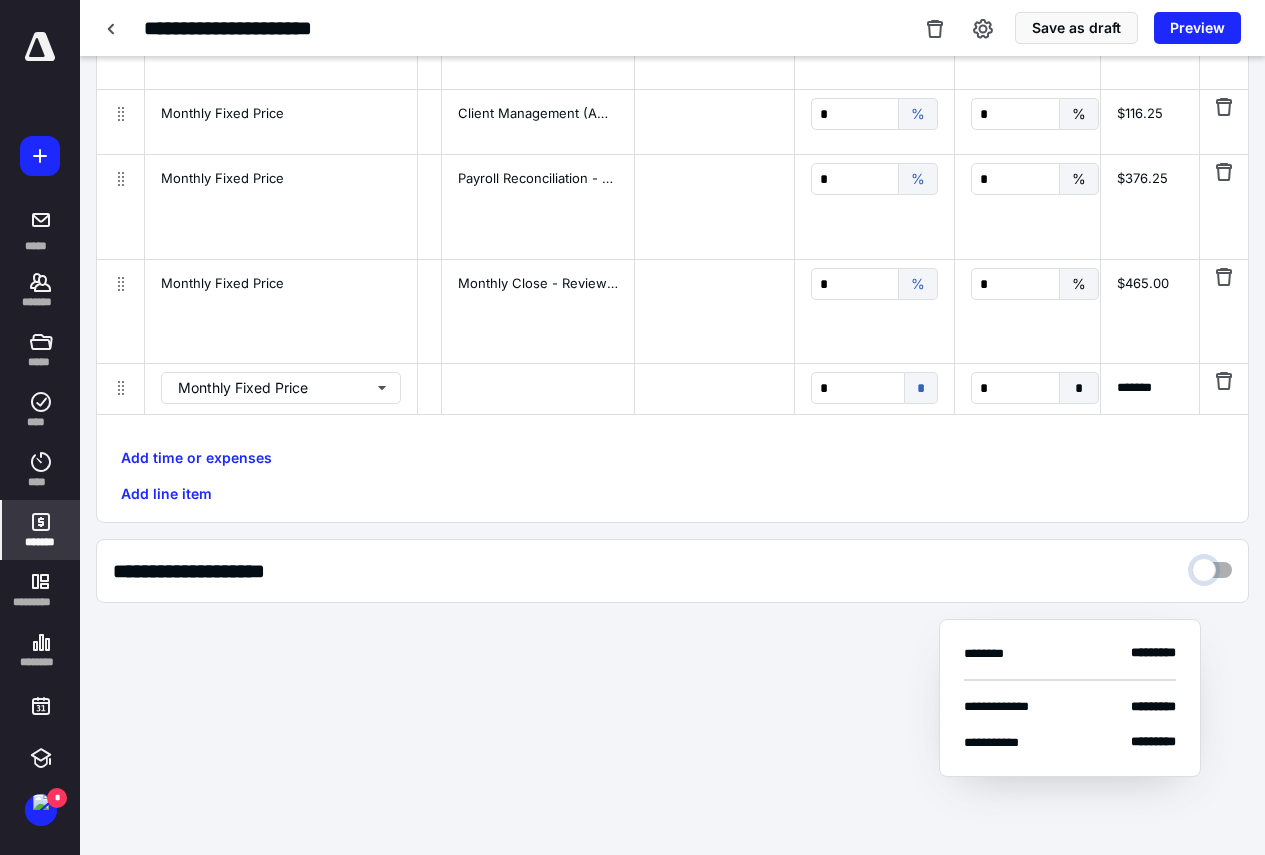 click at bounding box center (1212, 565) 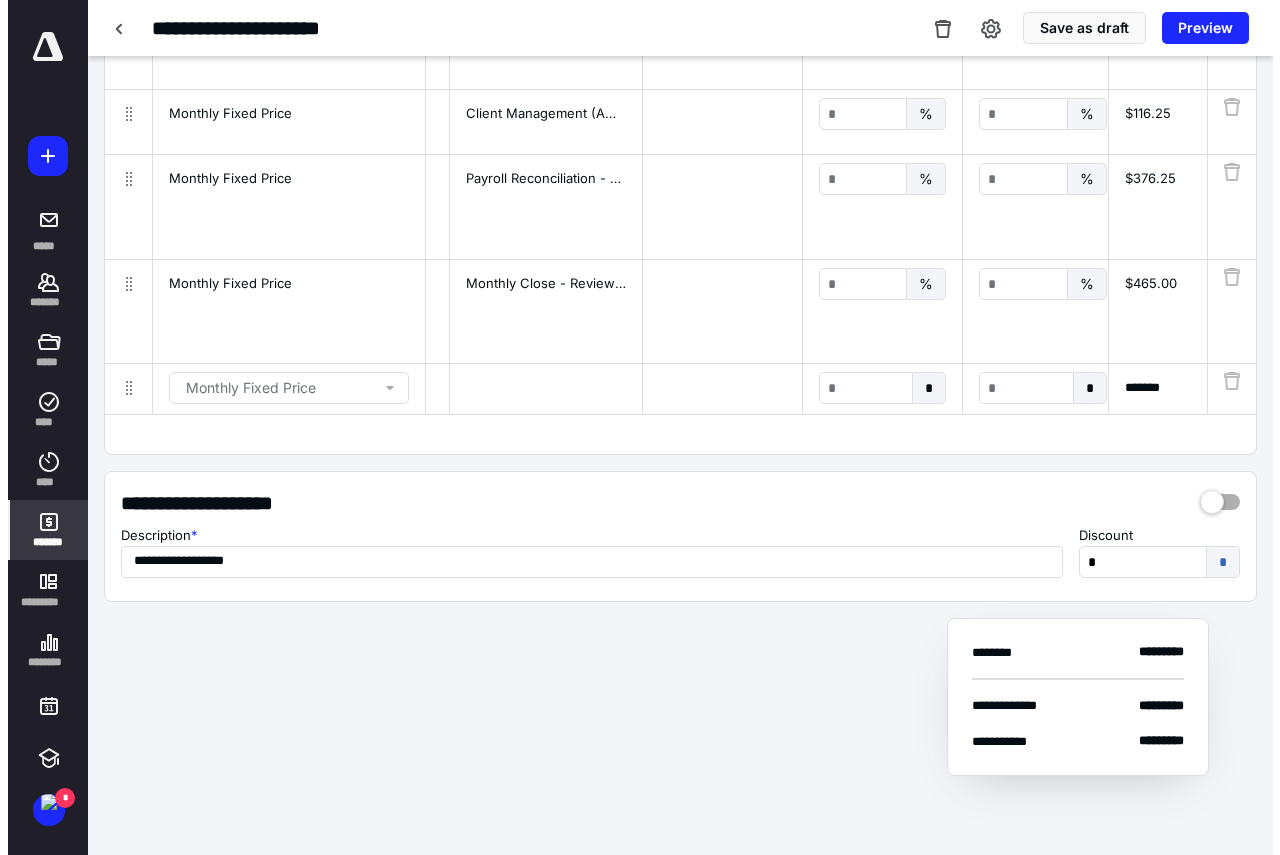scroll, scrollTop: 682, scrollLeft: 0, axis: vertical 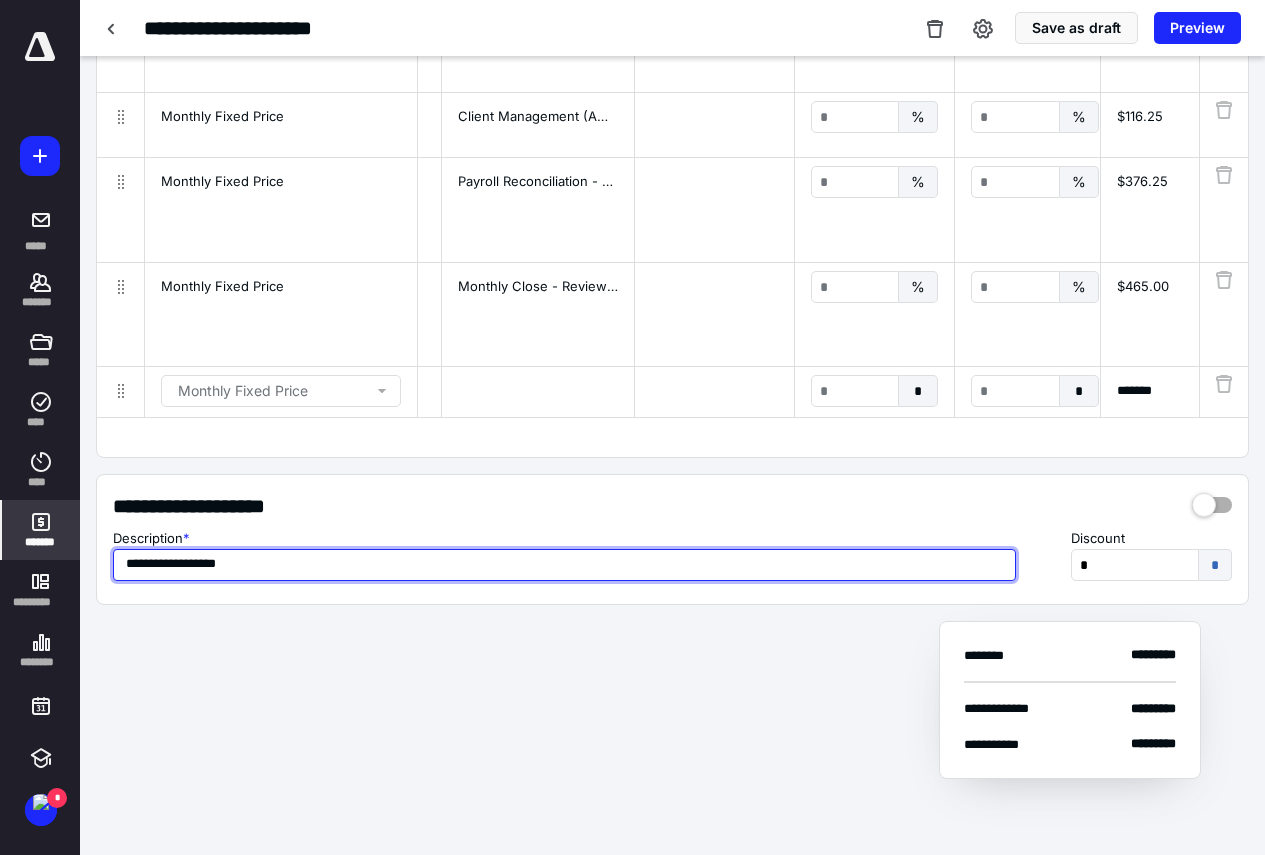 click on "**********" at bounding box center (564, 565) 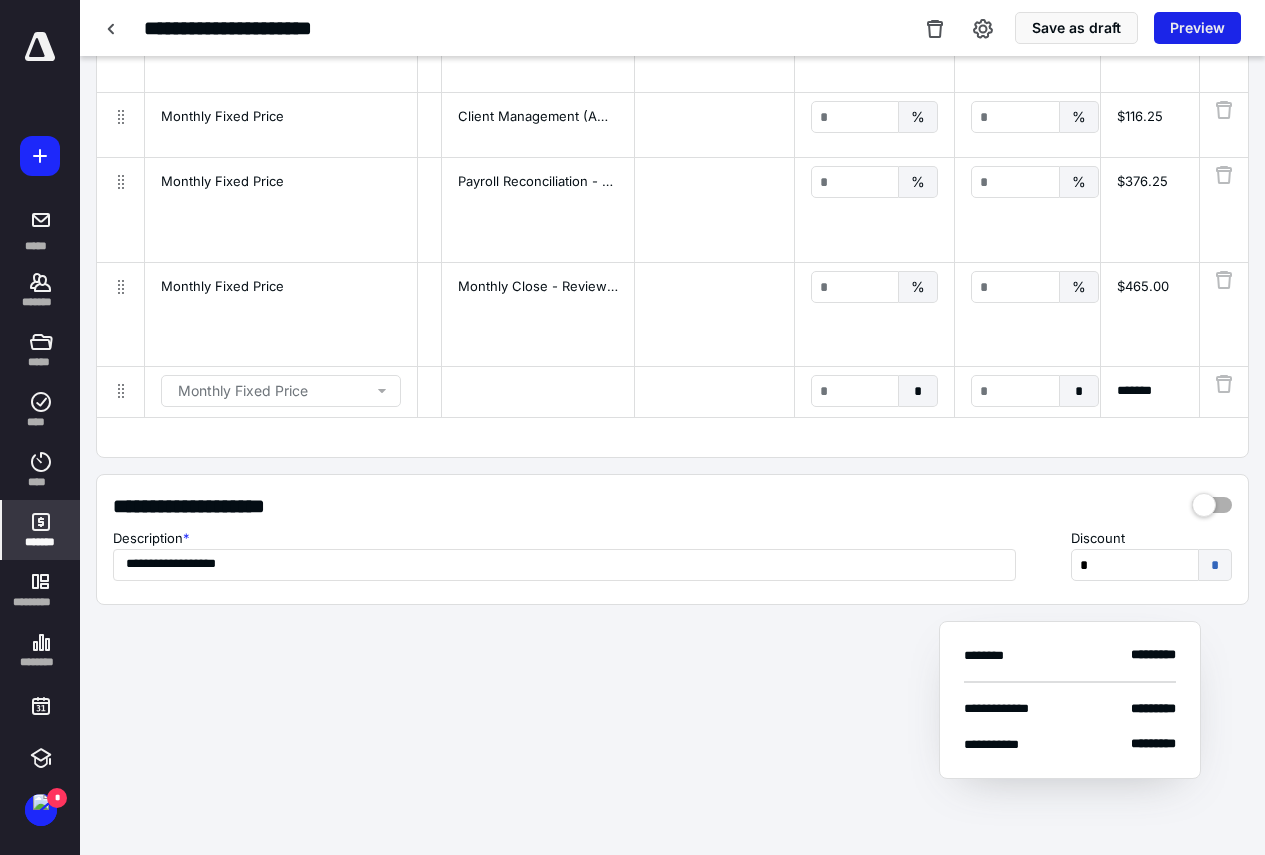 click on "Preview" at bounding box center (1197, 28) 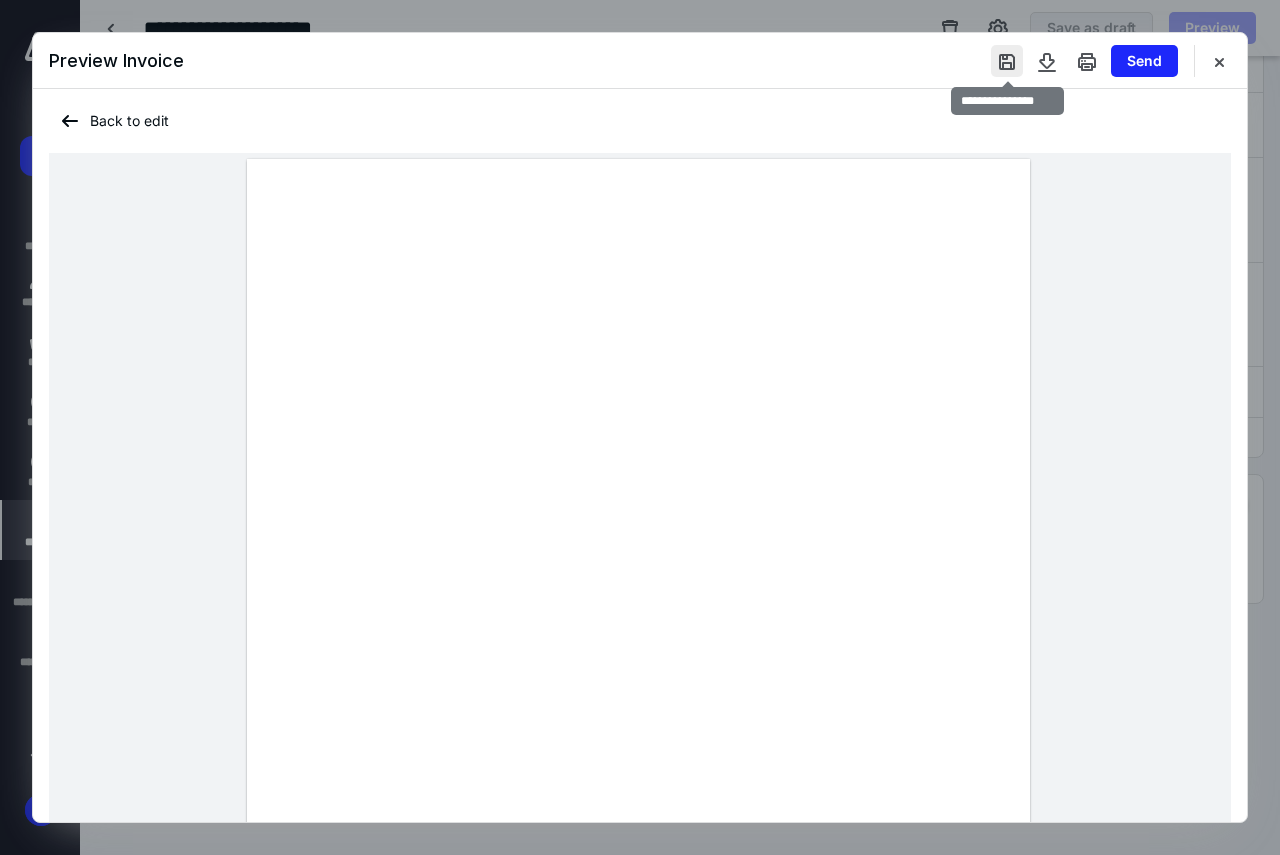 click at bounding box center (1007, 61) 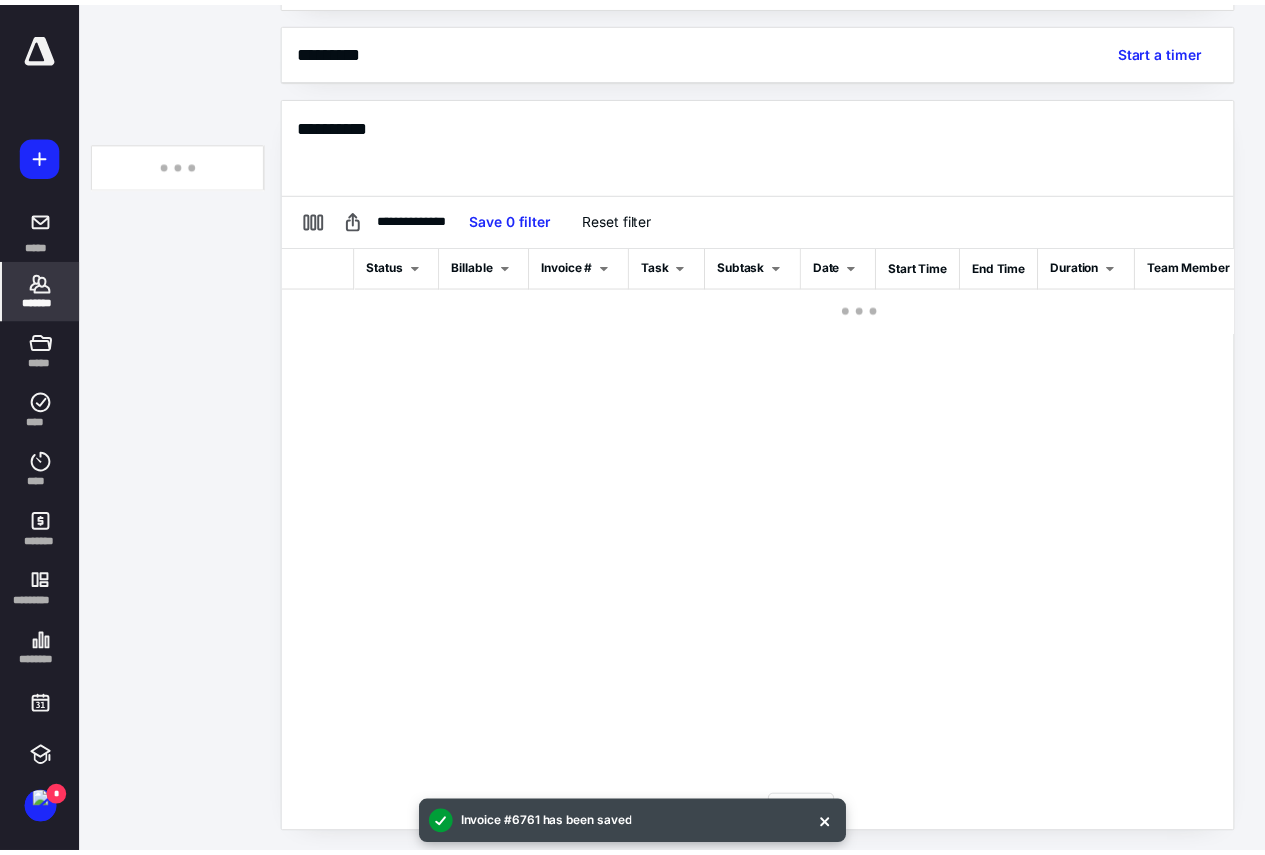 scroll, scrollTop: 0, scrollLeft: 0, axis: both 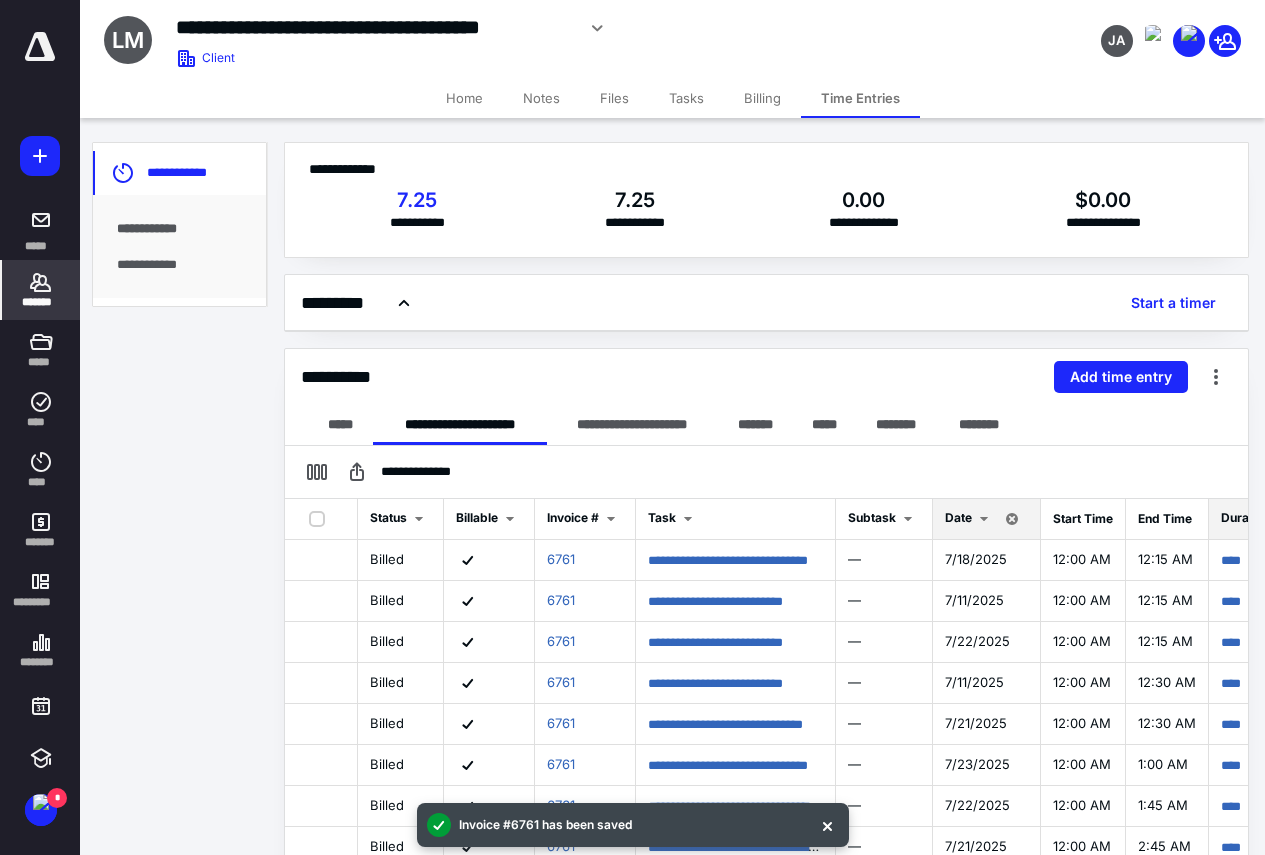 click 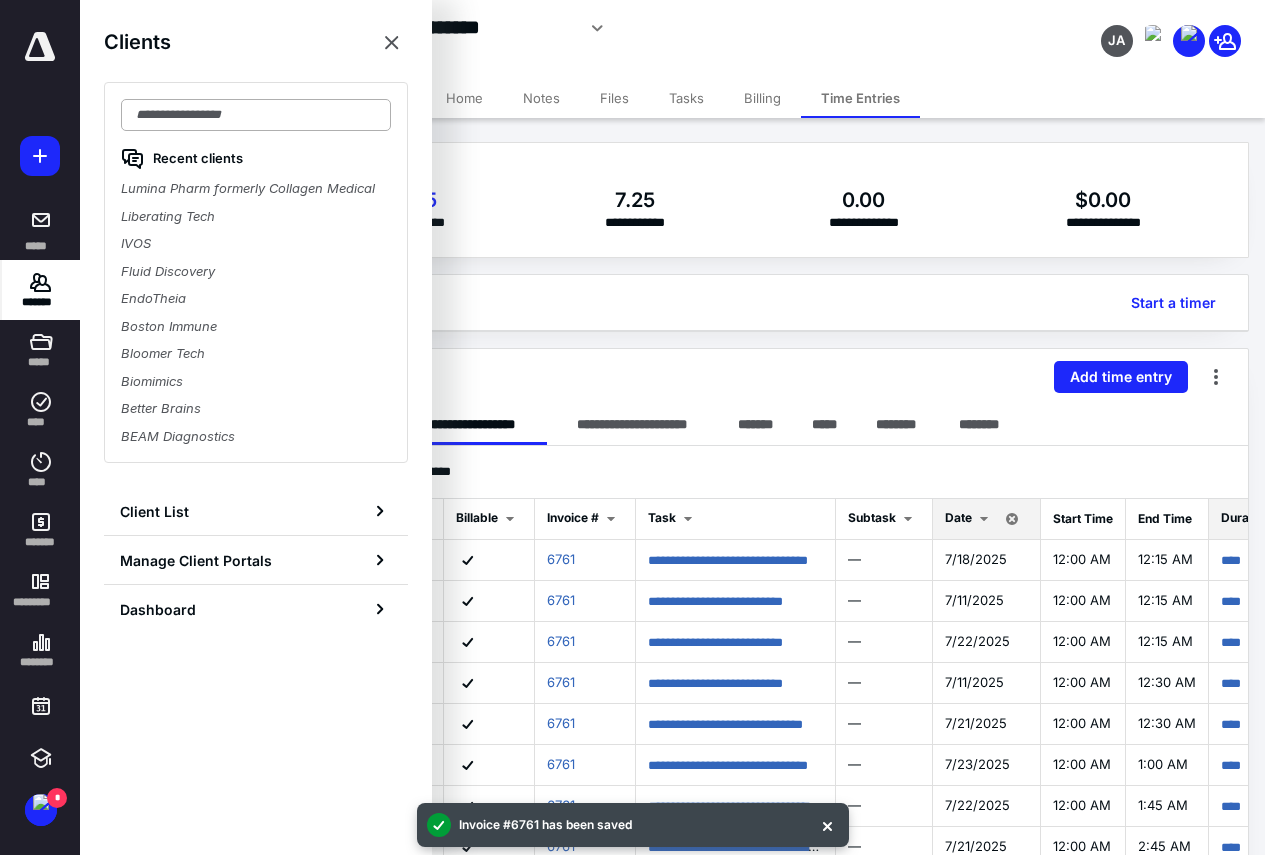 click at bounding box center [256, 115] 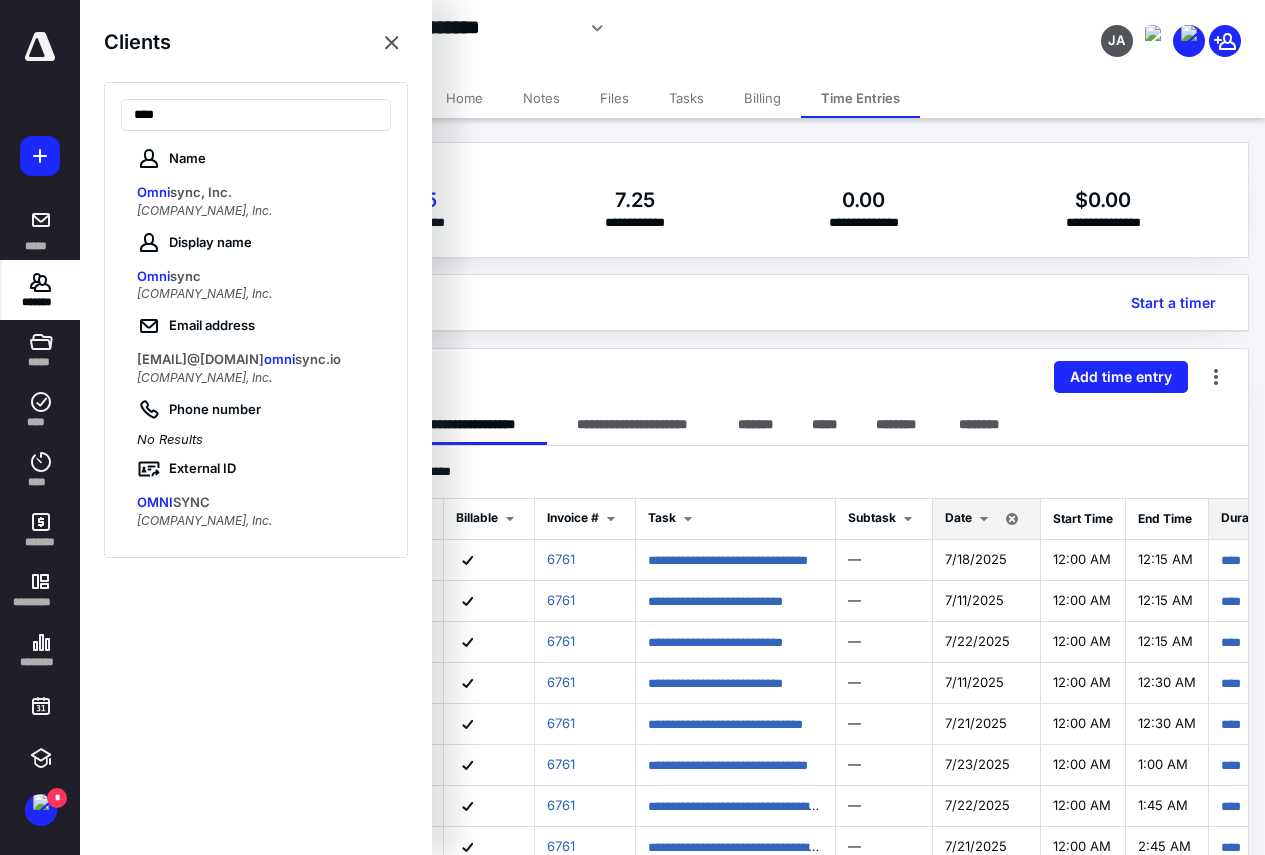 drag, startPoint x: 208, startPoint y: 186, endPoint x: 331, endPoint y: 187, distance: 123.00407 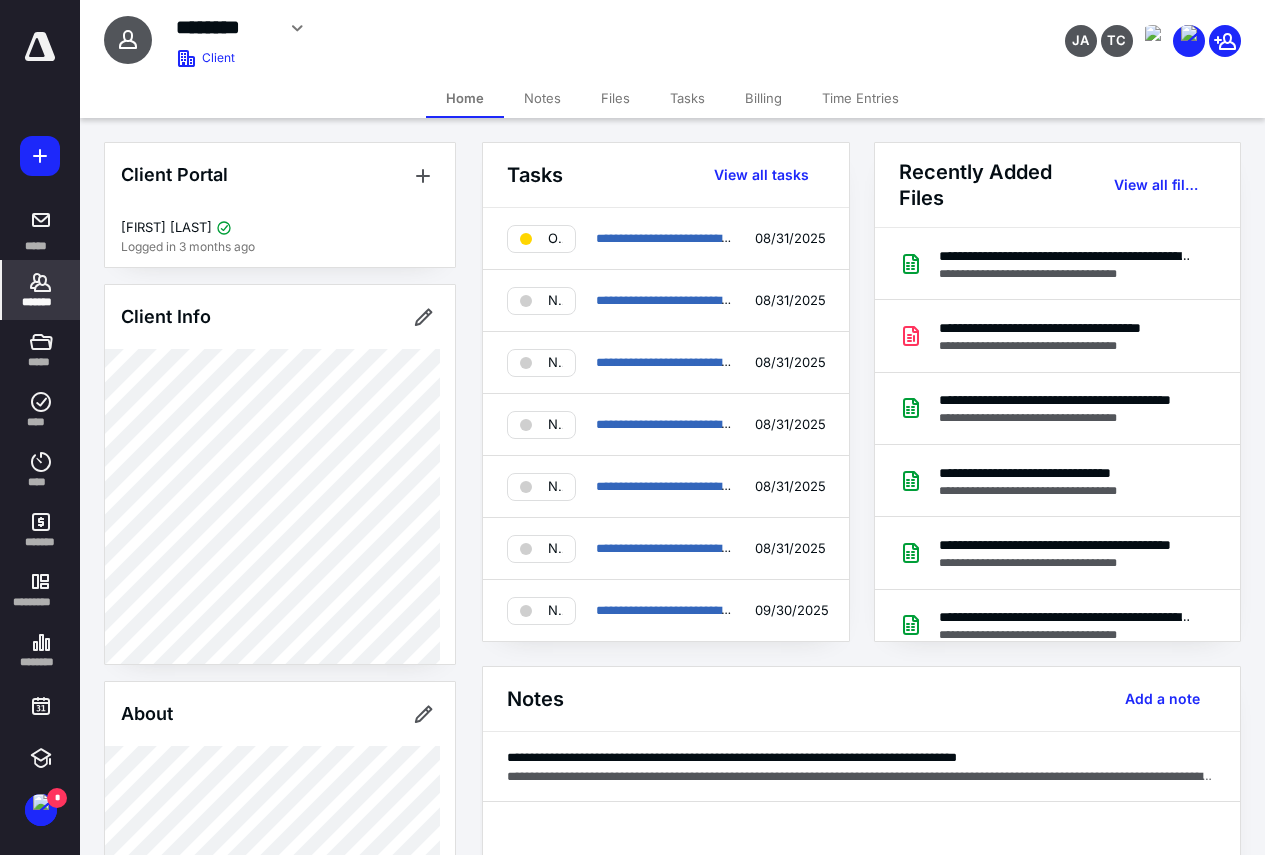 click on "Time Entries" at bounding box center [860, 98] 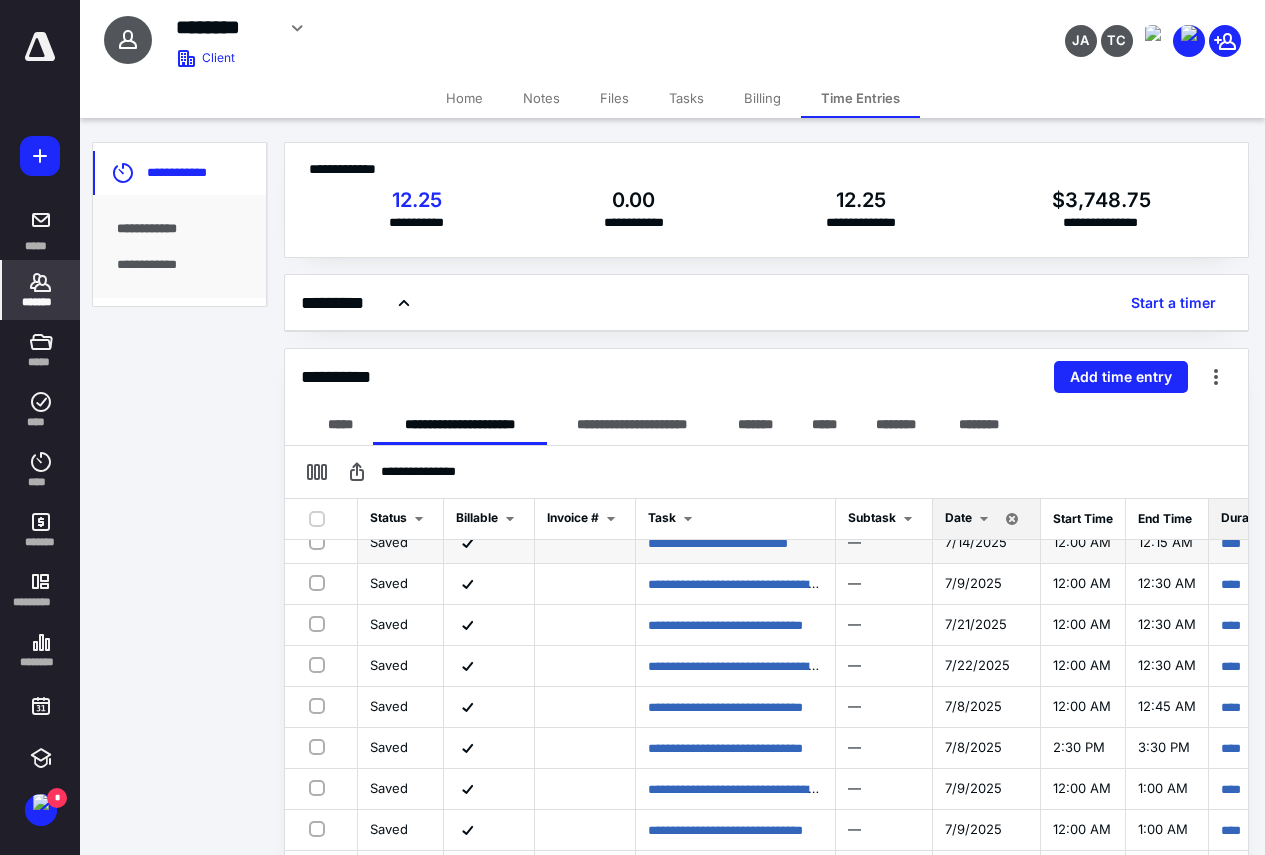 scroll, scrollTop: 85, scrollLeft: 0, axis: vertical 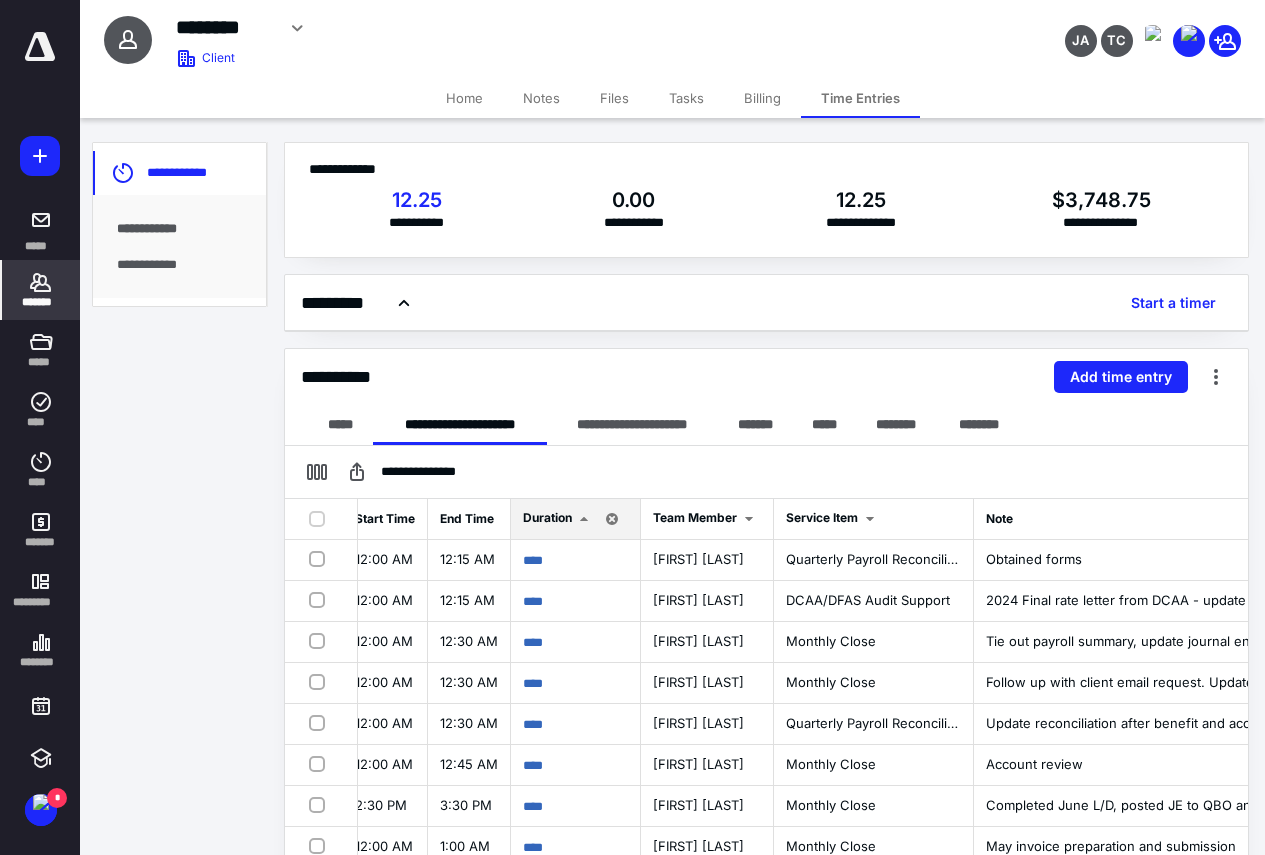 click at bounding box center (40, 156) 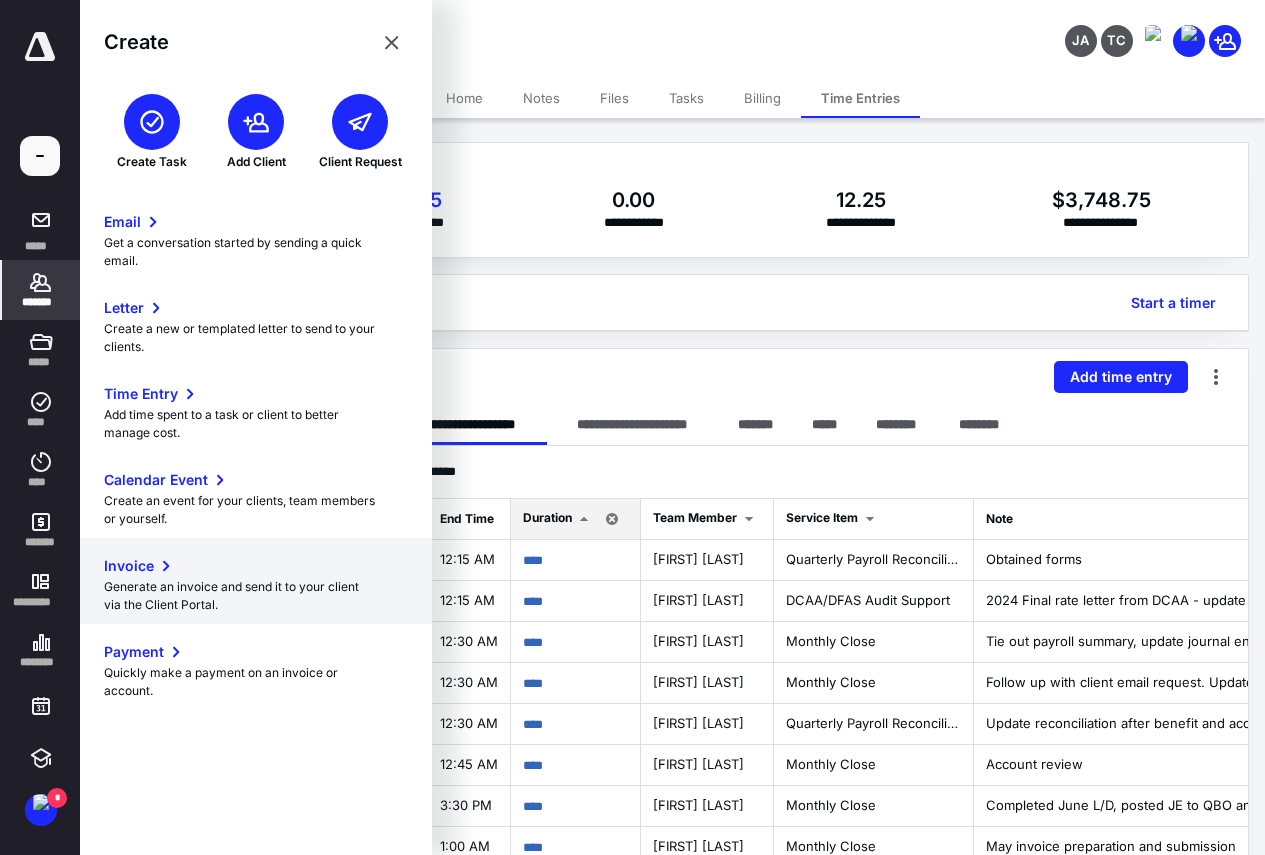 click on "Invoice" at bounding box center (129, 566) 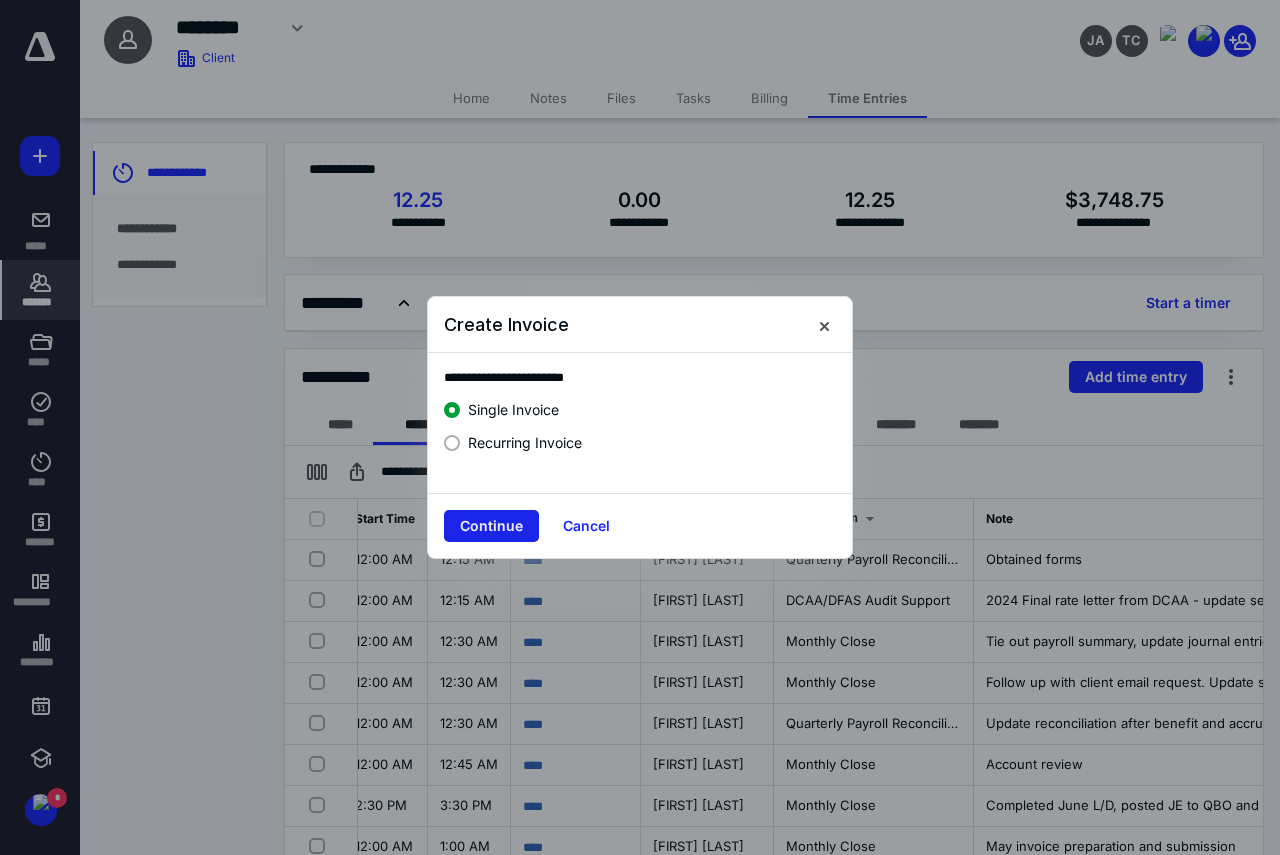 click on "Continue" at bounding box center [491, 526] 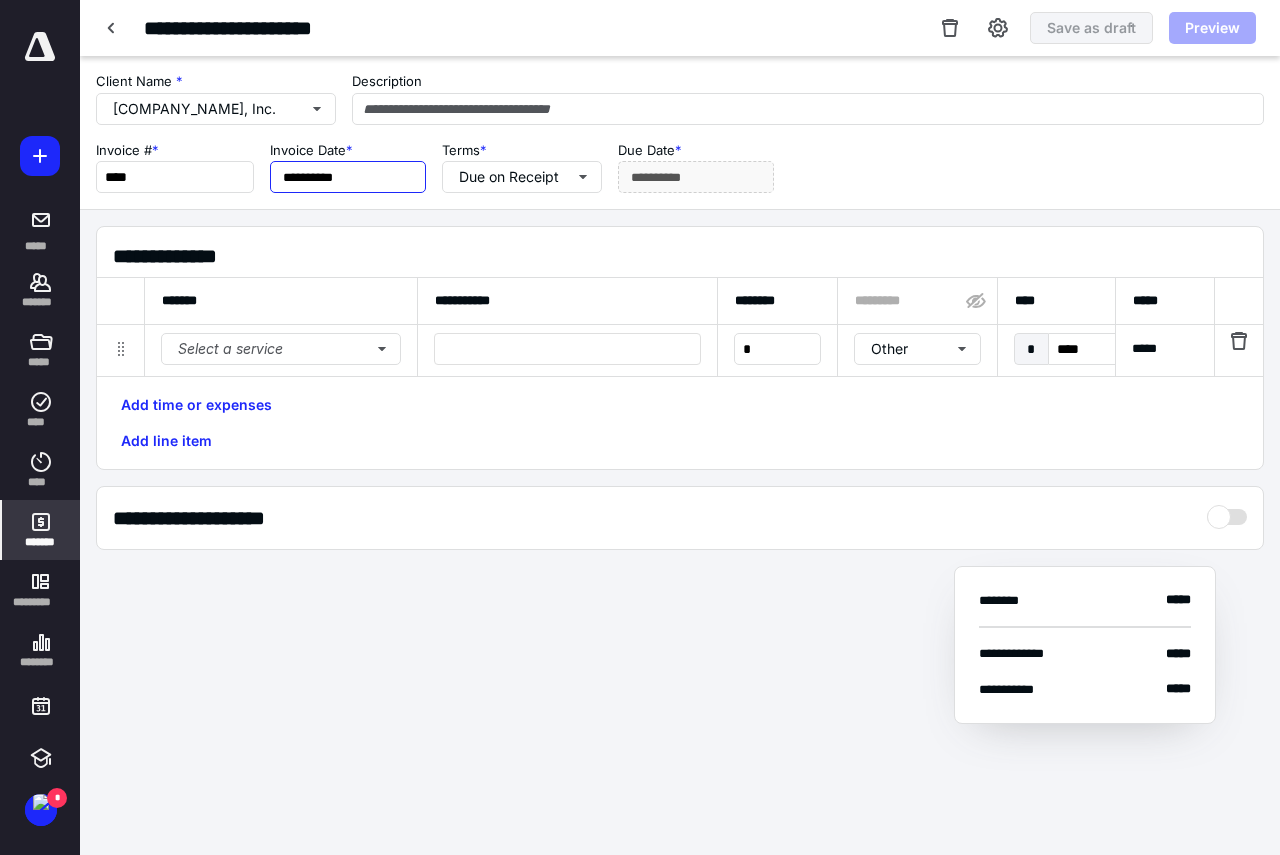 click on "**********" at bounding box center (348, 177) 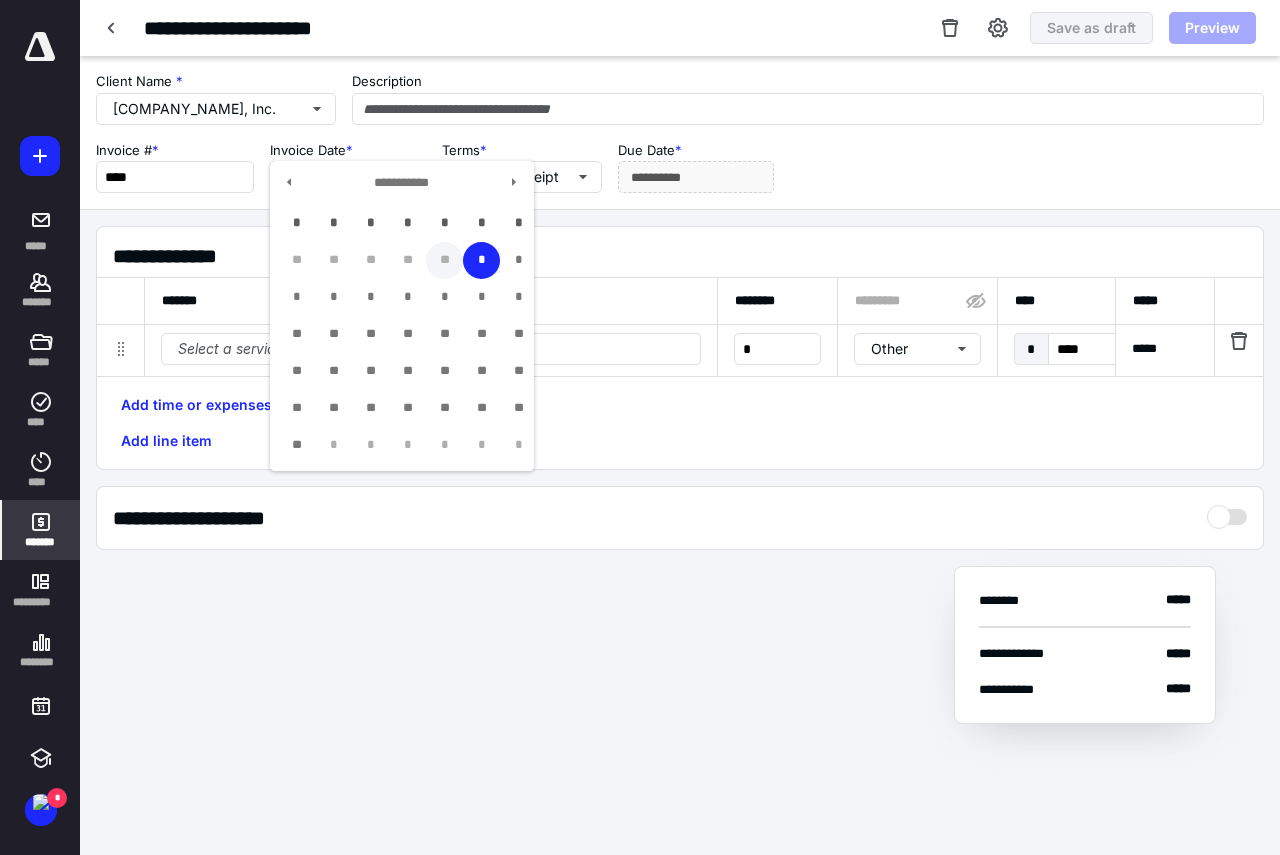 click on "**" at bounding box center (444, 260) 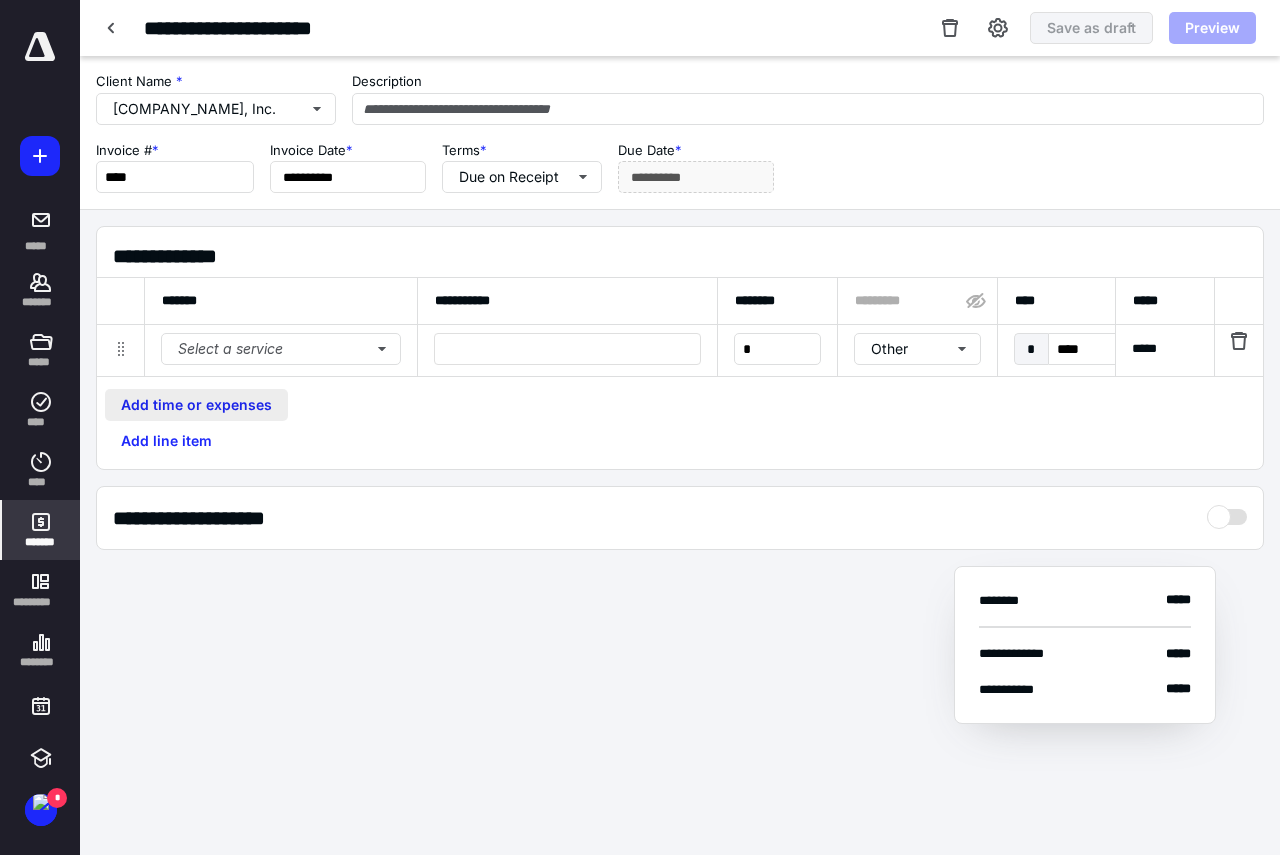 click on "Add time or expenses" at bounding box center (196, 405) 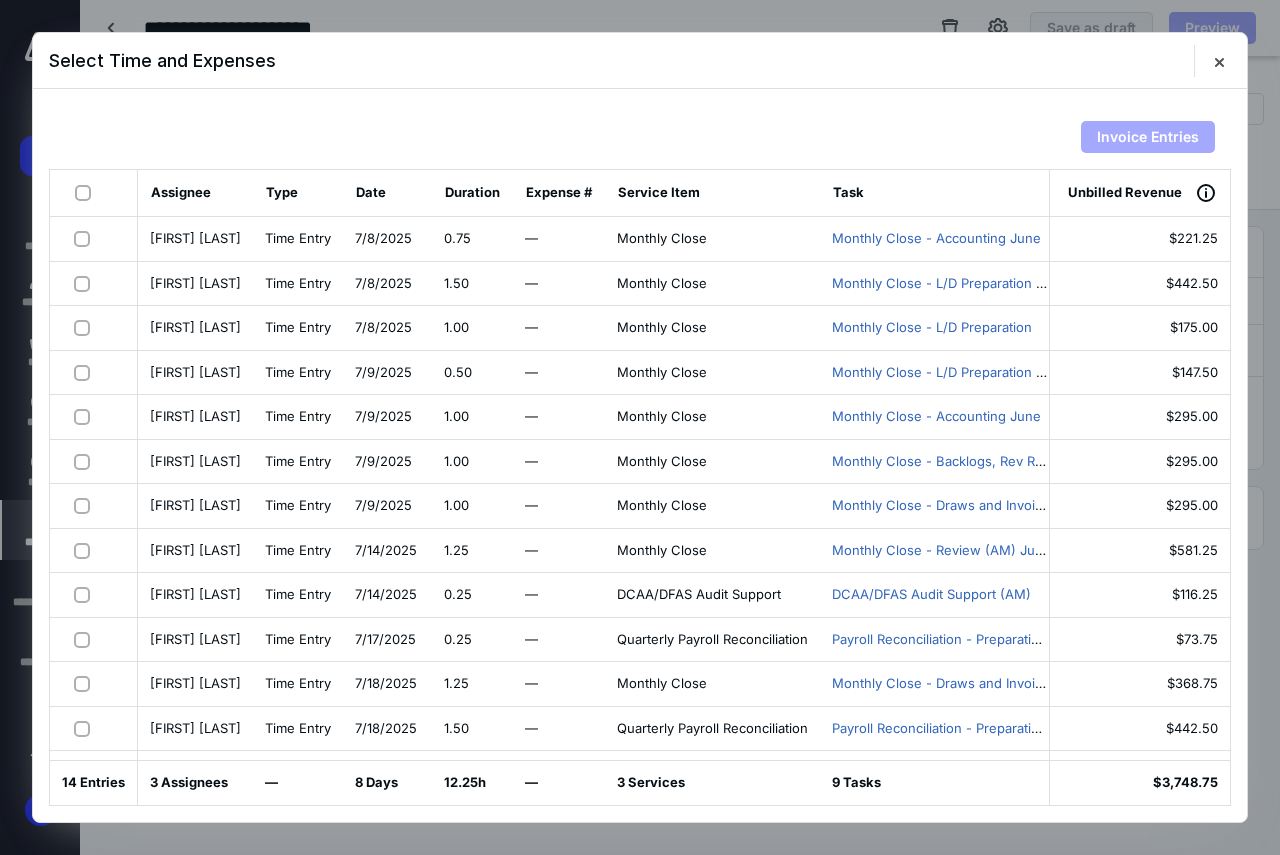 click at bounding box center (87, 192) 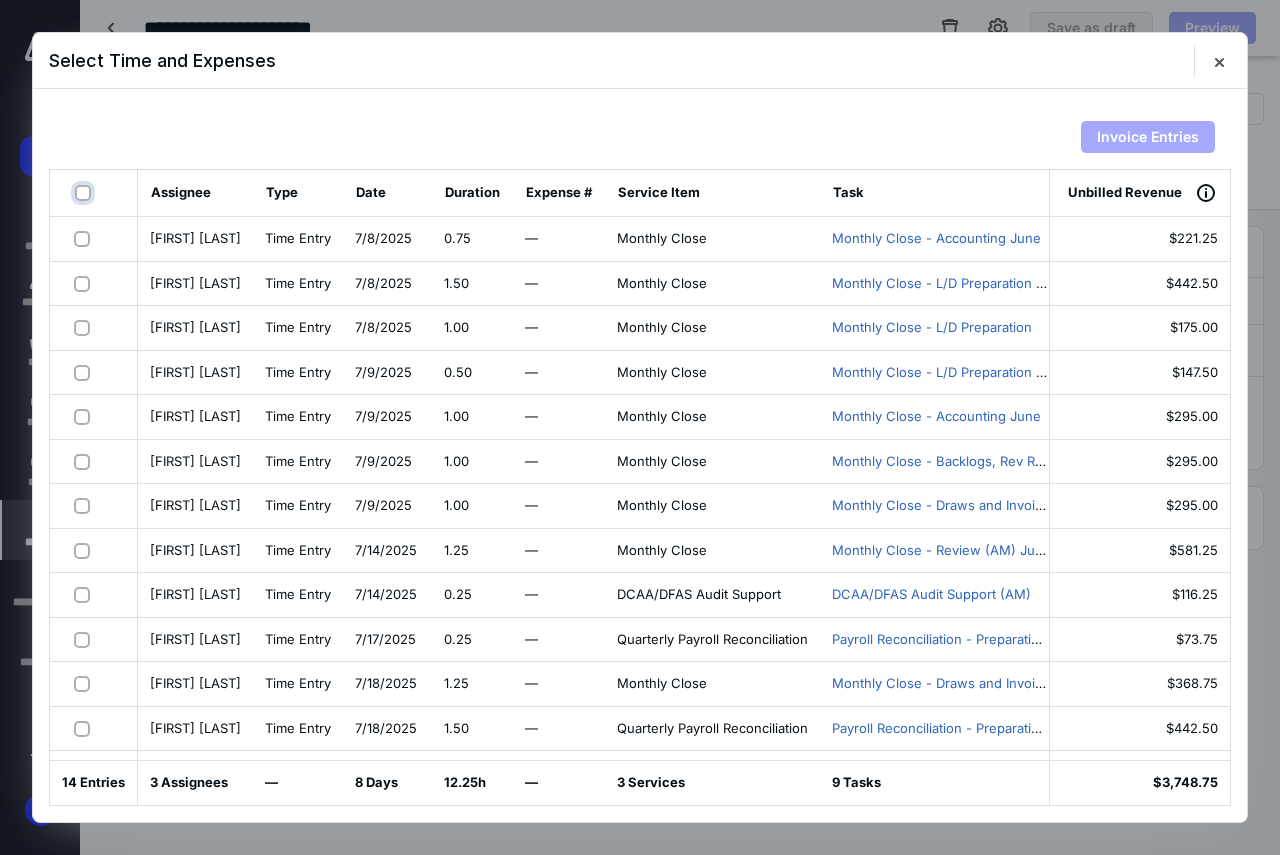 click at bounding box center (85, 193) 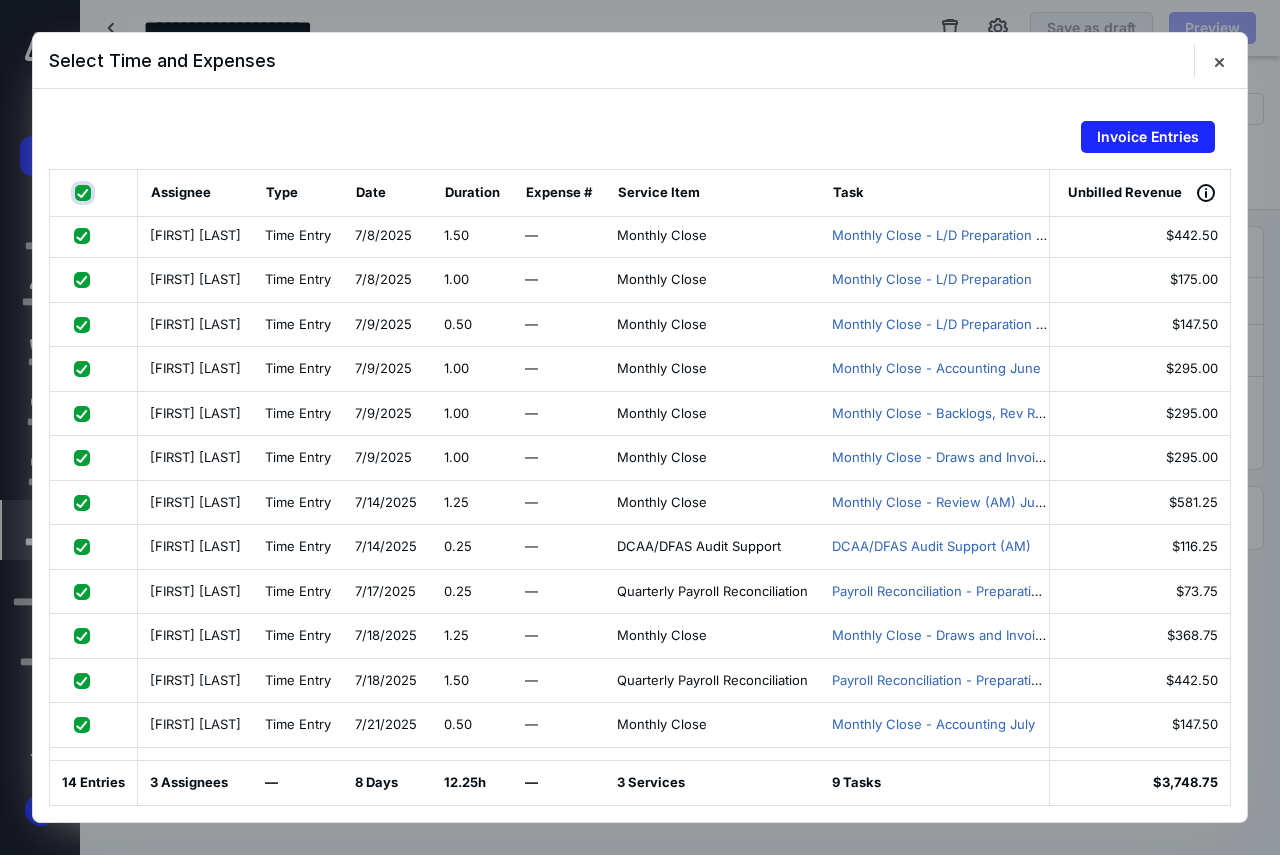 scroll, scrollTop: 94, scrollLeft: 0, axis: vertical 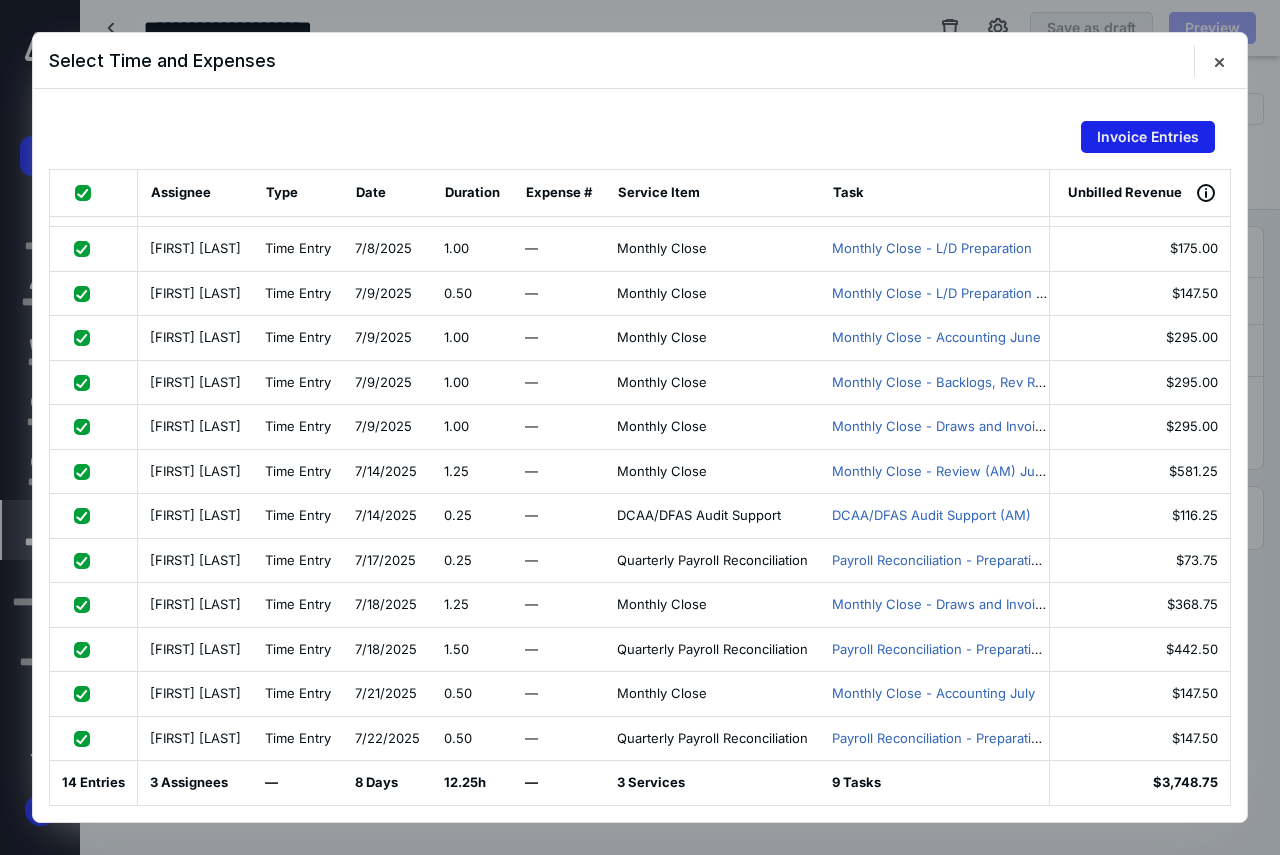 click on "Invoice Entries" at bounding box center (1148, 137) 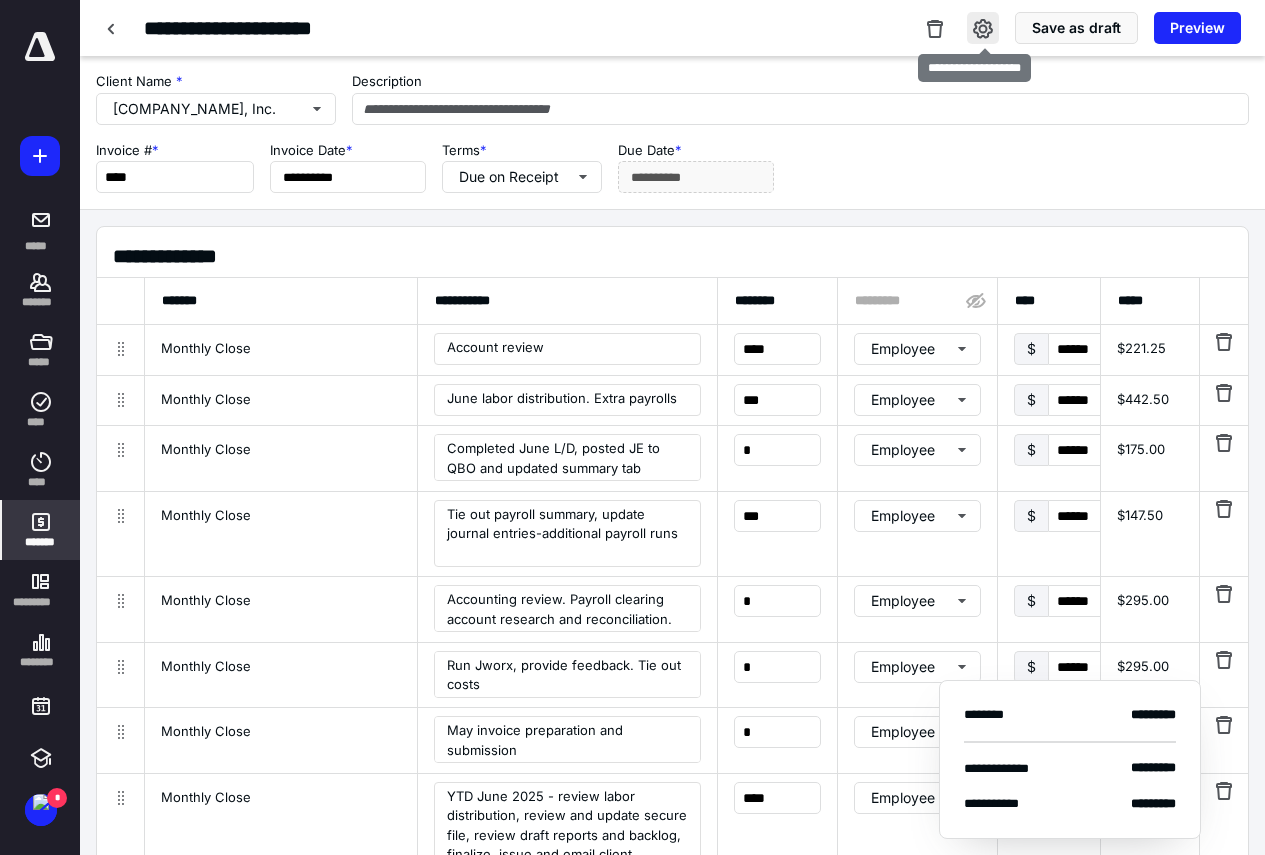 click at bounding box center (983, 28) 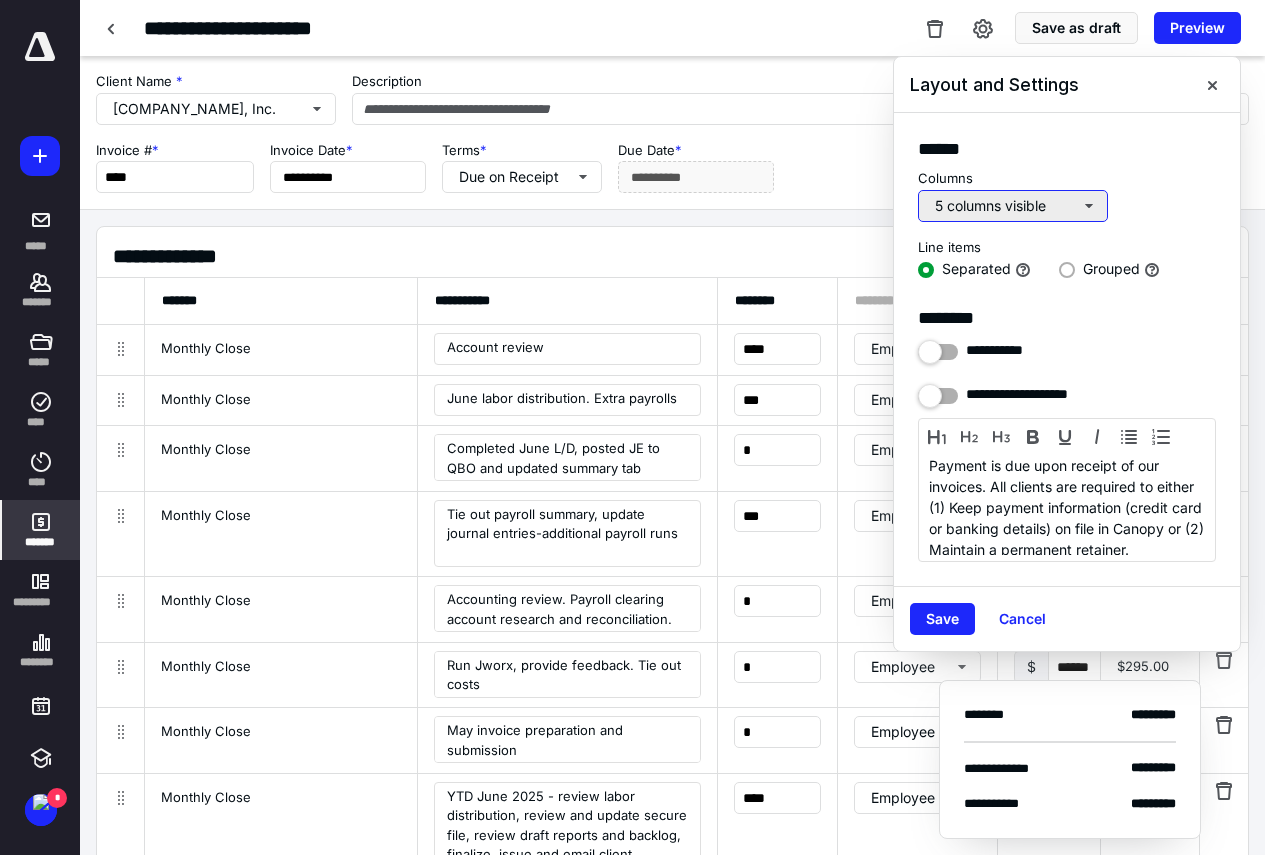 click on "5 columns visible" at bounding box center (1013, 206) 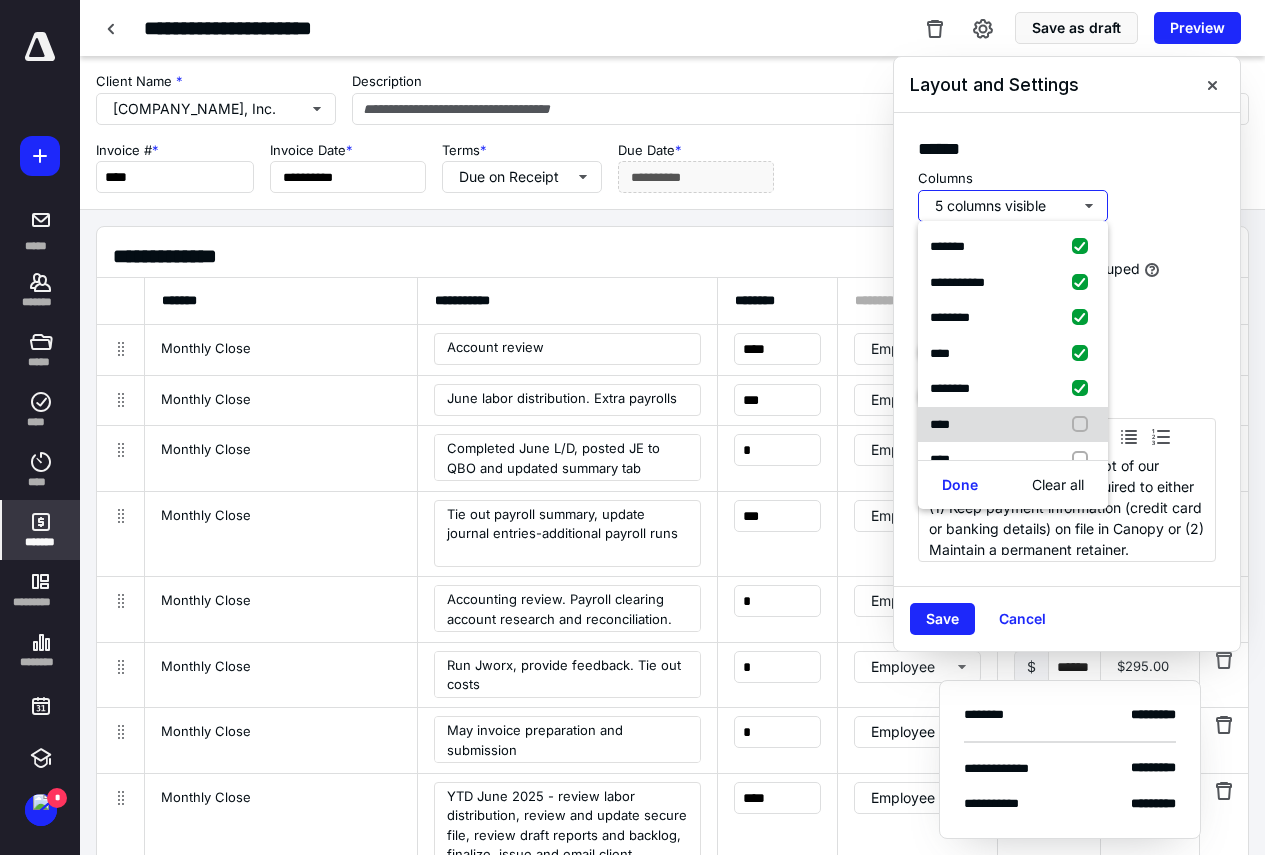 click at bounding box center (1084, 425) 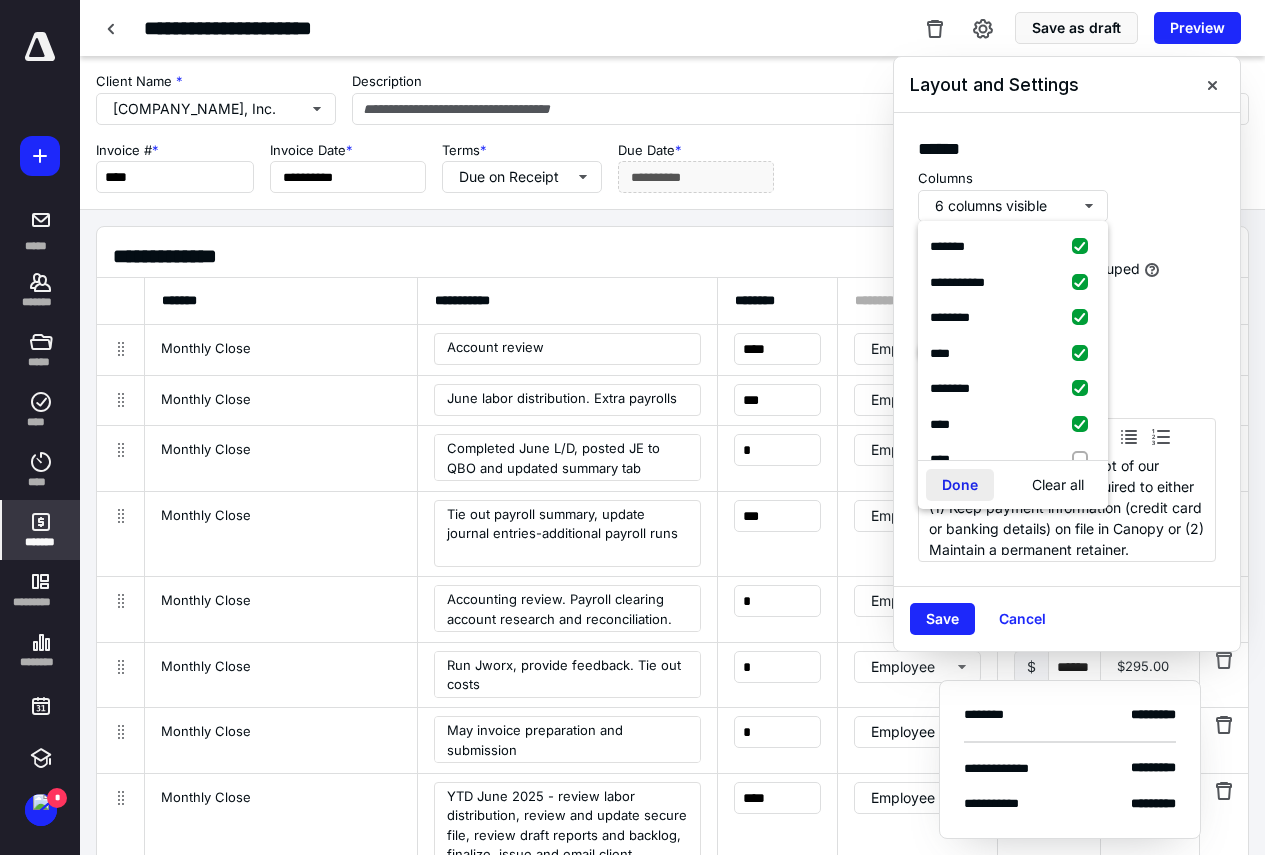 click on "Done" at bounding box center [960, 485] 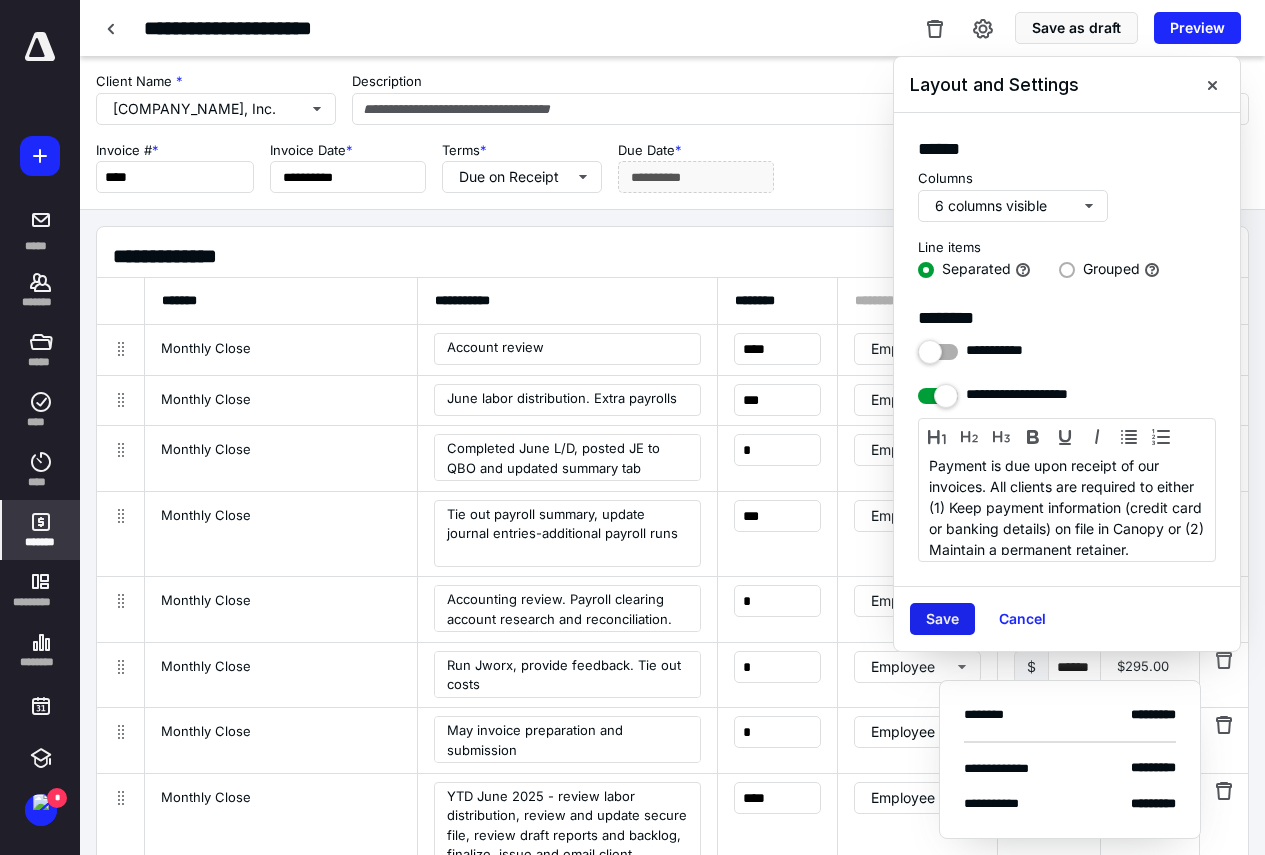 click on "Save" at bounding box center (942, 619) 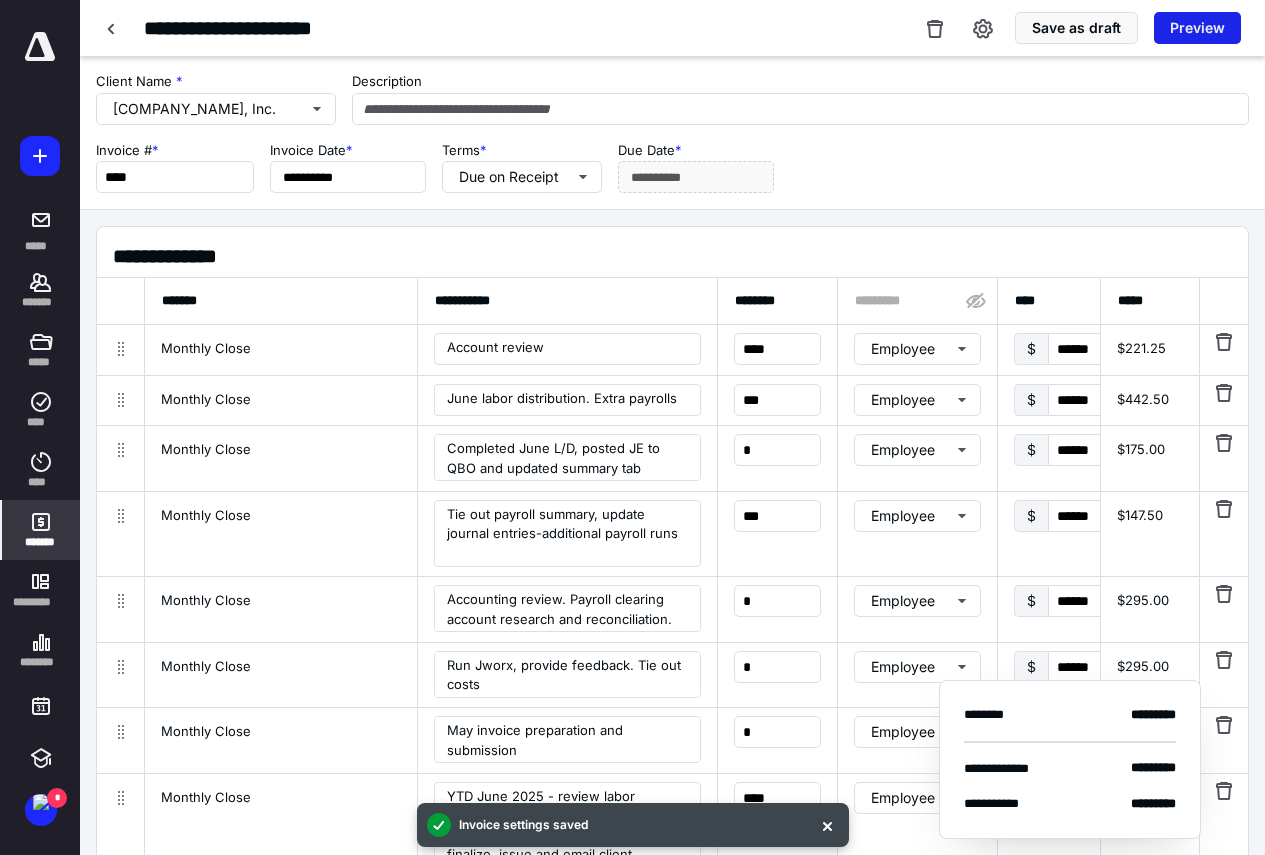 click on "Preview" at bounding box center (1197, 28) 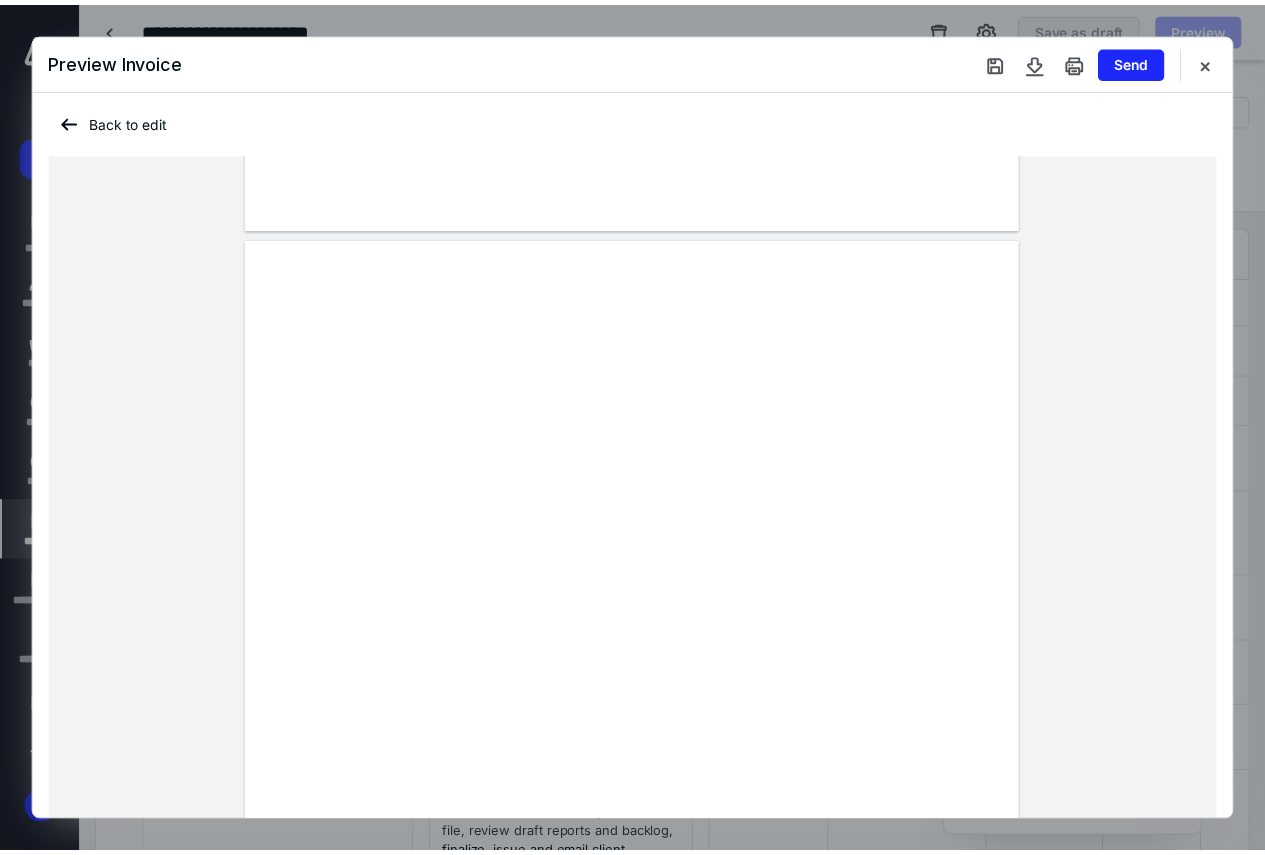 scroll, scrollTop: 1000, scrollLeft: 0, axis: vertical 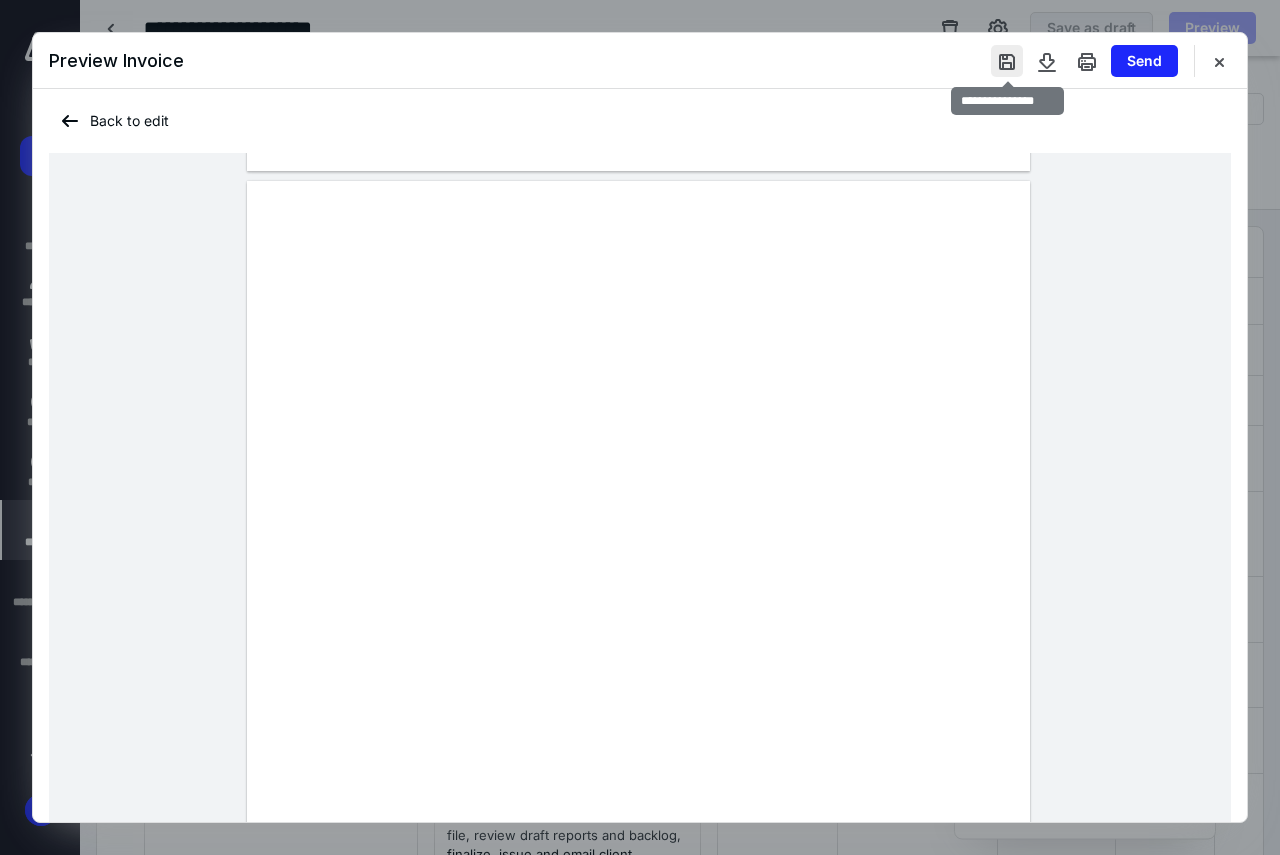 click at bounding box center (1007, 61) 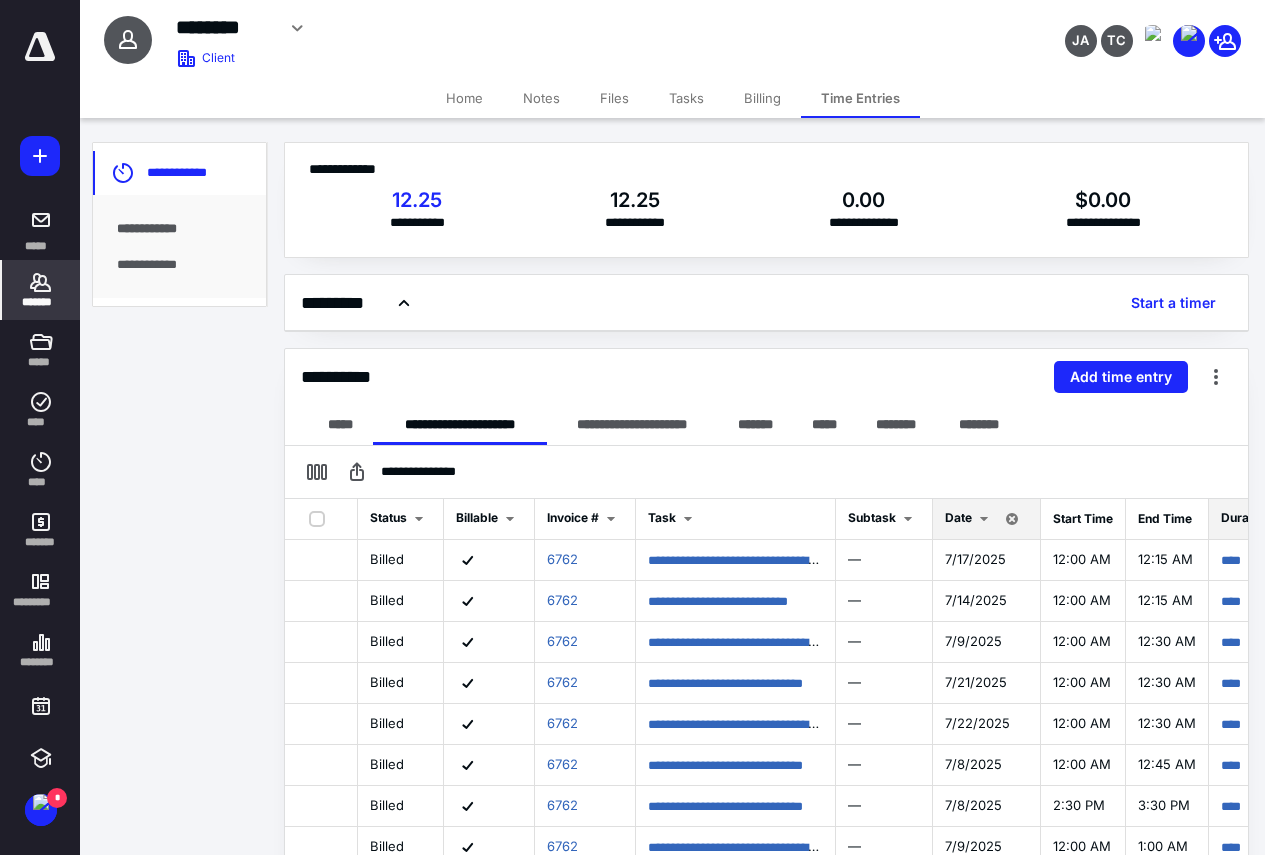 click on "*******" at bounding box center (41, 302) 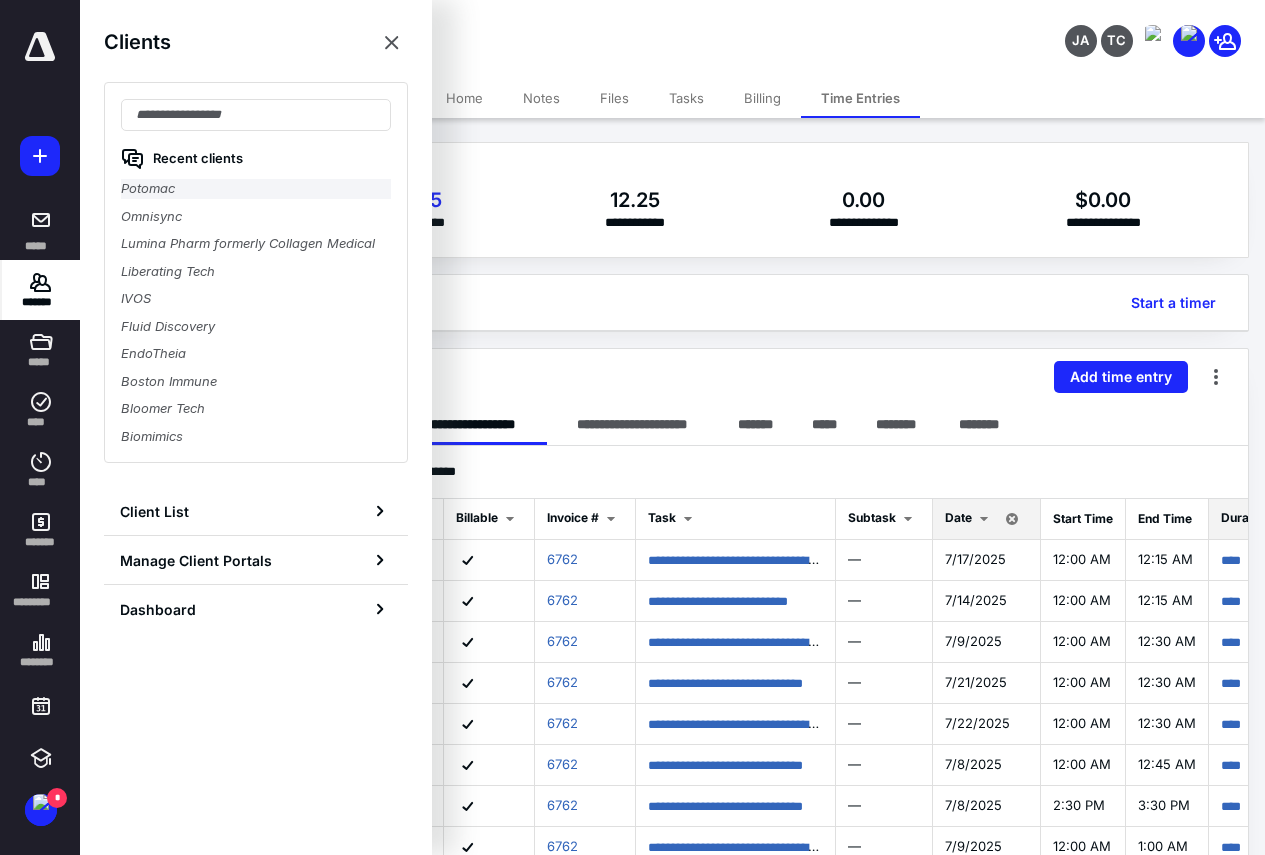 click on "Potomac" at bounding box center (256, 189) 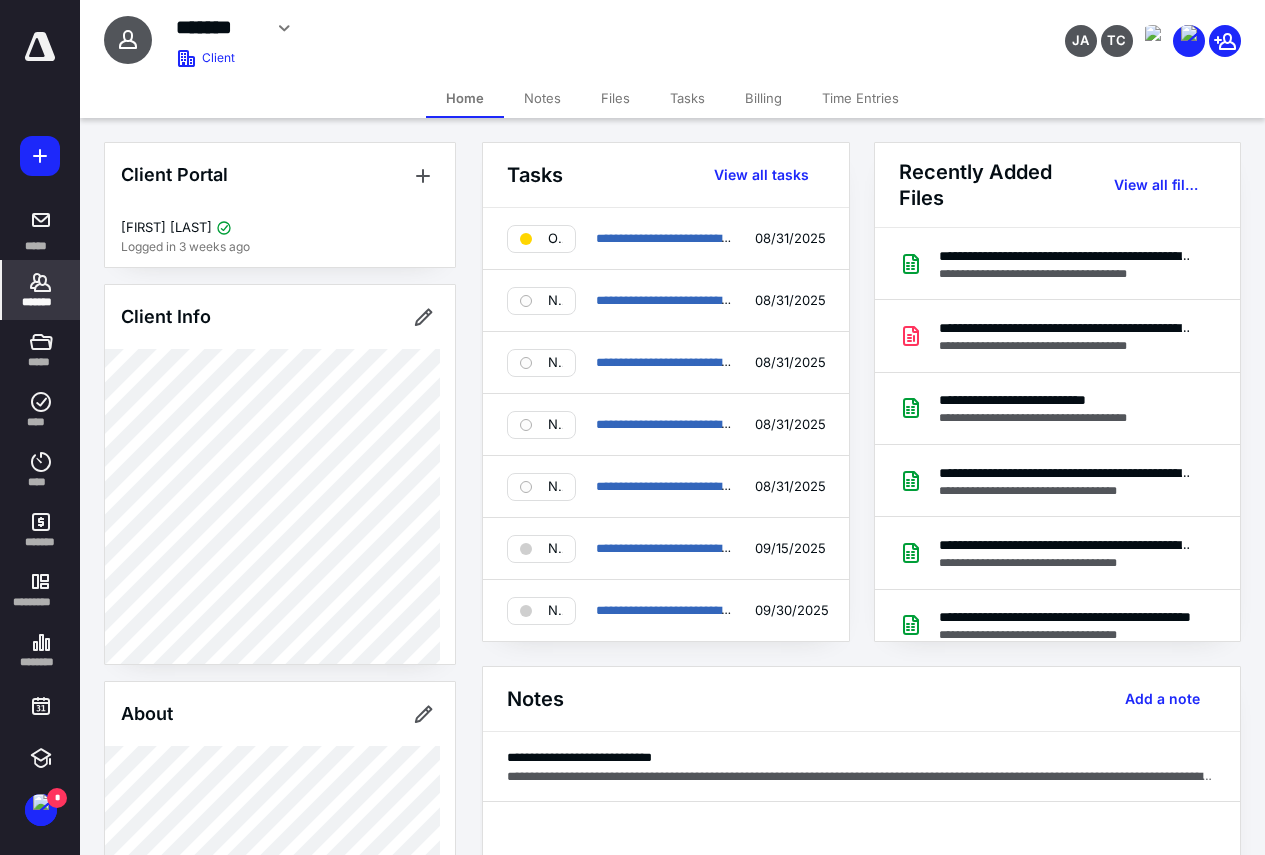 click on "Time Entries" at bounding box center [860, 98] 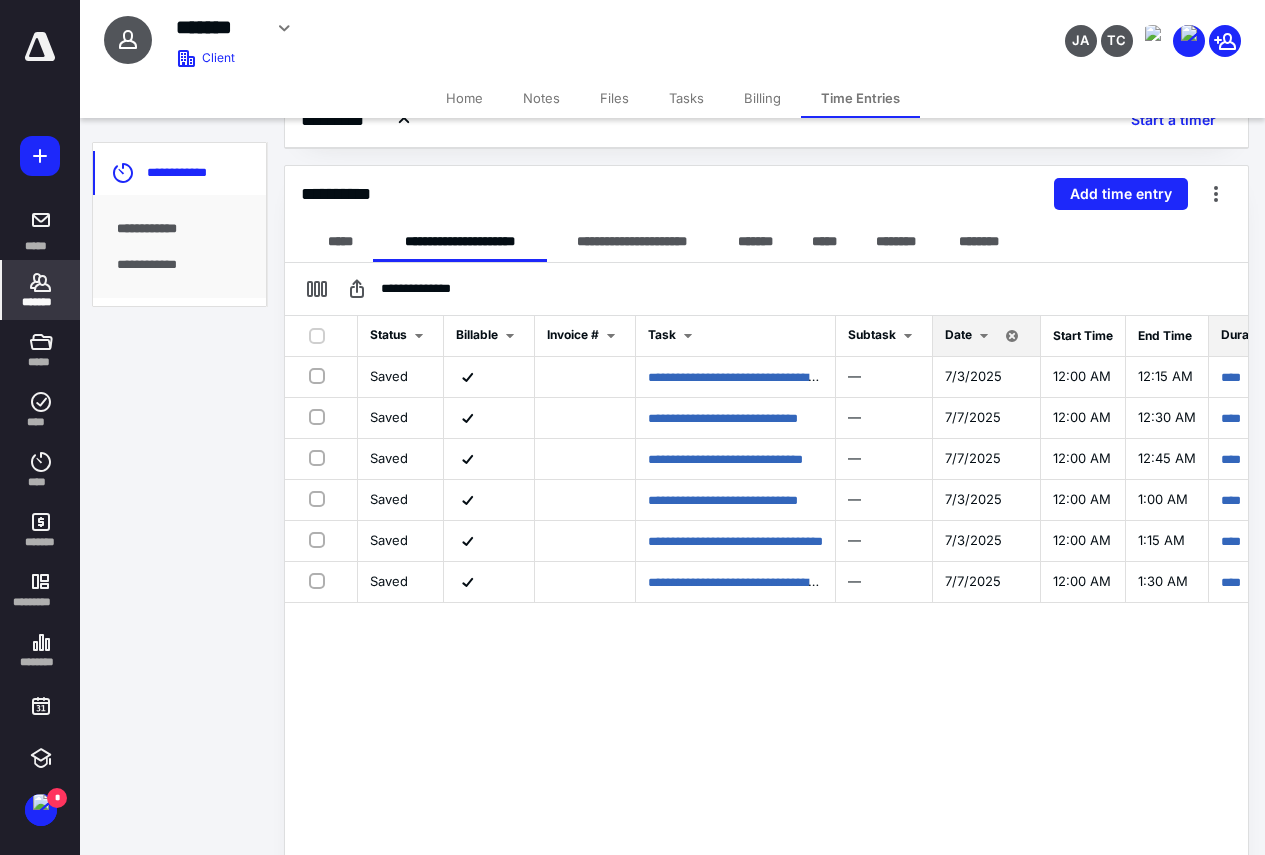 scroll, scrollTop: 200, scrollLeft: 0, axis: vertical 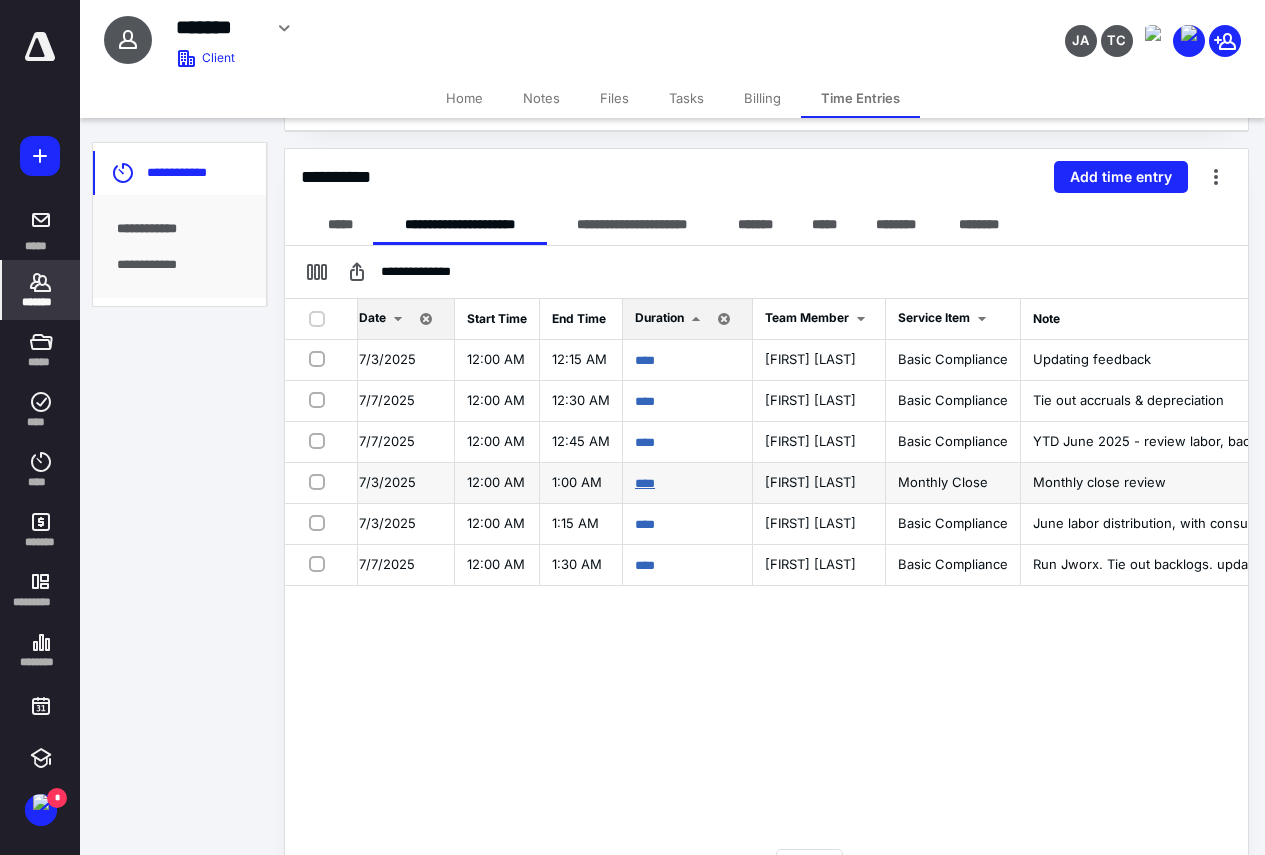 click on "****" at bounding box center (645, 483) 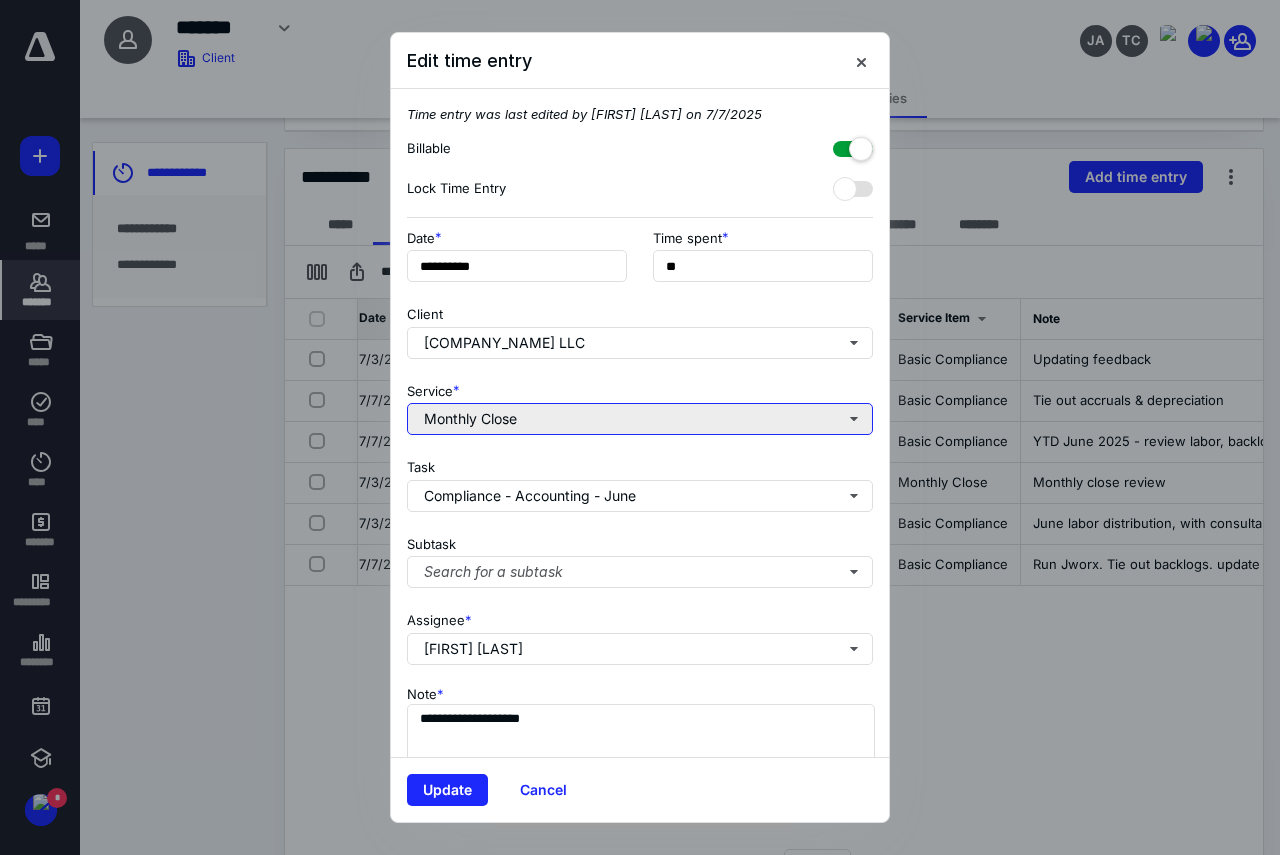 click on "Monthly Close" at bounding box center (640, 419) 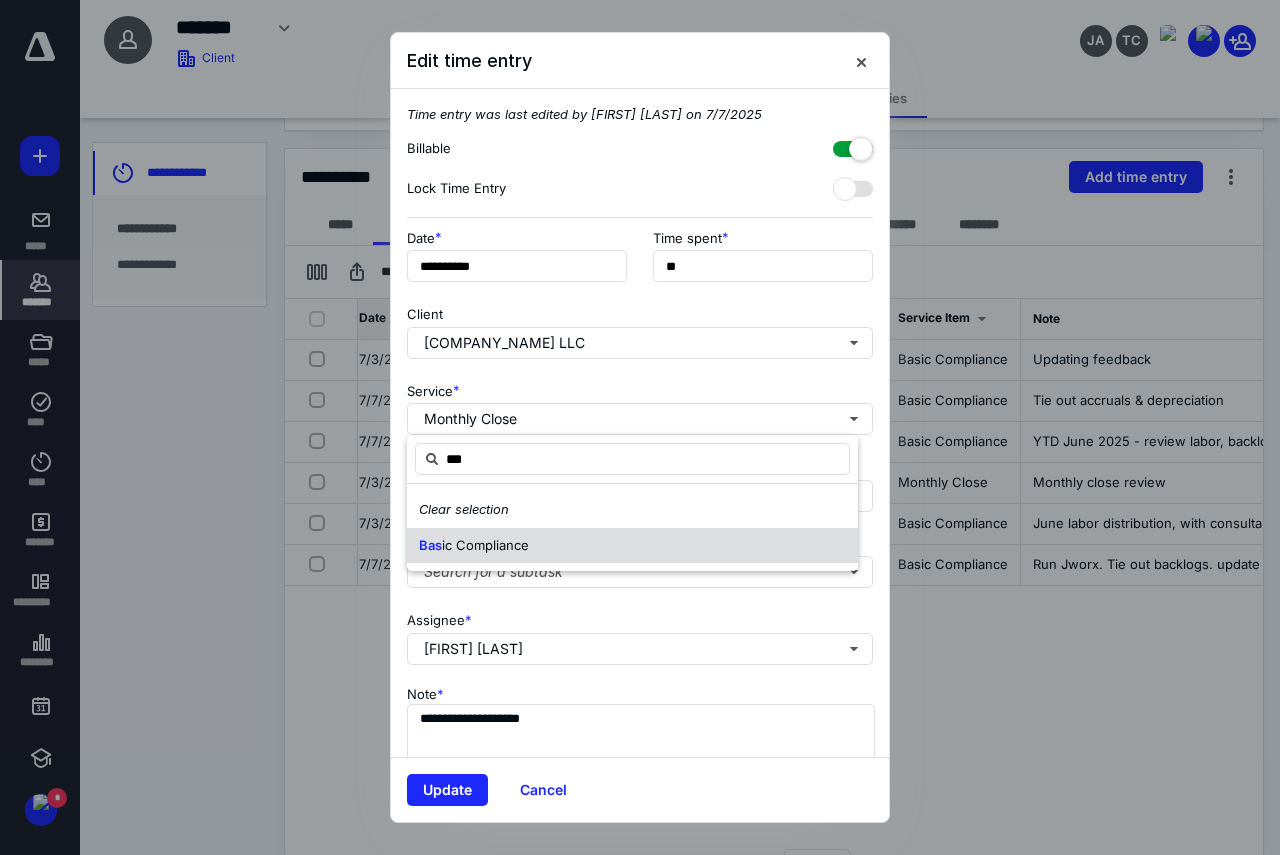click on "Bas ic Compliance" at bounding box center [632, 546] 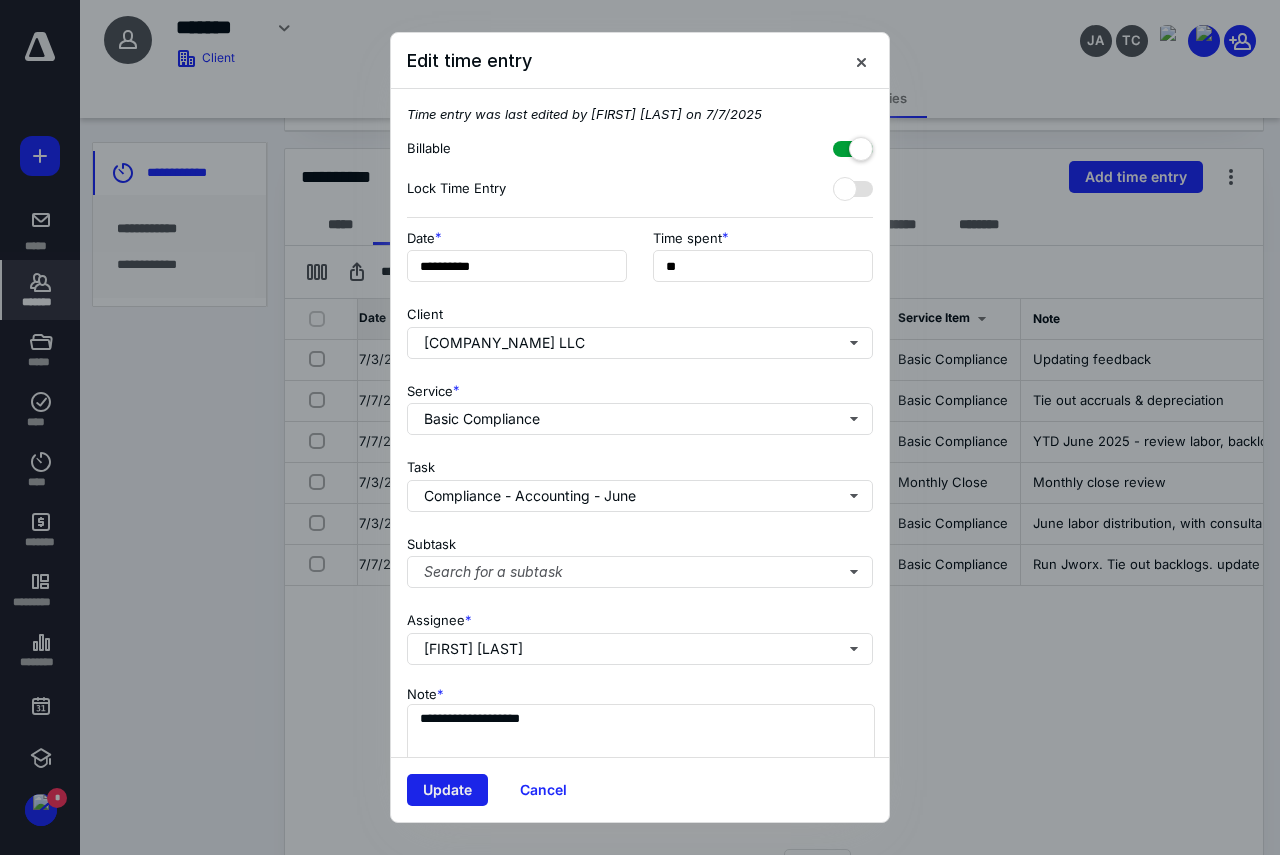 click on "Update" at bounding box center [447, 790] 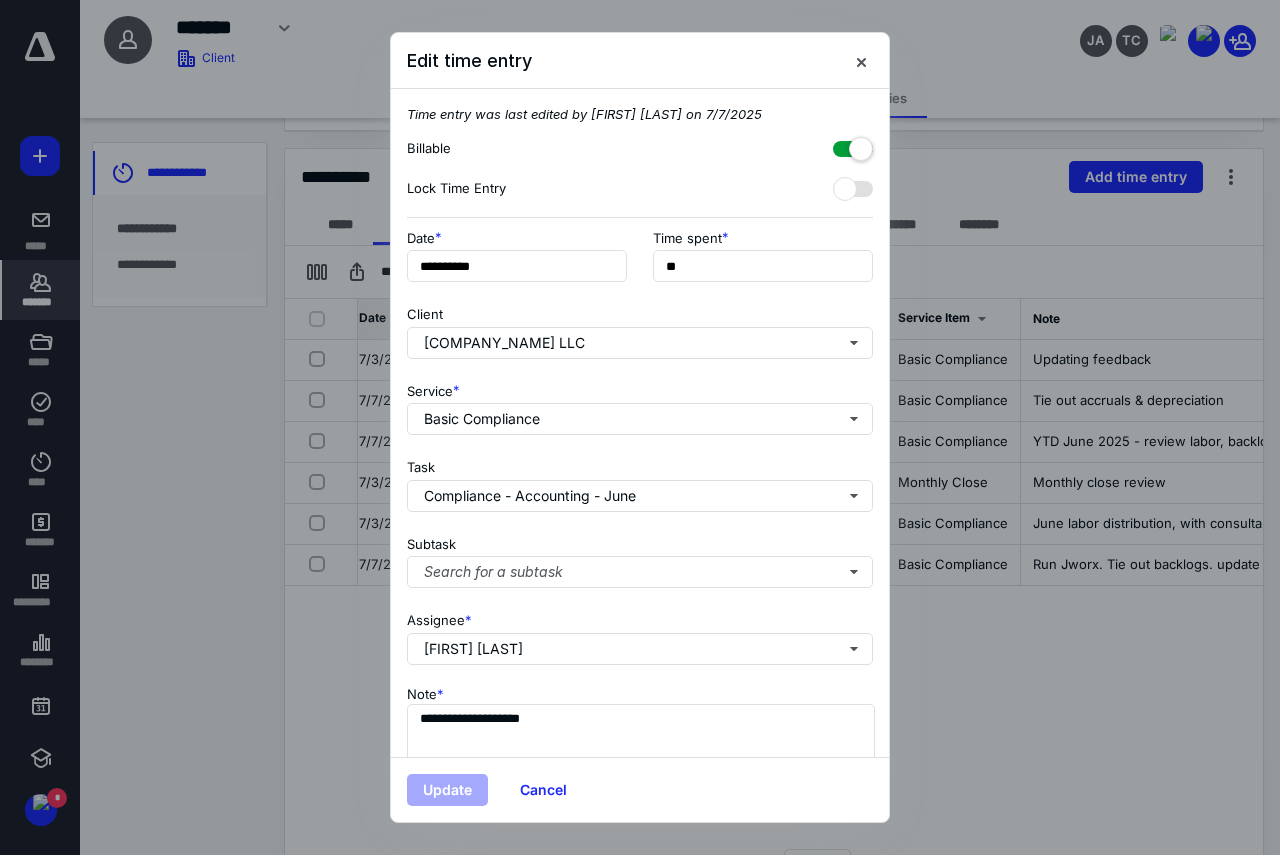 scroll, scrollTop: 0, scrollLeft: 262, axis: horizontal 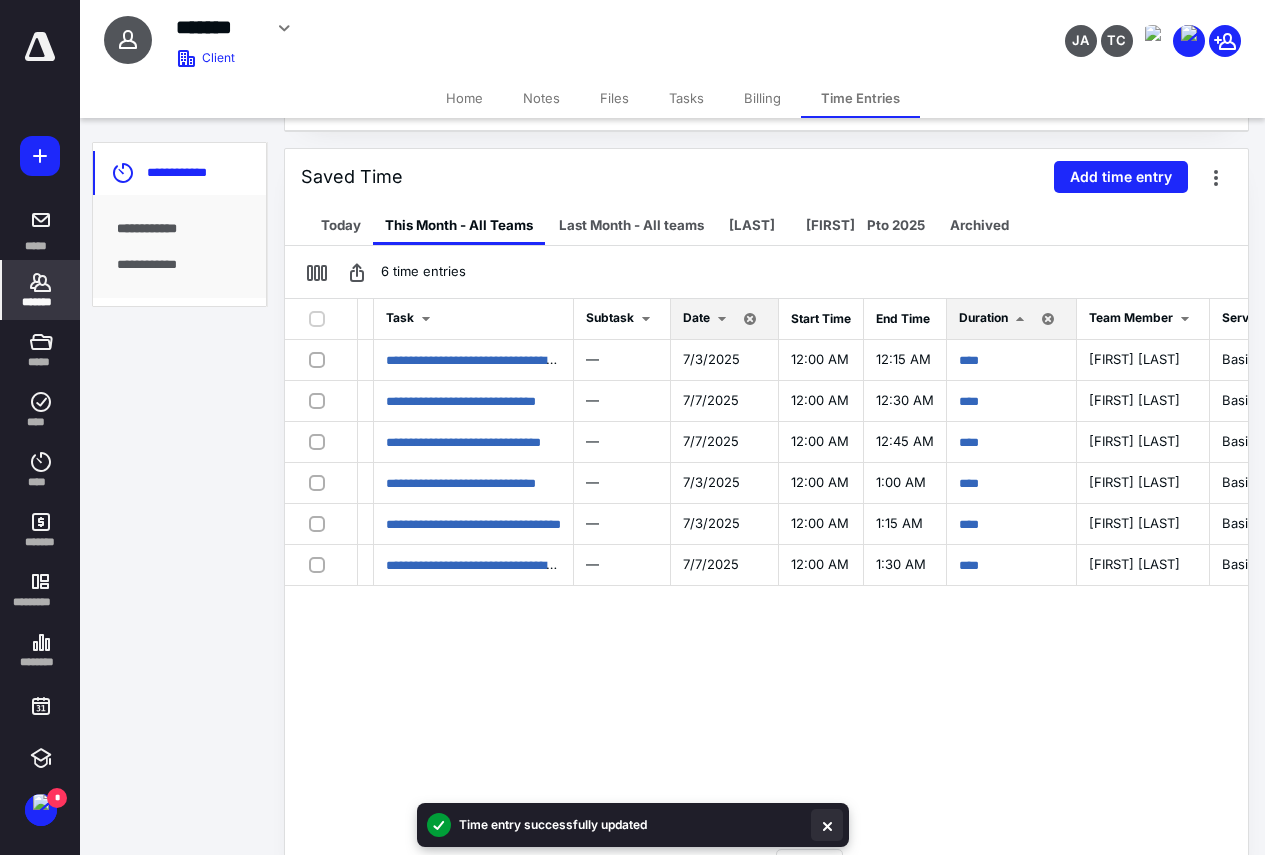 click at bounding box center [827, 825] 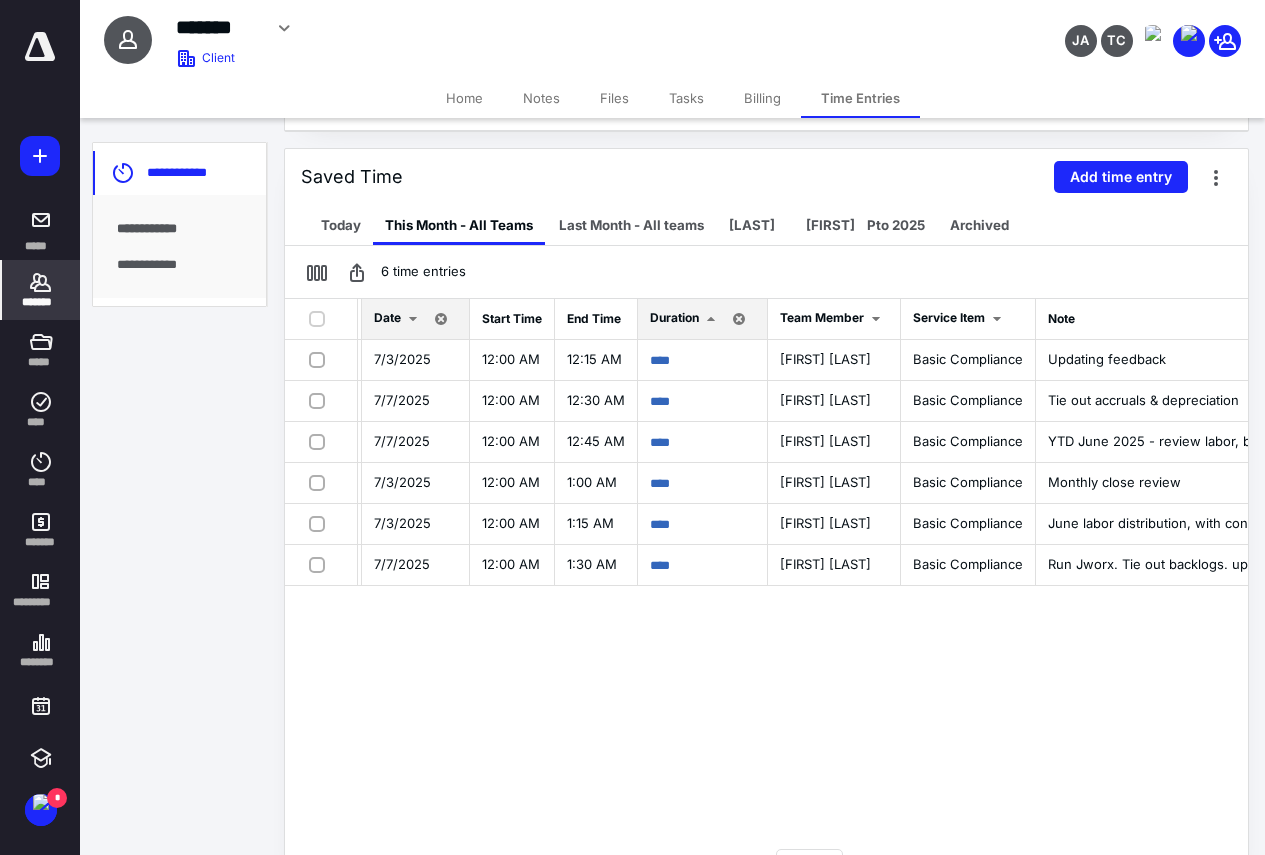 scroll, scrollTop: 0, scrollLeft: 693, axis: horizontal 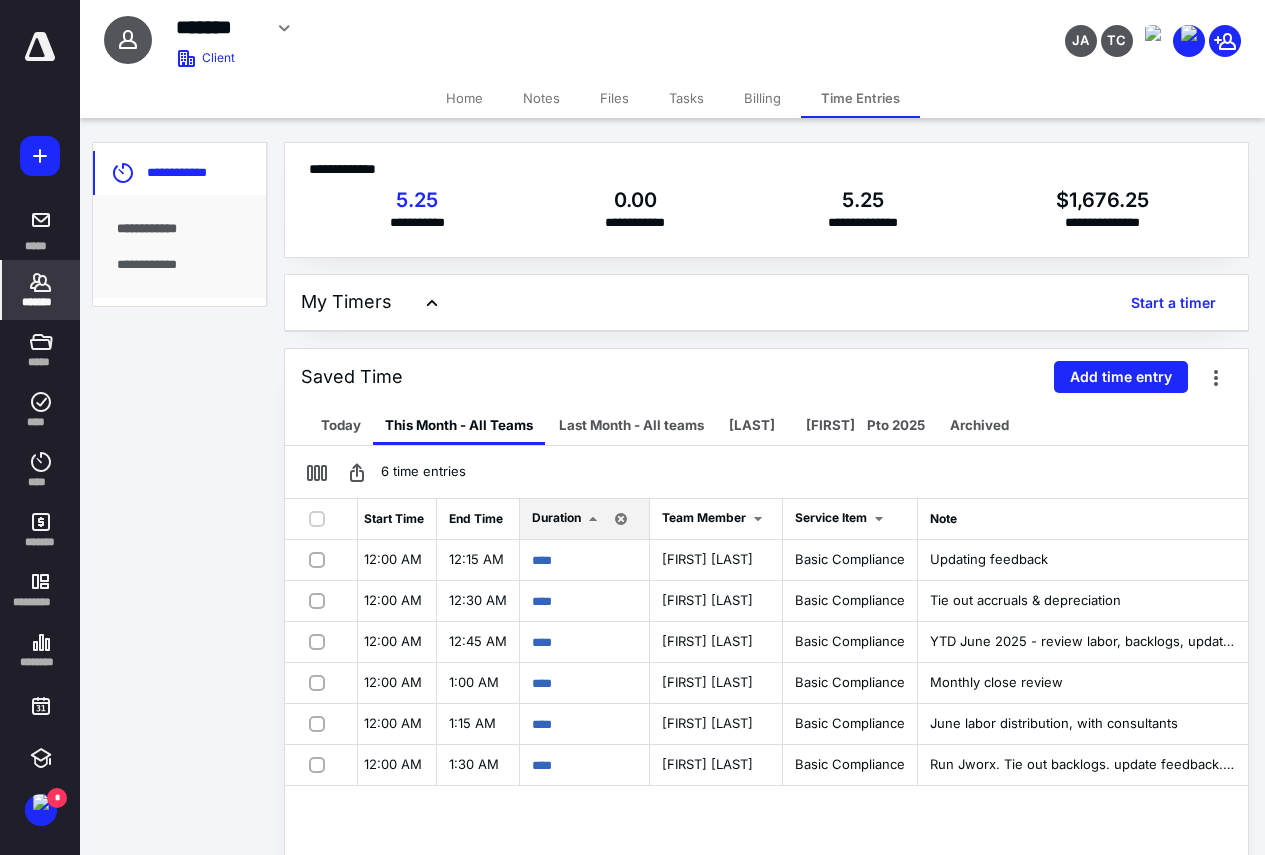 drag, startPoint x: 30, startPoint y: 155, endPoint x: 51, endPoint y: 163, distance: 22.472204 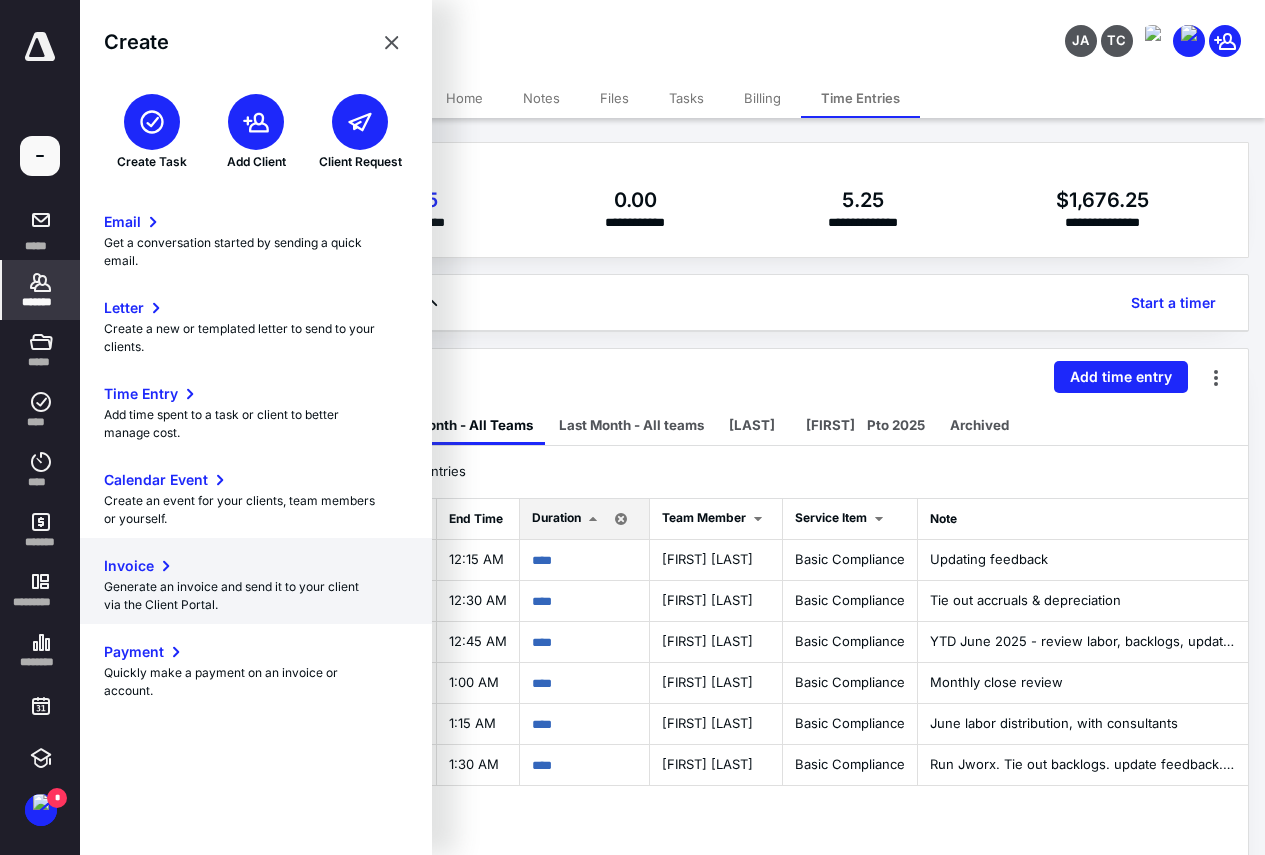 click on "Invoice" at bounding box center [129, 566] 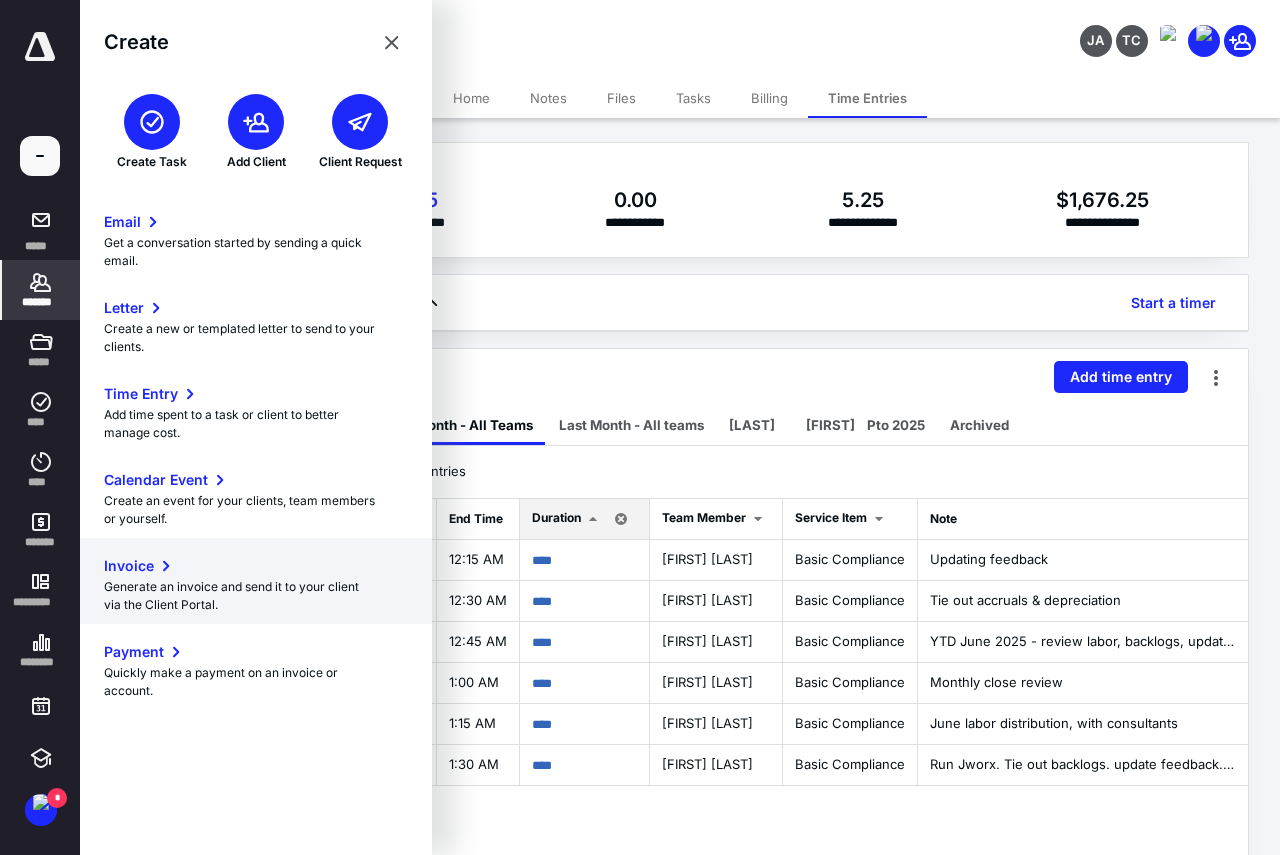 scroll, scrollTop: 0, scrollLeft: 678, axis: horizontal 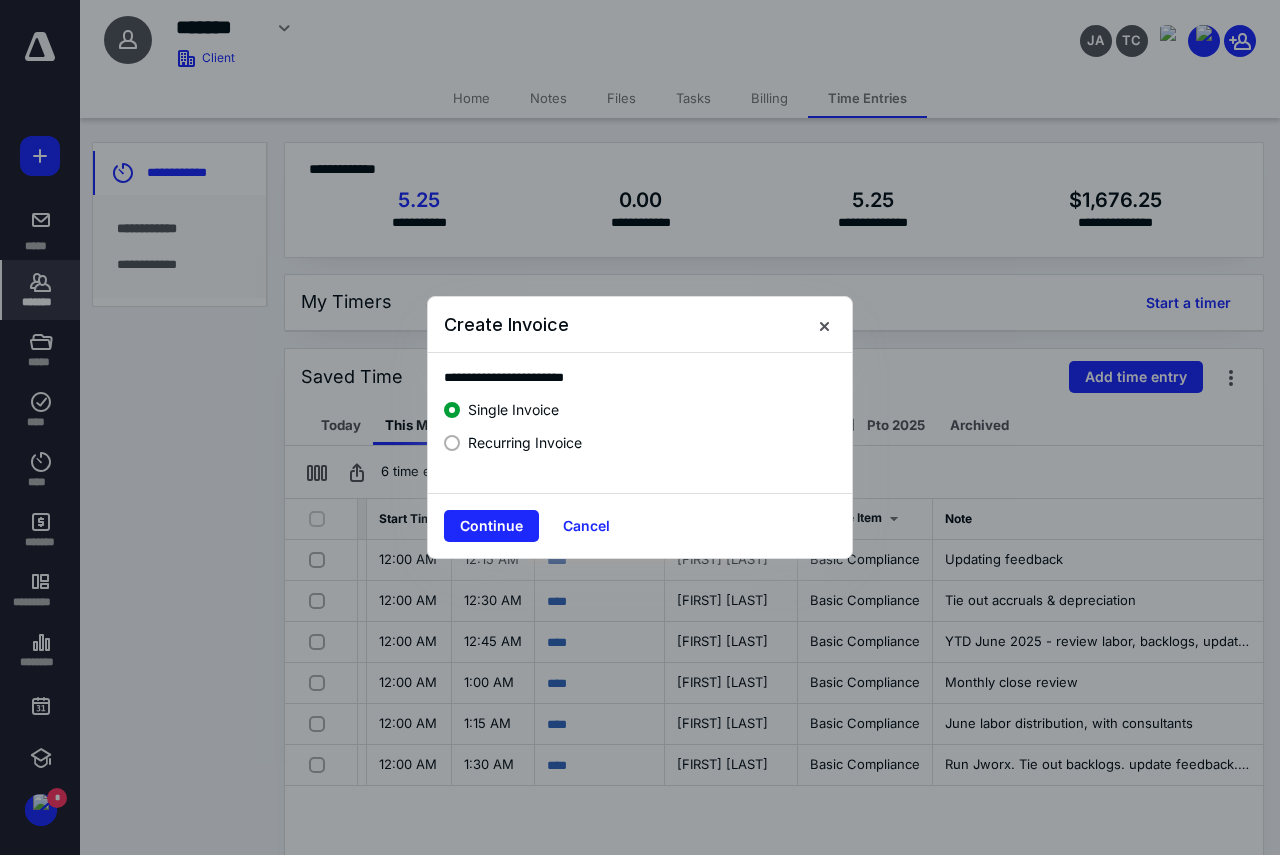 click on "Continue Cancel" at bounding box center [640, 525] 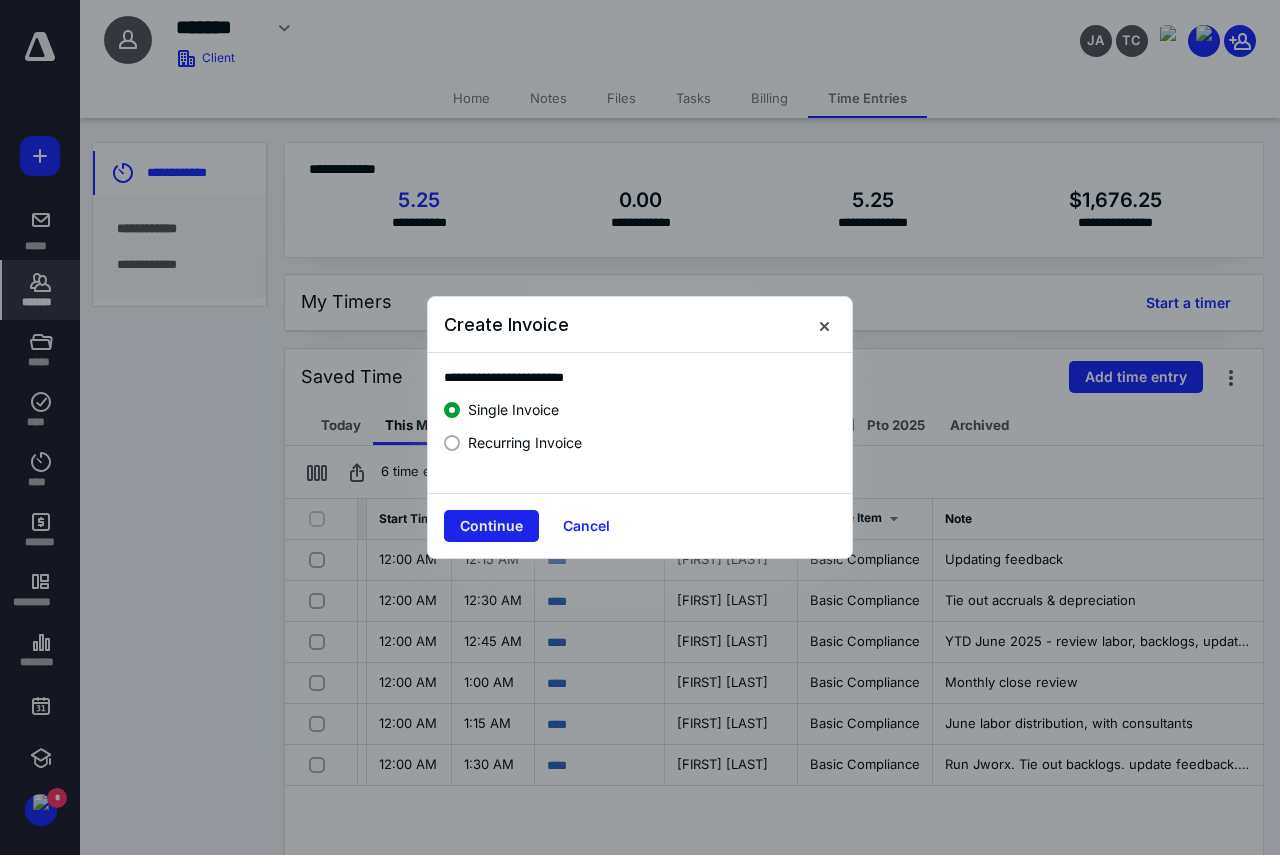 click on "Continue" at bounding box center [491, 526] 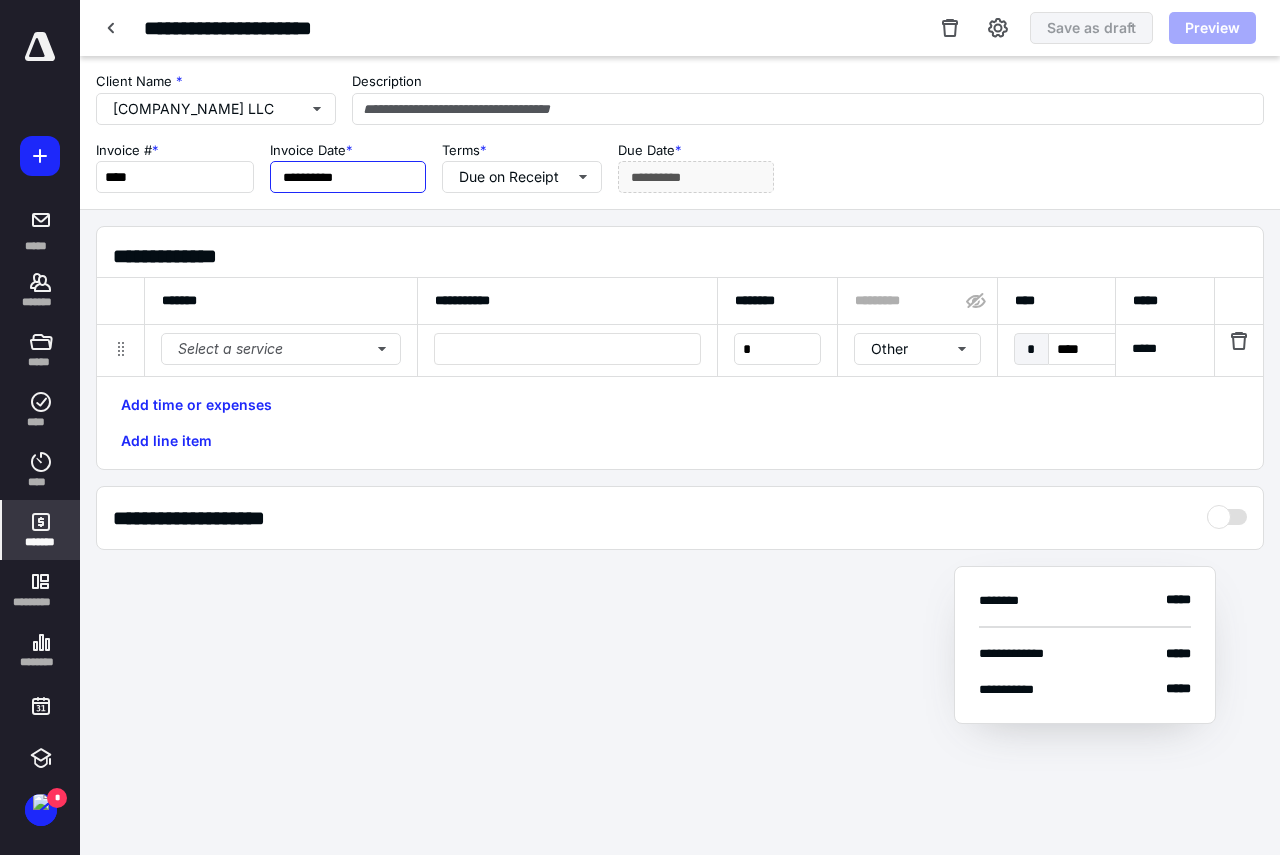 click on "**********" at bounding box center (348, 177) 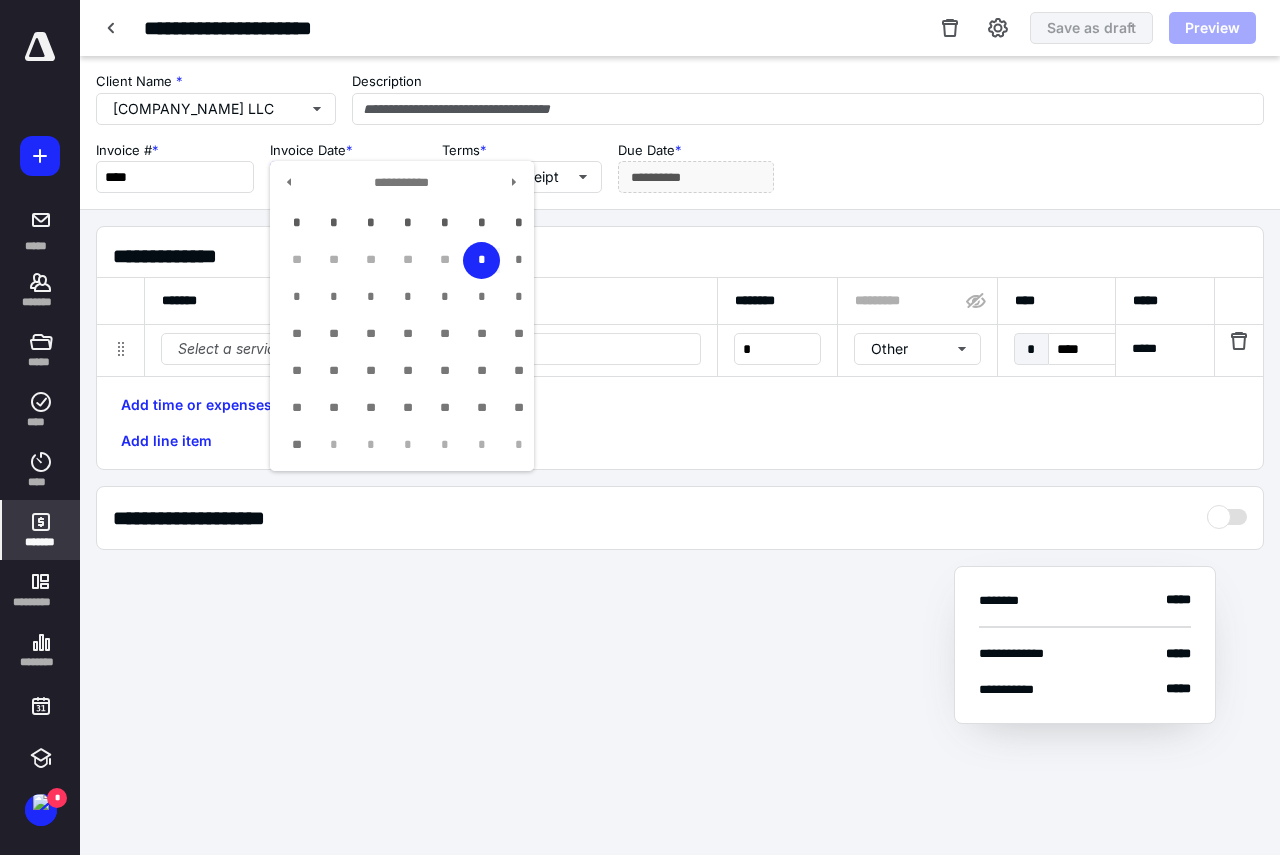 drag, startPoint x: 504, startPoint y: 259, endPoint x: 492, endPoint y: 271, distance: 16.970562 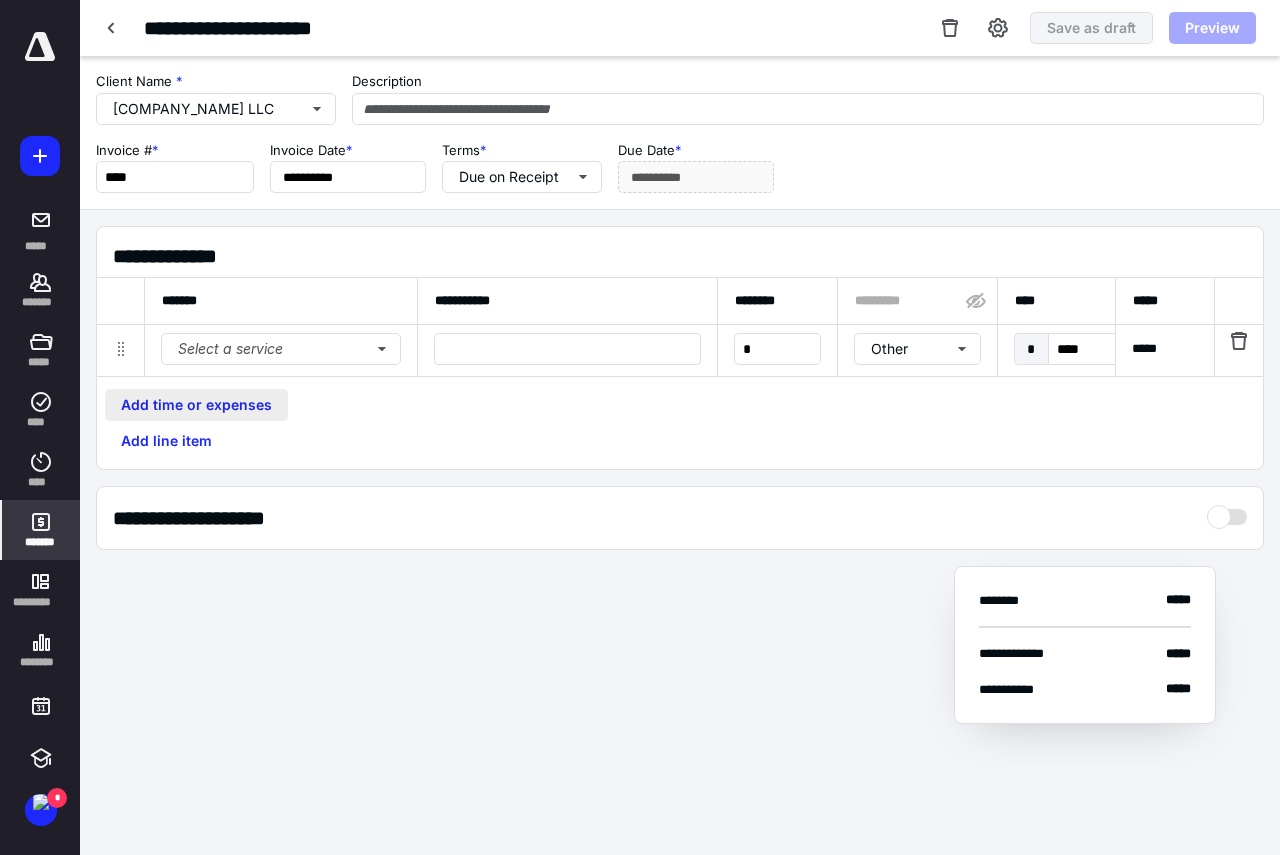 click on "Add time or expenses" at bounding box center (196, 405) 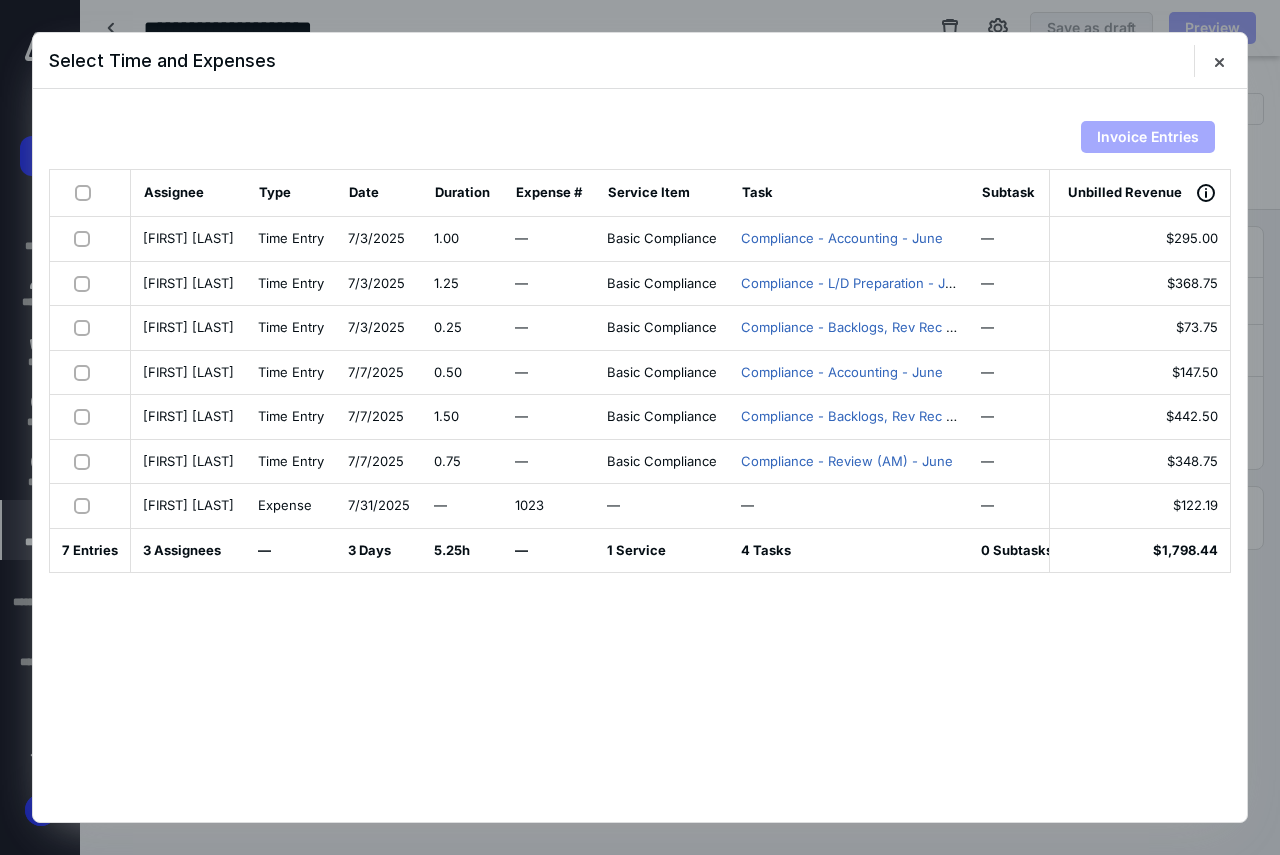 click at bounding box center [87, 192] 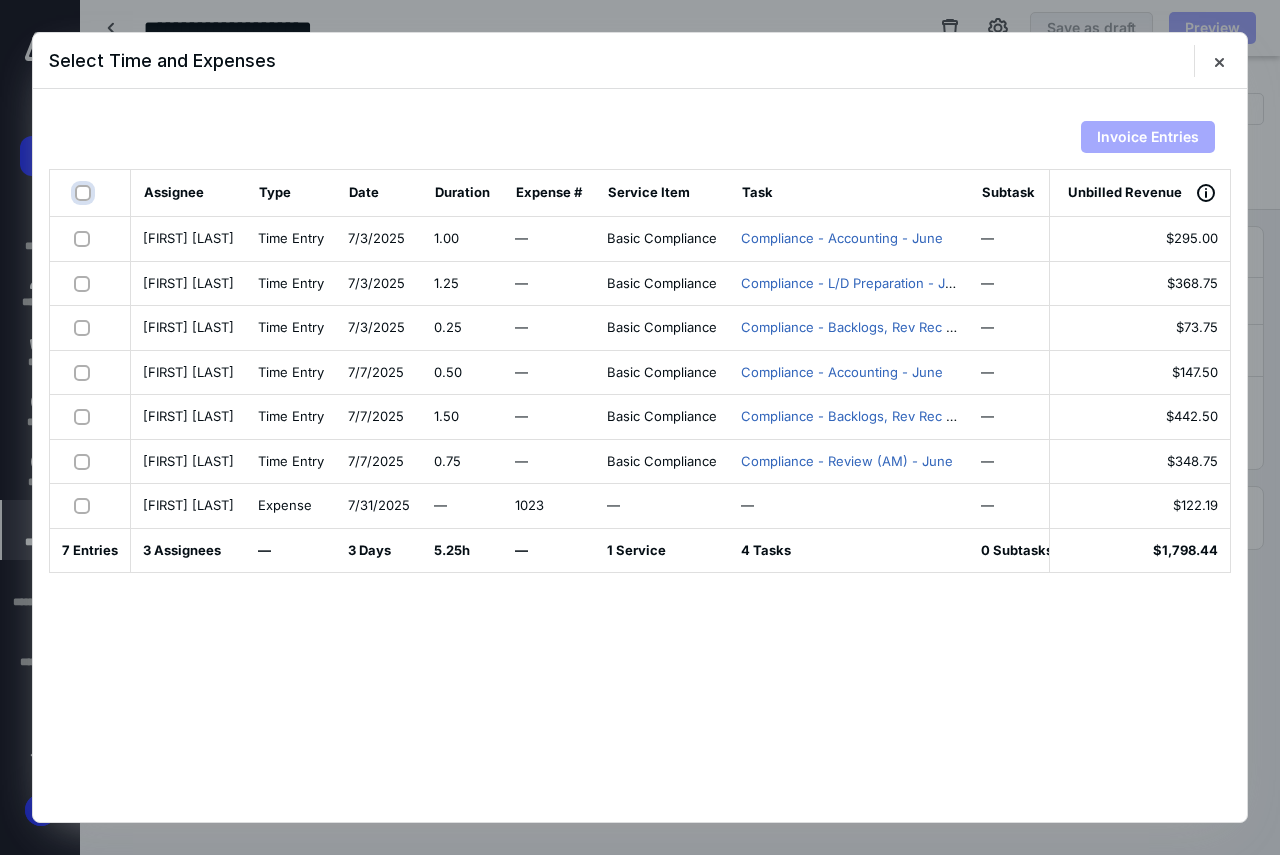 click at bounding box center [85, 193] 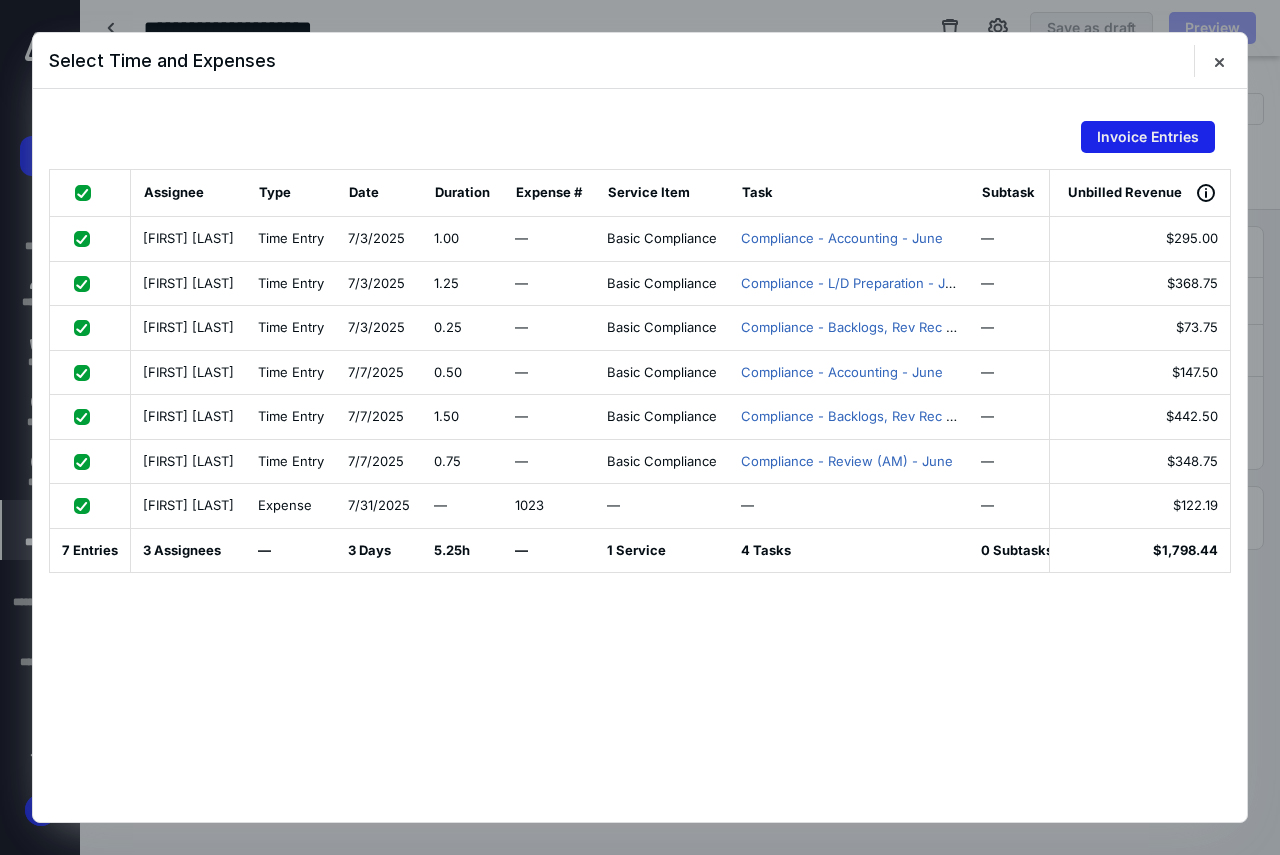 click on "Invoice Entries" at bounding box center [1148, 137] 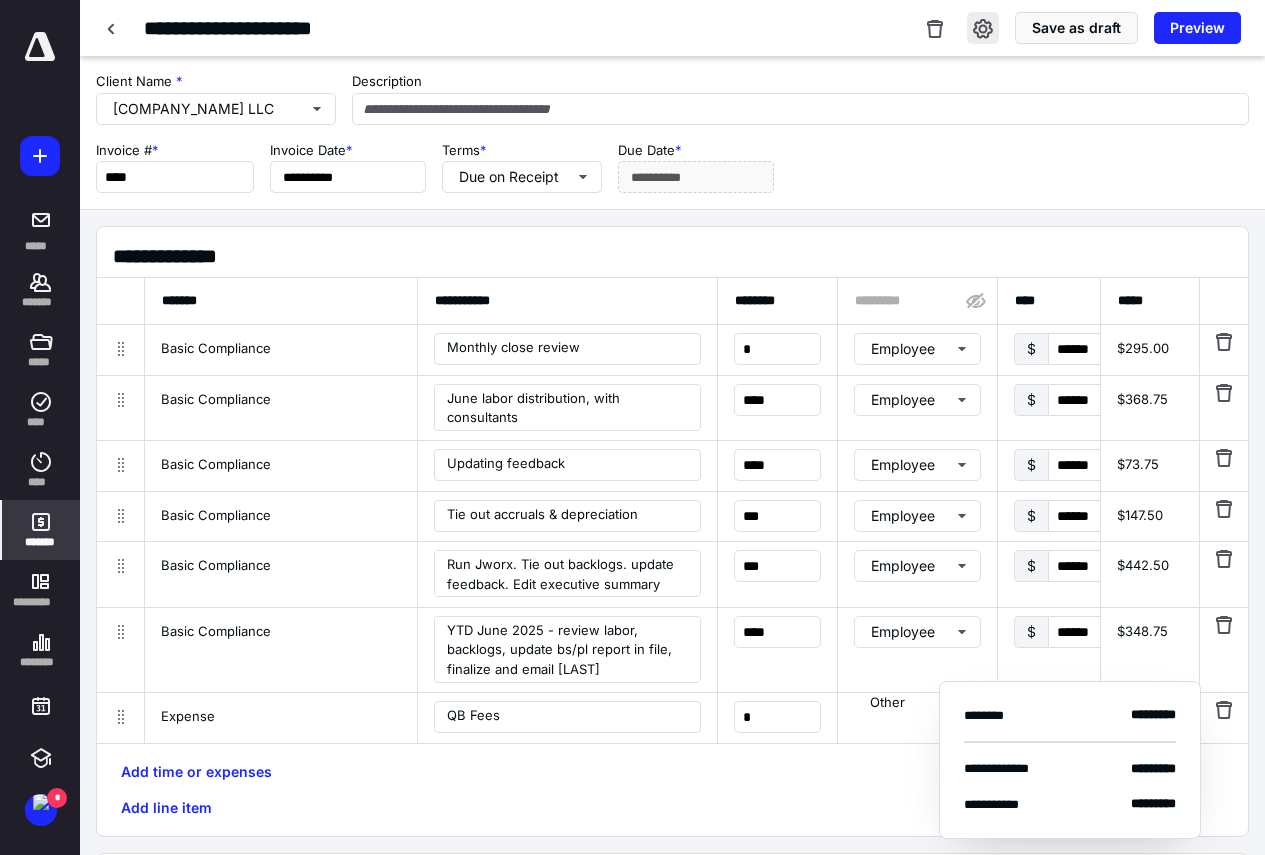 click at bounding box center (983, 28) 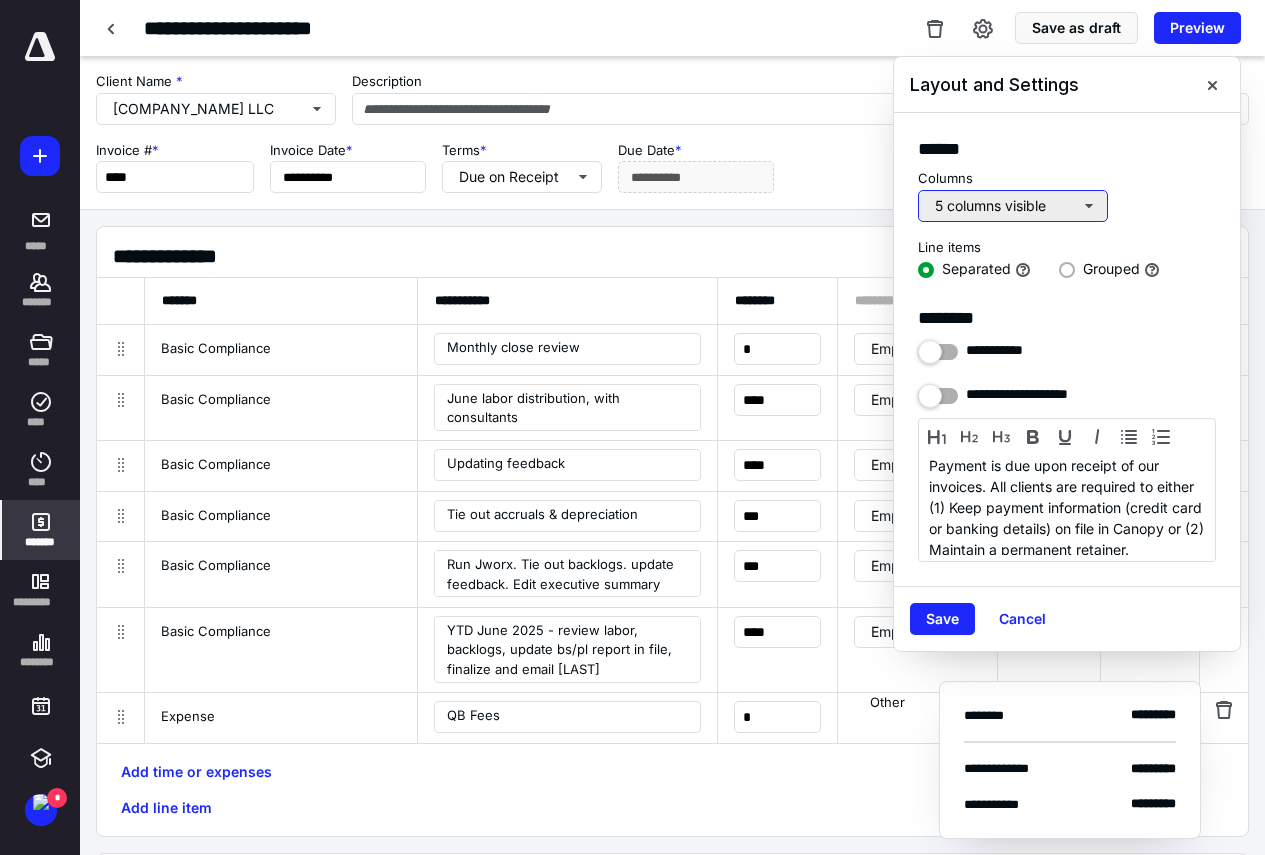 click on "5 columns visible" at bounding box center [1013, 206] 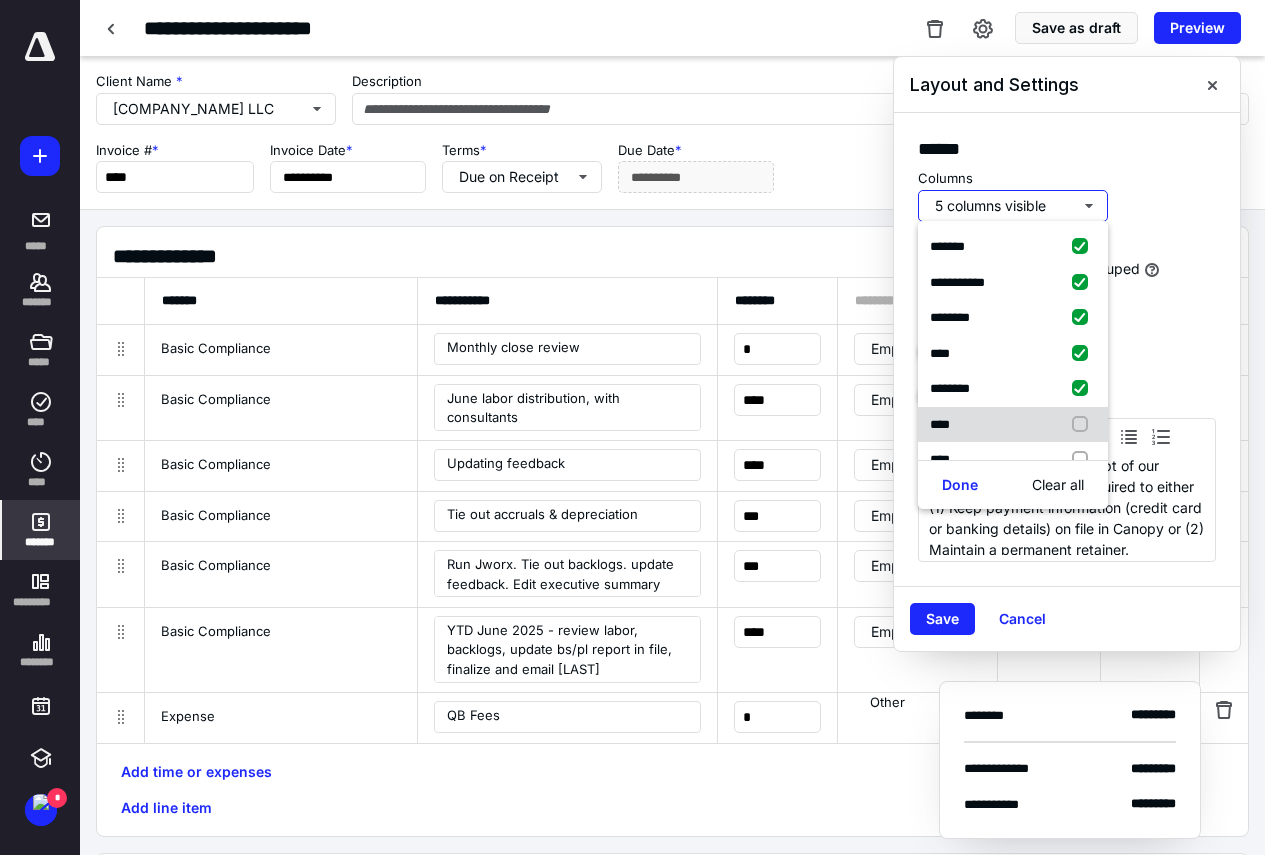 click on "****" at bounding box center [1013, 425] 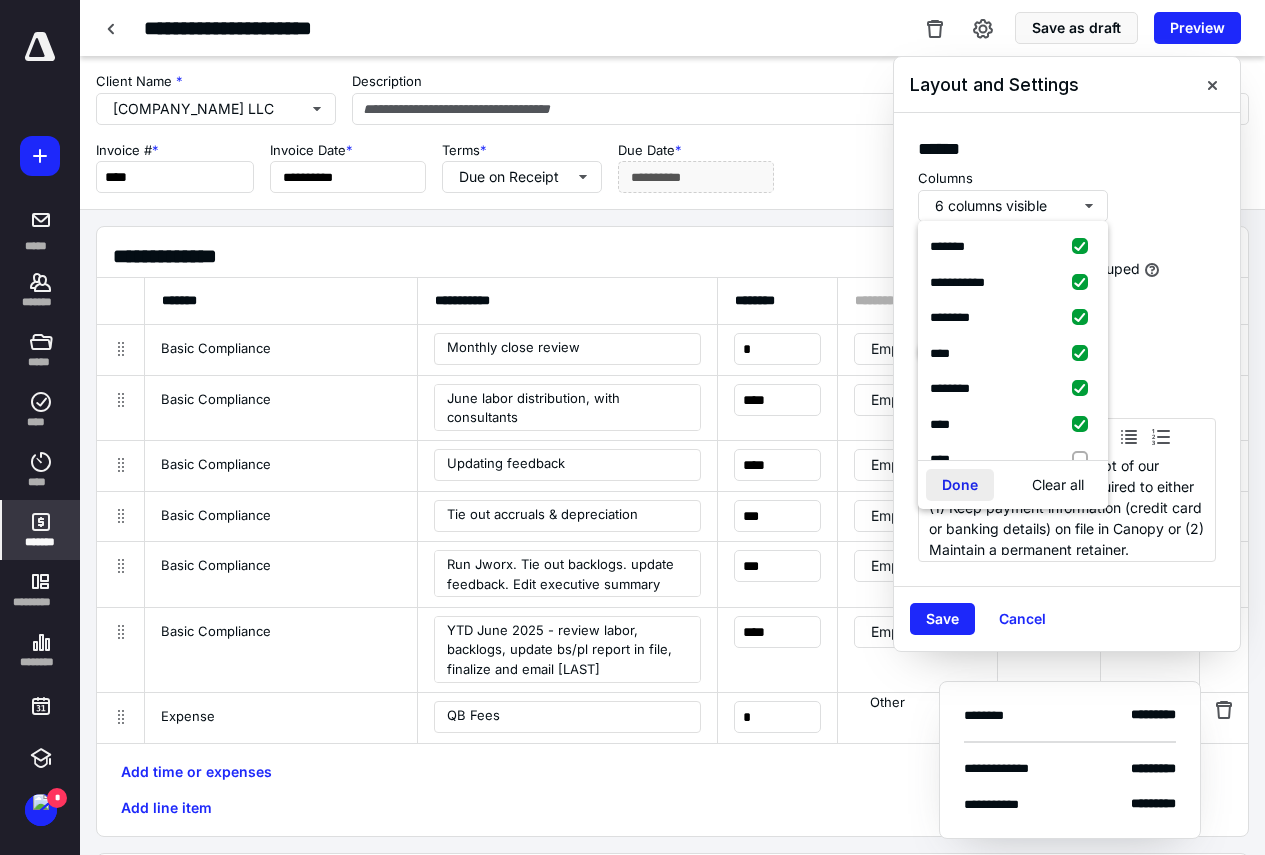 click on "Done" at bounding box center [960, 485] 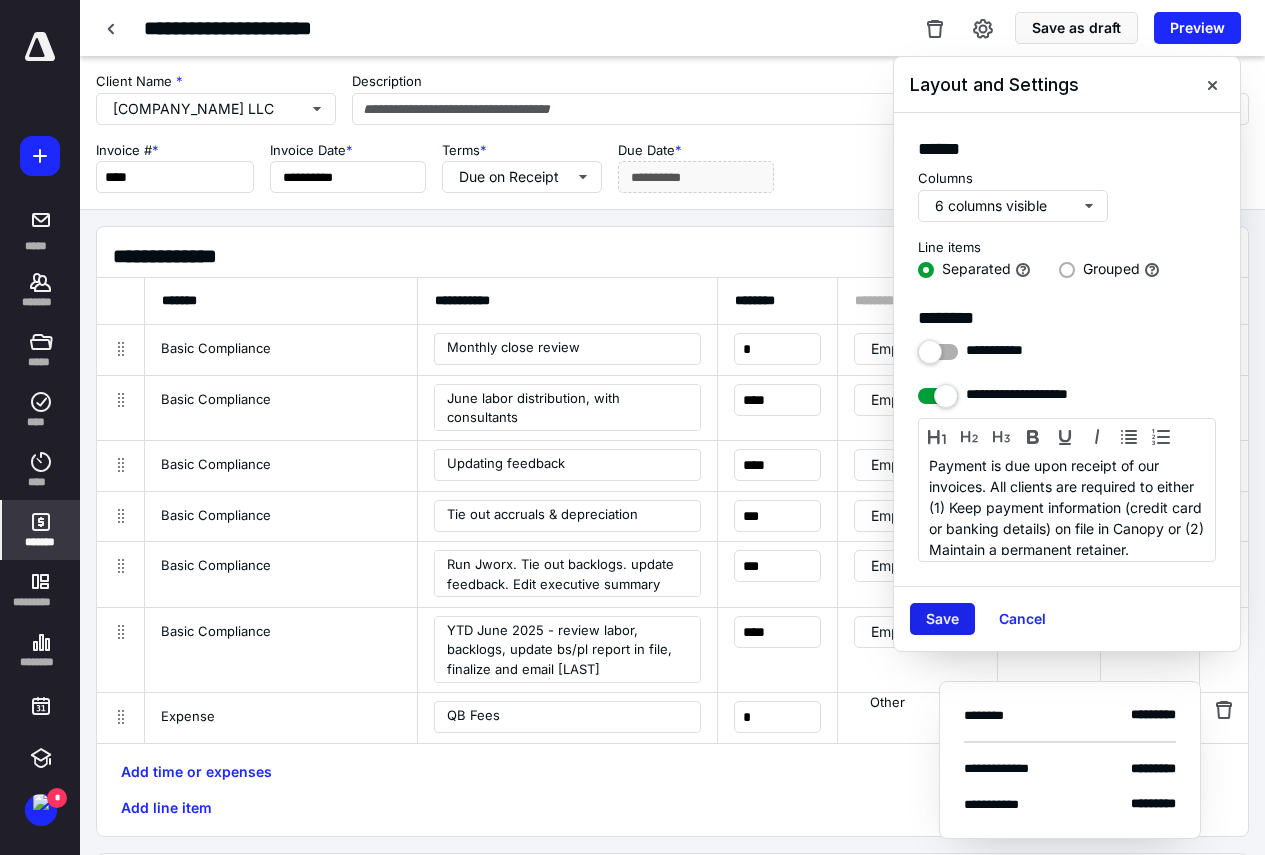 click on "Save" at bounding box center [942, 619] 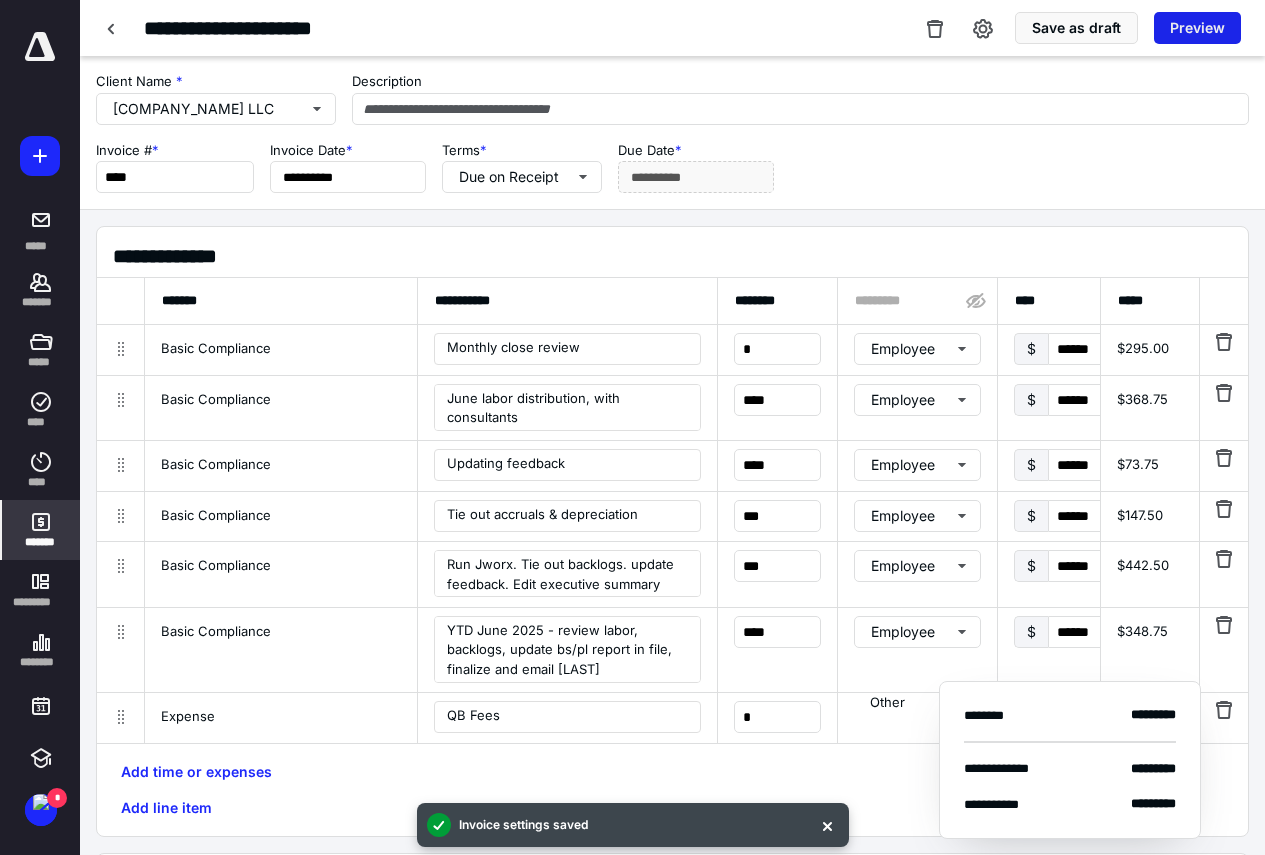 click on "Preview" at bounding box center (1197, 28) 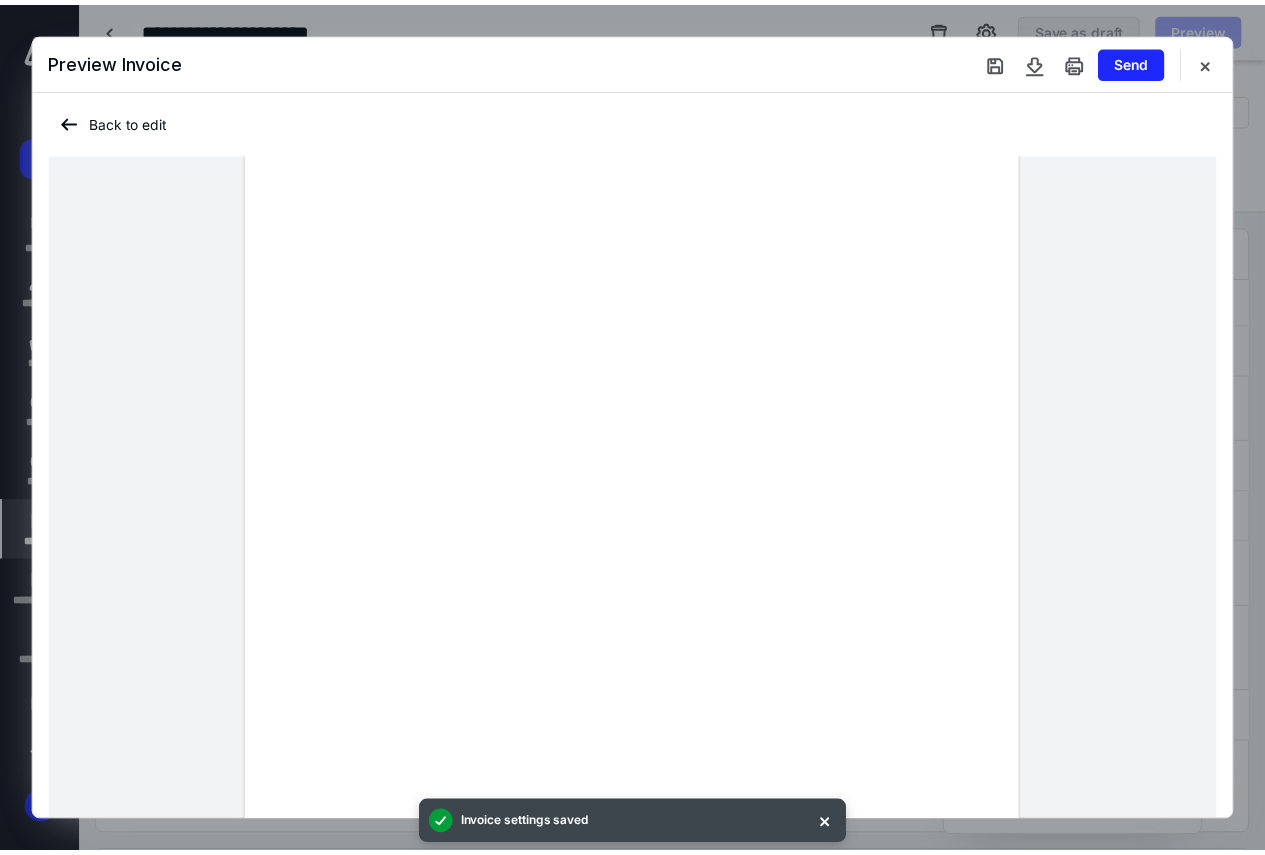 scroll, scrollTop: 200, scrollLeft: 0, axis: vertical 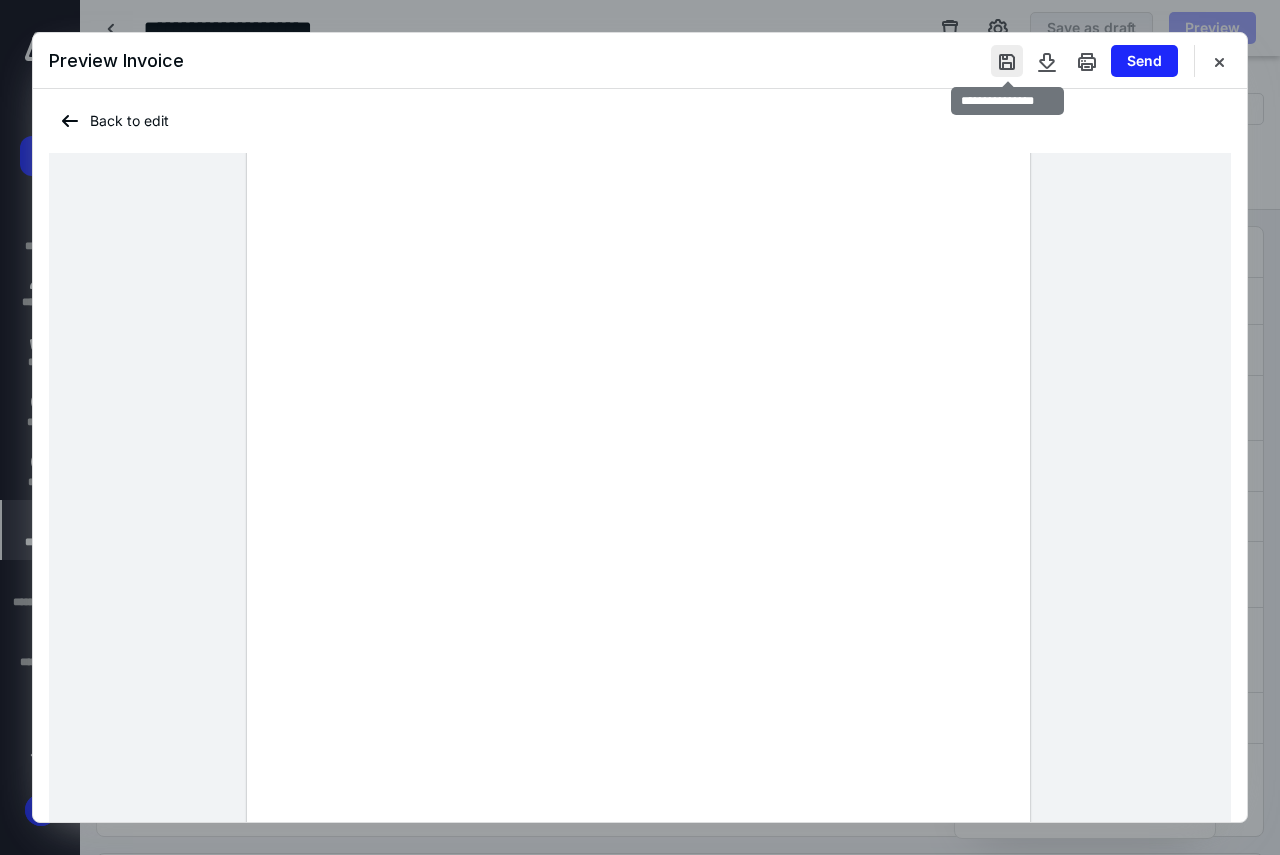 click at bounding box center (1007, 61) 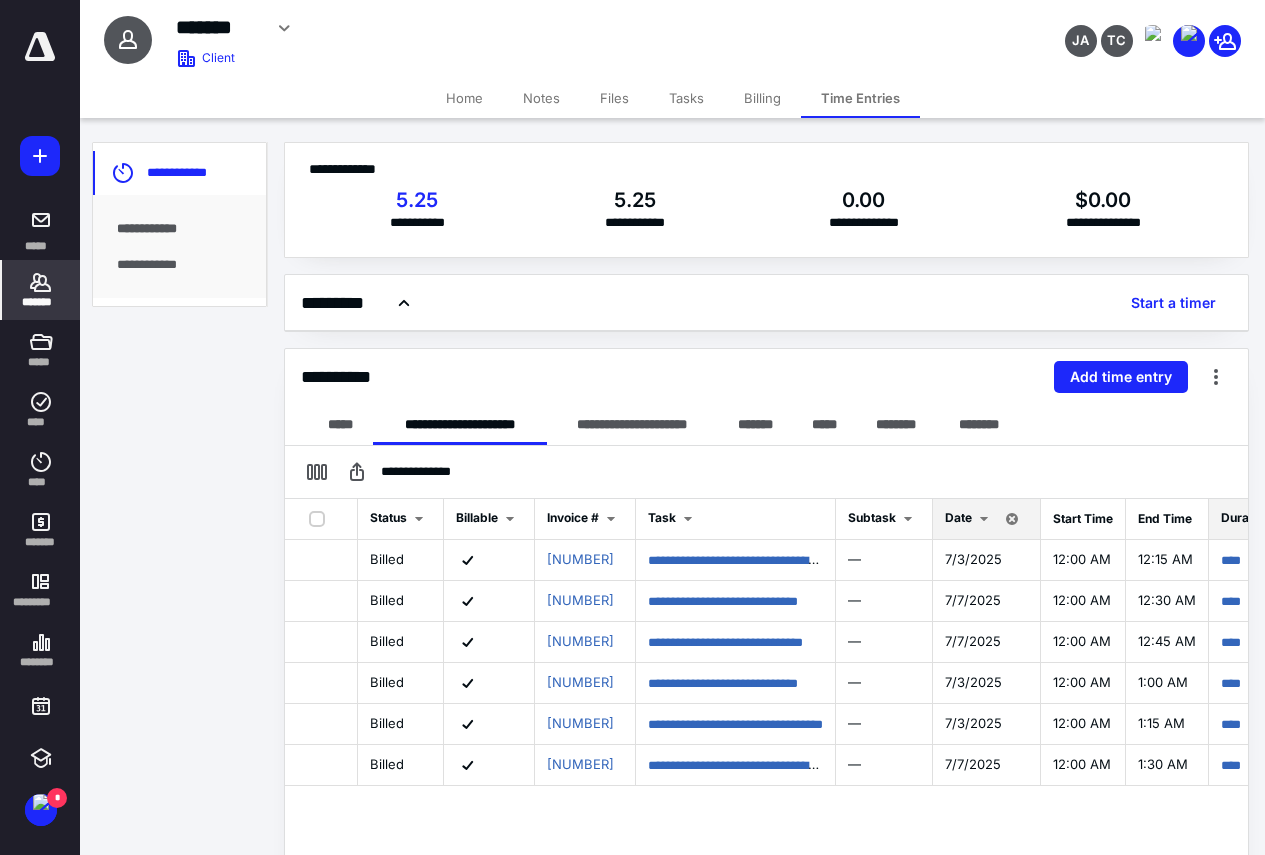 click on "Time Entries" at bounding box center [860, 98] 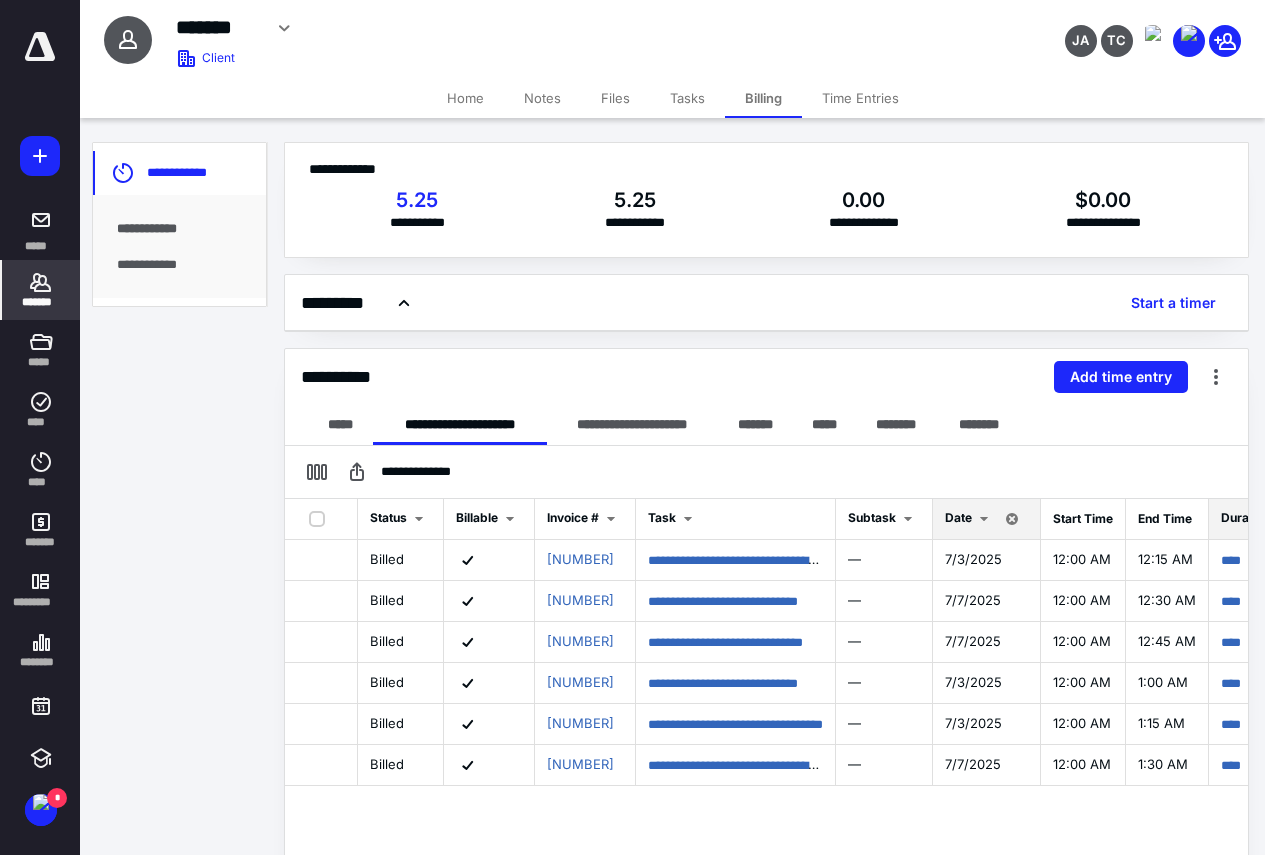 click on "Time Entries" at bounding box center (860, 98) 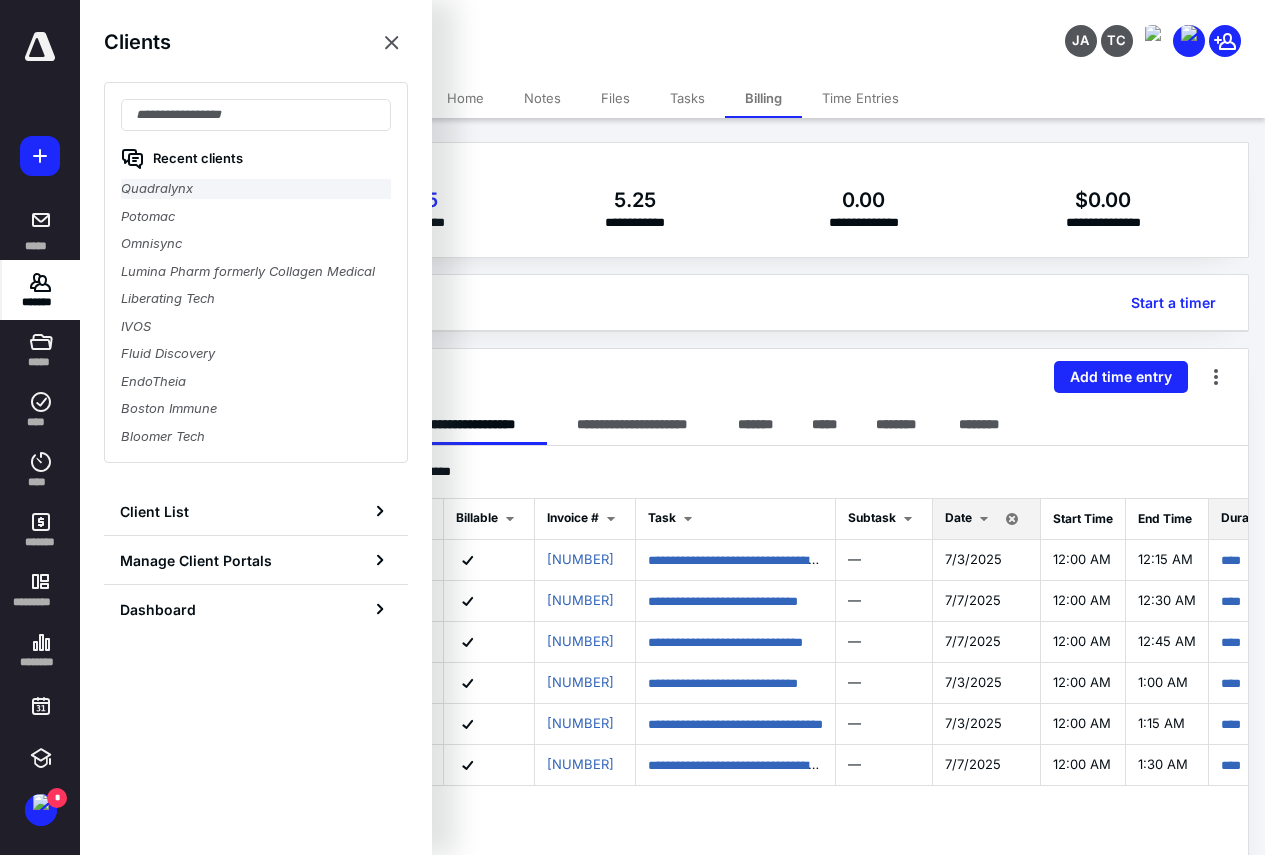 click on "Quadralynx" at bounding box center (256, 189) 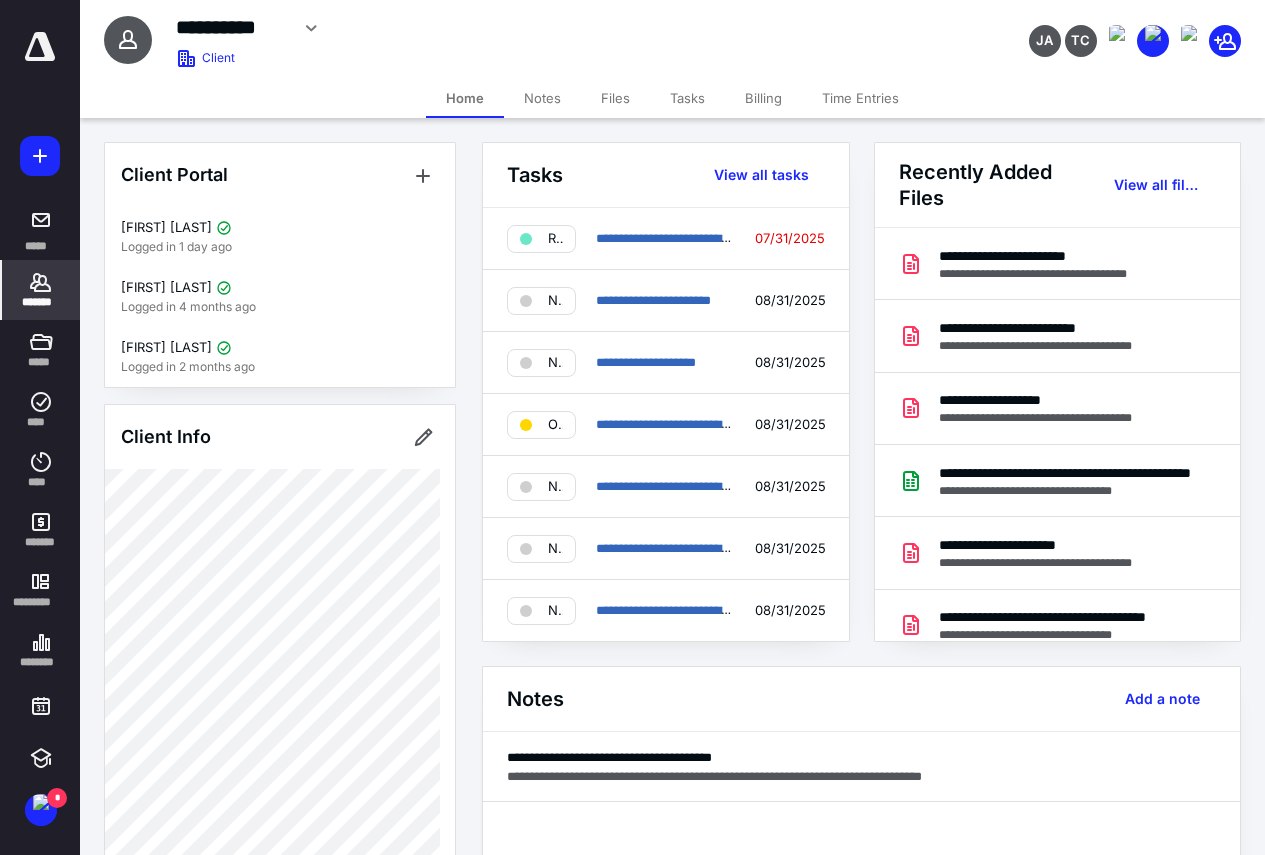 click on "Time Entries" at bounding box center [860, 98] 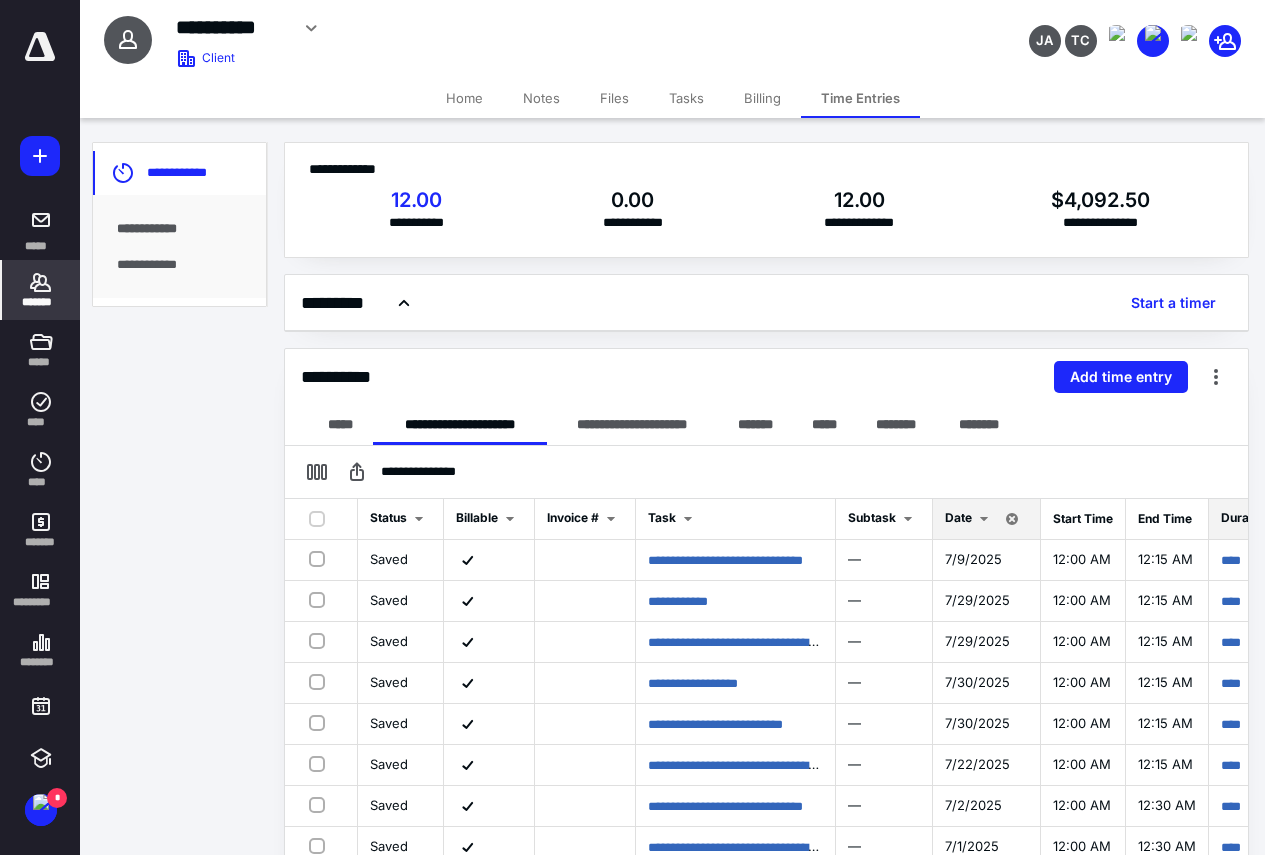 click on "Tasks" at bounding box center (686, 98) 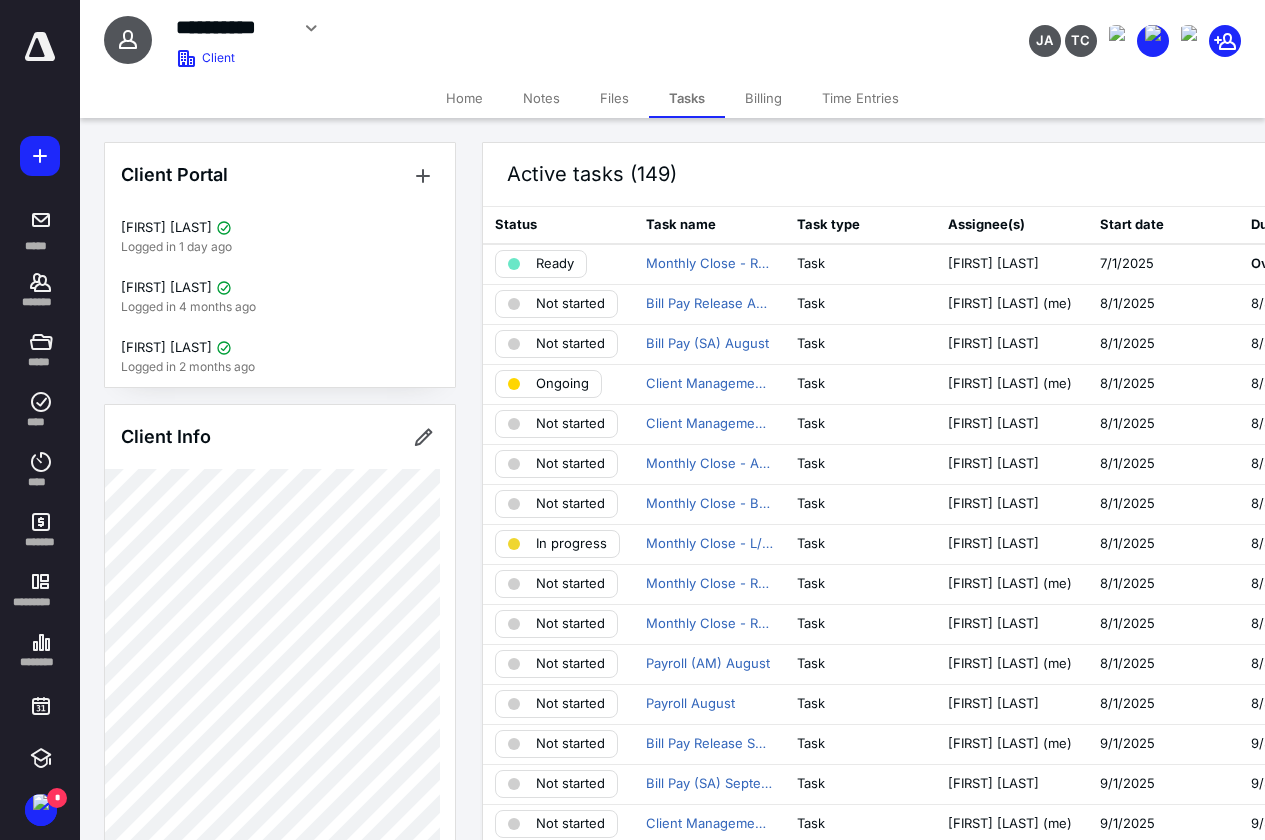 click on "Time Entries" at bounding box center [860, 98] 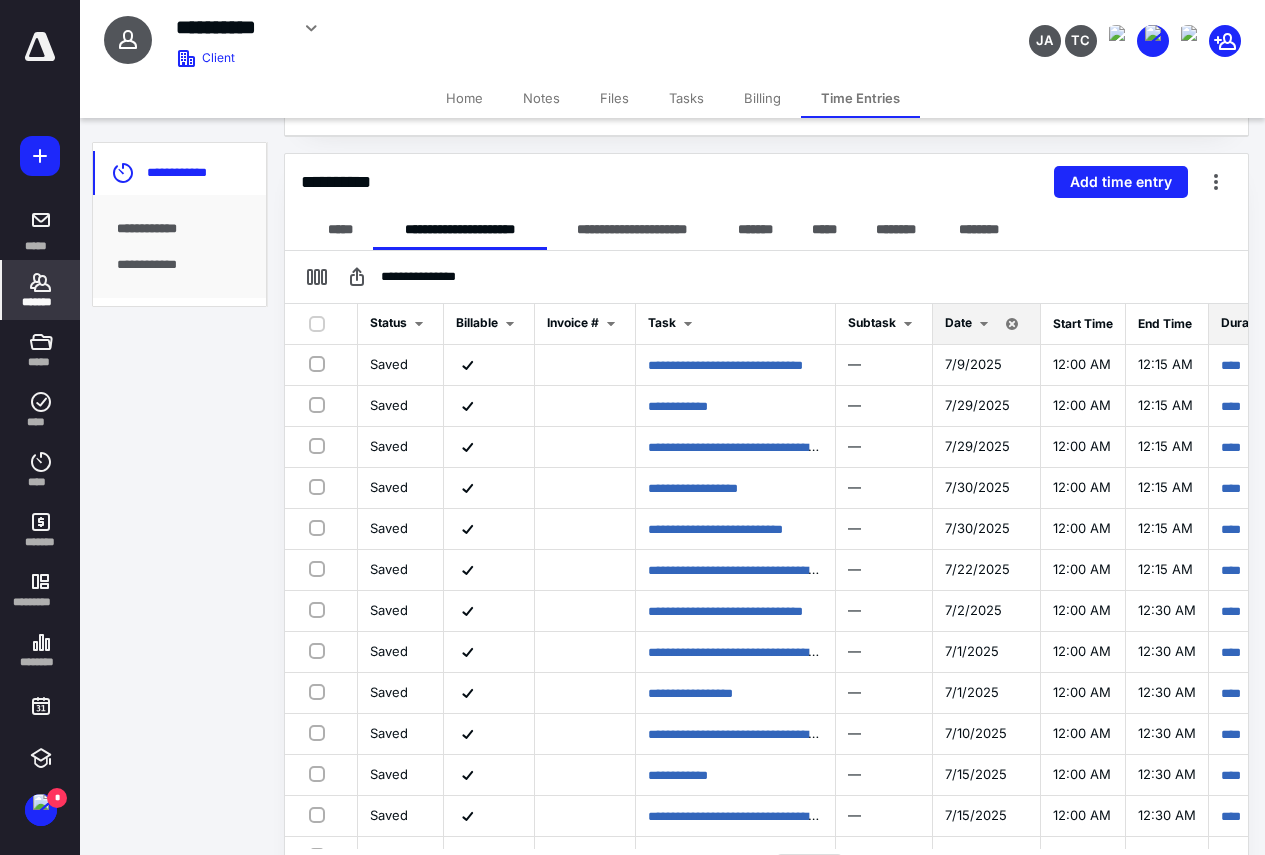 scroll, scrollTop: 252, scrollLeft: 0, axis: vertical 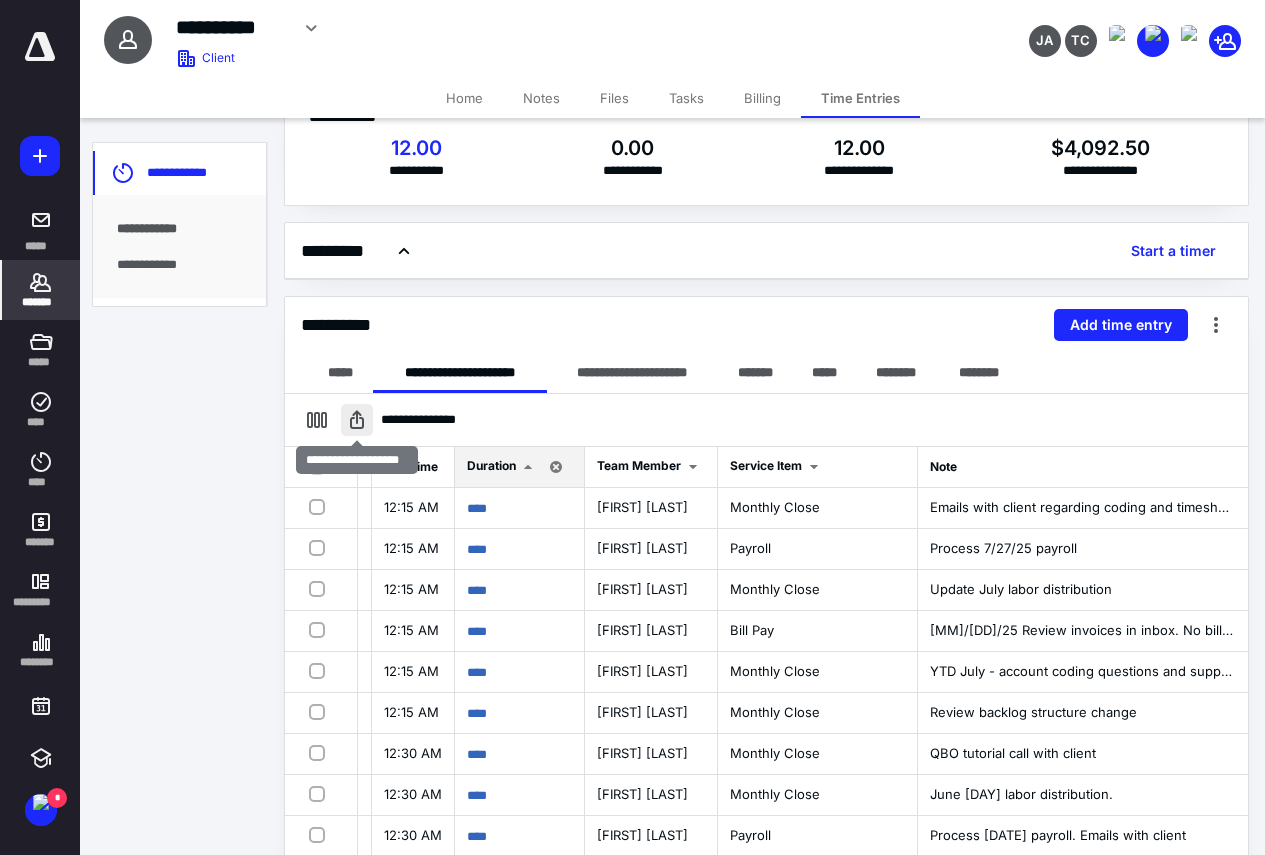 click at bounding box center (357, 420) 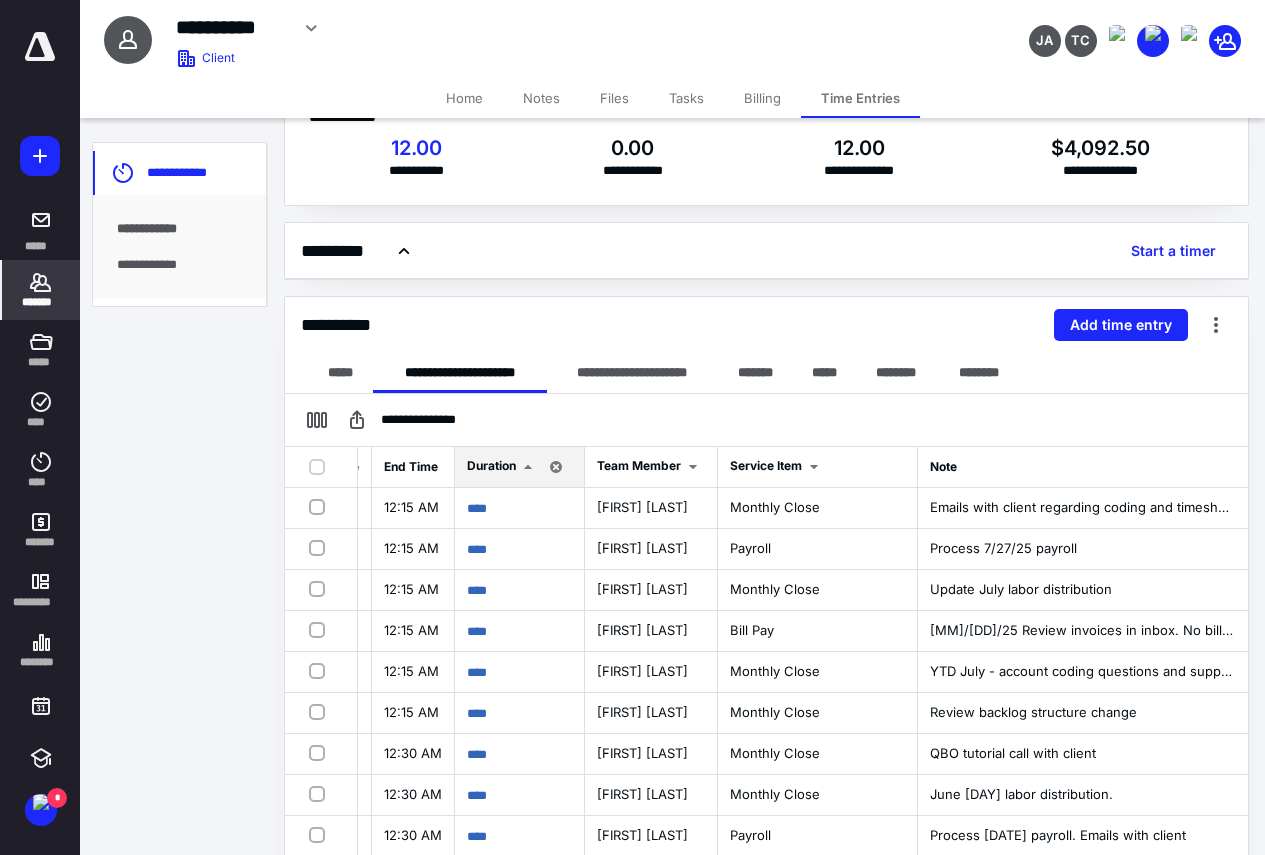 click 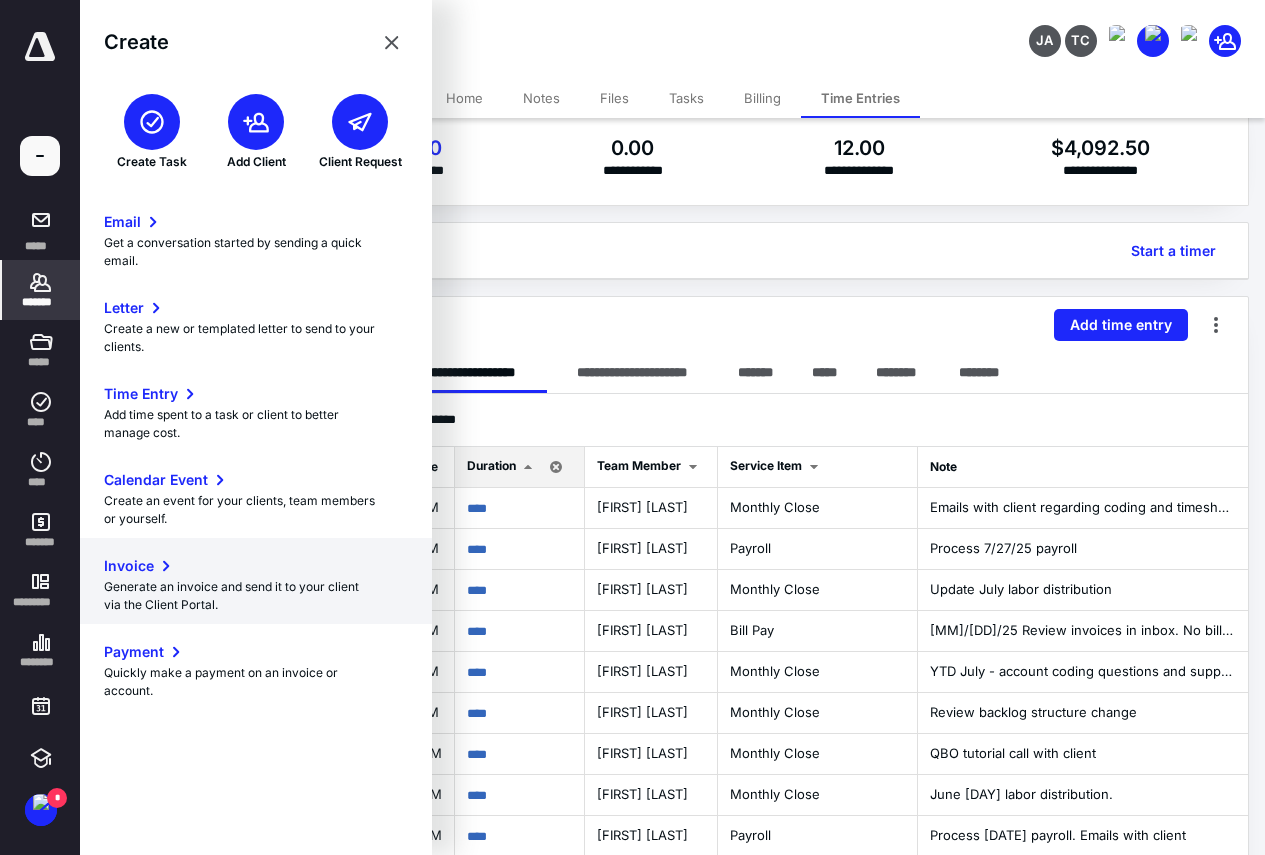 click on "Invoice" at bounding box center (129, 566) 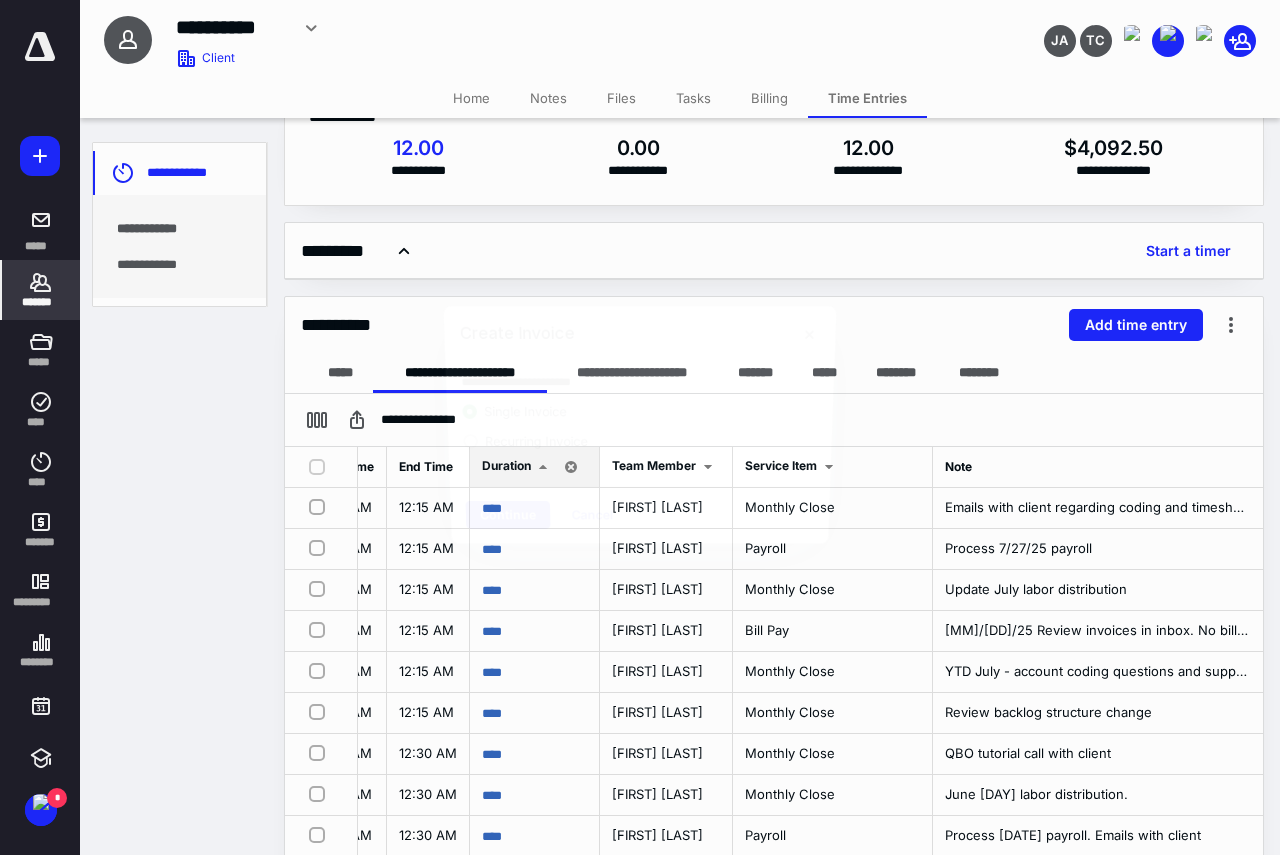 scroll, scrollTop: 0, scrollLeft: 759, axis: horizontal 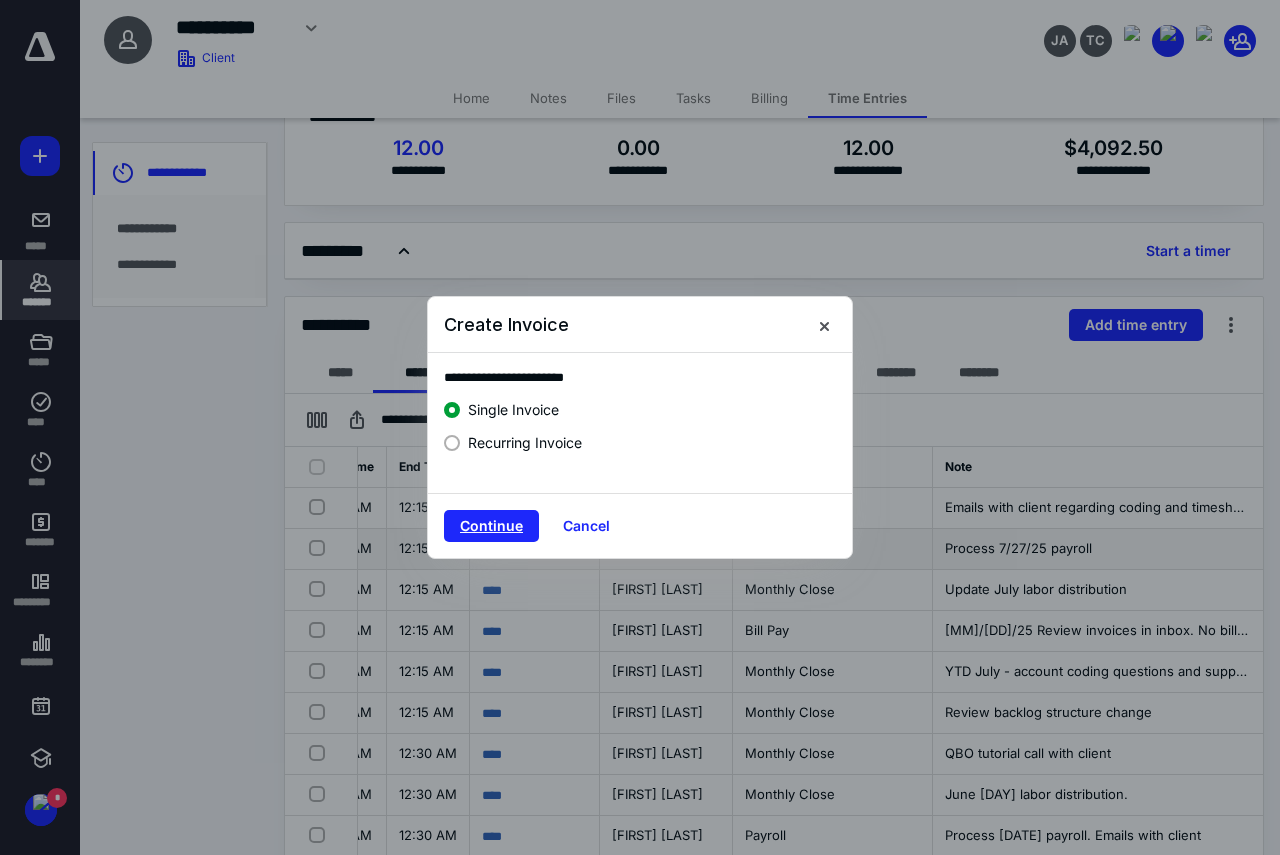 click on "Continue" at bounding box center (491, 526) 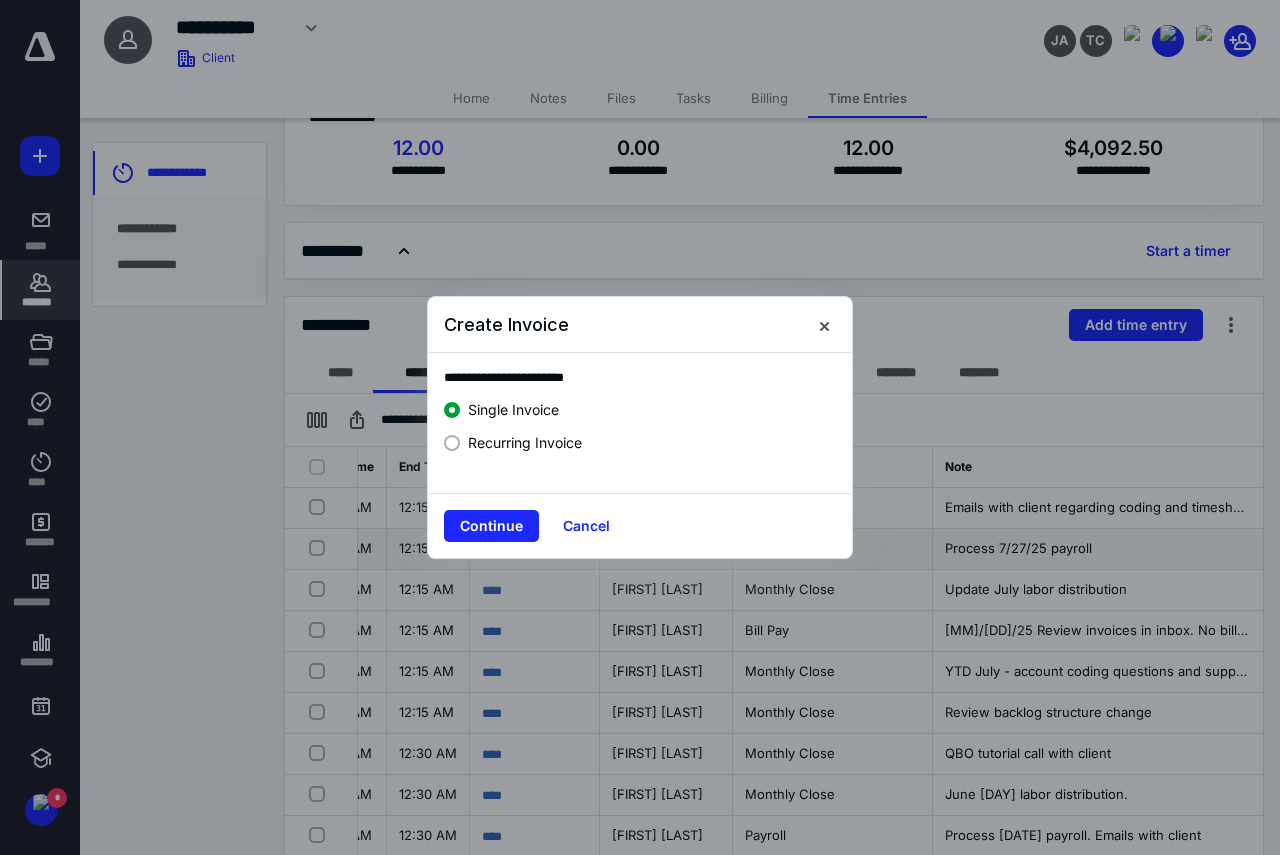 scroll, scrollTop: 0, scrollLeft: 0, axis: both 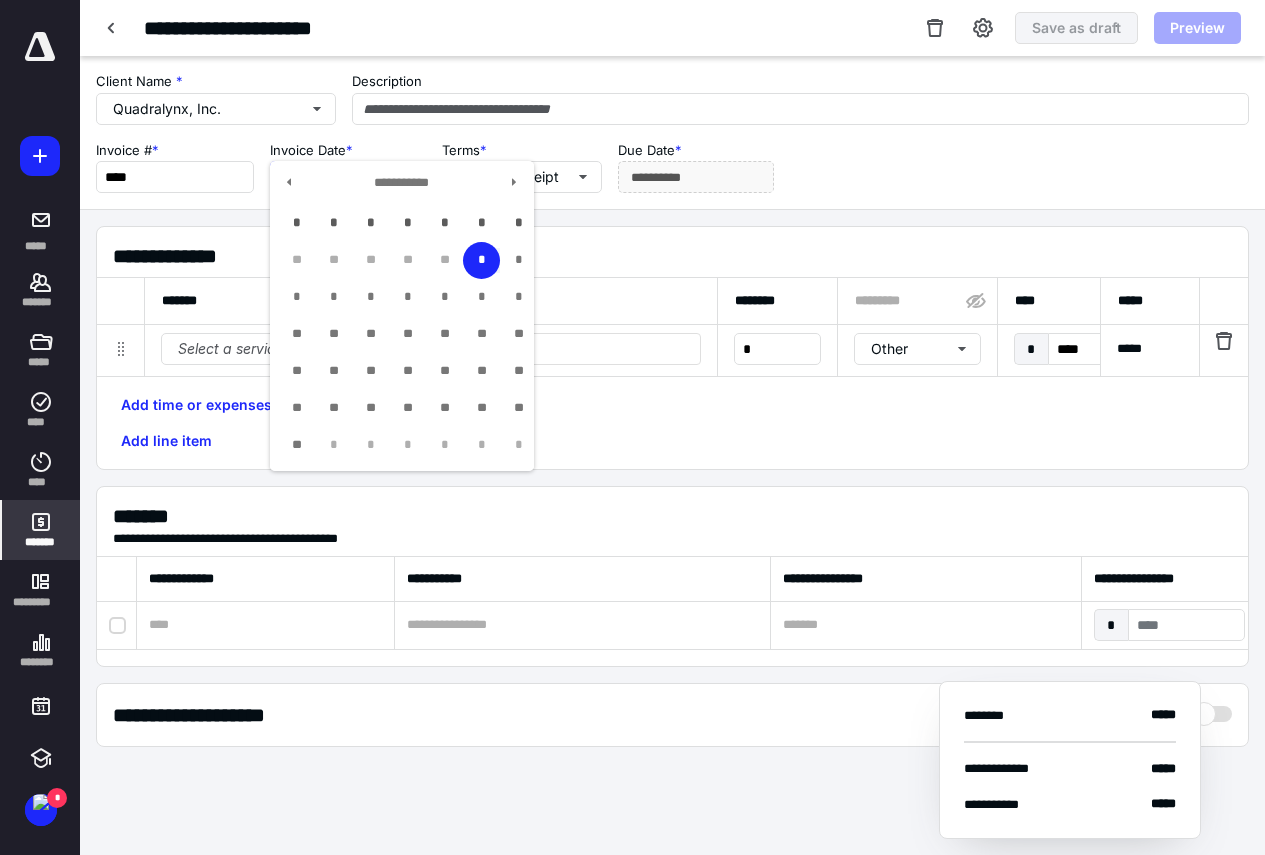 click on "**********" at bounding box center [348, 177] 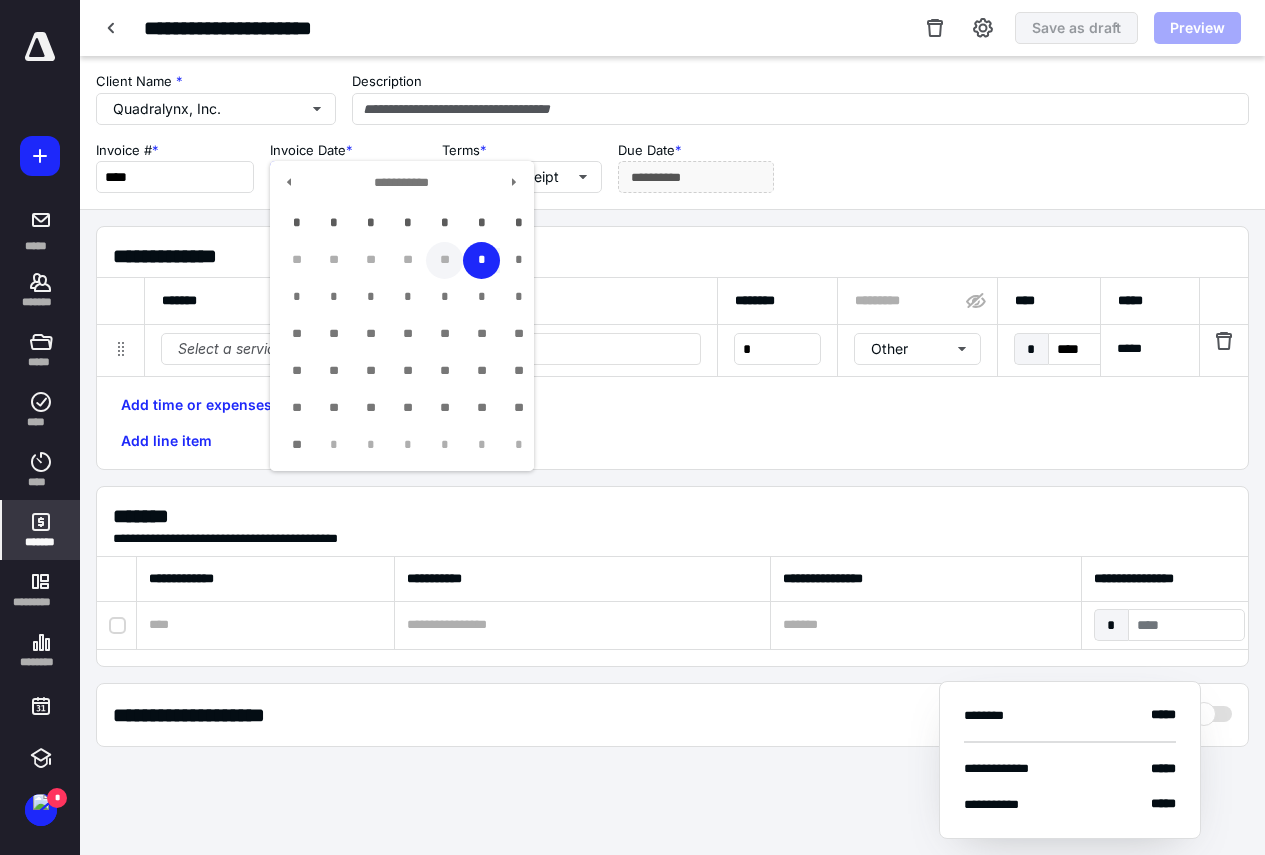 click on "**" at bounding box center (444, 260) 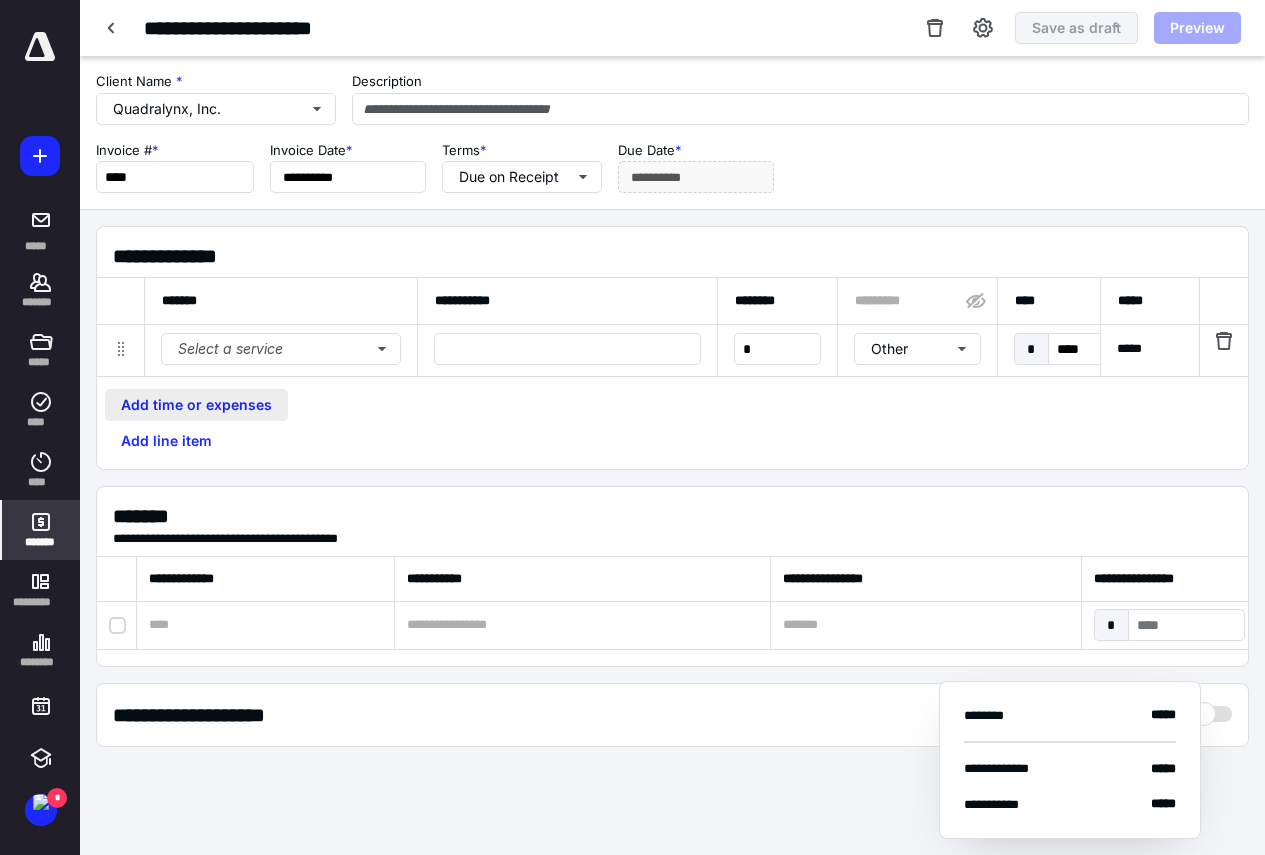 click on "Add time or expenses" at bounding box center [196, 405] 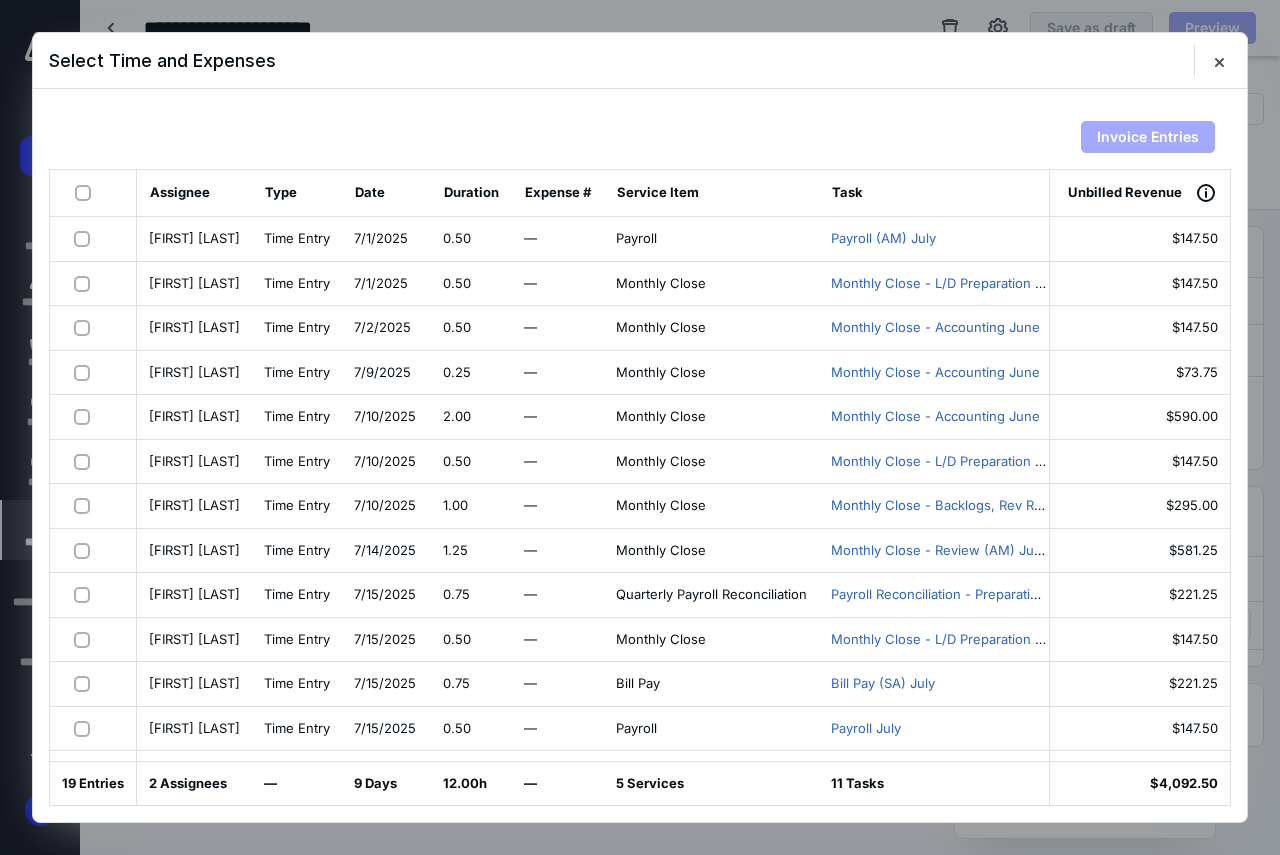 click at bounding box center (87, 192) 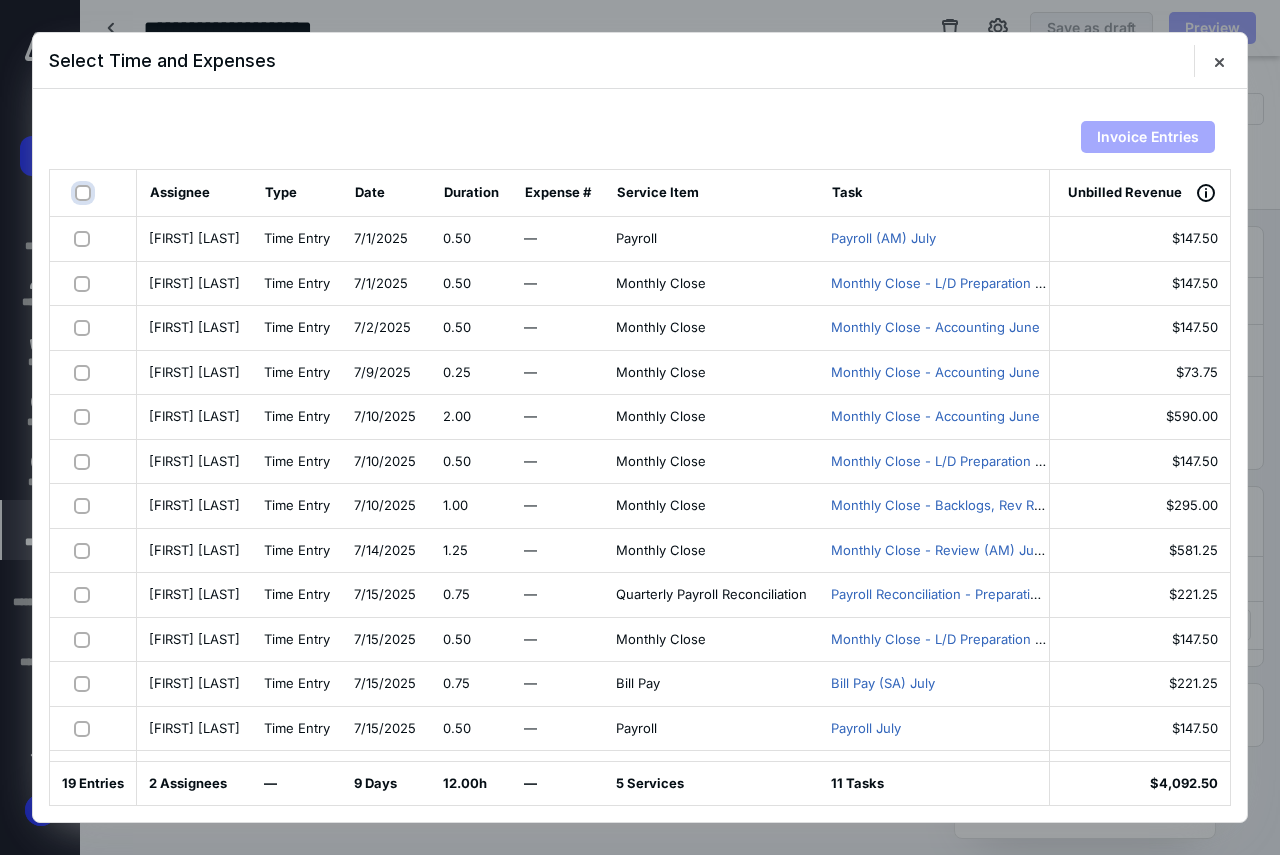 click at bounding box center (85, 193) 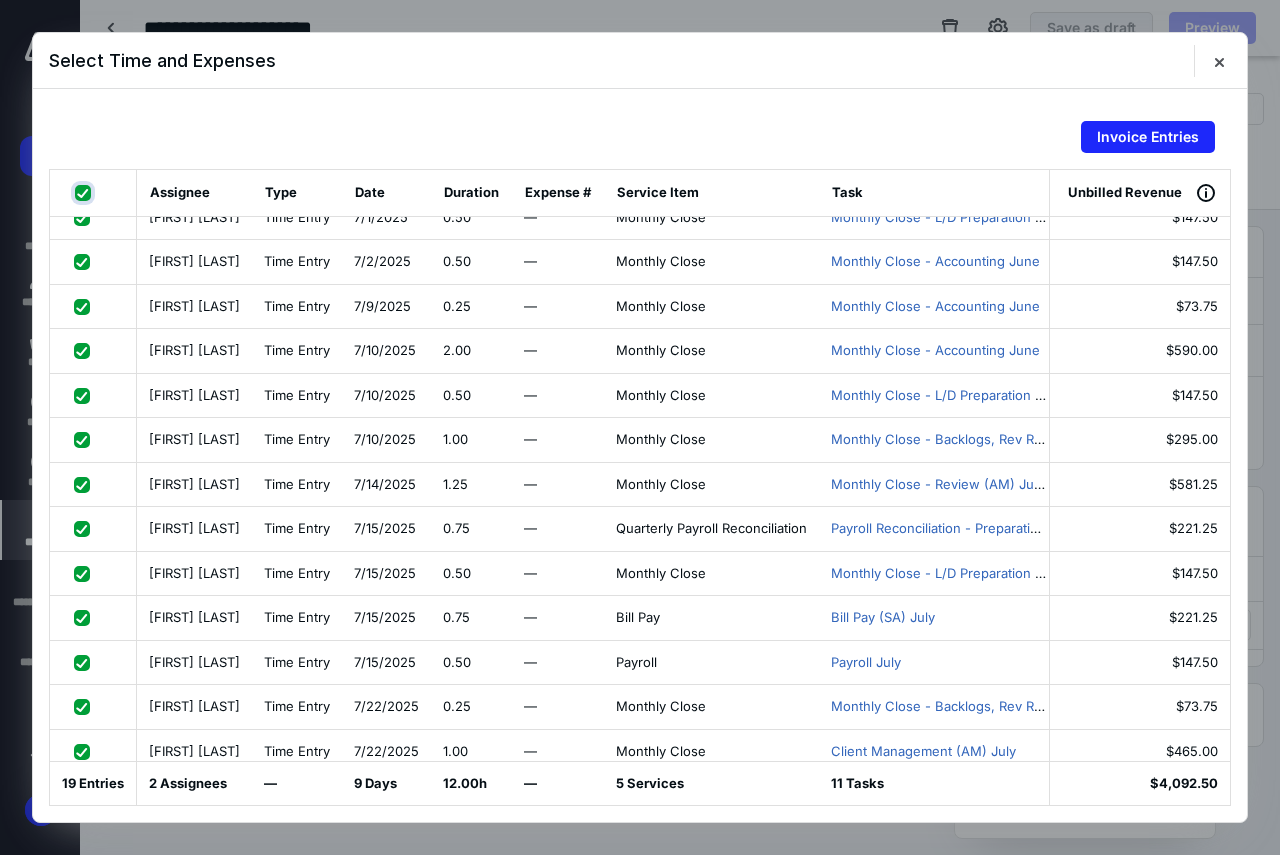 scroll, scrollTop: 316, scrollLeft: 0, axis: vertical 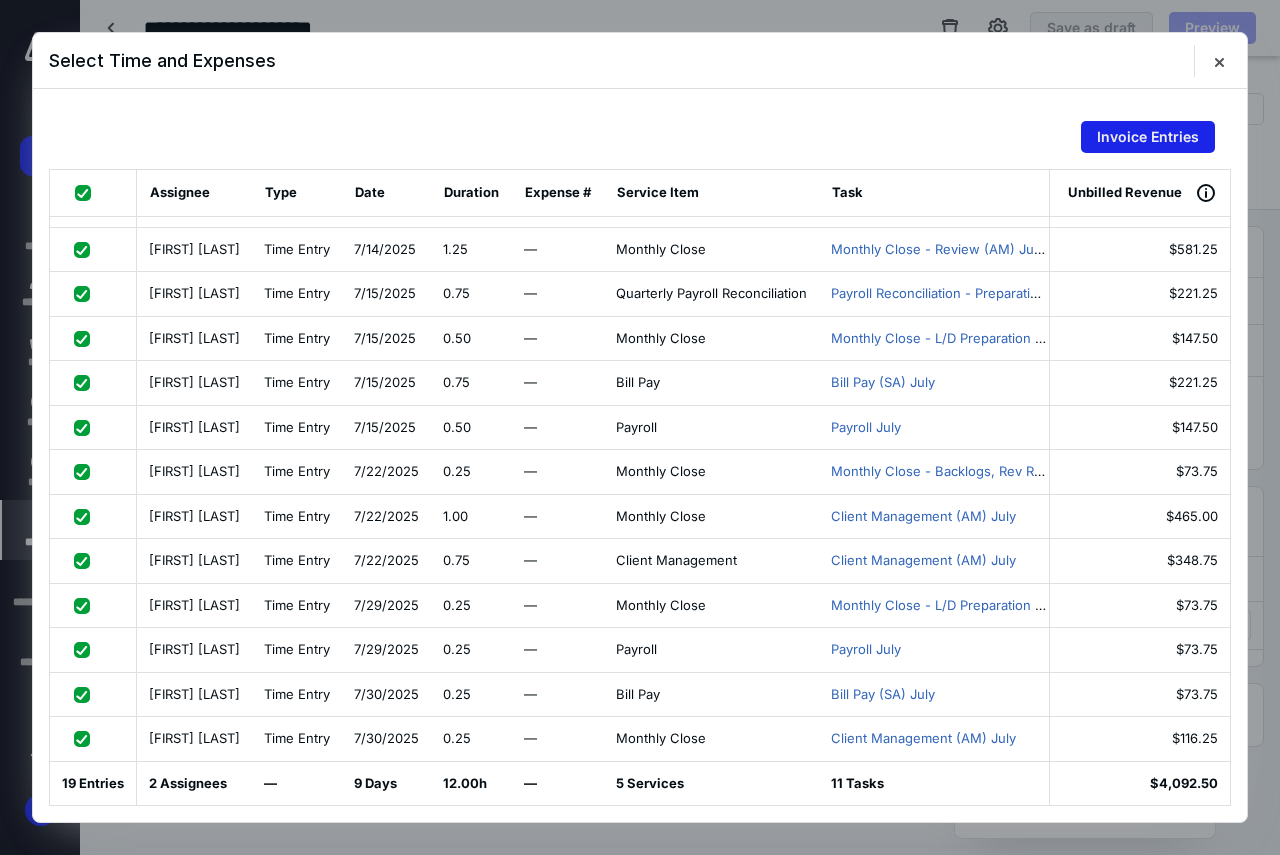 click on "Invoice Entries" at bounding box center (1148, 137) 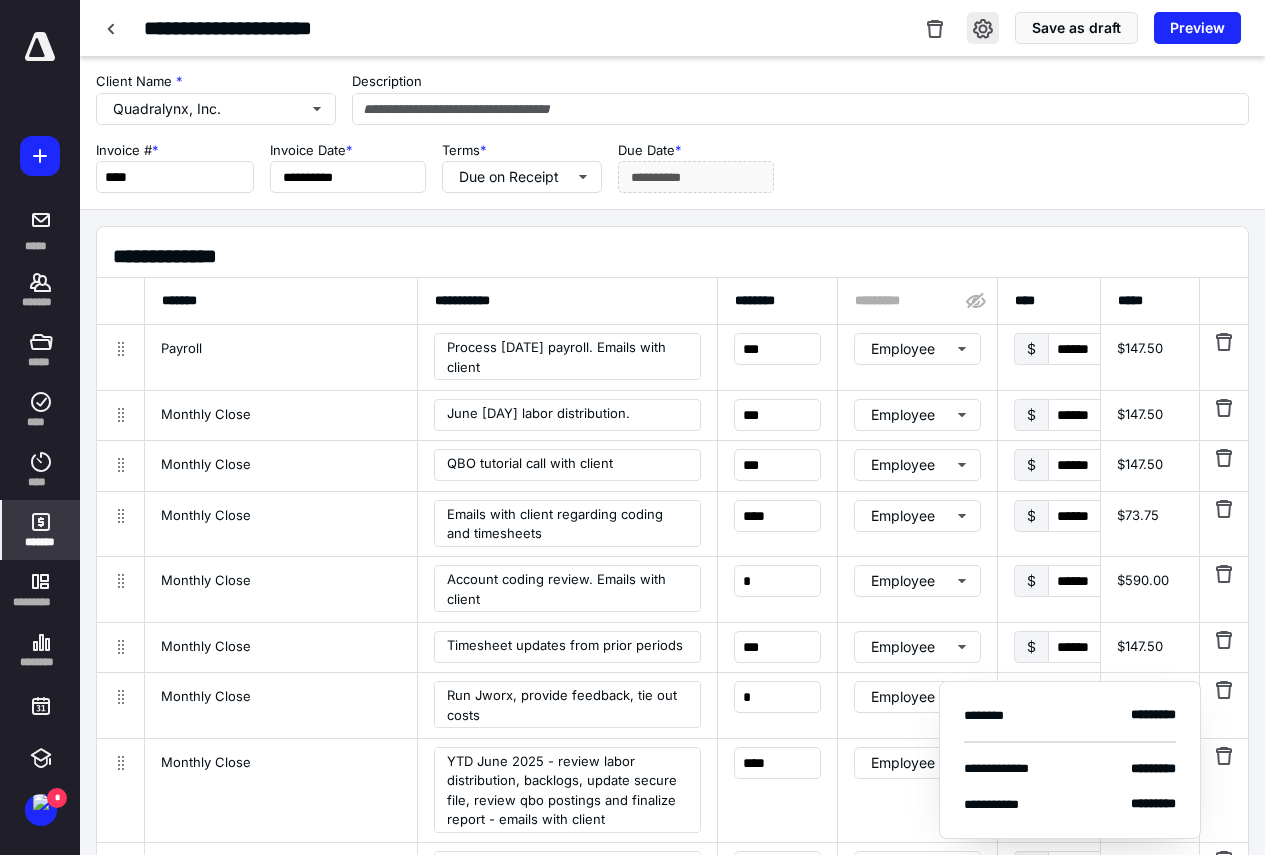 click at bounding box center [983, 28] 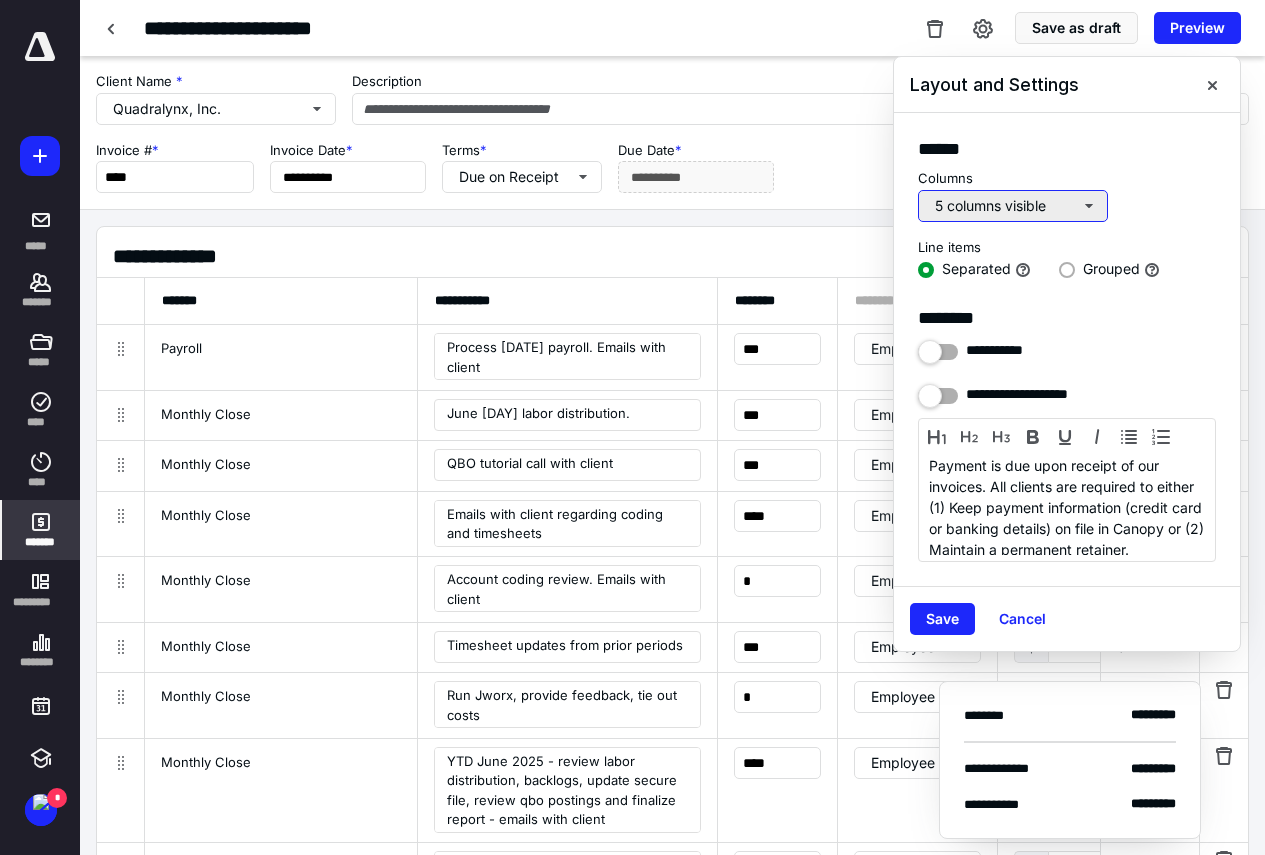 click on "5 columns visible" at bounding box center (1013, 206) 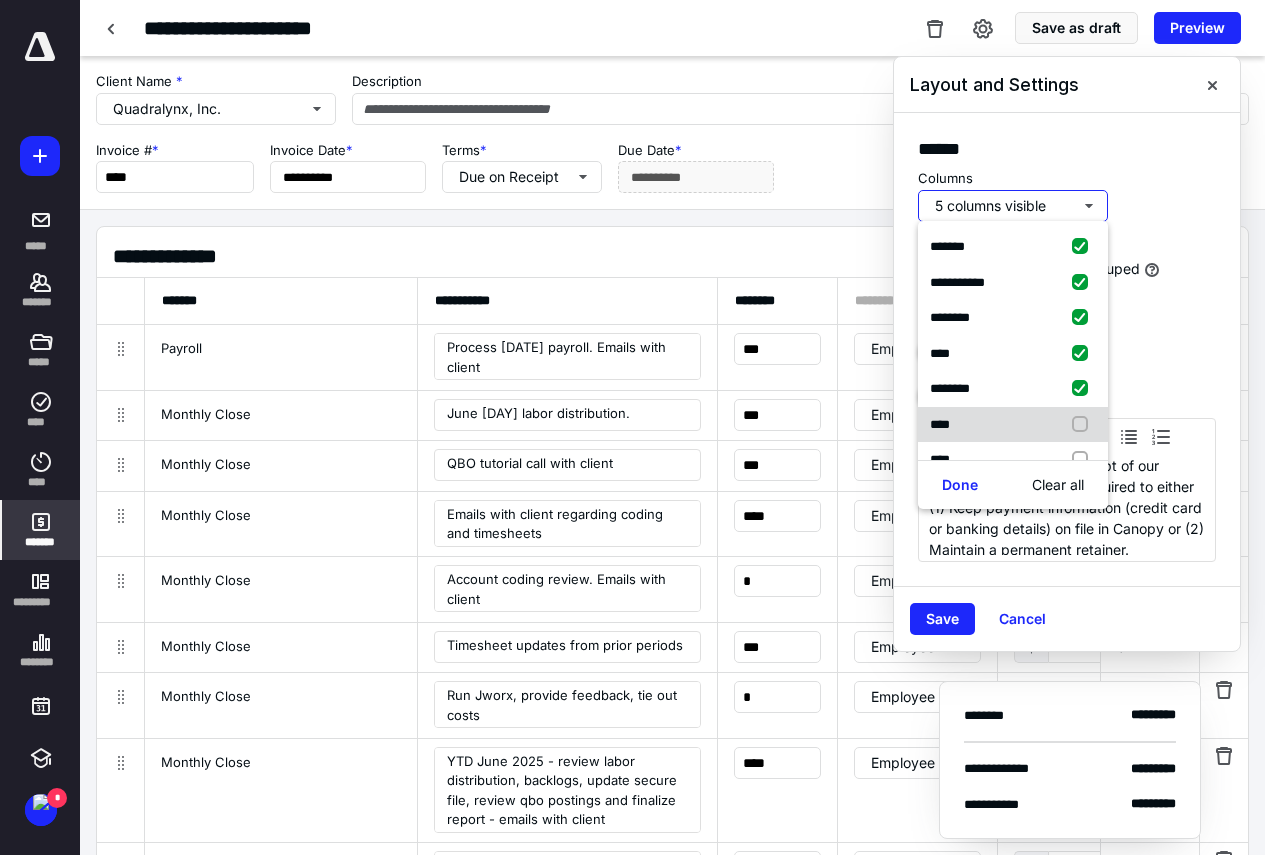 click at bounding box center (1084, 425) 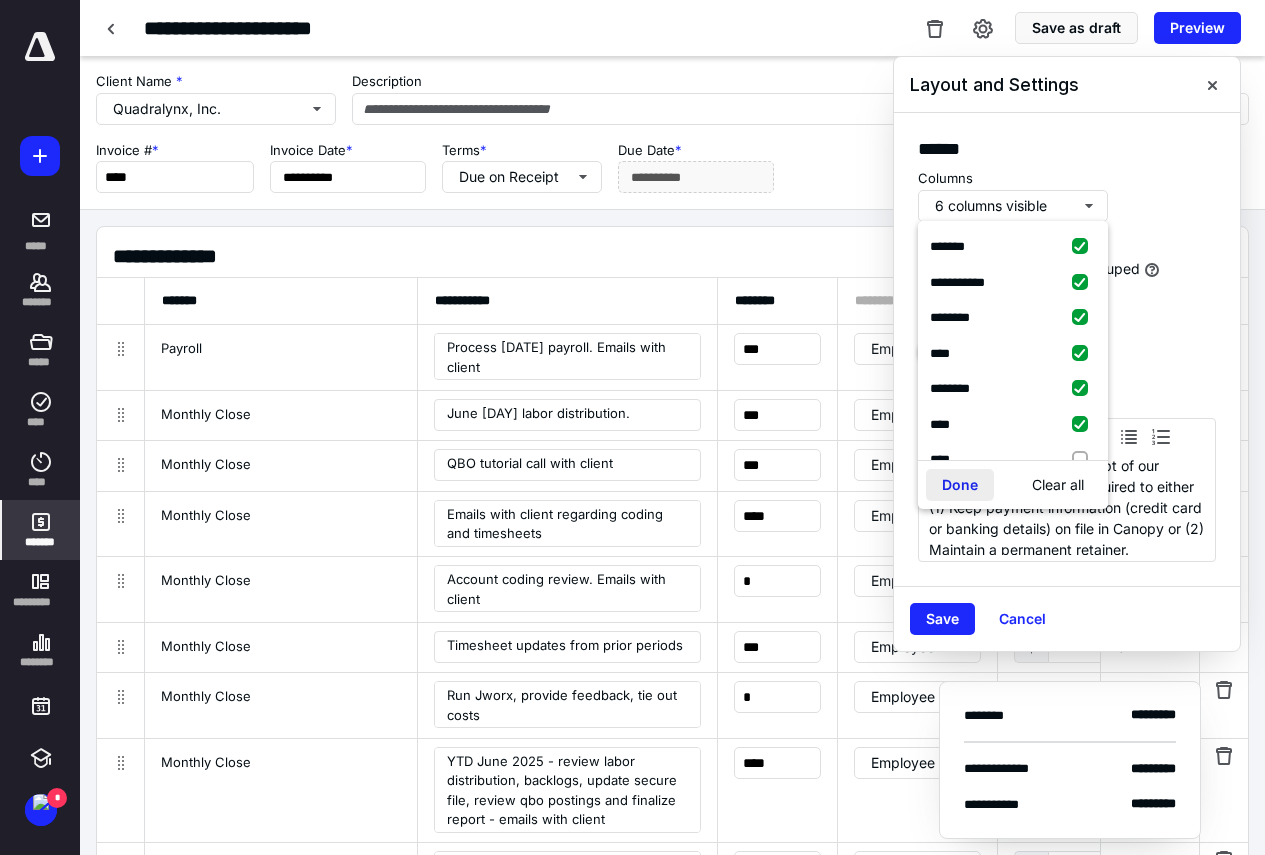 click on "Done" at bounding box center (960, 485) 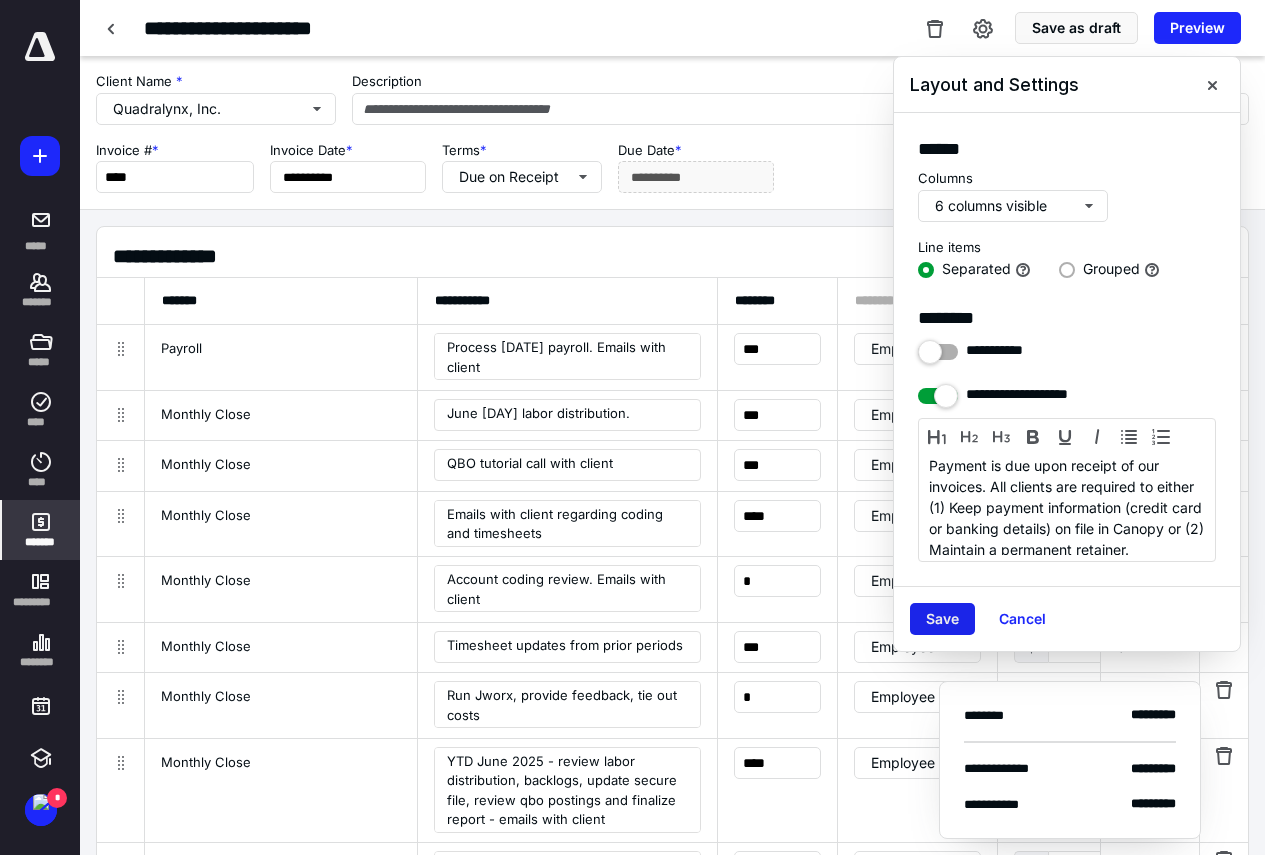 click on "Save" at bounding box center (942, 619) 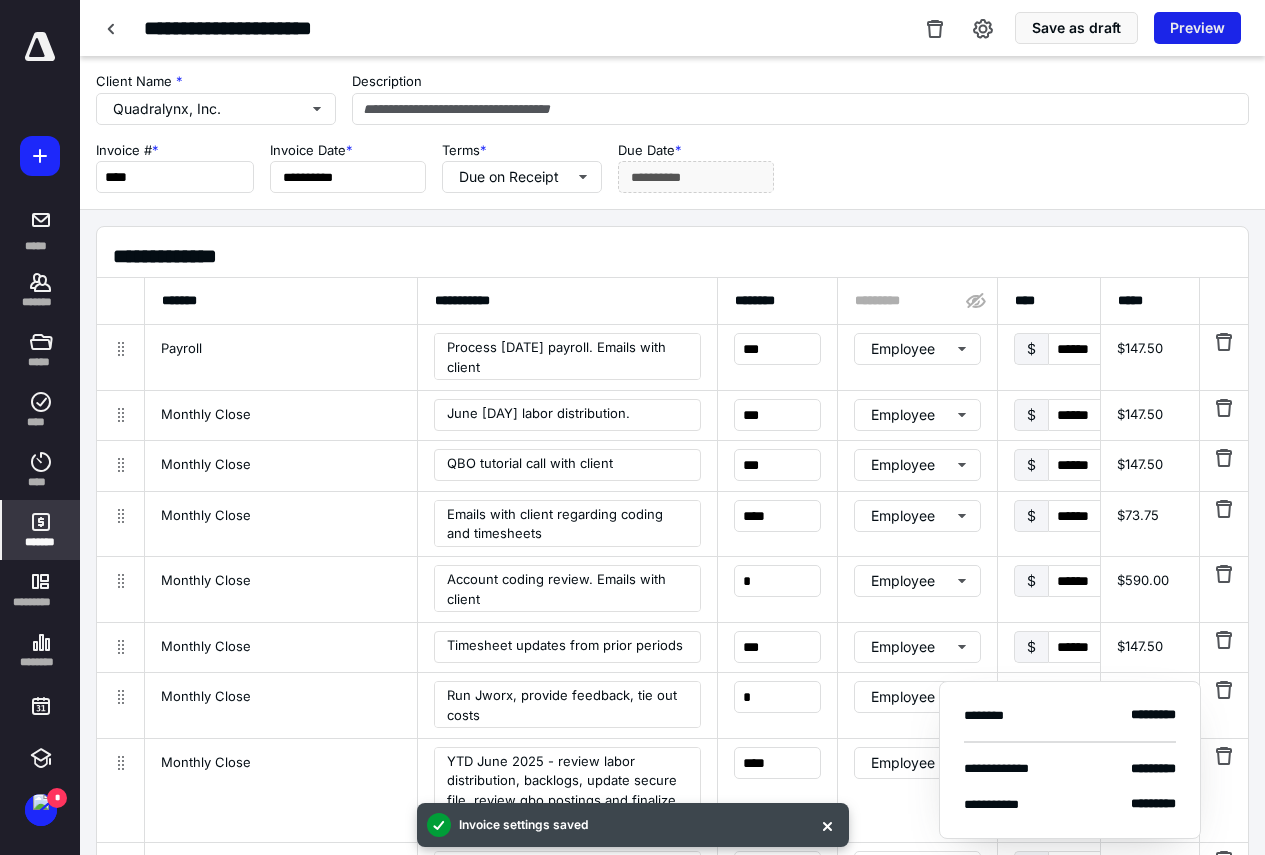 click on "Preview" at bounding box center [1197, 28] 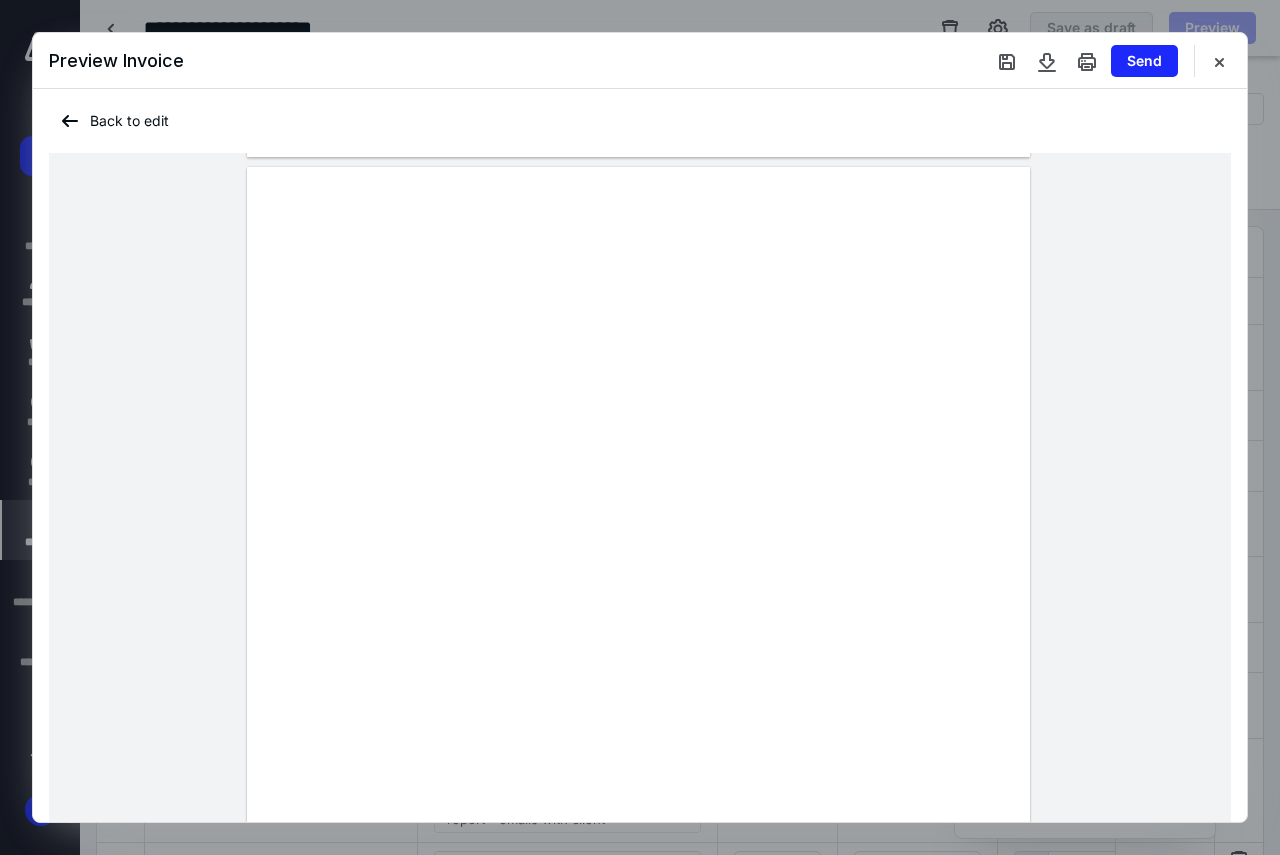 scroll, scrollTop: 1022, scrollLeft: 0, axis: vertical 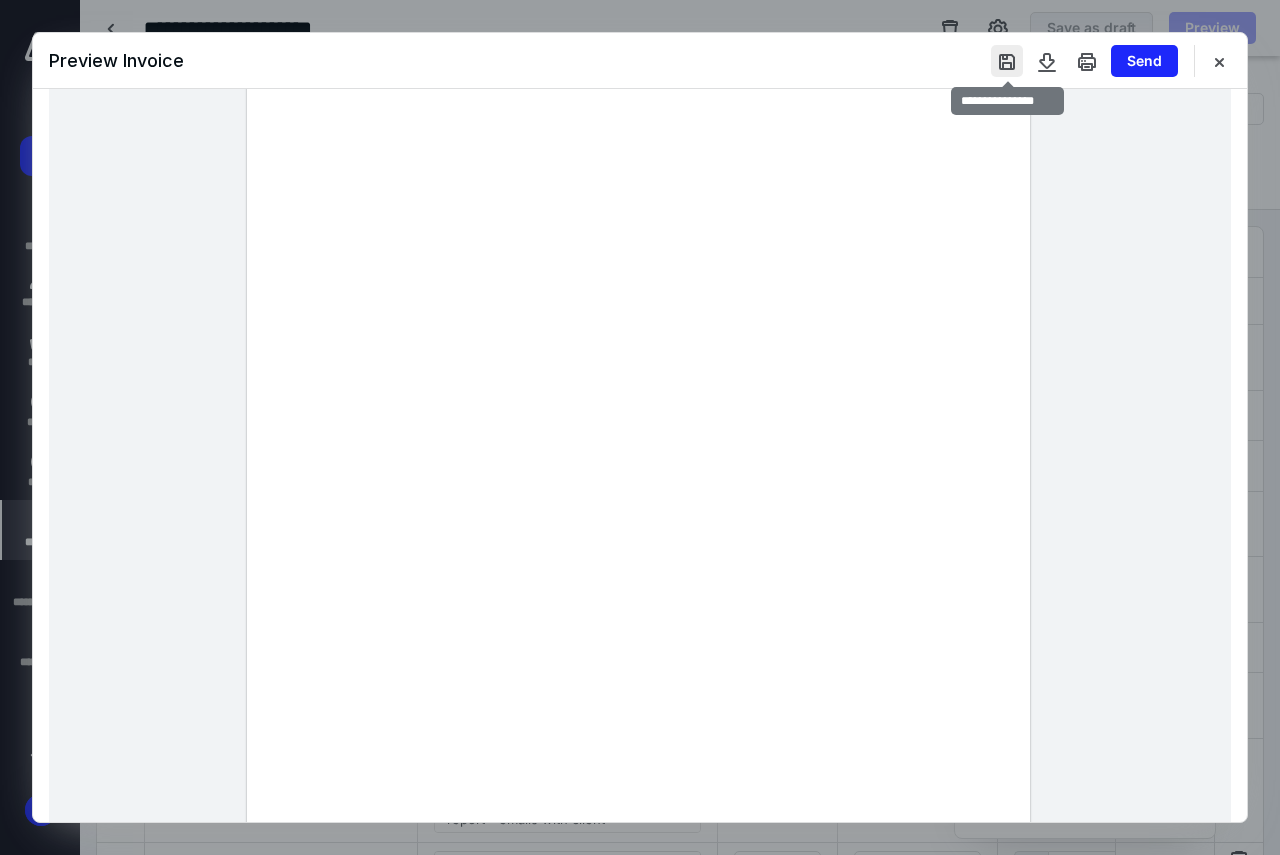 click at bounding box center (1007, 61) 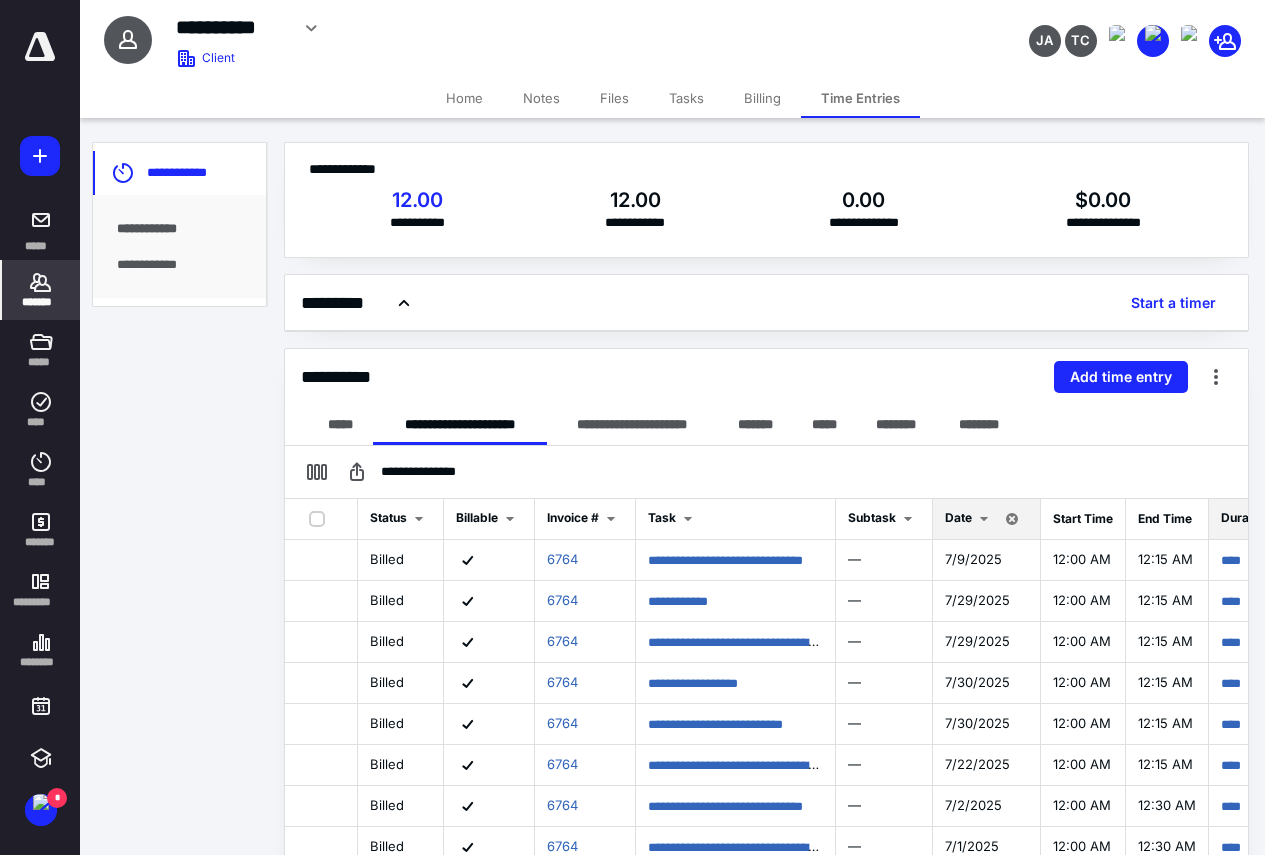 click on "*******" at bounding box center (41, 302) 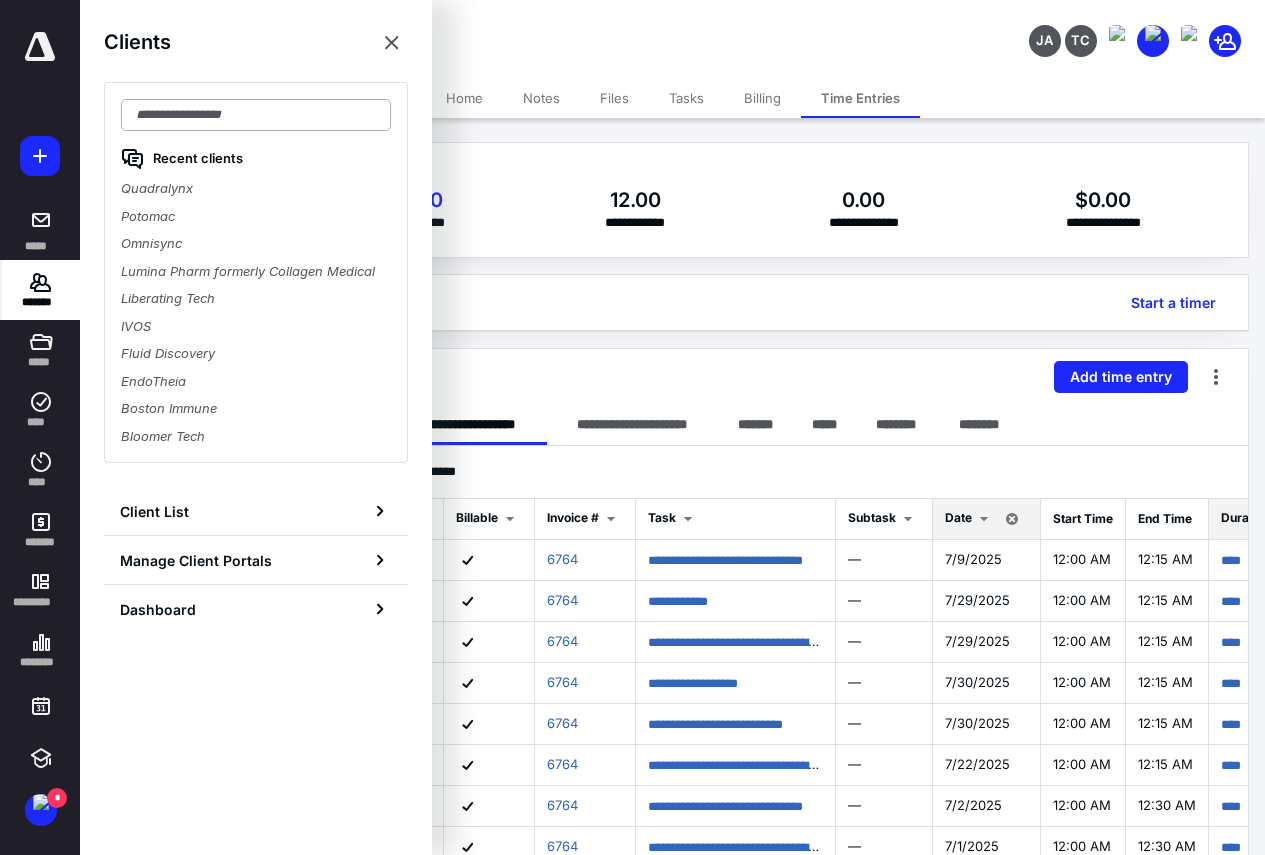 click at bounding box center (256, 115) 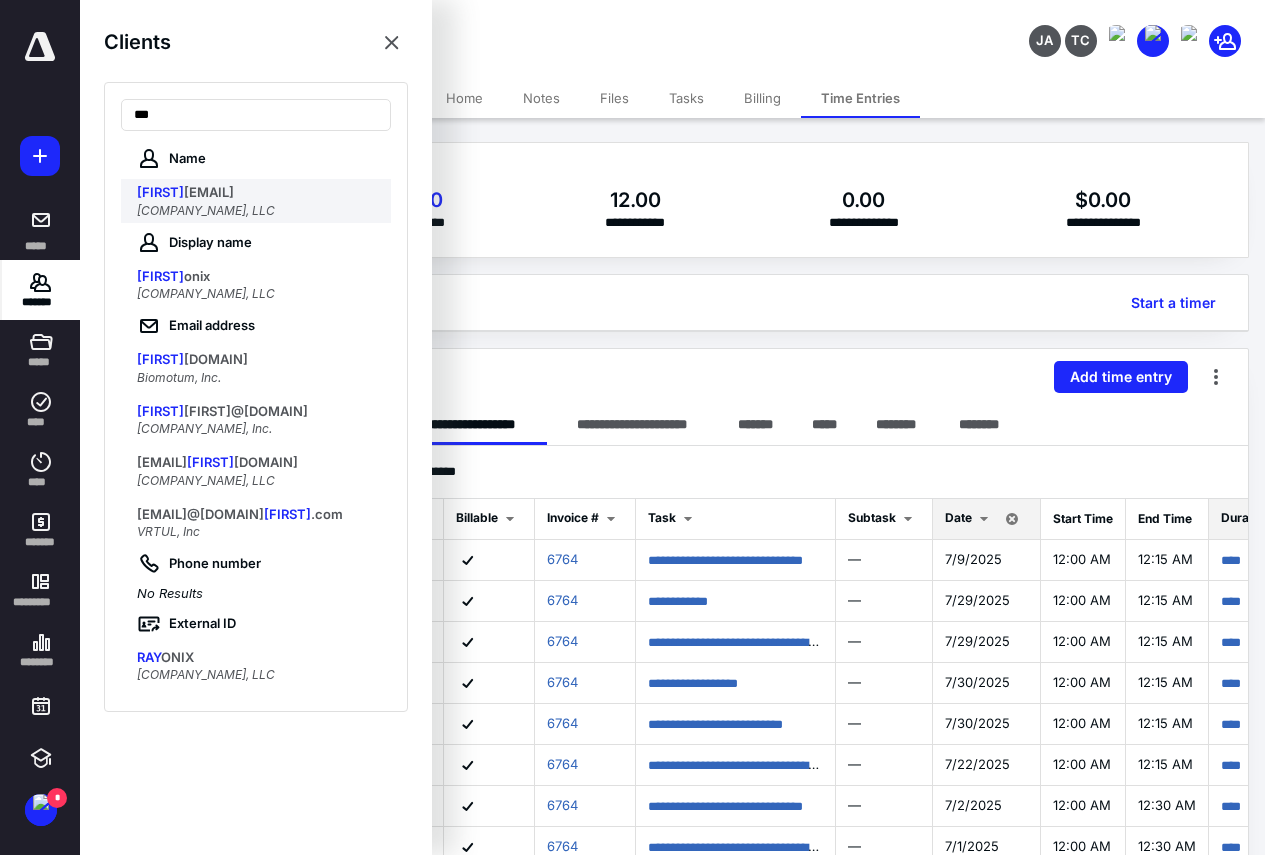 click on "[COMPANY_NAME], LLC" at bounding box center (258, 193) 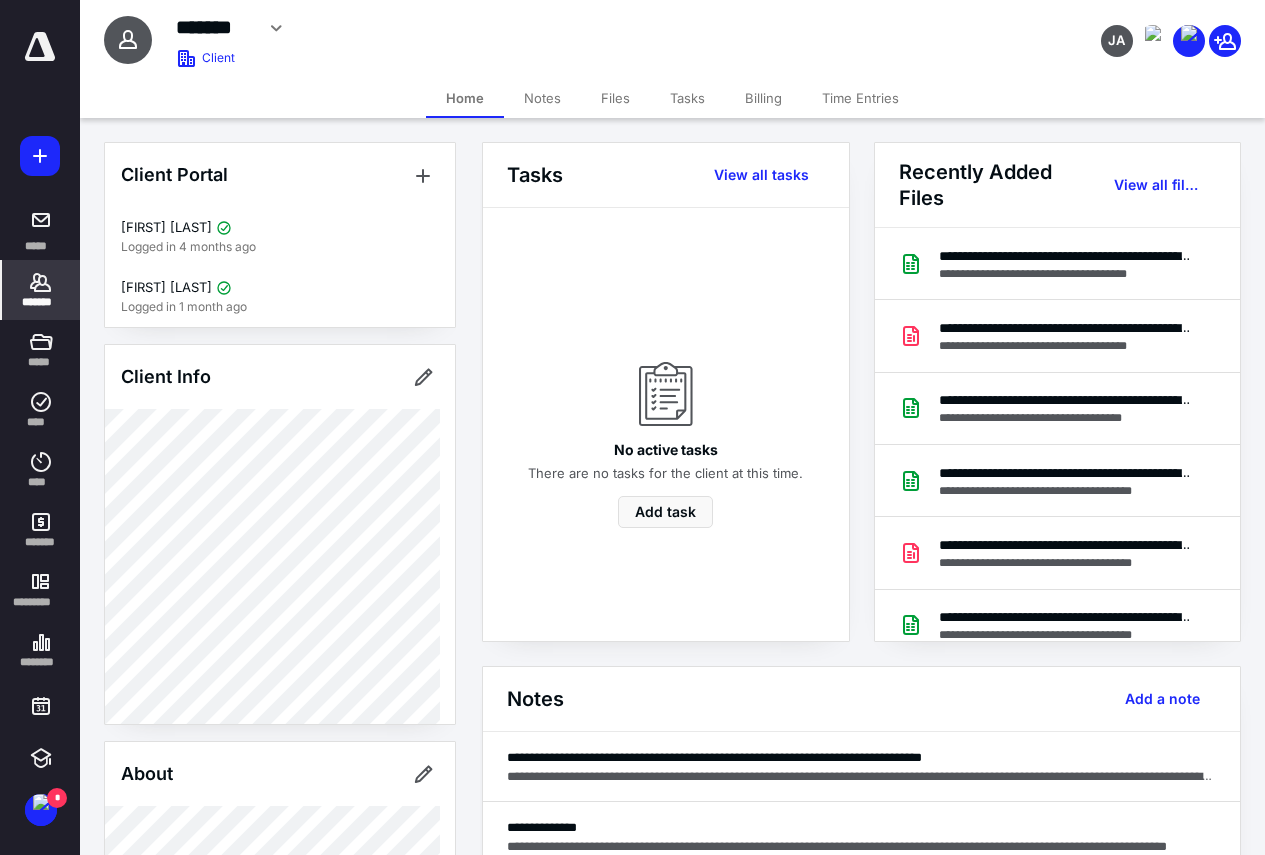 click on "Billing" at bounding box center (763, 98) 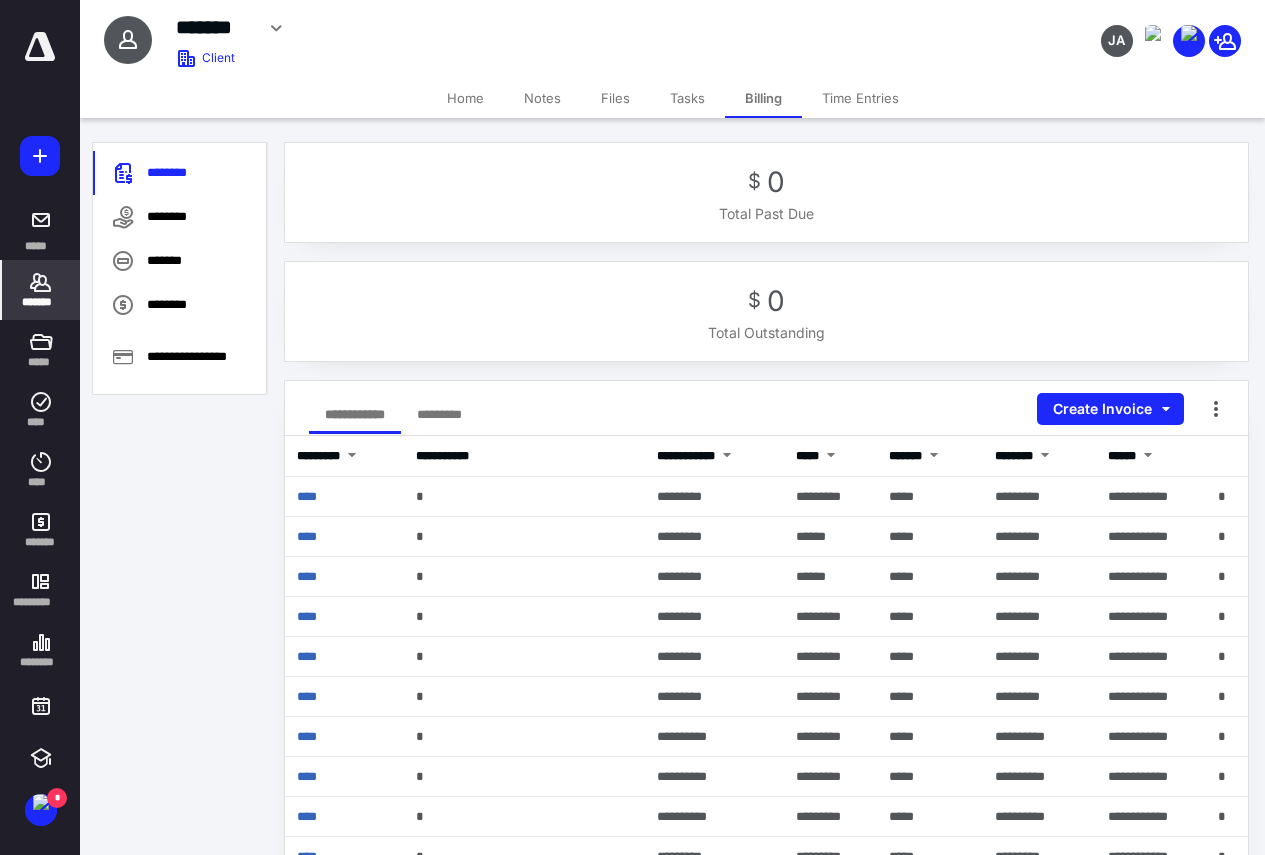 click on "Time Entries" at bounding box center (860, 98) 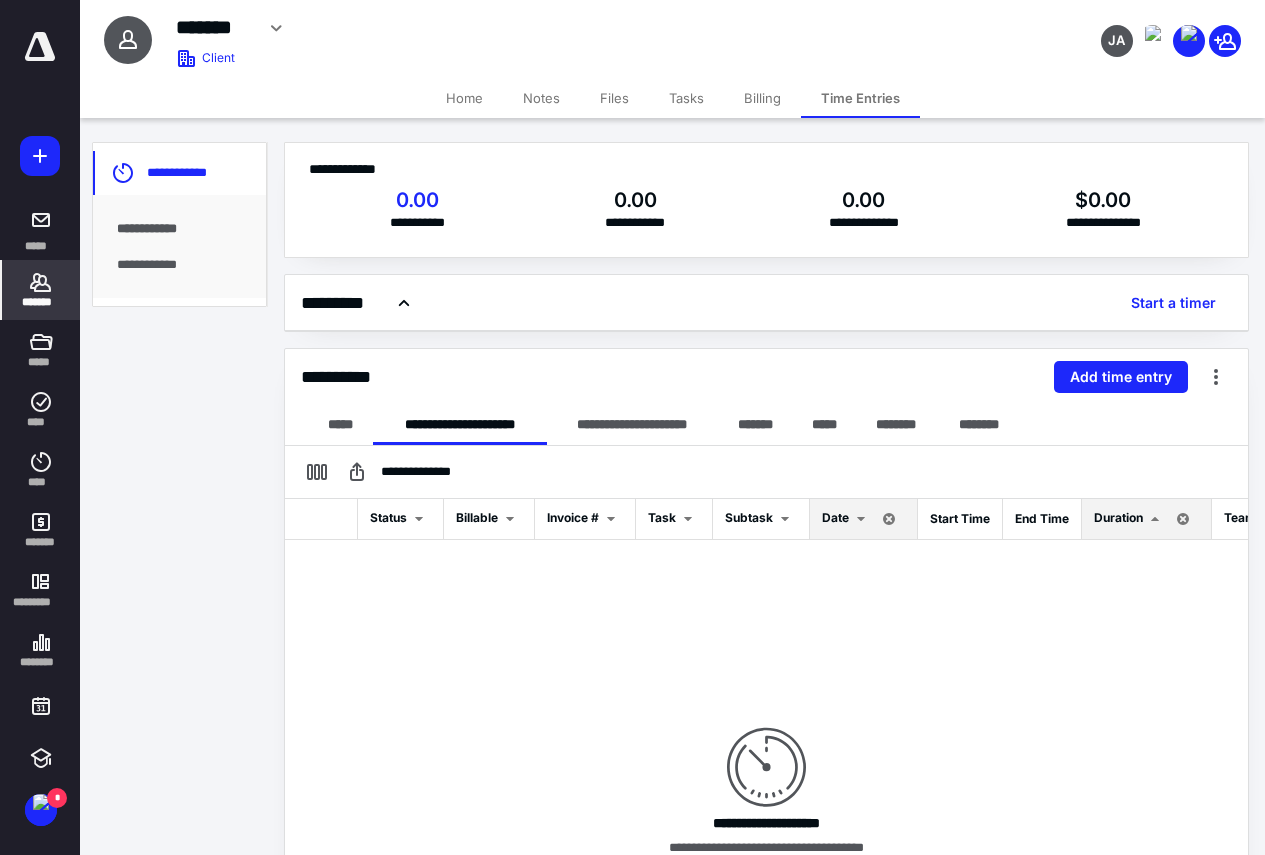 click 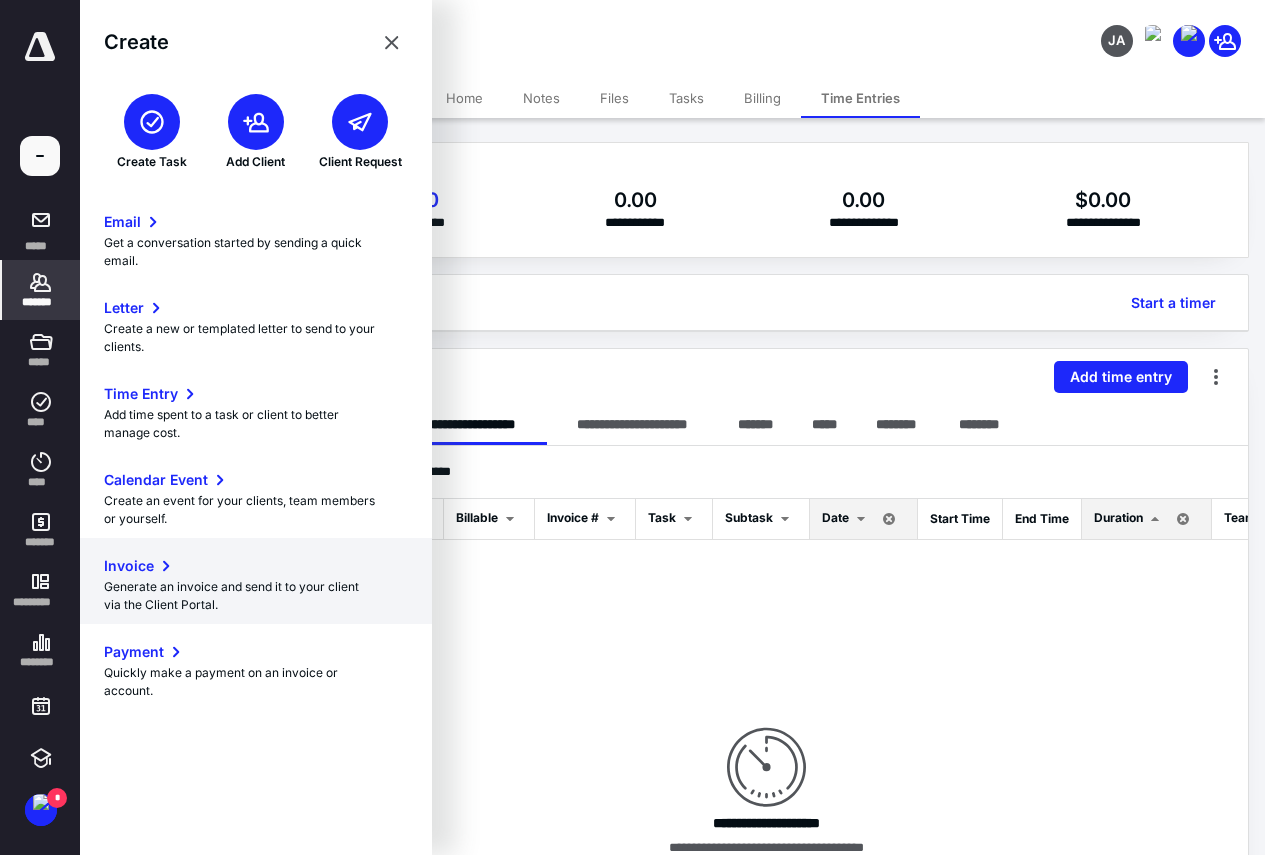click on "Invoice" at bounding box center [129, 566] 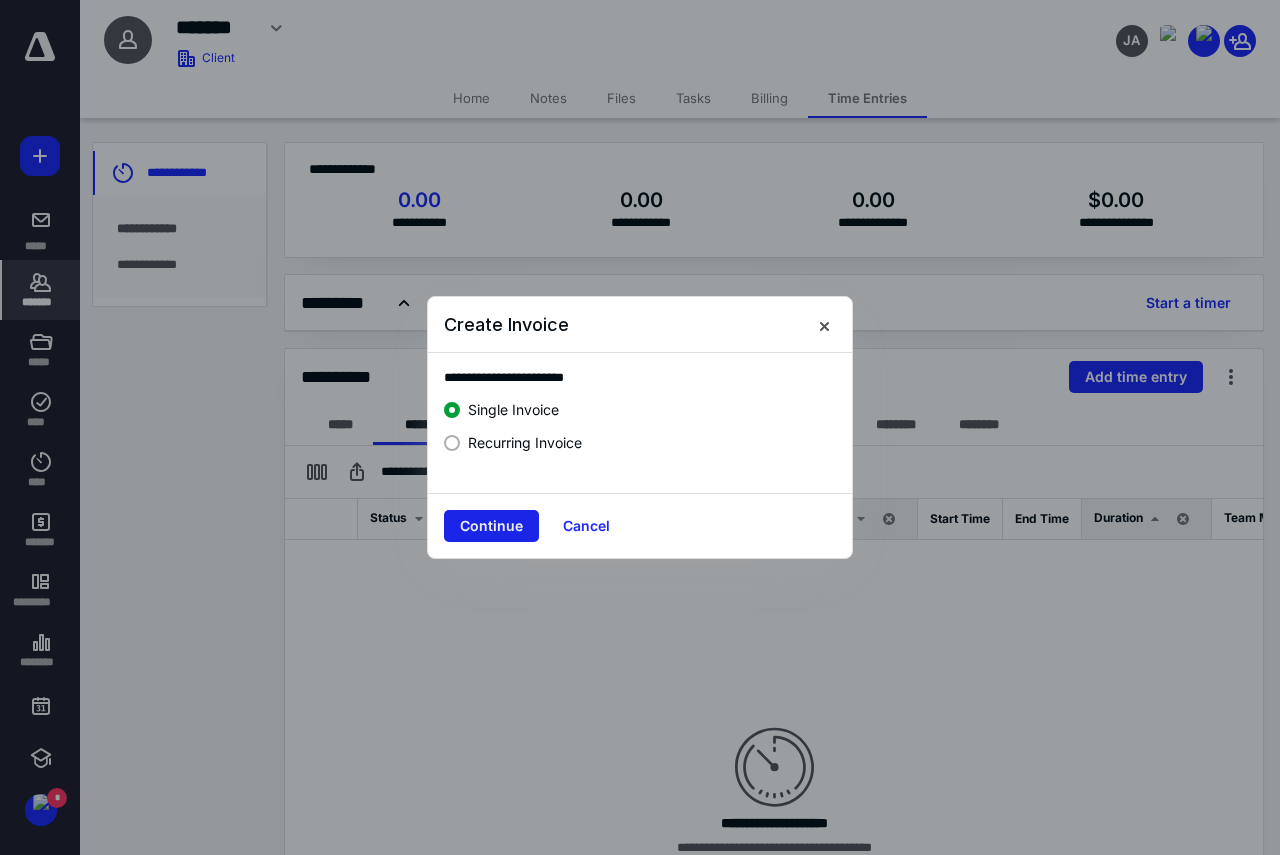 click on "Continue" at bounding box center (491, 526) 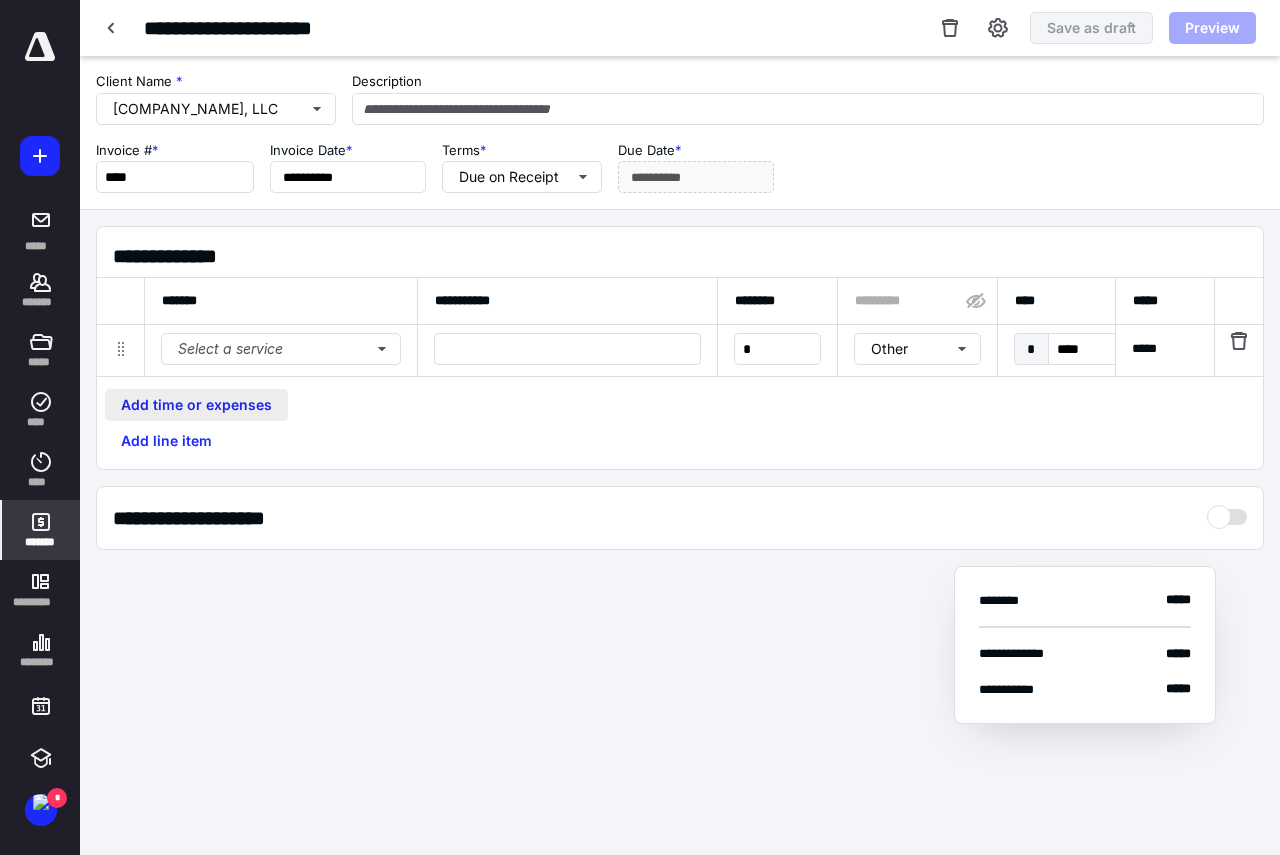 click on "Add time or expenses" at bounding box center (196, 405) 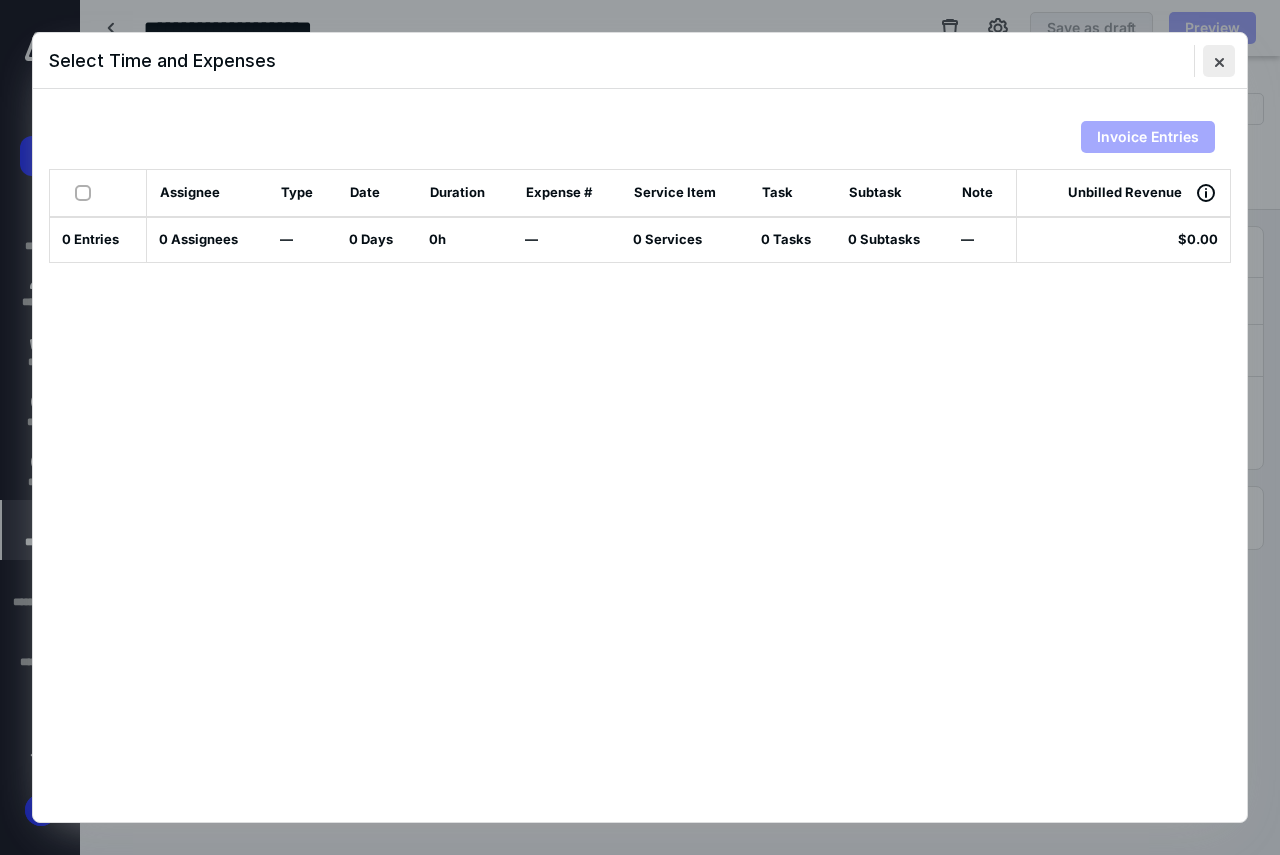 click at bounding box center (1219, 61) 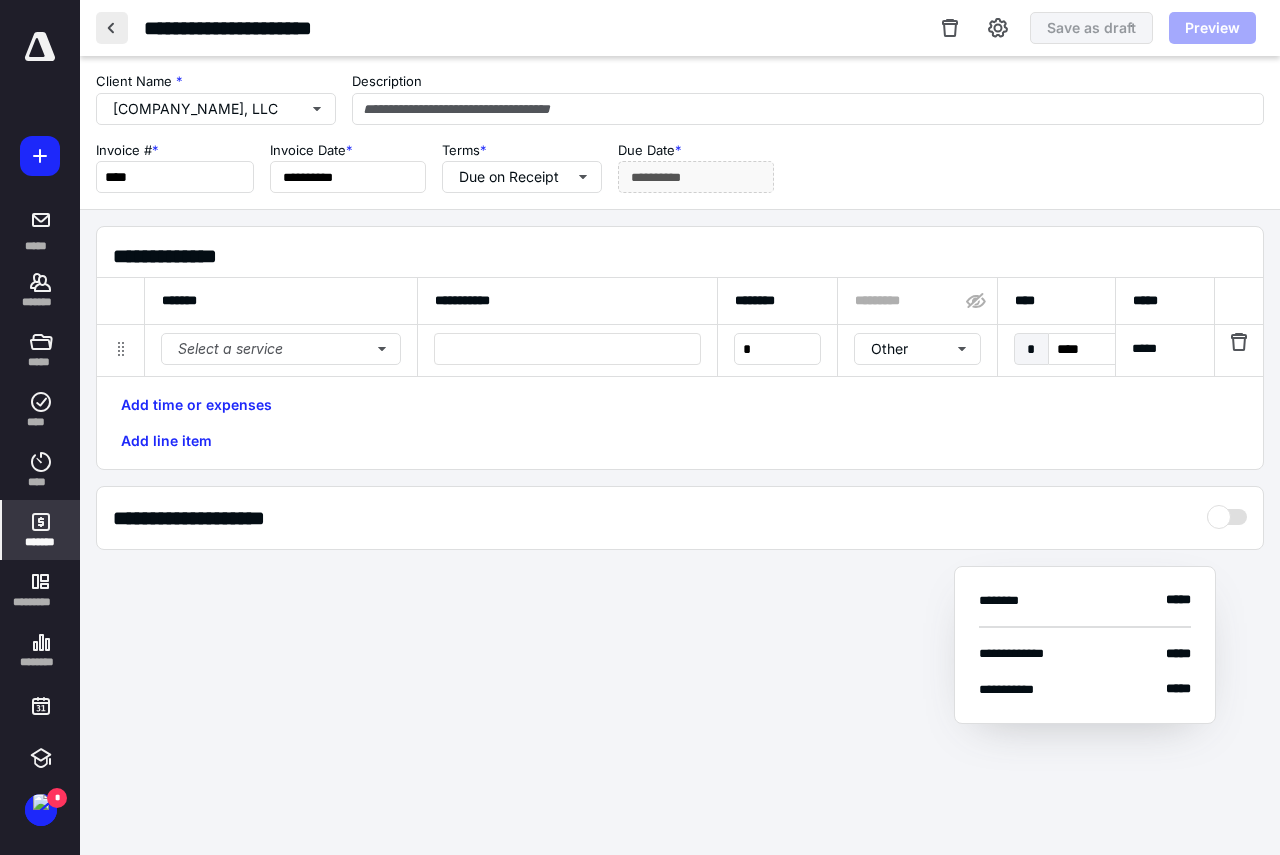 click at bounding box center [112, 28] 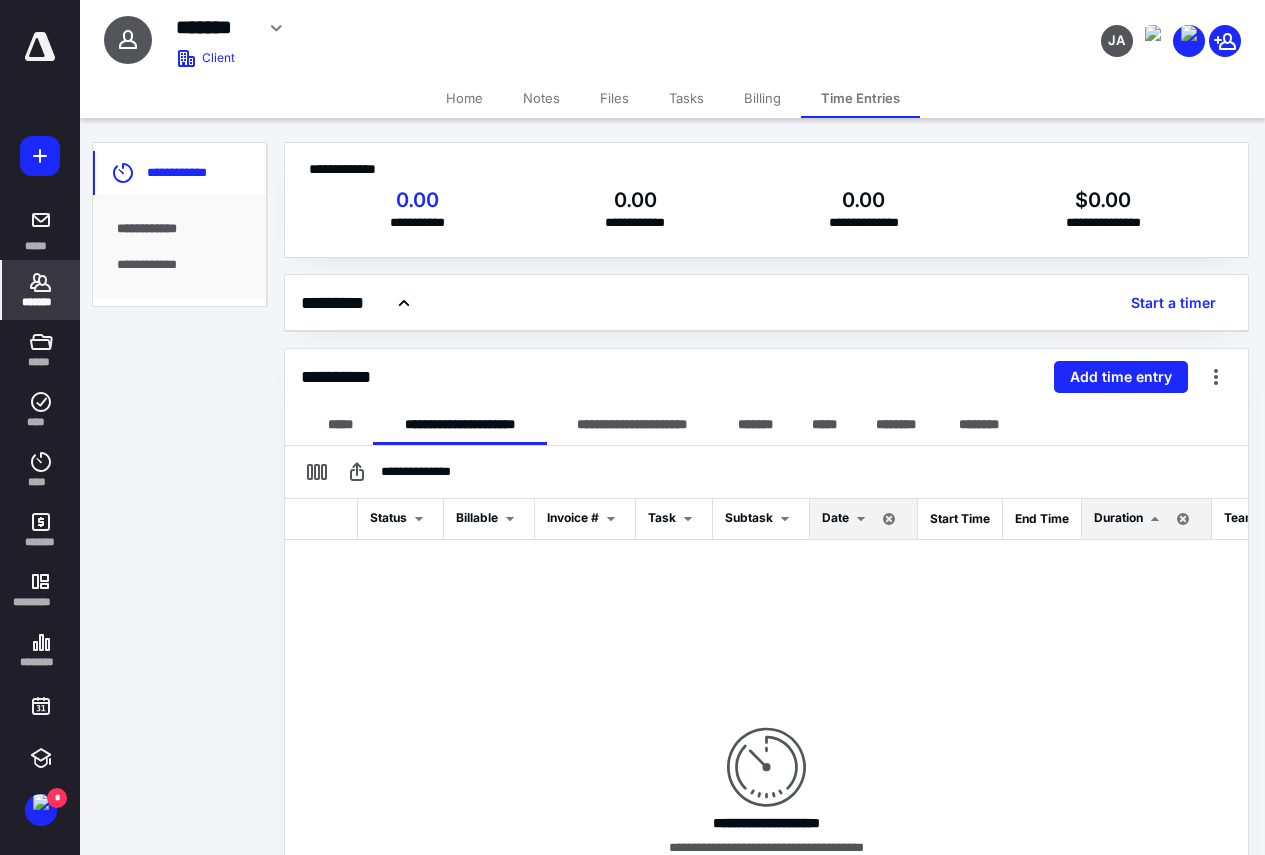 click on "*******" at bounding box center [41, 302] 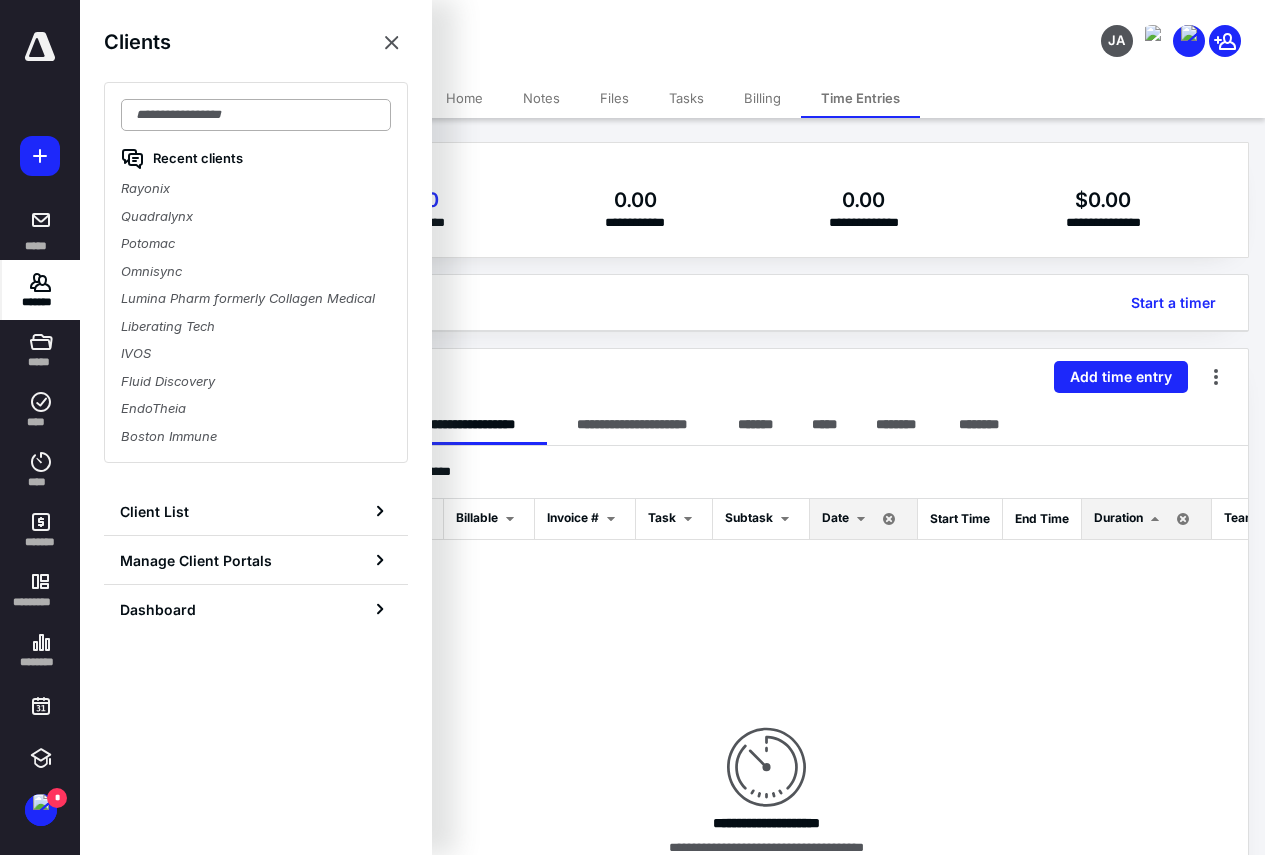 click at bounding box center (256, 115) 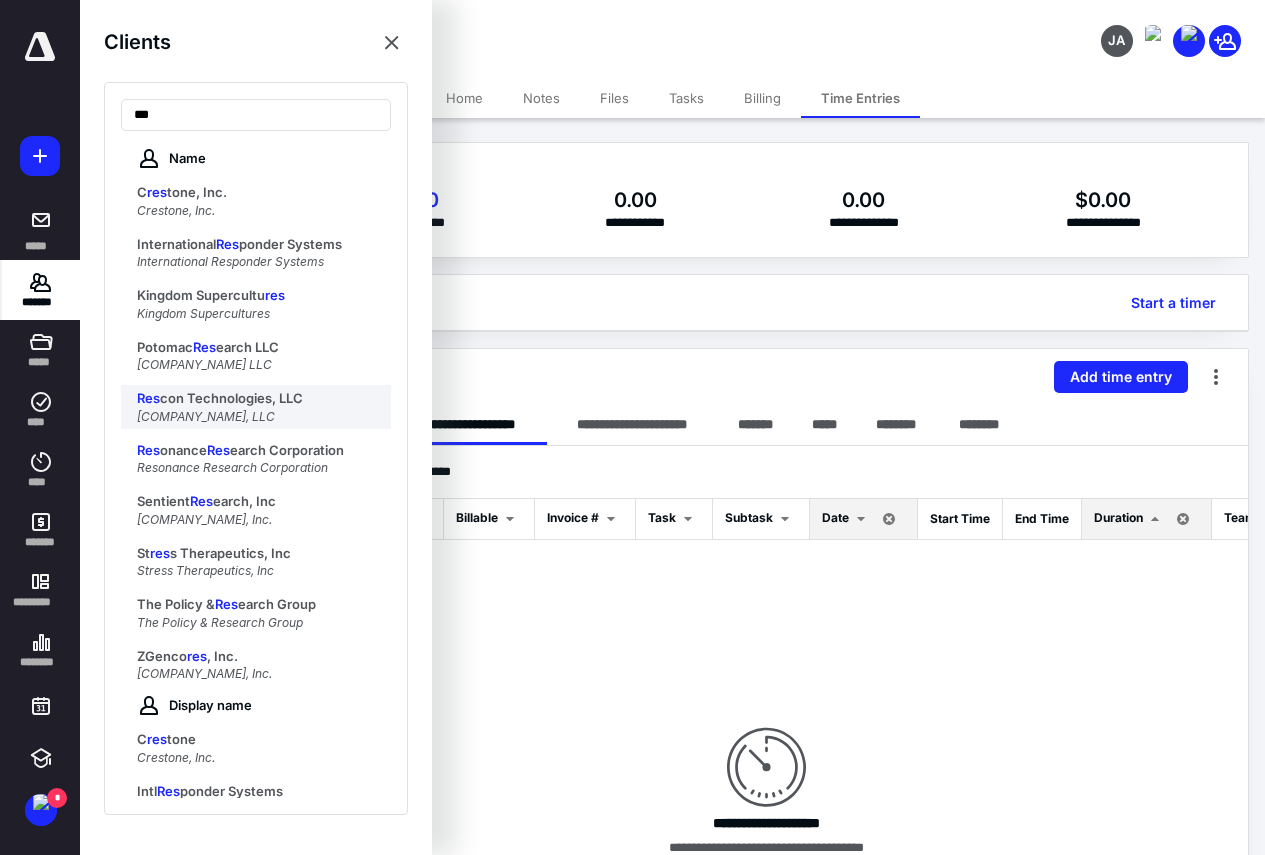 click on "[COMPANY_NAME], LLC" at bounding box center [206, 416] 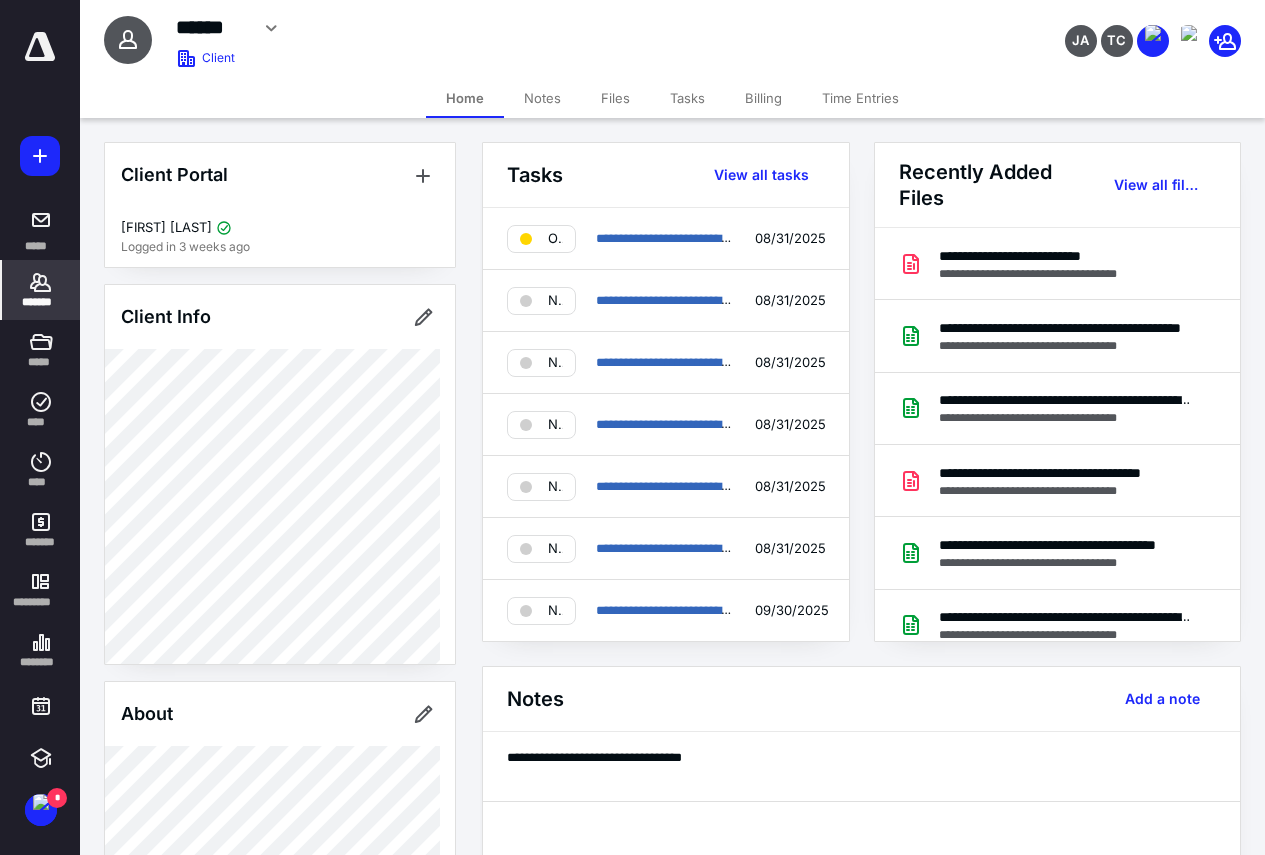 click on "Time Entries" at bounding box center [860, 98] 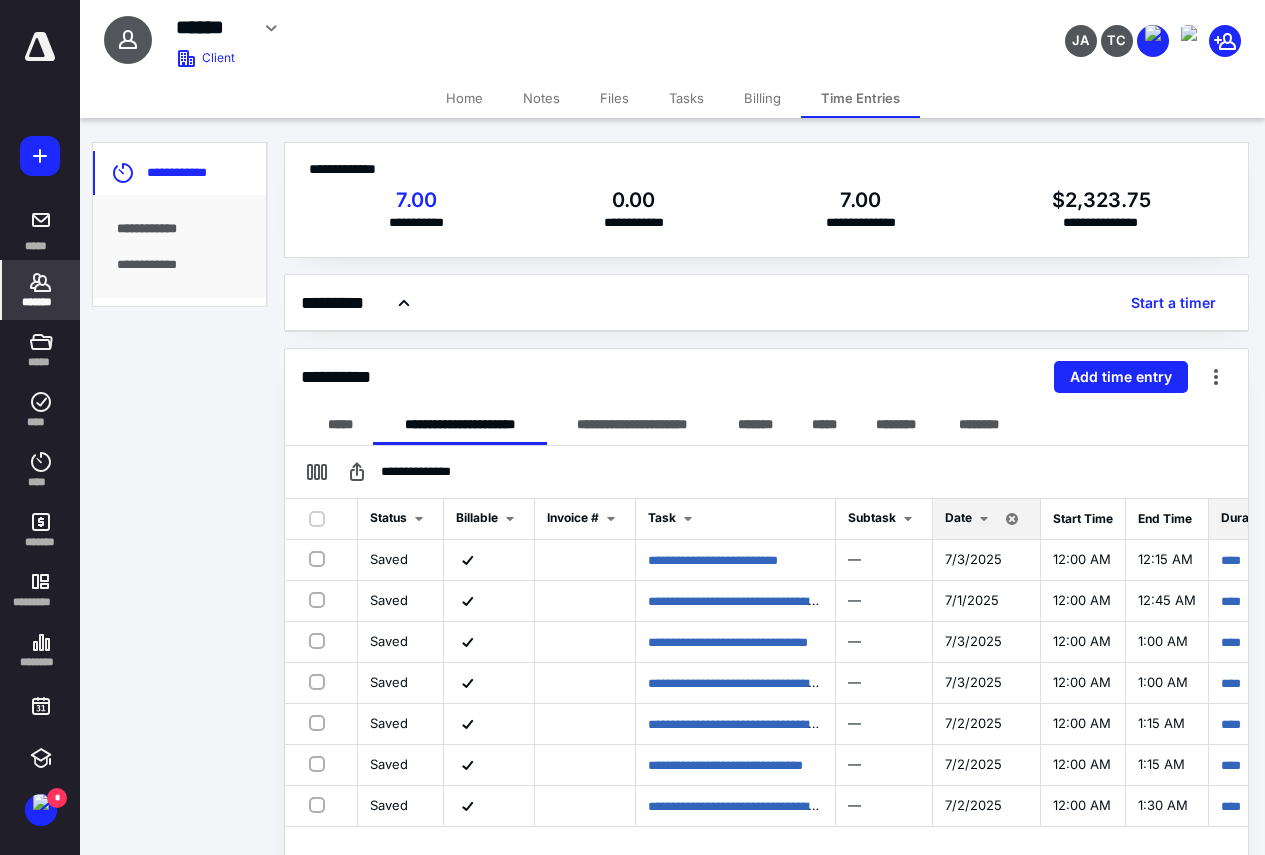 click 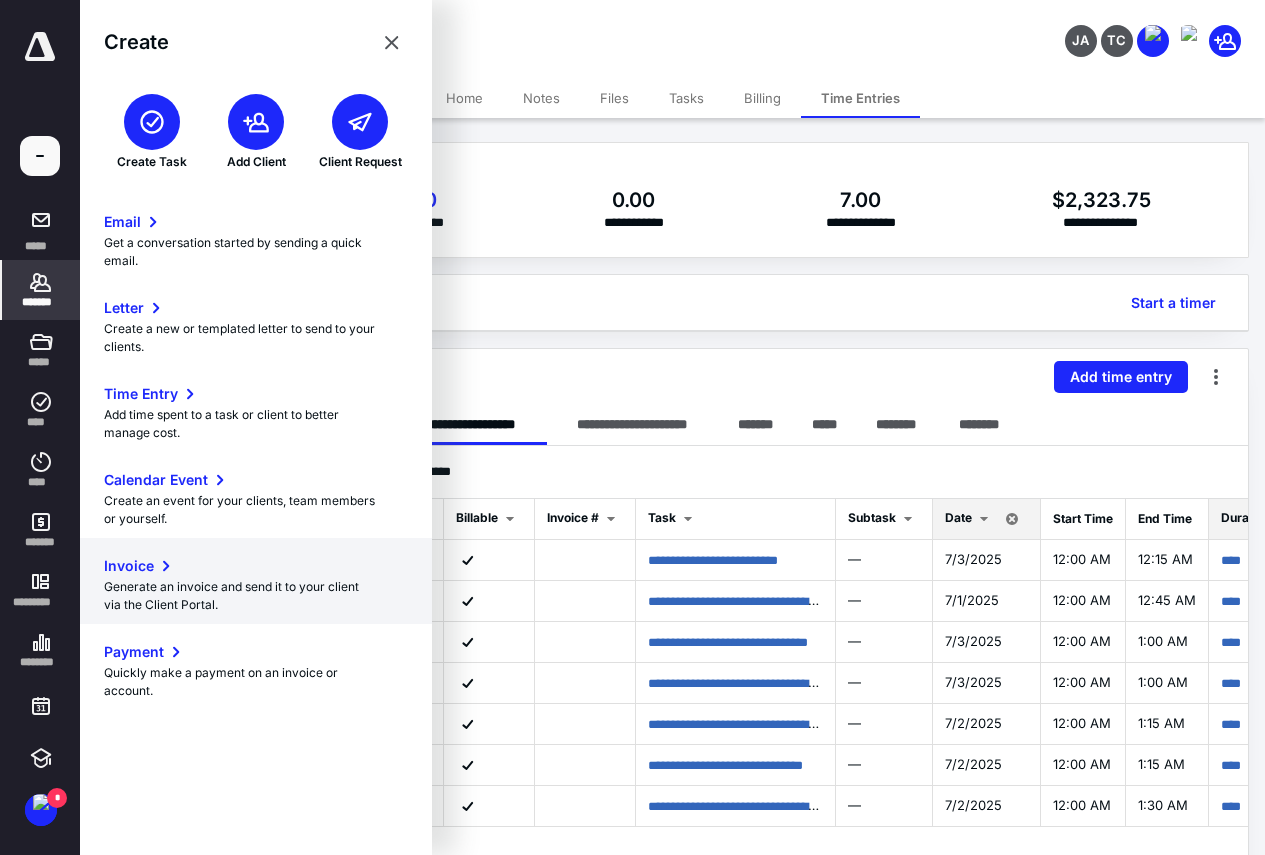 click on "Invoice" at bounding box center (129, 566) 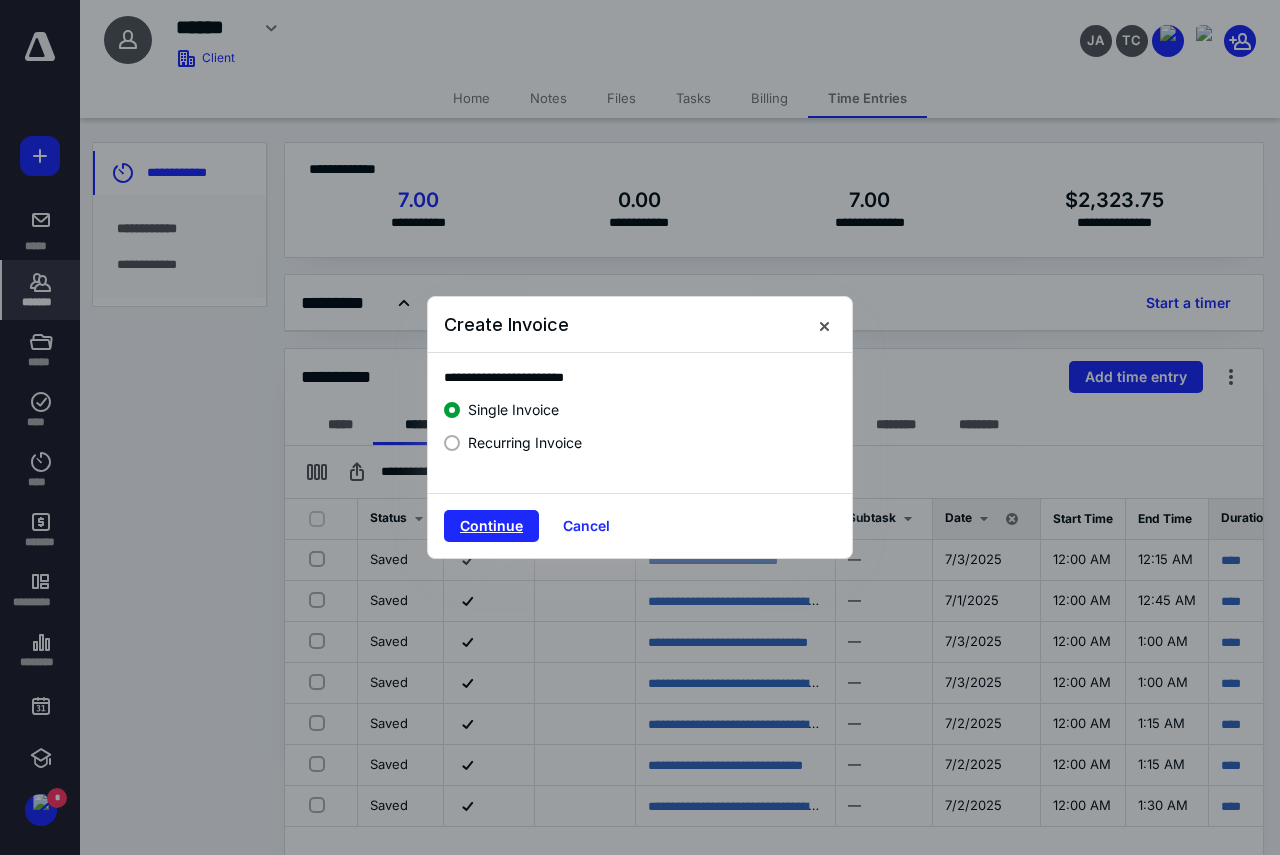 click on "Continue" at bounding box center [491, 526] 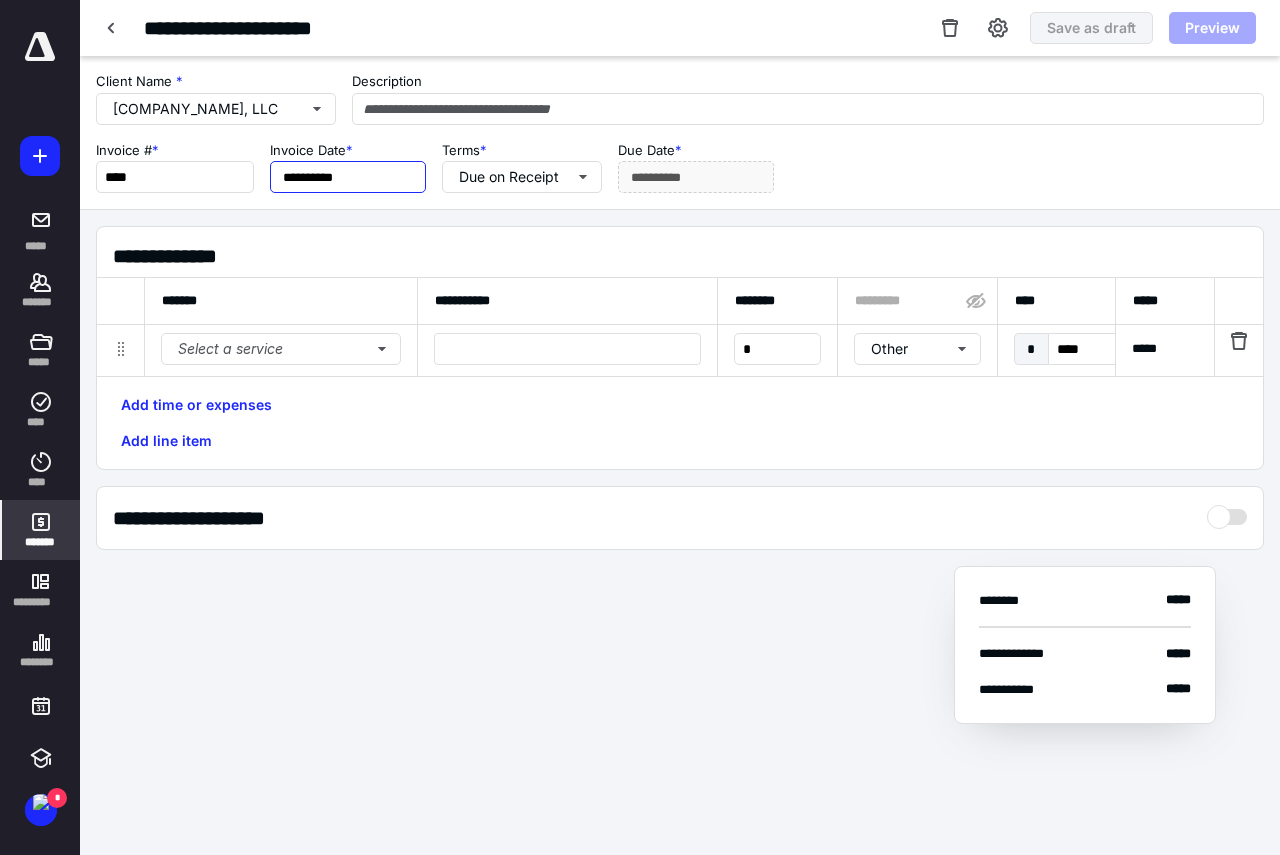click on "**********" at bounding box center [348, 177] 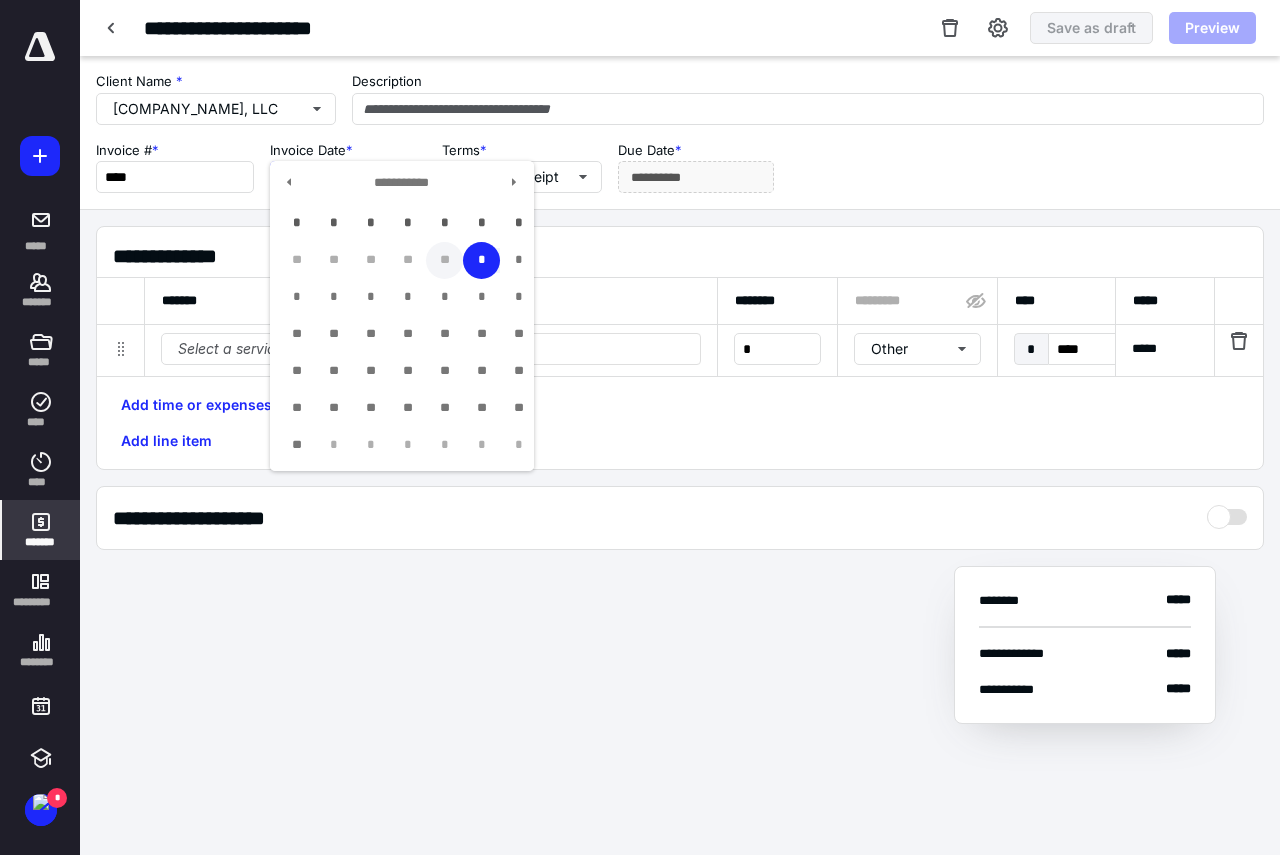 click on "**" at bounding box center [444, 260] 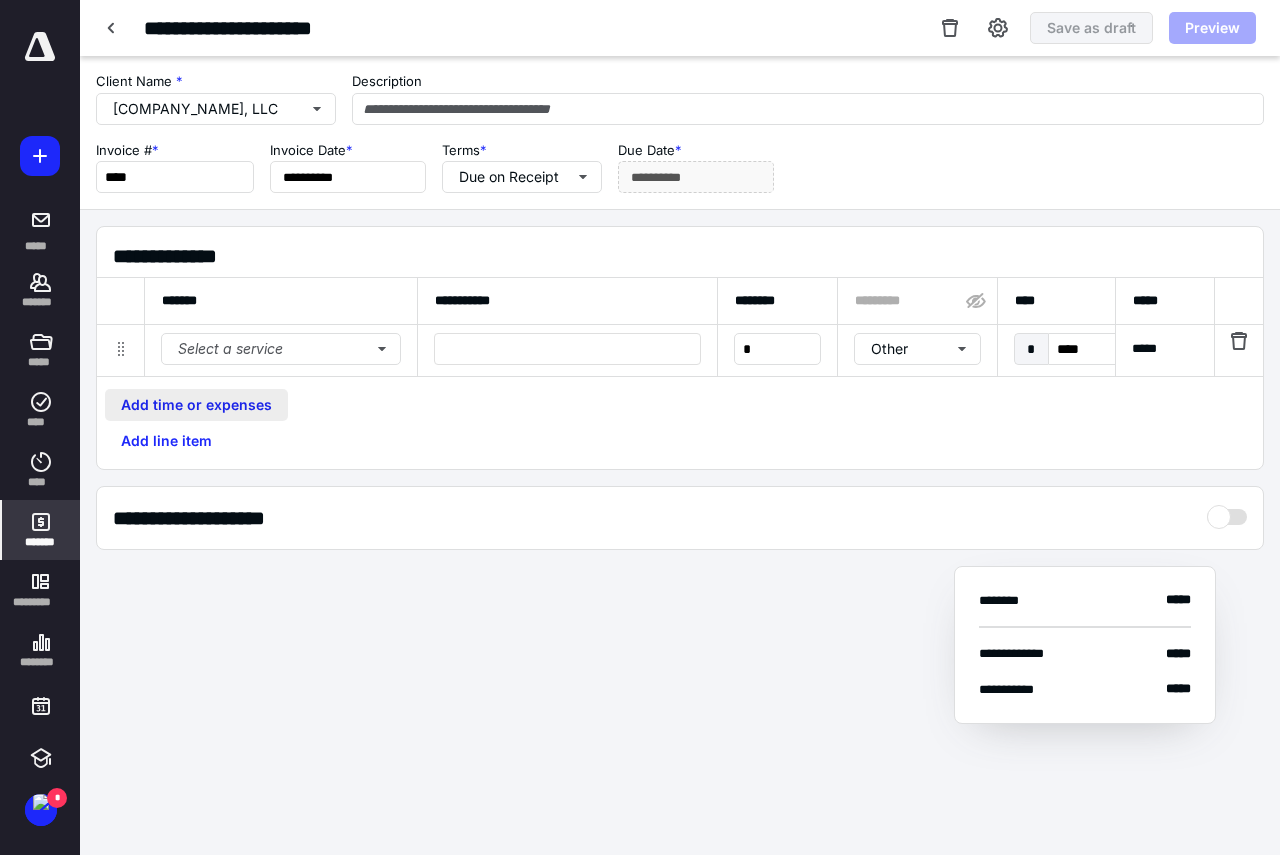 click on "Add time or expenses" at bounding box center [196, 405] 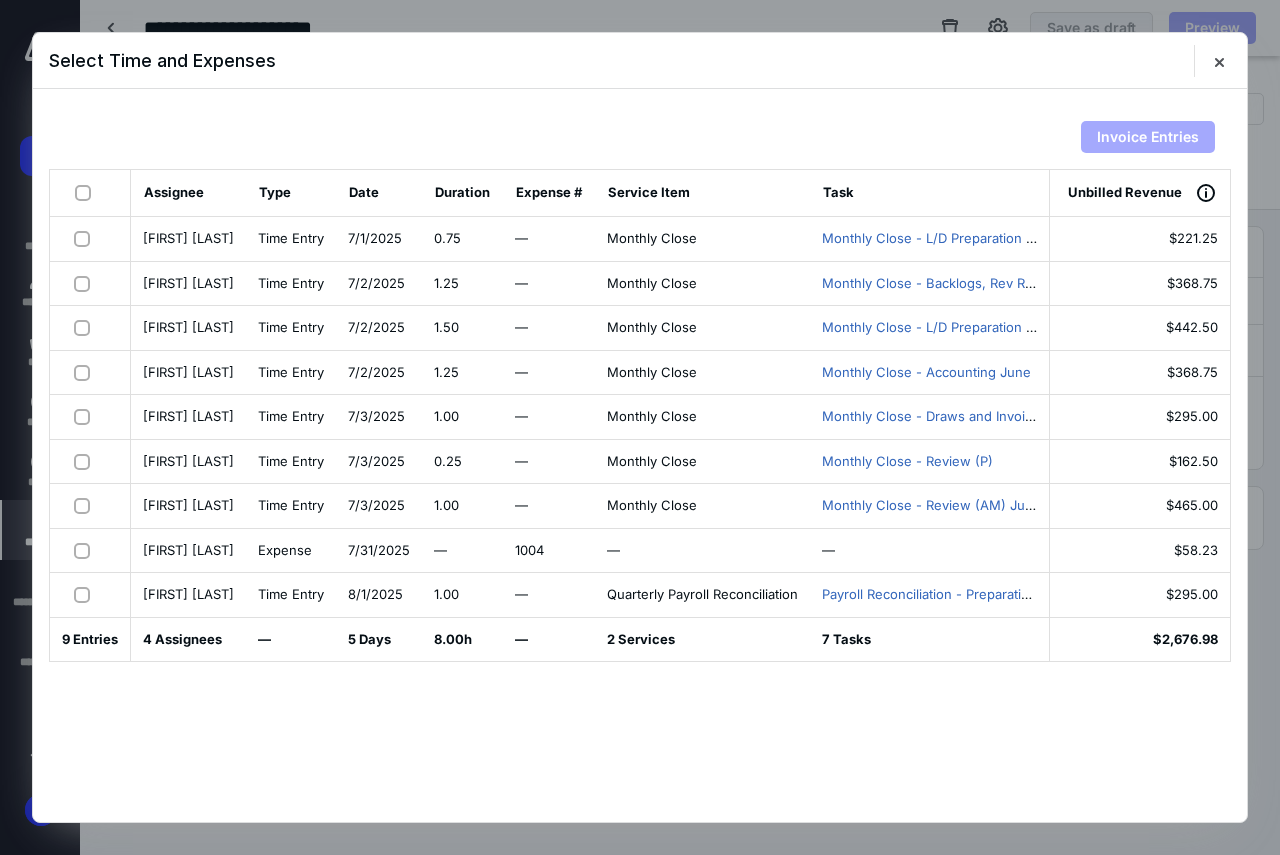 click at bounding box center [87, 192] 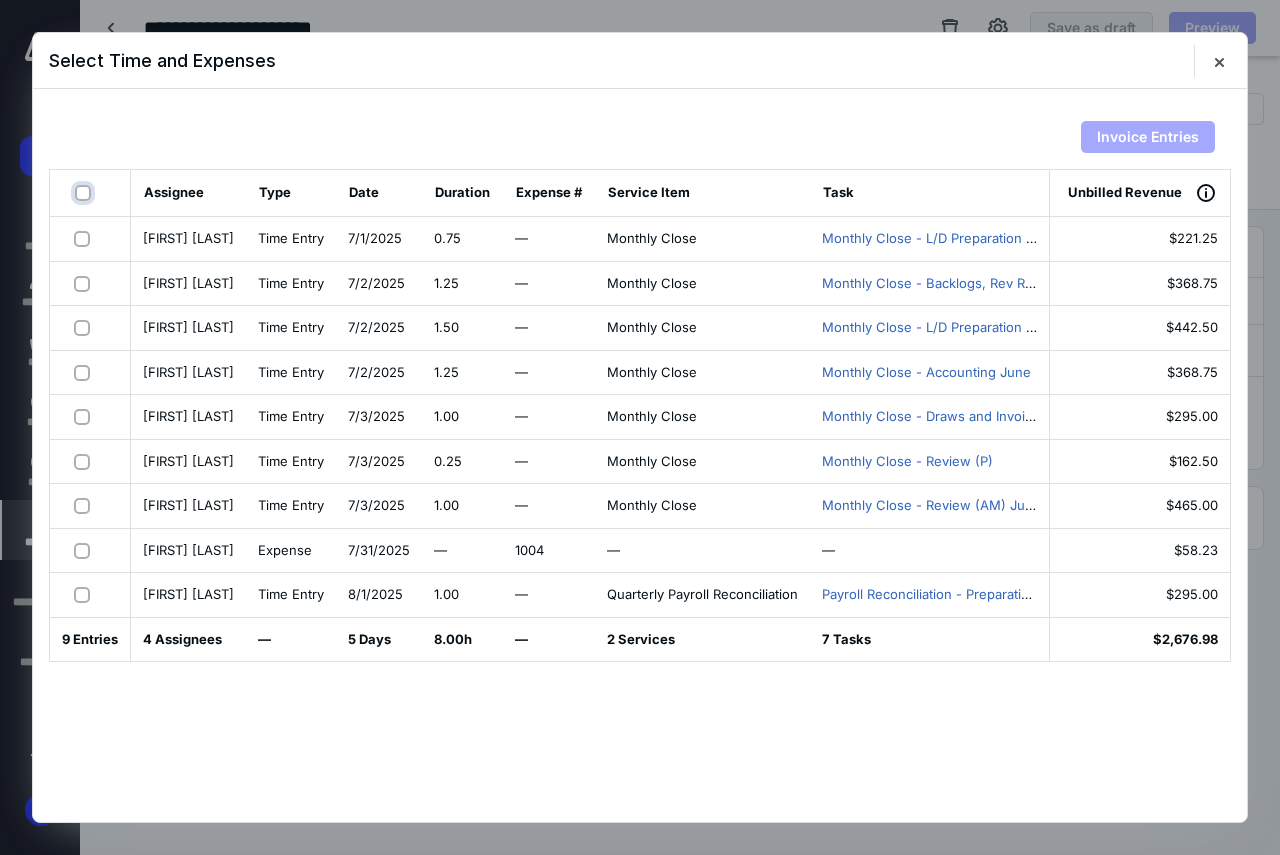 click at bounding box center [85, 193] 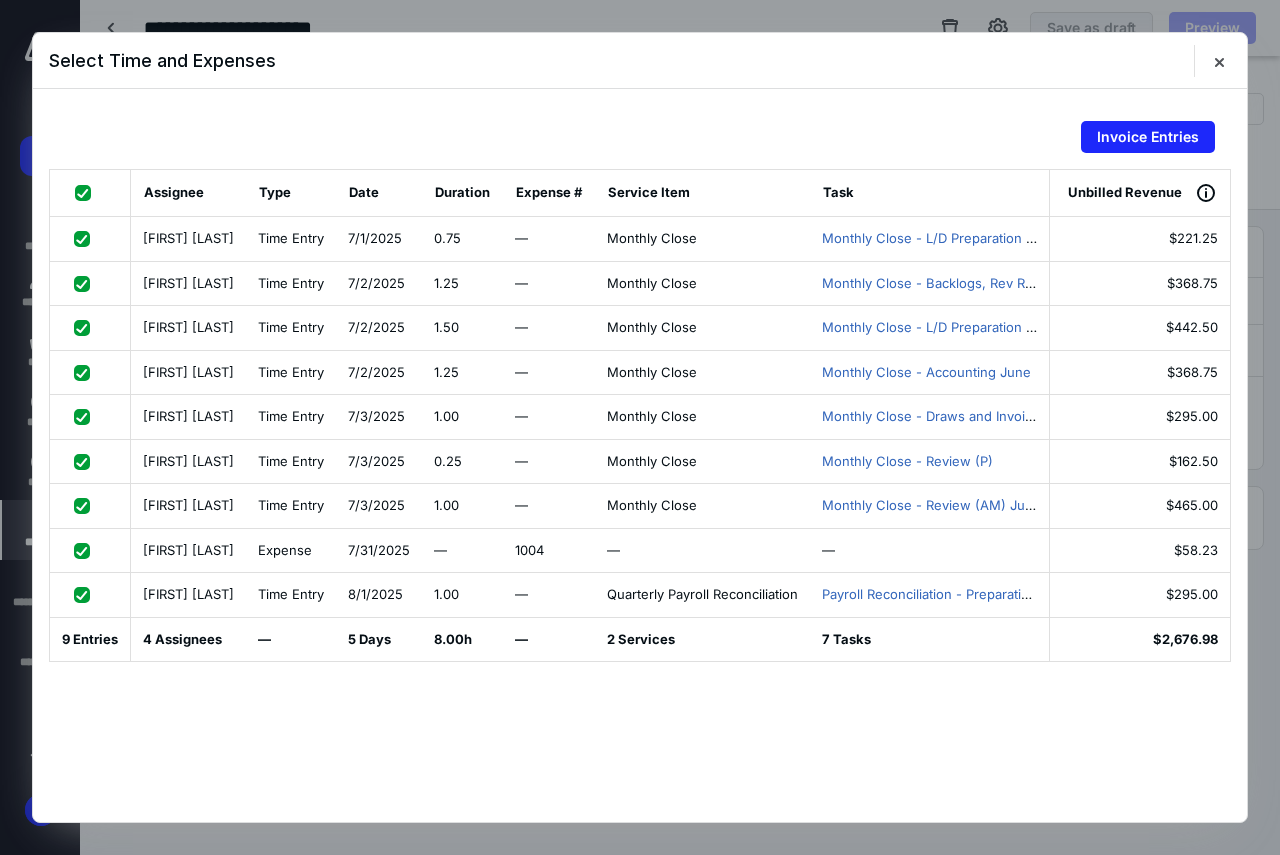 click at bounding box center [86, 594] 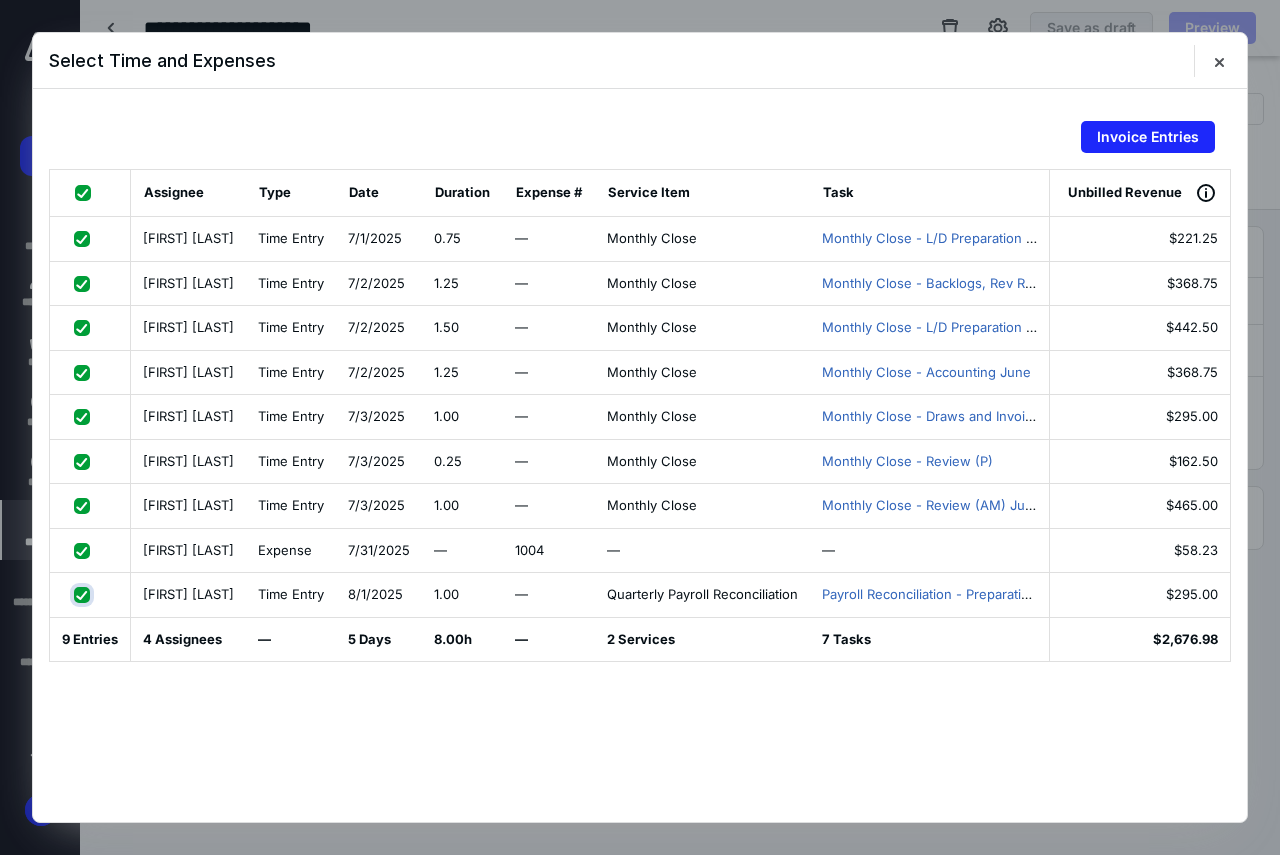 click at bounding box center (84, 594) 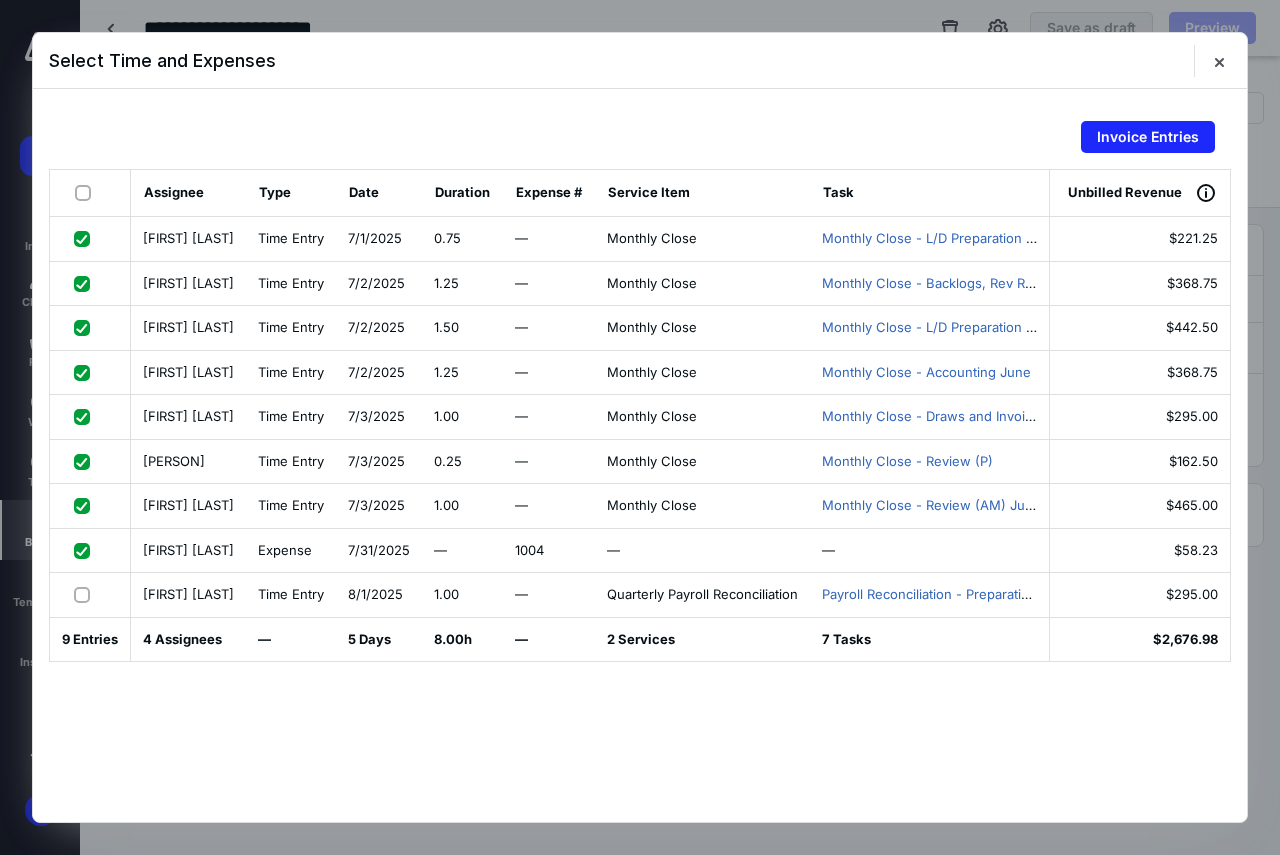 scroll, scrollTop: 0, scrollLeft: 0, axis: both 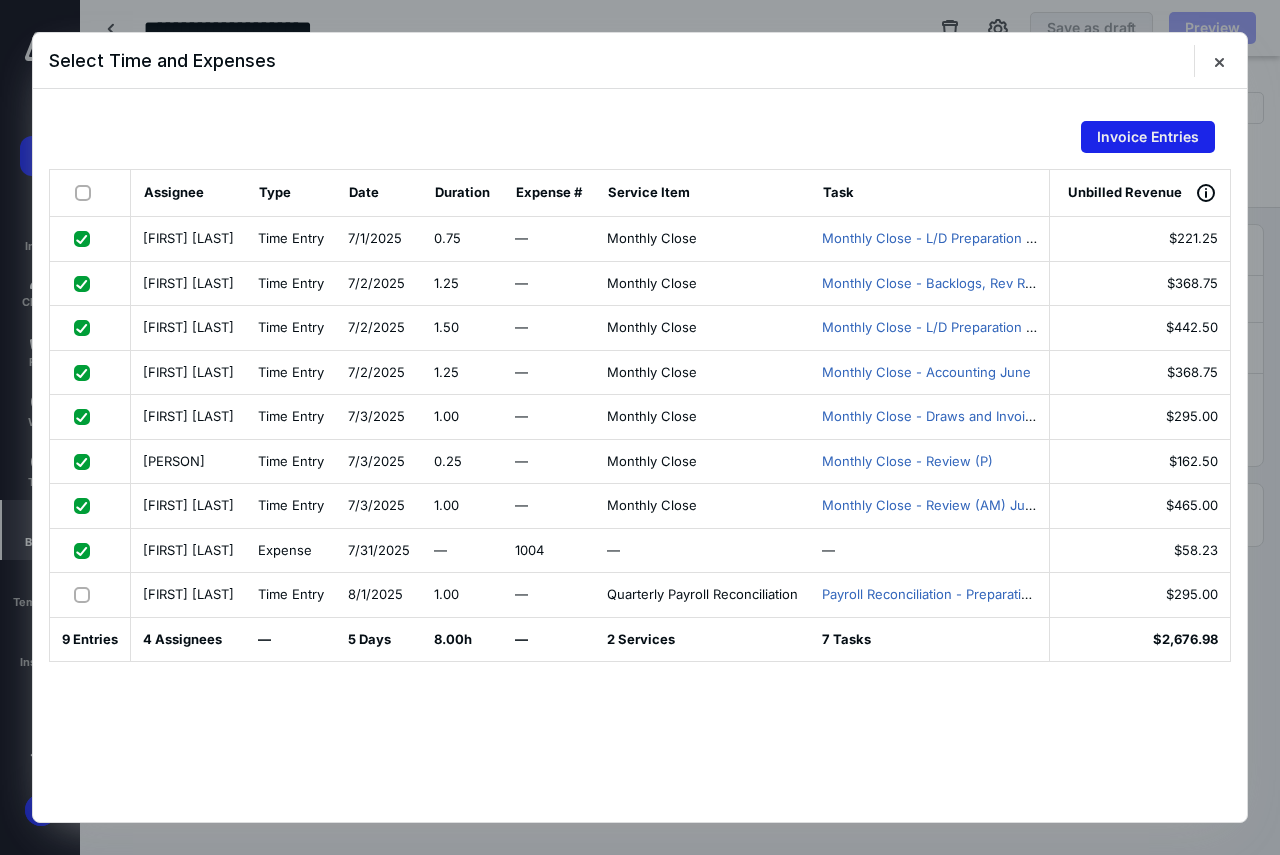 click on "Invoice Entries" at bounding box center (1148, 137) 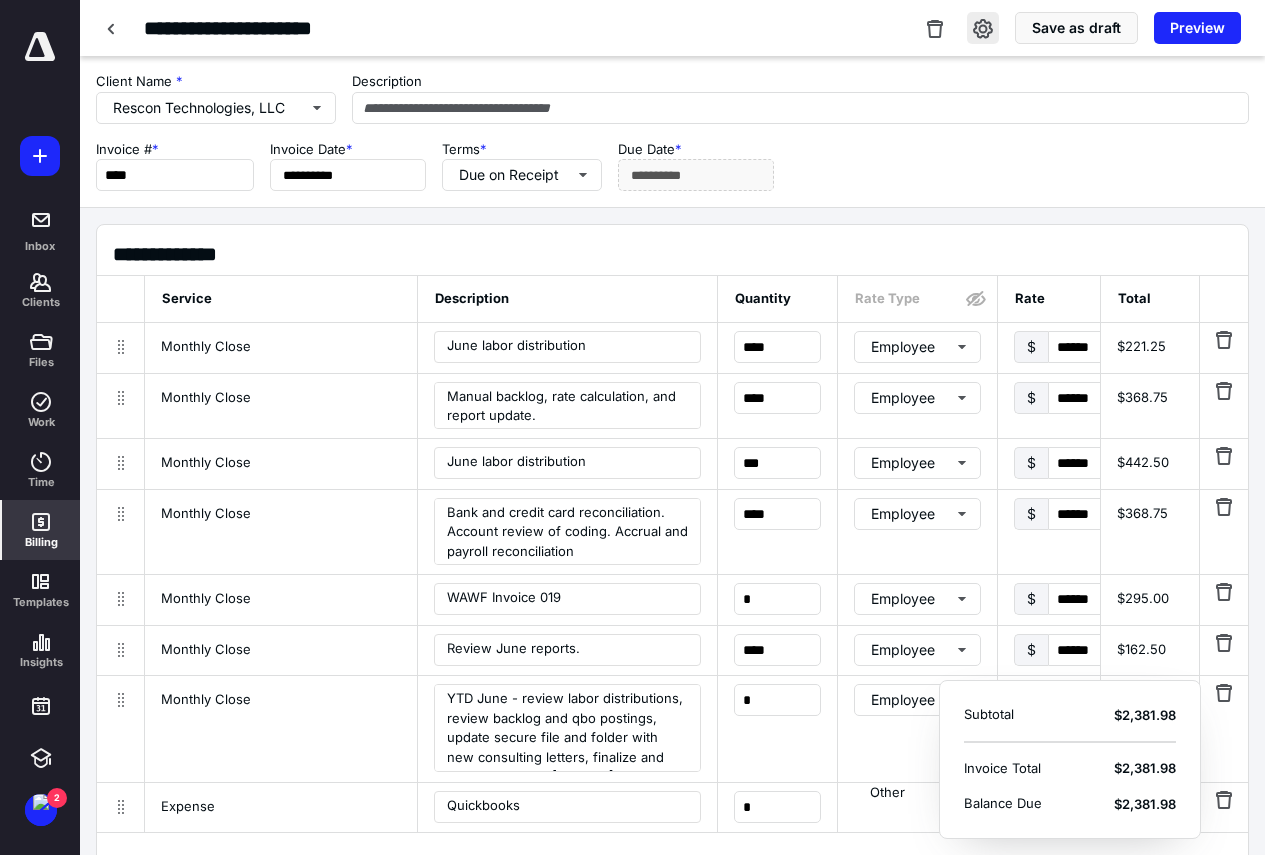 click at bounding box center [983, 28] 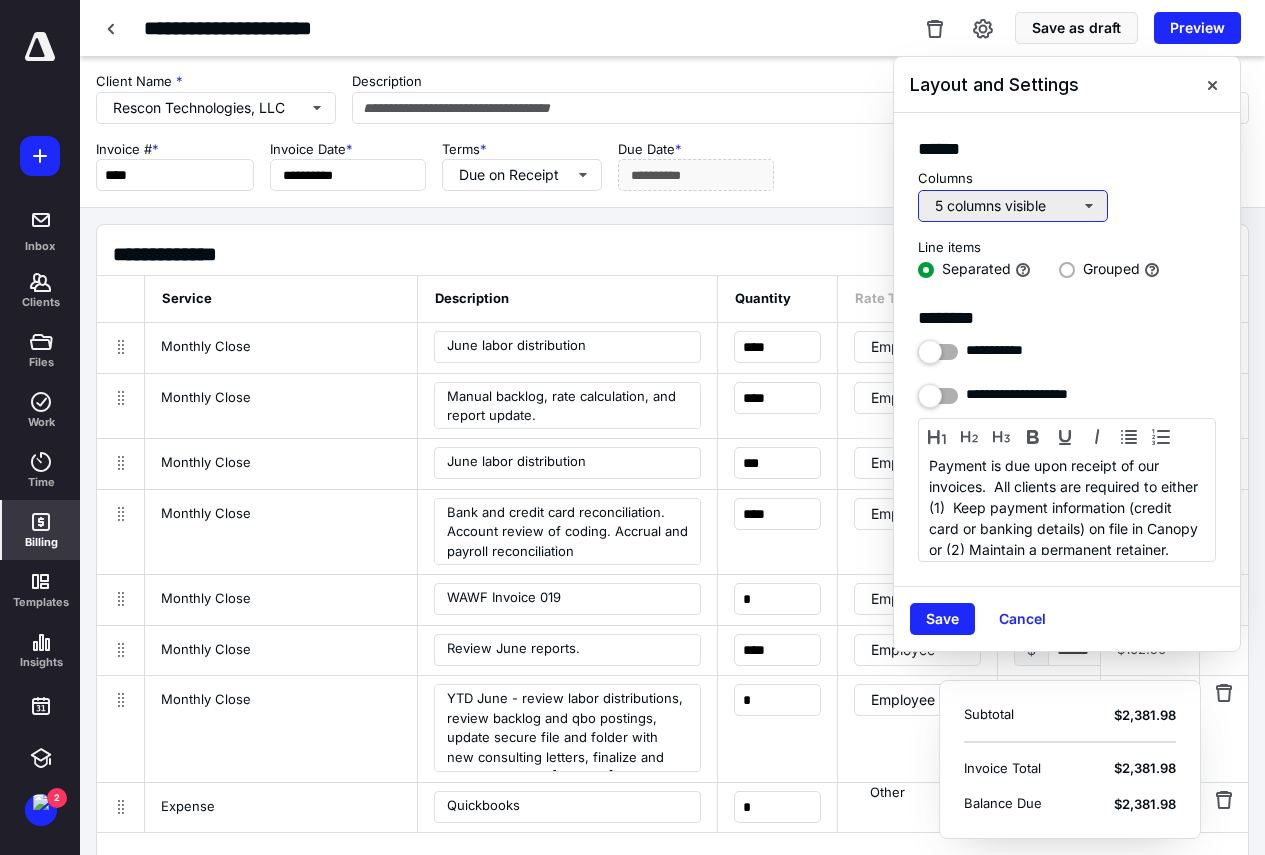 click on "5 columns visible" at bounding box center [1013, 206] 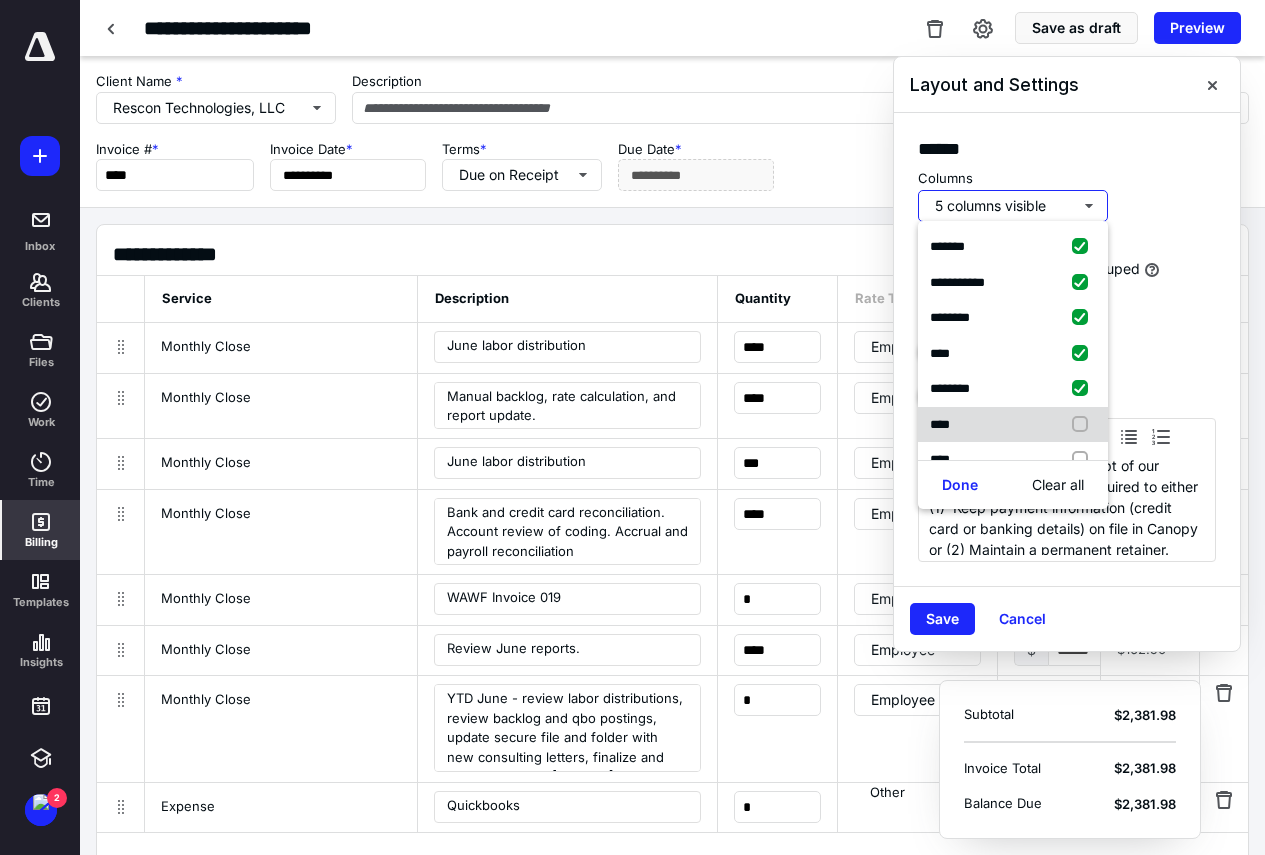click at bounding box center [1084, 425] 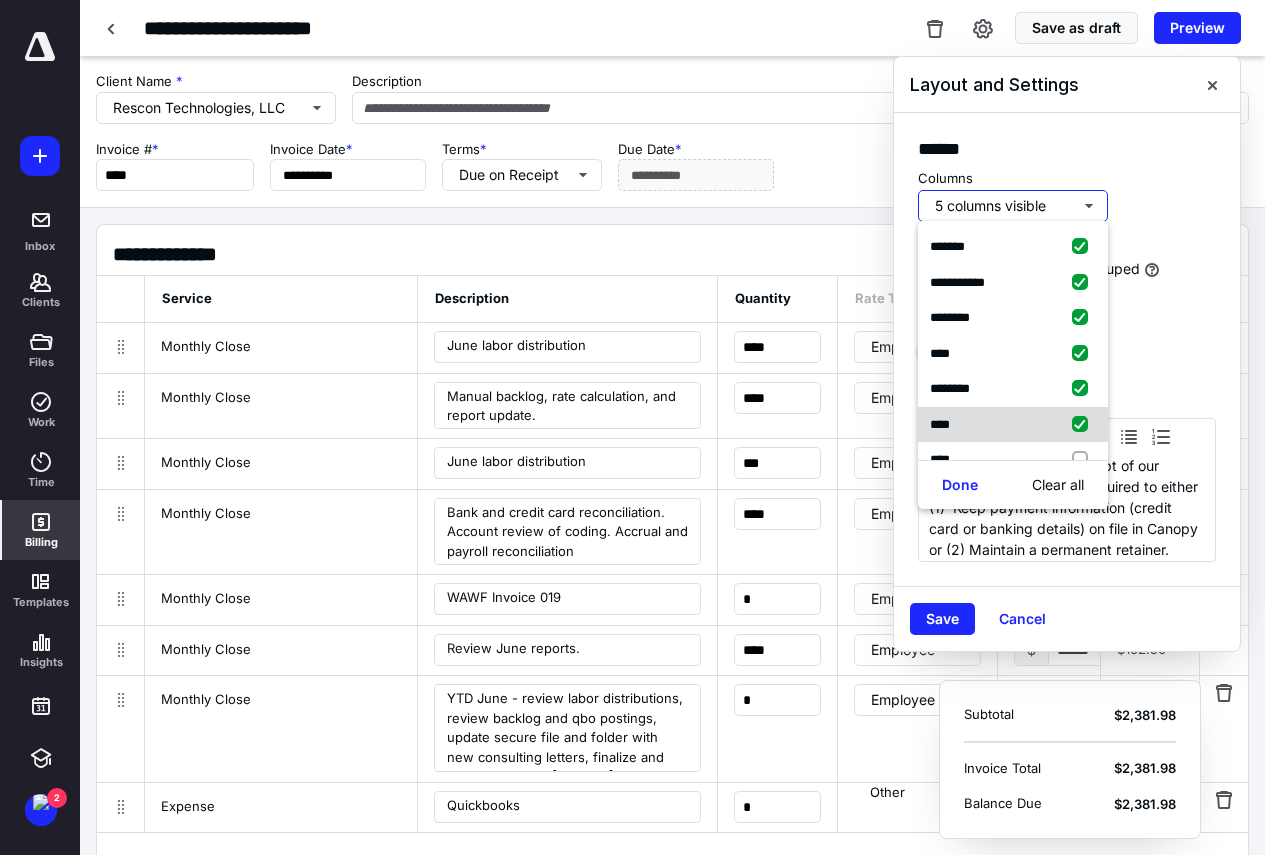 checkbox on "true" 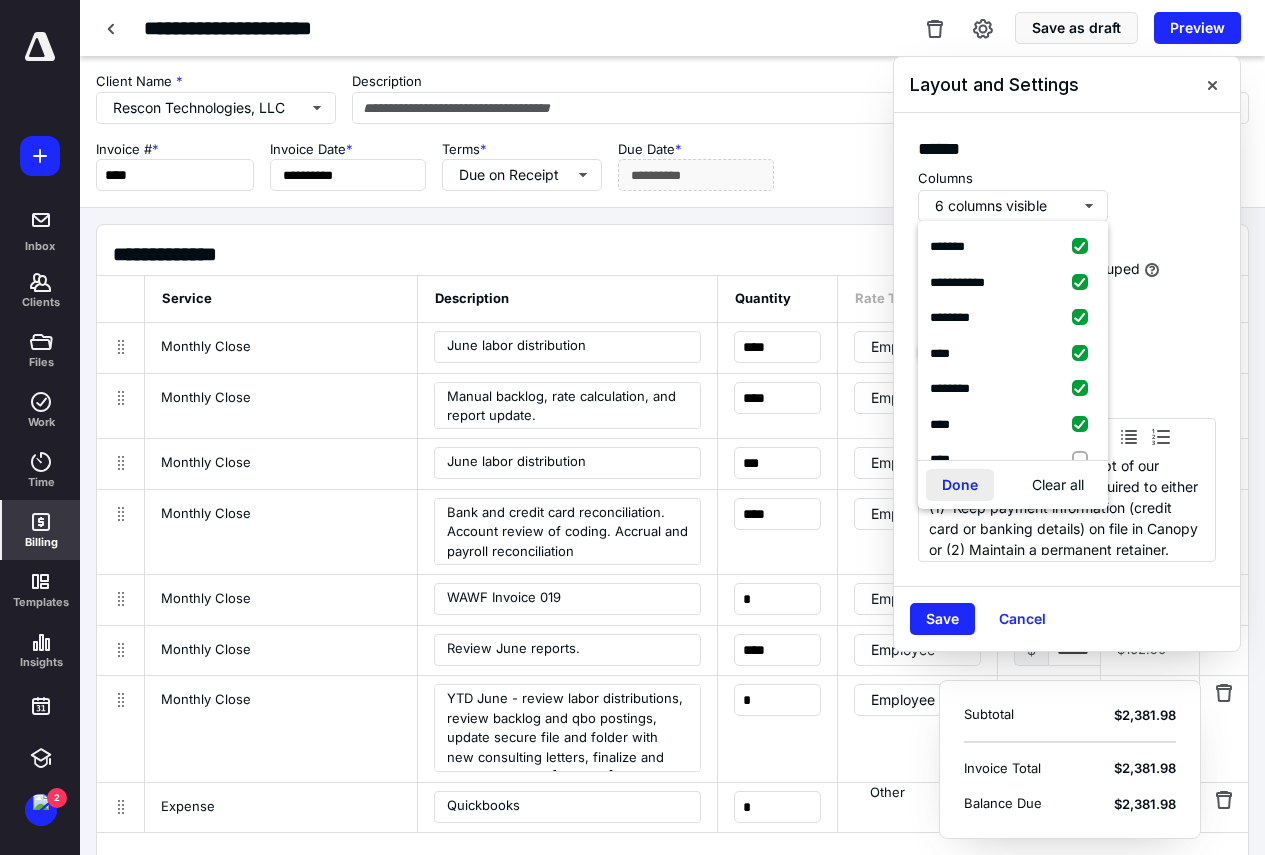 click on "Done" at bounding box center [960, 485] 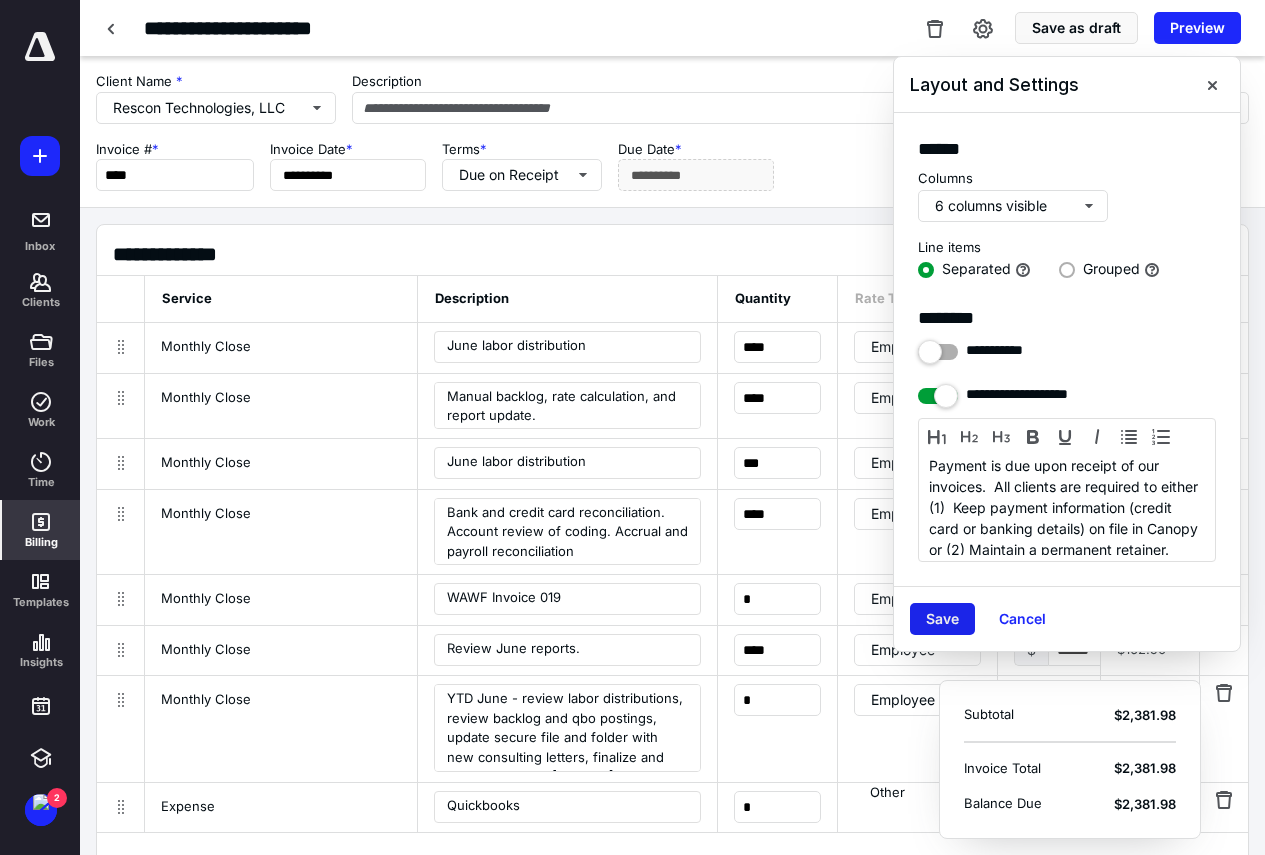 click on "Save" at bounding box center [942, 619] 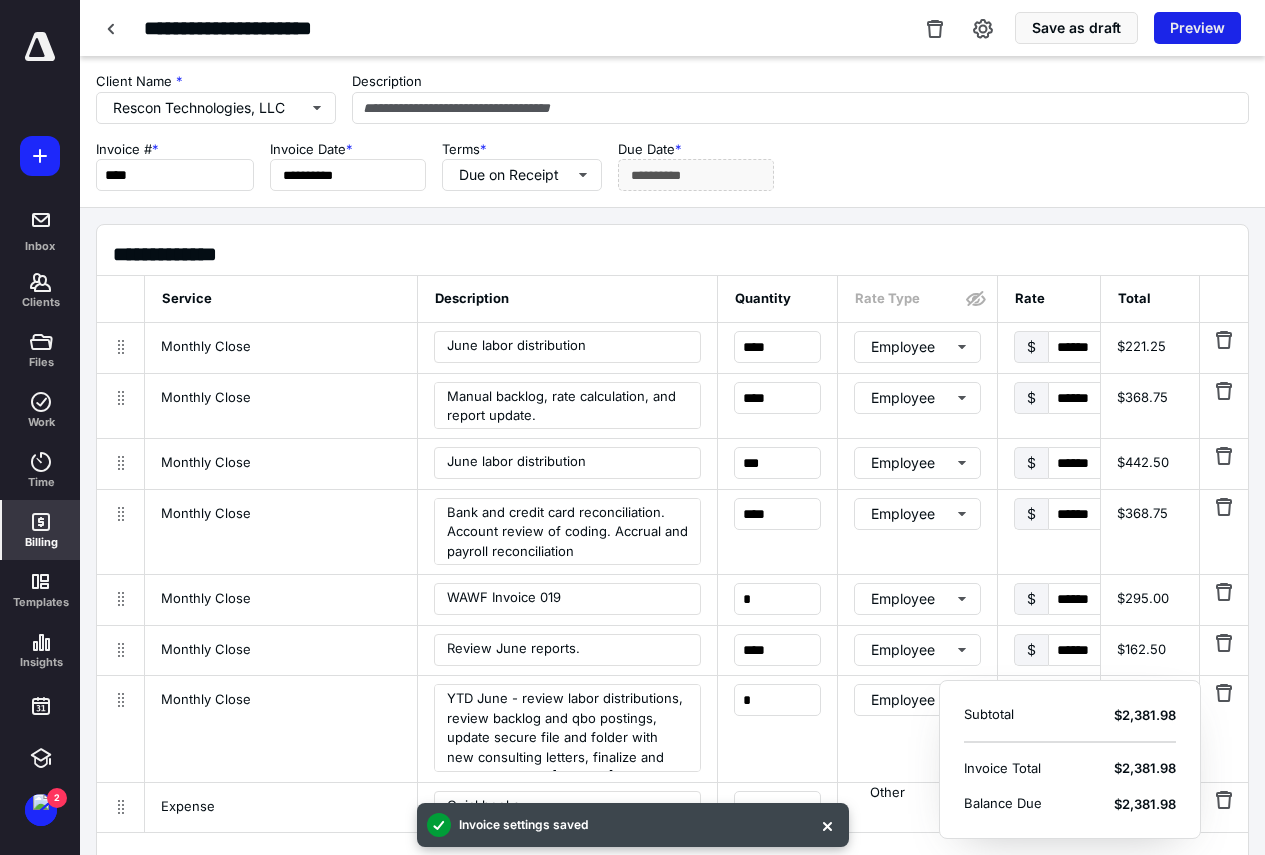 click on "Preview" at bounding box center [1197, 28] 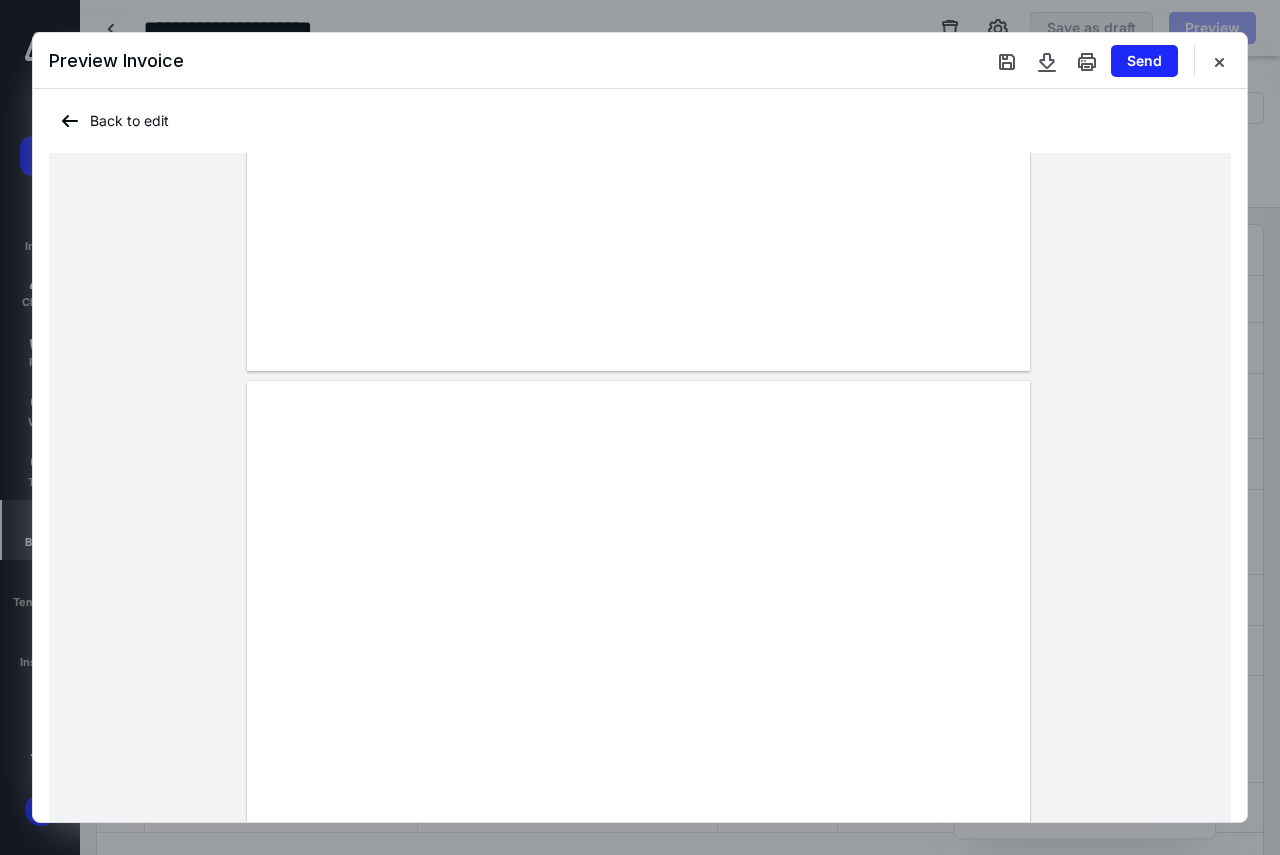 scroll, scrollTop: 300, scrollLeft: 0, axis: vertical 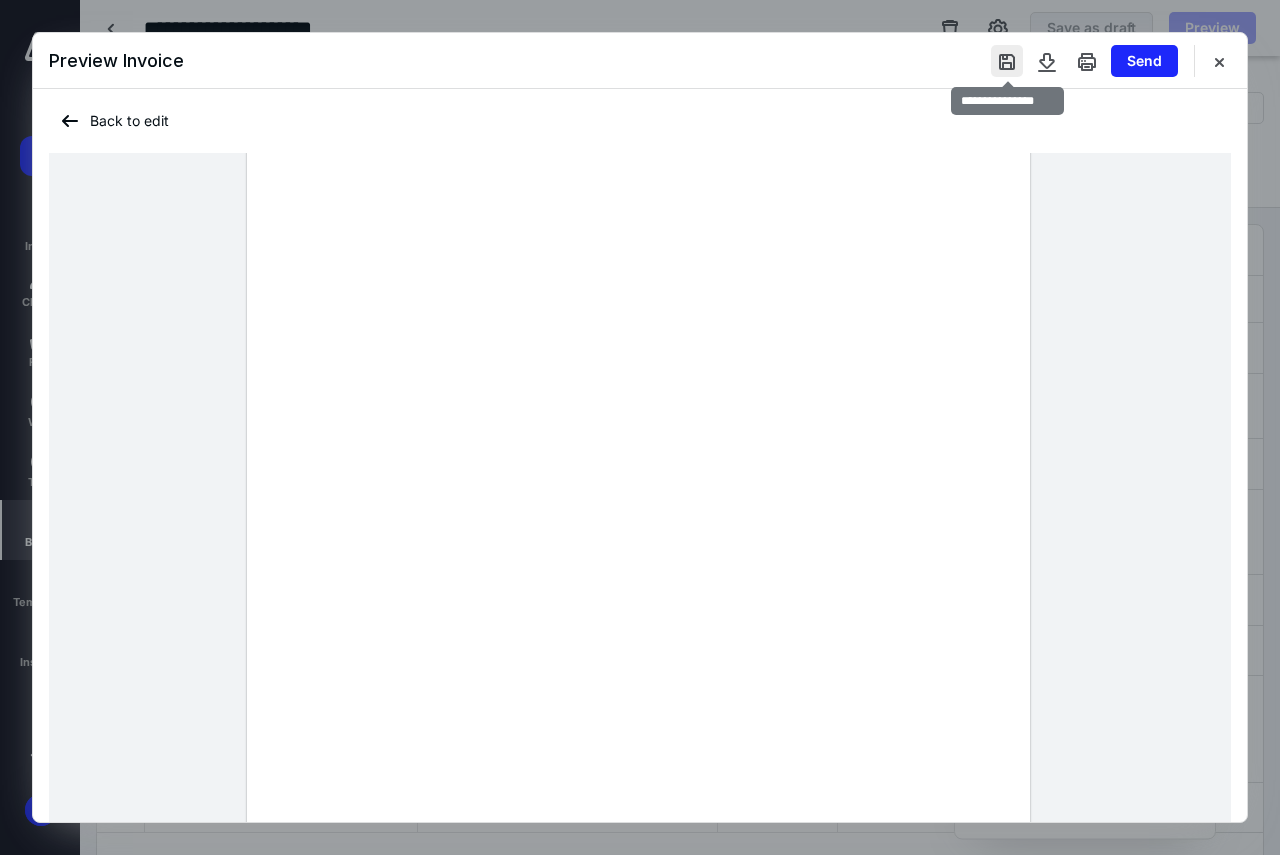 click at bounding box center (1007, 61) 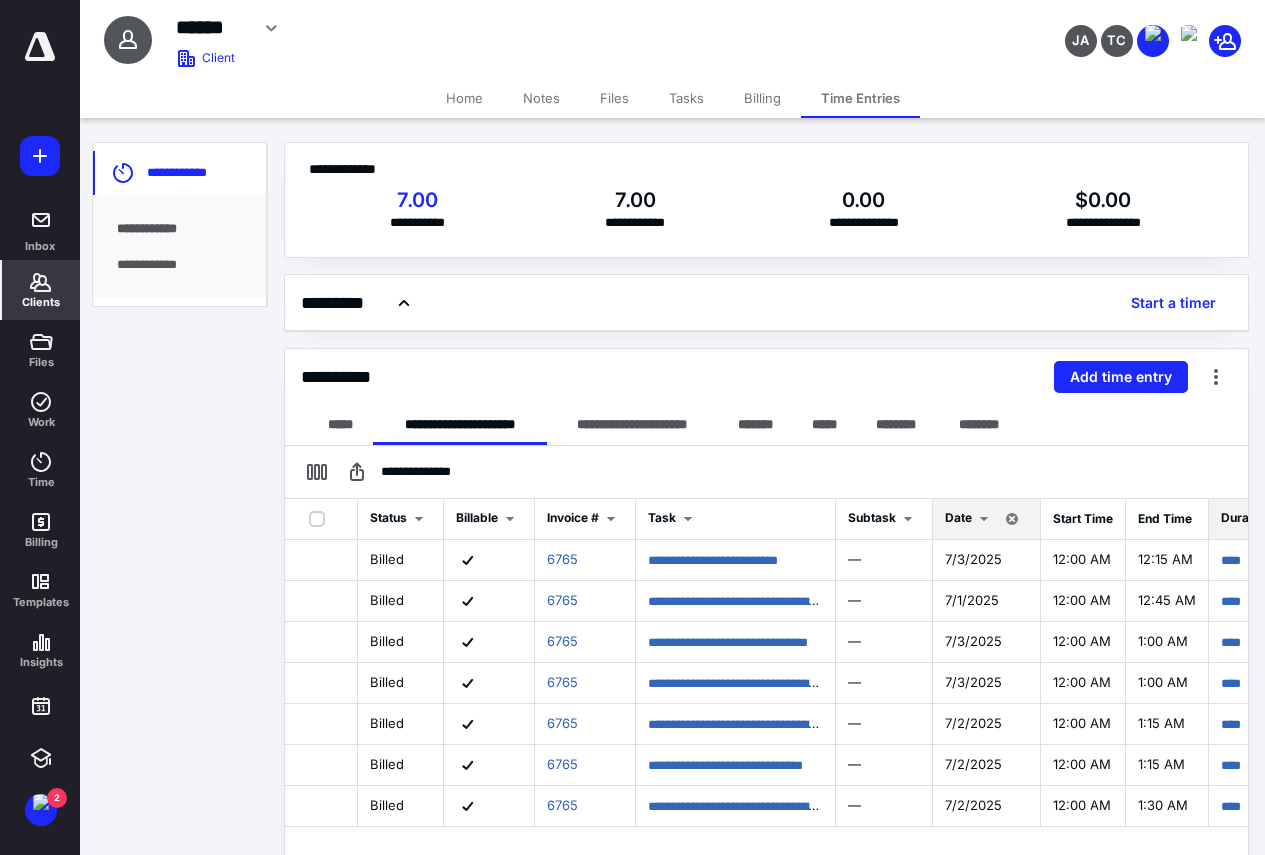 click 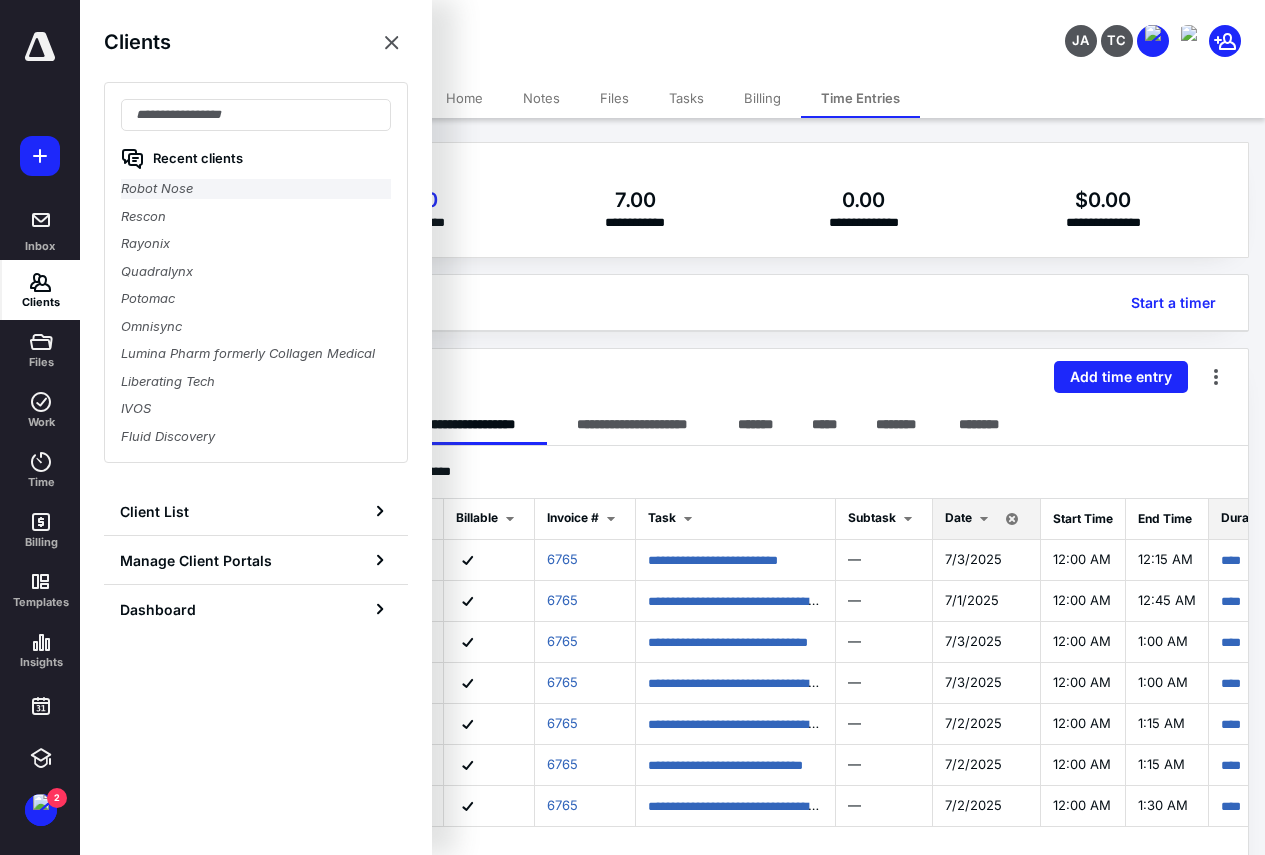 click on "Robot Nose" at bounding box center [256, 189] 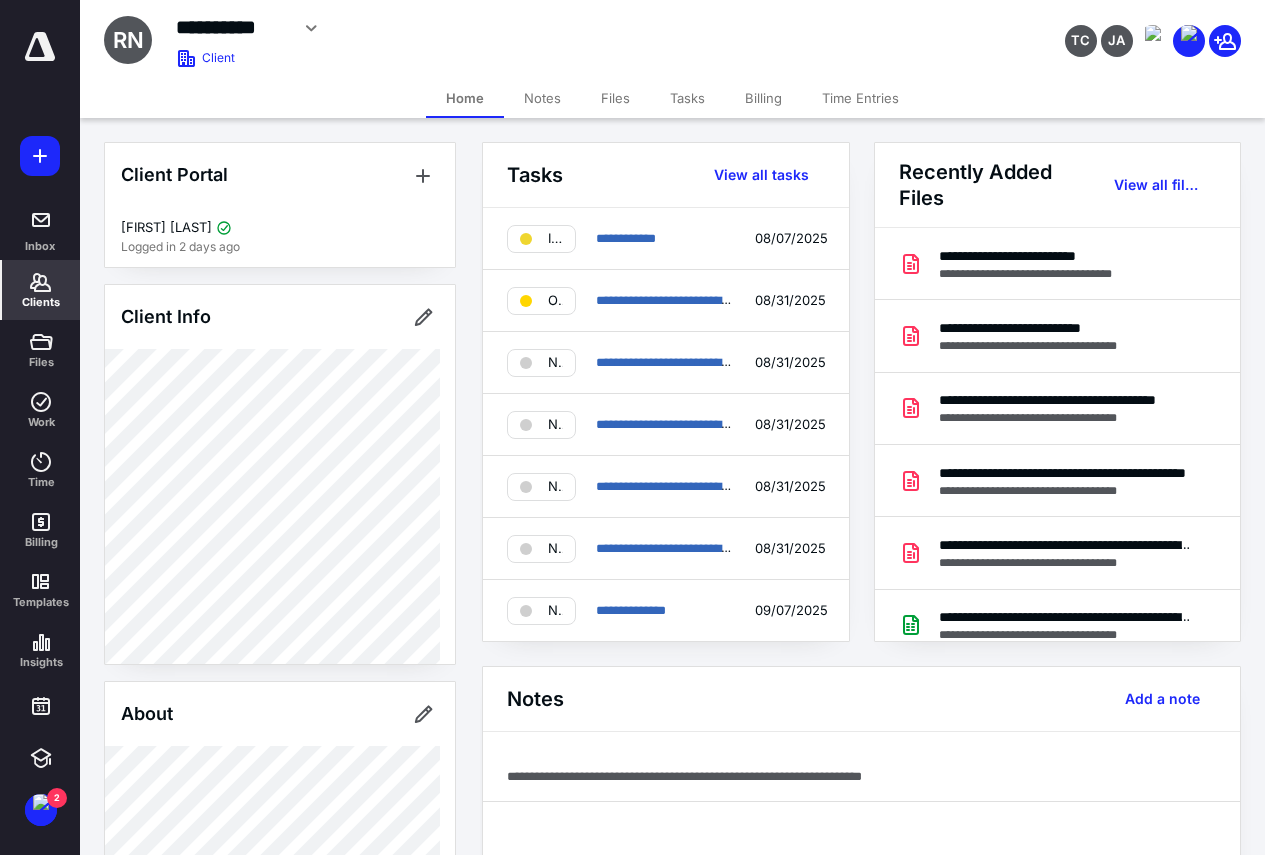 click on "Time Entries" at bounding box center [860, 98] 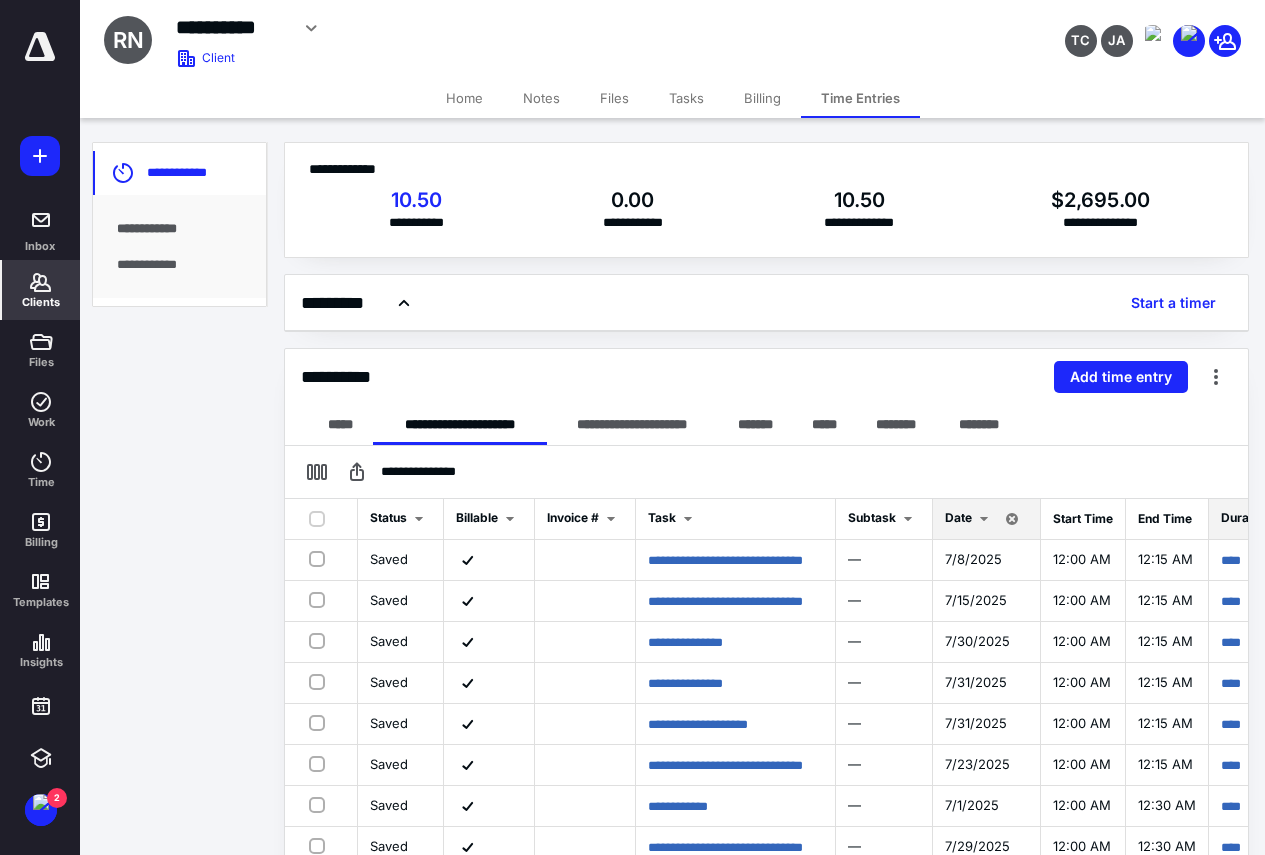 click 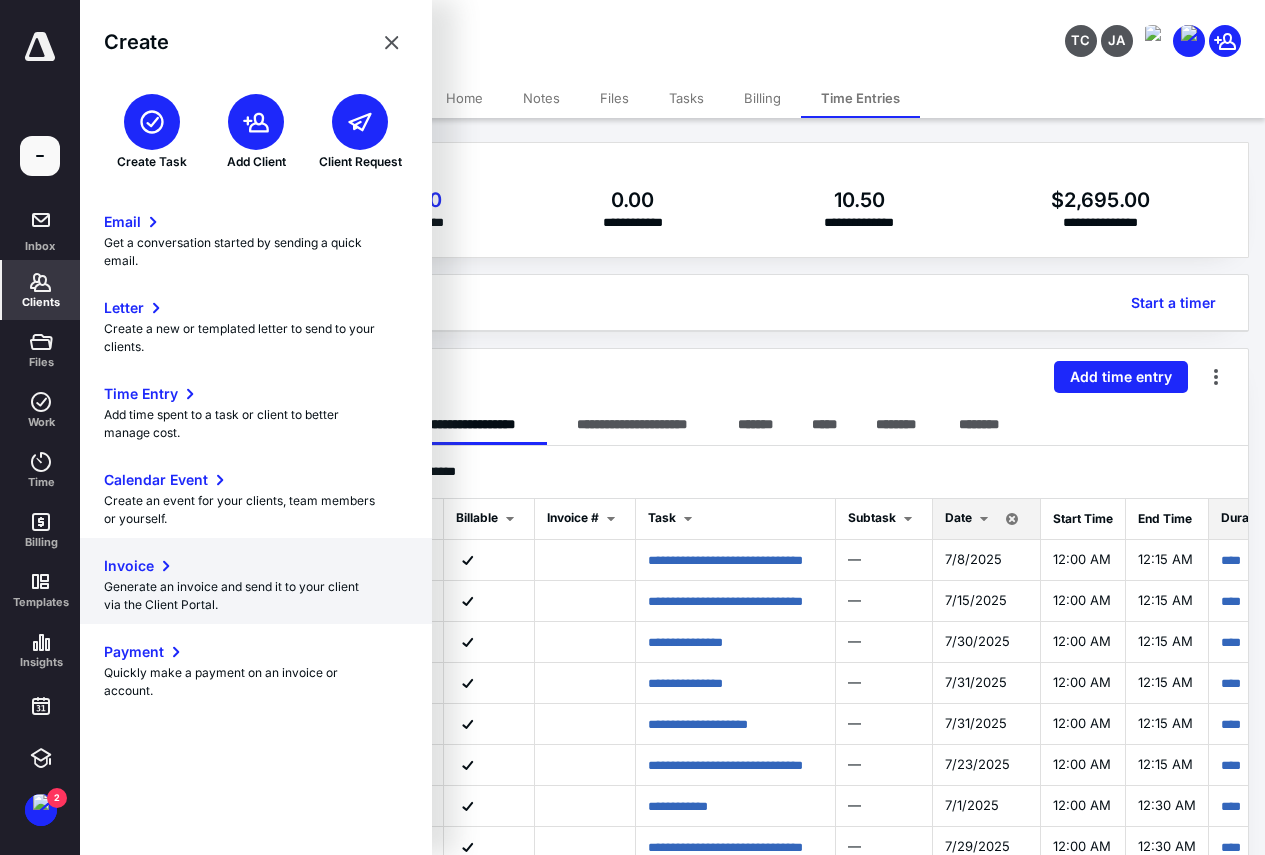 click on "Invoice" at bounding box center [129, 566] 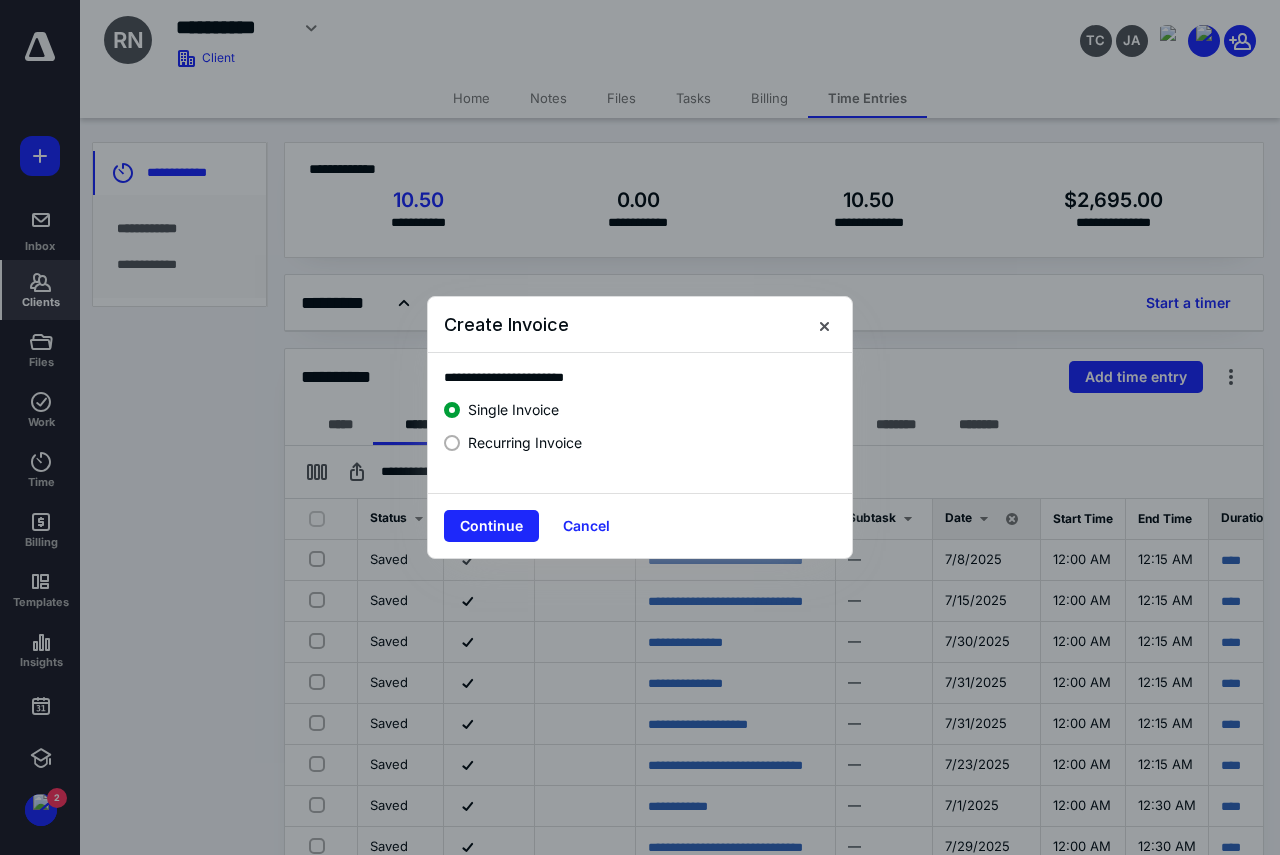 drag, startPoint x: 537, startPoint y: 440, endPoint x: 524, endPoint y: 469, distance: 31.780497 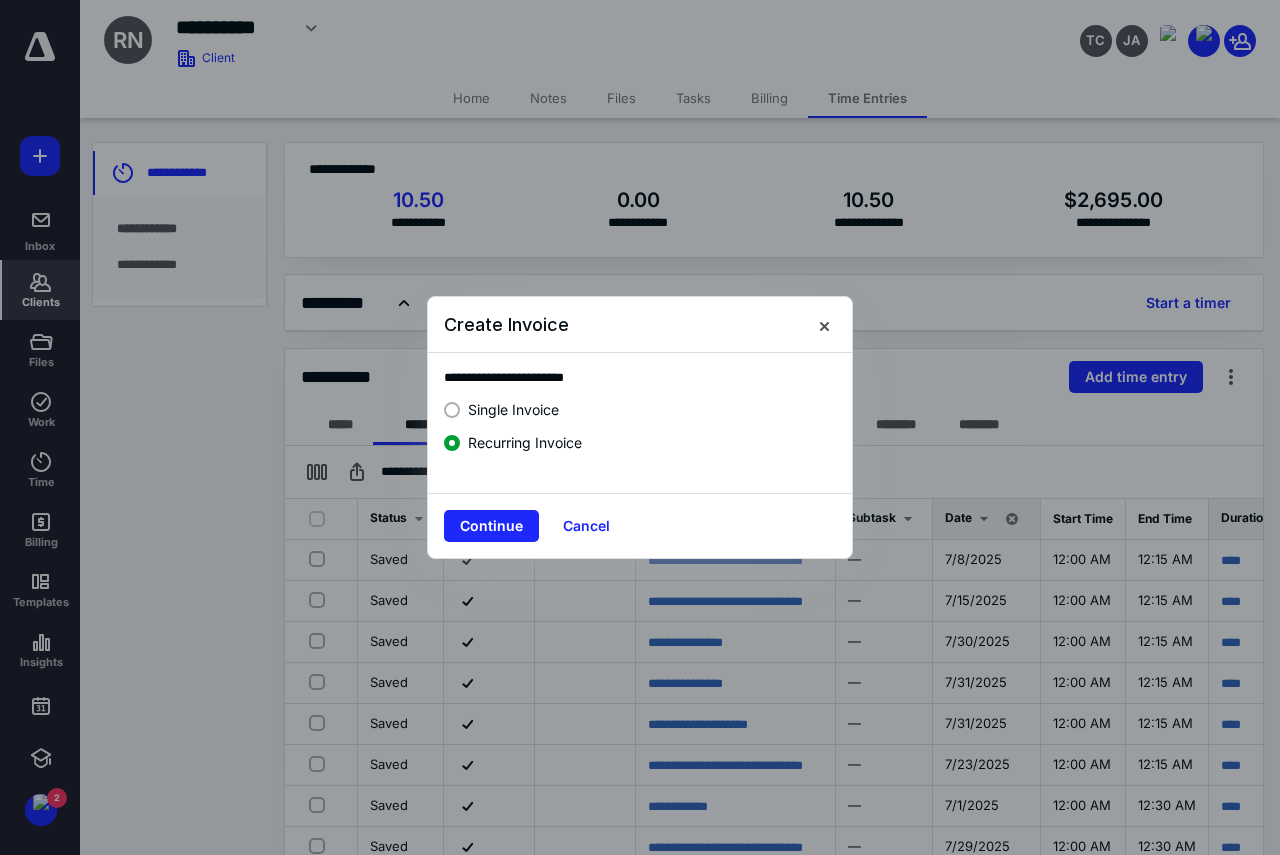 click on "Single Invoice" at bounding box center [513, 409] 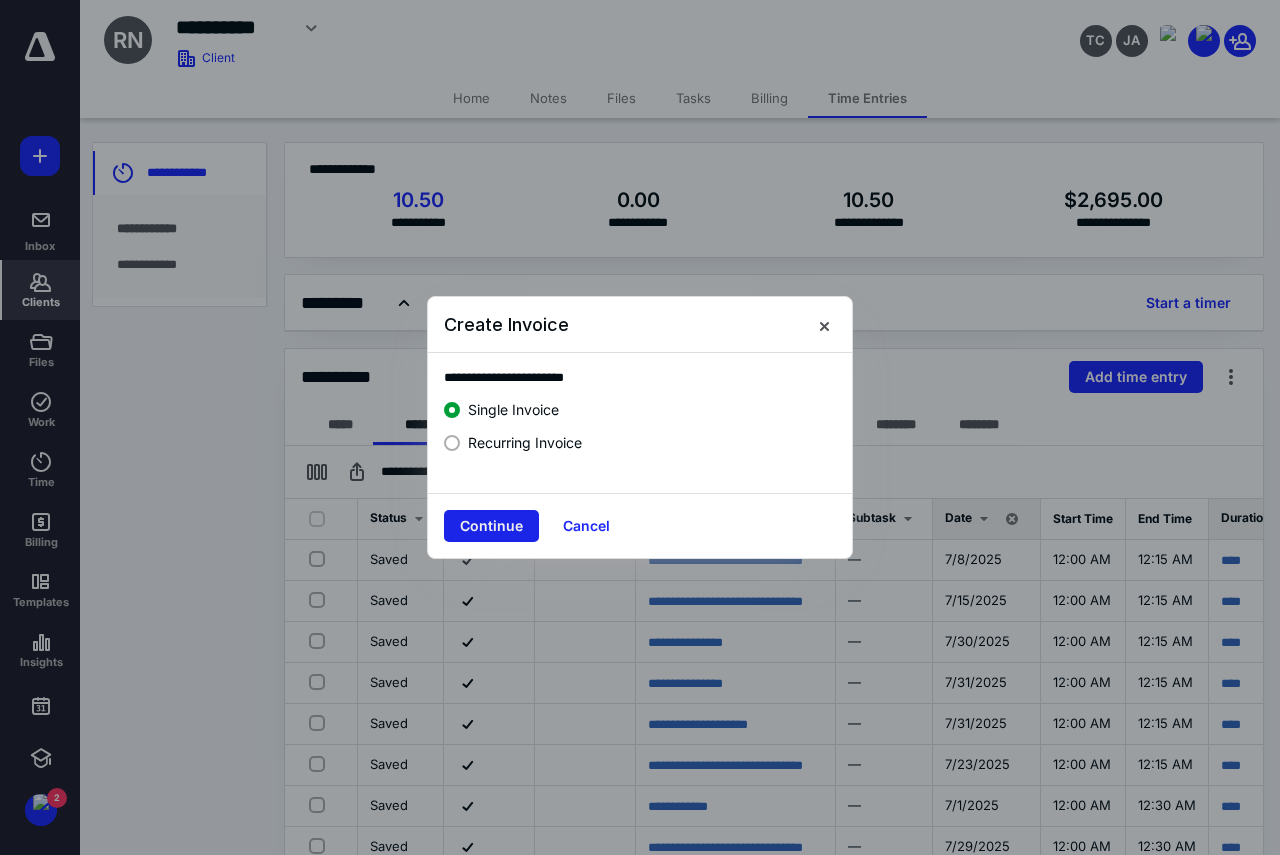 click on "Continue" at bounding box center (491, 526) 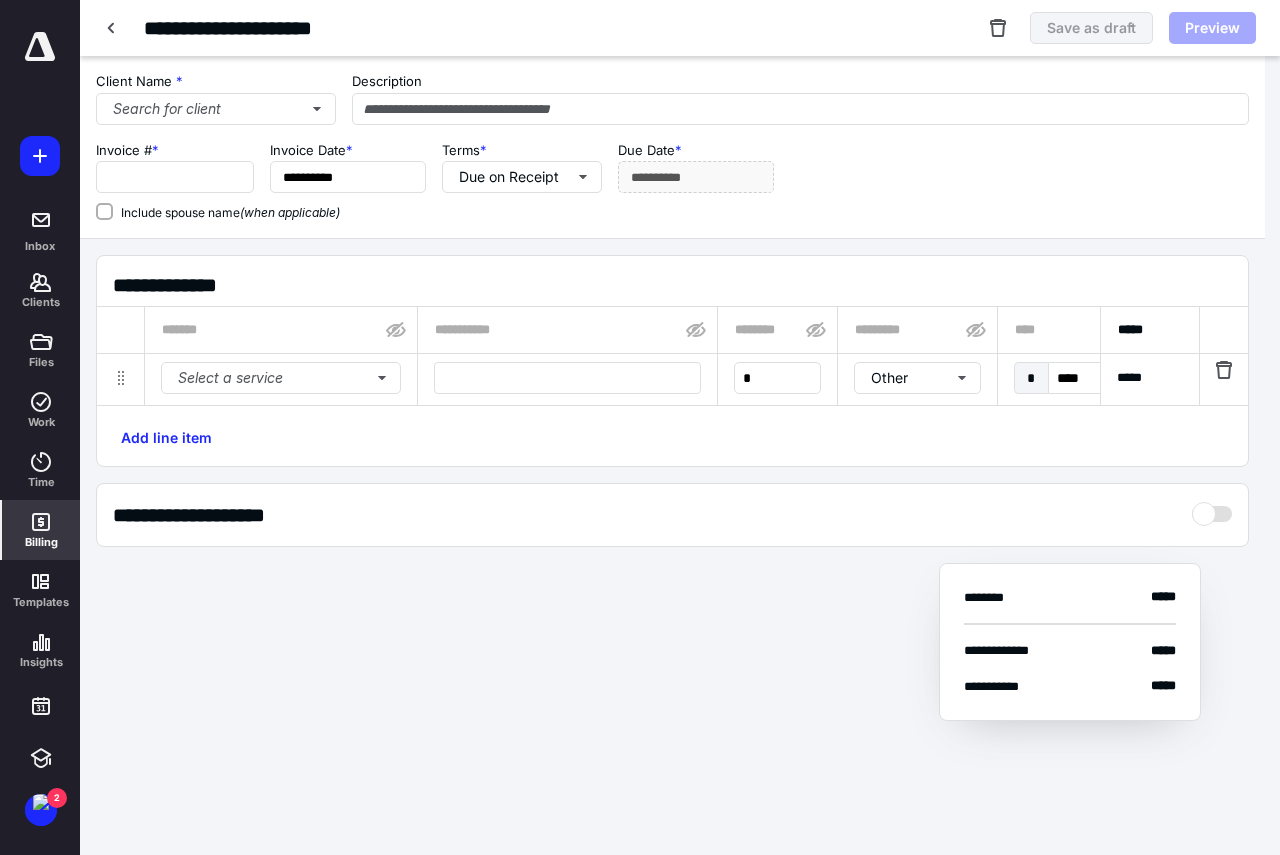 type on "****" 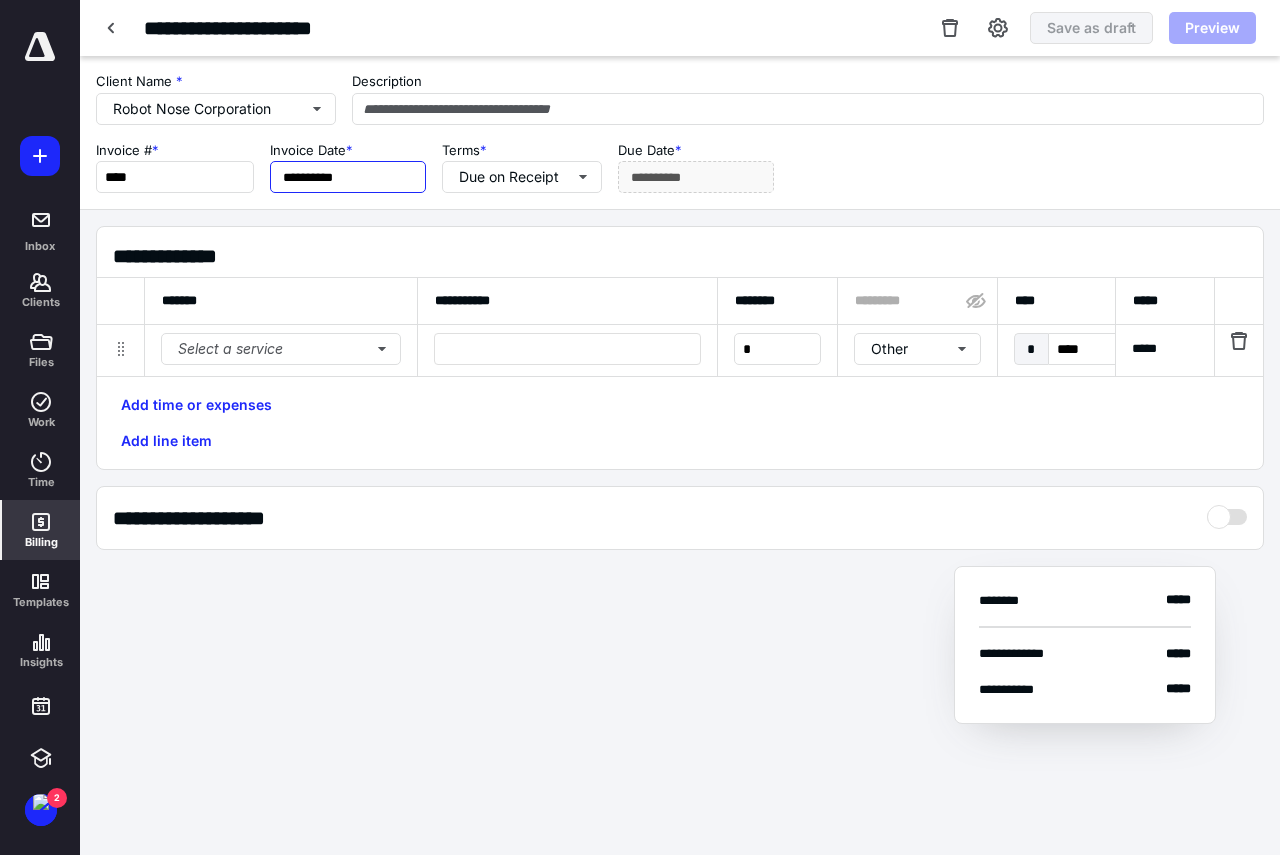click on "**********" at bounding box center [348, 177] 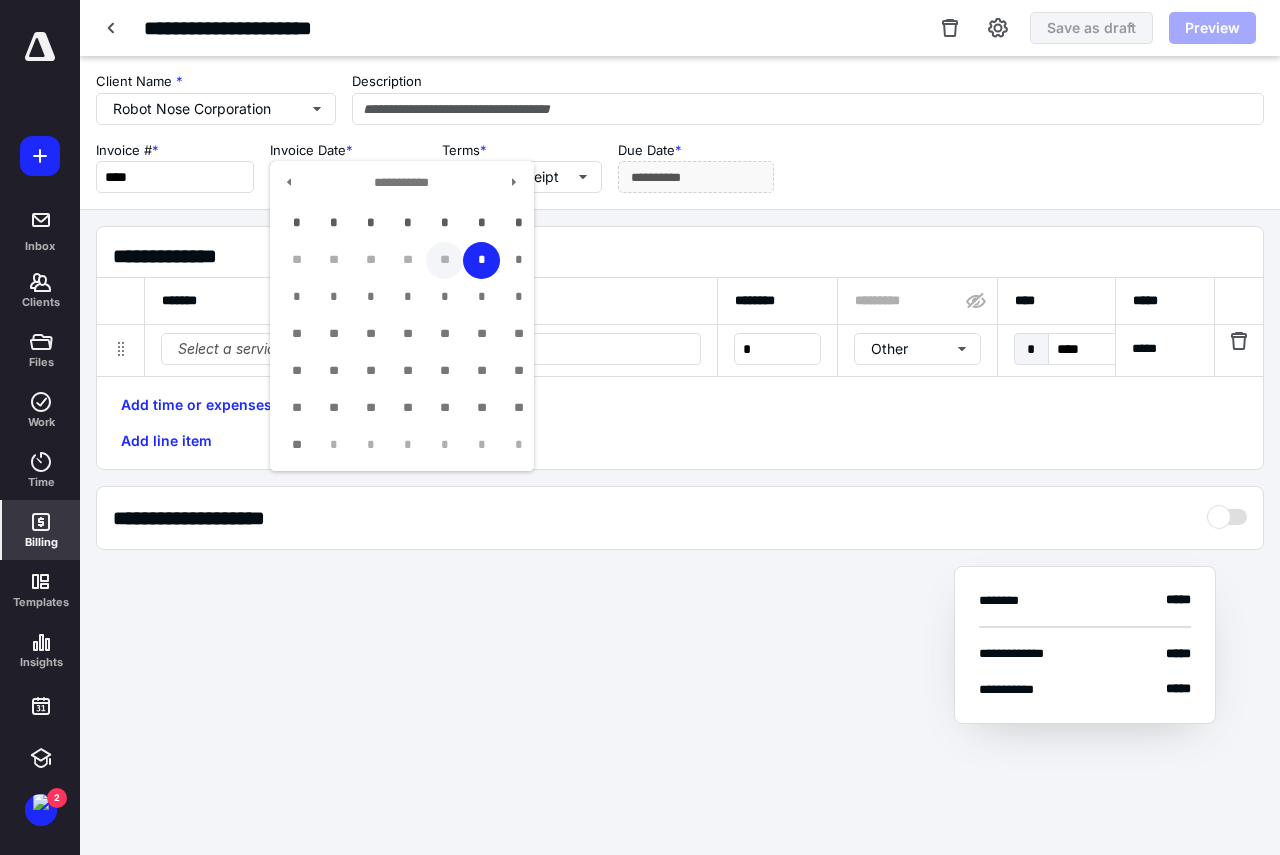click on "**" at bounding box center (444, 260) 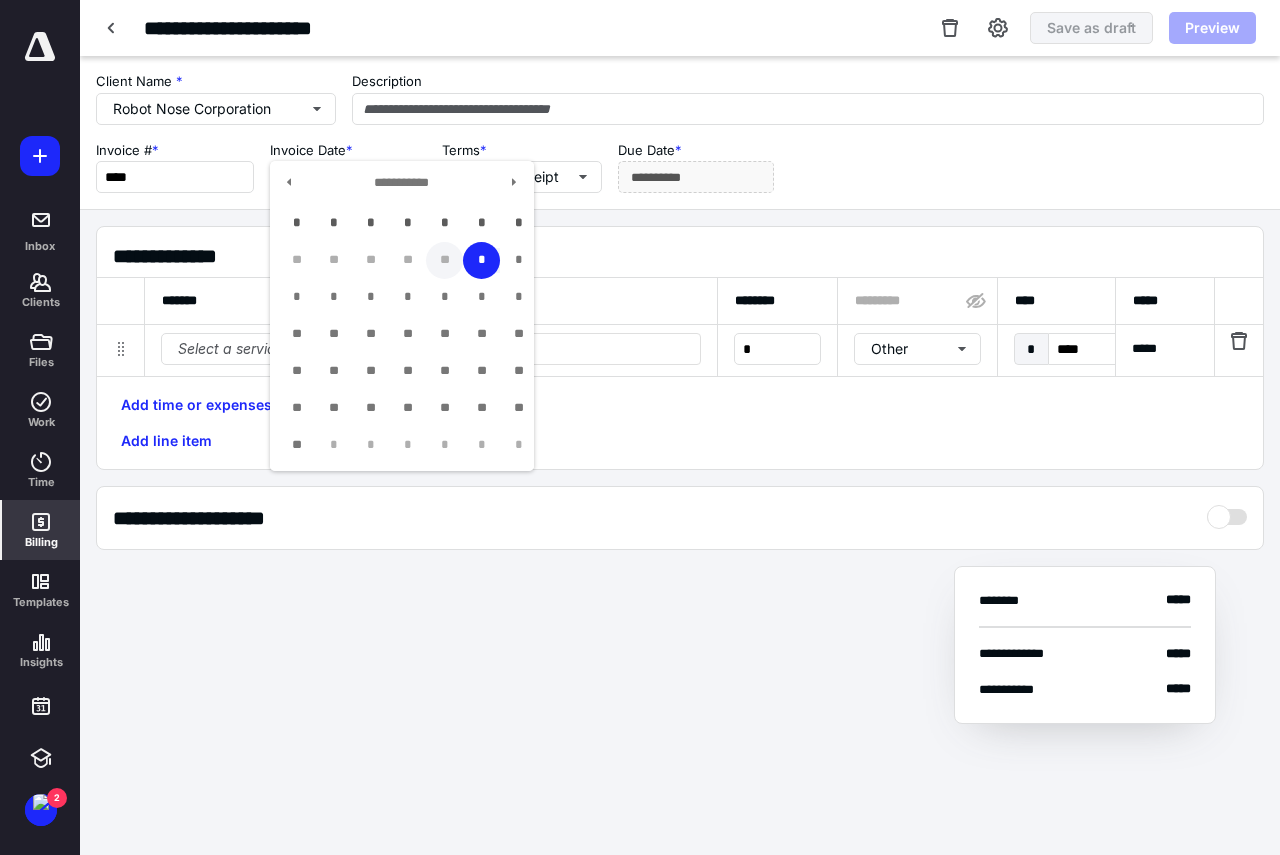 type on "**********" 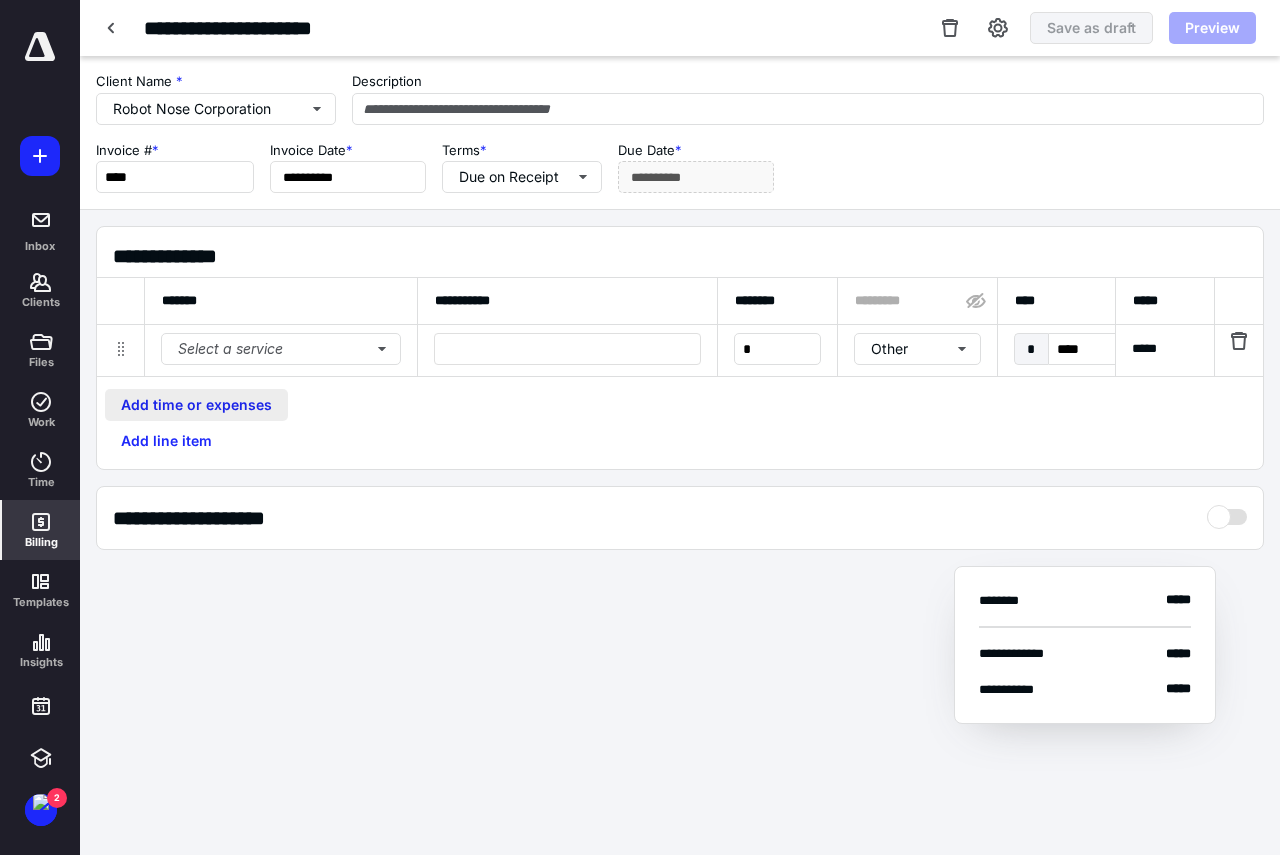 click on "Add time or expenses" at bounding box center [196, 405] 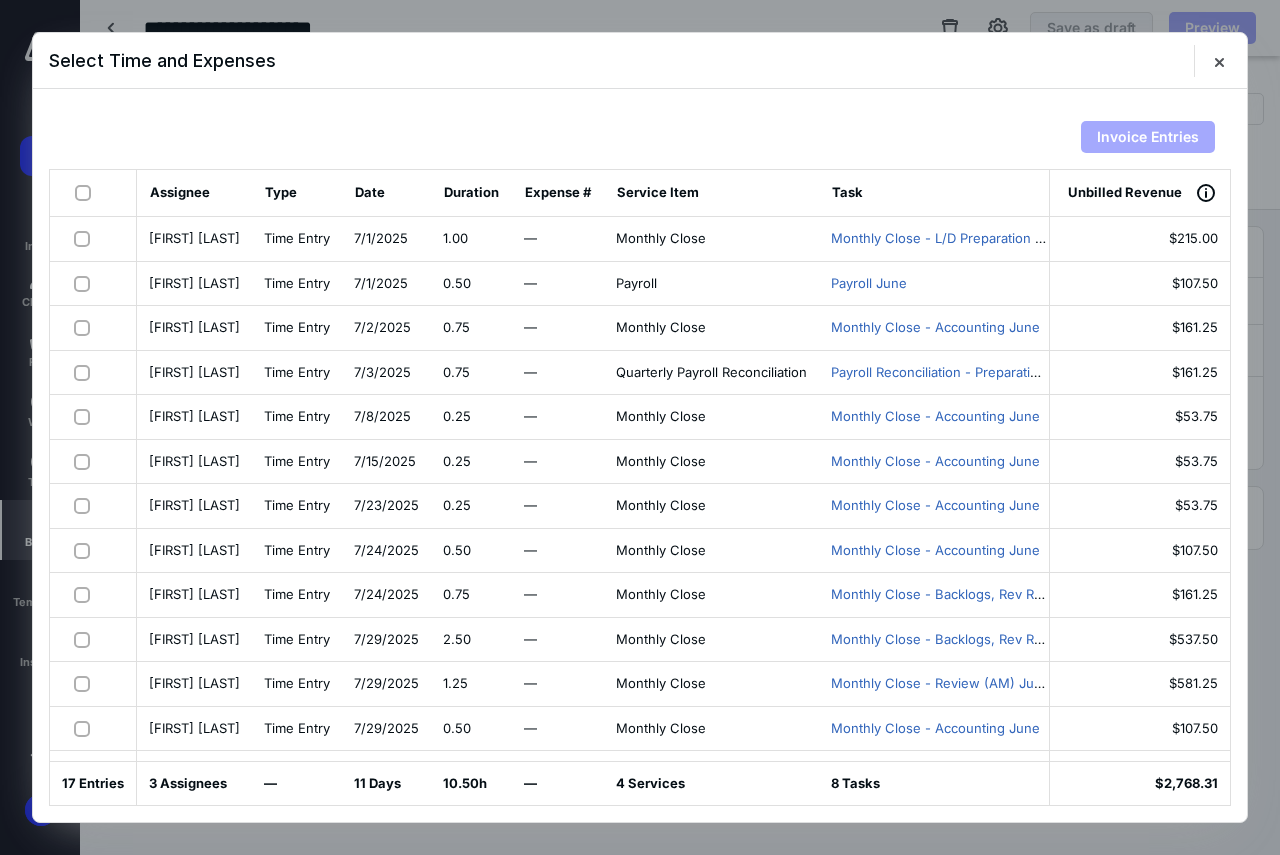 click at bounding box center (87, 192) 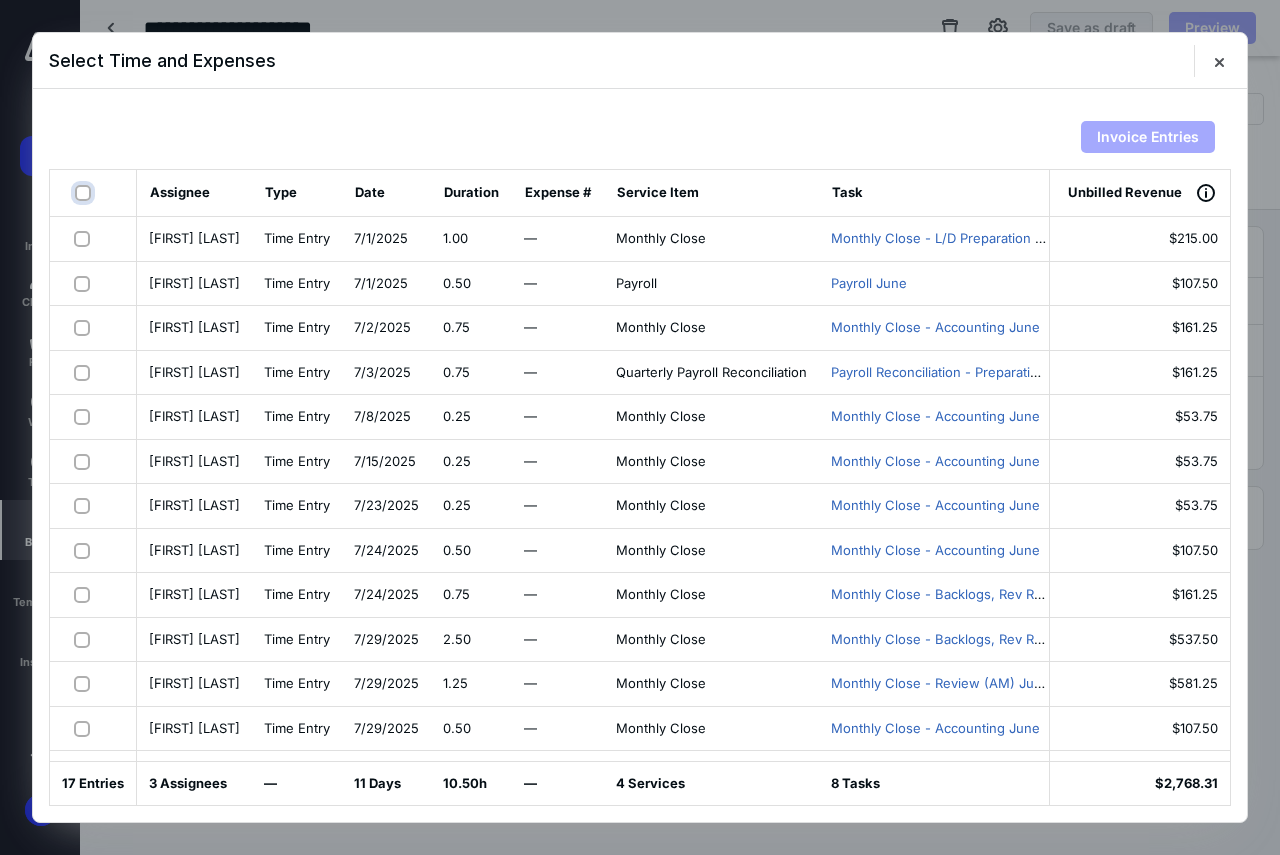 click at bounding box center (85, 193) 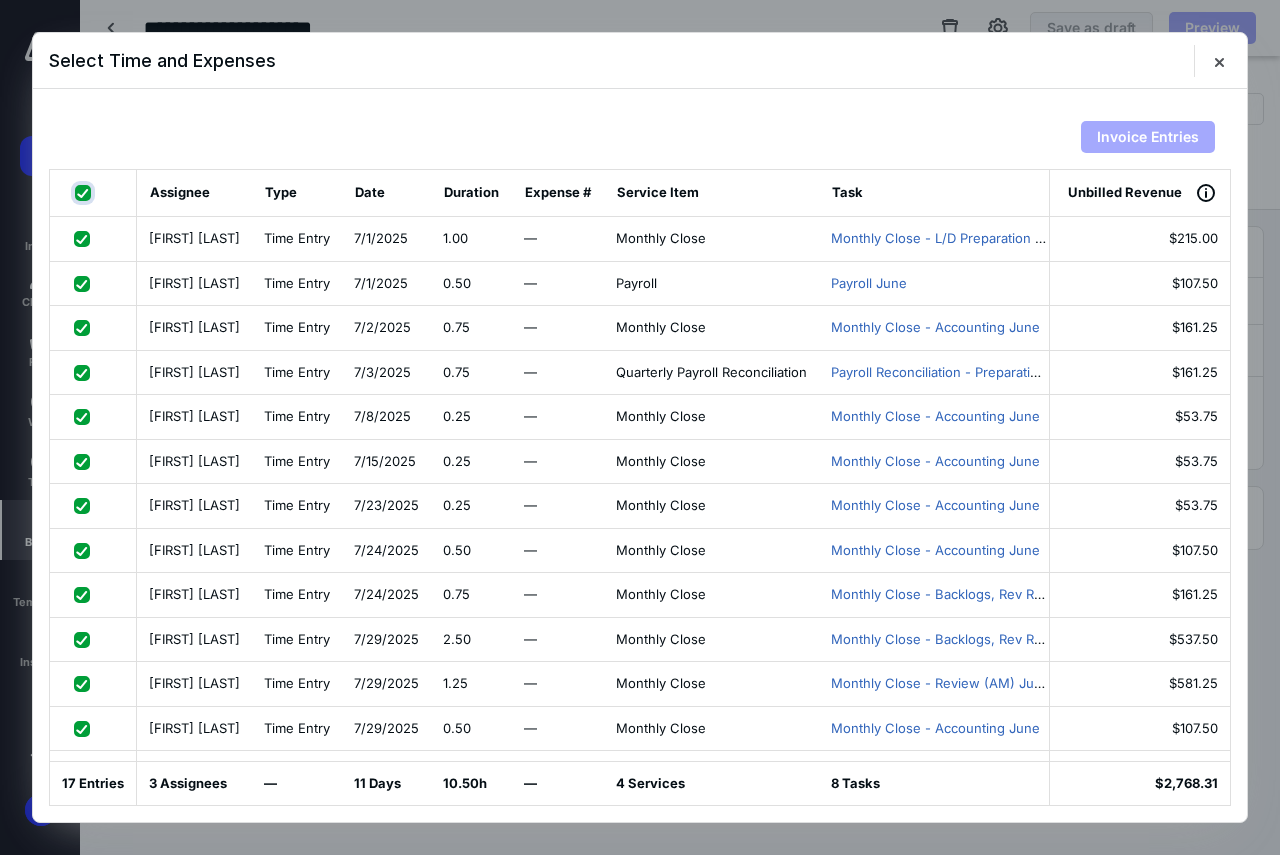 checkbox on "true" 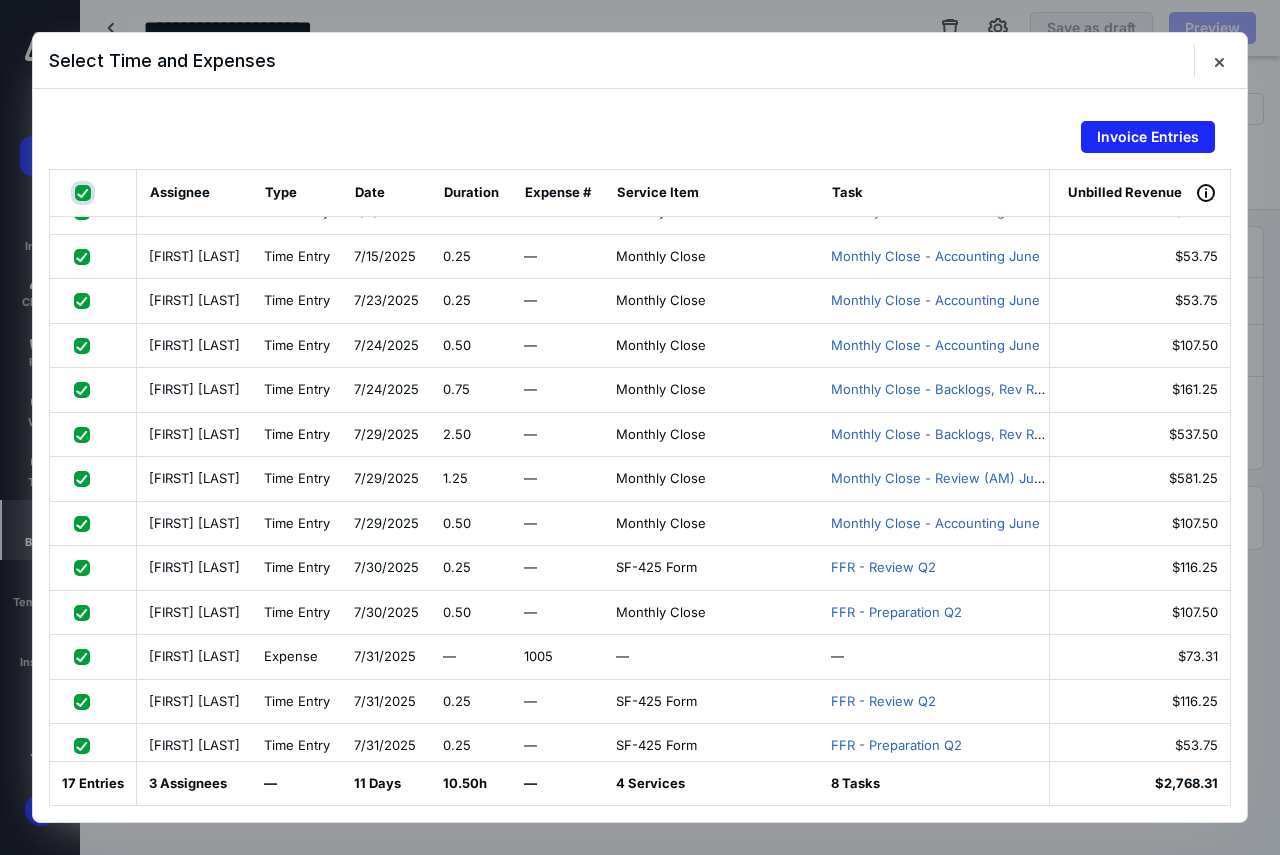 scroll, scrollTop: 227, scrollLeft: 0, axis: vertical 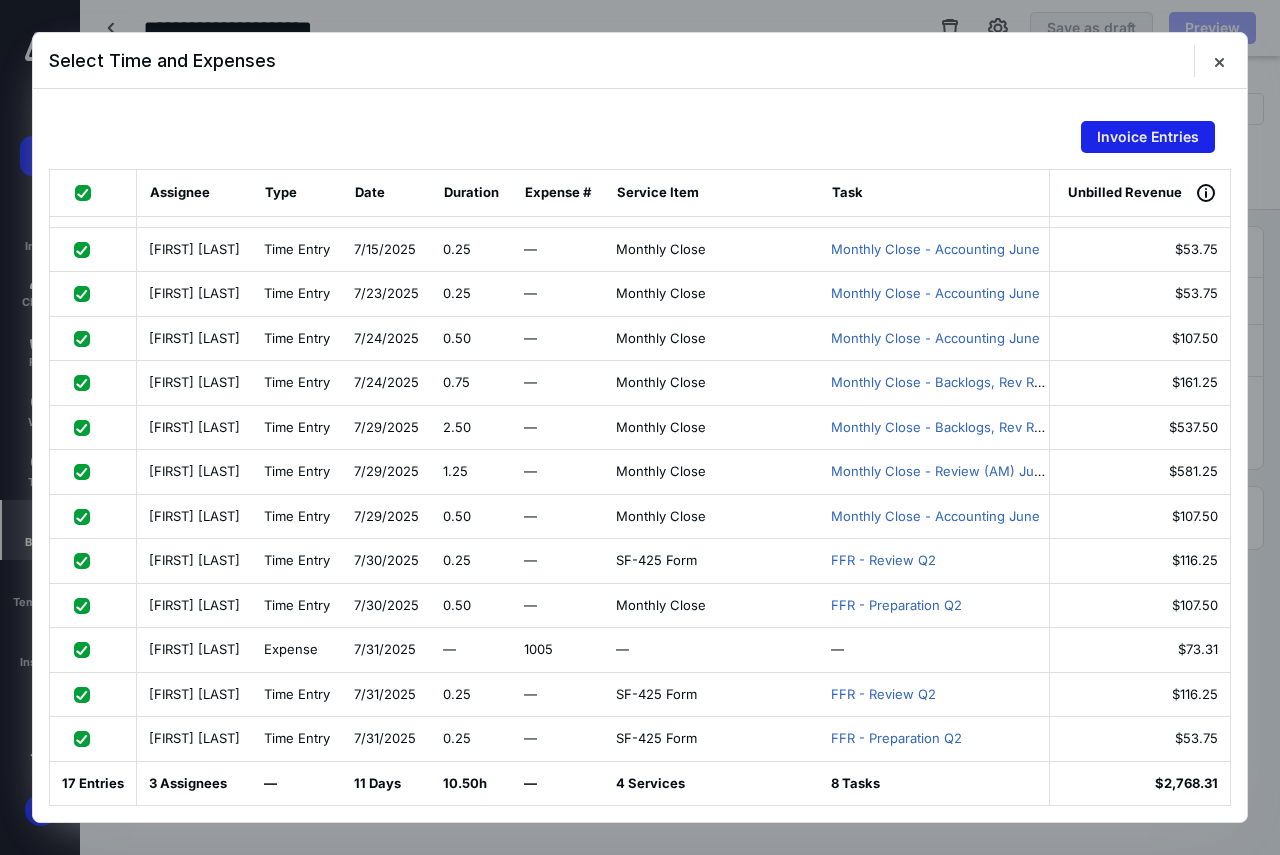 click on "Invoice Entries" at bounding box center [1148, 137] 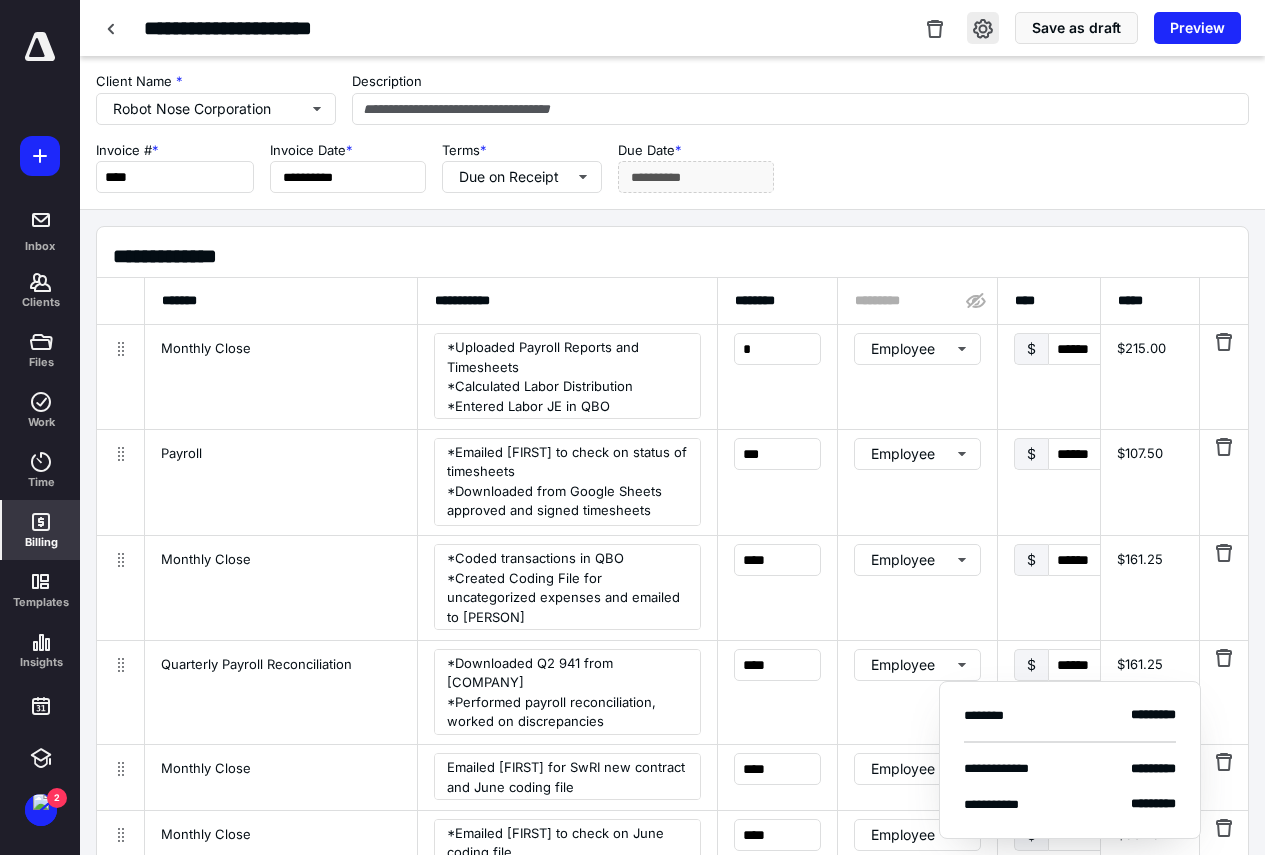 click at bounding box center (983, 28) 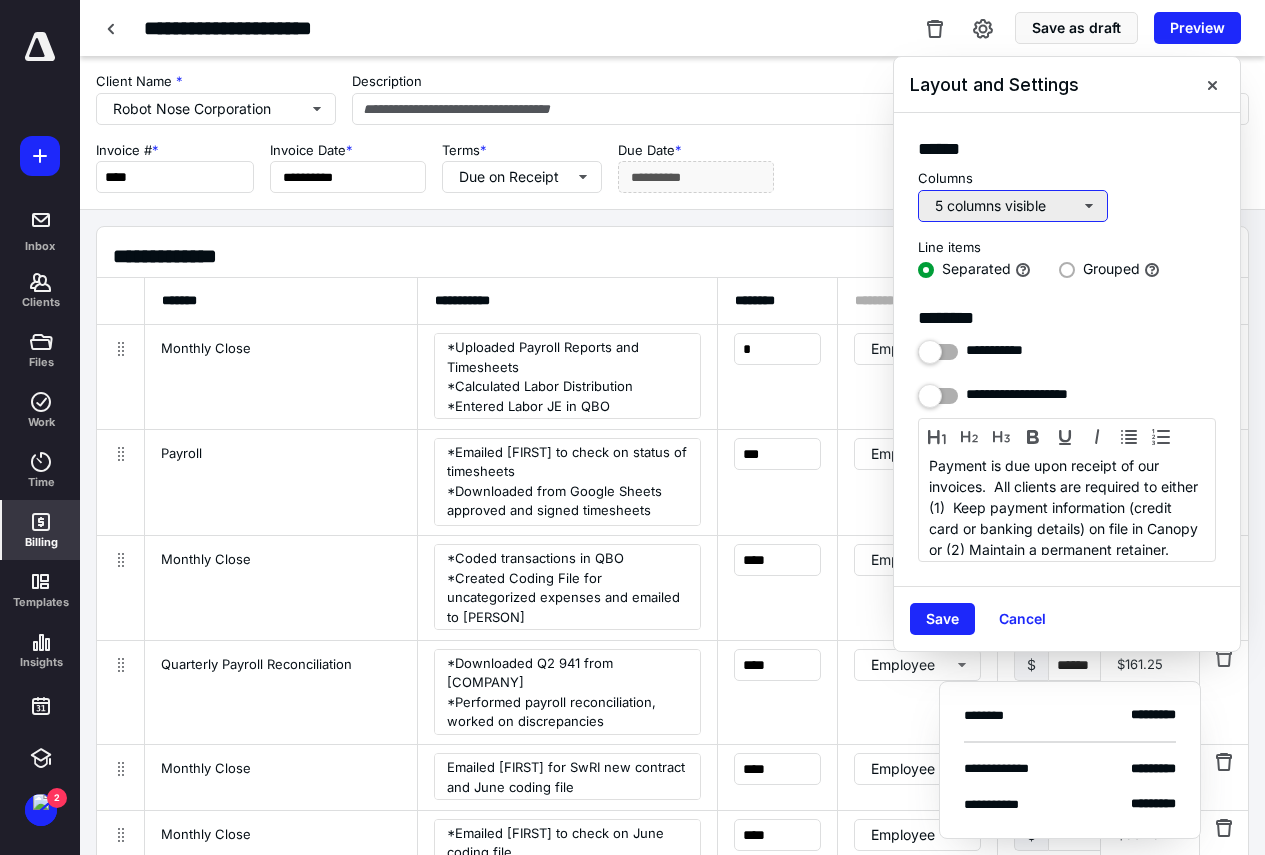 click on "5 columns visible" at bounding box center (1013, 206) 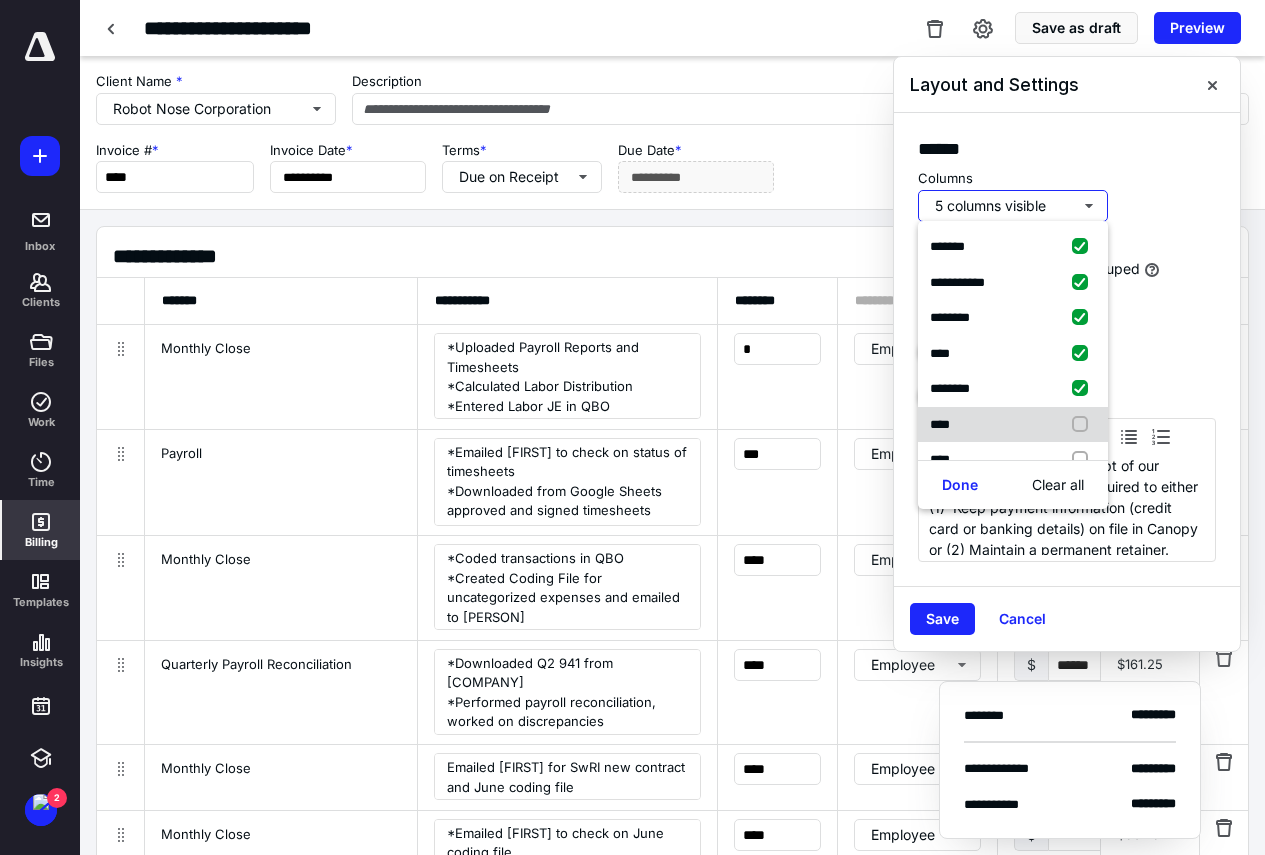 click at bounding box center [1084, 425] 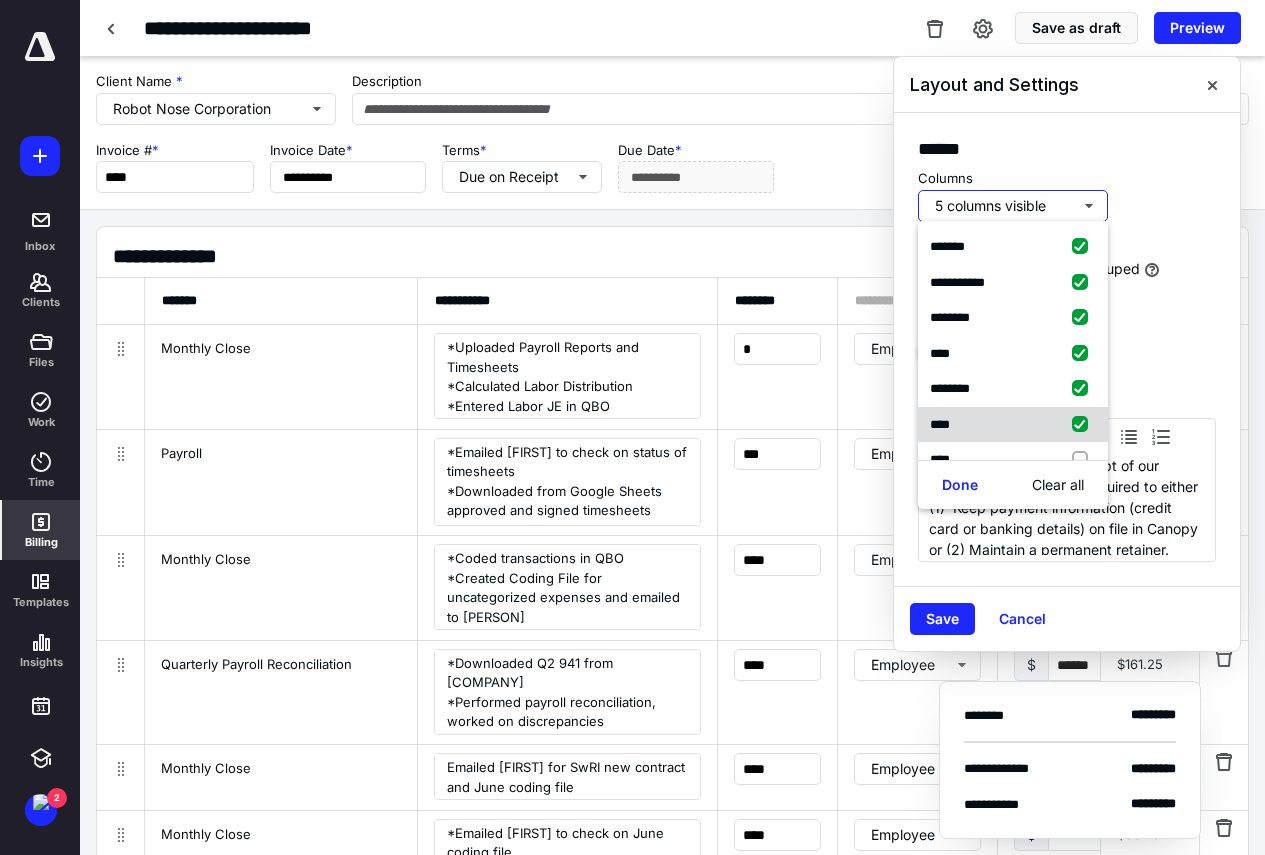checkbox on "true" 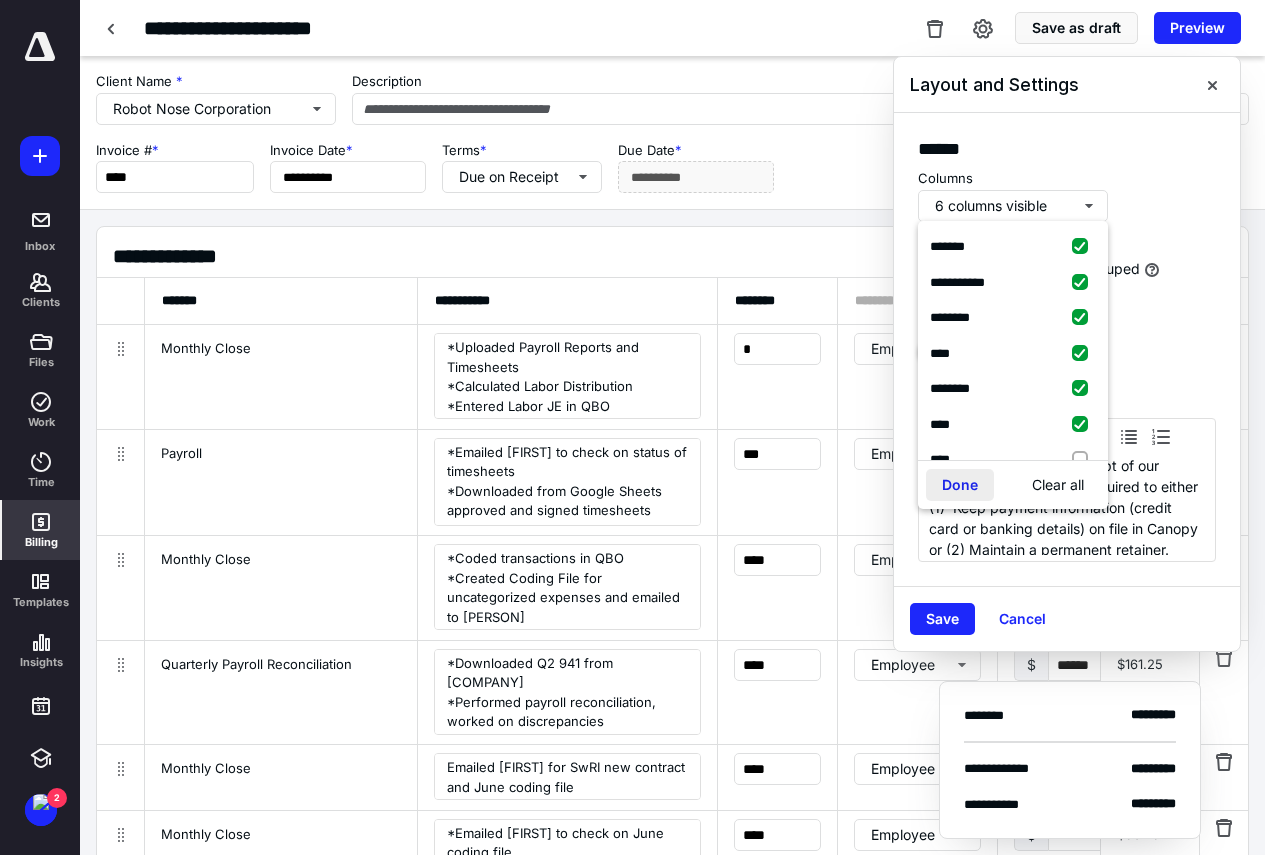 click on "Done" at bounding box center [960, 485] 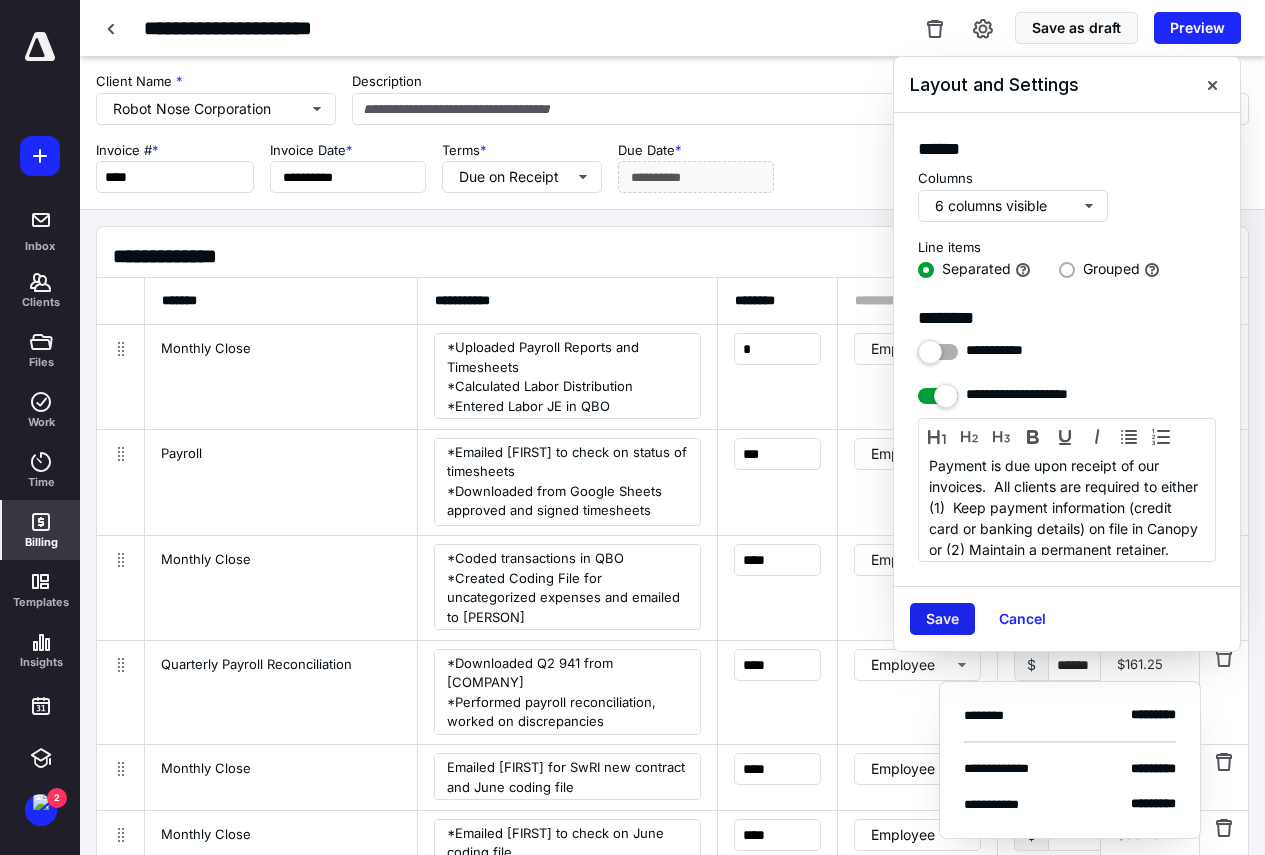 click on "Save" at bounding box center [942, 619] 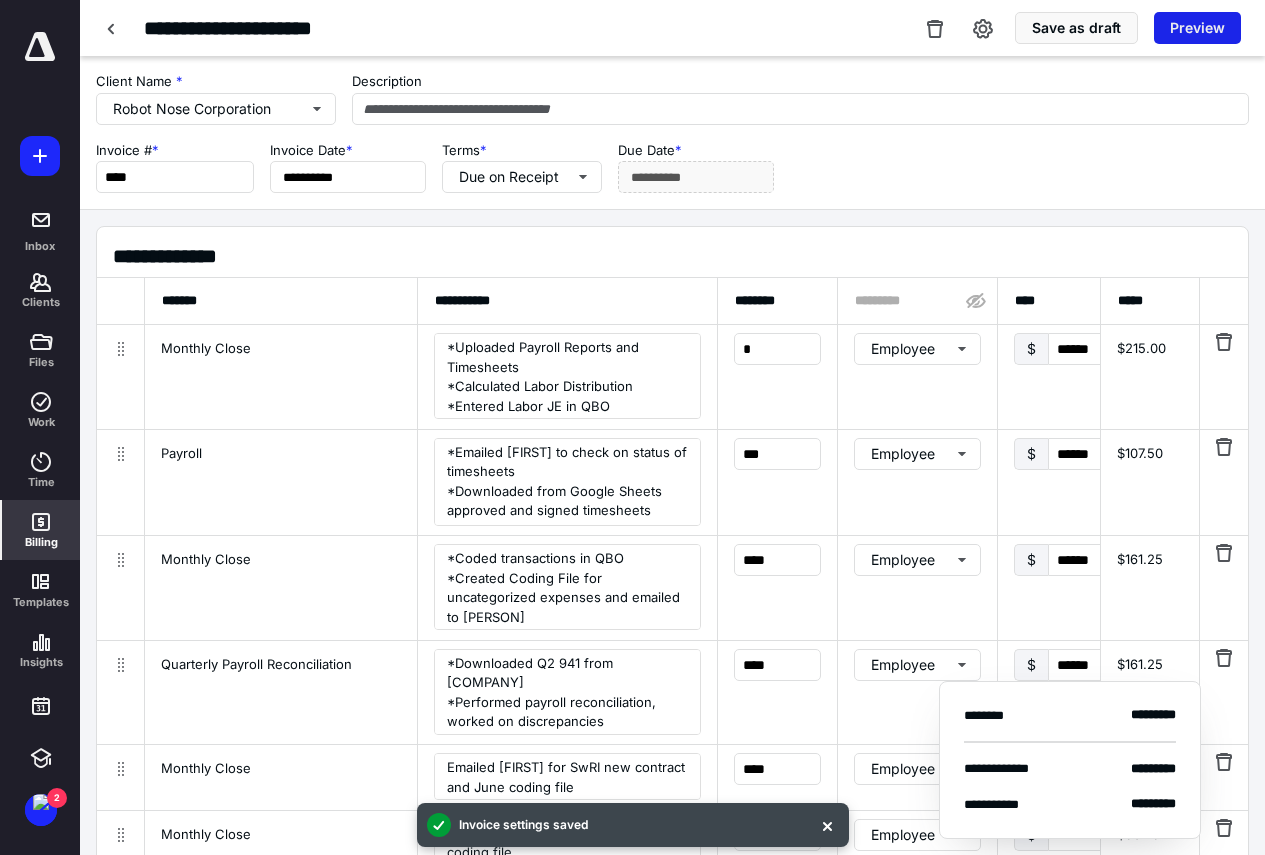 click on "Preview" at bounding box center [1197, 28] 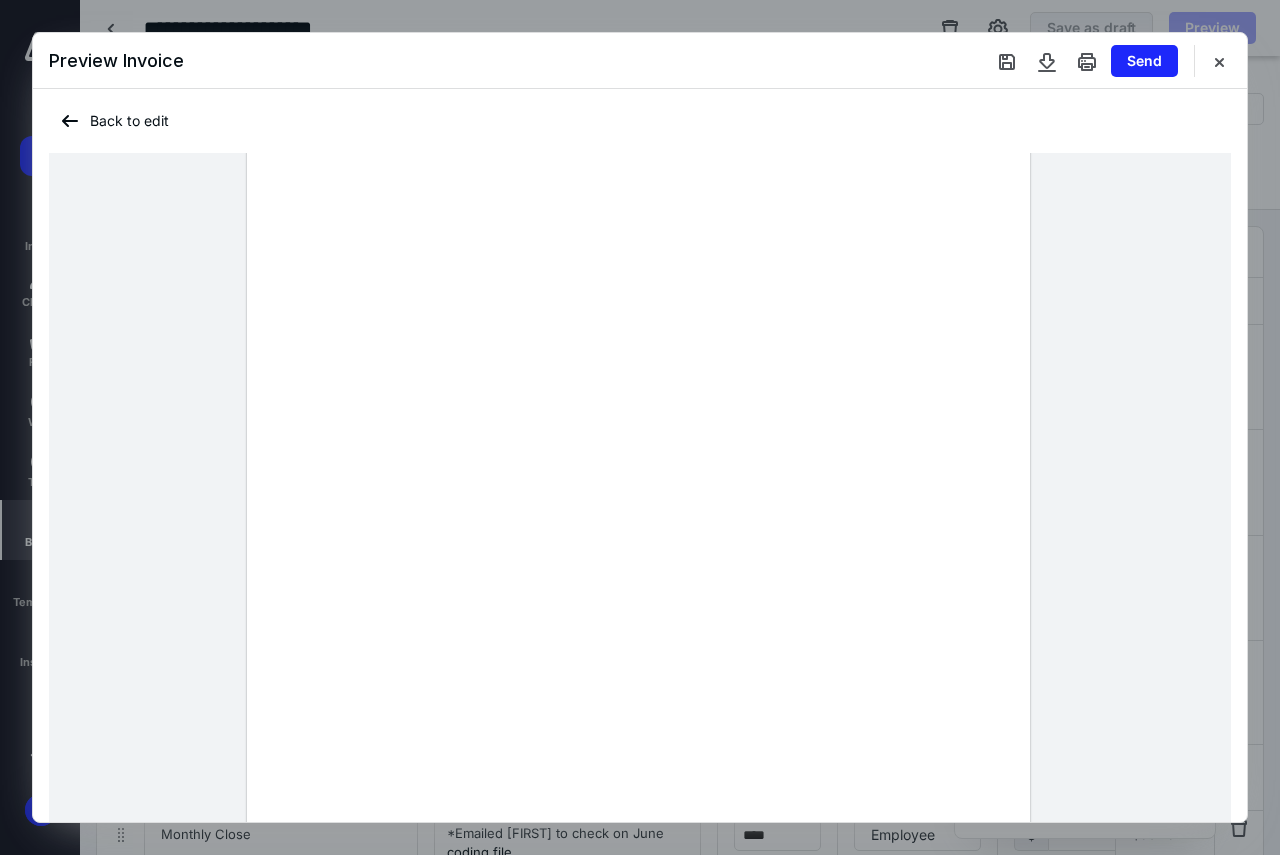 scroll, scrollTop: 1300, scrollLeft: 0, axis: vertical 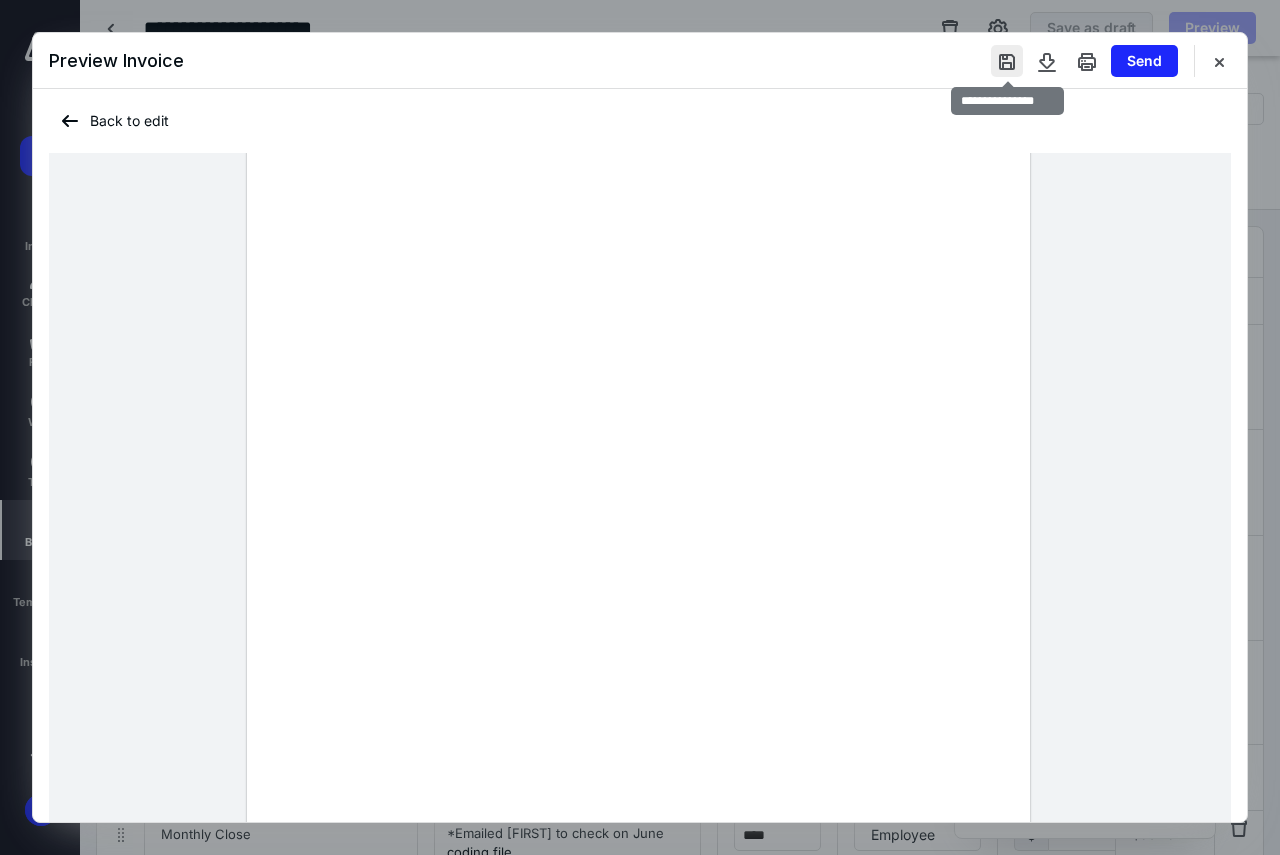 click at bounding box center [1007, 61] 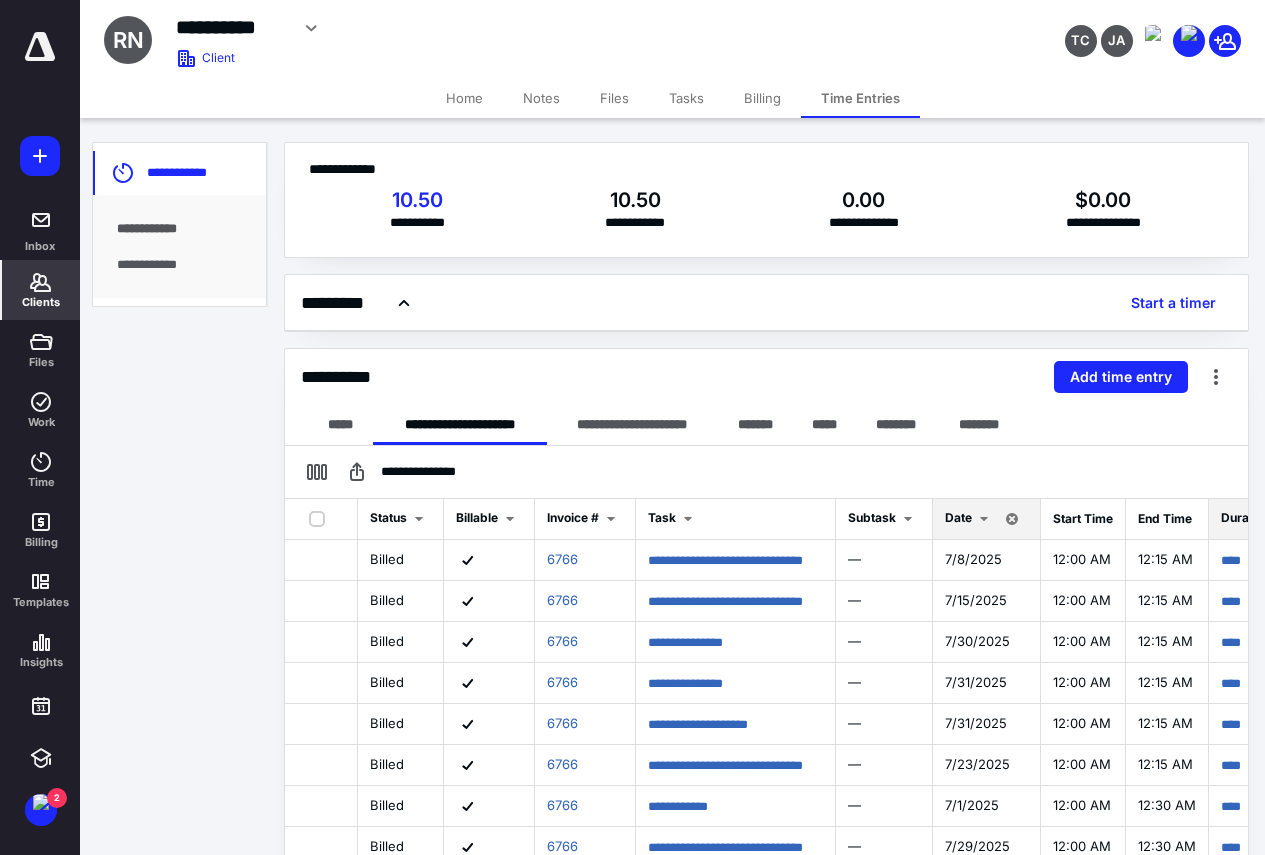 click 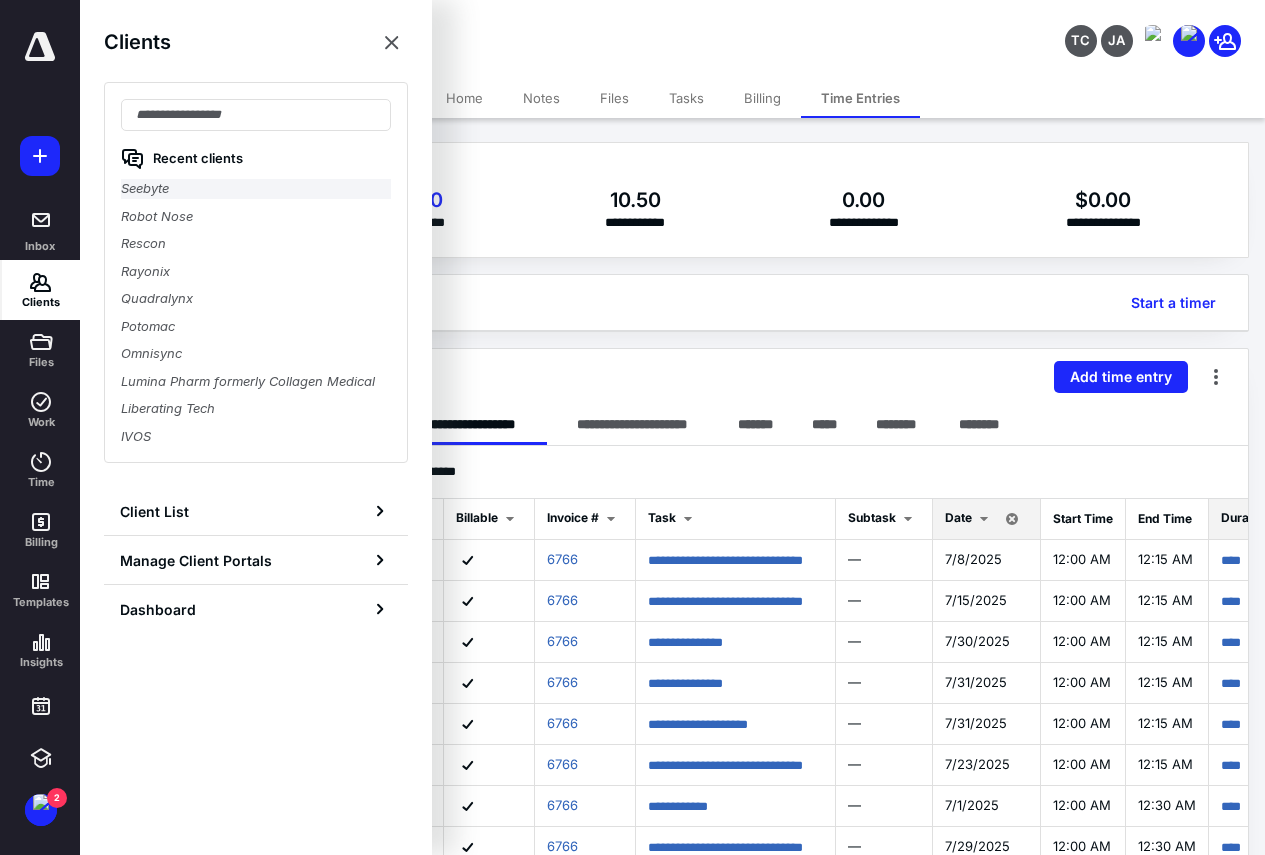 click on "Seebyte" at bounding box center (256, 189) 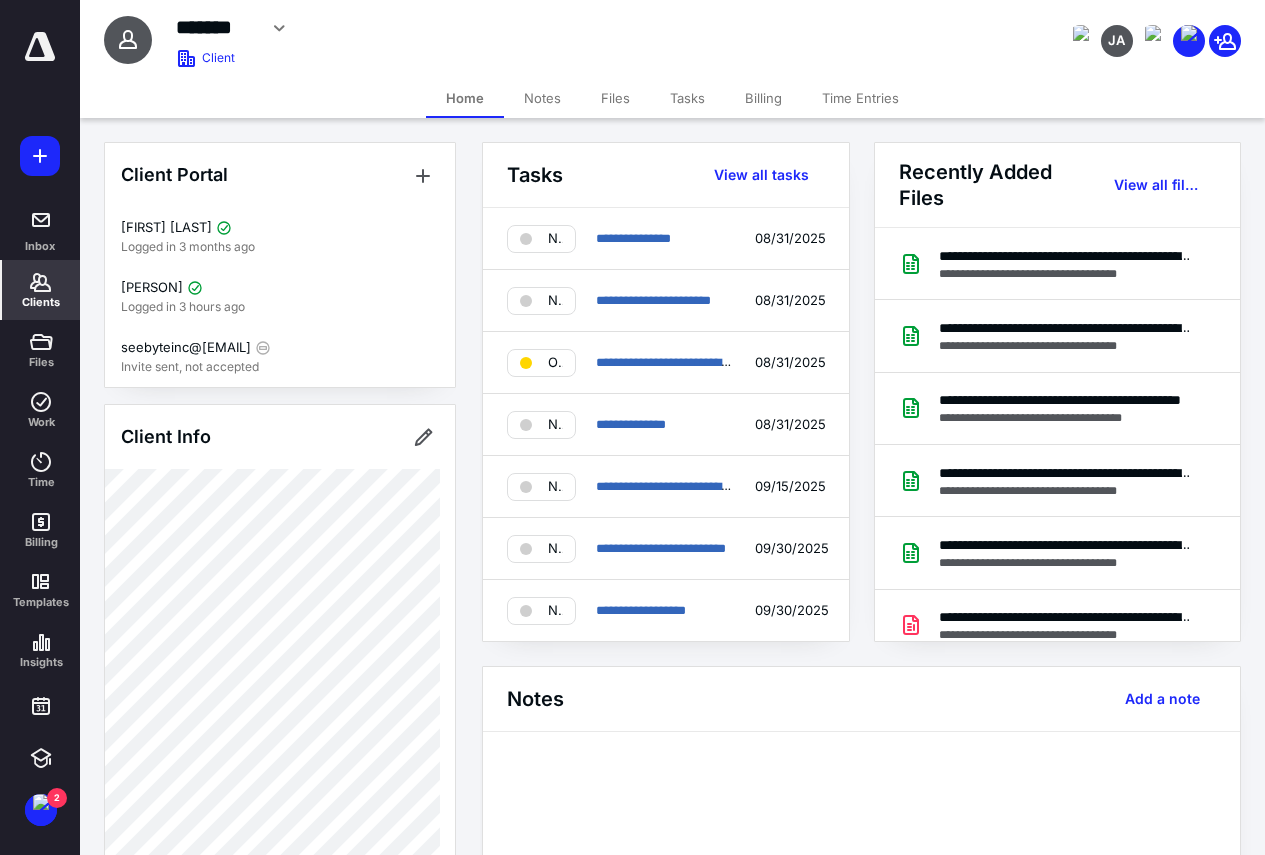 click on "Time Entries" at bounding box center [860, 98] 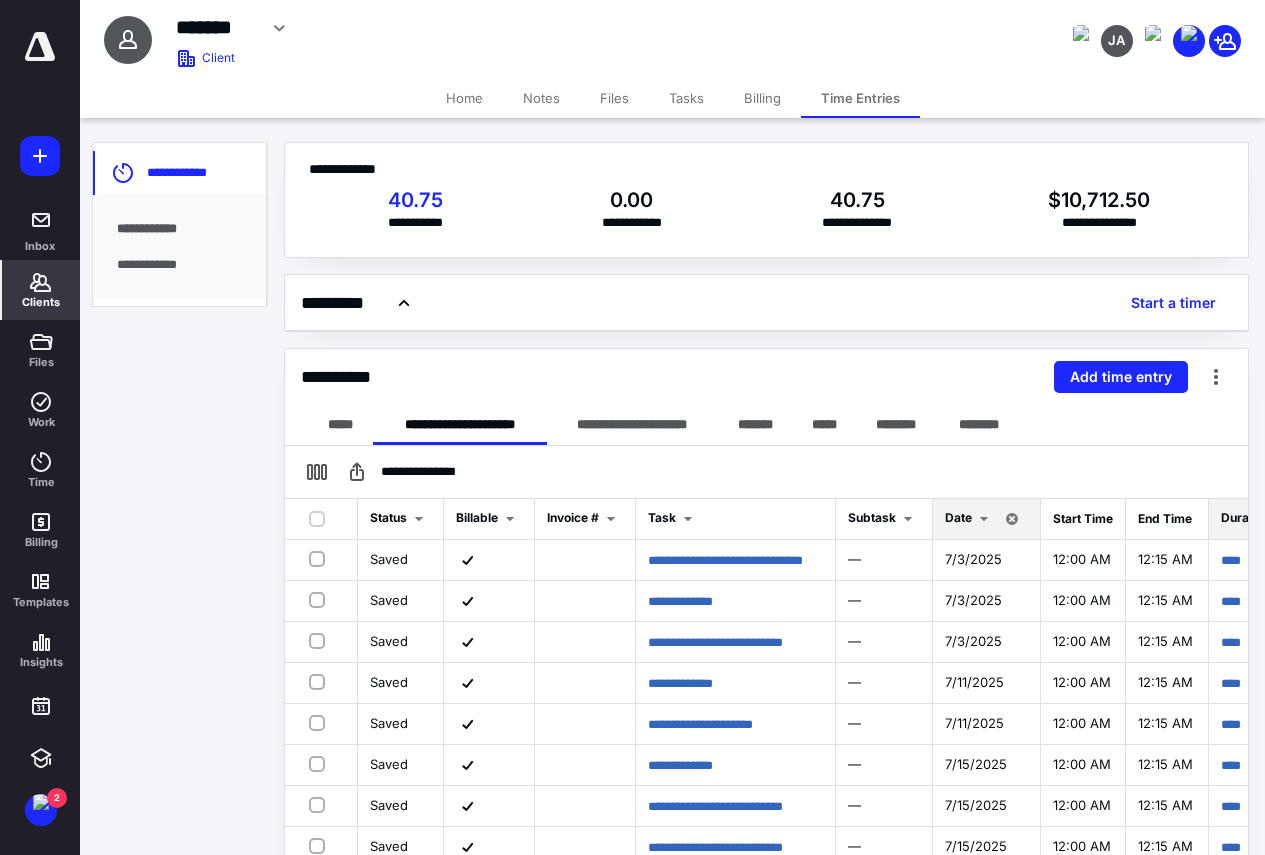 click 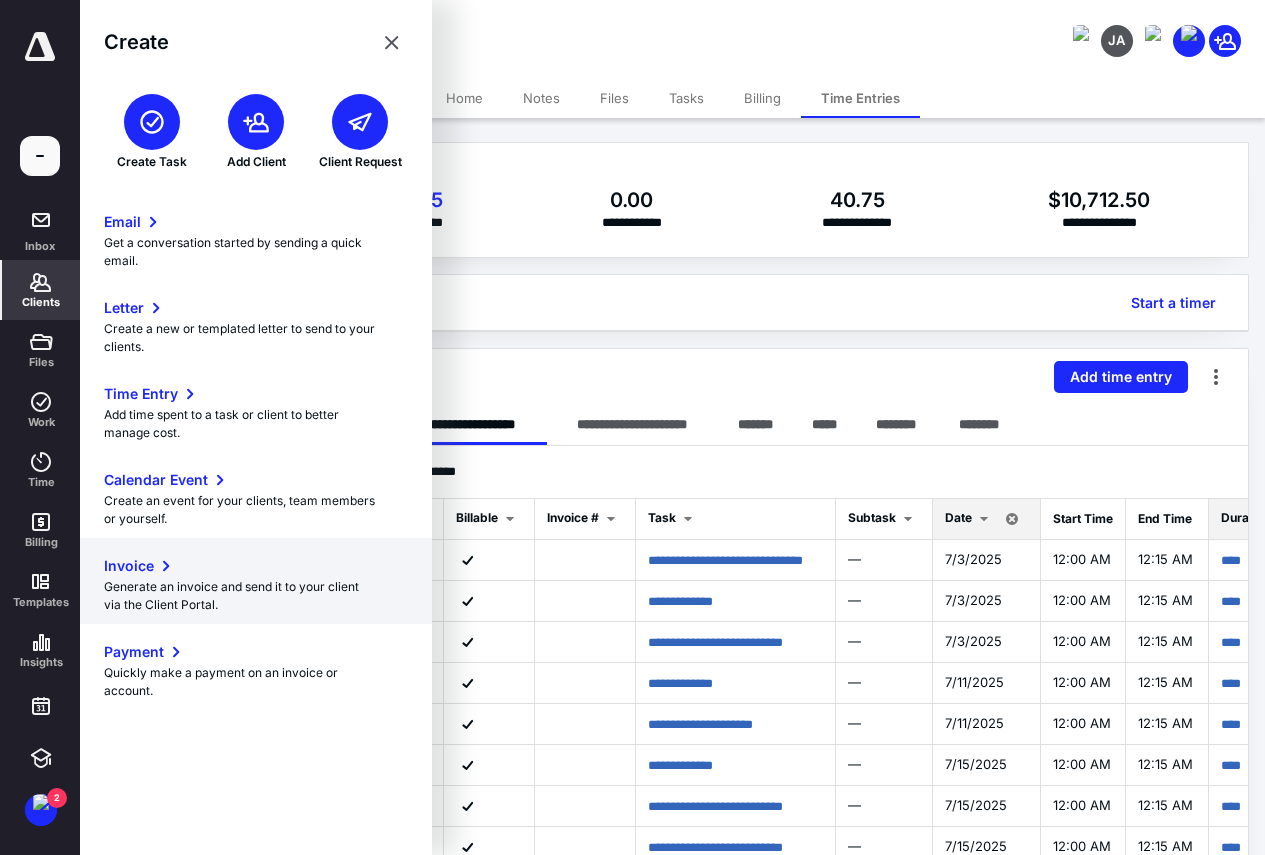 click on "Invoice" at bounding box center [129, 566] 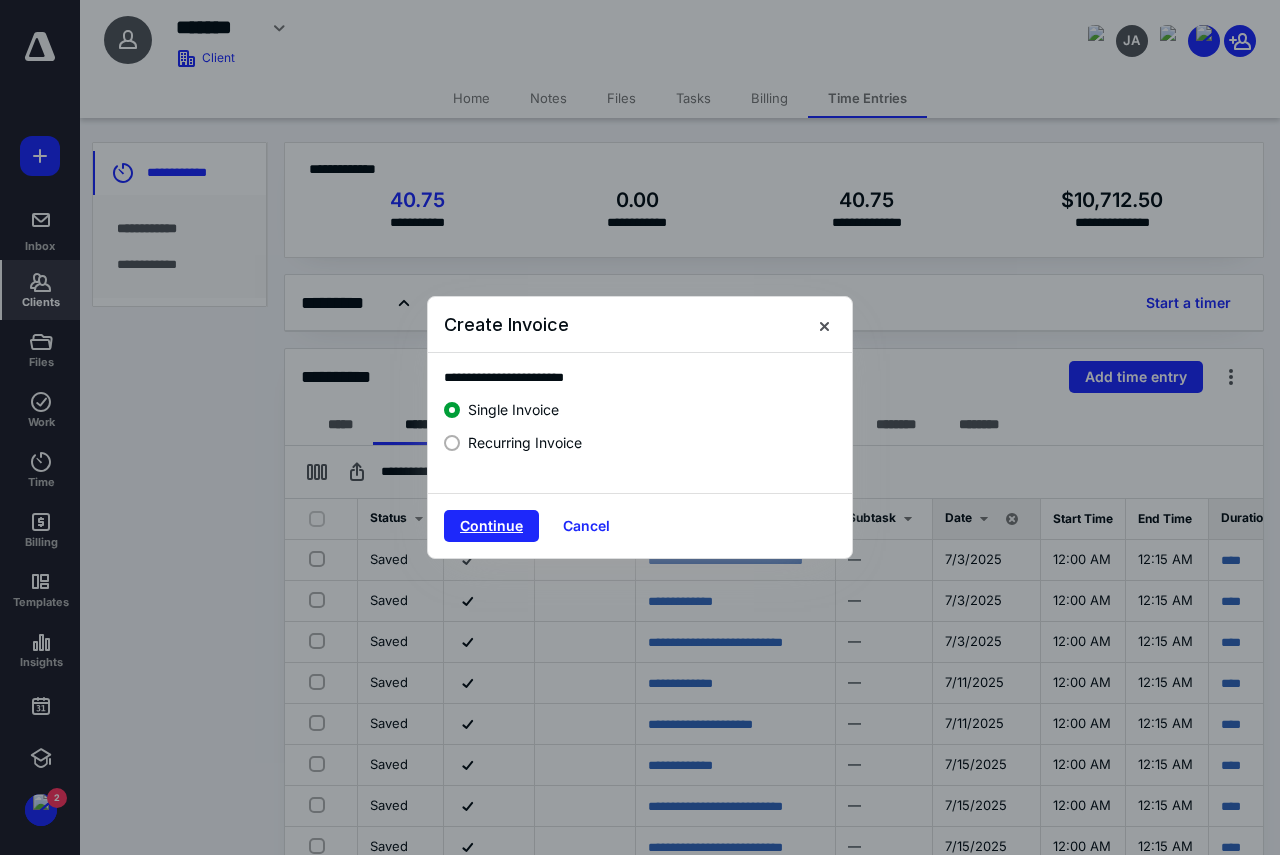 click on "Continue" at bounding box center [491, 526] 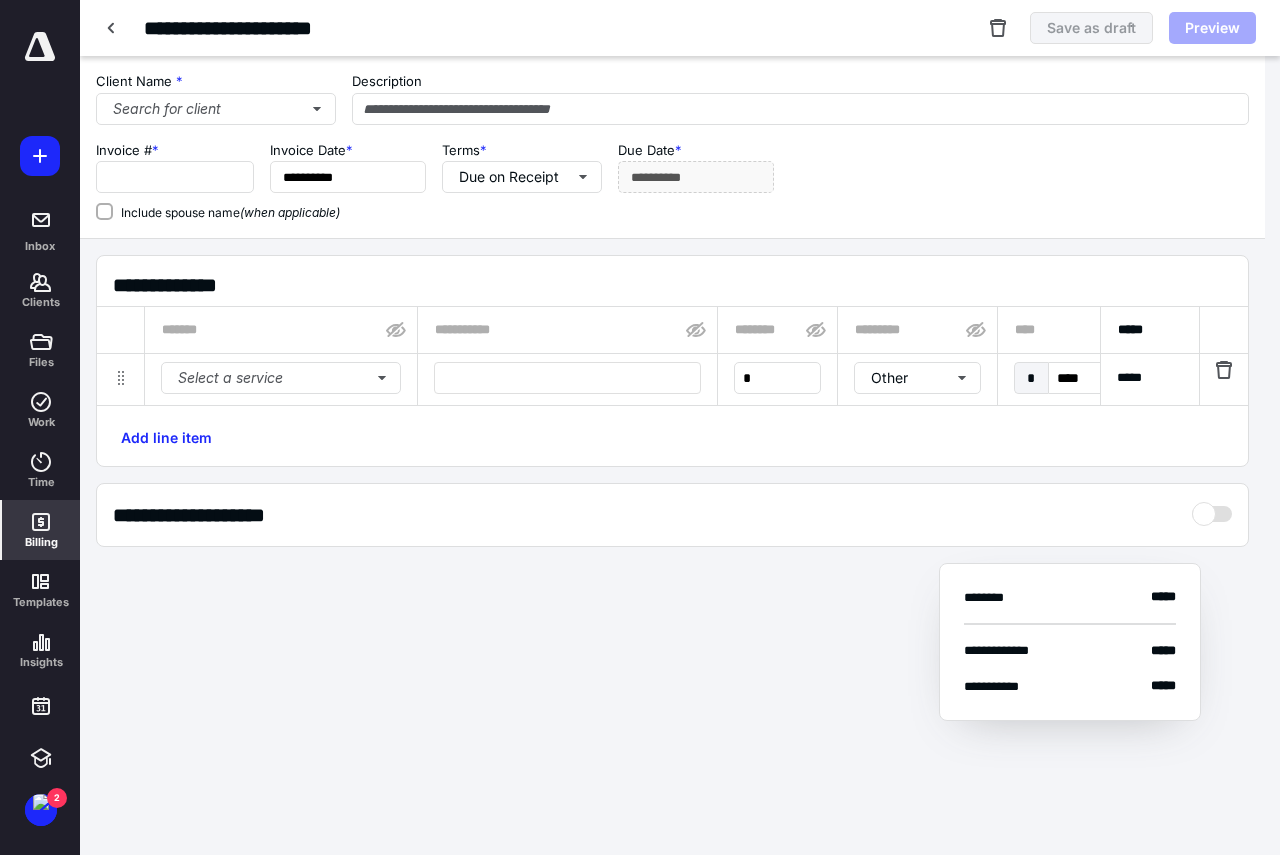 type on "****" 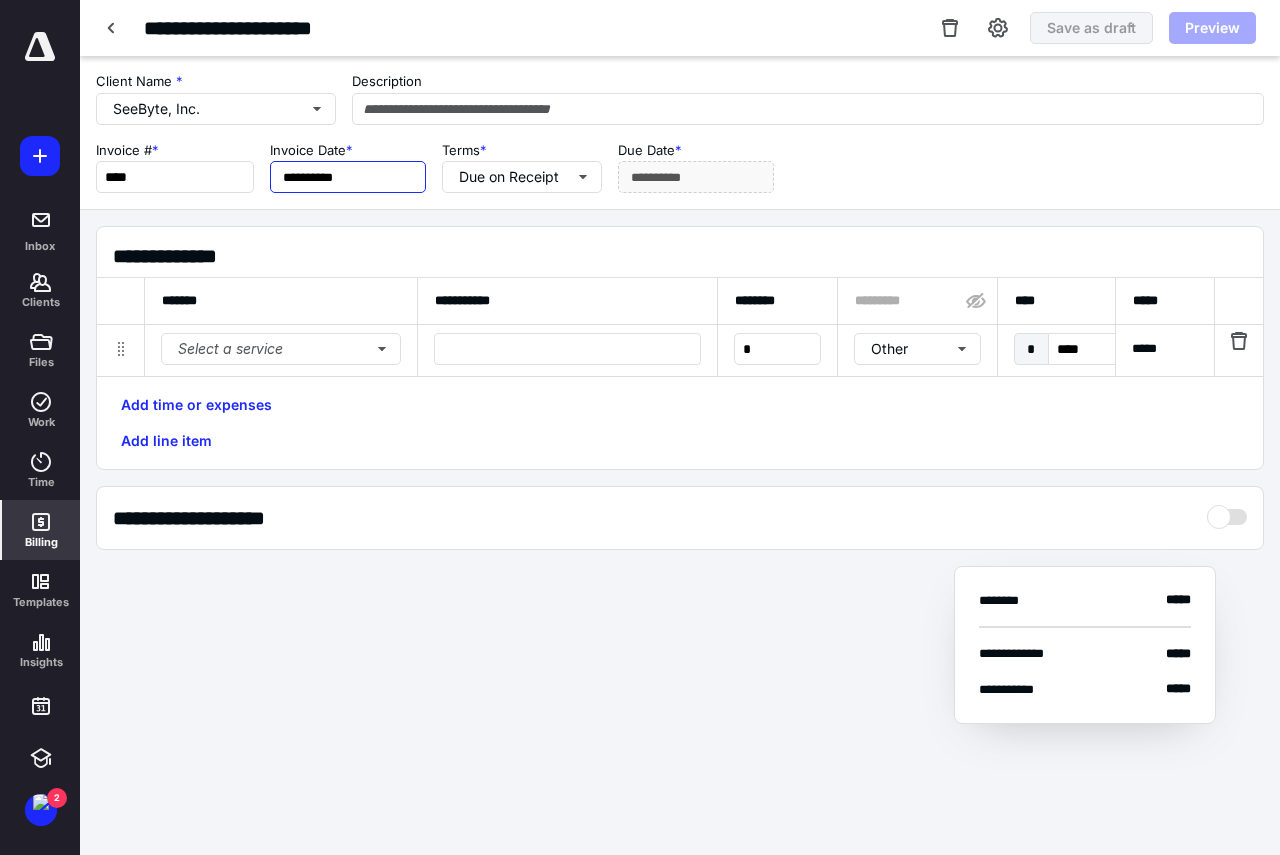 click on "**********" at bounding box center [348, 177] 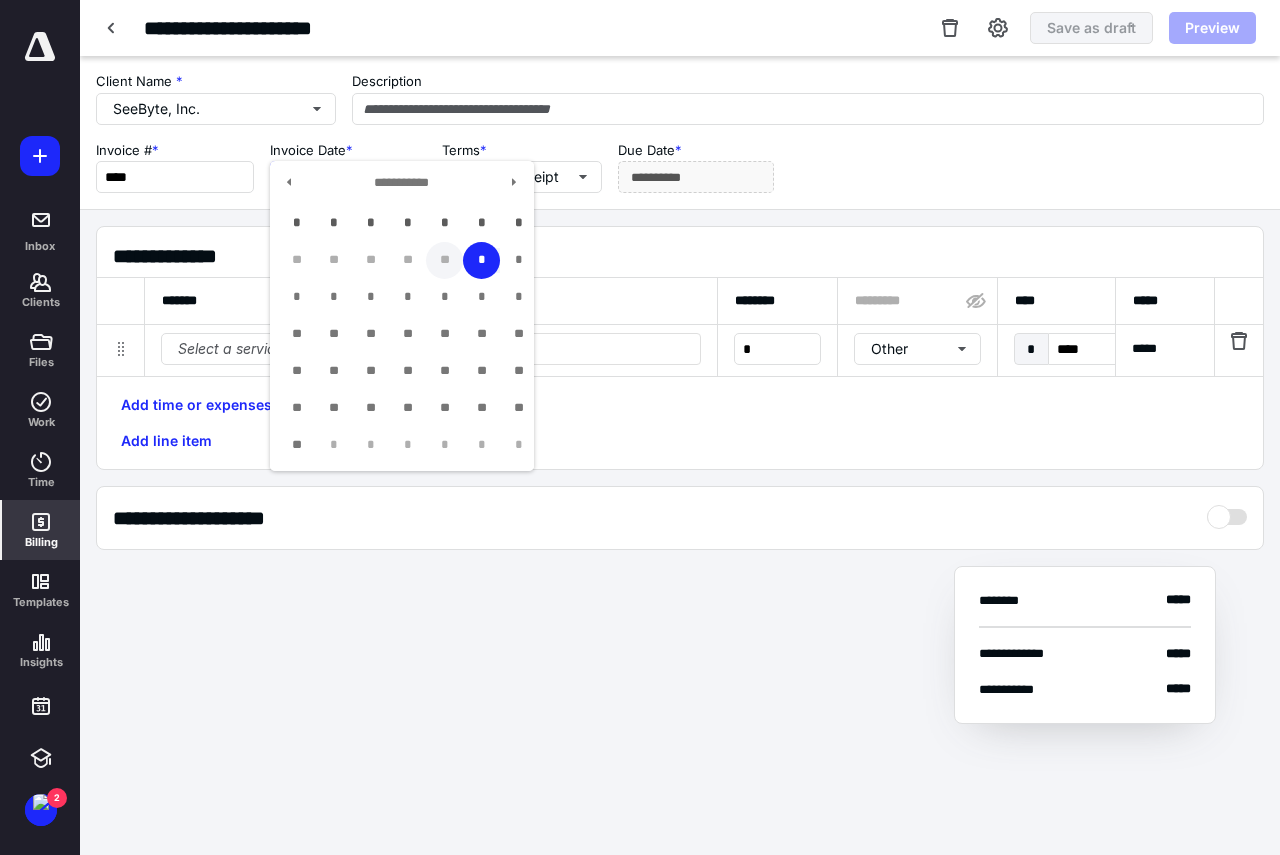 click on "**" at bounding box center (444, 260) 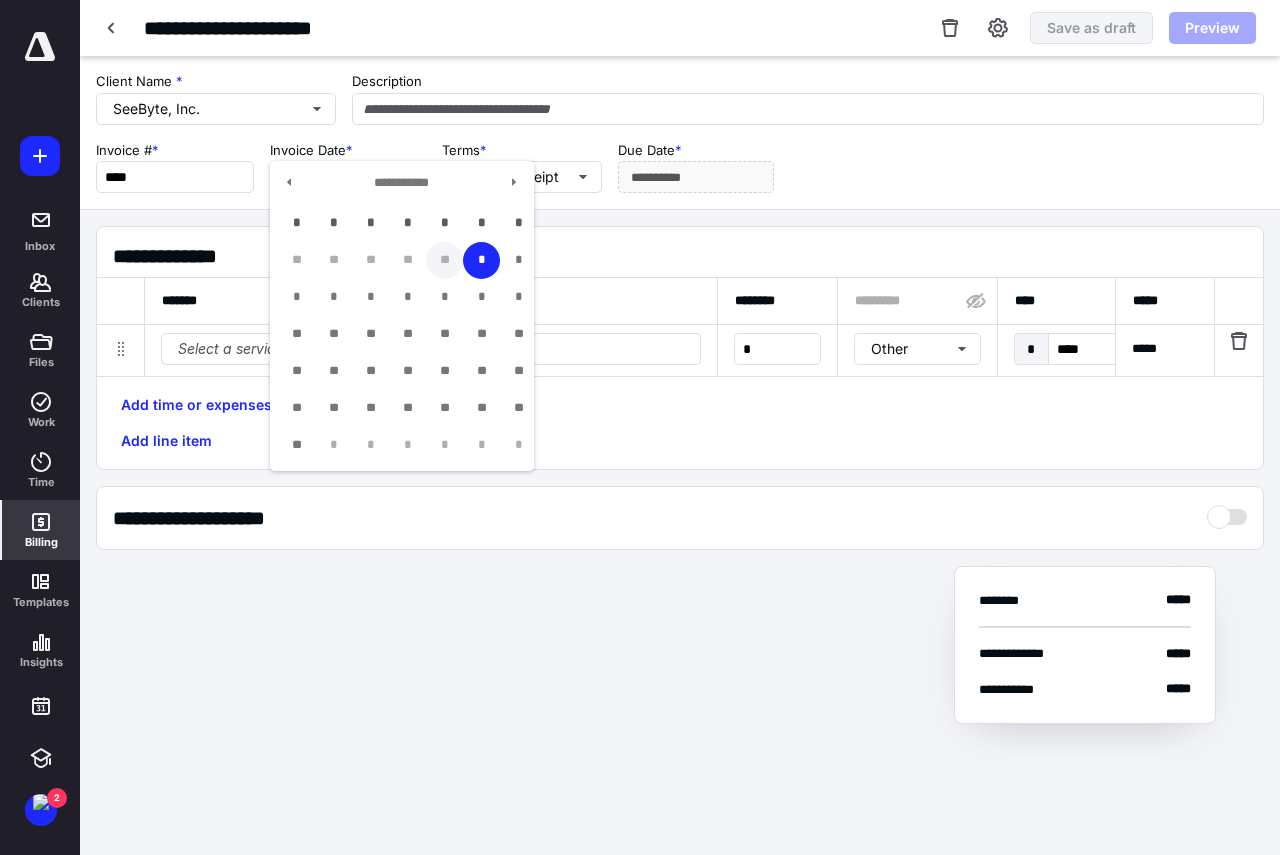 type on "**********" 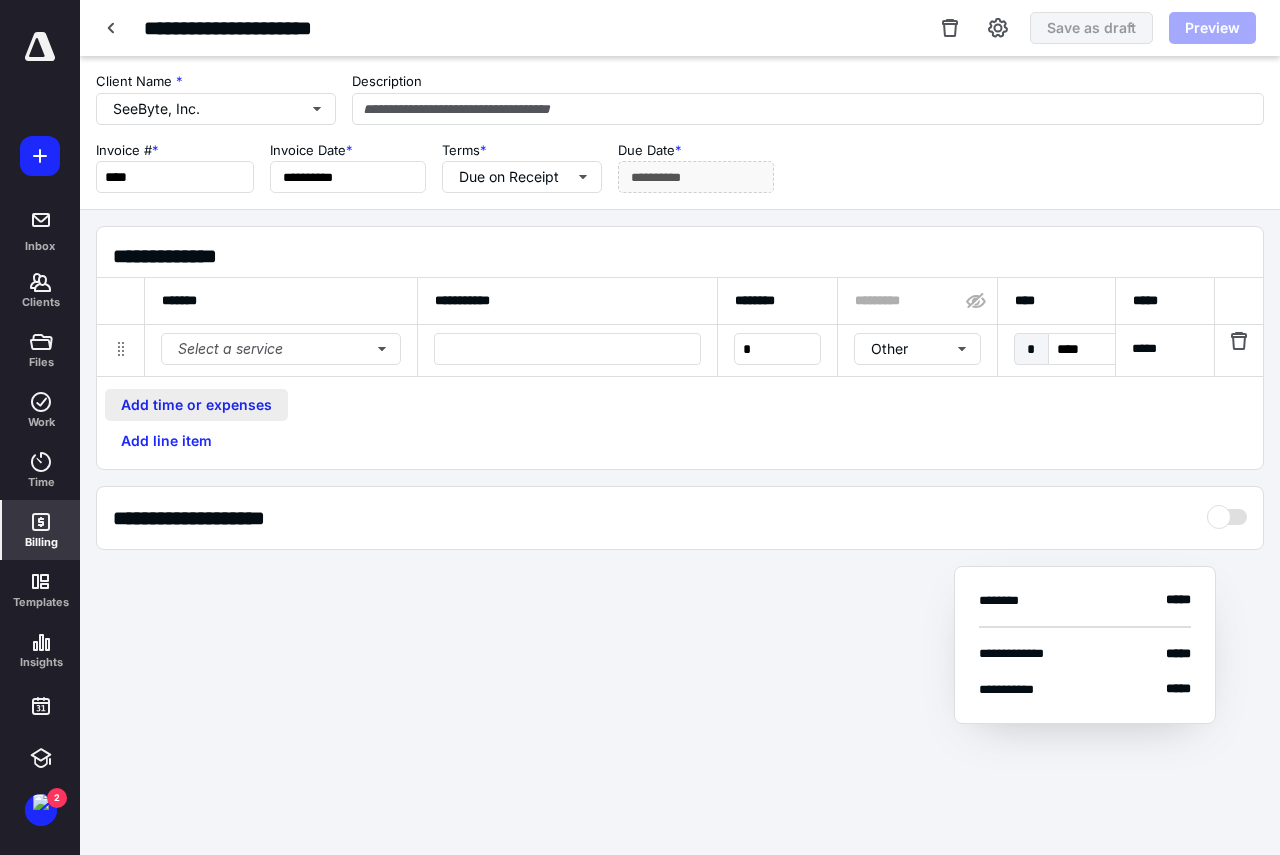 click on "Add time or expenses" at bounding box center (196, 405) 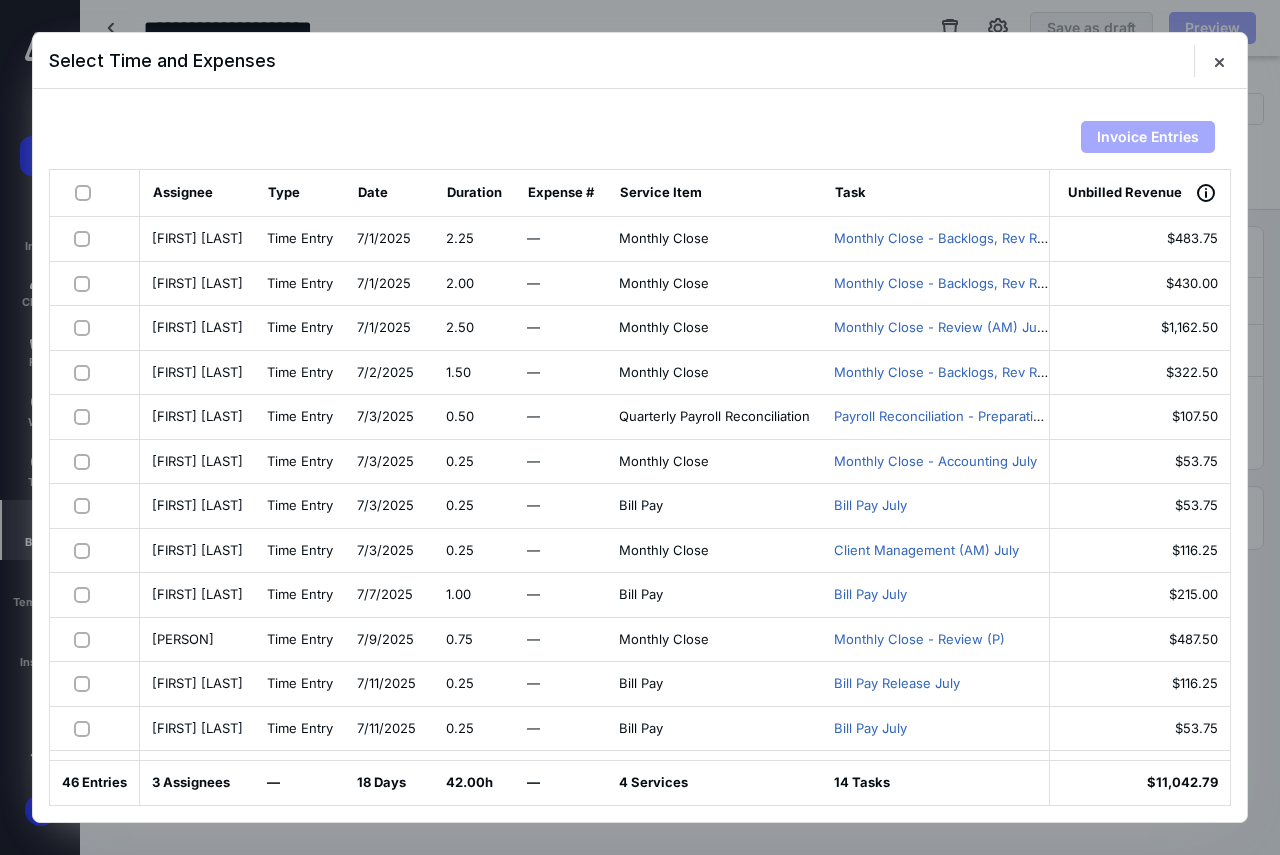 click at bounding box center (87, 192) 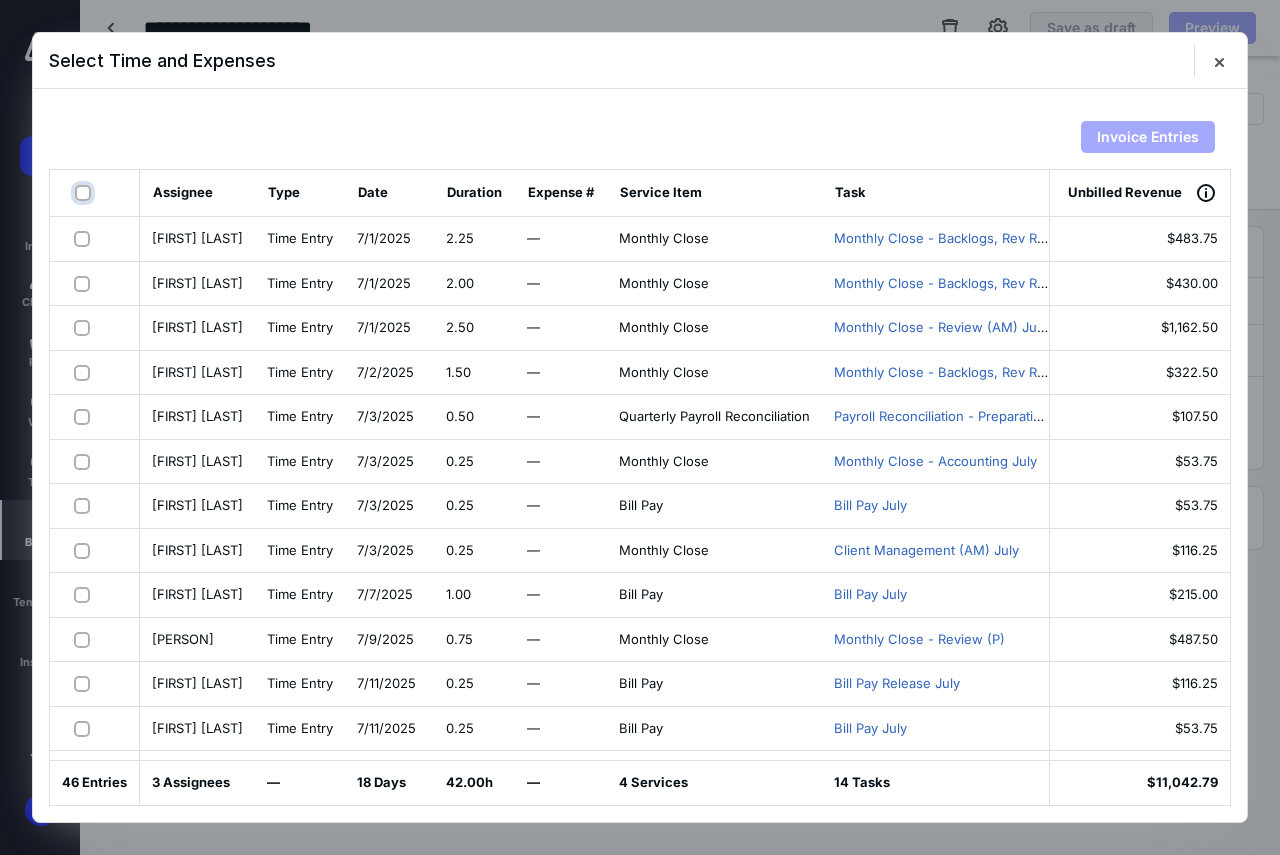click at bounding box center [85, 193] 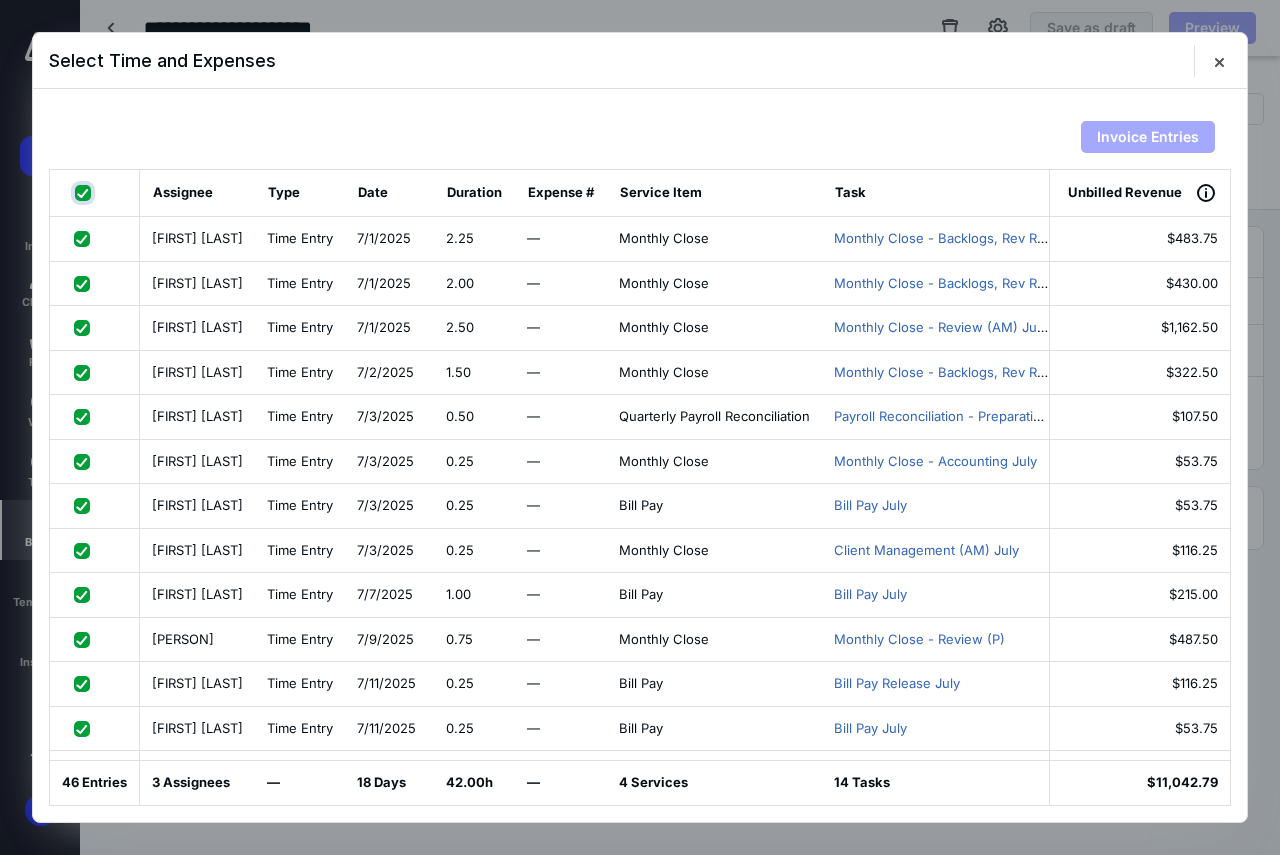 checkbox on "true" 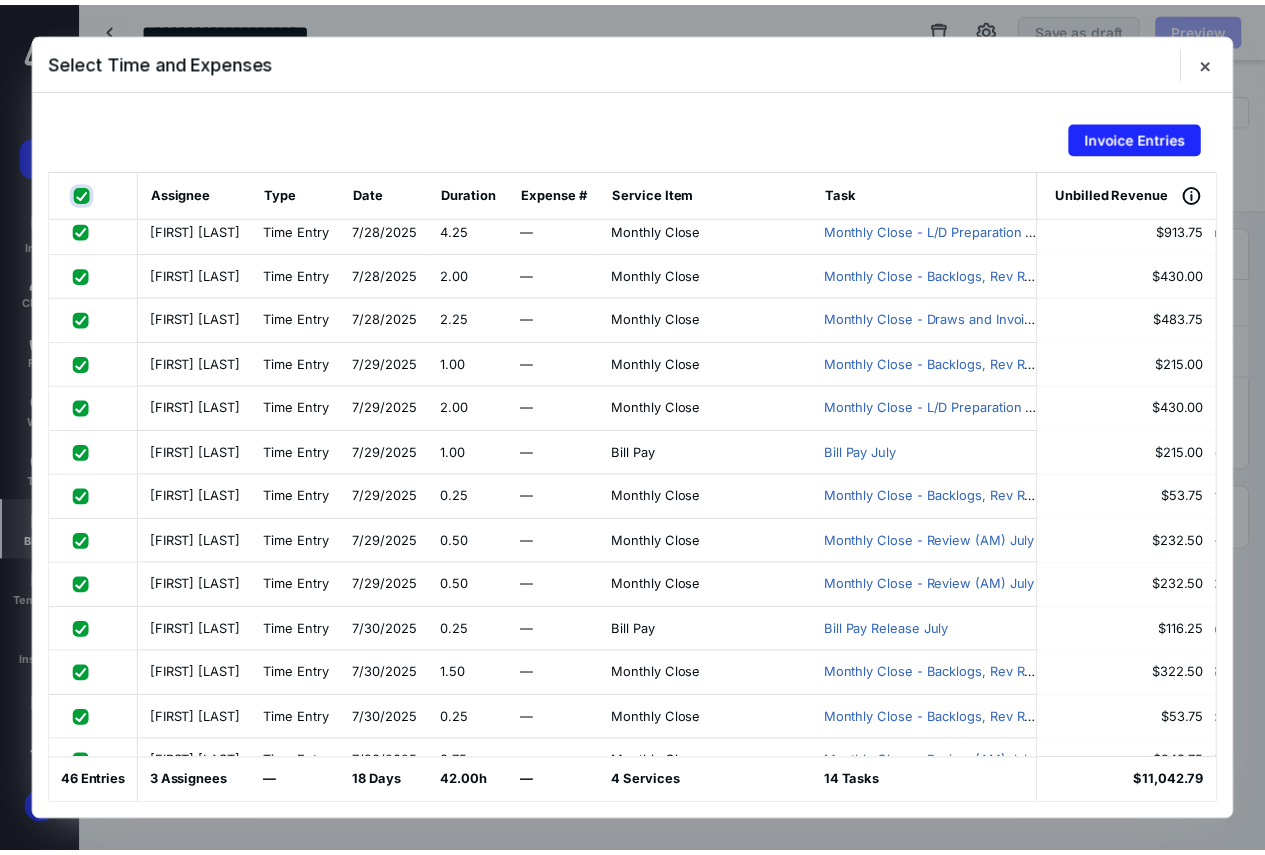 scroll, scrollTop: 1518, scrollLeft: 0, axis: vertical 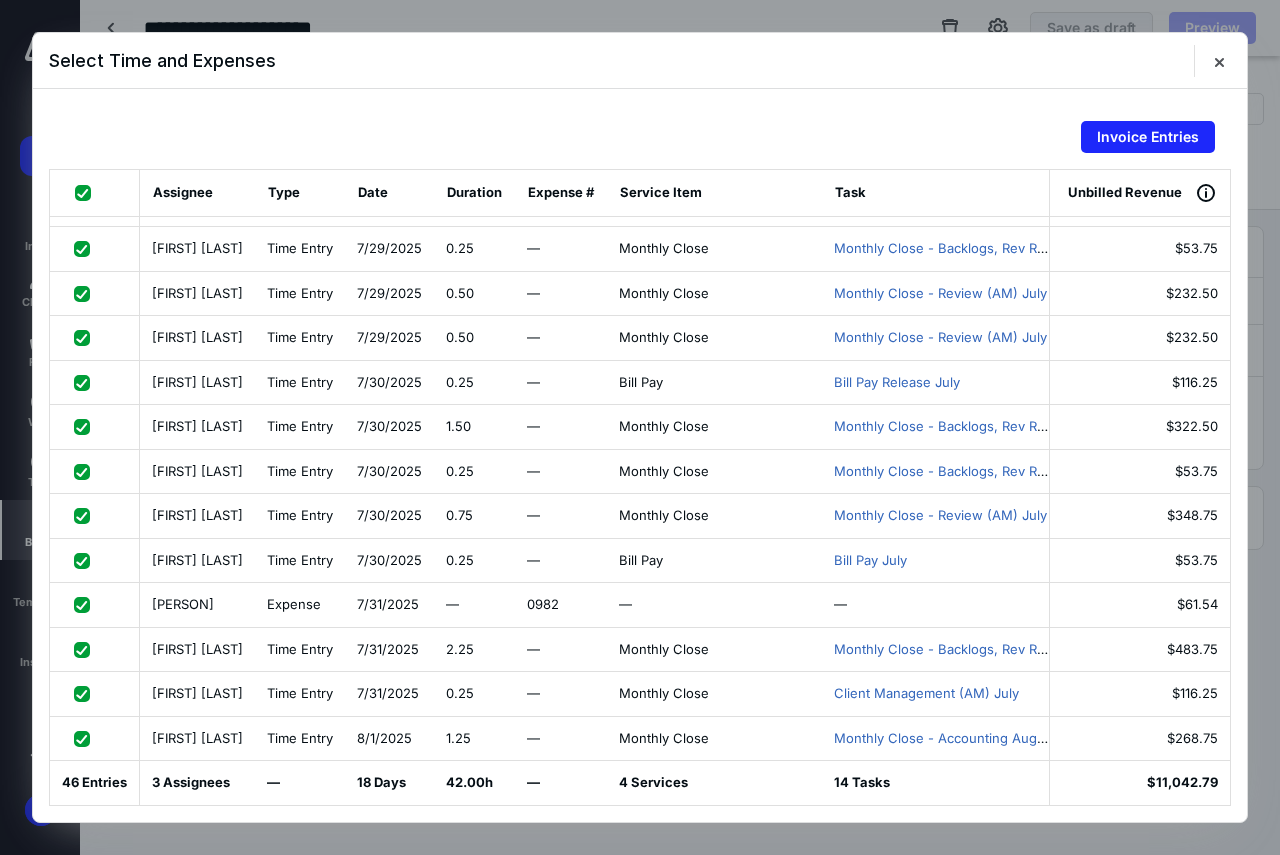 click at bounding box center [86, 738] 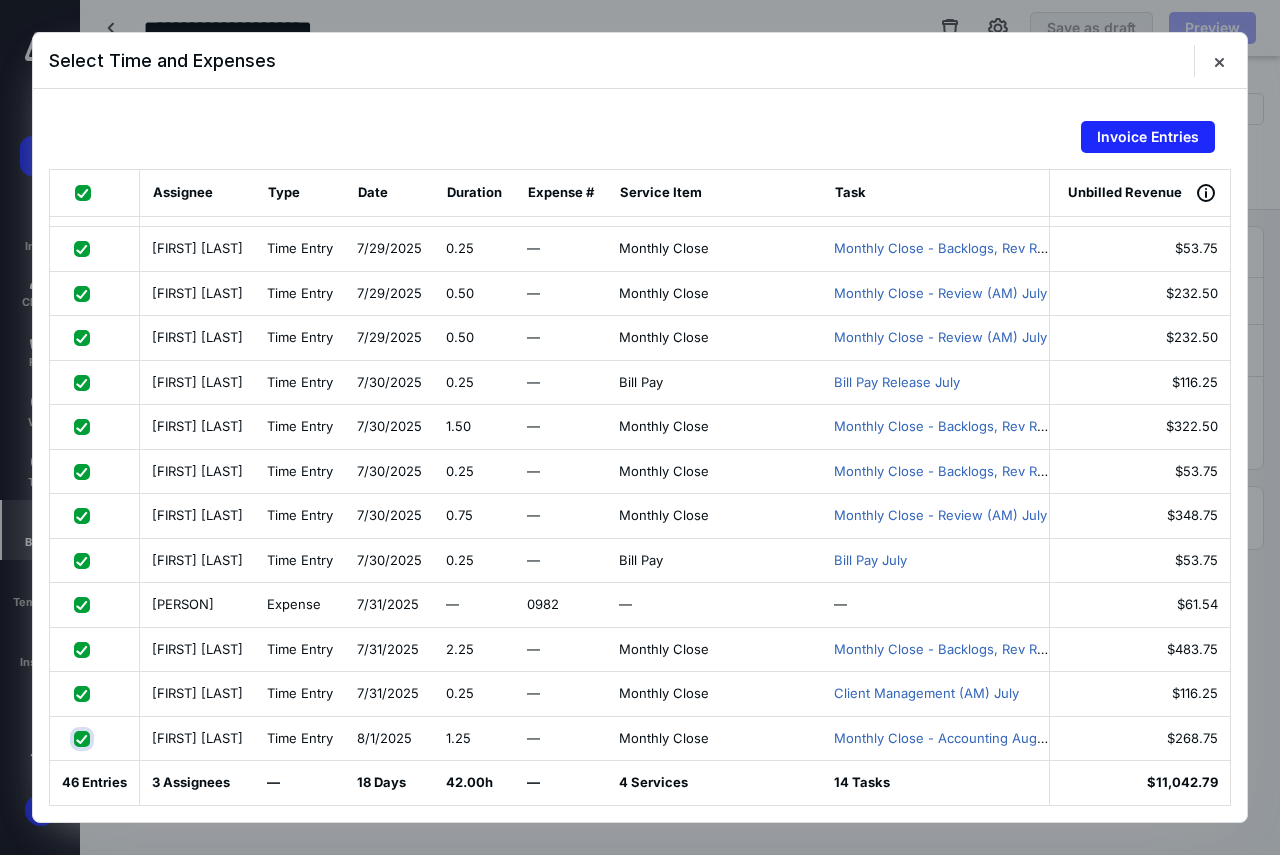 click at bounding box center (84, 738) 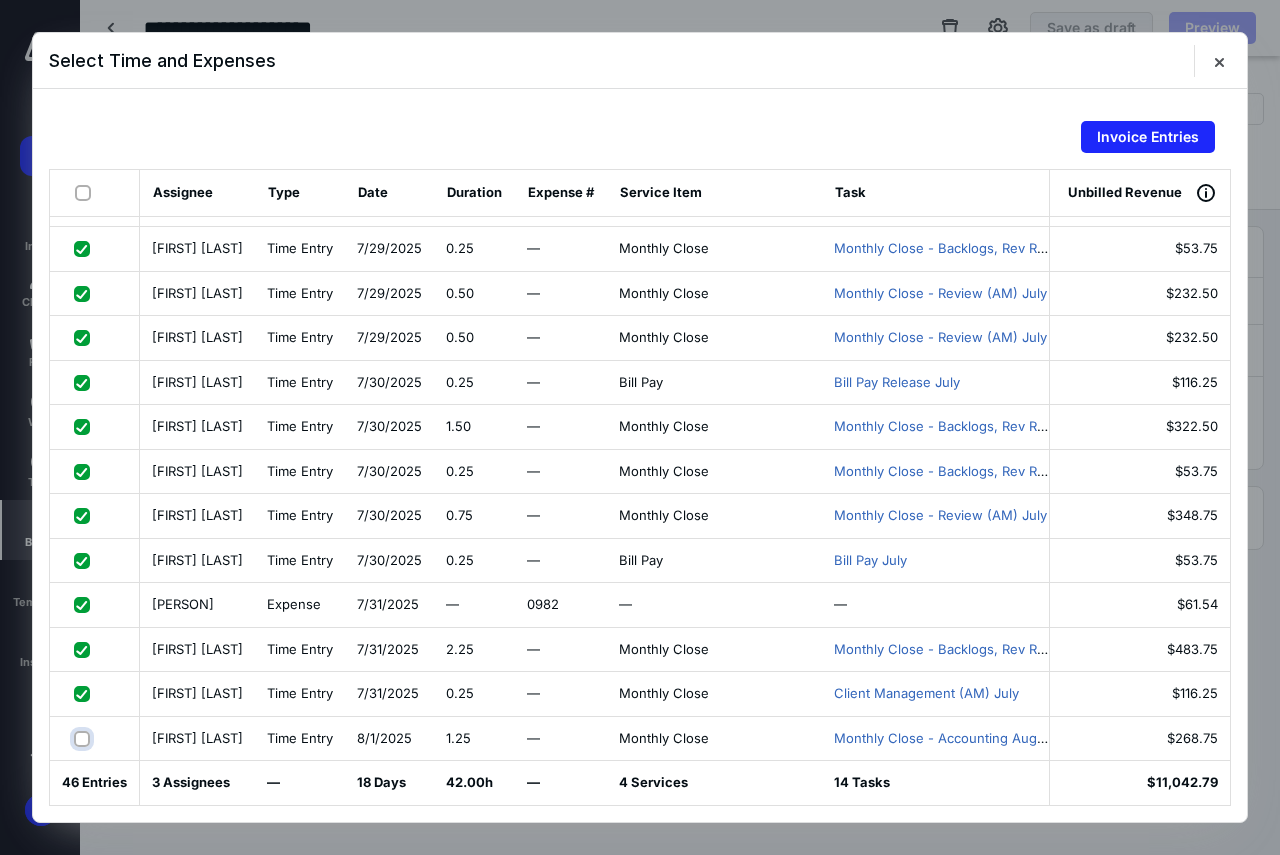 checkbox on "false" 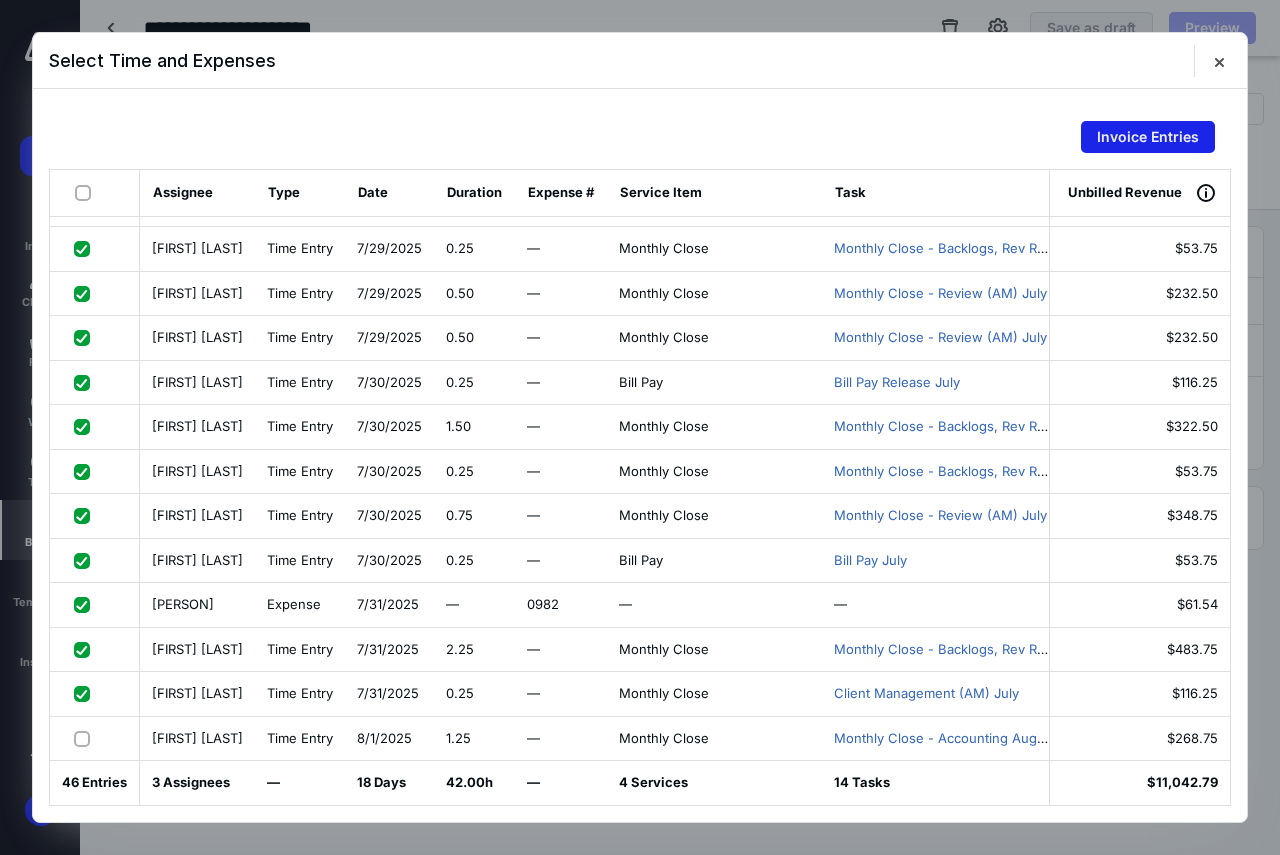 click on "Invoice Entries" at bounding box center (1148, 137) 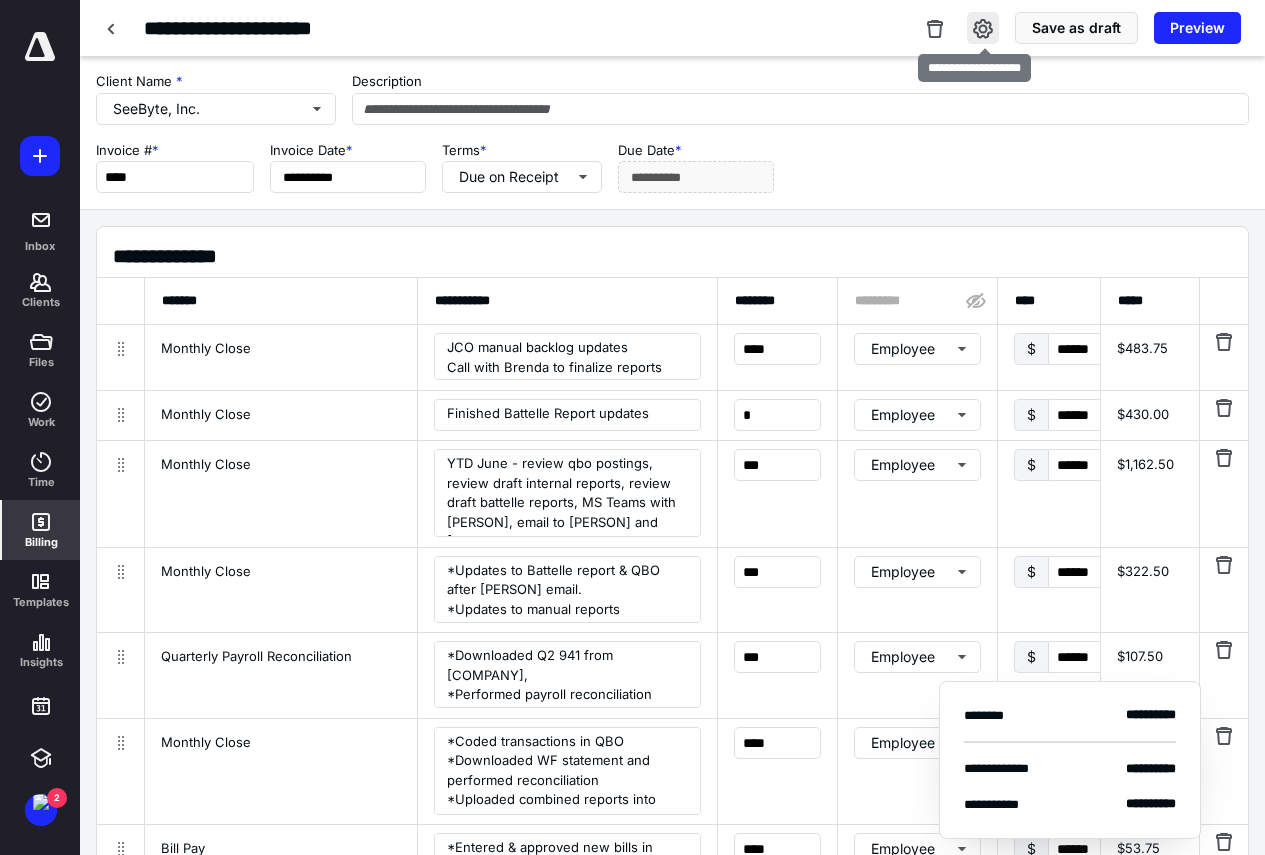 click at bounding box center [983, 28] 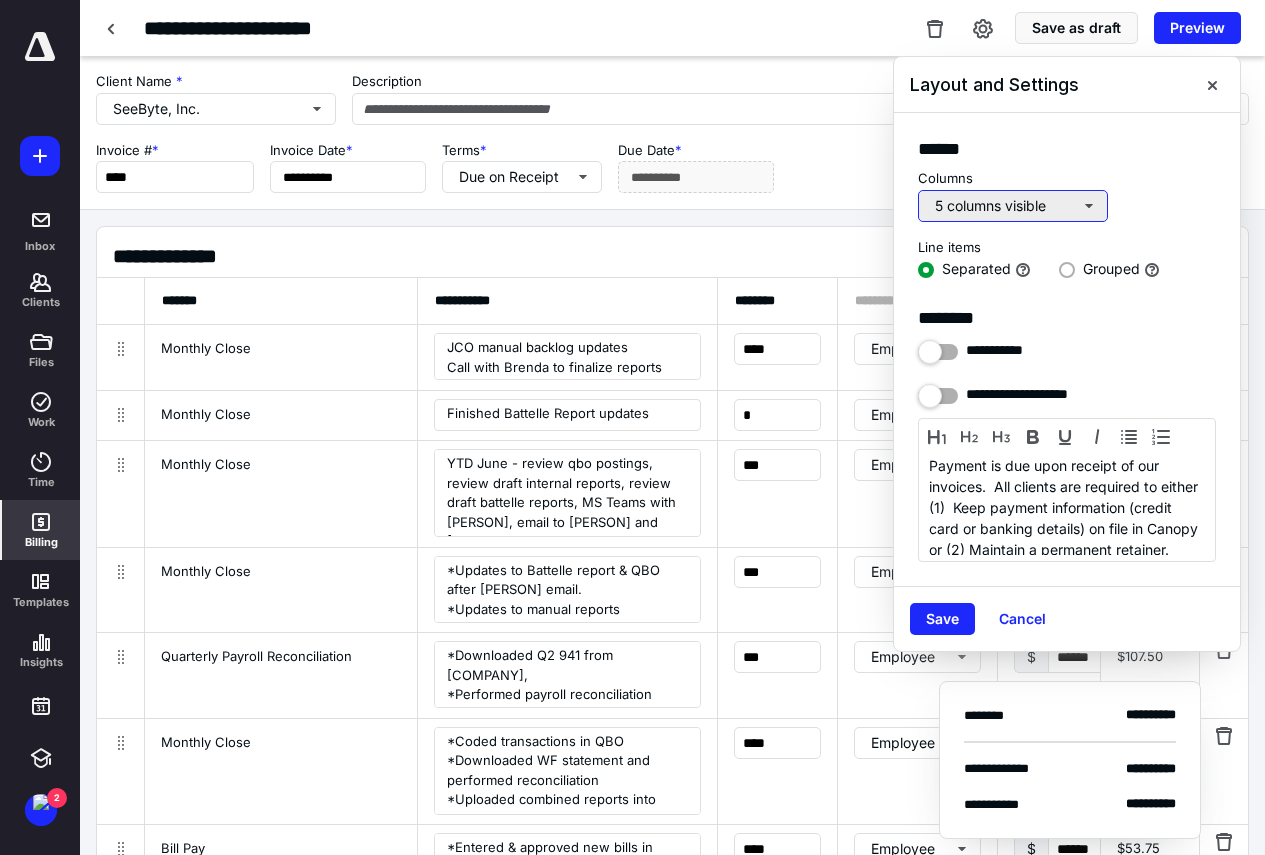 click on "5 columns visible" at bounding box center (1013, 206) 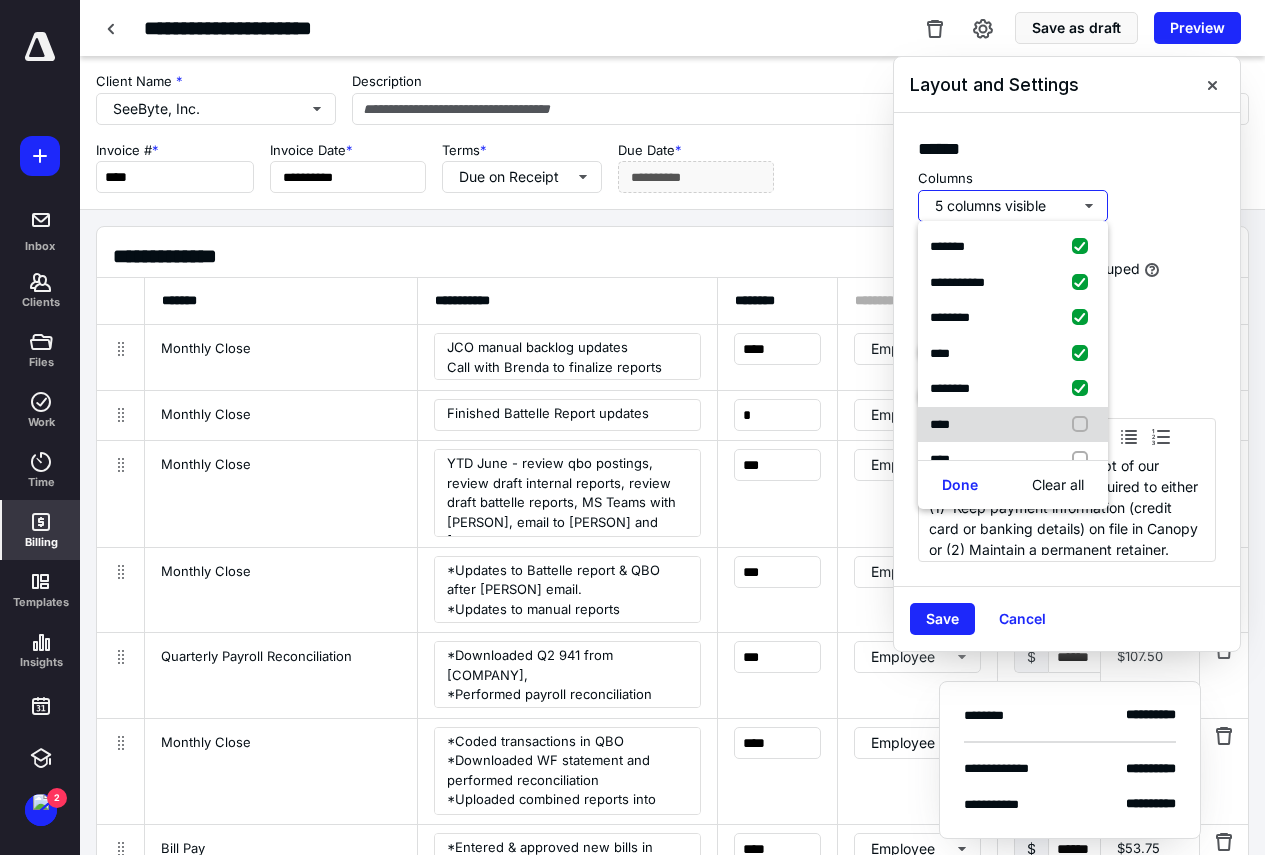 click at bounding box center [1084, 425] 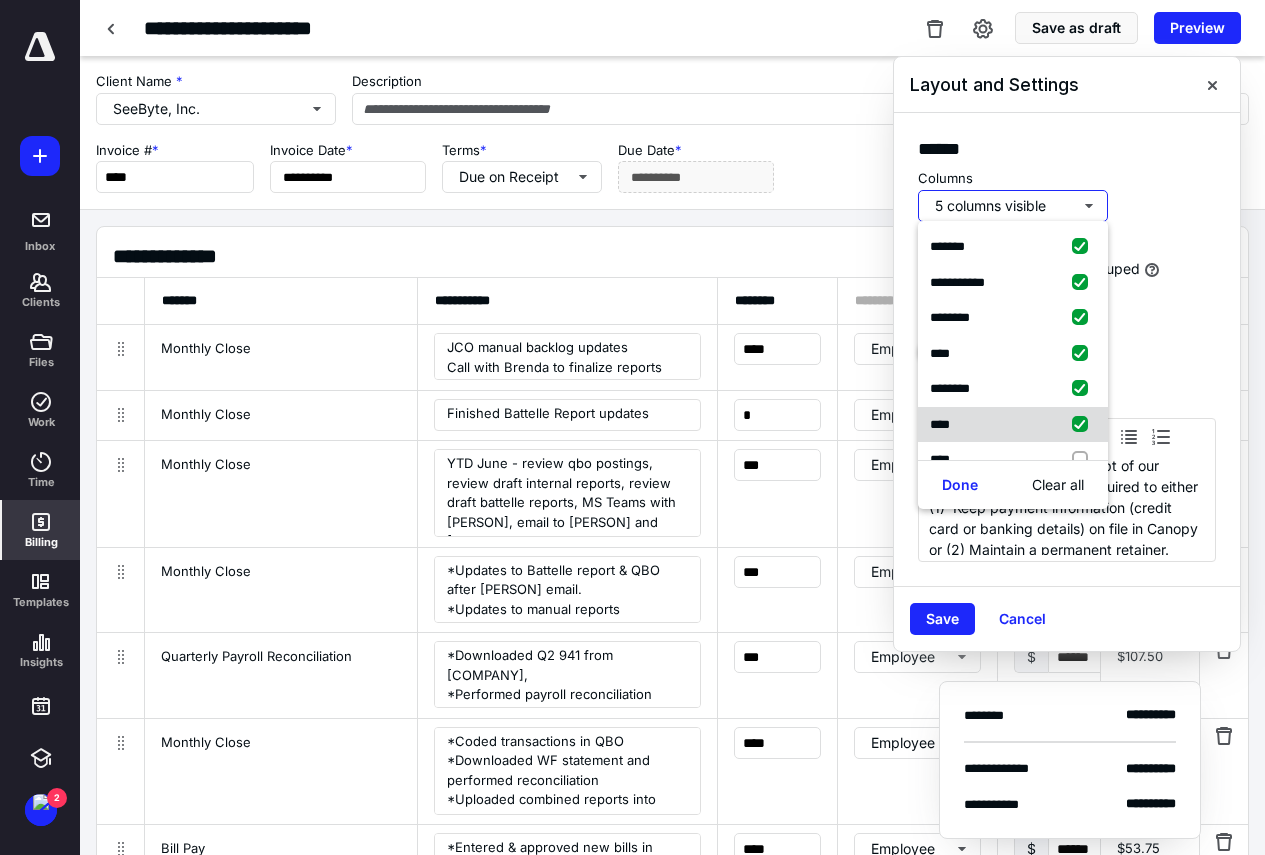checkbox on "true" 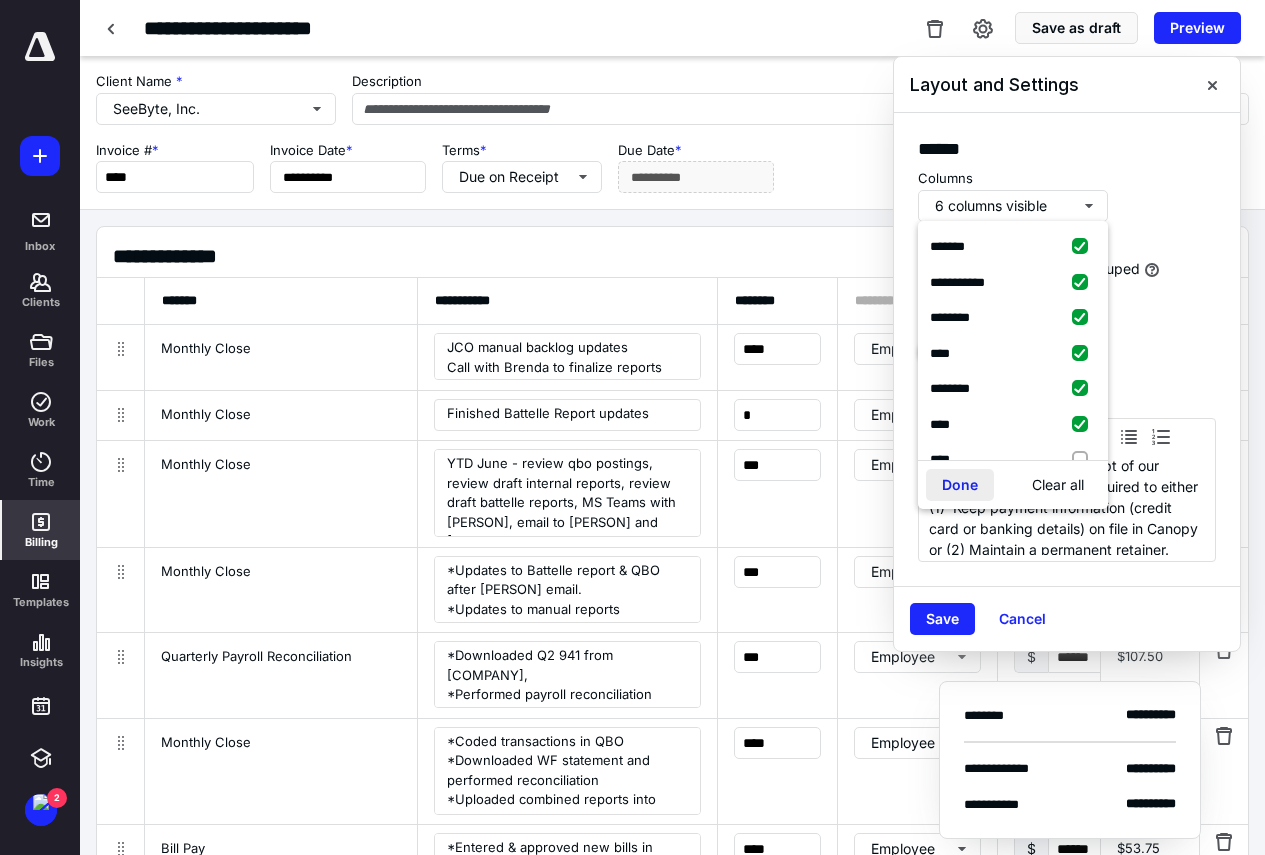 click on "Done" at bounding box center (960, 485) 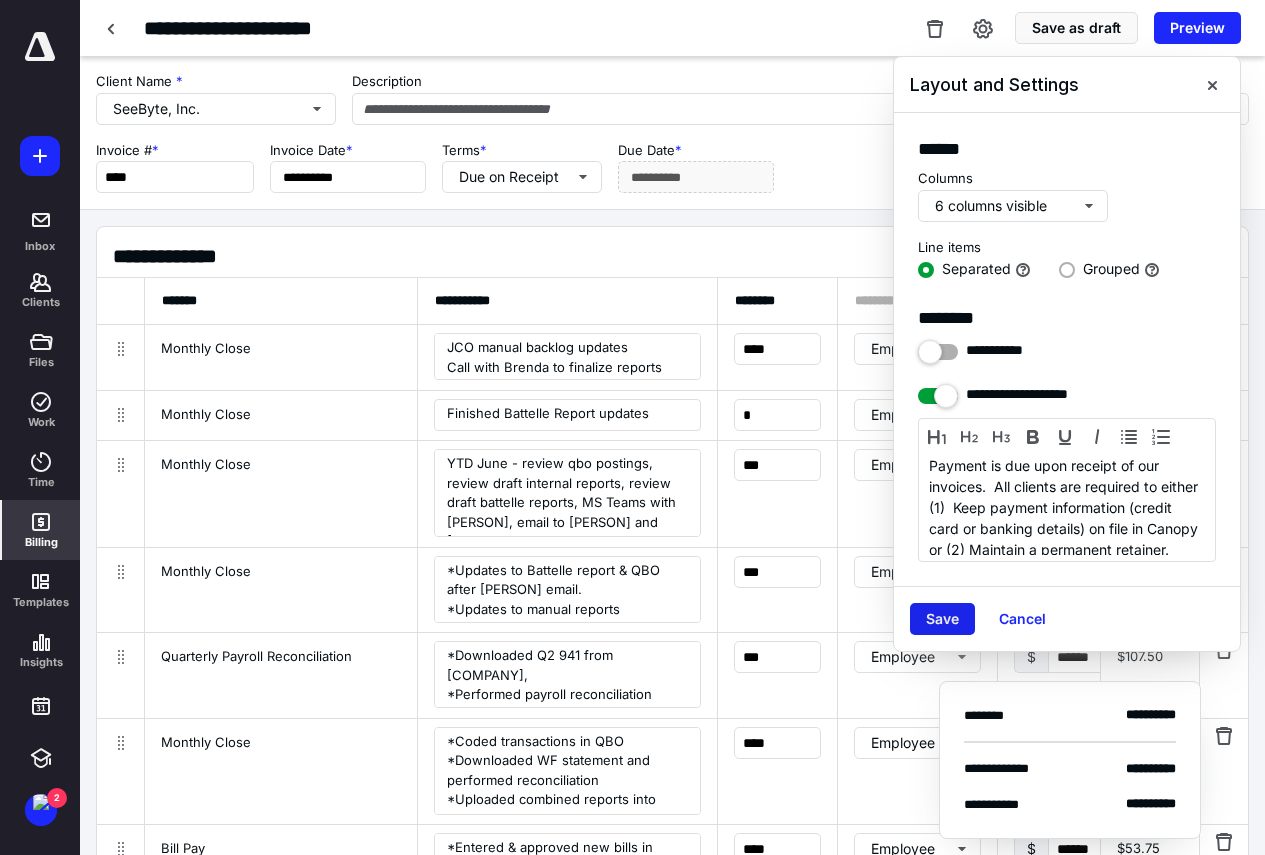 click on "Save" at bounding box center [942, 619] 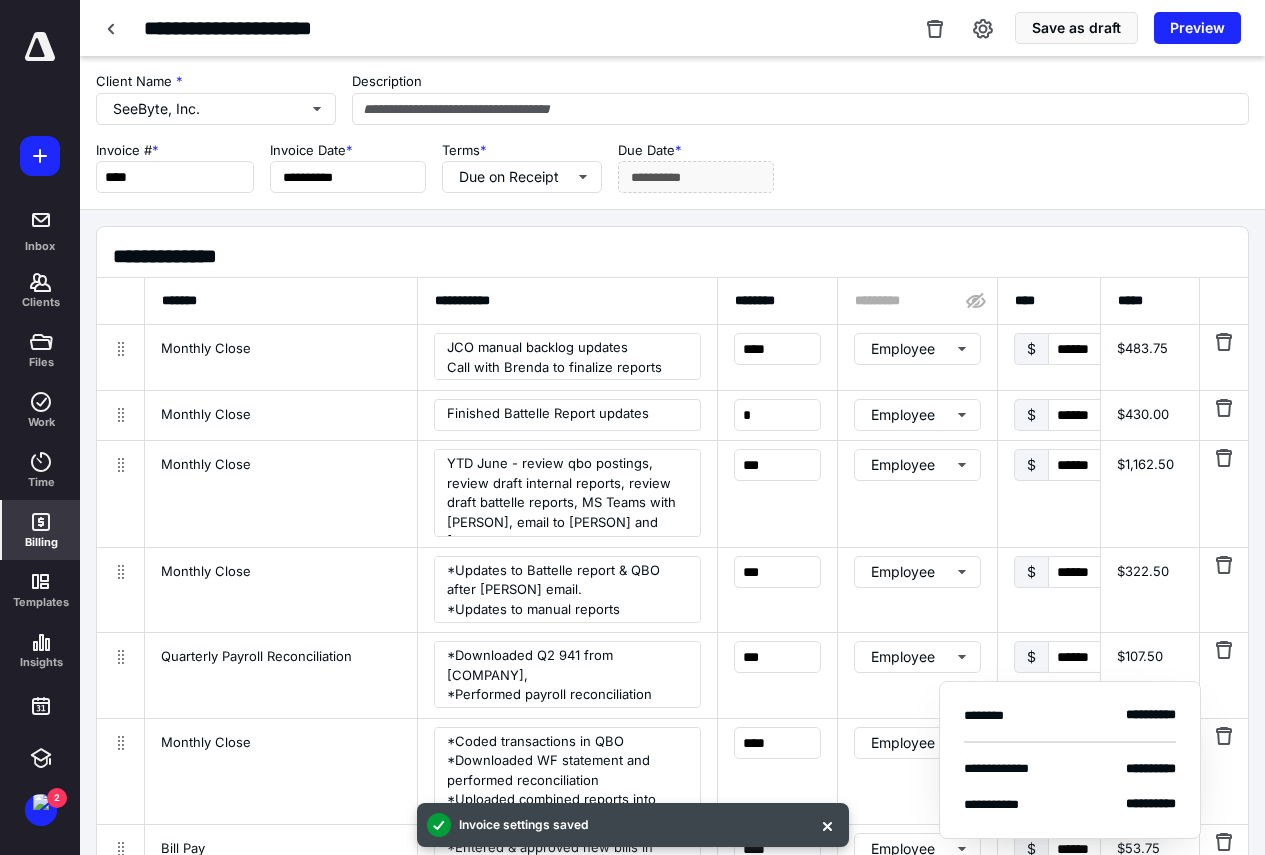 scroll, scrollTop: 2, scrollLeft: 0, axis: vertical 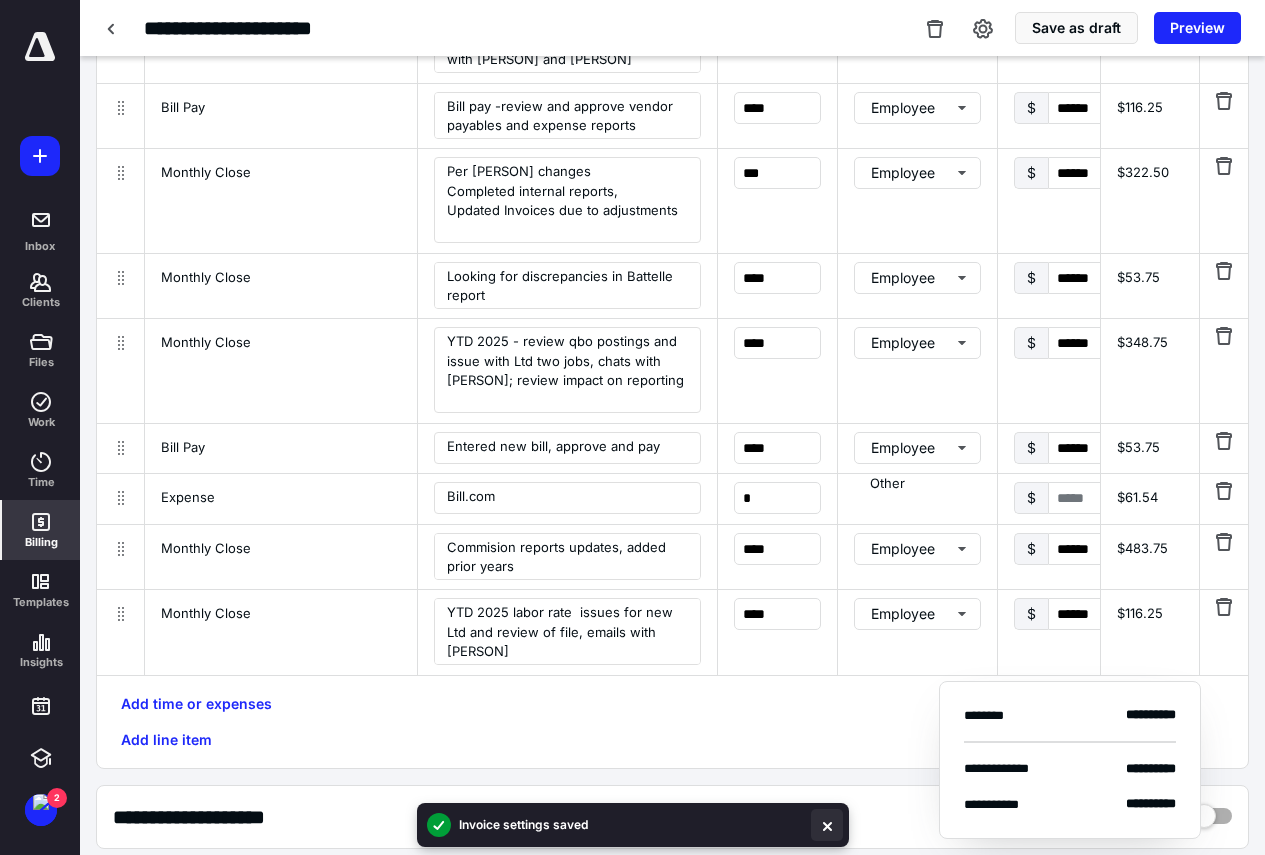 click at bounding box center (827, 825) 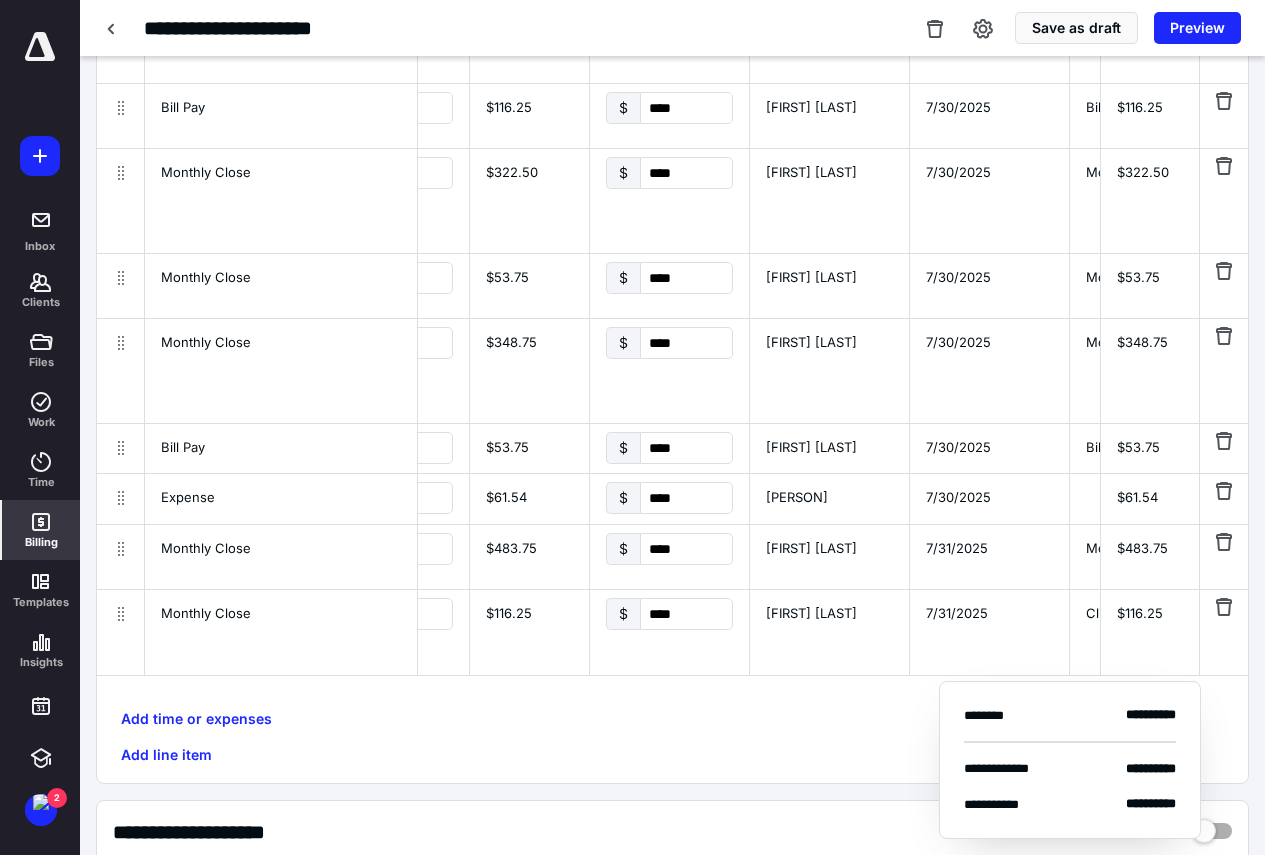 scroll, scrollTop: 0, scrollLeft: 723, axis: horizontal 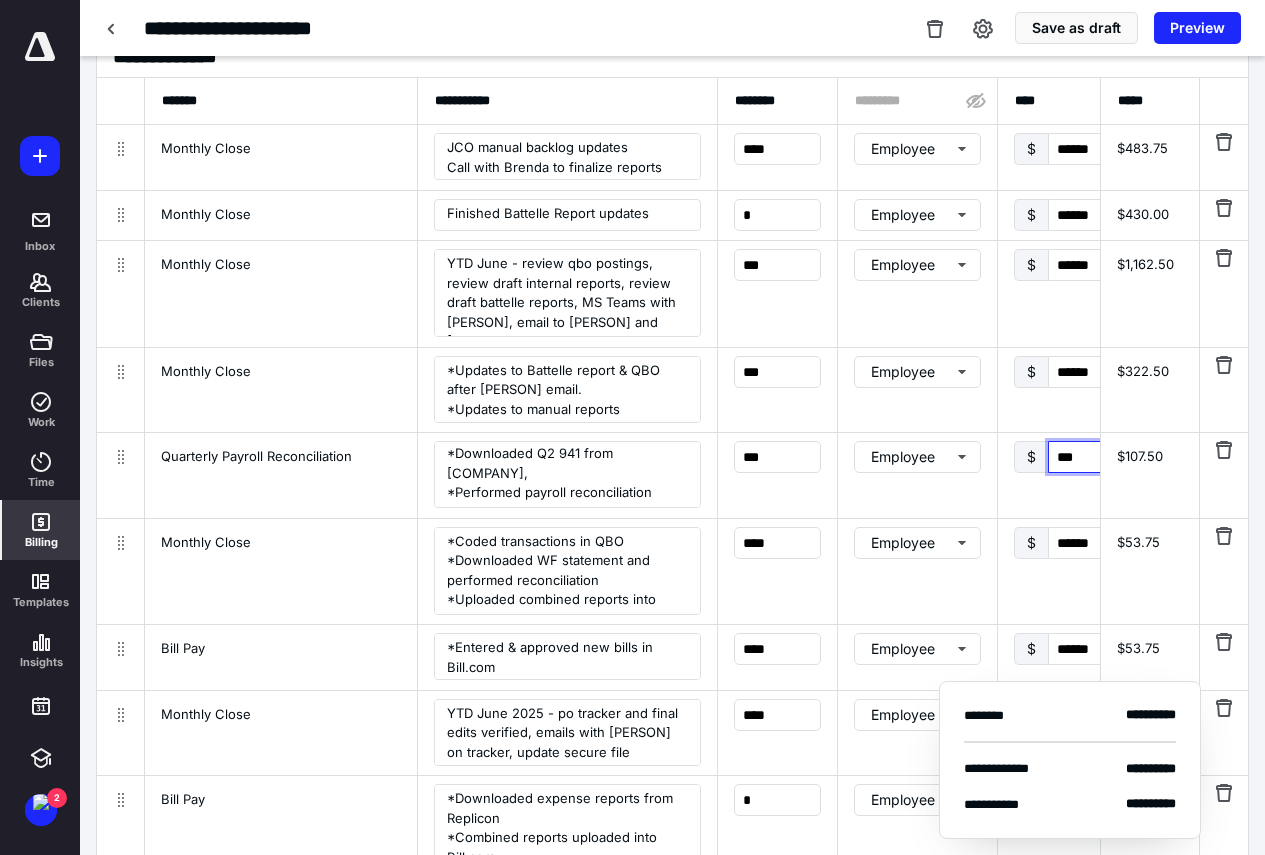 type on "****" 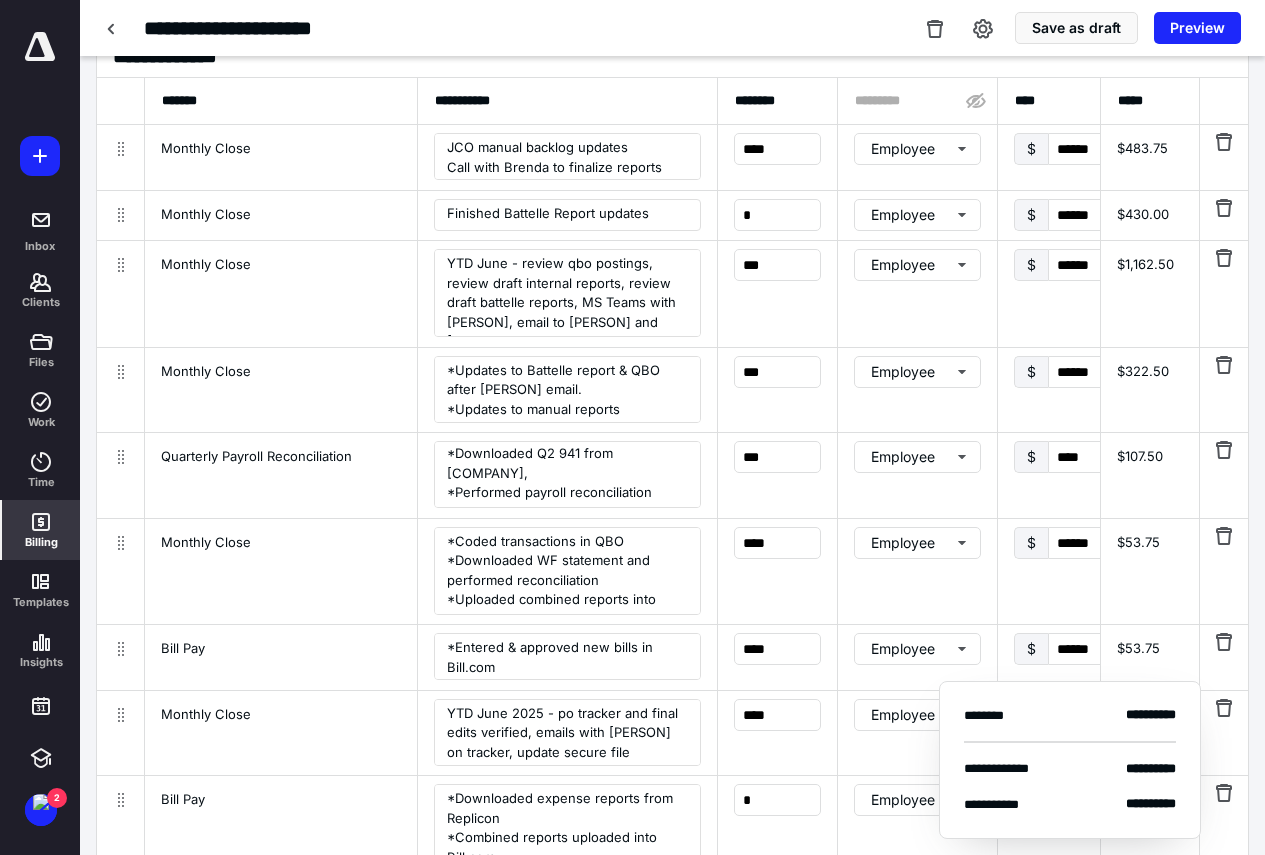 scroll, scrollTop: 0, scrollLeft: 702, axis: horizontal 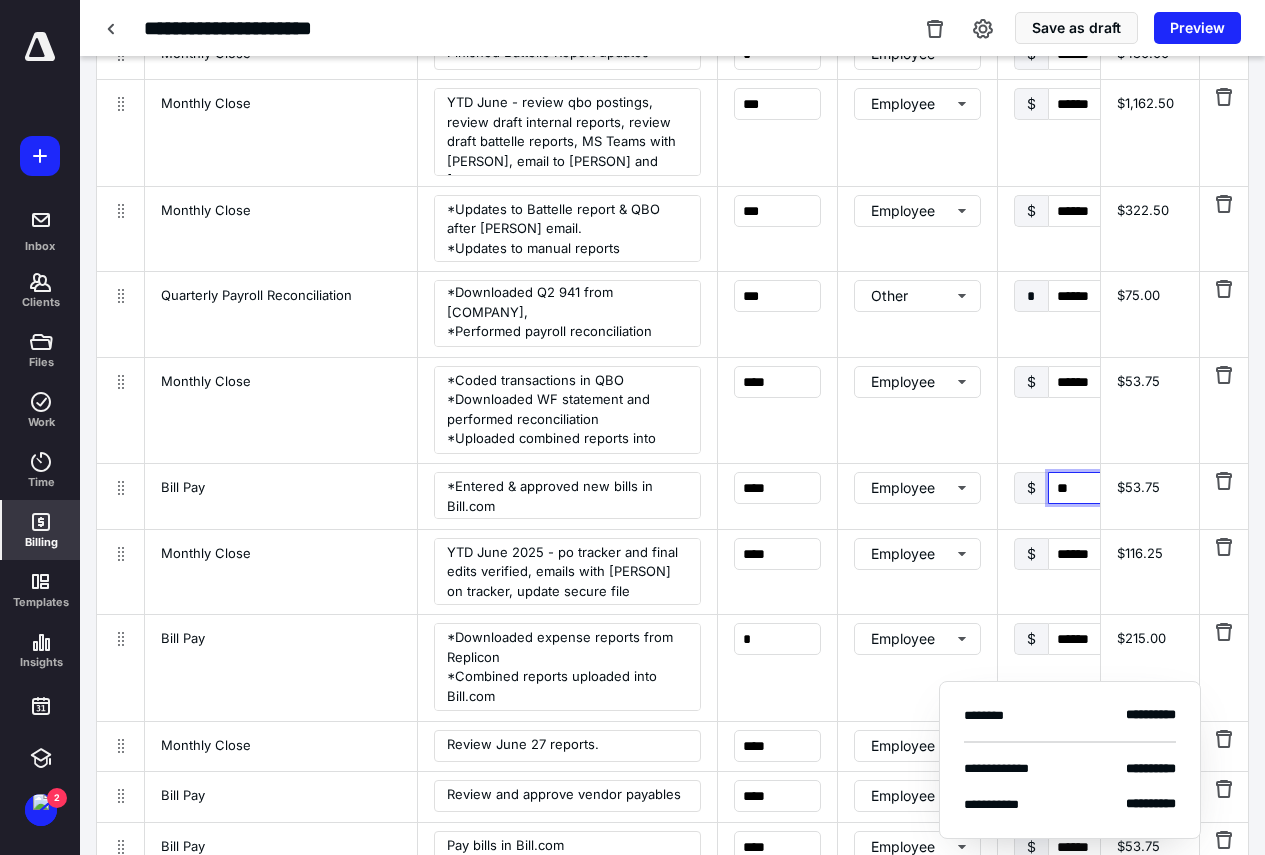 type on "***" 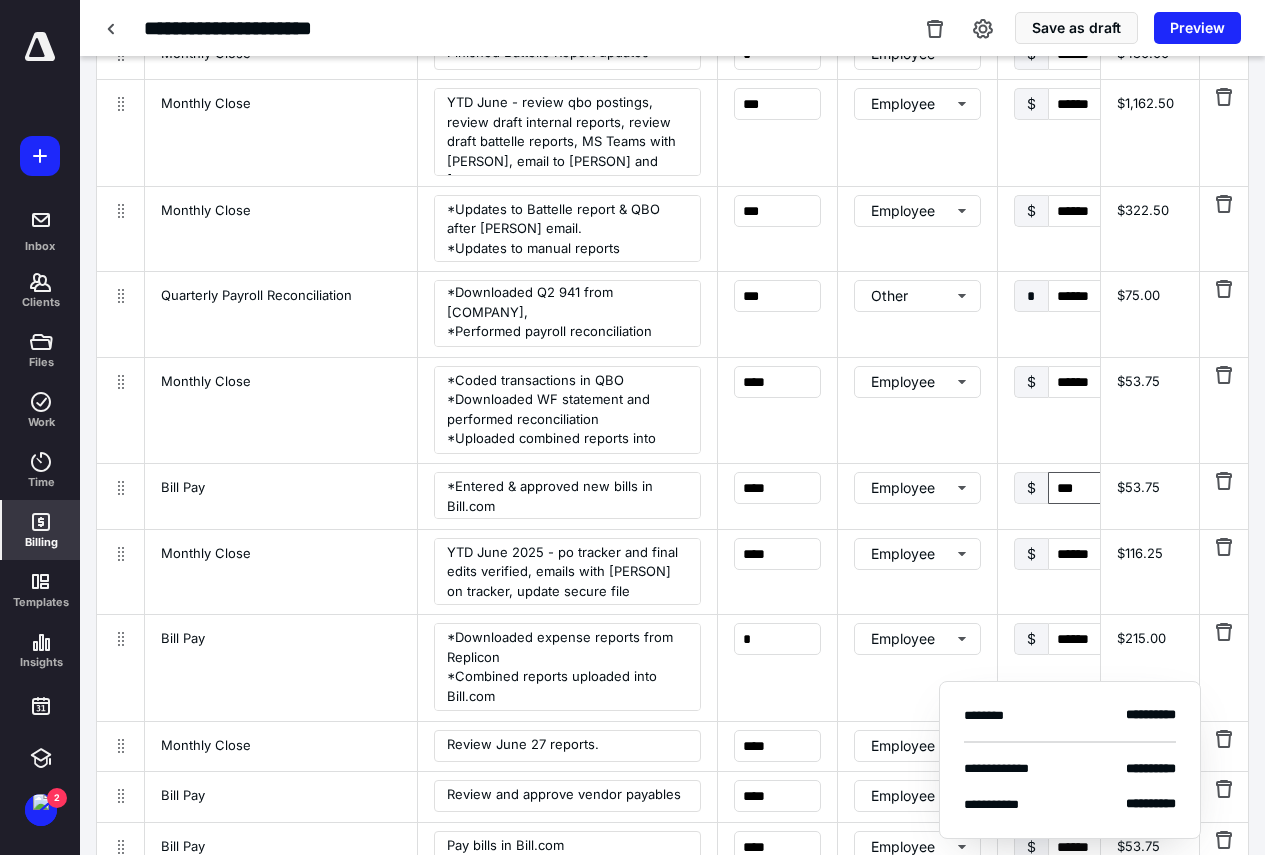 scroll, scrollTop: 0, scrollLeft: 702, axis: horizontal 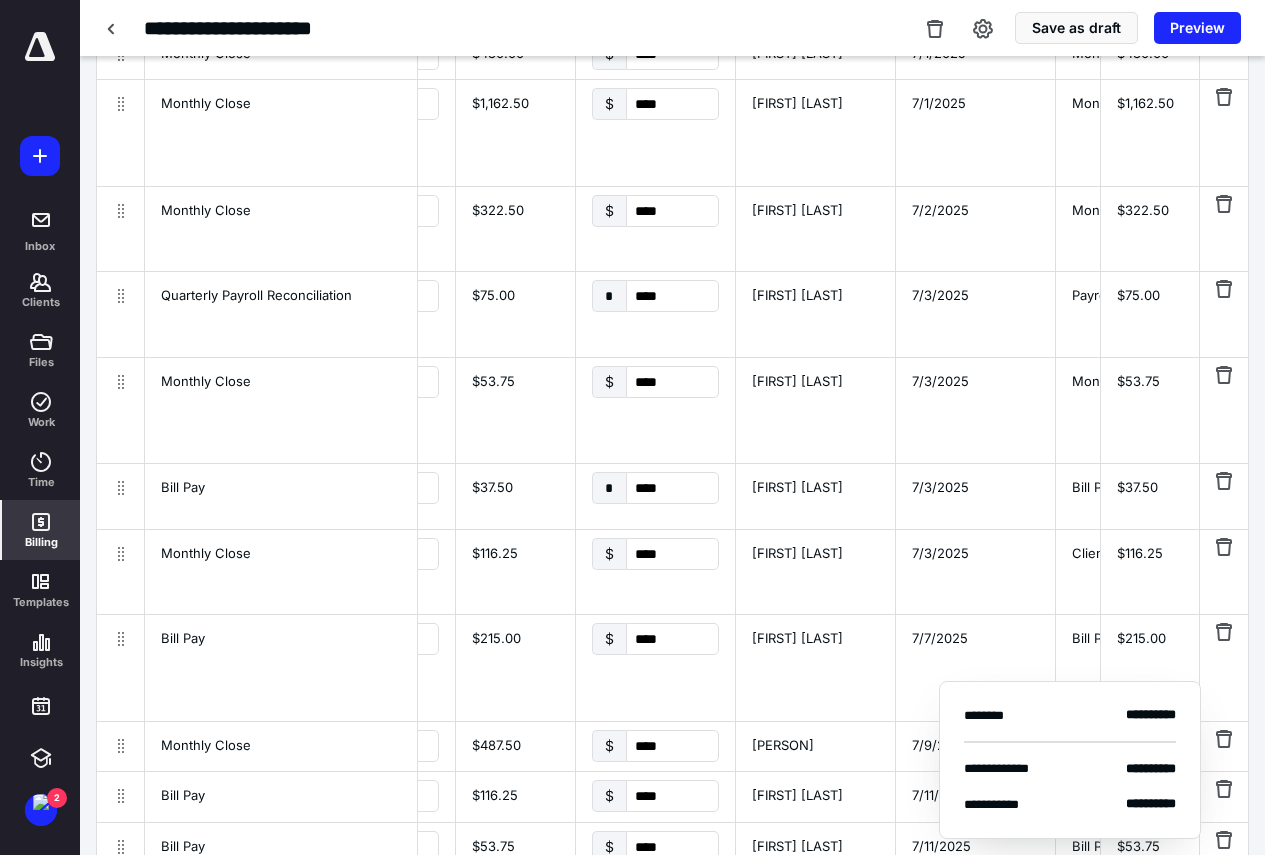 type 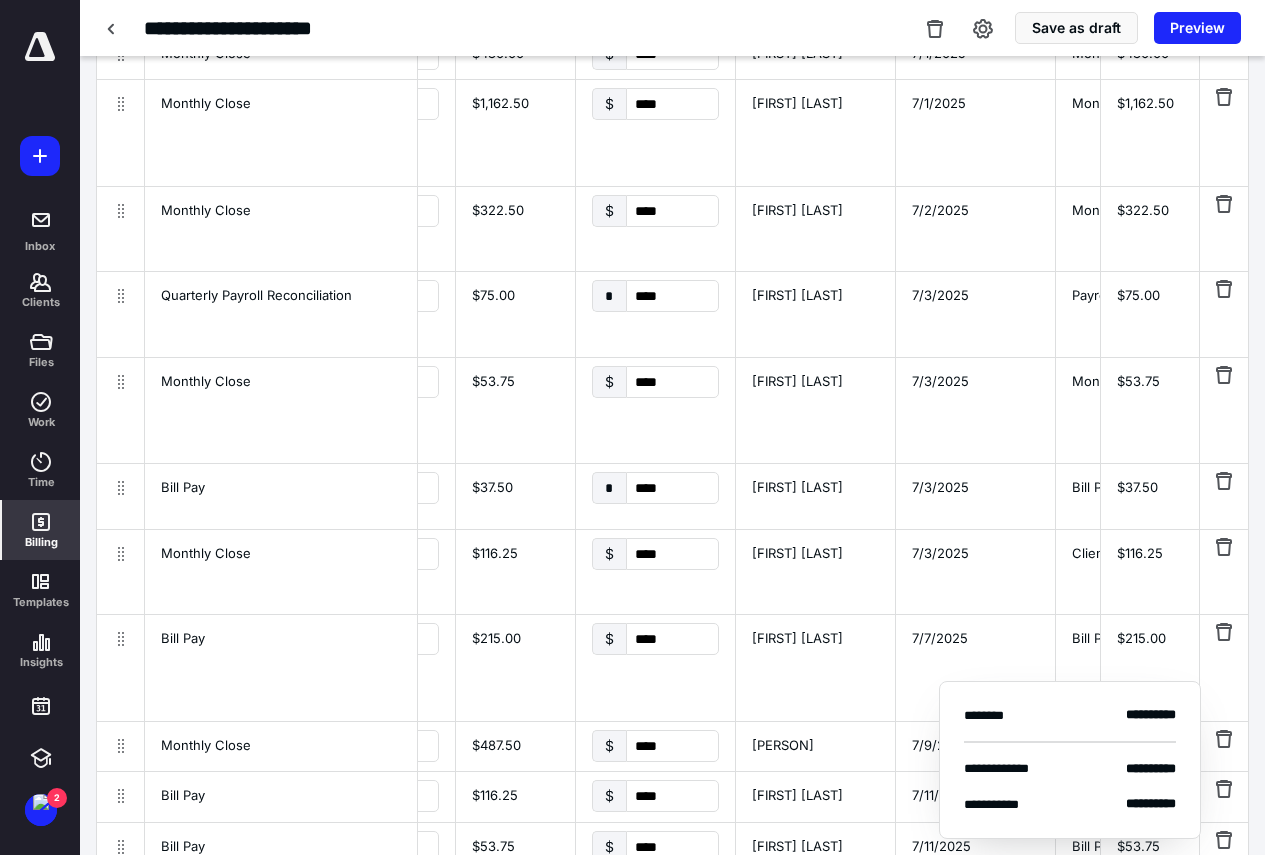 scroll, scrollTop: 0, scrollLeft: 637, axis: horizontal 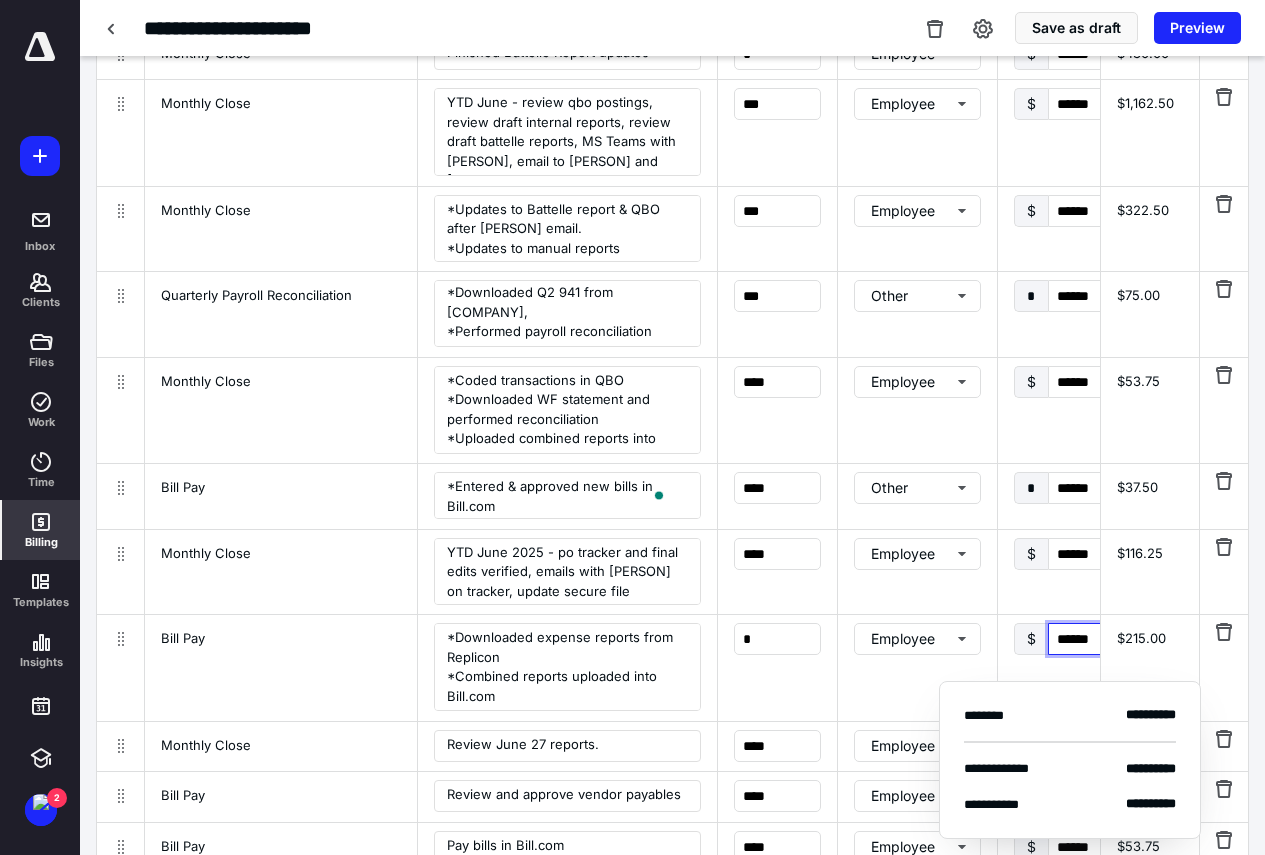click on "******" at bounding box center (1094, 639) 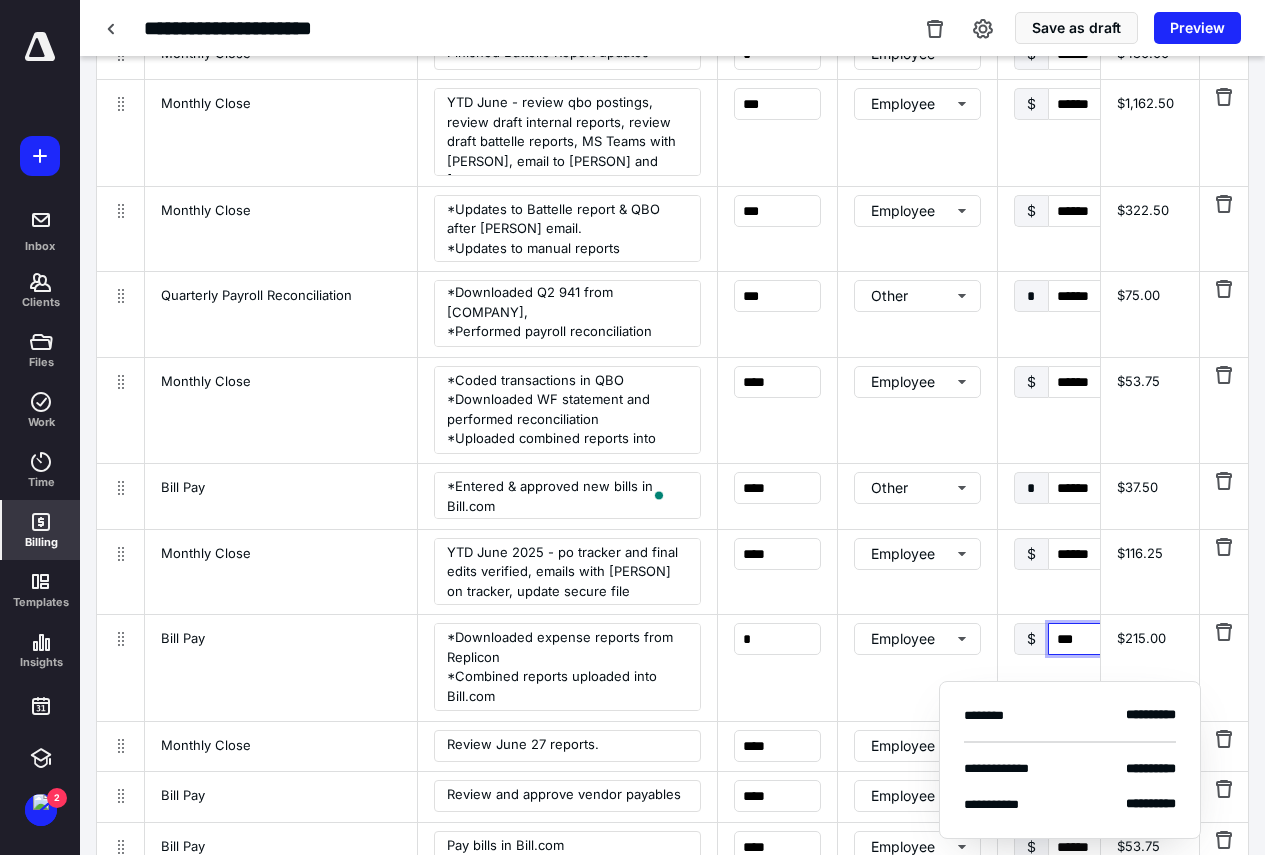 type on "****" 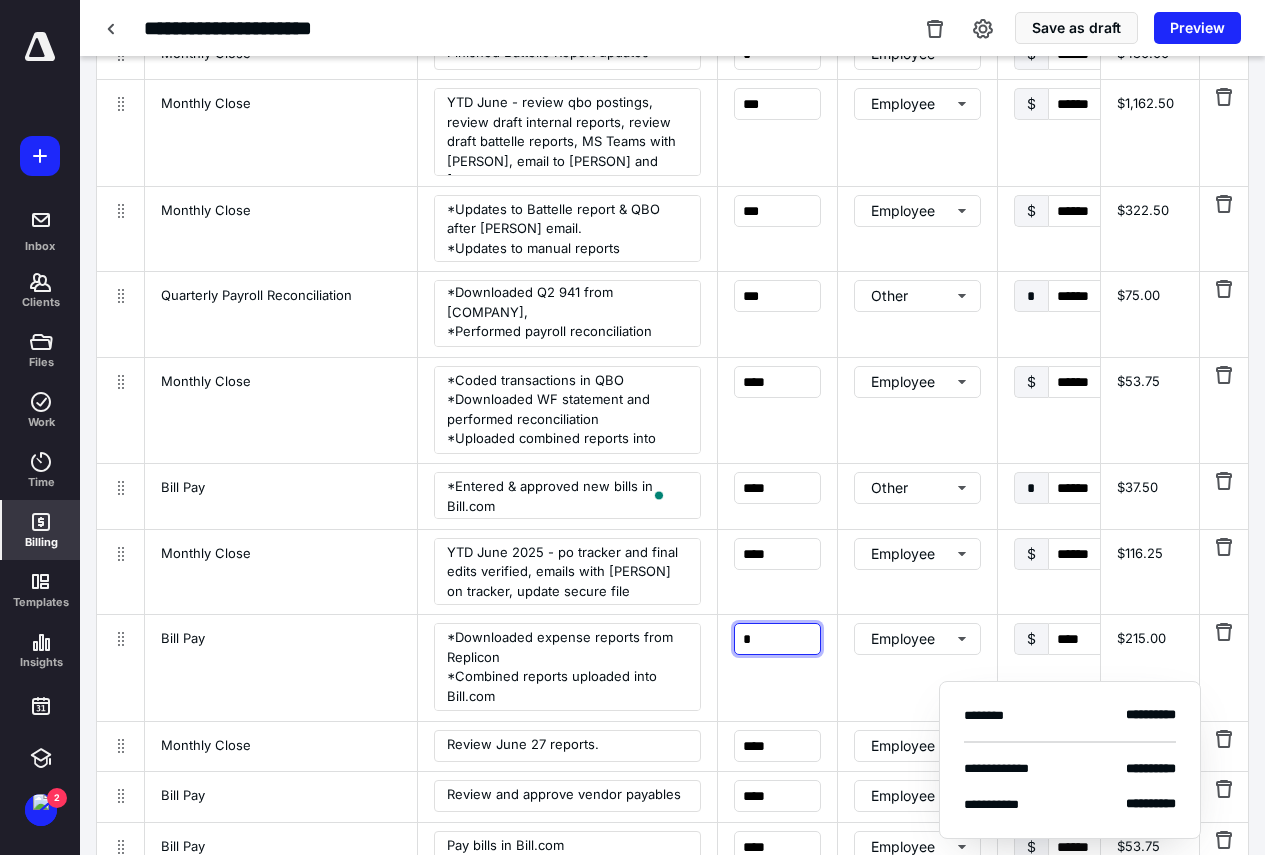 click on "*" at bounding box center [777, 639] 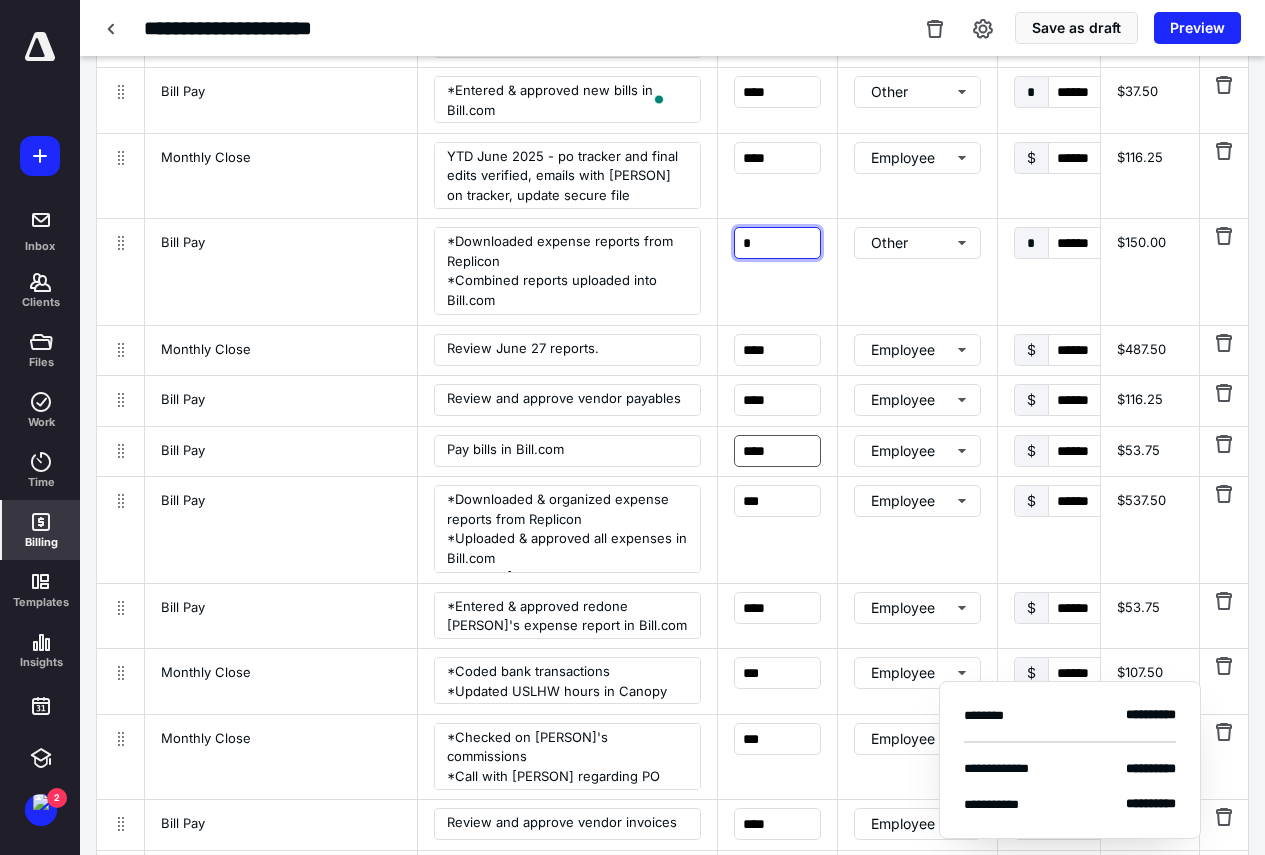 scroll, scrollTop: 761, scrollLeft: 0, axis: vertical 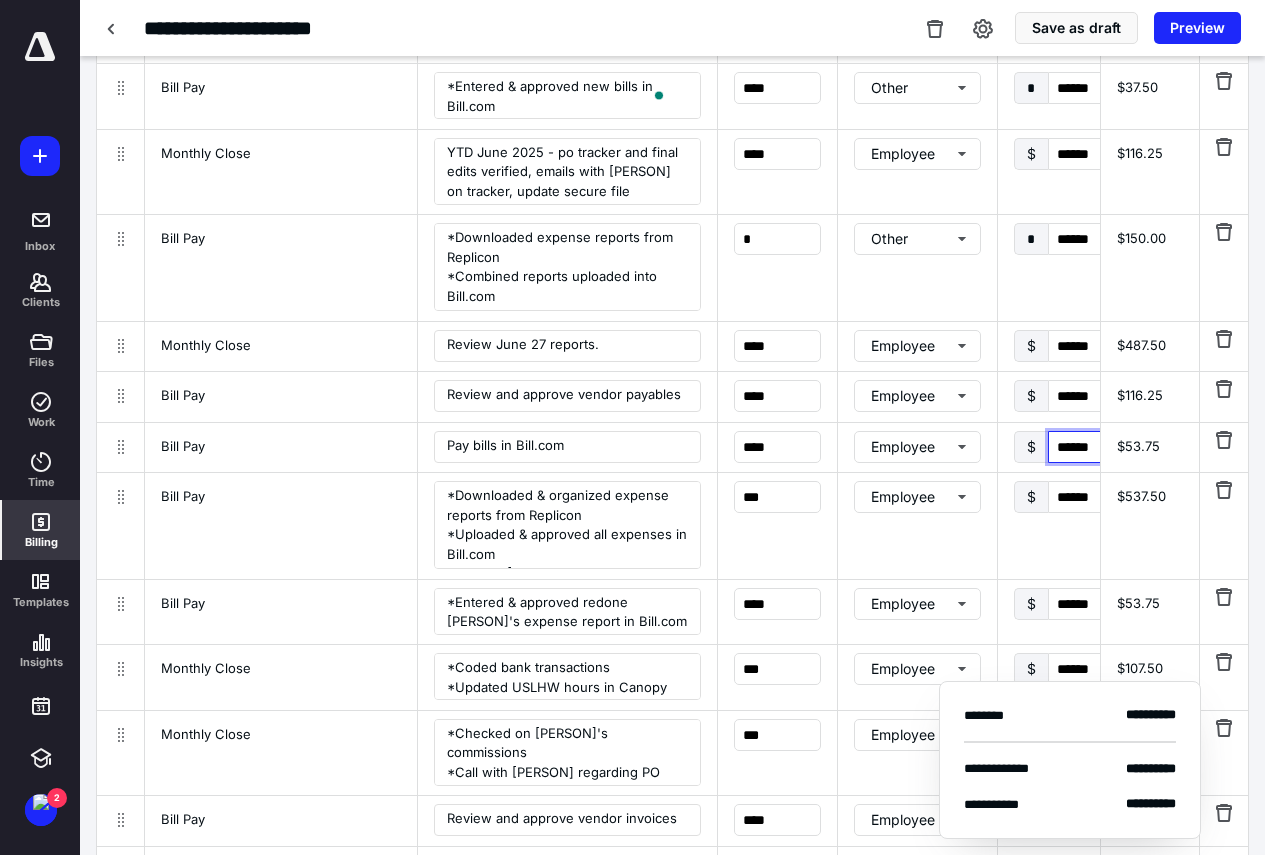 click on "******" at bounding box center [1094, 447] 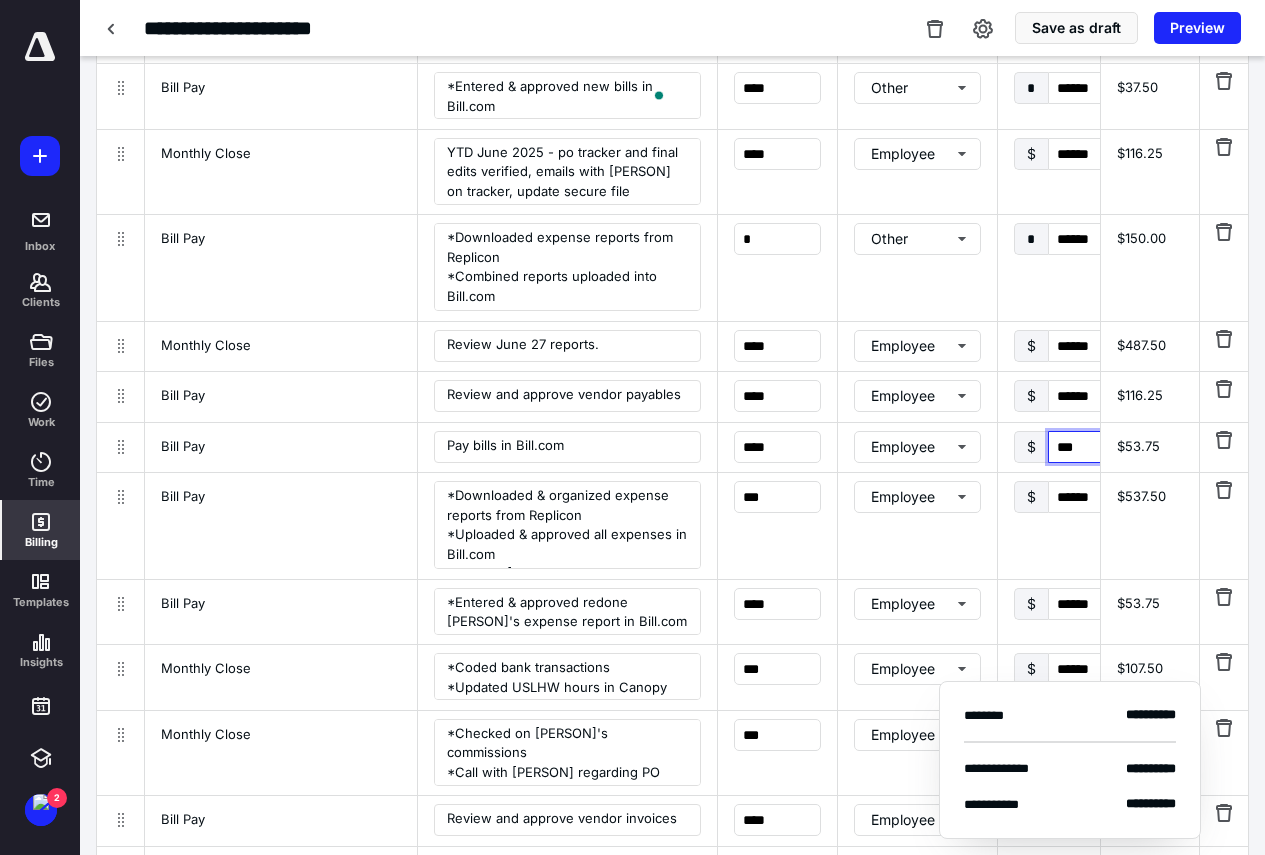 type on "****" 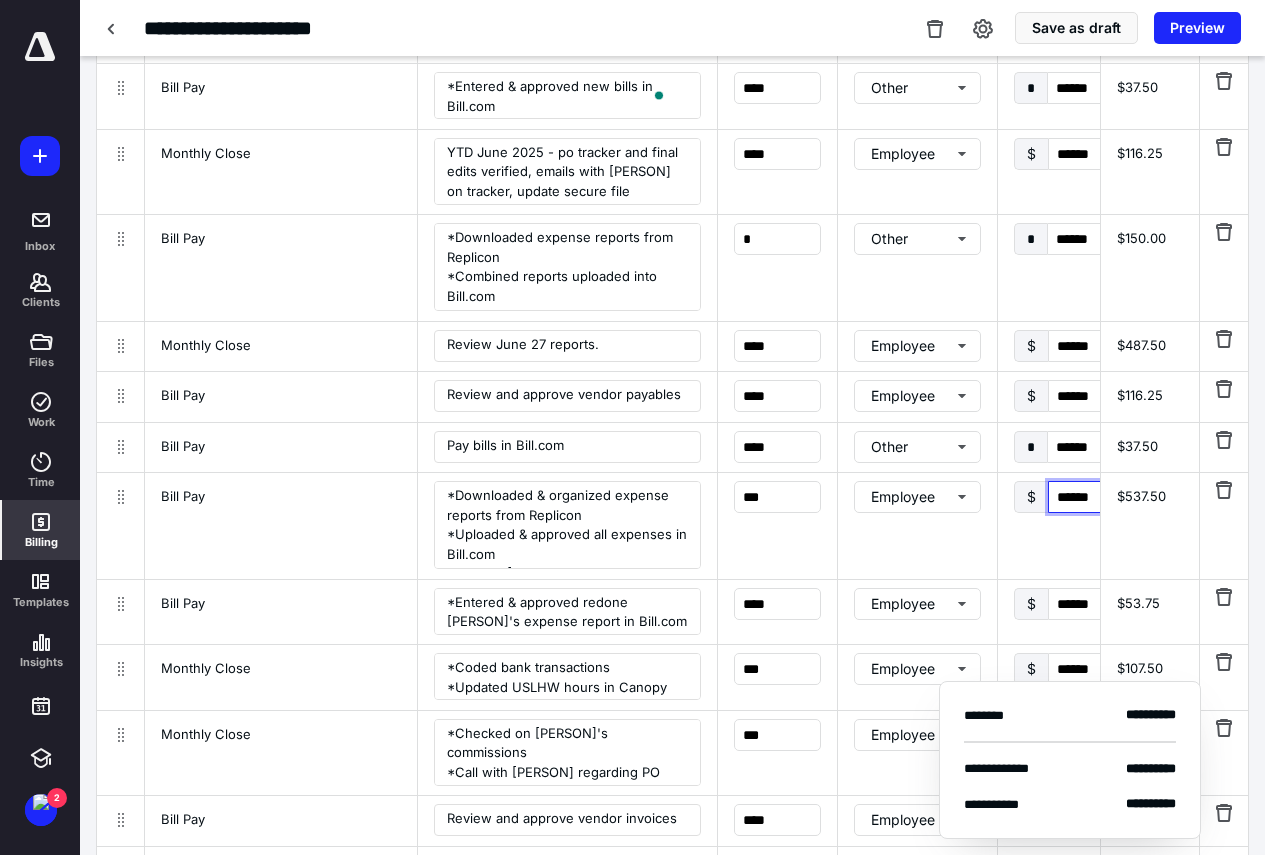 click on "******" at bounding box center [1094, 497] 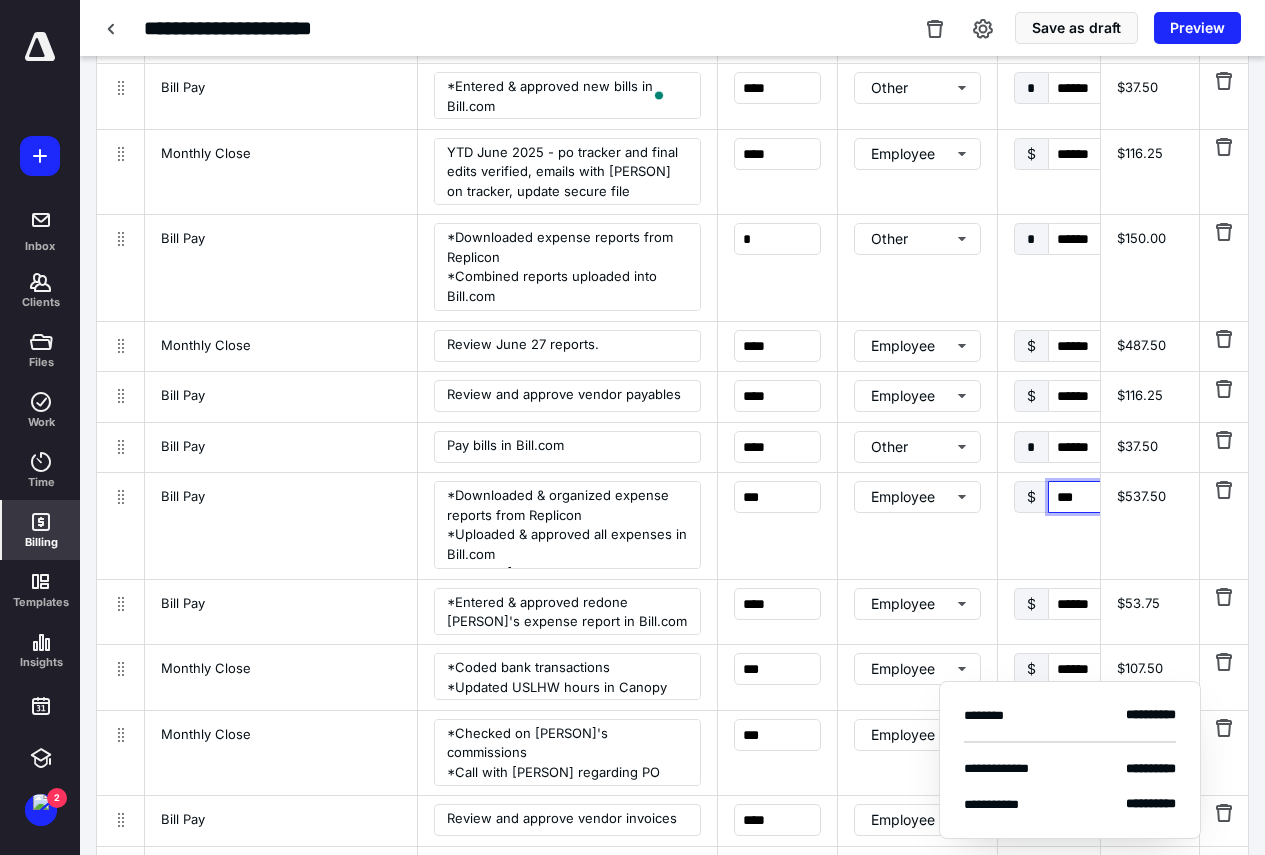 type on "****" 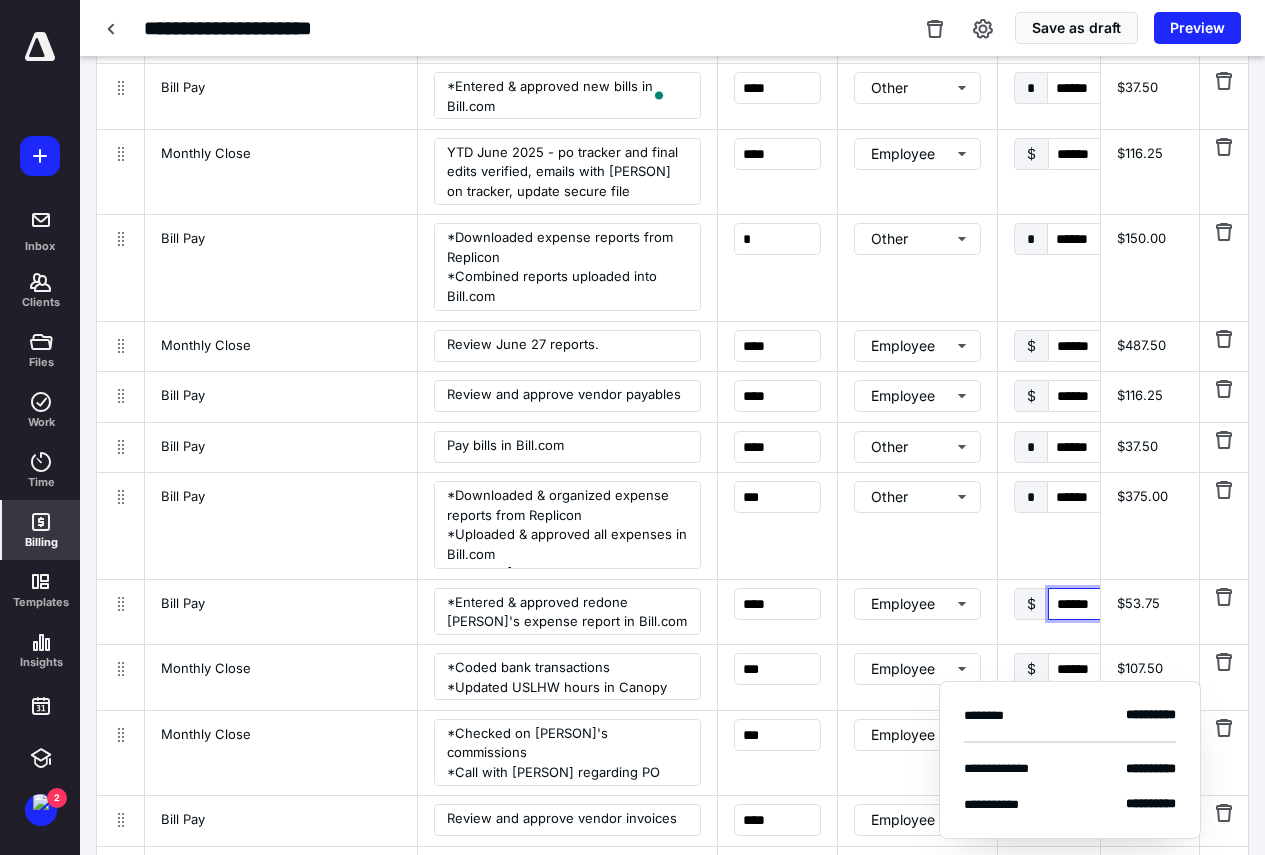 click on "******" at bounding box center (1094, 604) 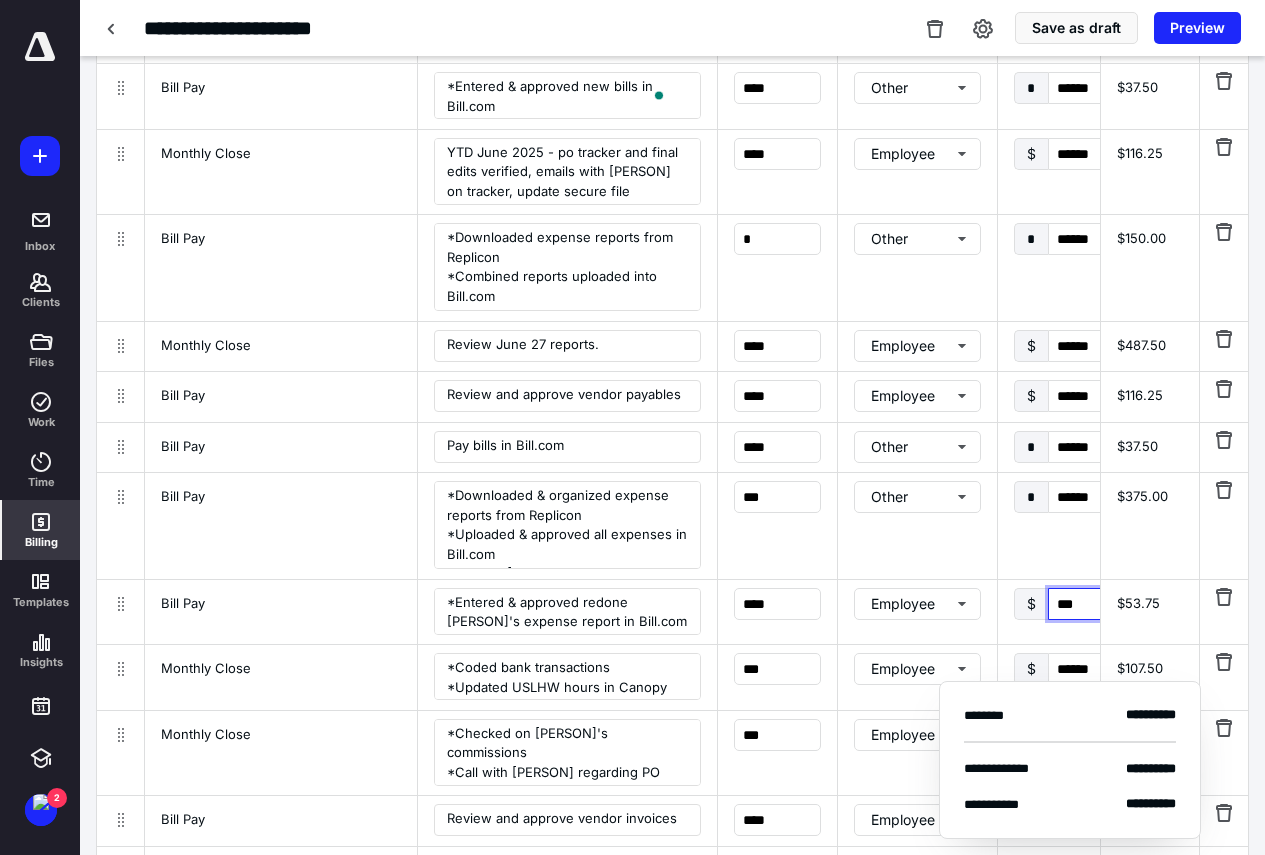type on "****" 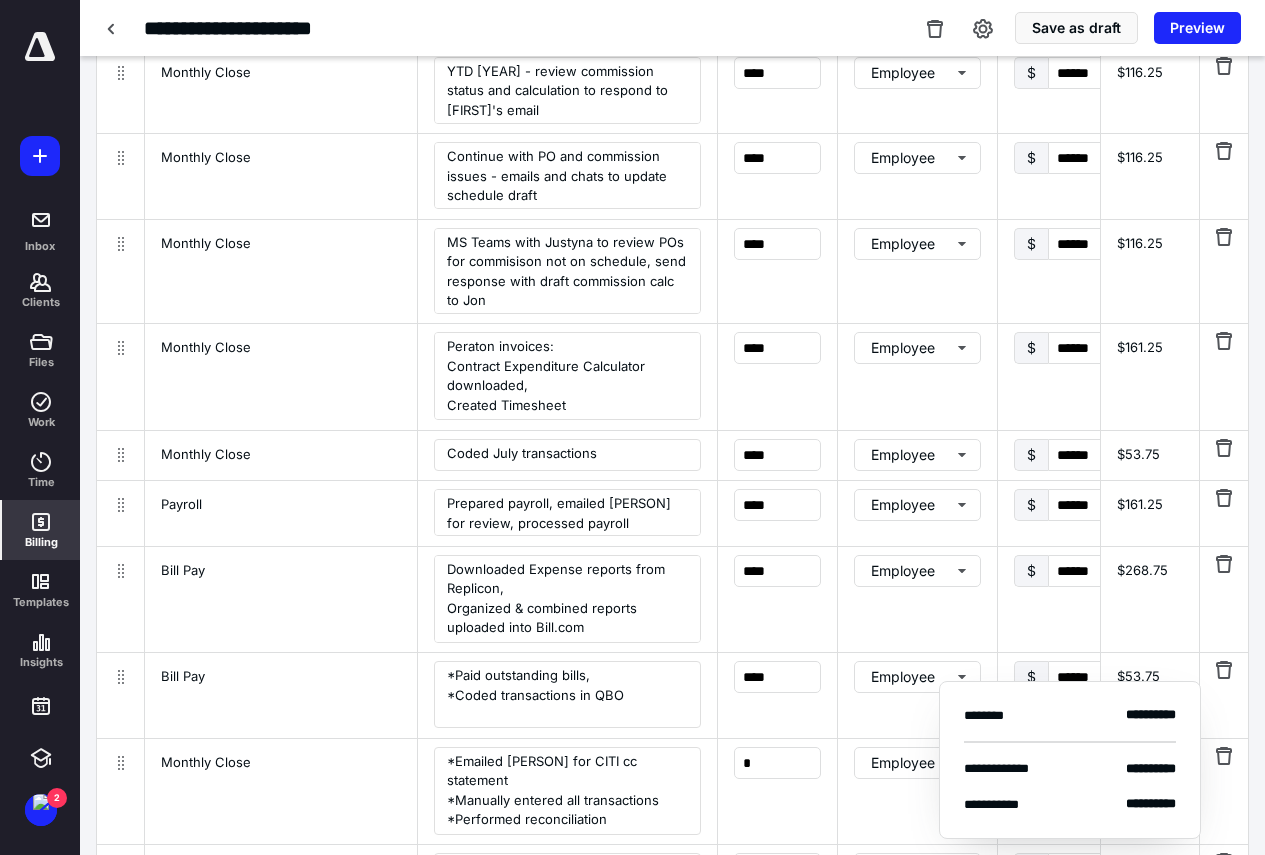 scroll, scrollTop: 1561, scrollLeft: 0, axis: vertical 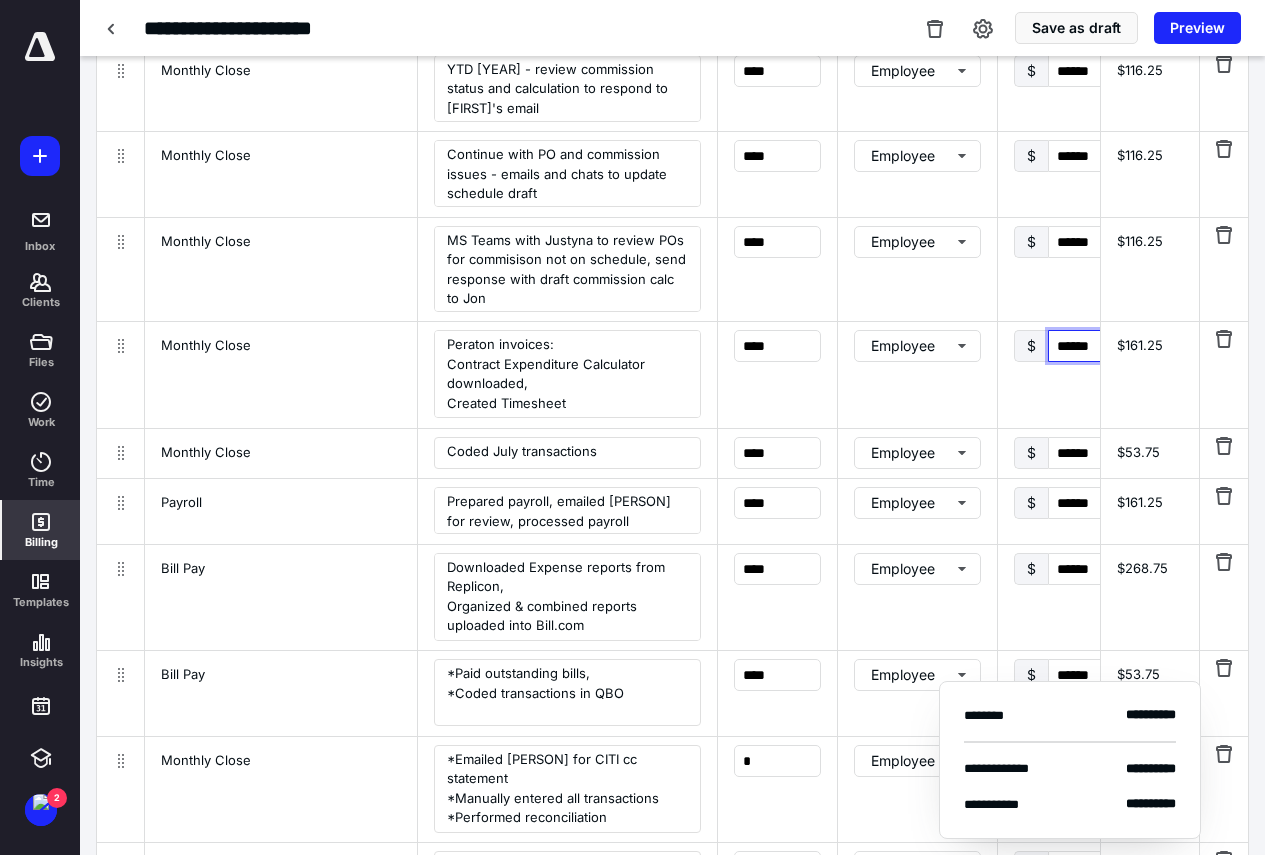 click on "******" at bounding box center [1094, 346] 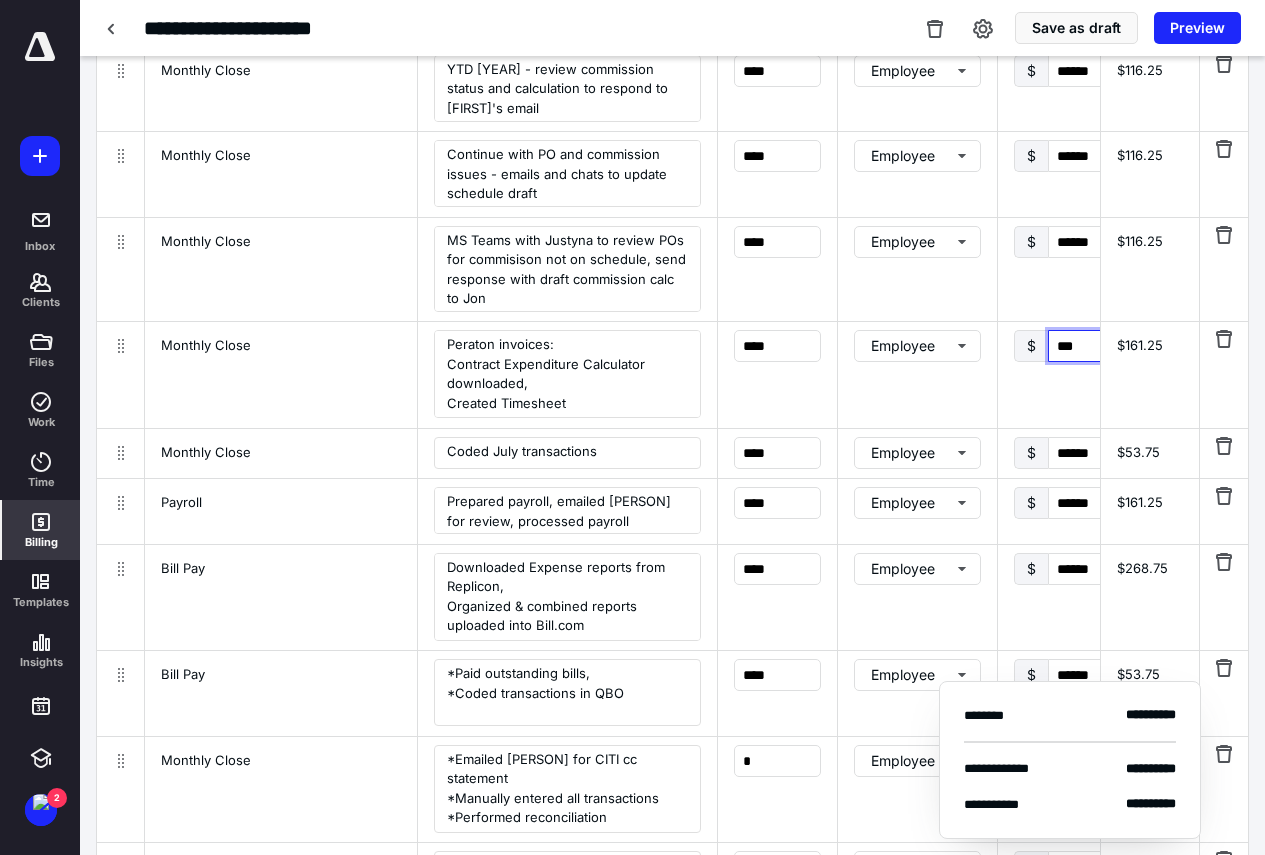 type on "****" 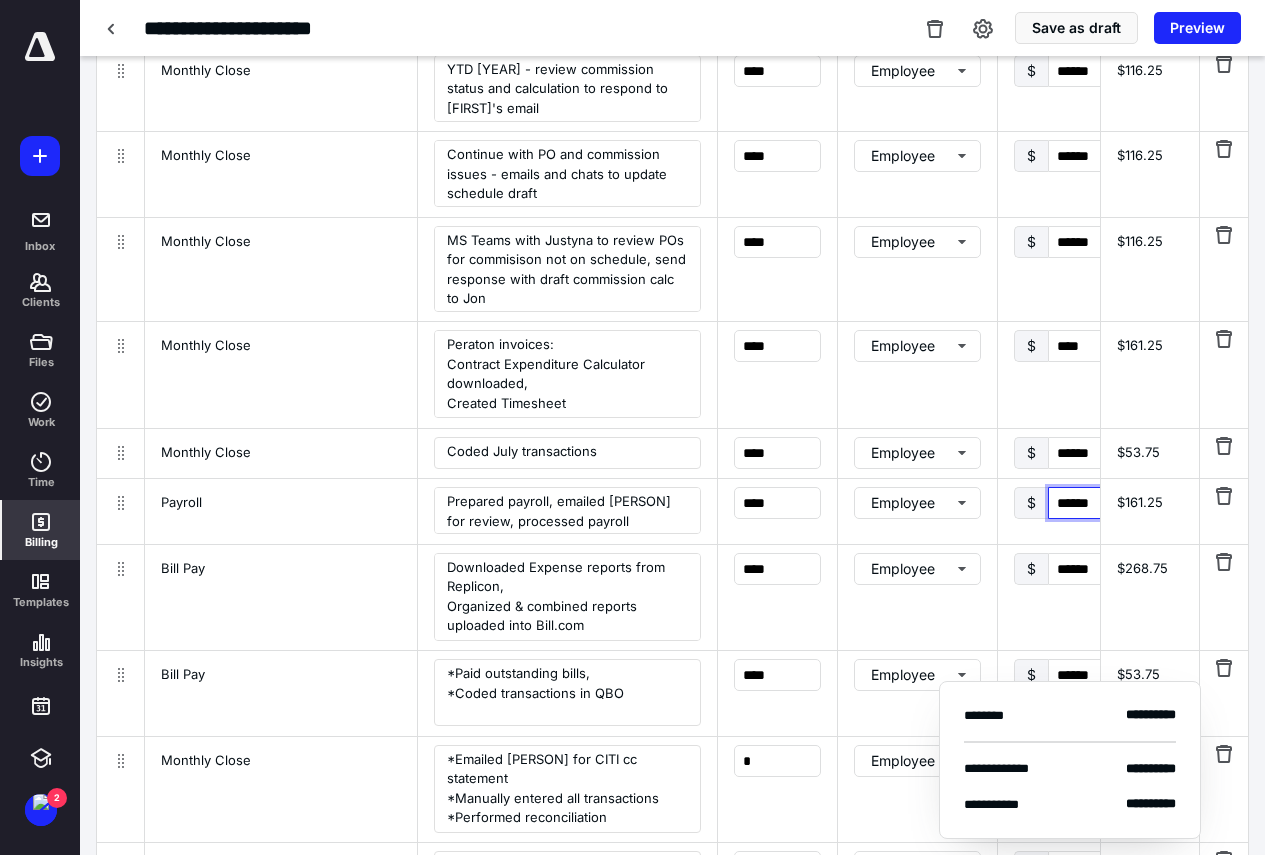 click on "******" at bounding box center [1094, 503] 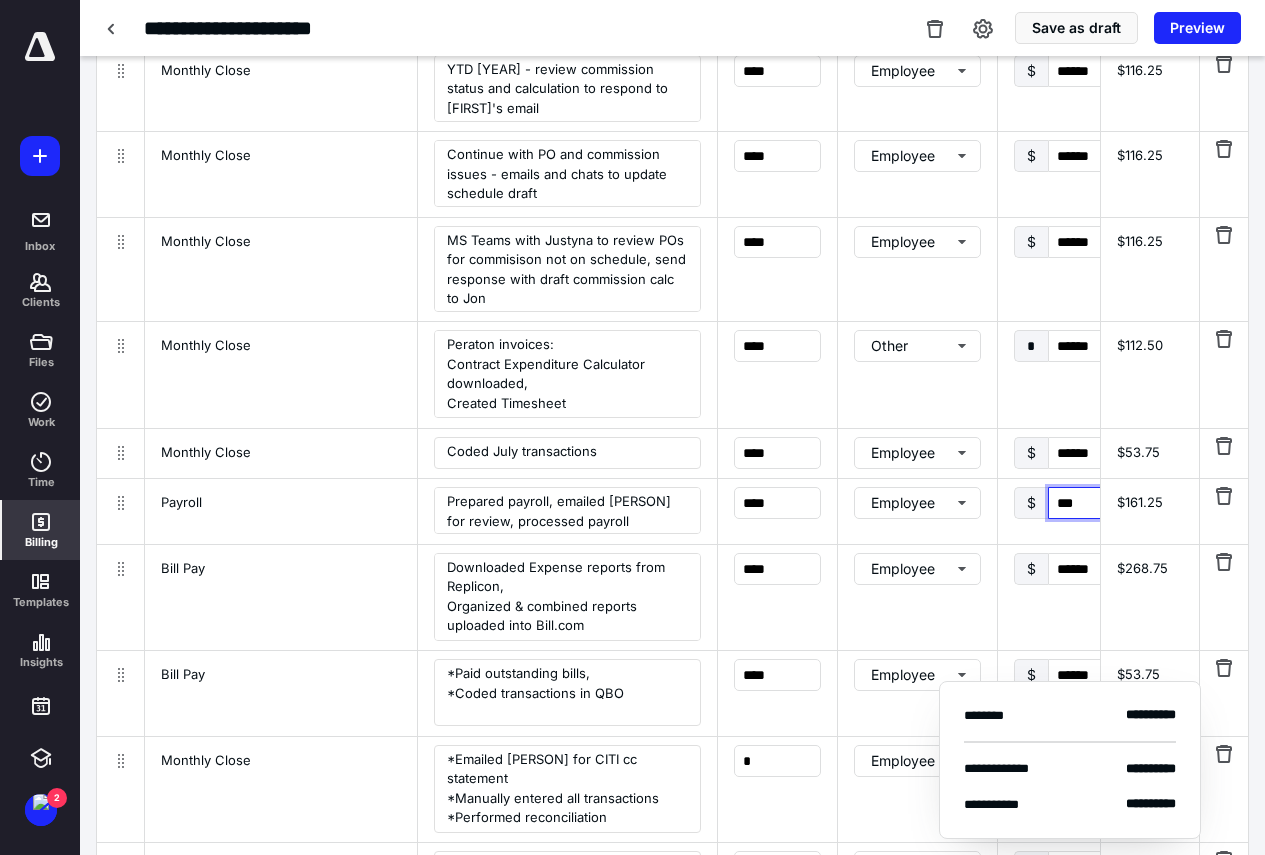 type on "****" 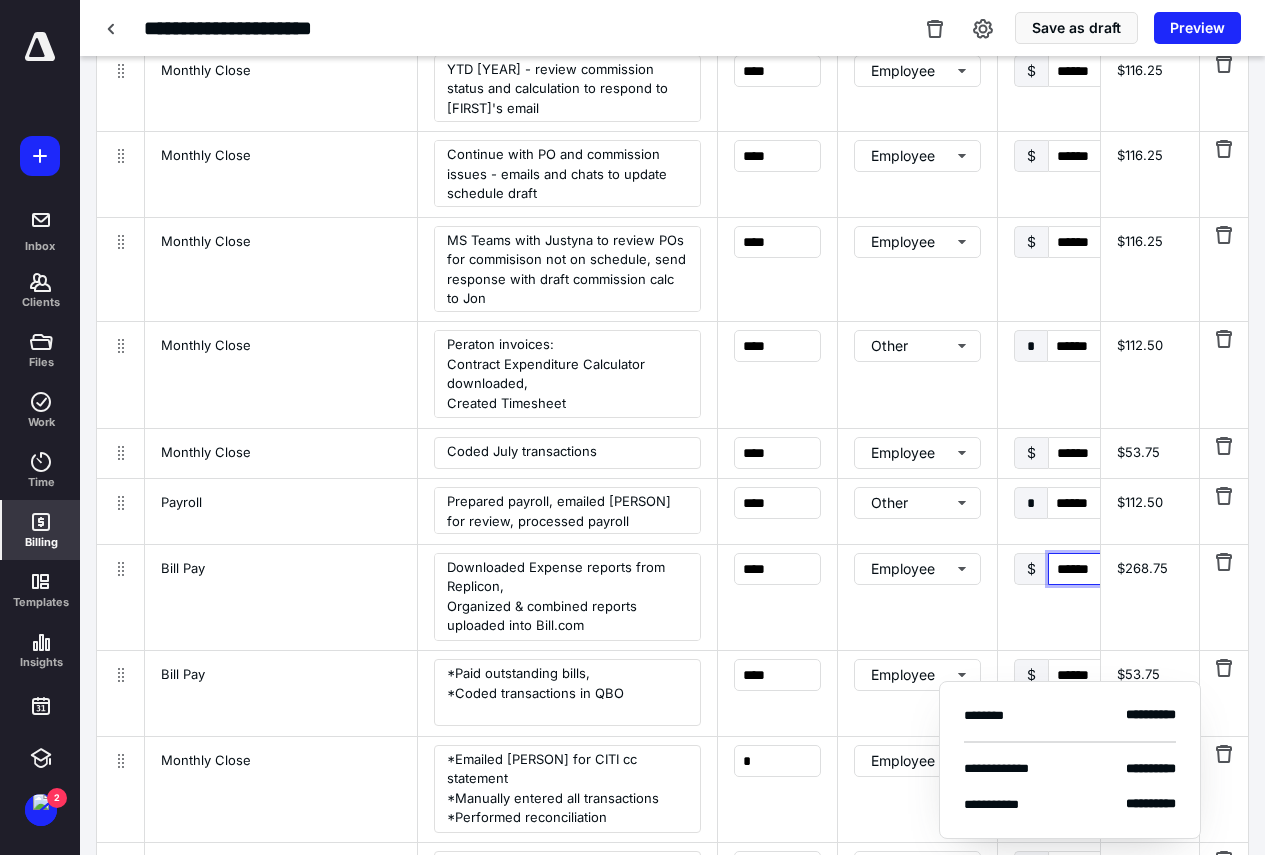 click on "******" at bounding box center [1094, 569] 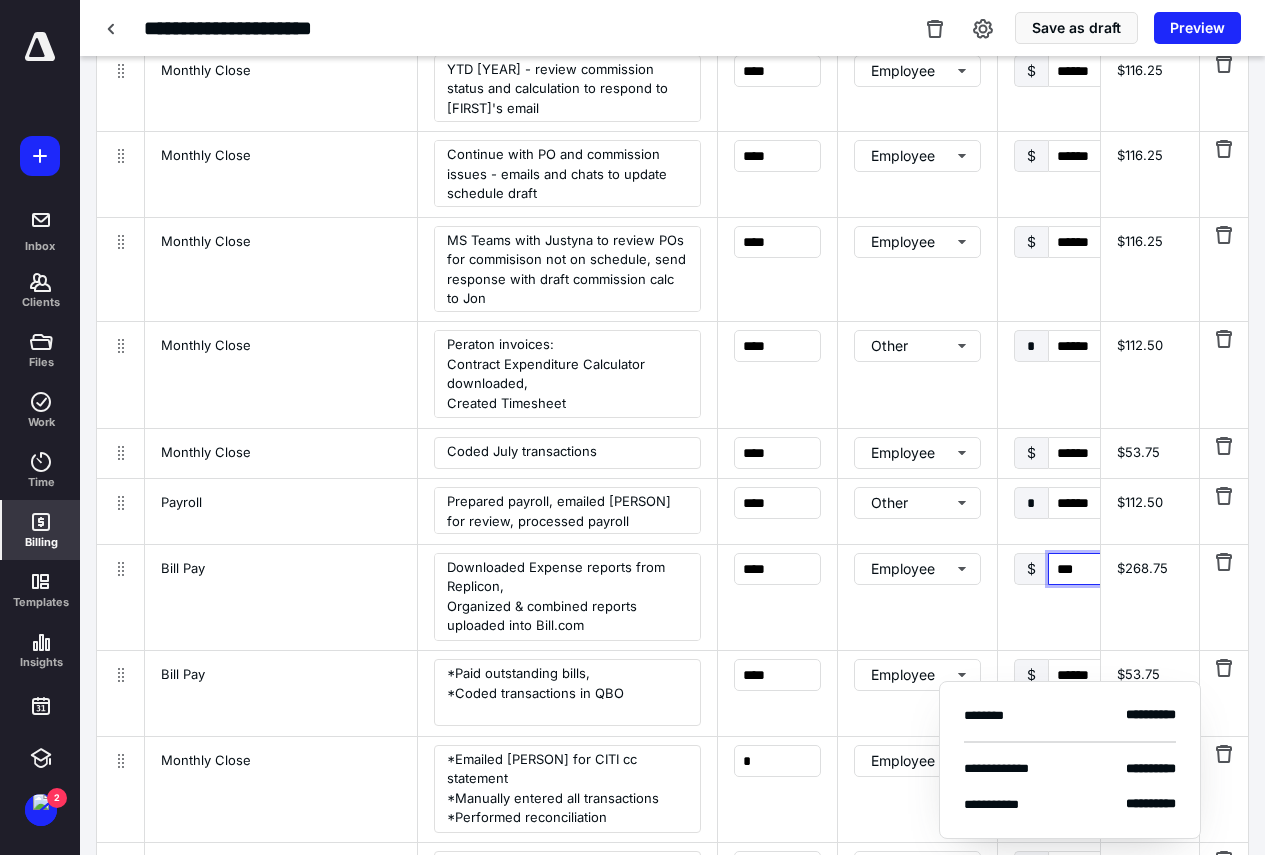 type on "****" 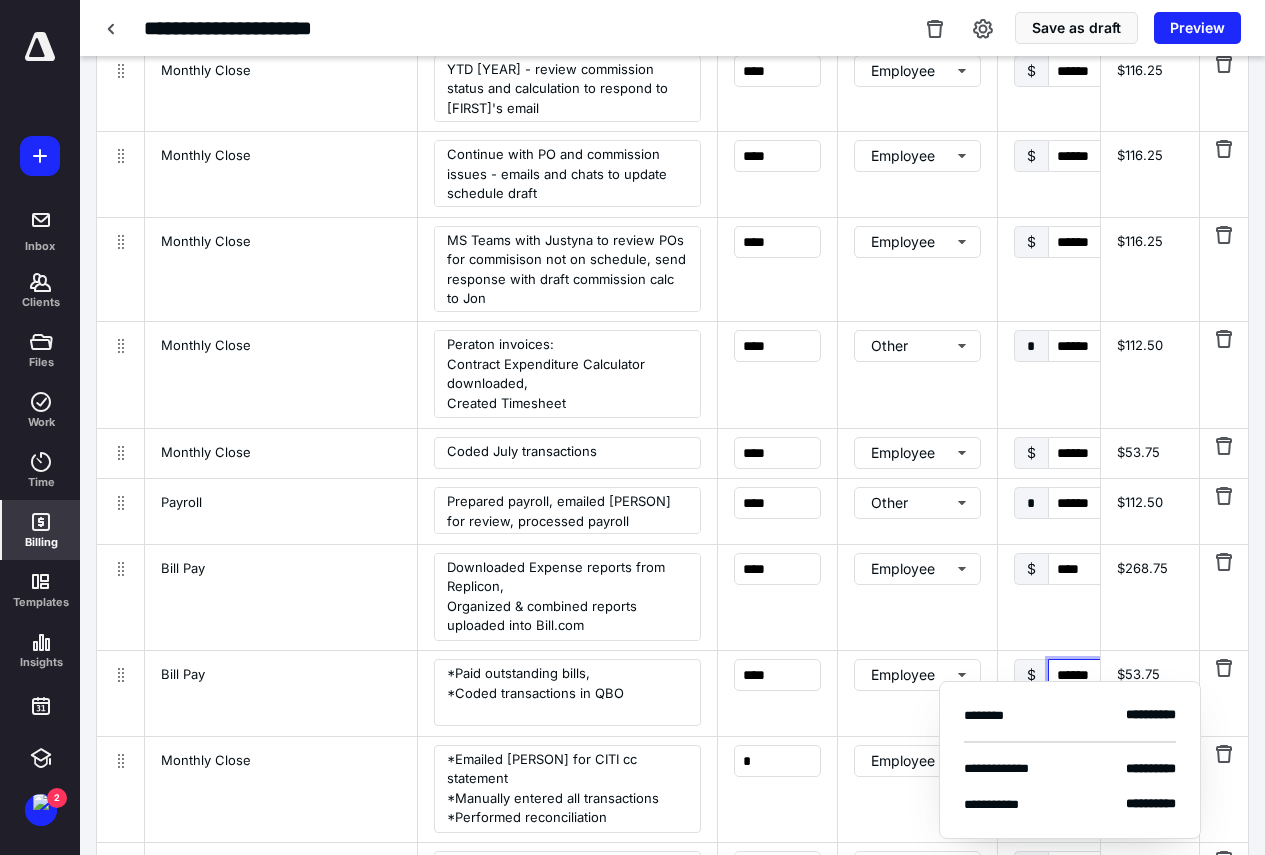 click on "******" at bounding box center [1094, 675] 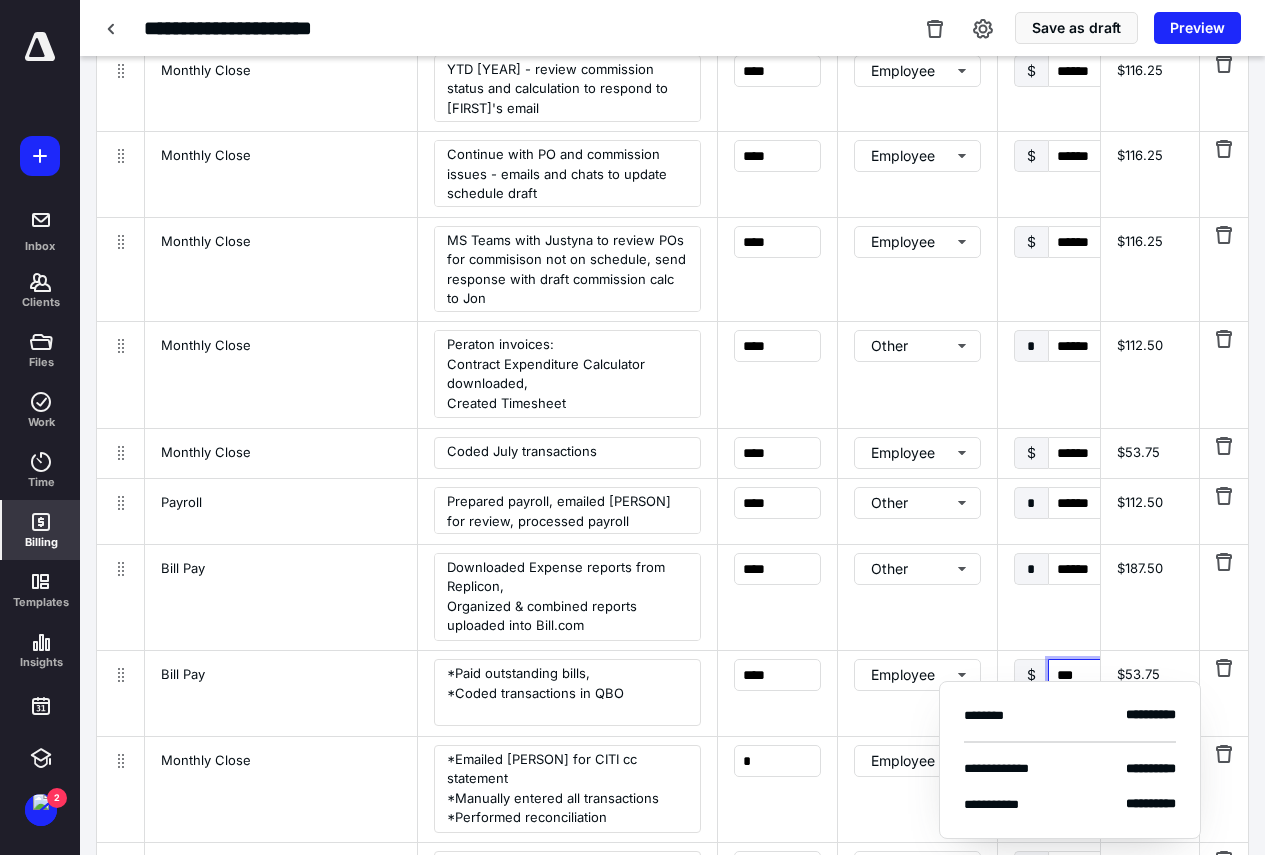type on "****" 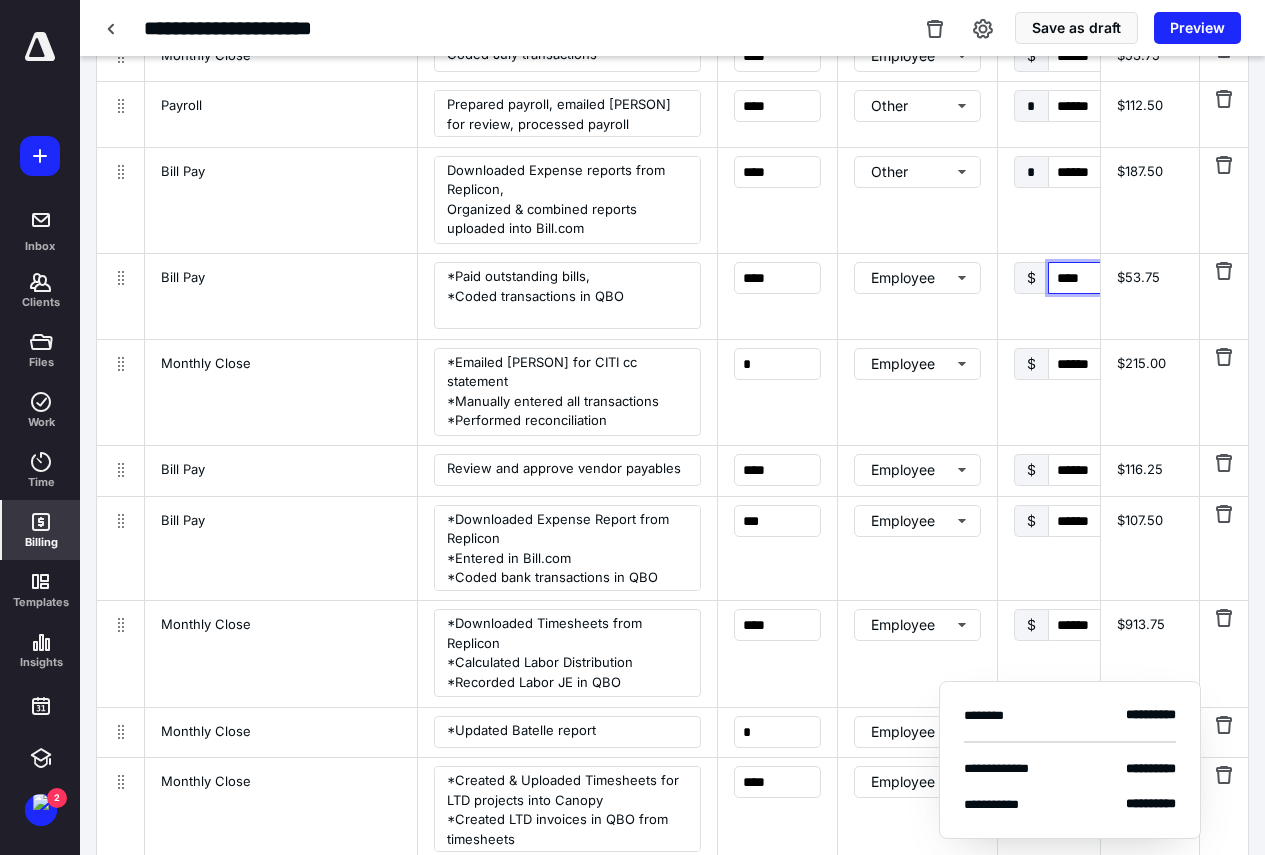 scroll, scrollTop: 1961, scrollLeft: 0, axis: vertical 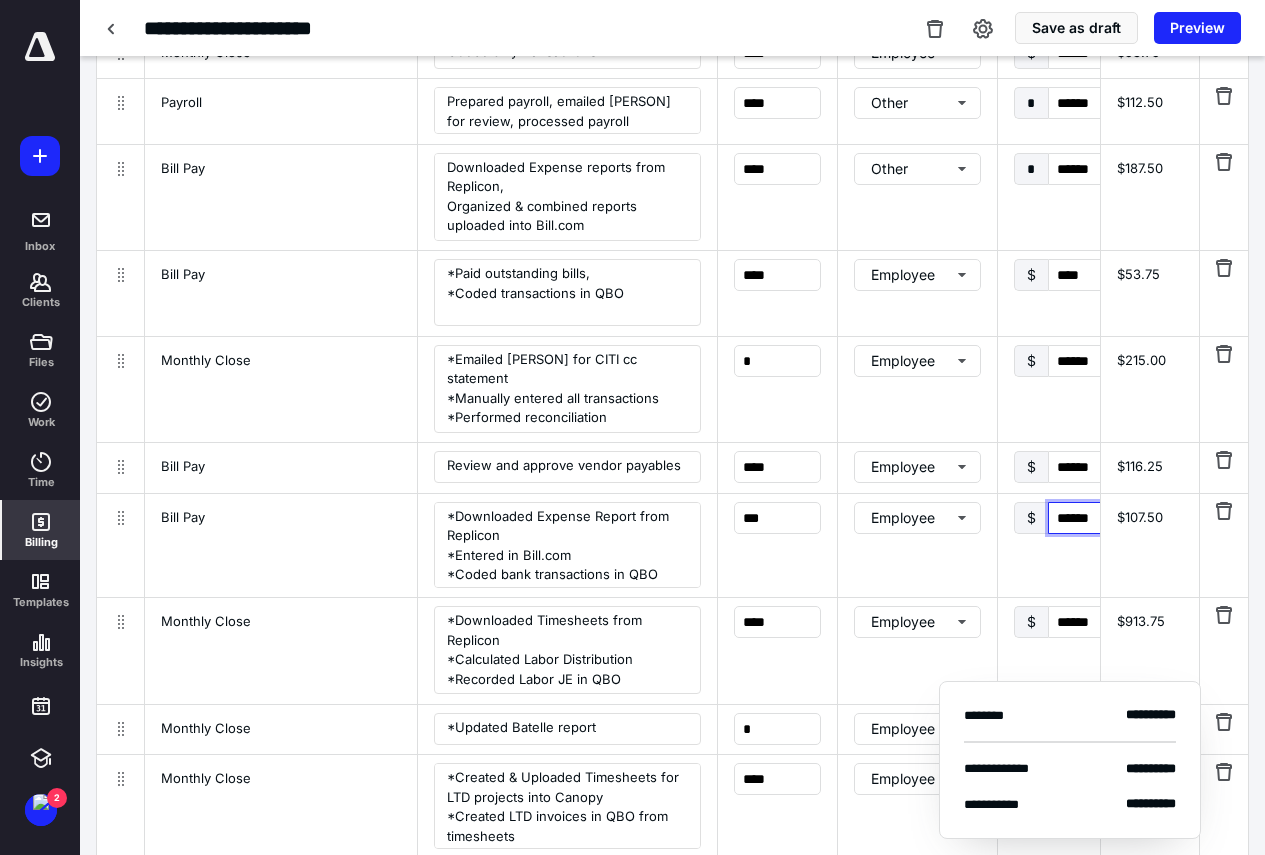 click on "******" at bounding box center [1094, 518] 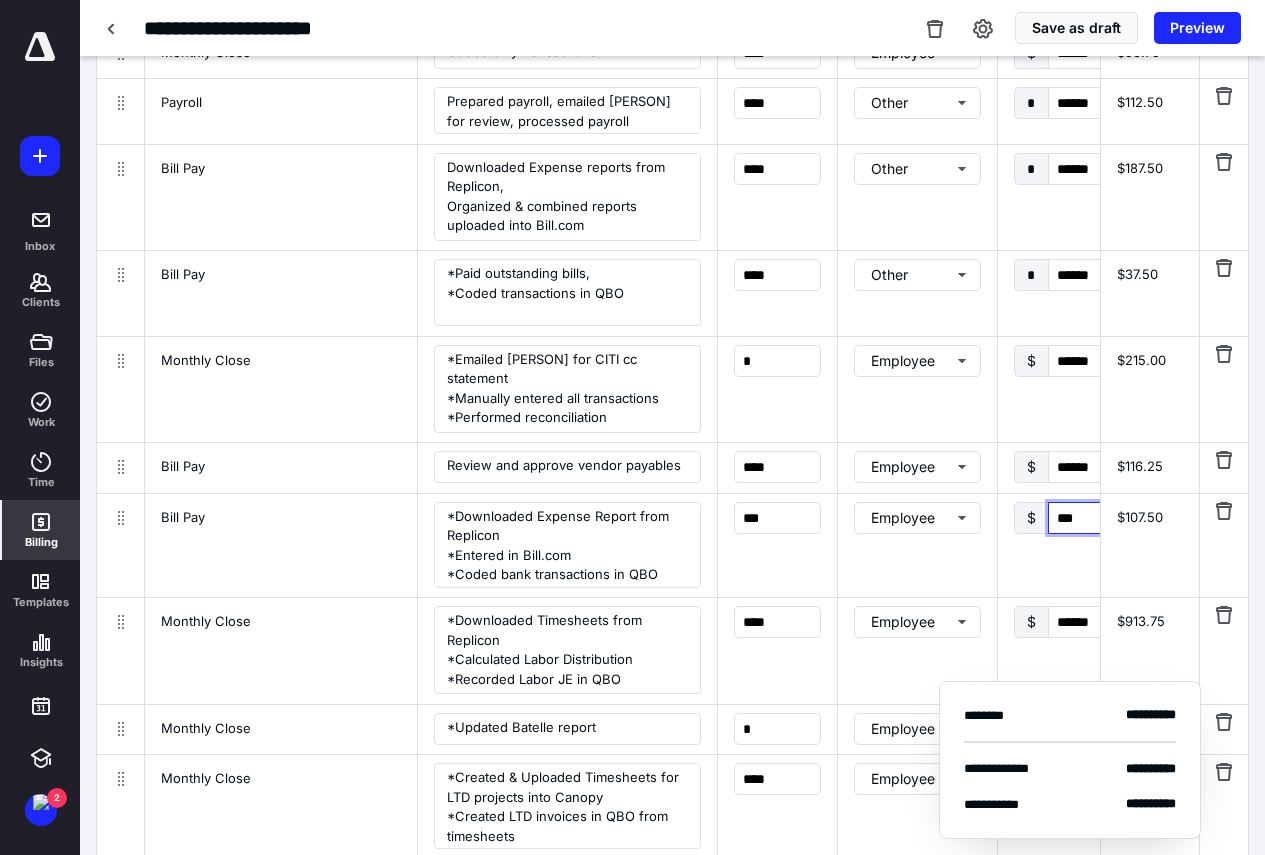 type on "****" 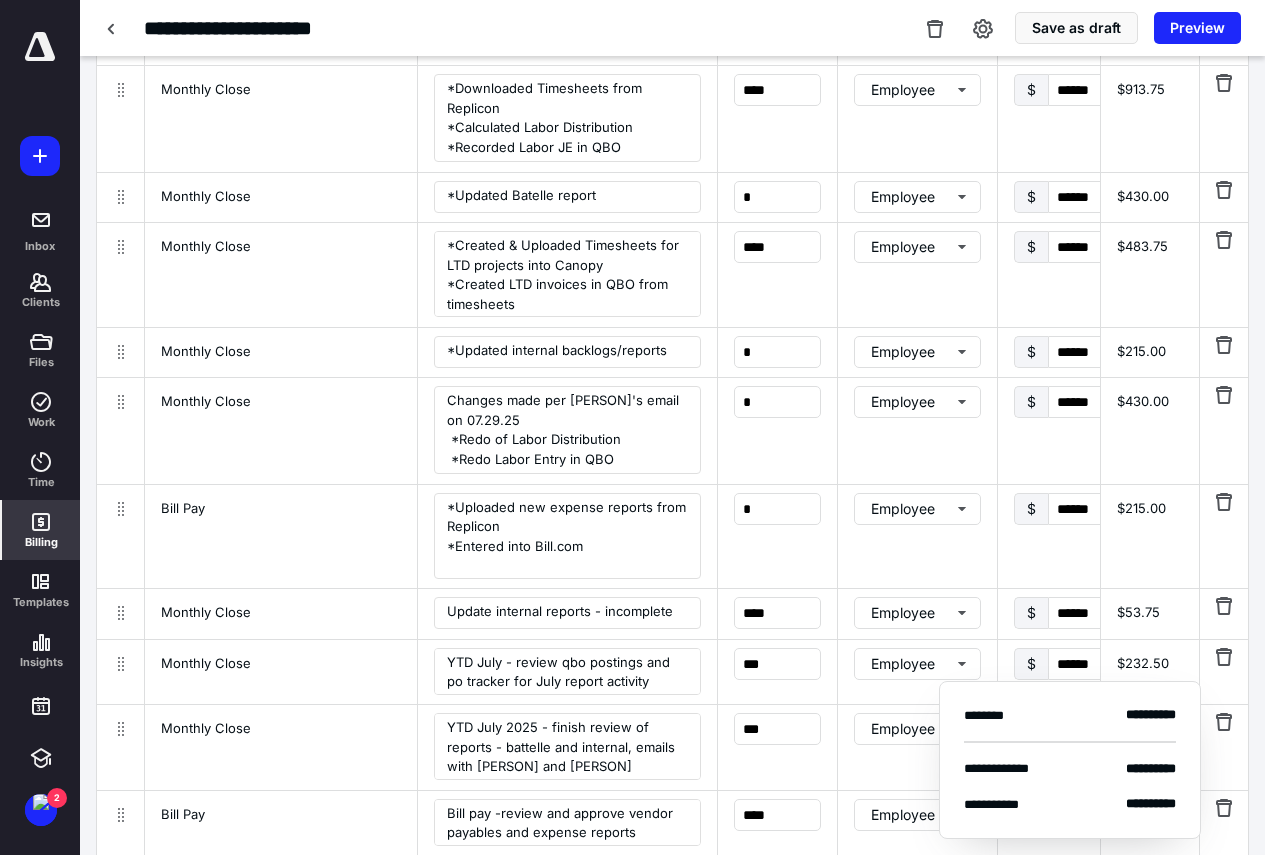 scroll, scrollTop: 2561, scrollLeft: 0, axis: vertical 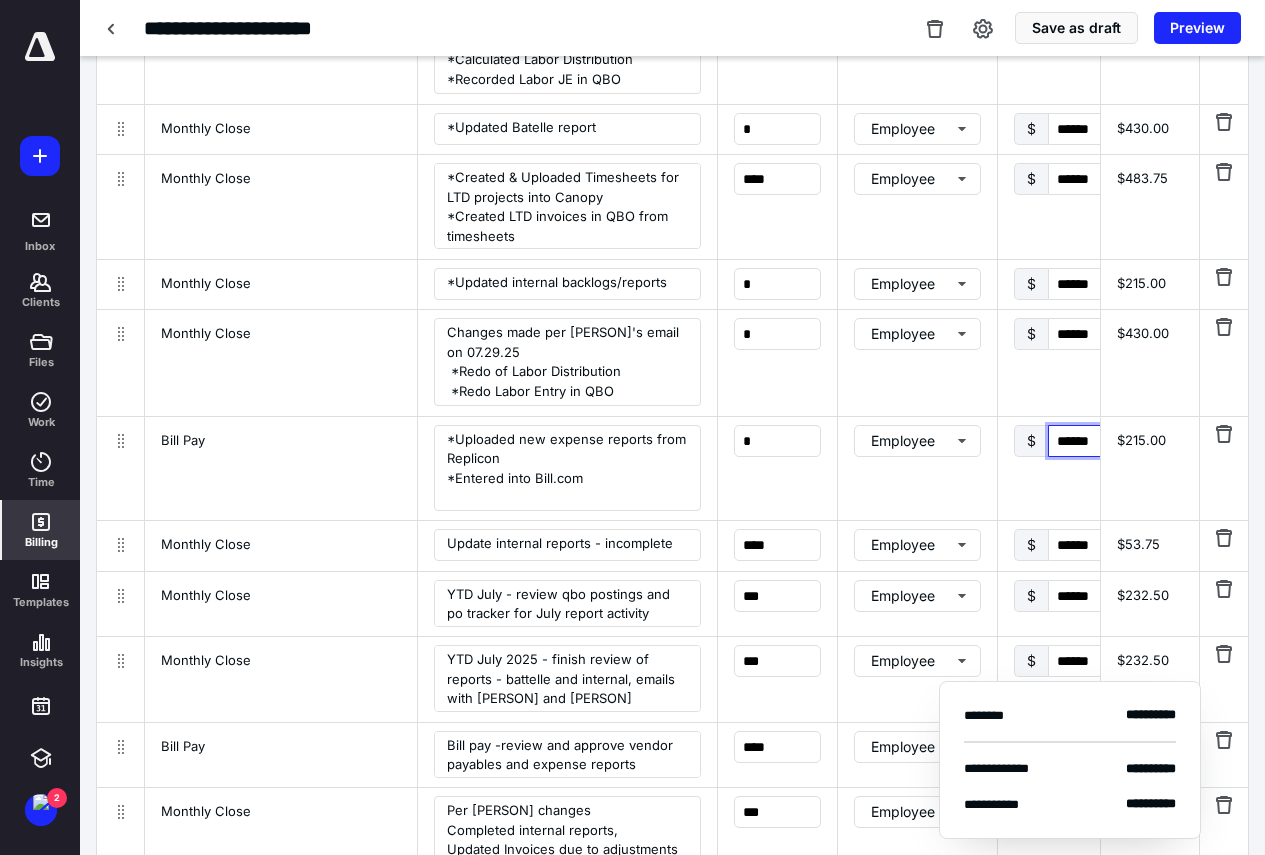 click on "******" at bounding box center (1094, 441) 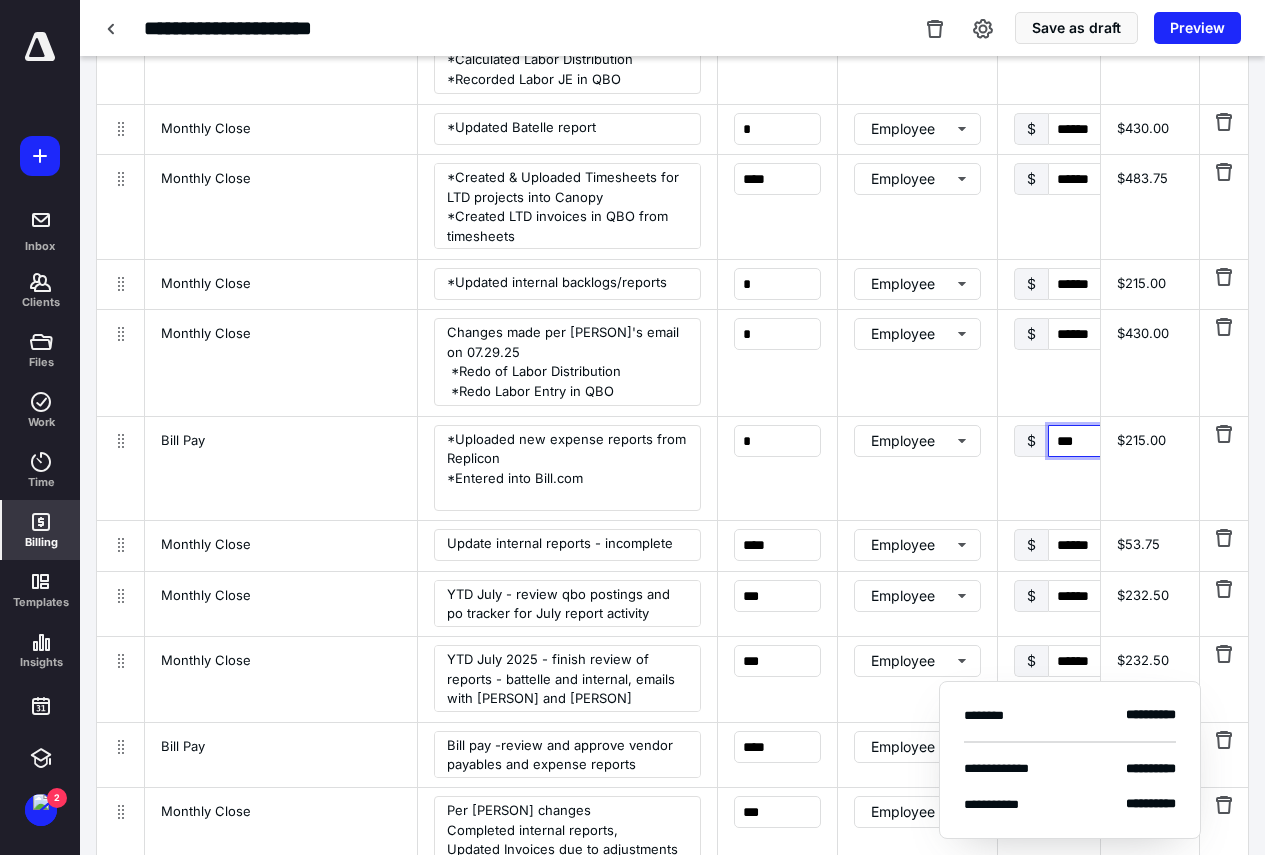 type on "****" 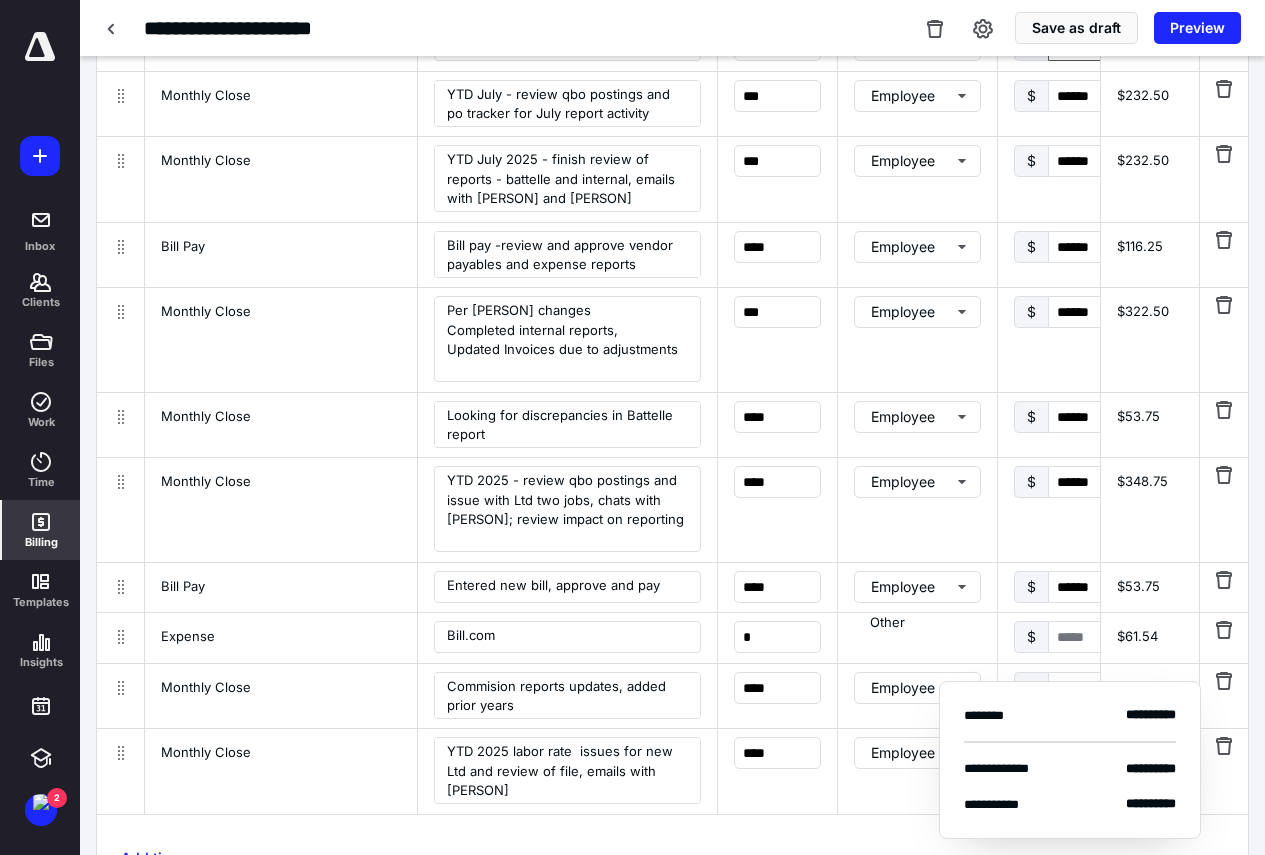 scroll, scrollTop: 3161, scrollLeft: 0, axis: vertical 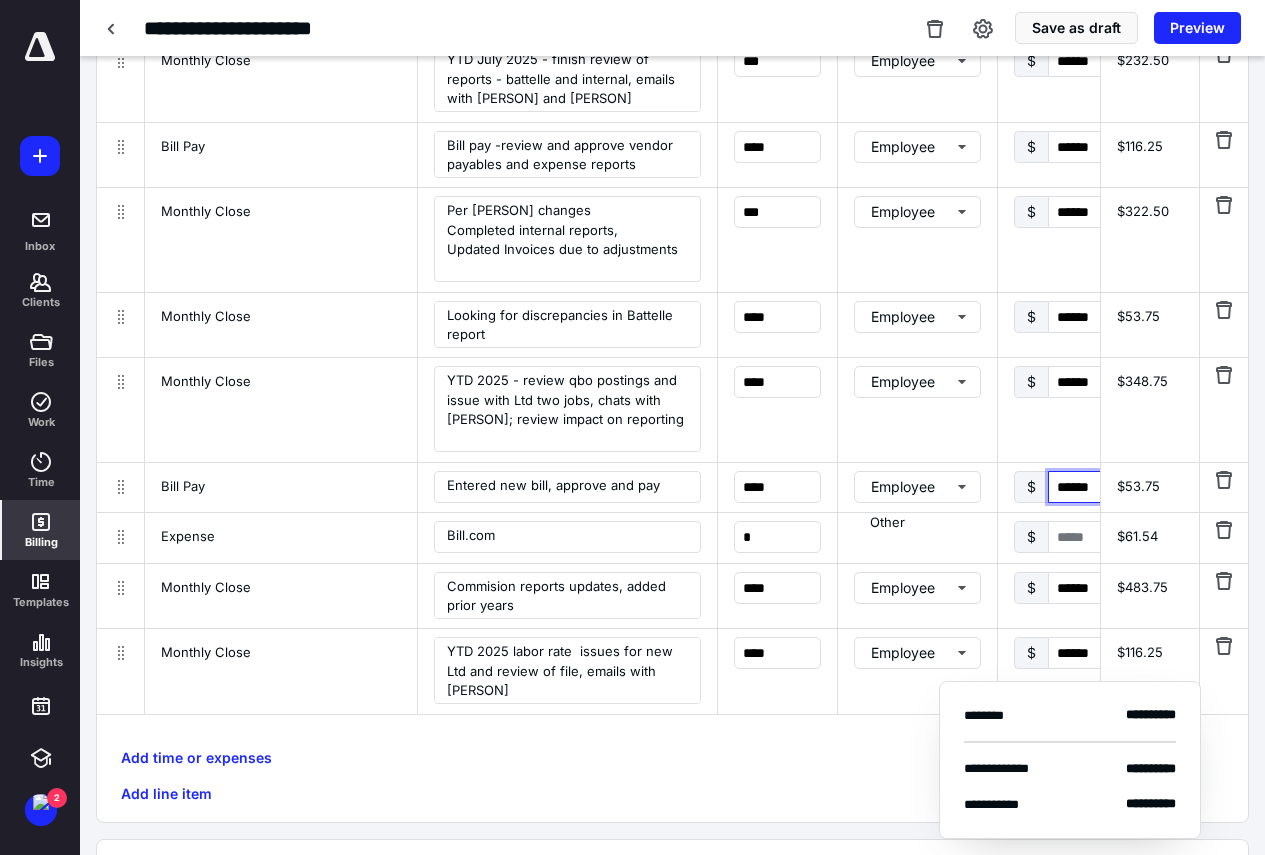 click on "******" at bounding box center (1094, 487) 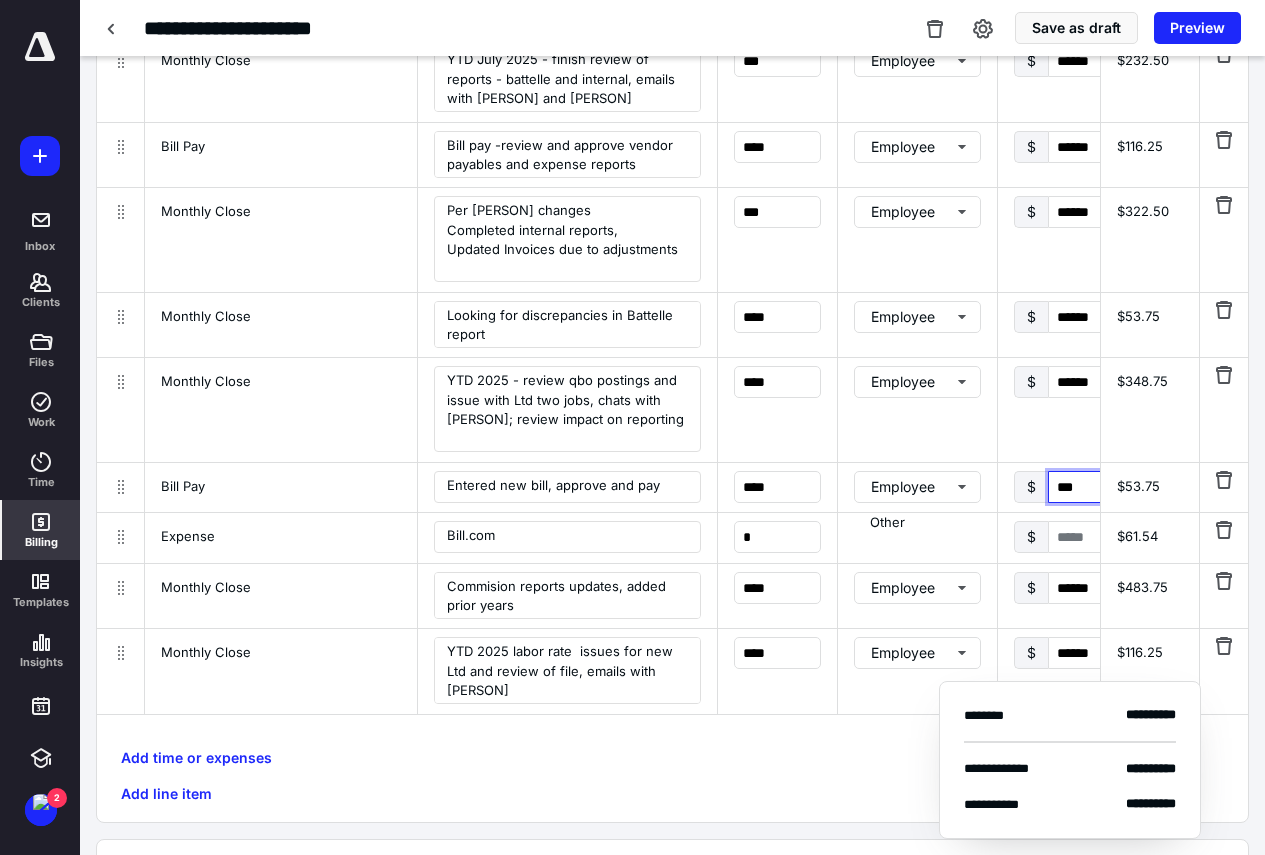 type on "****" 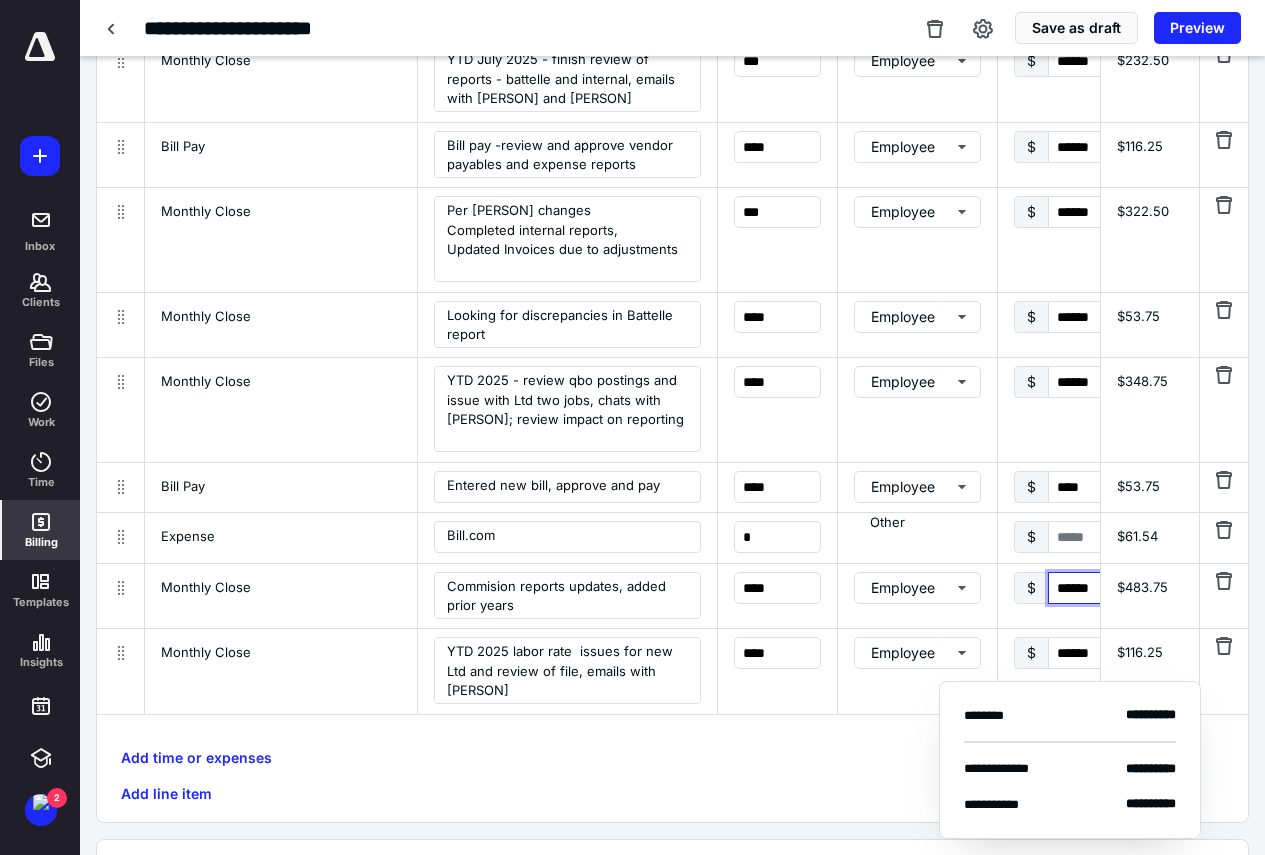 click on "******" at bounding box center [1094, 588] 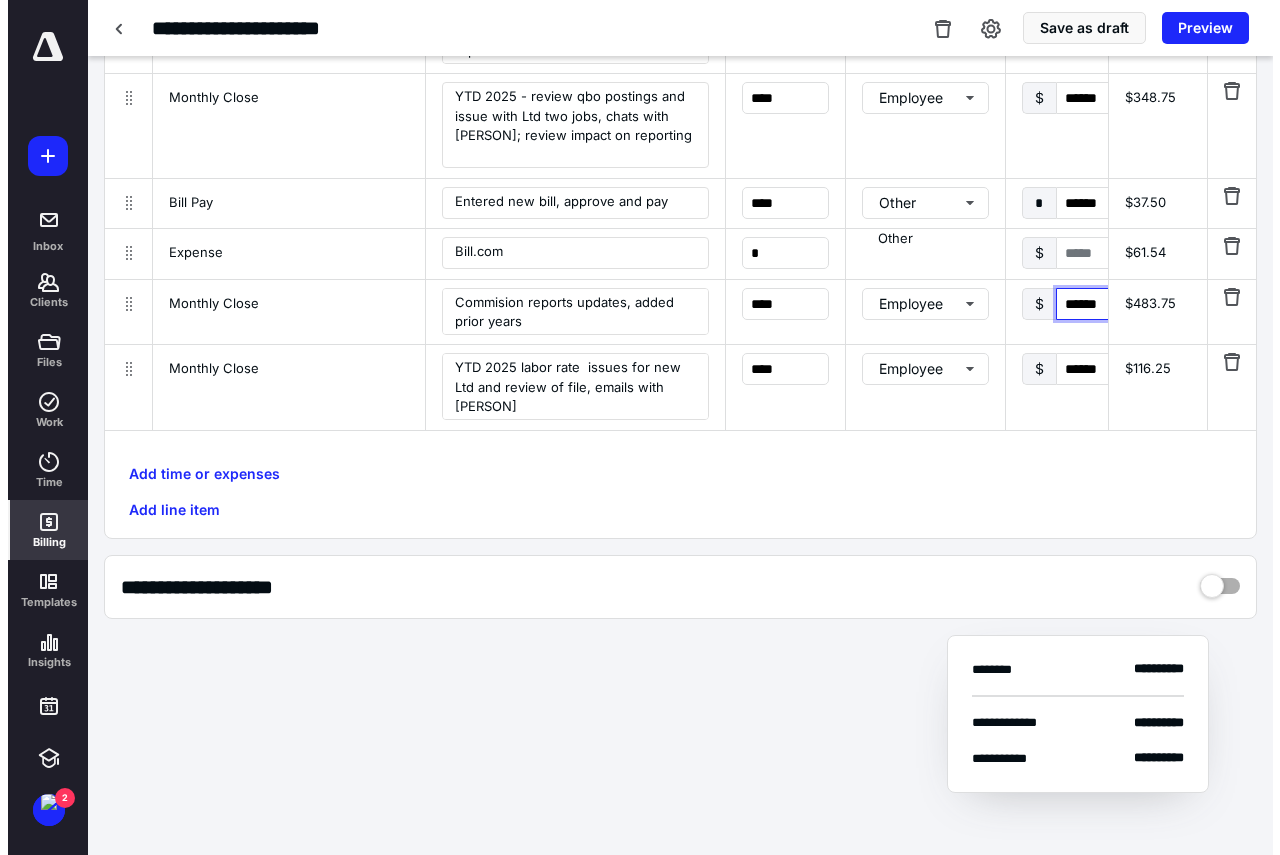 scroll, scrollTop: 3461, scrollLeft: 0, axis: vertical 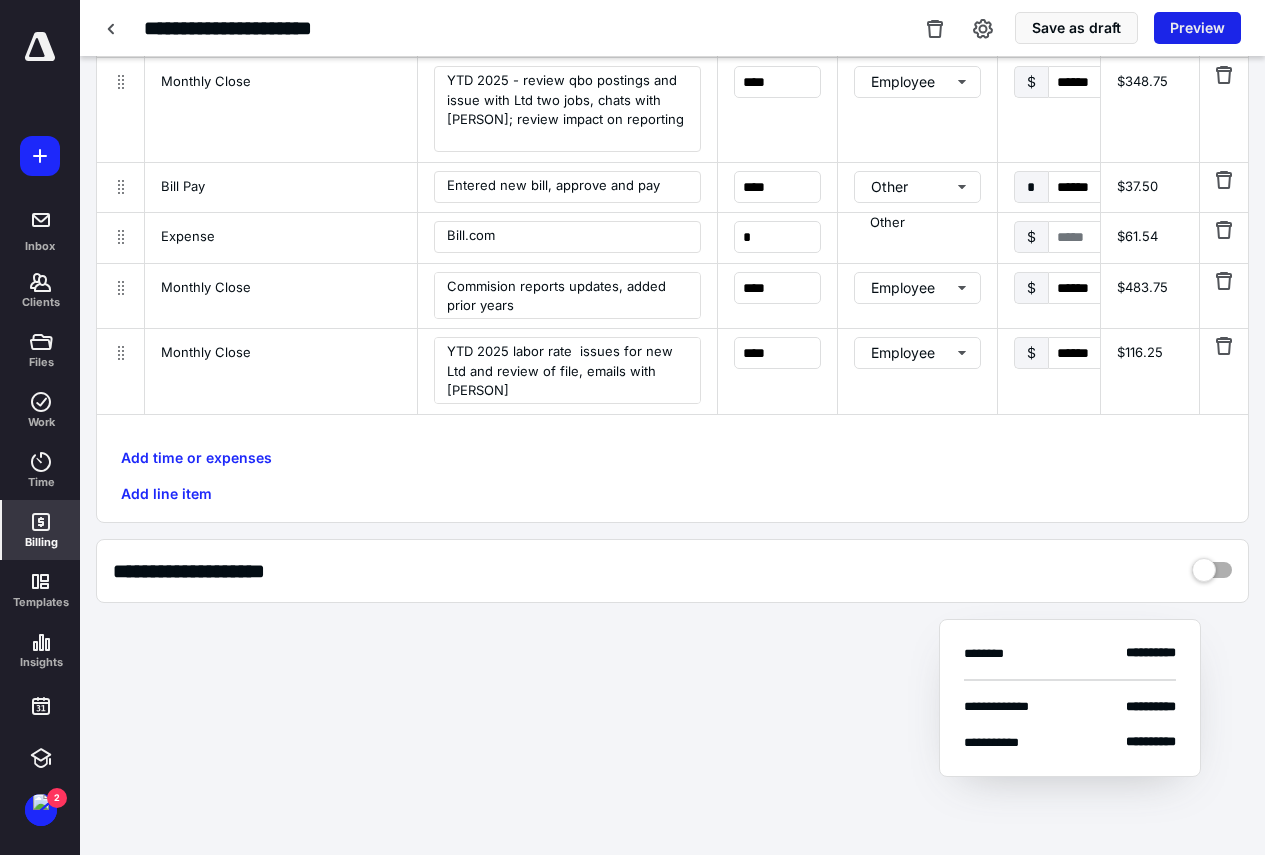 click on "Preview" at bounding box center [1197, 28] 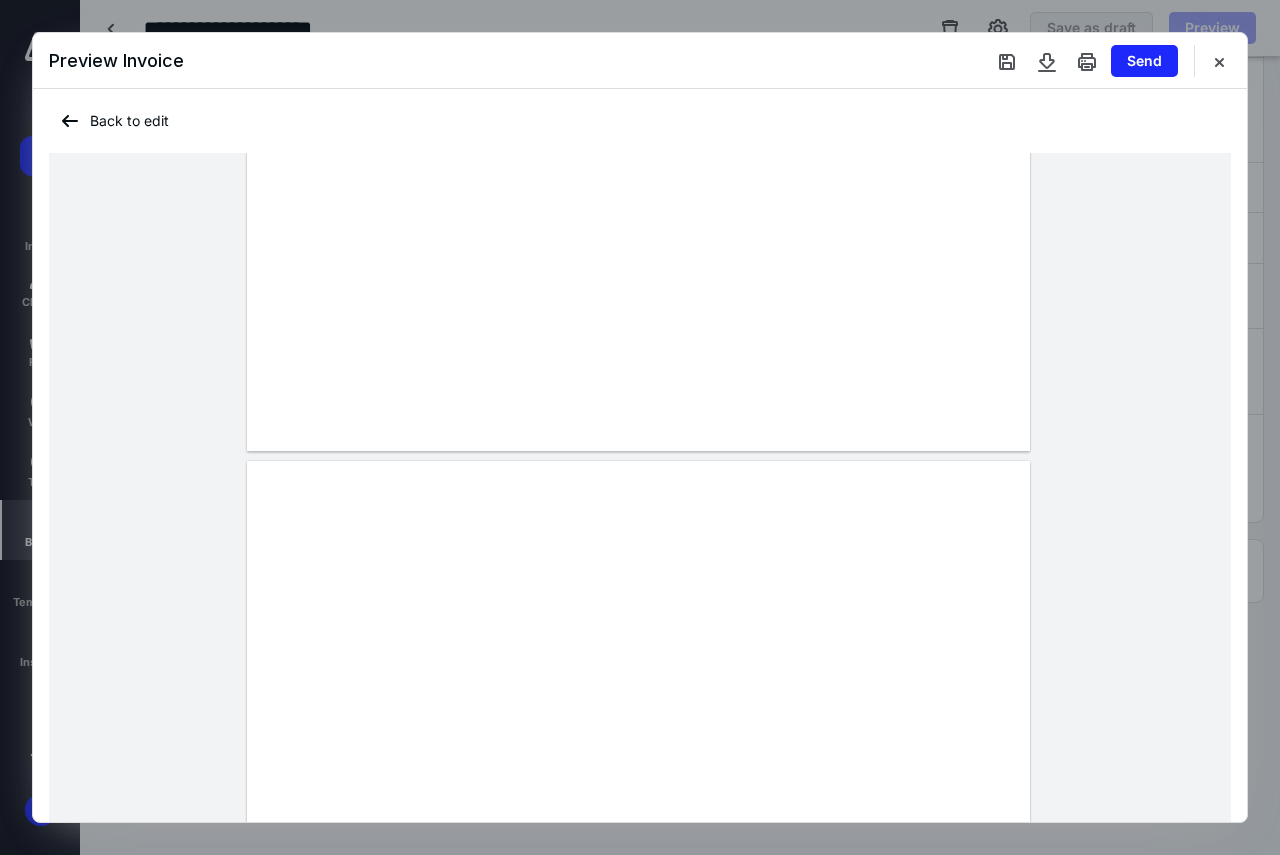 scroll, scrollTop: 3800, scrollLeft: 0, axis: vertical 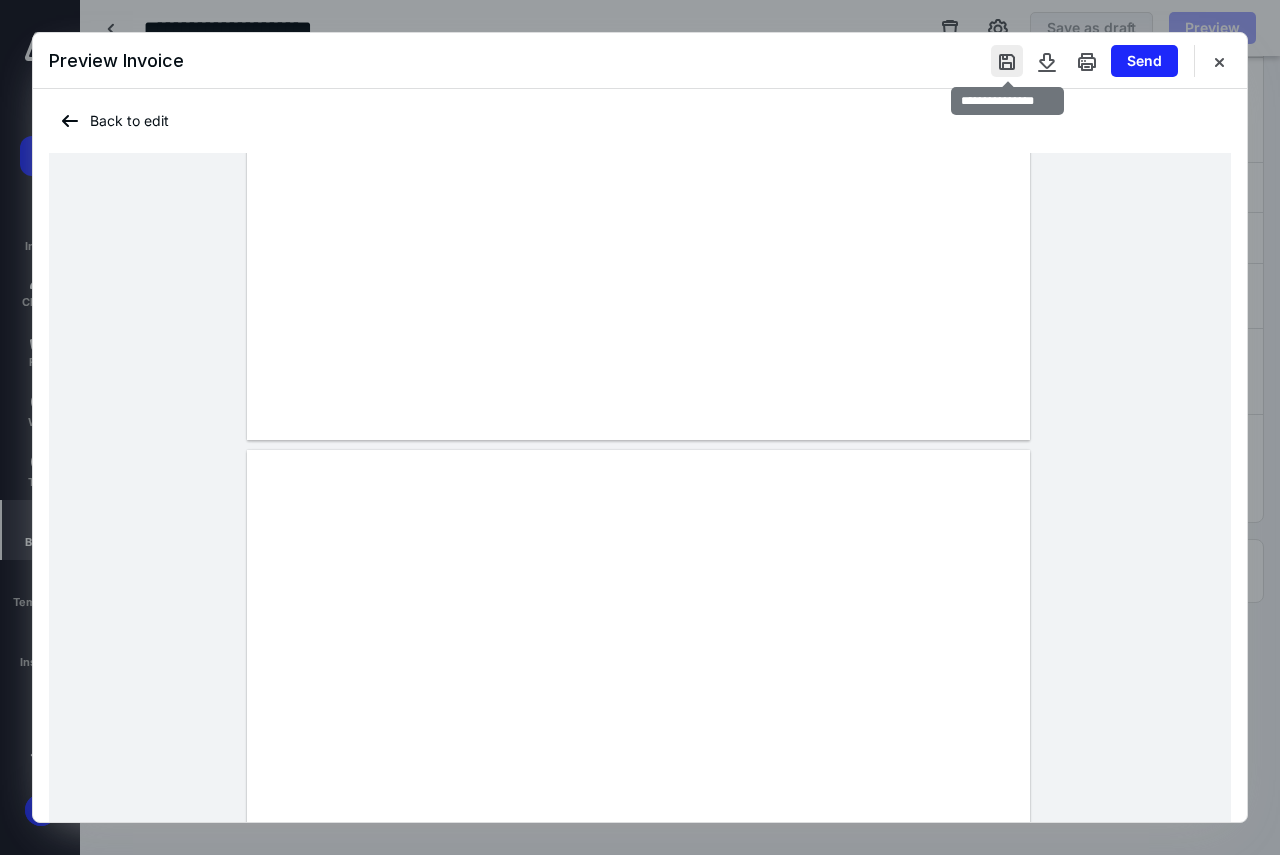 click at bounding box center [1007, 61] 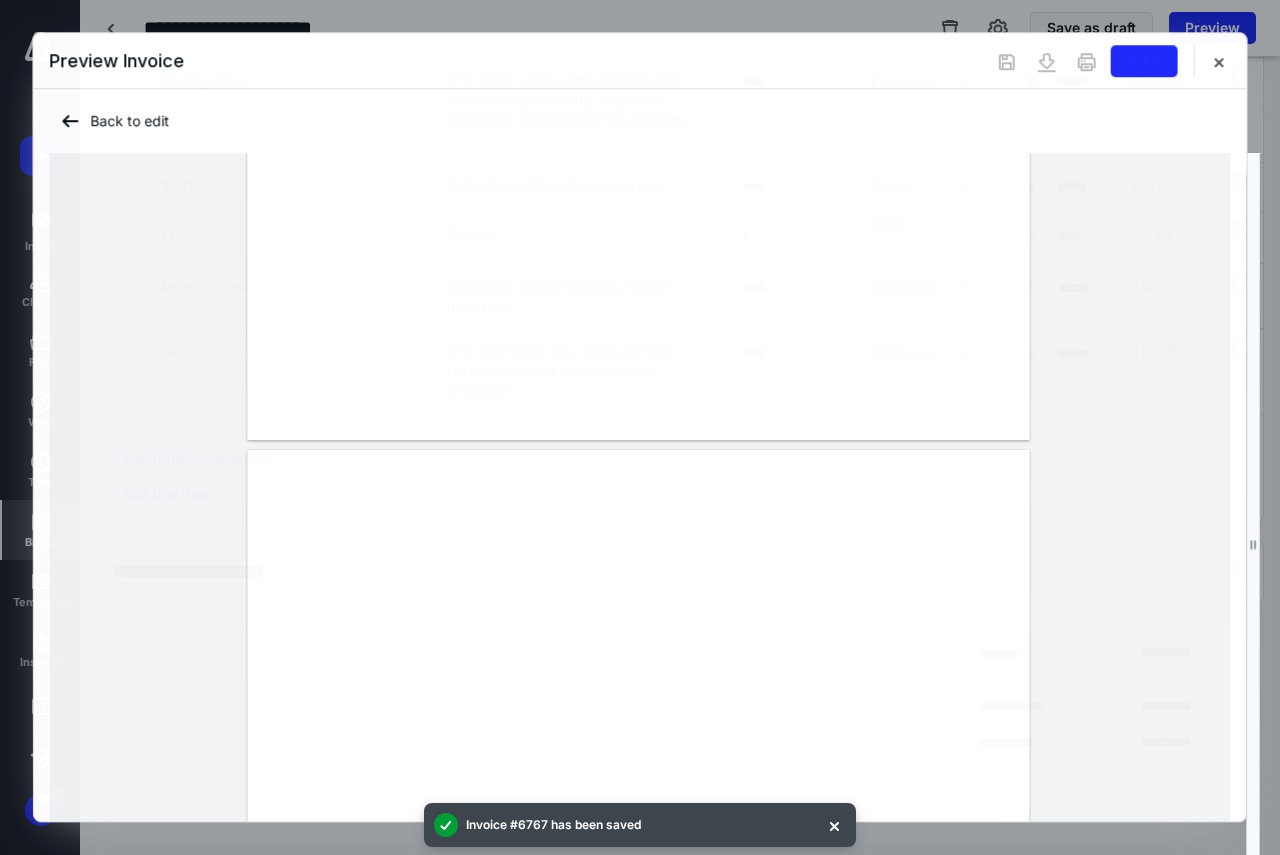 scroll, scrollTop: 0, scrollLeft: 0, axis: both 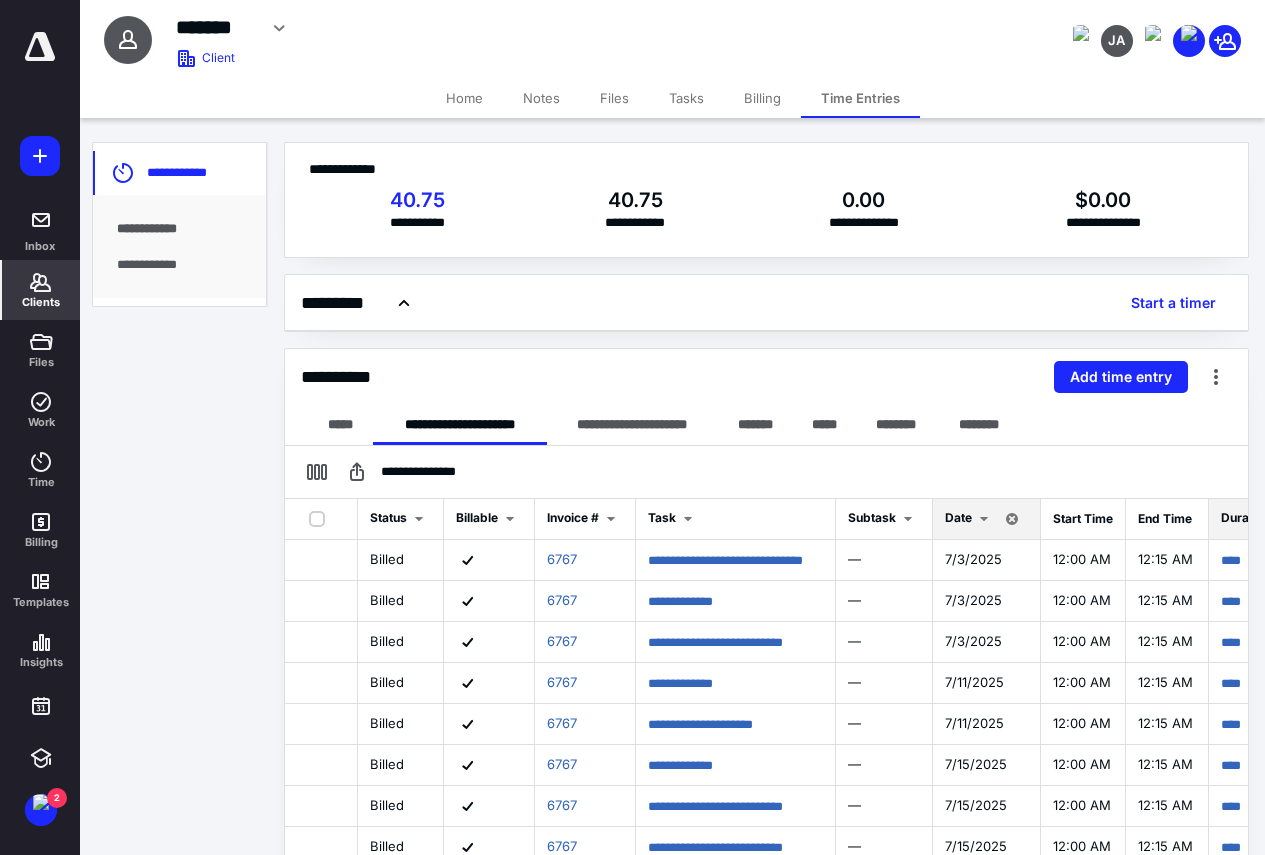 click 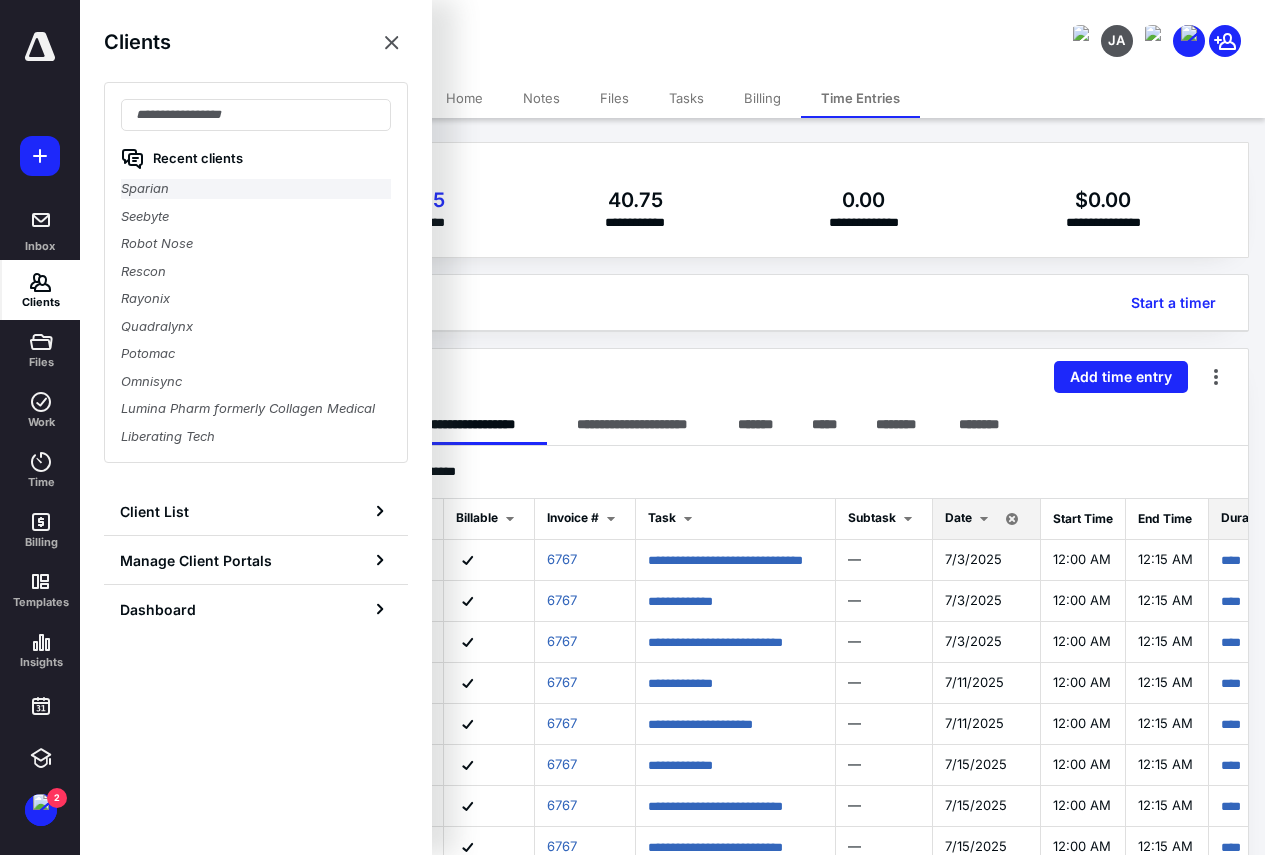 click on "Sparian" at bounding box center (256, 189) 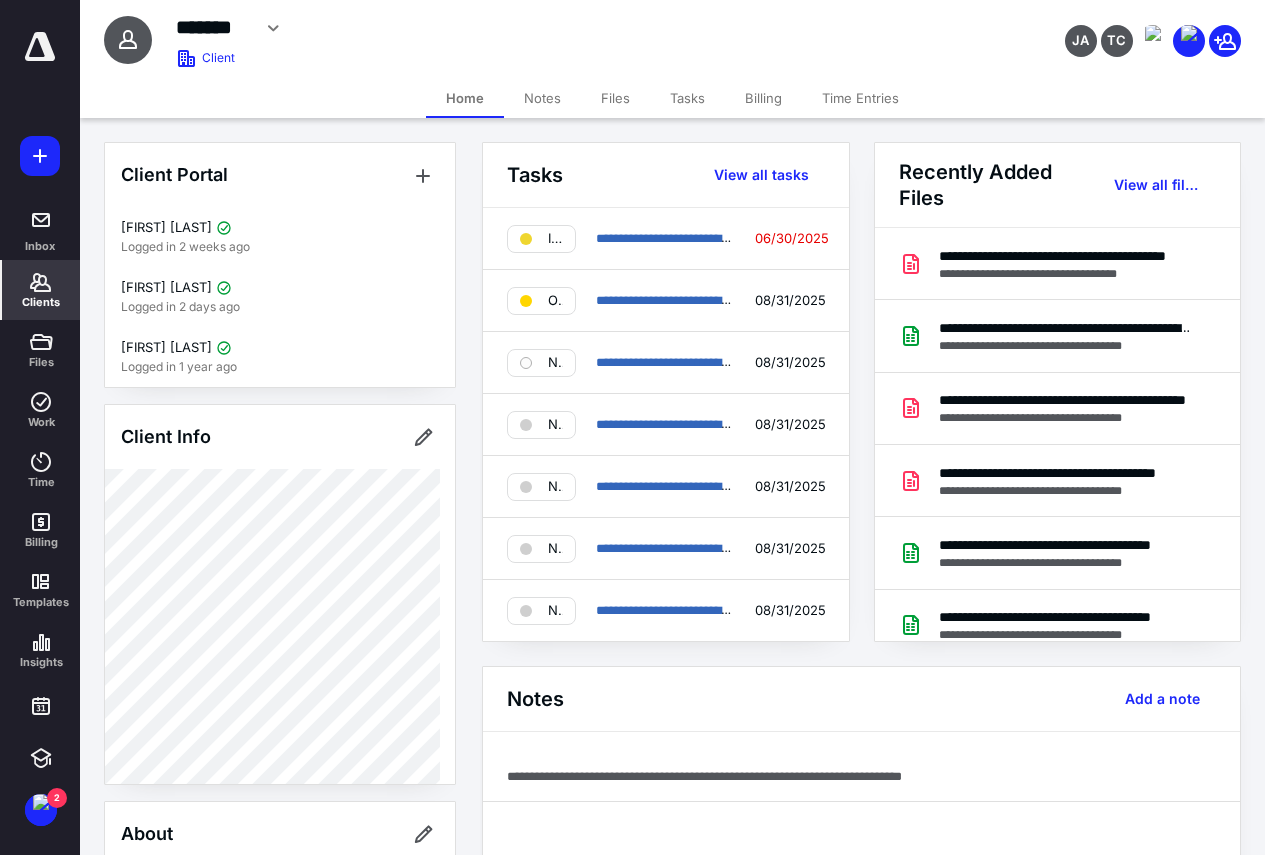 click on "Time Entries" at bounding box center (860, 98) 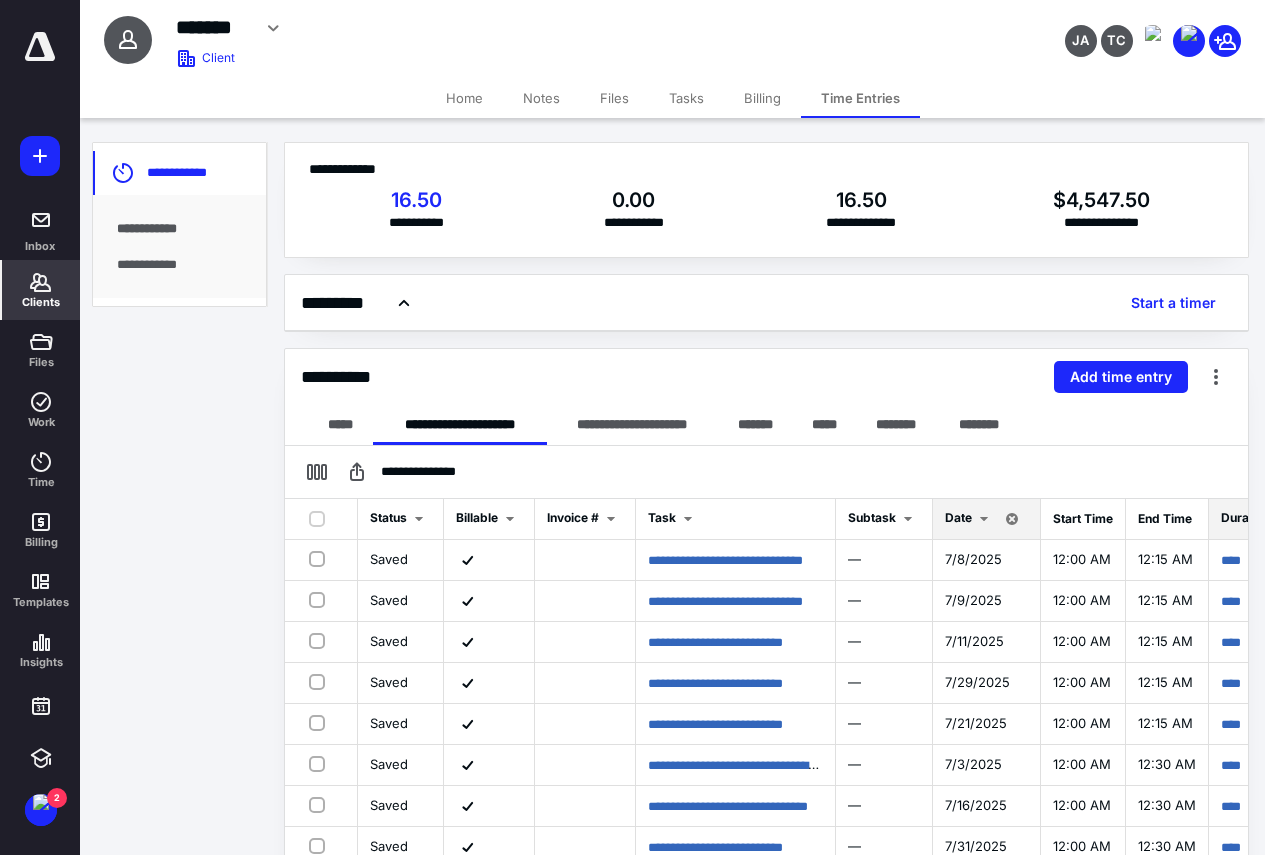 click 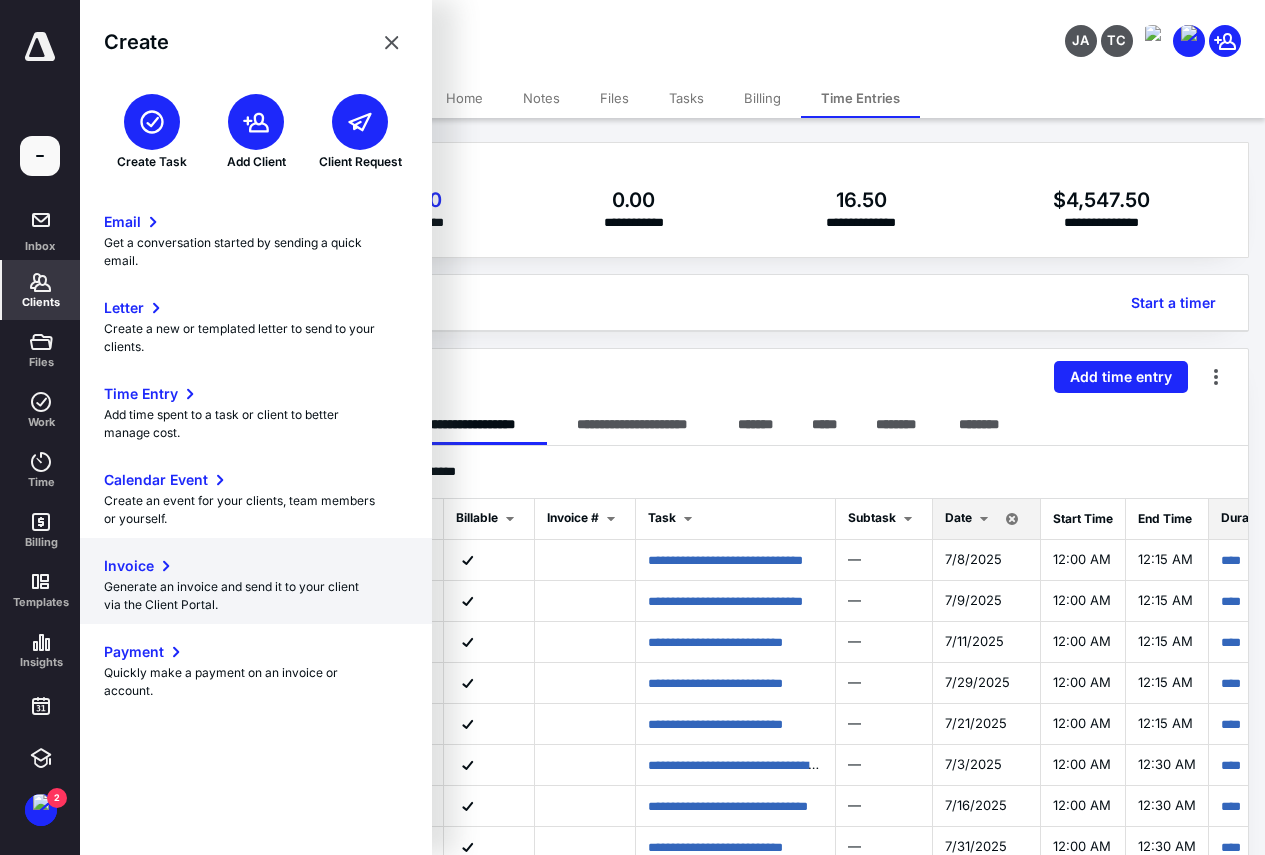 click on "Invoice" at bounding box center (129, 566) 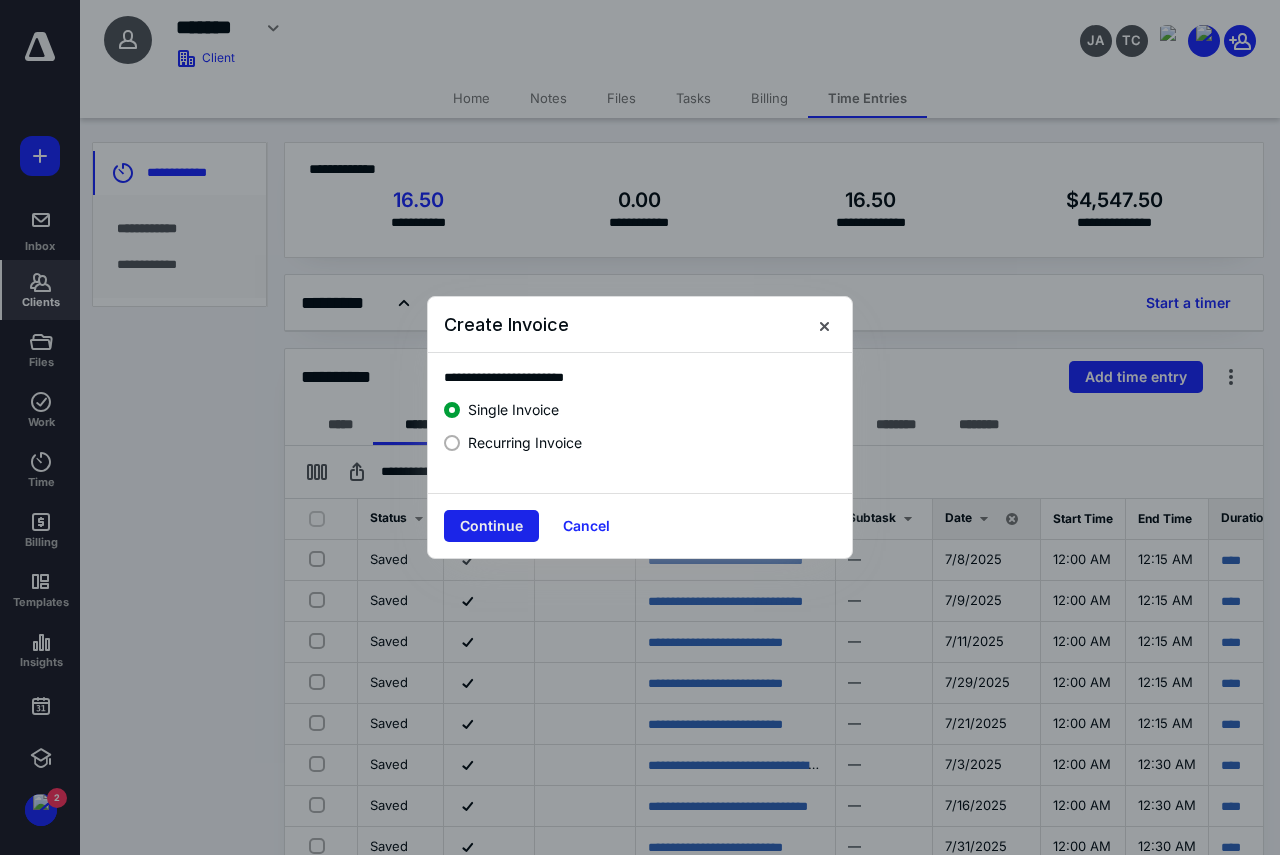 click on "Continue" at bounding box center [491, 526] 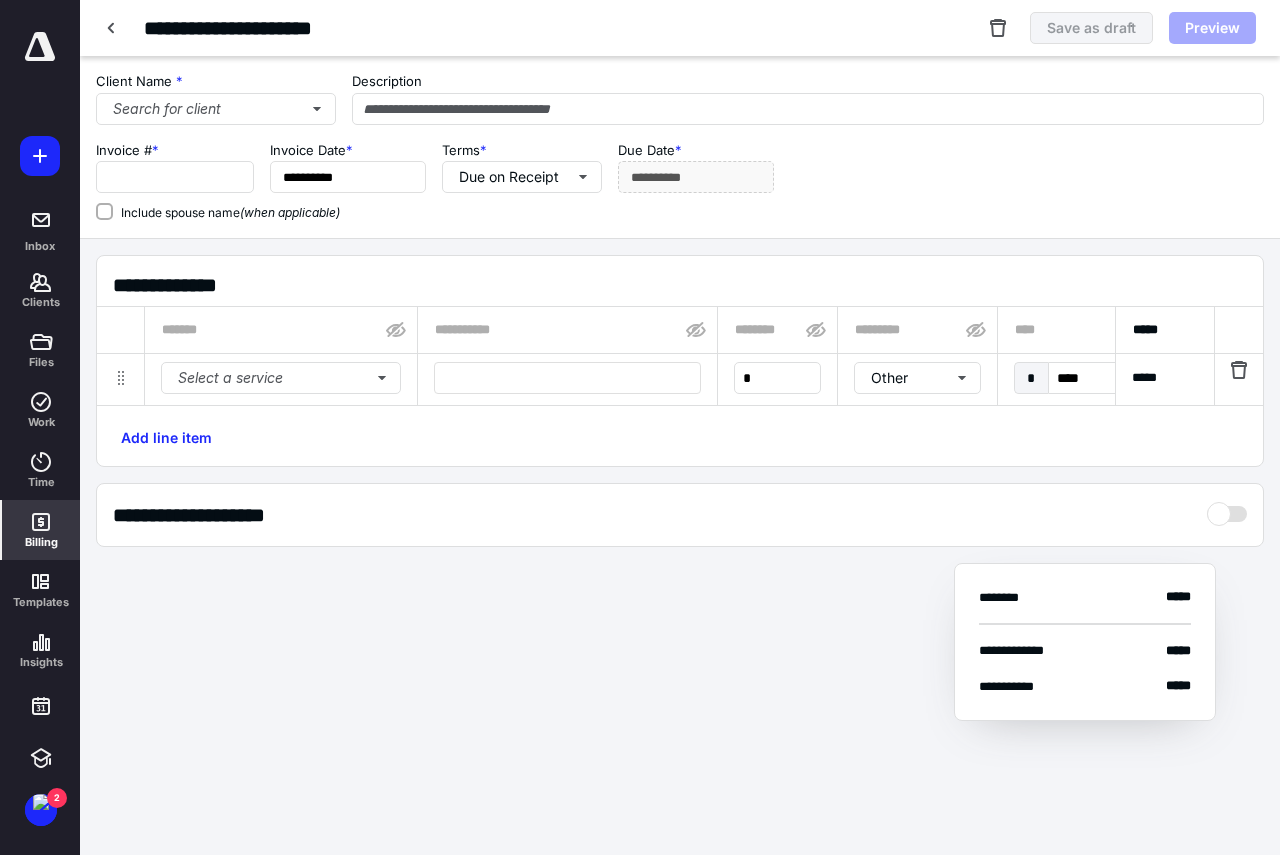 type on "****" 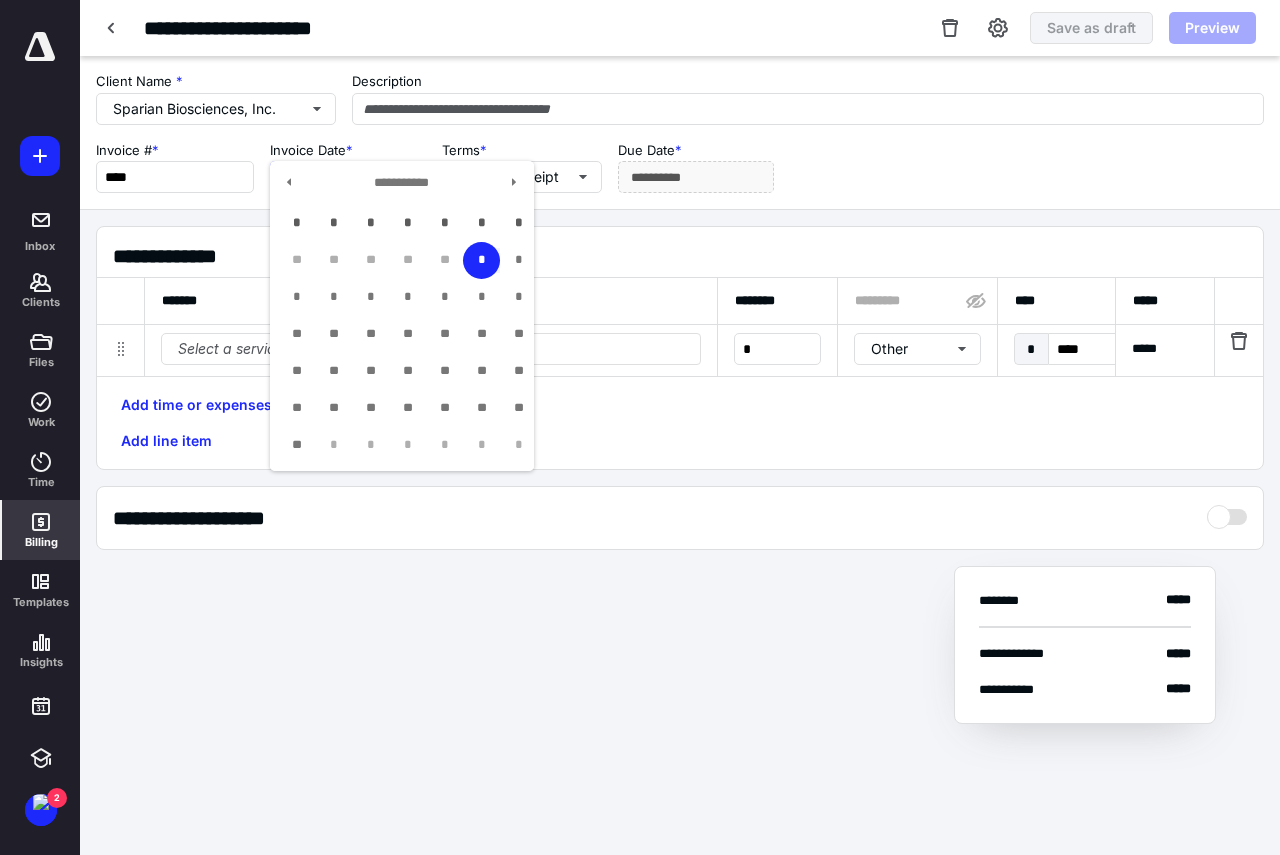 click on "**********" at bounding box center (348, 177) 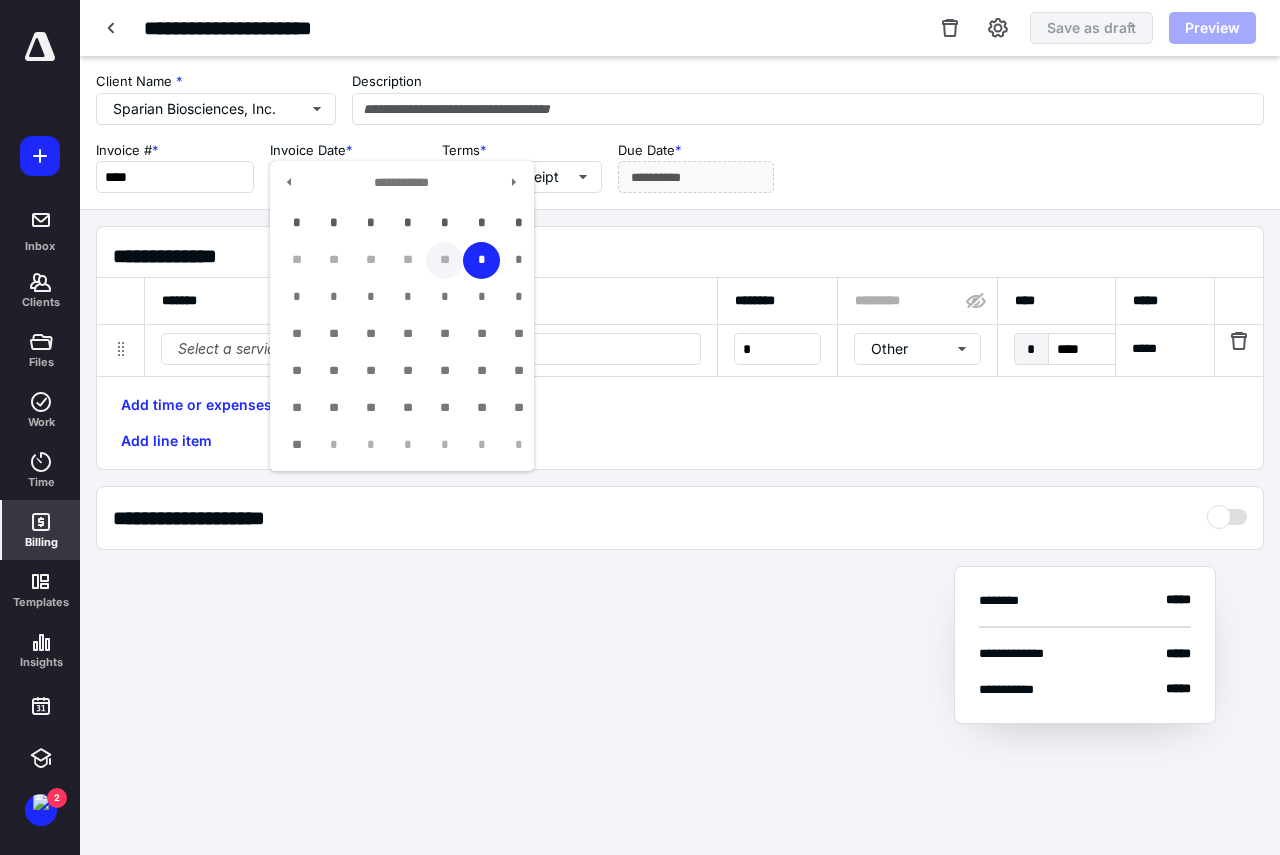 click on "**" at bounding box center [444, 260] 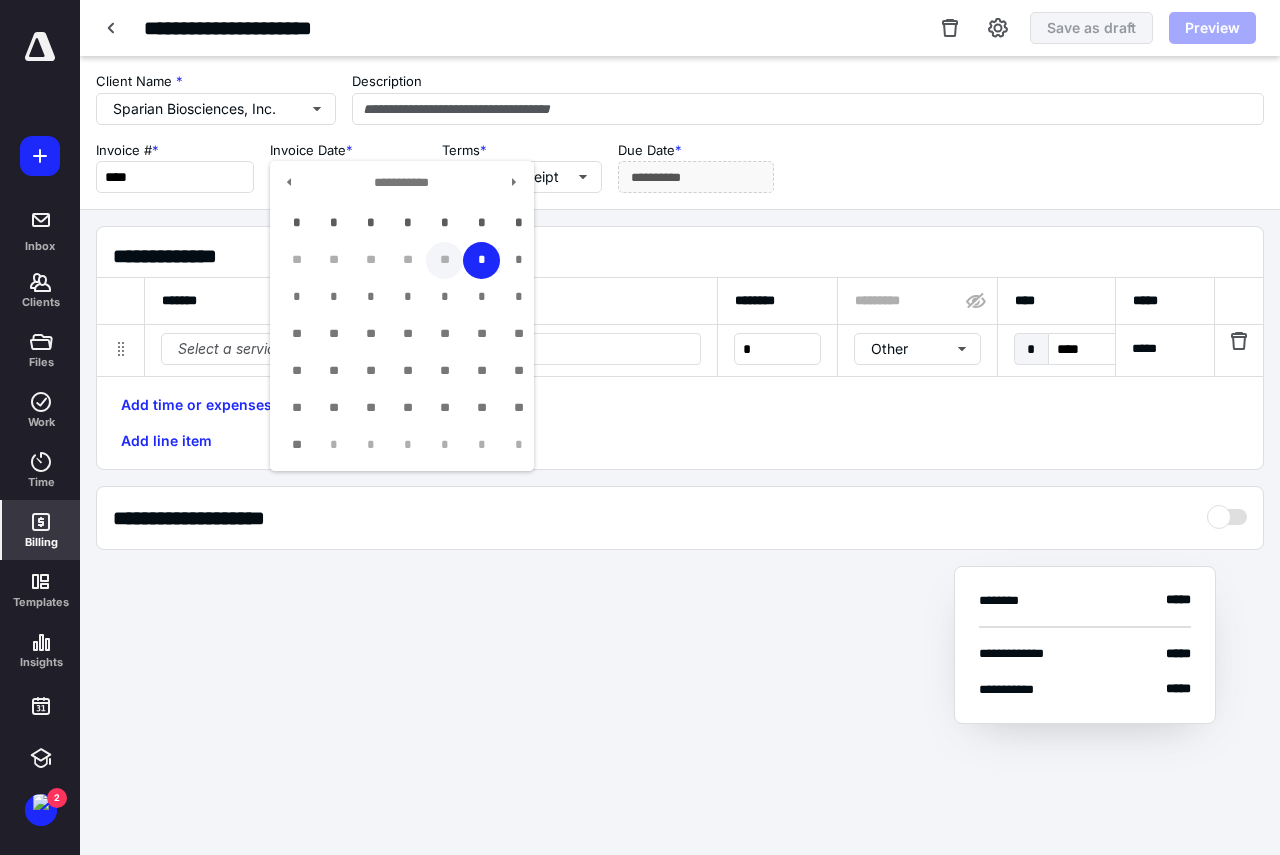 type on "**********" 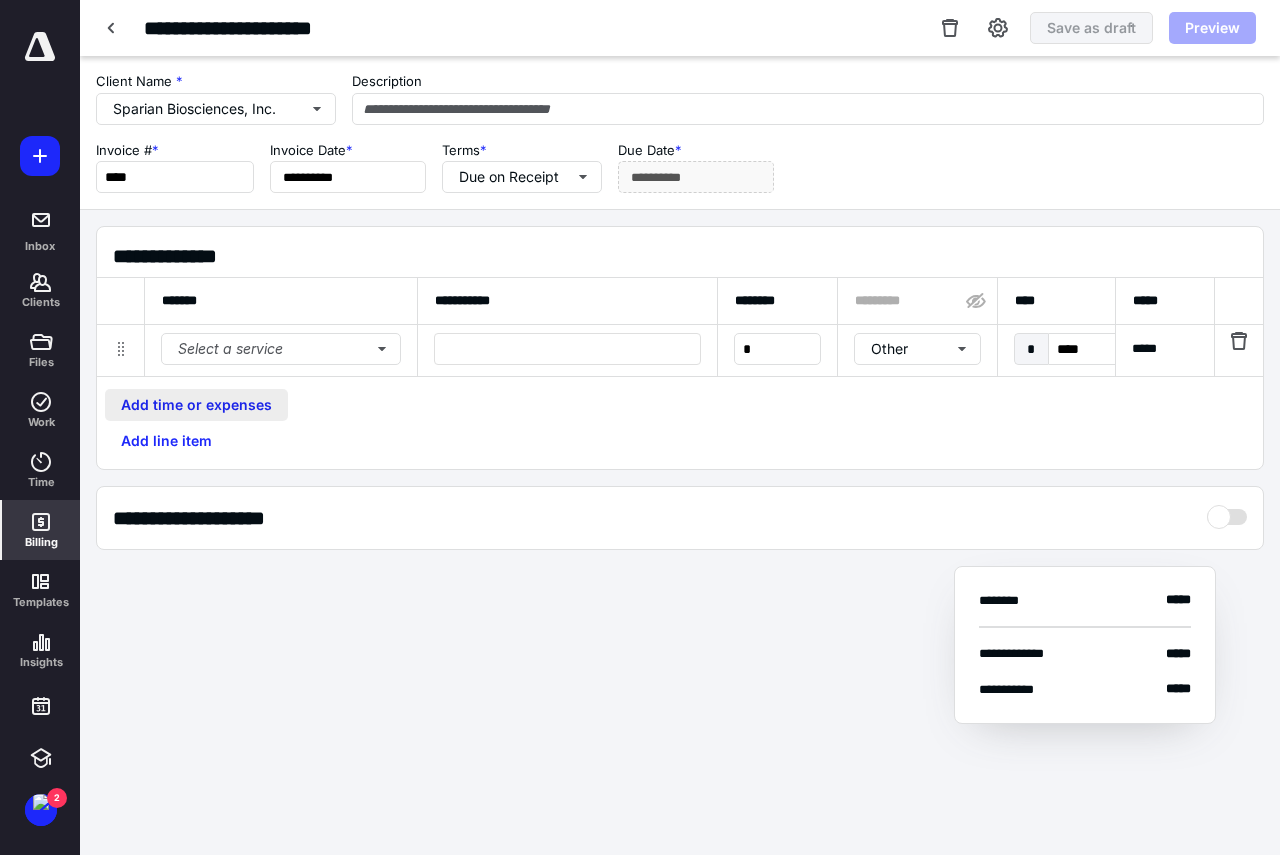 click on "Add time or expenses" at bounding box center [196, 405] 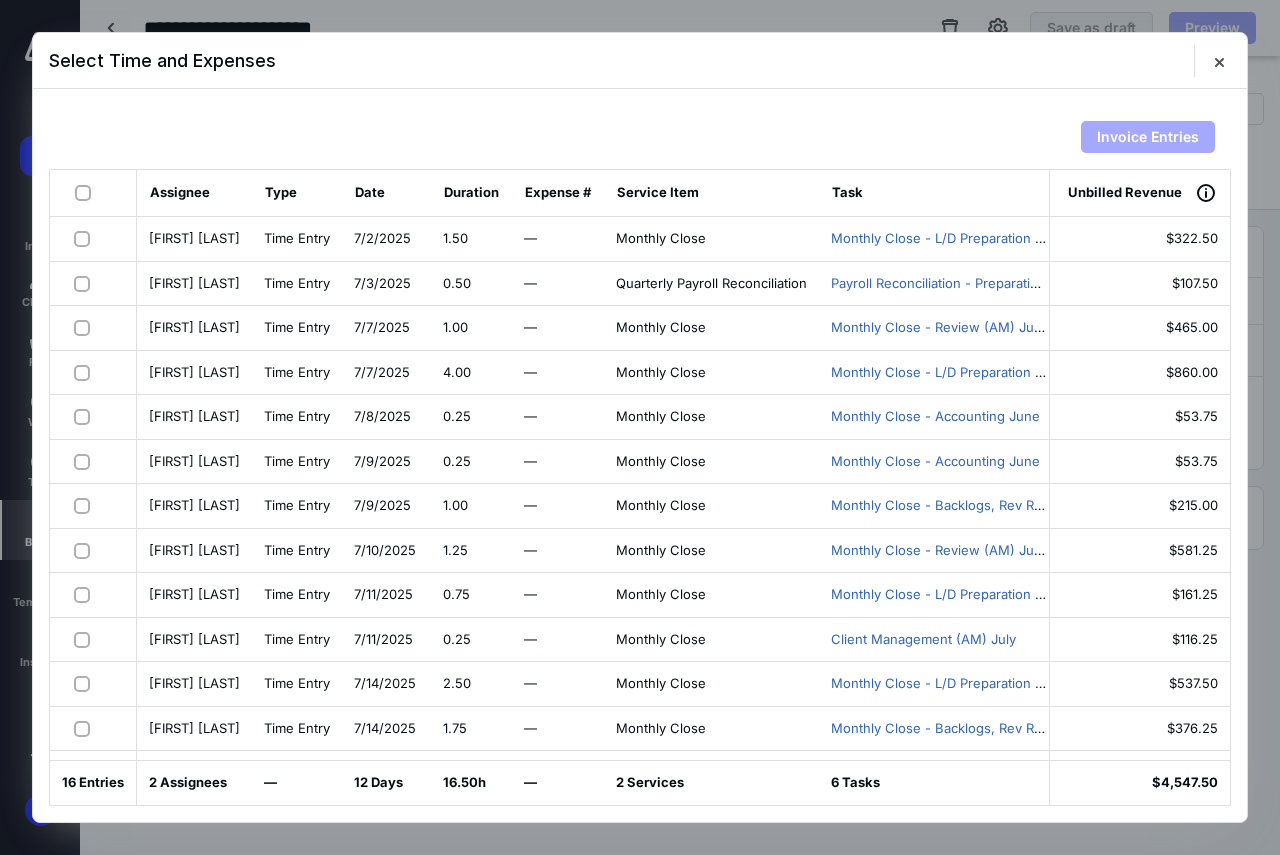 click at bounding box center [87, 192] 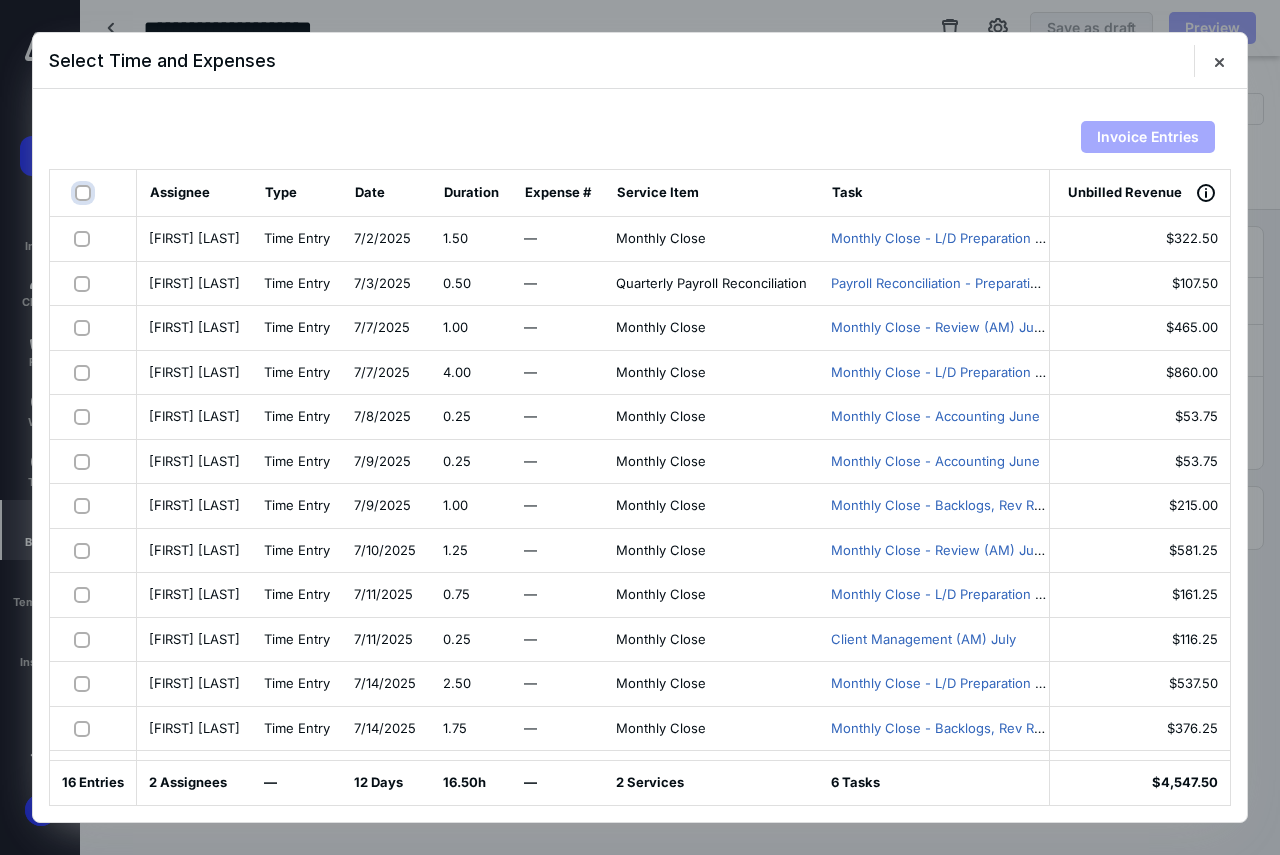 click at bounding box center (85, 193) 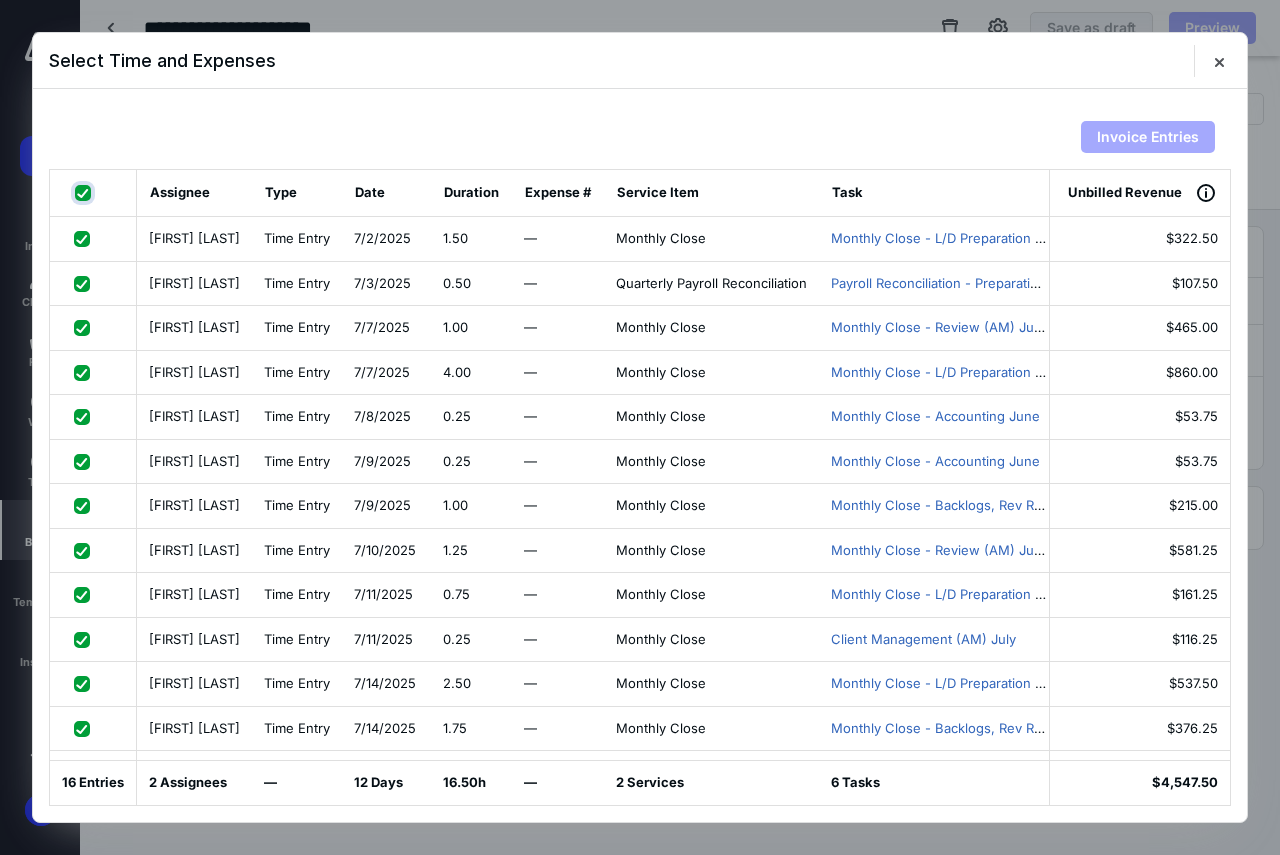 checkbox on "true" 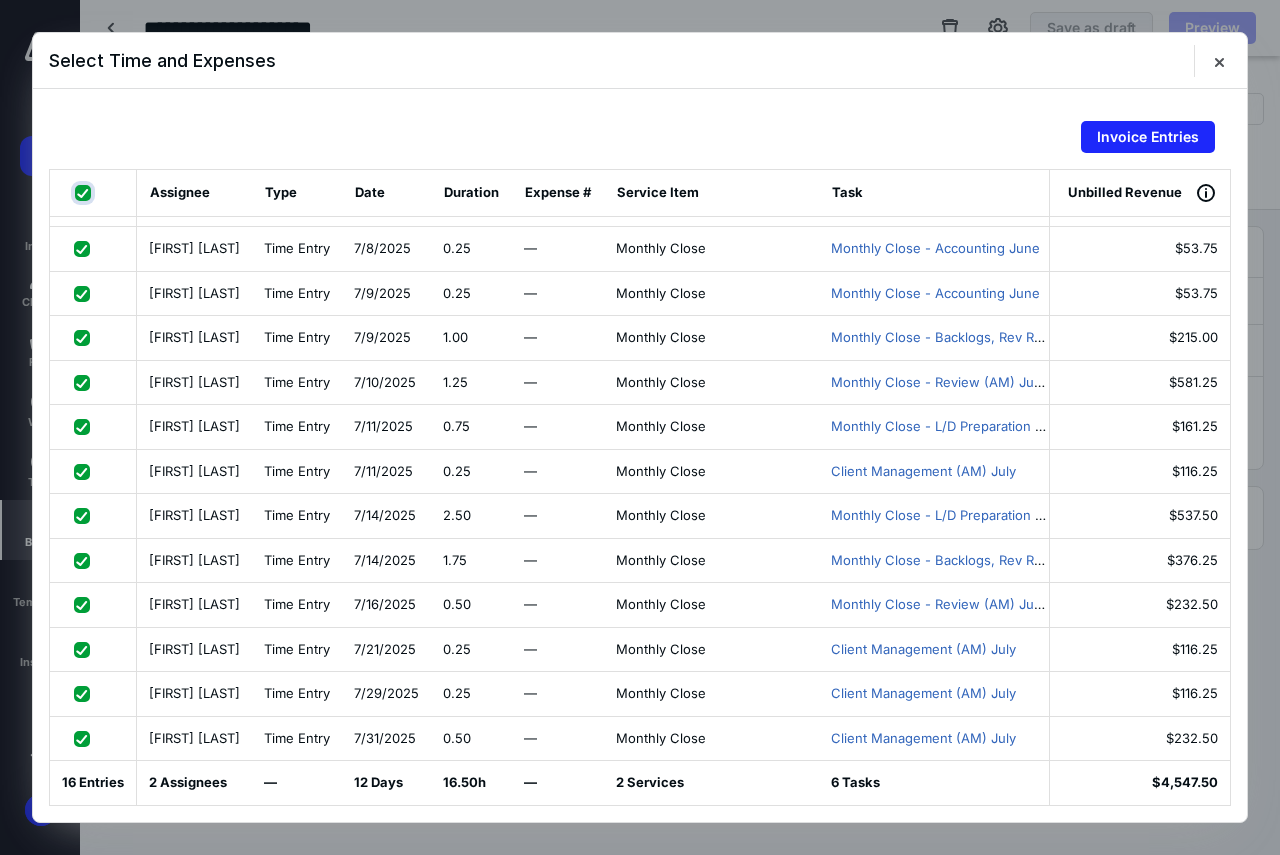 scroll, scrollTop: 183, scrollLeft: 0, axis: vertical 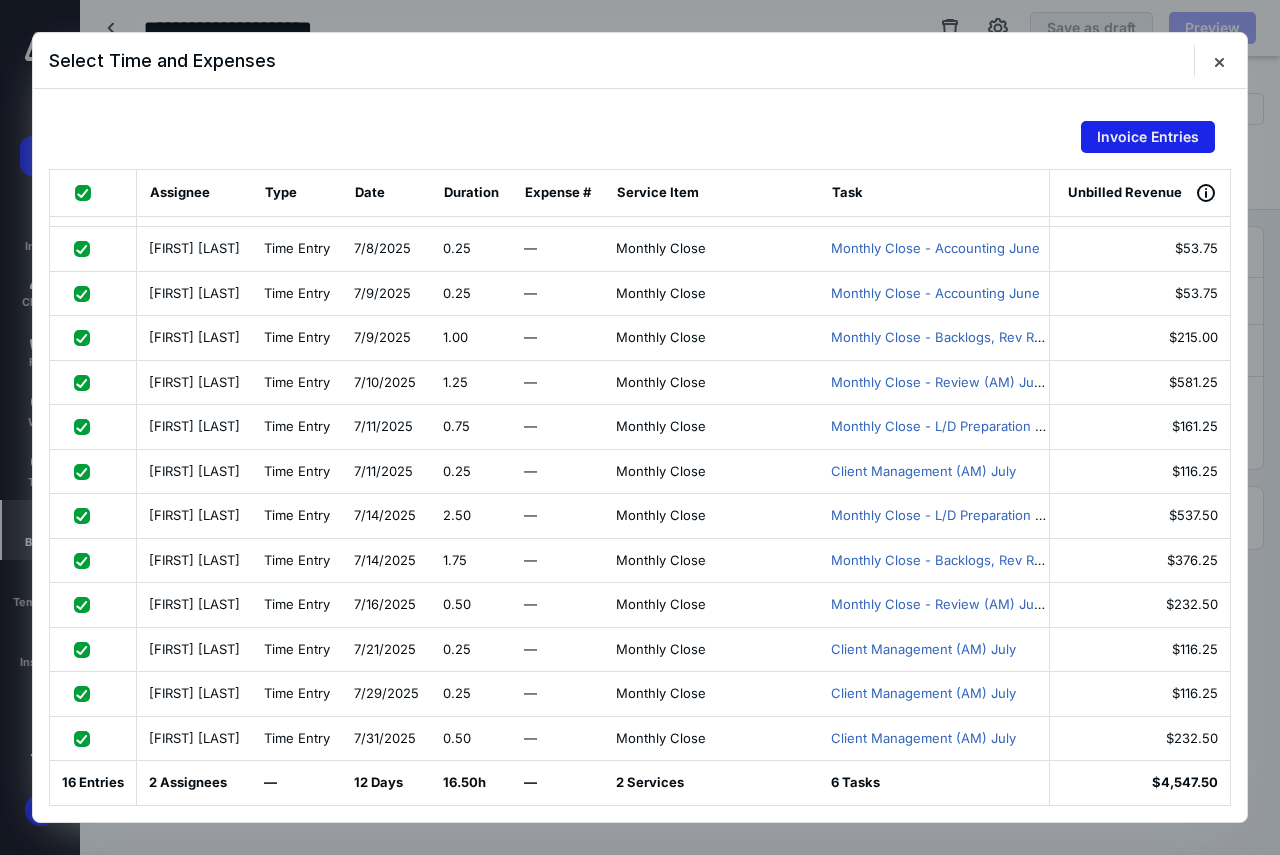 click on "Invoice Entries" at bounding box center (1148, 137) 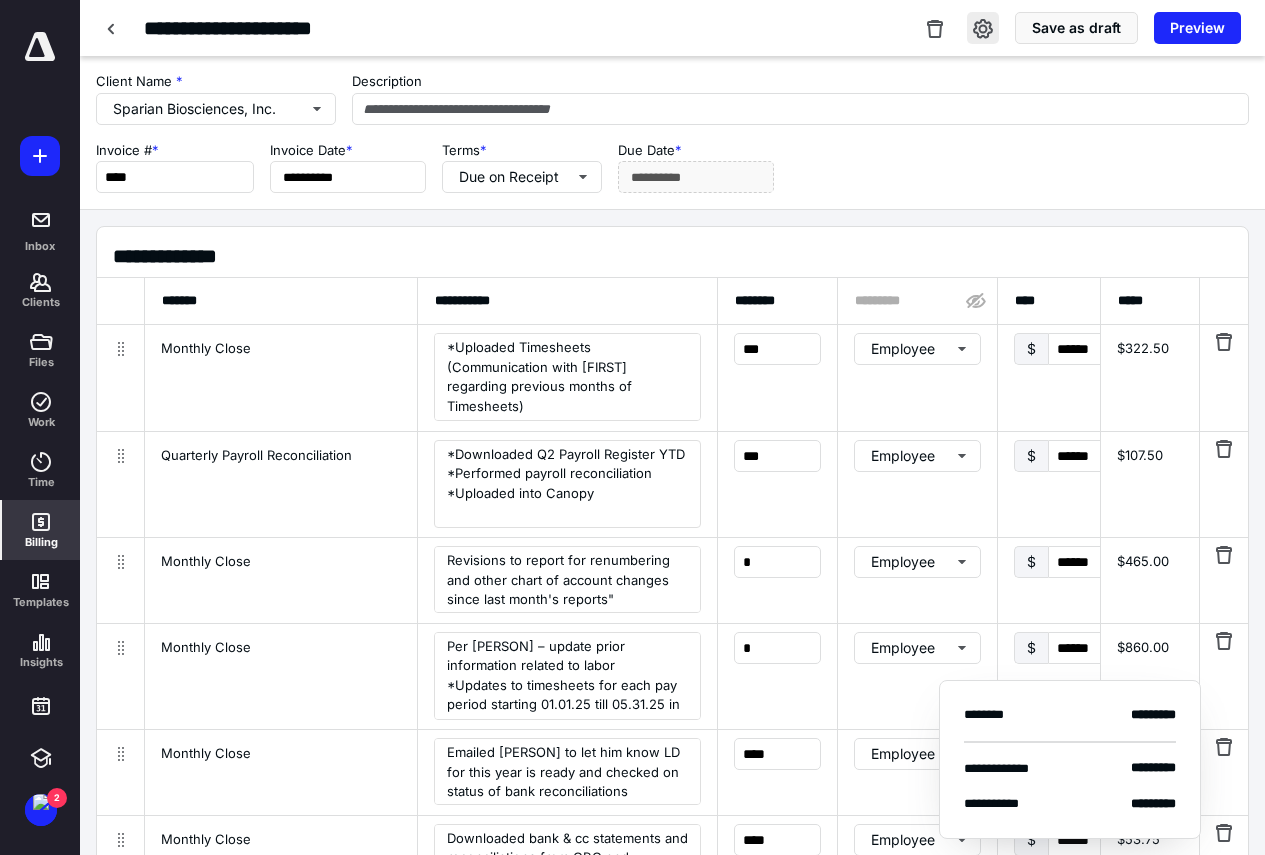 click at bounding box center (983, 28) 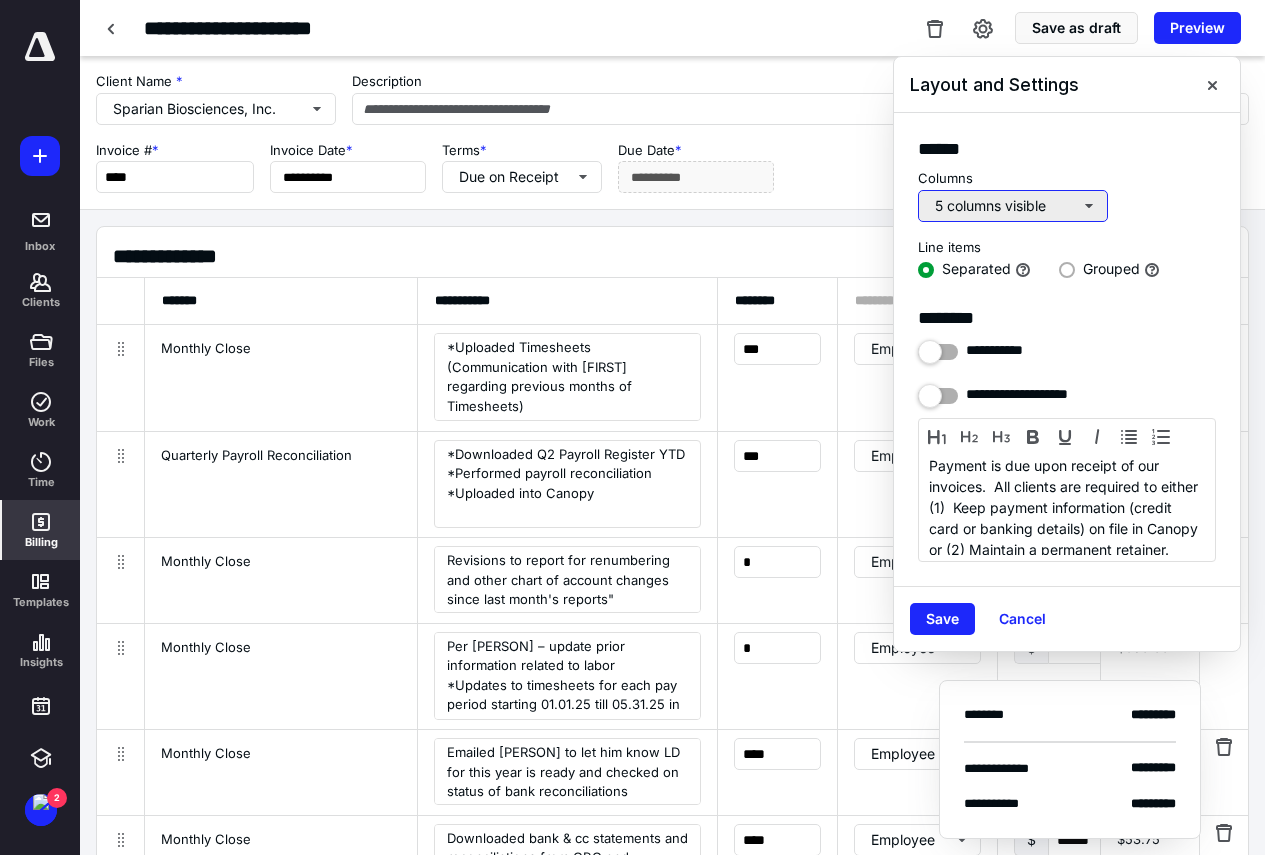 click on "5 columns visible" at bounding box center (1013, 206) 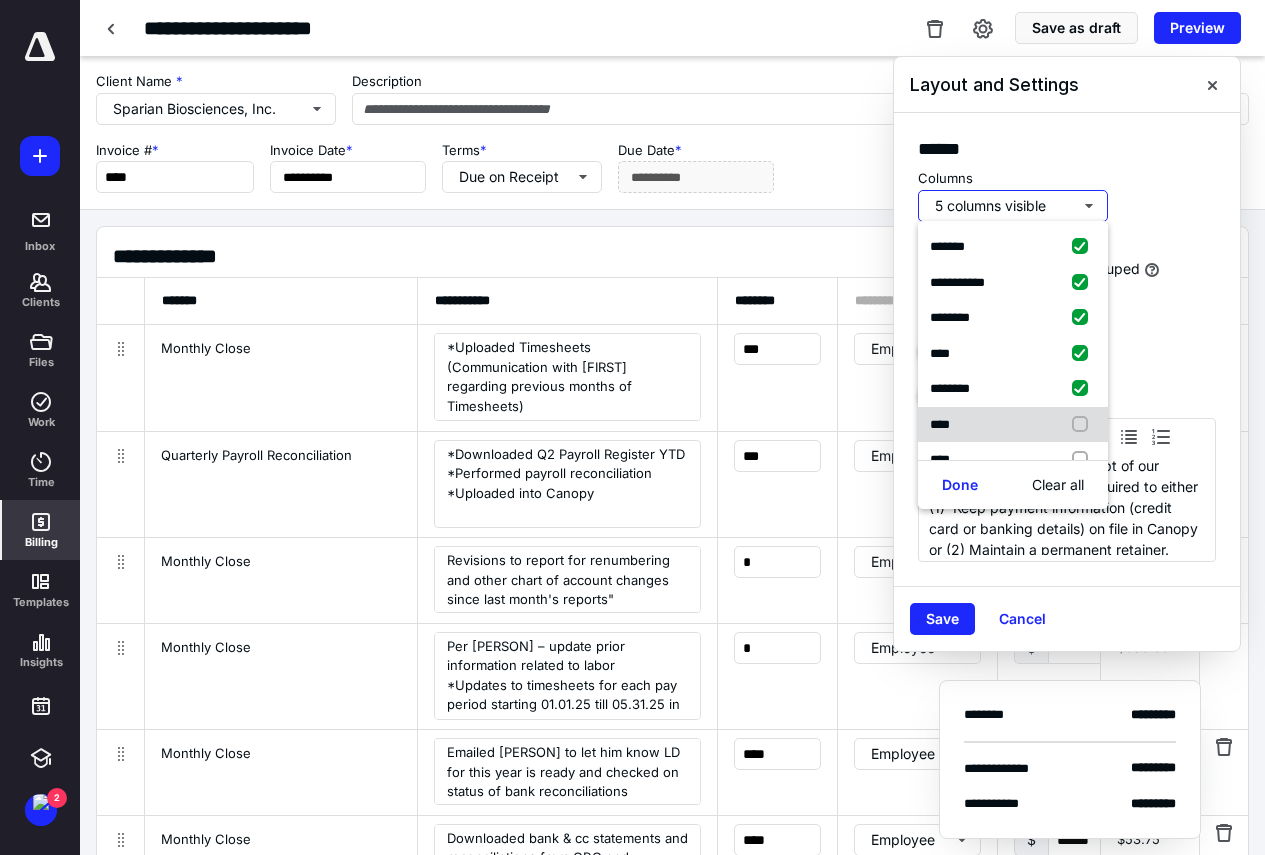click at bounding box center [1084, 425] 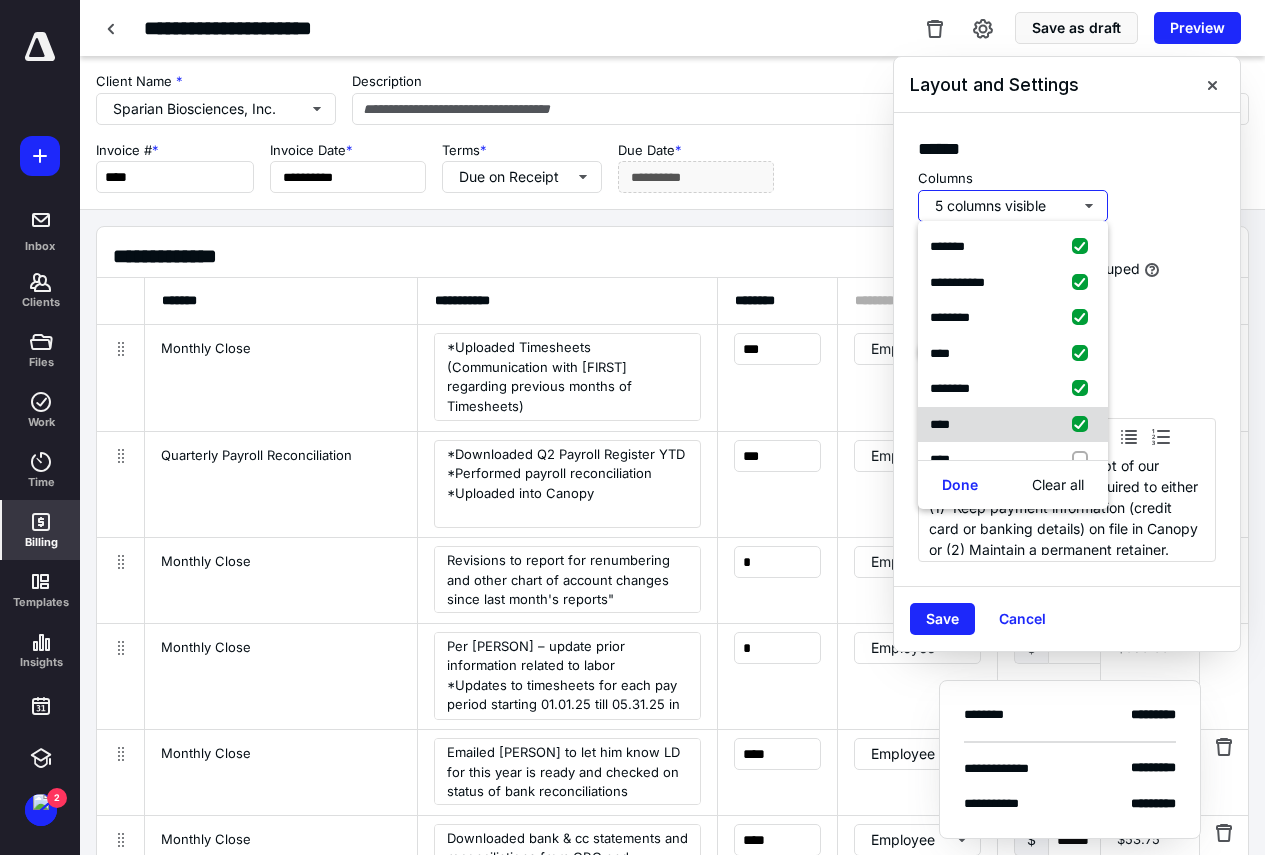 checkbox on "true" 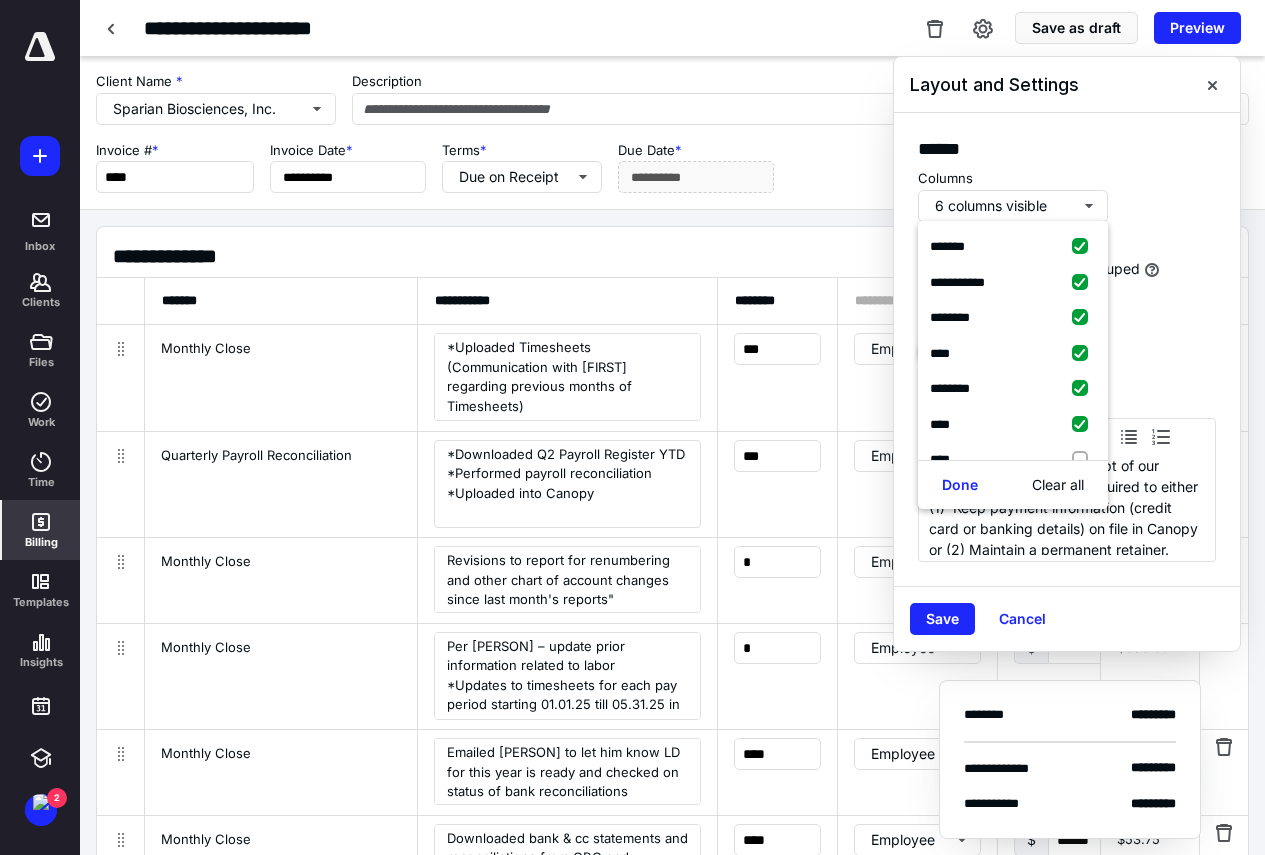 drag, startPoint x: 977, startPoint y: 485, endPoint x: 939, endPoint y: 576, distance: 98.61542 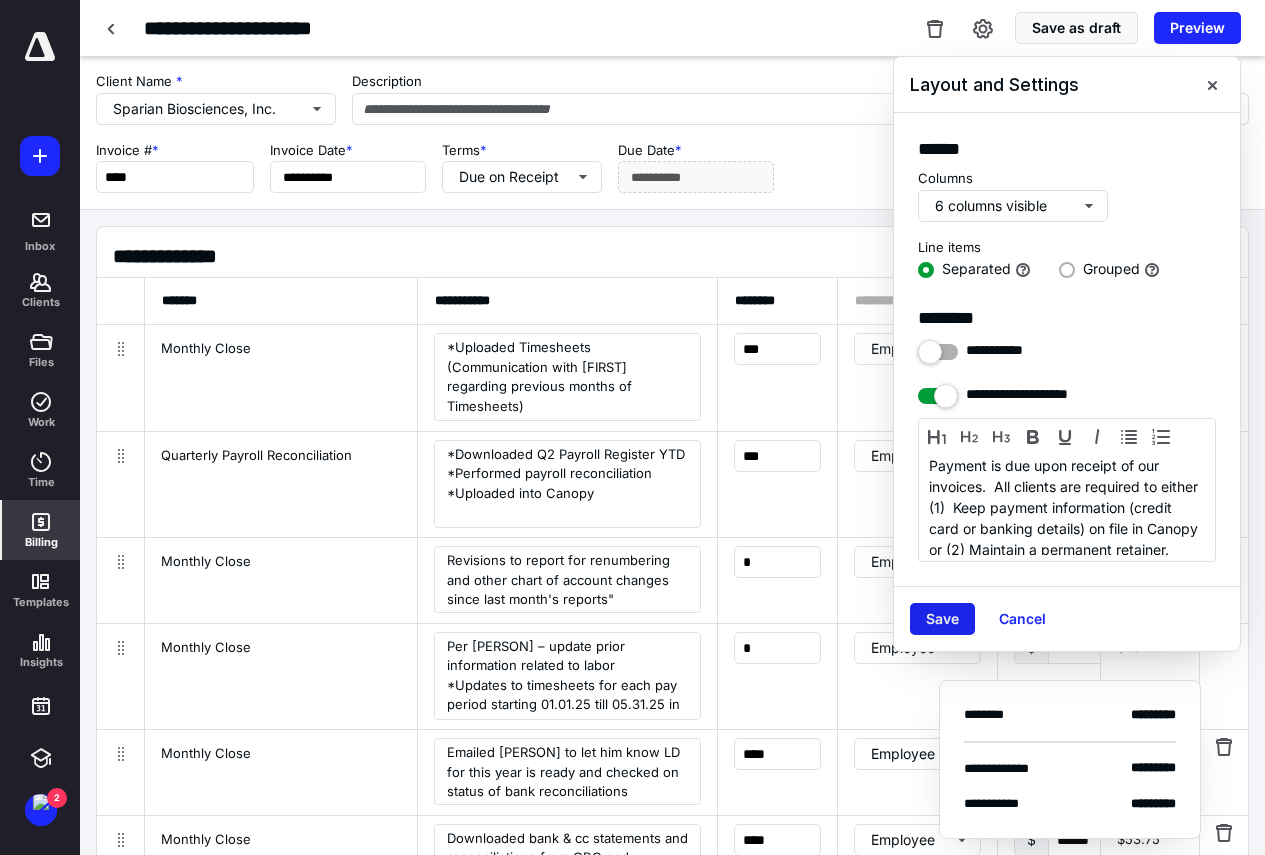click on "Save" at bounding box center (942, 619) 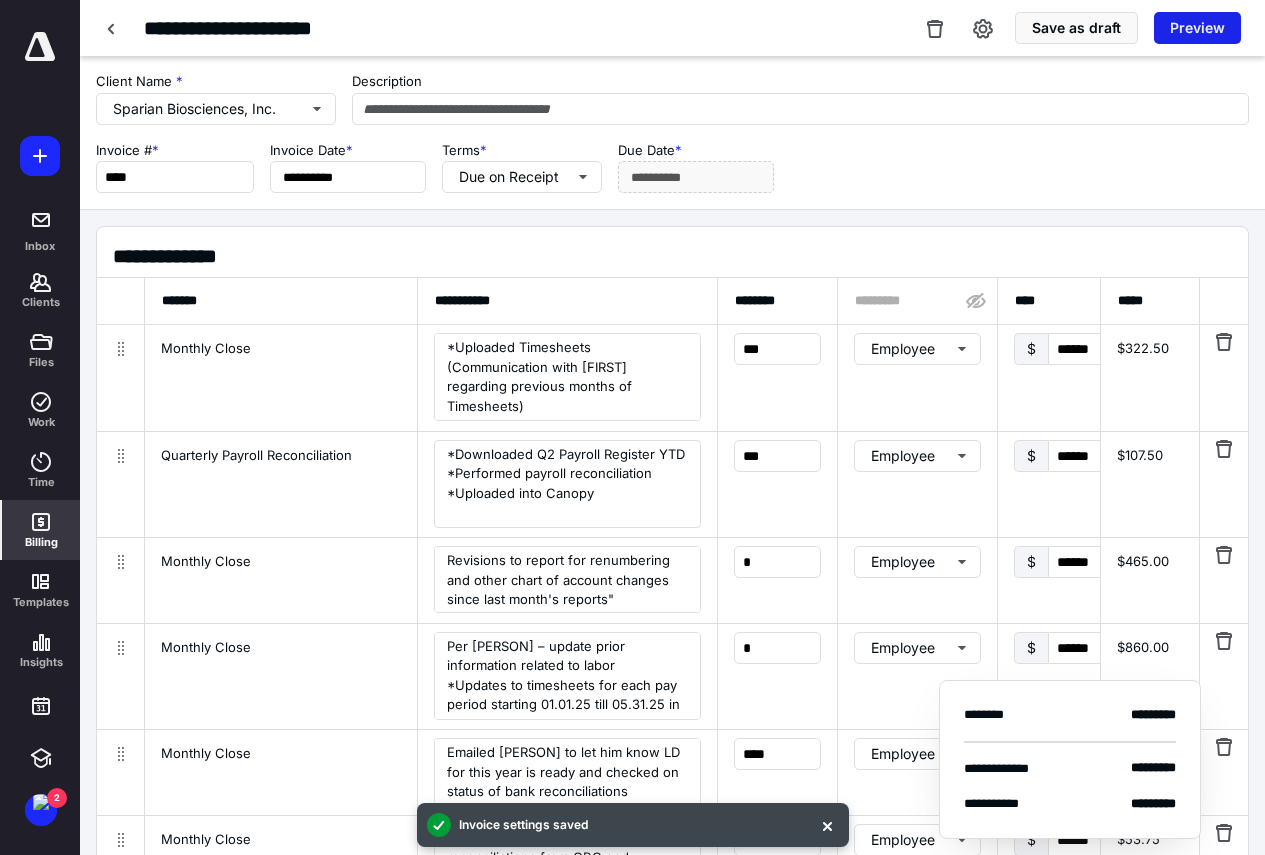 click on "Preview" at bounding box center (1197, 28) 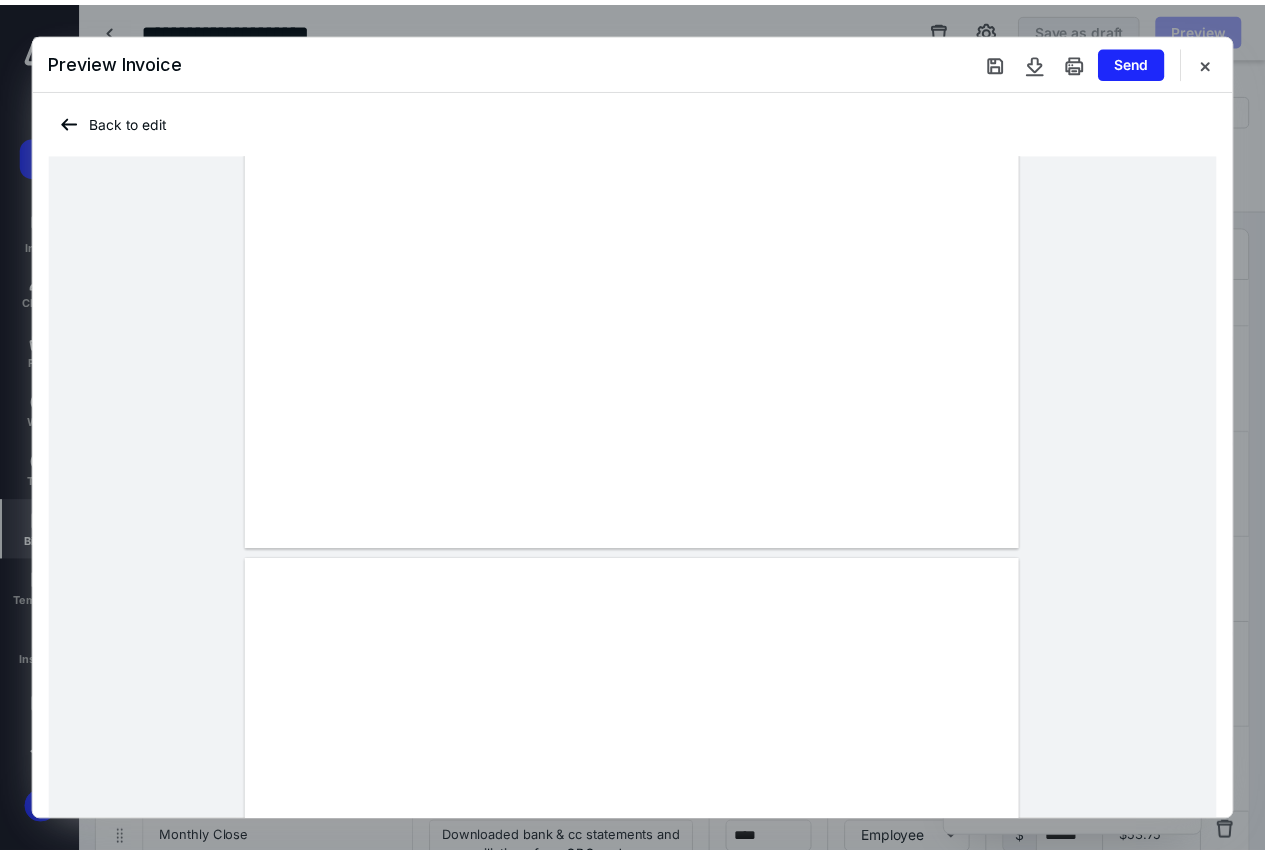 scroll, scrollTop: 1700, scrollLeft: 0, axis: vertical 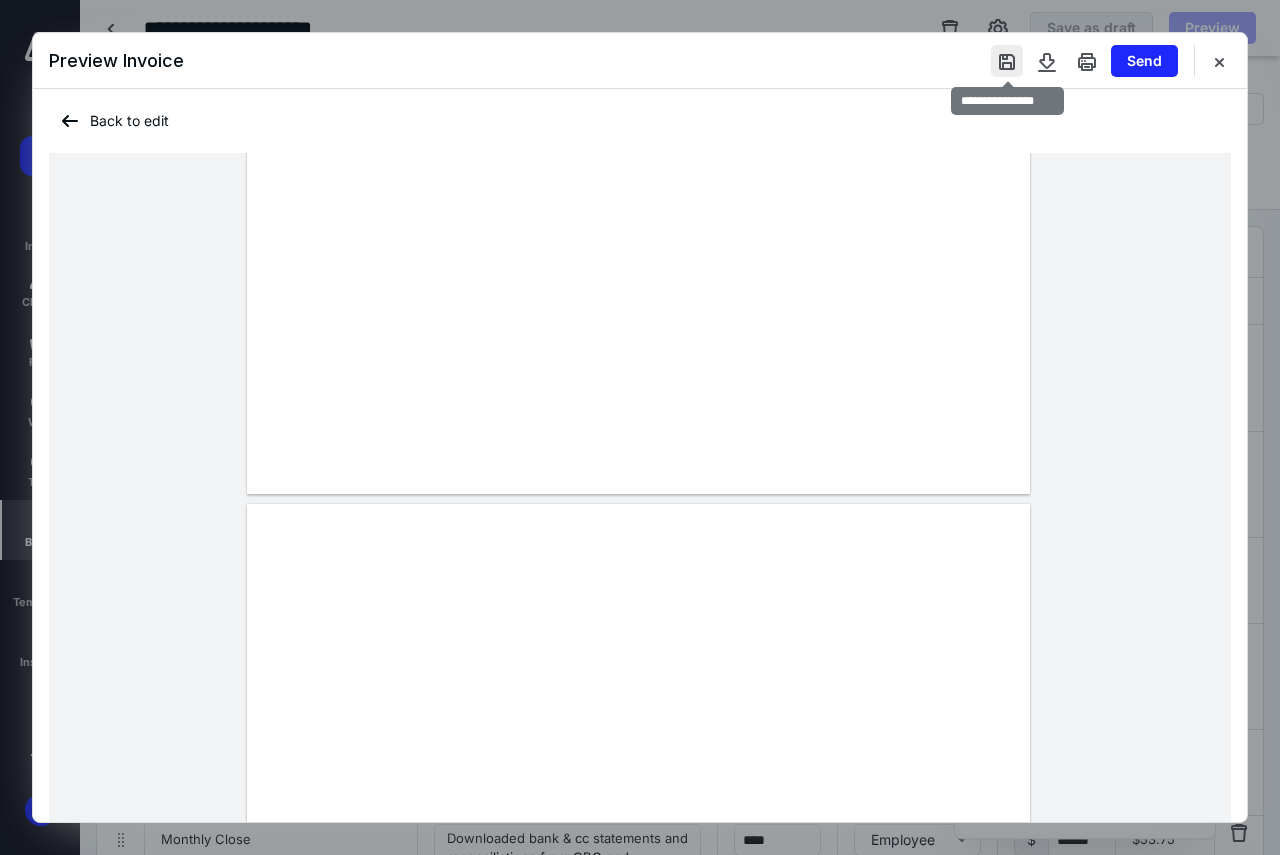 click at bounding box center (1007, 61) 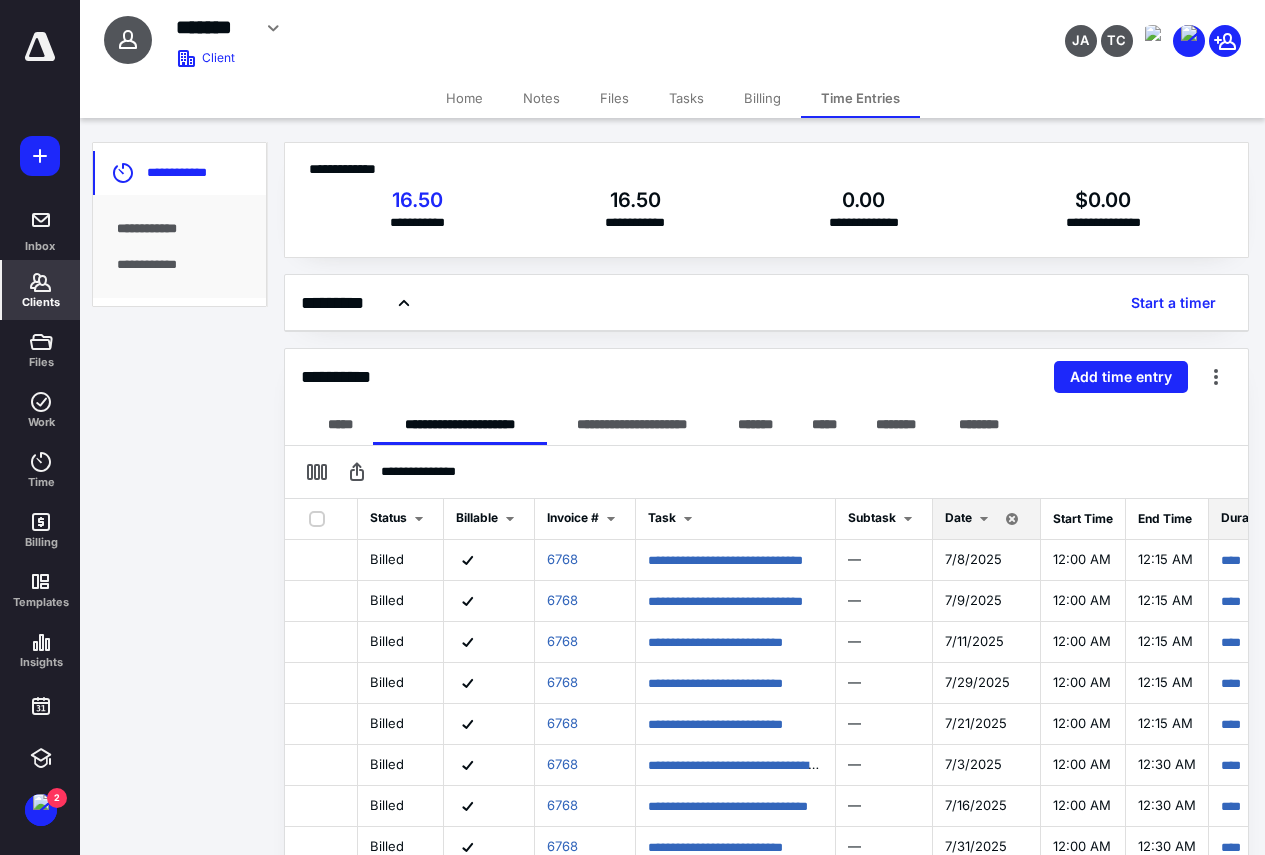 click 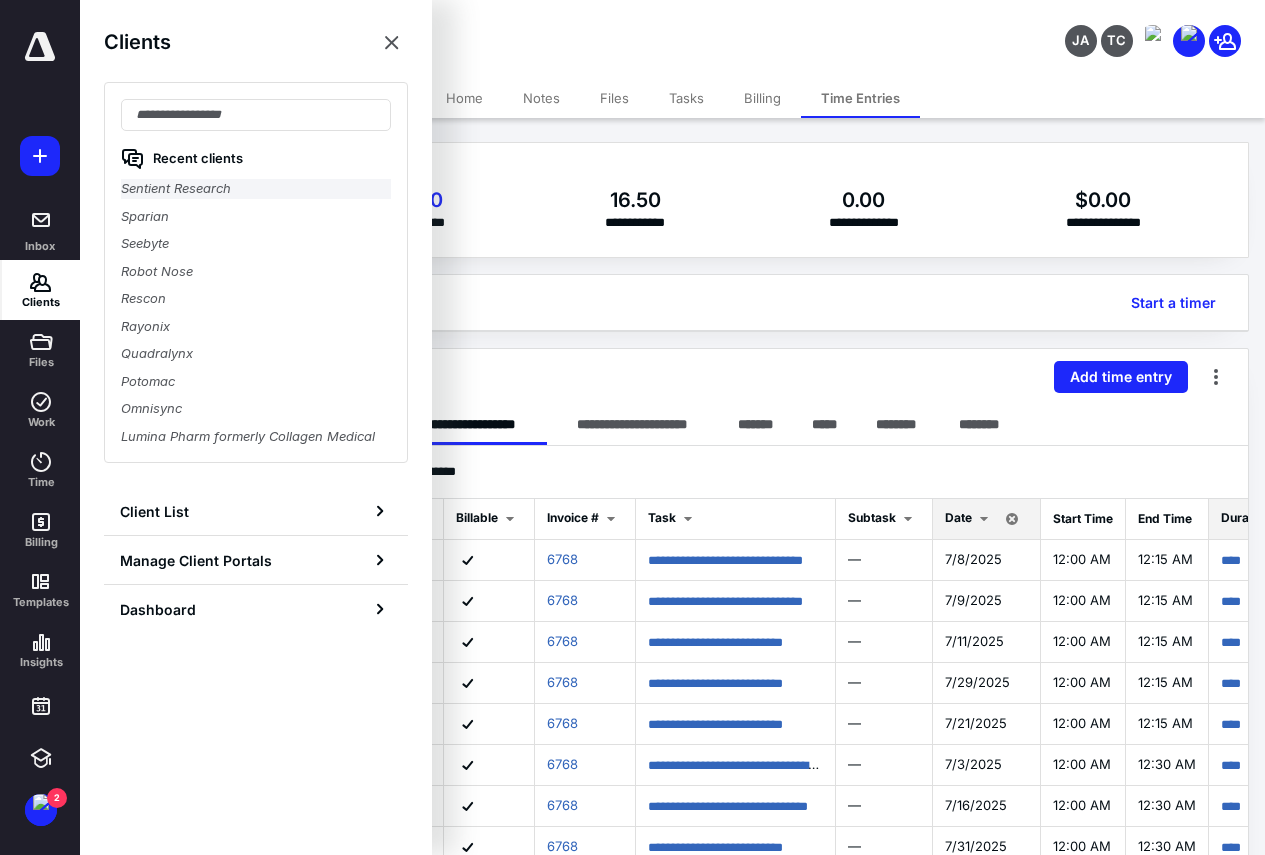 click on "Sentient Research" at bounding box center [256, 189] 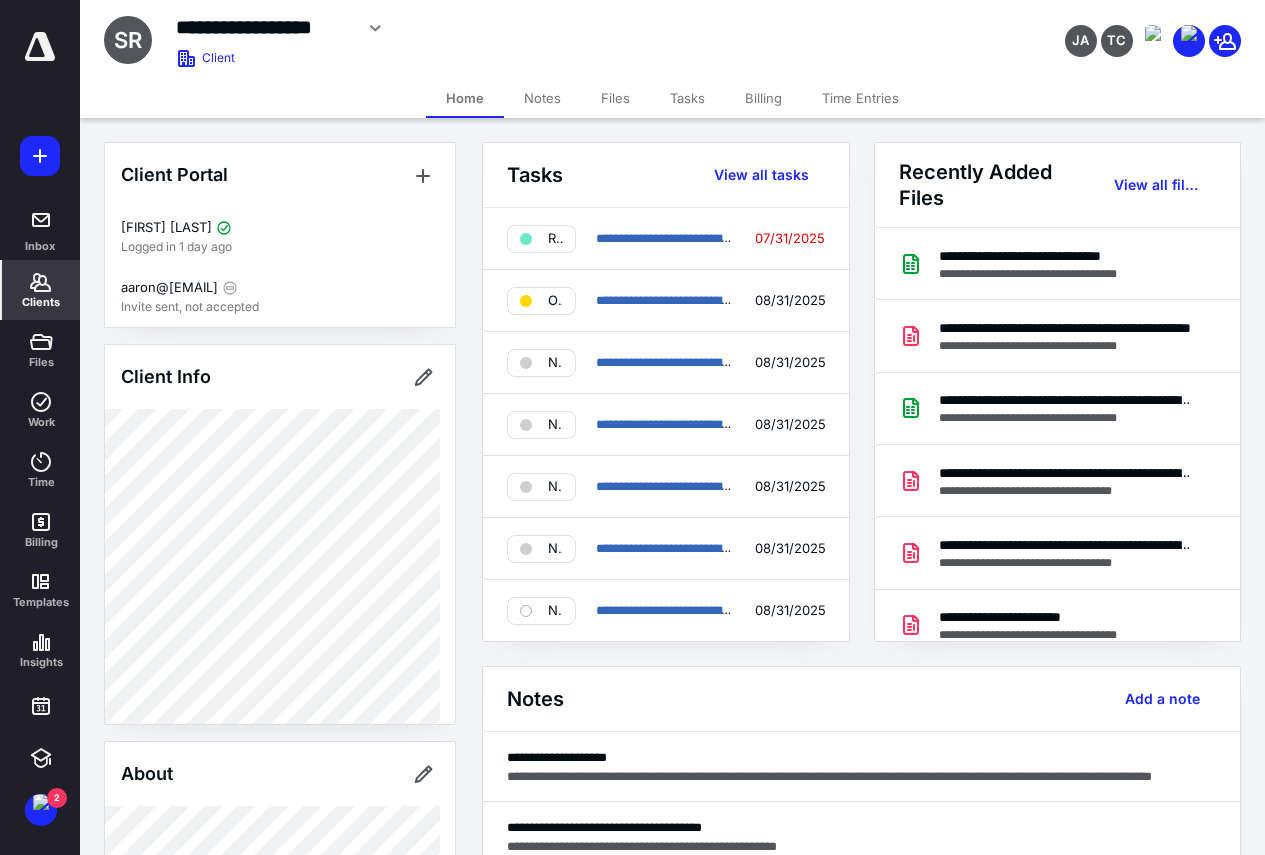 click on "Time Entries" at bounding box center [860, 98] 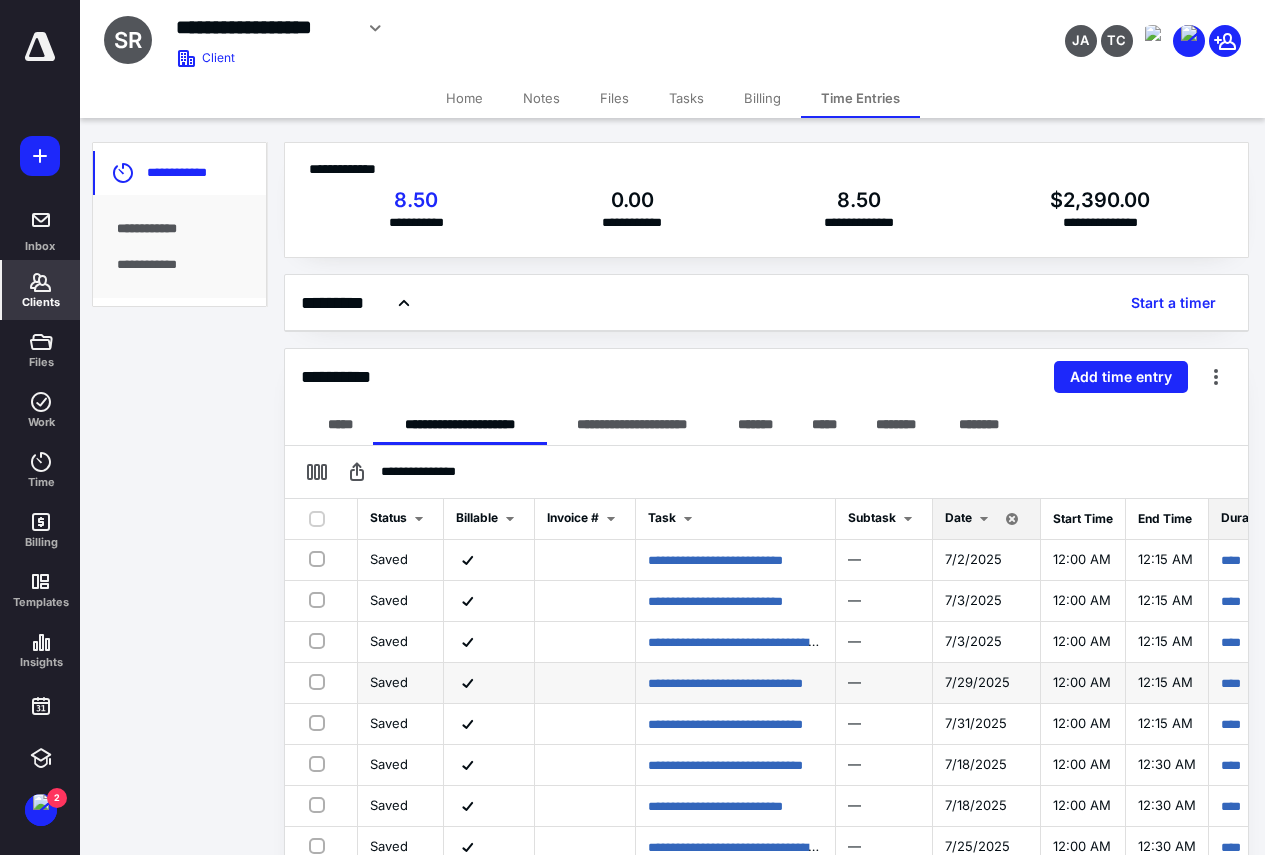 scroll, scrollTop: 3, scrollLeft: 0, axis: vertical 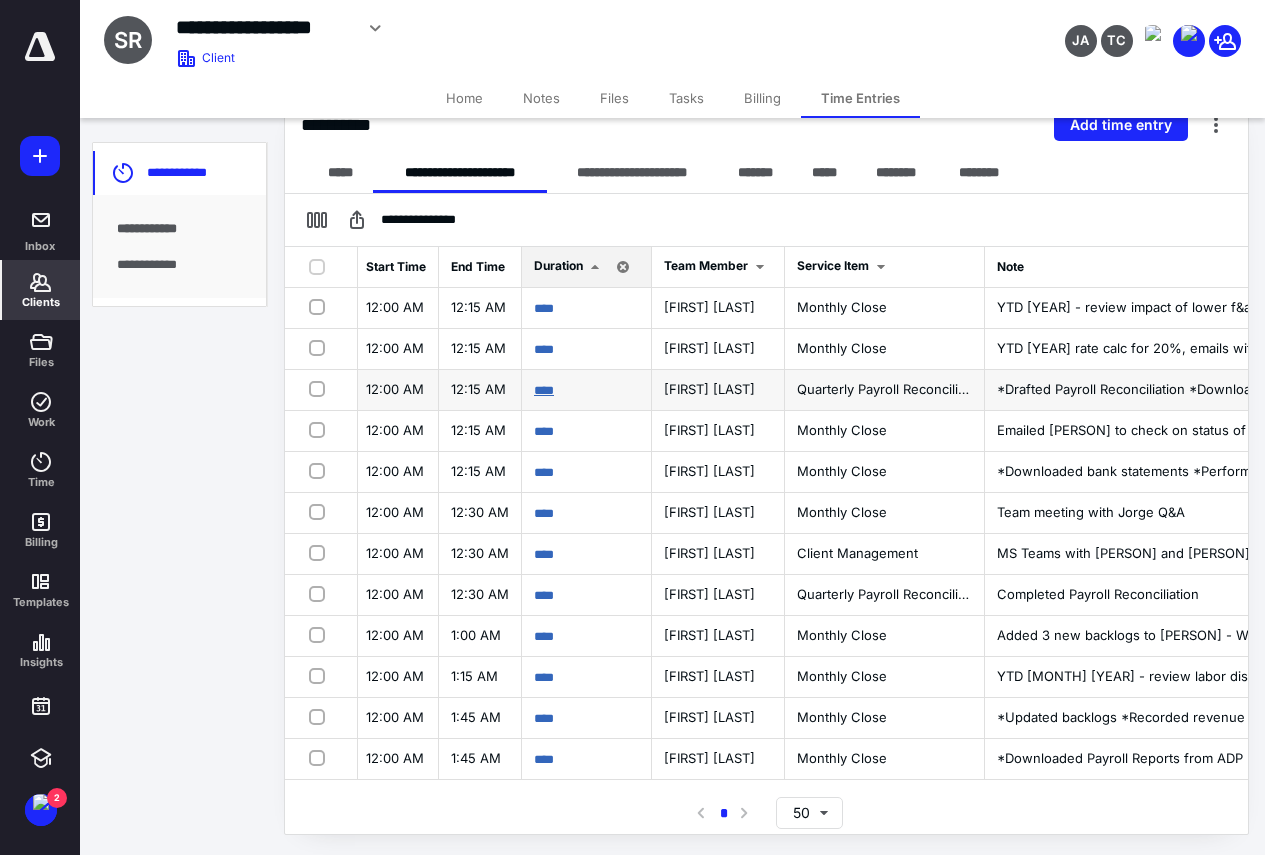 click on "****" at bounding box center (544, 390) 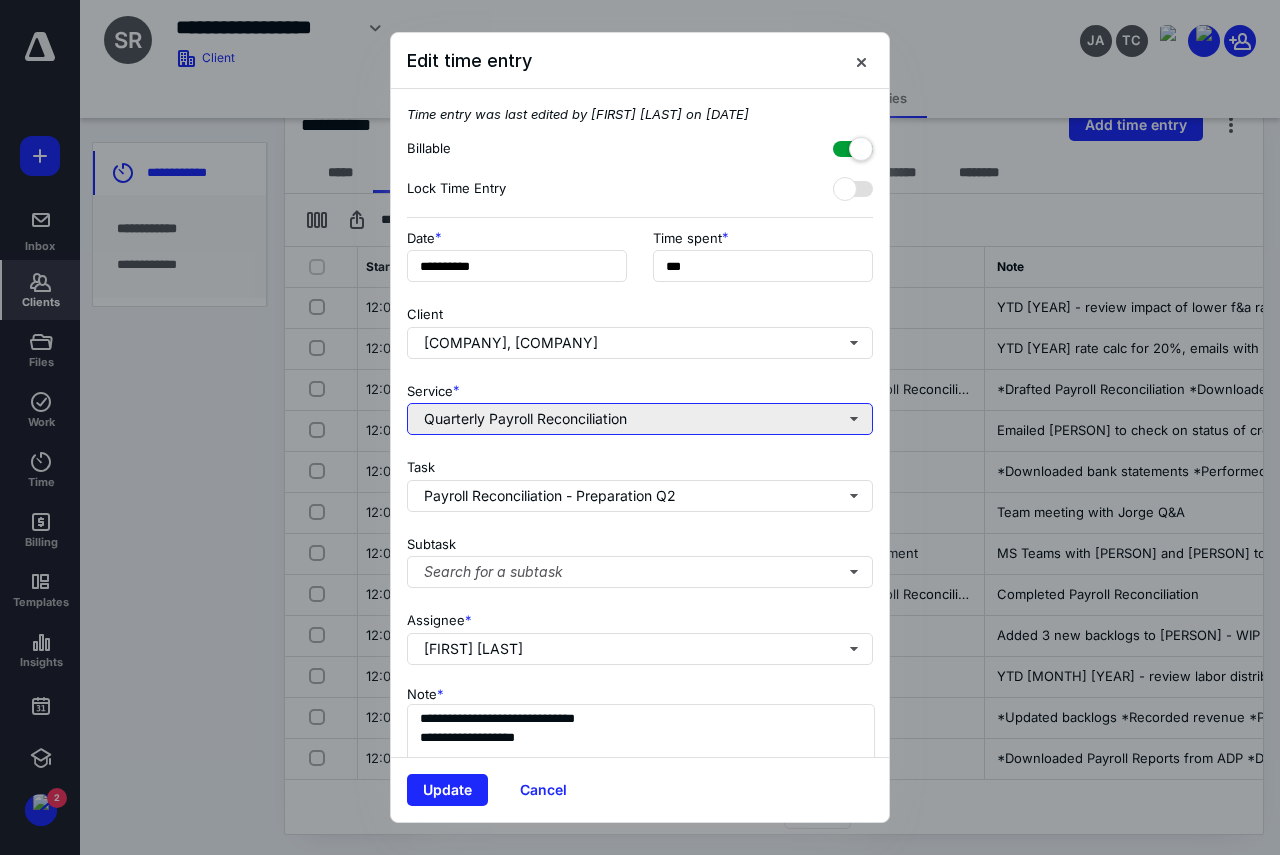 click on "Quarterly Payroll Reconciliation" at bounding box center [640, 419] 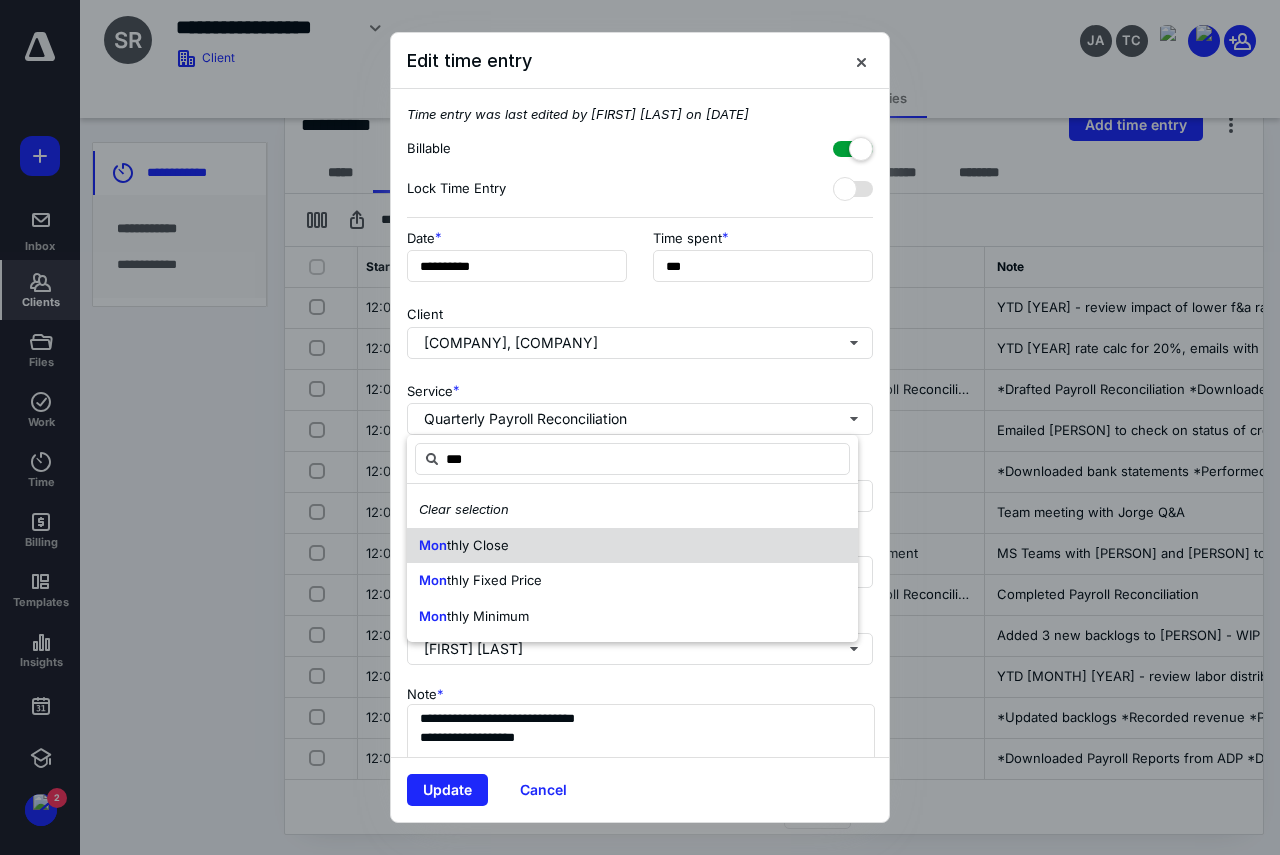 click on "thly Close" at bounding box center [478, 545] 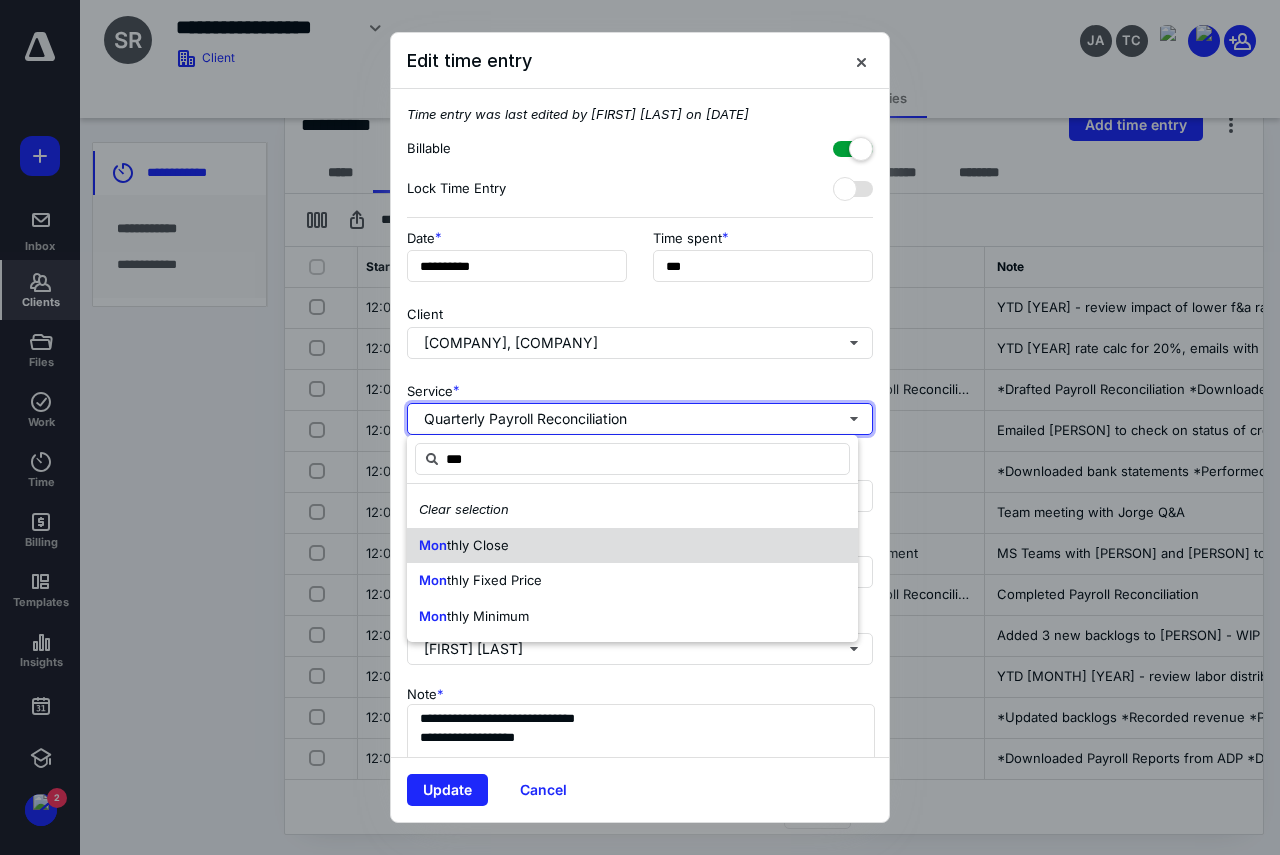 type 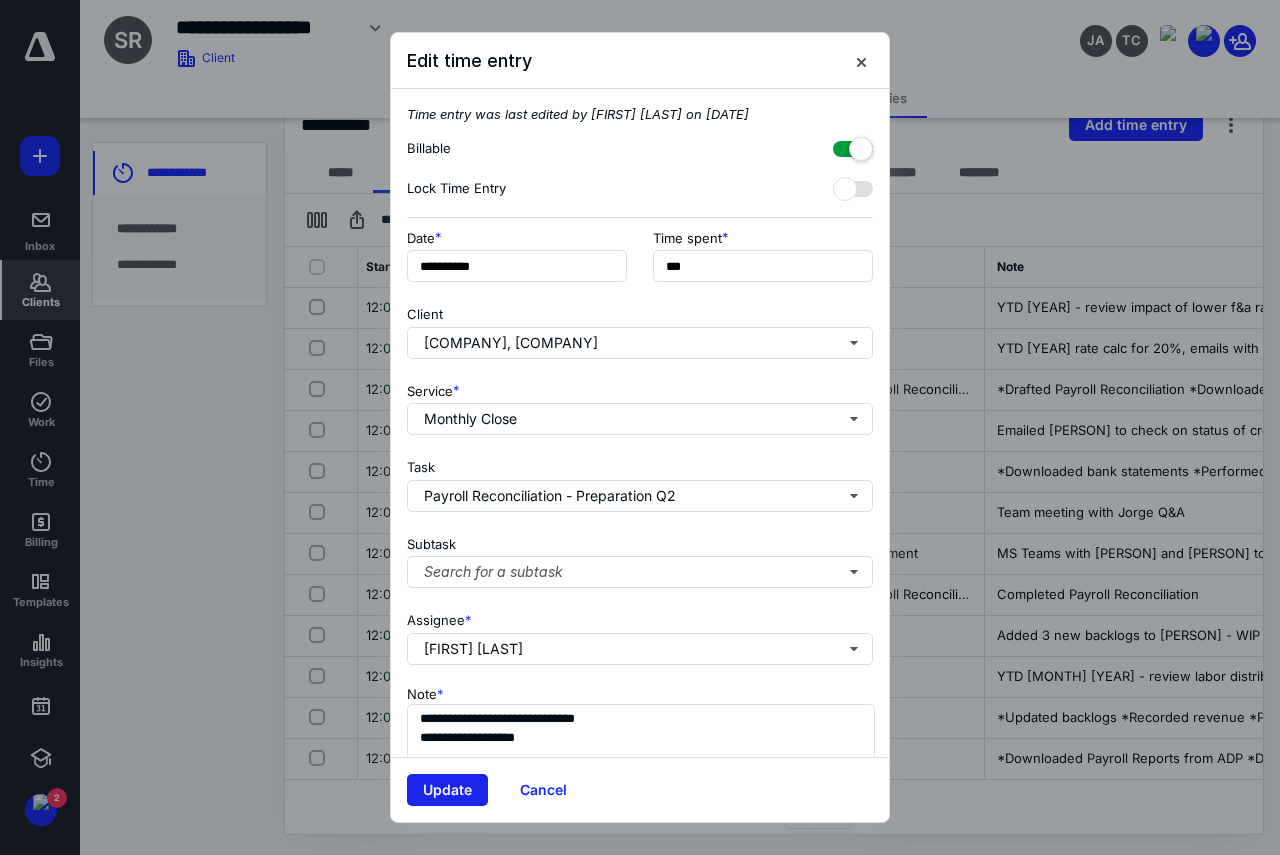 click on "Update" at bounding box center (447, 790) 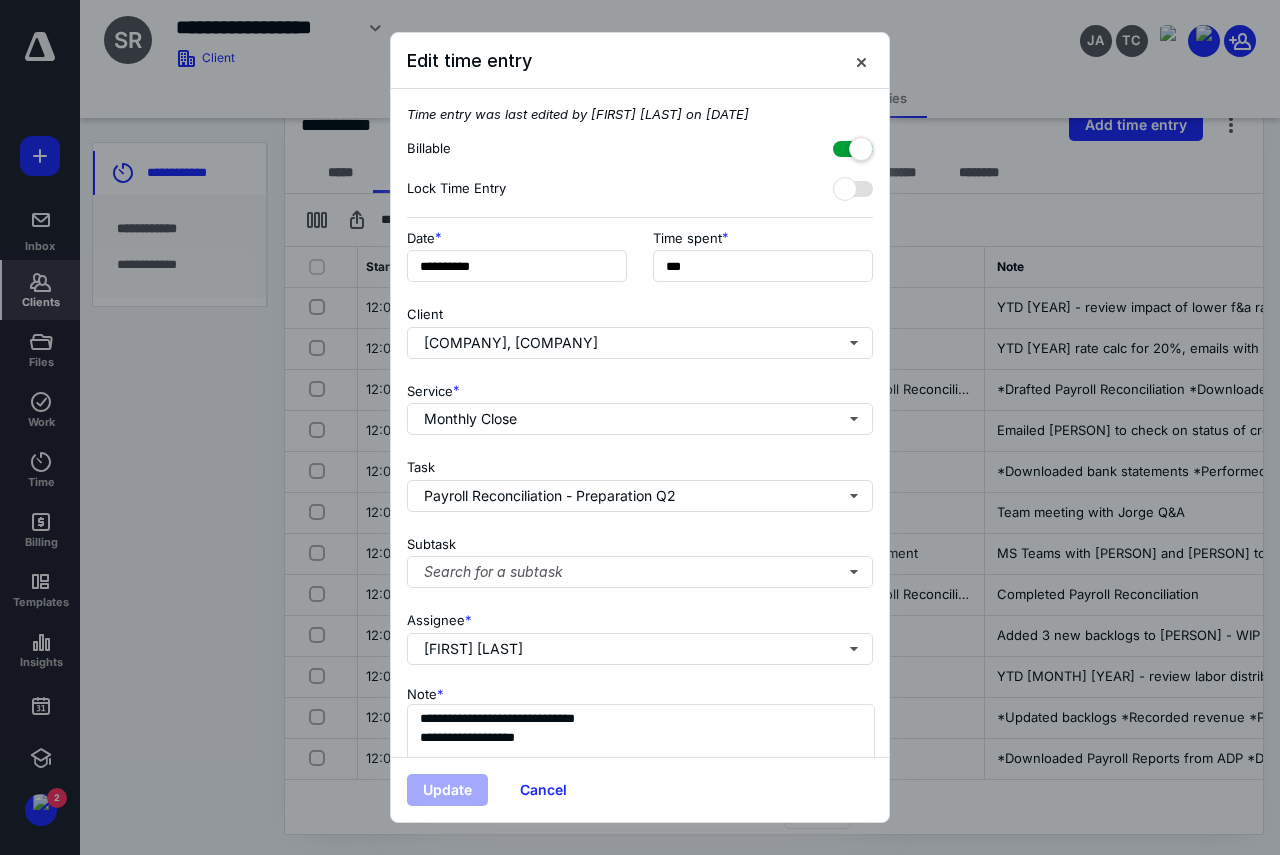 scroll, scrollTop: 0, scrollLeft: 262, axis: horizontal 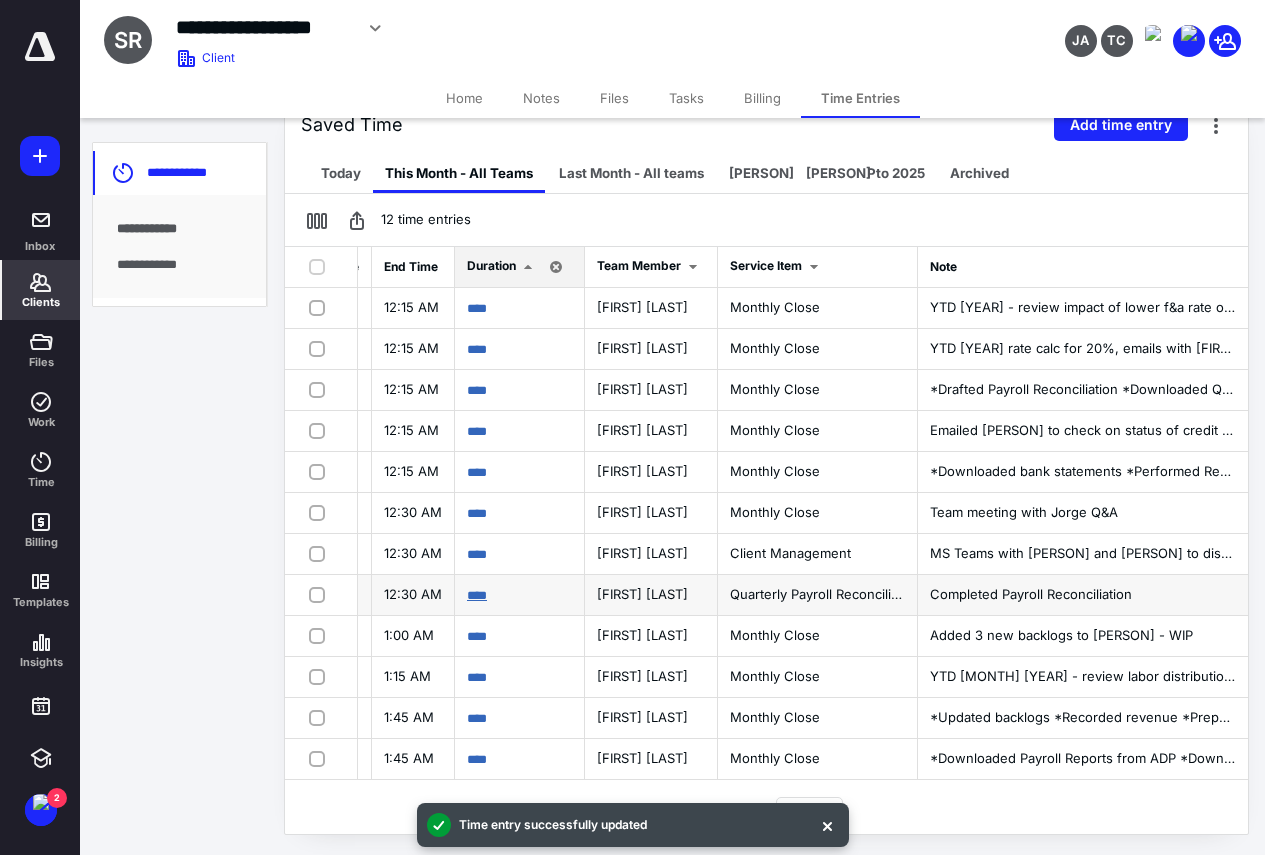 click on "****" at bounding box center (477, 595) 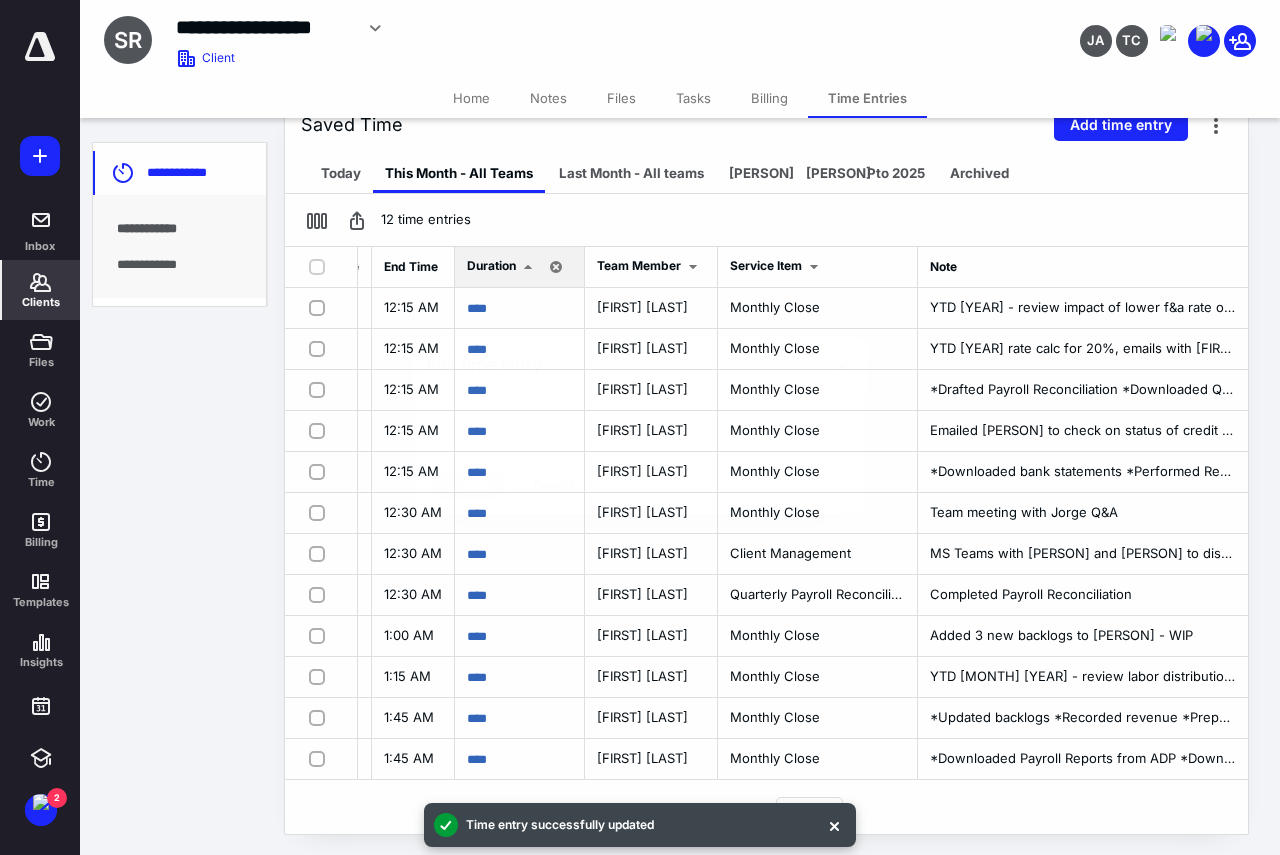 scroll, scrollTop: 0, scrollLeft: 759, axis: horizontal 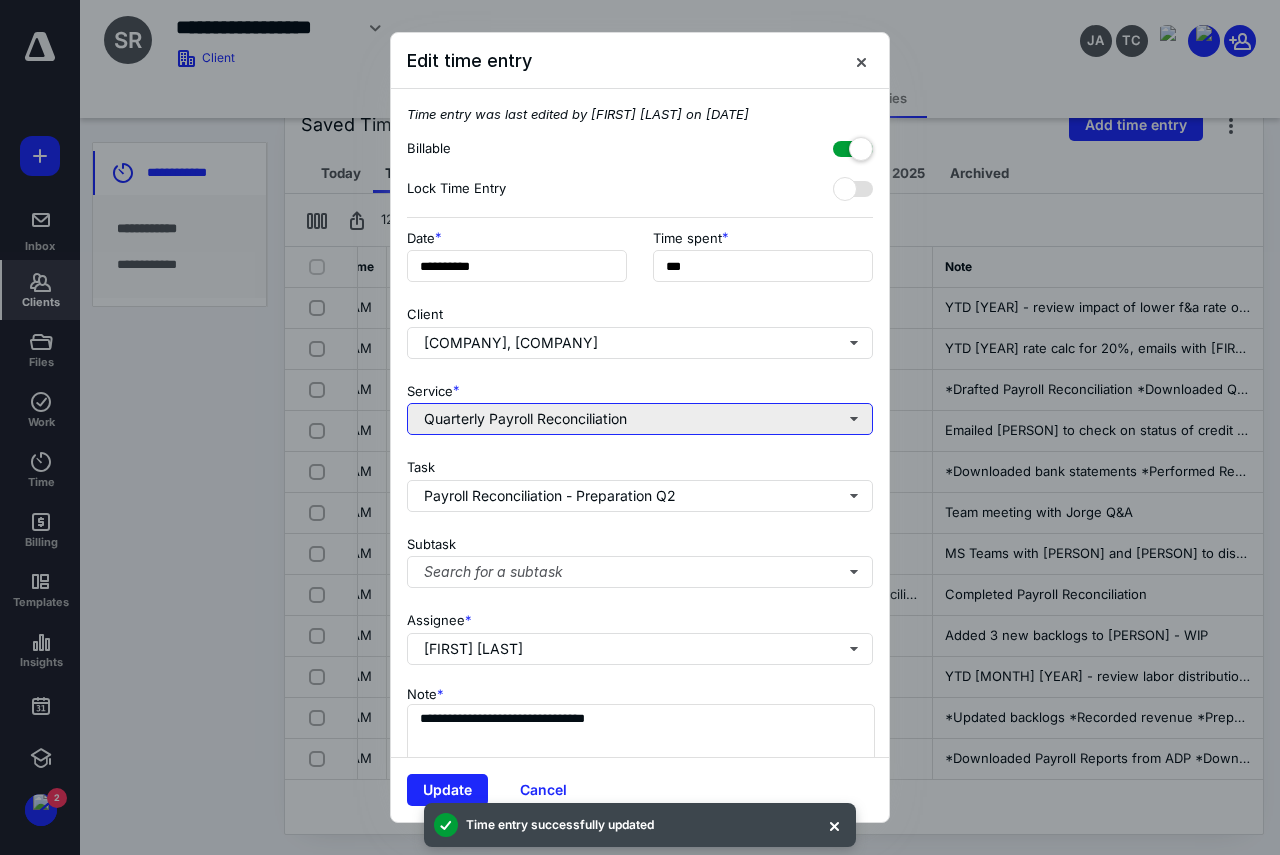 click on "Quarterly Payroll Reconciliation" at bounding box center [640, 419] 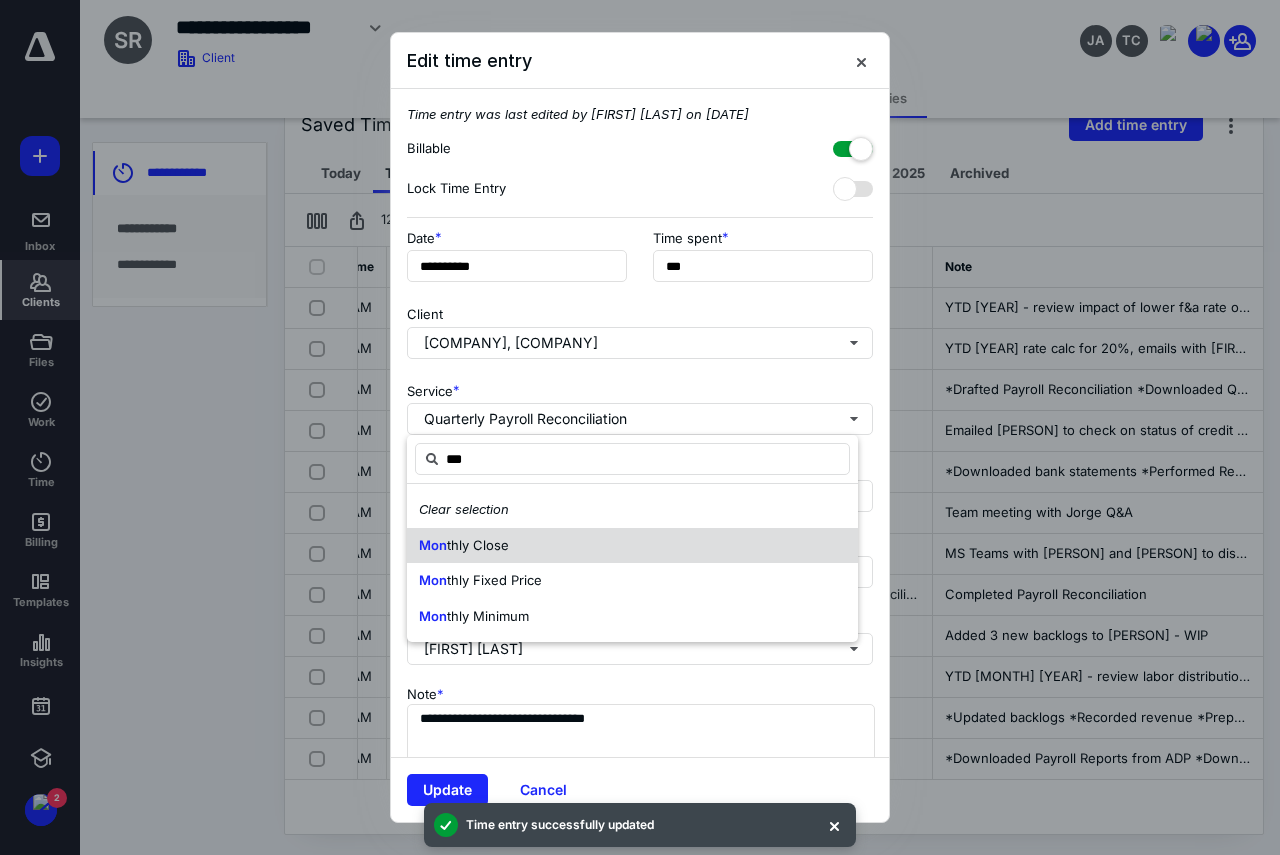 click on "thly Close" at bounding box center [478, 545] 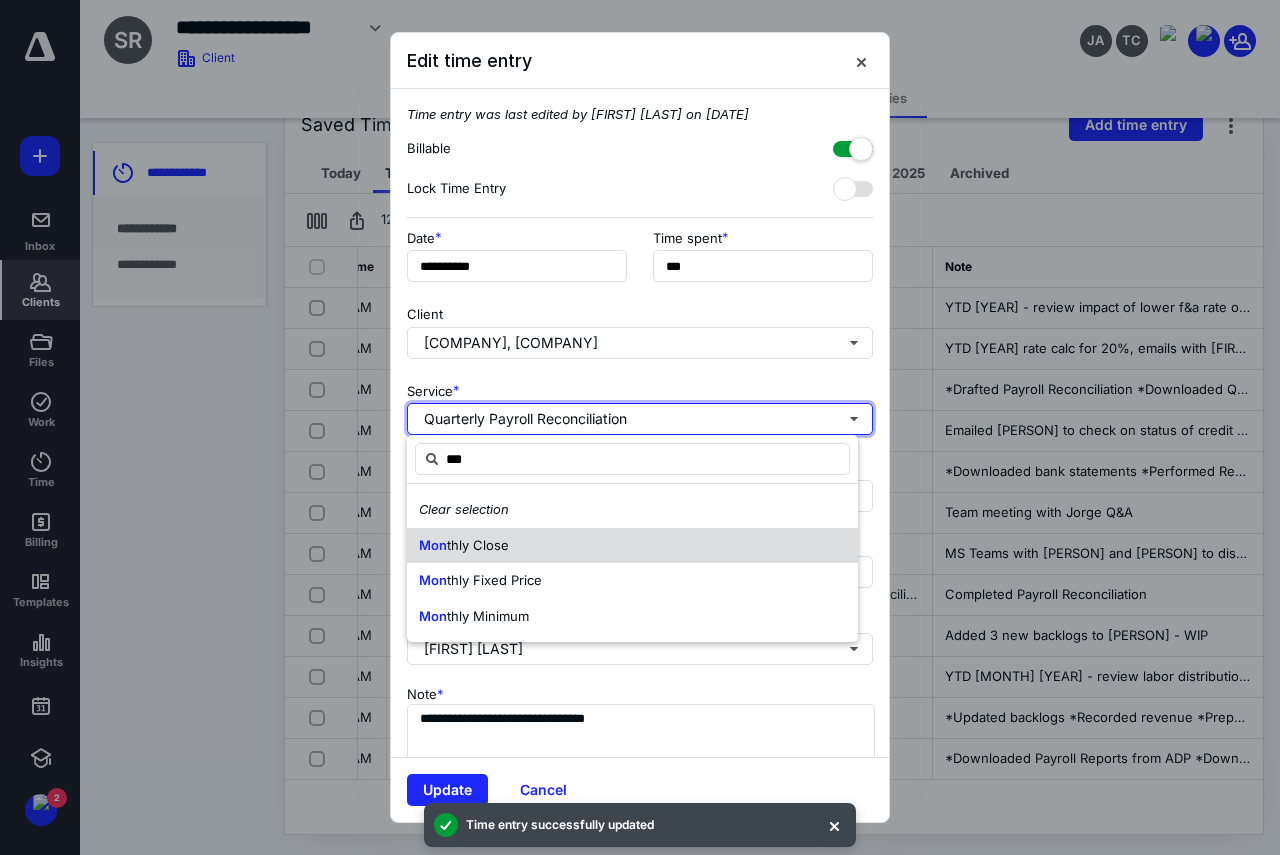 type 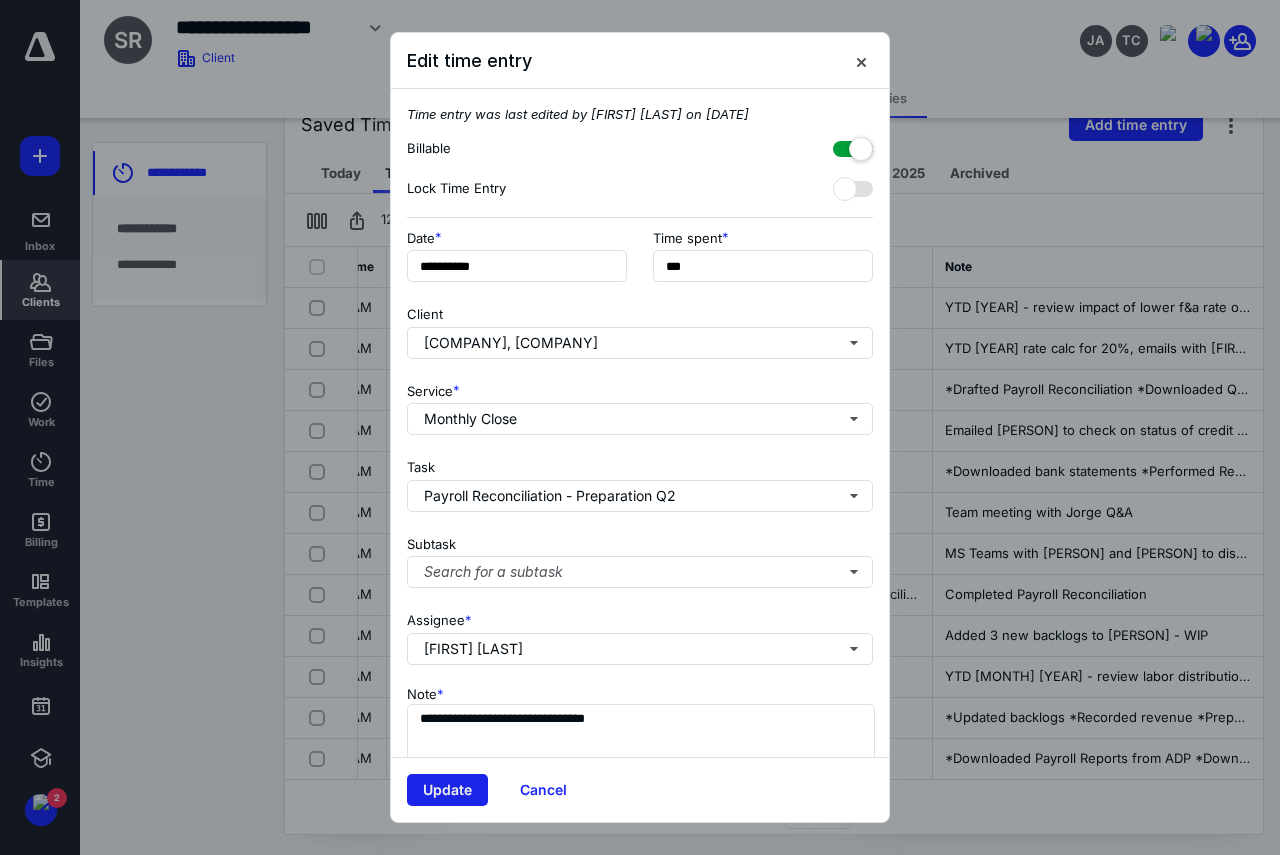 click on "Update" at bounding box center [447, 790] 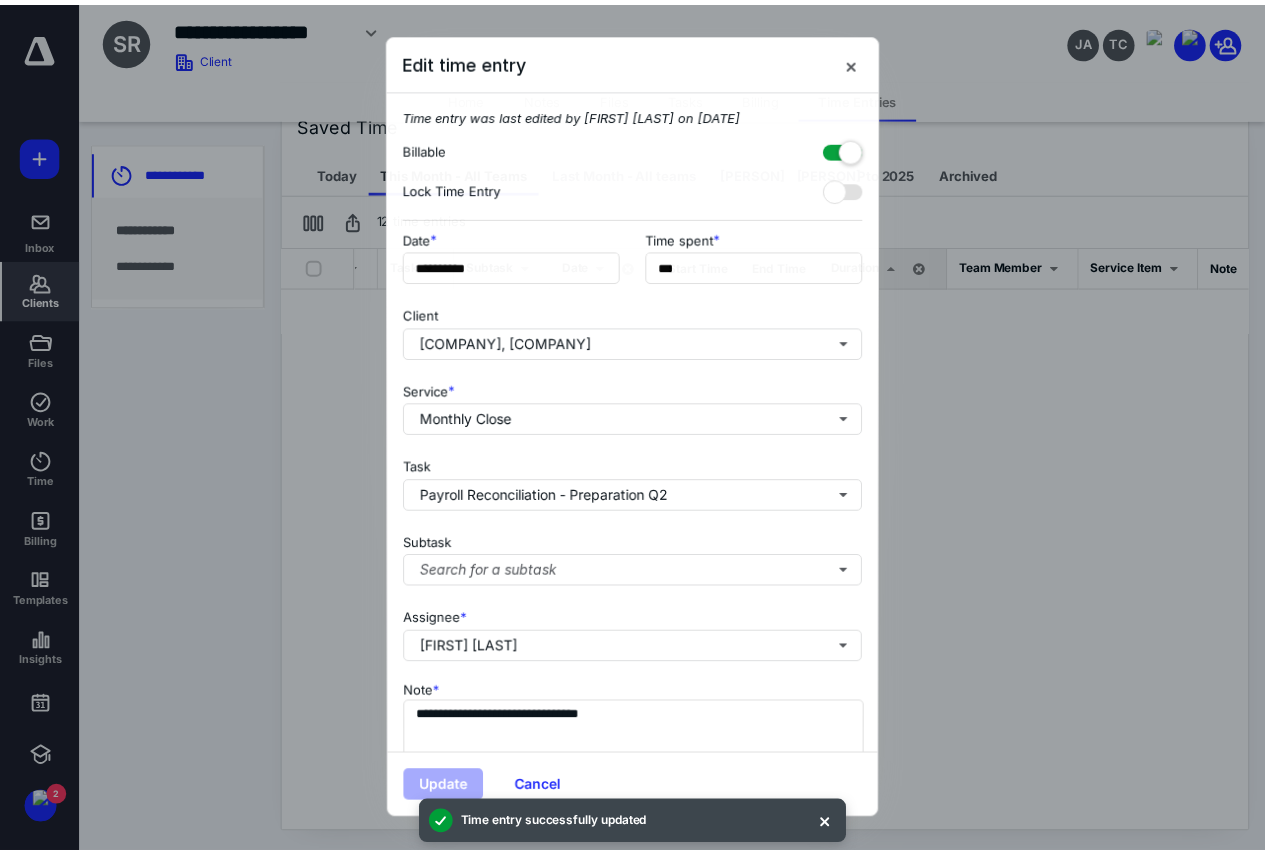 scroll, scrollTop: 0, scrollLeft: 262, axis: horizontal 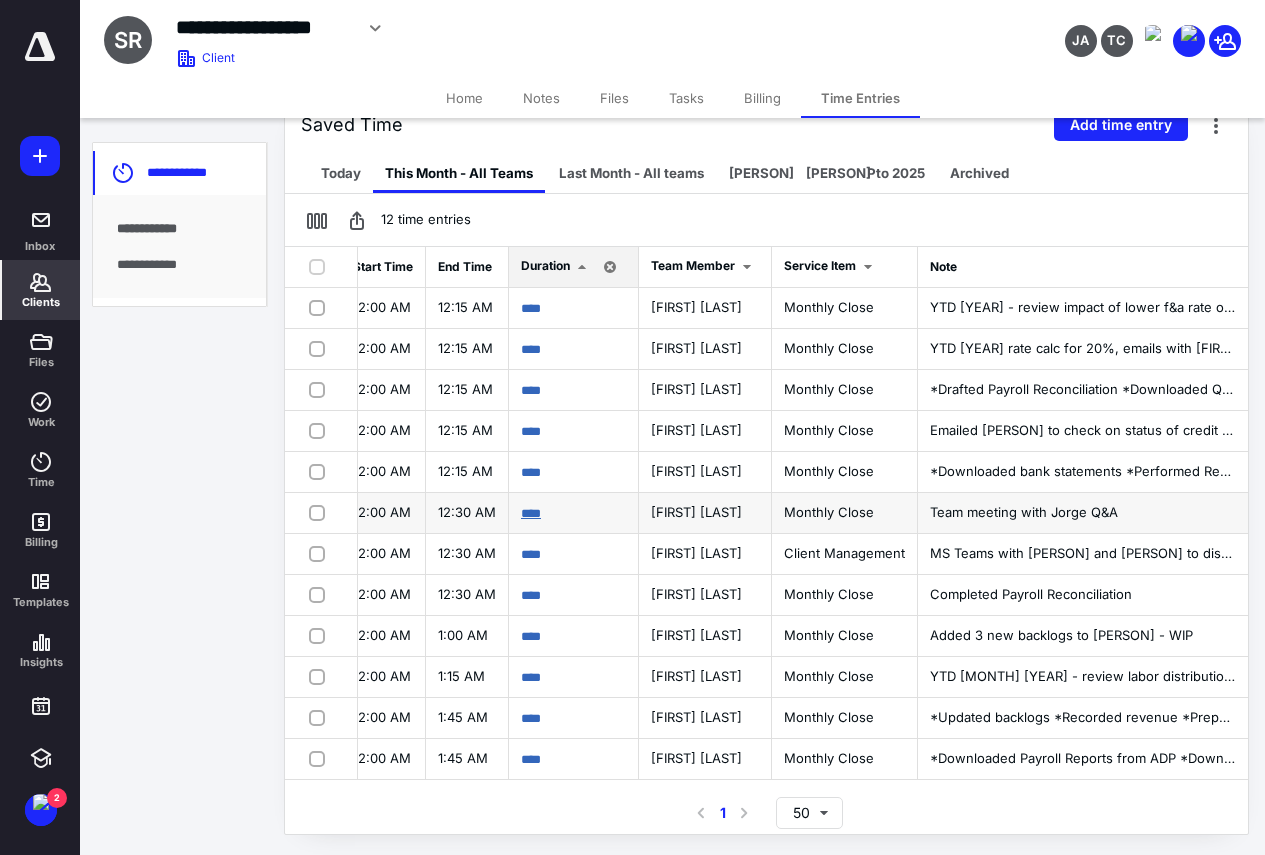 click on "****" at bounding box center [531, 513] 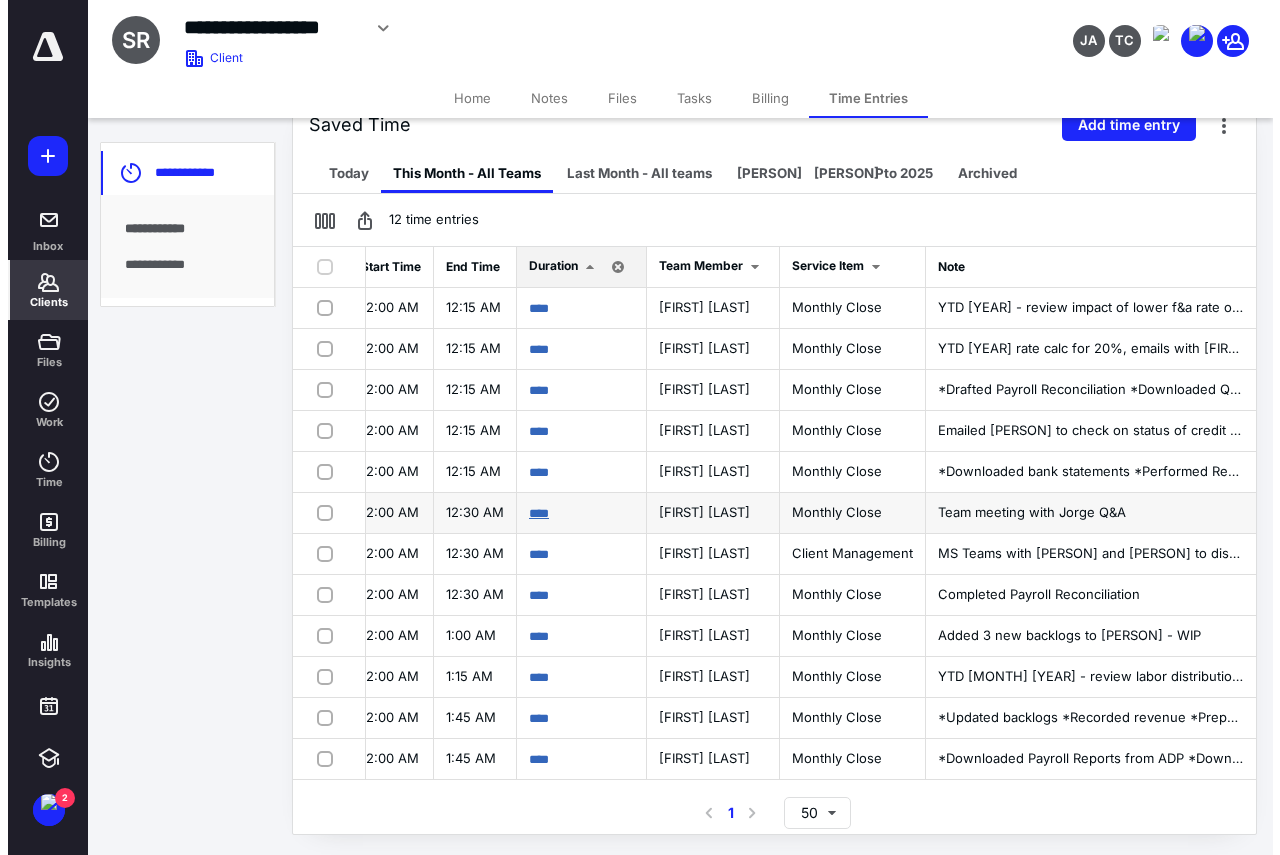scroll, scrollTop: 3, scrollLeft: 703, axis: both 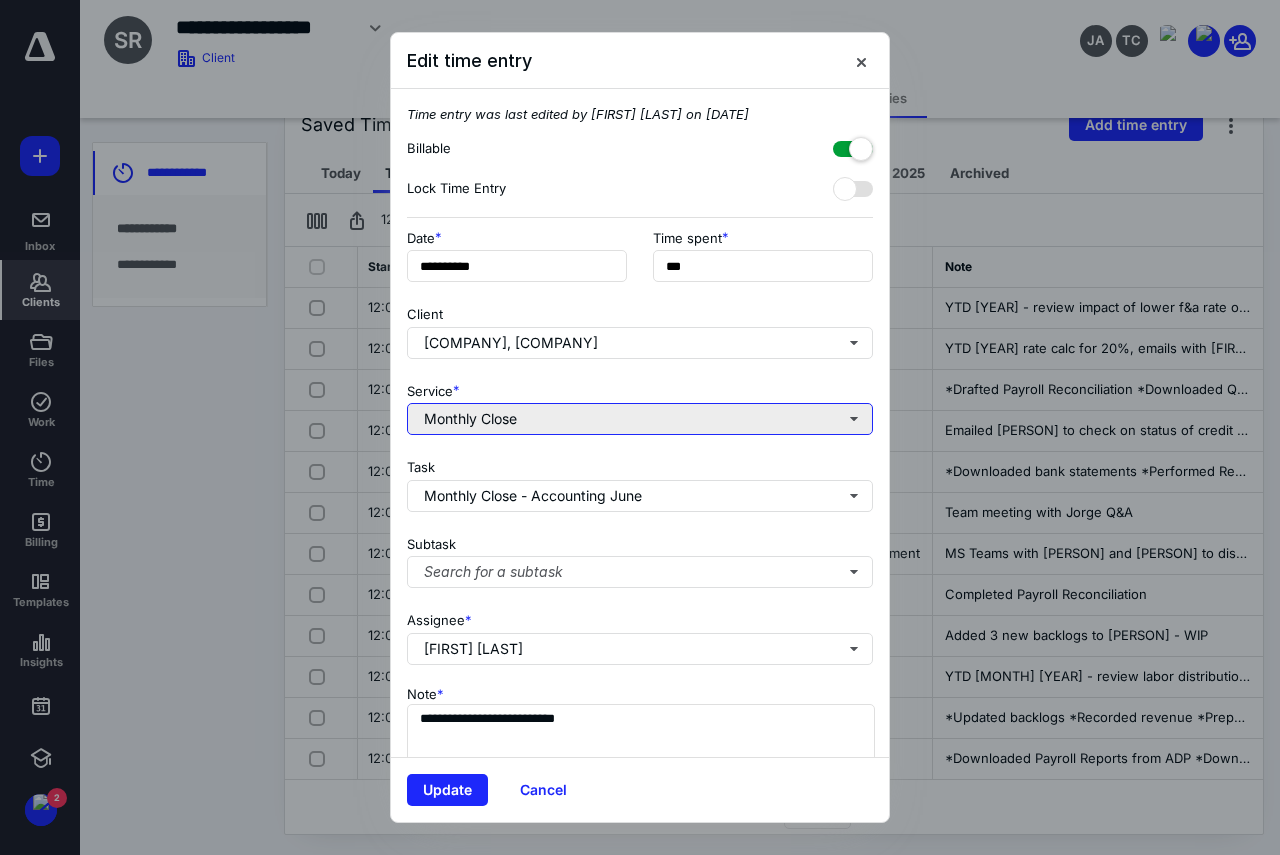click on "Monthly Close" at bounding box center (640, 419) 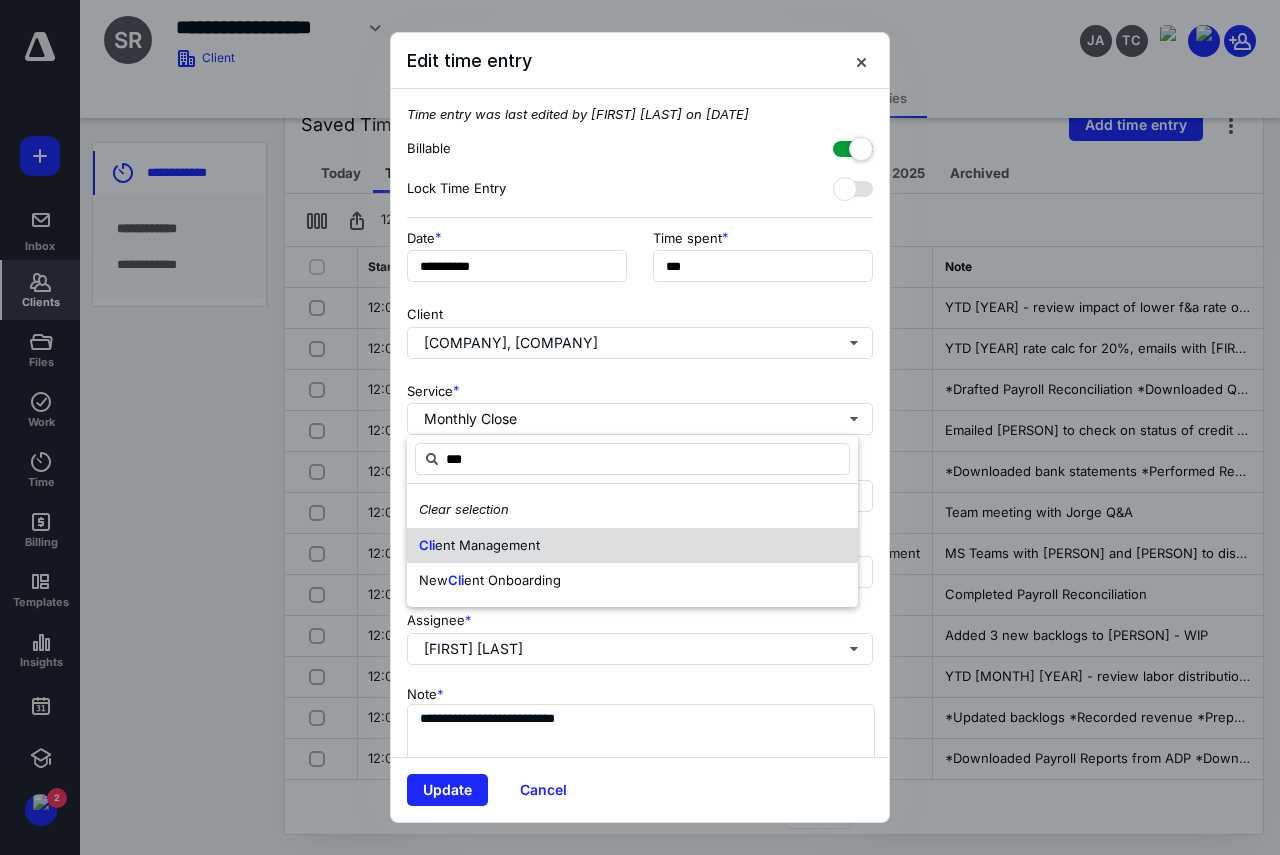 click on "ent Management" at bounding box center [487, 545] 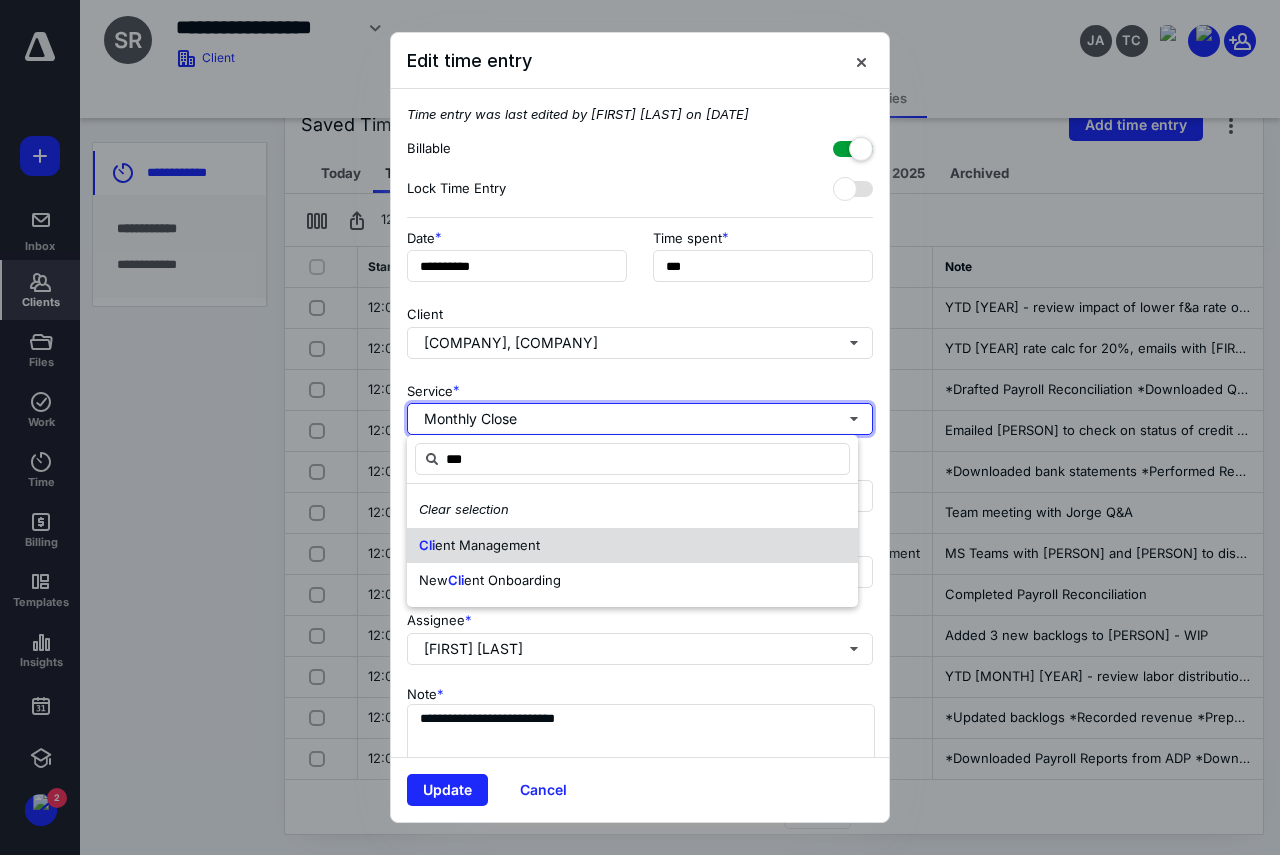 type 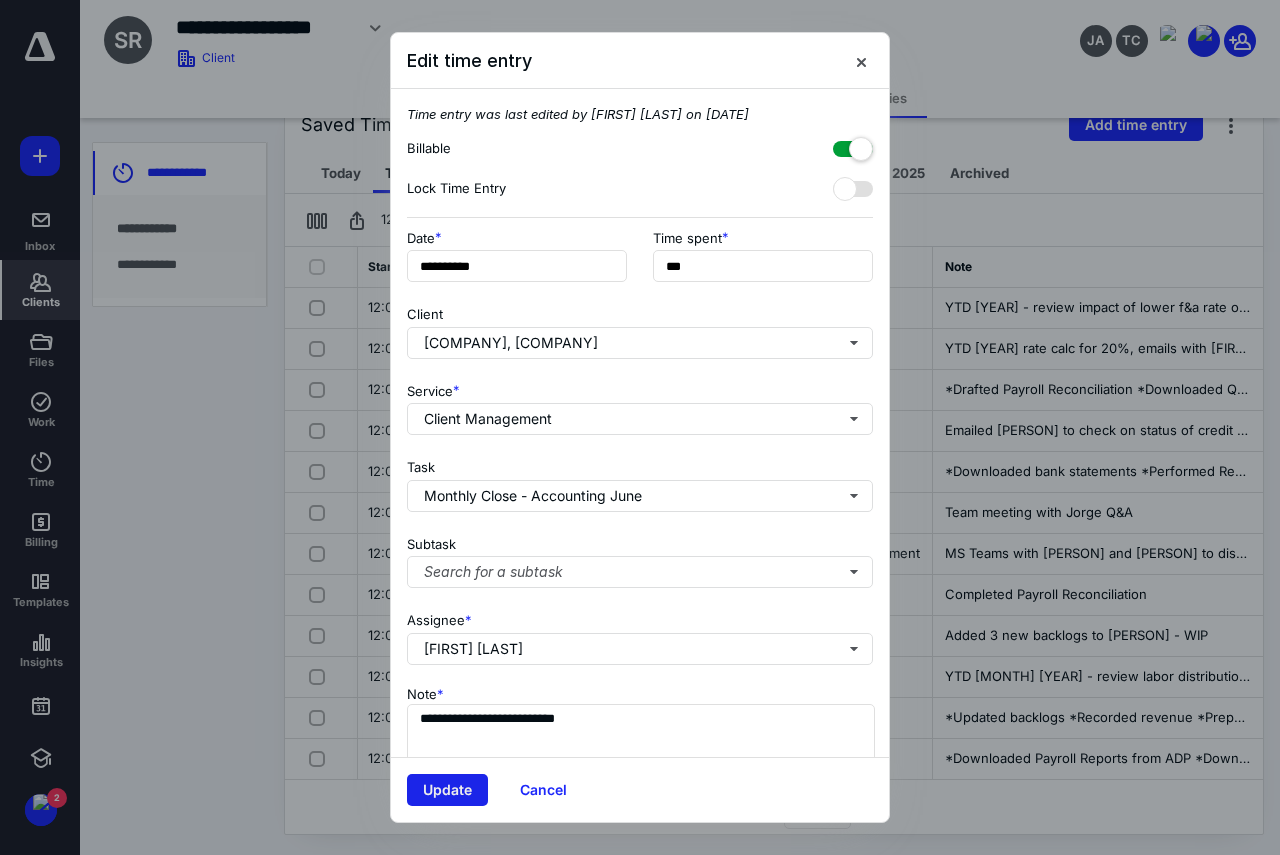 click on "Update" at bounding box center (447, 790) 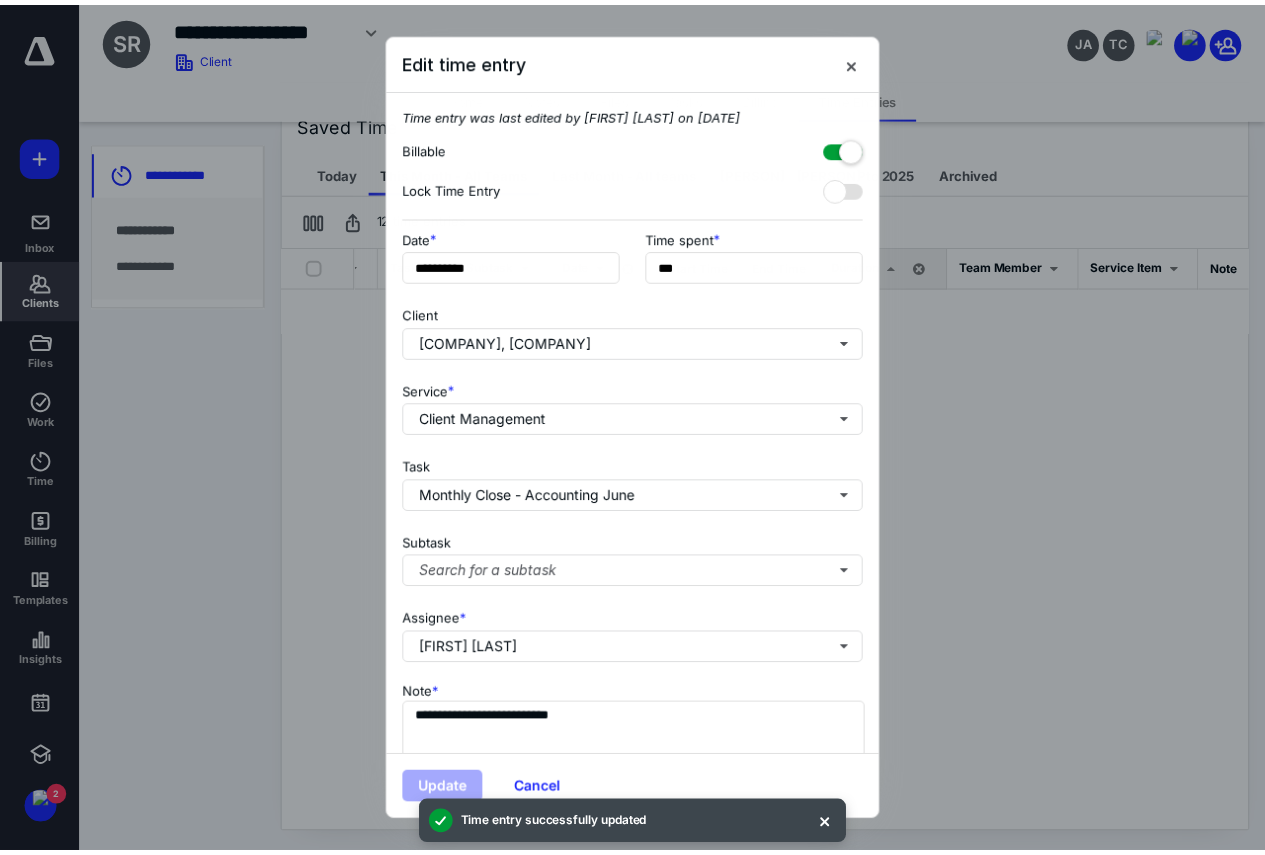 scroll, scrollTop: 0, scrollLeft: 262, axis: horizontal 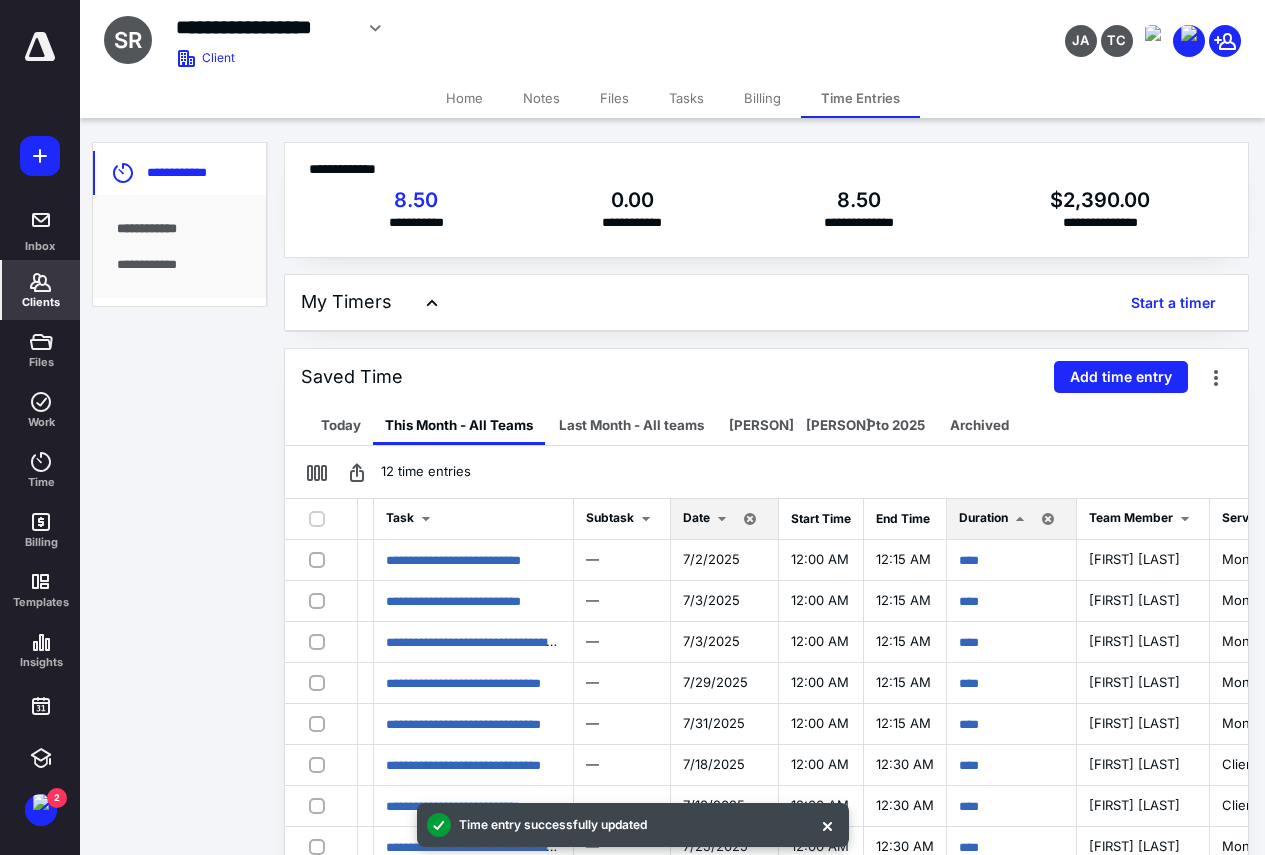 click at bounding box center [40, 156] 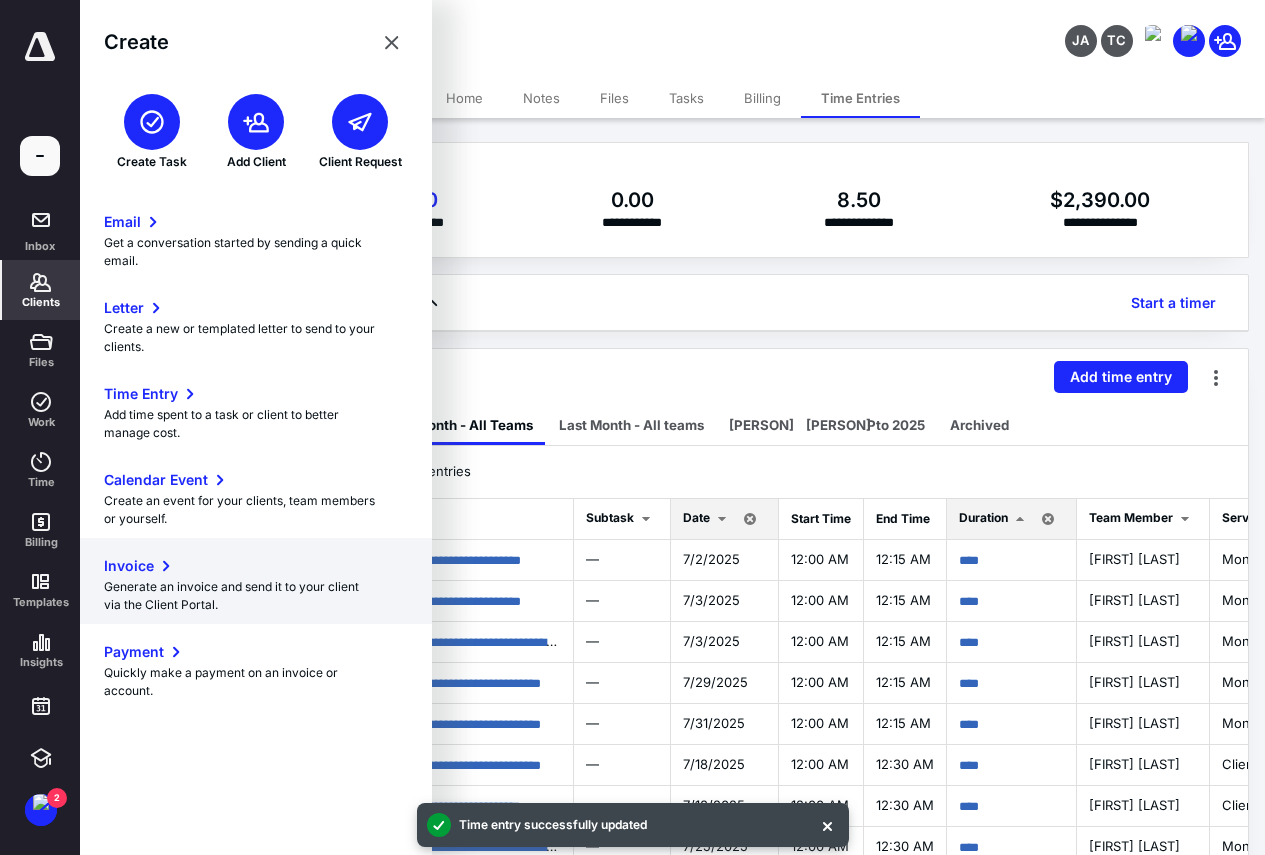 click on "Invoice" at bounding box center [129, 566] 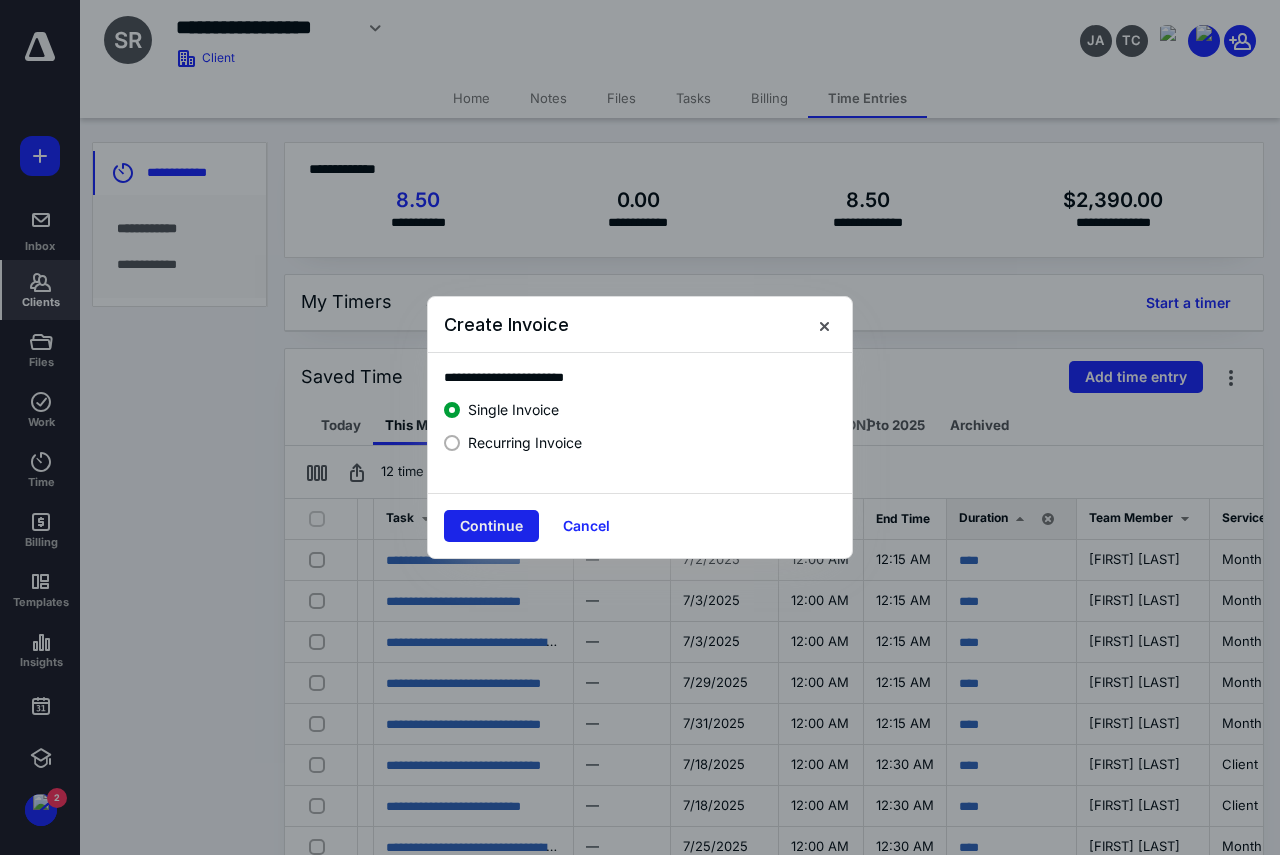 click on "Continue" at bounding box center (491, 526) 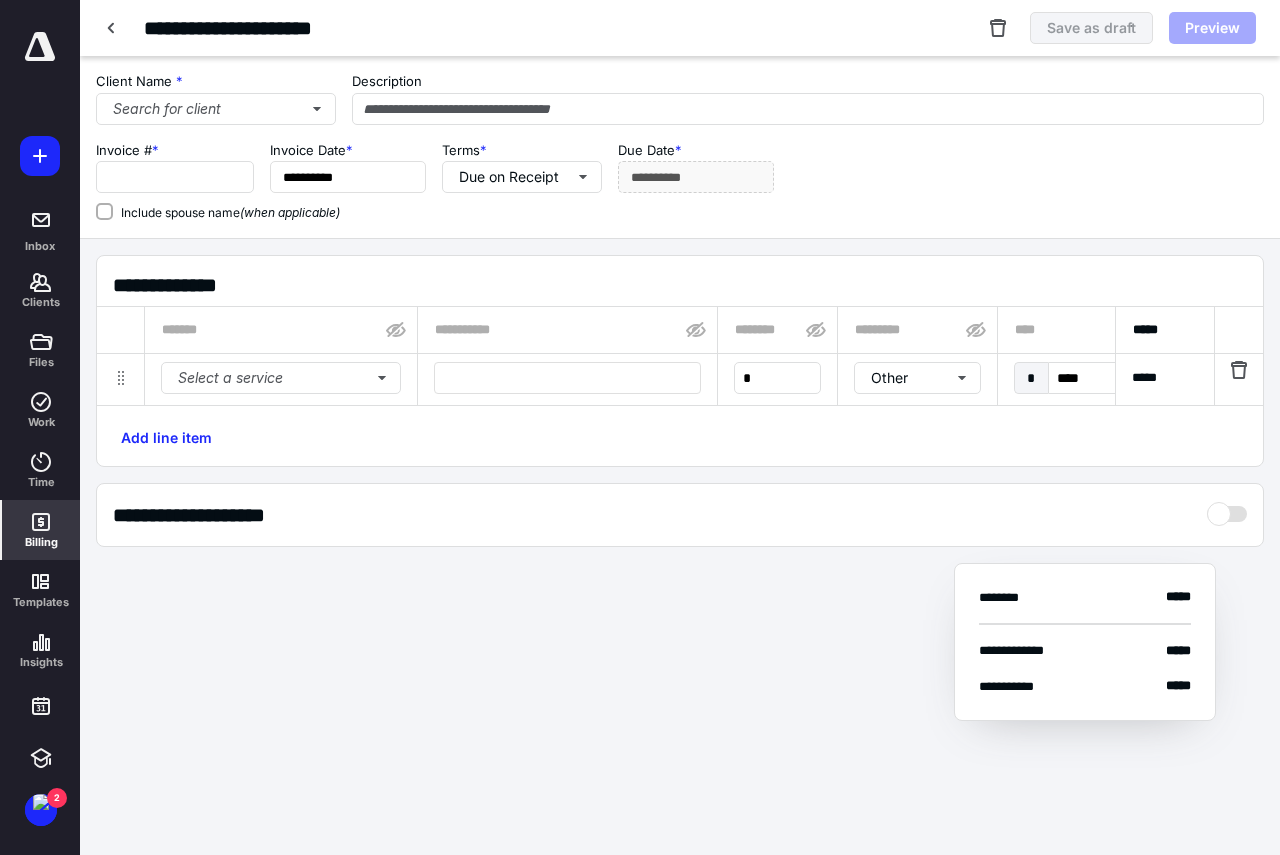 type on "****" 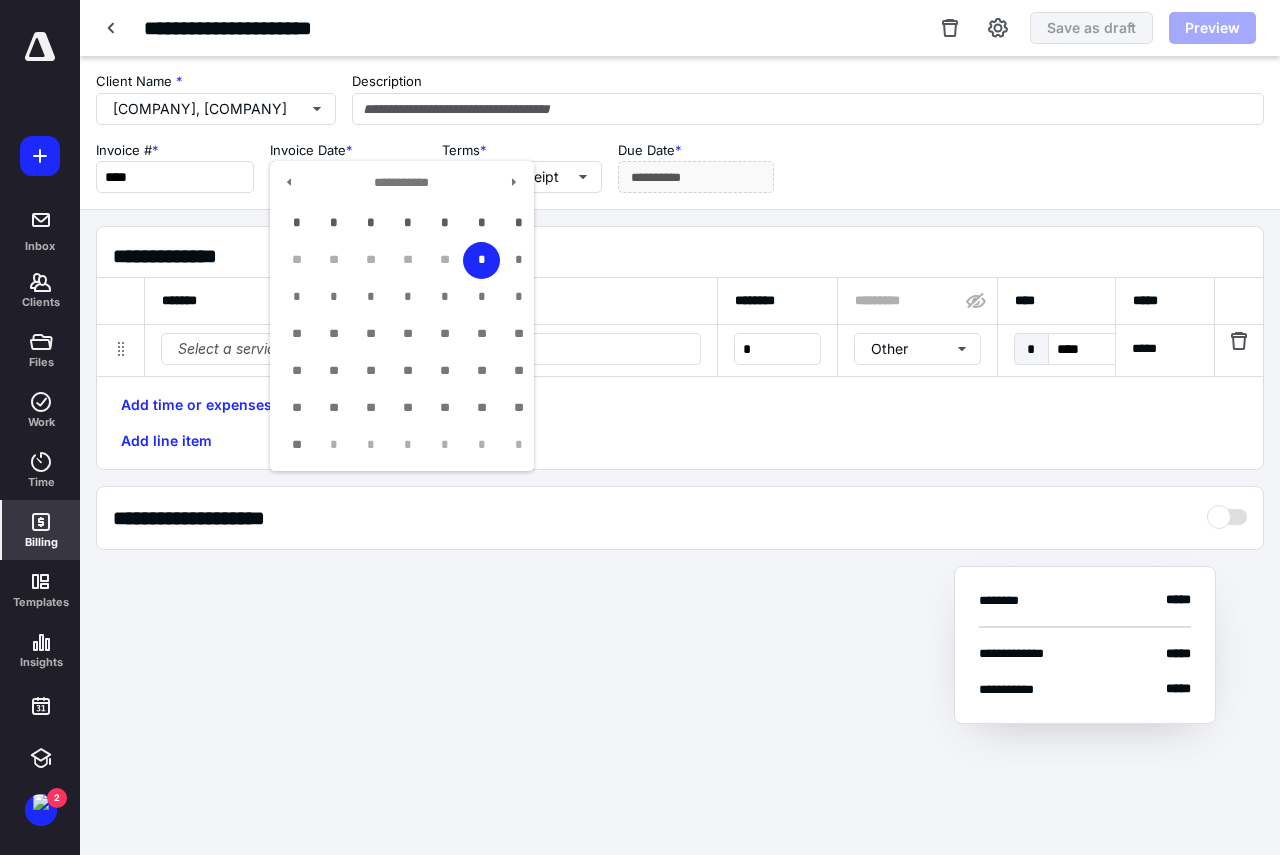 click on "**********" at bounding box center (348, 177) 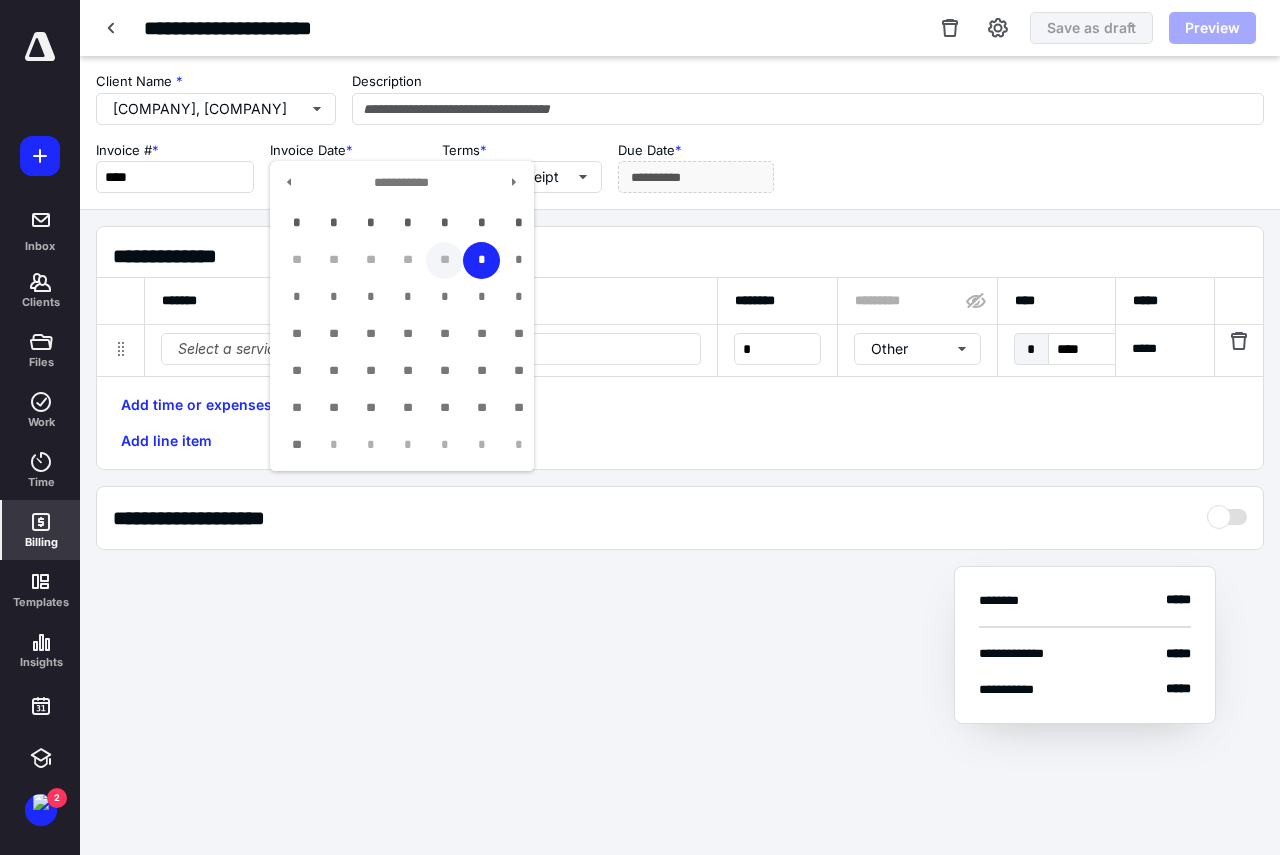 click on "**" at bounding box center [444, 260] 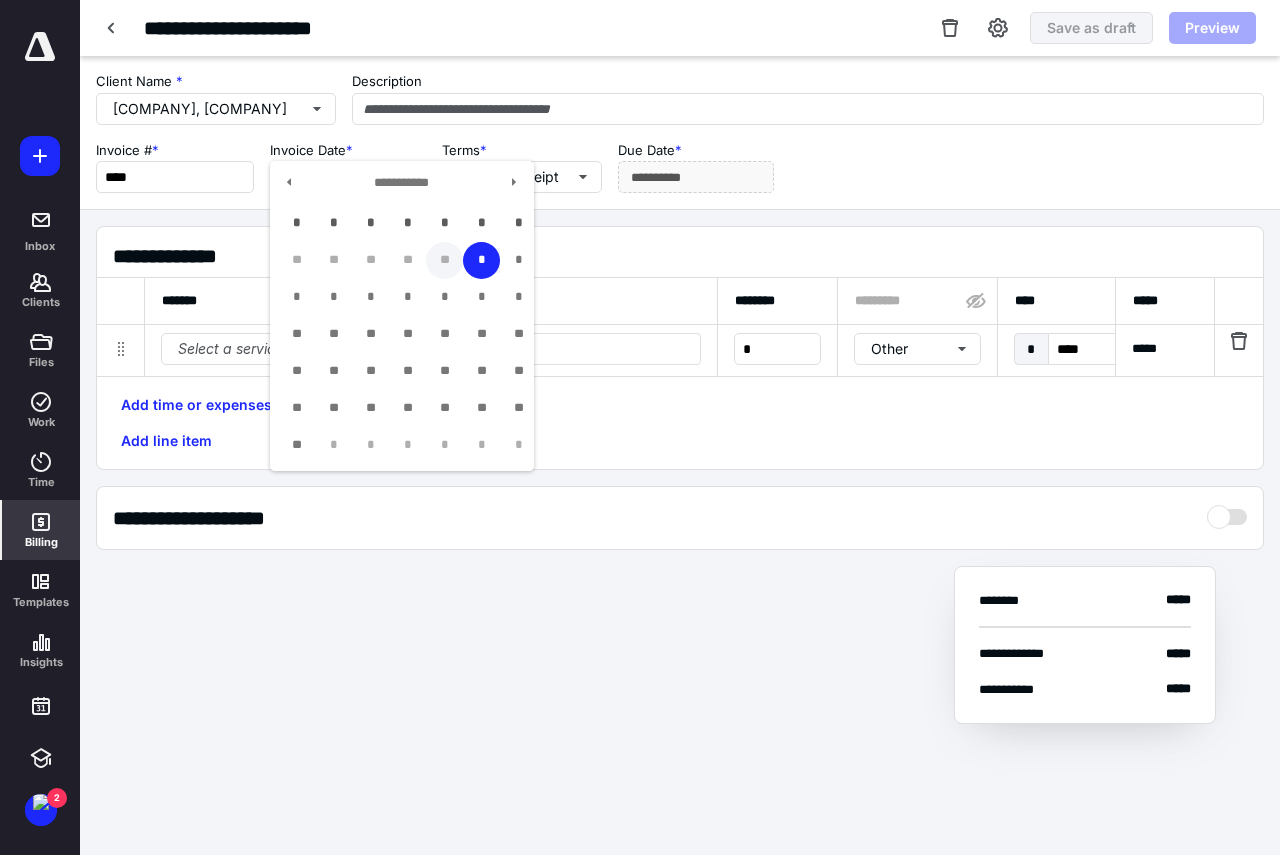 type on "**********" 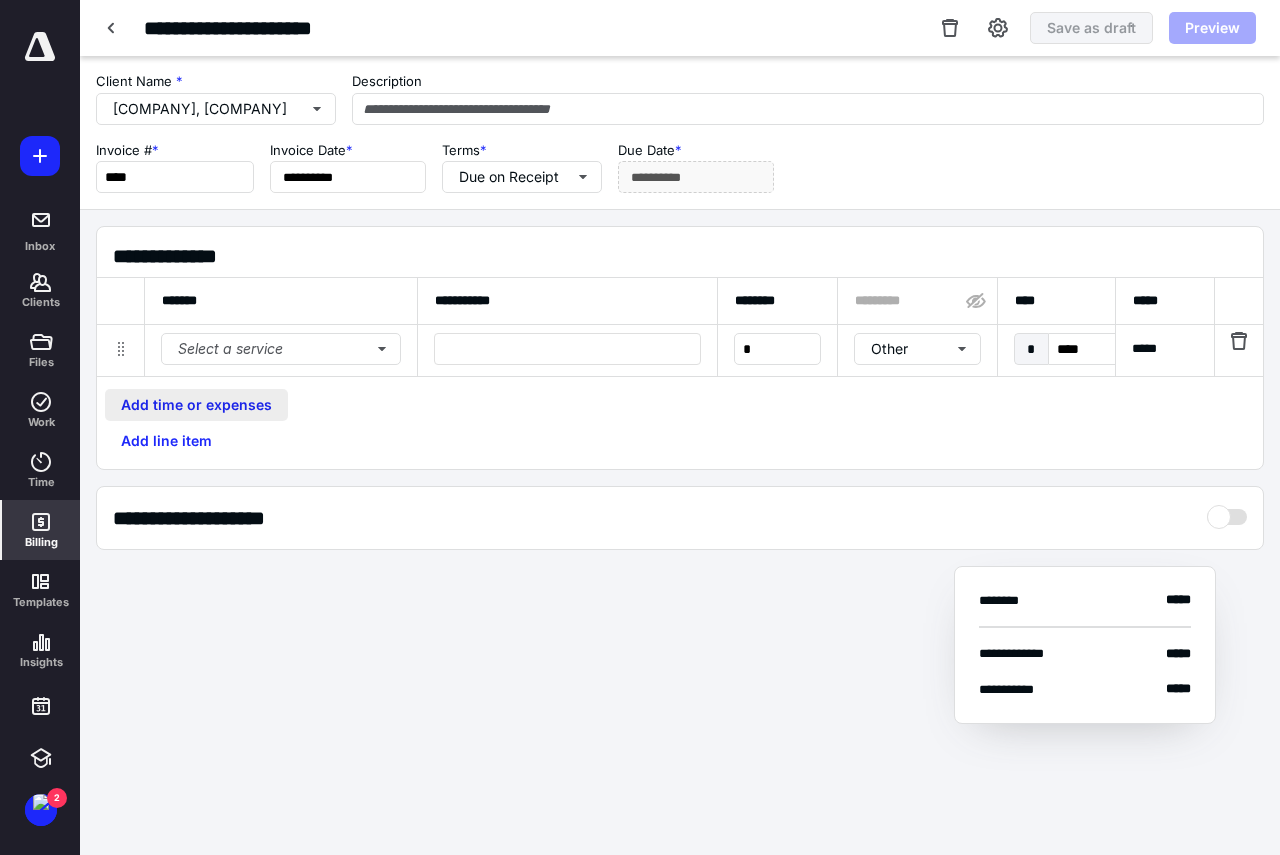 click on "Add time or expenses" at bounding box center [196, 405] 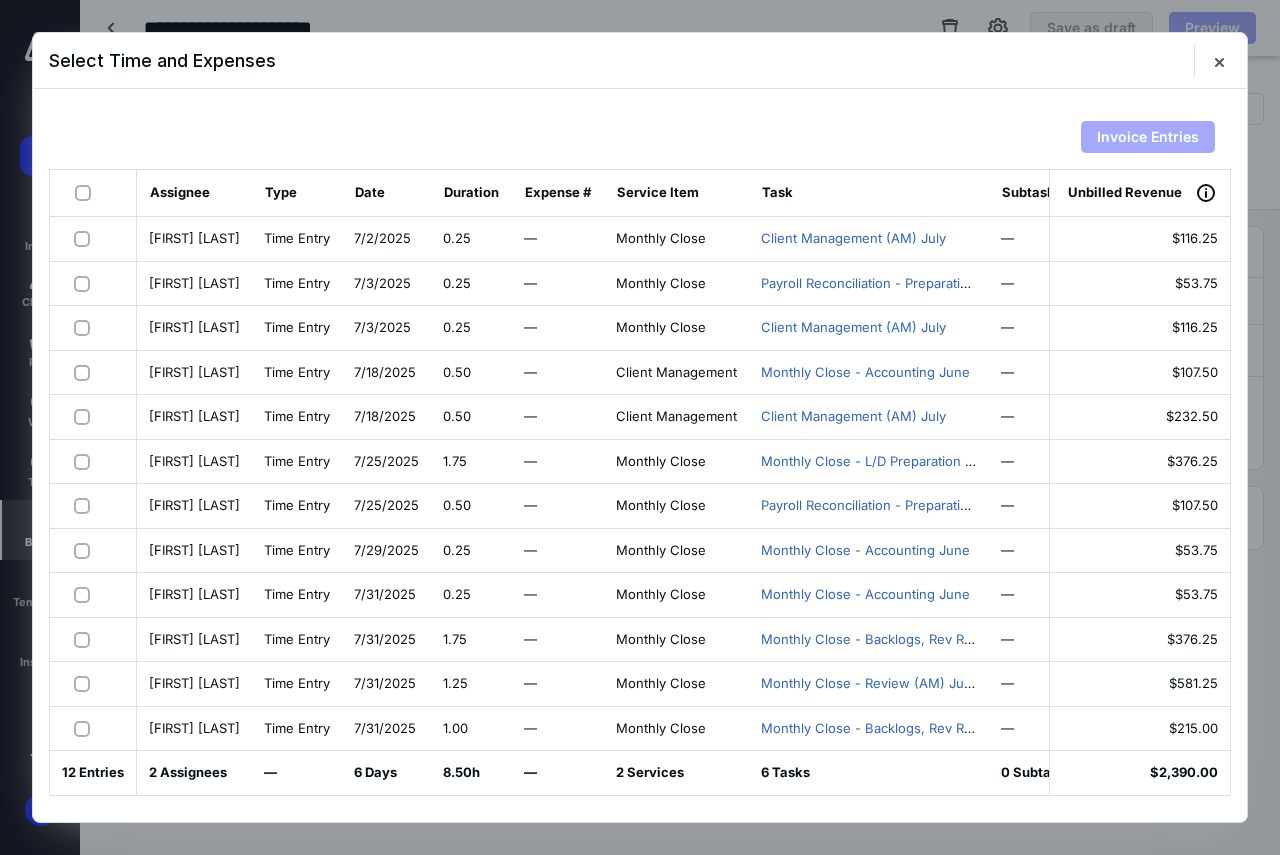 click at bounding box center [87, 192] 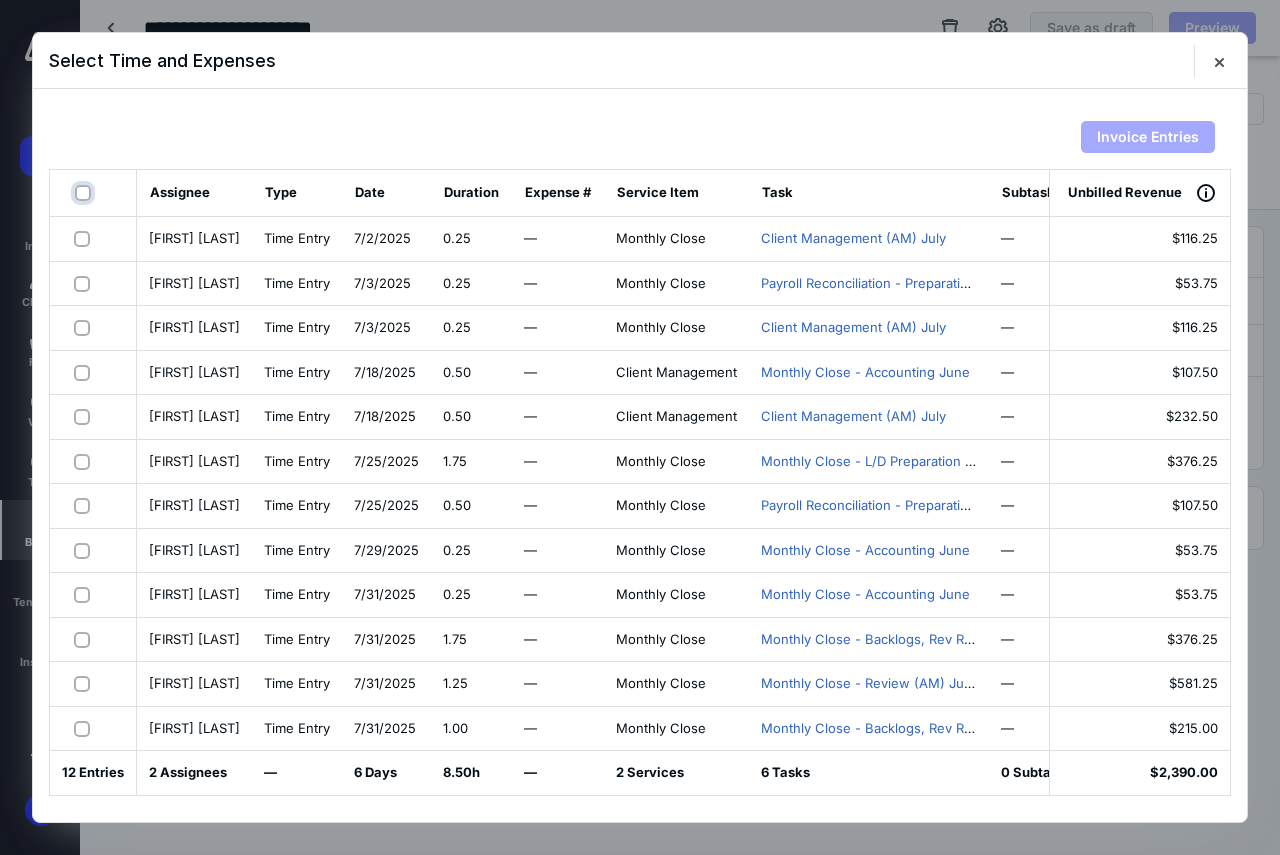 click at bounding box center (85, 193) 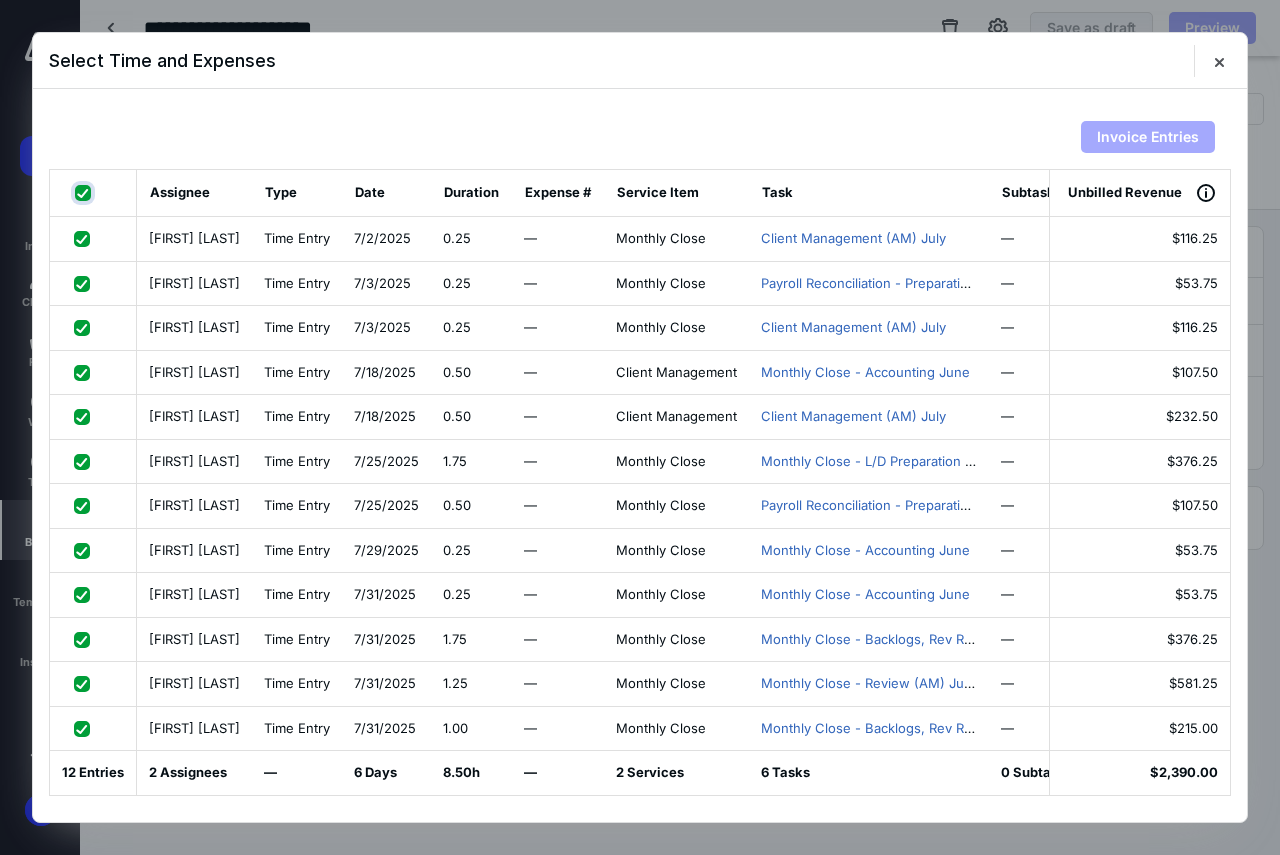 checkbox on "true" 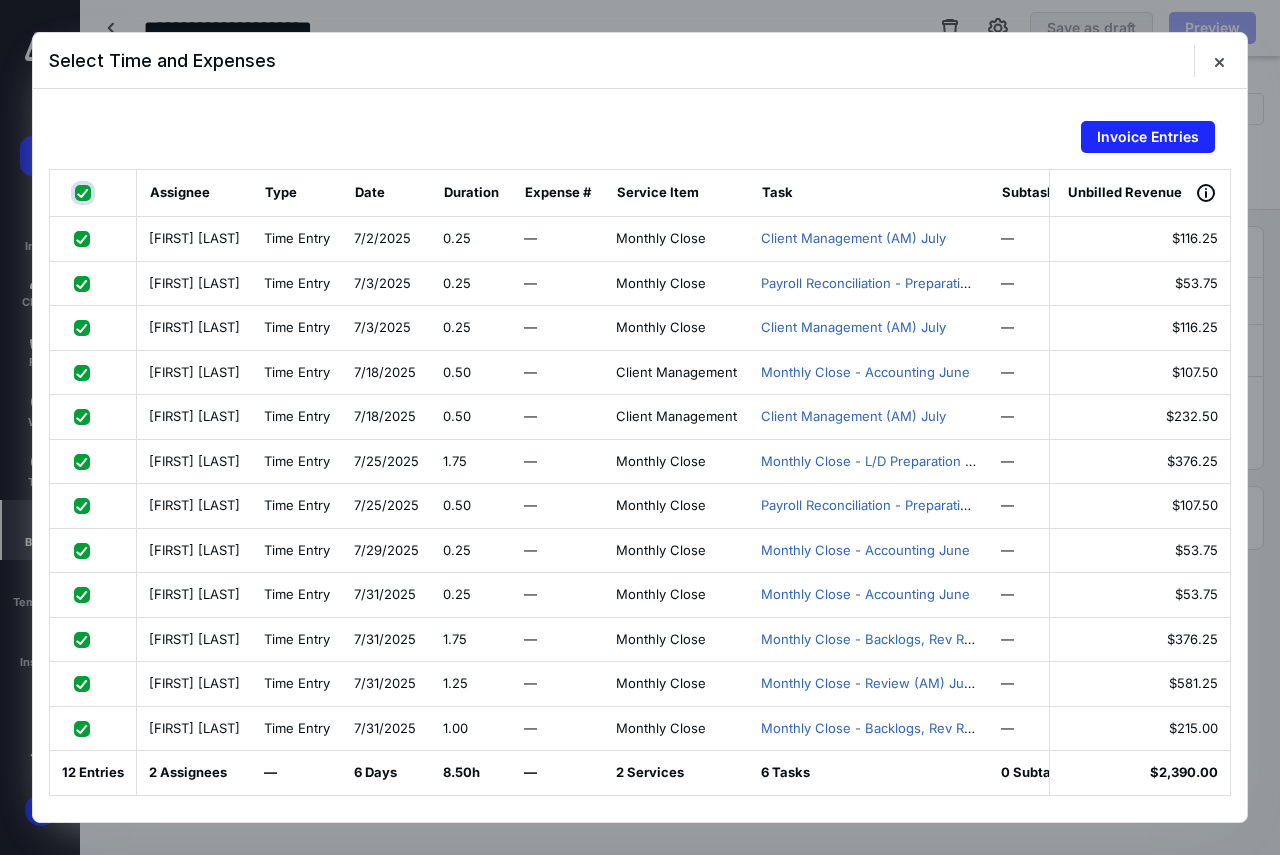 scroll, scrollTop: 5, scrollLeft: 0, axis: vertical 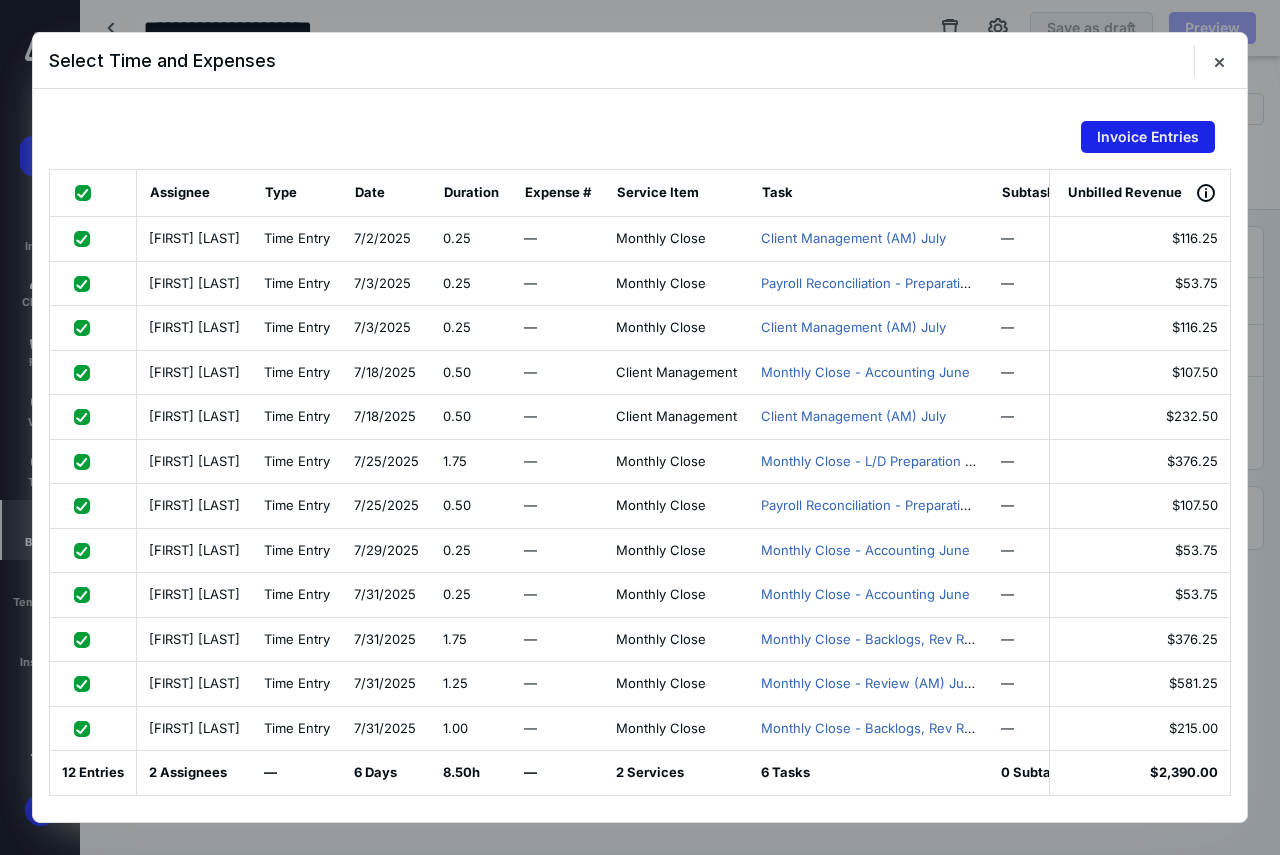 click on "Invoice Entries" at bounding box center (1148, 137) 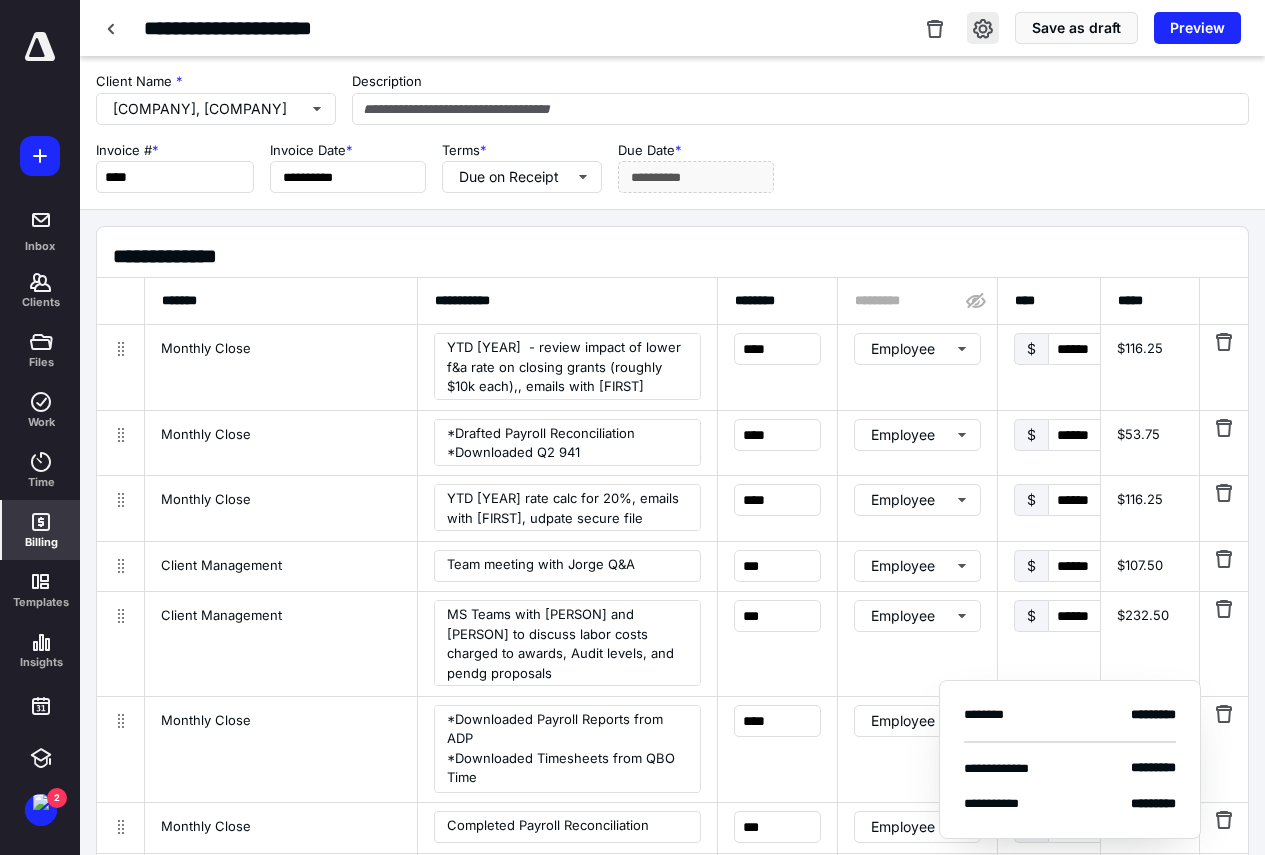 click at bounding box center (983, 28) 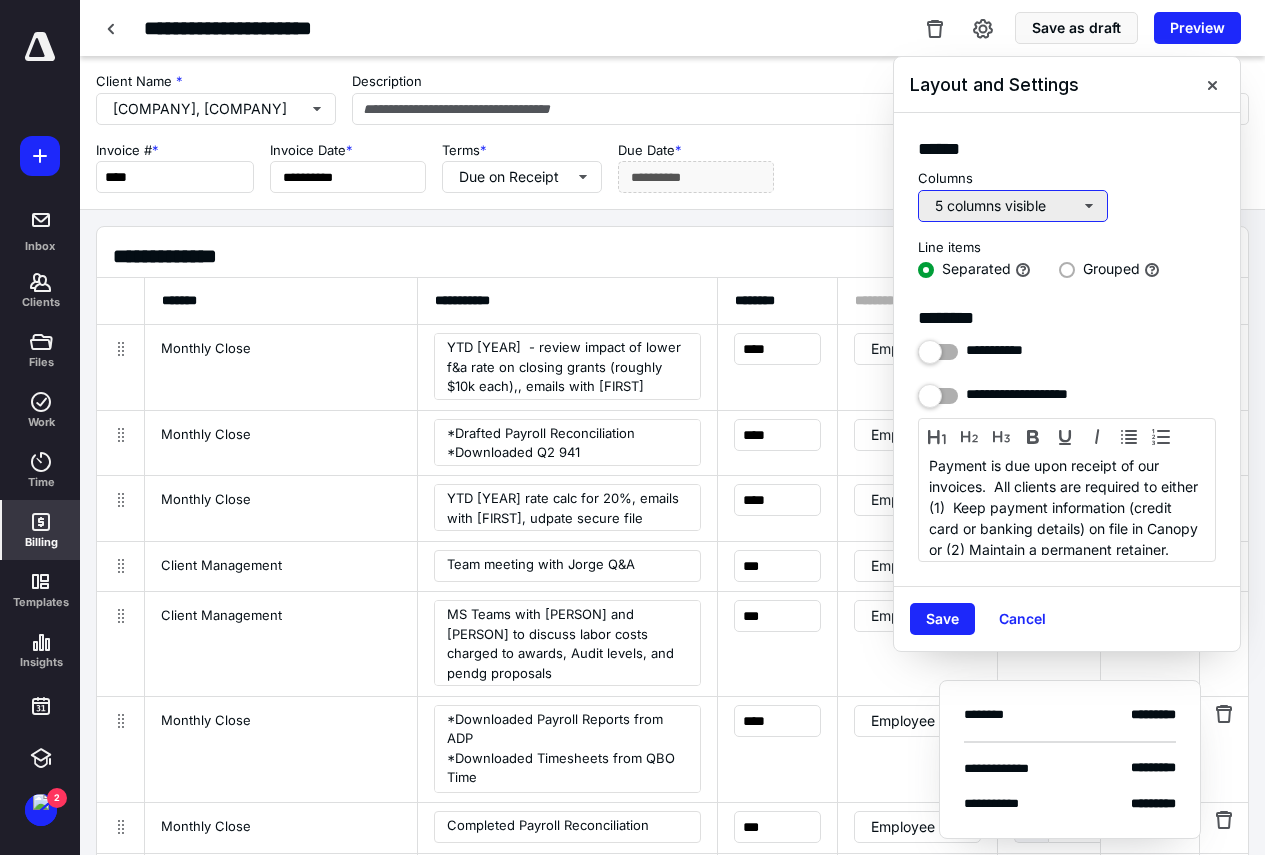 click on "5 columns visible" at bounding box center [1013, 206] 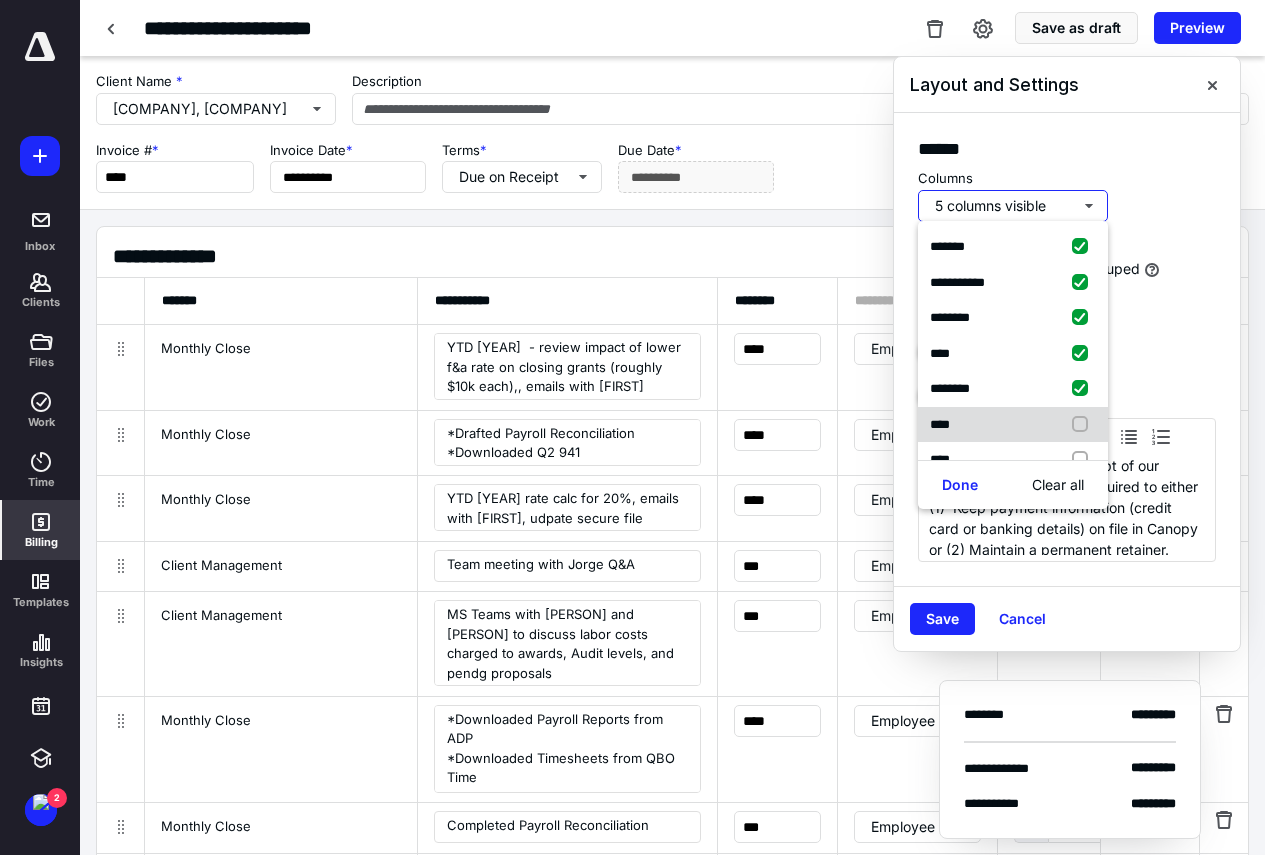 click at bounding box center (1084, 425) 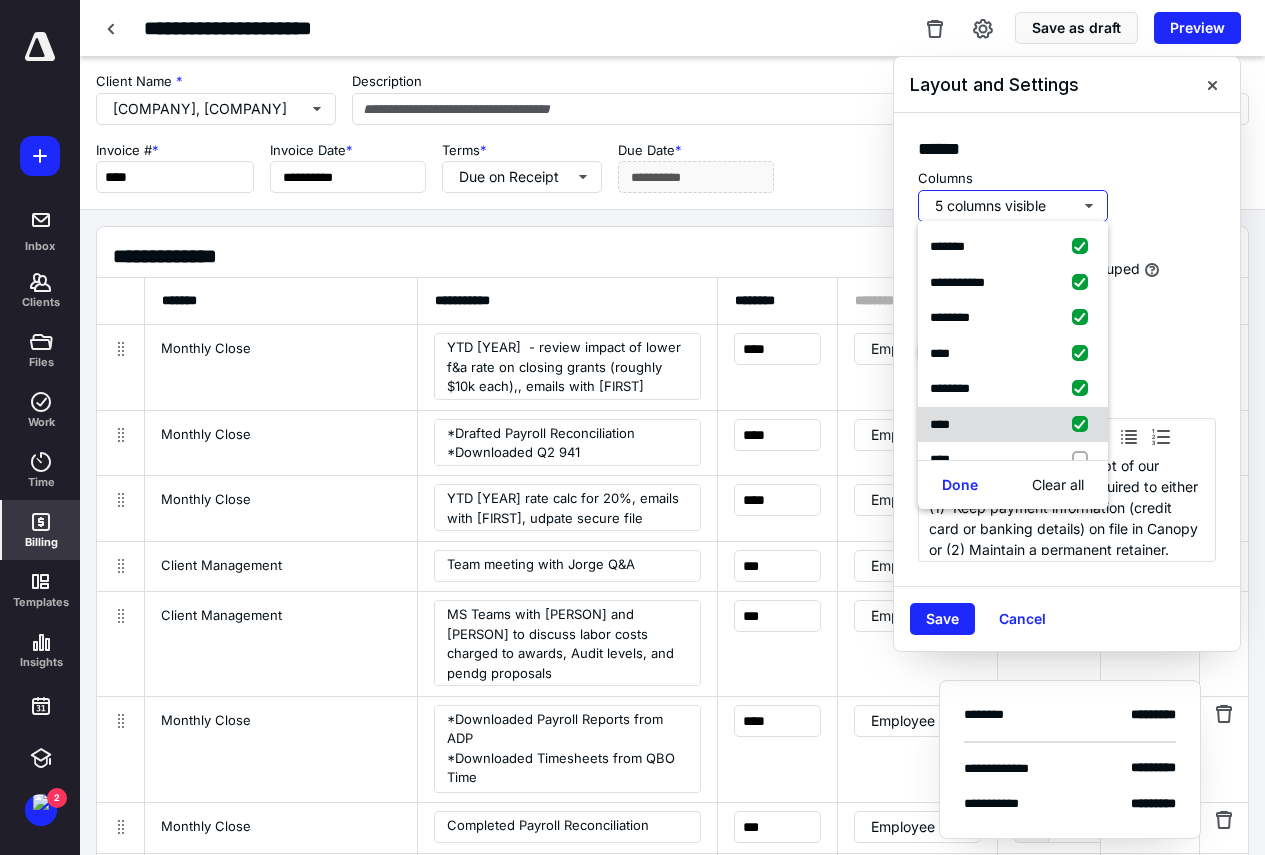 checkbox on "true" 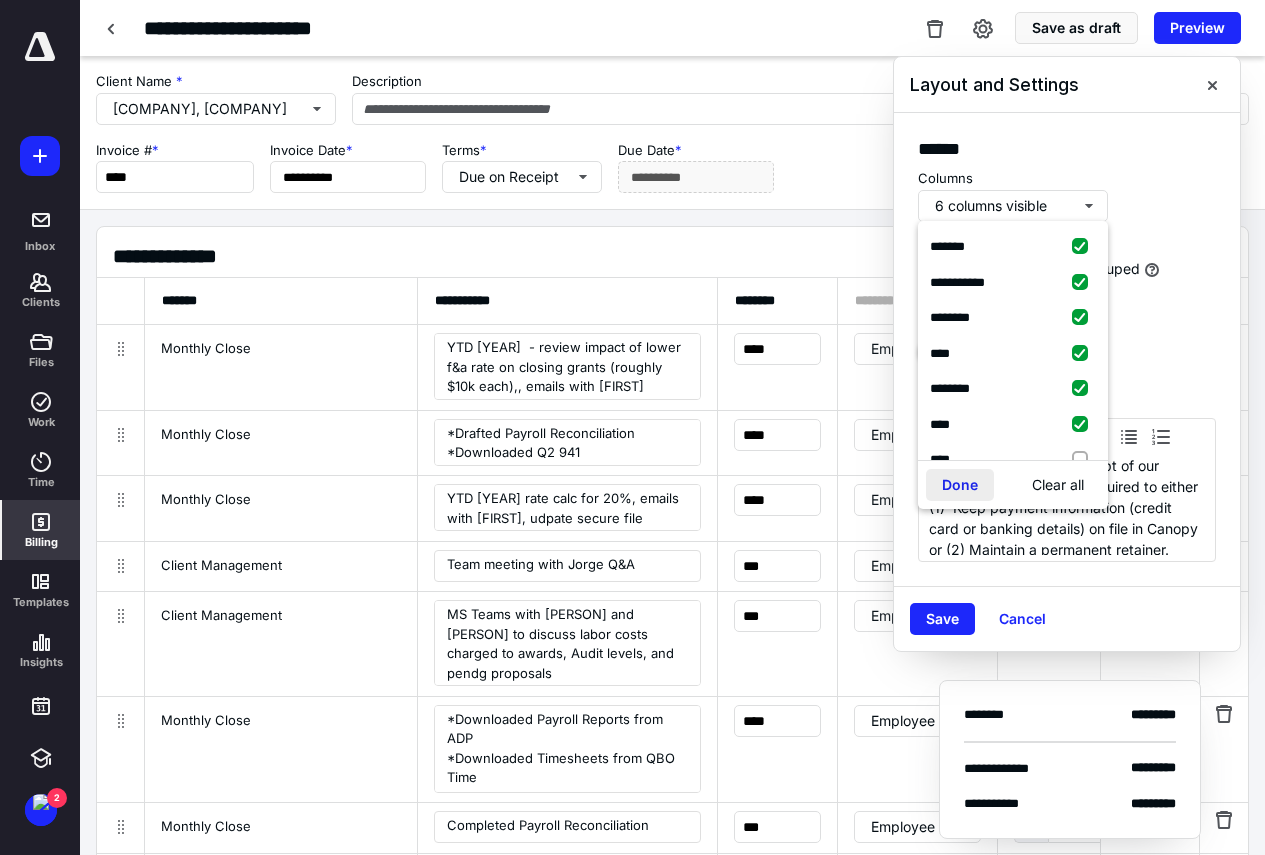 click on "Done" at bounding box center [960, 485] 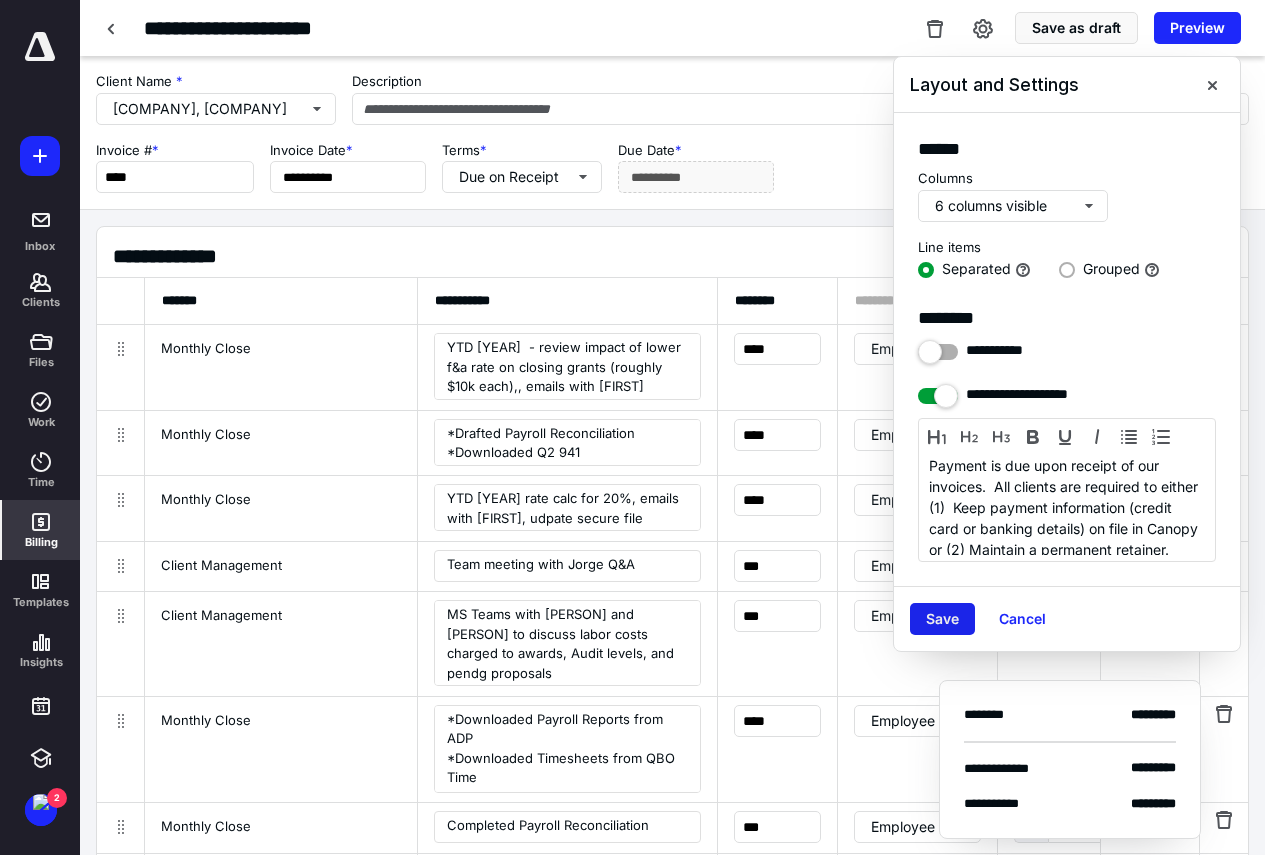 click on "Save" at bounding box center (942, 619) 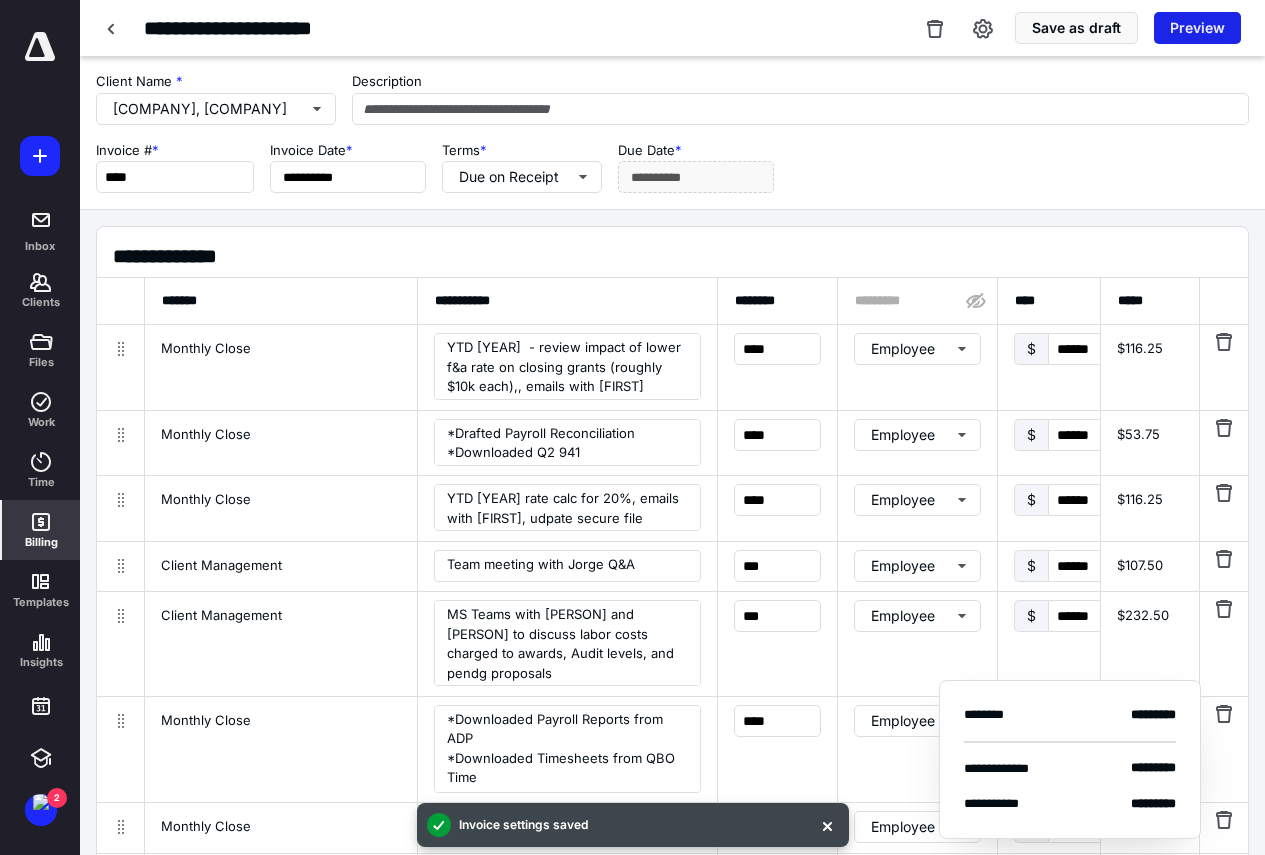 click on "Preview" at bounding box center (1197, 28) 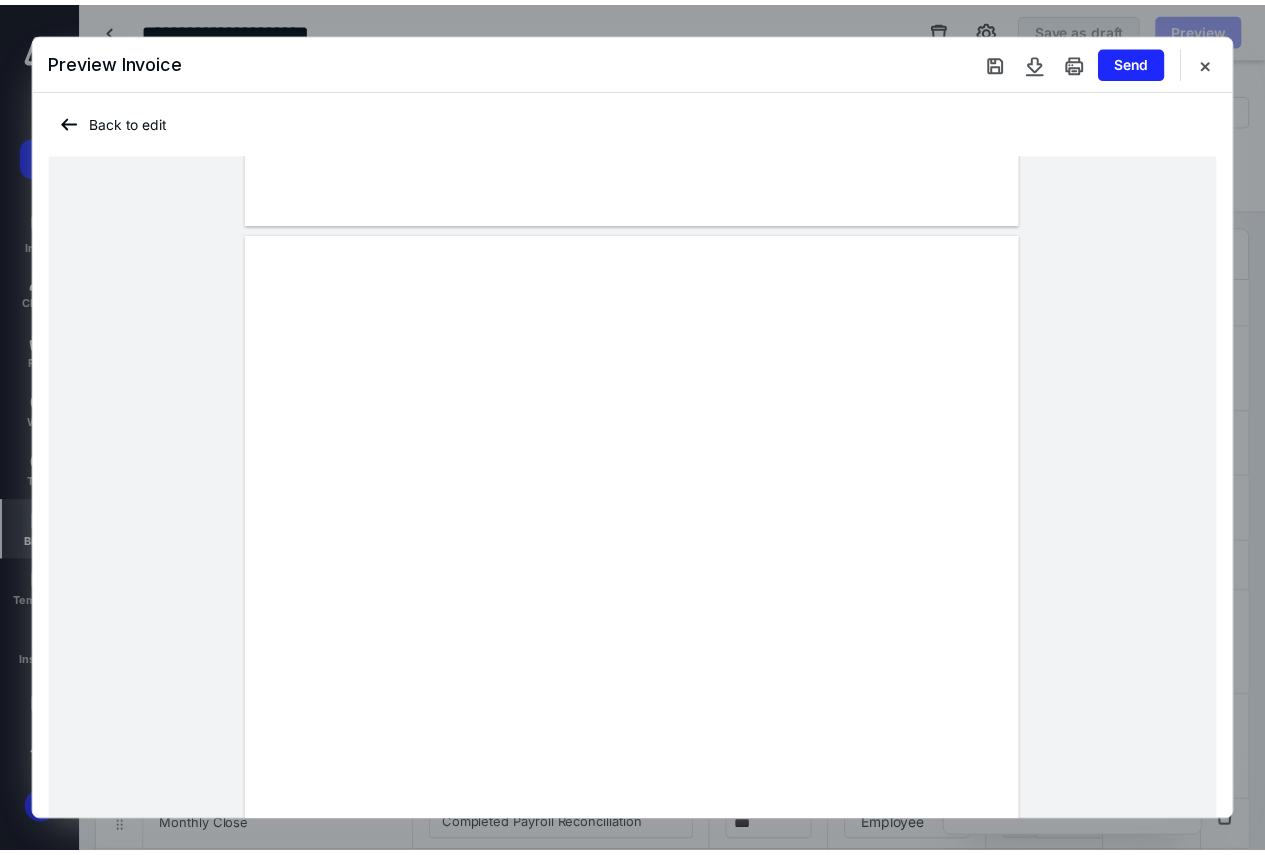 scroll, scrollTop: 1000, scrollLeft: 0, axis: vertical 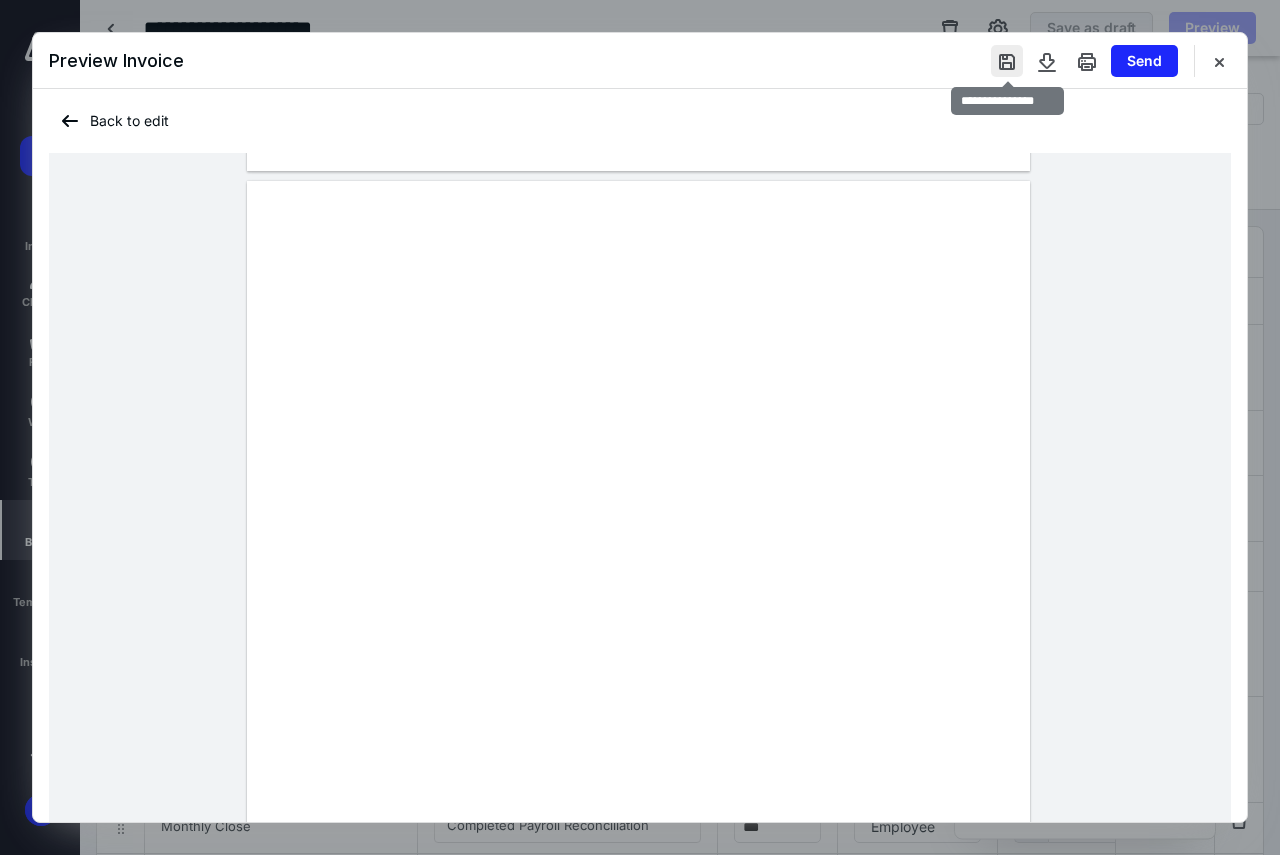 click at bounding box center (1007, 61) 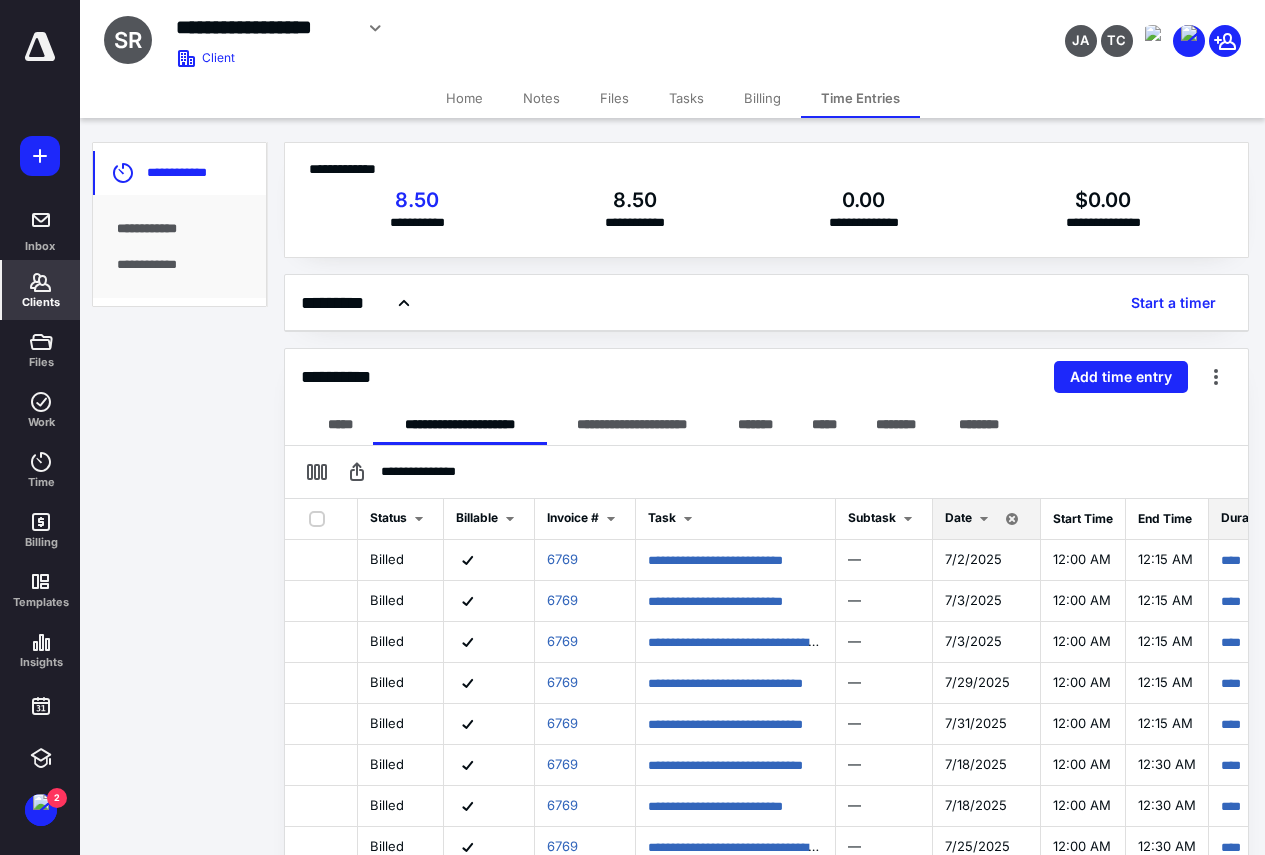 click on "Clients" at bounding box center [41, 302] 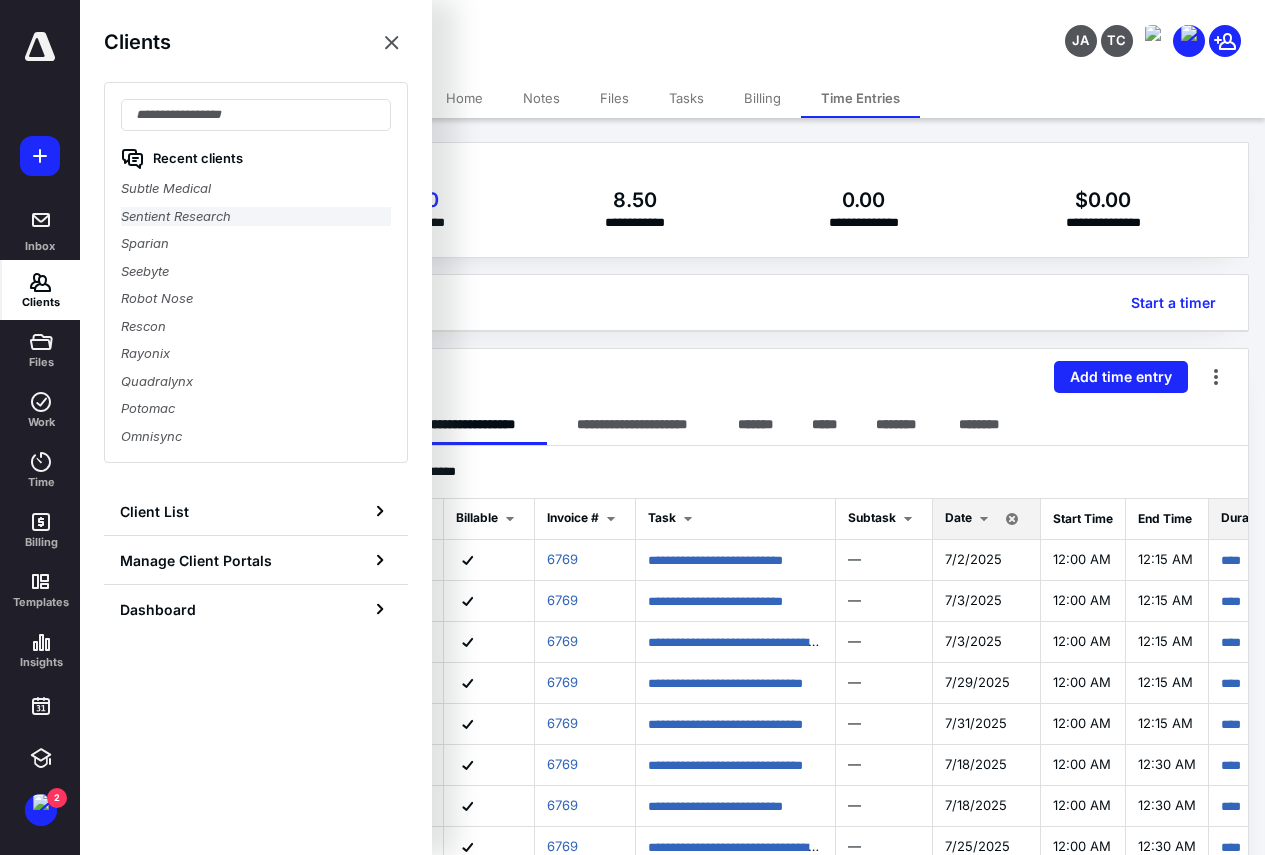 click on "Sentient Research" at bounding box center (256, 217) 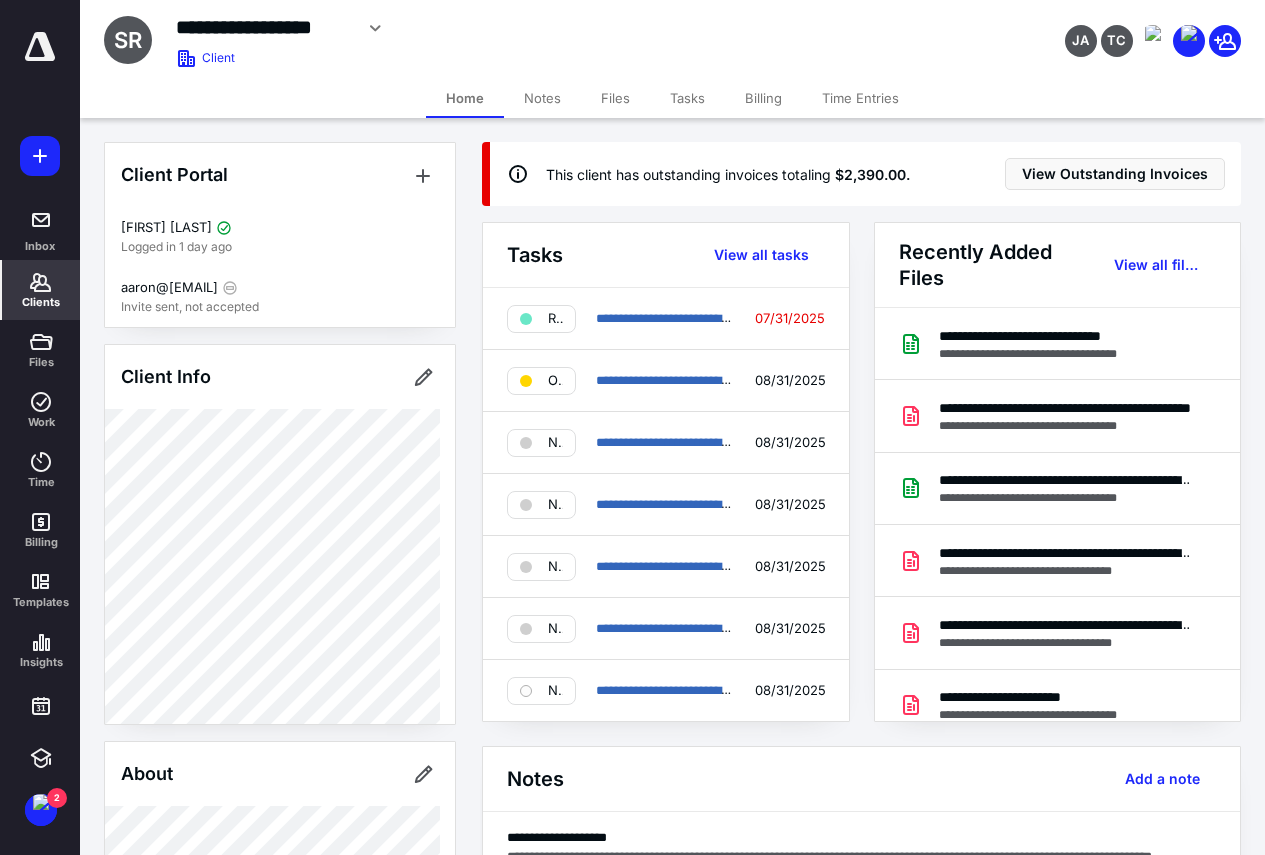 drag, startPoint x: 51, startPoint y: 303, endPoint x: 62, endPoint y: 270, distance: 34.785053 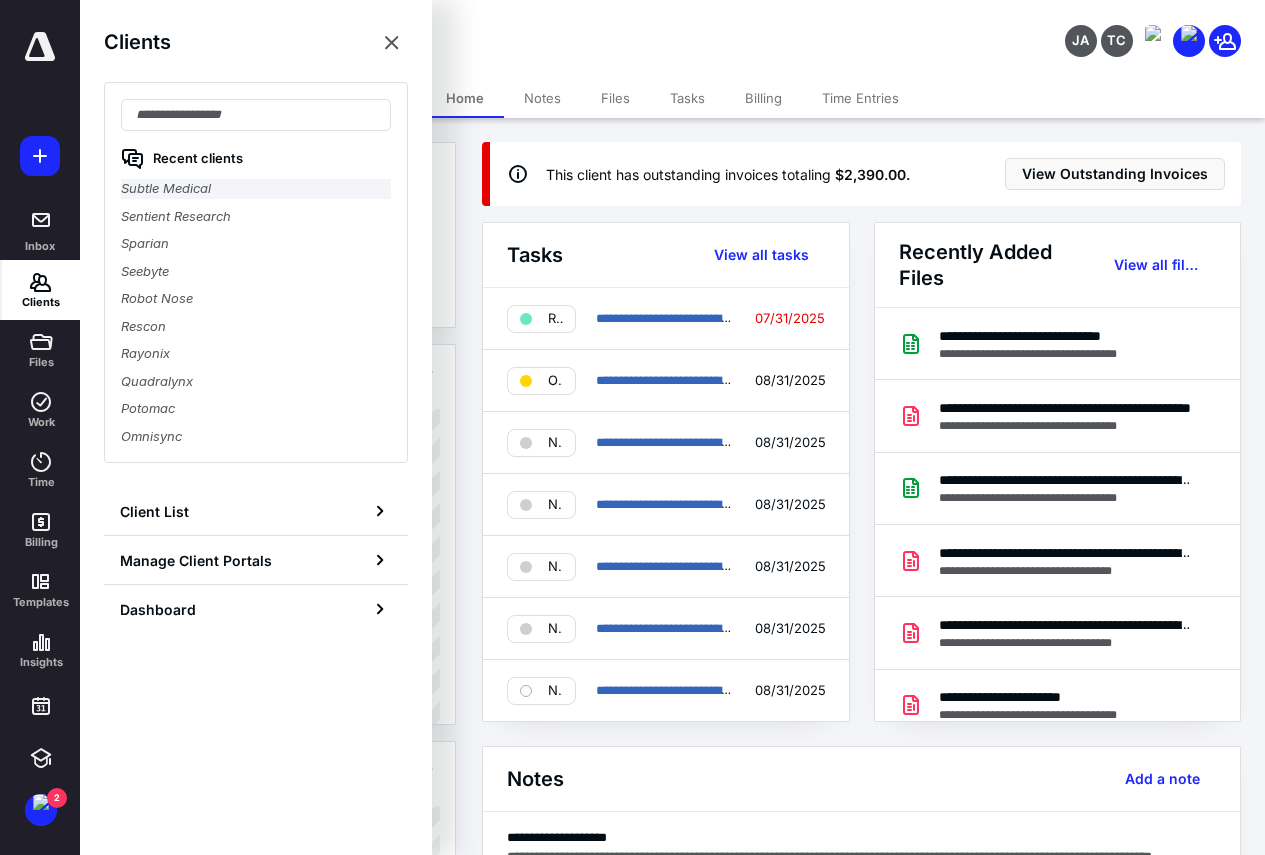click on "Subtle Medical" at bounding box center [256, 189] 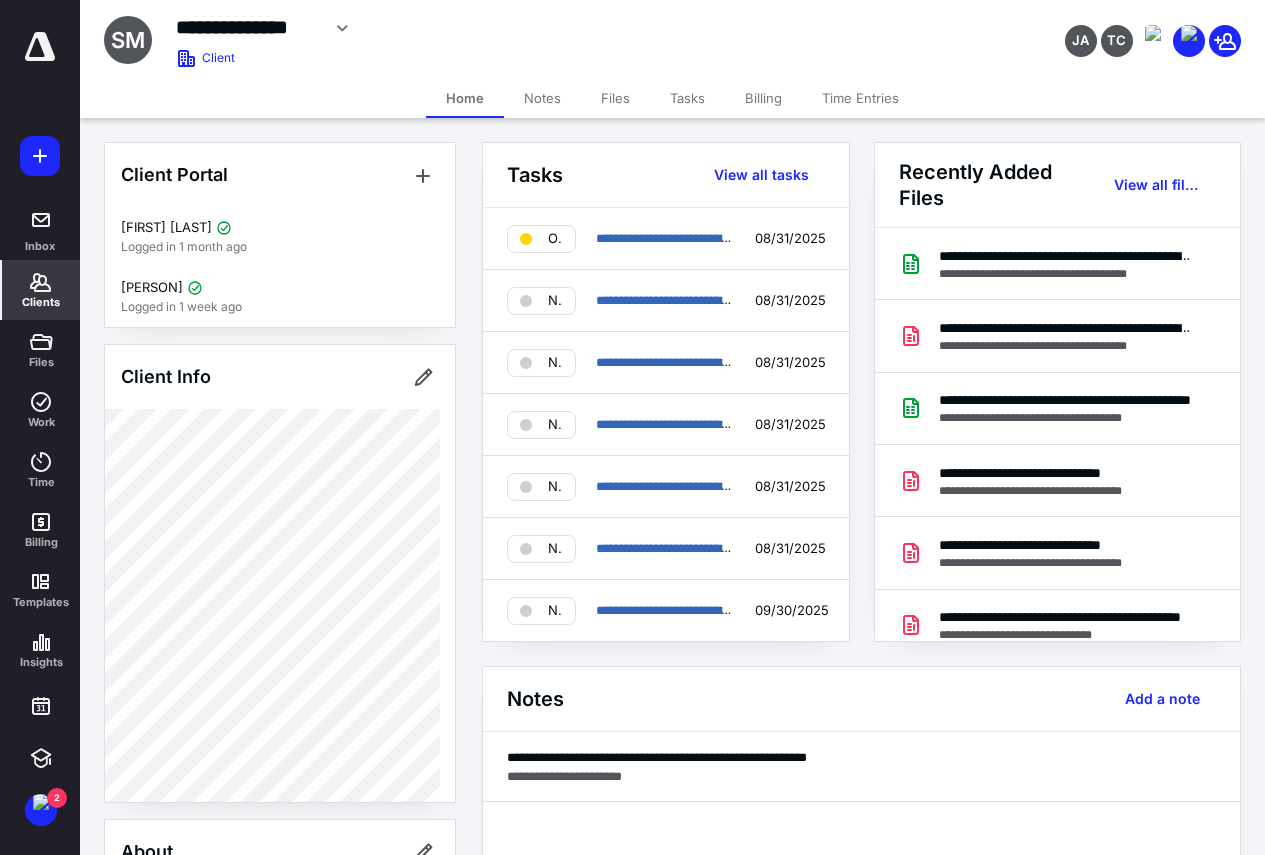 click on "Time Entries" at bounding box center [860, 98] 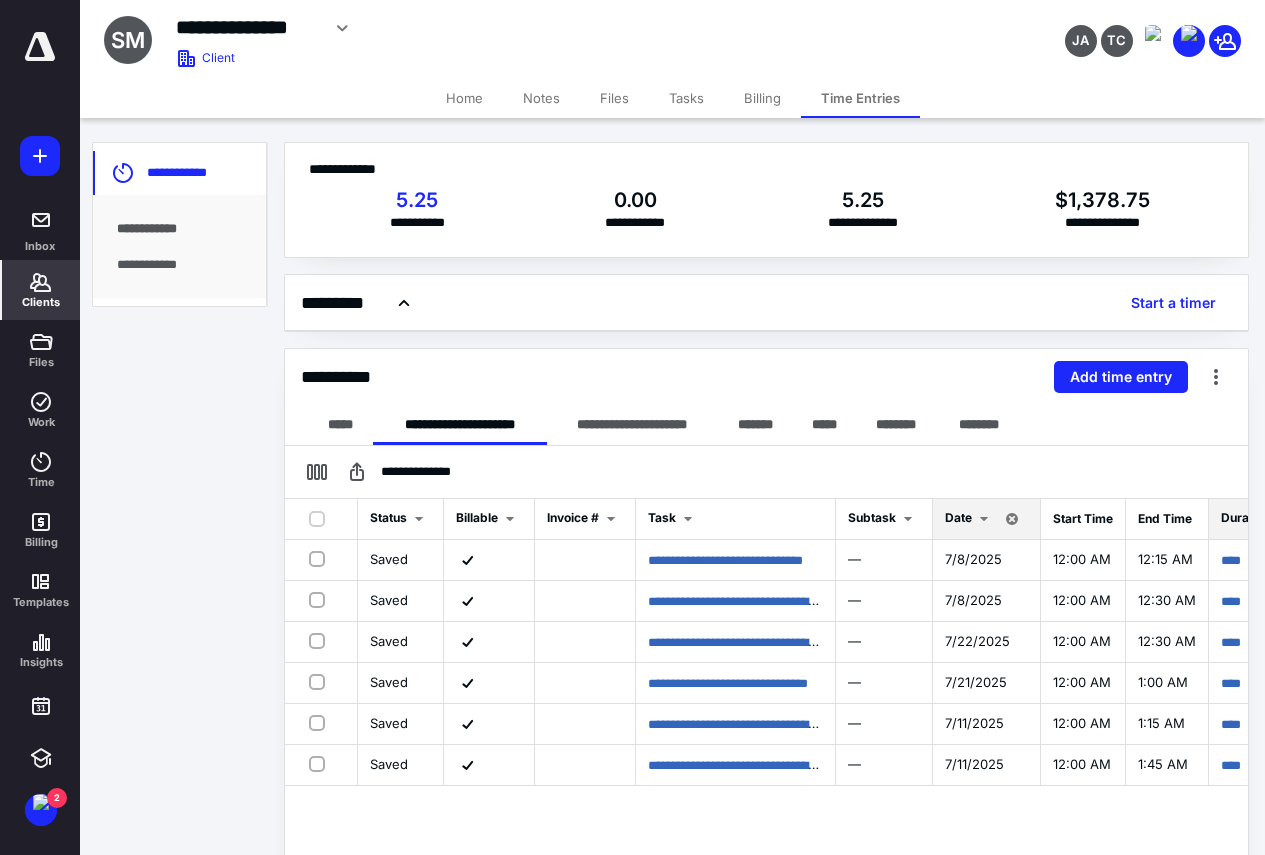 click 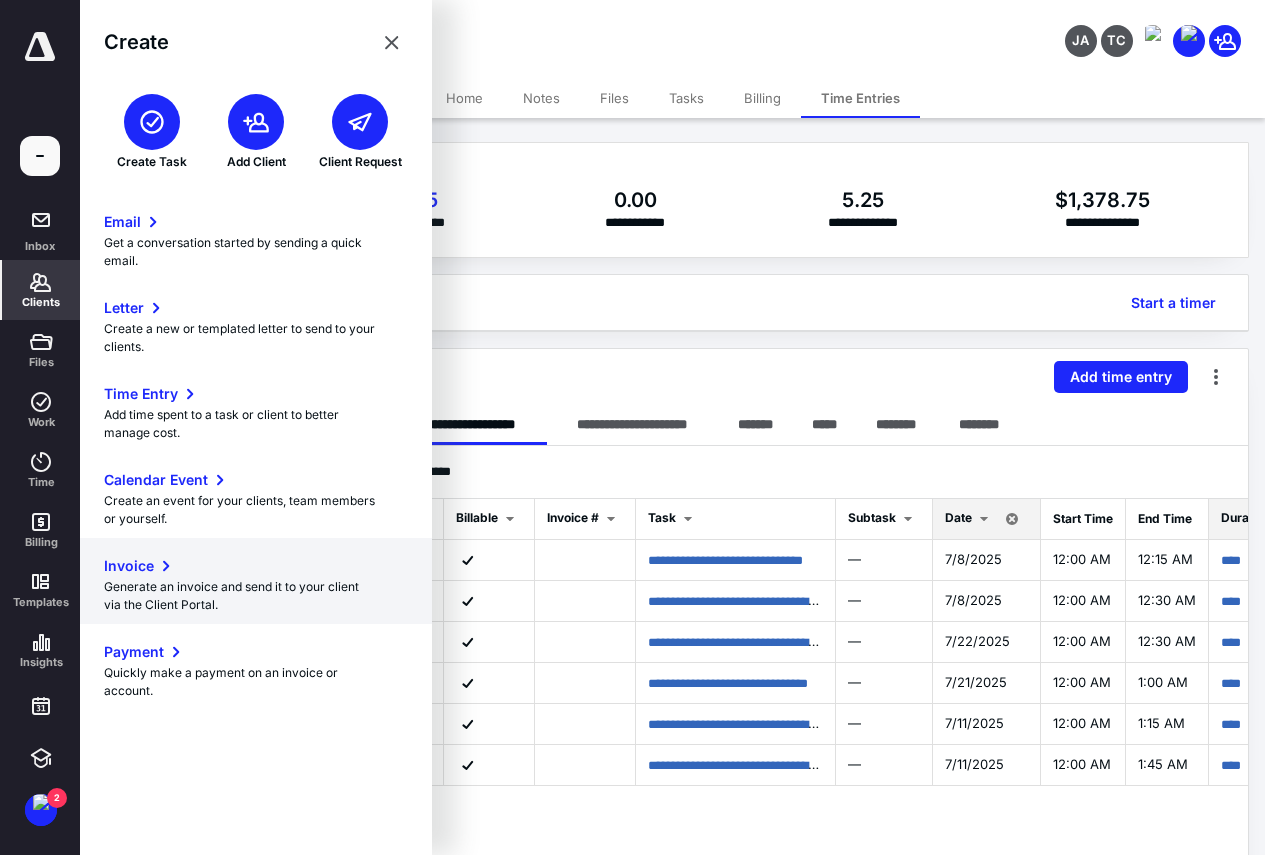 click on "Invoice" at bounding box center [129, 566] 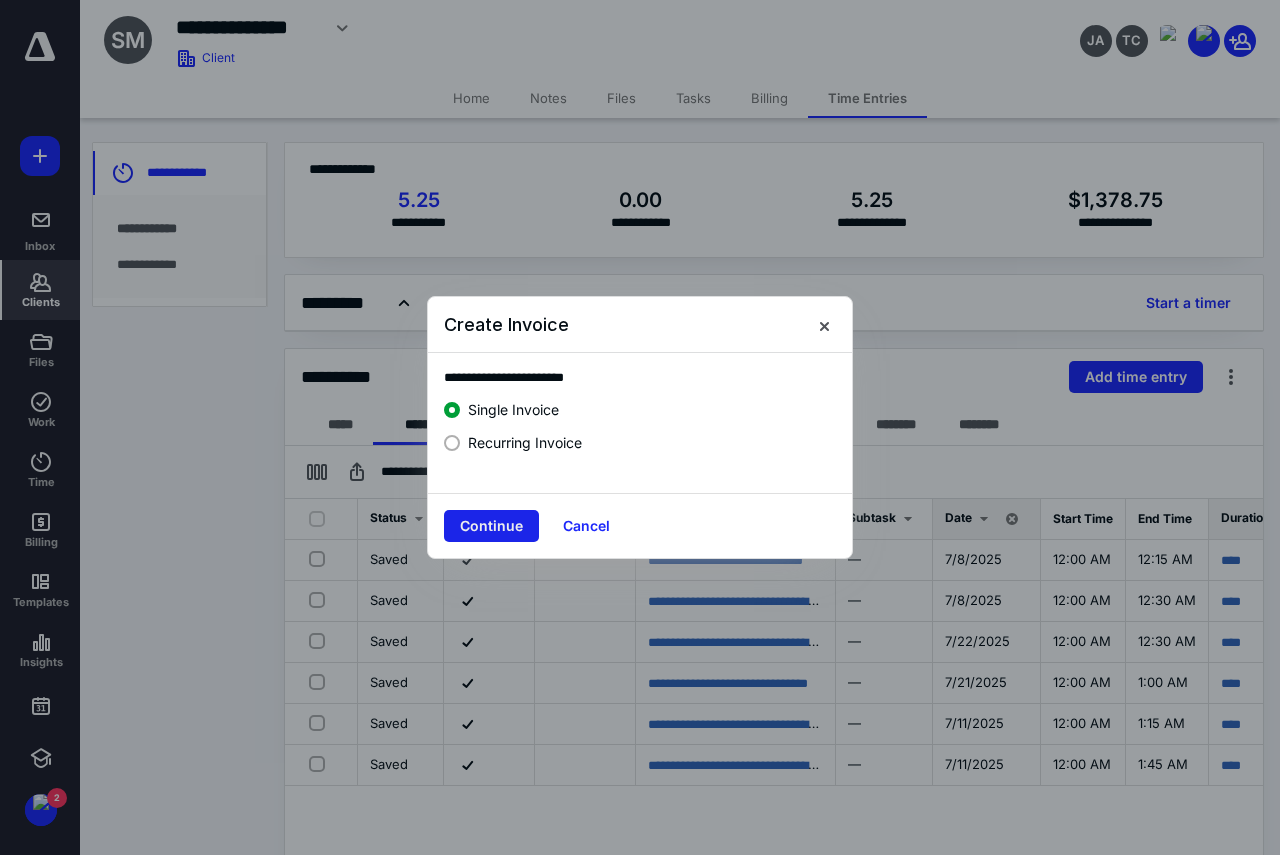 click on "Continue" at bounding box center [491, 526] 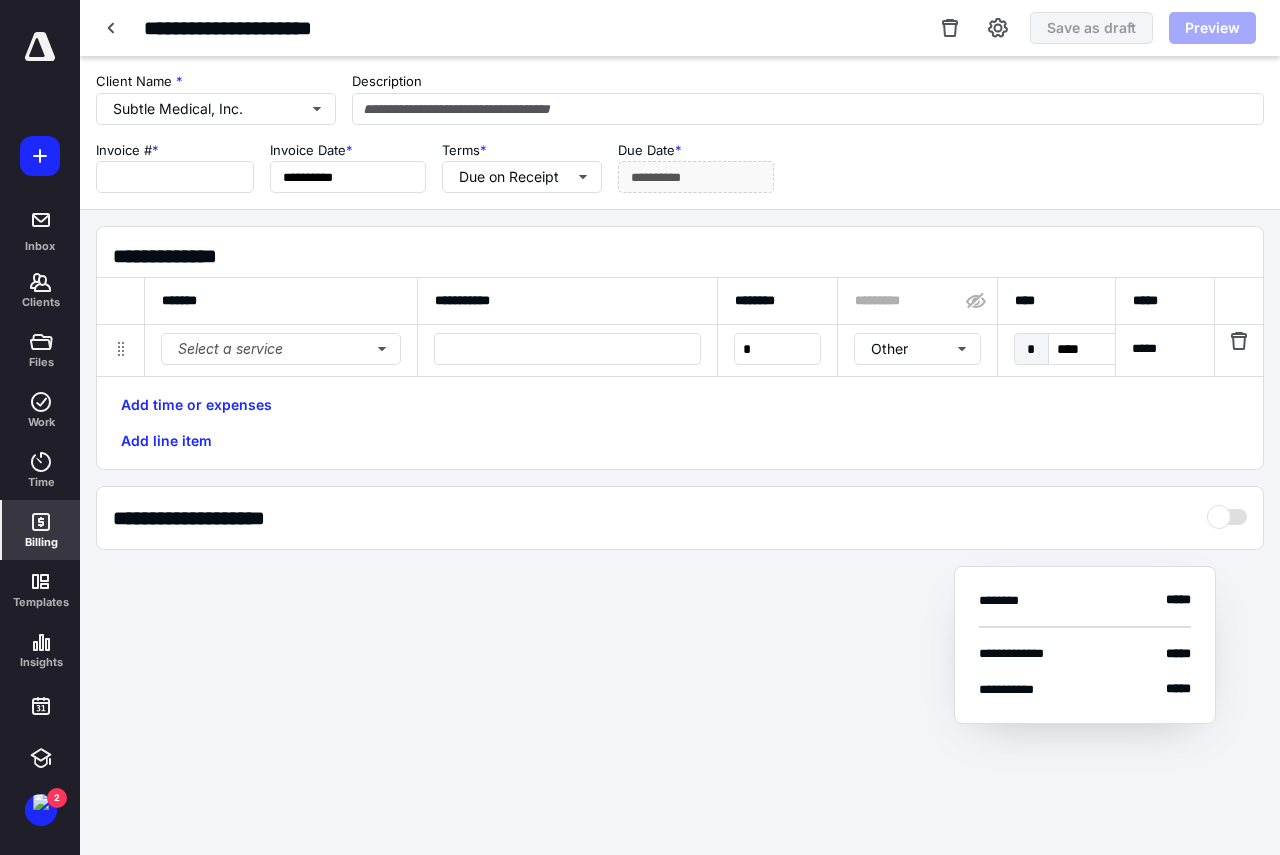 type on "****" 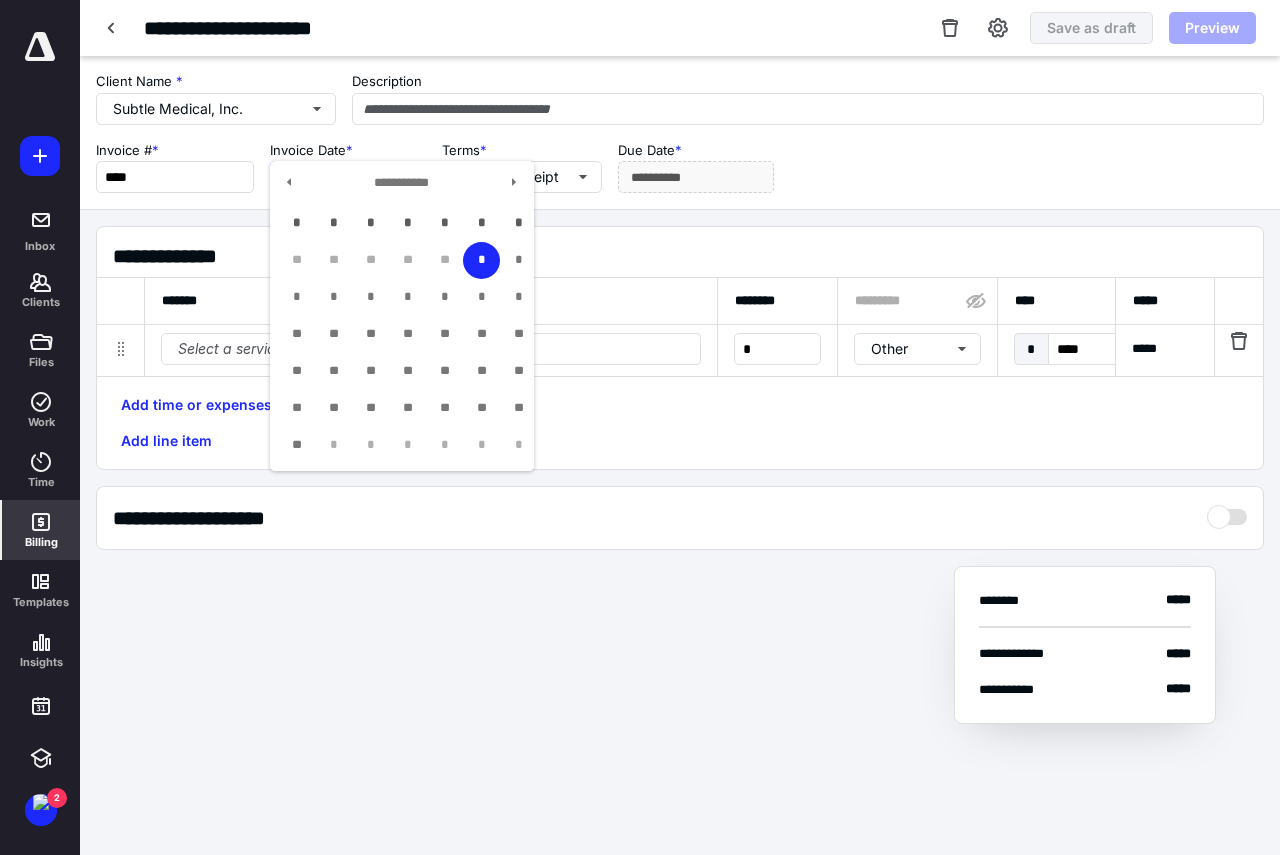 click on "**********" at bounding box center [348, 177] 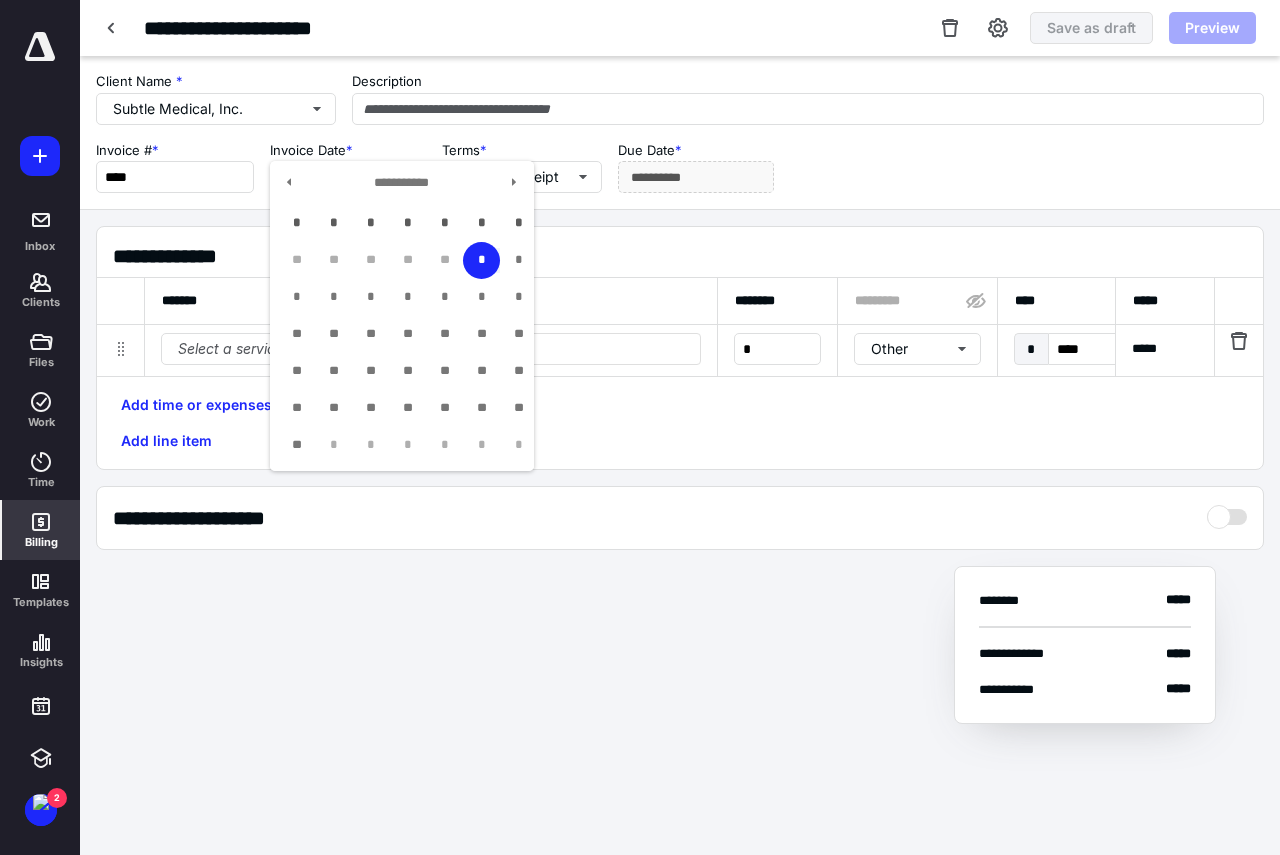 type on "**********" 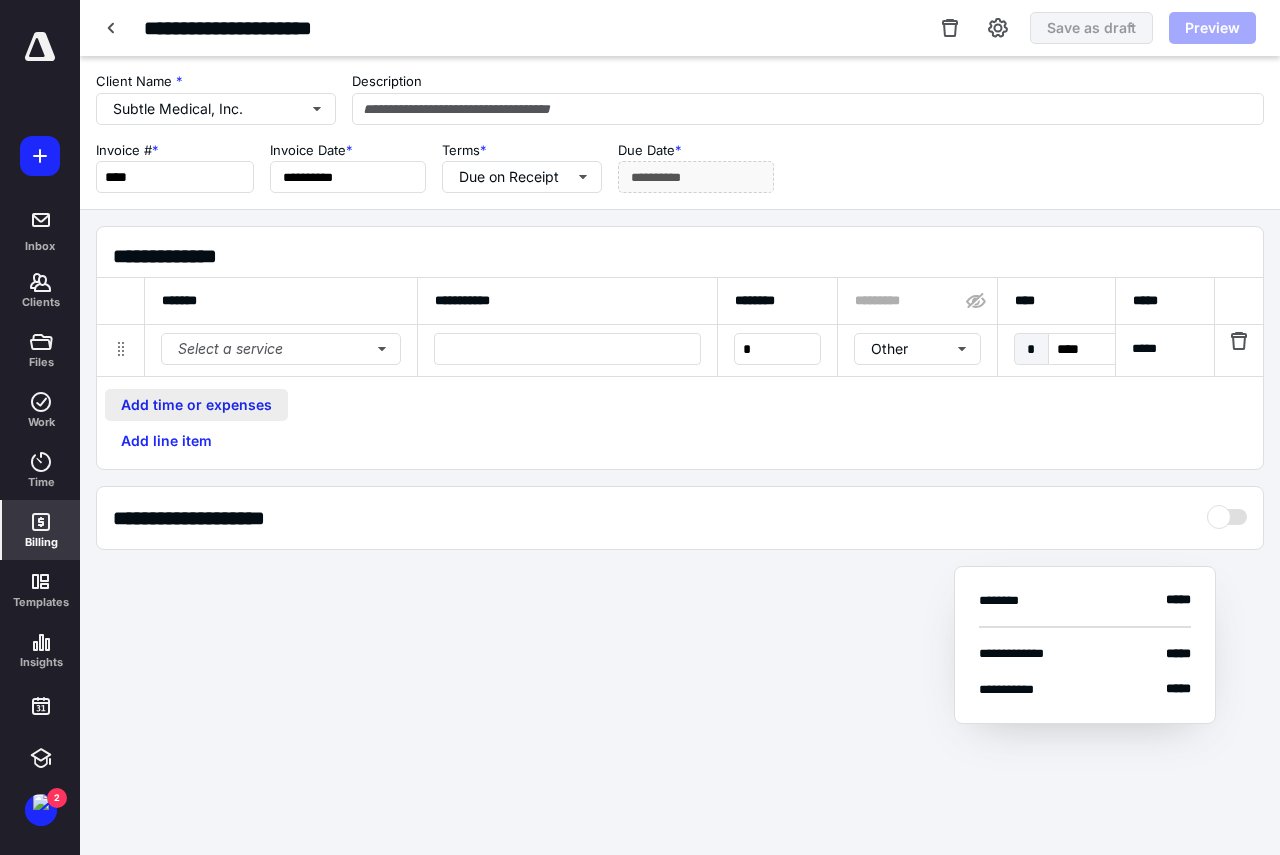 click on "Add time or expenses" at bounding box center [196, 405] 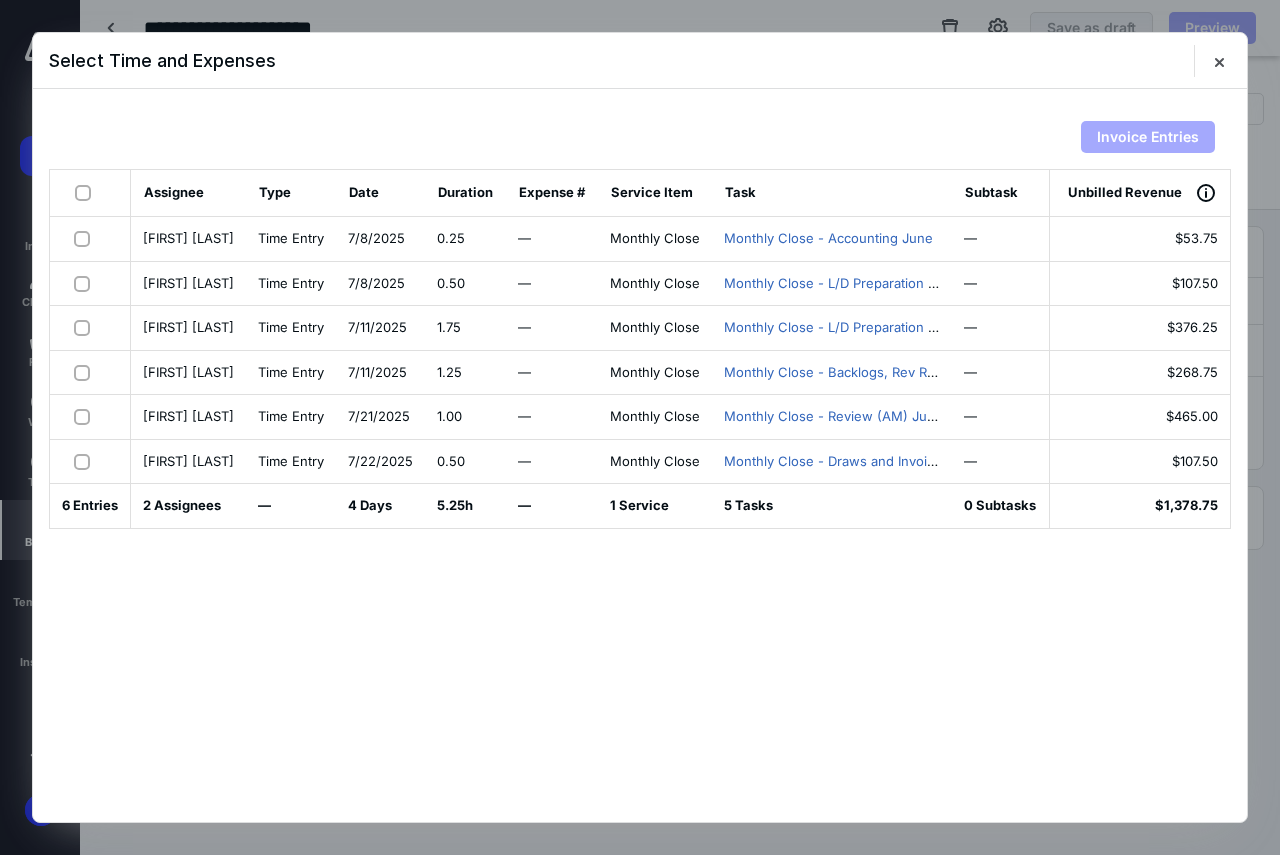 click at bounding box center [87, 192] 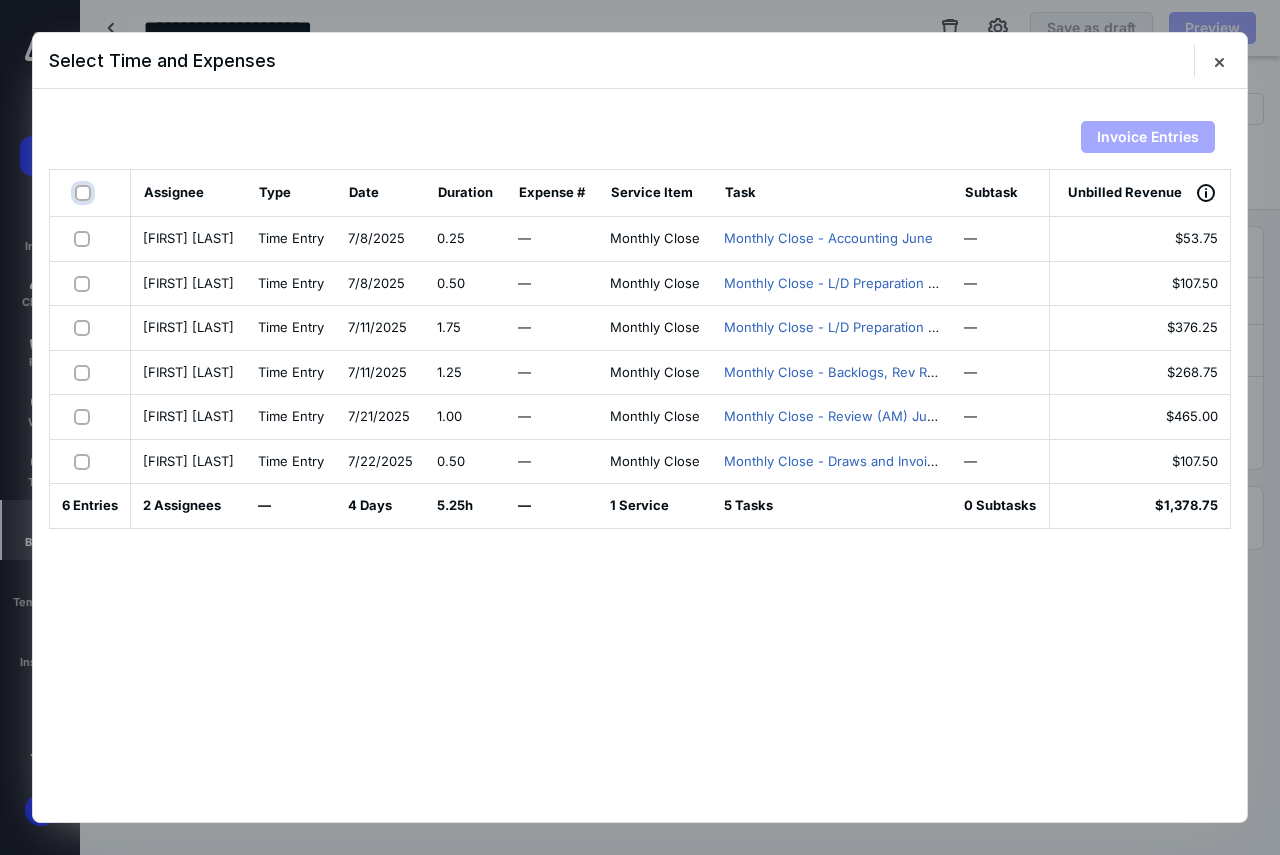 click at bounding box center [85, 193] 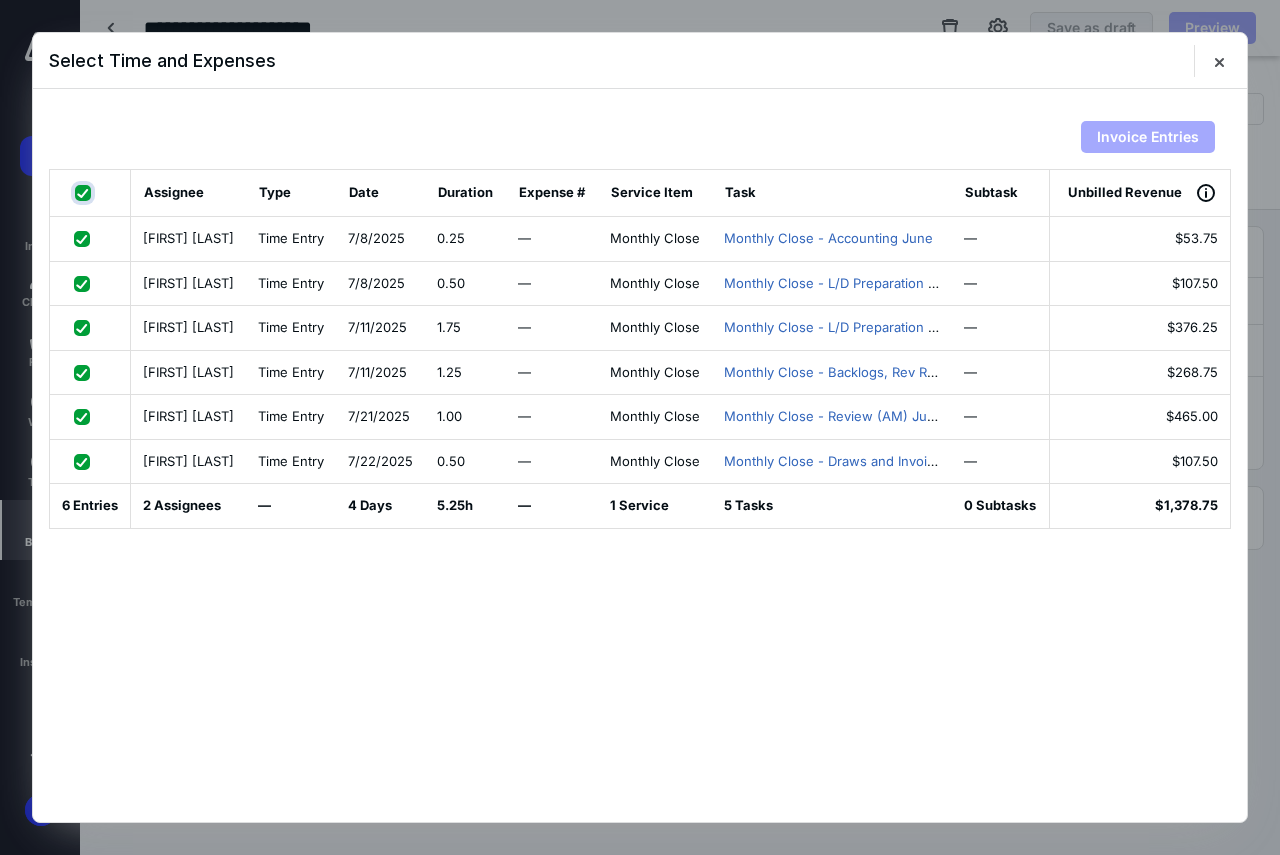 checkbox on "true" 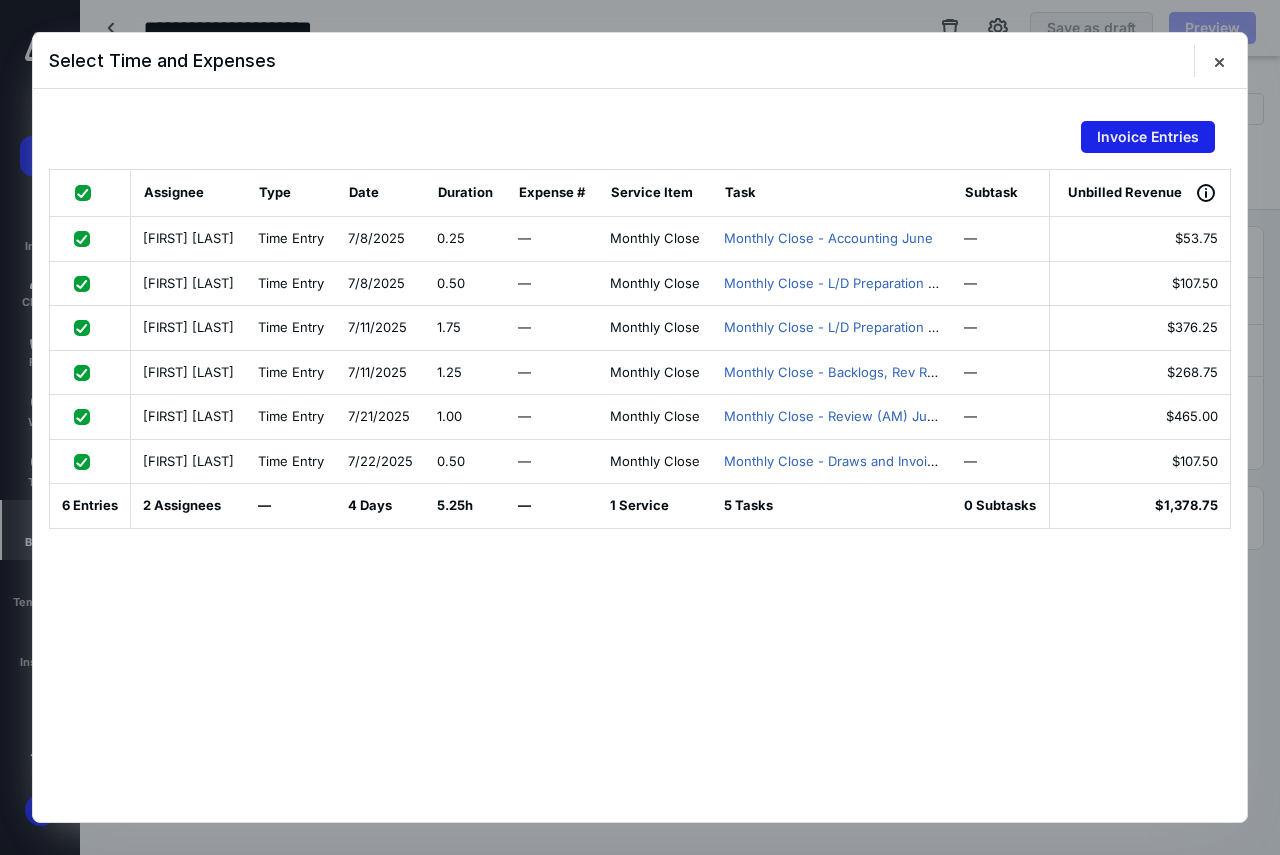 click on "Invoice Entries" at bounding box center [1148, 137] 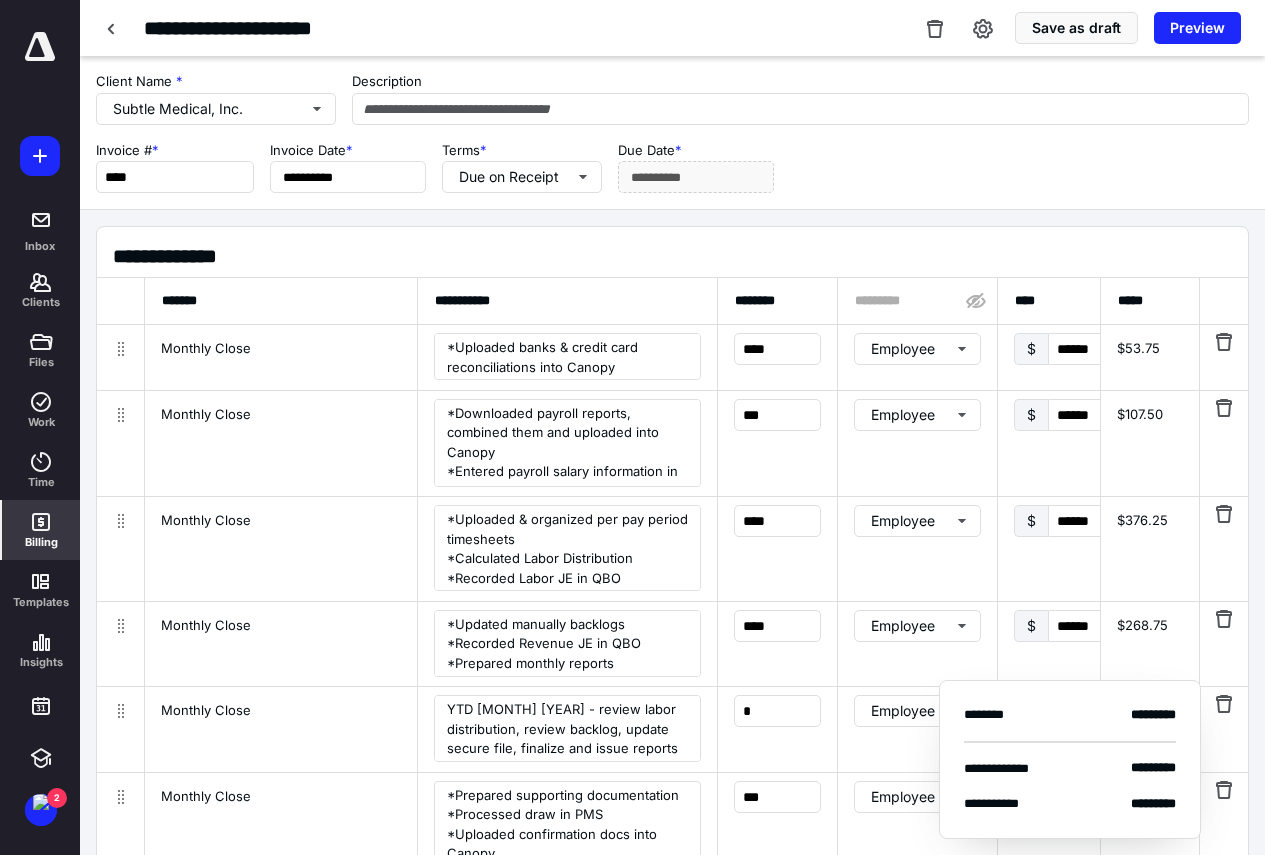 scroll, scrollTop: 2, scrollLeft: 0, axis: vertical 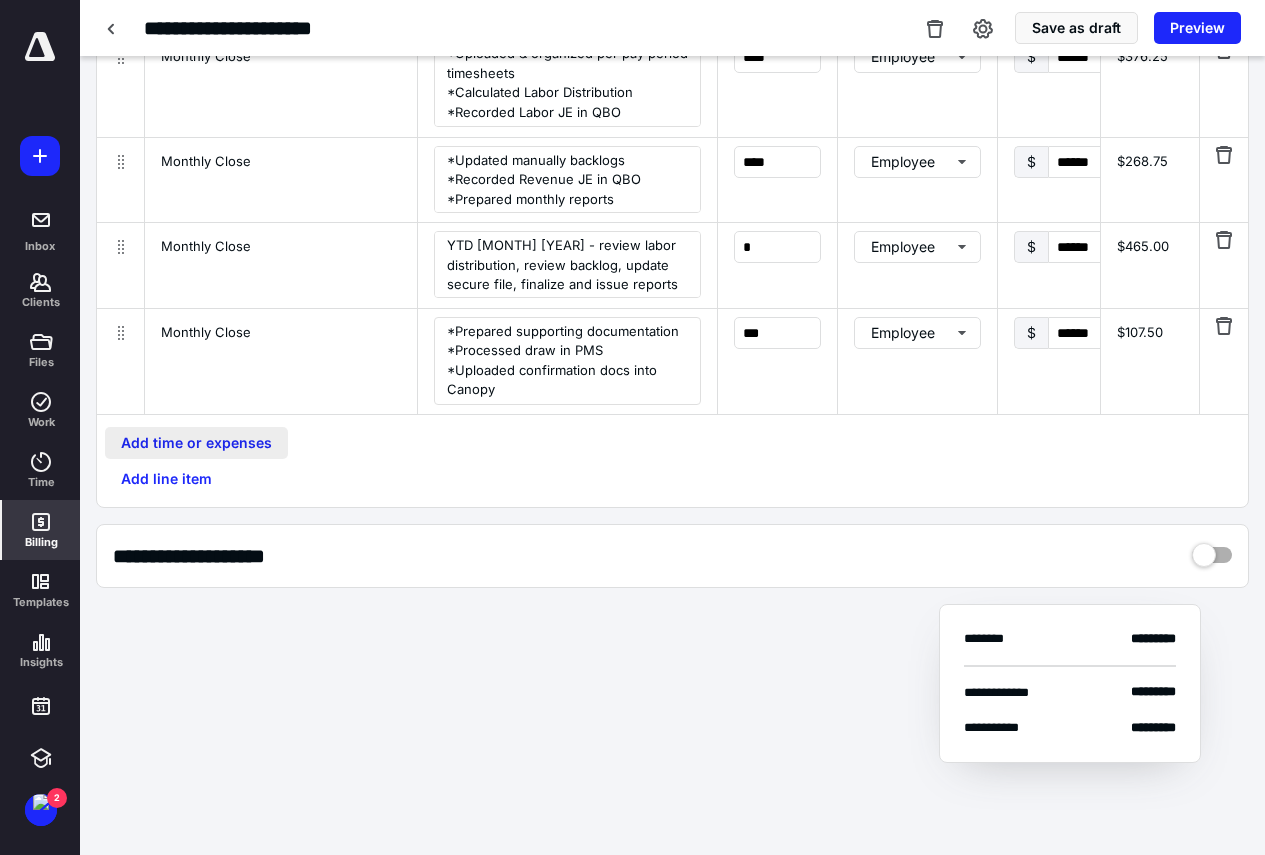 click on "Add time or expenses" at bounding box center [196, 443] 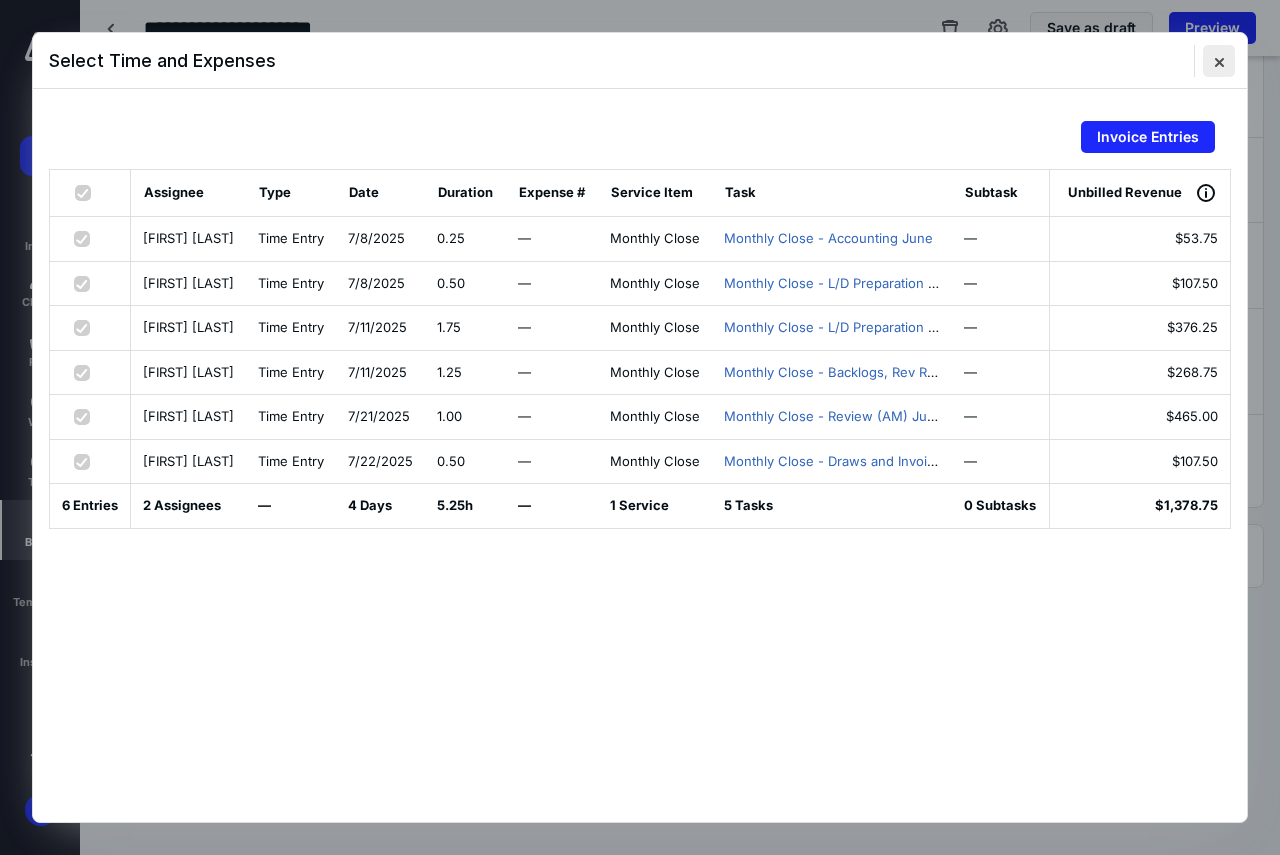 click at bounding box center [1219, 61] 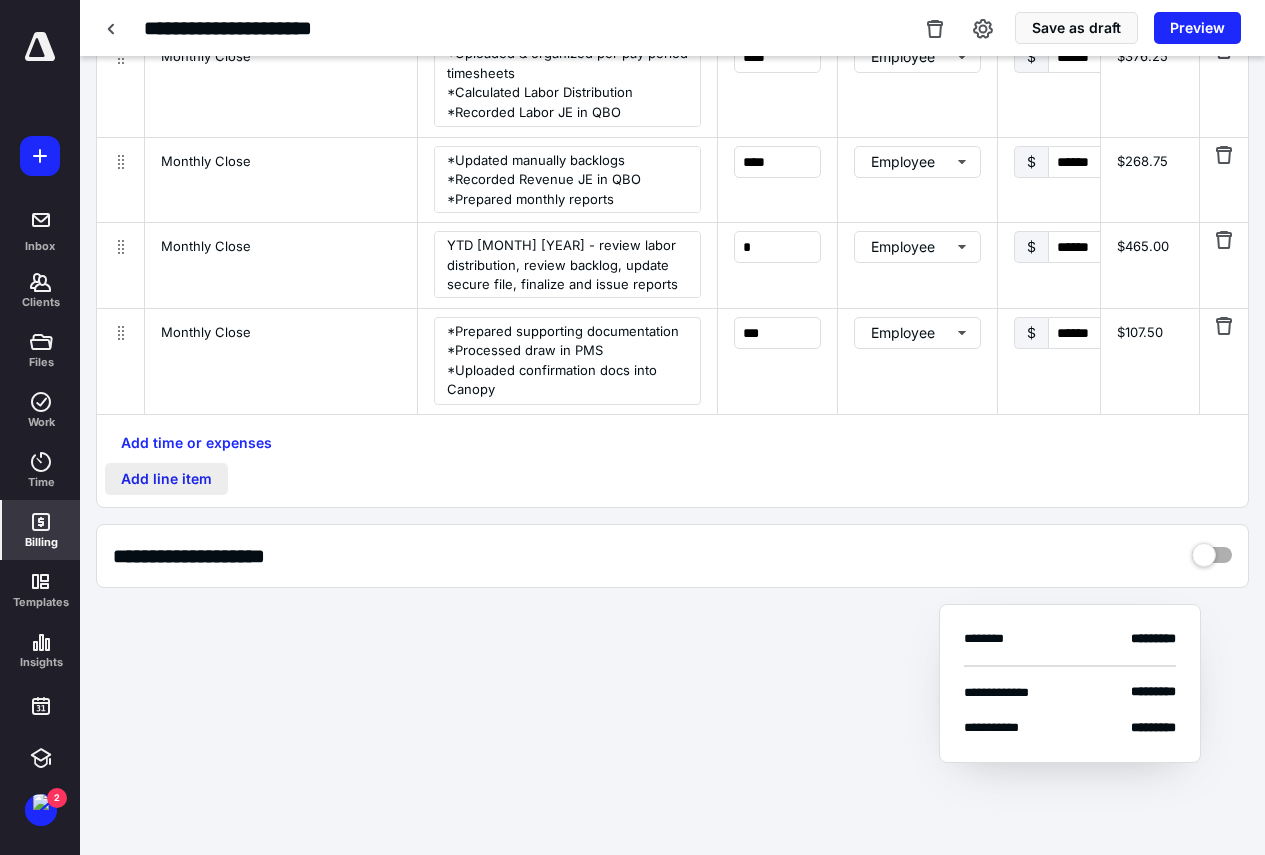 click on "Add line item" at bounding box center [166, 479] 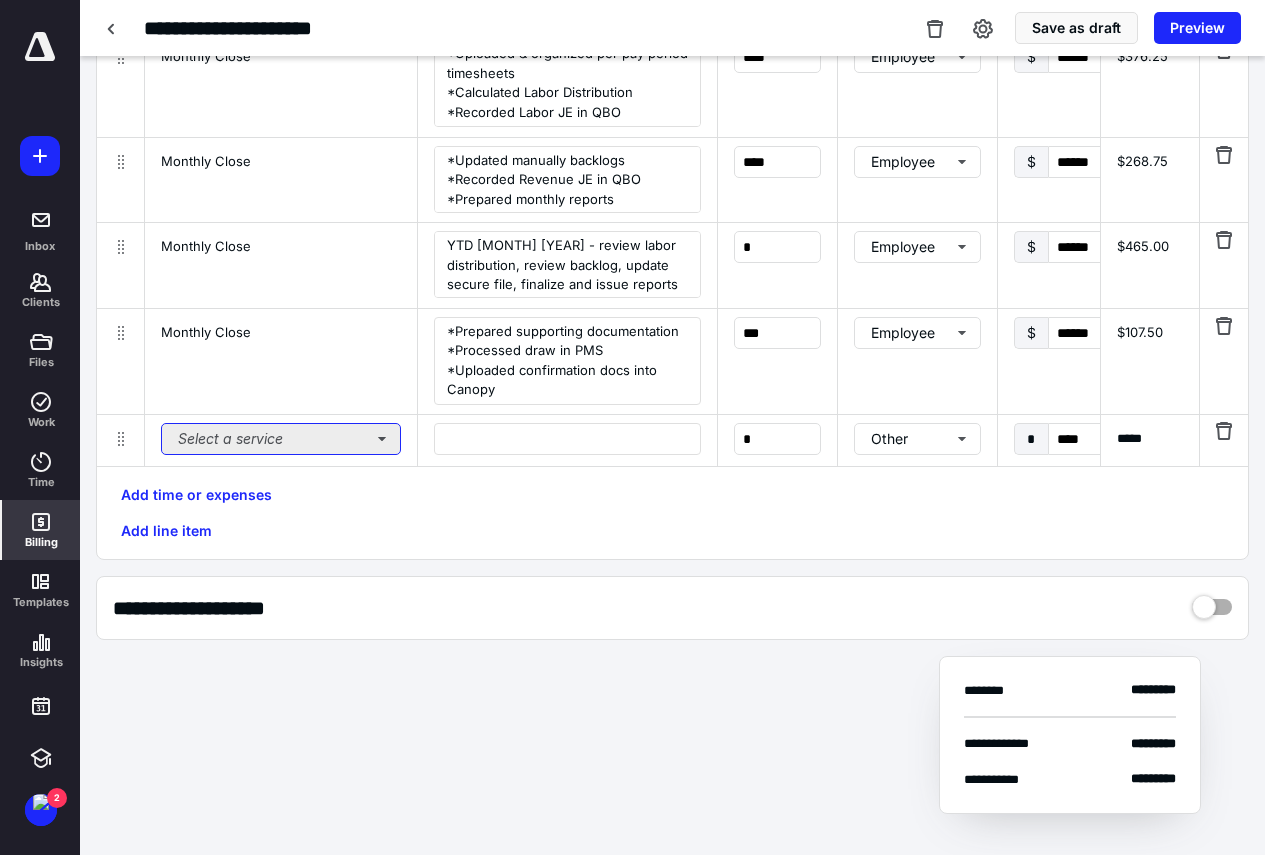 click on "Select a service" at bounding box center (281, 439) 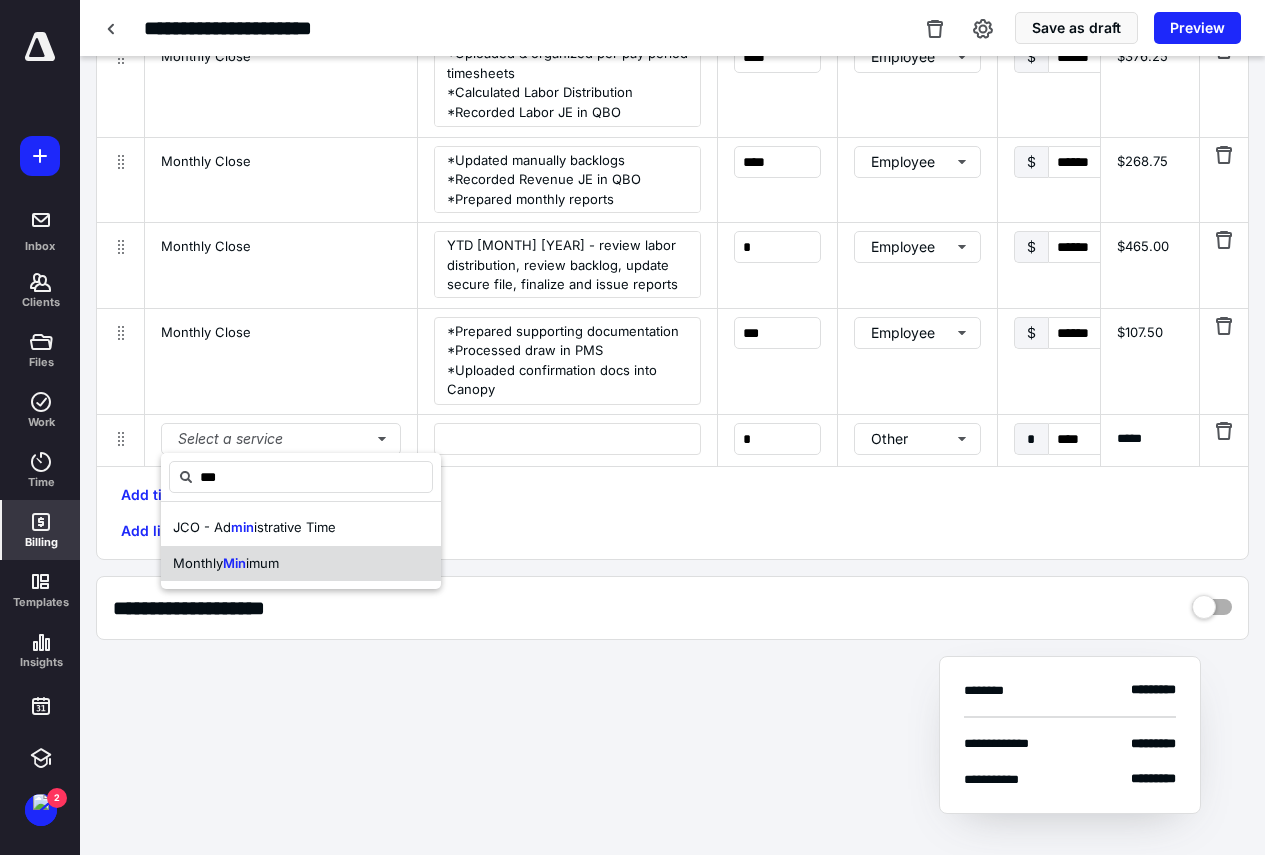 click on "Monthly  Min imum" at bounding box center (301, 564) 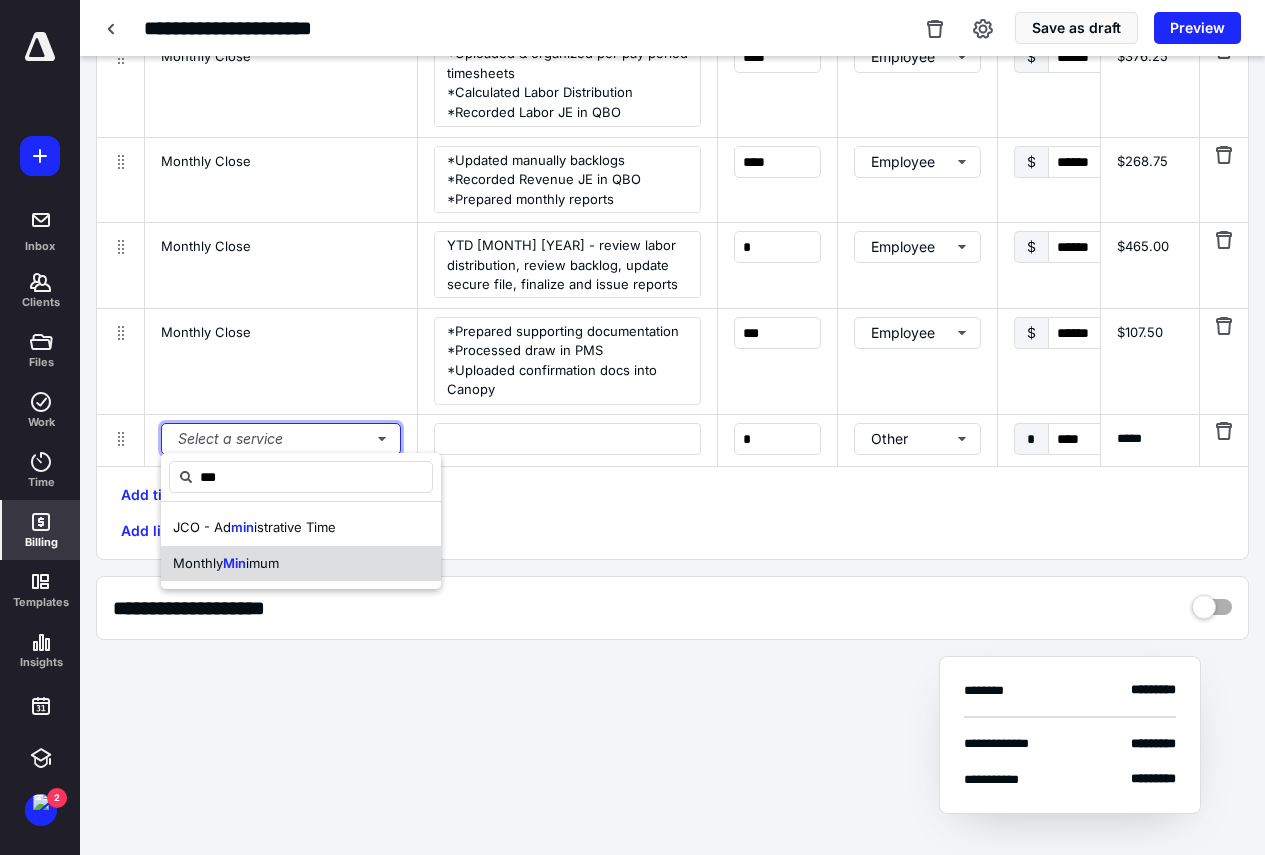 type 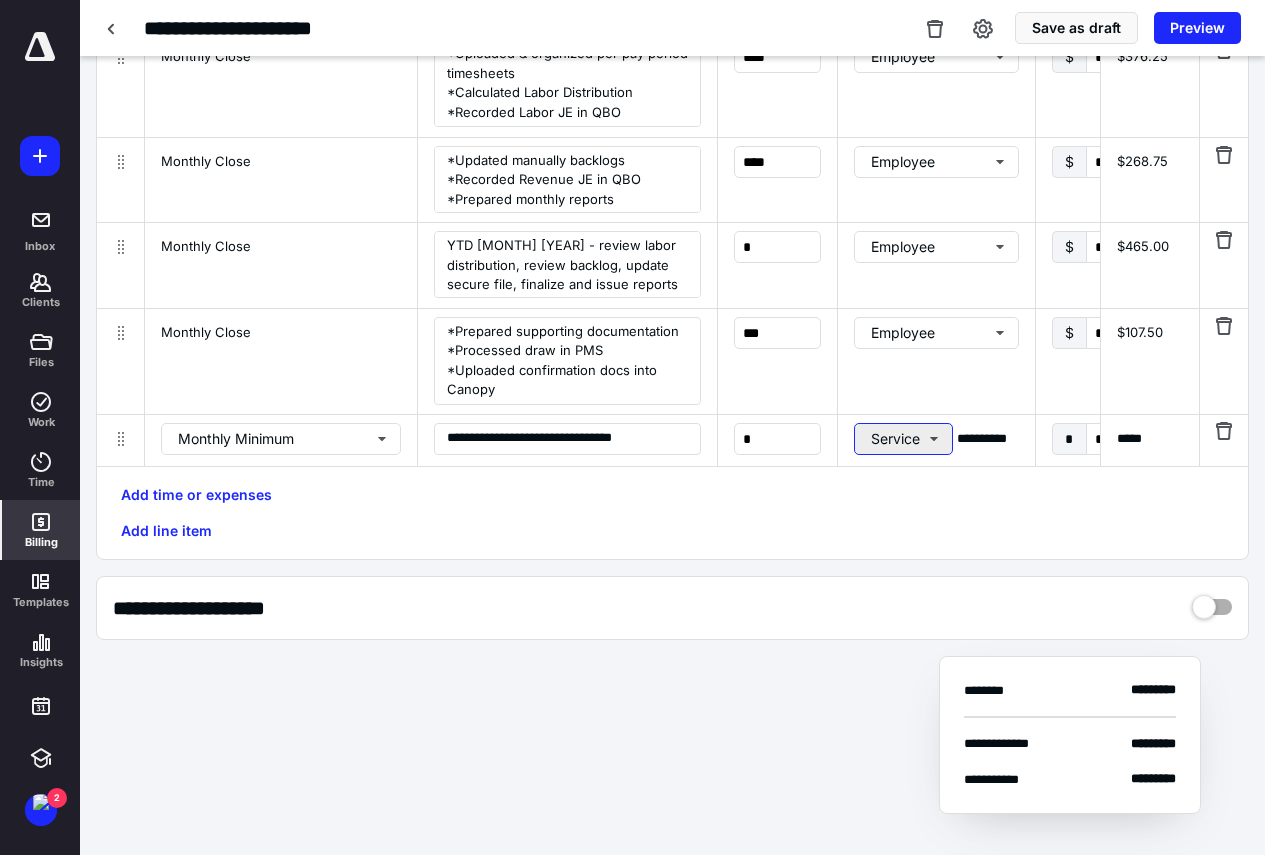 click on "Service" at bounding box center [903, 439] 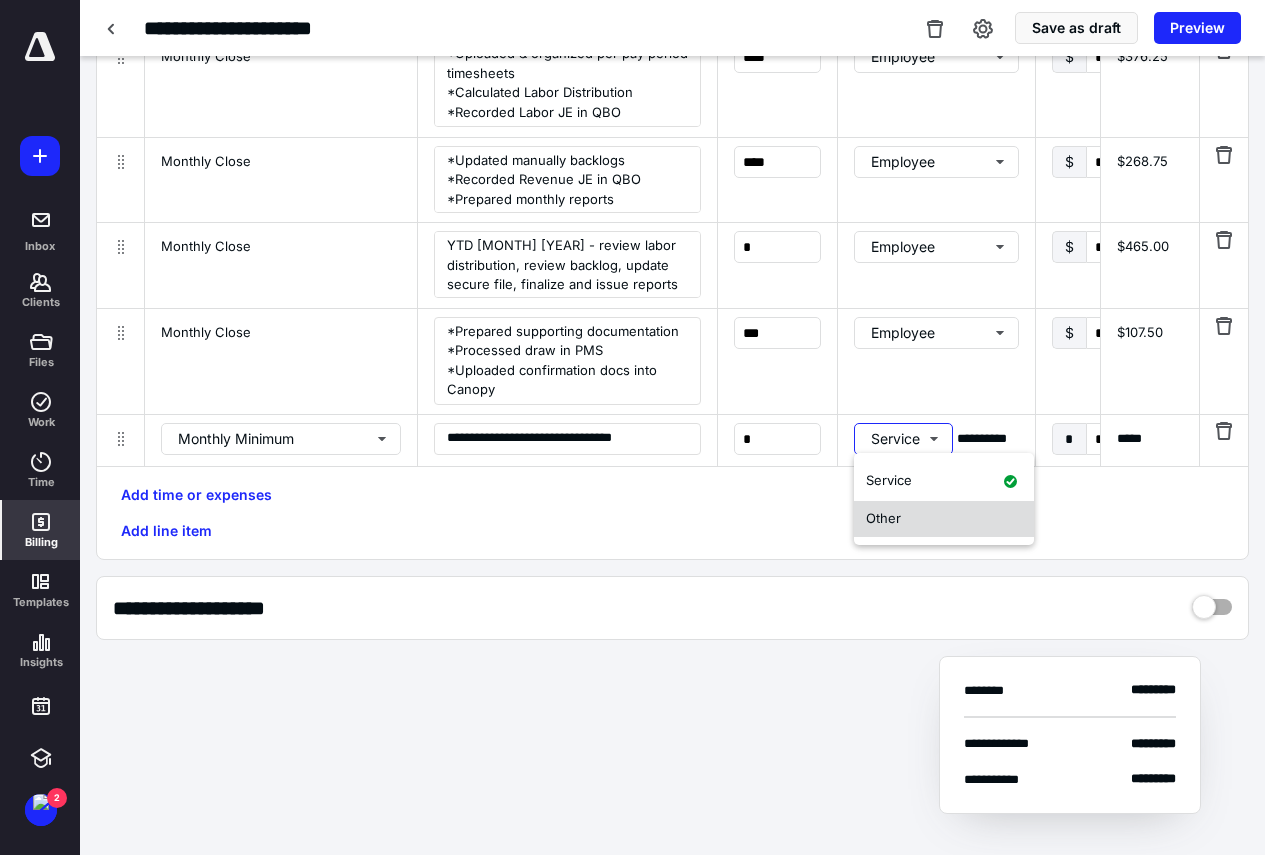 click on "Other" at bounding box center [883, 518] 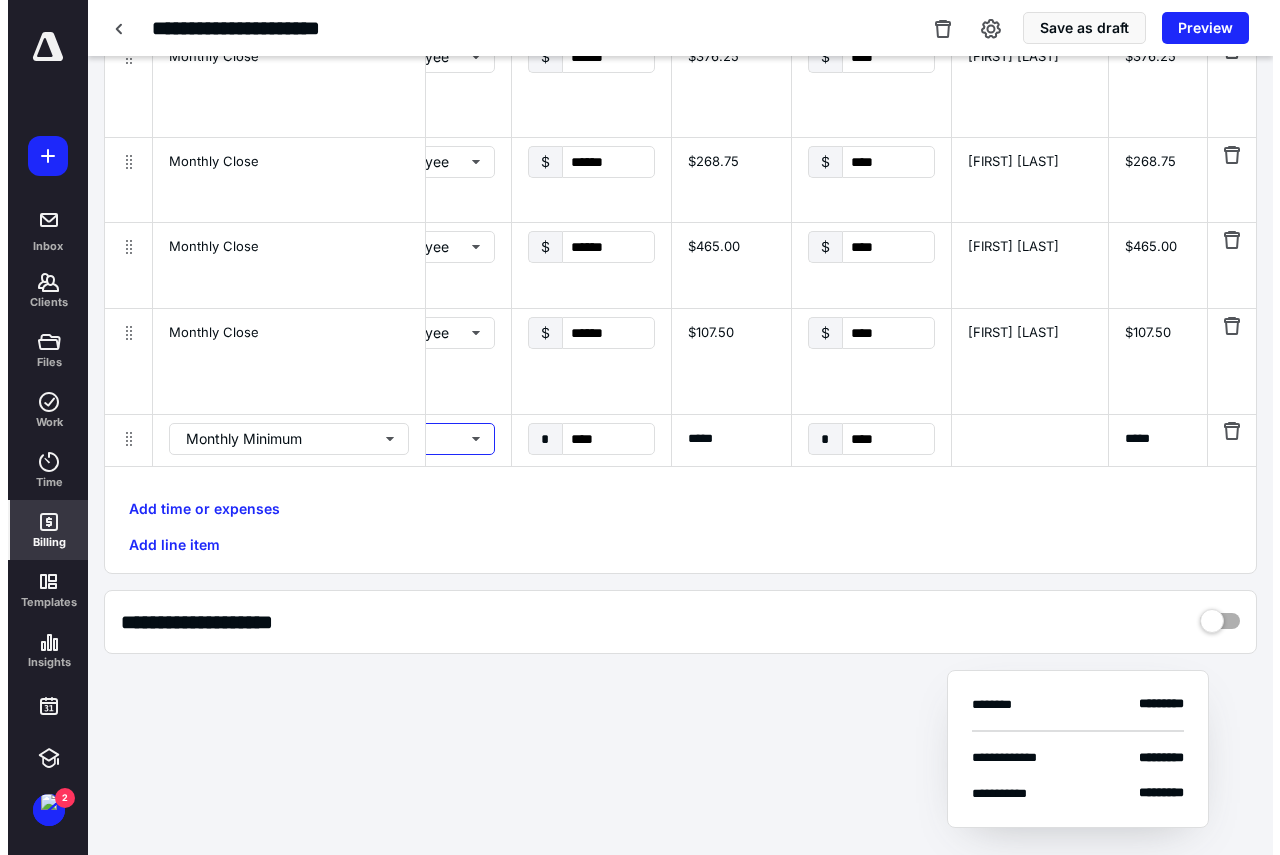 scroll, scrollTop: 0, scrollLeft: 501, axis: horizontal 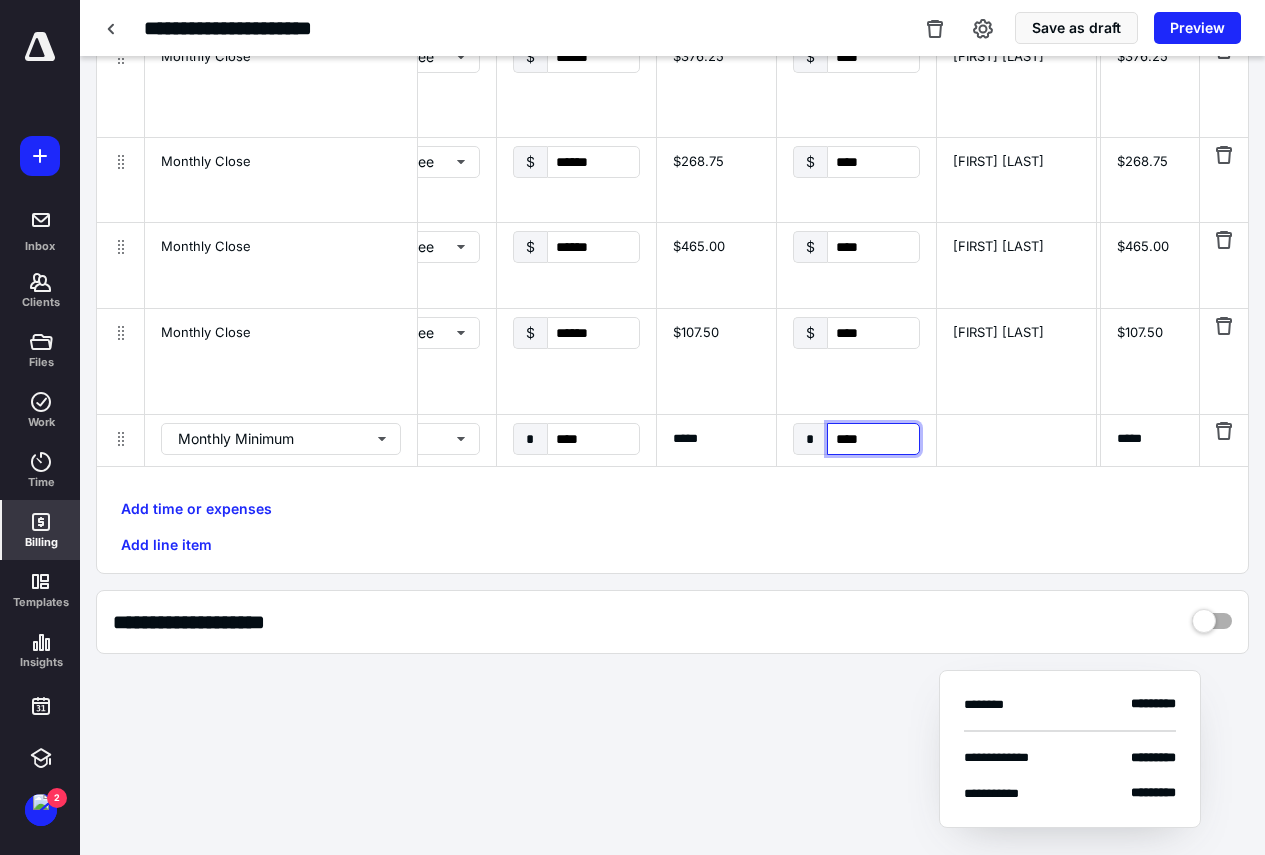 click on "****" at bounding box center (873, 439) 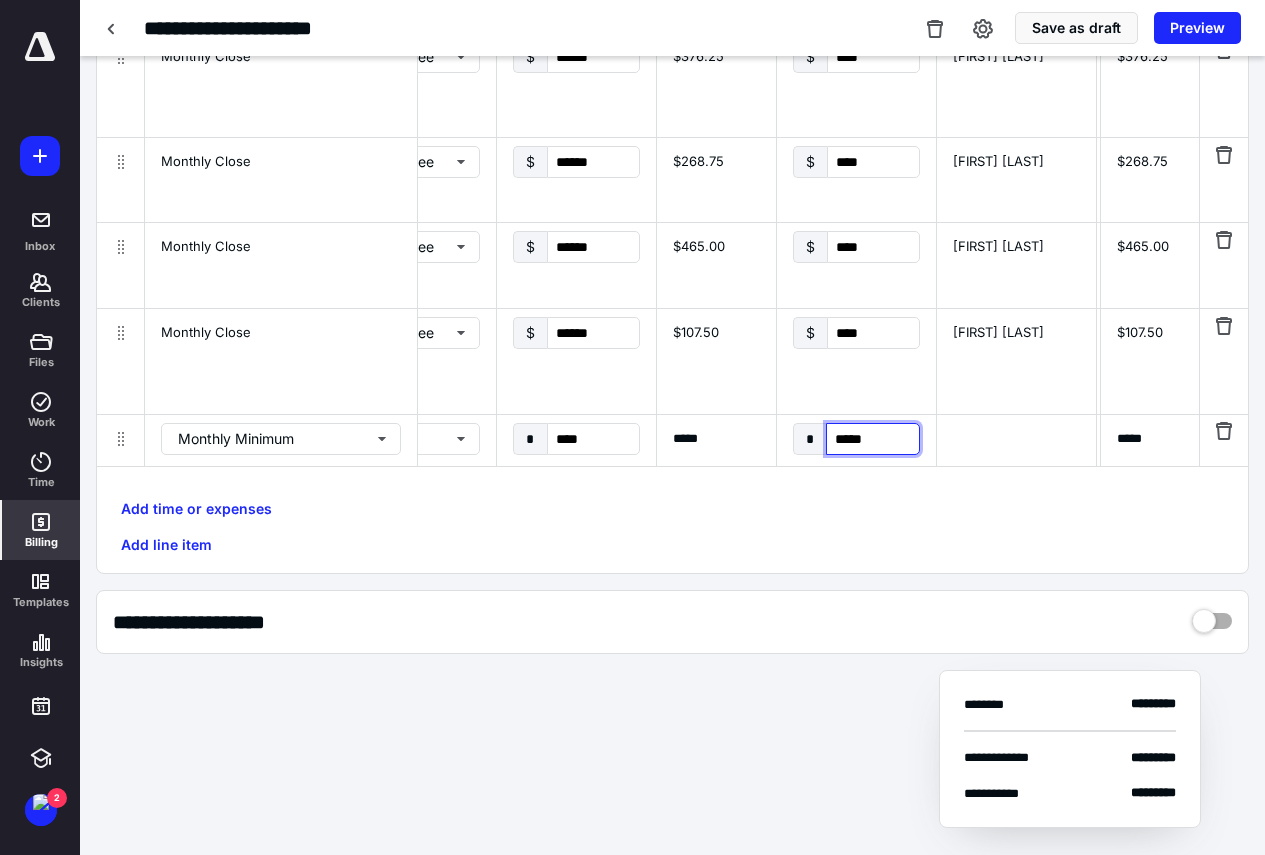 type on "******" 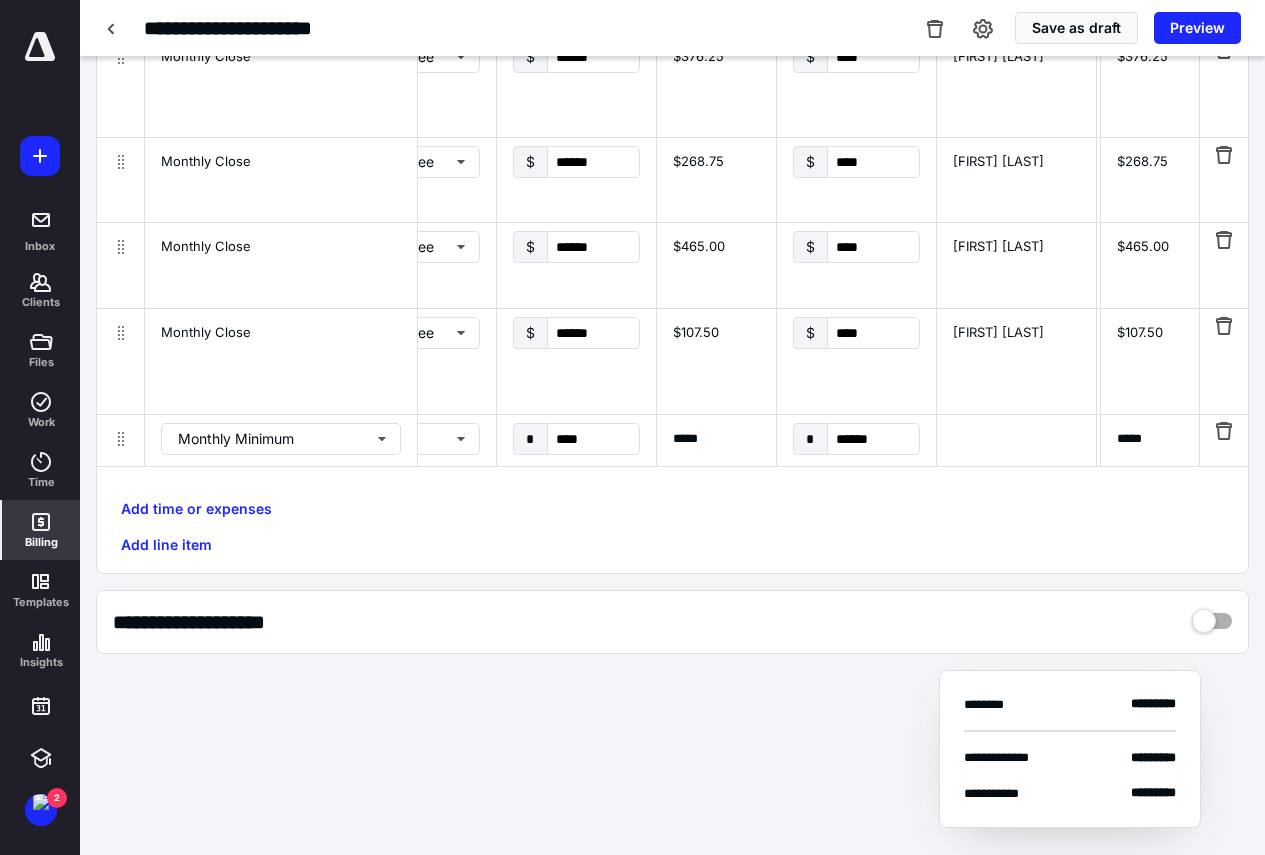 click at bounding box center (1016, 439) 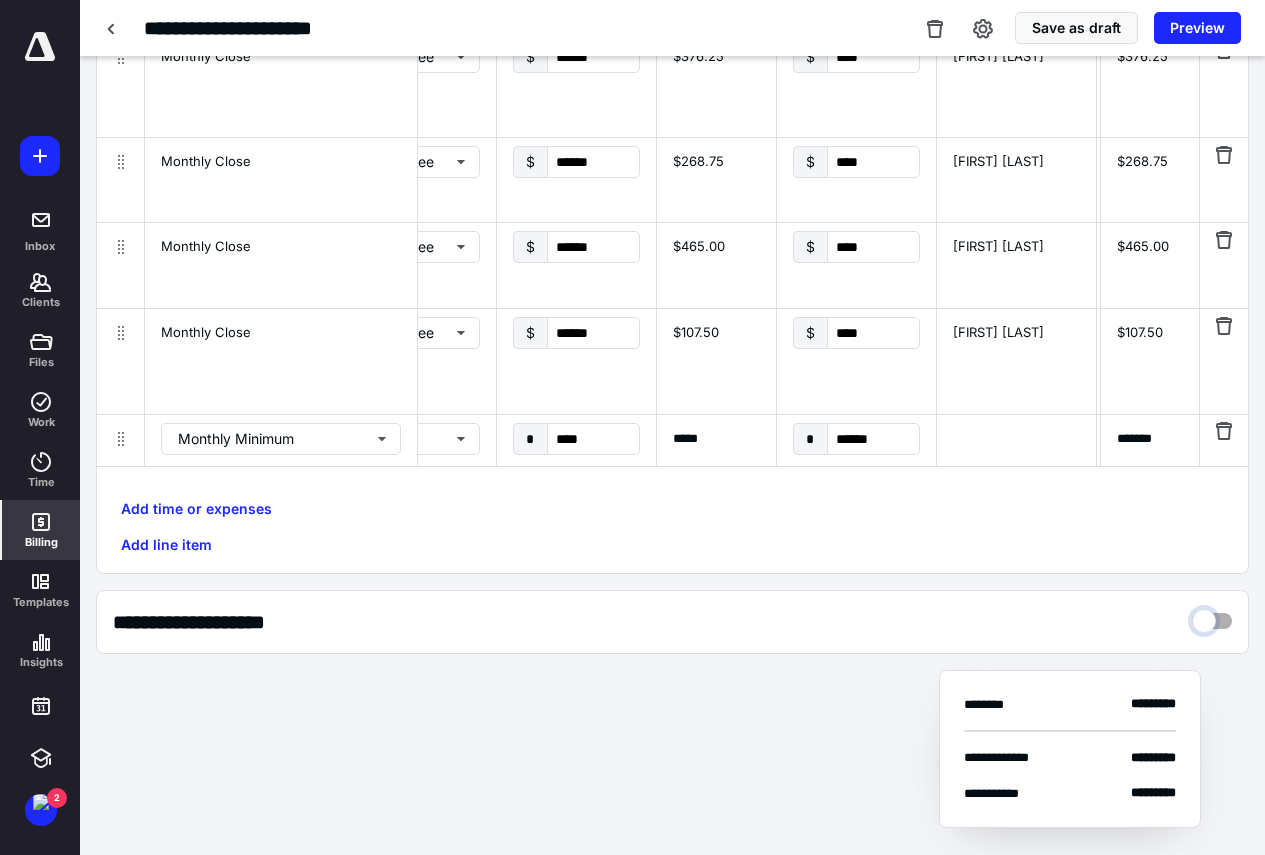 click at bounding box center [1212, 616] 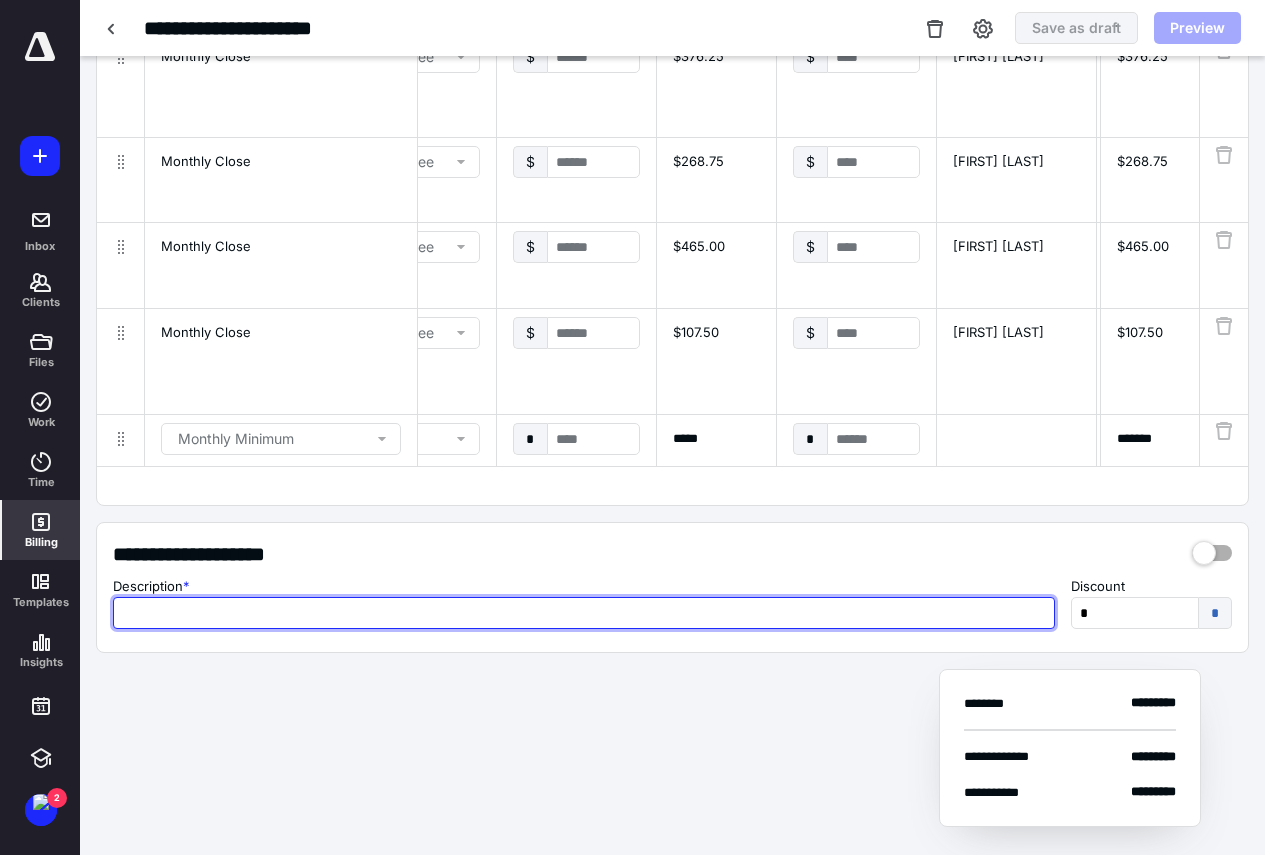 click at bounding box center (584, 613) 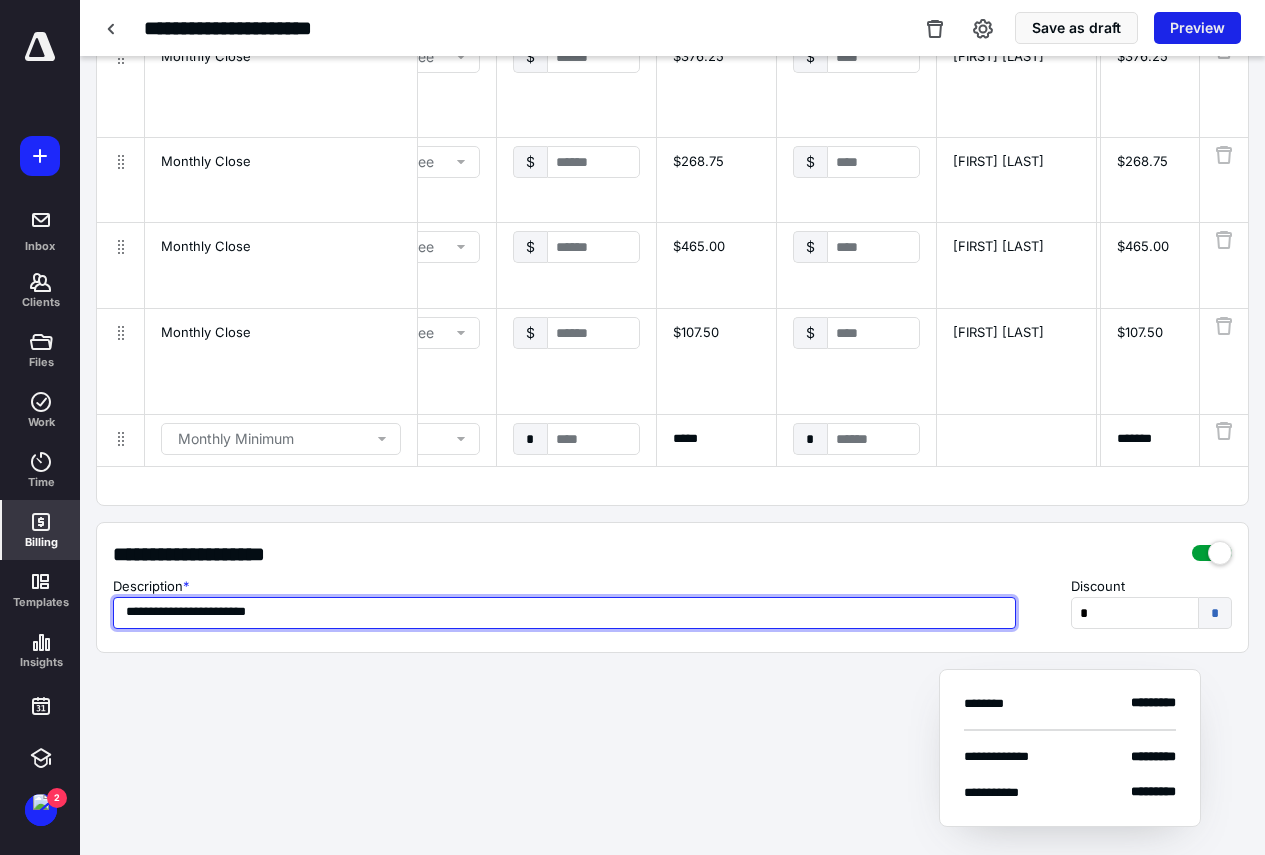 type on "**********" 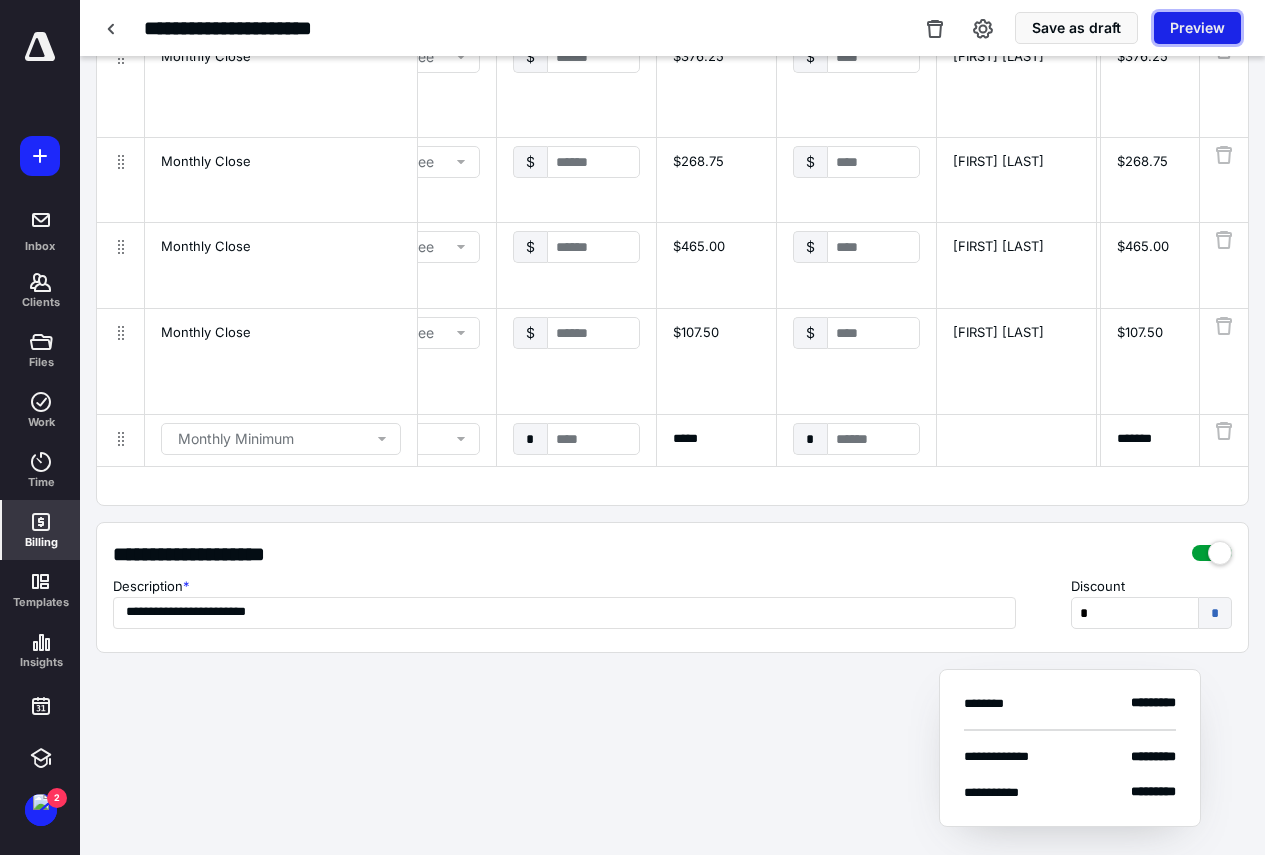 click on "Preview" at bounding box center [1197, 28] 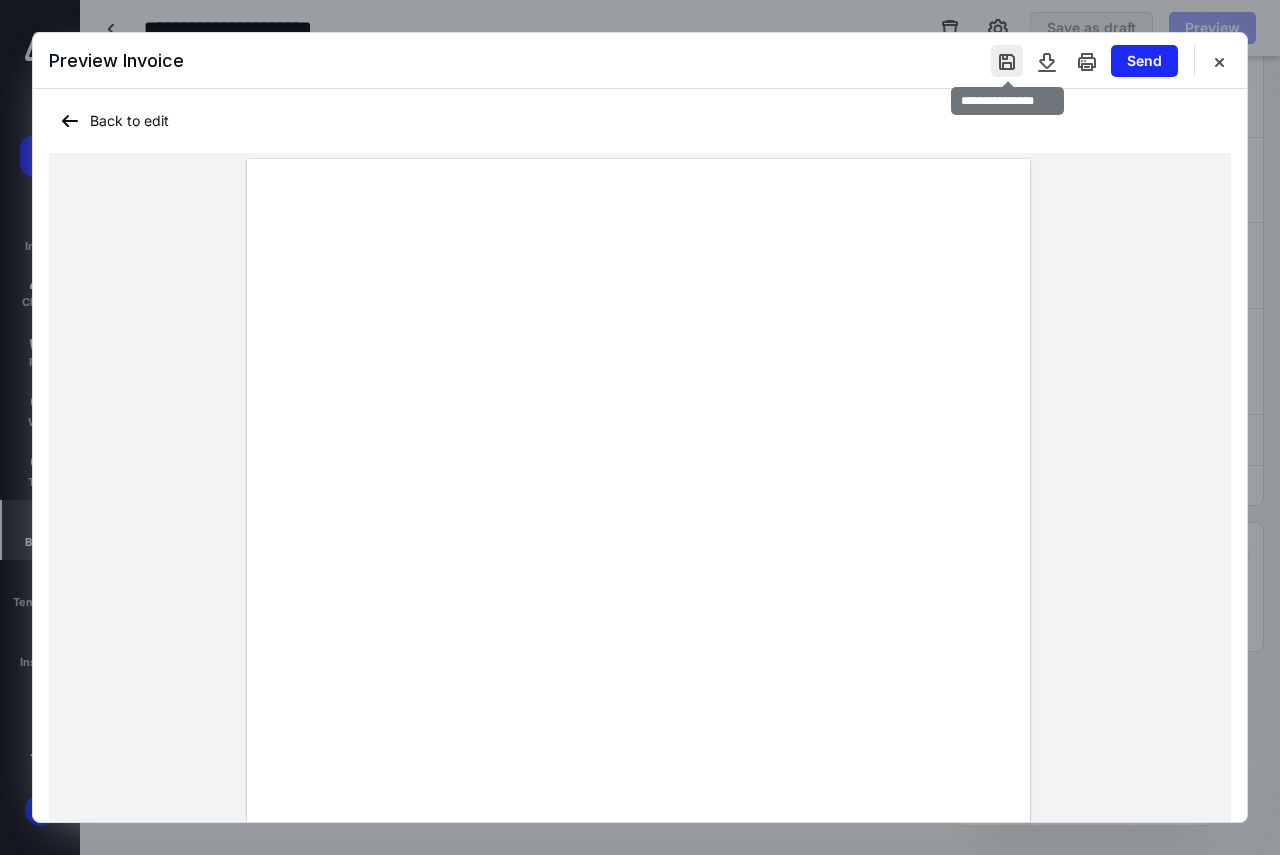 click at bounding box center (1007, 61) 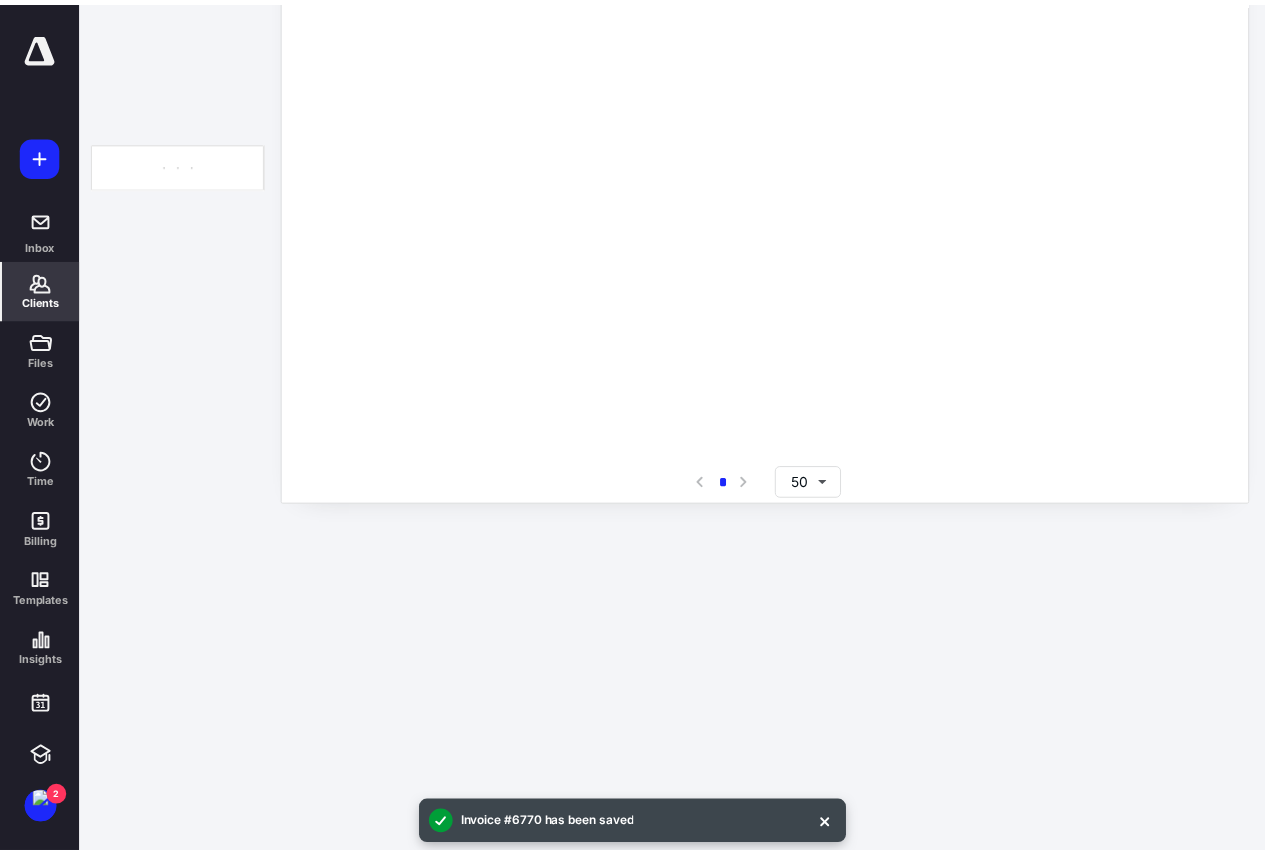 scroll, scrollTop: 0, scrollLeft: 0, axis: both 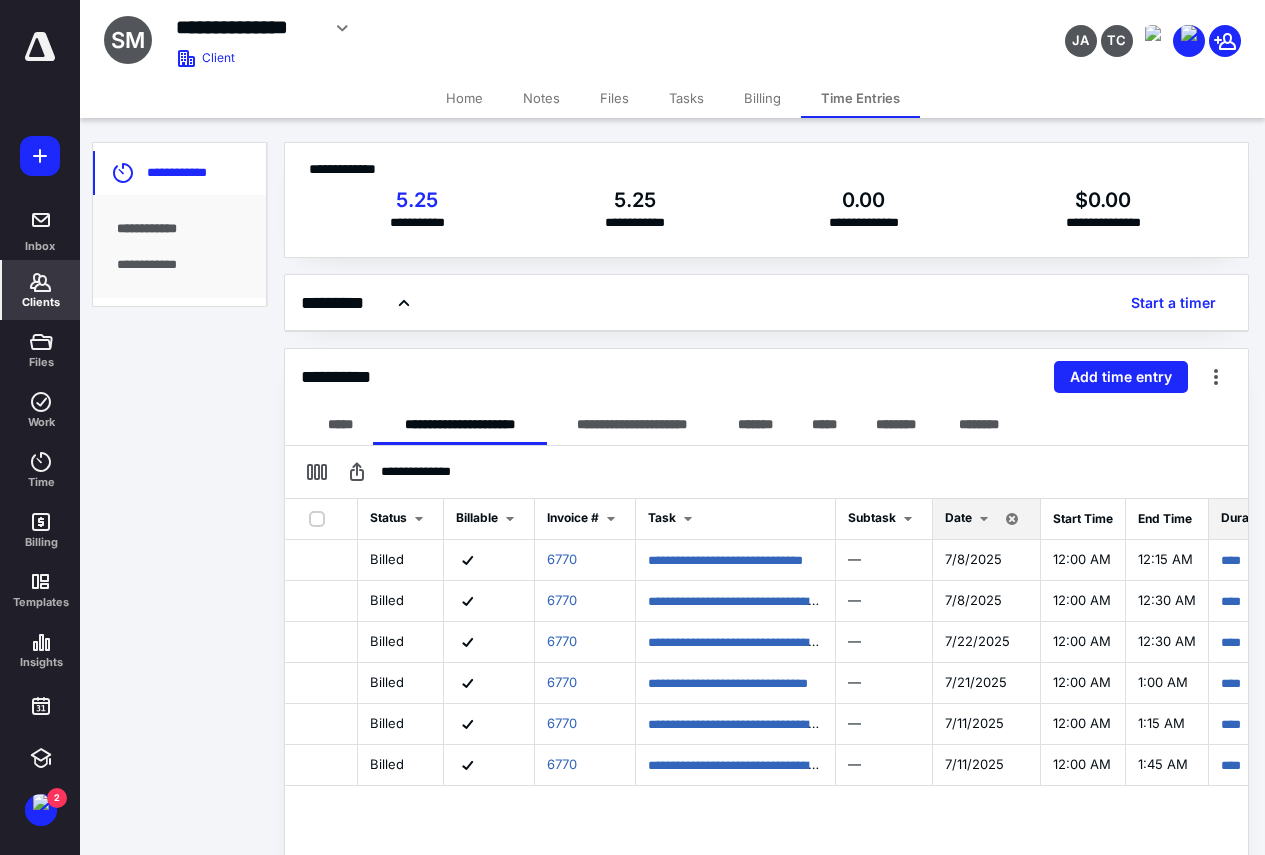 click on "Clients" at bounding box center (41, 302) 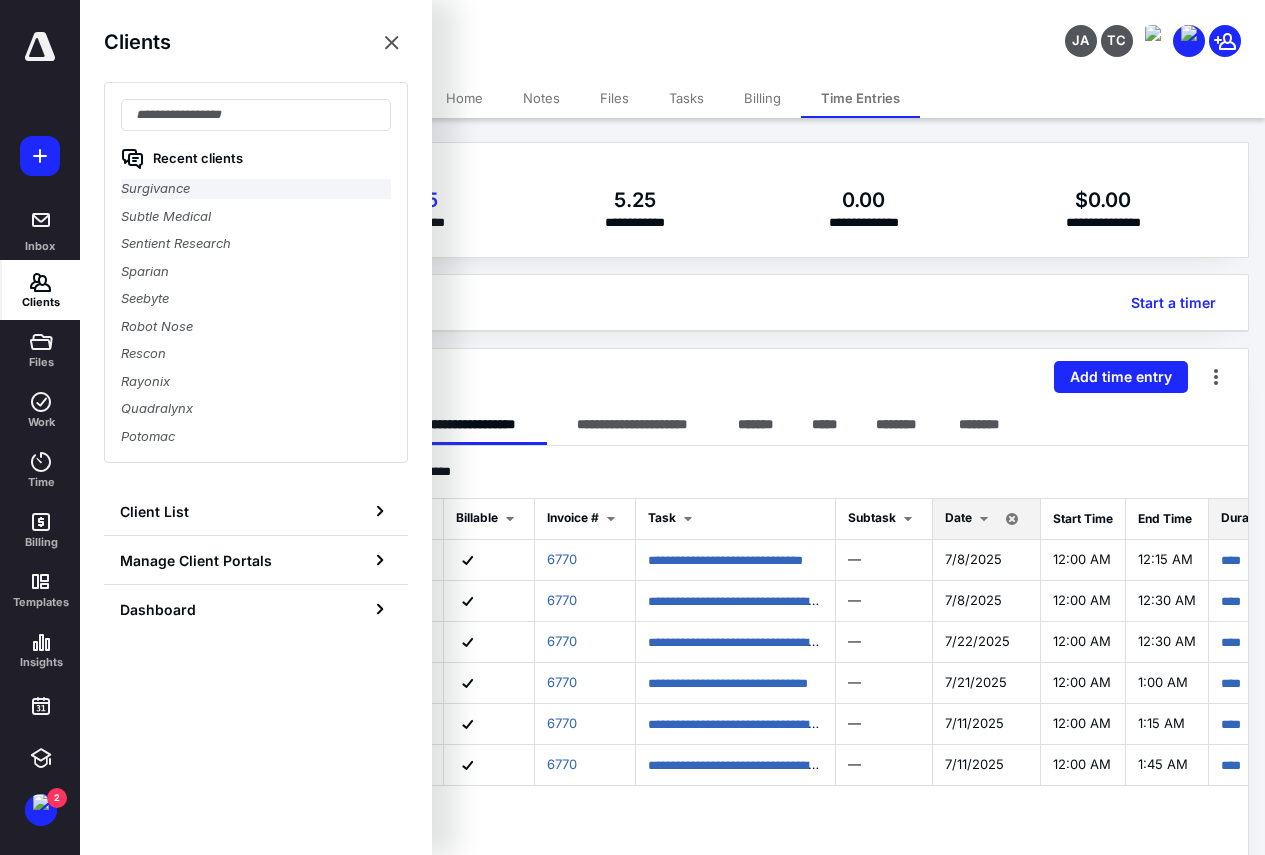click on "Surgivance" at bounding box center [256, 189] 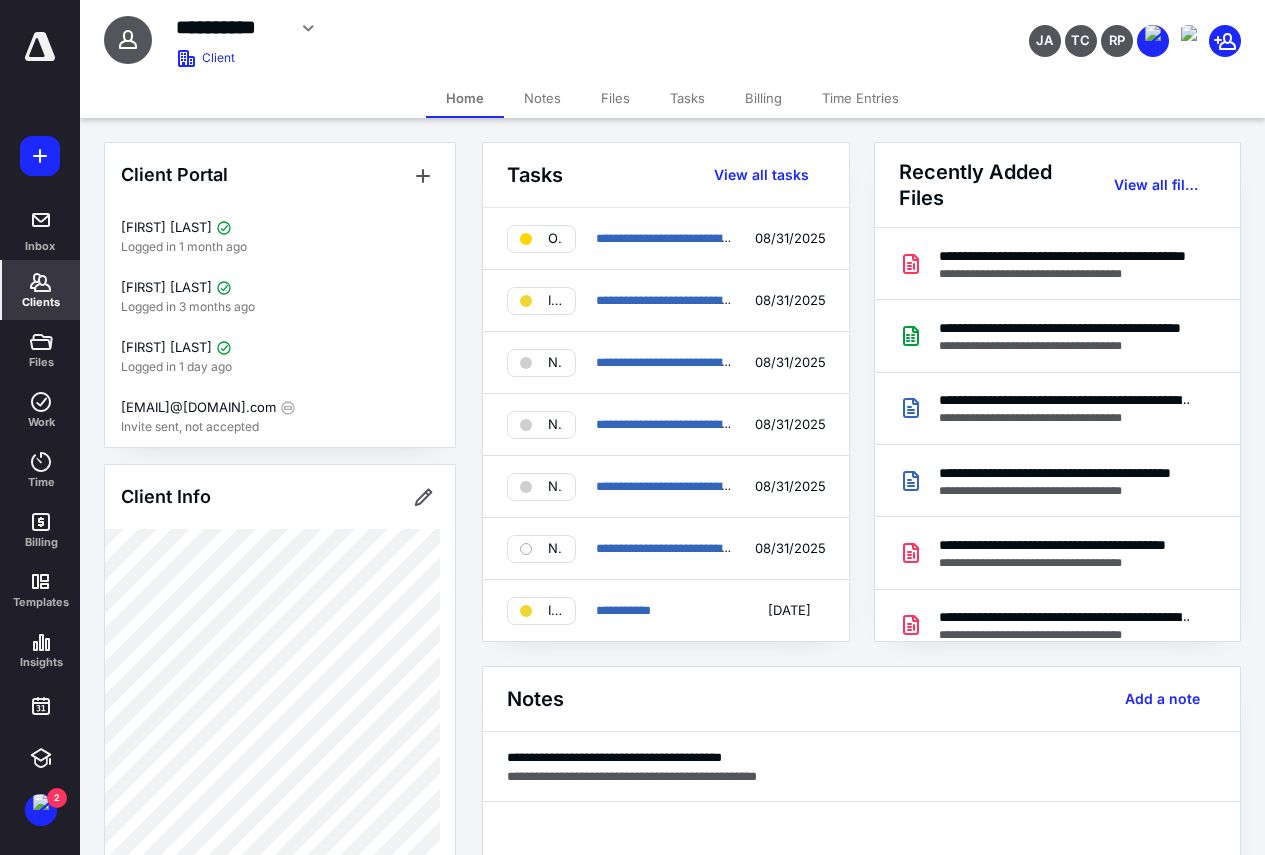 click on "Time Entries" at bounding box center [860, 98] 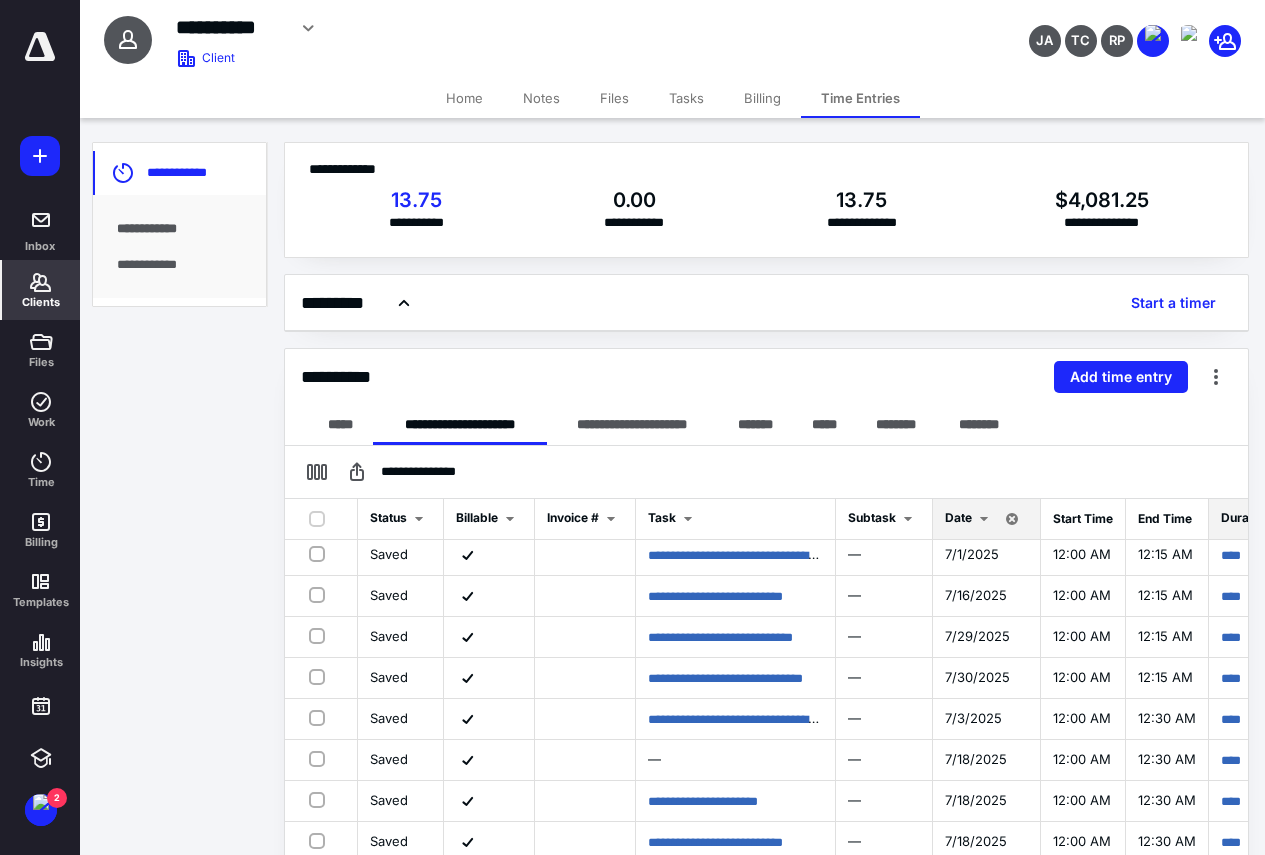 scroll, scrollTop: 0, scrollLeft: 0, axis: both 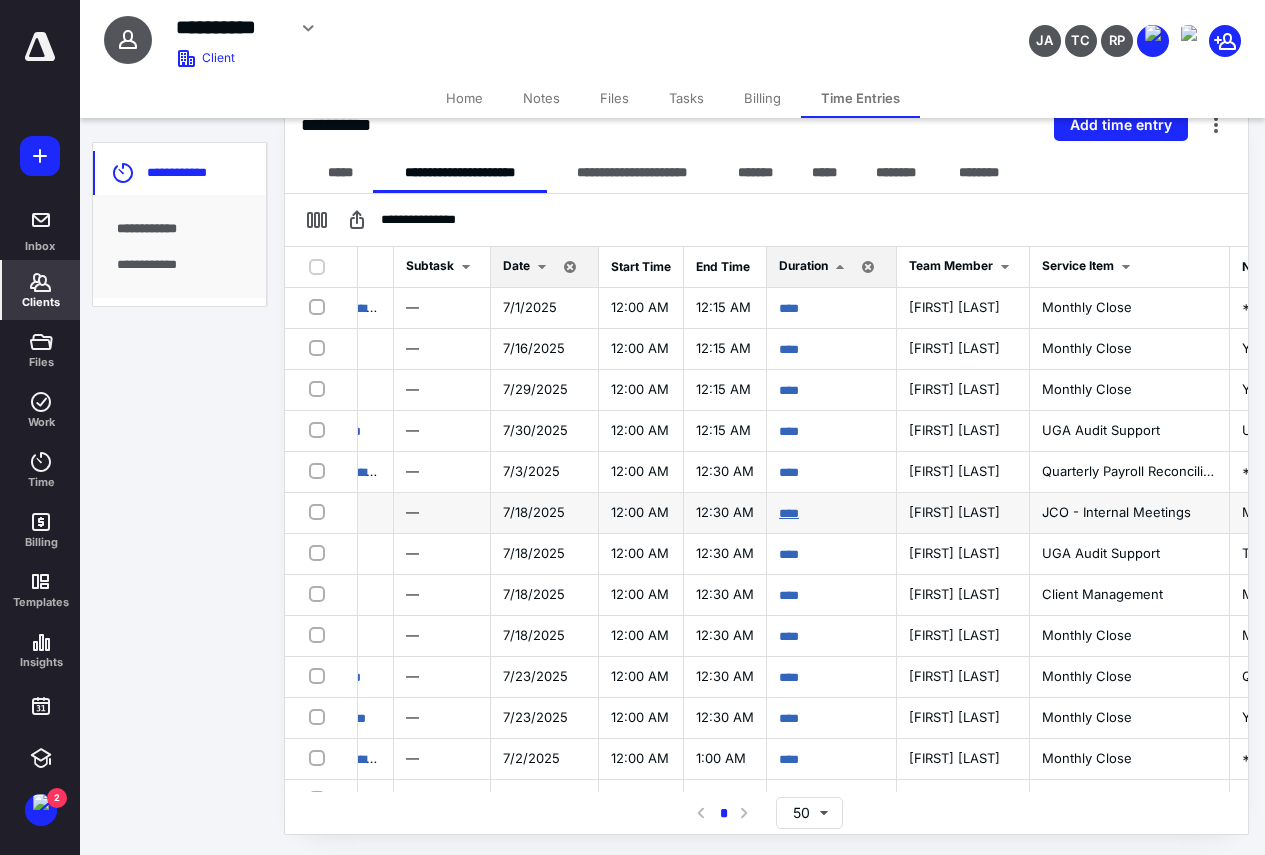 click on "****" at bounding box center [789, 513] 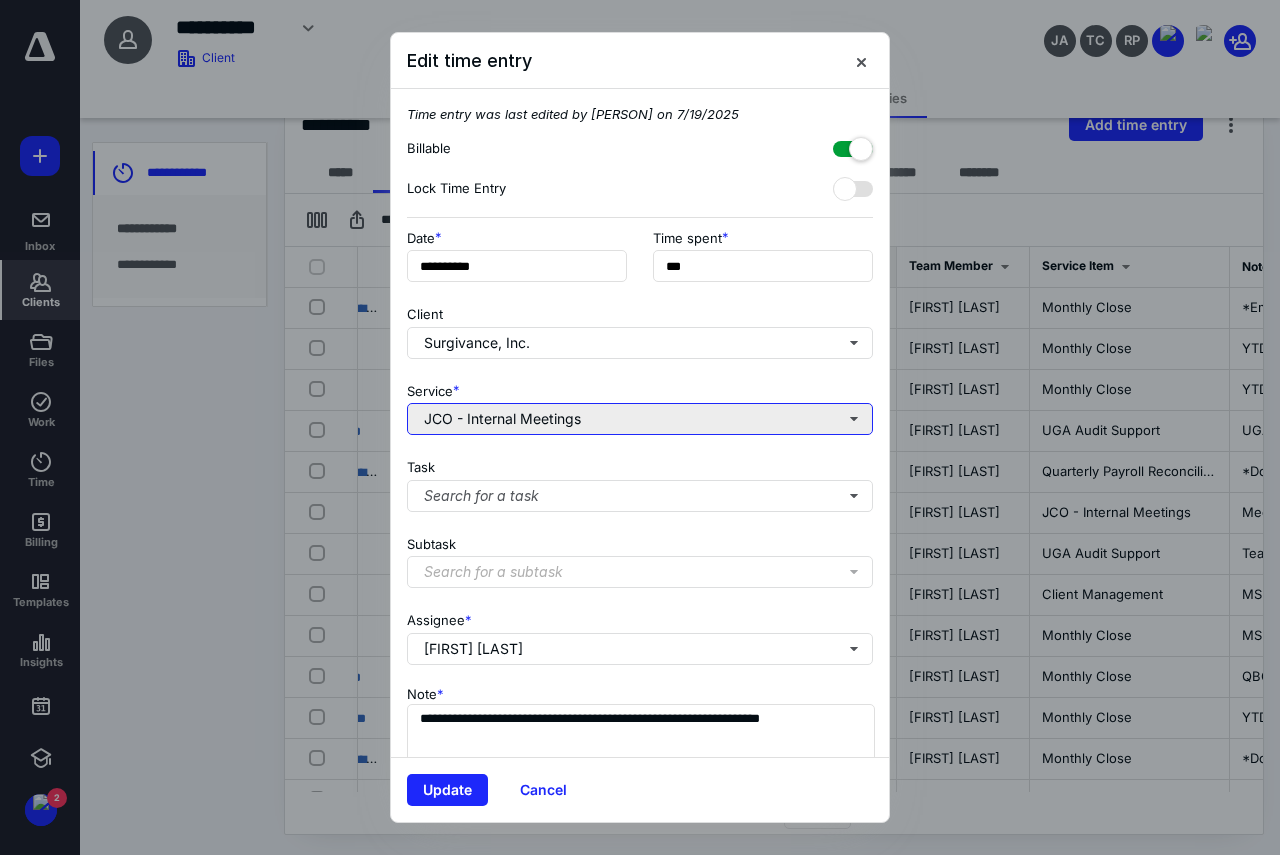 click on "JCO - Internal Meetings" at bounding box center [640, 419] 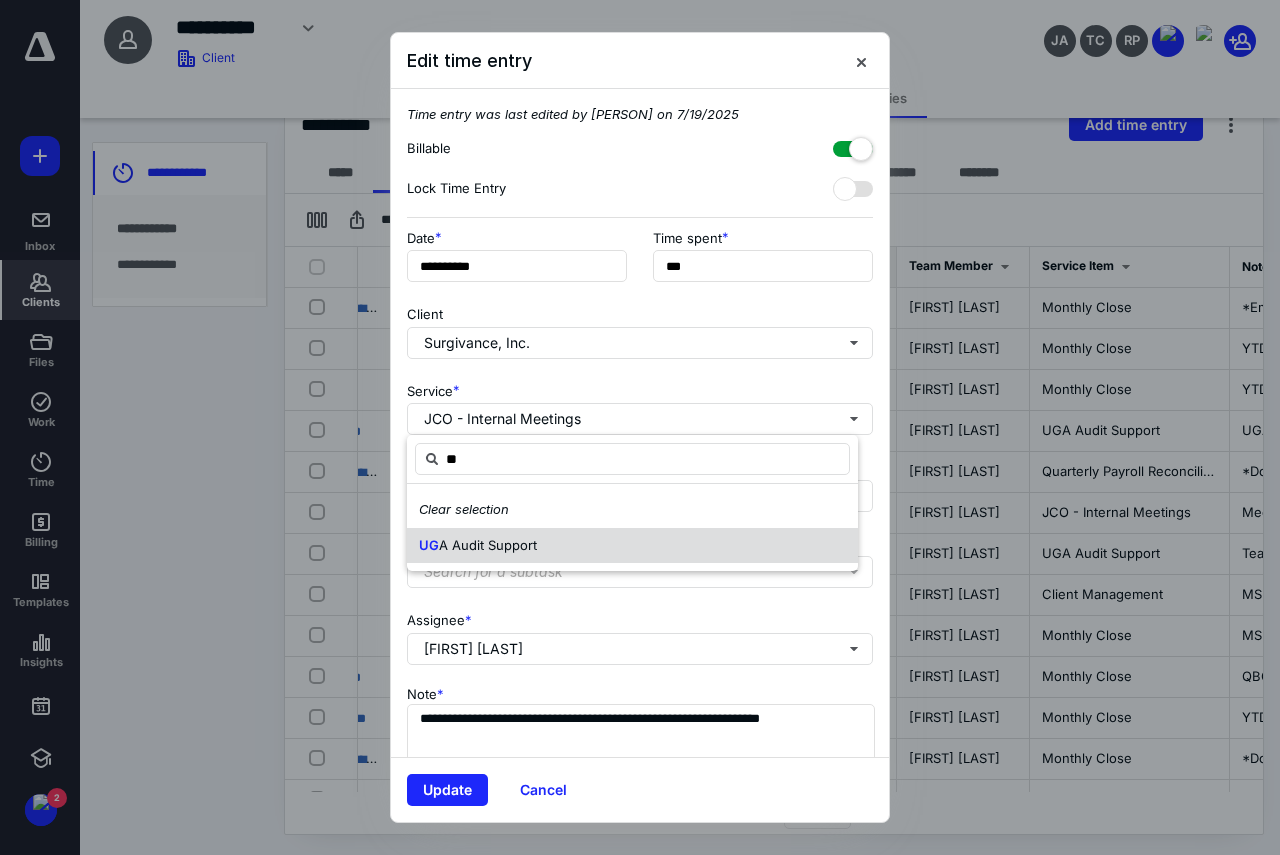 click on "A Audit Support" at bounding box center (488, 545) 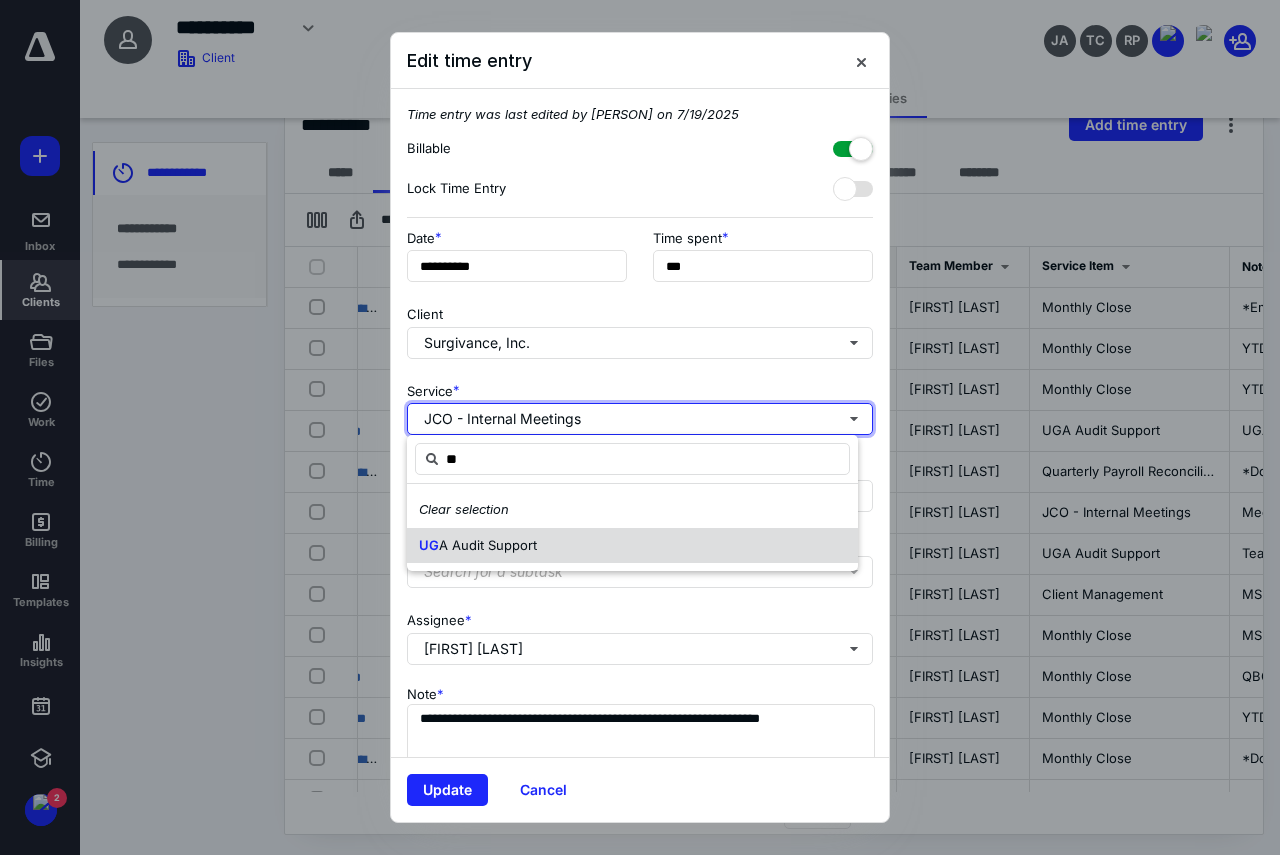type 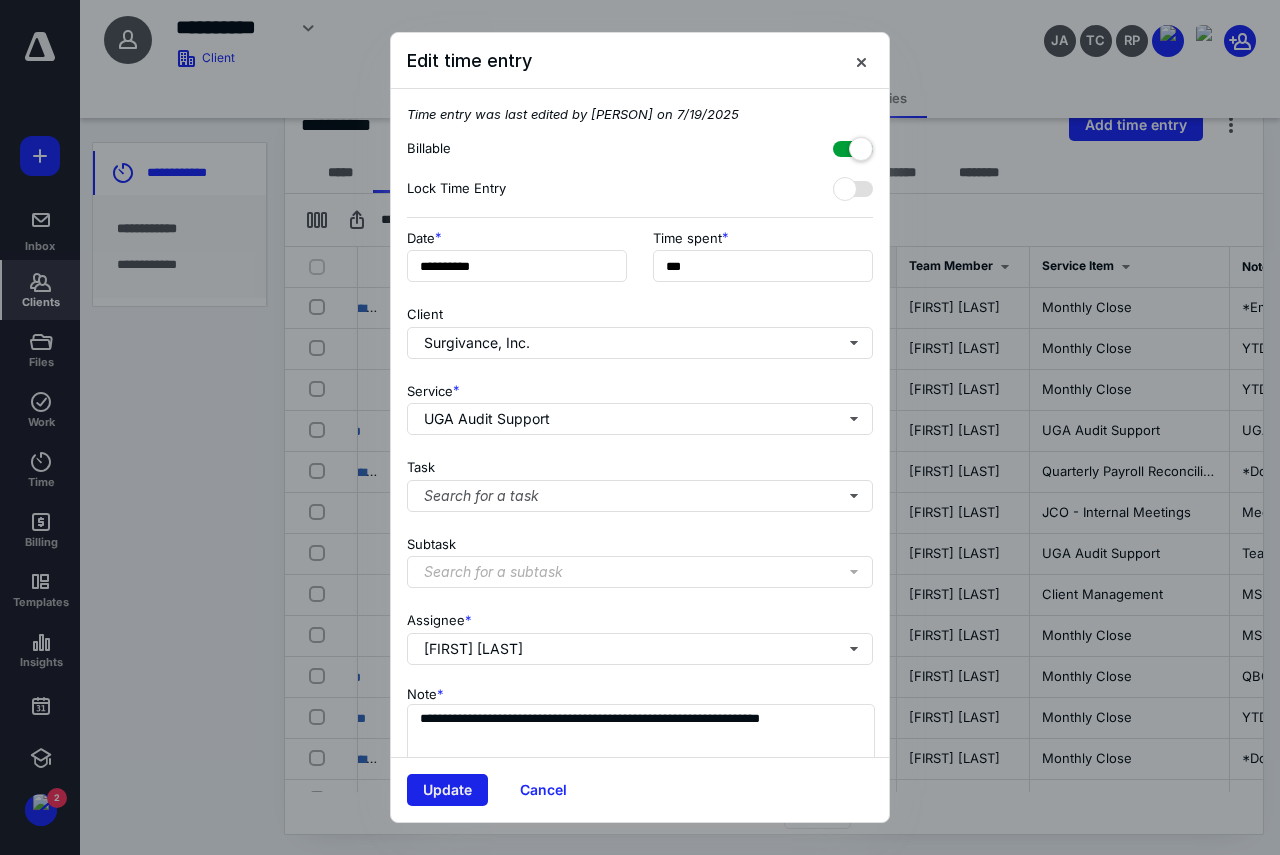 click on "Update" at bounding box center [447, 790] 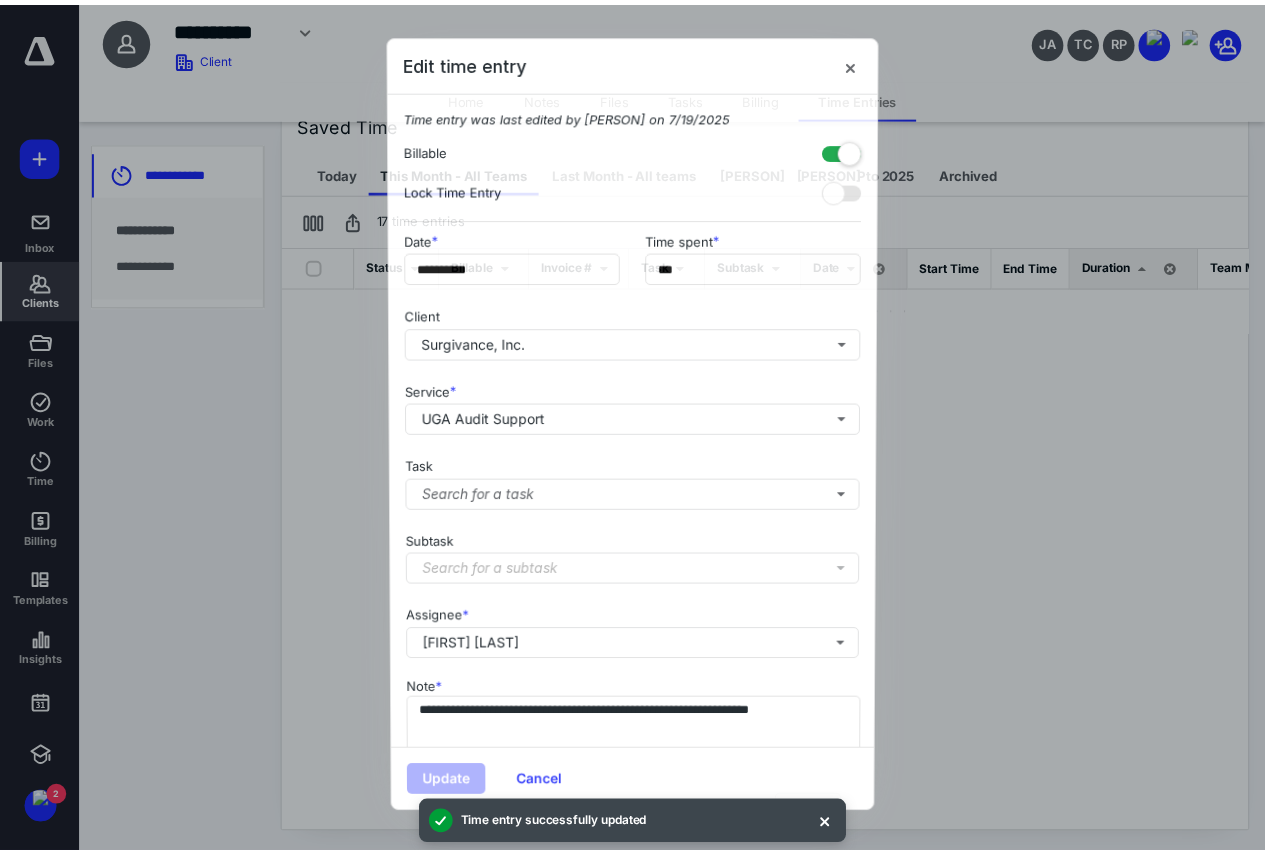 scroll, scrollTop: 0, scrollLeft: 262, axis: horizontal 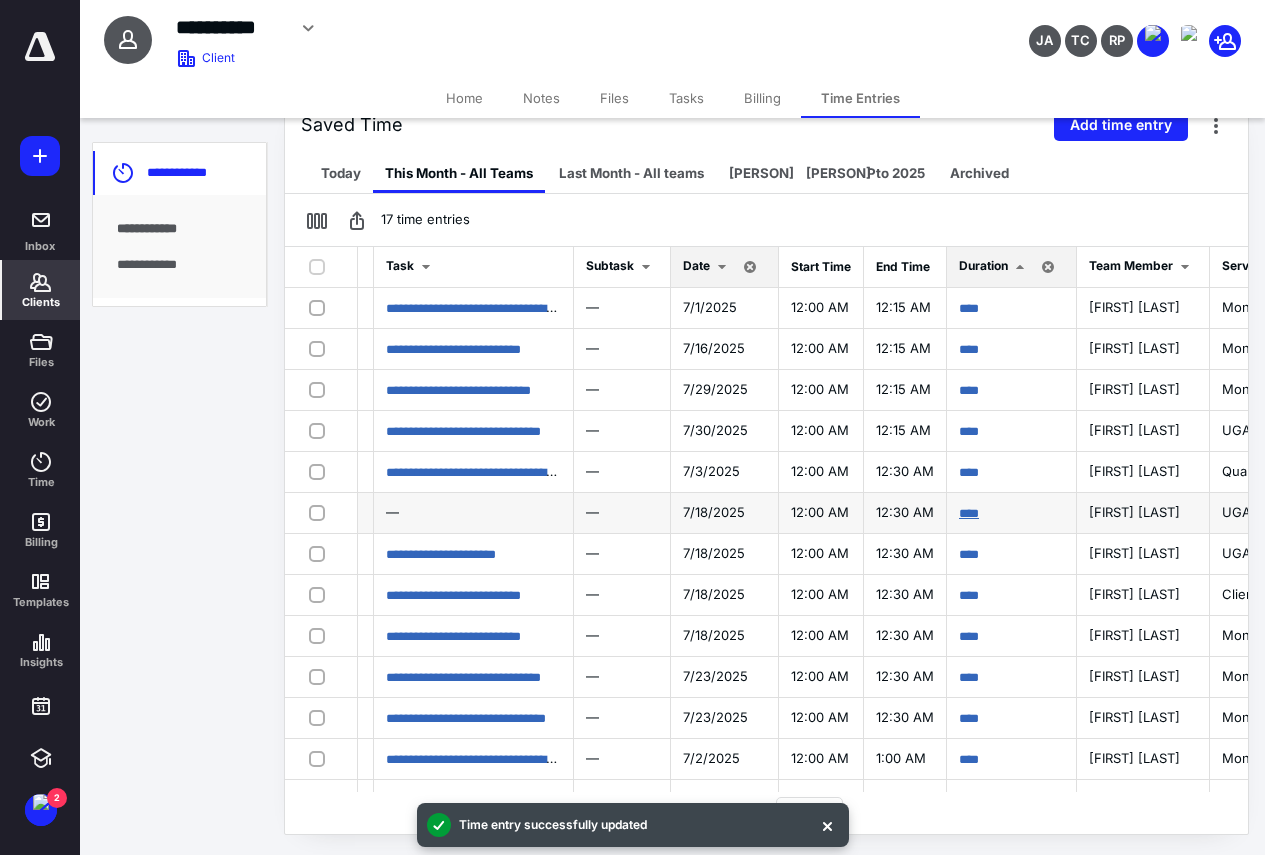 click on "****" at bounding box center [969, 513] 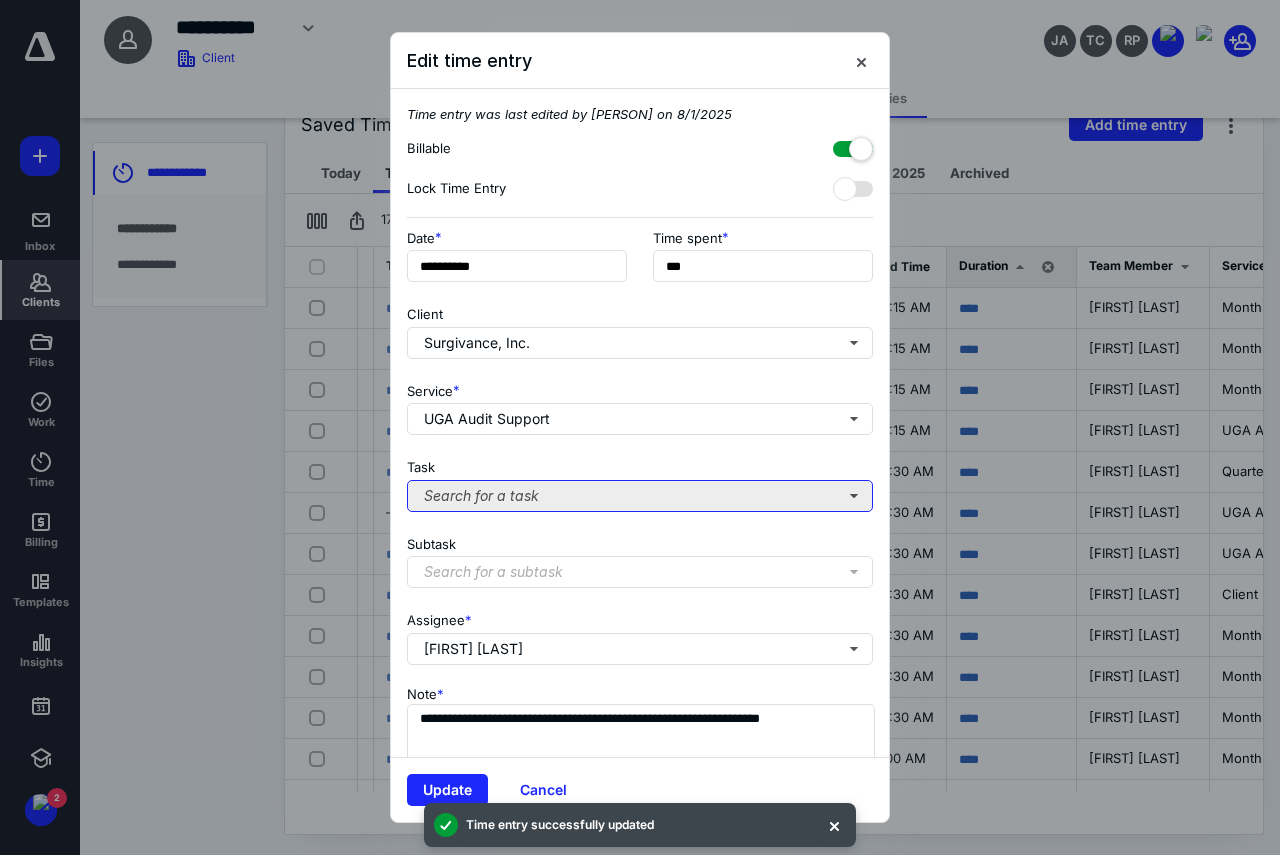 click on "Search for a task" at bounding box center [640, 496] 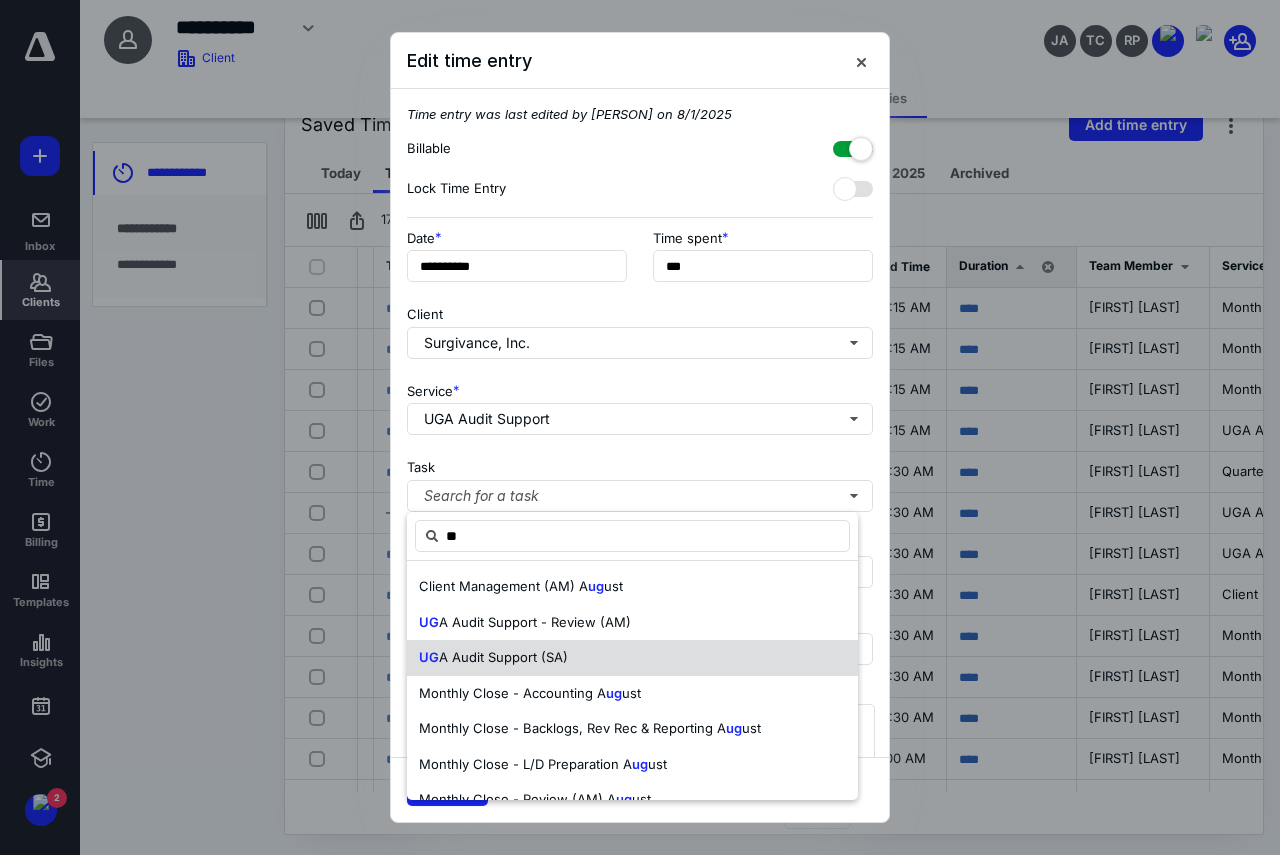 click on "A Audit Support (SA)" at bounding box center (503, 657) 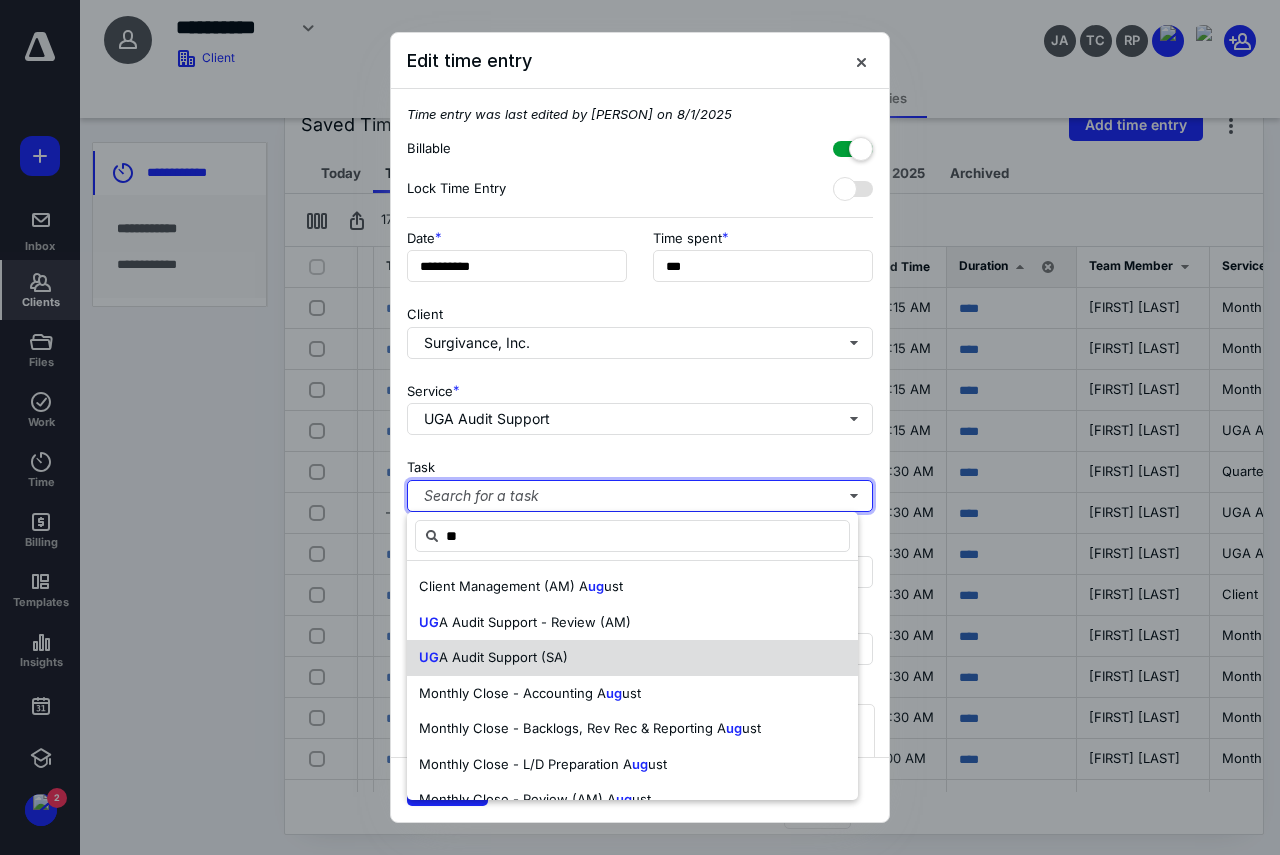 type 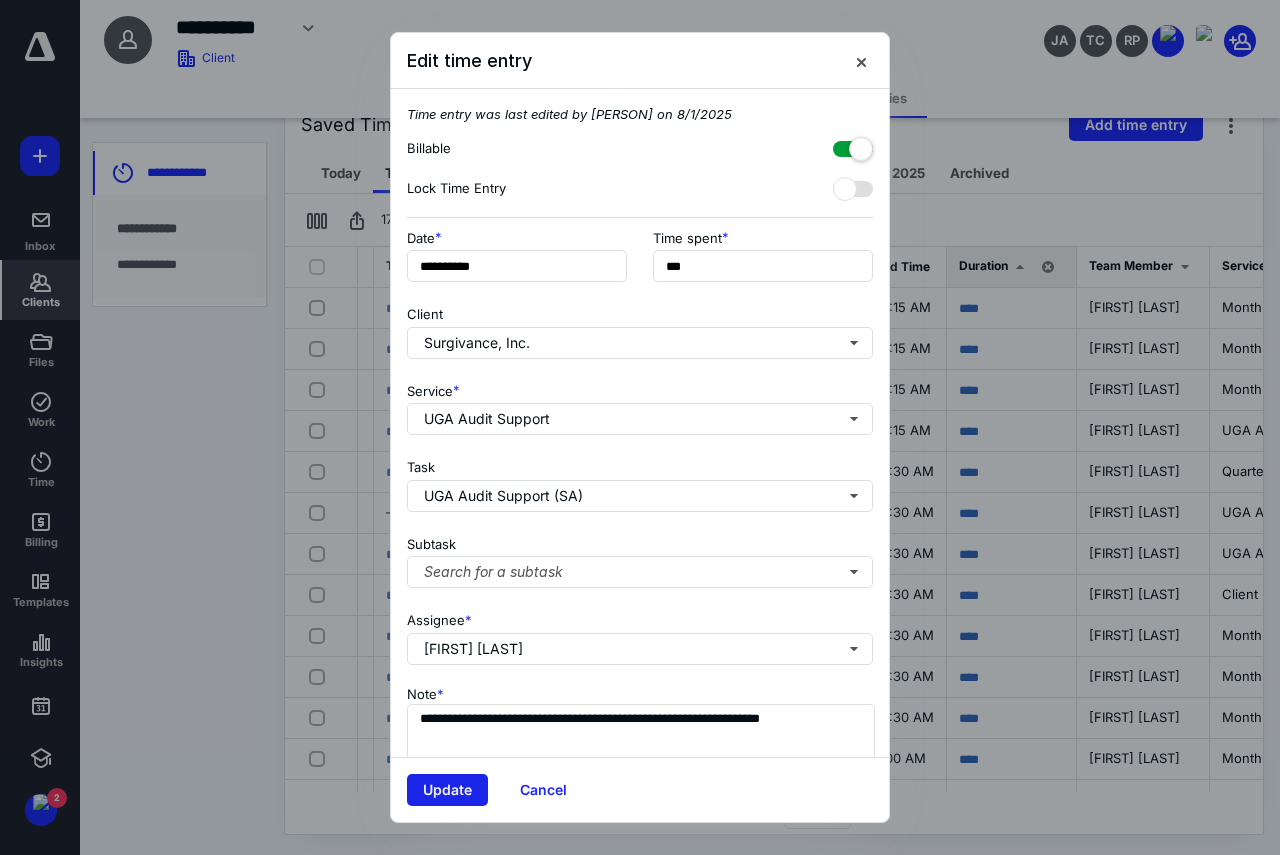 click on "Update" at bounding box center (447, 790) 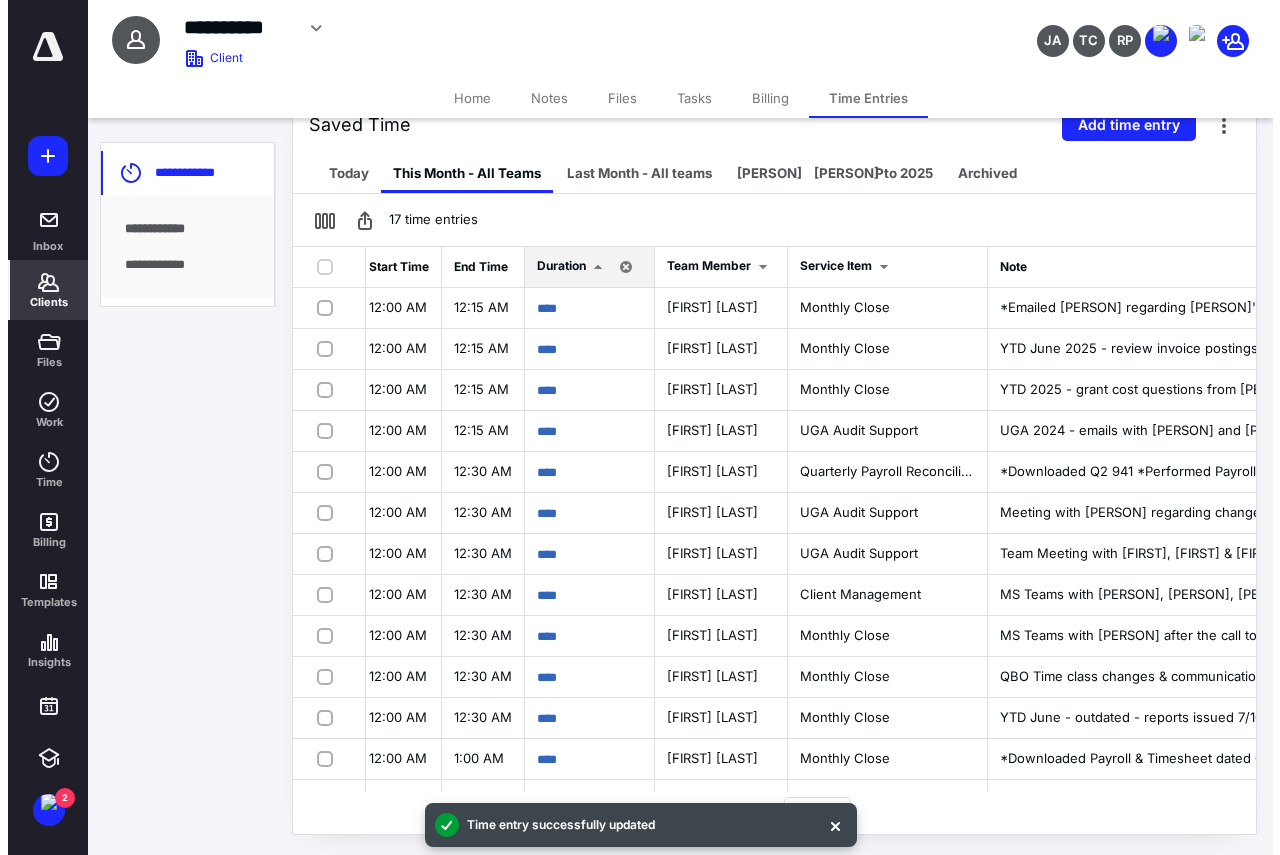scroll, scrollTop: 0, scrollLeft: 764, axis: horizontal 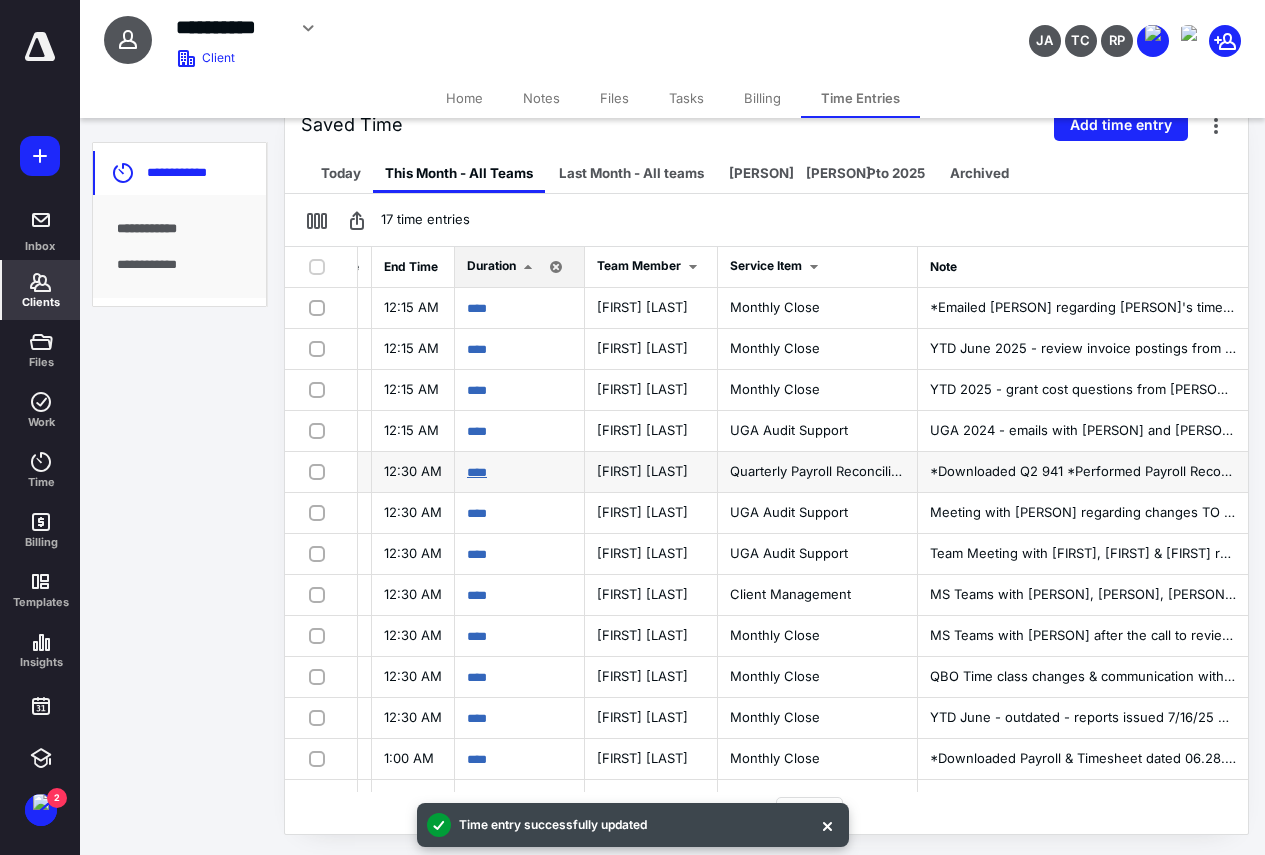 click on "****" at bounding box center [477, 472] 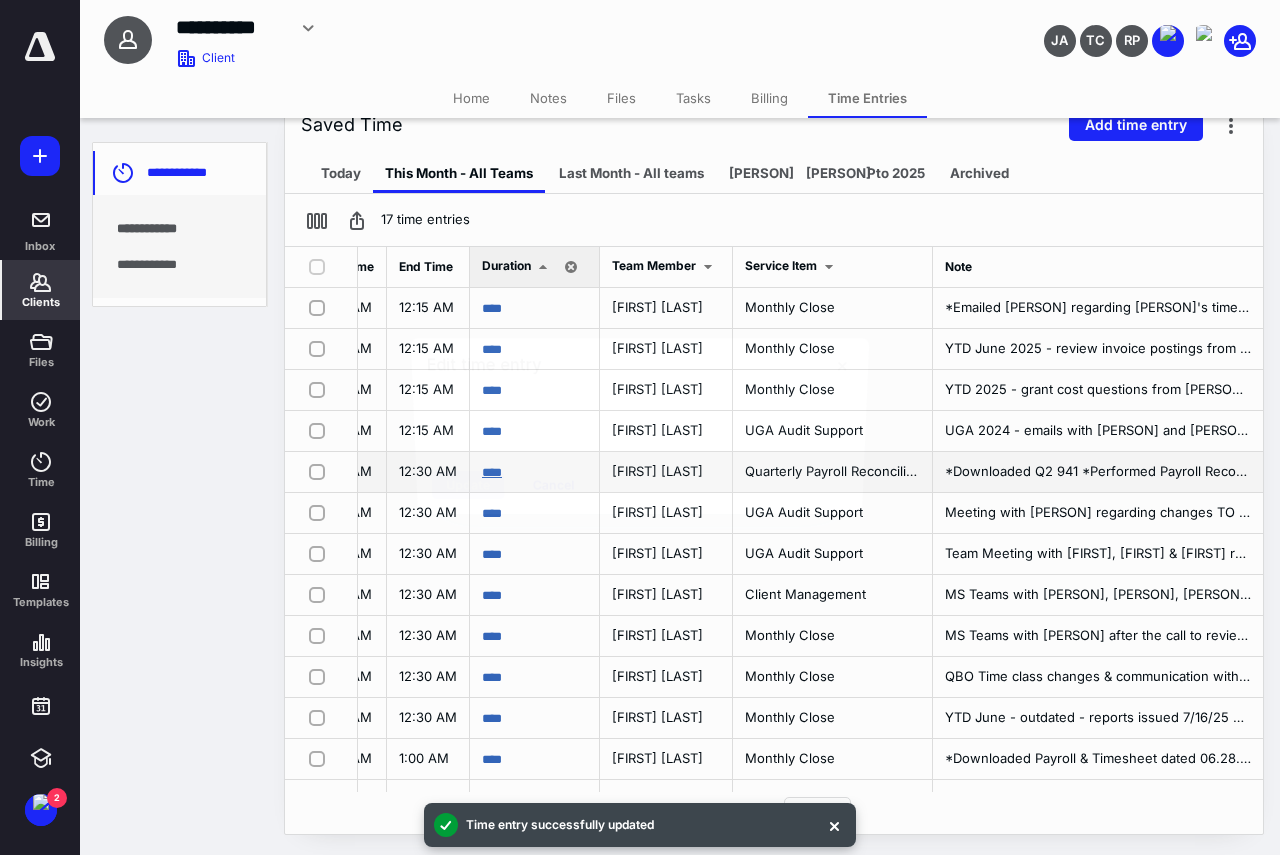scroll, scrollTop: 0, scrollLeft: 759, axis: horizontal 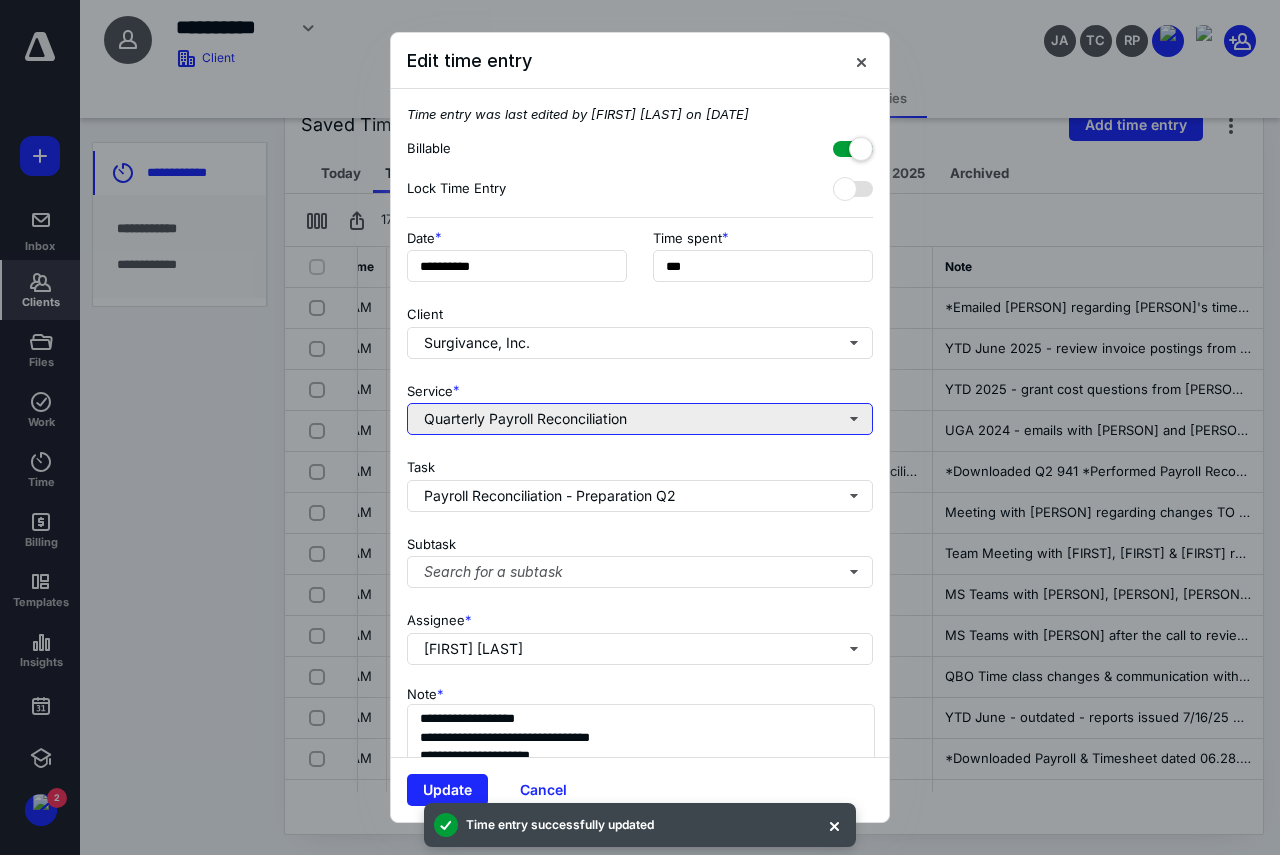 click on "Quarterly Payroll Reconciliation" at bounding box center (640, 419) 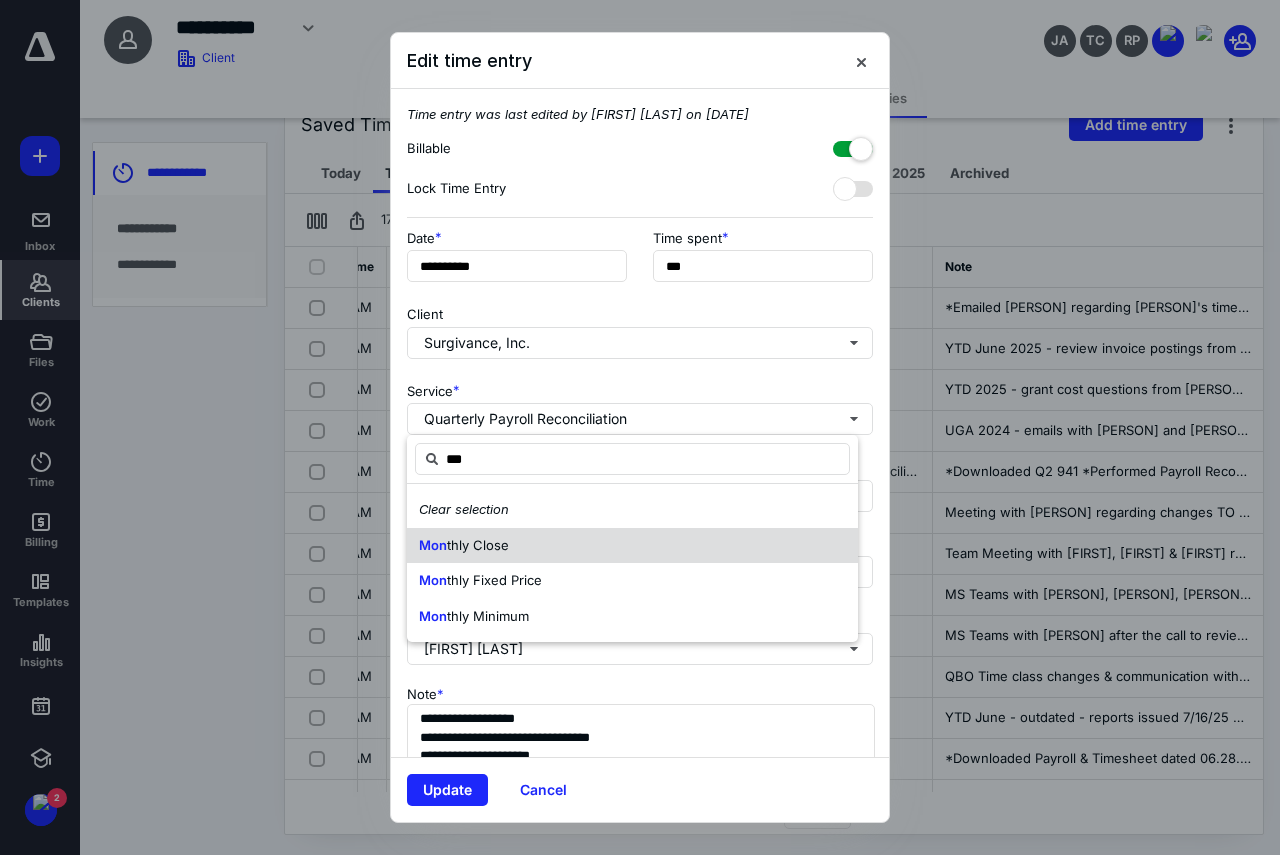 click on "Mon thly Close" at bounding box center (632, 546) 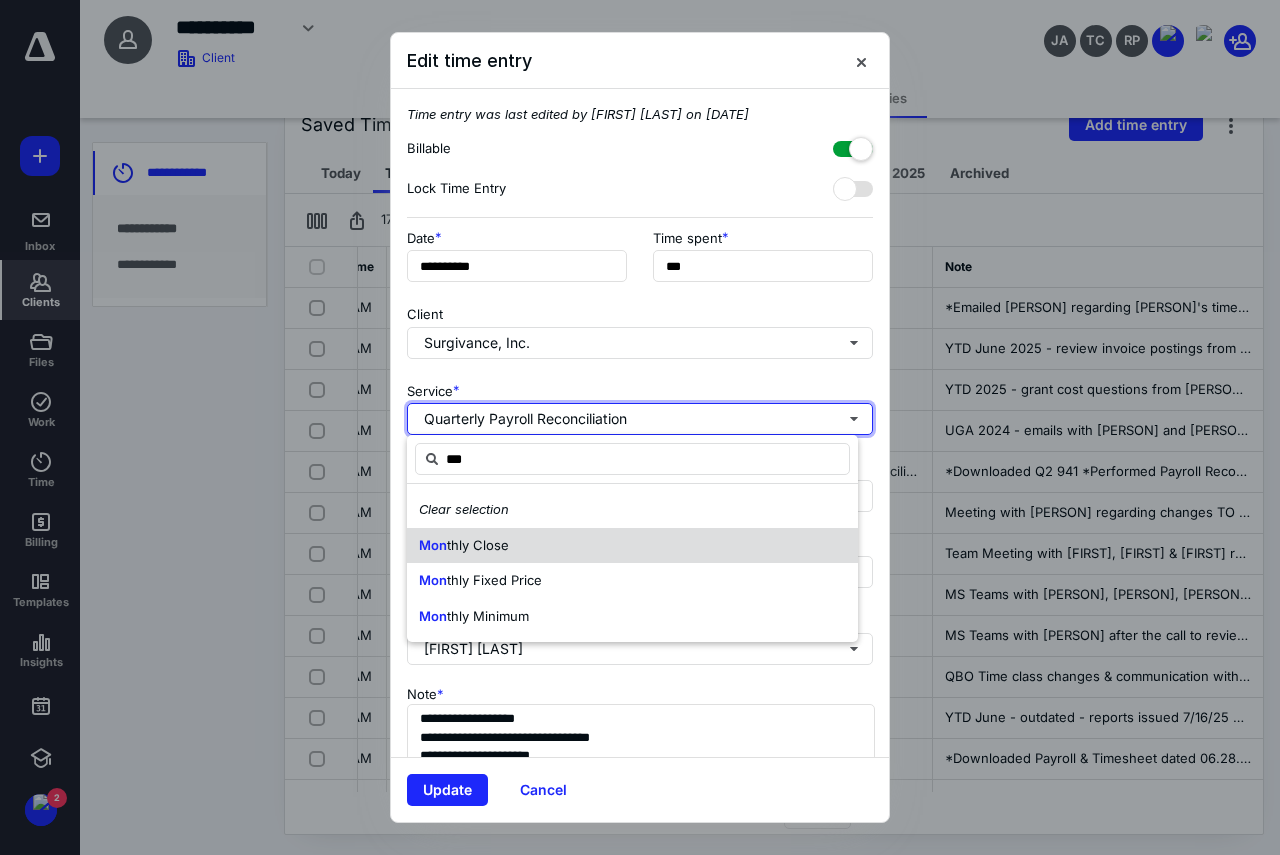 type 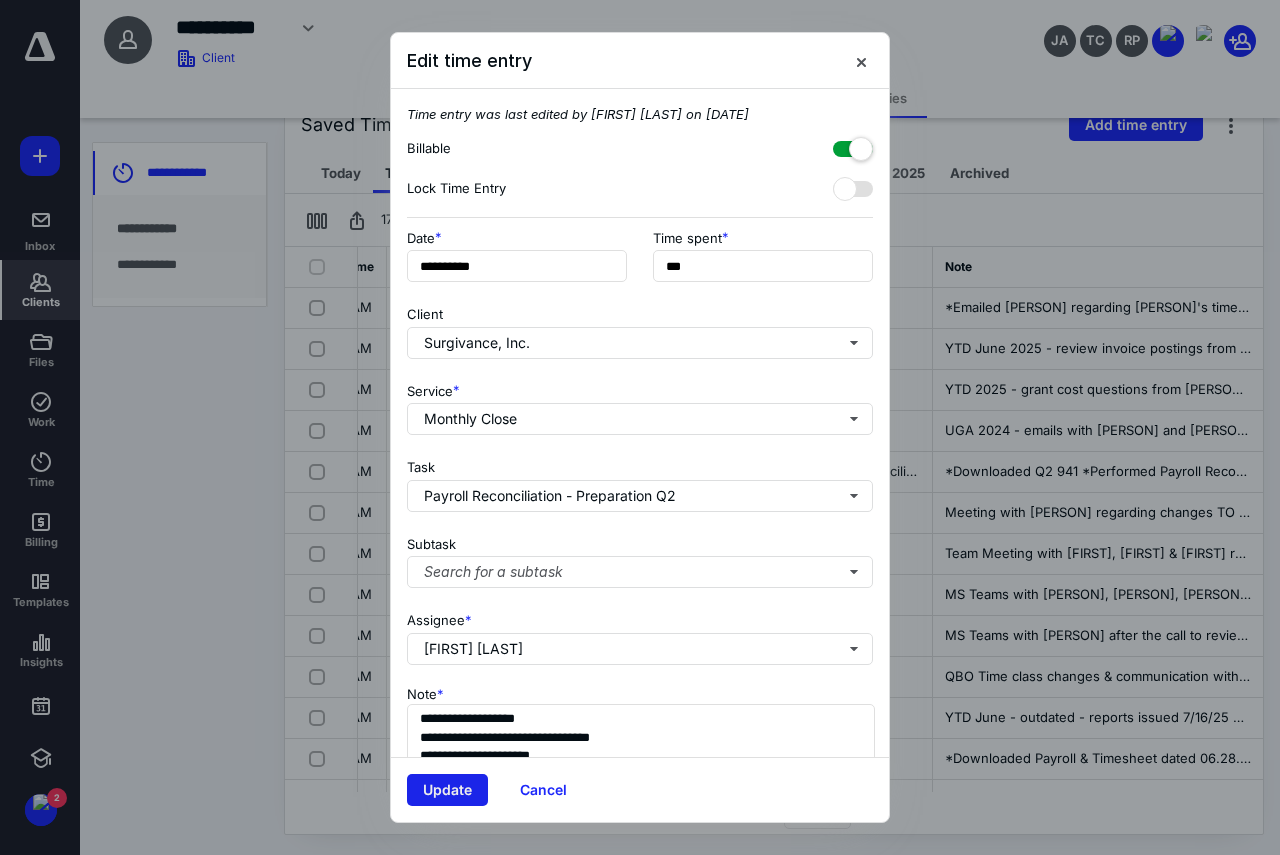 click on "Update" at bounding box center (447, 790) 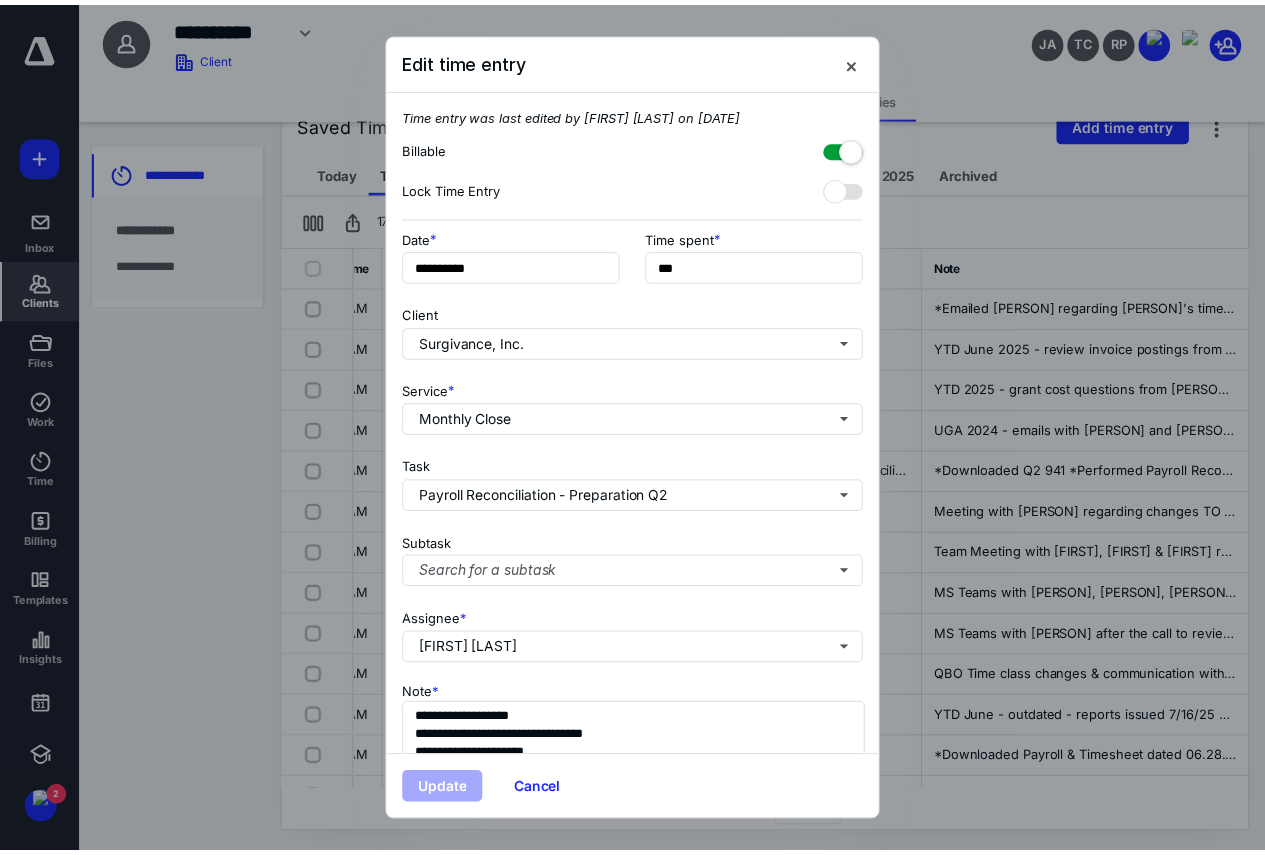 scroll, scrollTop: 0, scrollLeft: 262, axis: horizontal 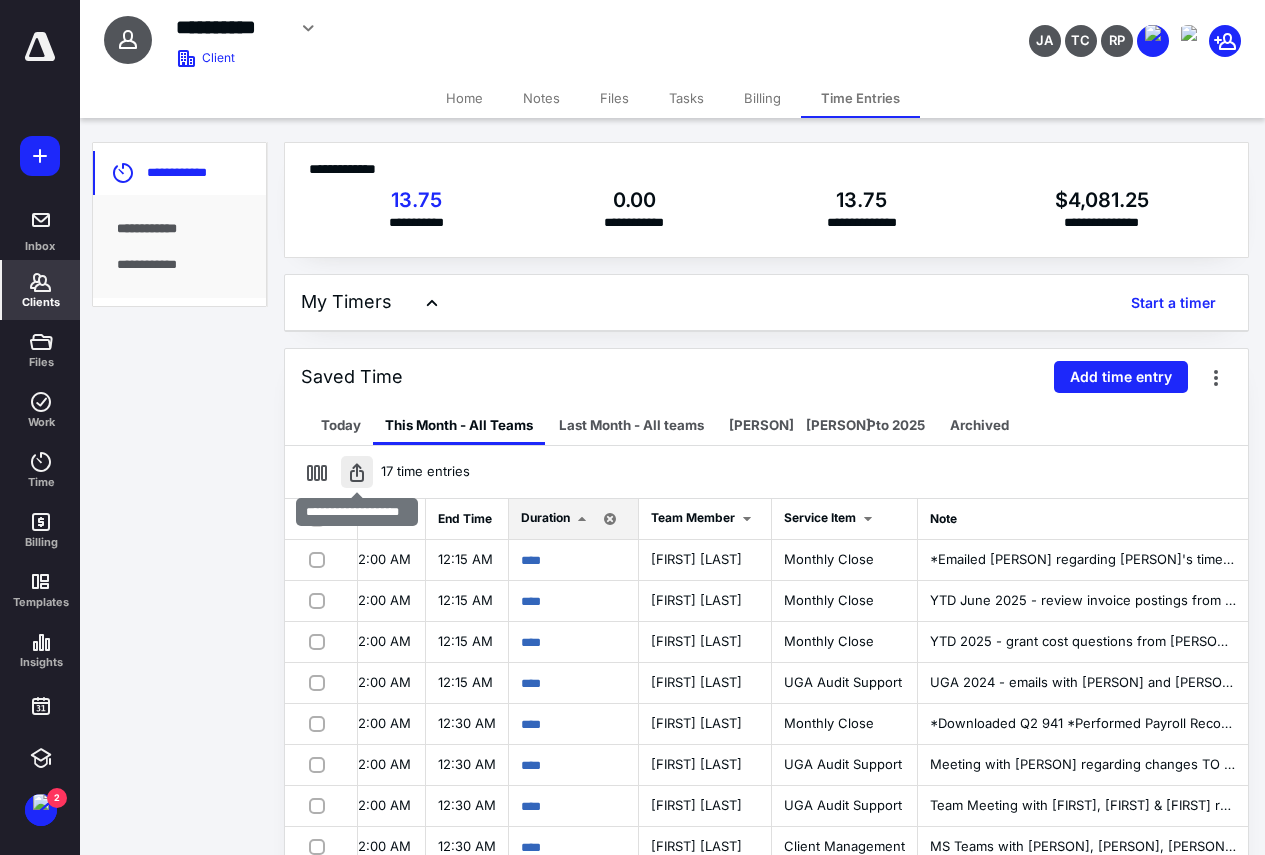 click at bounding box center [357, 472] 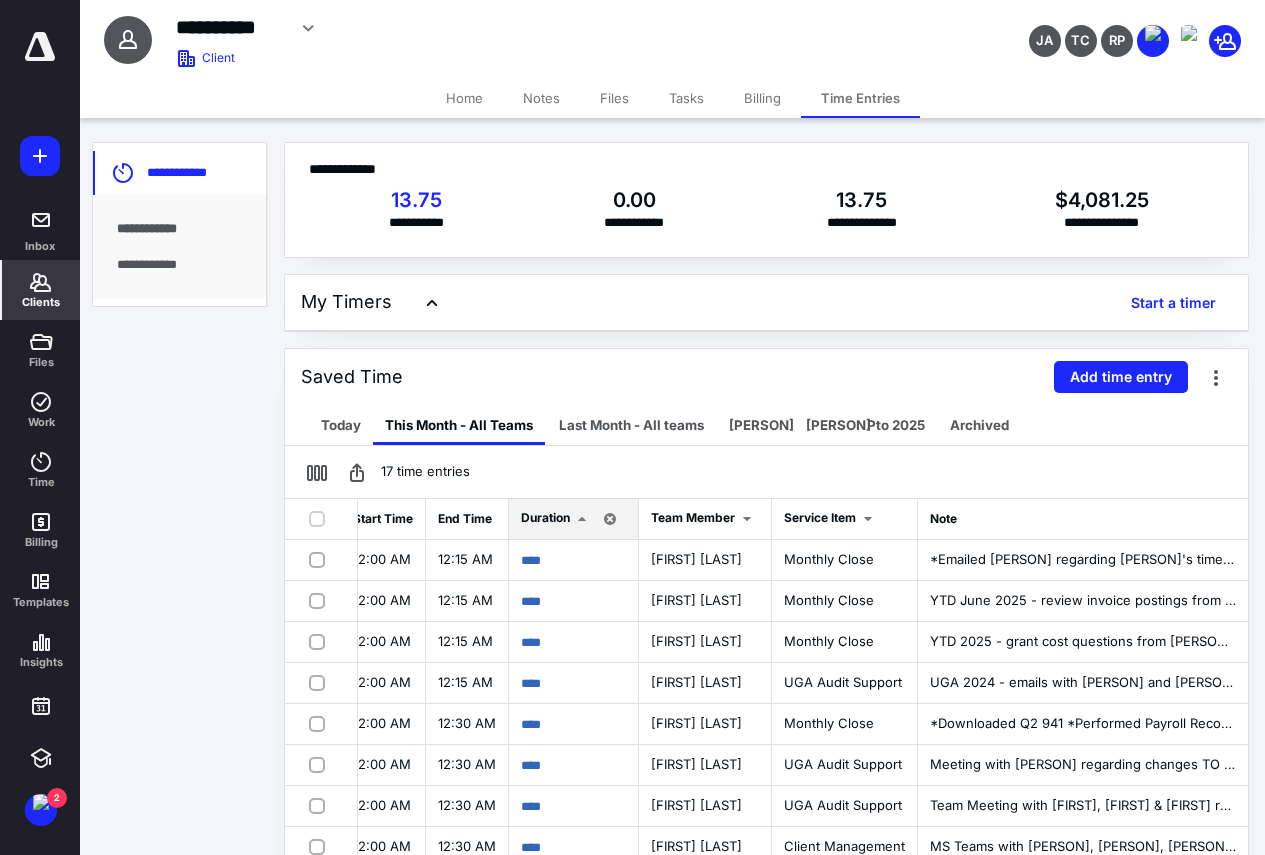 click 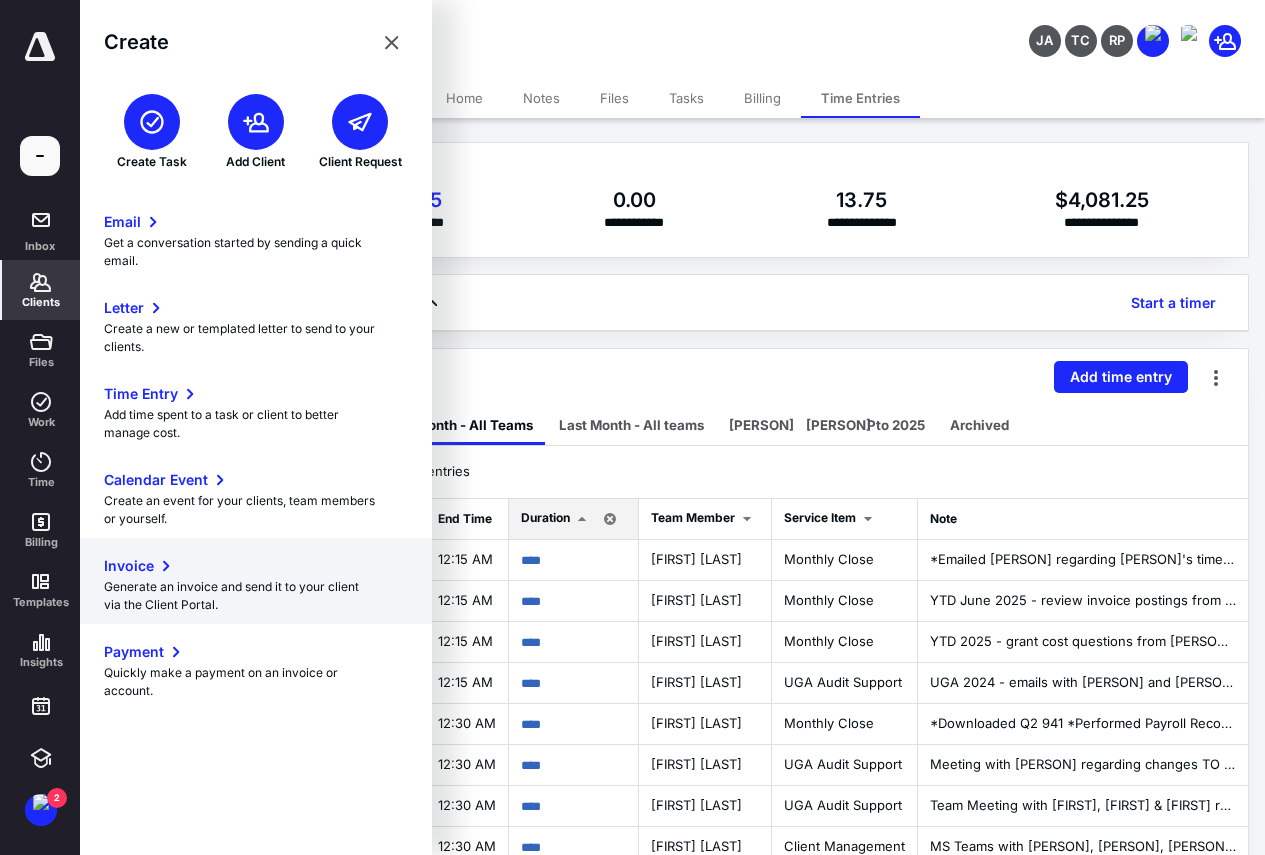 click on "Invoice" at bounding box center [129, 566] 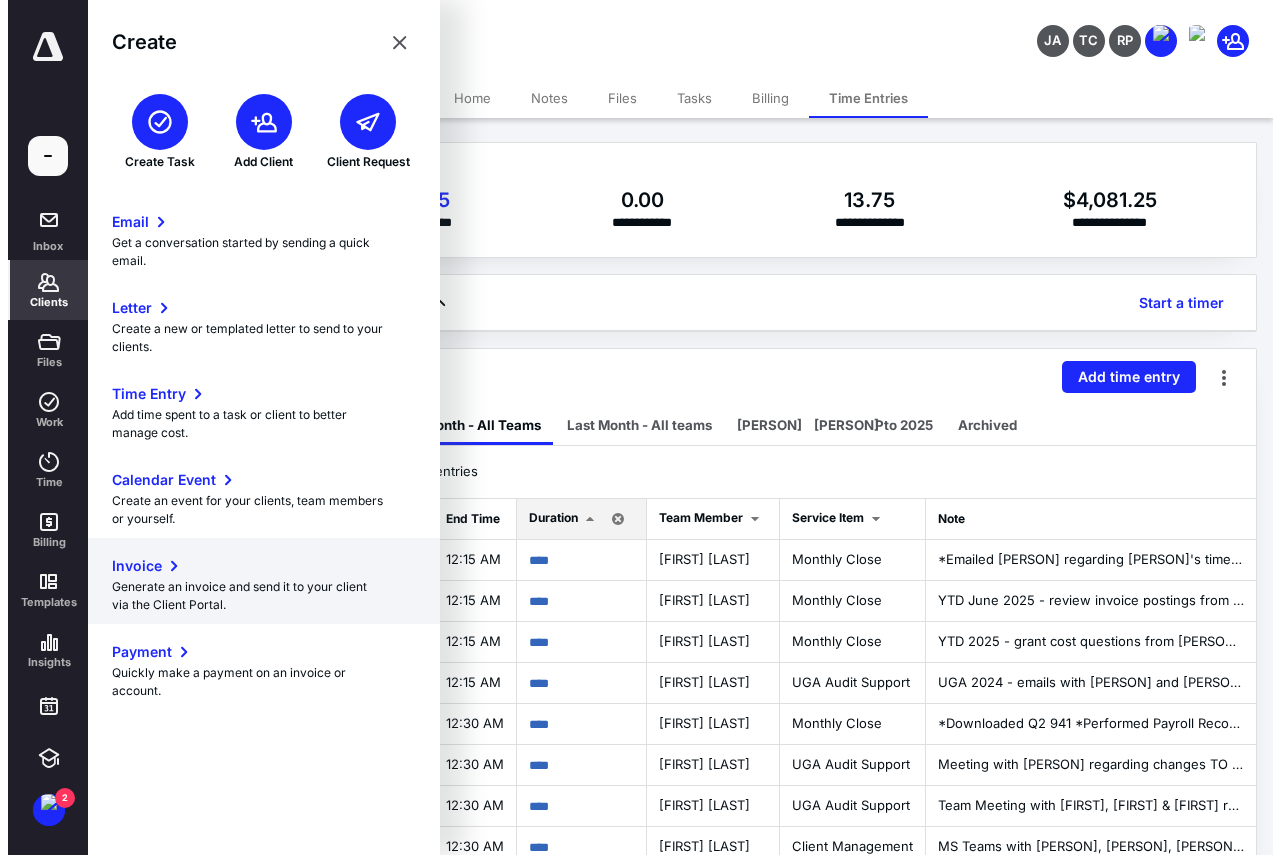 scroll, scrollTop: 0, scrollLeft: 703, axis: horizontal 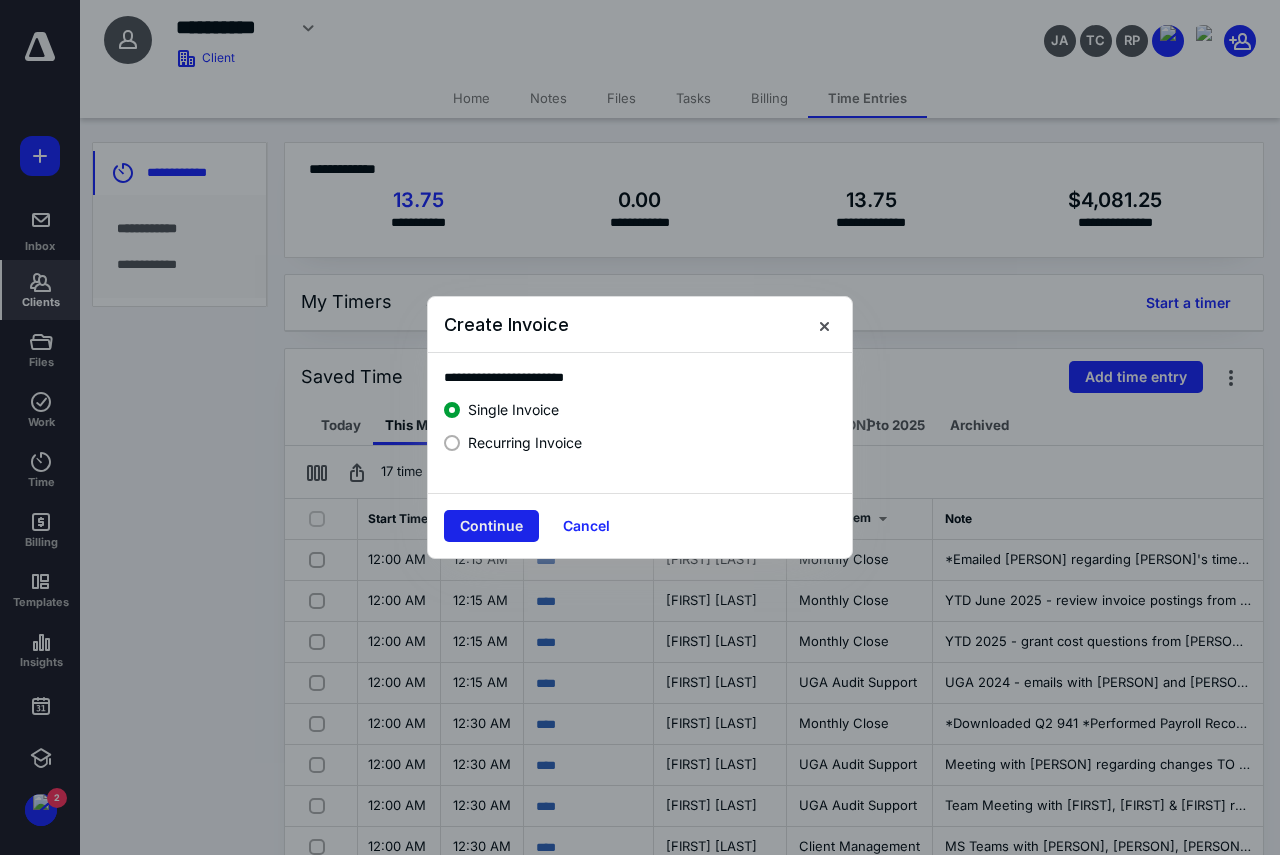 click on "Continue" at bounding box center [491, 526] 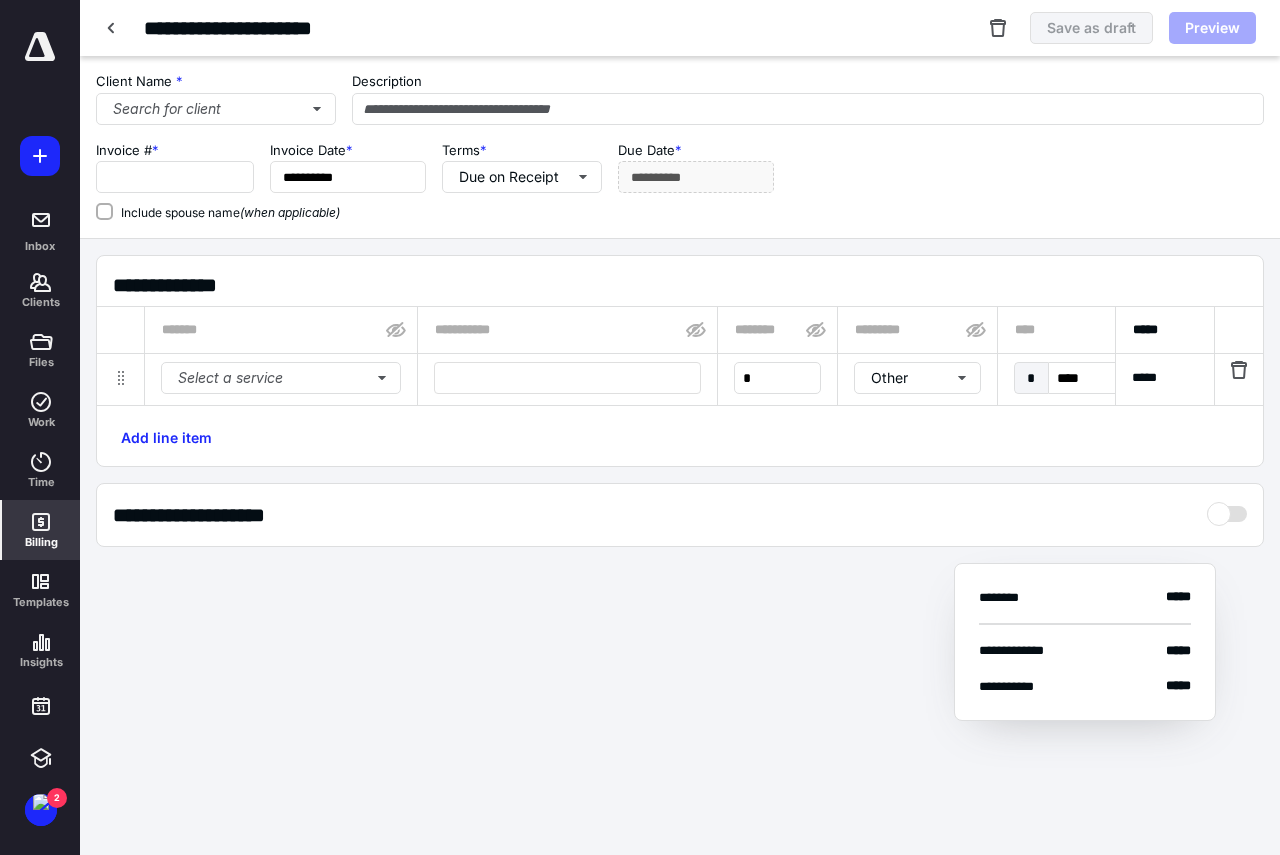 type on "****" 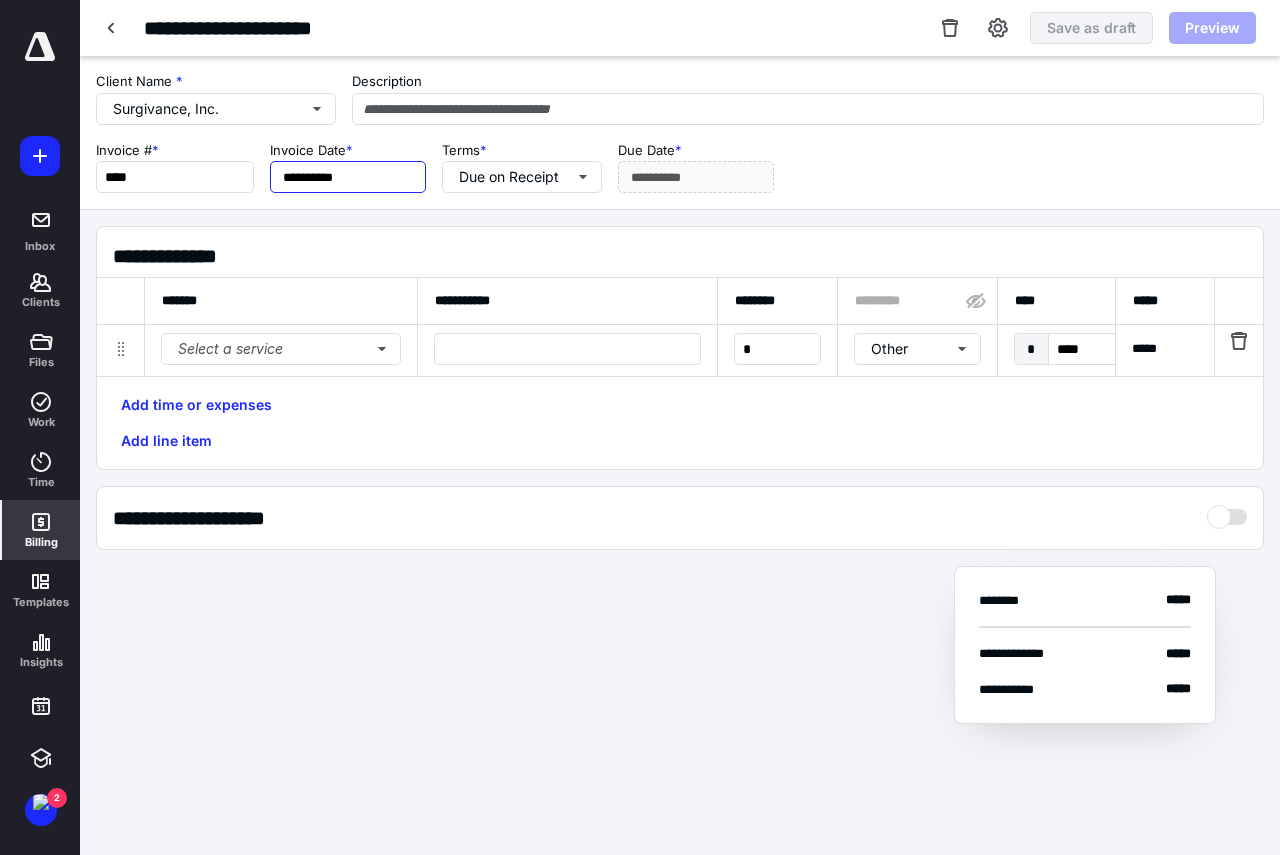 click on "**********" at bounding box center (348, 177) 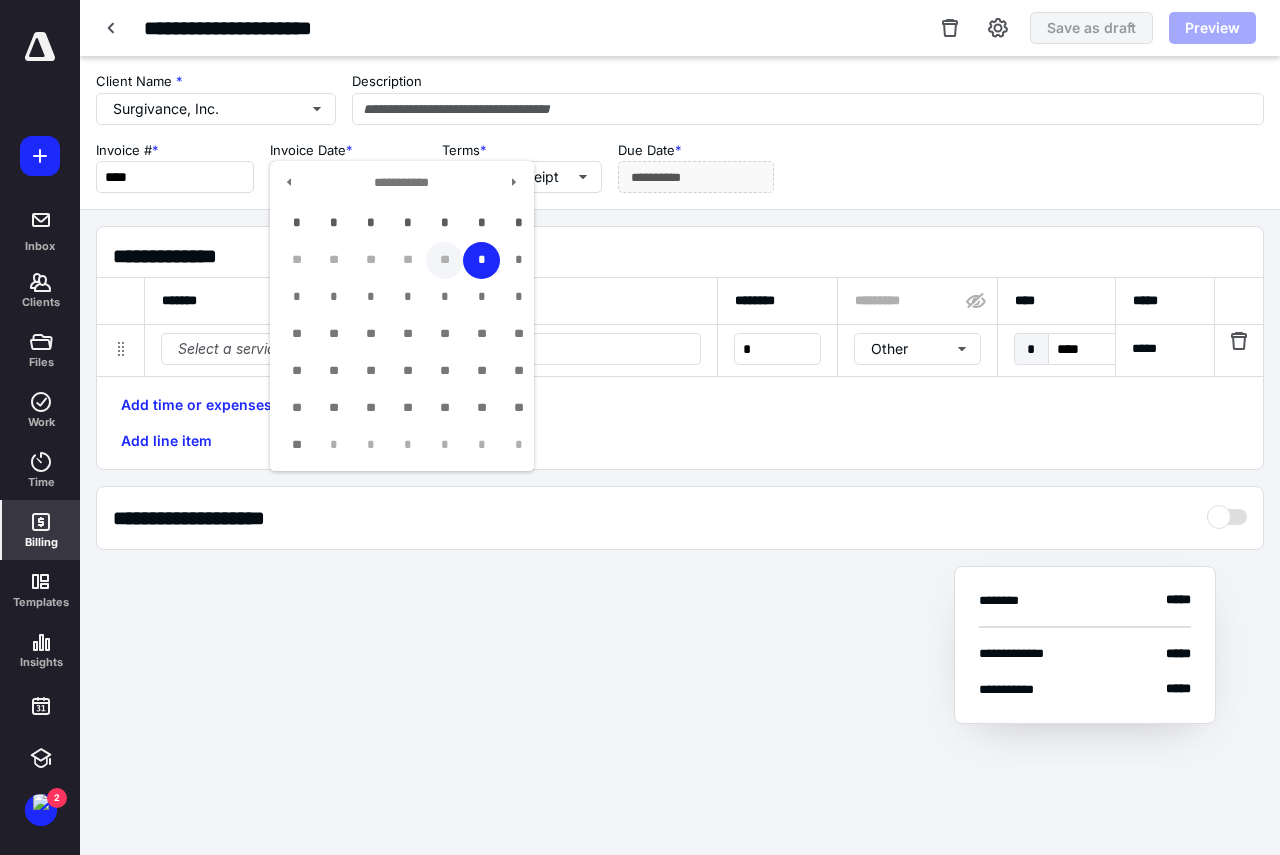 click on "**" at bounding box center (444, 260) 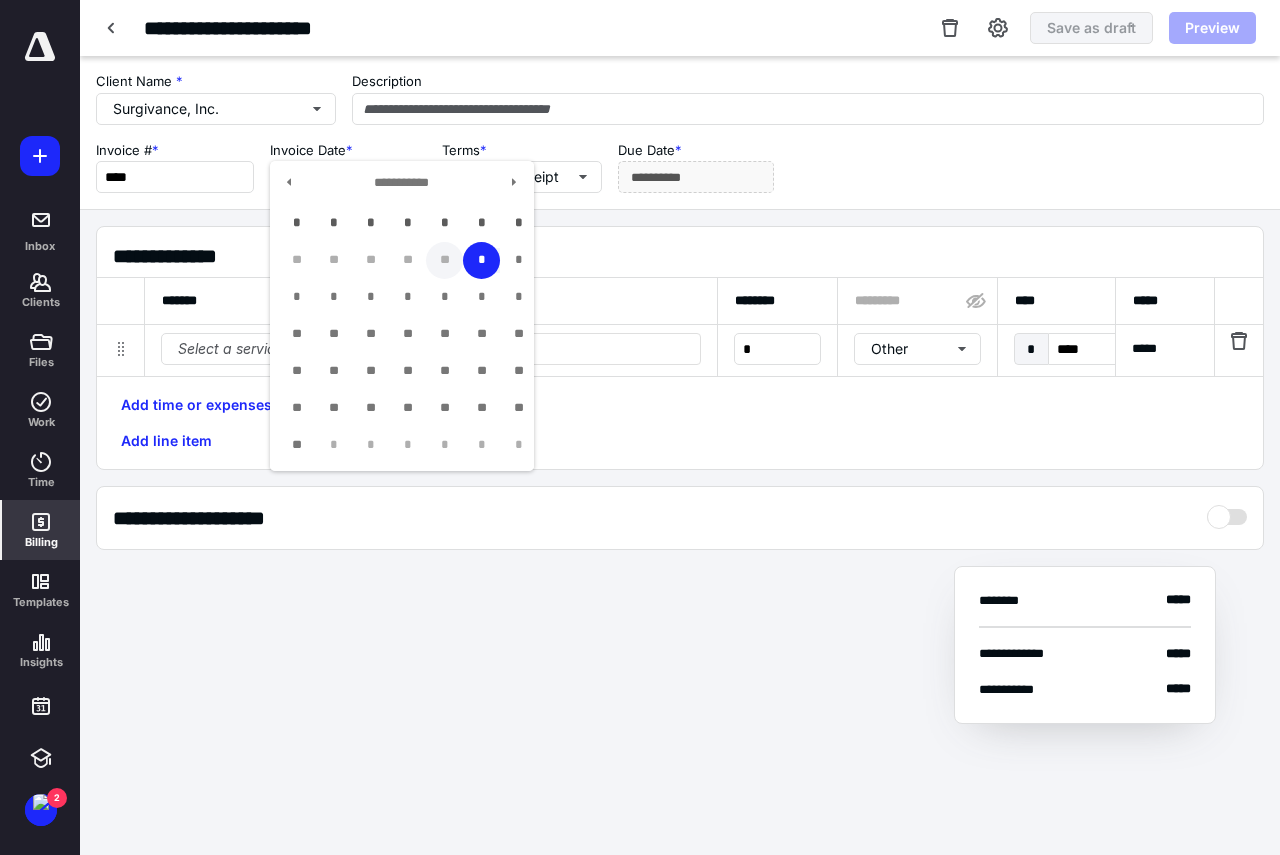 type on "**********" 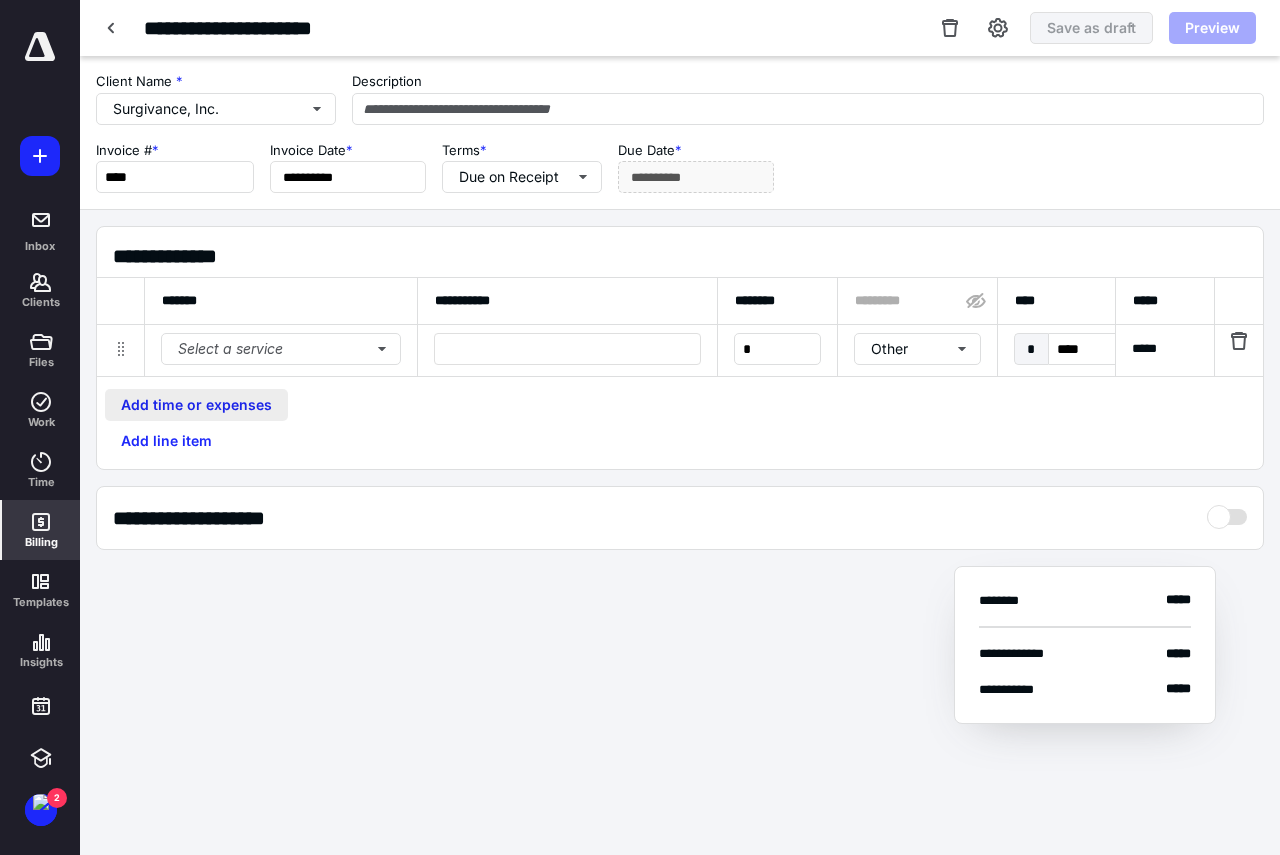 click on "Add time or expenses" at bounding box center (196, 405) 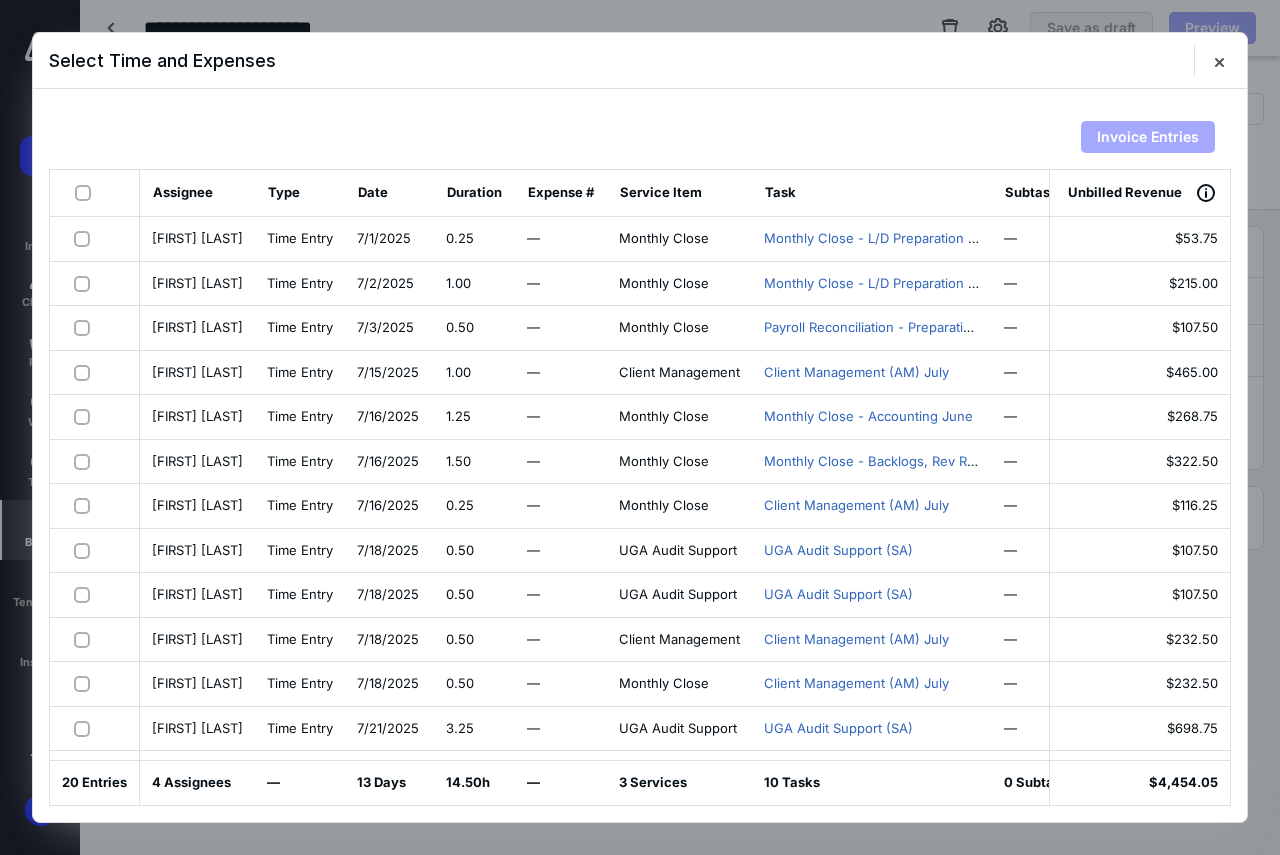 click at bounding box center [87, 192] 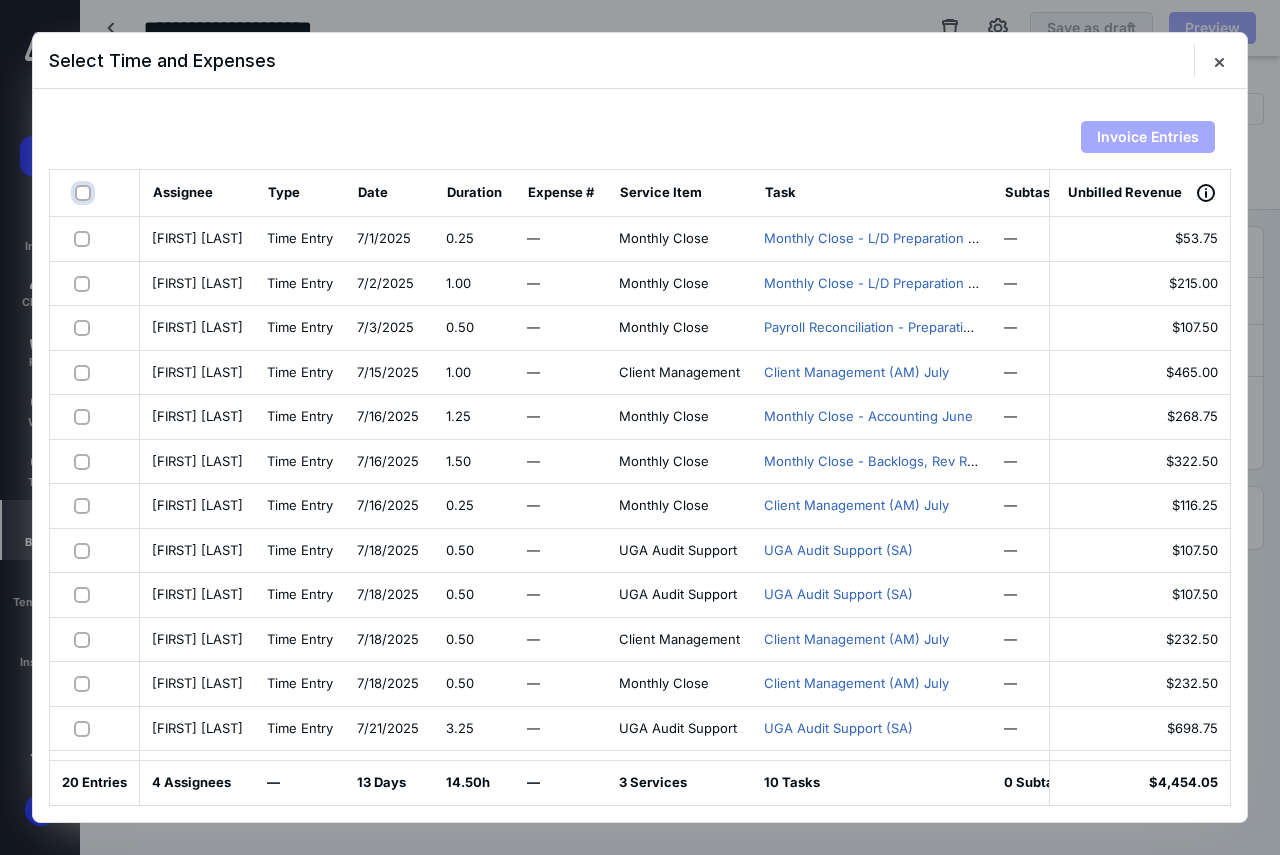 click at bounding box center [85, 193] 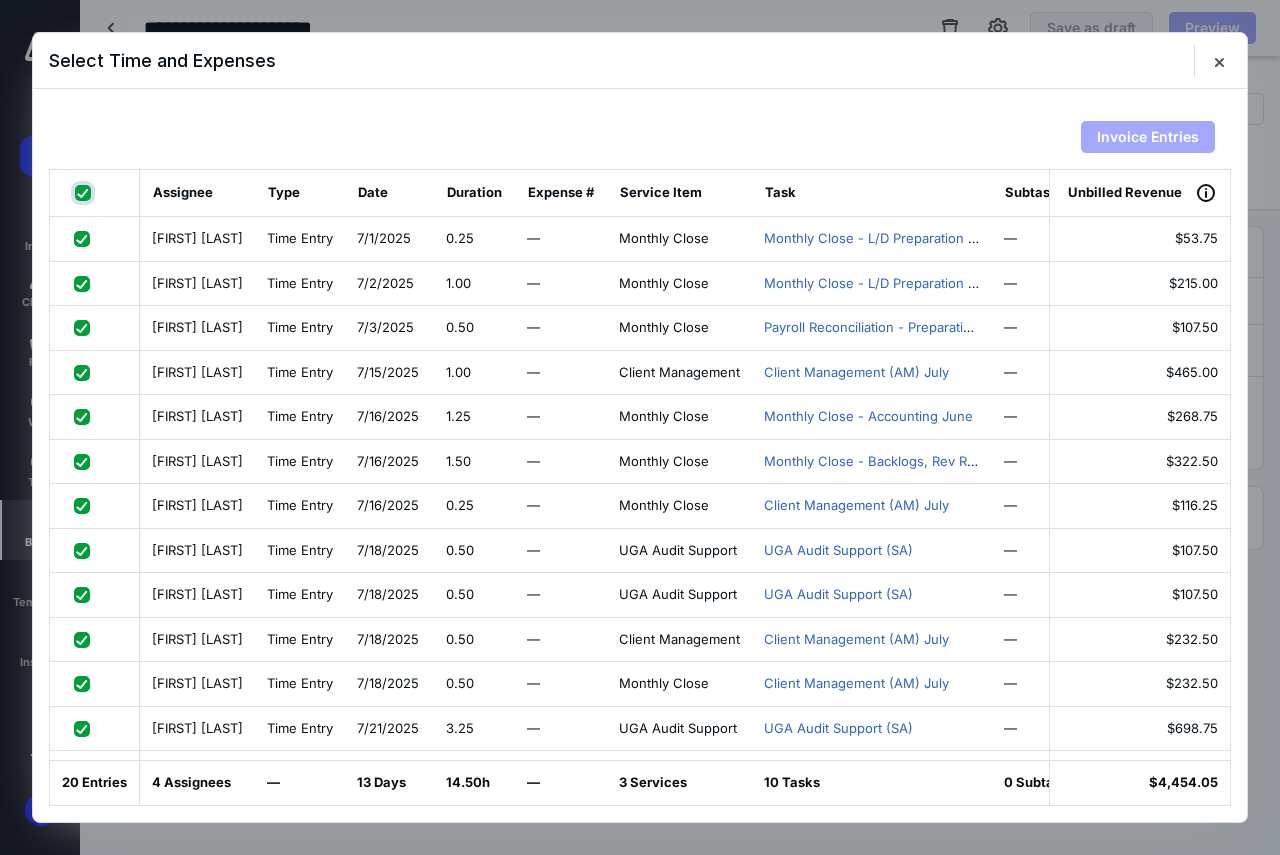 checkbox on "true" 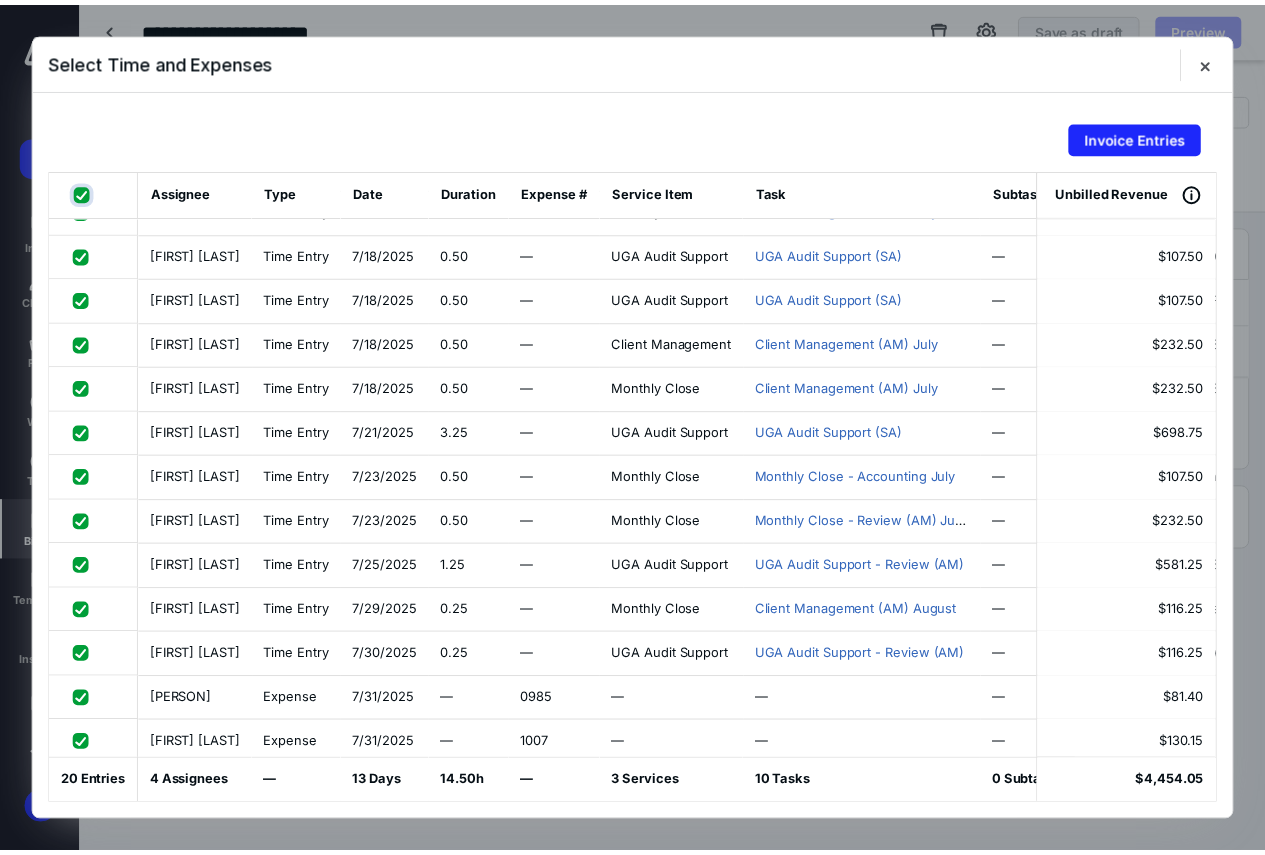 scroll, scrollTop: 361, scrollLeft: 0, axis: vertical 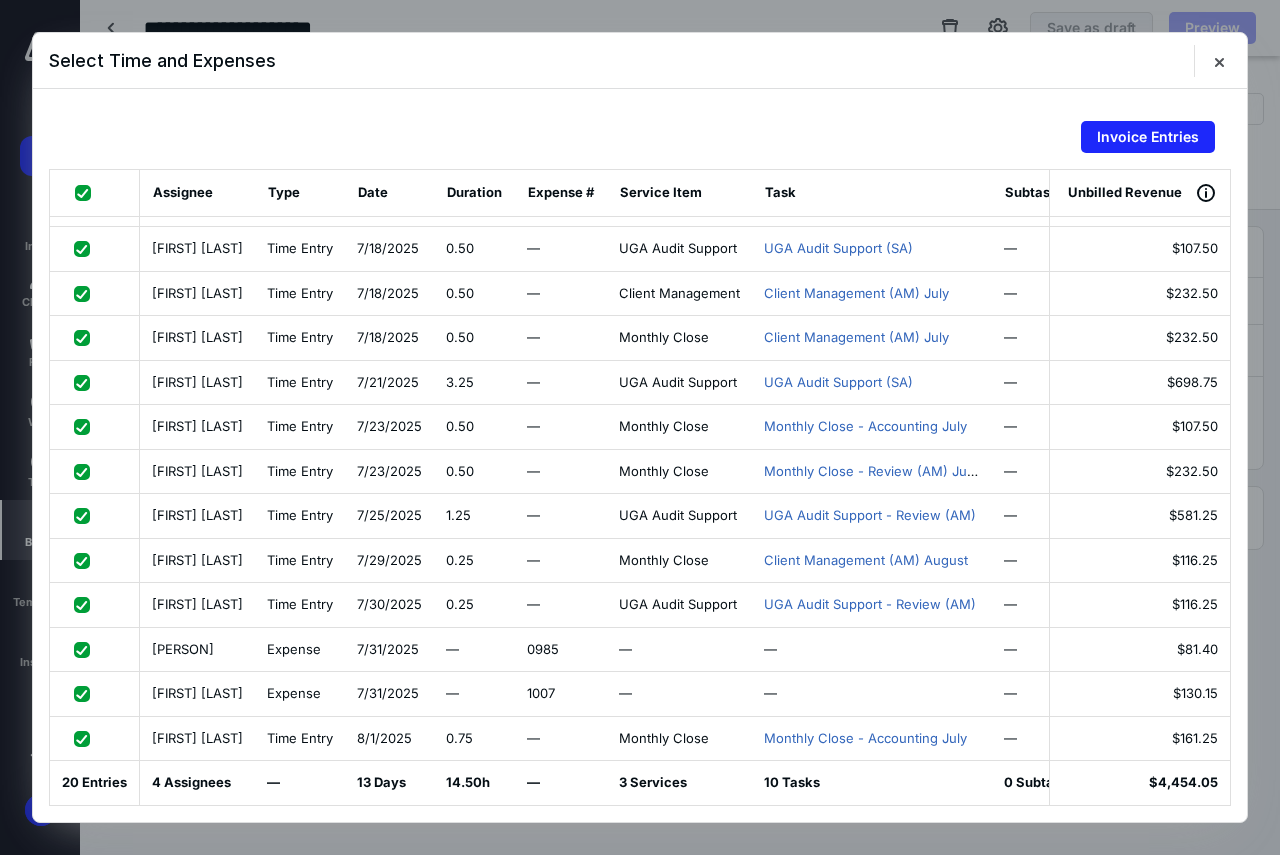 click at bounding box center [86, 738] 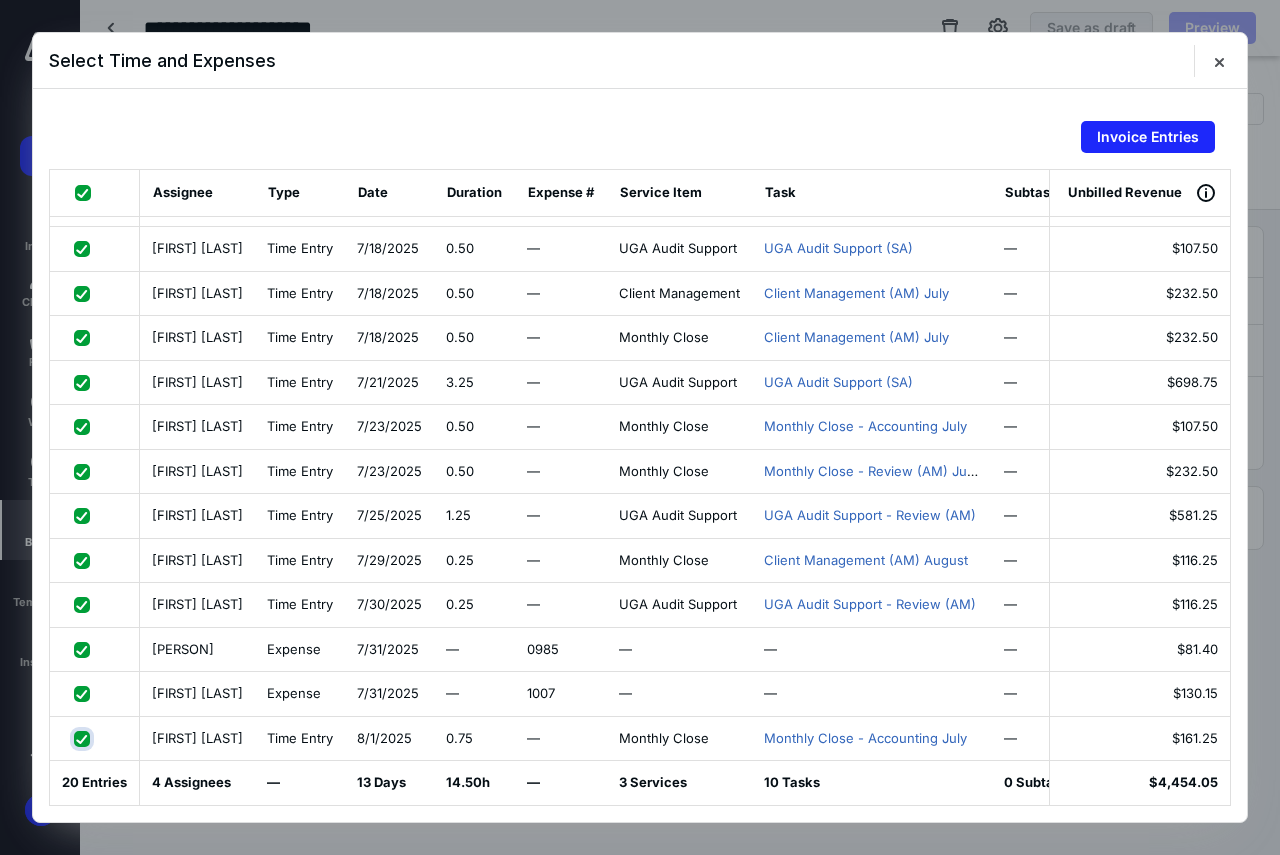click at bounding box center [84, 738] 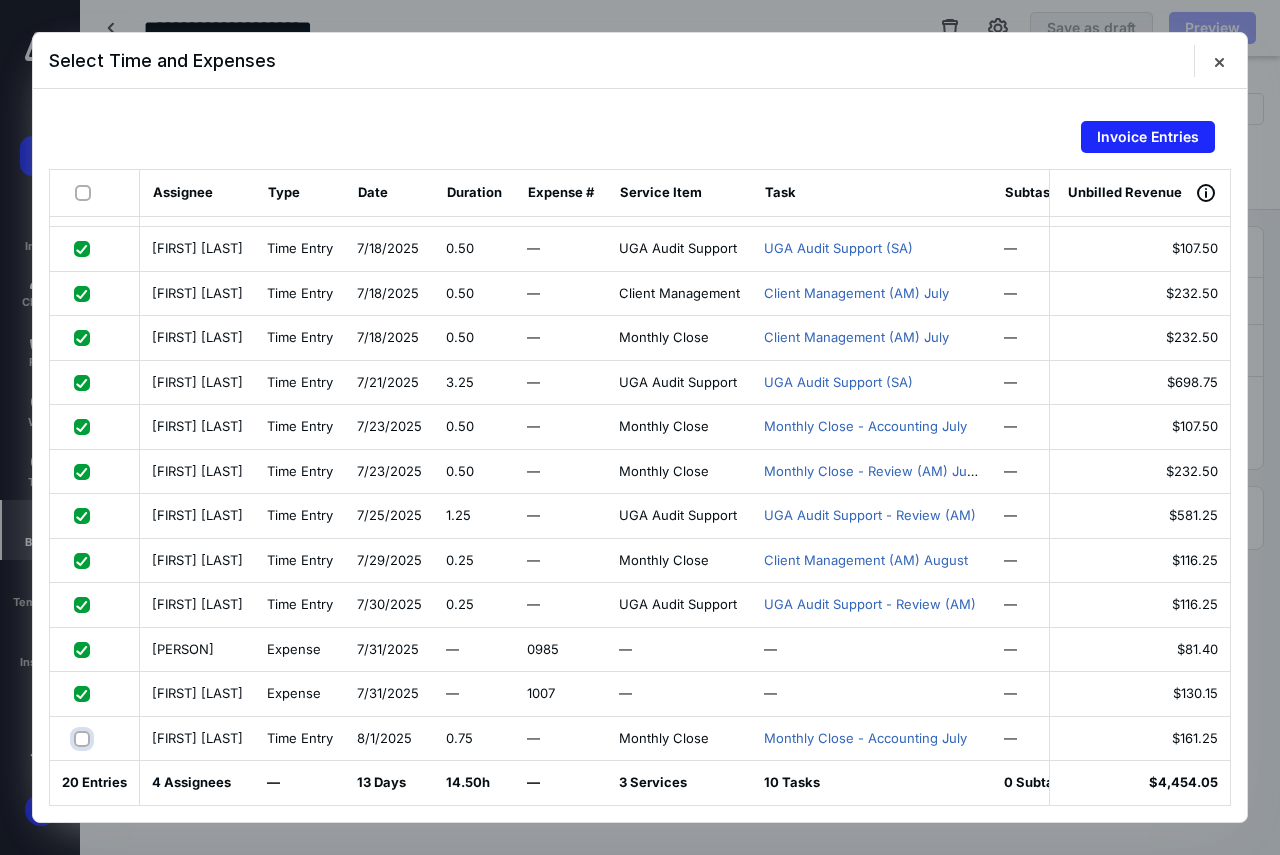 checkbox on "false" 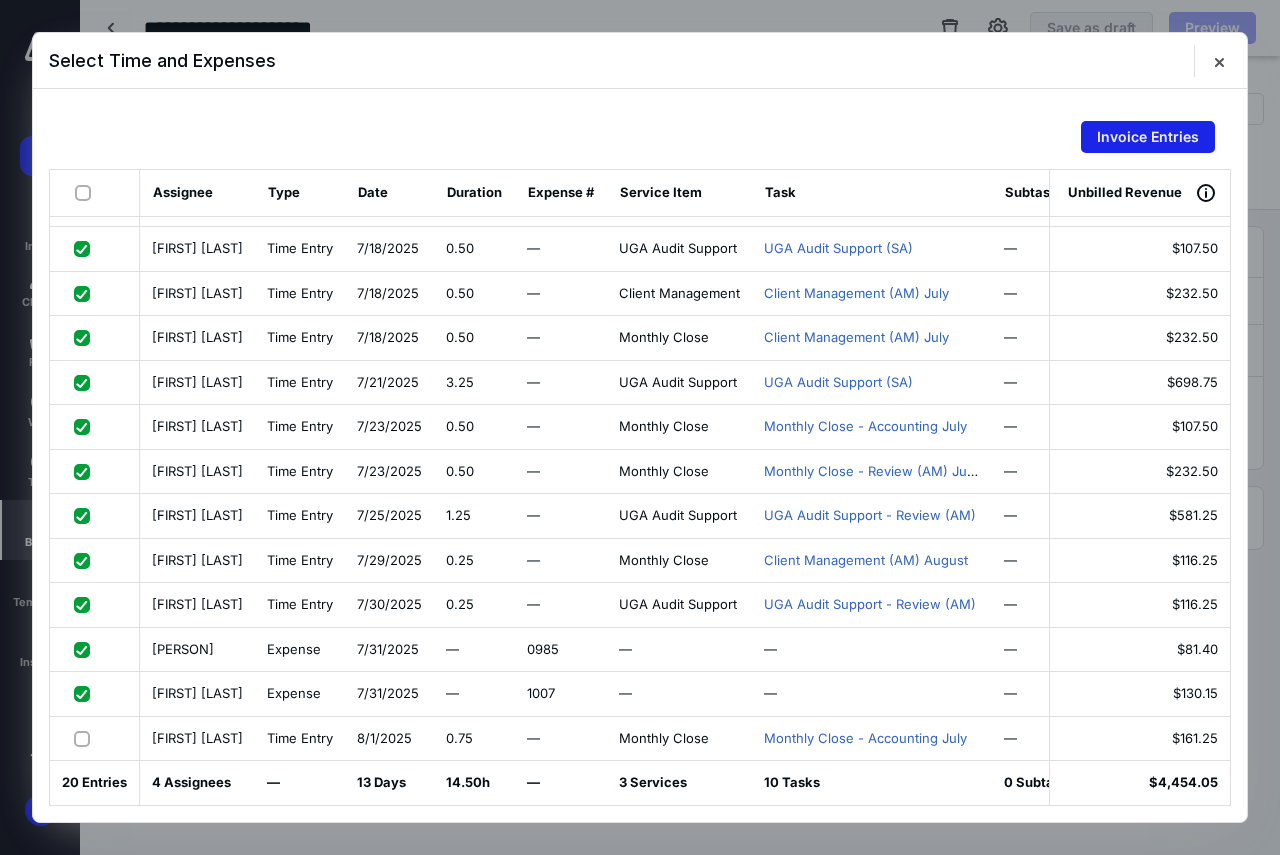 click on "Invoice Entries" at bounding box center (1148, 137) 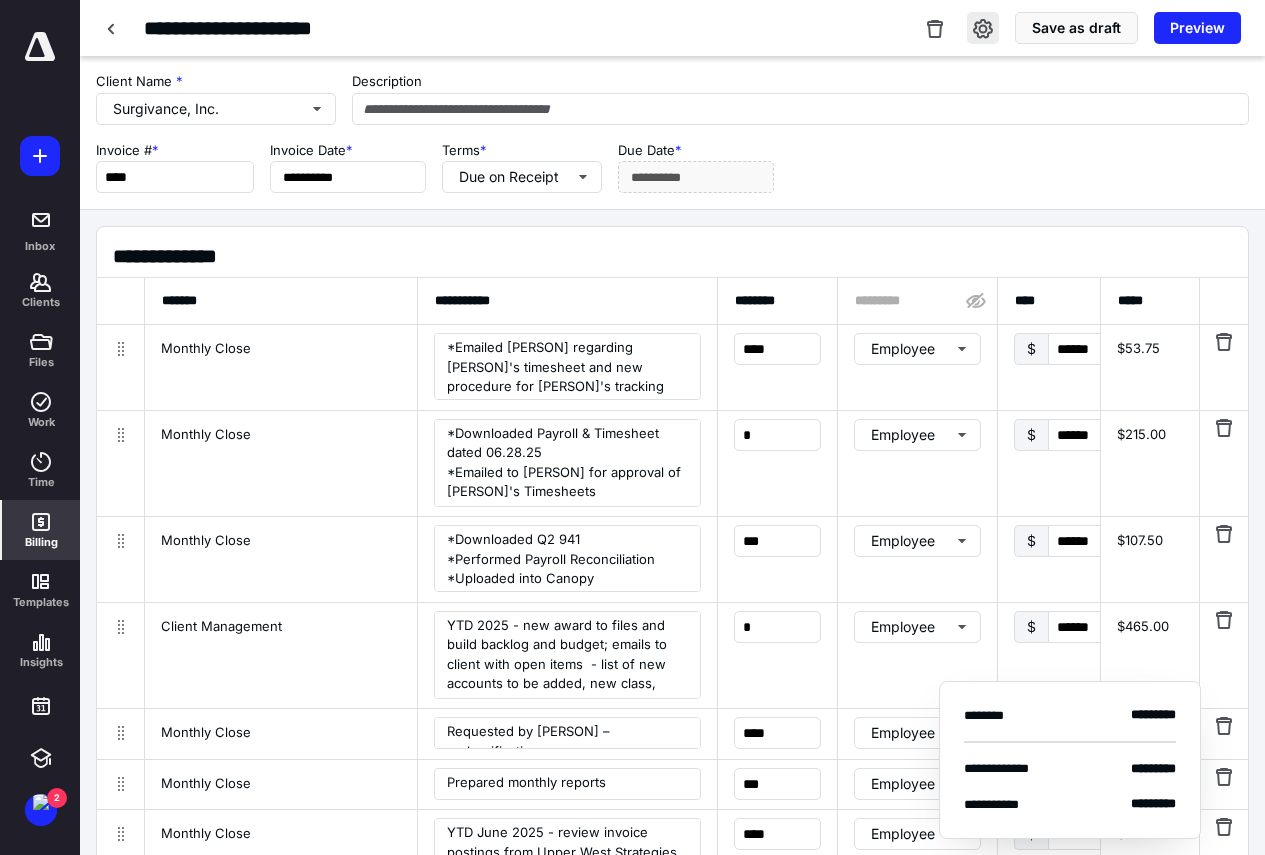 click at bounding box center (983, 28) 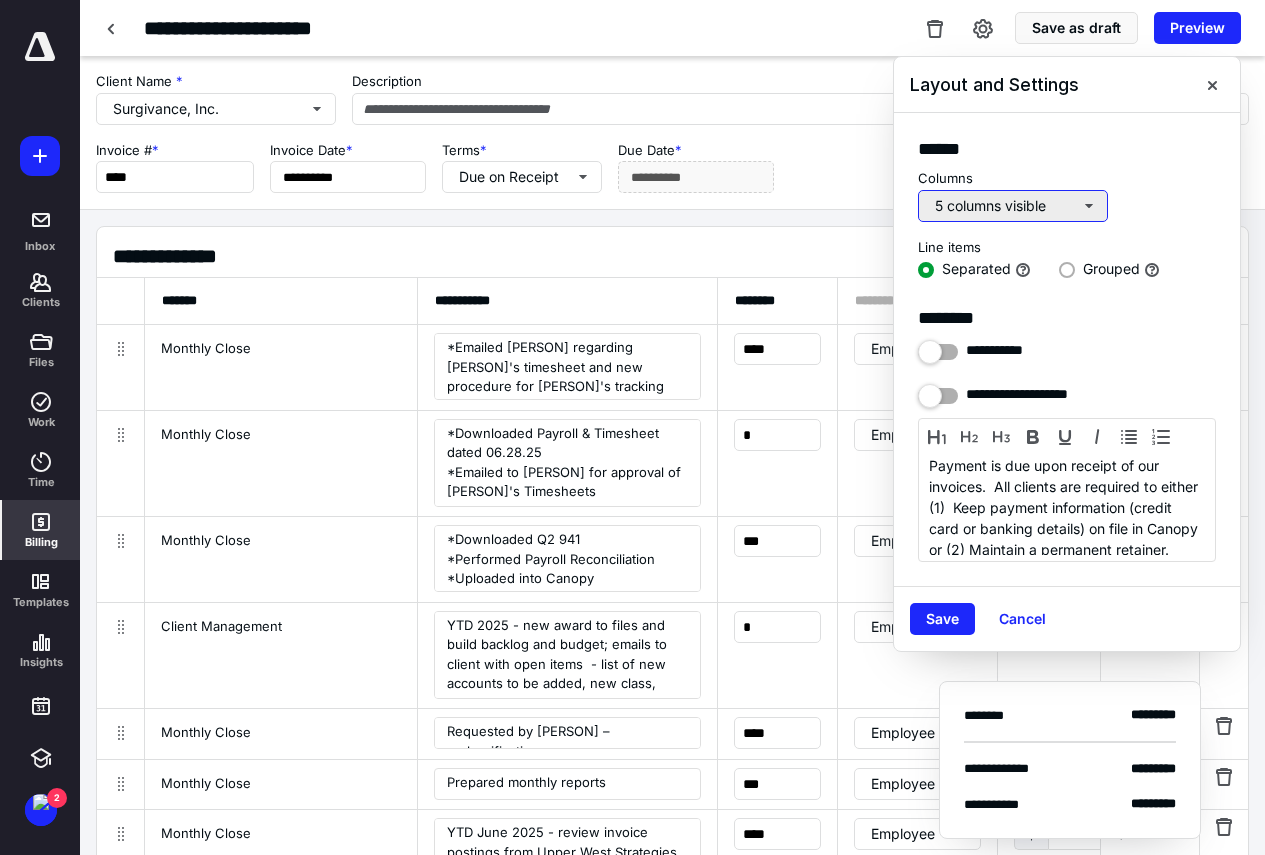 click on "5 columns visible" at bounding box center [1013, 206] 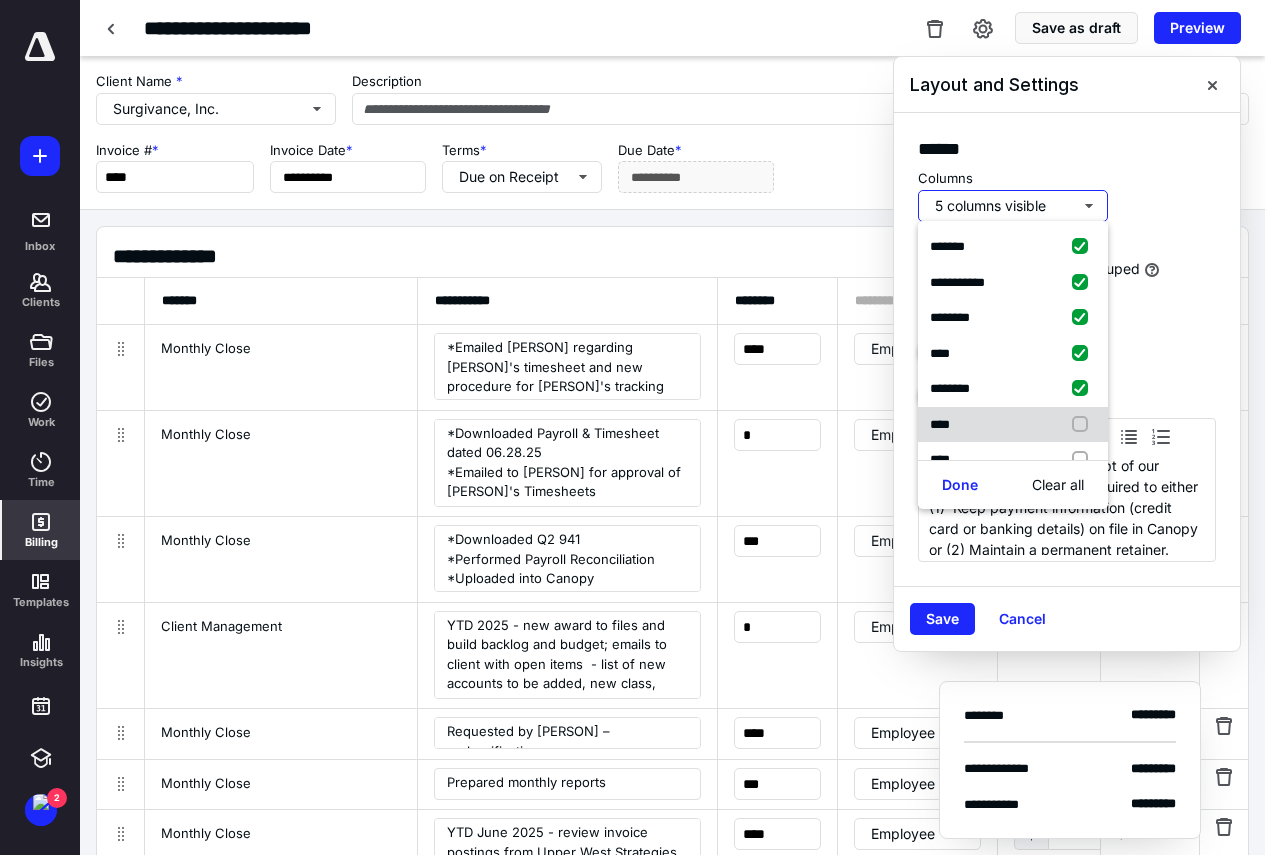 click at bounding box center (1084, 425) 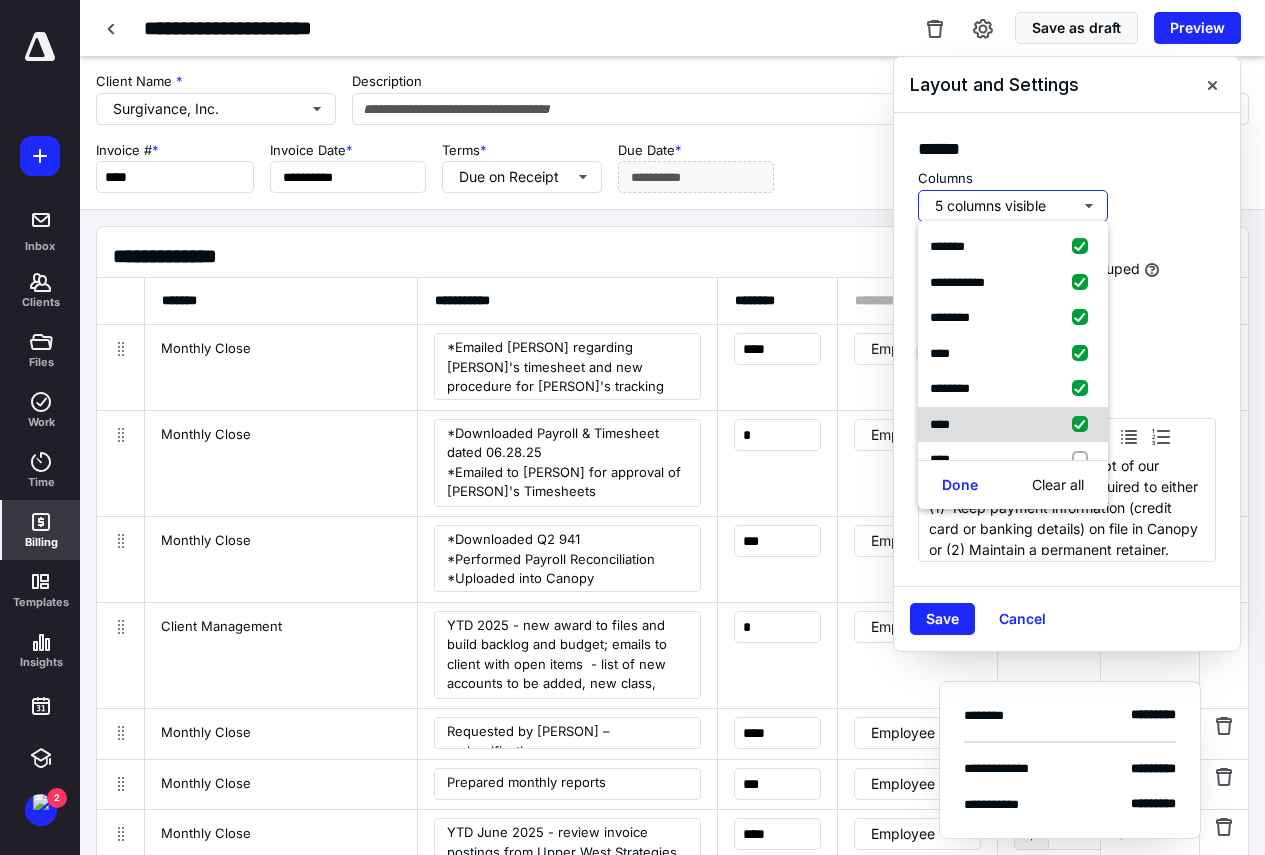 checkbox on "true" 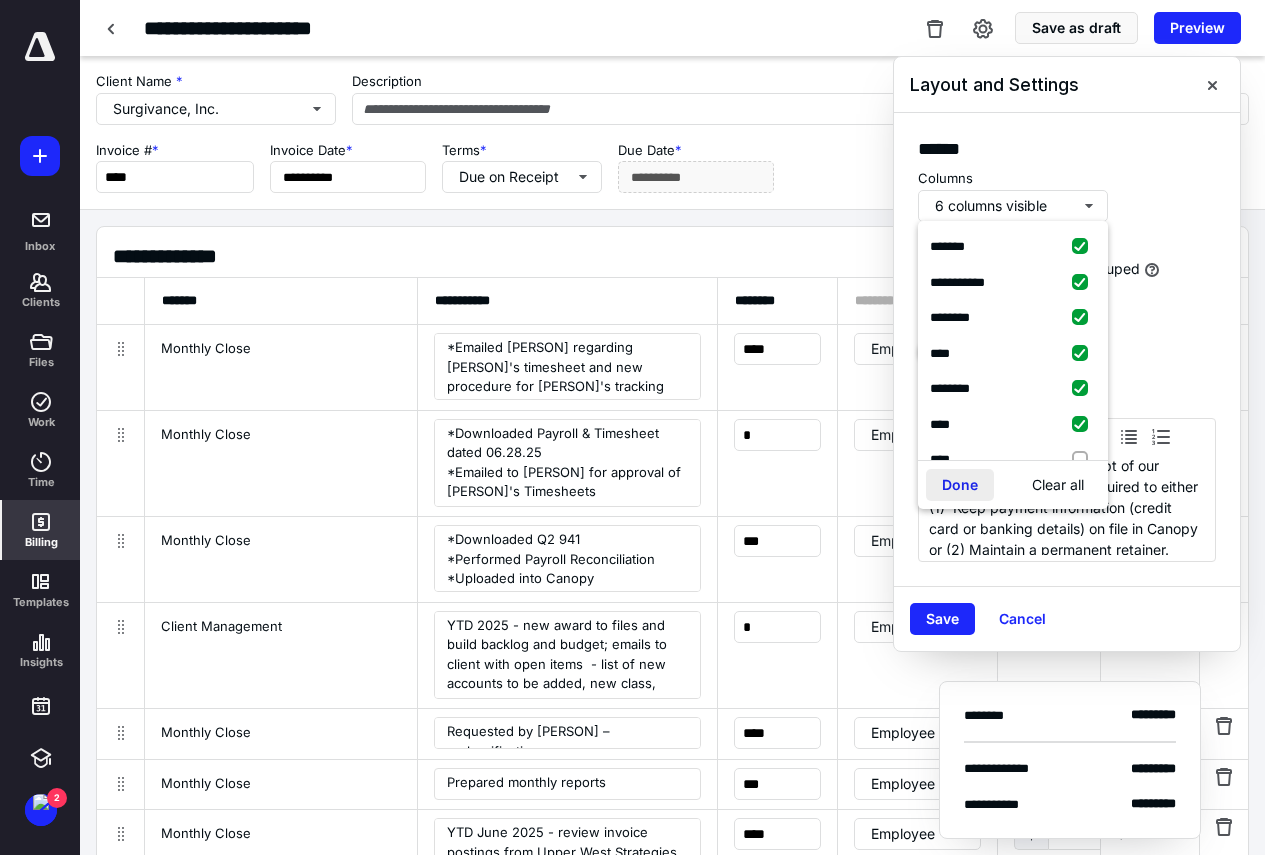 click on "Done" at bounding box center [960, 485] 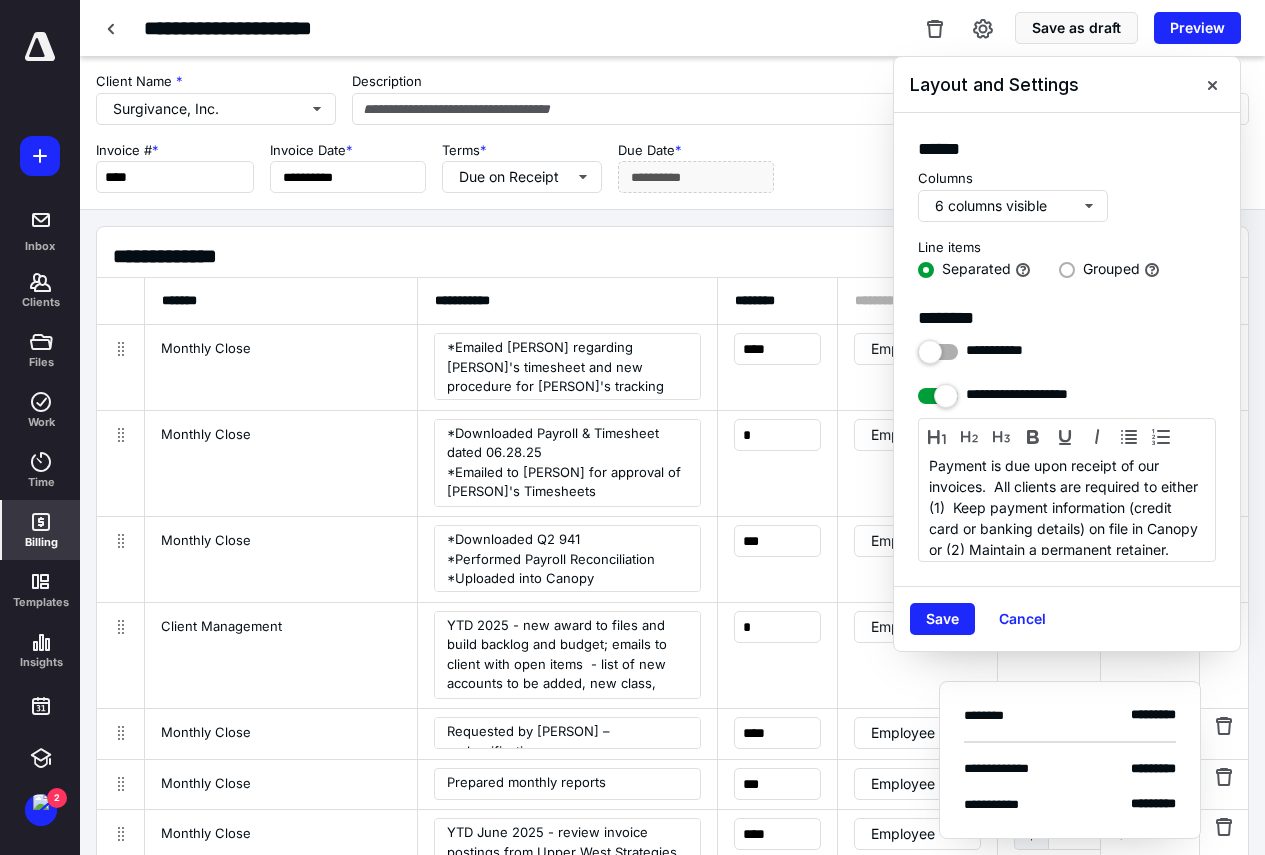 click at bounding box center [1067, 270] 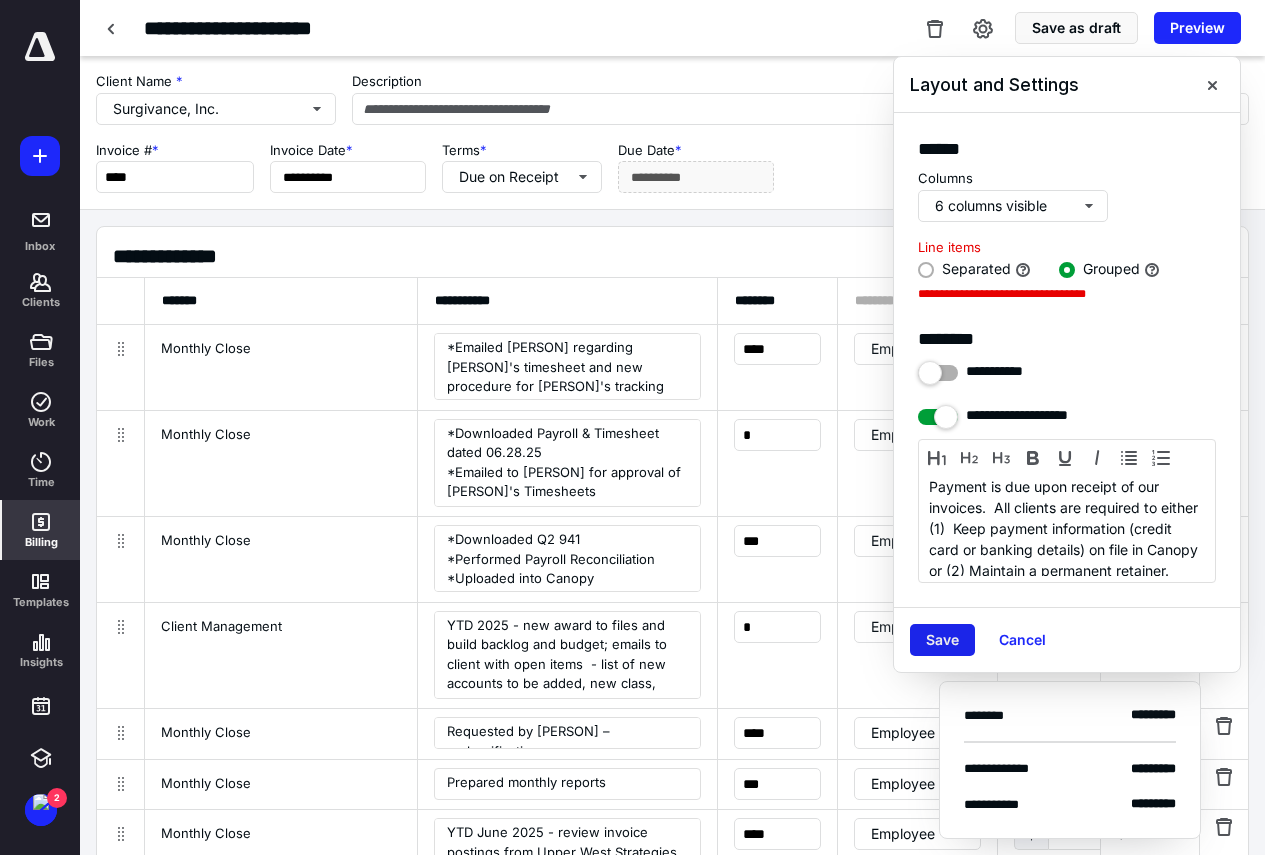 click on "Save" at bounding box center [942, 640] 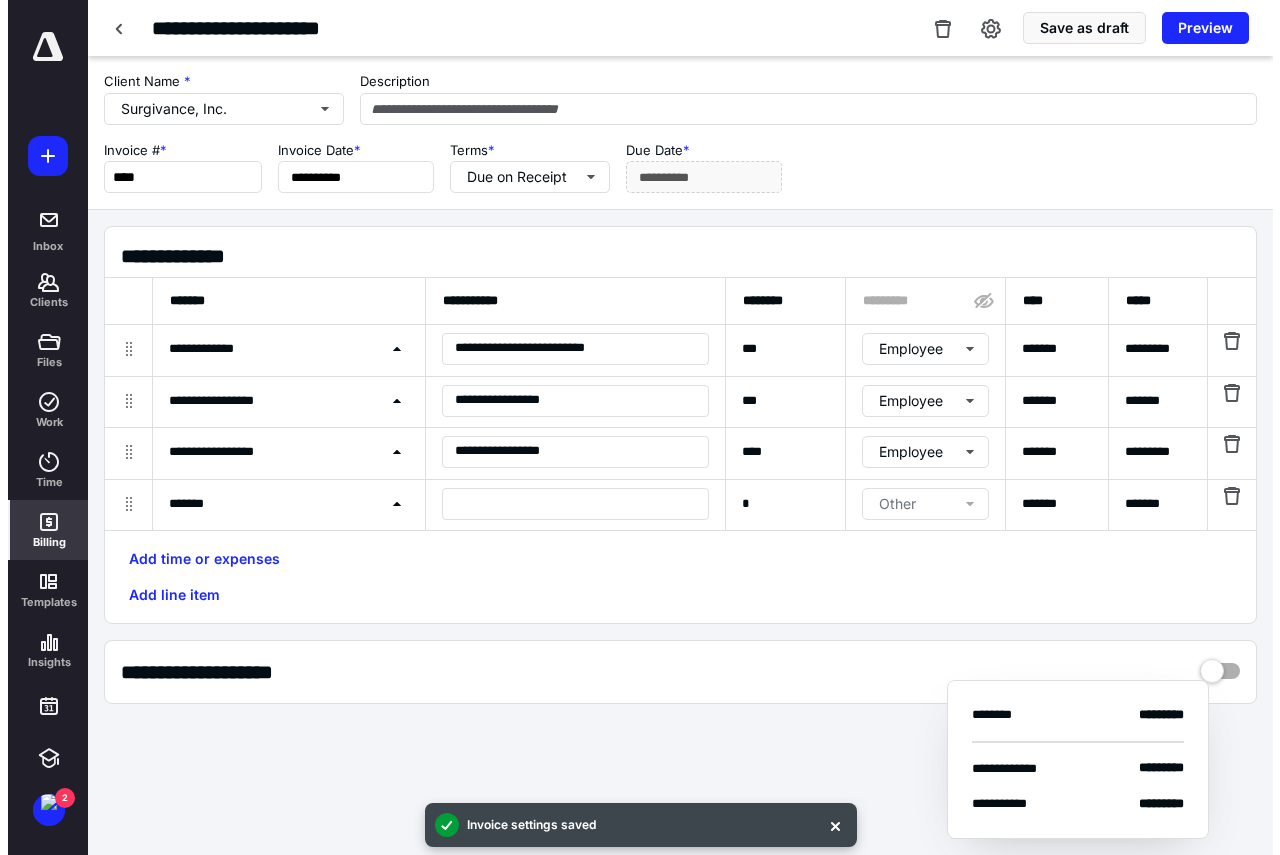 scroll, scrollTop: 0, scrollLeft: 33, axis: horizontal 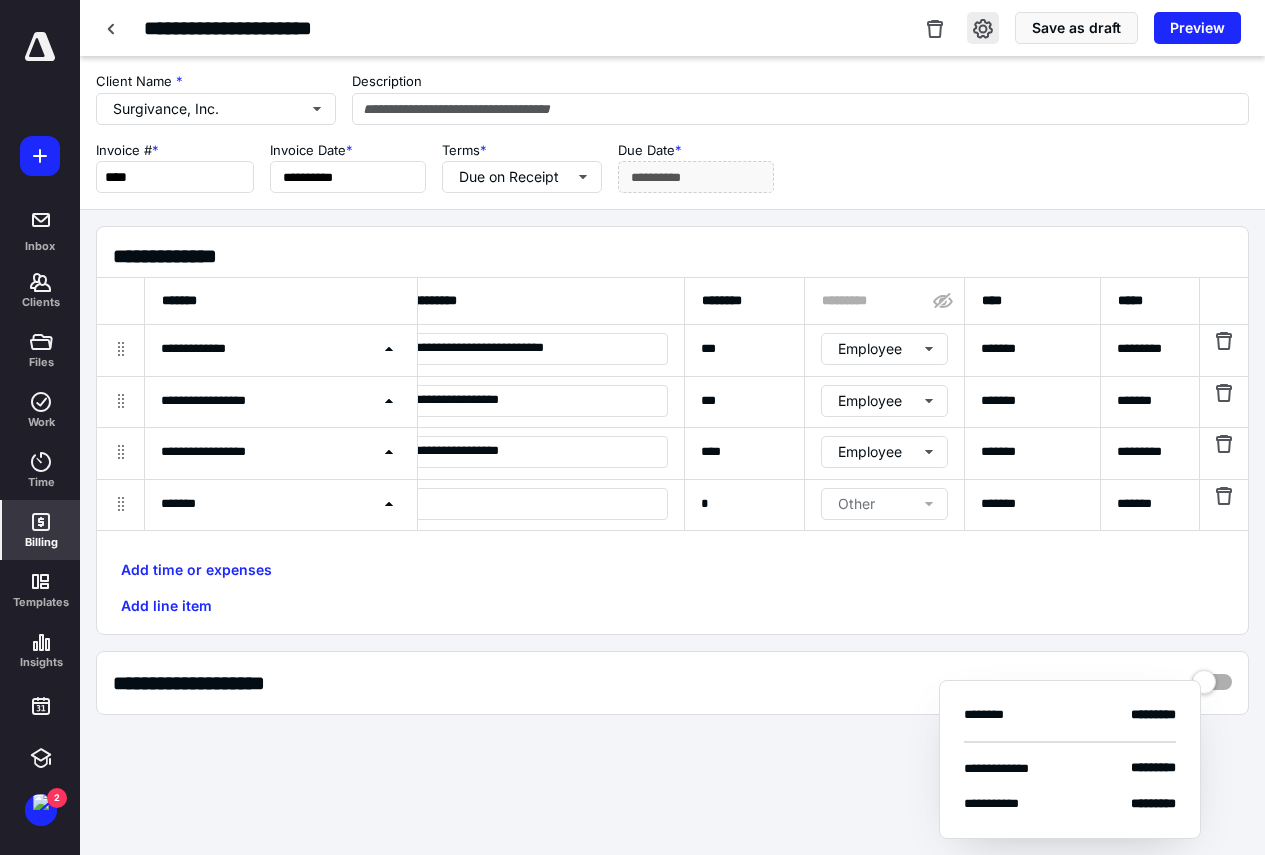 click at bounding box center [983, 28] 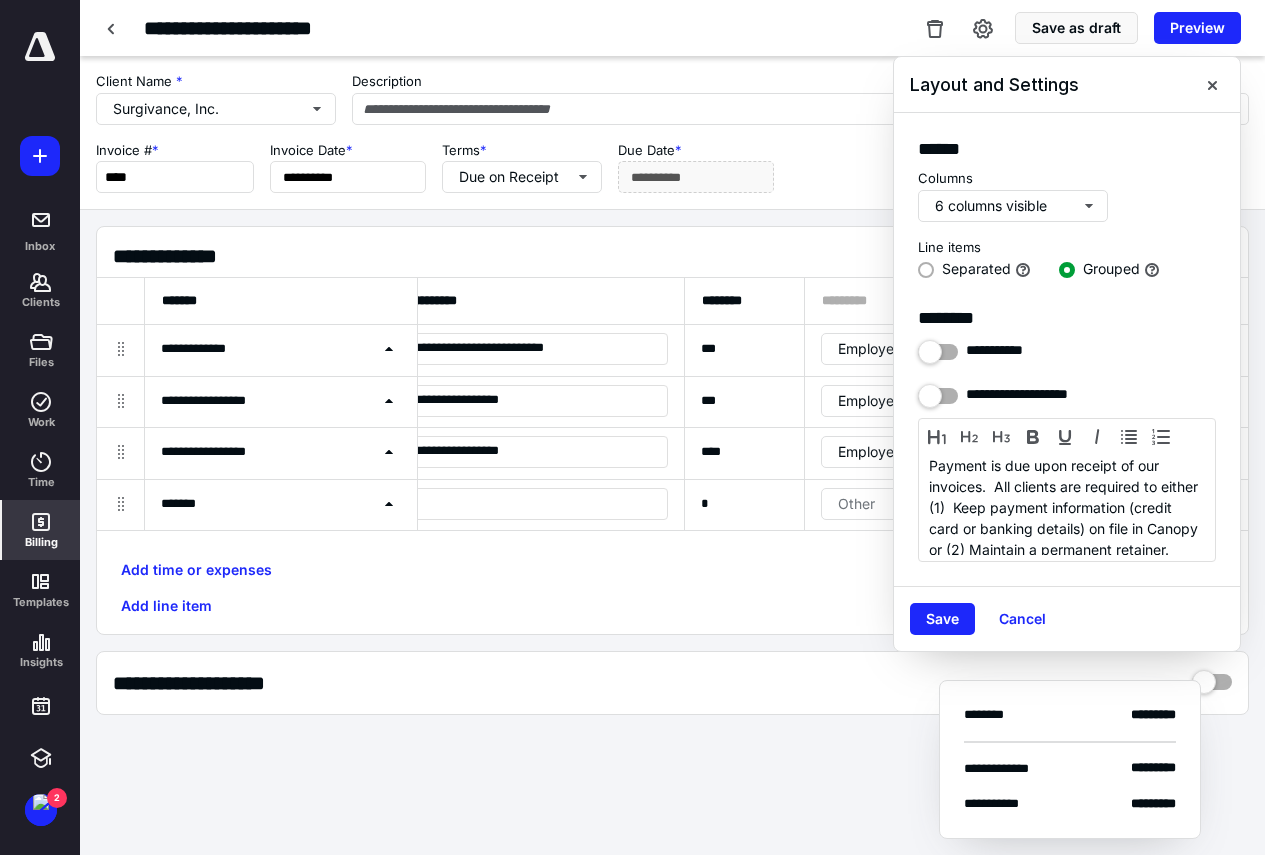 drag, startPoint x: 936, startPoint y: 262, endPoint x: 932, endPoint y: 274, distance: 12.649111 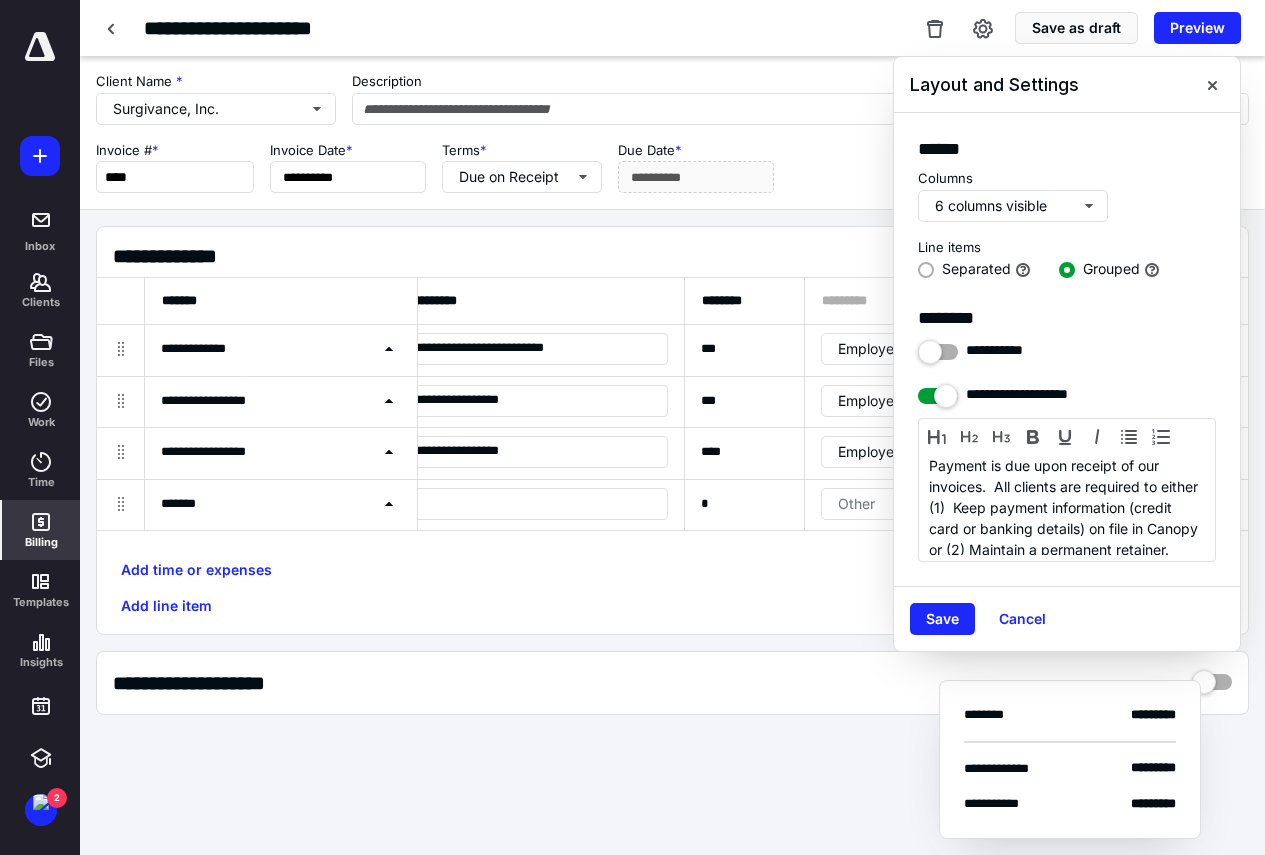 radio on "true" 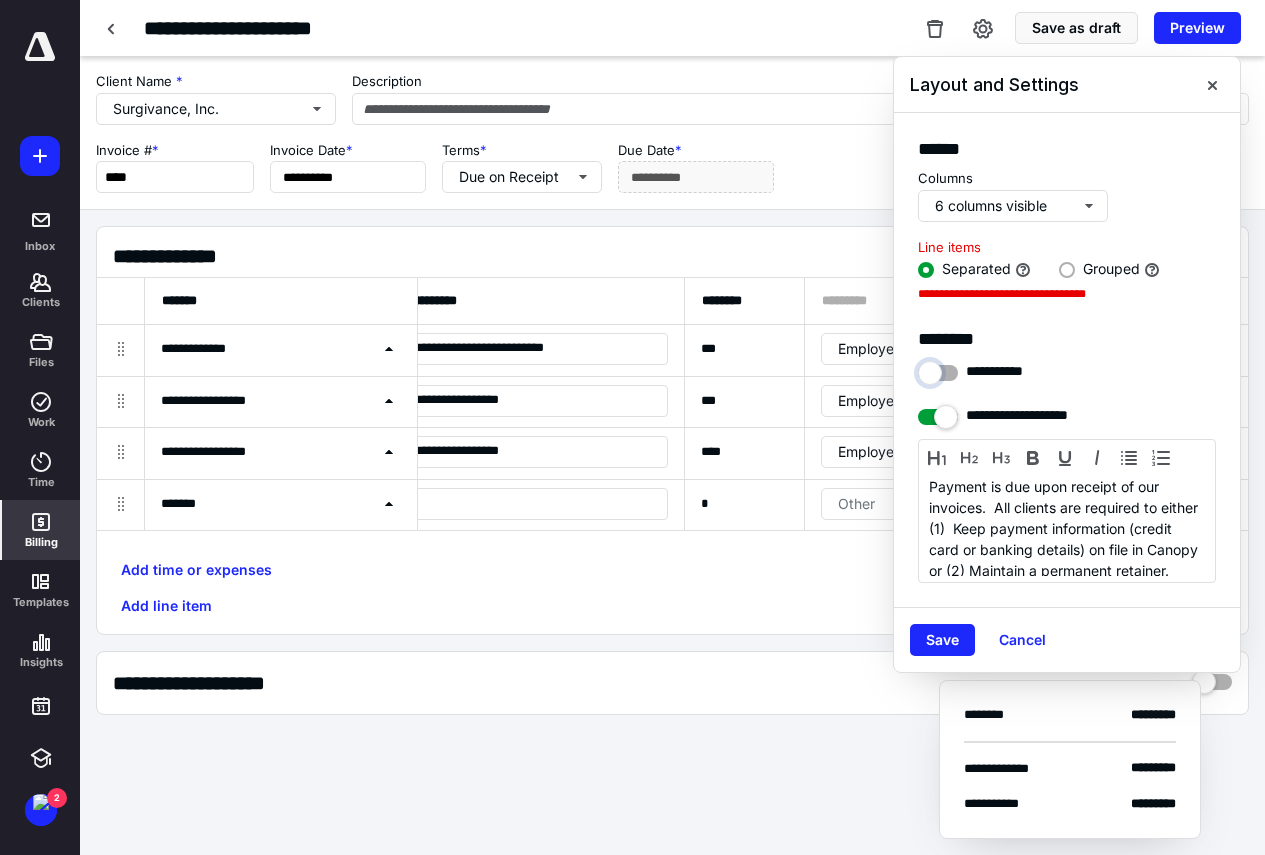click at bounding box center (938, 368) 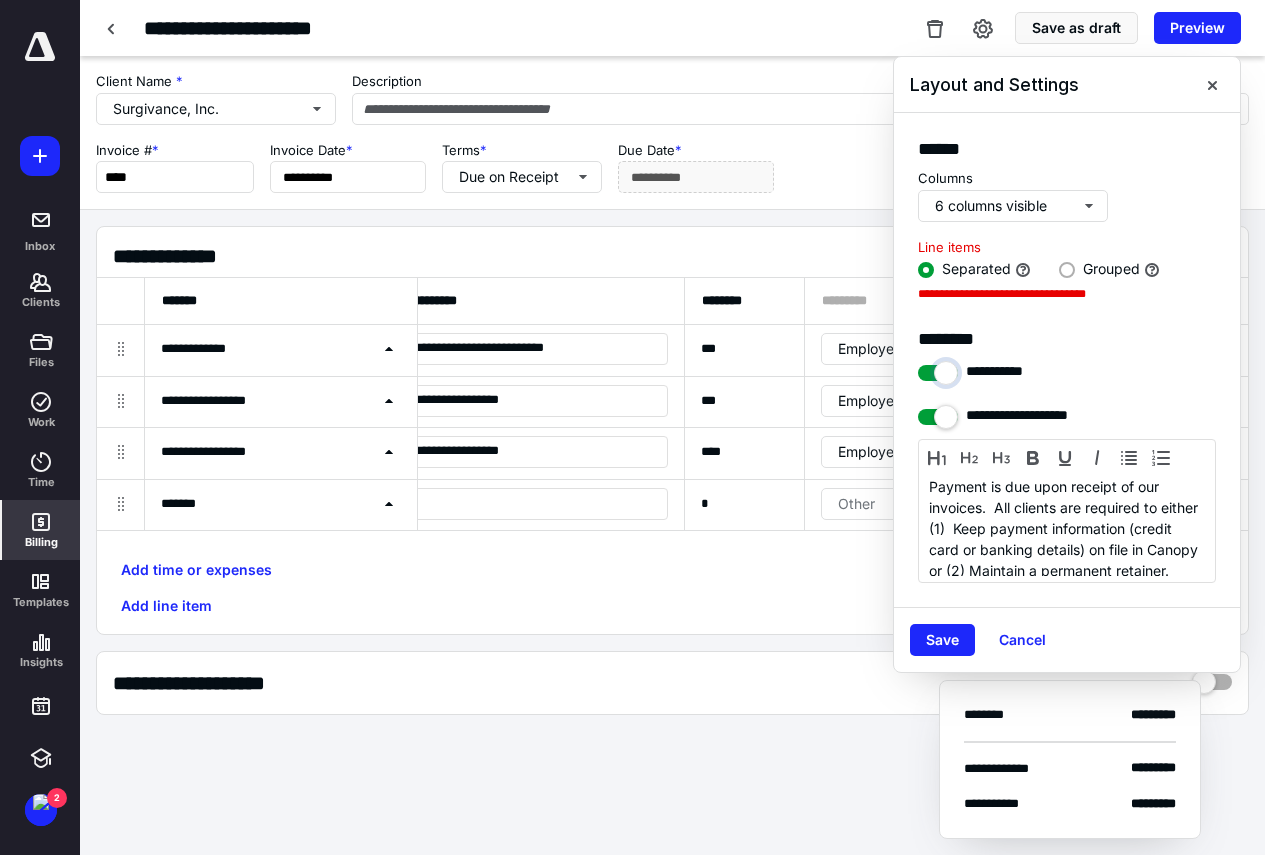 checkbox on "****" 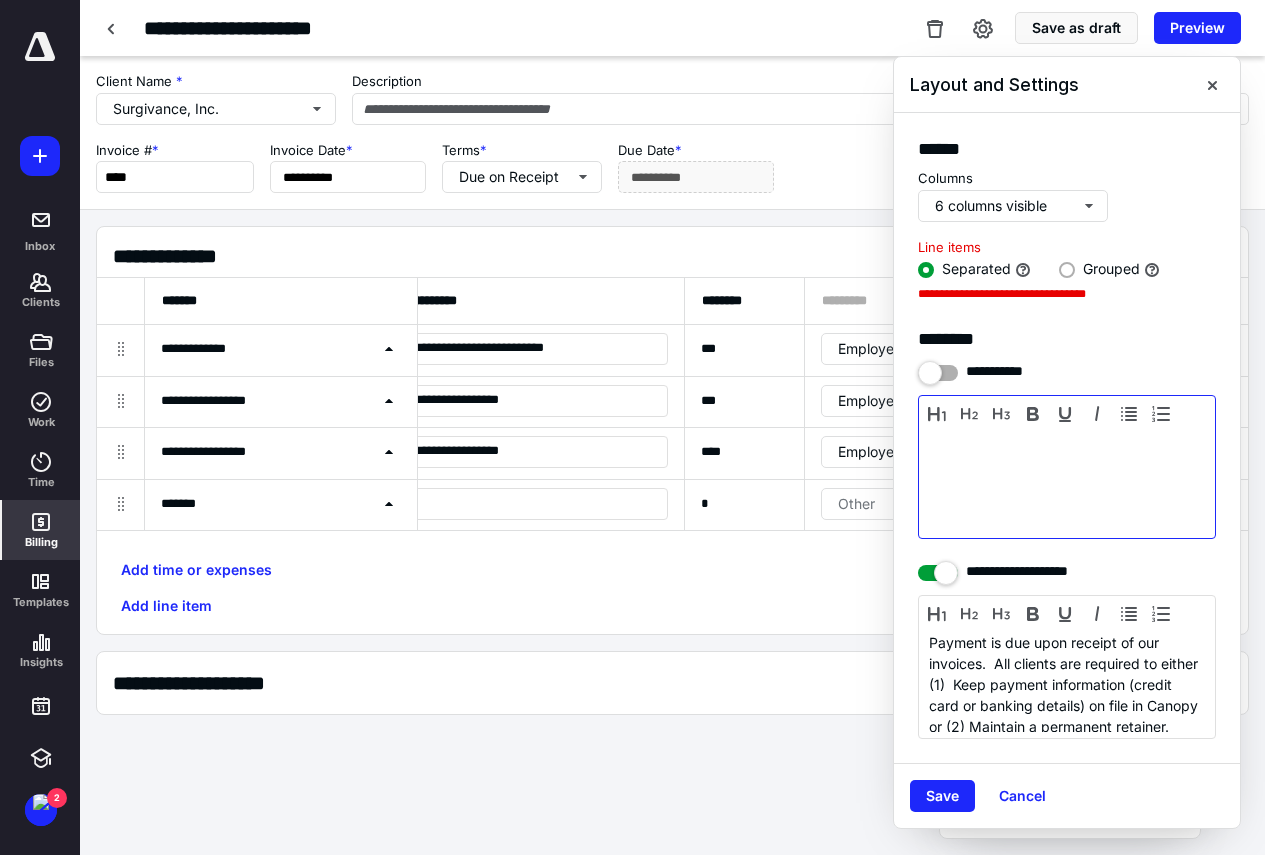 click at bounding box center (1067, 482) 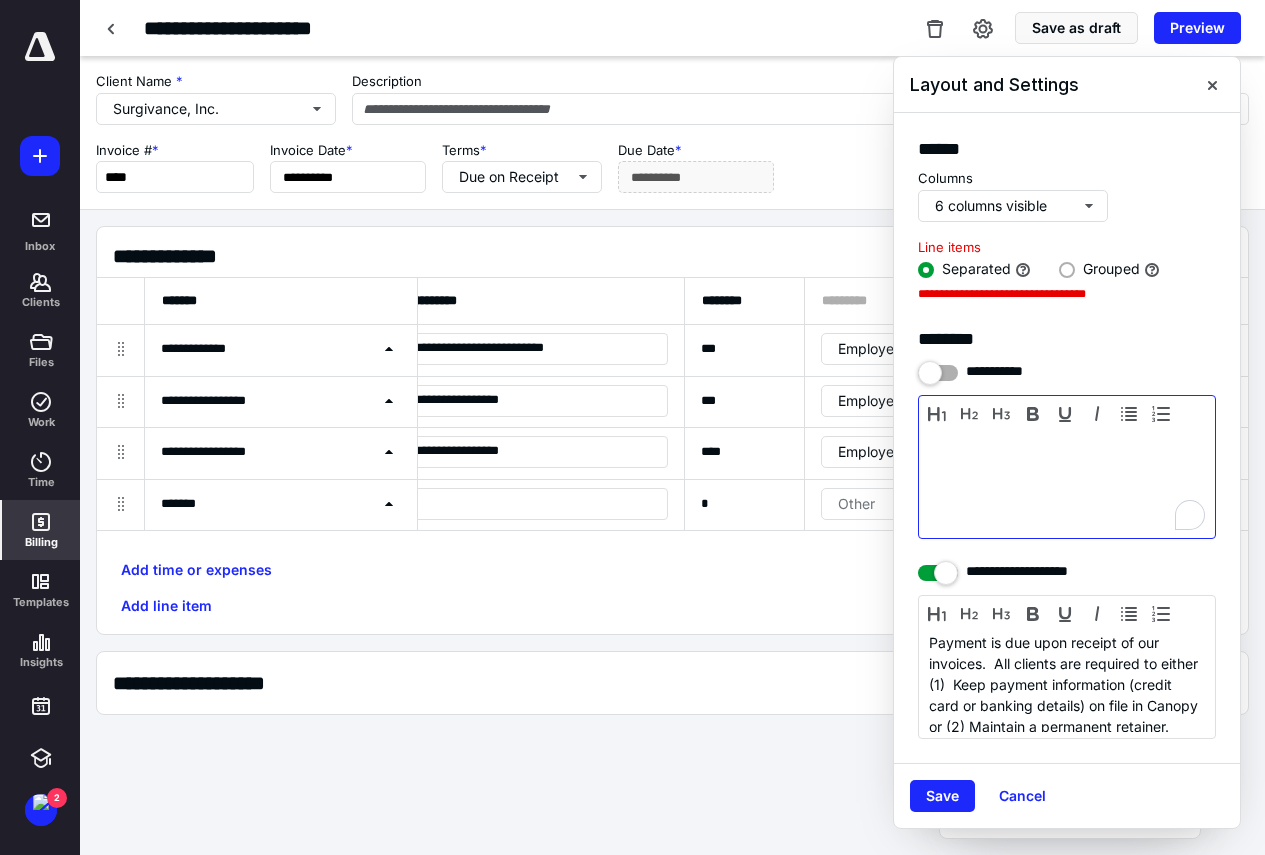 type 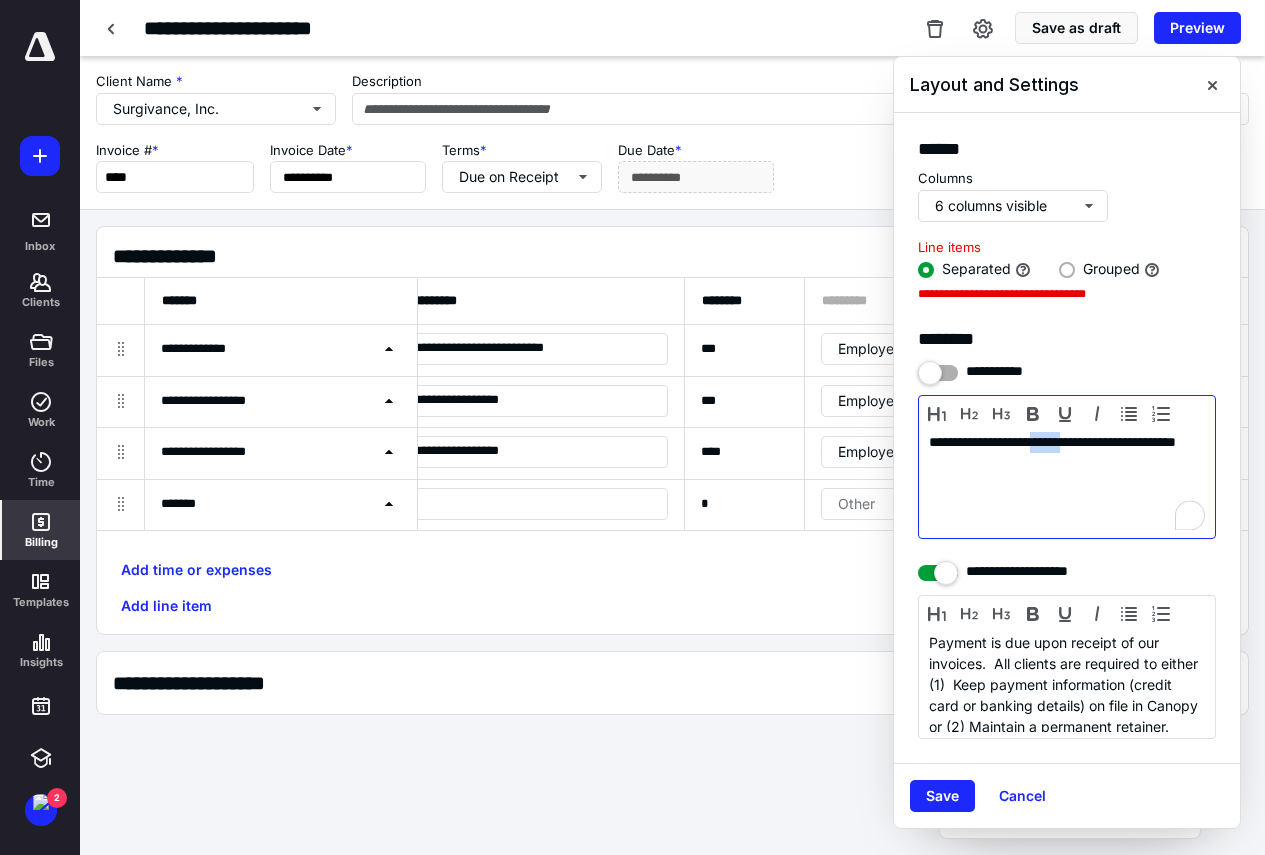 drag, startPoint x: 1064, startPoint y: 443, endPoint x: 1106, endPoint y: 441, distance: 42.047592 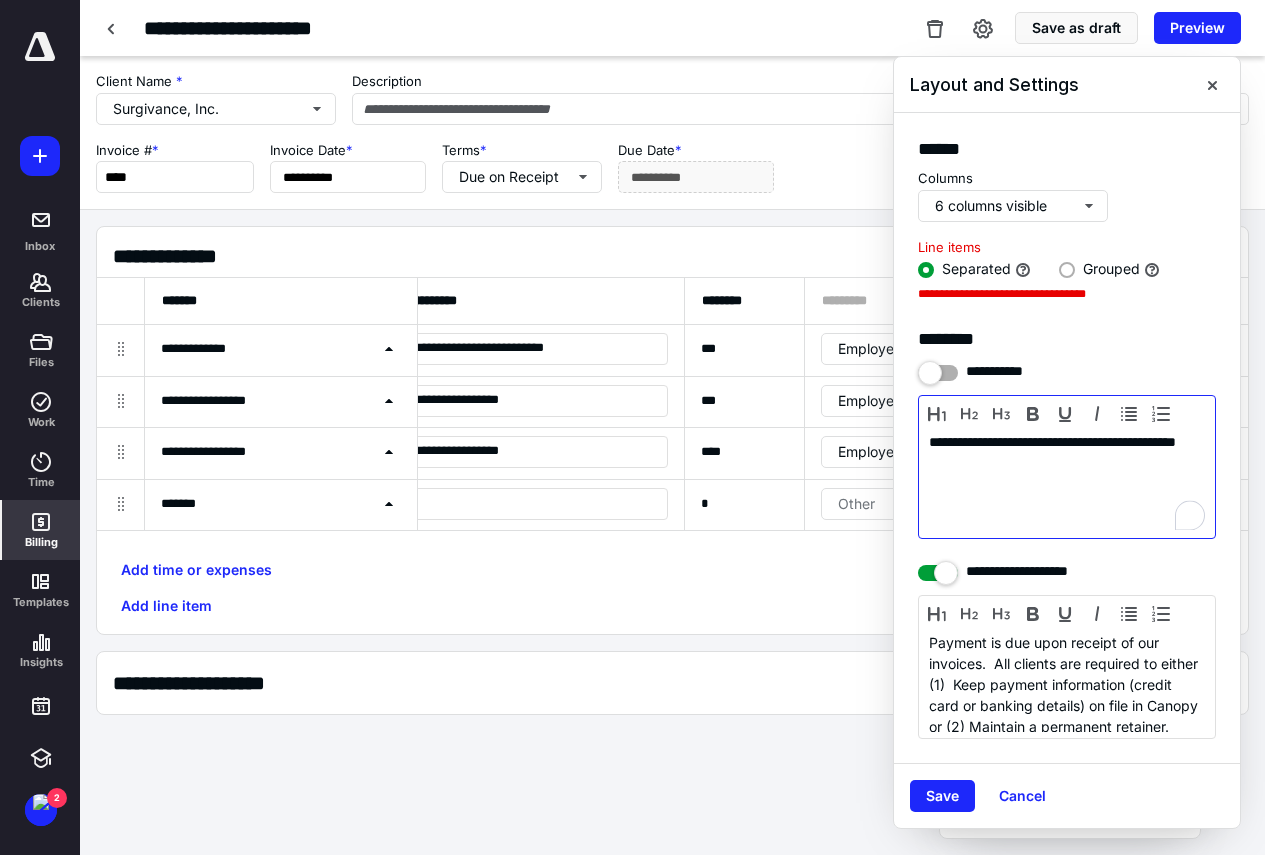 click on "**********" at bounding box center (1067, 482) 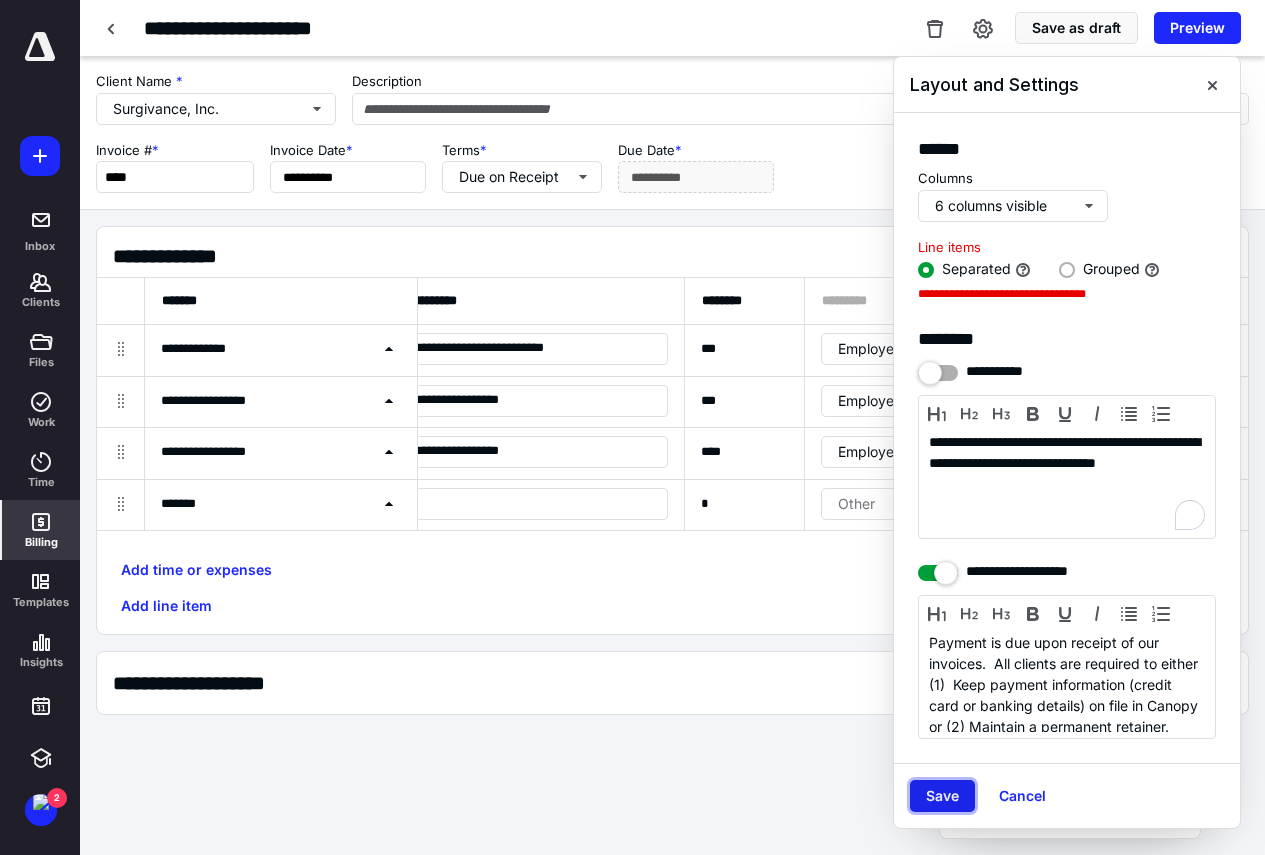 click on "Save" at bounding box center (942, 796) 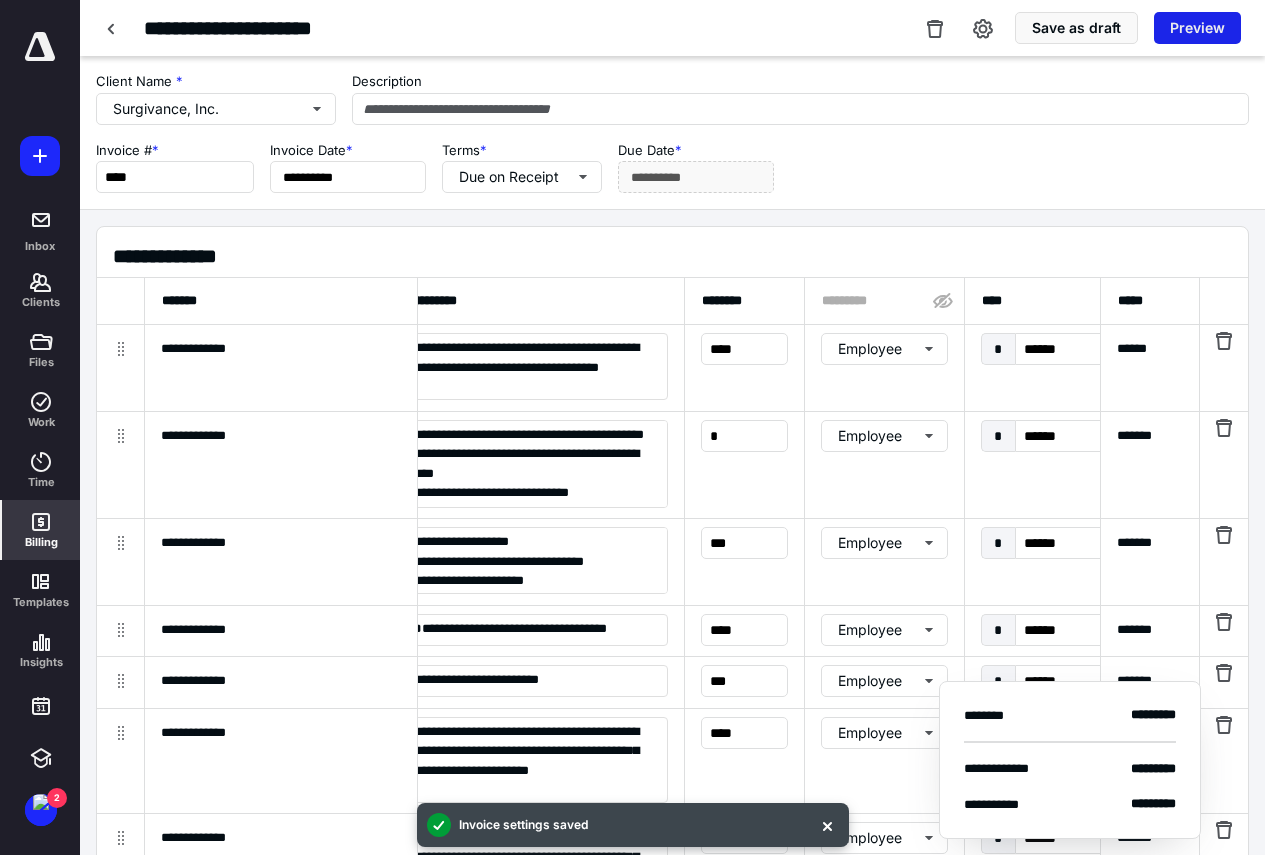 click on "Preview" at bounding box center [1197, 28] 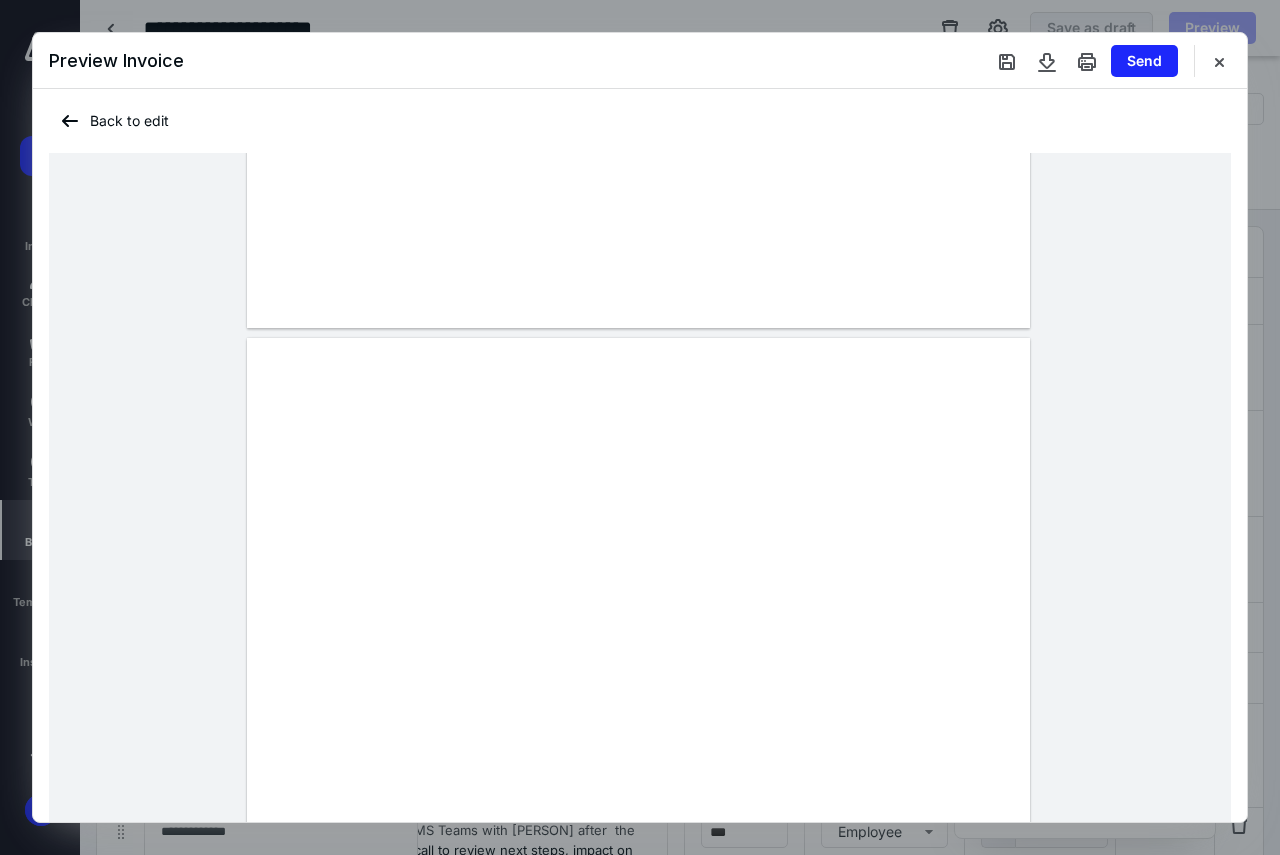 scroll, scrollTop: 1900, scrollLeft: 0, axis: vertical 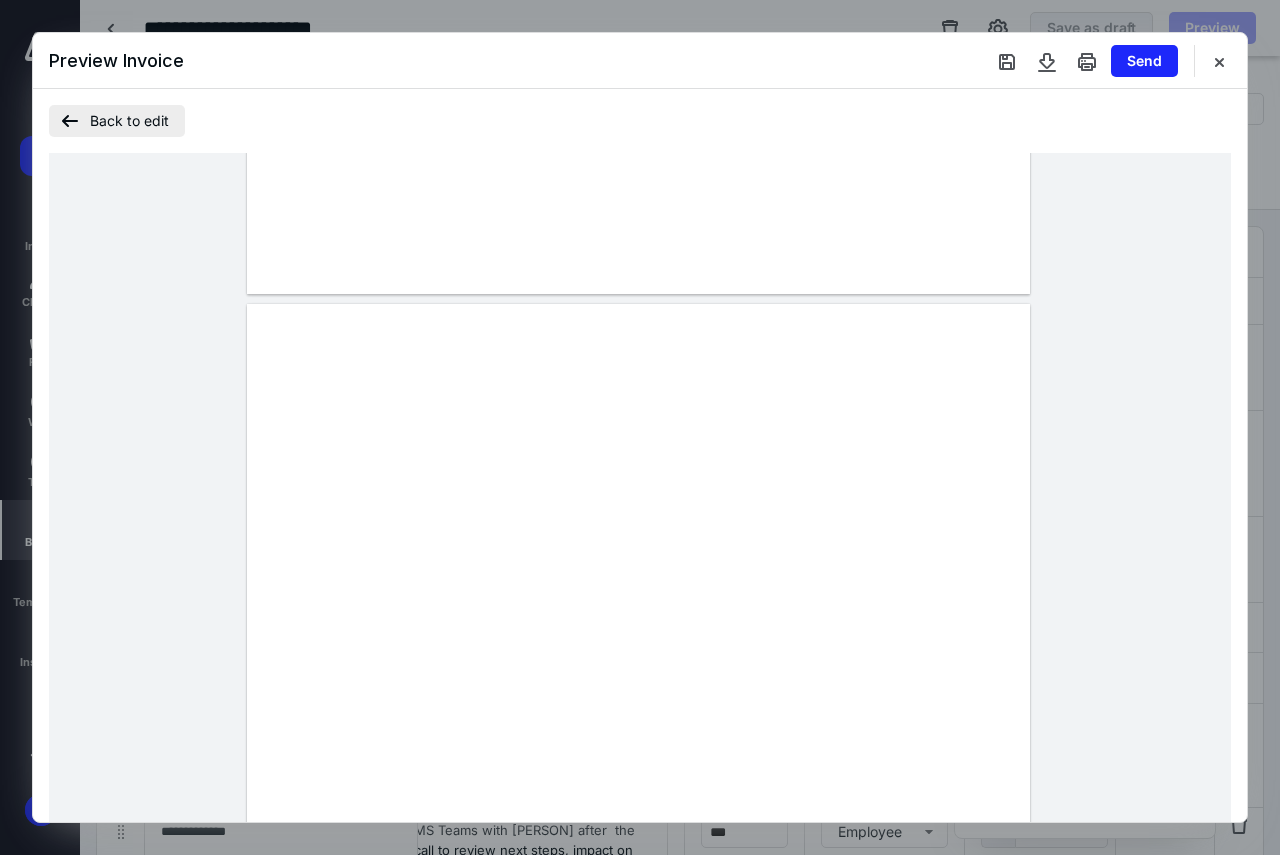 click on "Back to edit" at bounding box center (117, 121) 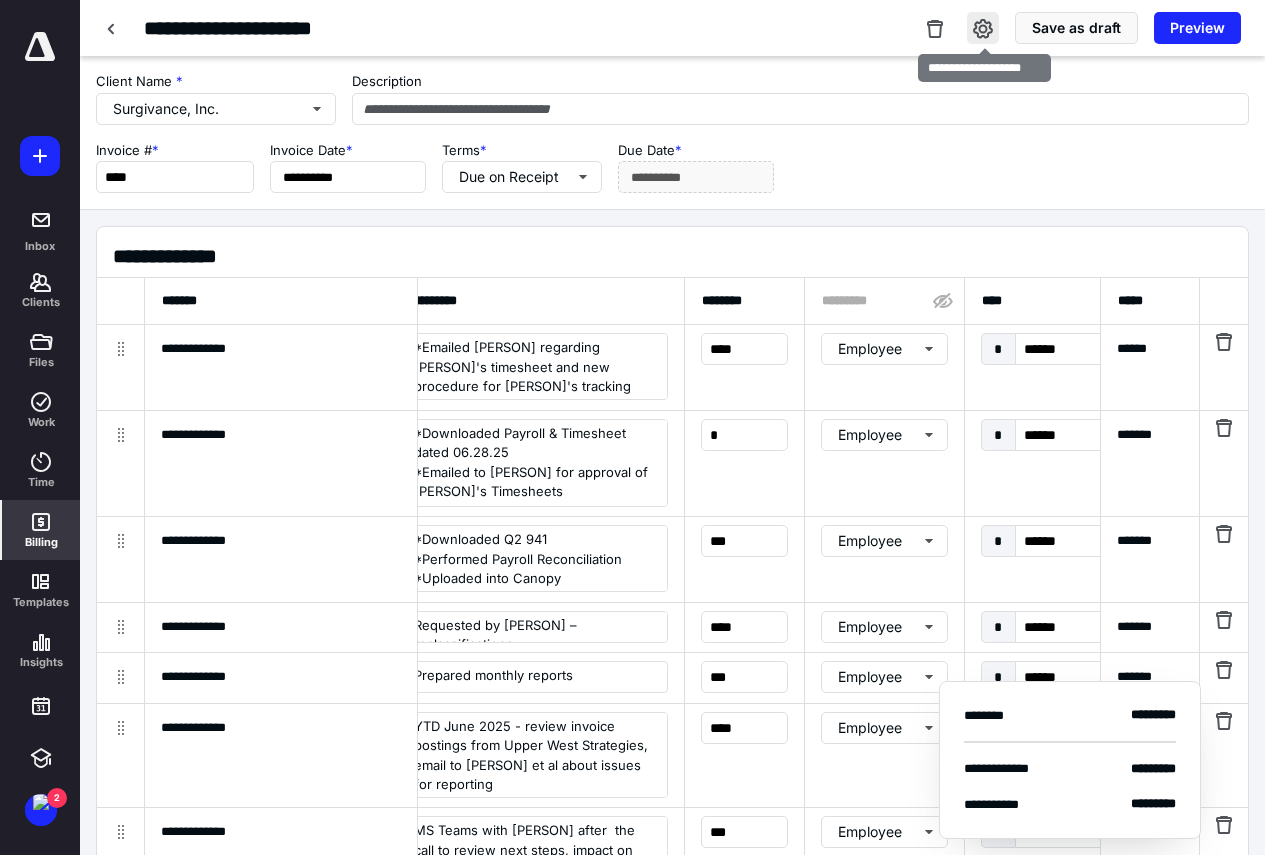 click at bounding box center (983, 28) 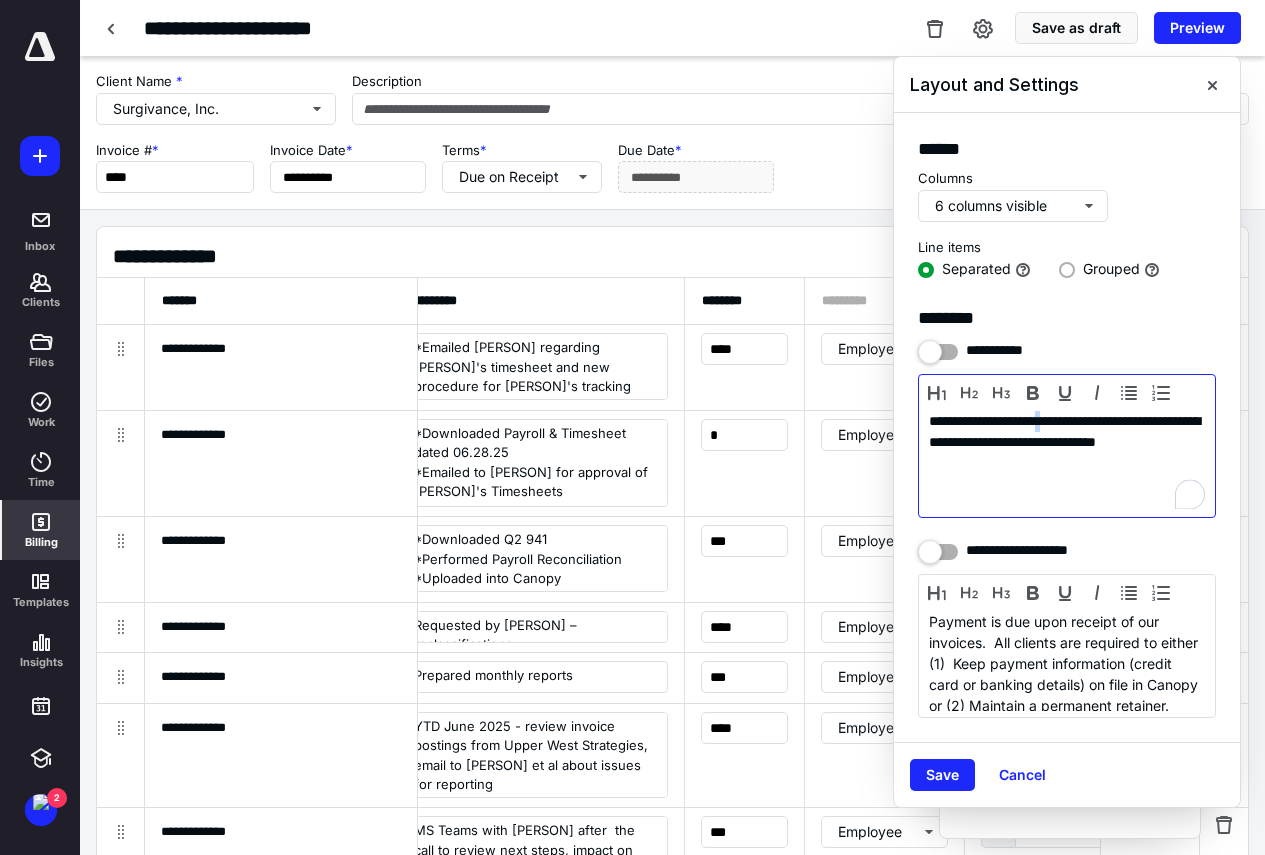 click on "**********" at bounding box center (1067, 461) 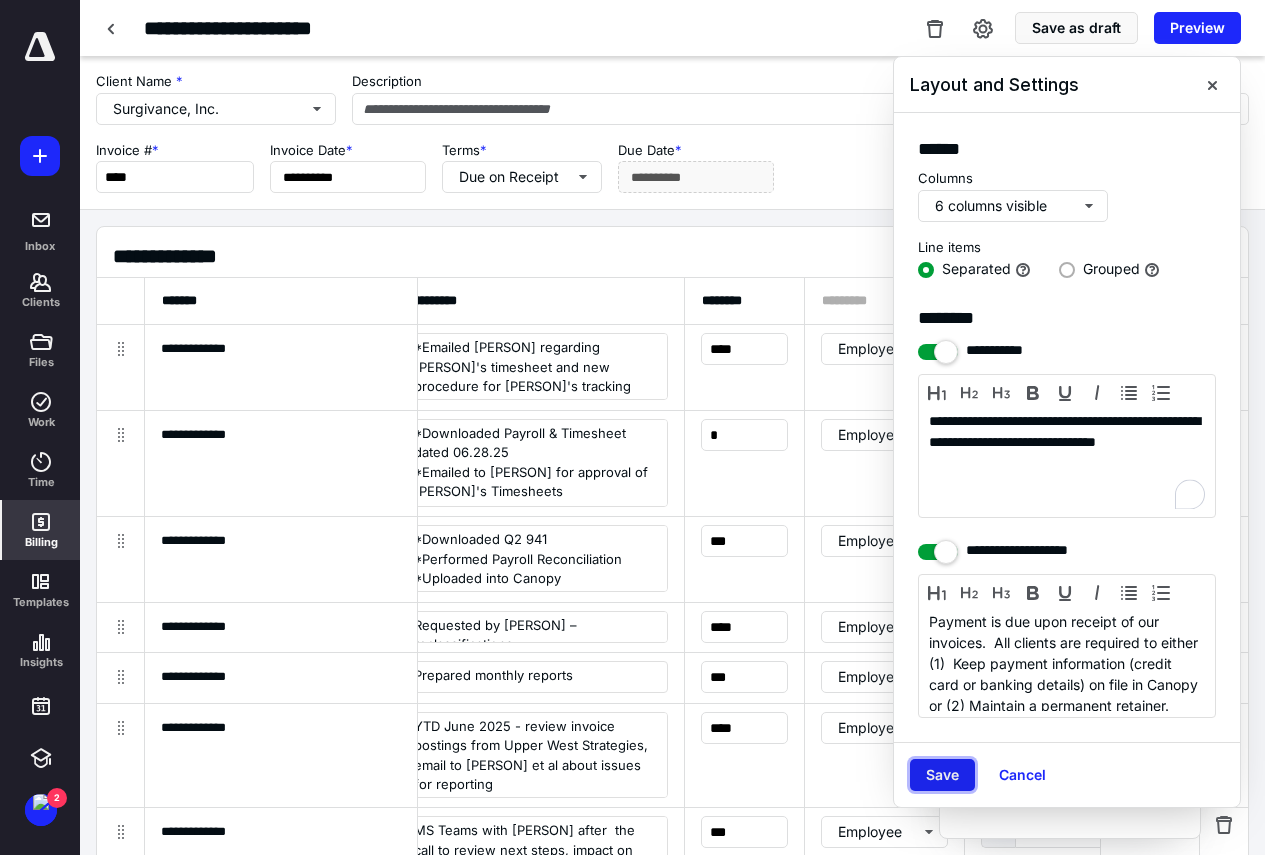 click on "Save" at bounding box center [942, 775] 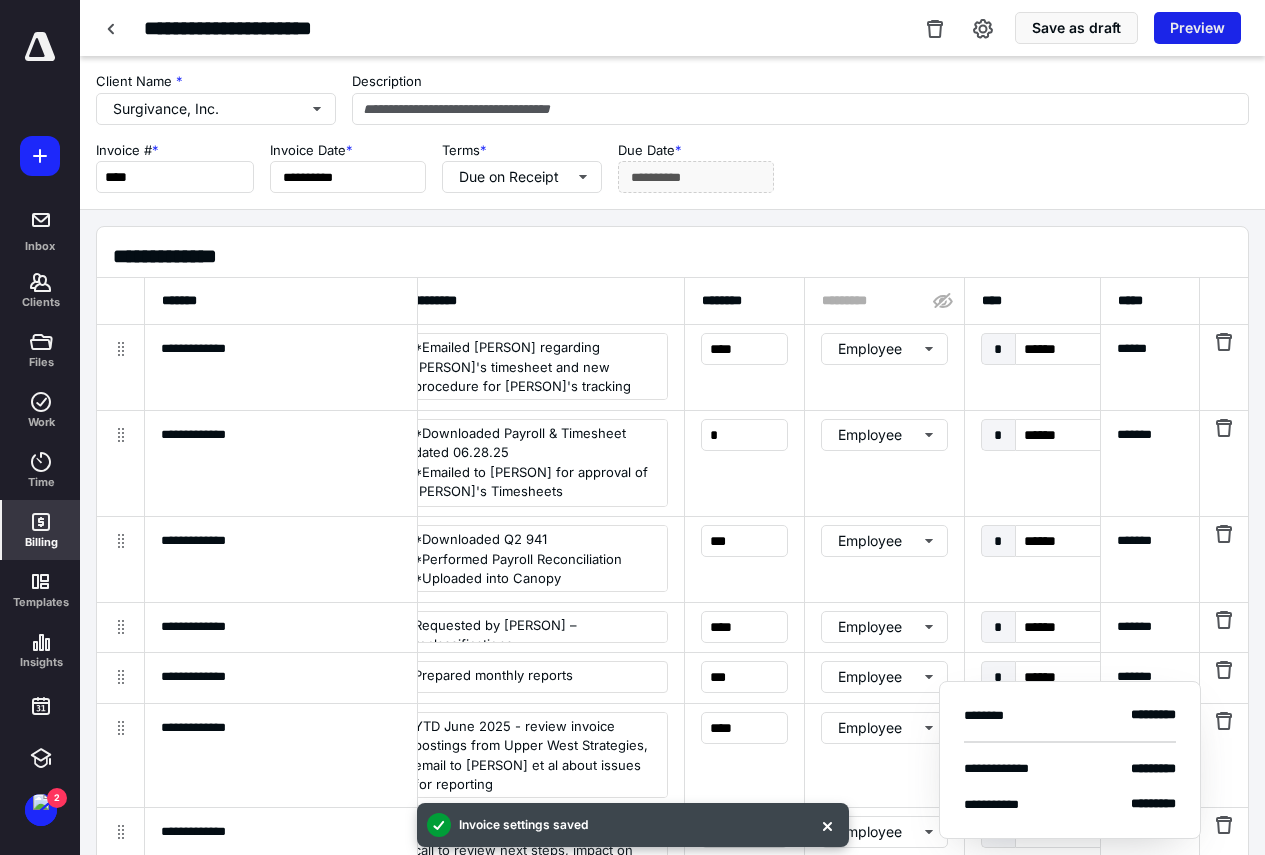 click on "Preview" at bounding box center (1197, 28) 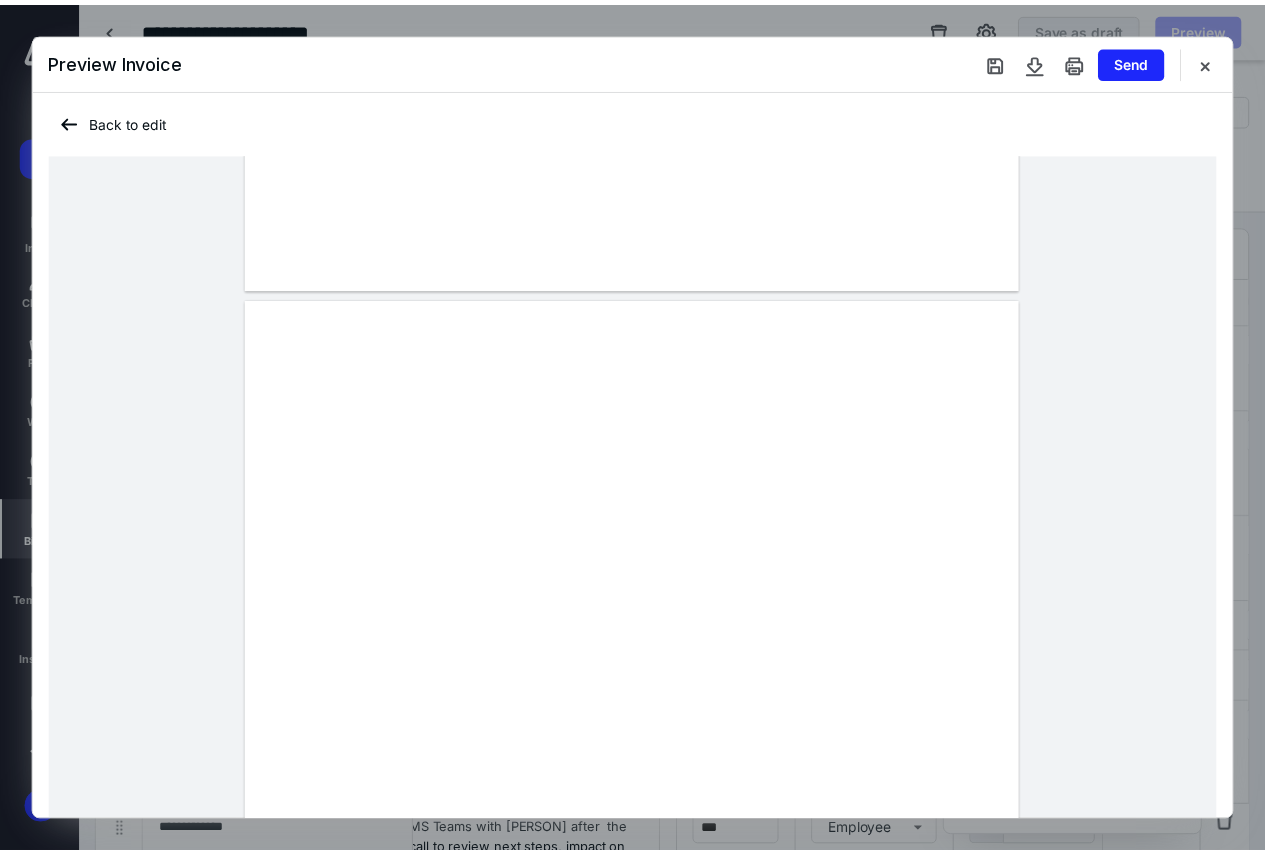 scroll, scrollTop: 2000, scrollLeft: 0, axis: vertical 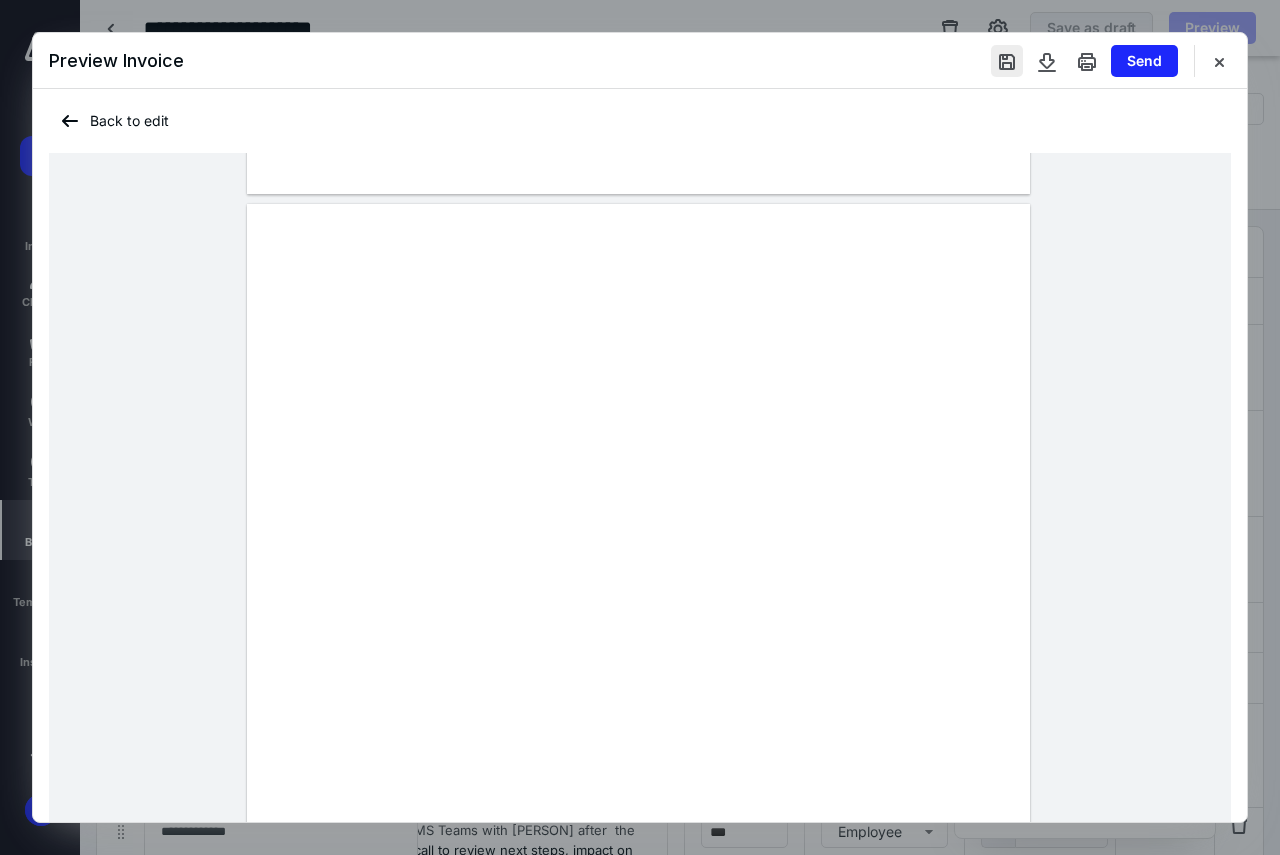click at bounding box center [1007, 61] 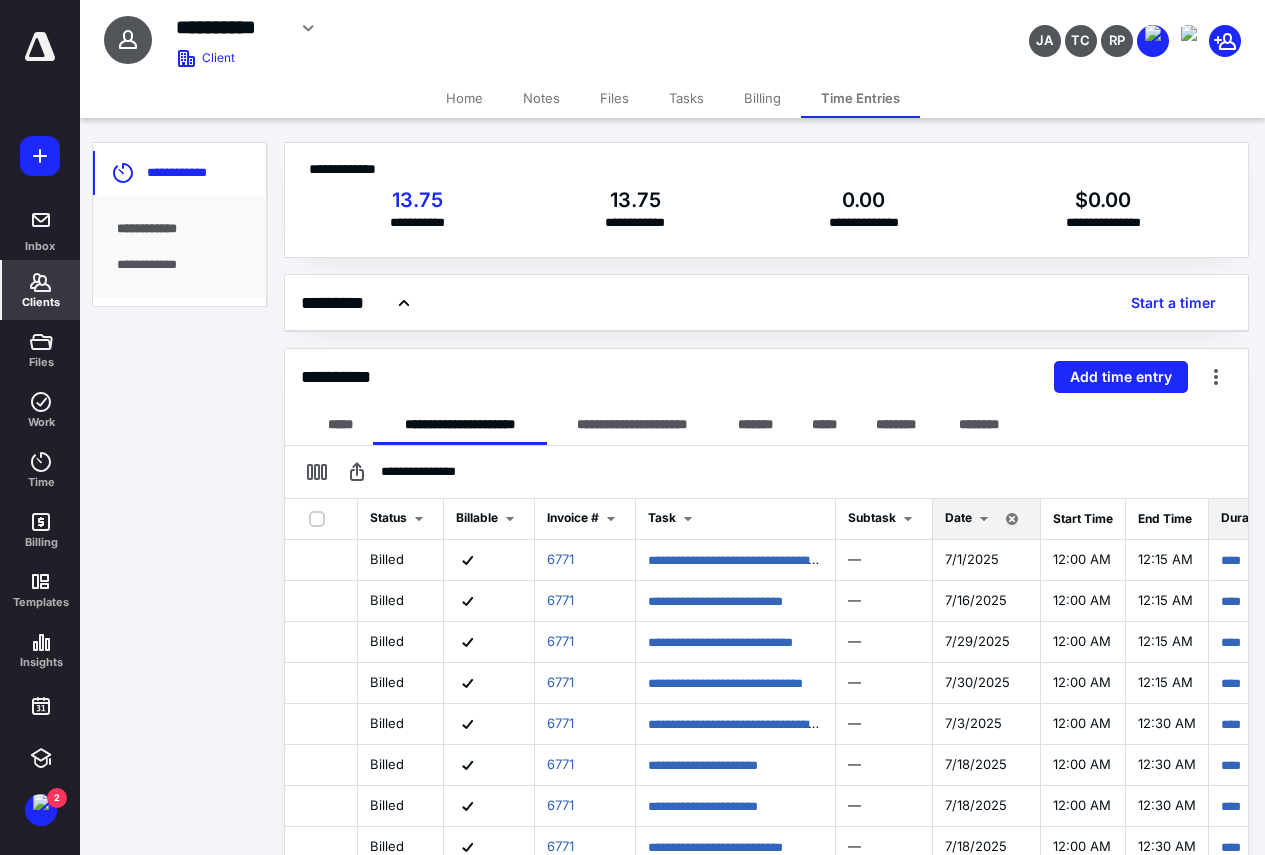 drag, startPoint x: 31, startPoint y: 291, endPoint x: 72, endPoint y: 276, distance: 43.65776 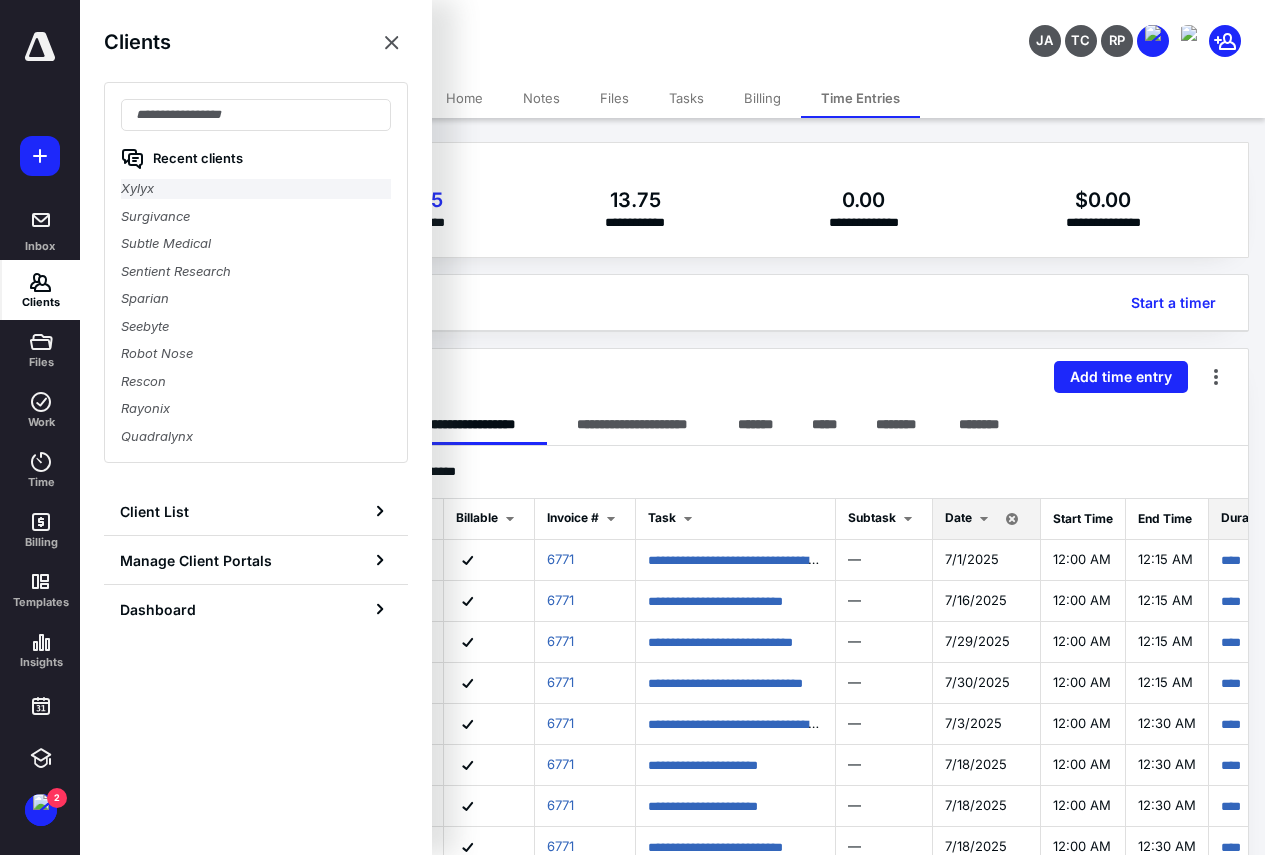 click on "Xylyx" at bounding box center (256, 189) 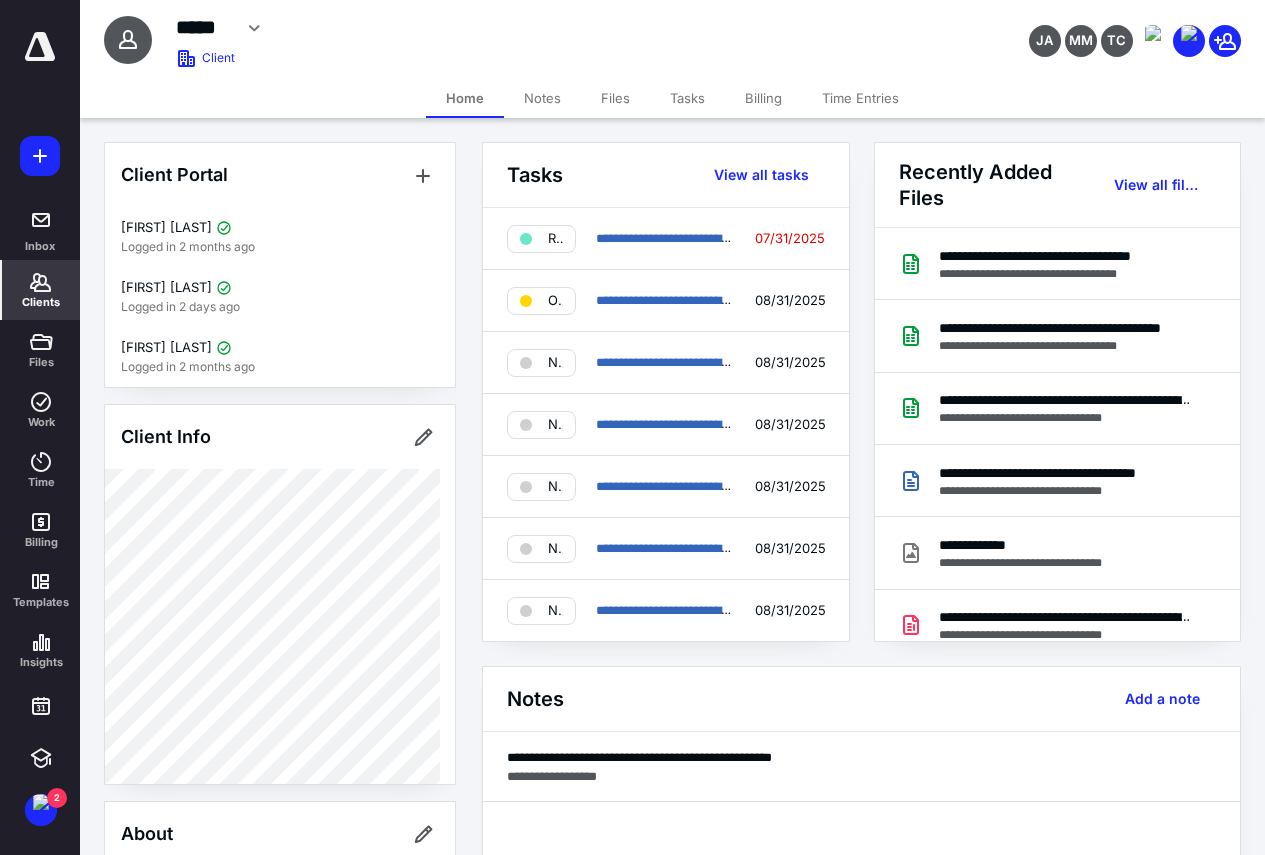 click on "Time Entries" at bounding box center (860, 98) 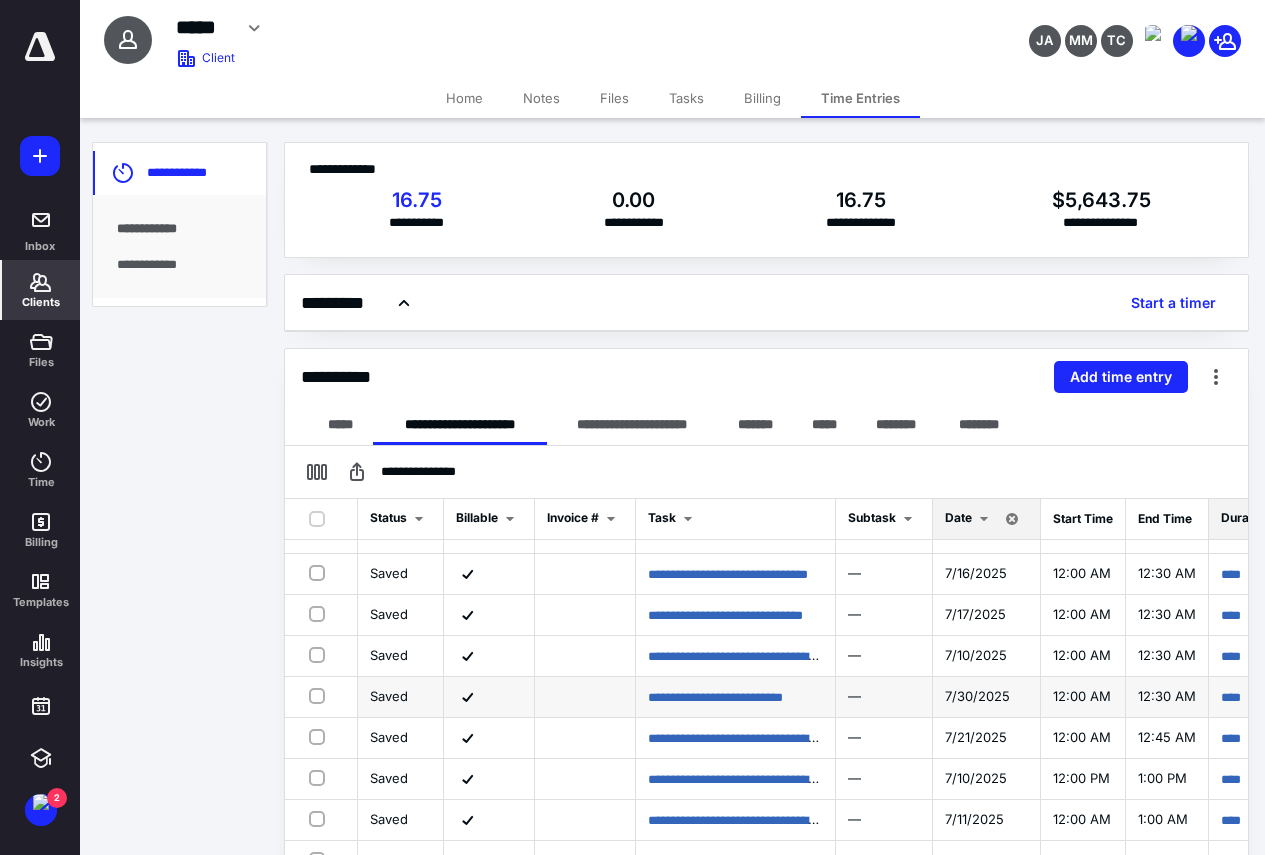 scroll, scrollTop: 208, scrollLeft: 0, axis: vertical 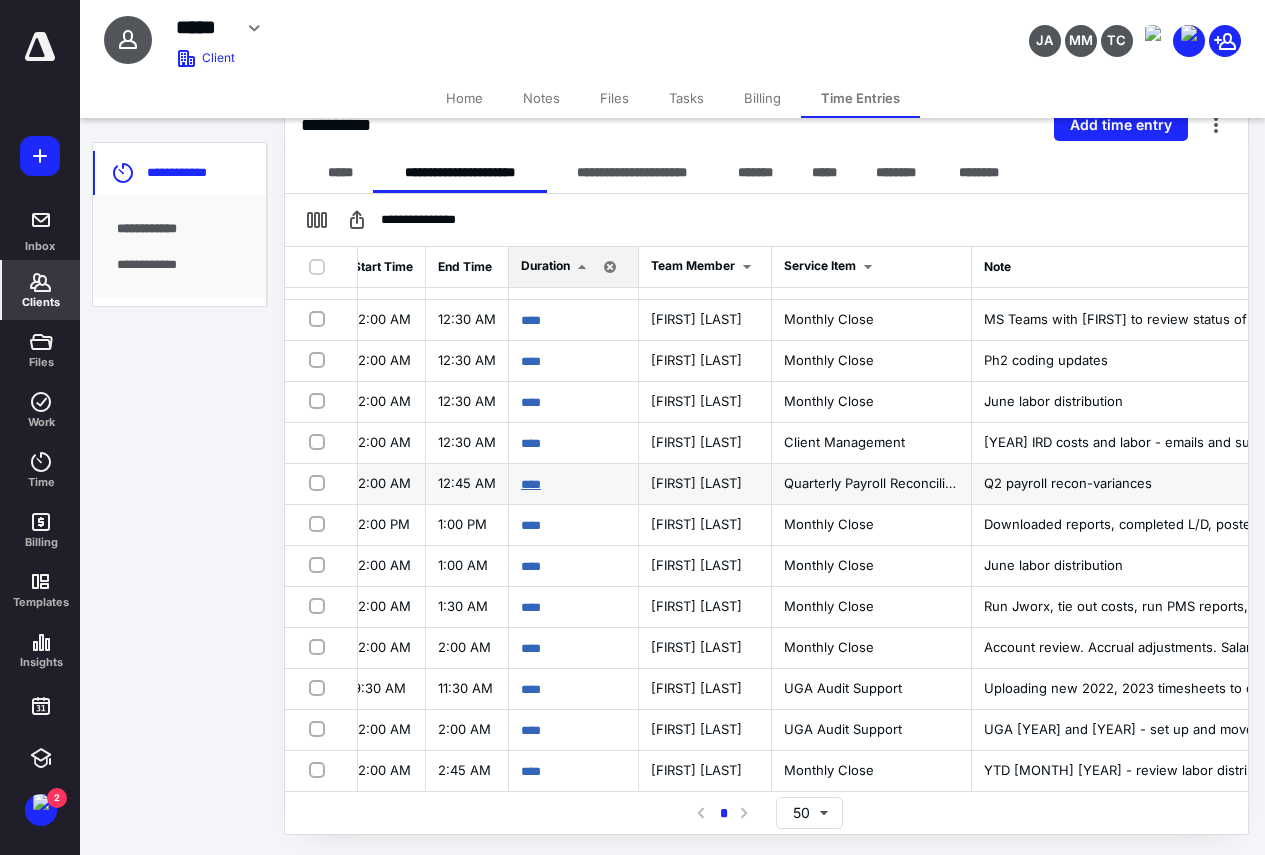 click on "****" at bounding box center [531, 484] 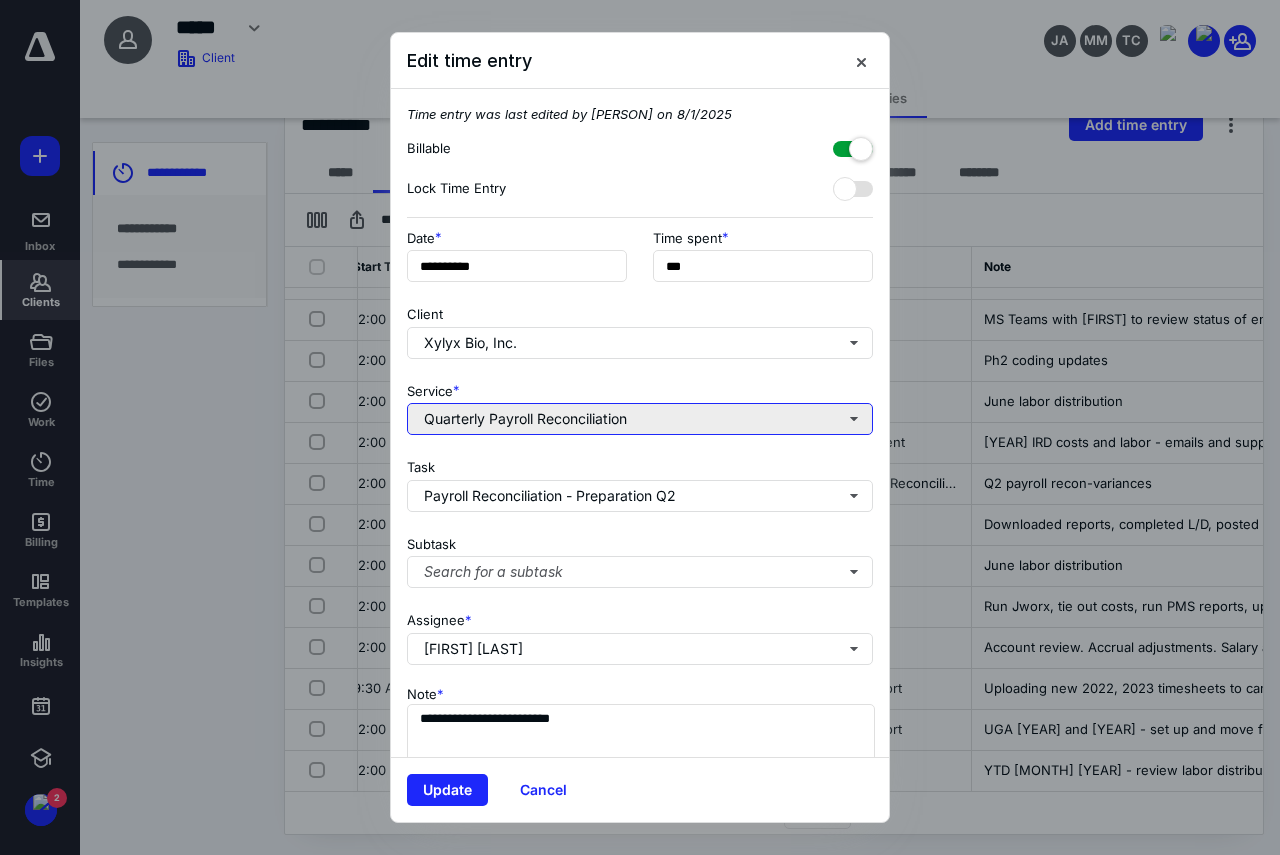 click on "Quarterly Payroll Reconciliation" at bounding box center [640, 419] 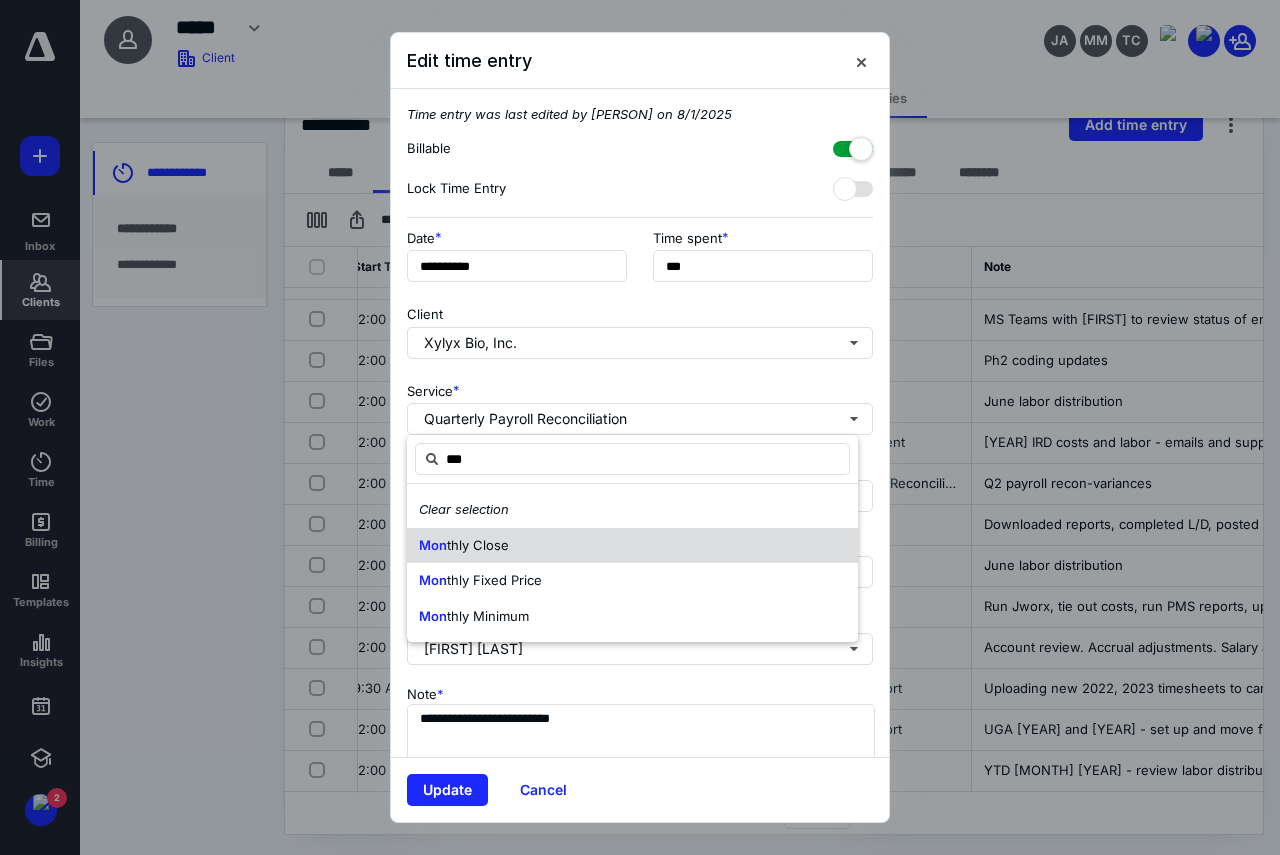 click on "Mon thly Close" at bounding box center [632, 546] 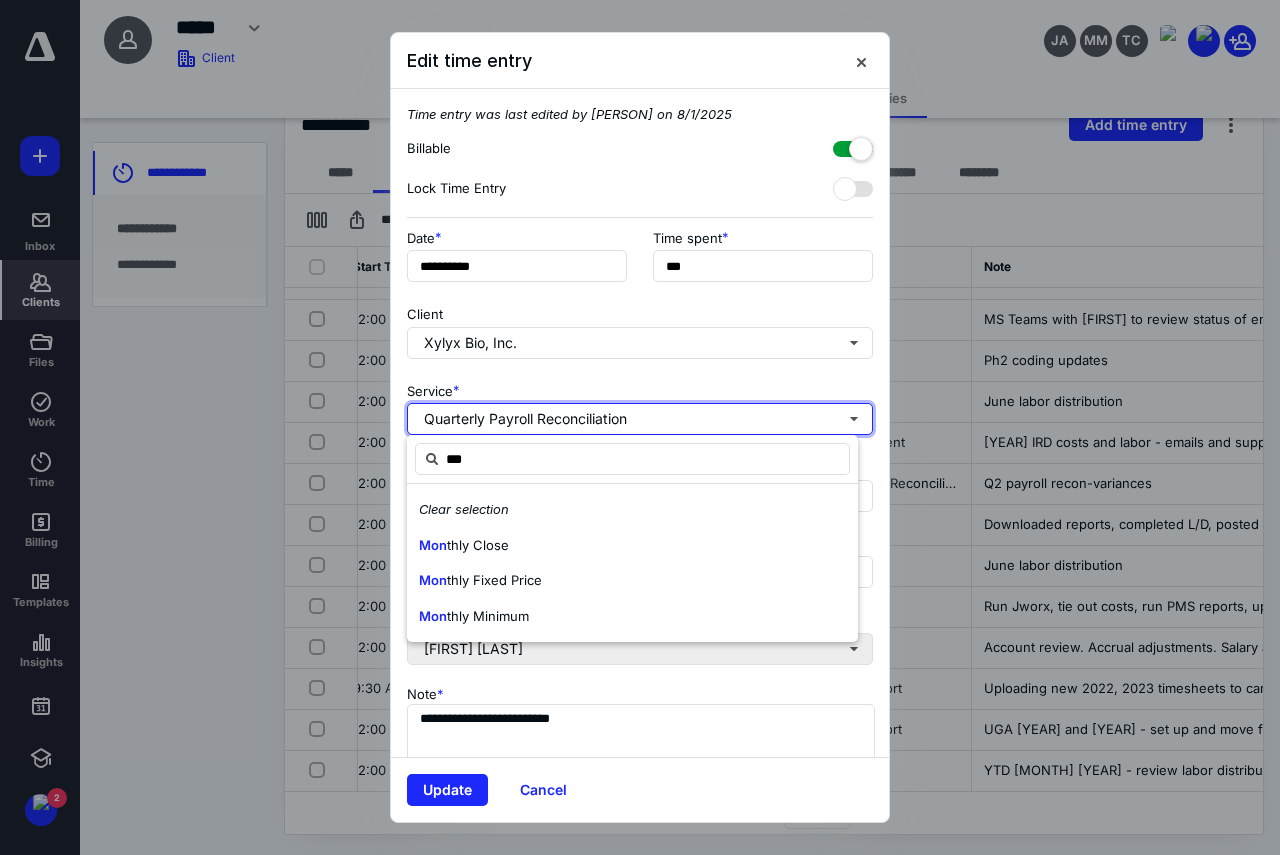 type 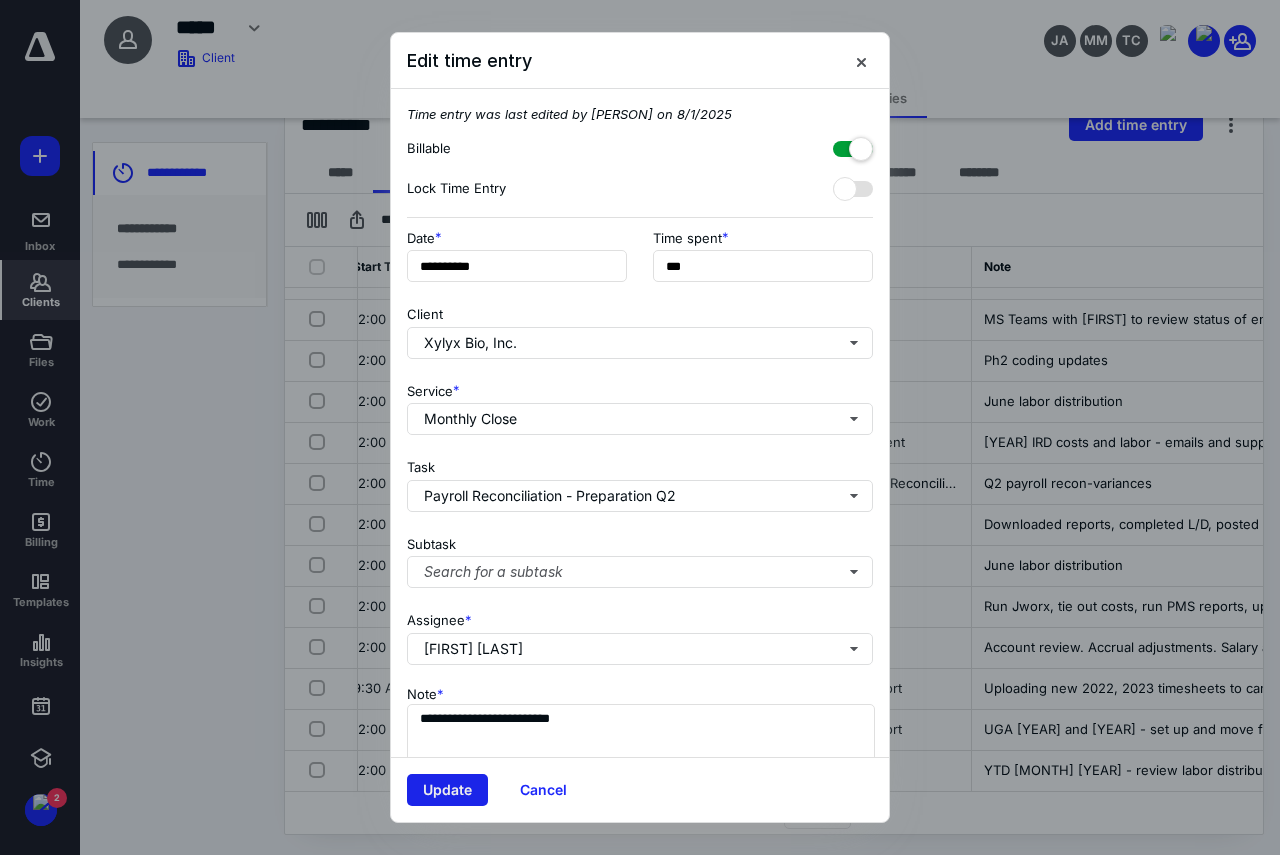 click on "Update" at bounding box center [447, 790] 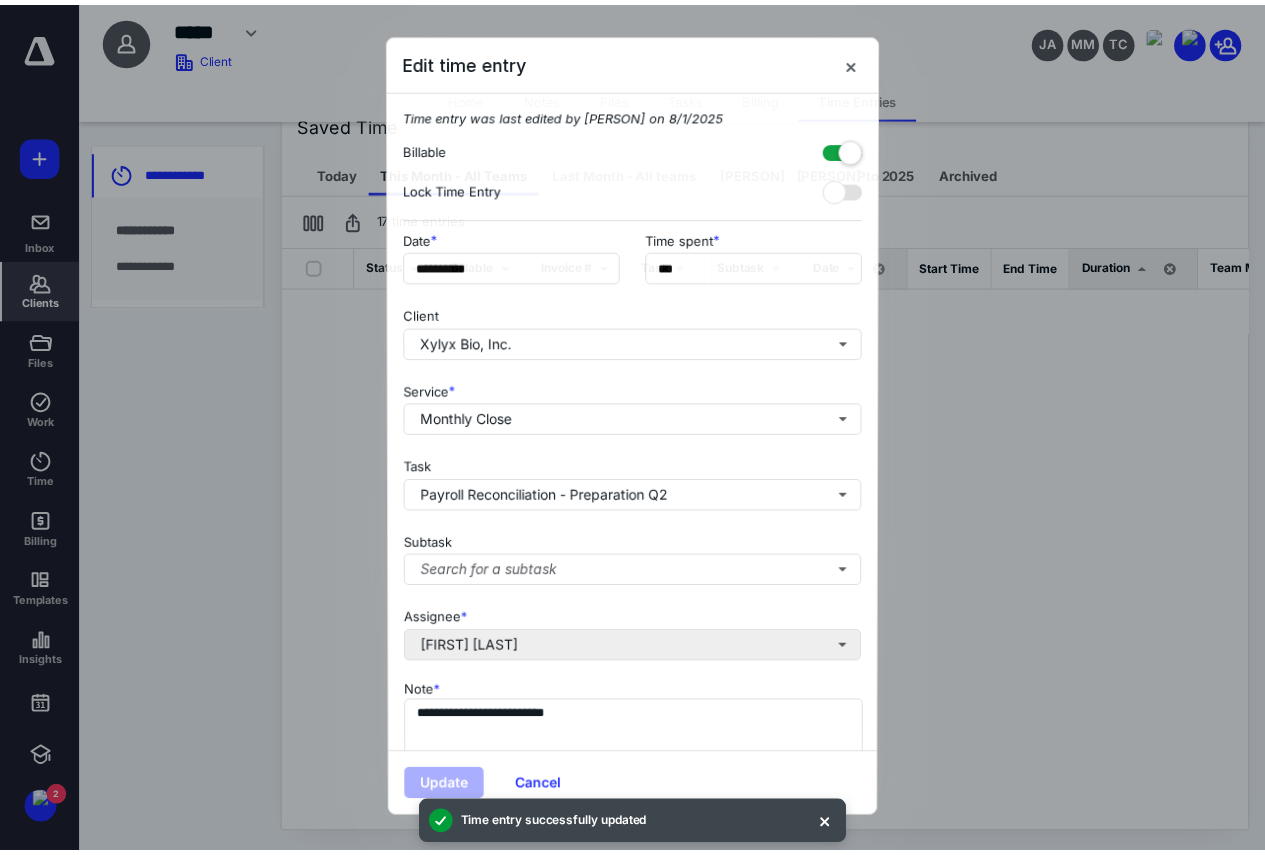 scroll, scrollTop: 0, scrollLeft: 262, axis: horizontal 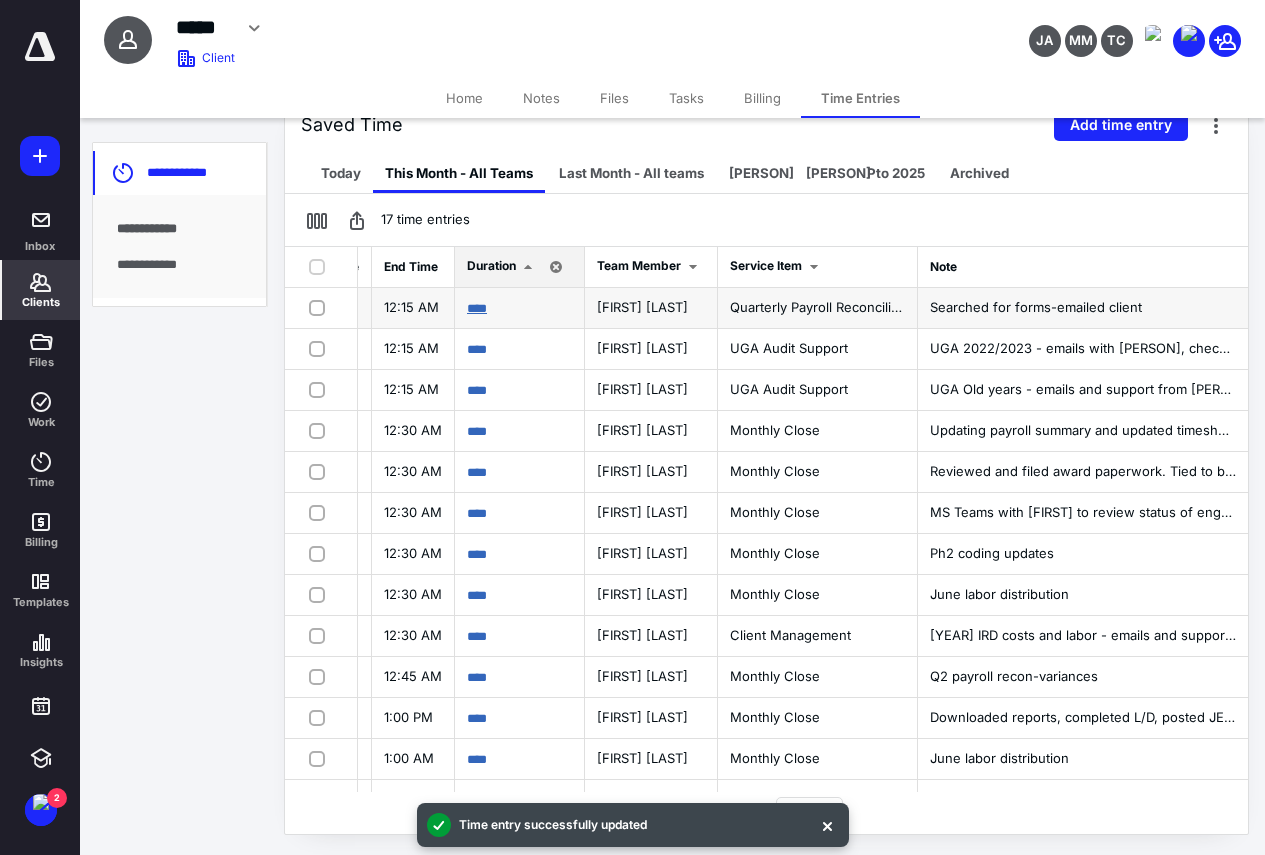click on "****" at bounding box center [477, 308] 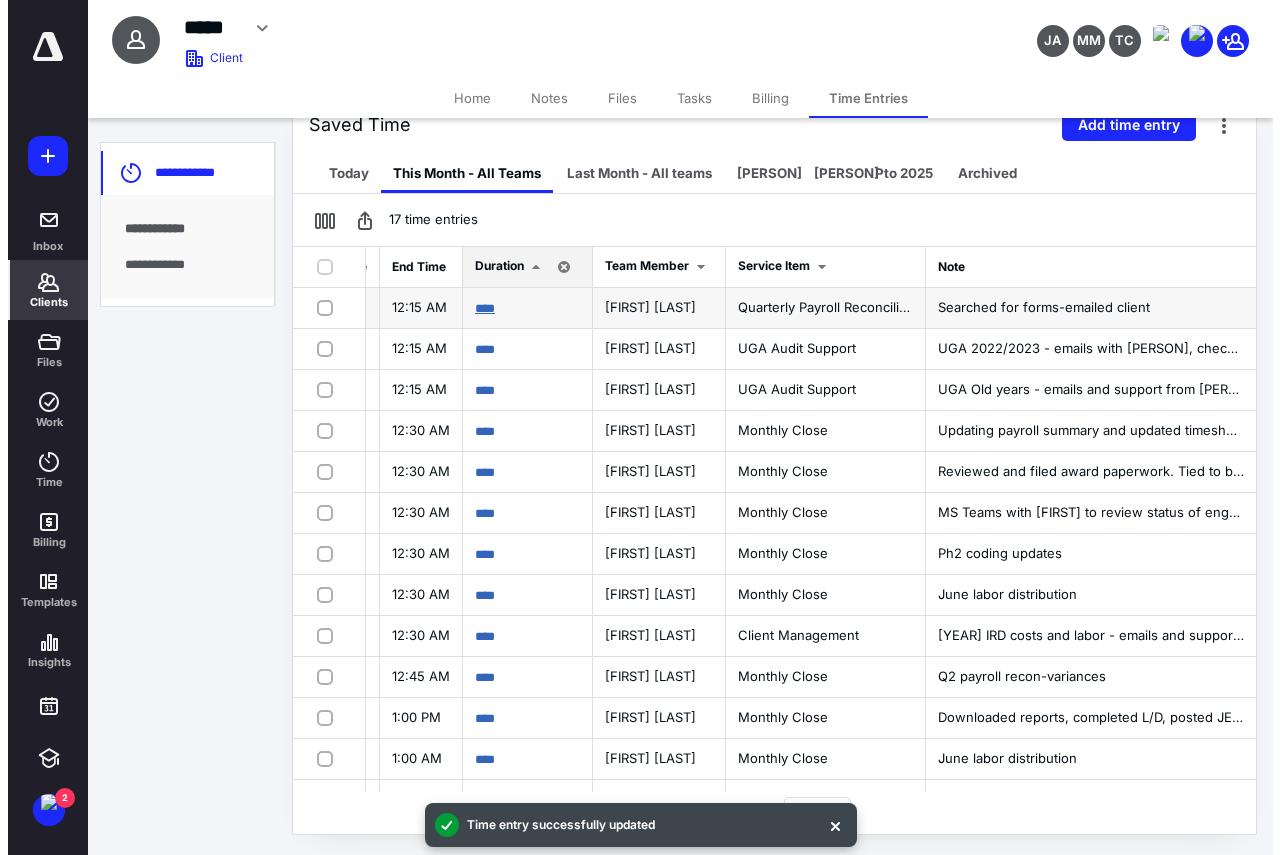 scroll, scrollTop: 0, scrollLeft: 759, axis: horizontal 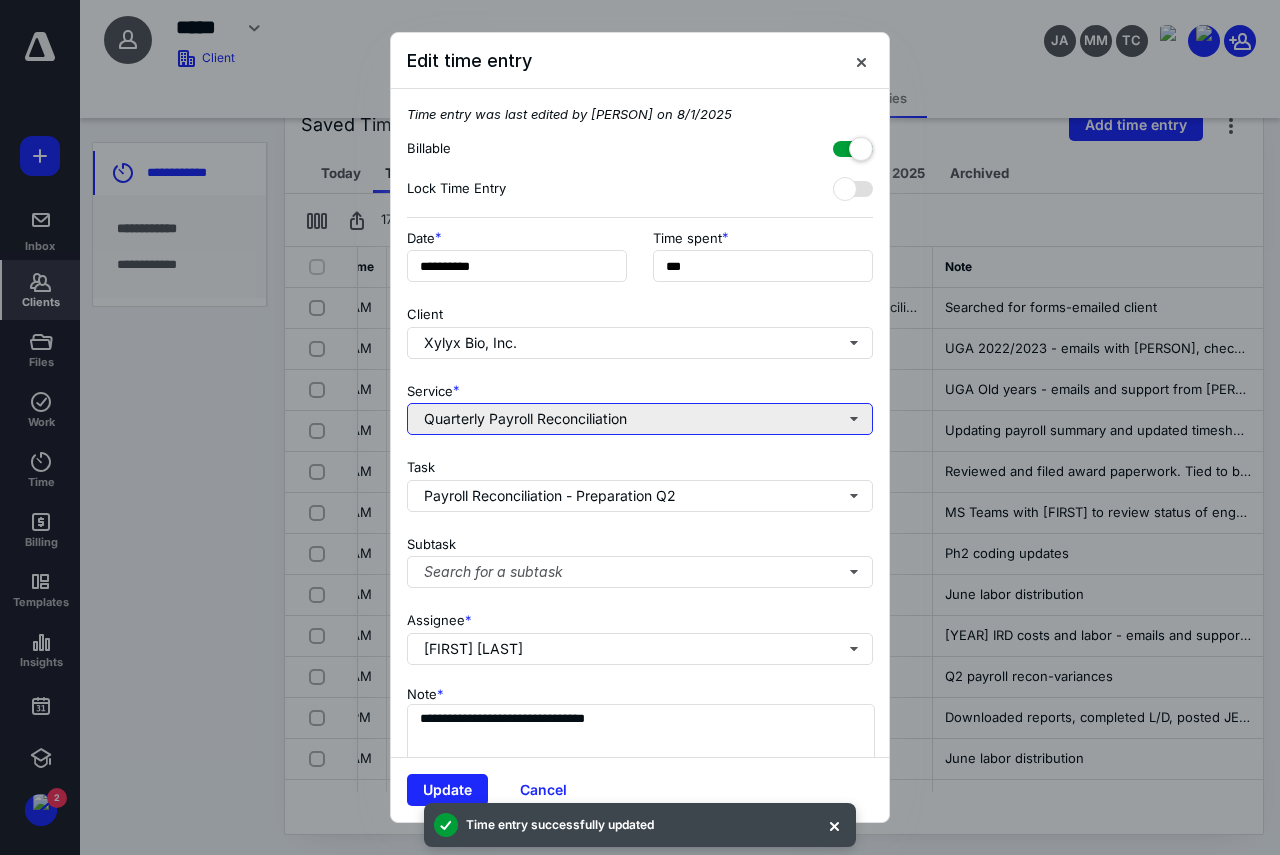 click on "Quarterly Payroll Reconciliation" at bounding box center [640, 419] 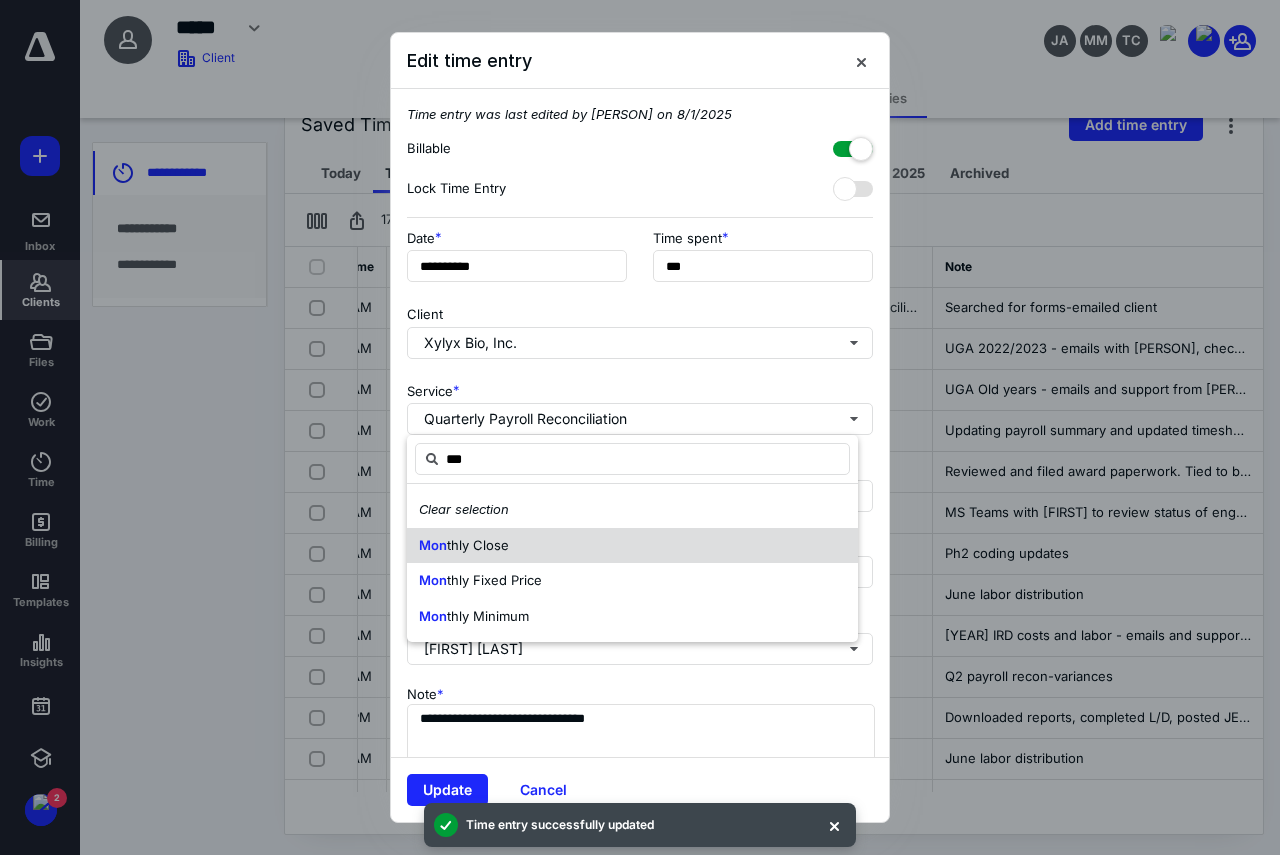 click on "Mon thly Close" at bounding box center (632, 546) 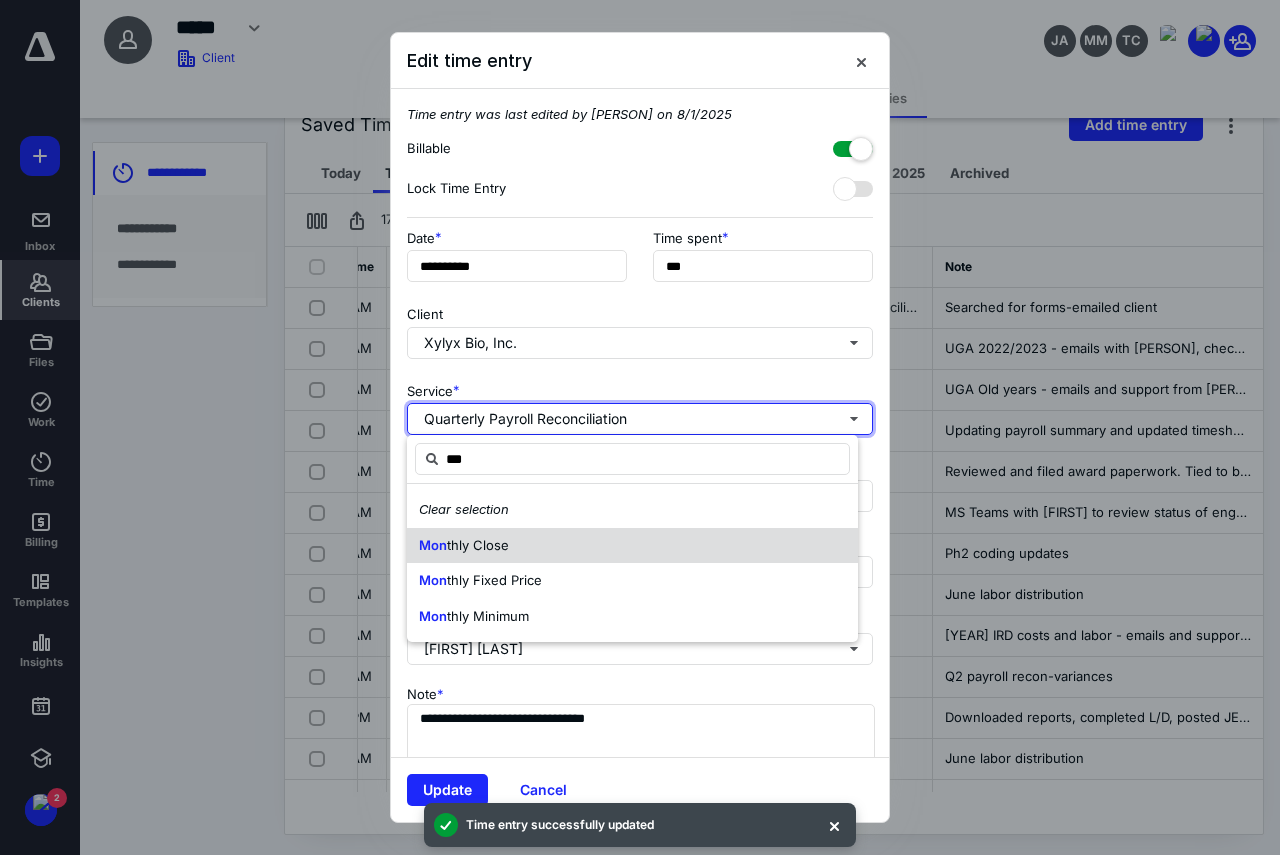 type 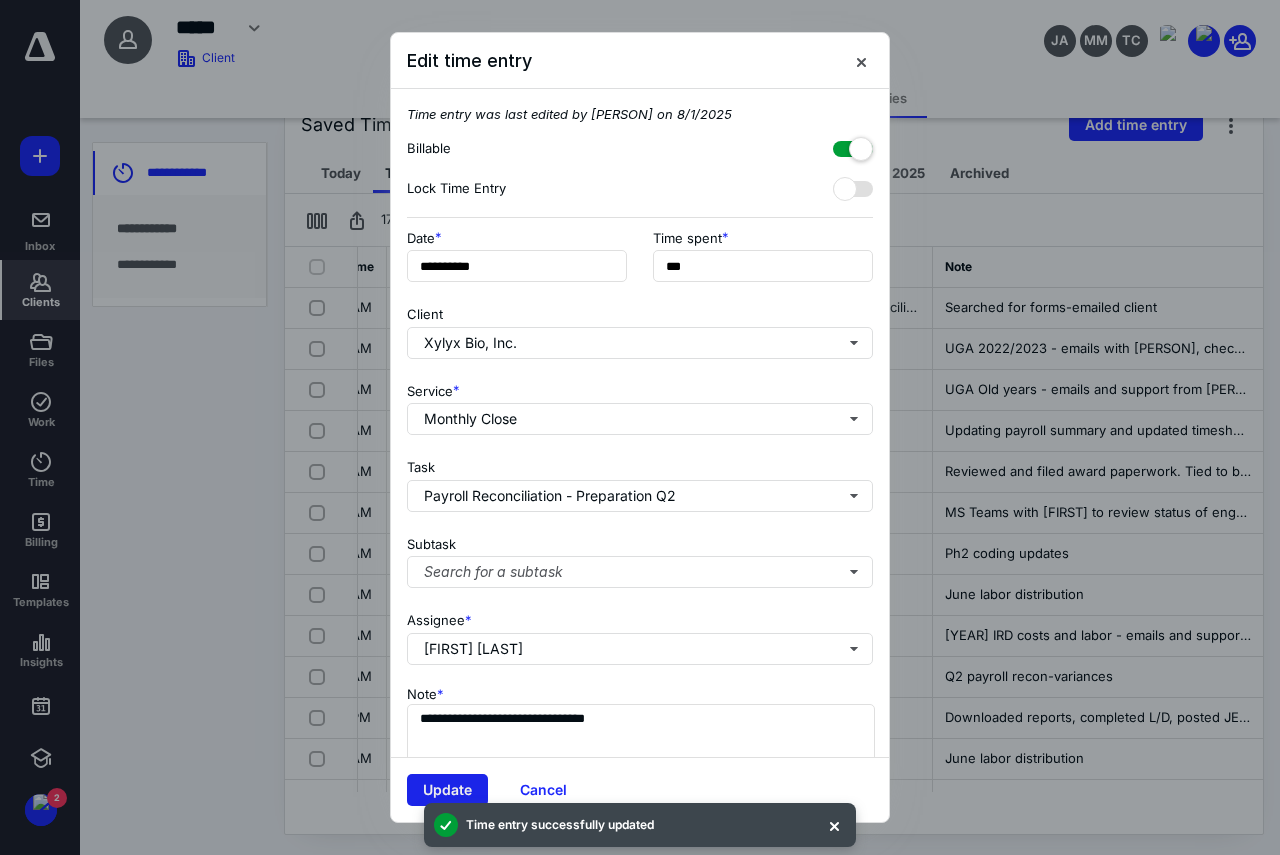 click on "Update" at bounding box center [447, 790] 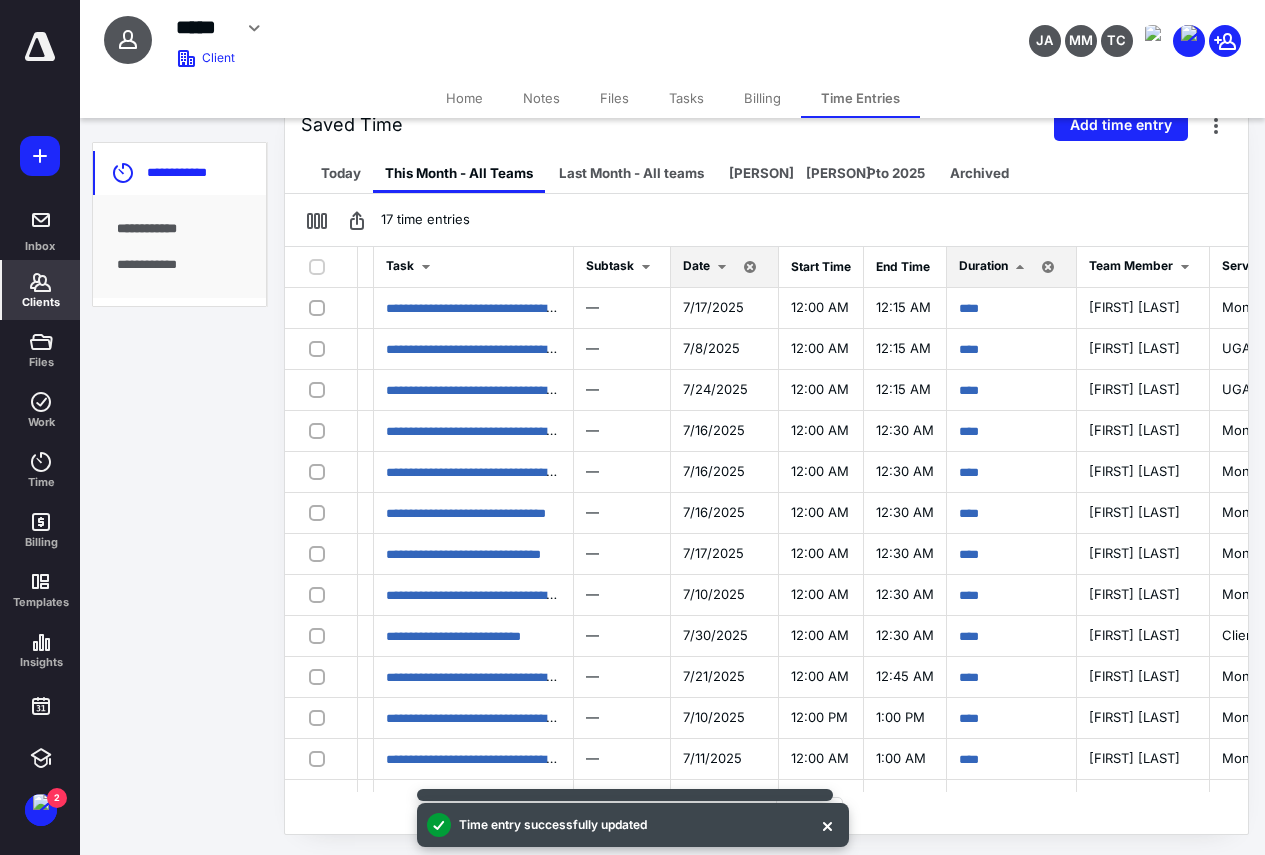 scroll, scrollTop: 0, scrollLeft: 719, axis: horizontal 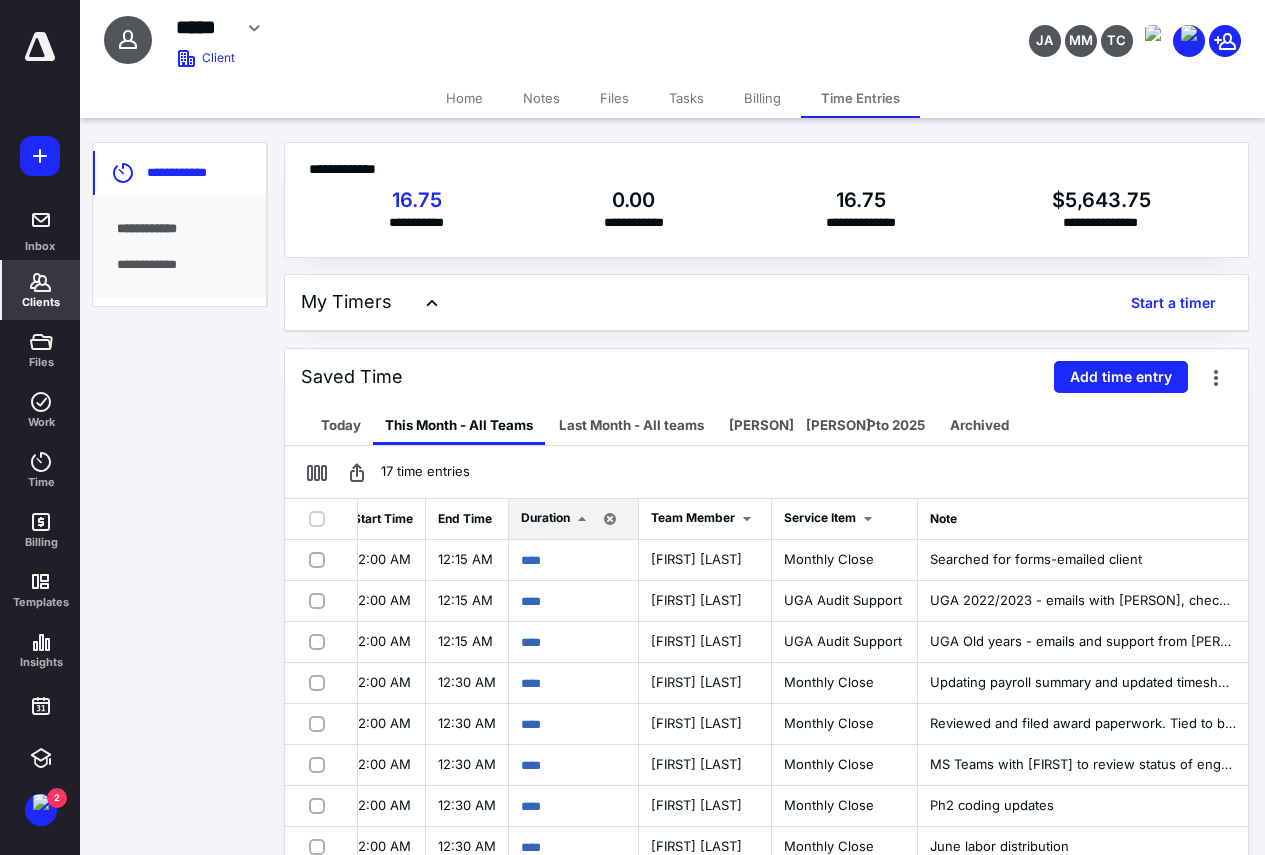 click 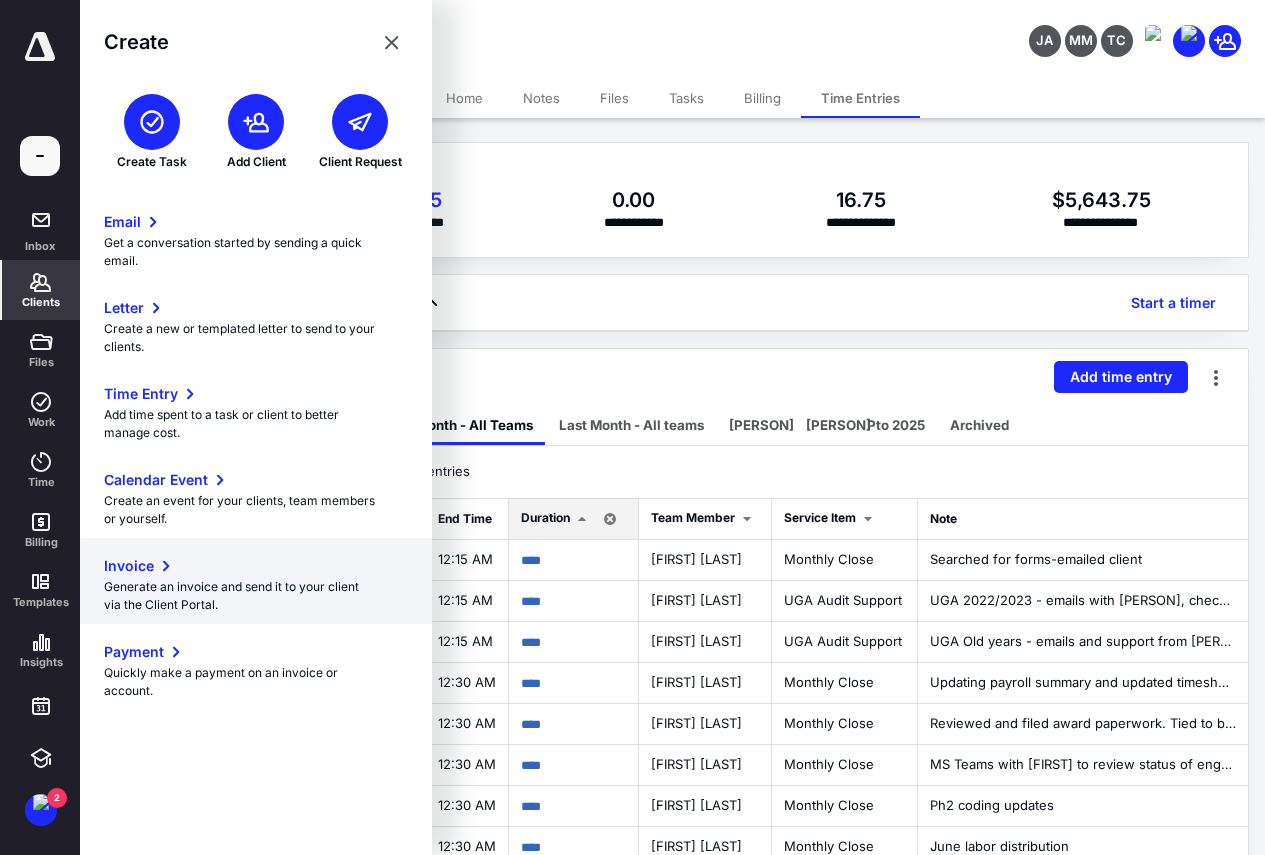 click on "Invoice" at bounding box center (129, 566) 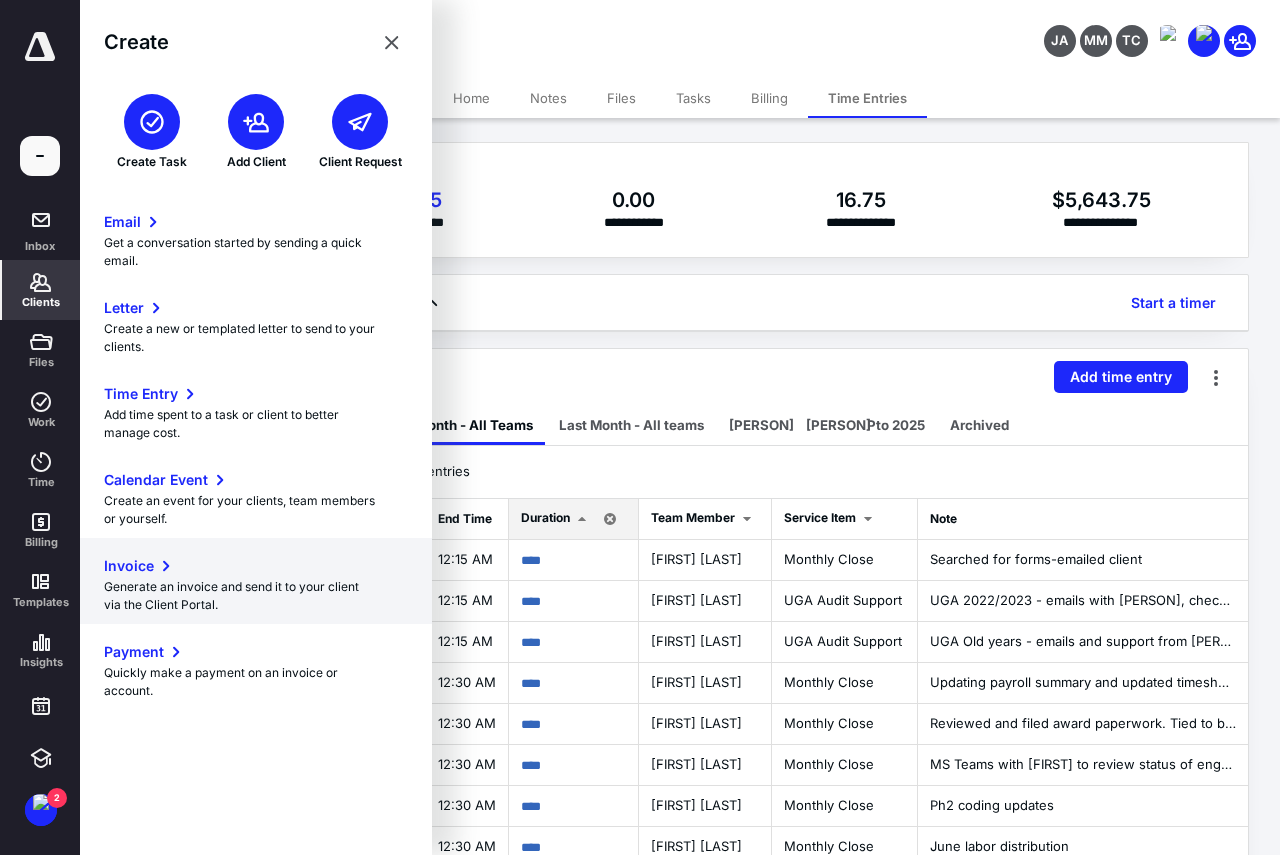 scroll, scrollTop: 0, scrollLeft: 704, axis: horizontal 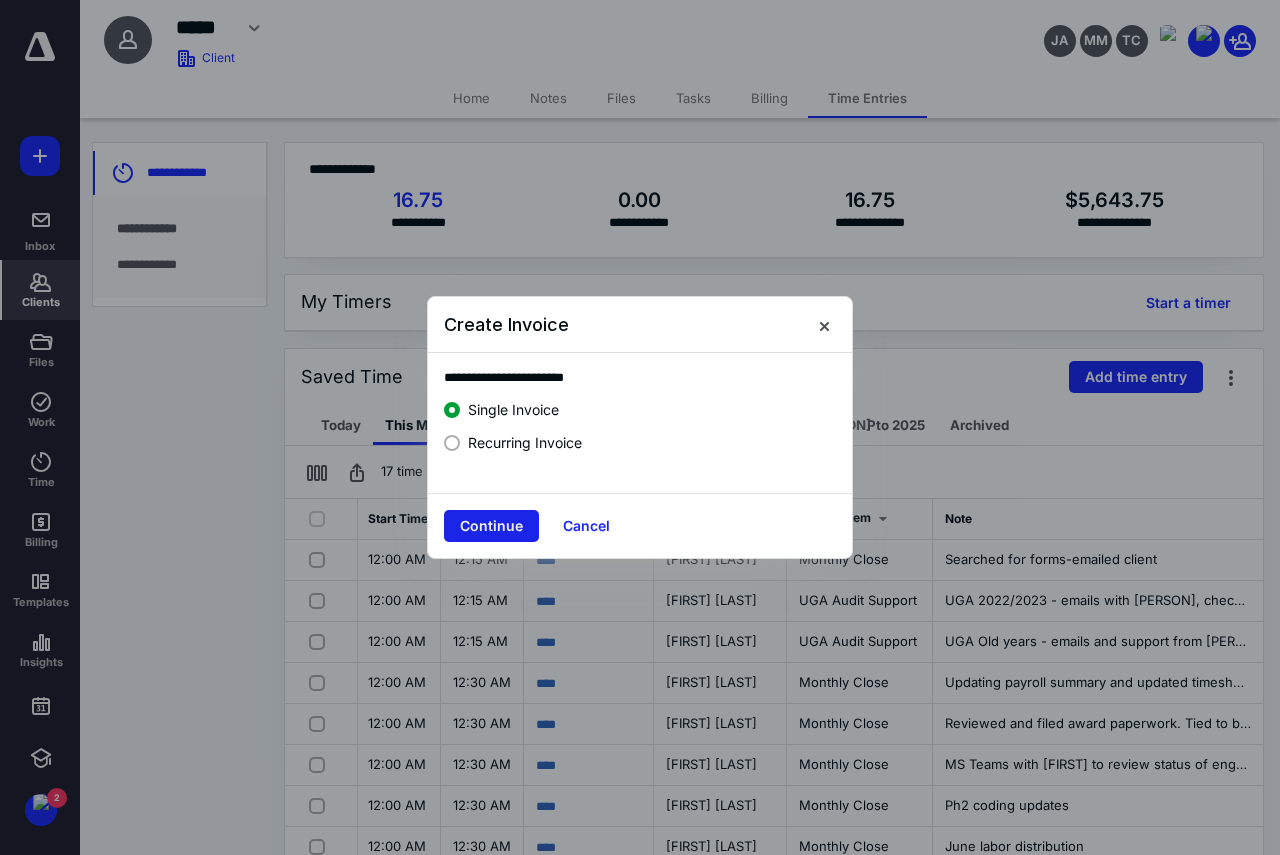 click on "Continue" at bounding box center (491, 526) 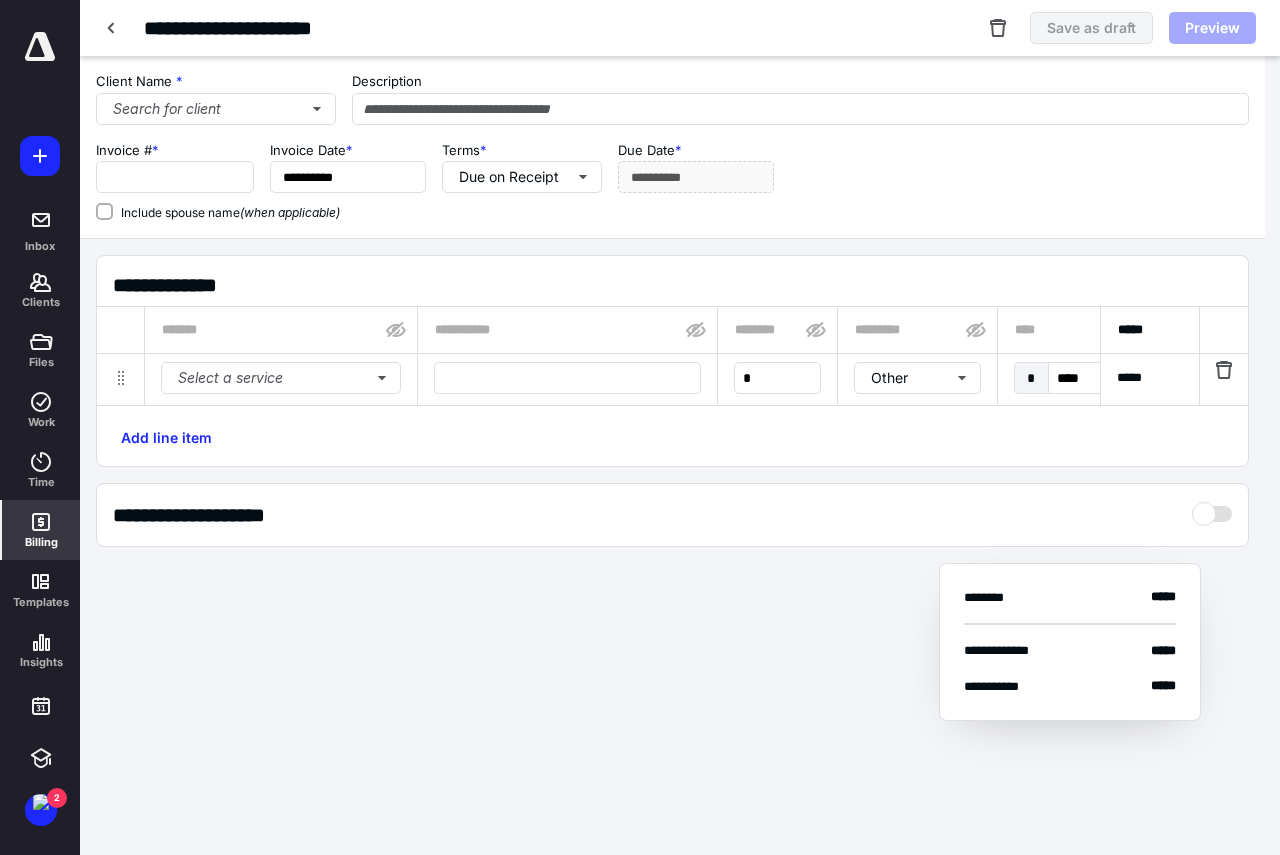 type on "****" 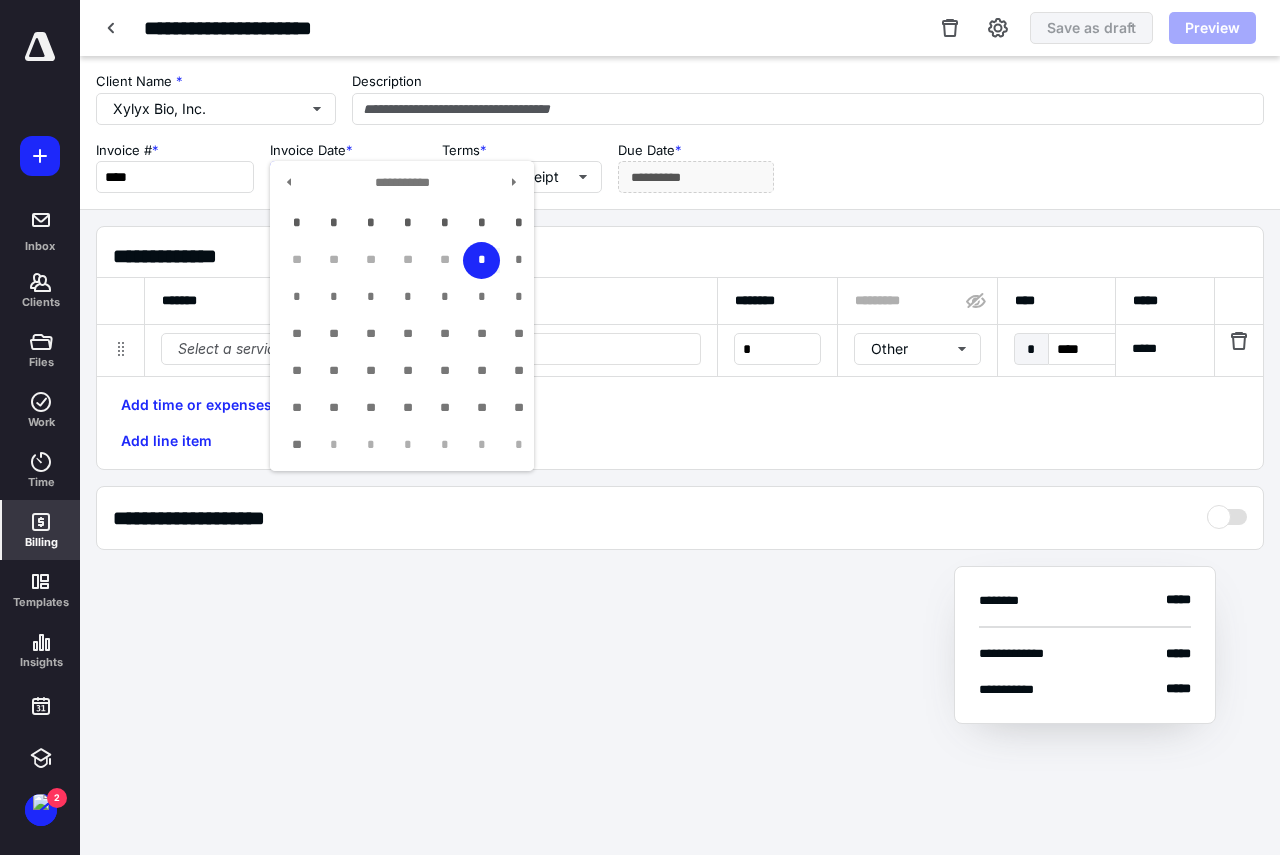 click on "**********" at bounding box center [348, 177] 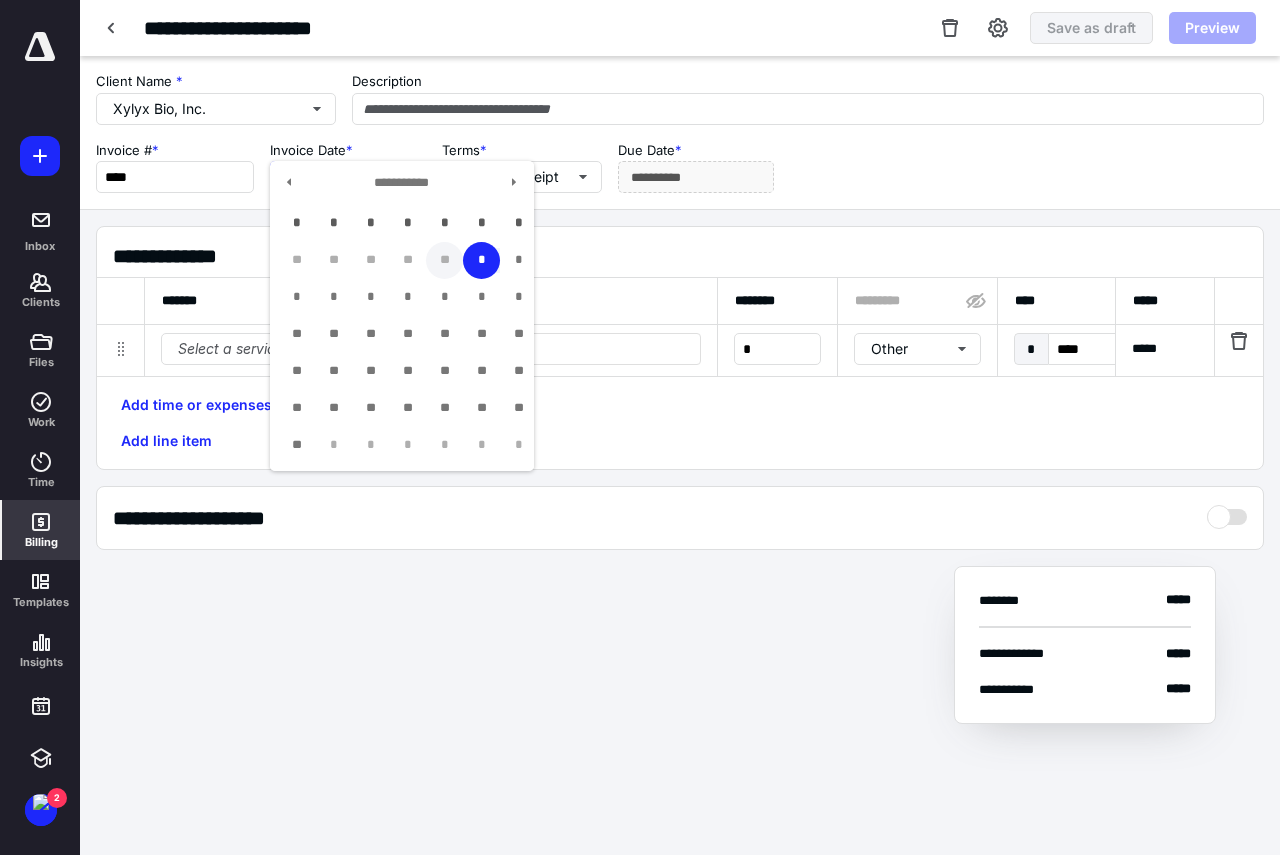 click on "**" at bounding box center [444, 260] 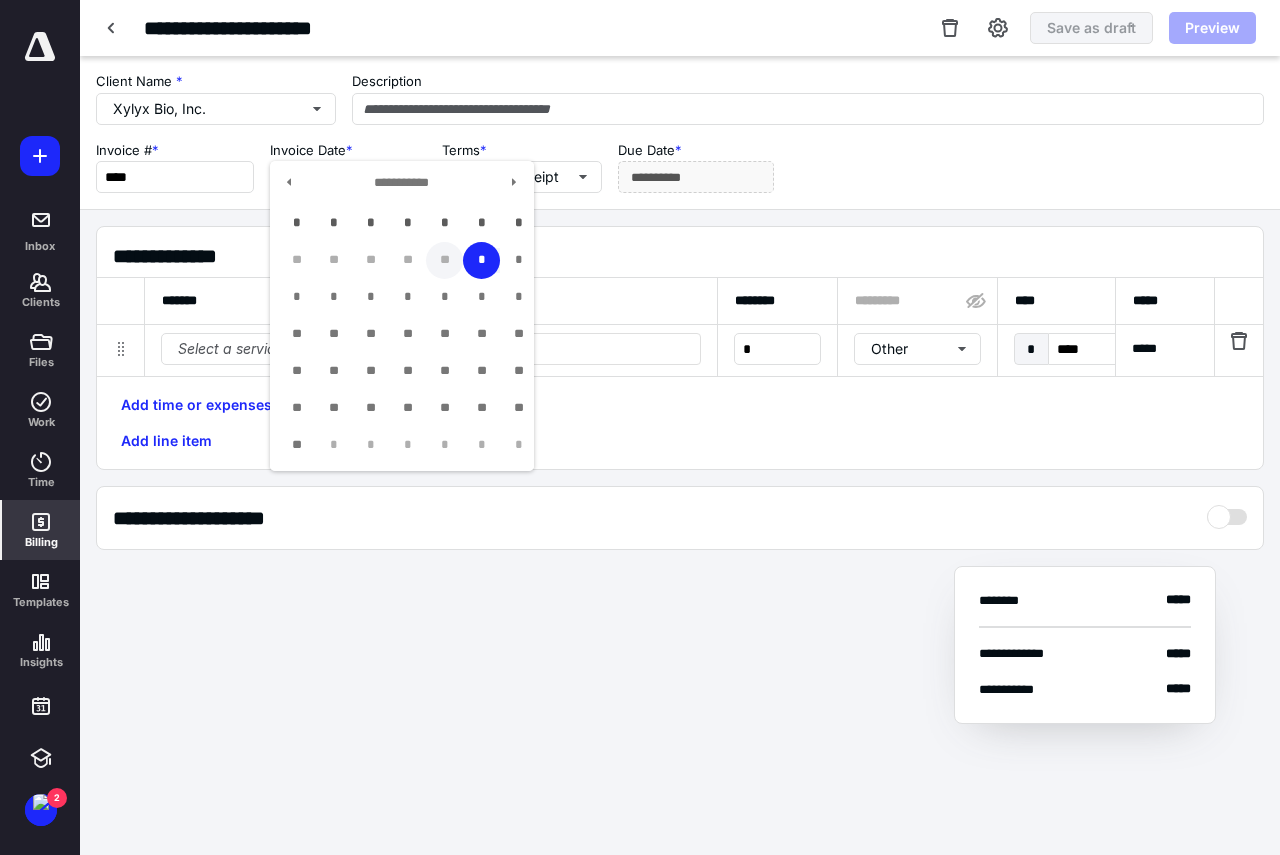 type on "**********" 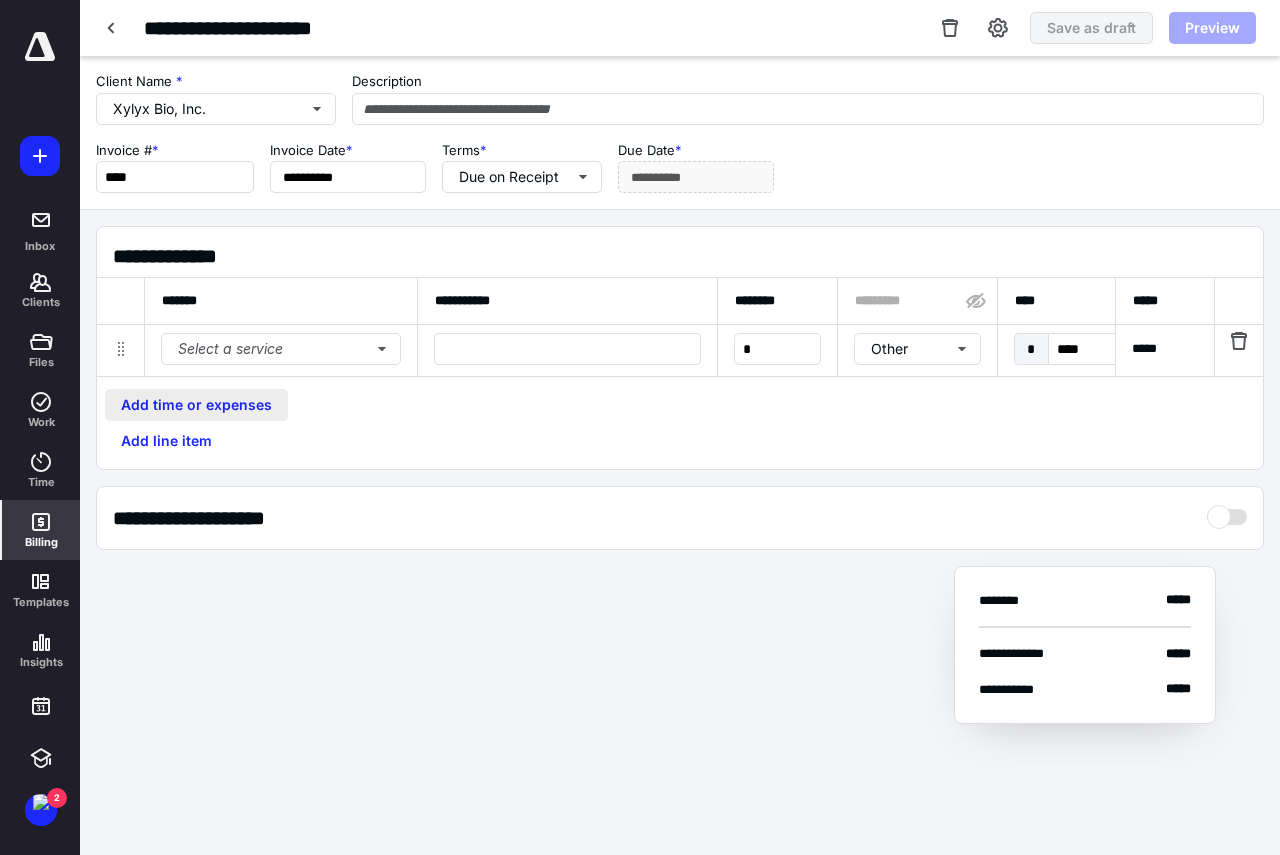 click on "Add time or expenses" at bounding box center (196, 405) 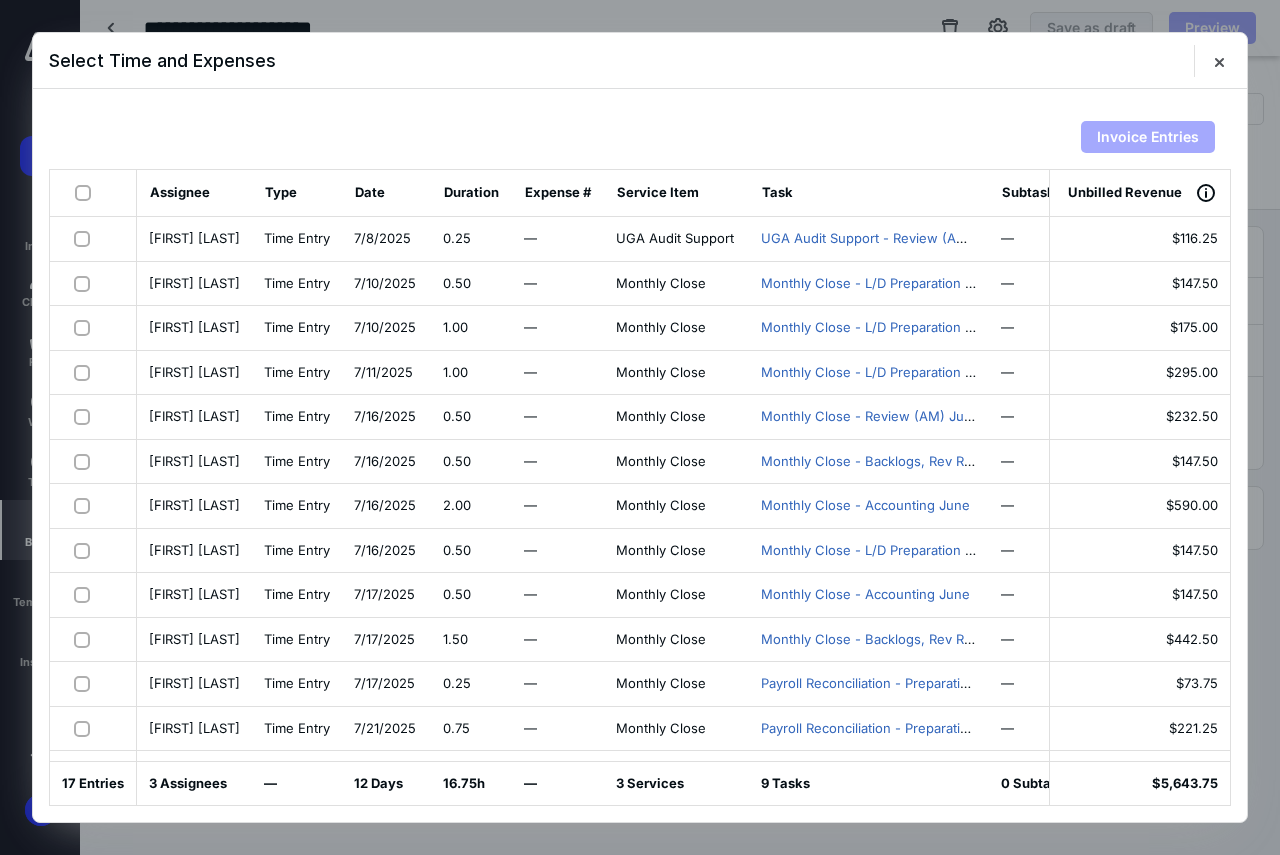 click at bounding box center (87, 192) 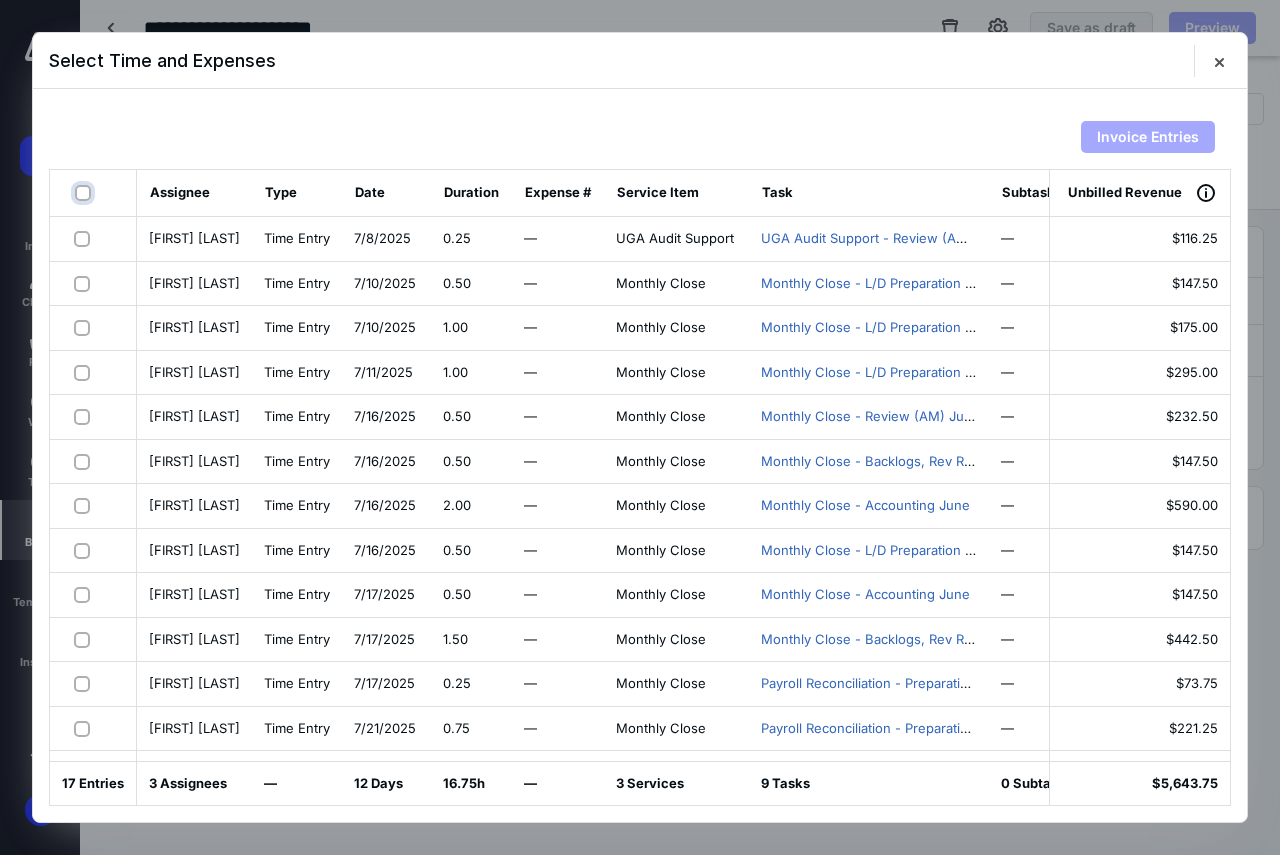click at bounding box center [85, 193] 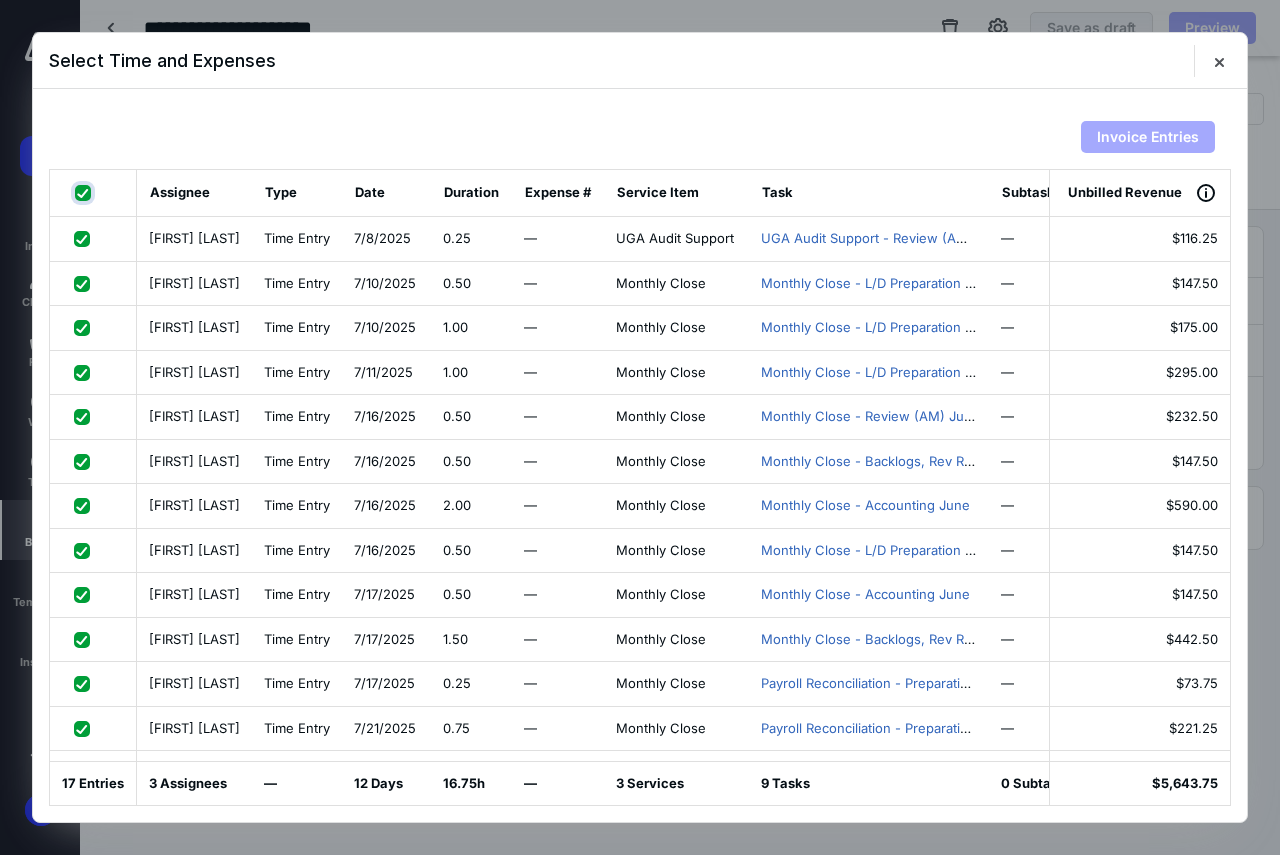 checkbox on "true" 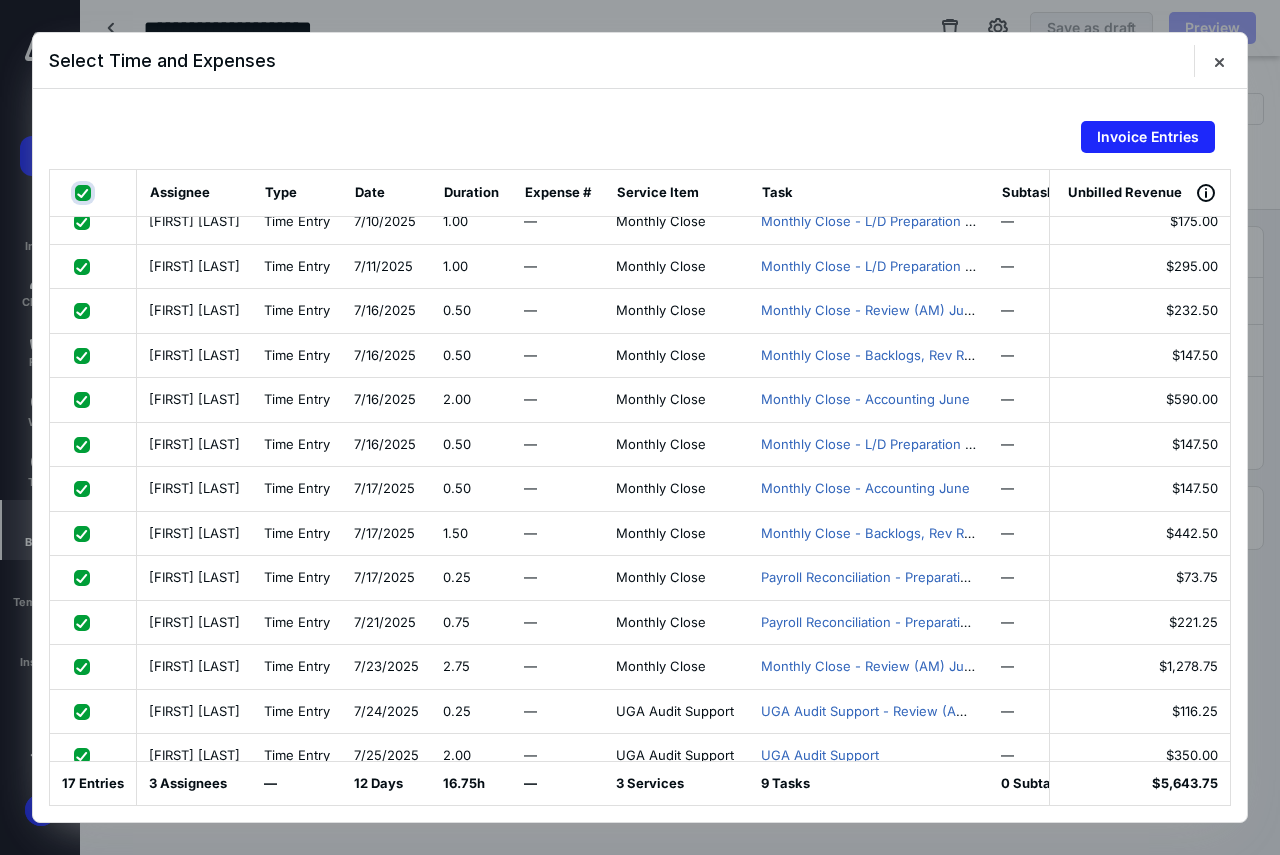 scroll, scrollTop: 227, scrollLeft: 0, axis: vertical 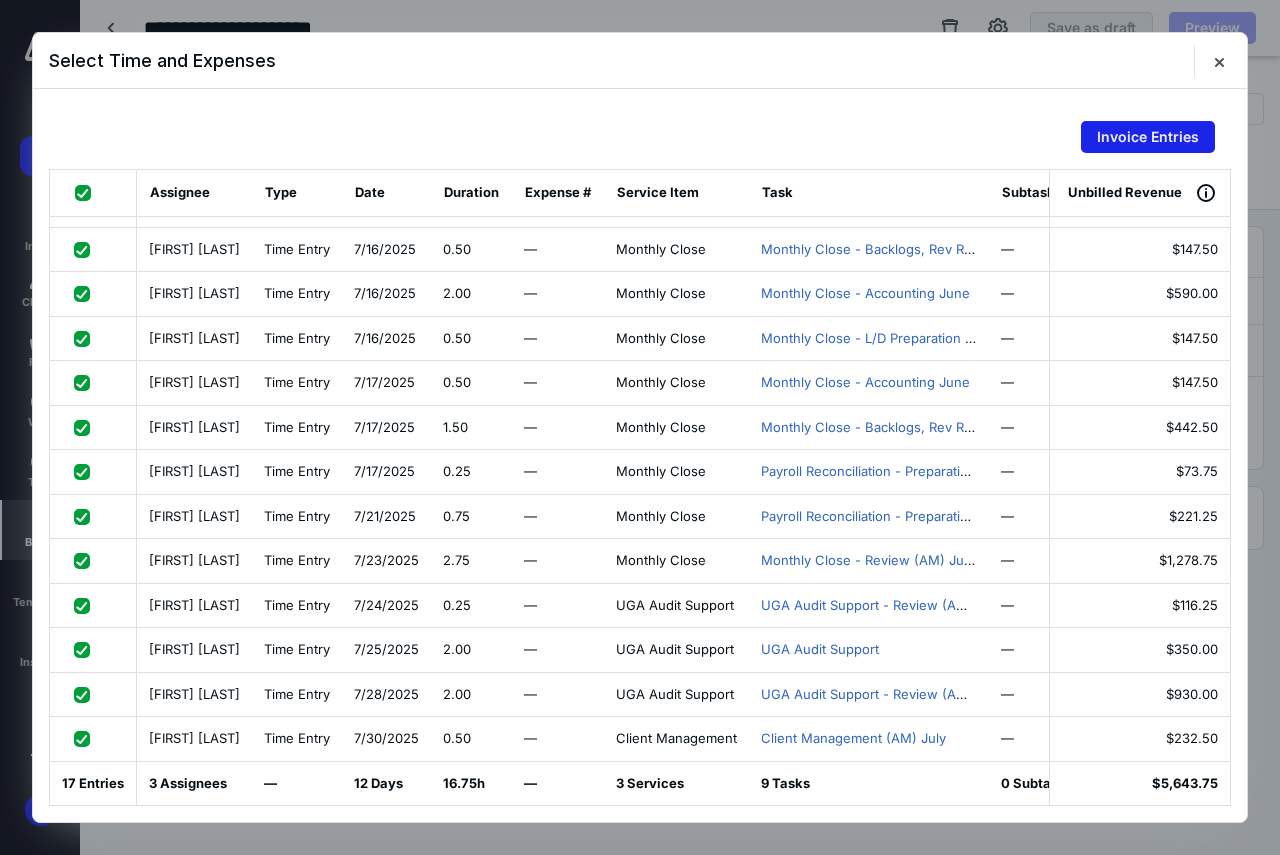 click on "Invoice Entries" at bounding box center [1148, 137] 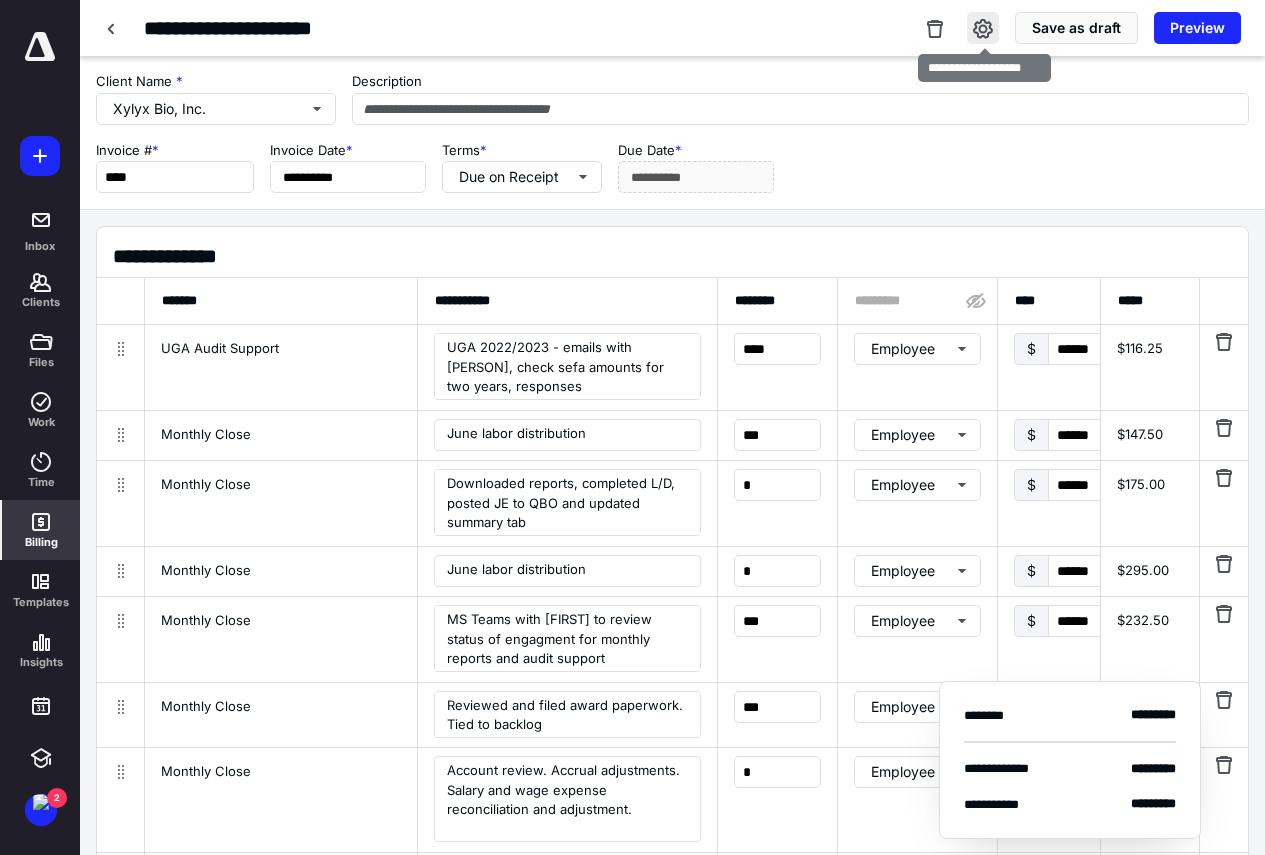 click at bounding box center [983, 28] 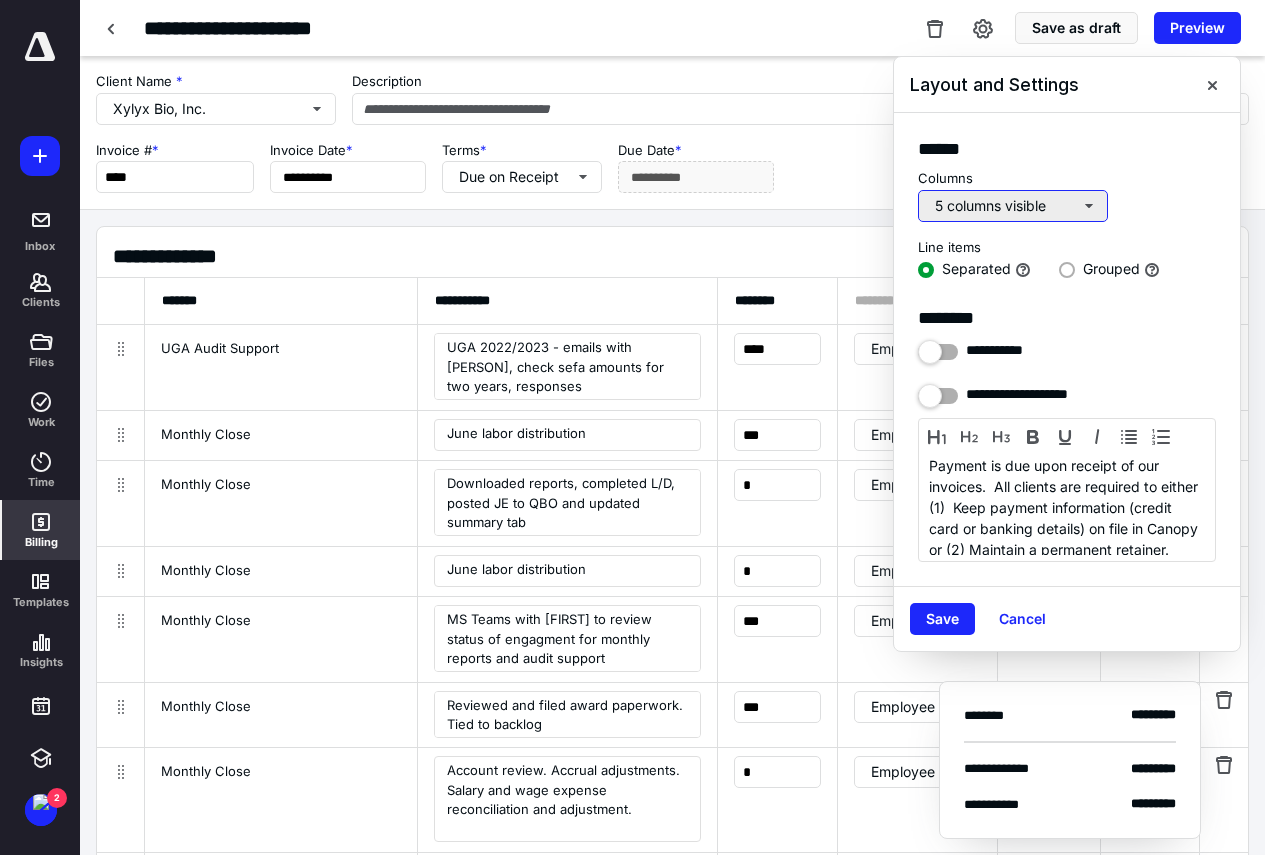 click on "5 columns visible" at bounding box center [1013, 206] 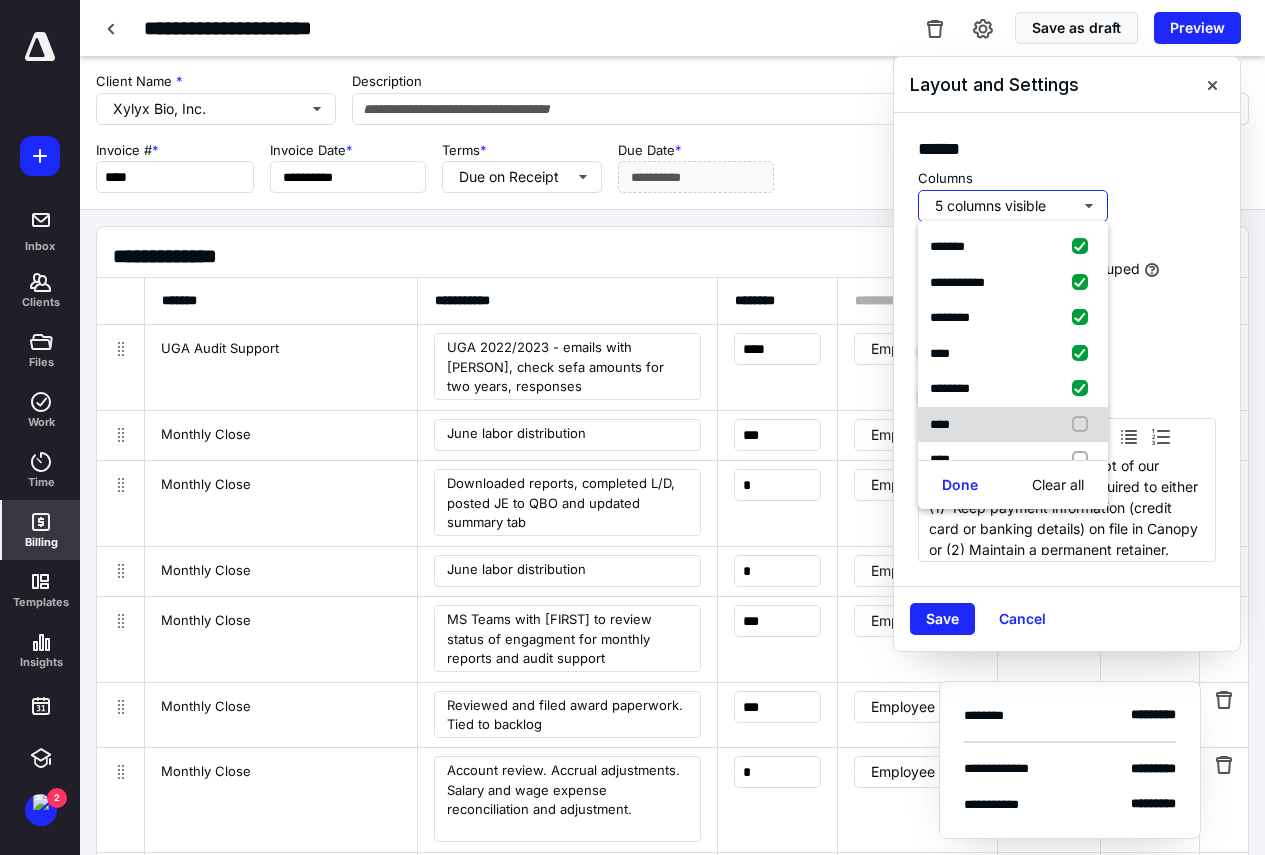 click at bounding box center (1084, 425) 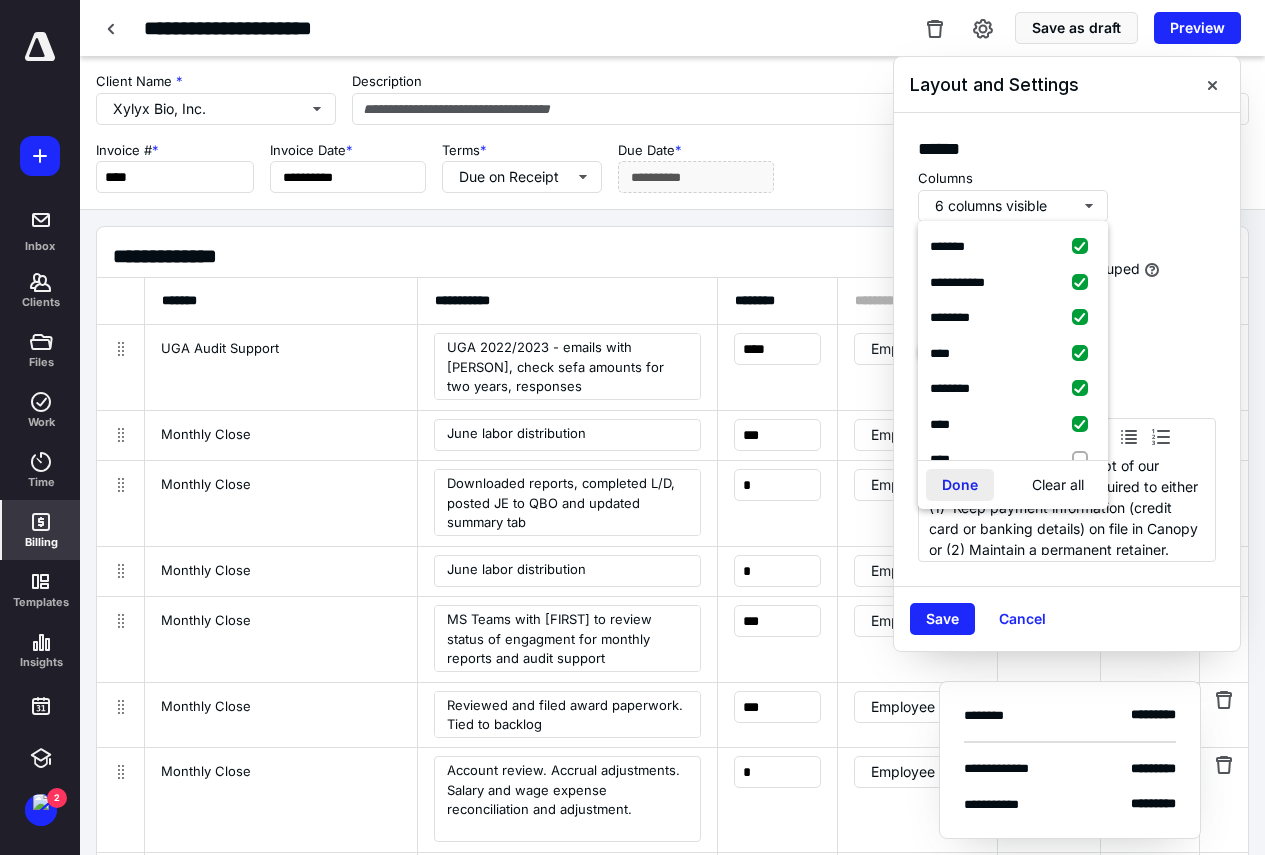 click on "Done" at bounding box center [960, 485] 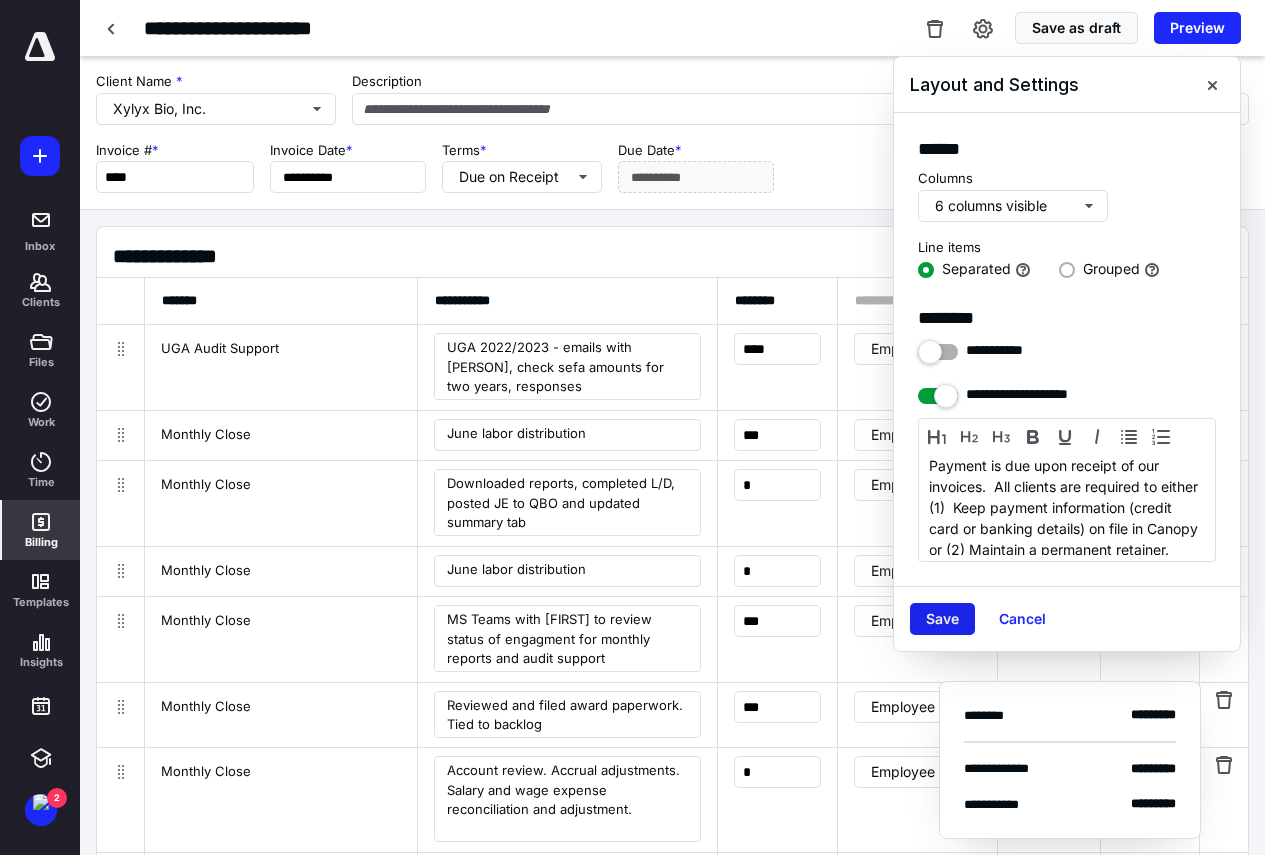 click on "Save" at bounding box center (942, 619) 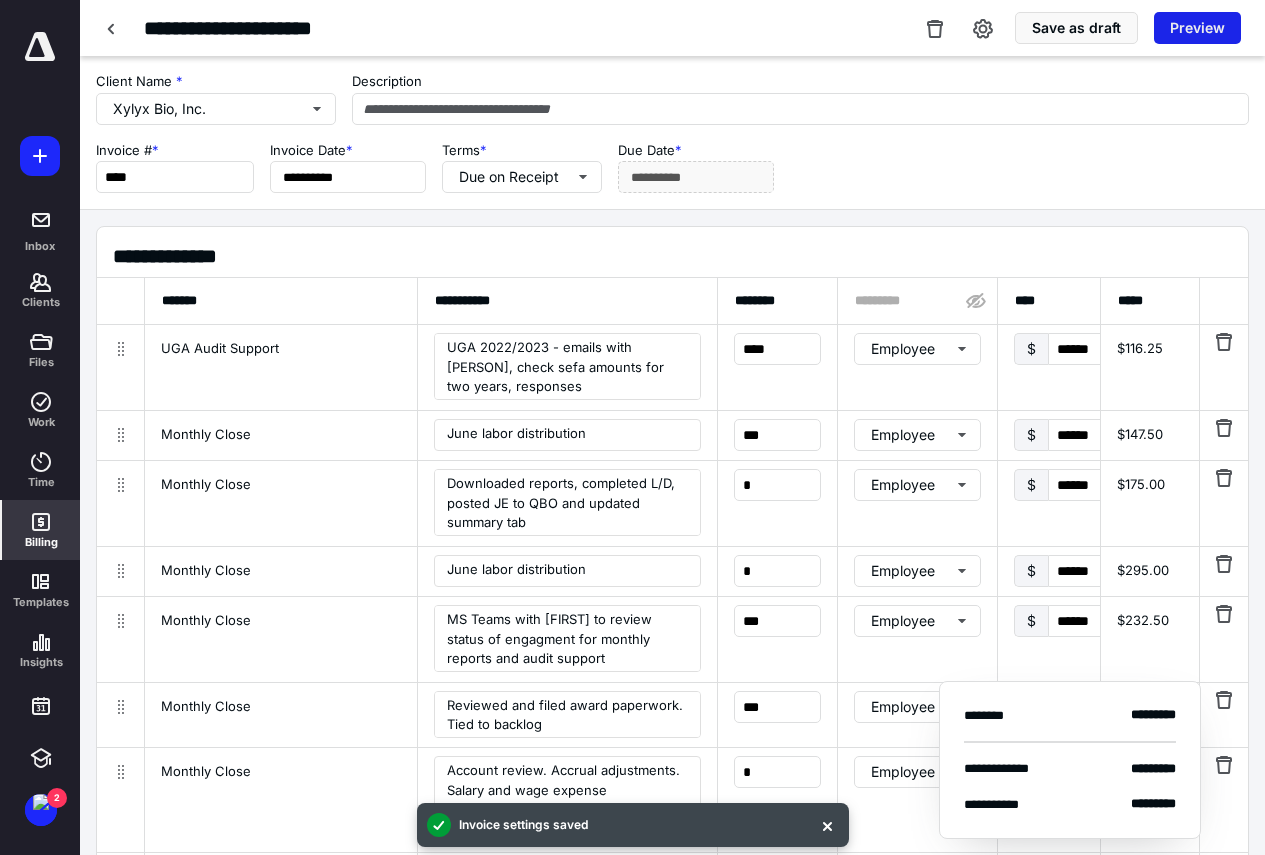 click on "Preview" at bounding box center (1197, 28) 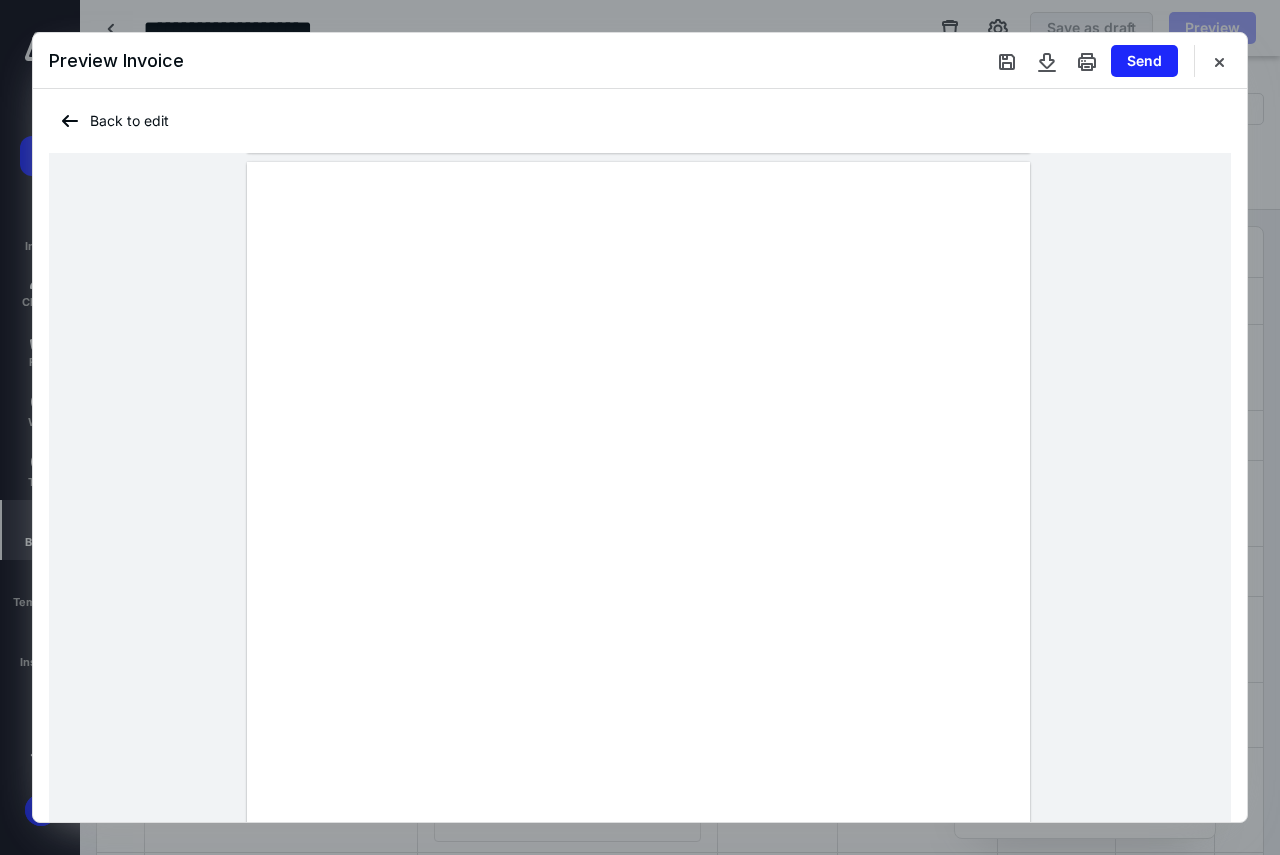 scroll, scrollTop: 1022, scrollLeft: 0, axis: vertical 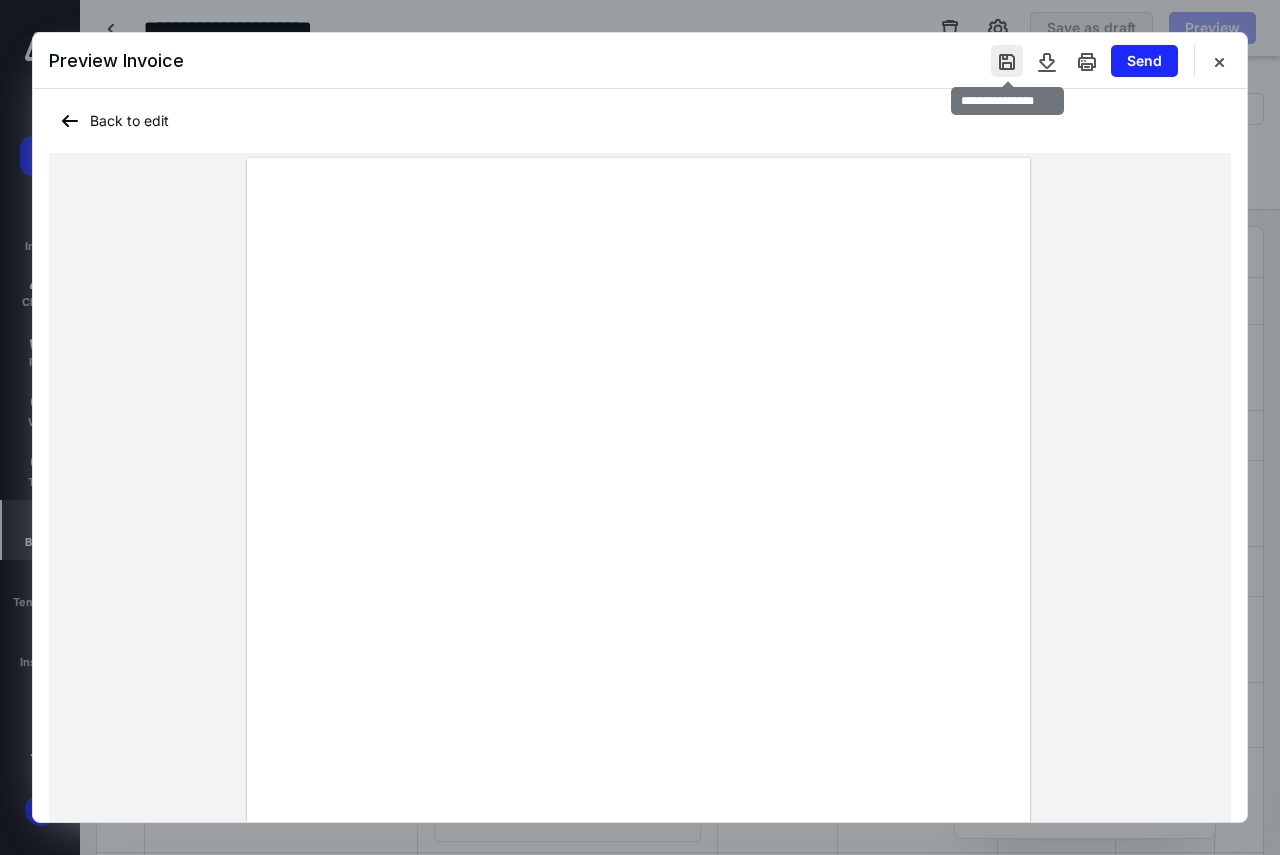 click at bounding box center (1007, 61) 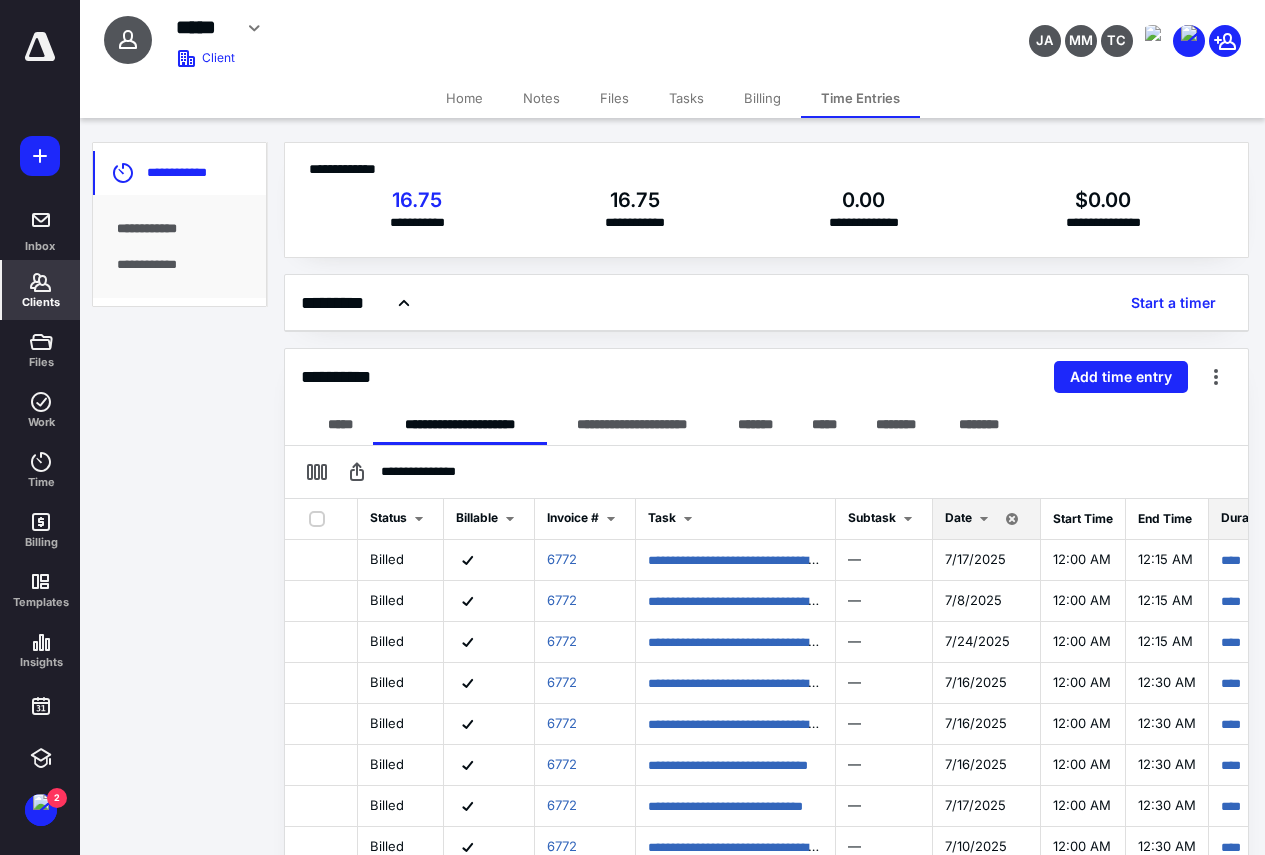 click 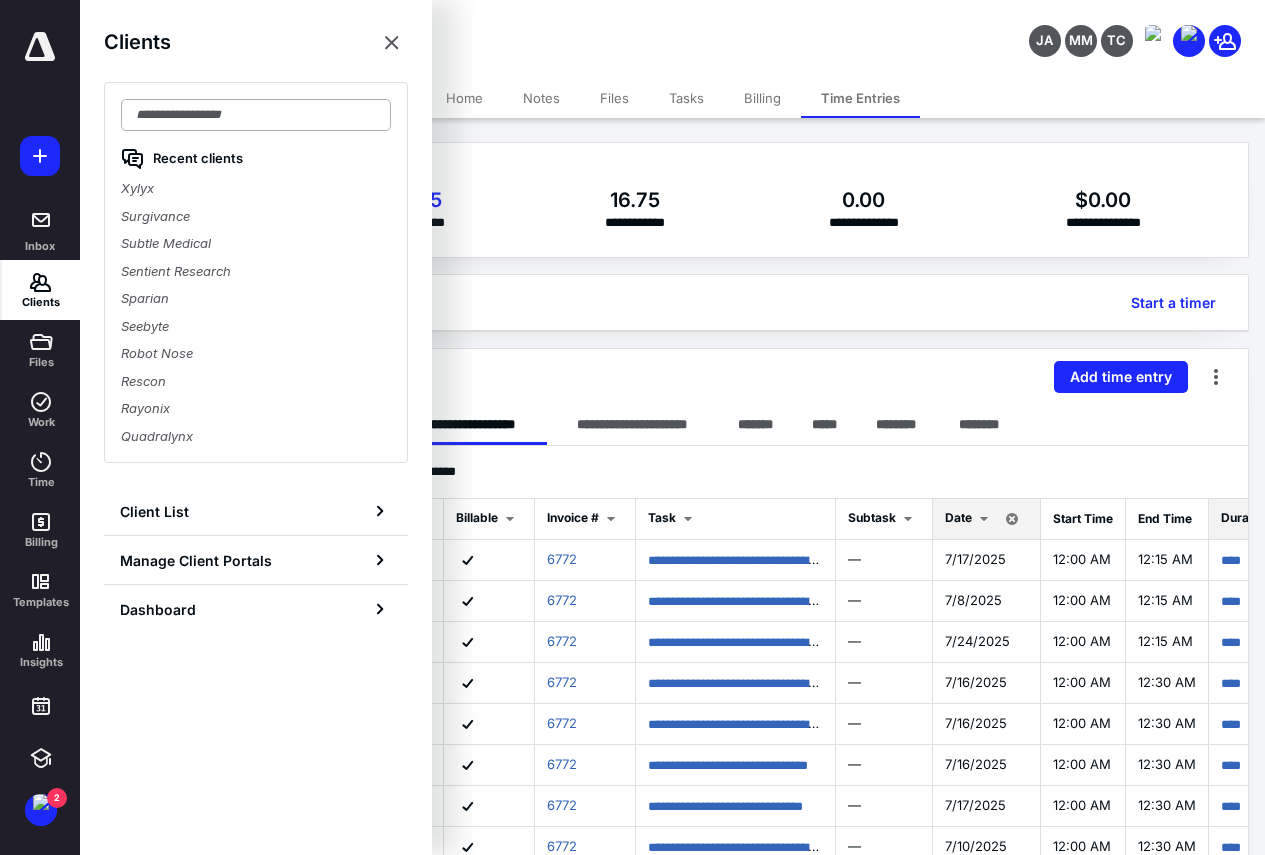 click at bounding box center [256, 115] 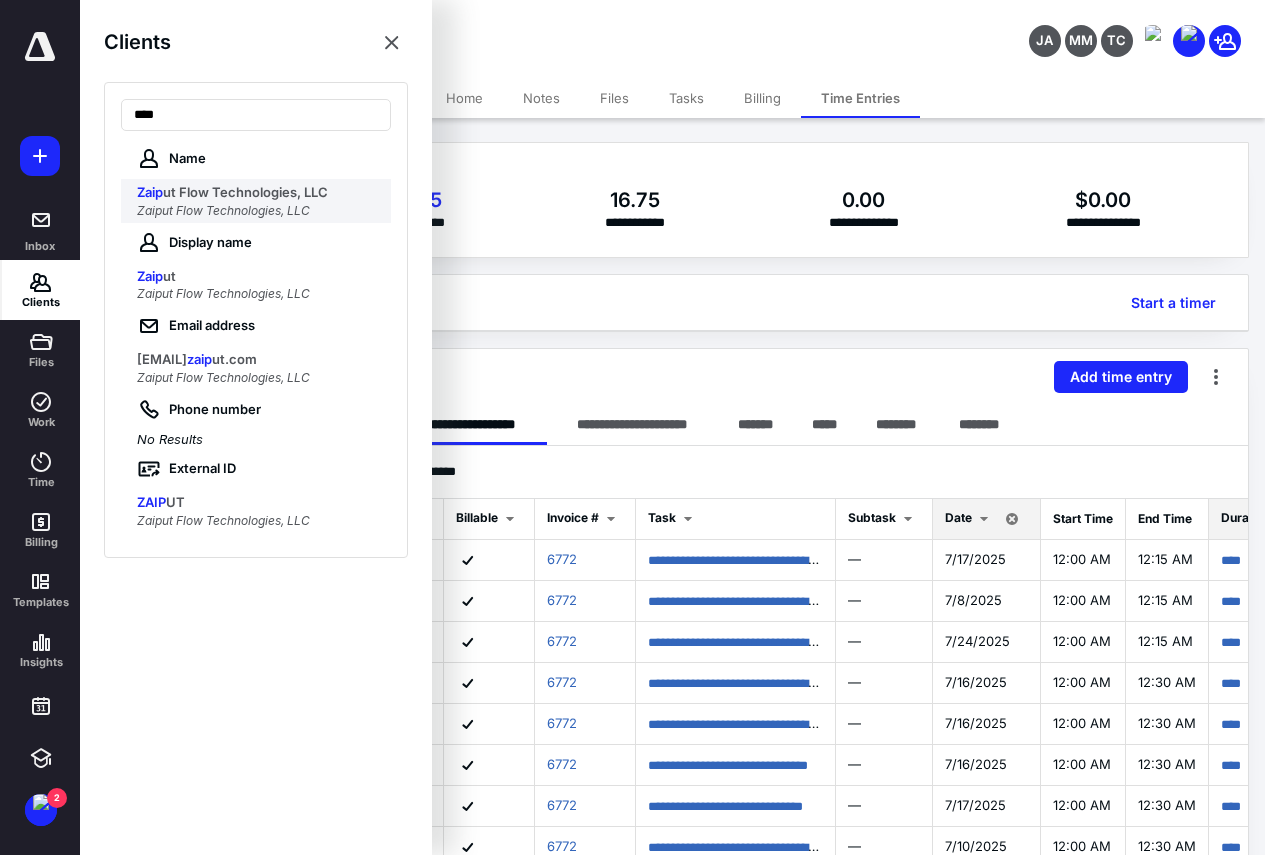 click on "ut Flow Technologies, LLC" at bounding box center [245, 192] 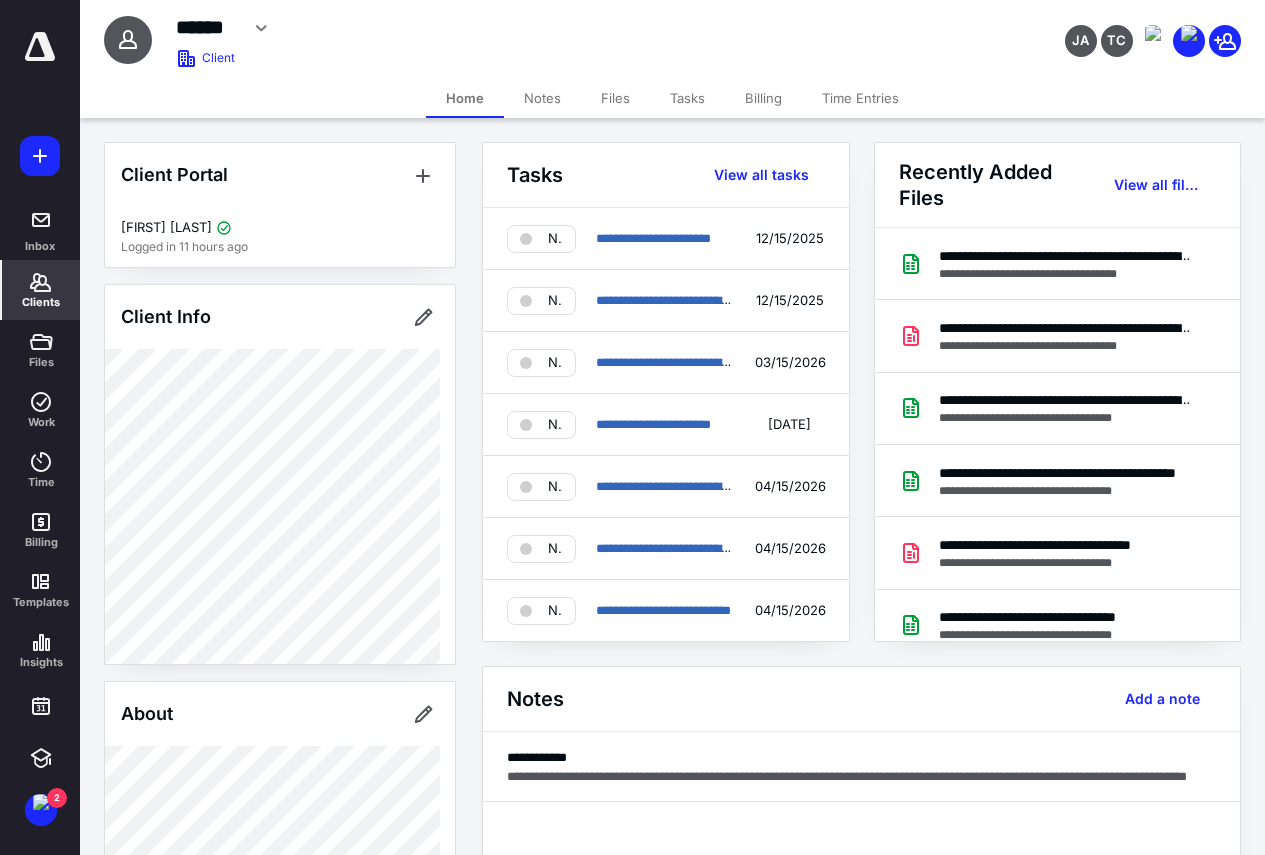 click on "Time Entries" at bounding box center [860, 98] 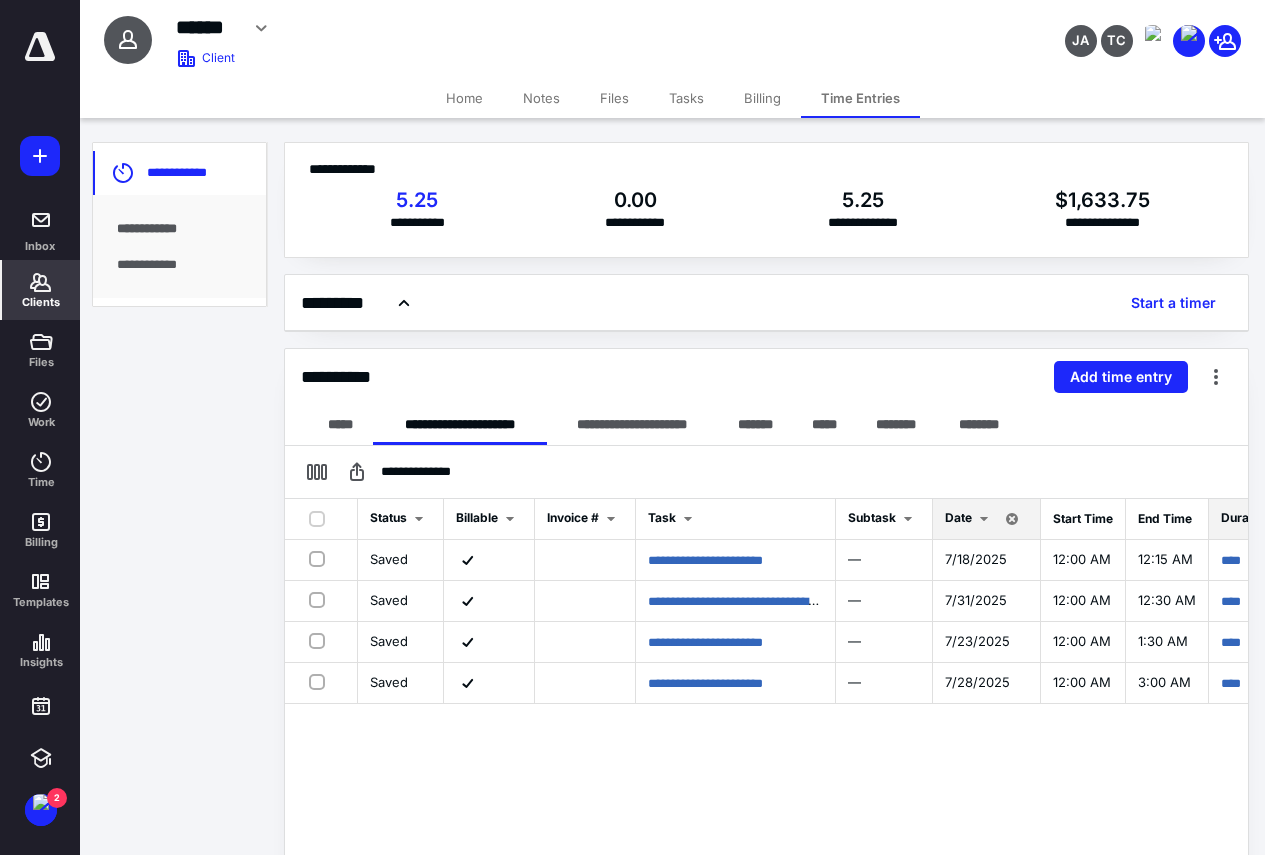 click 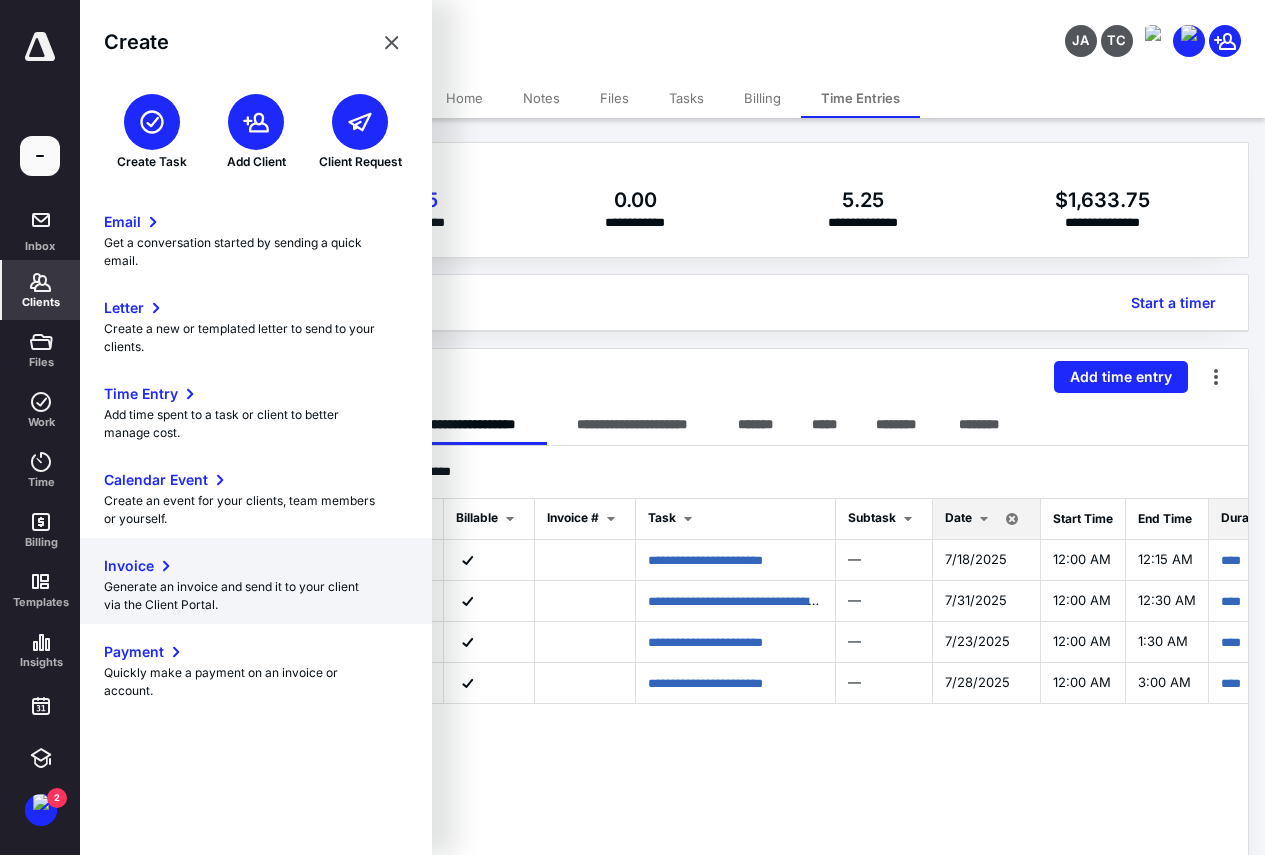 click on "Invoice" at bounding box center [129, 566] 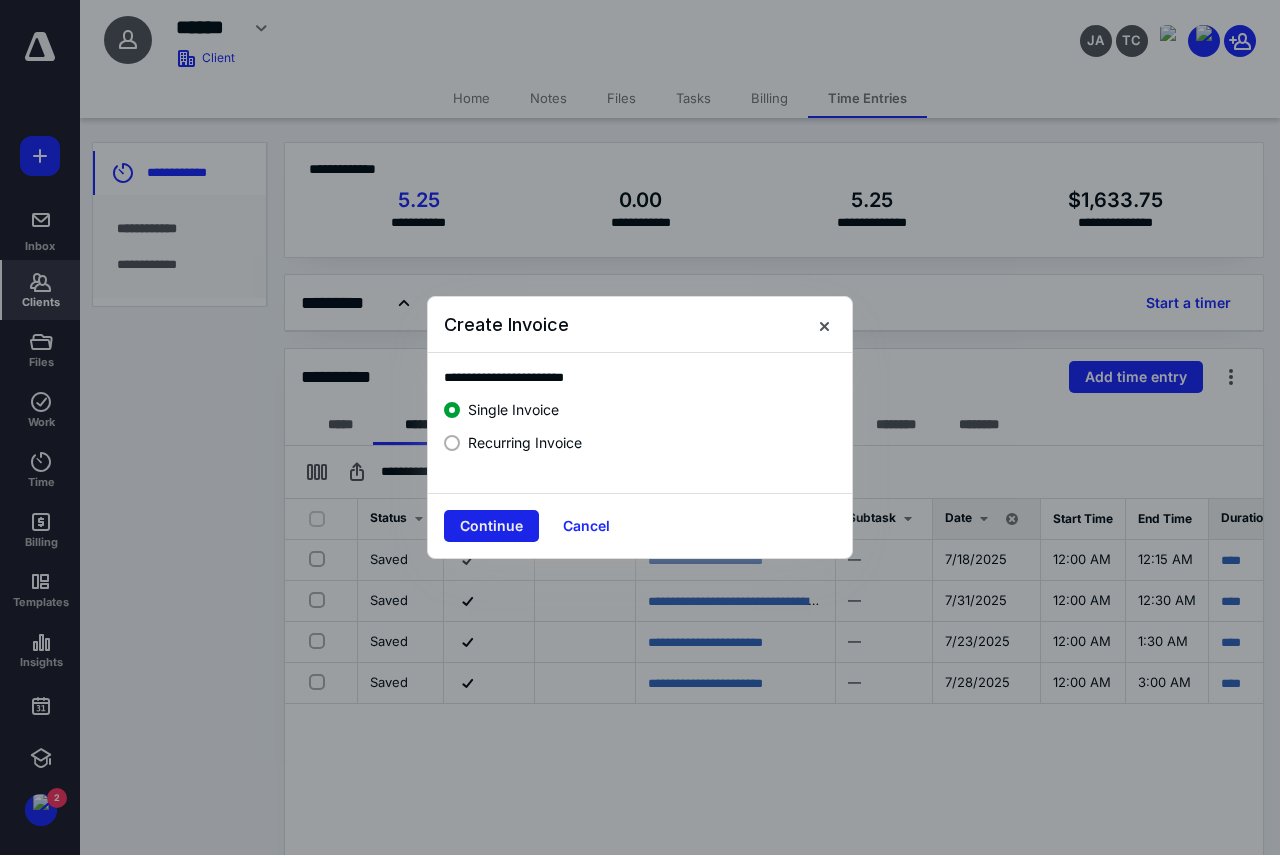 click on "Continue" at bounding box center (491, 526) 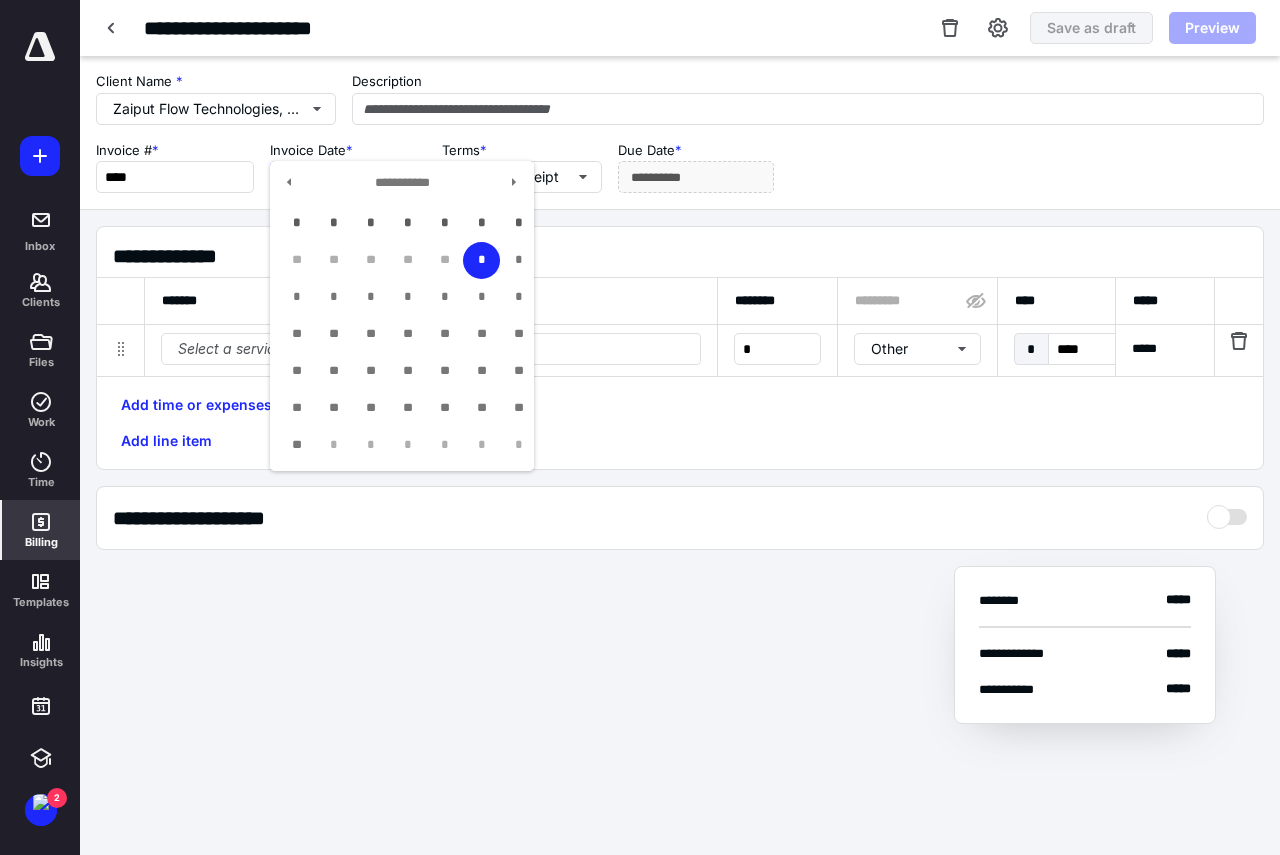 click on "**********" at bounding box center [348, 177] 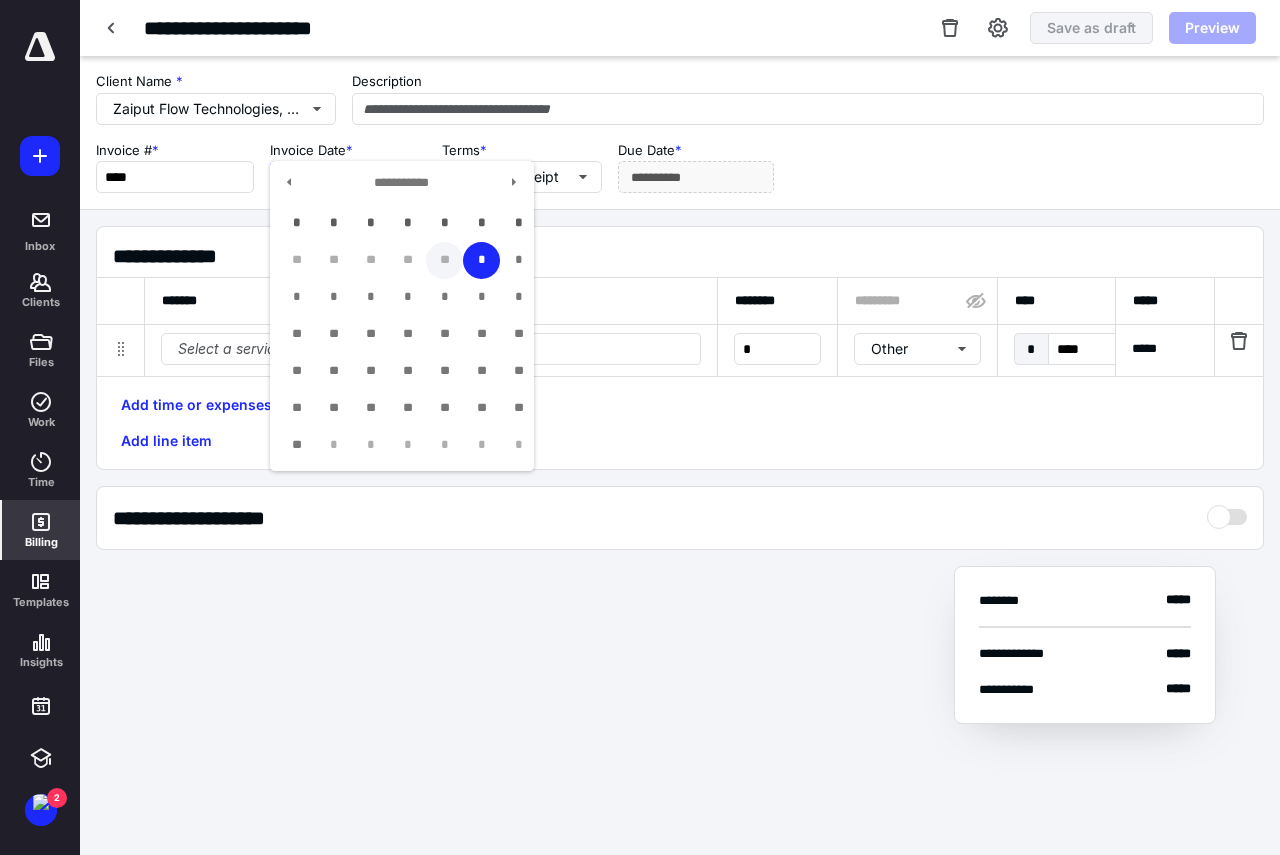 click on "**" at bounding box center (444, 260) 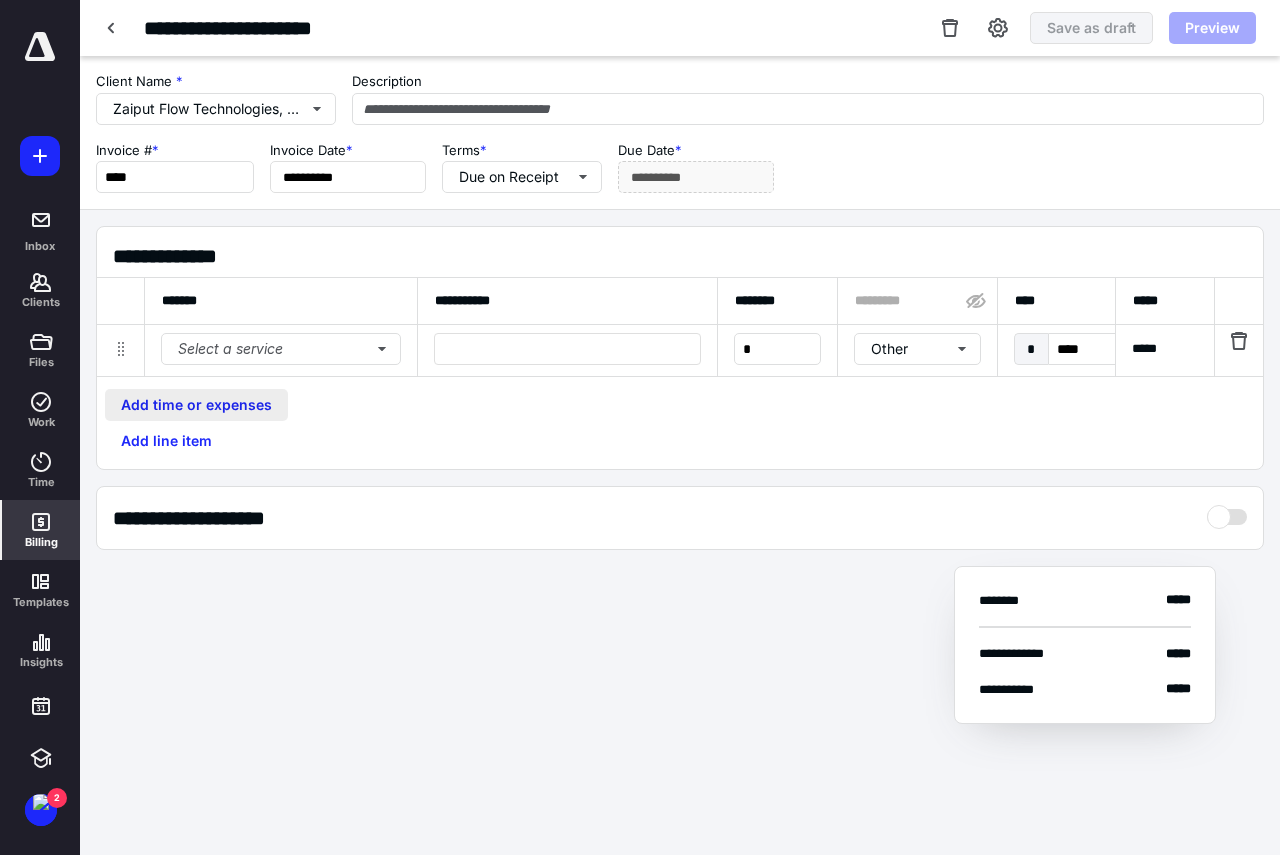 click on "Add time or expenses" at bounding box center (196, 405) 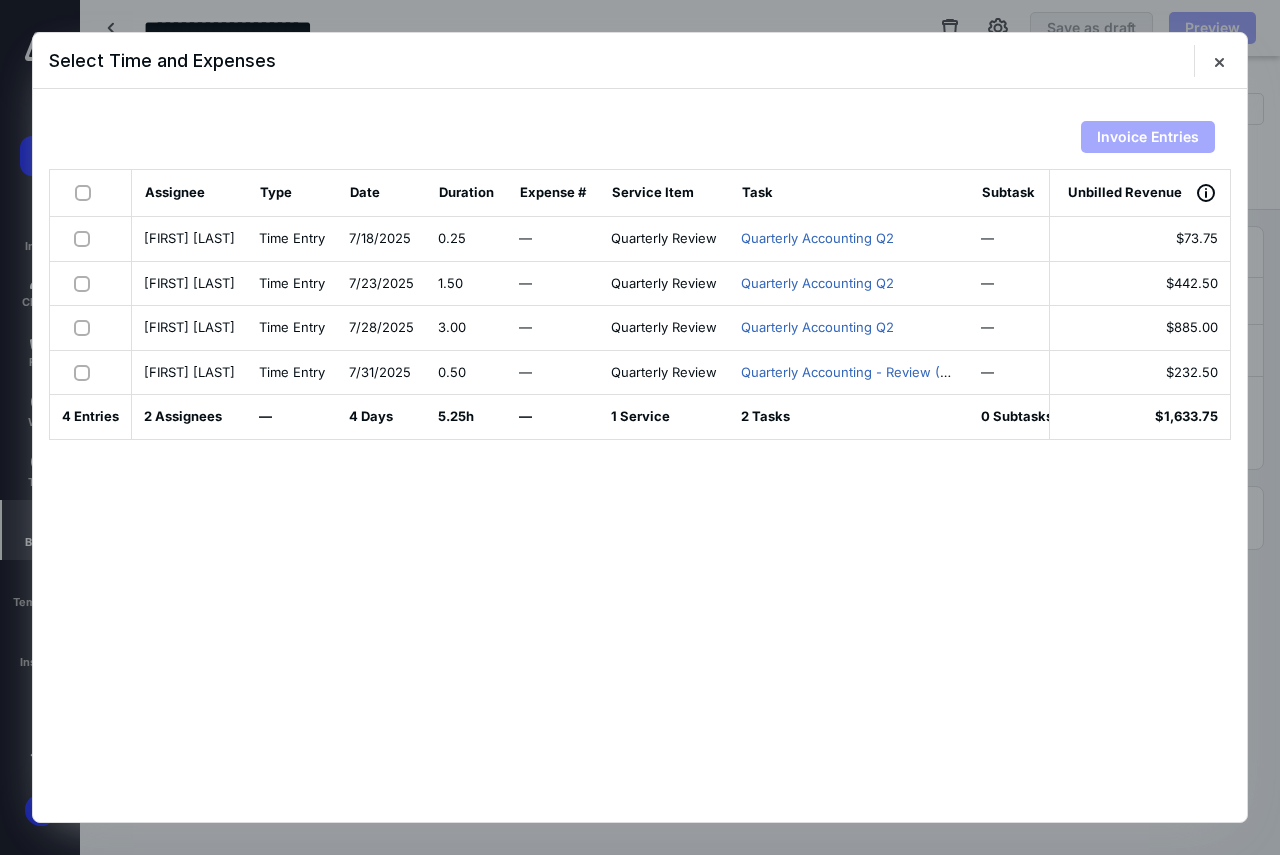 click at bounding box center [87, 192] 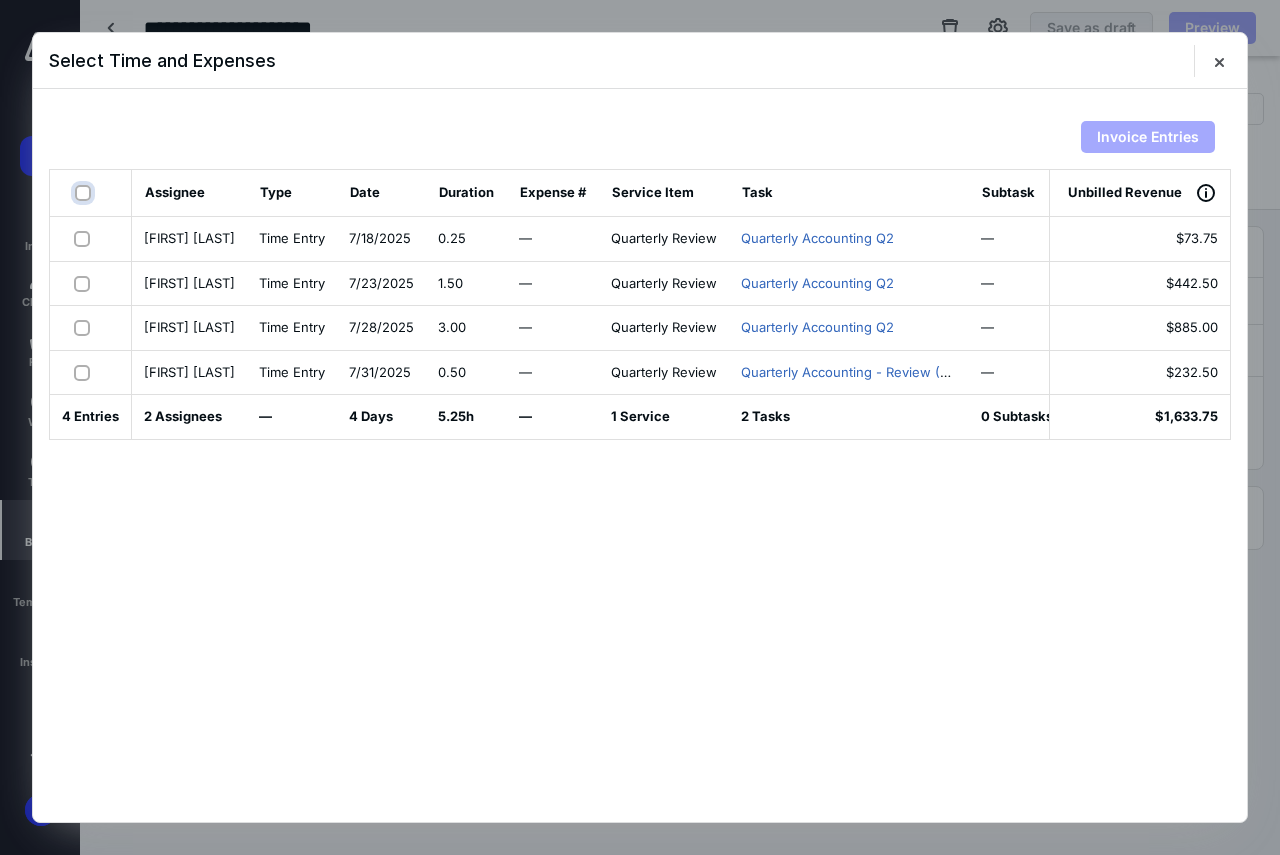 click at bounding box center (85, 193) 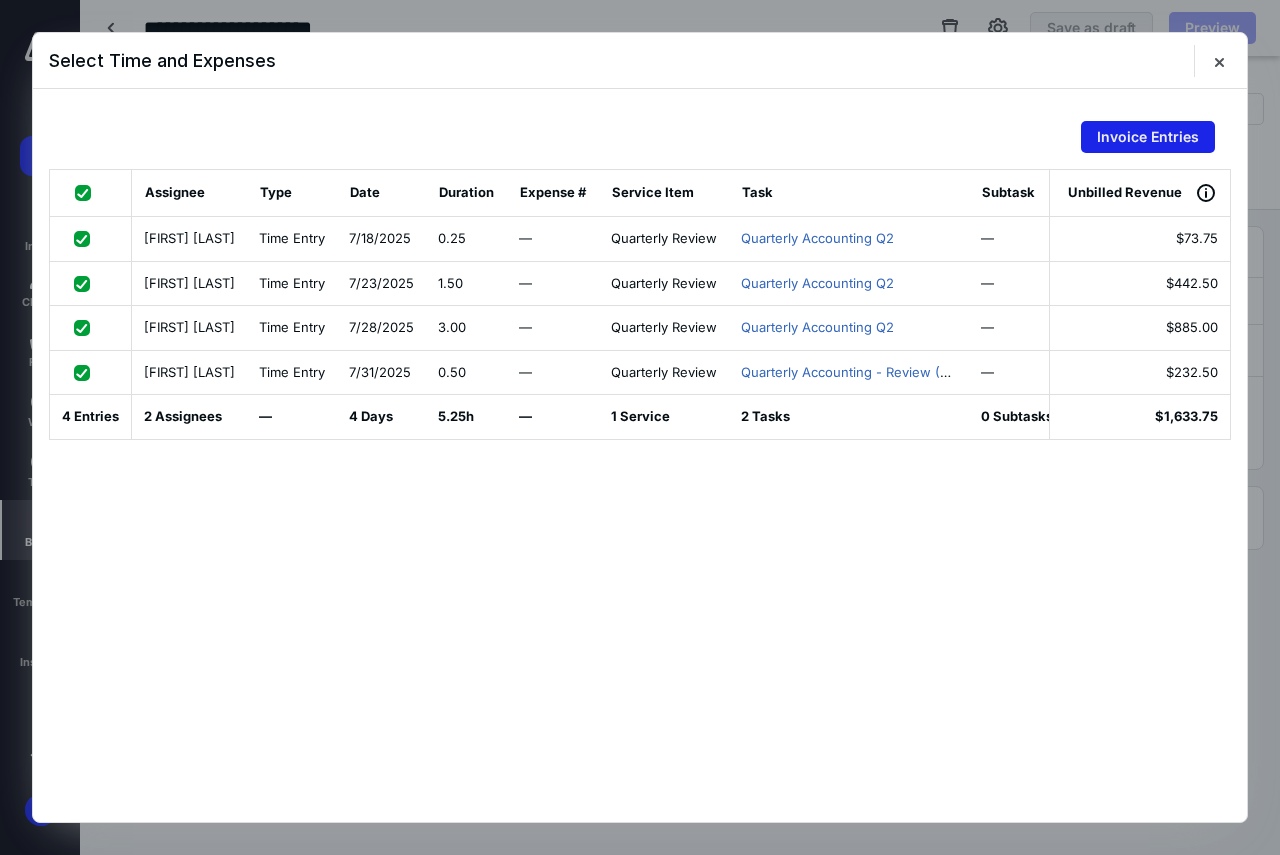 click on "Invoice Entries" at bounding box center (1148, 137) 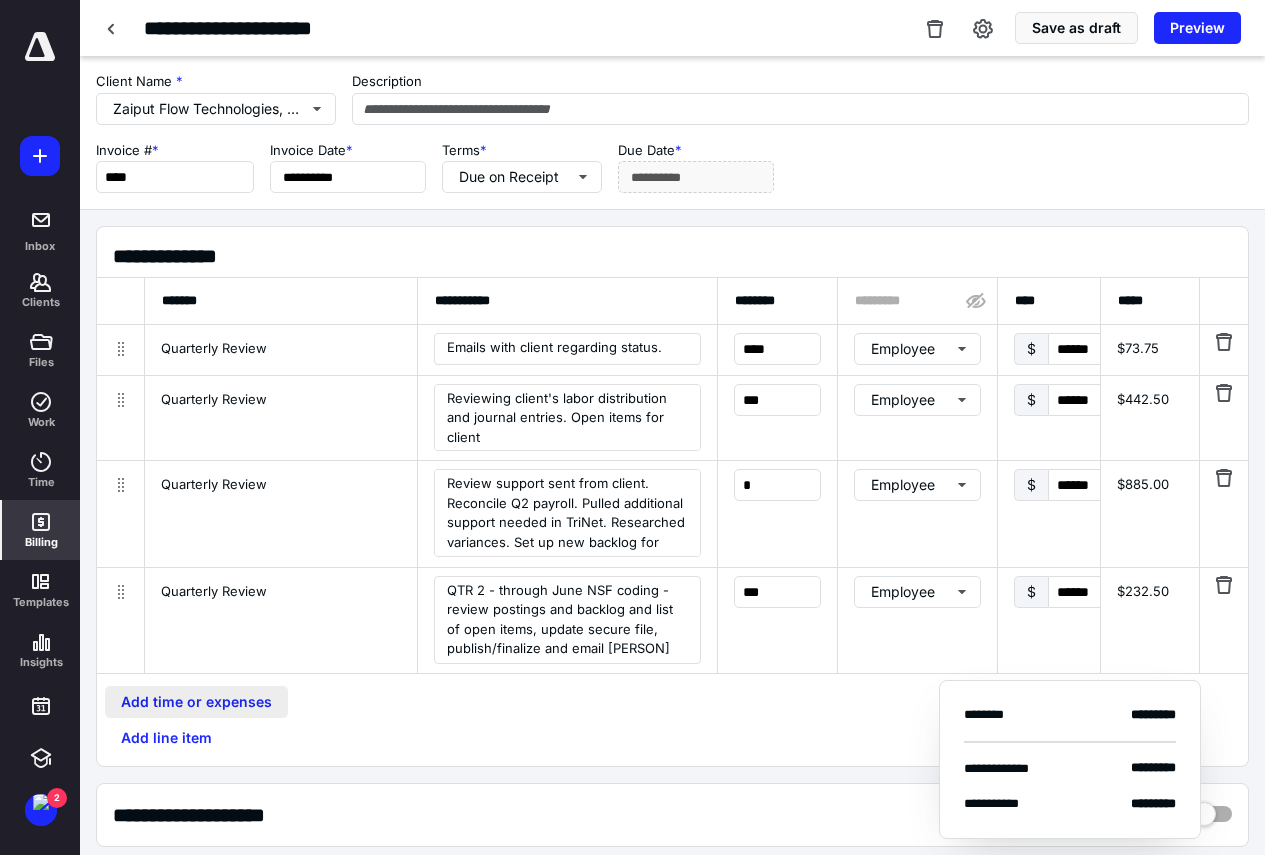 click on "Add line item" at bounding box center (166, 738) 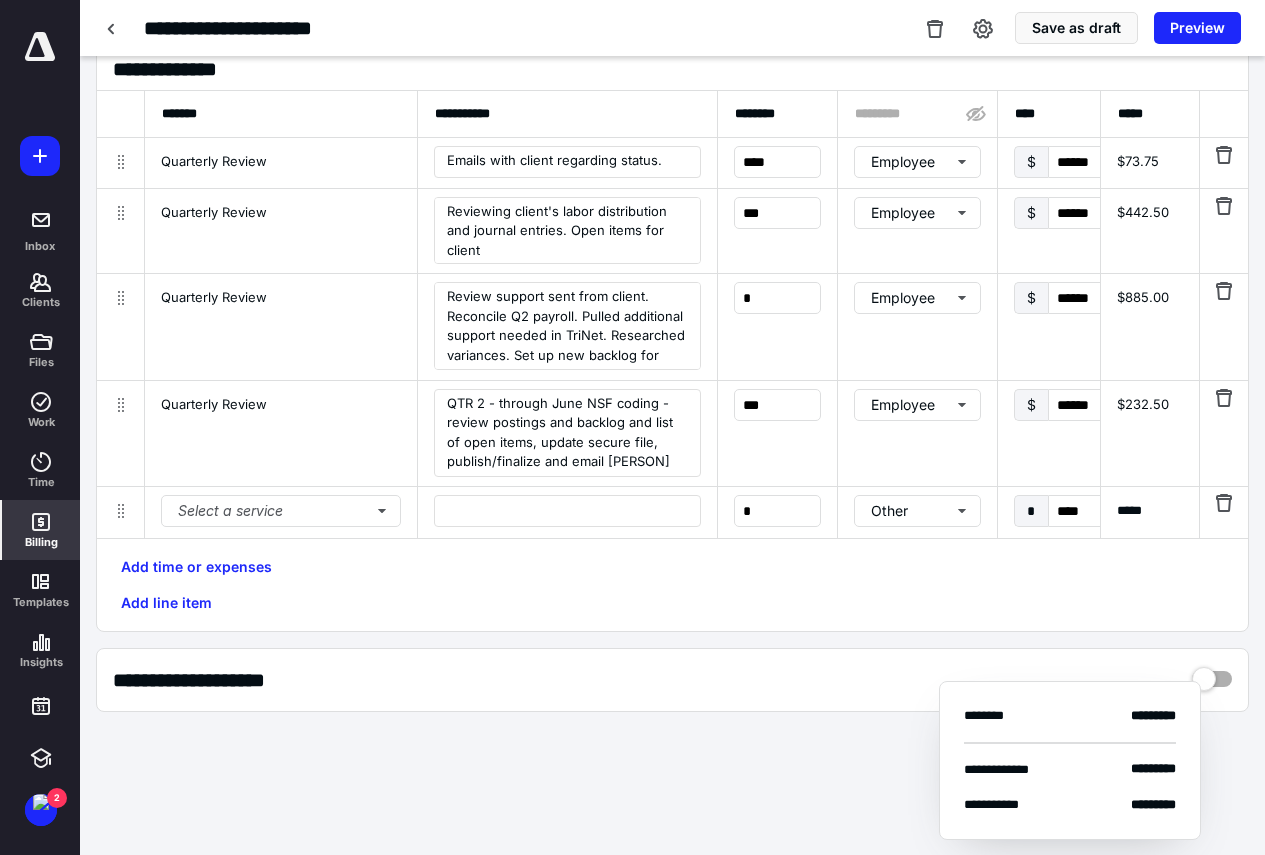scroll, scrollTop: 200, scrollLeft: 0, axis: vertical 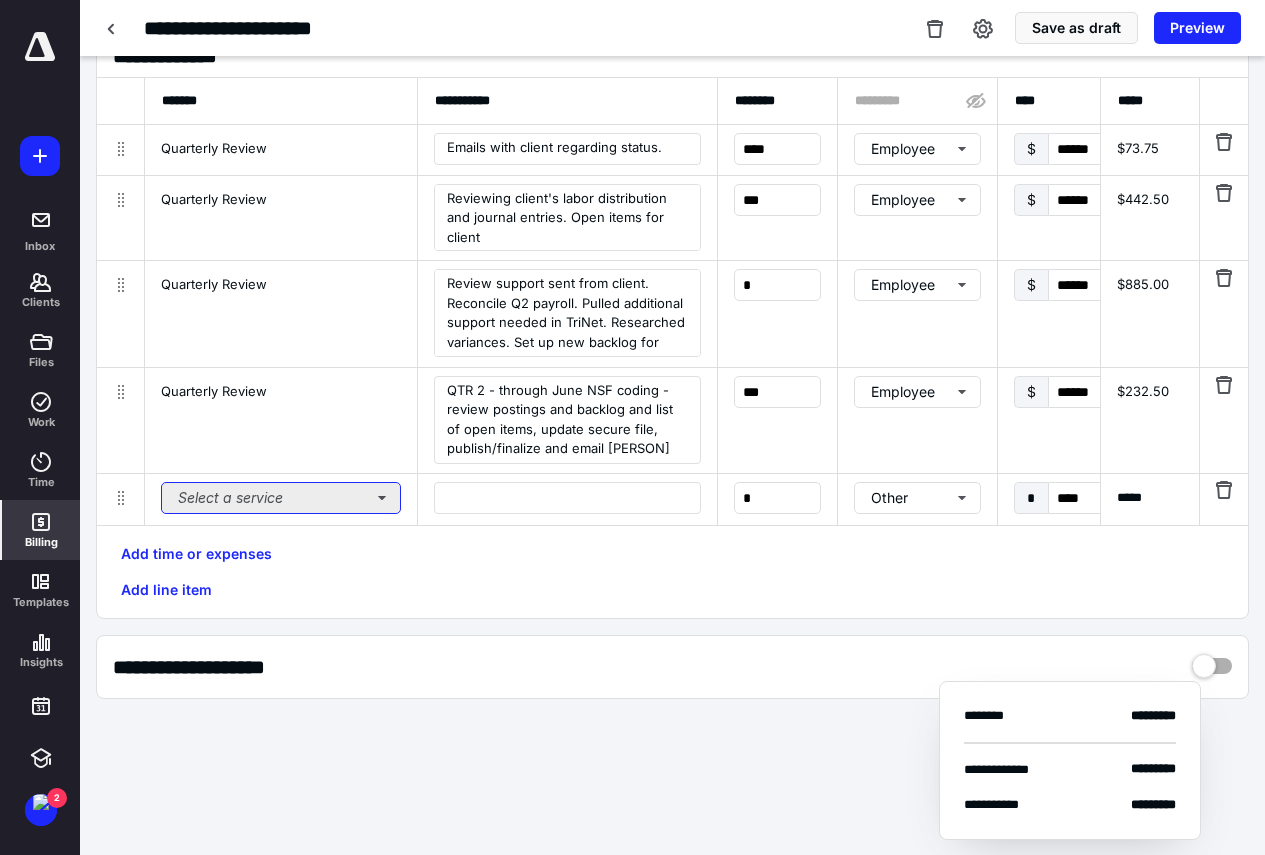 click on "Select a service" at bounding box center (281, 498) 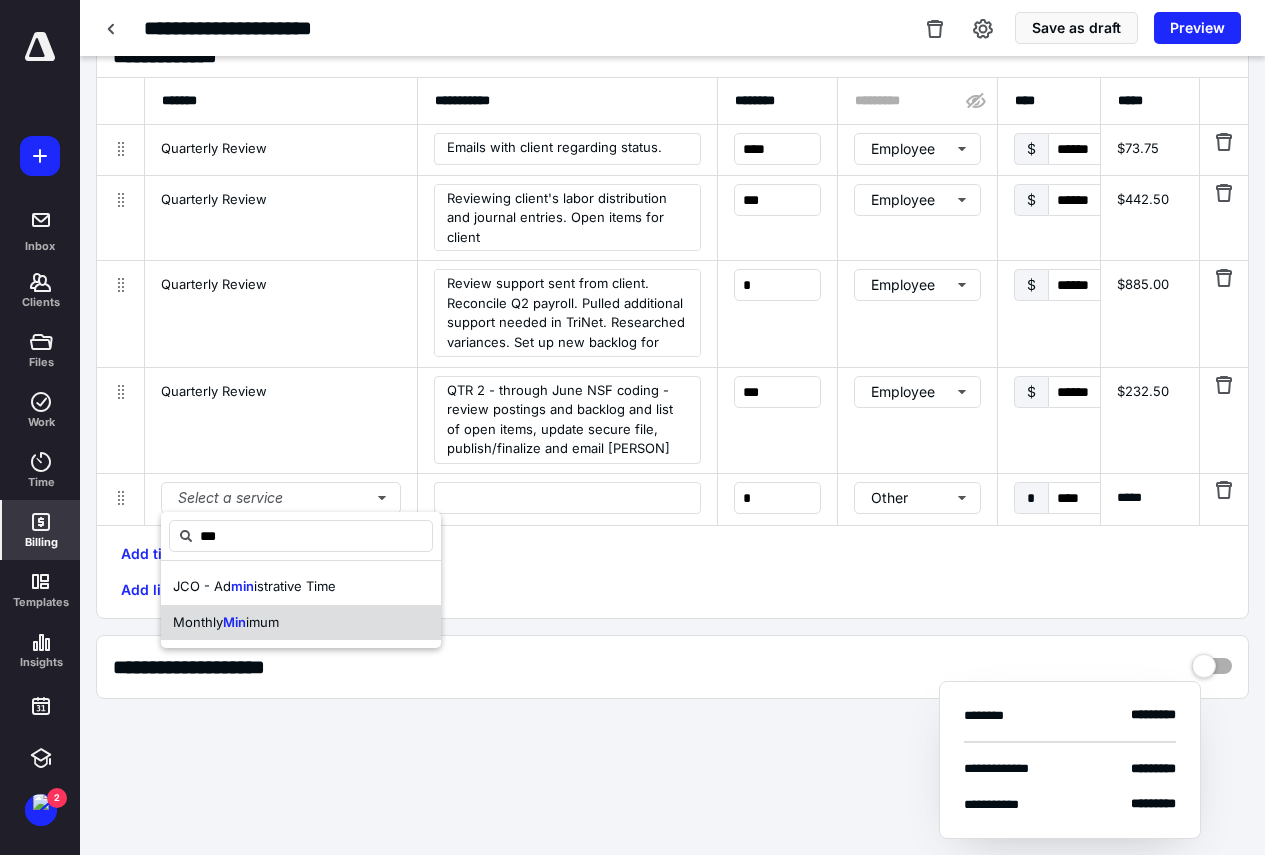 click on "Monthly  Min imum" at bounding box center [301, 623] 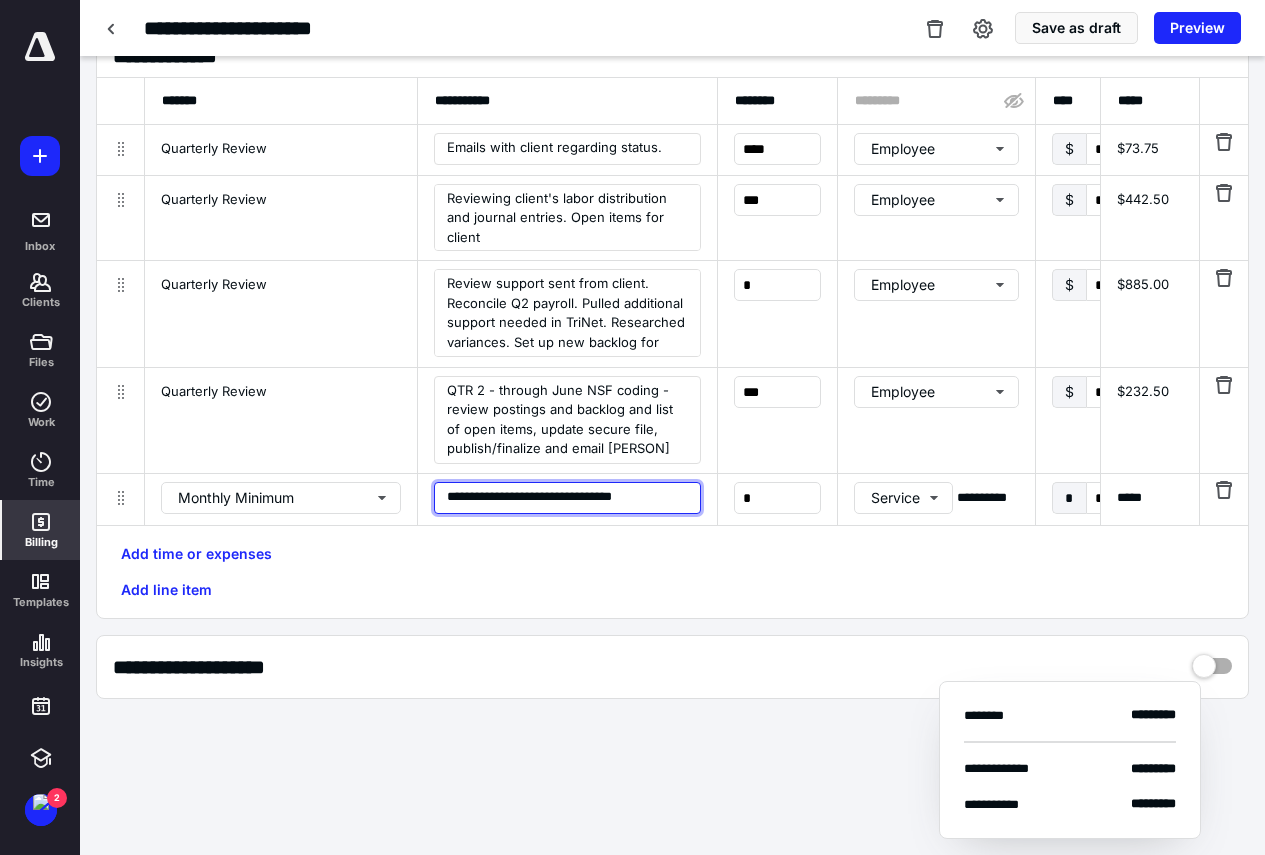 click on "**********" at bounding box center [567, 498] 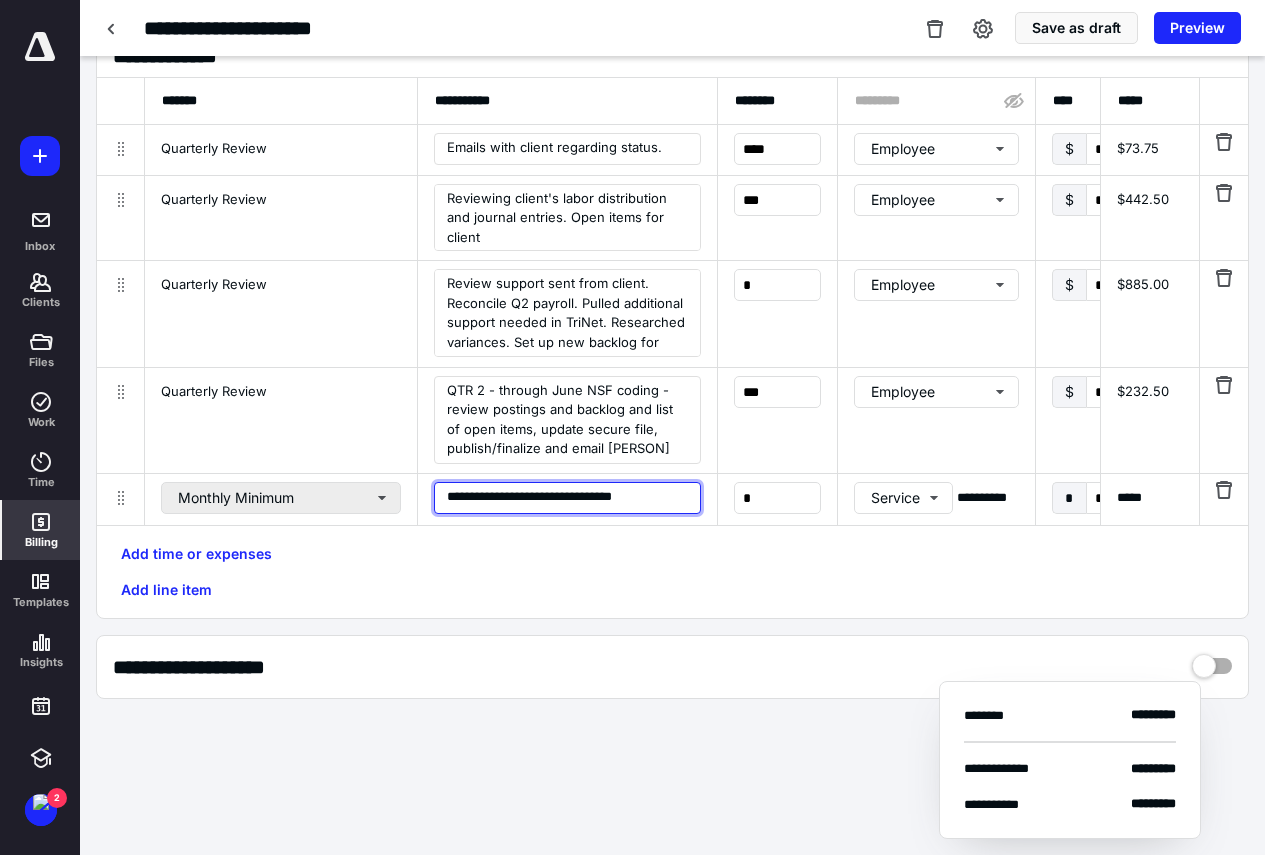 drag, startPoint x: 670, startPoint y: 493, endPoint x: 387, endPoint y: 484, distance: 283.14307 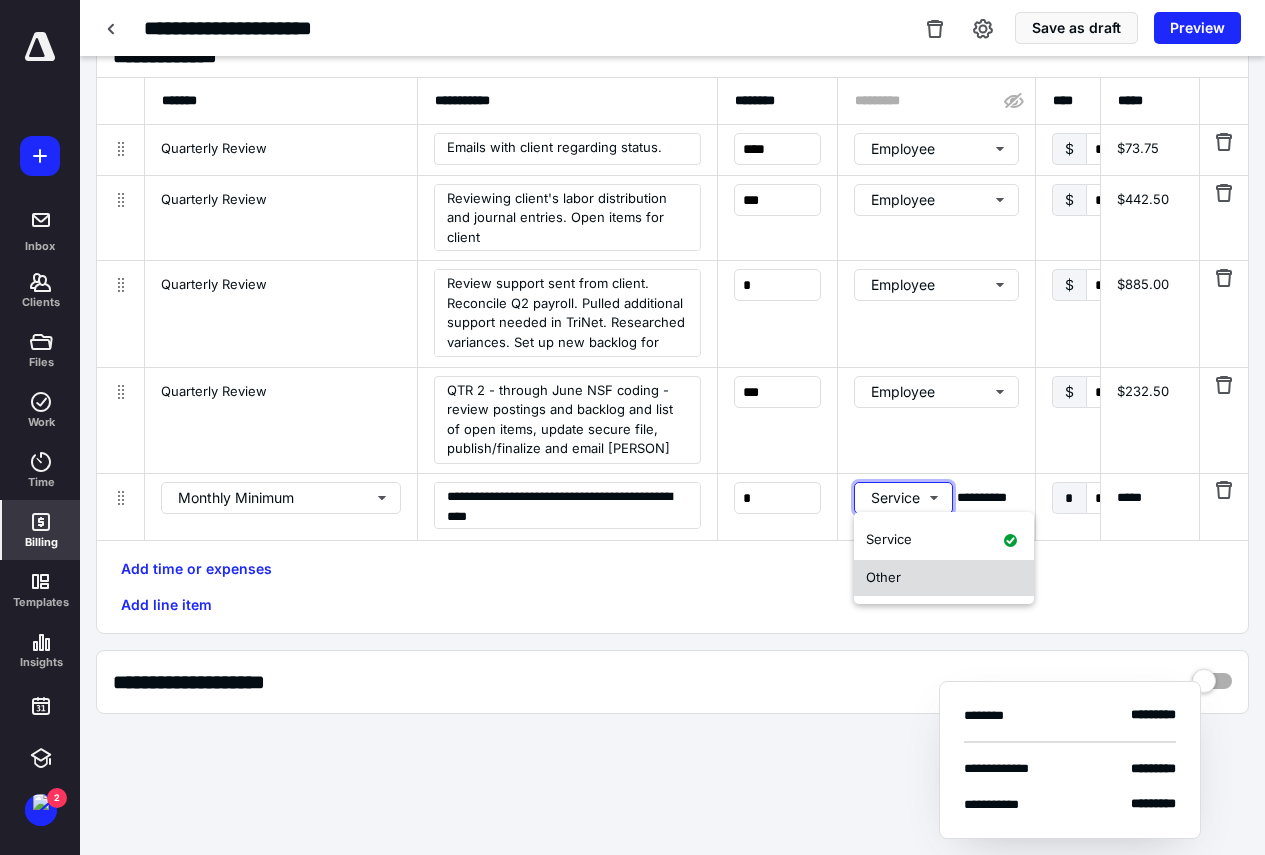 click on "Other" at bounding box center [944, 578] 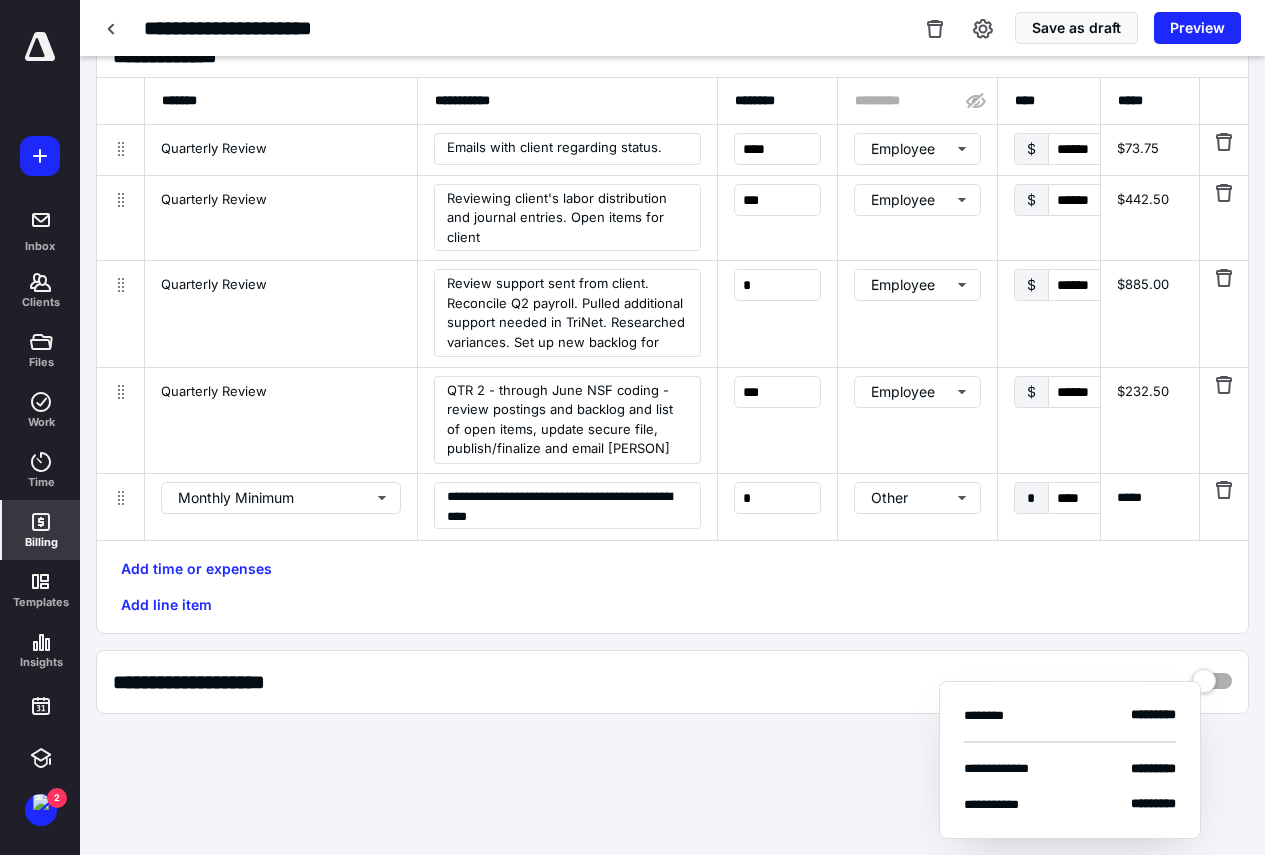 scroll, scrollTop: 0, scrollLeft: 702, axis: horizontal 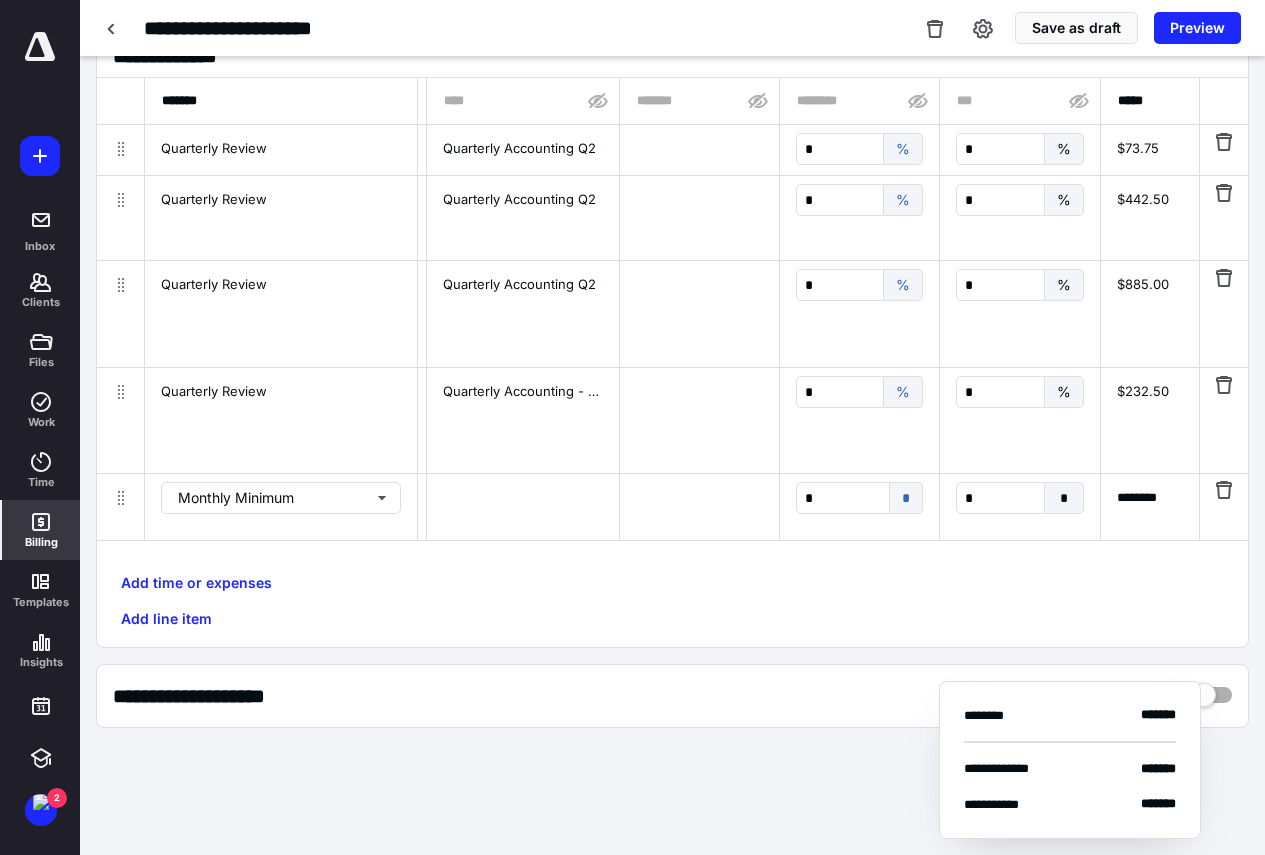 click on "Add time or expenses Add line item" at bounding box center (672, 601) 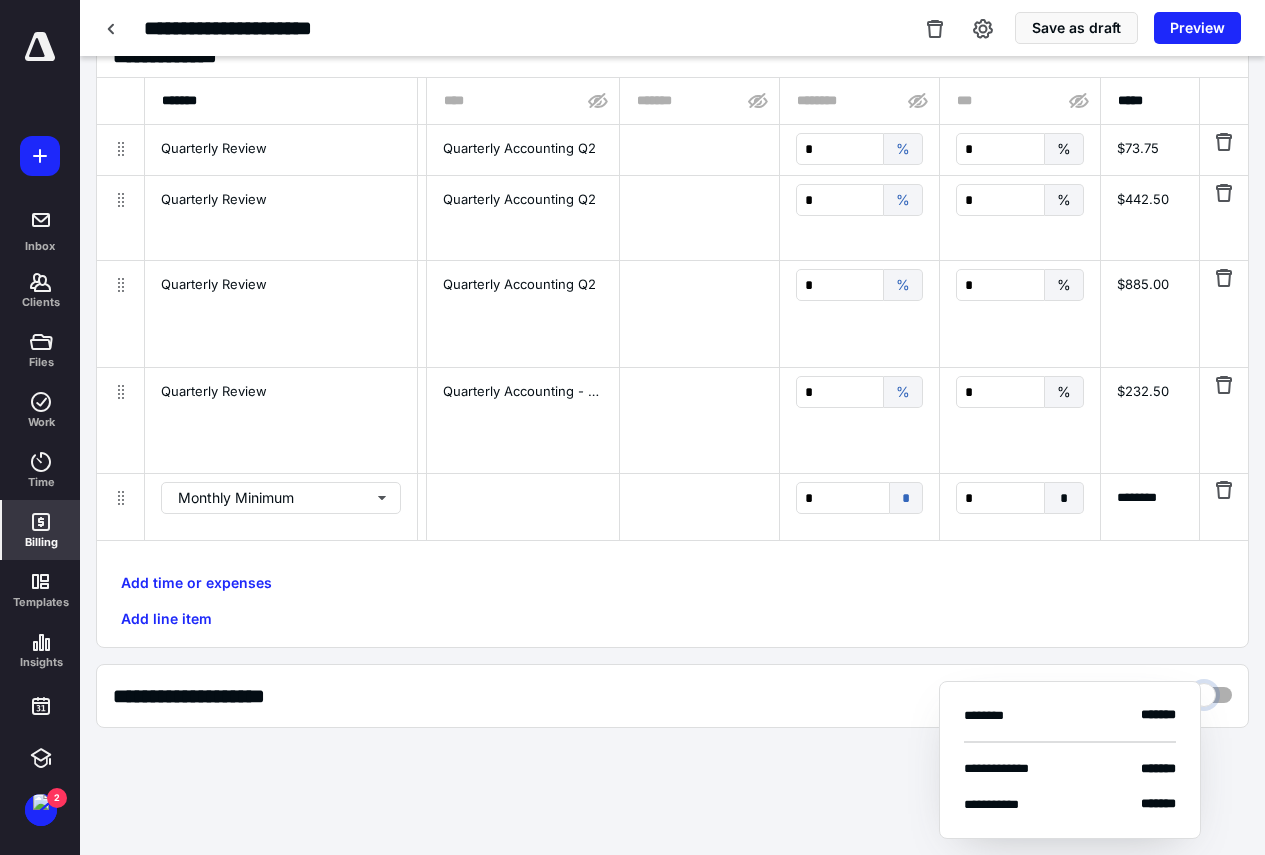 click at bounding box center (1212, 690) 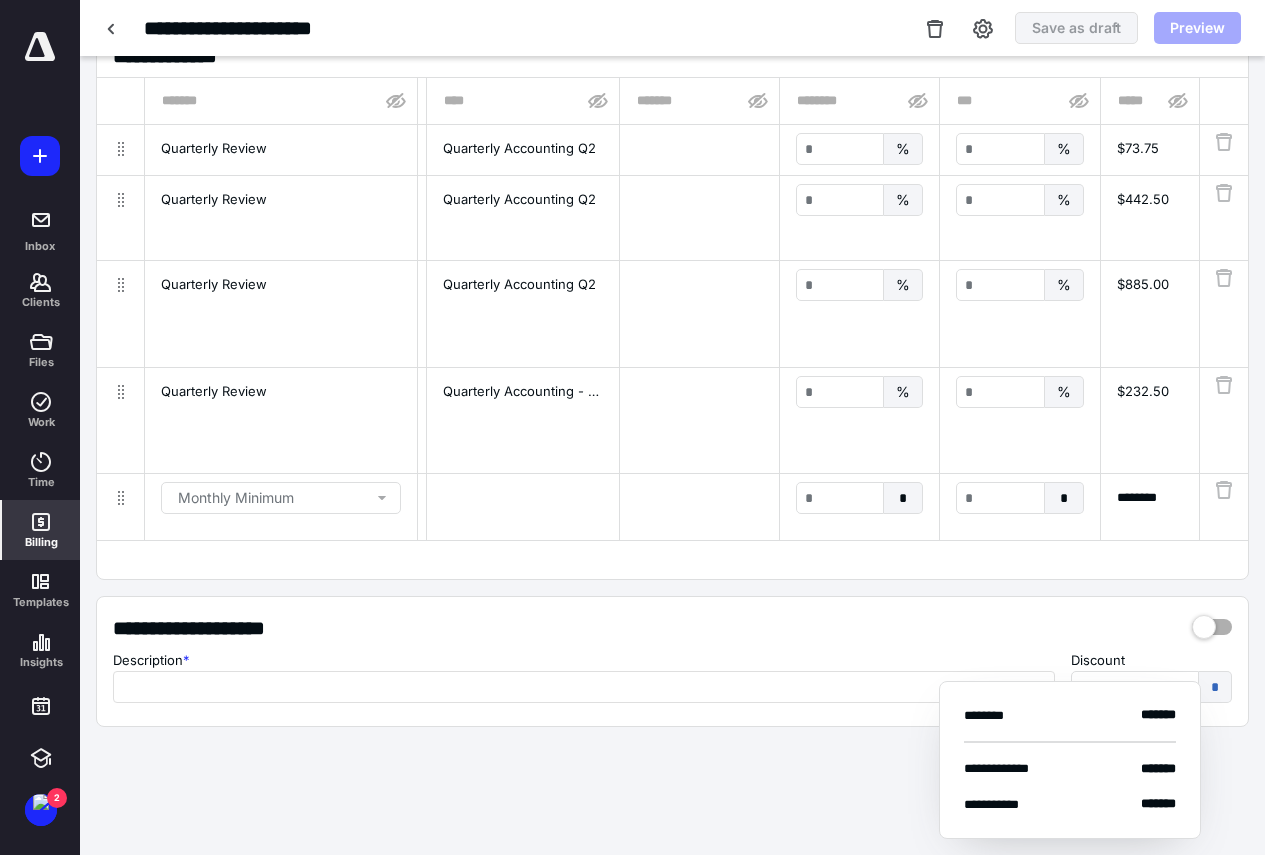click at bounding box center (584, 690) 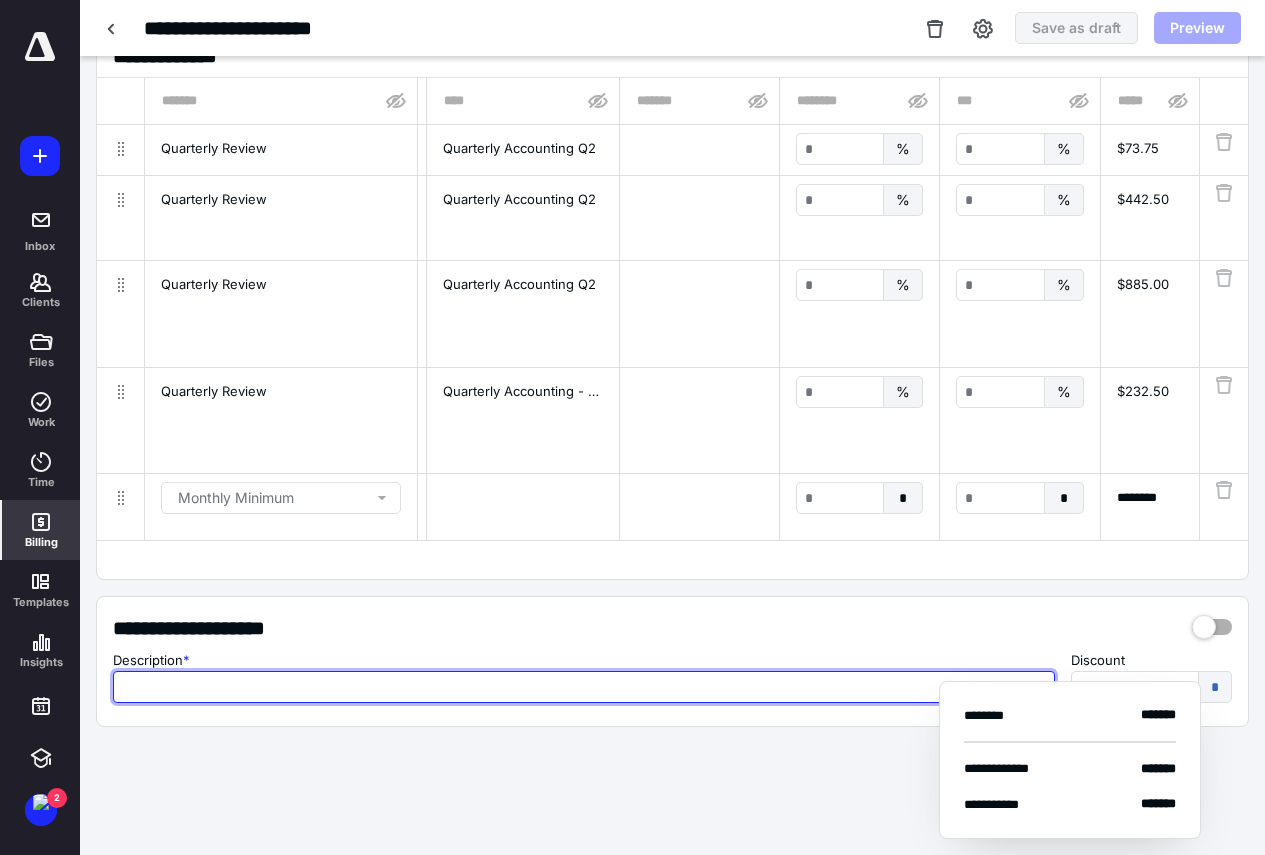 click at bounding box center [584, 687] 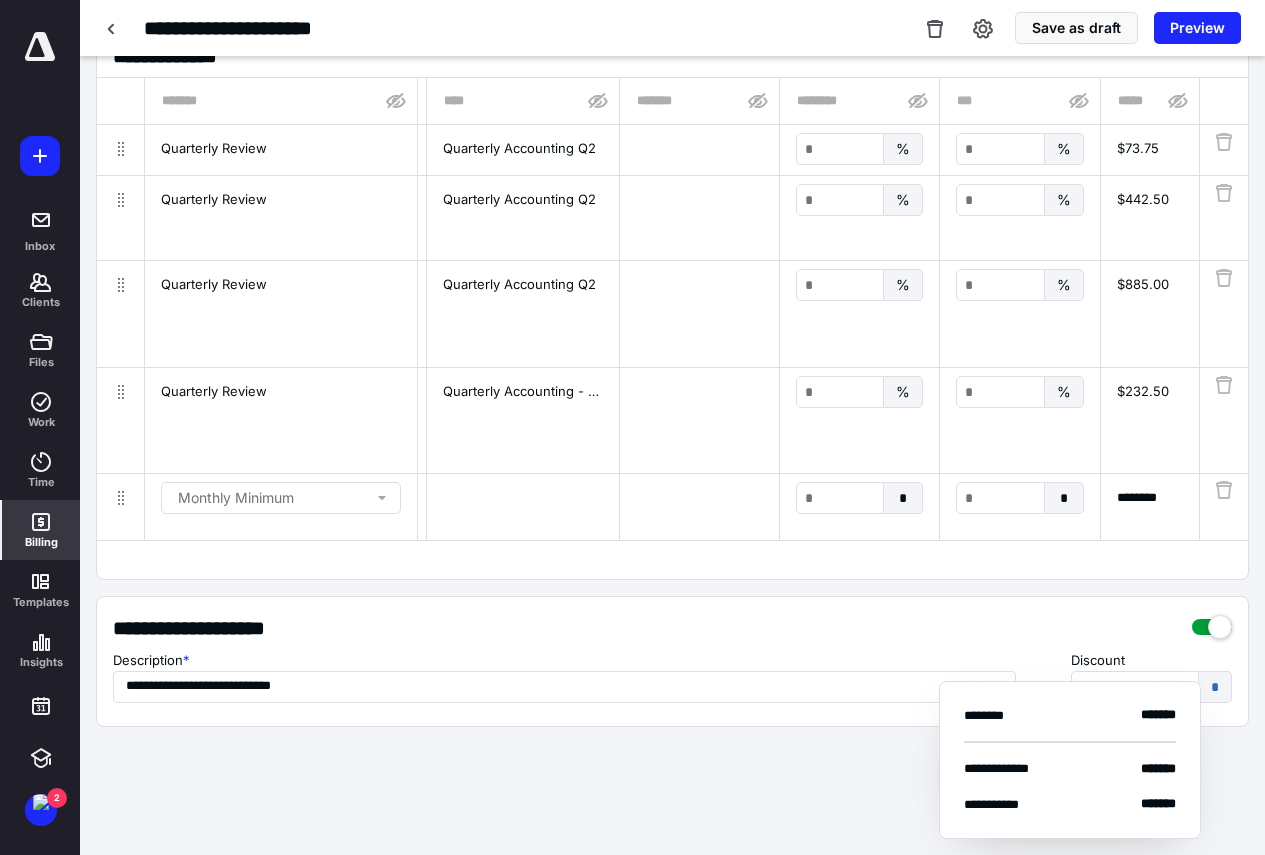 click on "**********" at bounding box center (672, 378) 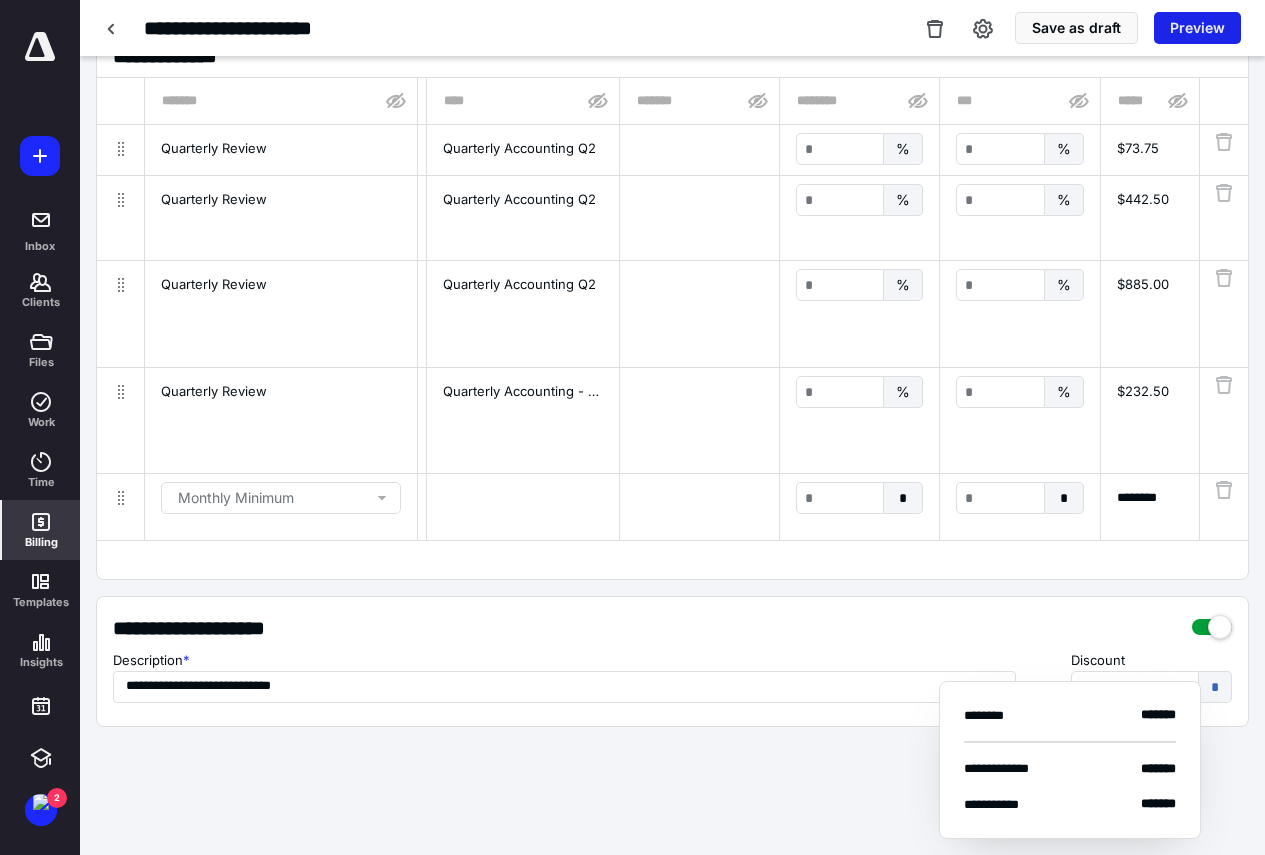 click on "Preview" at bounding box center (1197, 28) 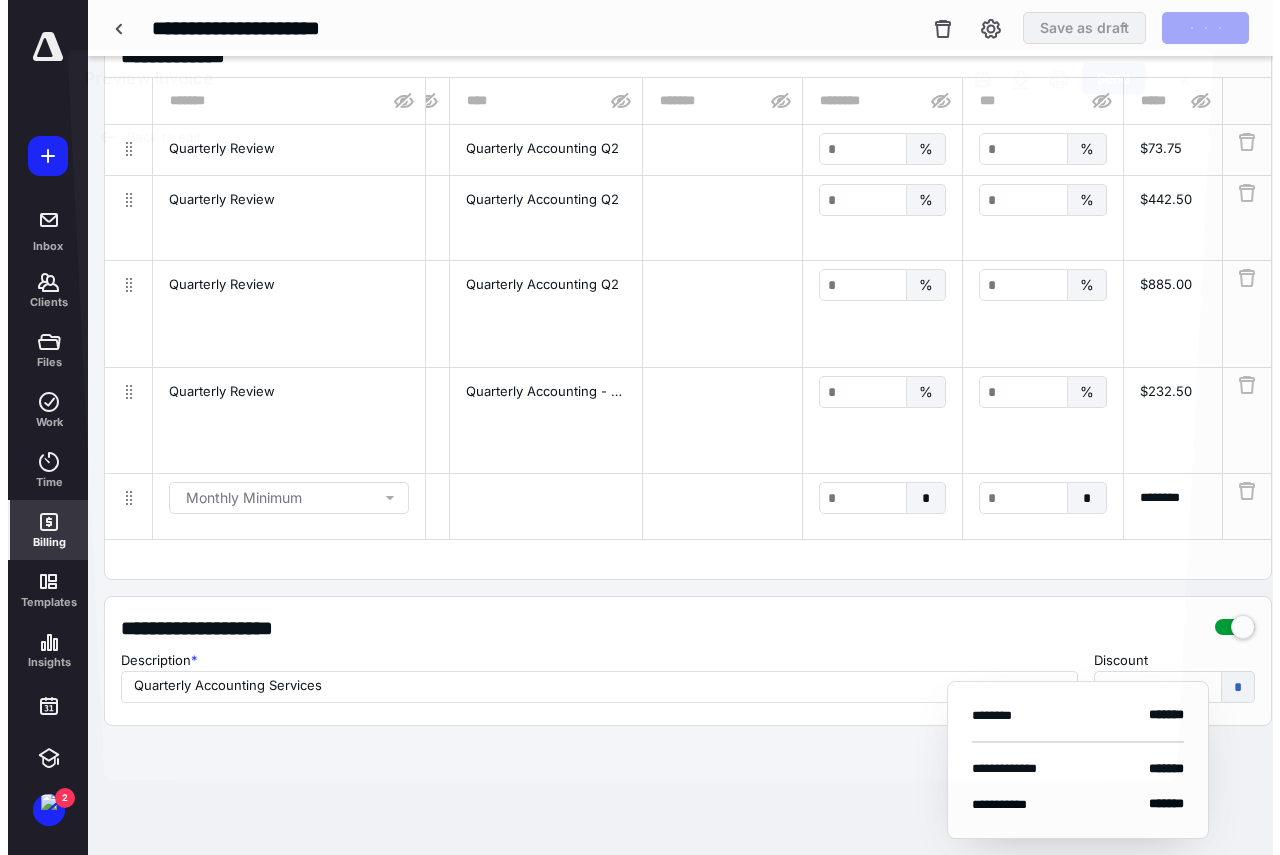 scroll, scrollTop: 0, scrollLeft: 1316, axis: horizontal 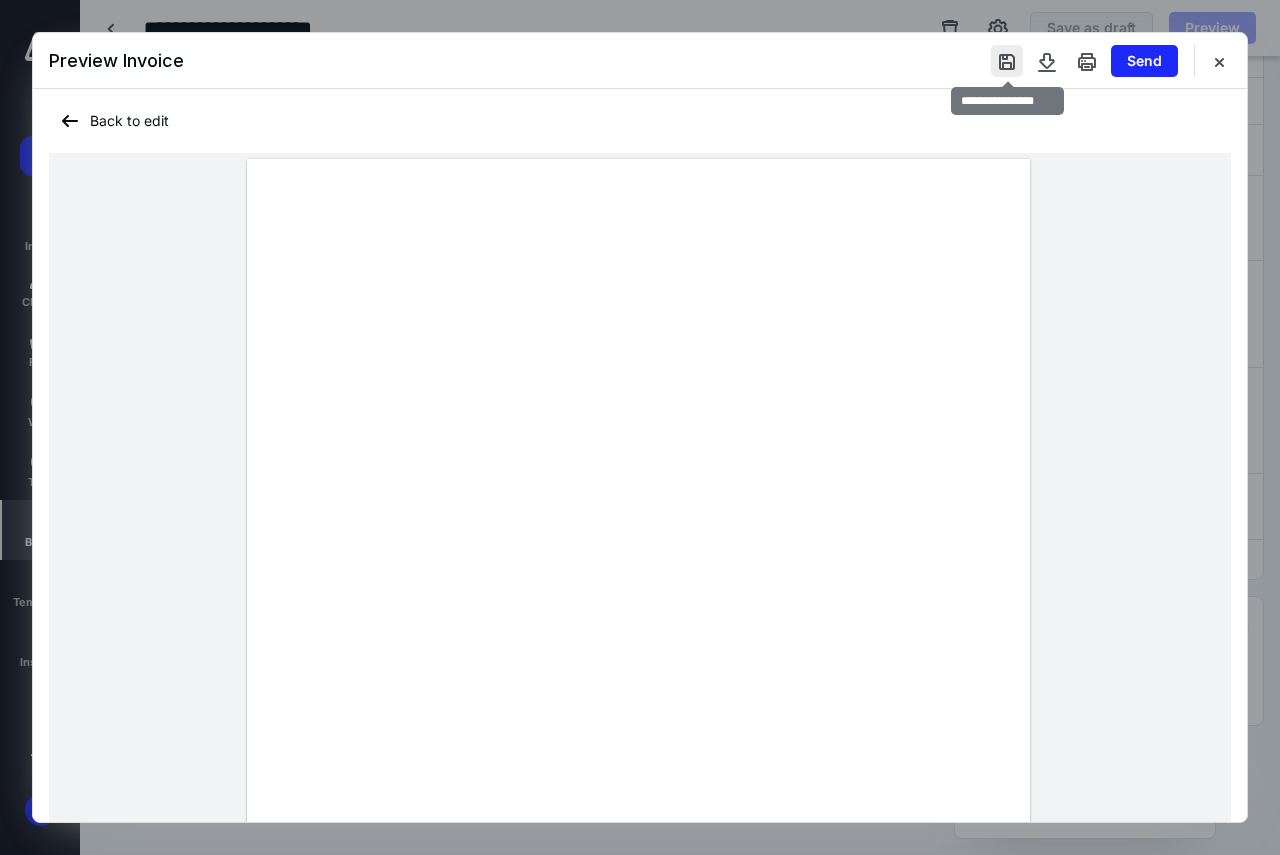 click at bounding box center (1007, 61) 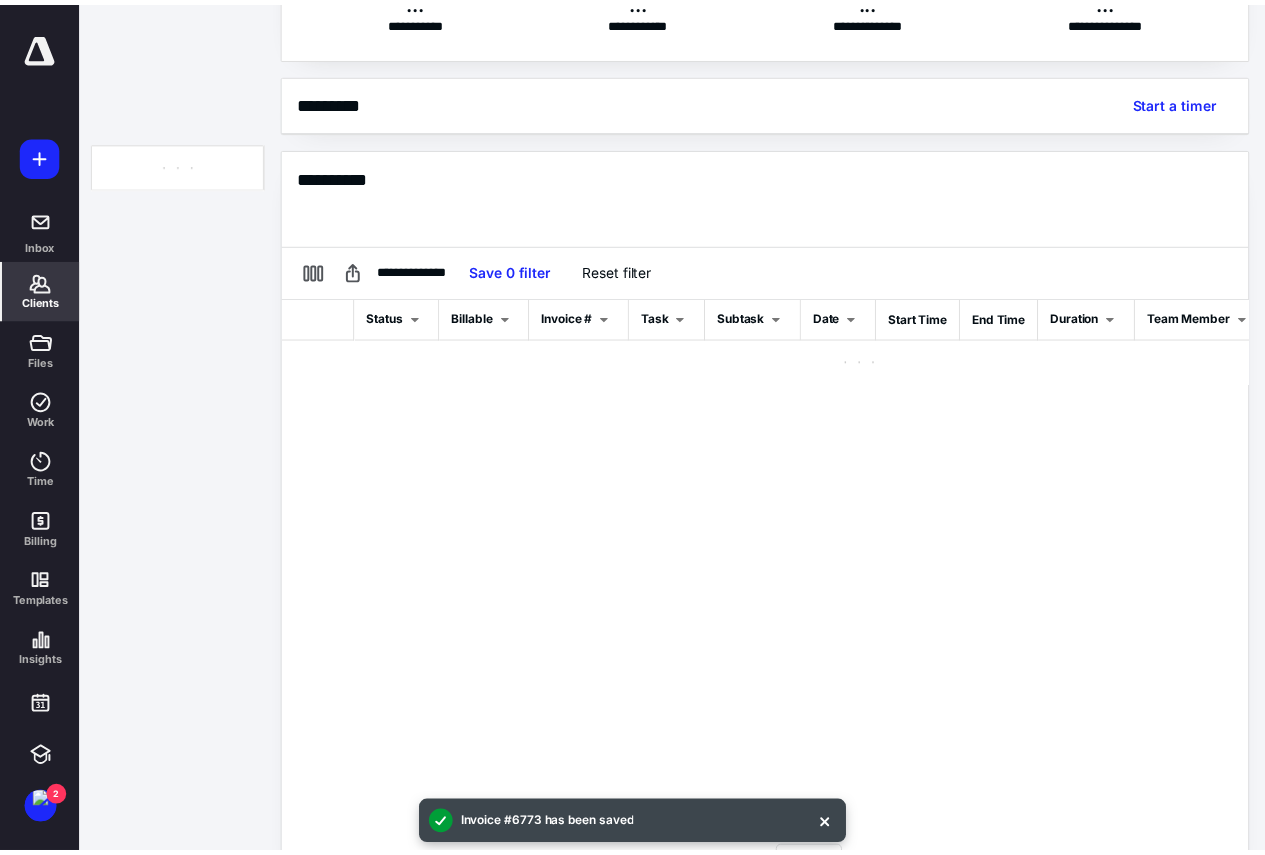 scroll, scrollTop: 0, scrollLeft: 0, axis: both 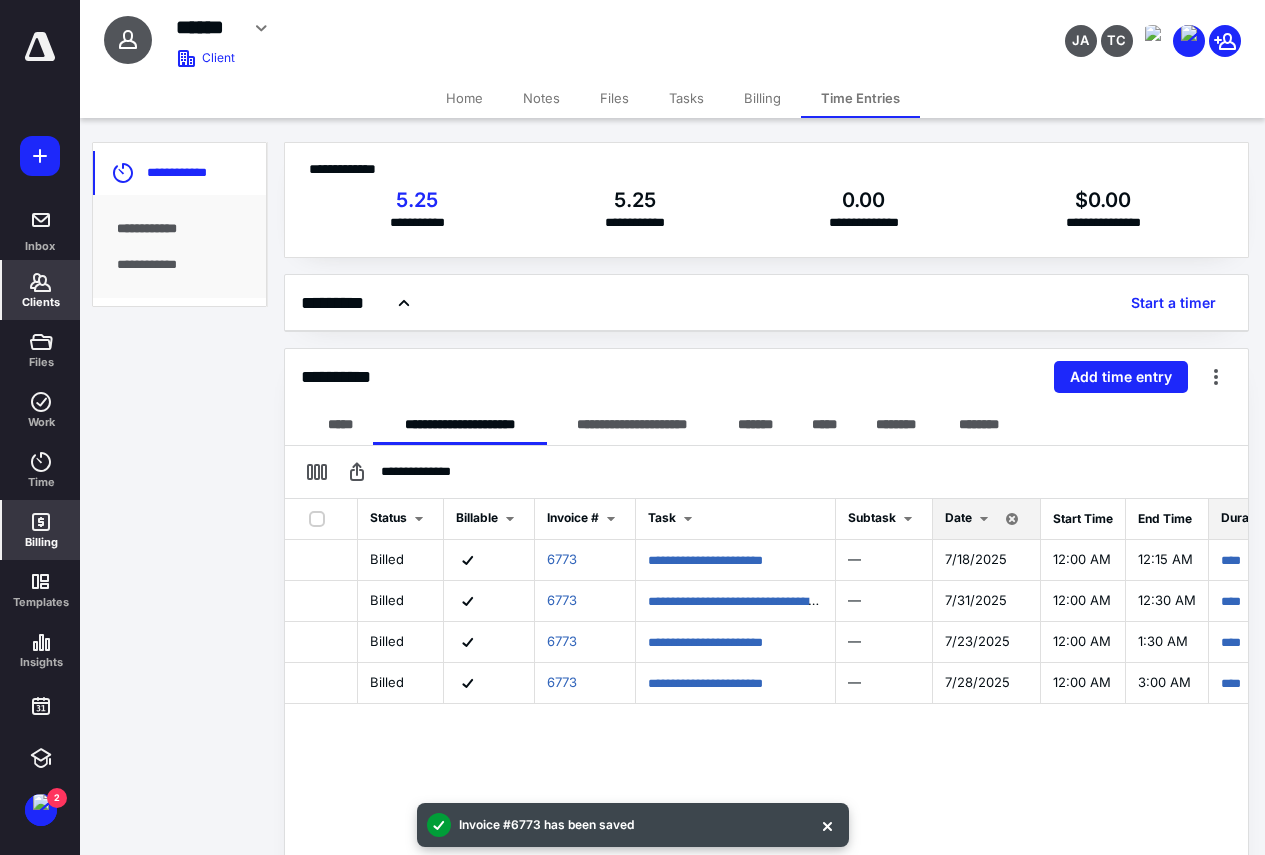 click 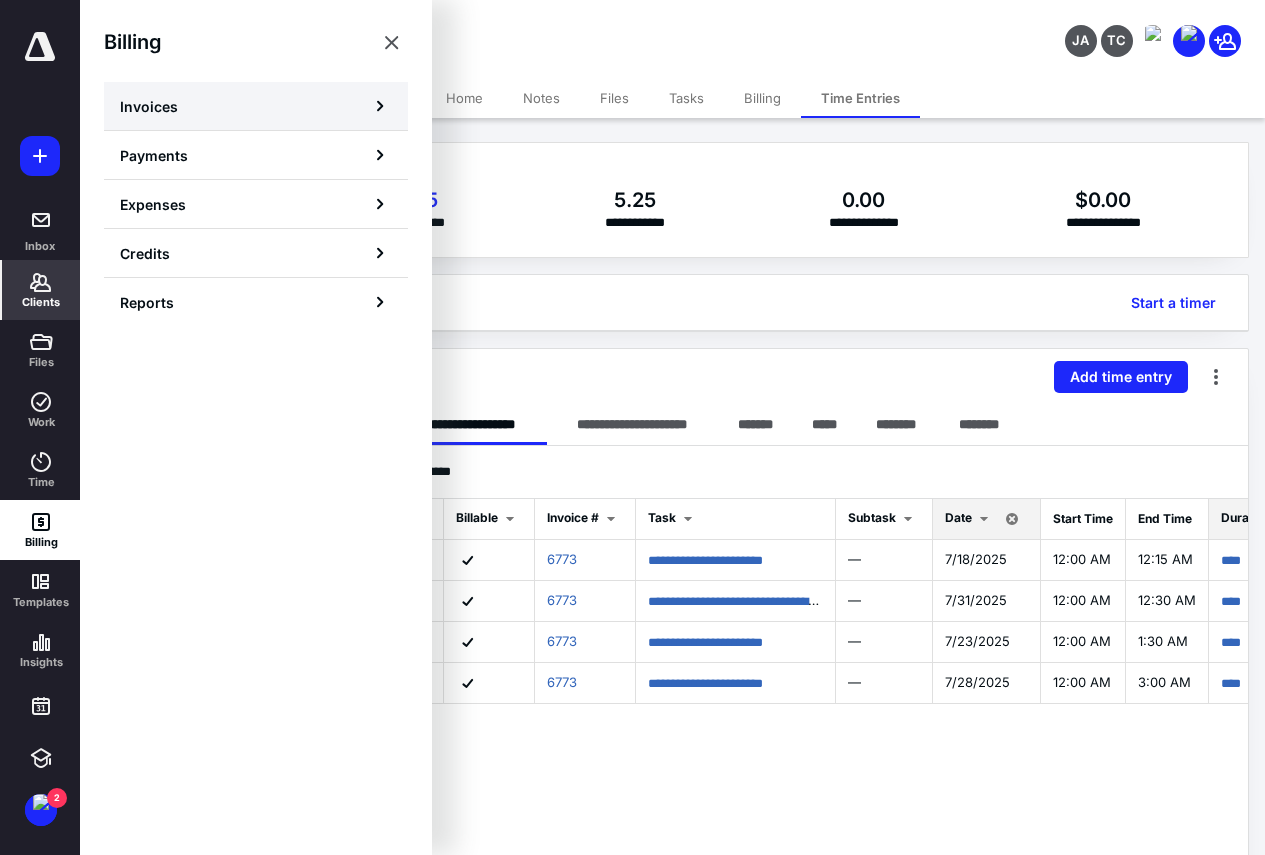click on "Invoices" at bounding box center [149, 106] 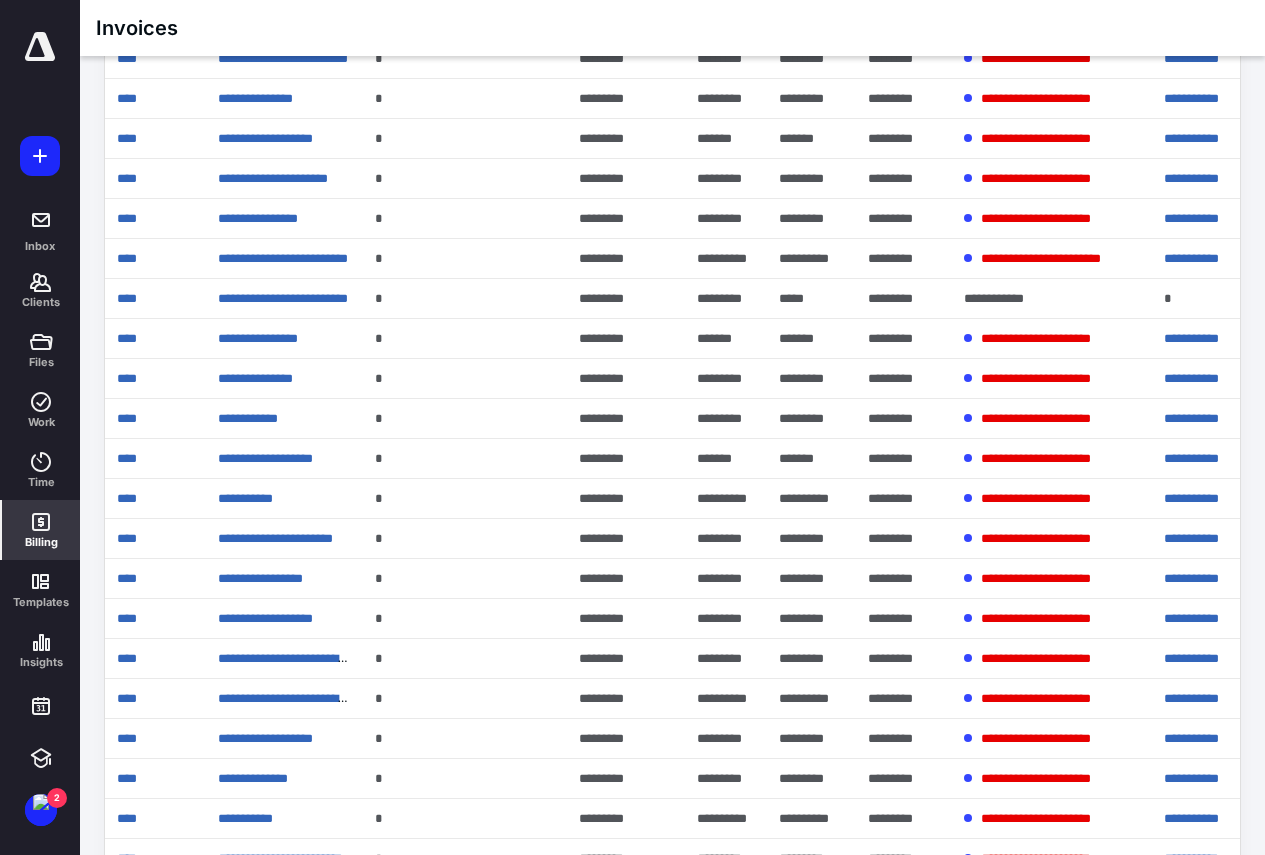 scroll, scrollTop: 1100, scrollLeft: 0, axis: vertical 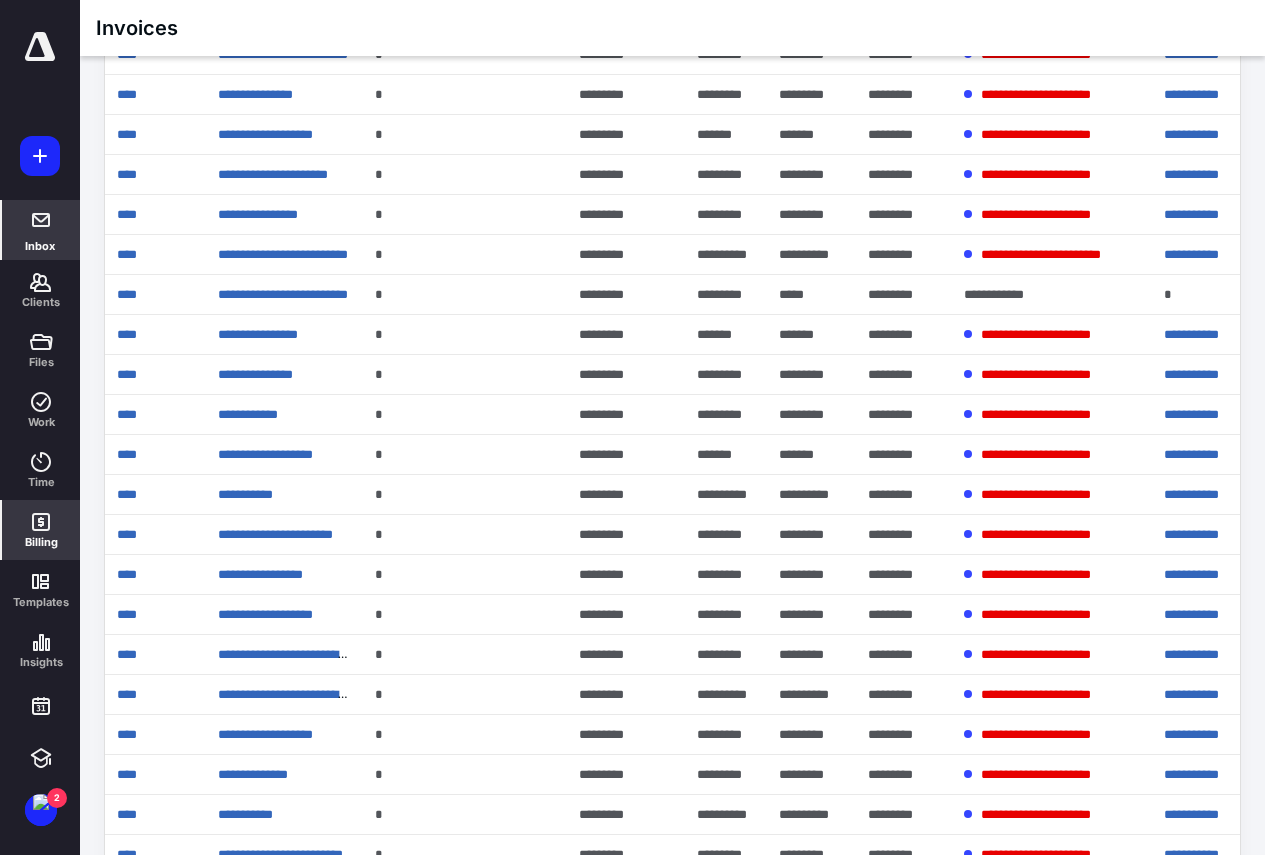 click 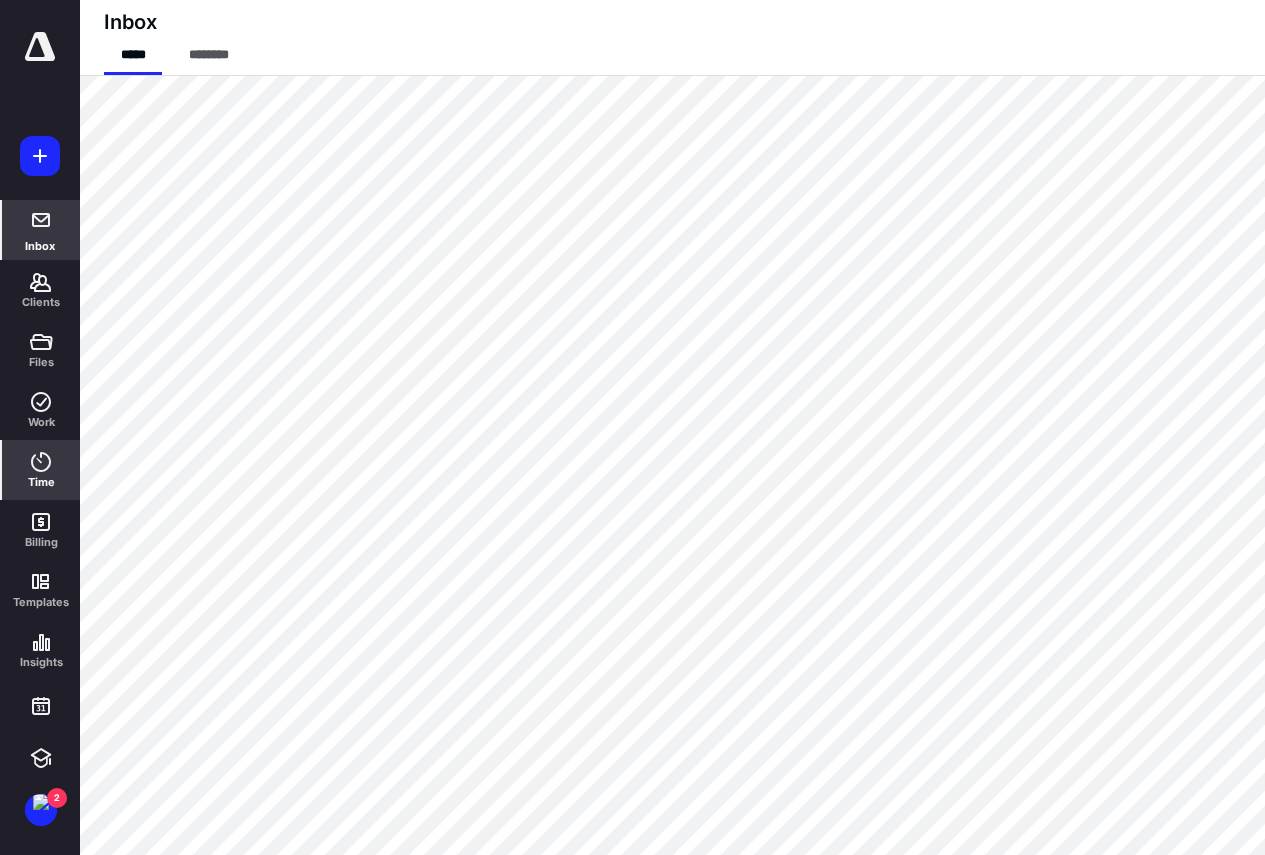 click on "Time" at bounding box center [41, 482] 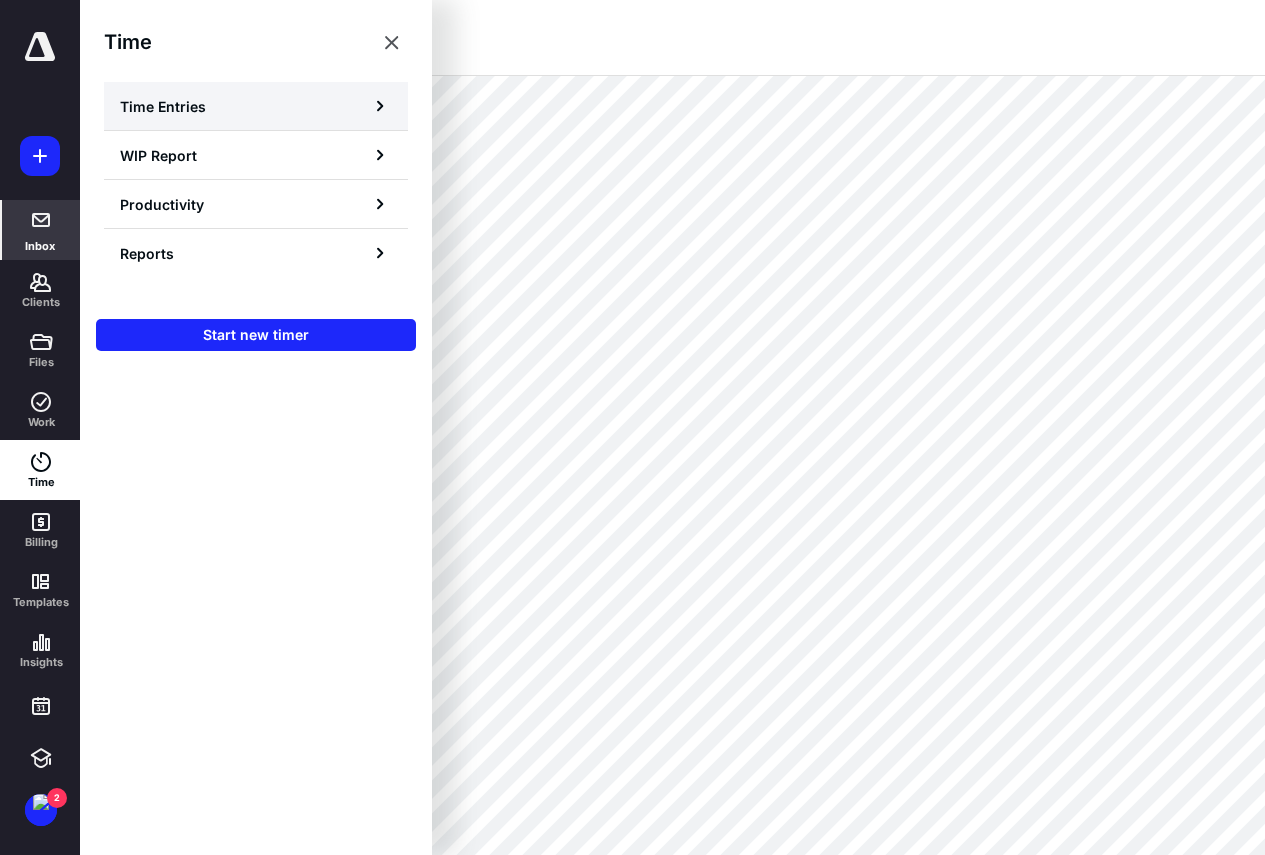 click on "Time Entries" at bounding box center [256, 106] 